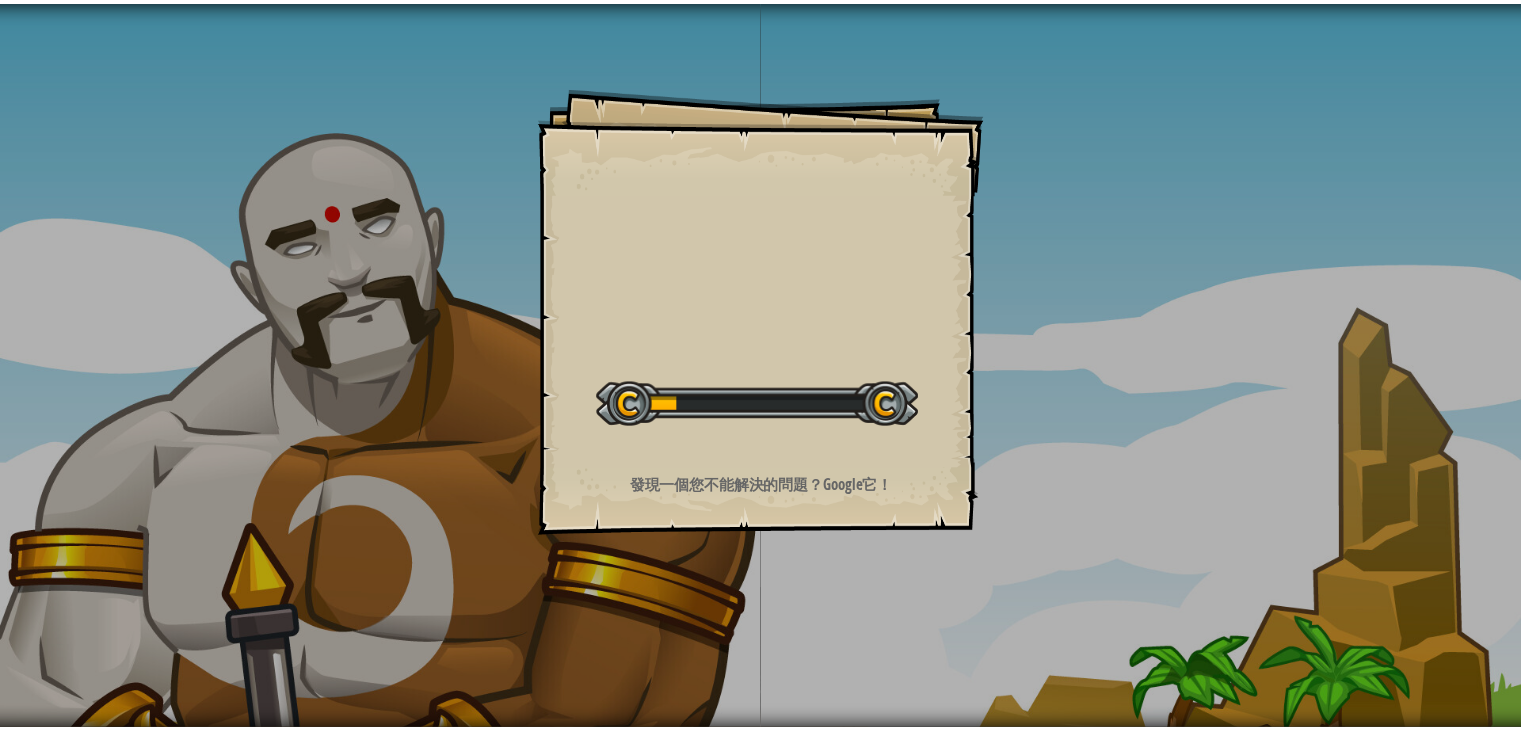 scroll, scrollTop: 0, scrollLeft: 0, axis: both 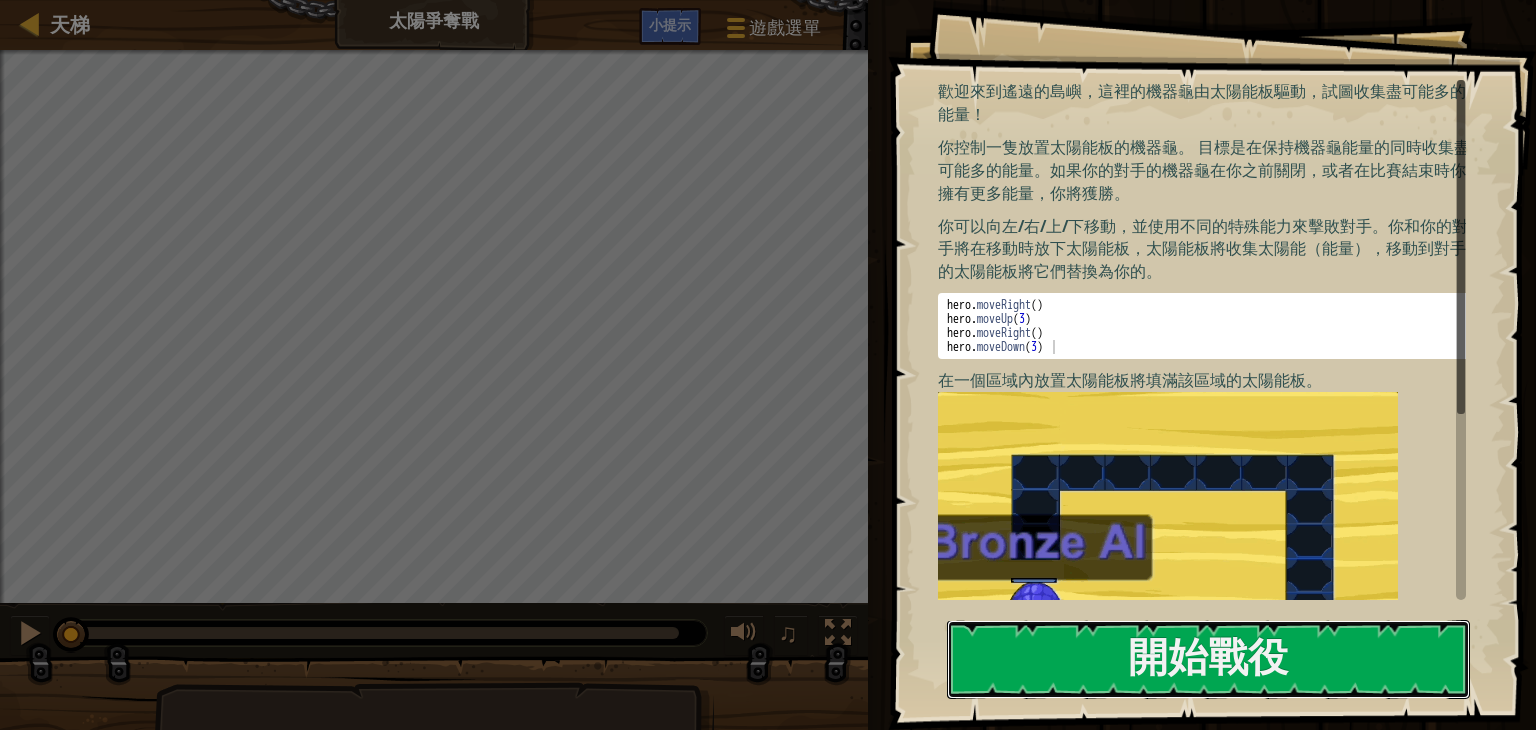 click on "開始戰役" at bounding box center (1208, 659) 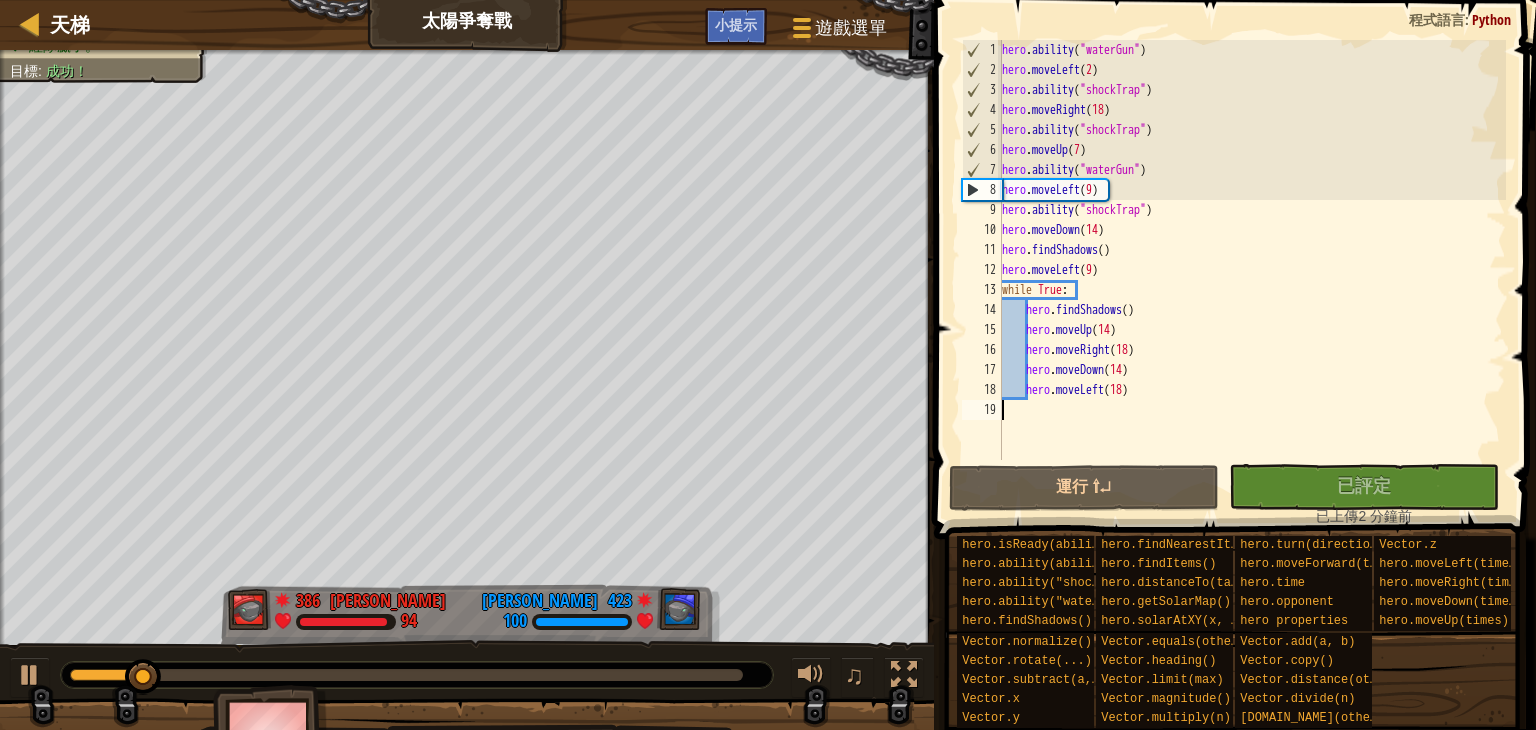 click at bounding box center (406, 675) 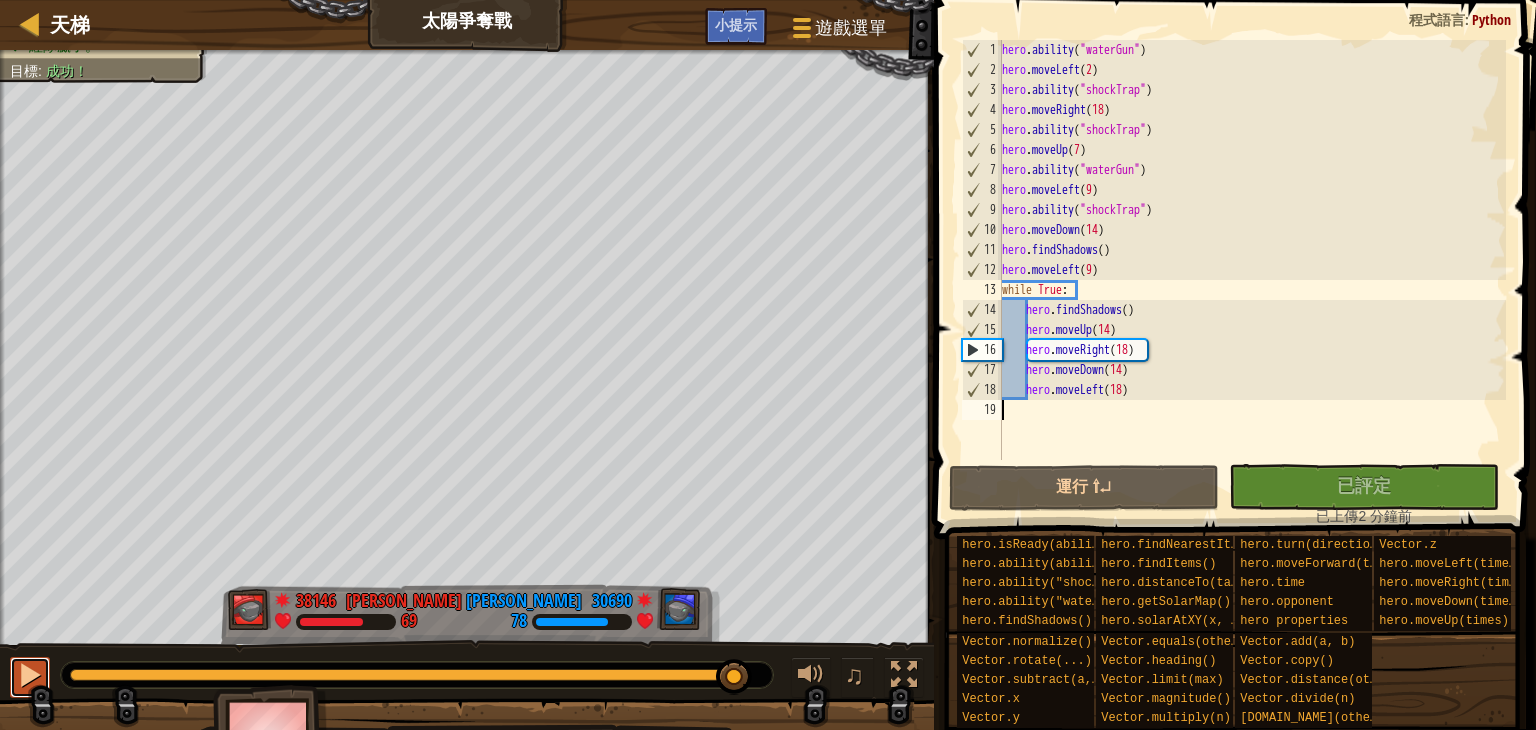 click at bounding box center (30, 675) 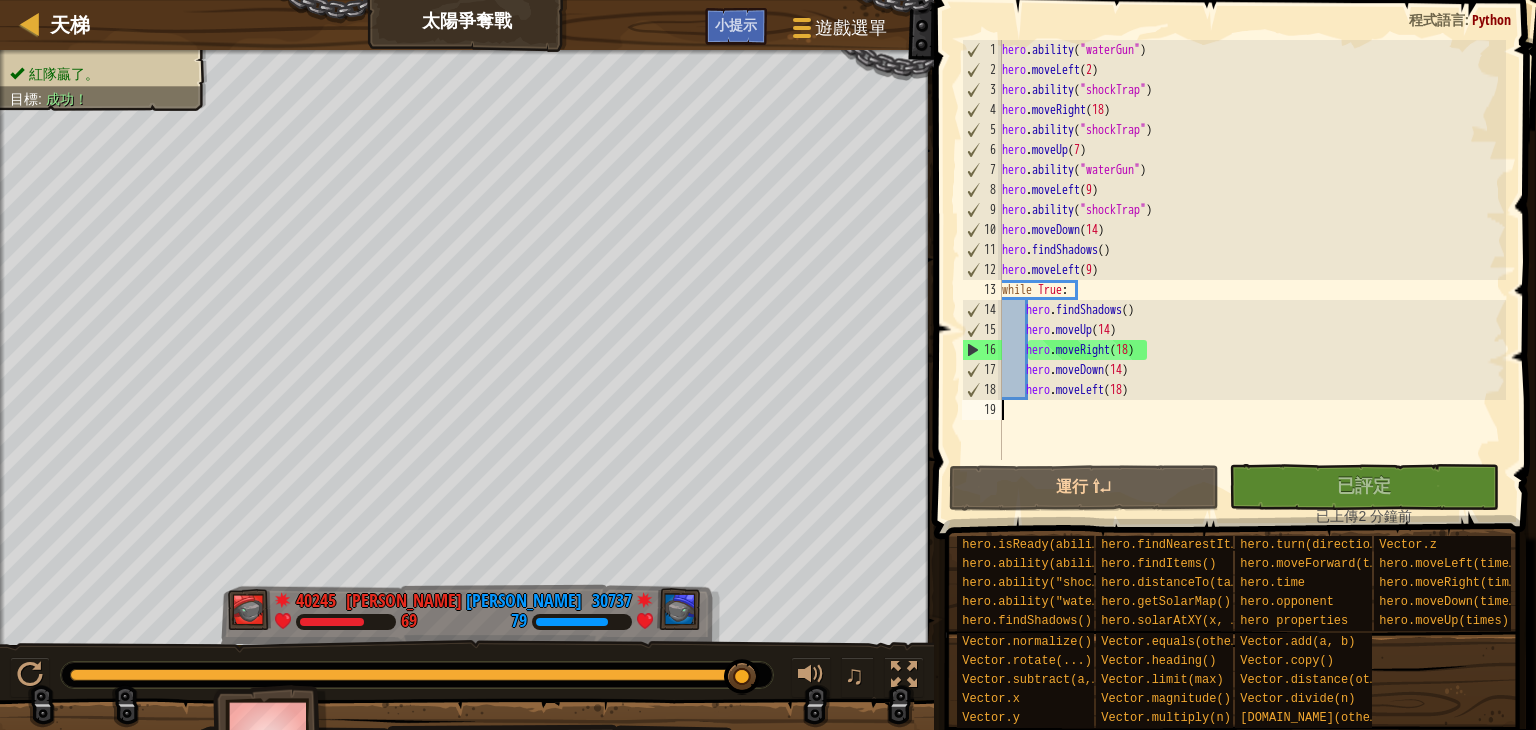 type on "hero.moveLeft(18)" 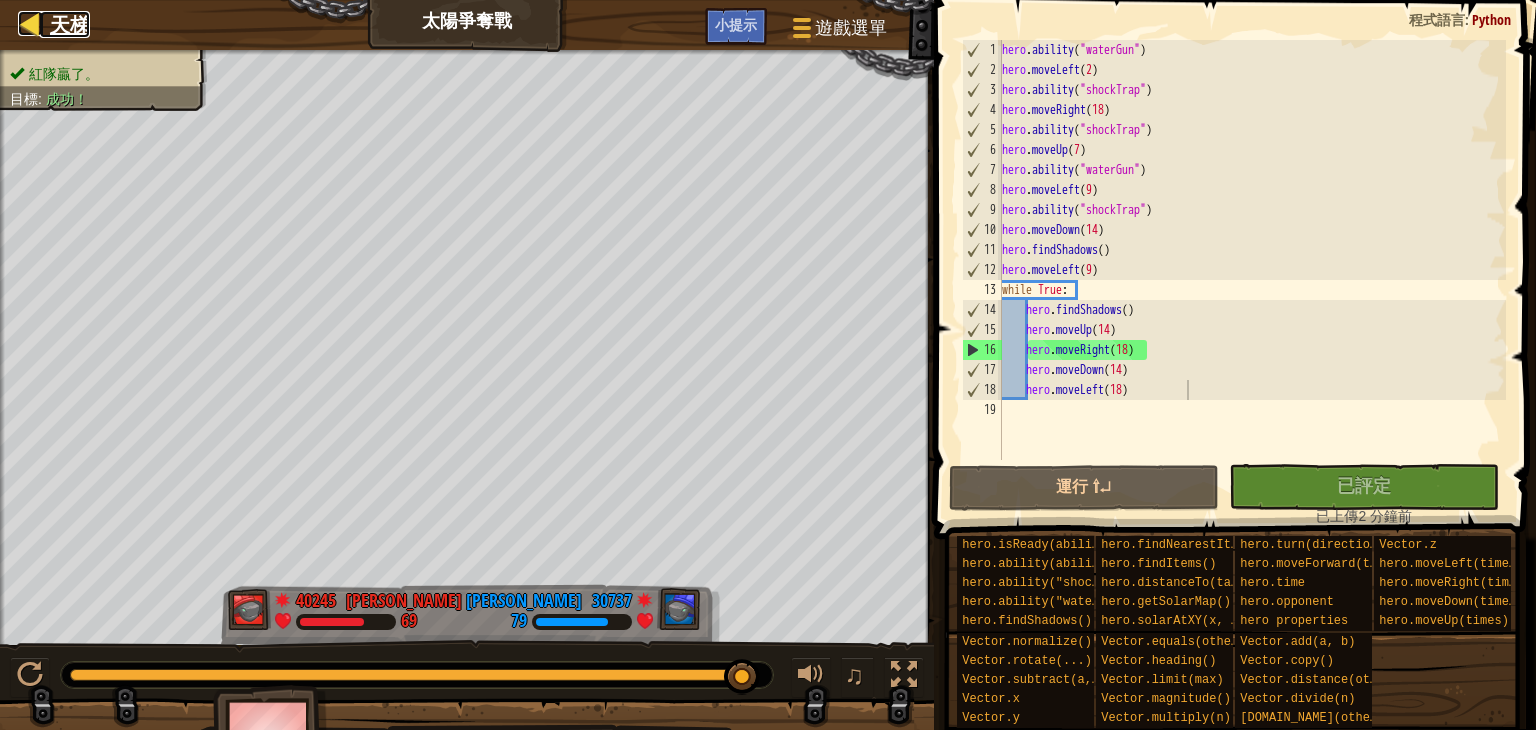 click on "天梯" at bounding box center (70, 24) 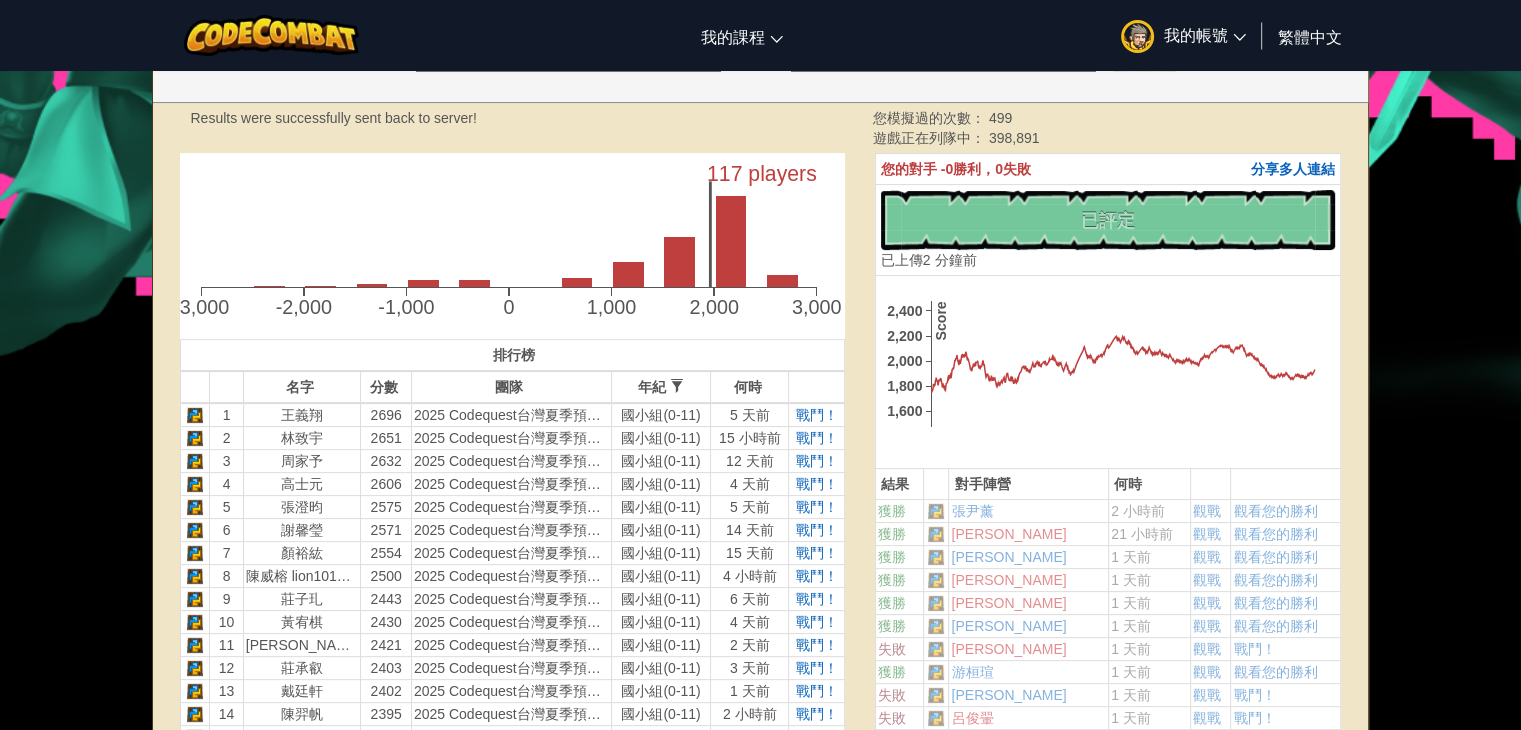scroll, scrollTop: 300, scrollLeft: 0, axis: vertical 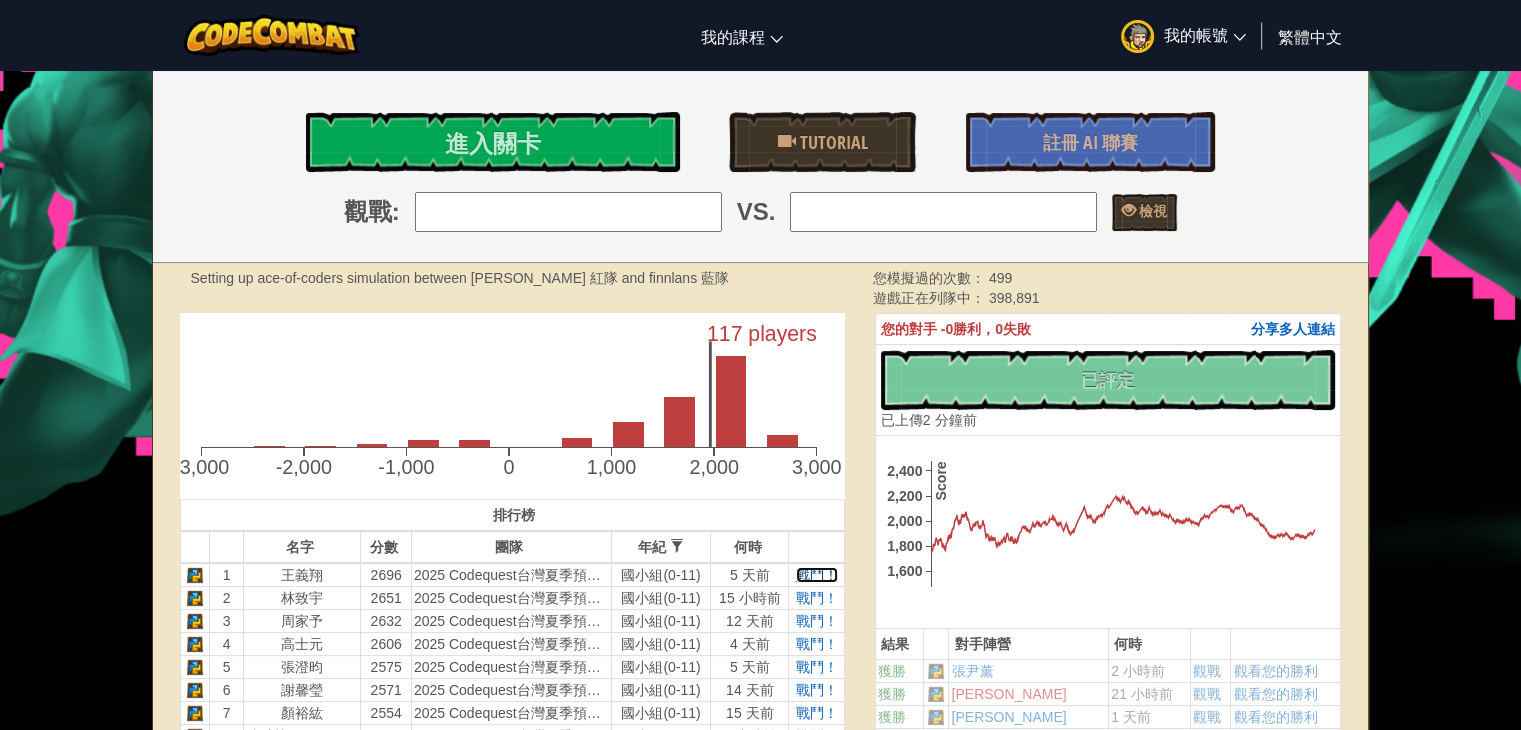 click on "戰鬥！" at bounding box center [817, 575] 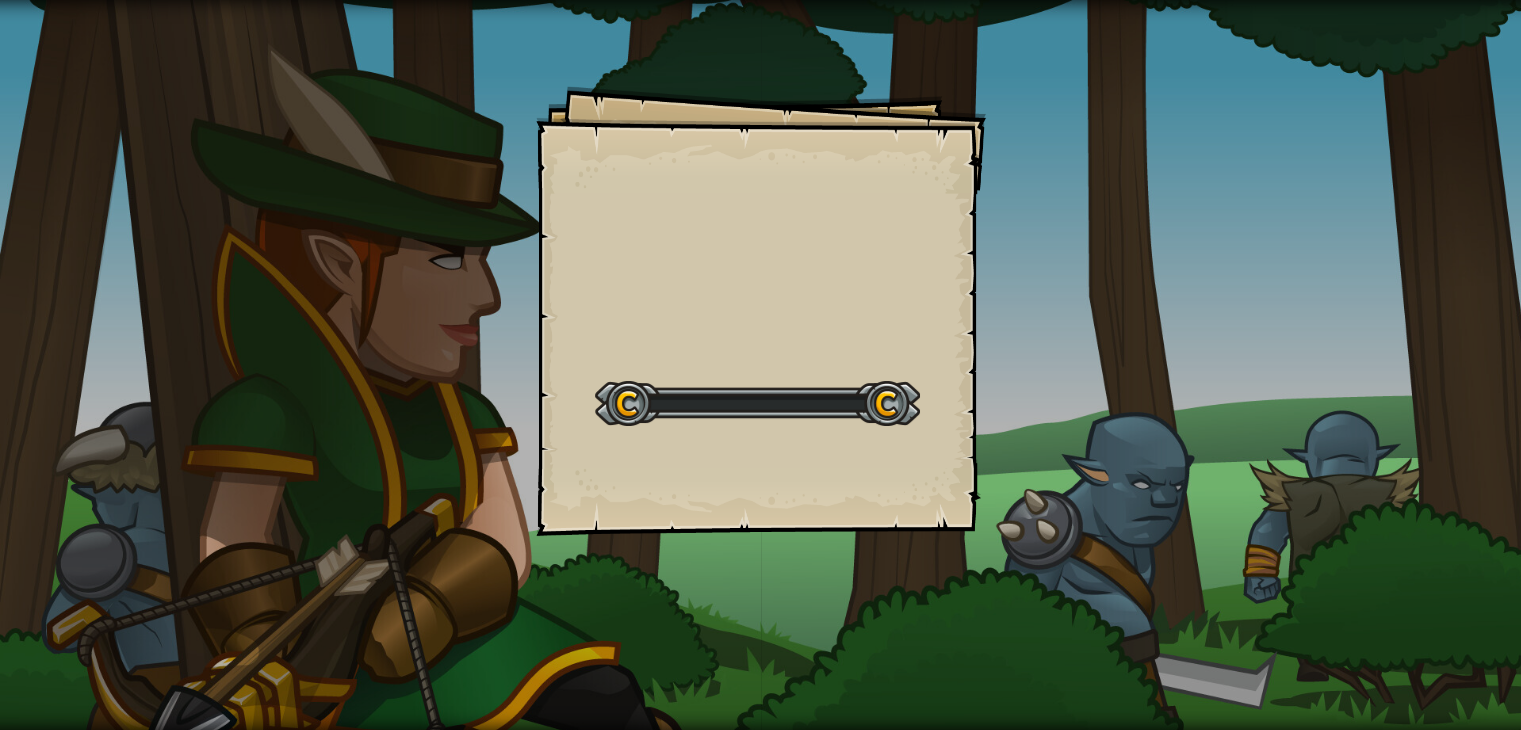 scroll, scrollTop: 0, scrollLeft: 0, axis: both 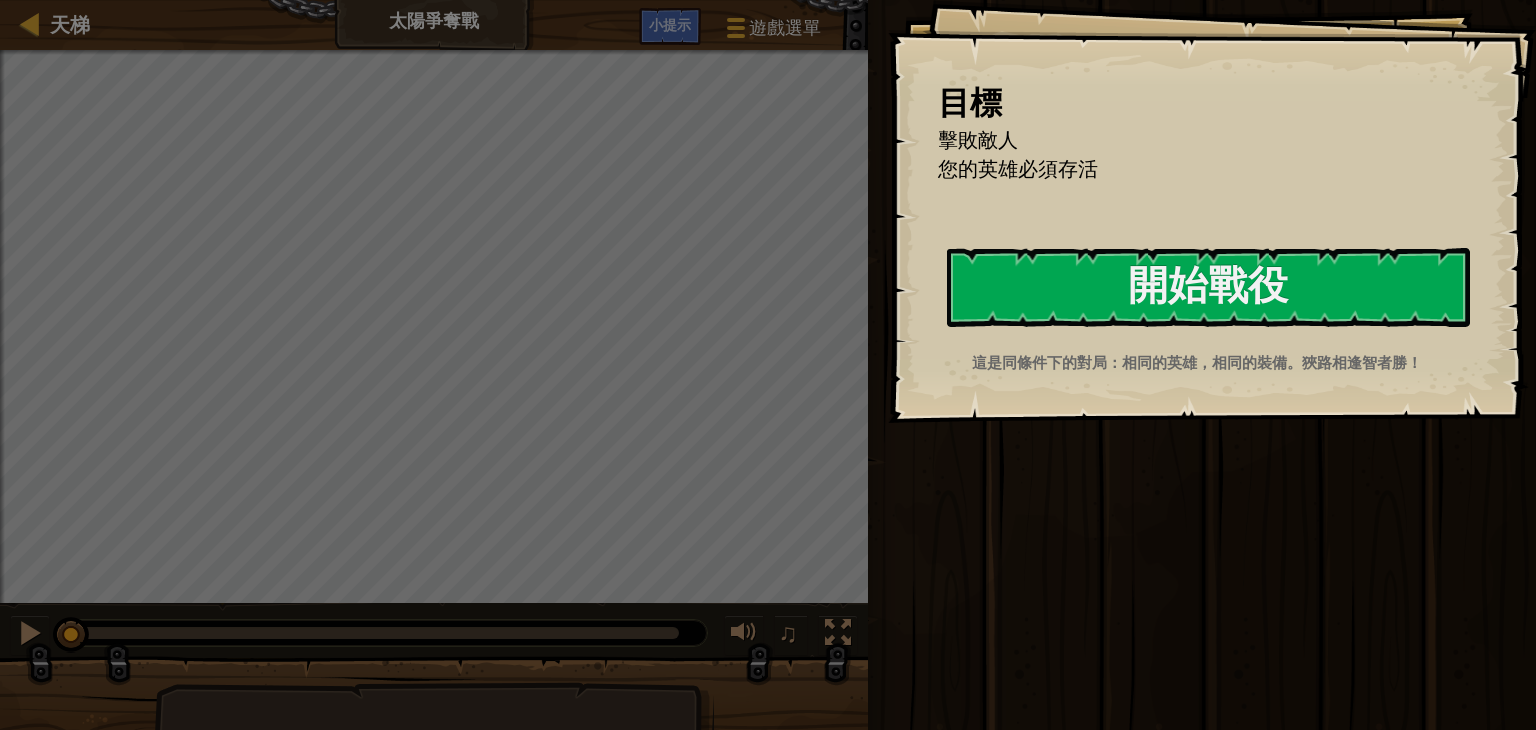click on "目標 擊敗敵人 您的英雄必須存活 開始戰役 從伺服器載入失敗 您將需要訂閱來開啟這關。 訂閱 您需要加入一個課程來遊玩此關卡。 回到我的課程 詢問您的老師來分派一個授權碼給您，這樣您就可以繼續遊玩CodeCombat! 回到我的課程 此關卡已鎖定。
回到我的課程 這是同條件下的對局：相同的英雄，相同的裝備。狹路相逢智者勝！" at bounding box center (1212, 211) 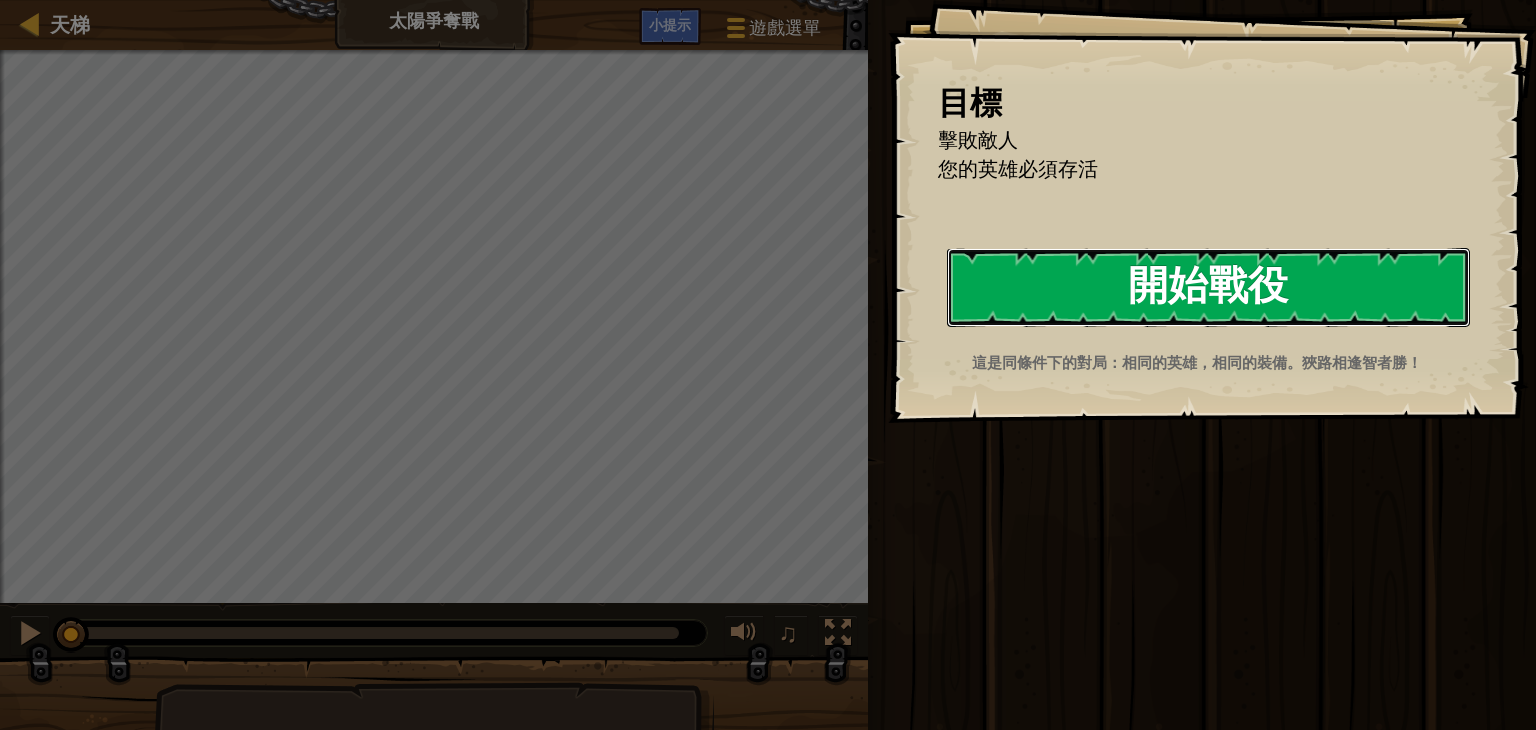 click on "開始戰役" at bounding box center (1208, 287) 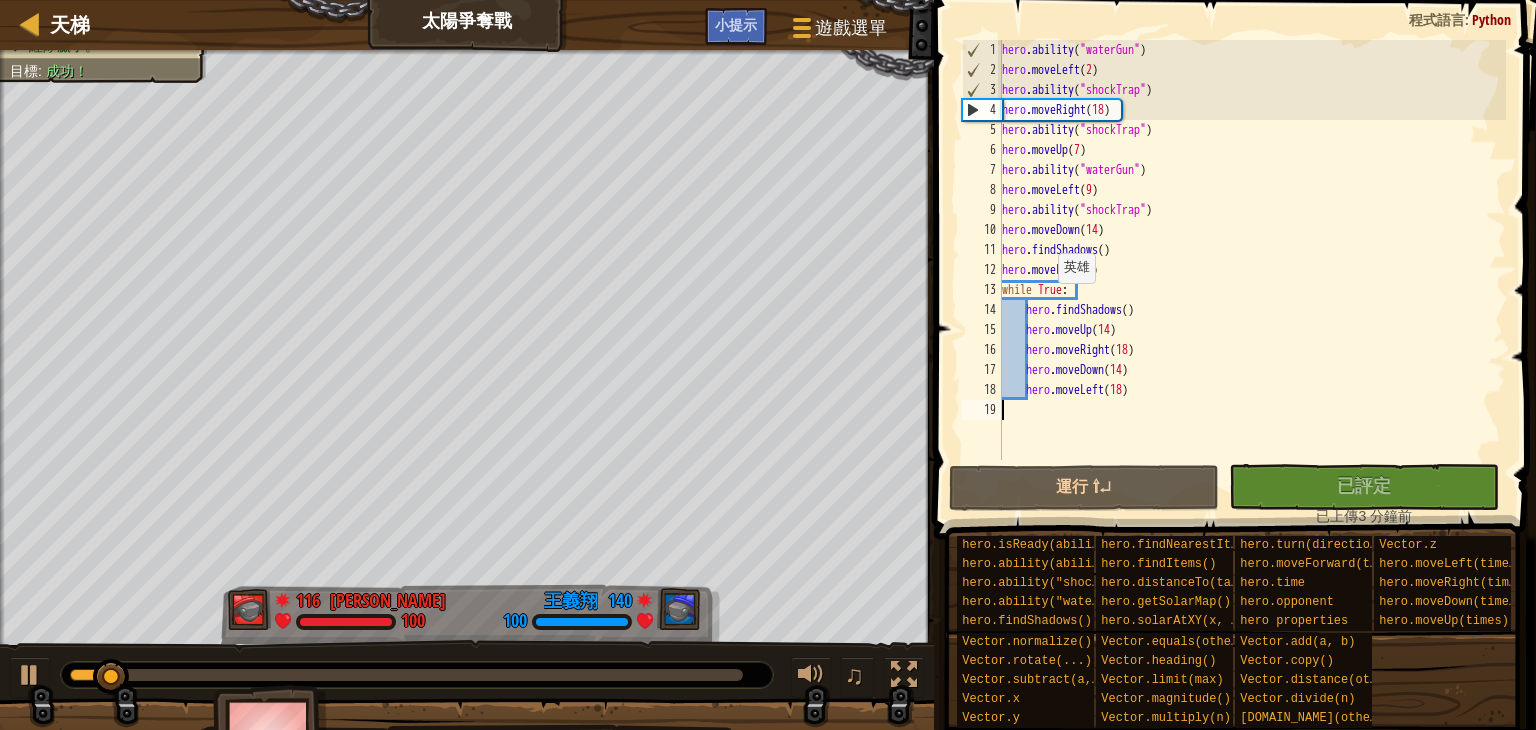 click at bounding box center [406, 675] 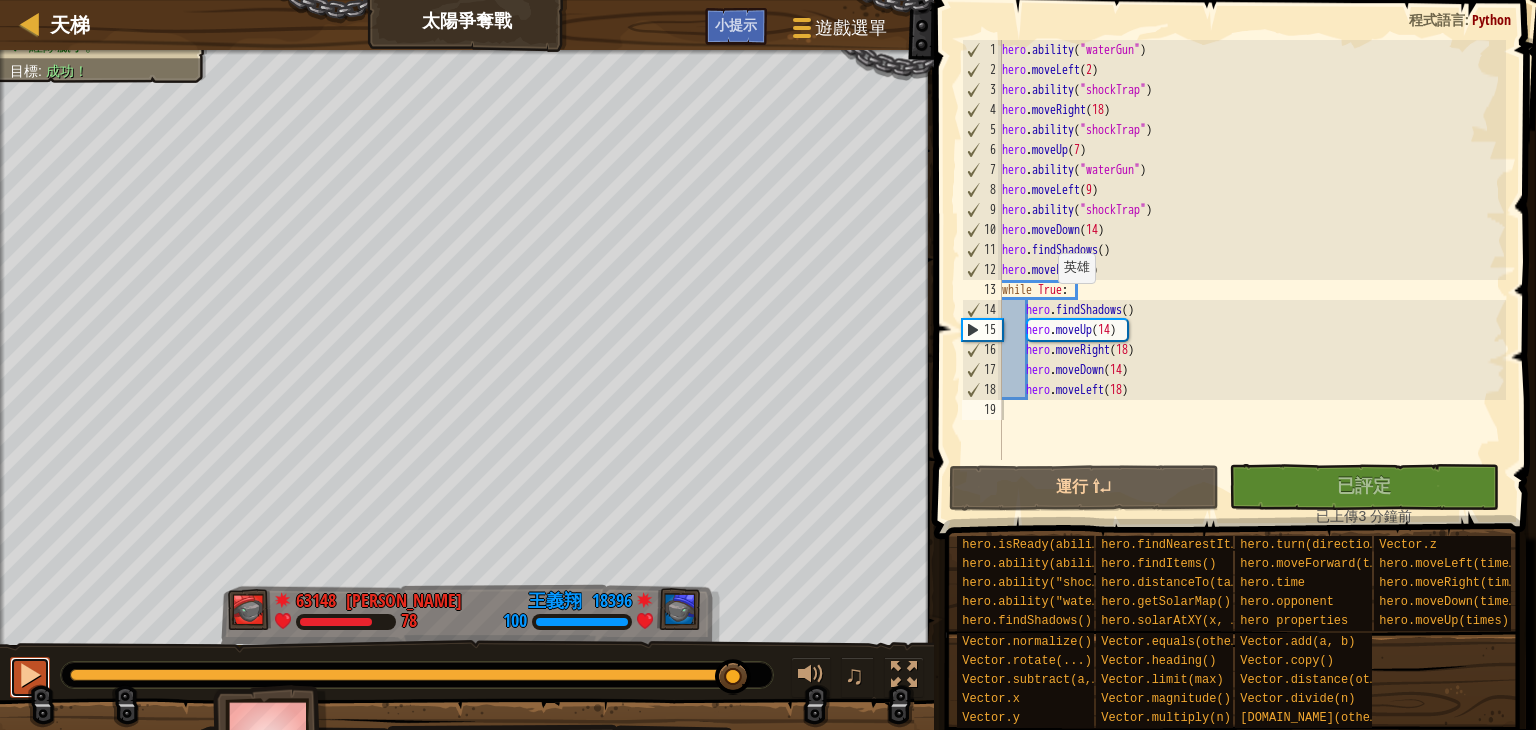 click at bounding box center [30, 675] 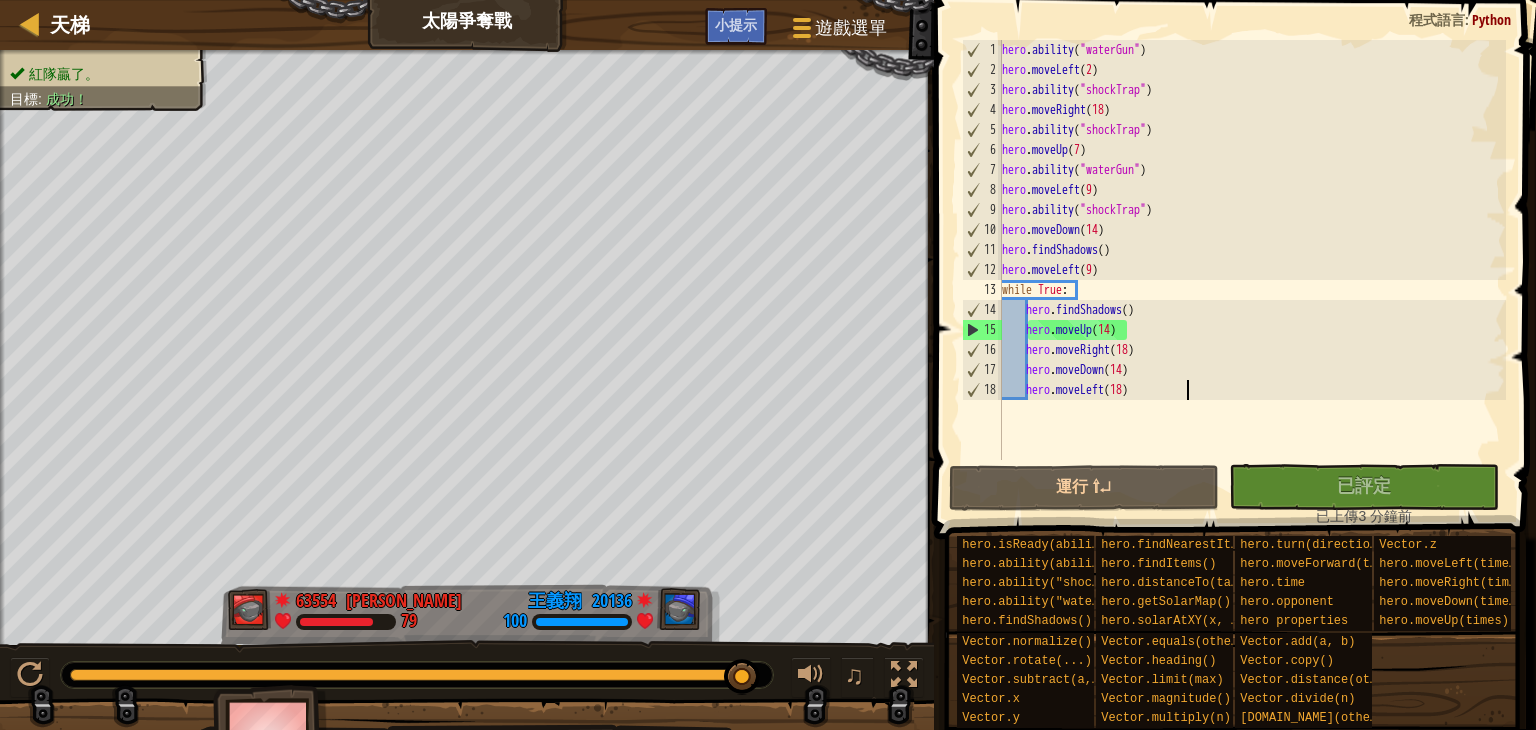 type on "hero.moveLeft(18)" 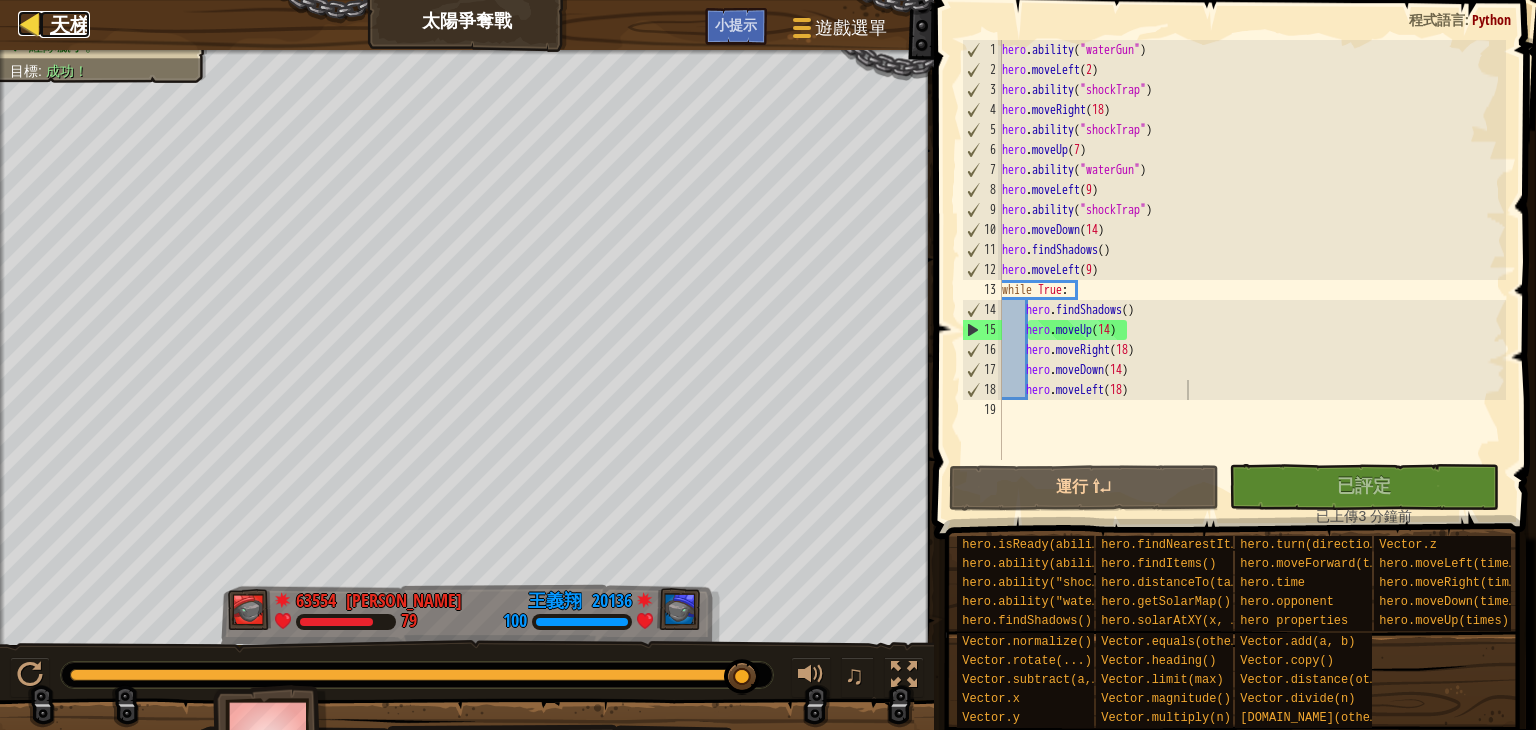 click on "天梯" at bounding box center [70, 24] 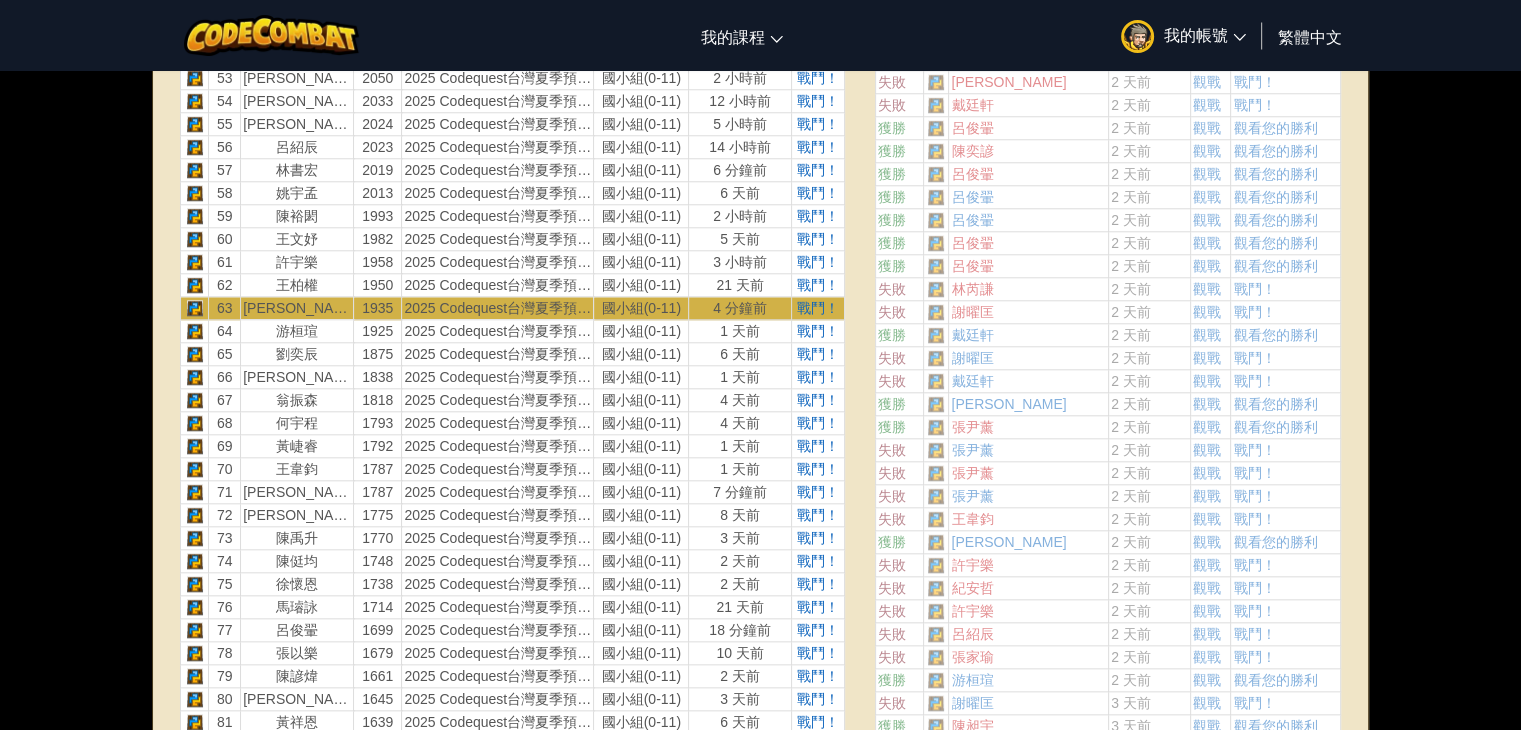 scroll, scrollTop: 1945, scrollLeft: 0, axis: vertical 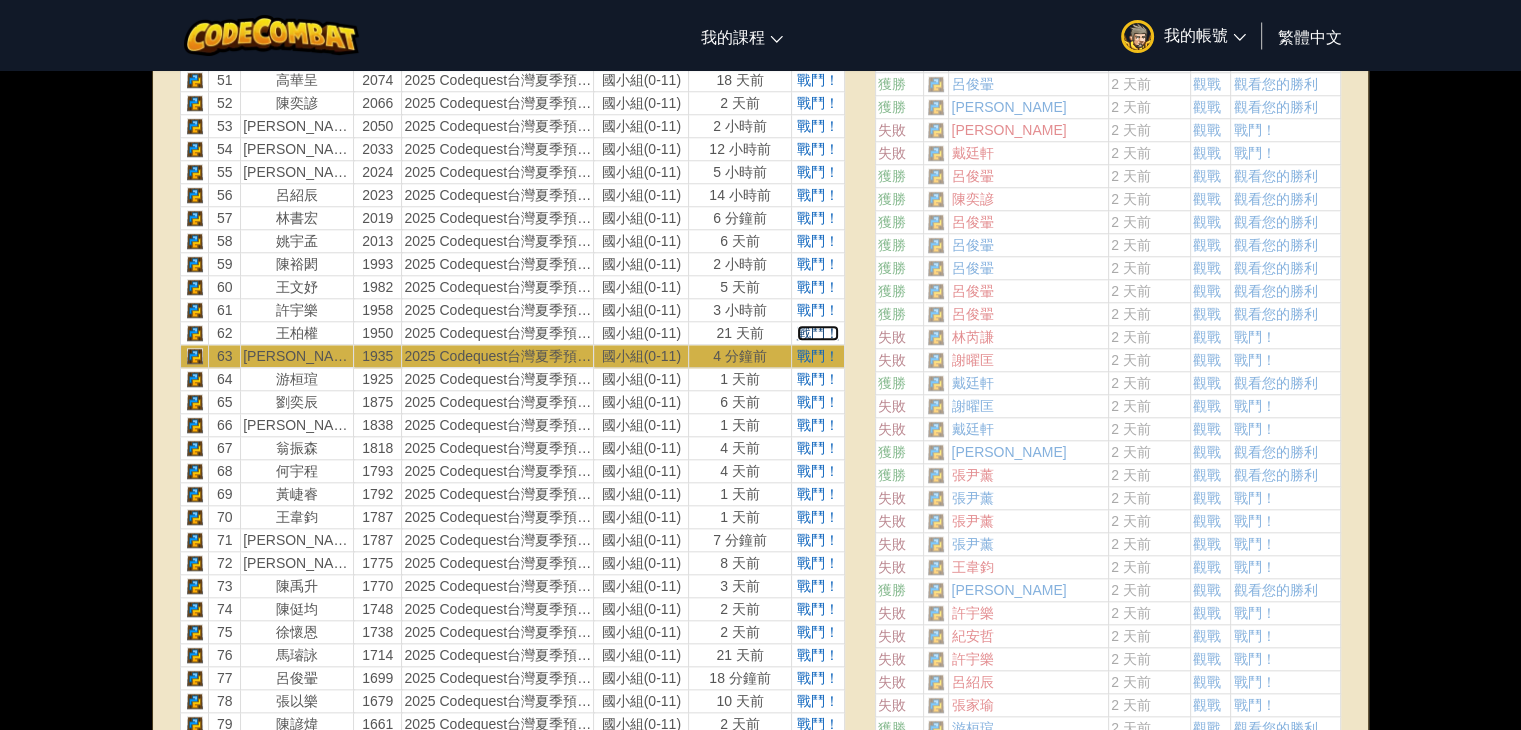 click on "戰鬥！" at bounding box center [818, 333] 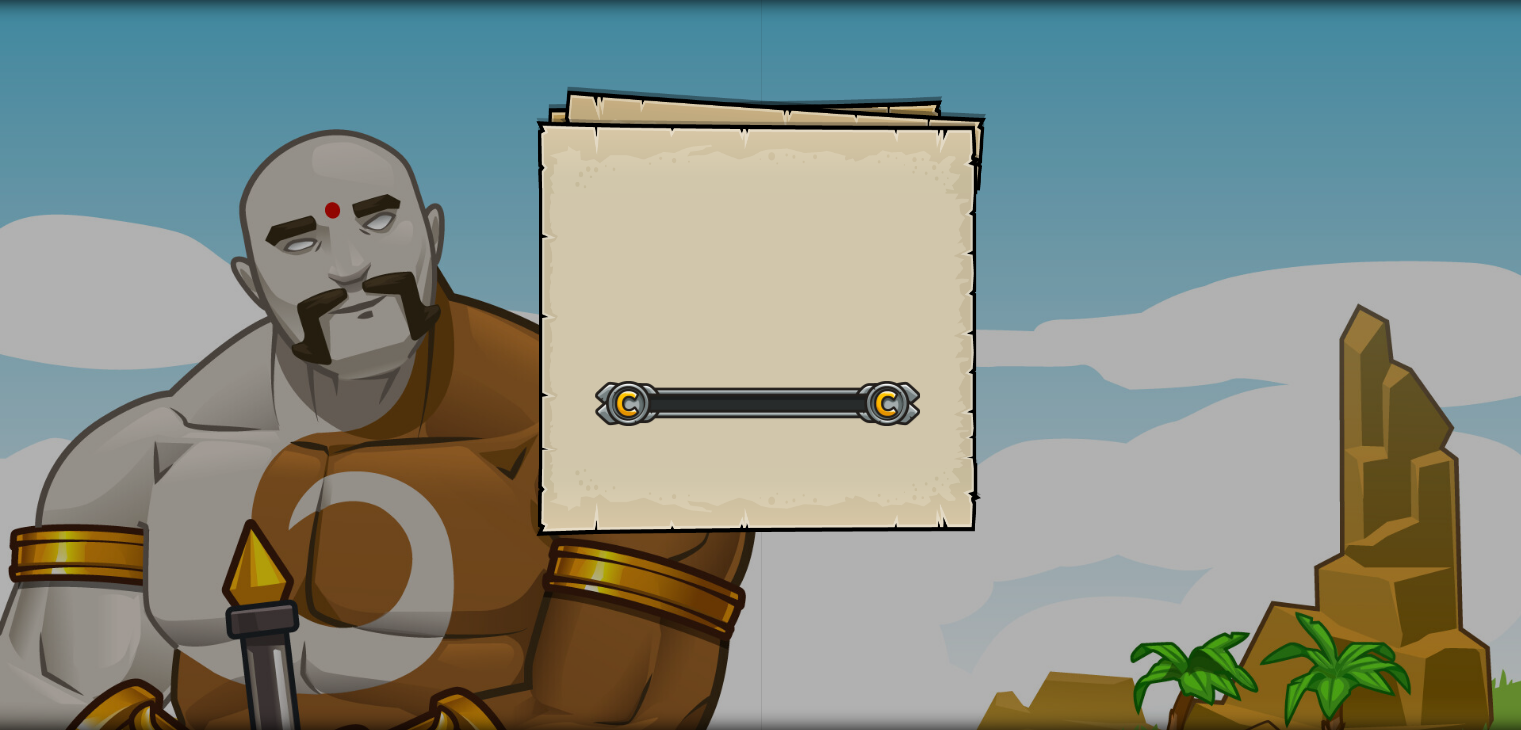 scroll, scrollTop: 0, scrollLeft: 0, axis: both 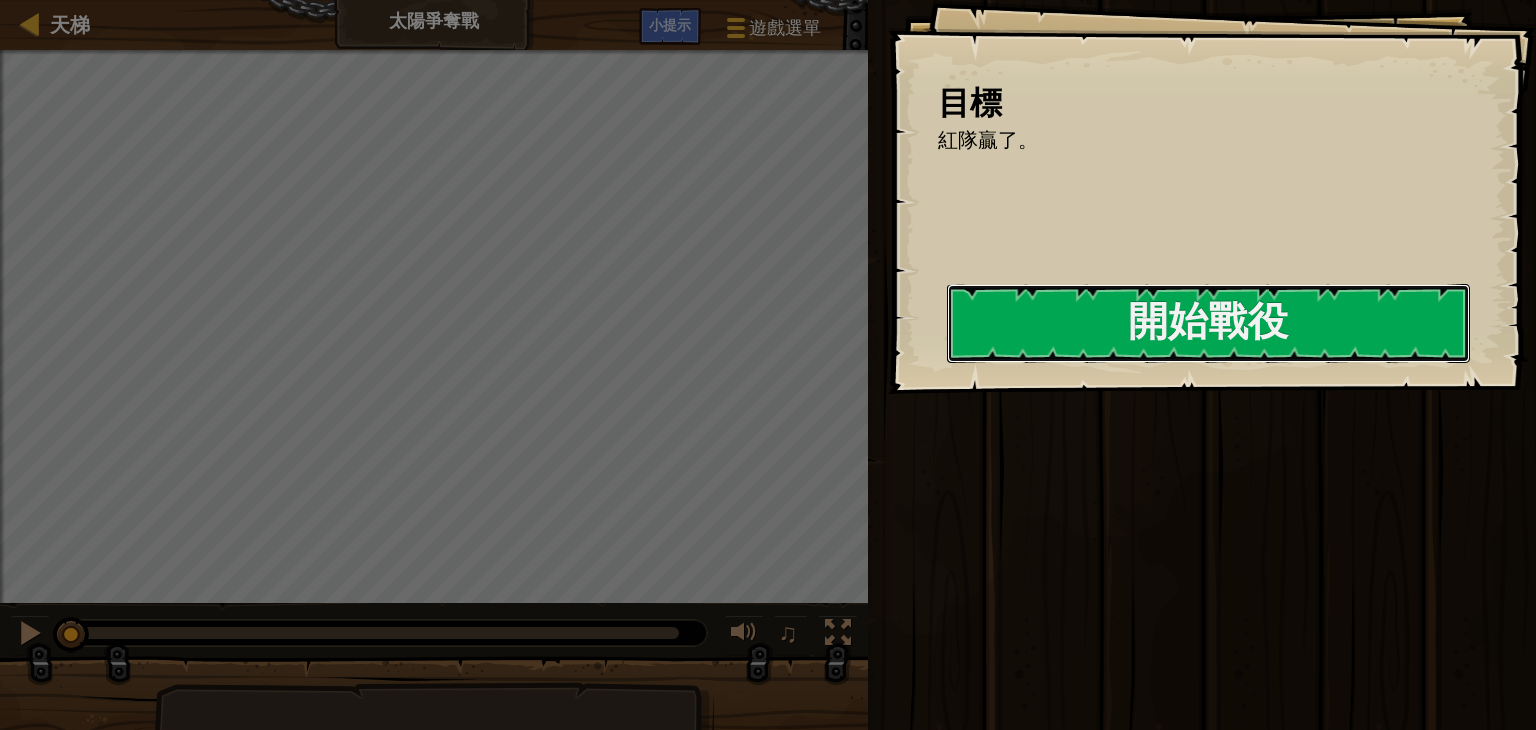 click on "開始戰役" at bounding box center [1208, 323] 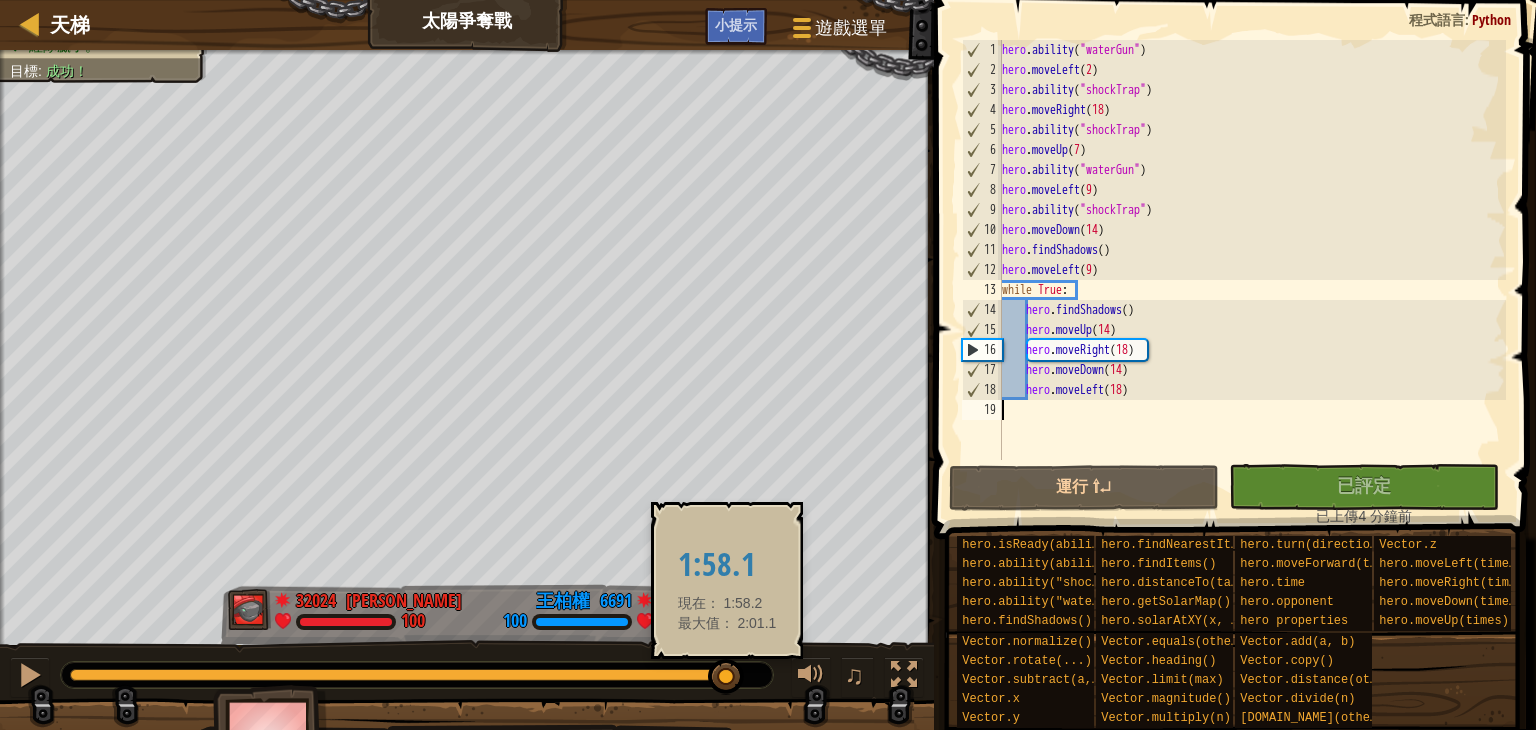 click at bounding box center (406, 675) 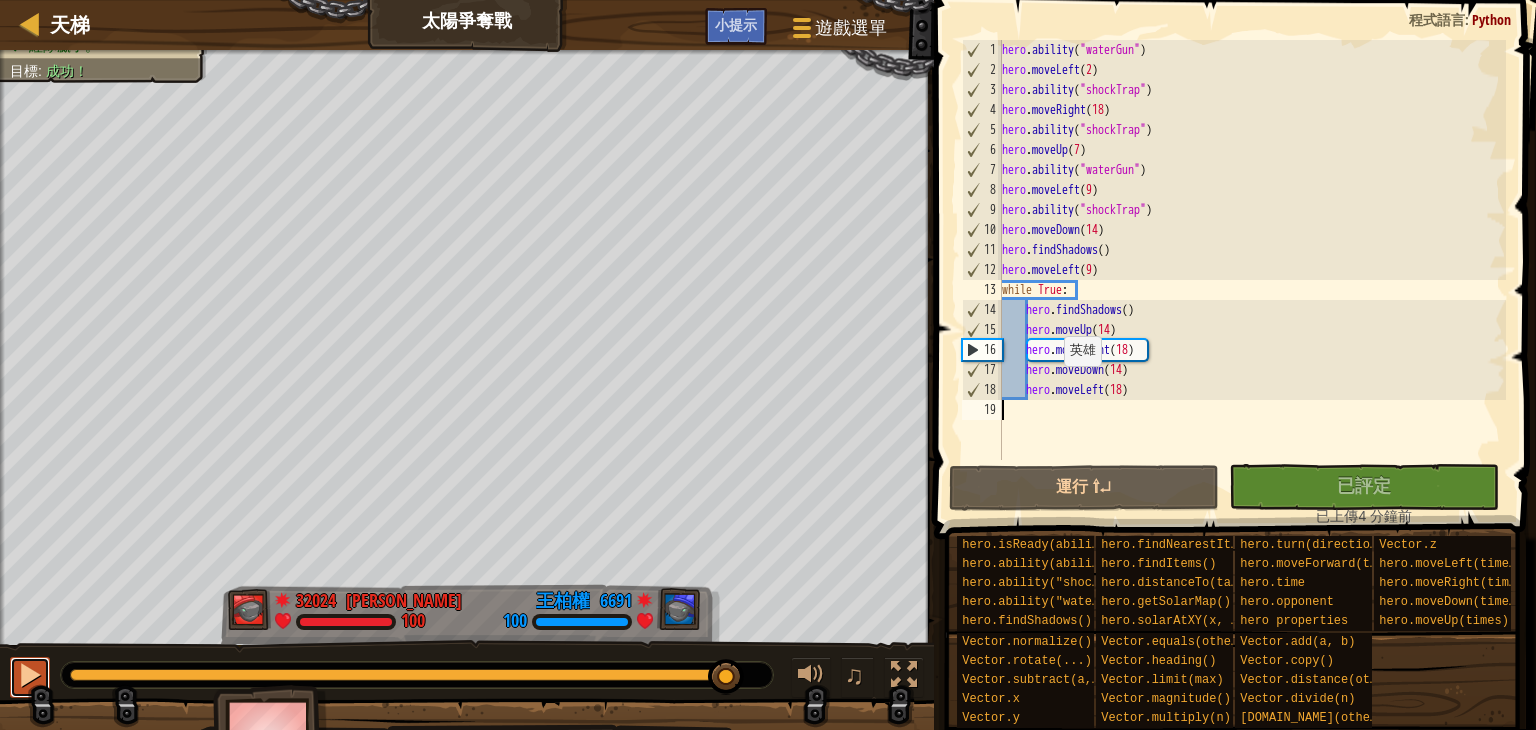 click at bounding box center (30, 675) 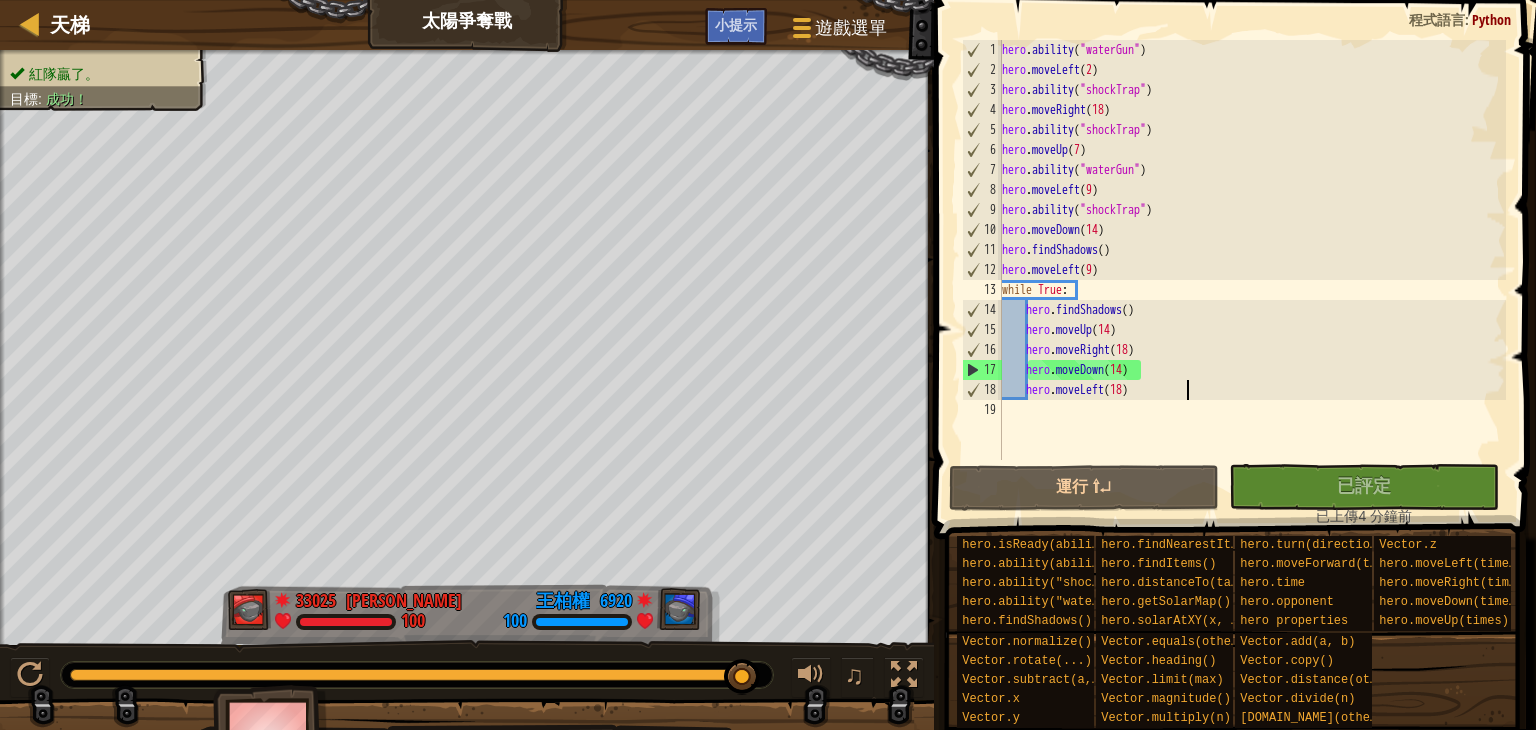 type on "hero.moveLeft(18)" 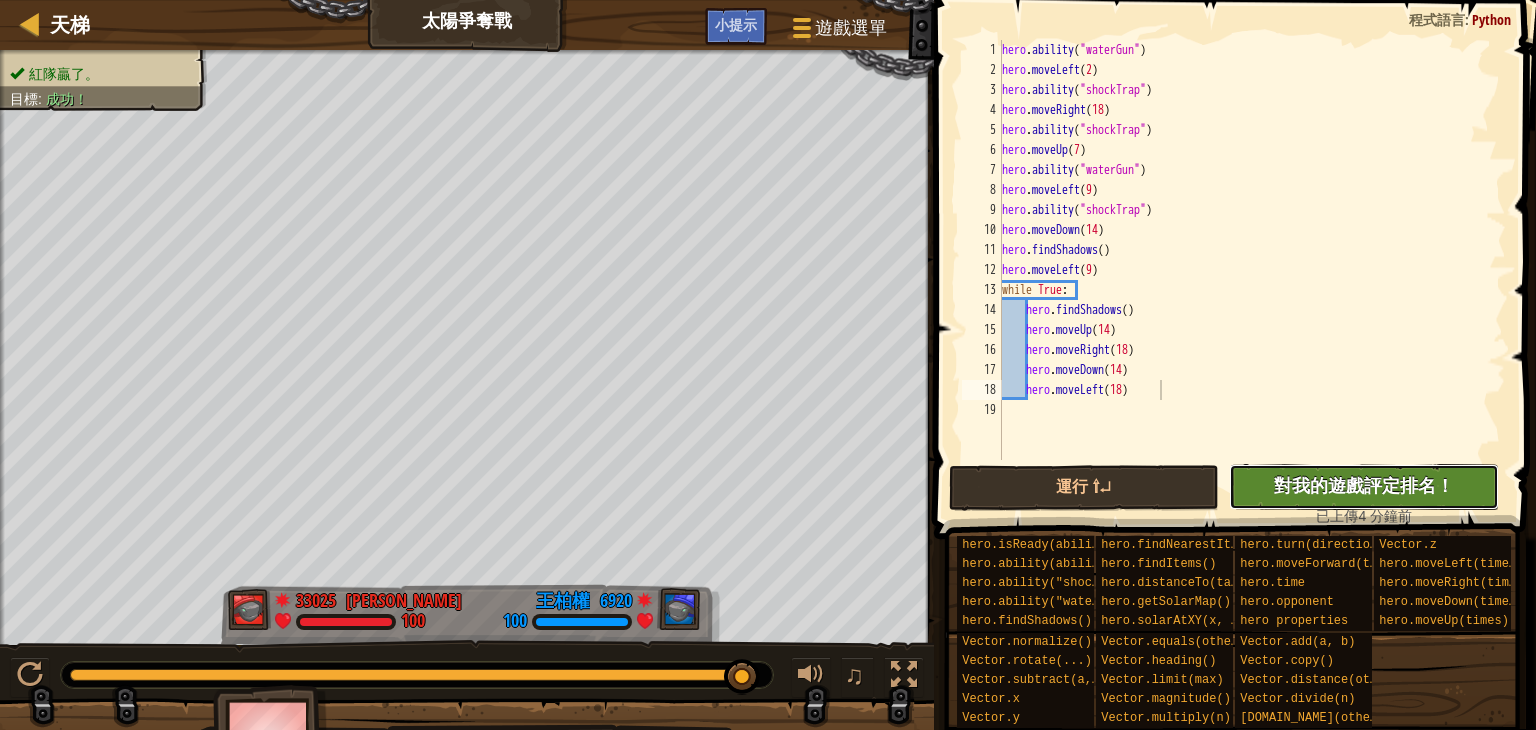click on "對我的遊戲評定排名！" at bounding box center [1364, 485] 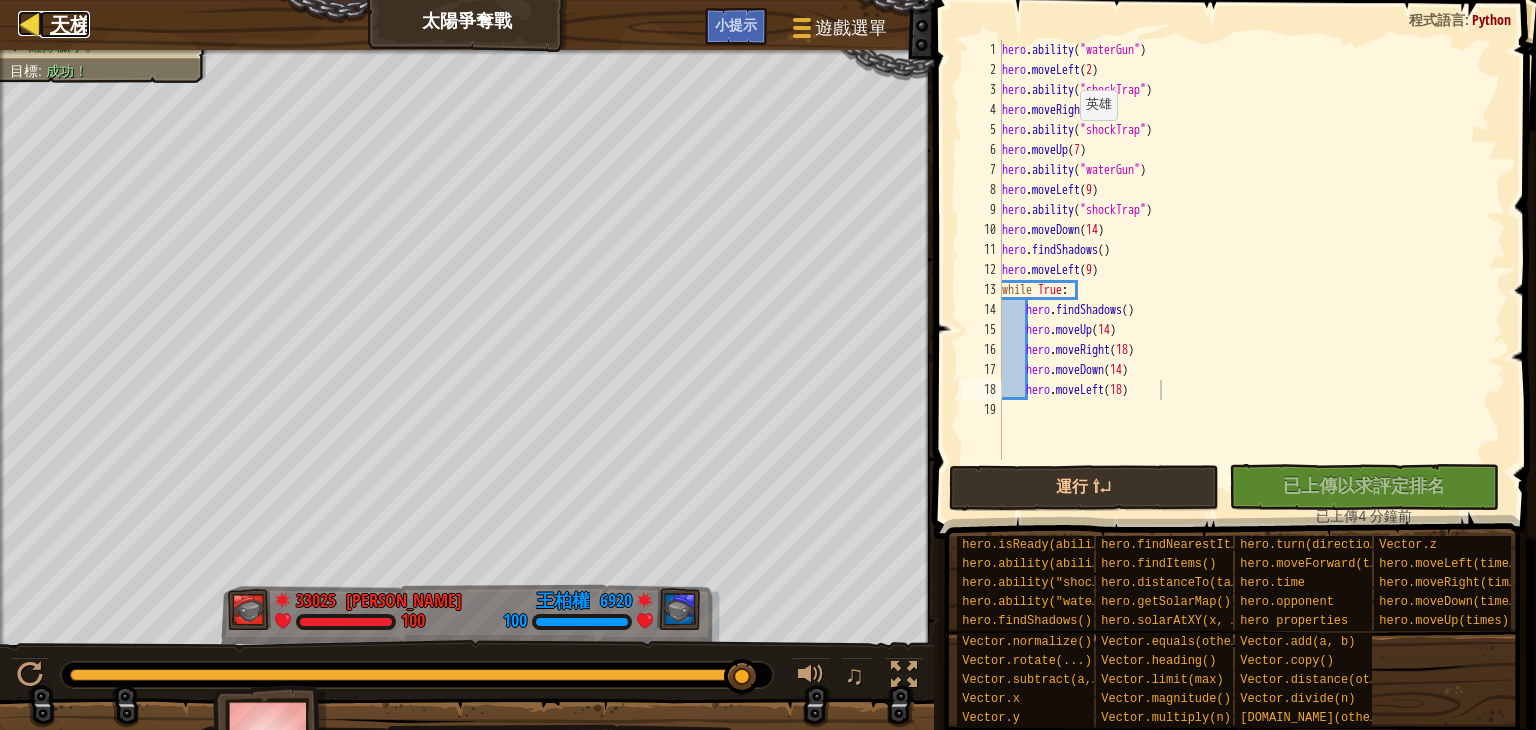 click on "天梯" at bounding box center [70, 24] 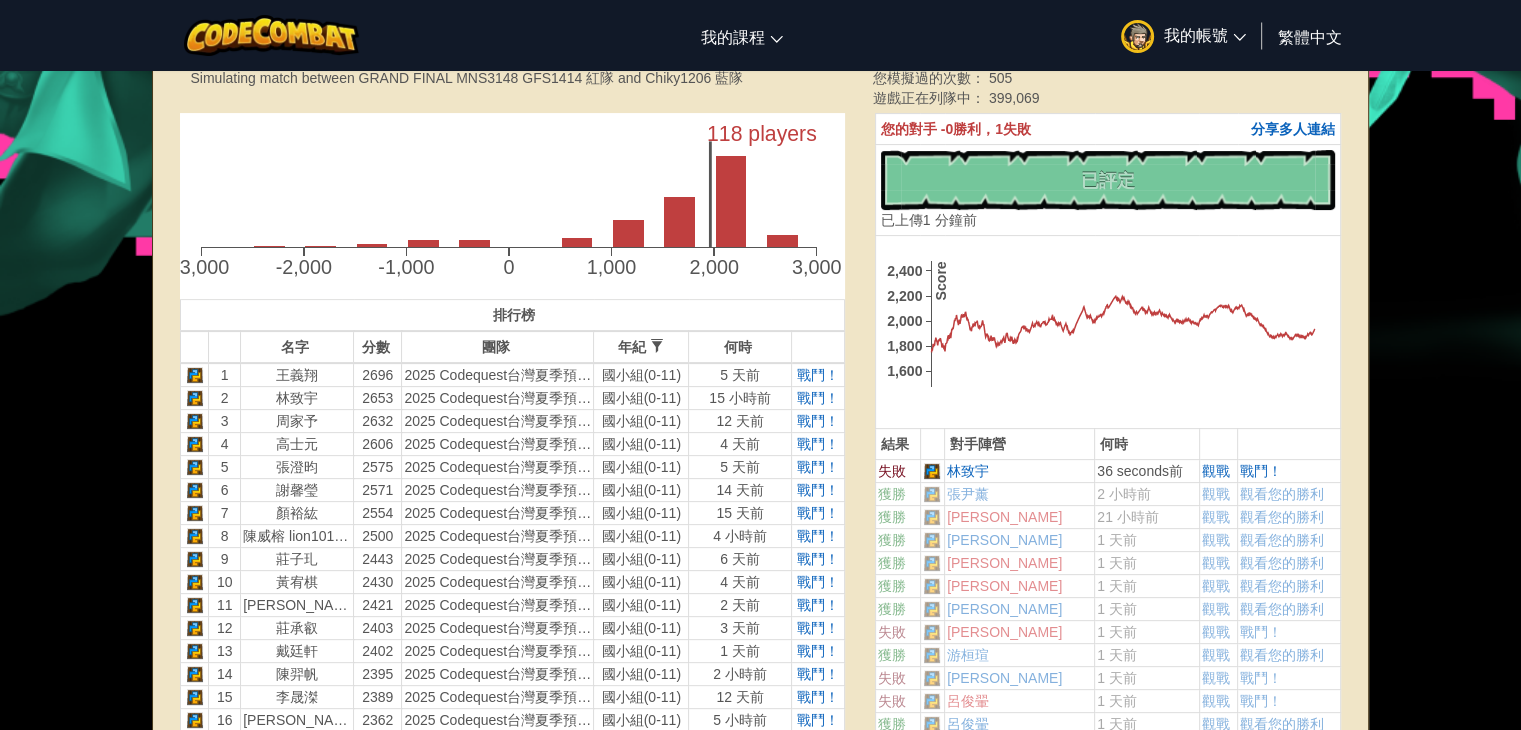 scroll, scrollTop: 600, scrollLeft: 0, axis: vertical 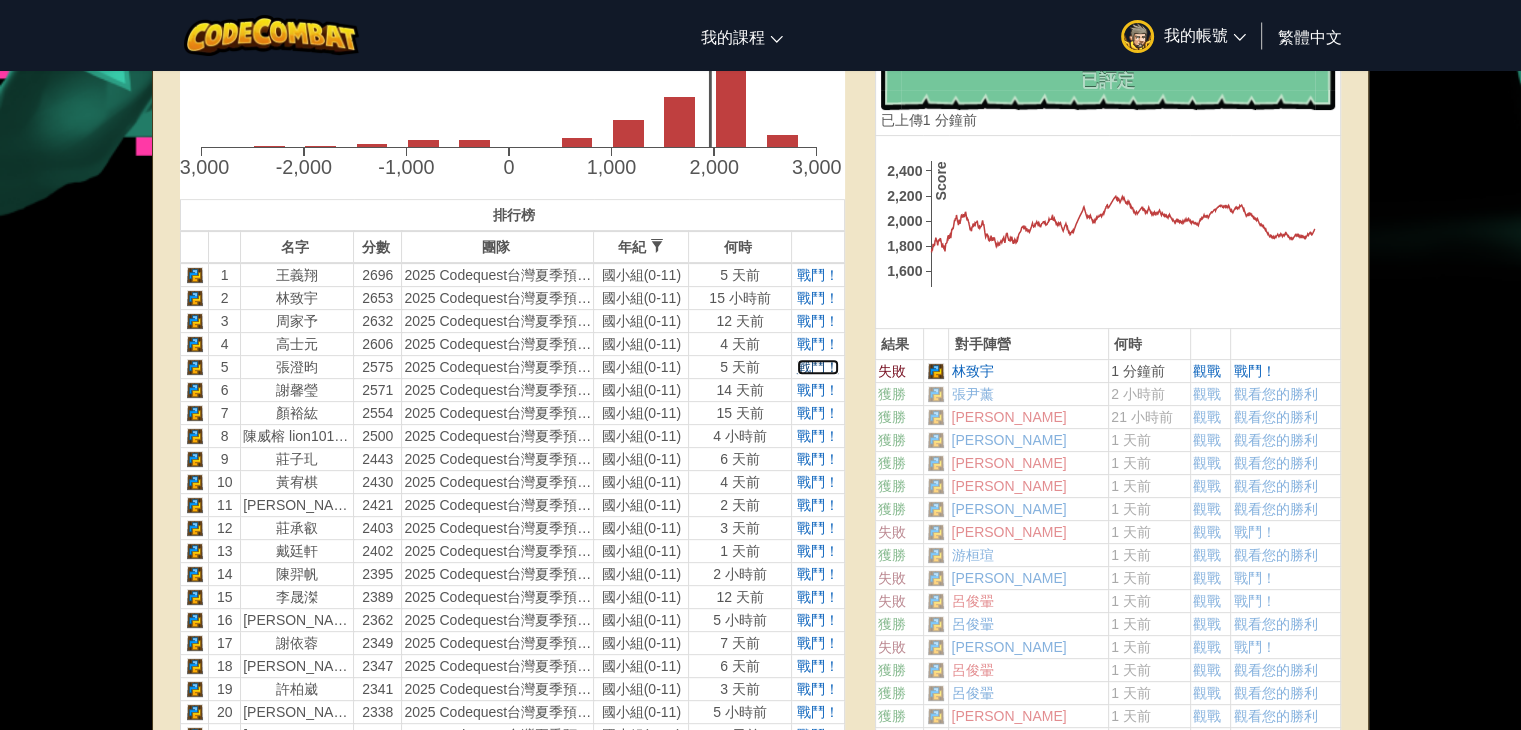click on "戰鬥！" at bounding box center [818, 367] 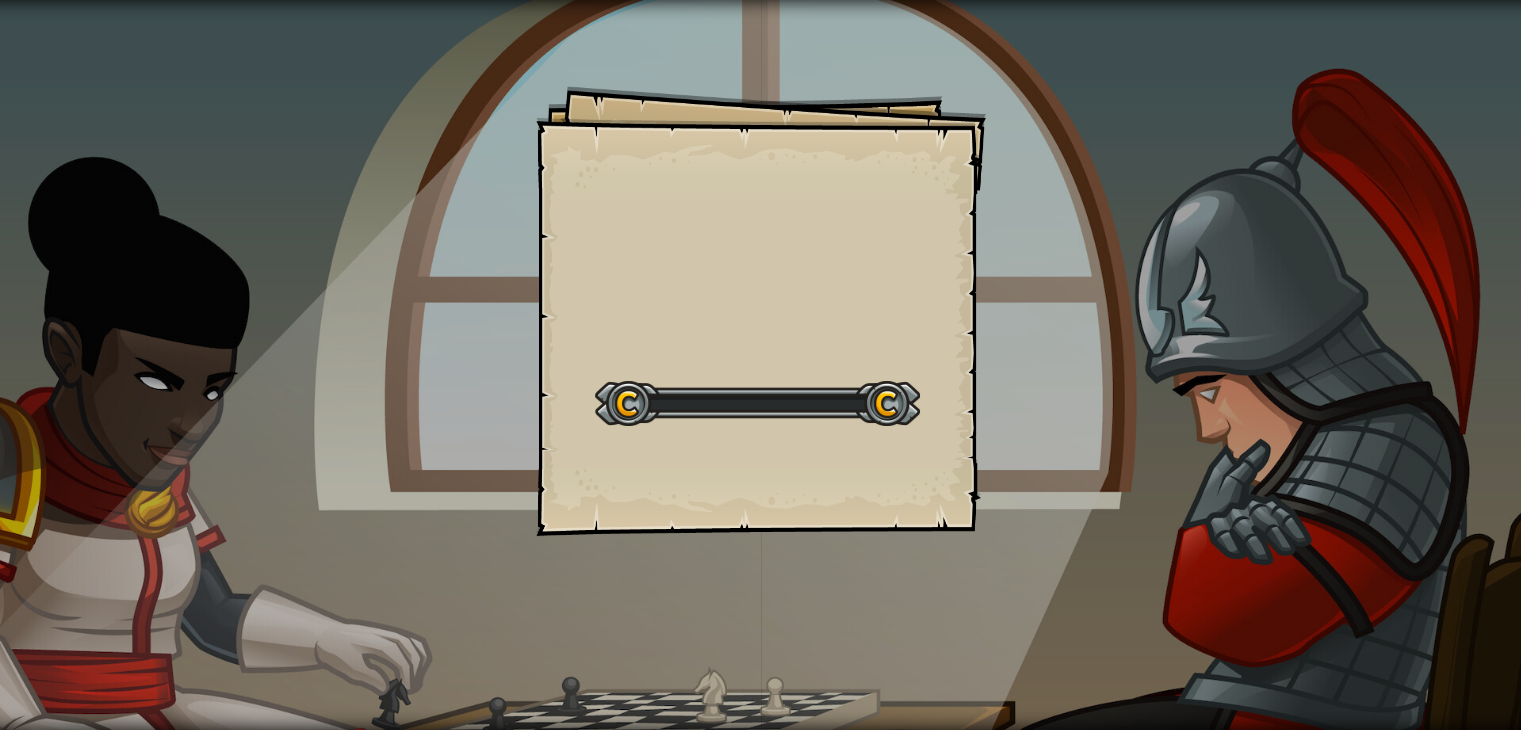 scroll, scrollTop: 0, scrollLeft: 0, axis: both 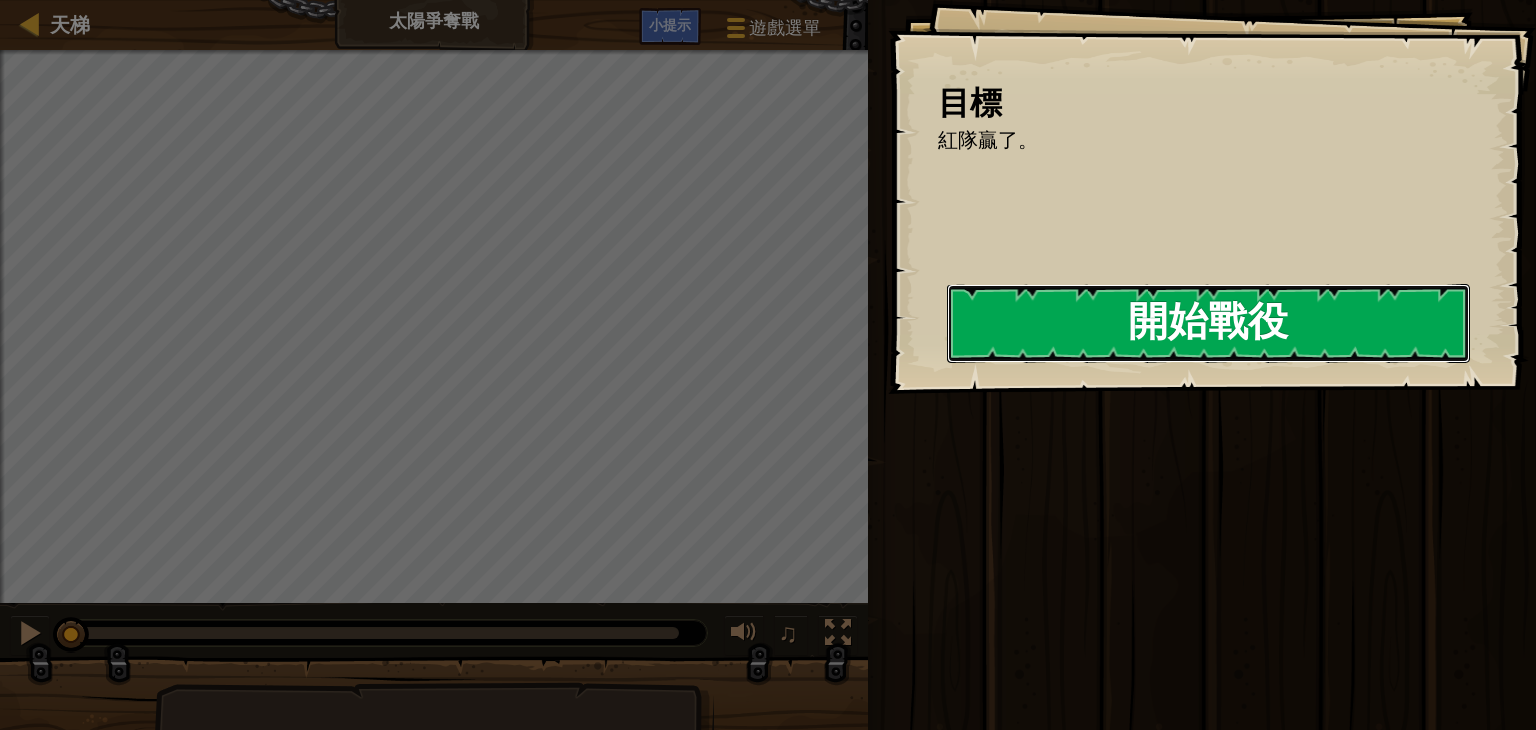 click on "開始戰役" at bounding box center (1208, 323) 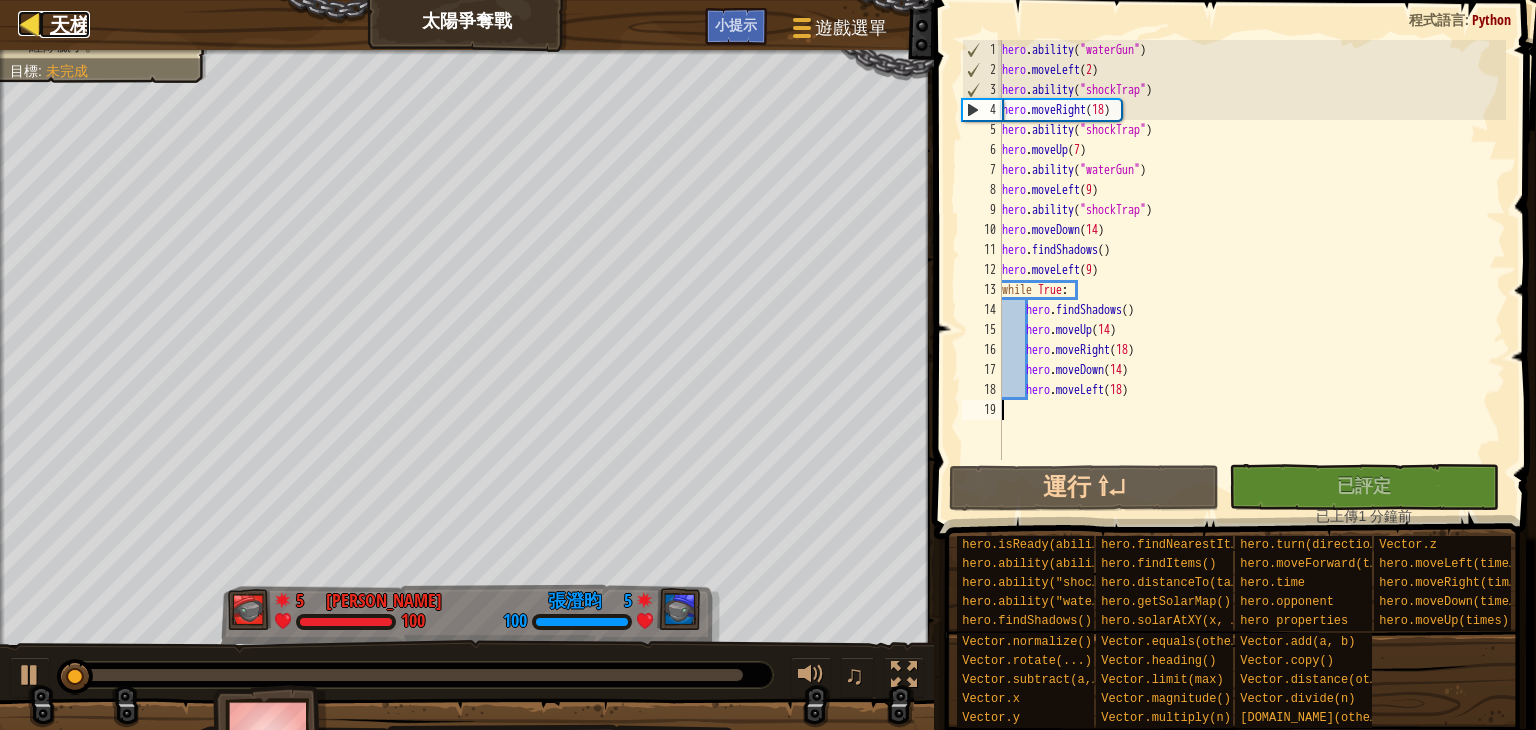 click on "天梯" at bounding box center (65, 24) 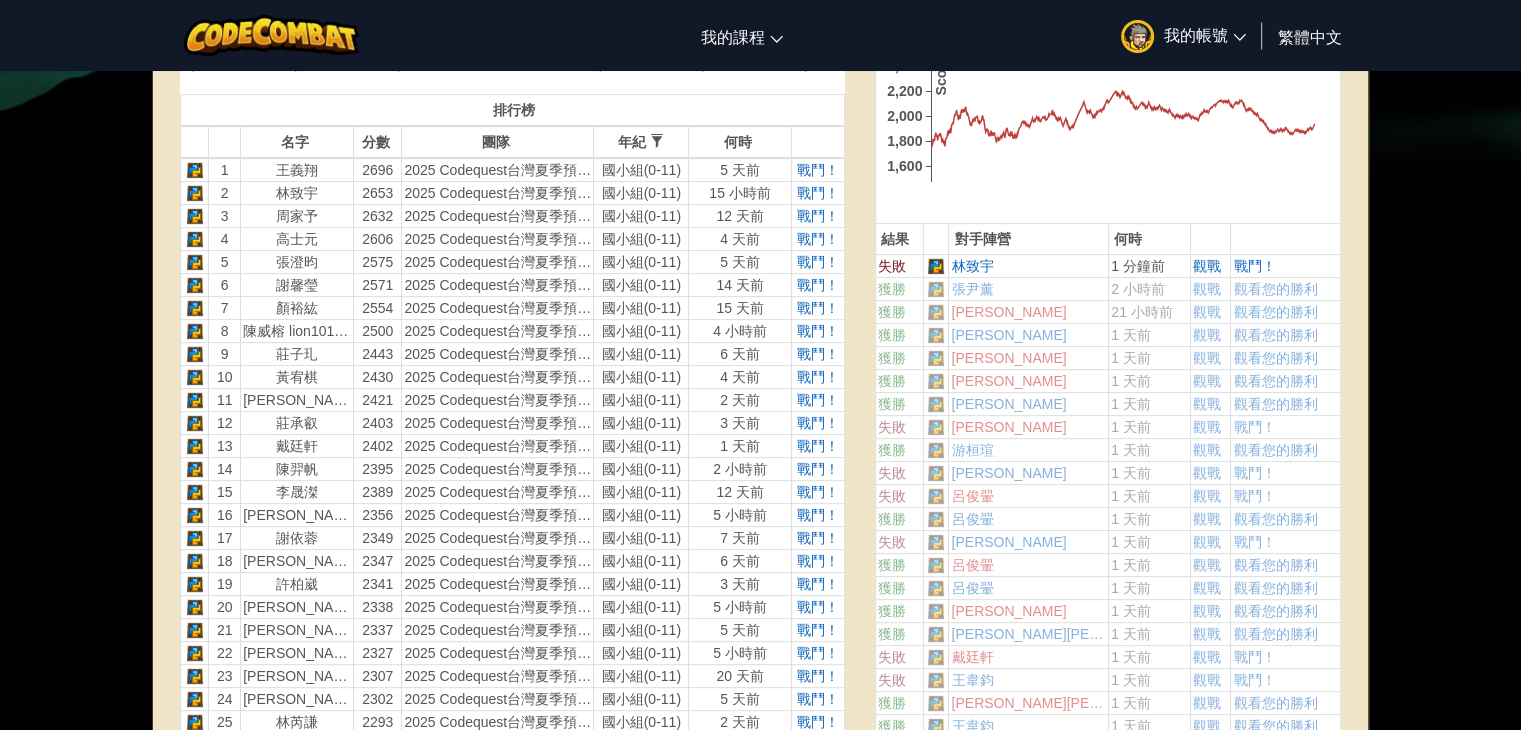 scroll, scrollTop: 600, scrollLeft: 0, axis: vertical 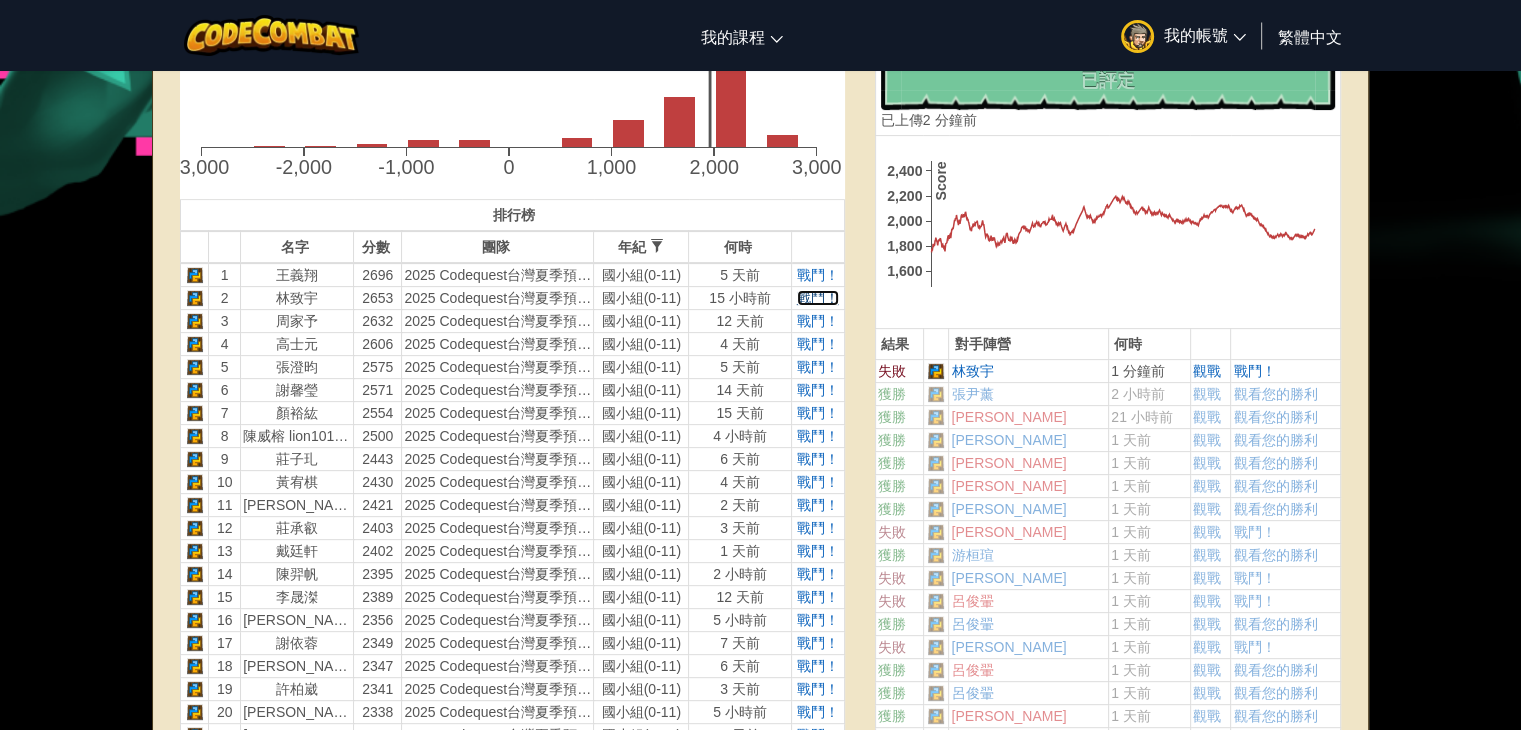 click on "戰鬥！" at bounding box center [818, 298] 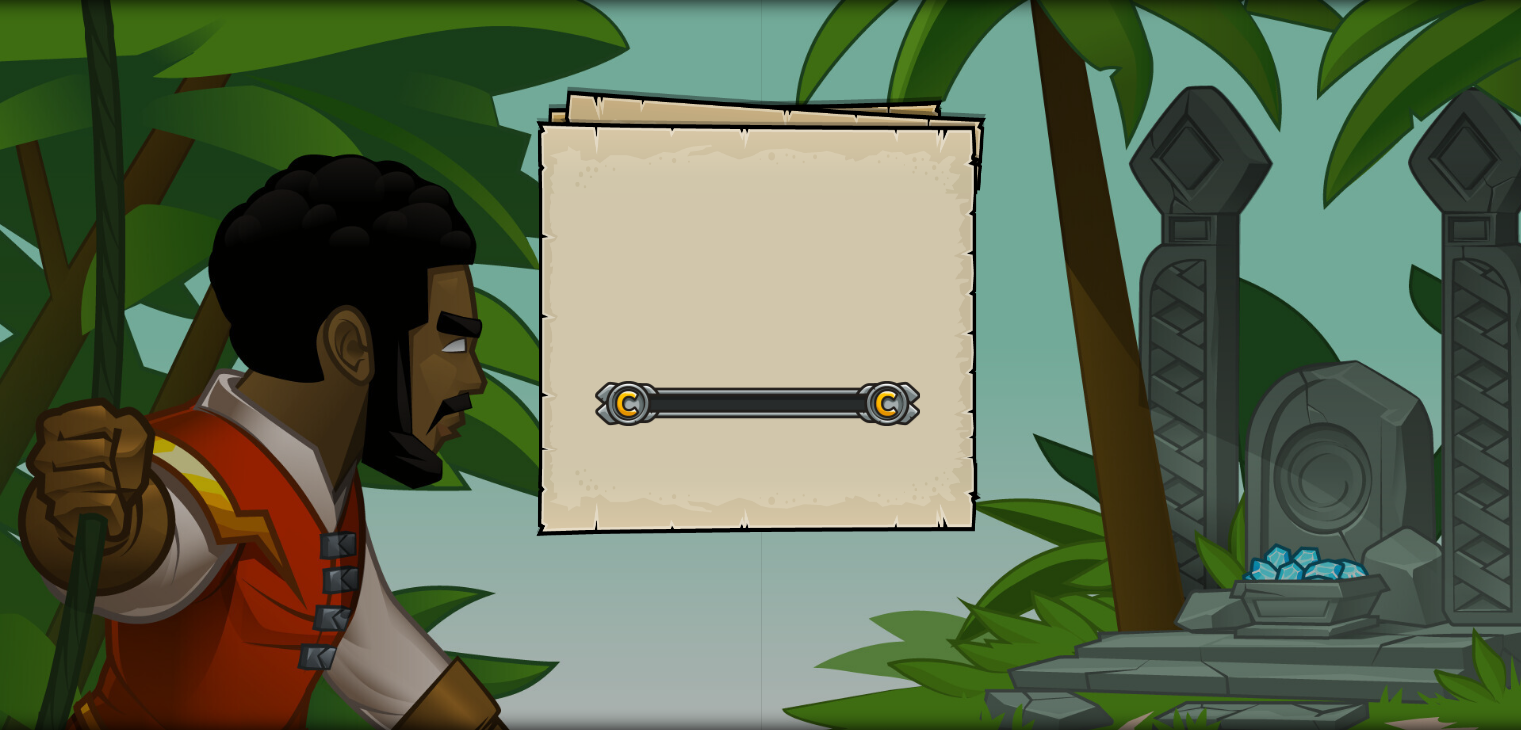 scroll, scrollTop: 0, scrollLeft: 0, axis: both 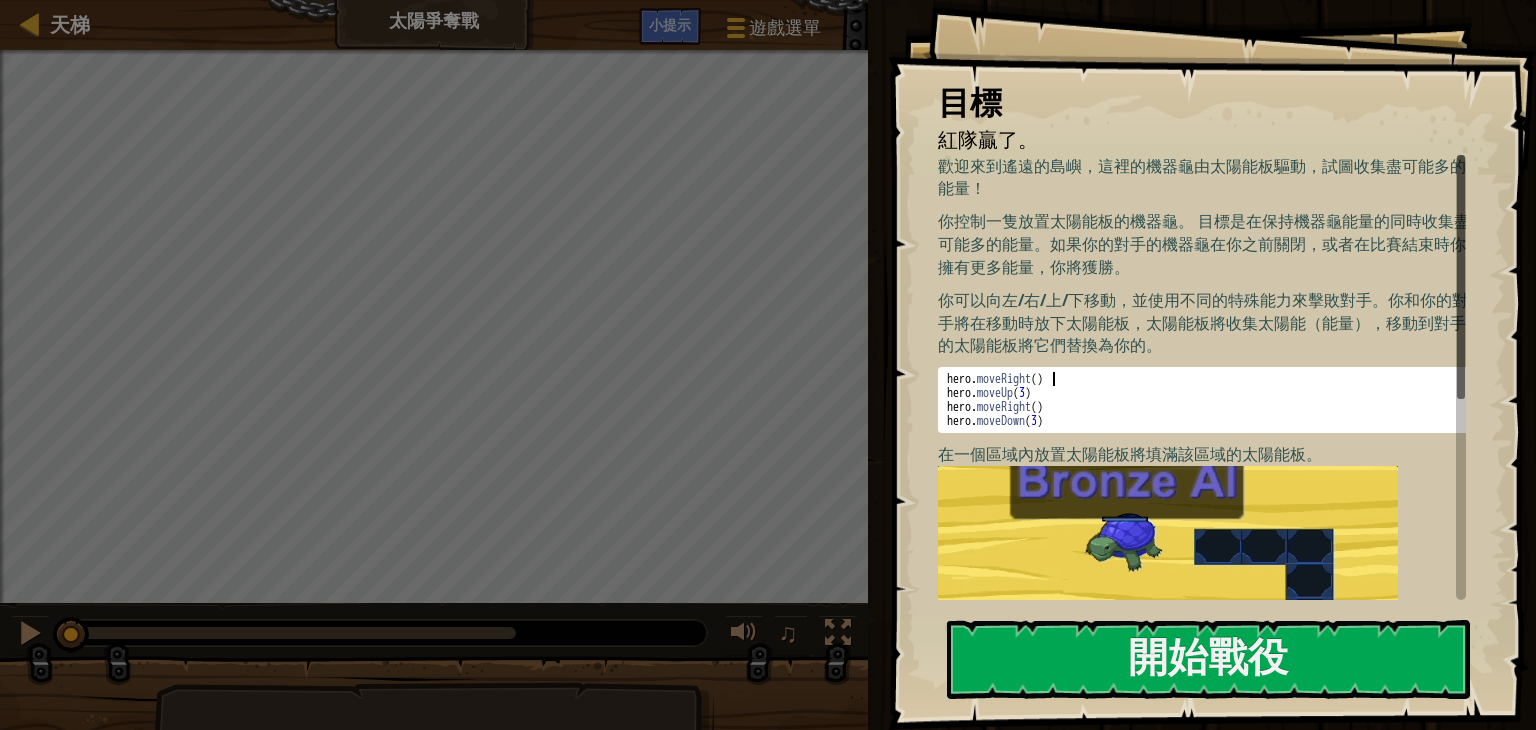 click on "hero . moveRight ( ) hero . moveUp ( 3 ) hero . moveRight ( ) hero . moveDown ( 3 )" at bounding box center [1209, 414] 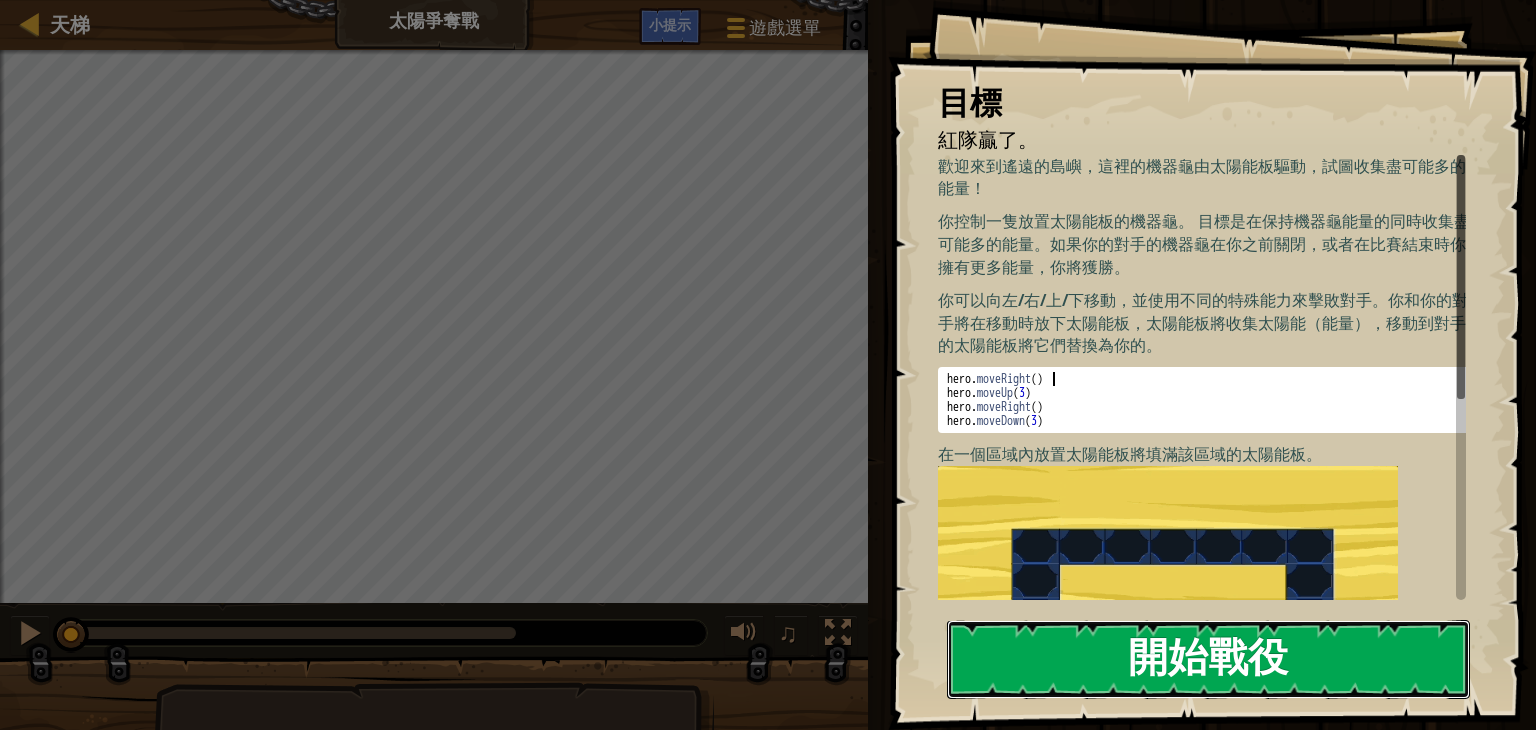 click on "開始戰役" at bounding box center (1208, 659) 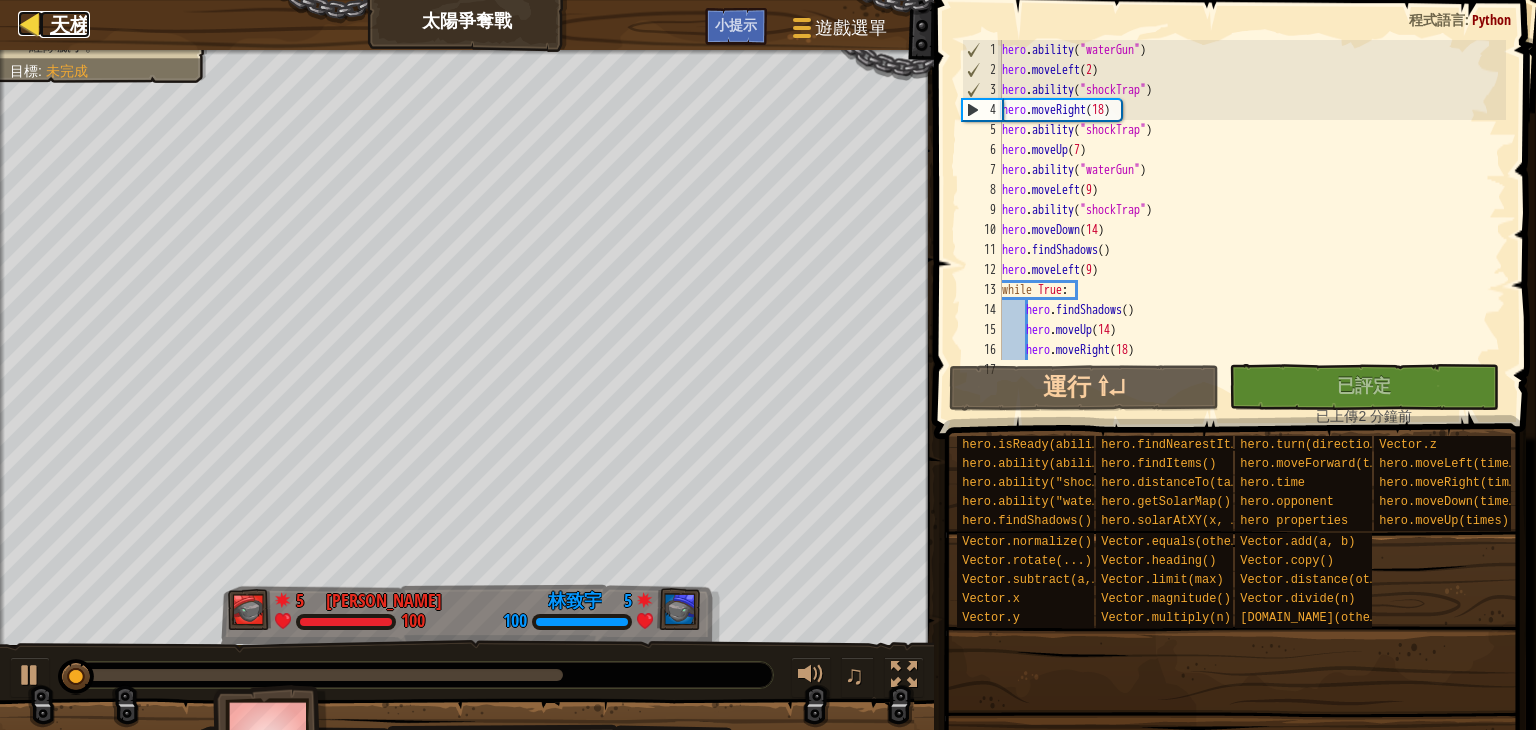 click on "天梯" at bounding box center [70, 24] 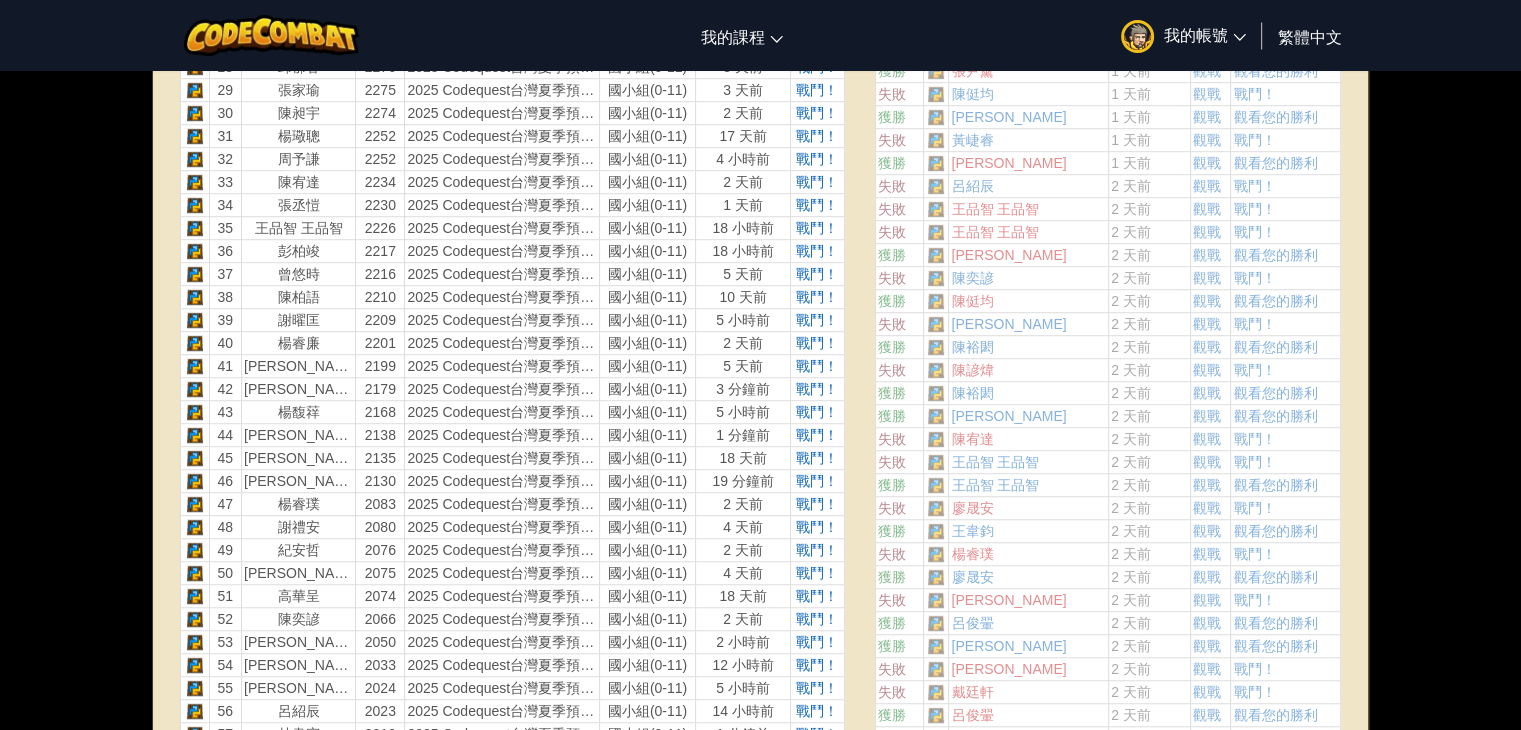 scroll, scrollTop: 1700, scrollLeft: 0, axis: vertical 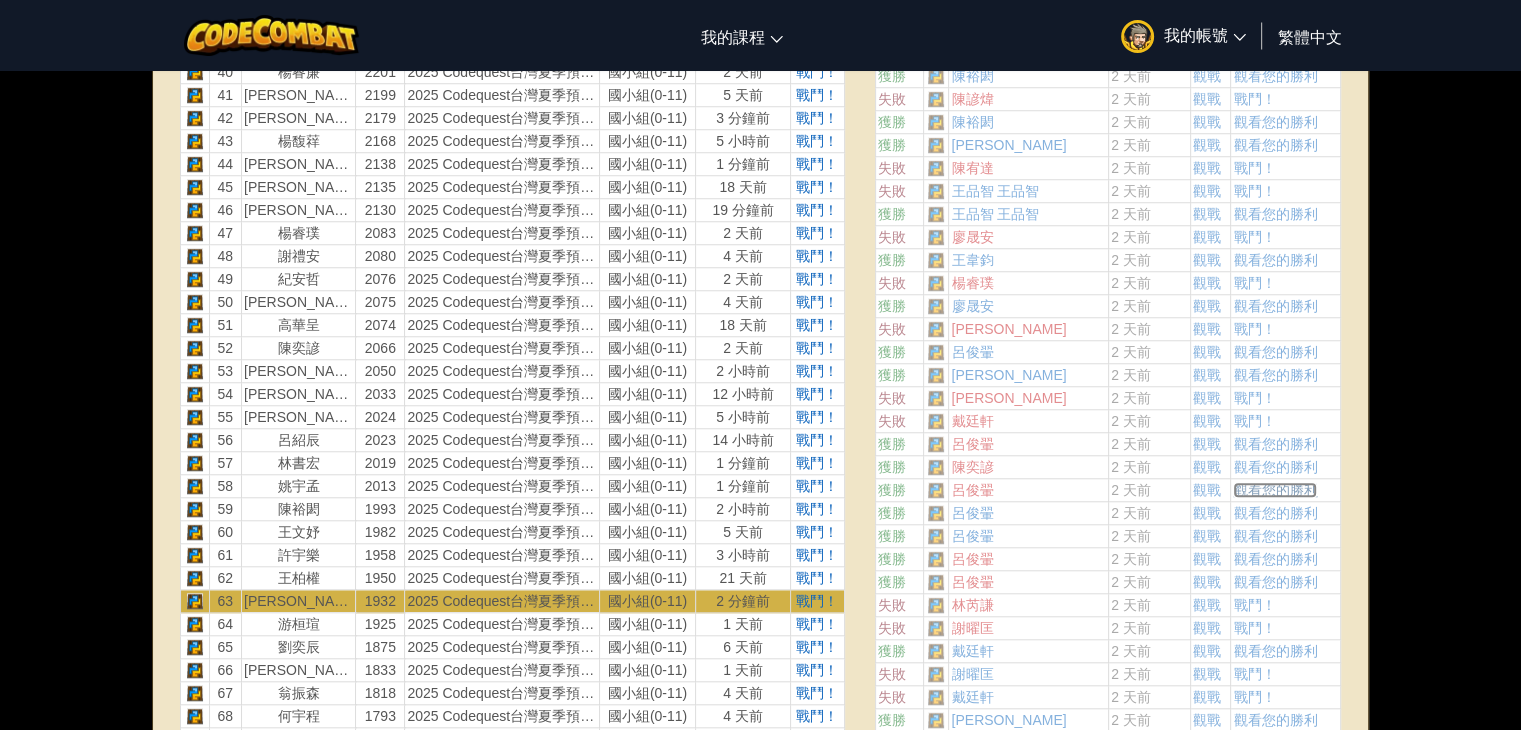 click on "觀看您的勝利" at bounding box center [1275, 490] 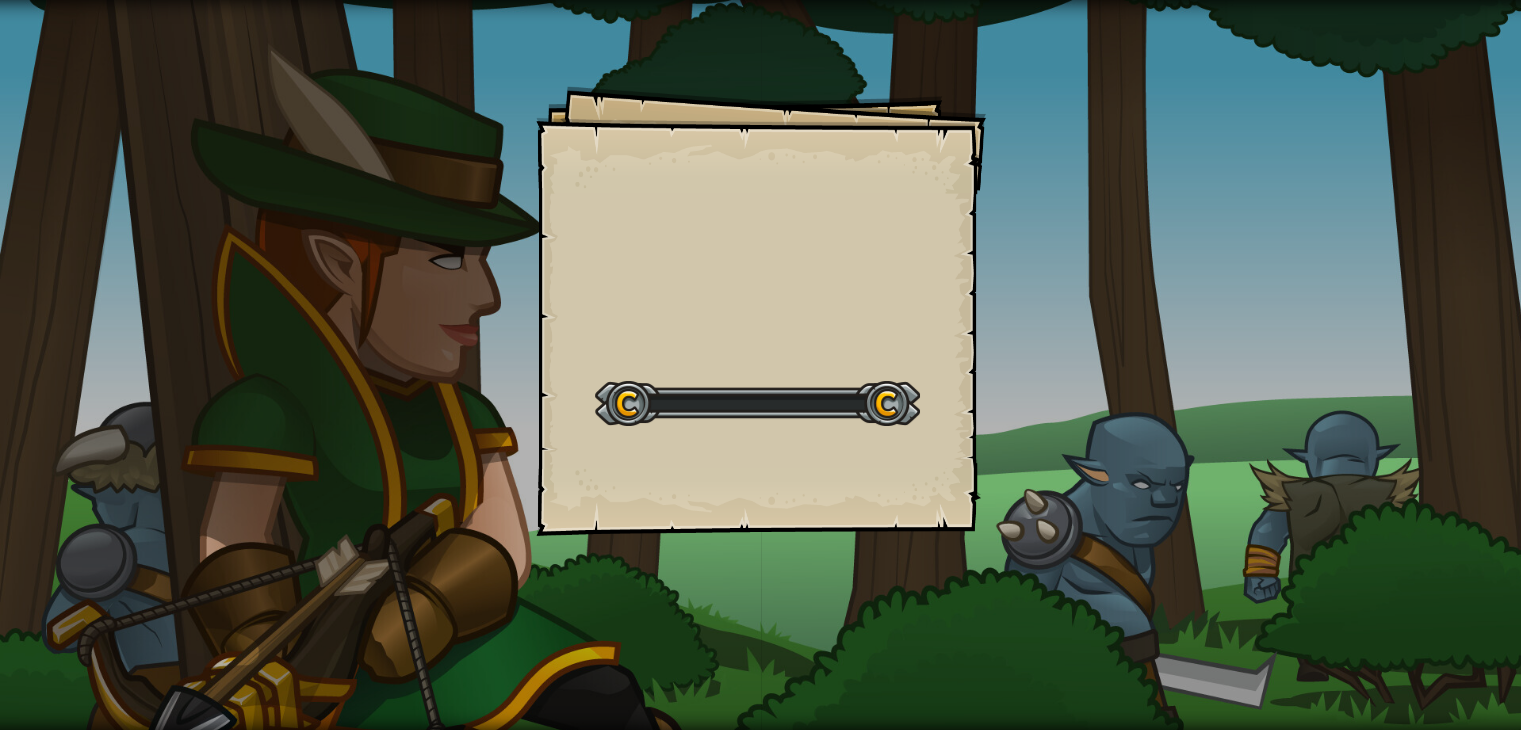 scroll, scrollTop: 0, scrollLeft: 0, axis: both 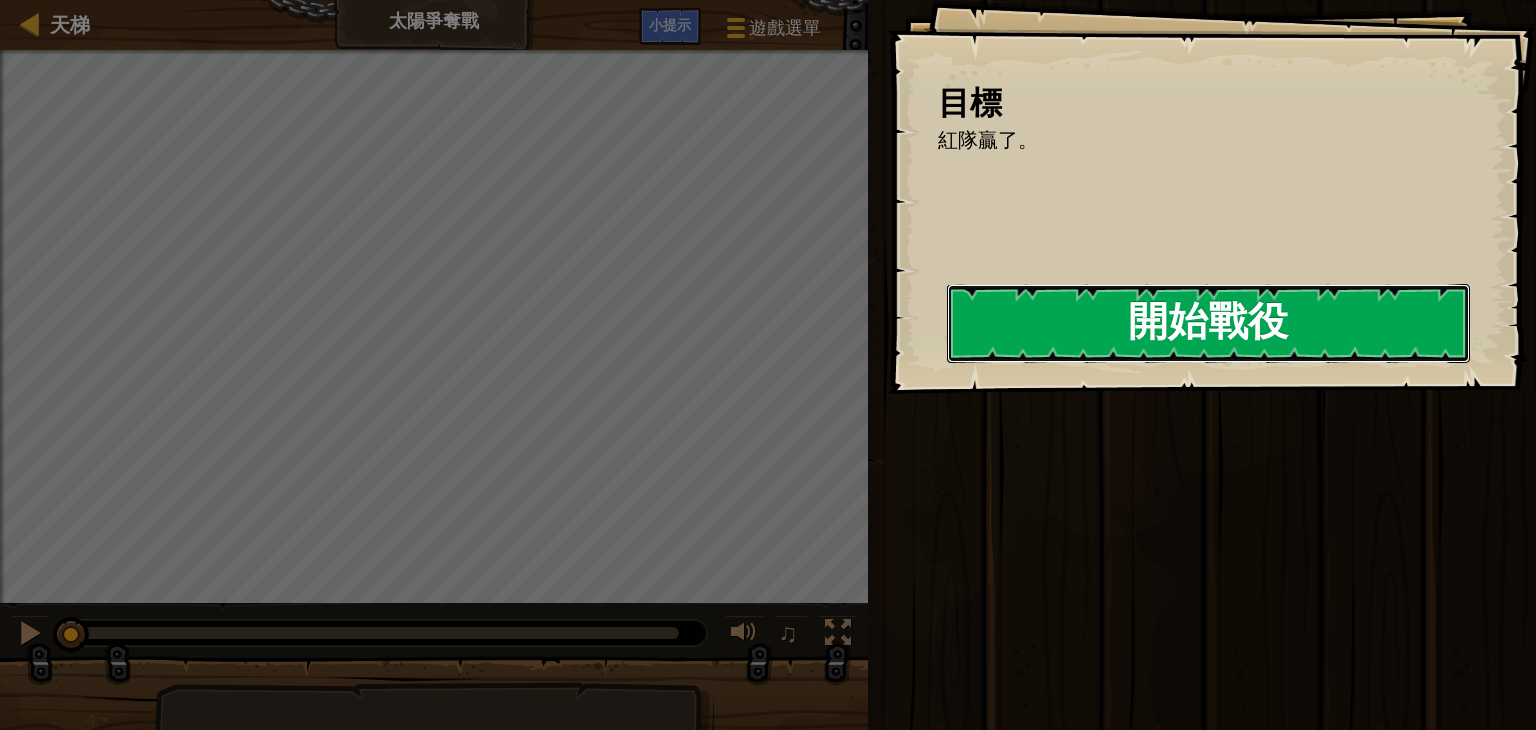 click on "開始戰役" at bounding box center (1208, 323) 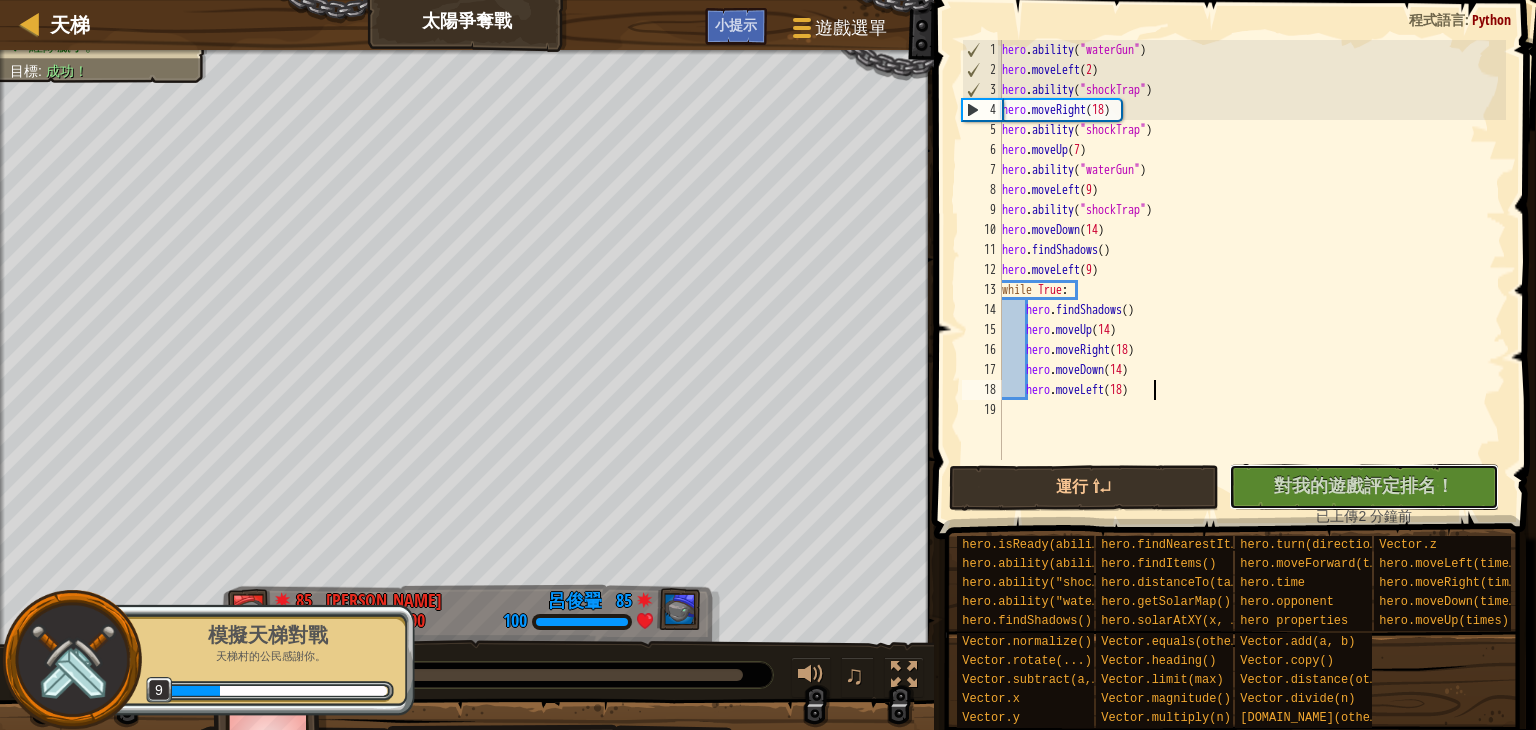 click on "沒有新程式碼可評定排名 對我的遊戲評定排名！ 上傳中… 已上傳以求評定排名 評定失敗 已評定" at bounding box center [1364, 487] 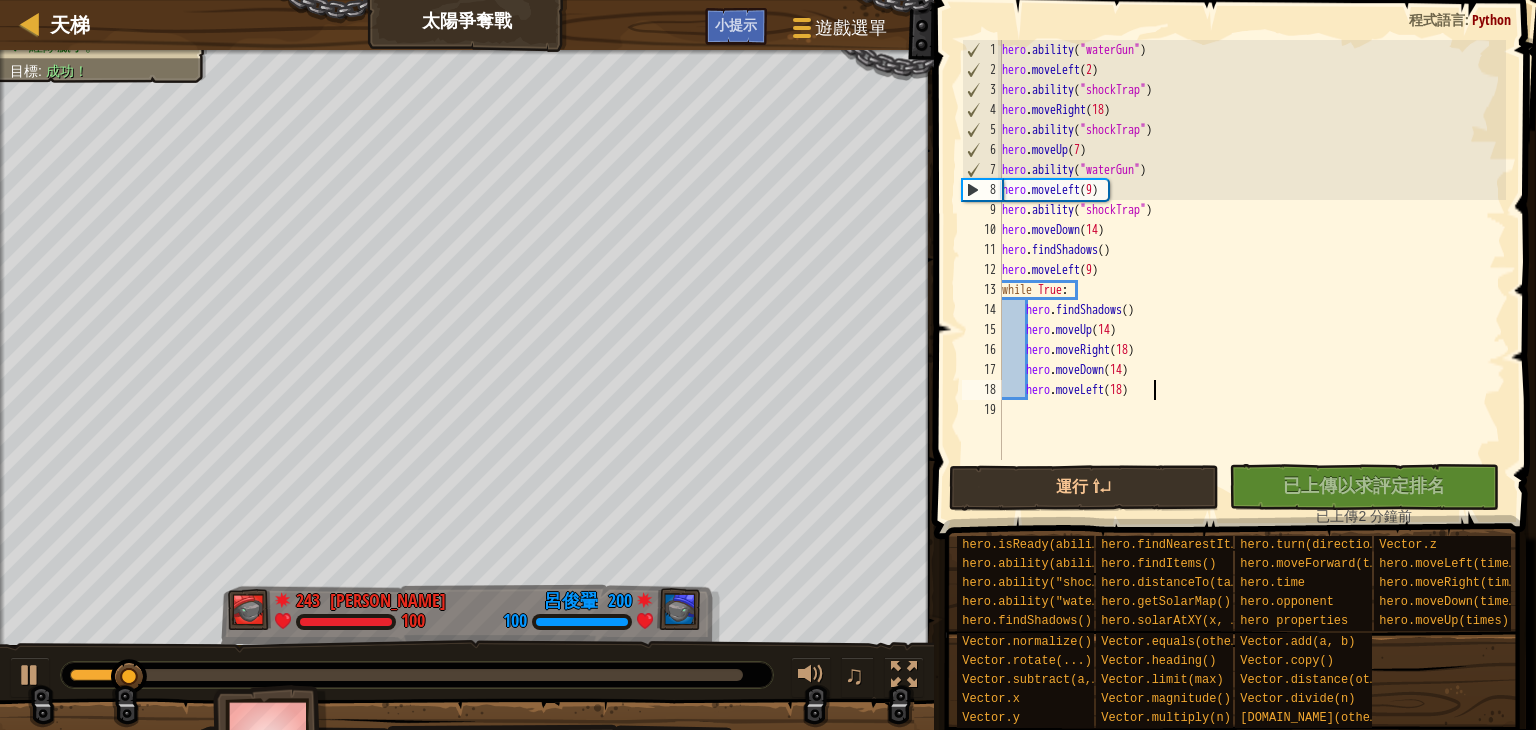 click on "1:57.6 現在：	0:10.7 最大值：	2:01.1" at bounding box center [406, 675] 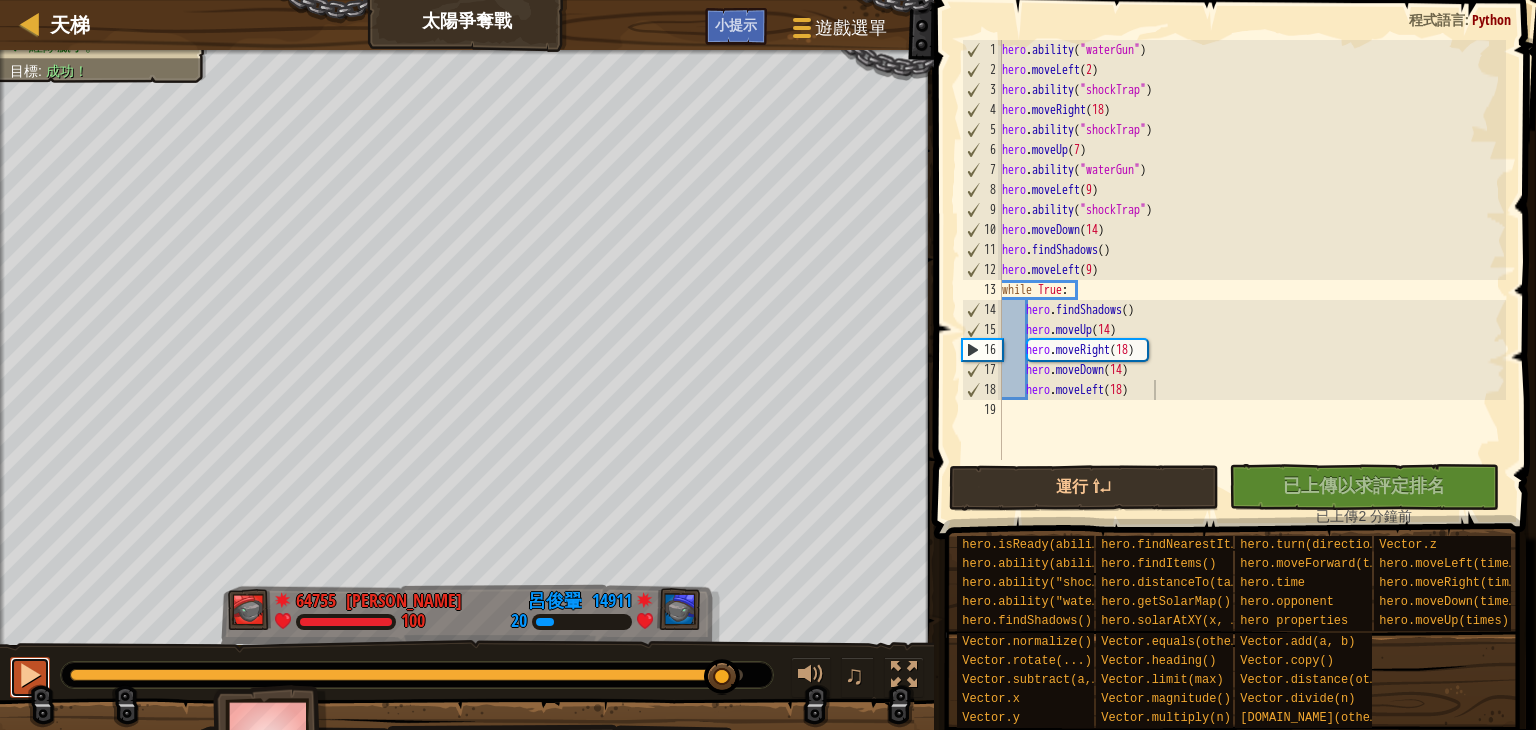 click at bounding box center [30, 675] 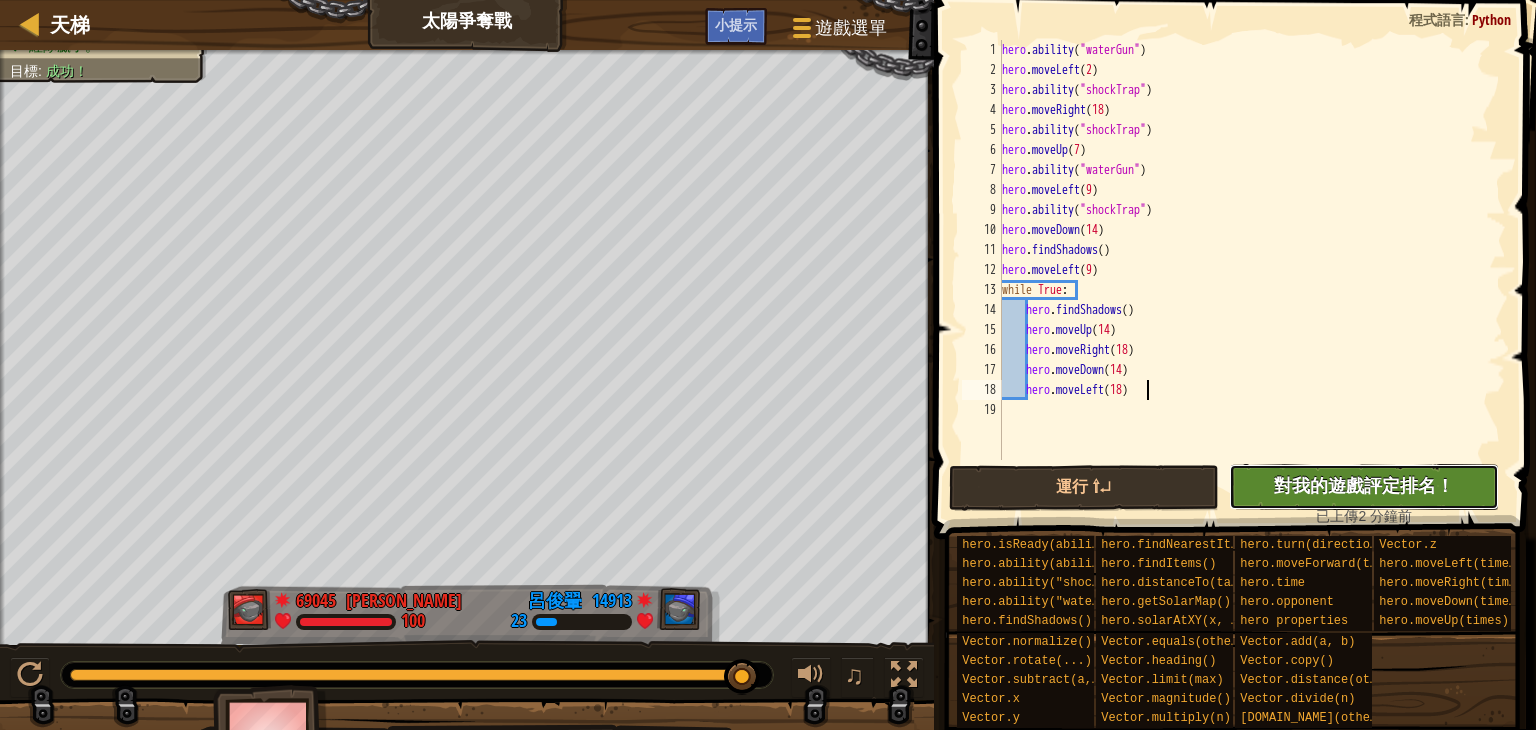 click on "對我的遊戲評定排名！" at bounding box center (1364, 485) 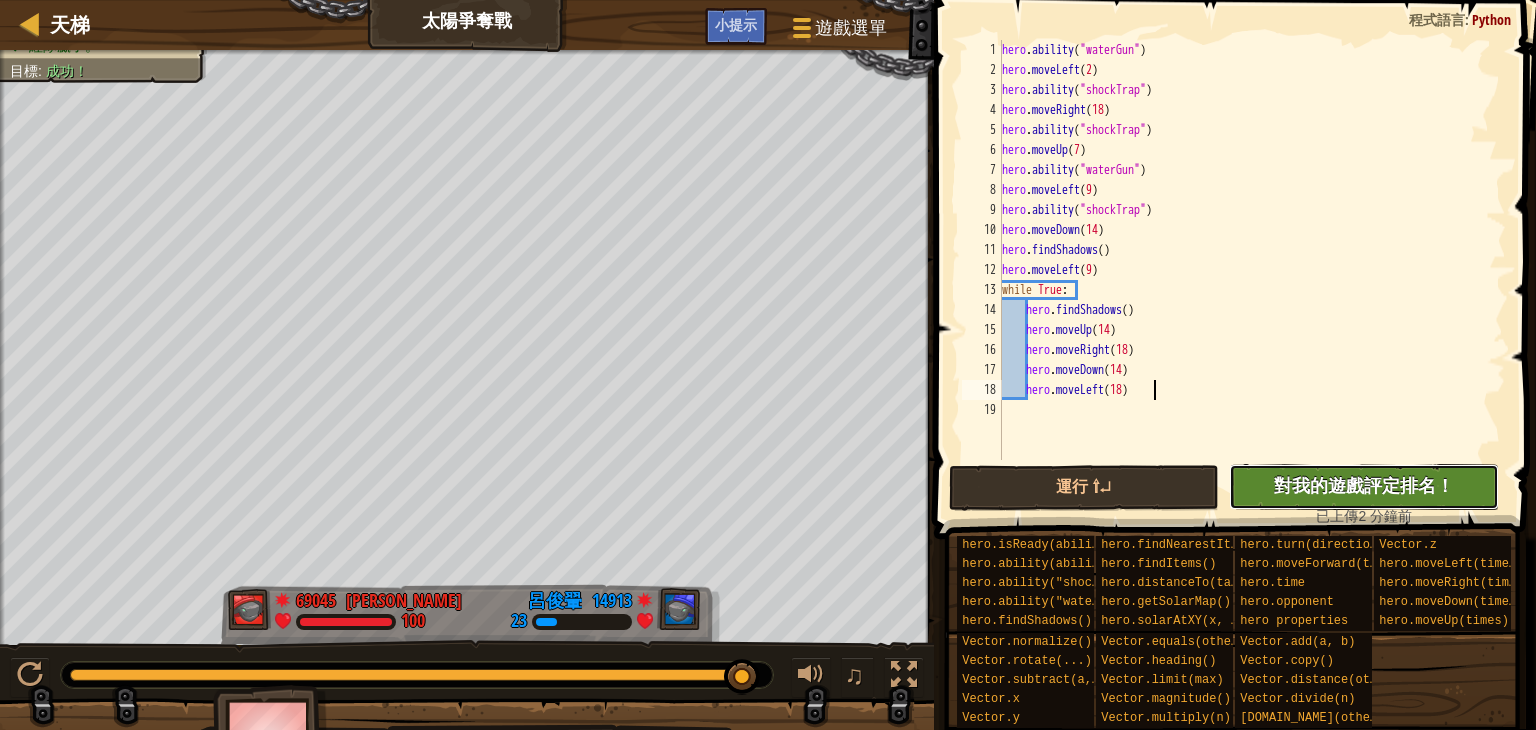 click on "對我的遊戲評定排名！" at bounding box center (1364, 485) 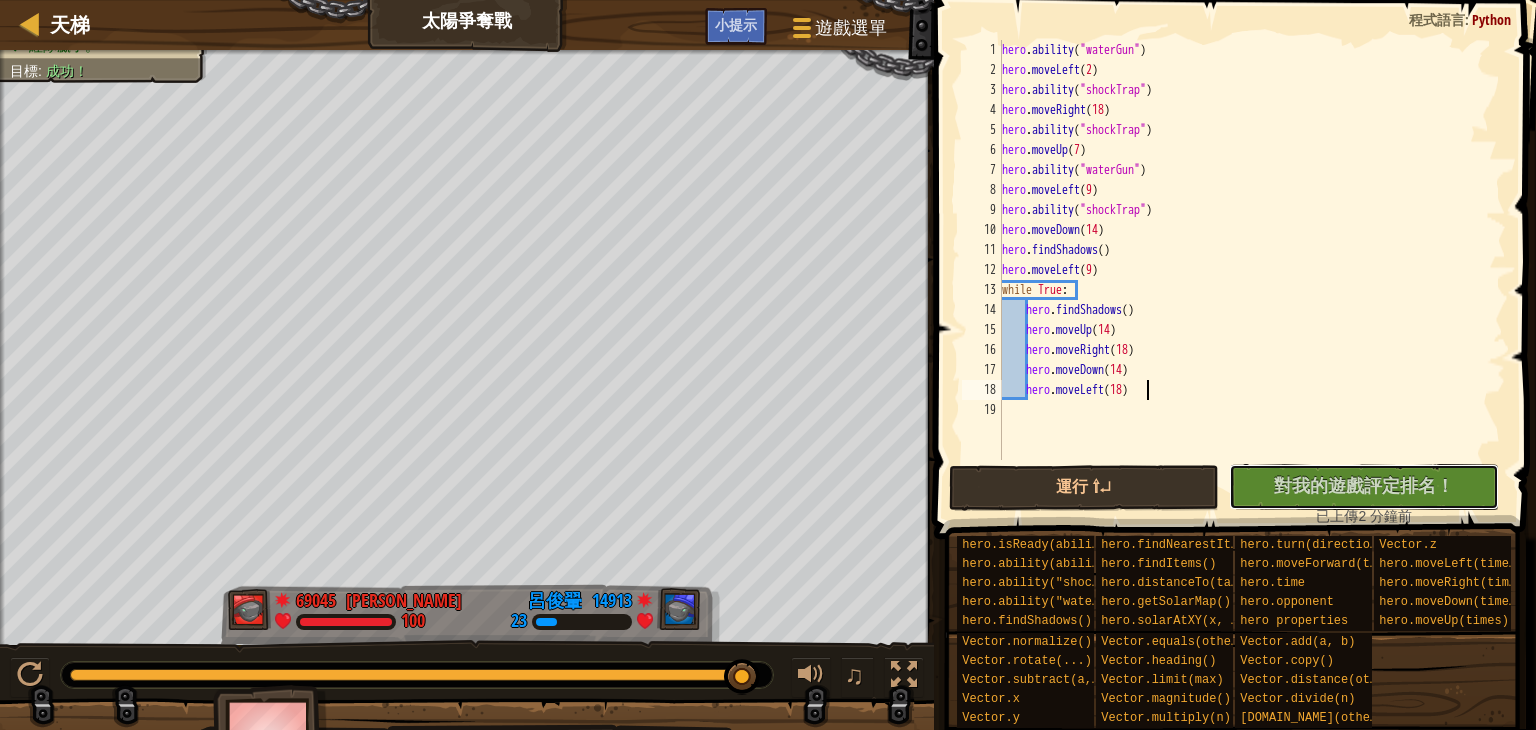drag, startPoint x: 1323, startPoint y: 493, endPoint x: 1314, endPoint y: 526, distance: 34.20526 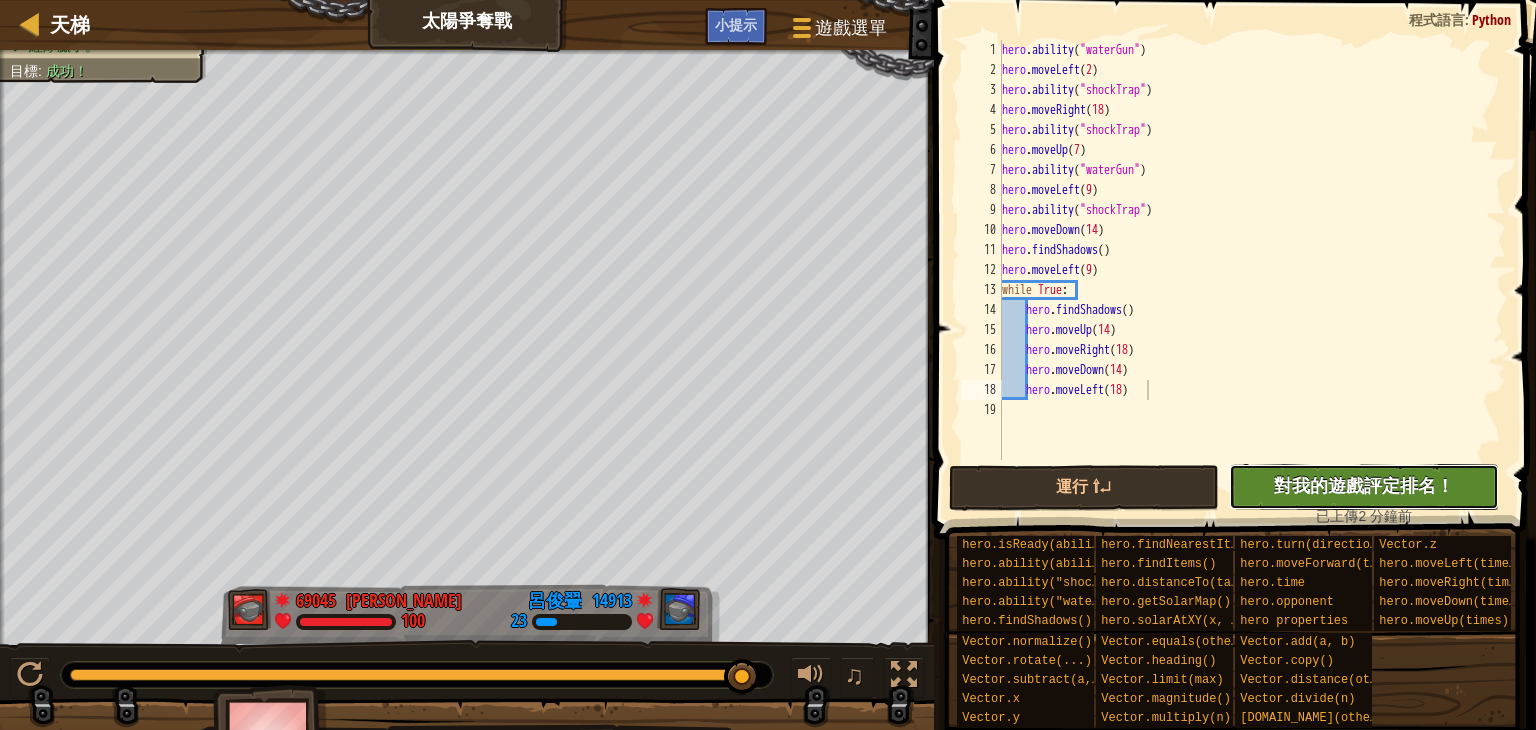 click on "對我的遊戲評定排名！" at bounding box center [1364, 485] 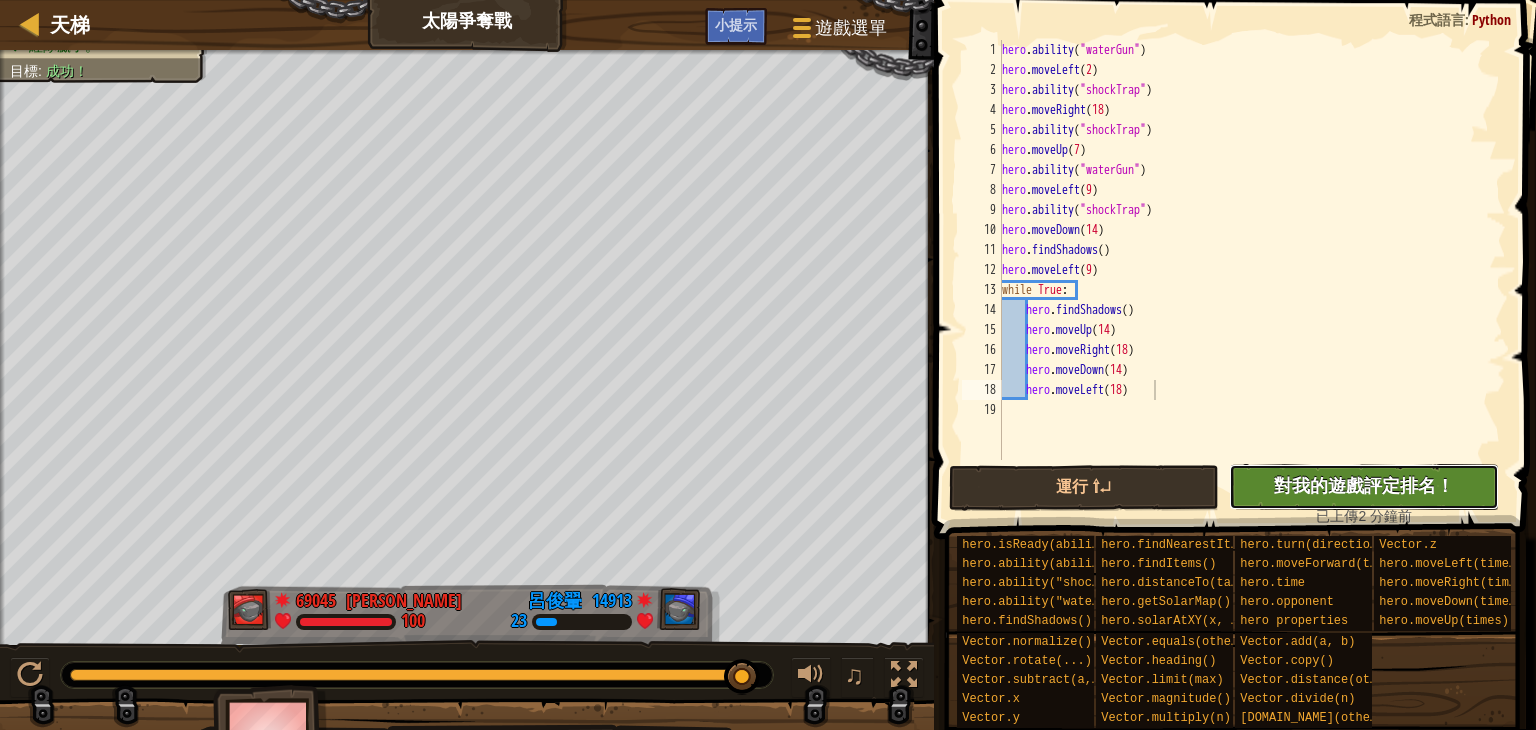 click on "對我的遊戲評定排名！" at bounding box center (1364, 485) 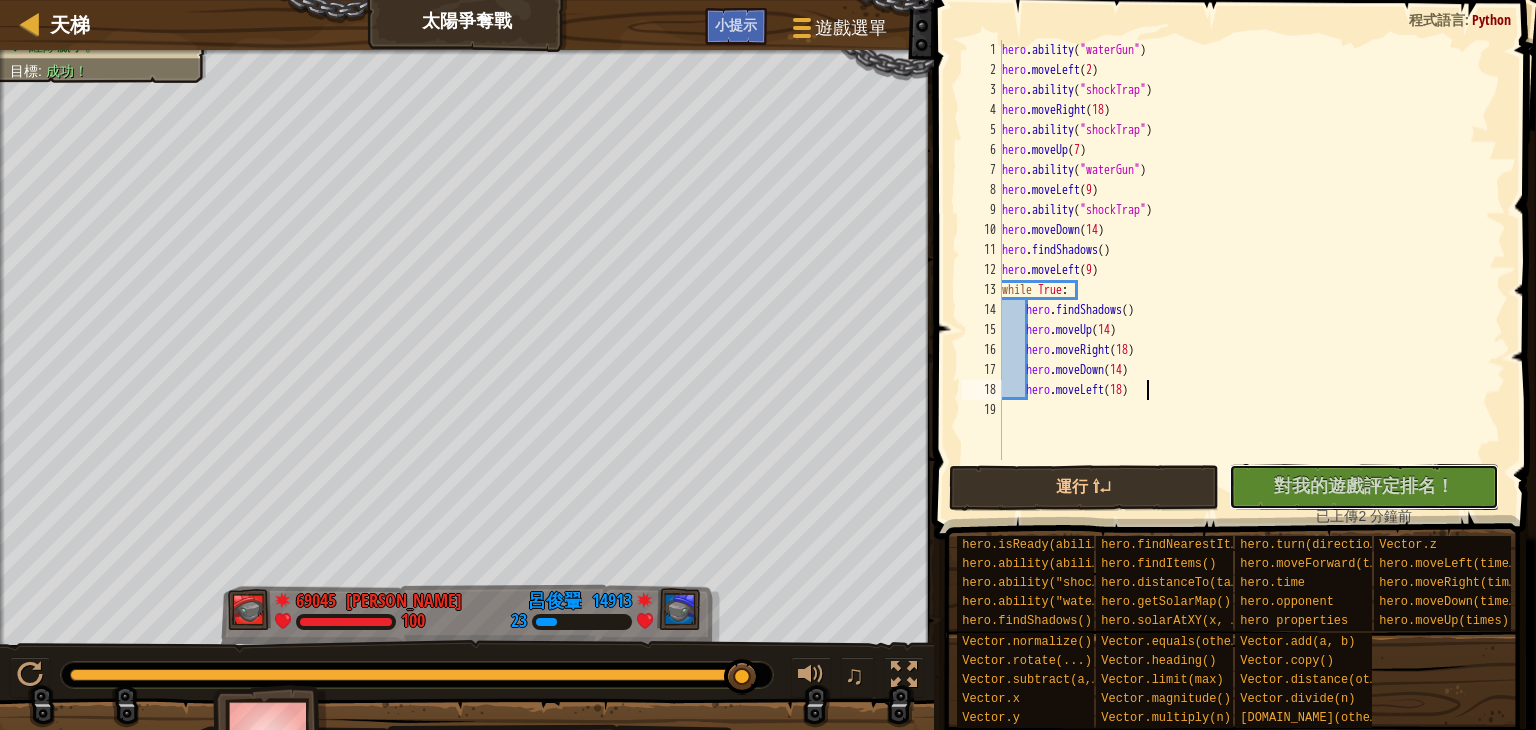 click on "對我的遊戲評定排名！" at bounding box center [1364, 485] 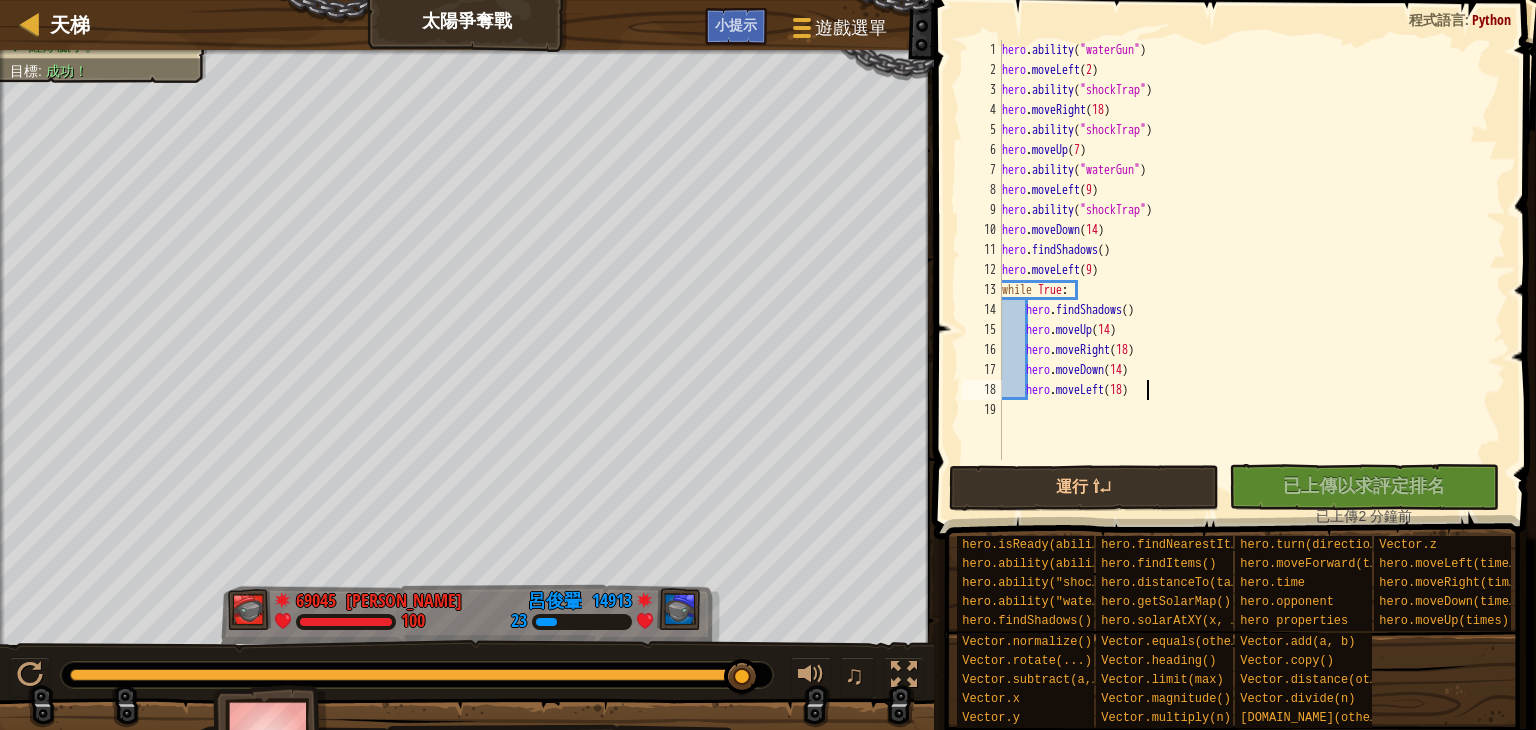 type on "hero.moveLeft(18)" 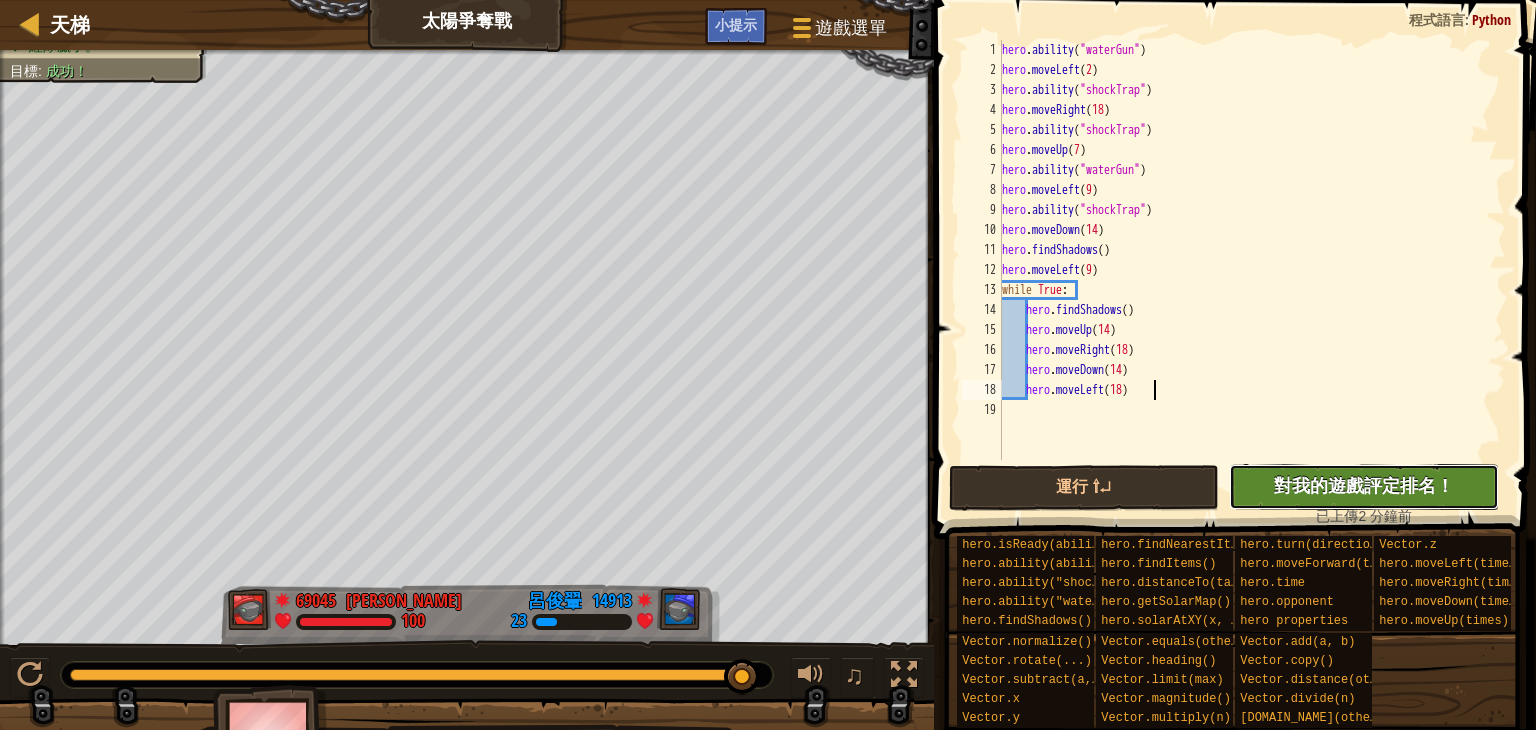 click on "對我的遊戲評定排名！" at bounding box center [1364, 485] 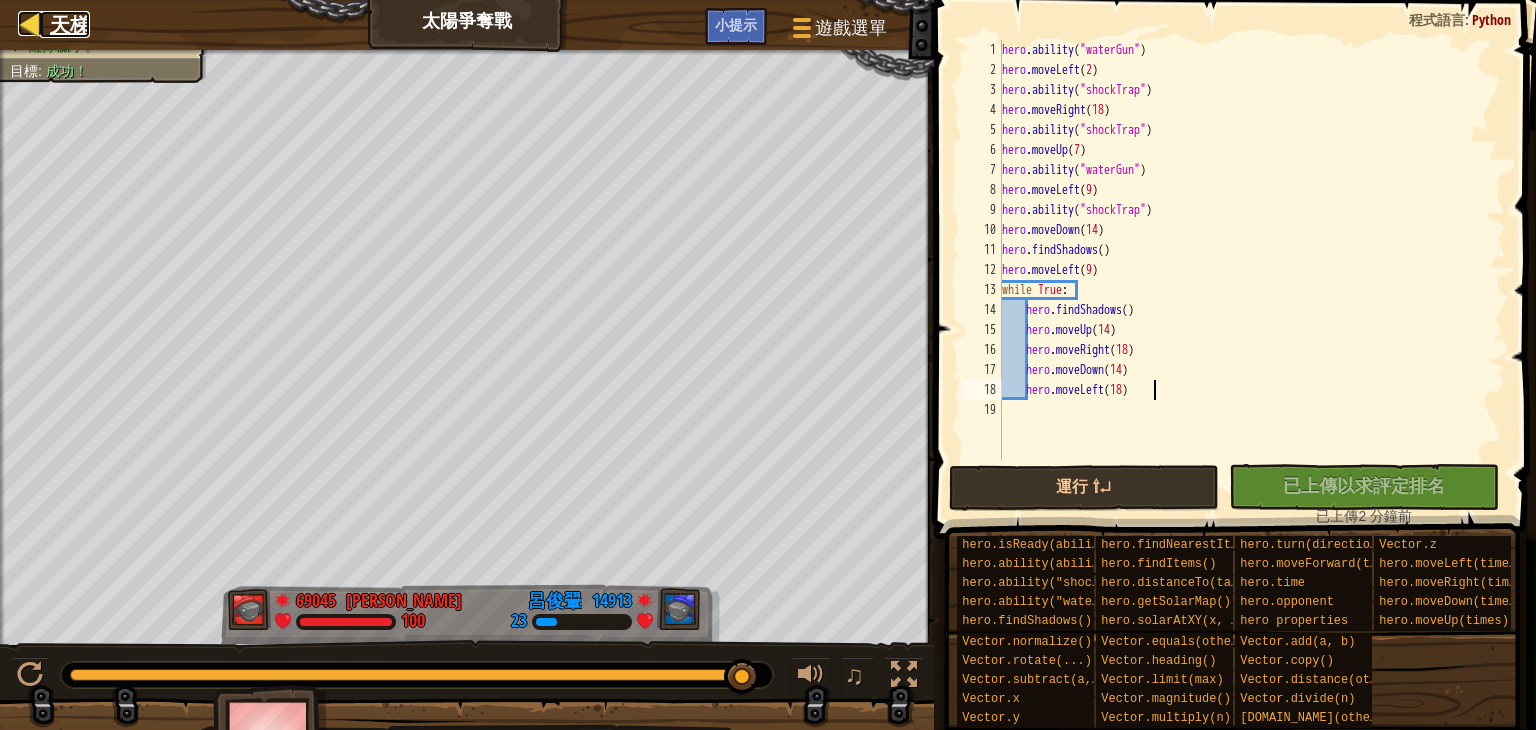 click on "天梯" at bounding box center (70, 24) 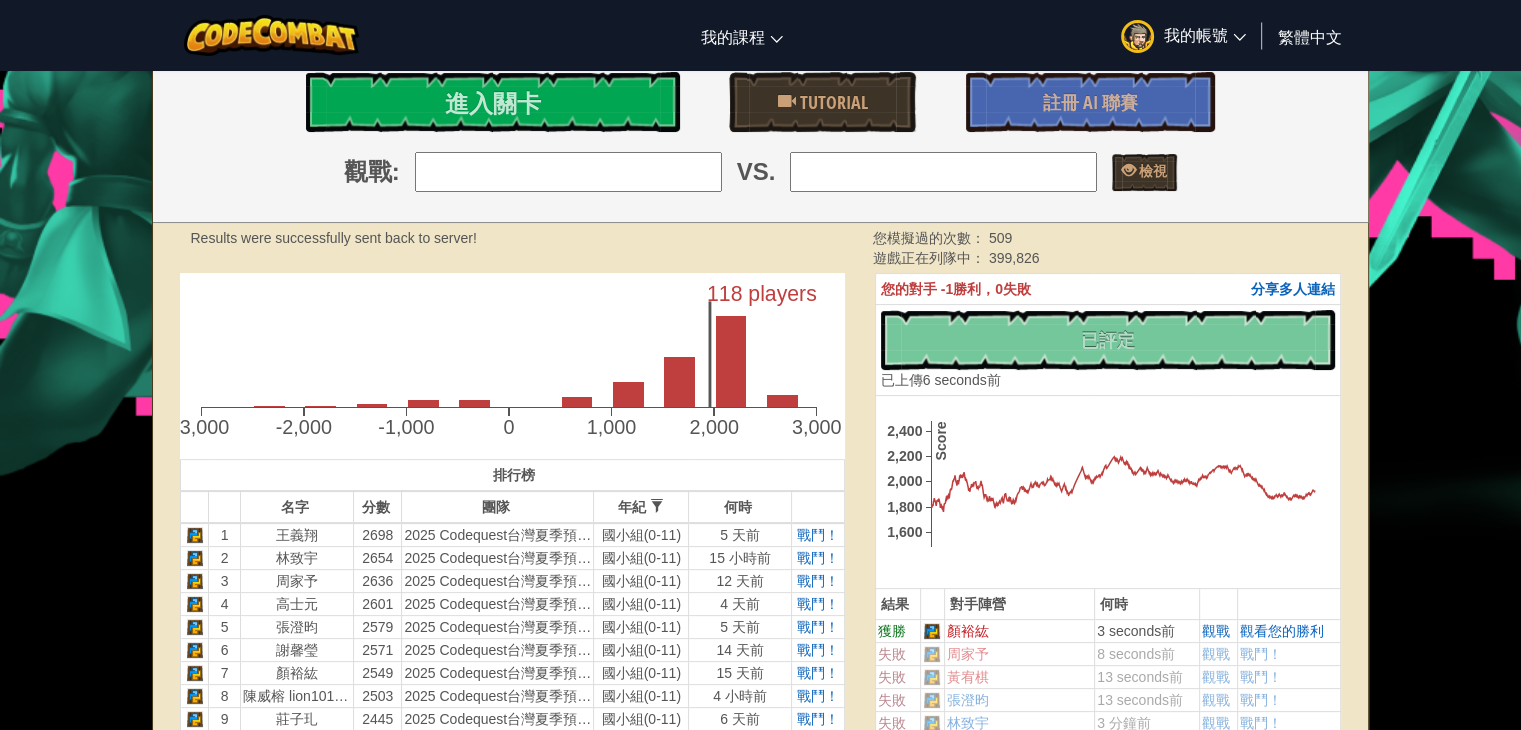scroll, scrollTop: 327, scrollLeft: 0, axis: vertical 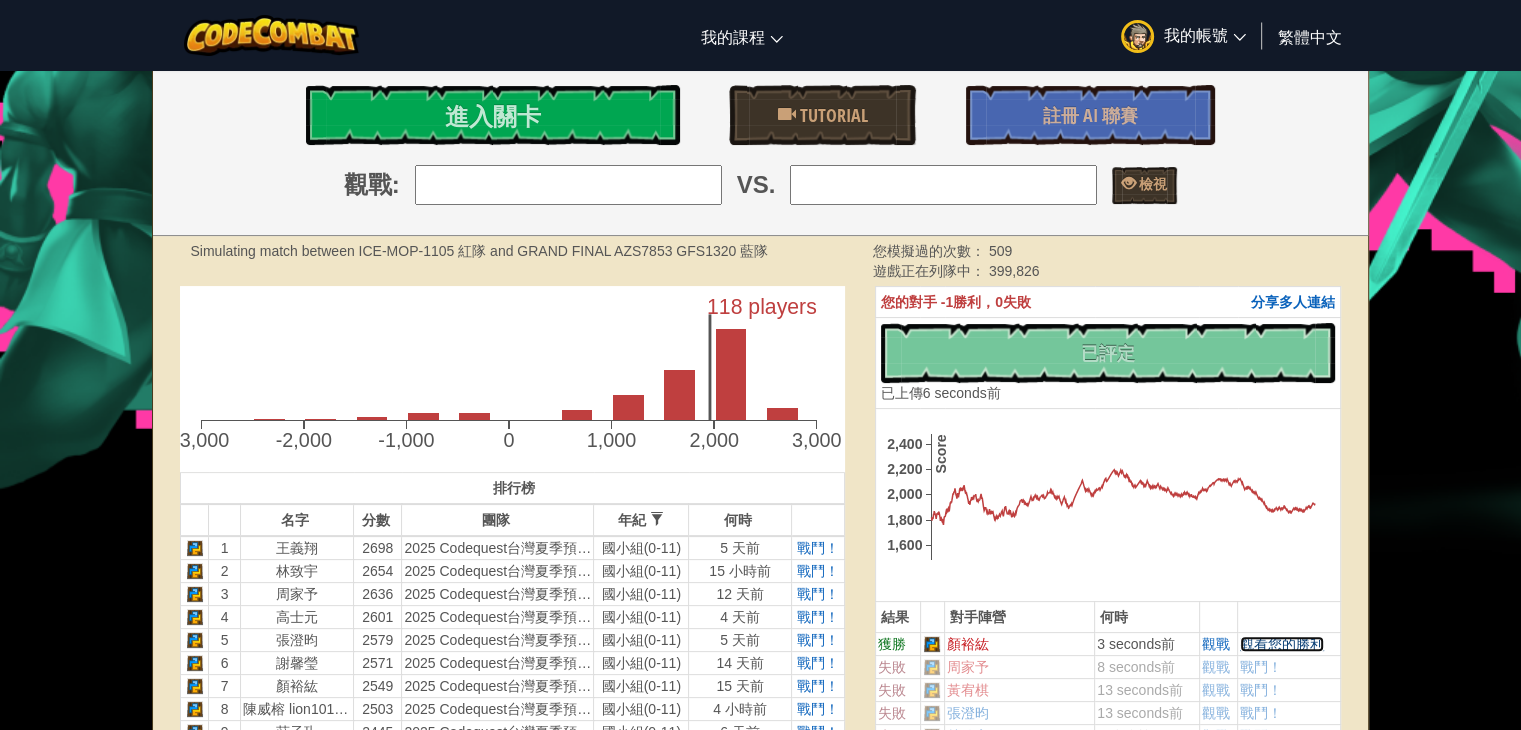 click on "觀看您的勝利" at bounding box center [1282, 644] 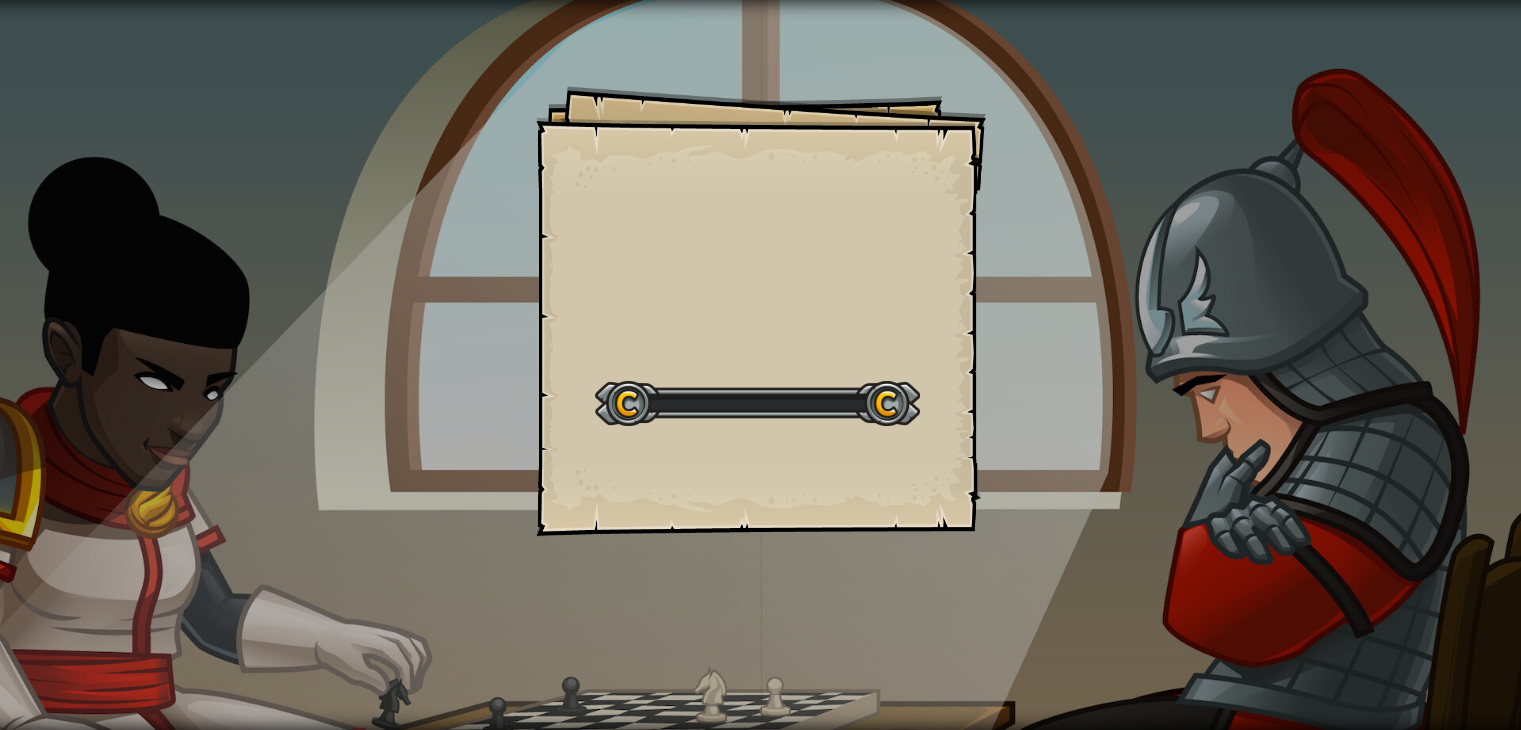 scroll, scrollTop: 0, scrollLeft: 0, axis: both 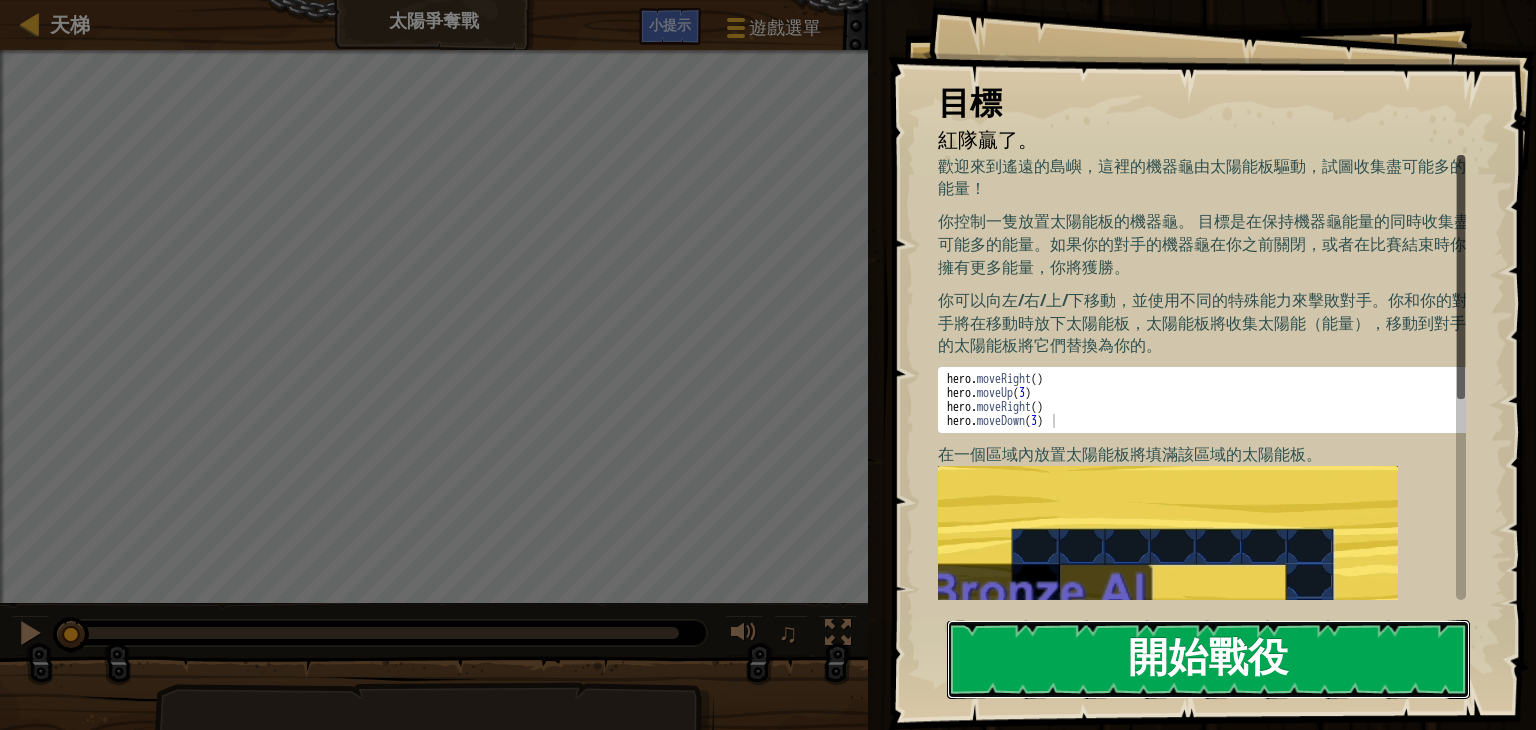 click on "開始戰役" at bounding box center [1208, 659] 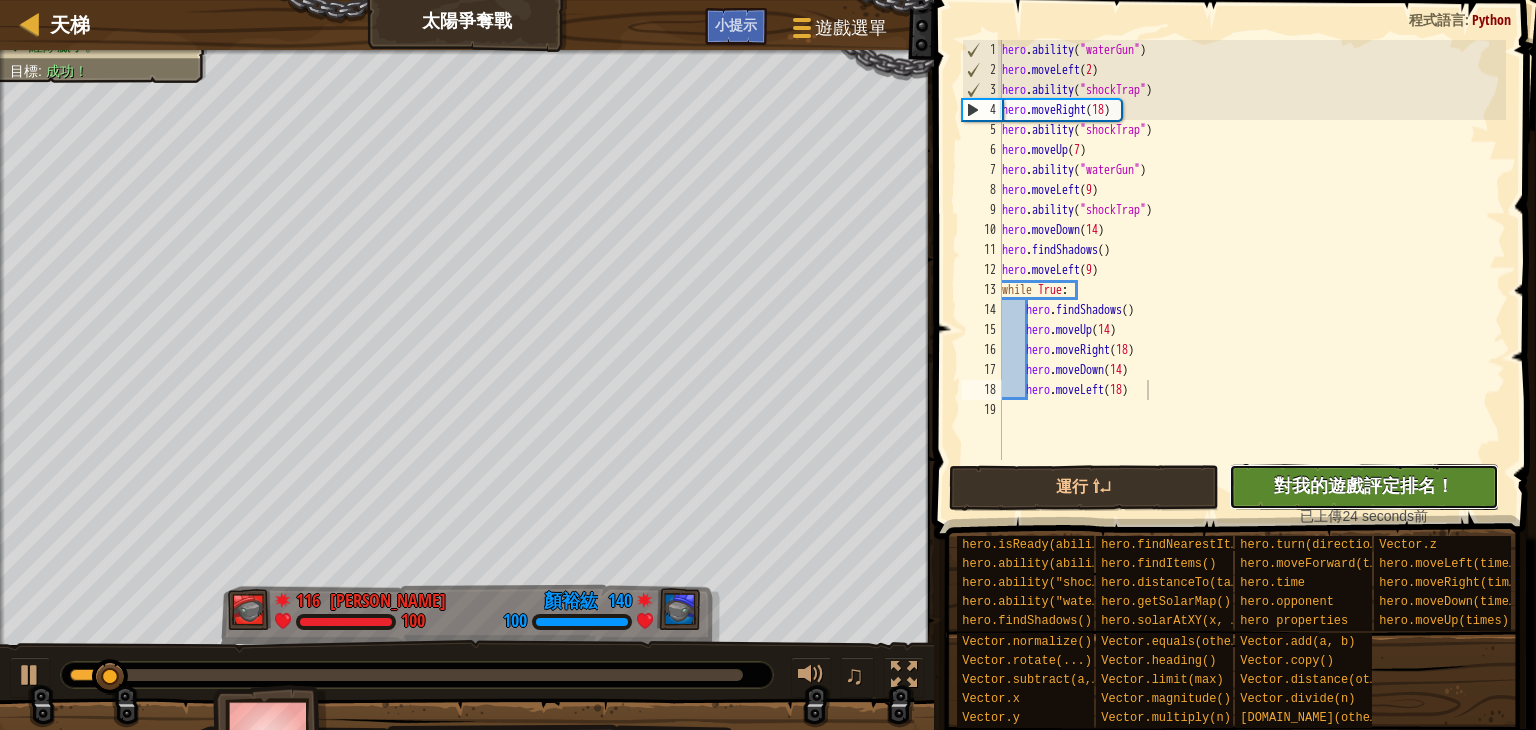 click on "對我的遊戲評定排名！" at bounding box center [1364, 485] 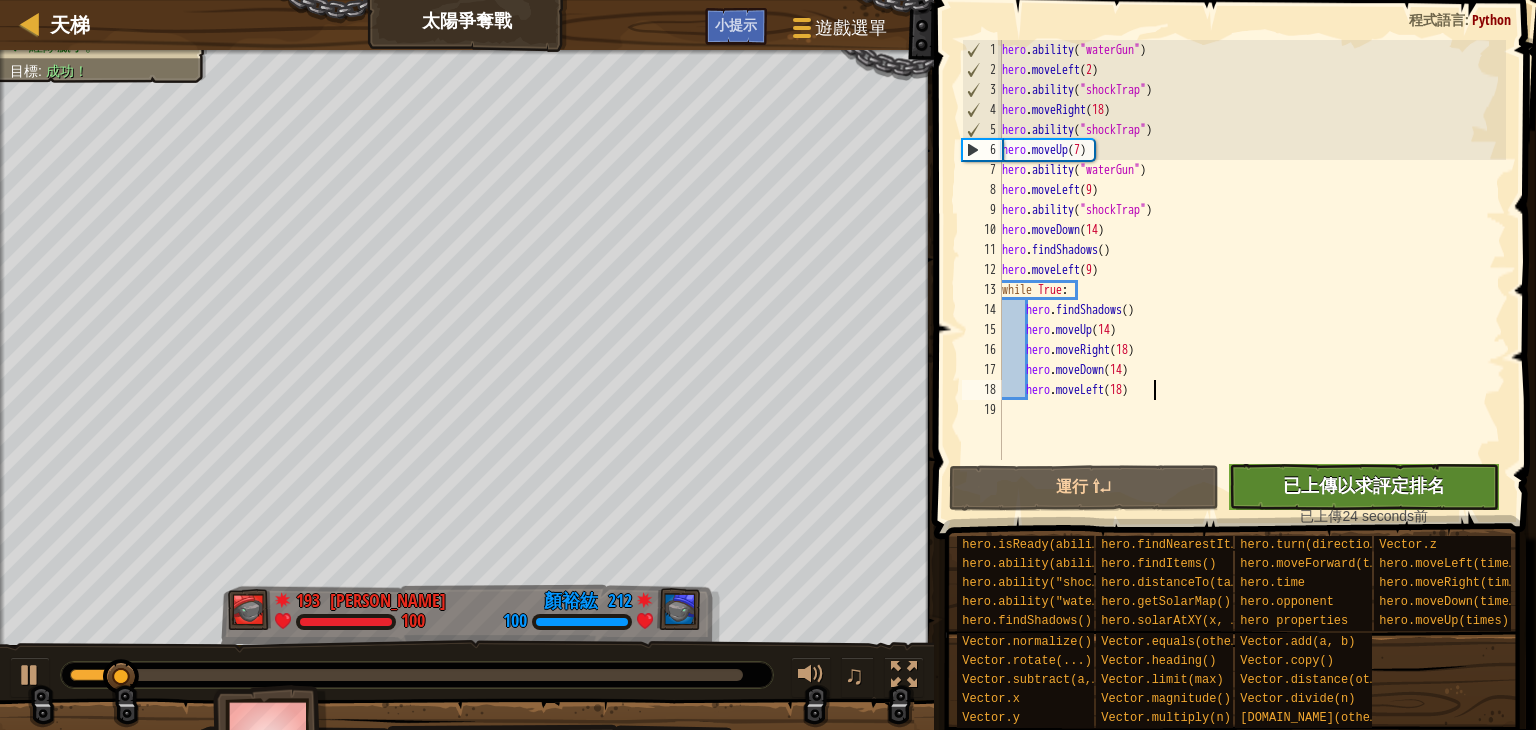 click on "沒有新程式碼可評定排名 對我的遊戲評定排名！ 上傳中… 已上傳以求評定排名 評定失敗 已評定 已上傳  24 seconds前" at bounding box center [1354, 495] 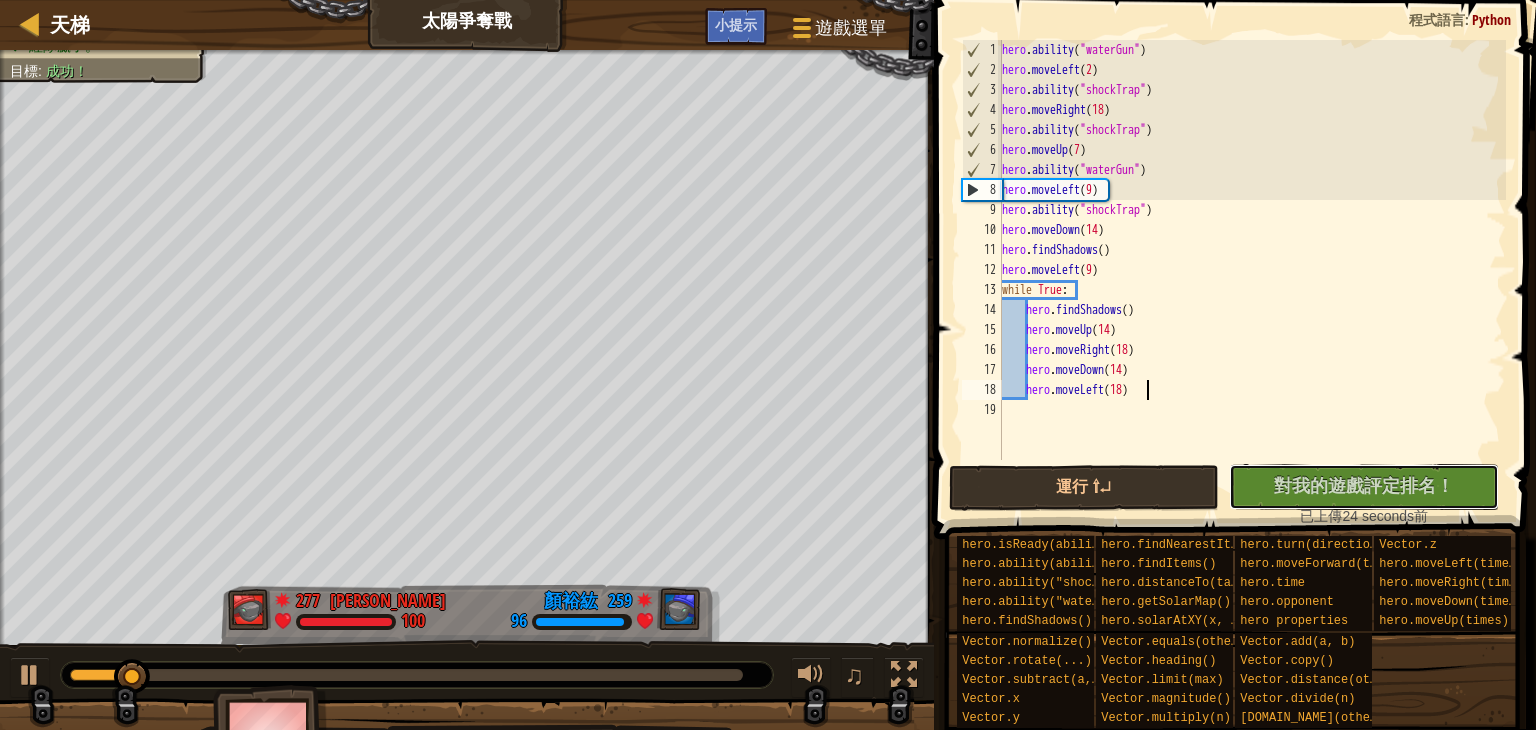click on "沒有新程式碼可評定排名 對我的遊戲評定排名！ 上傳中… 已上傳以求評定排名 評定失敗 已評定" at bounding box center (1364, 487) 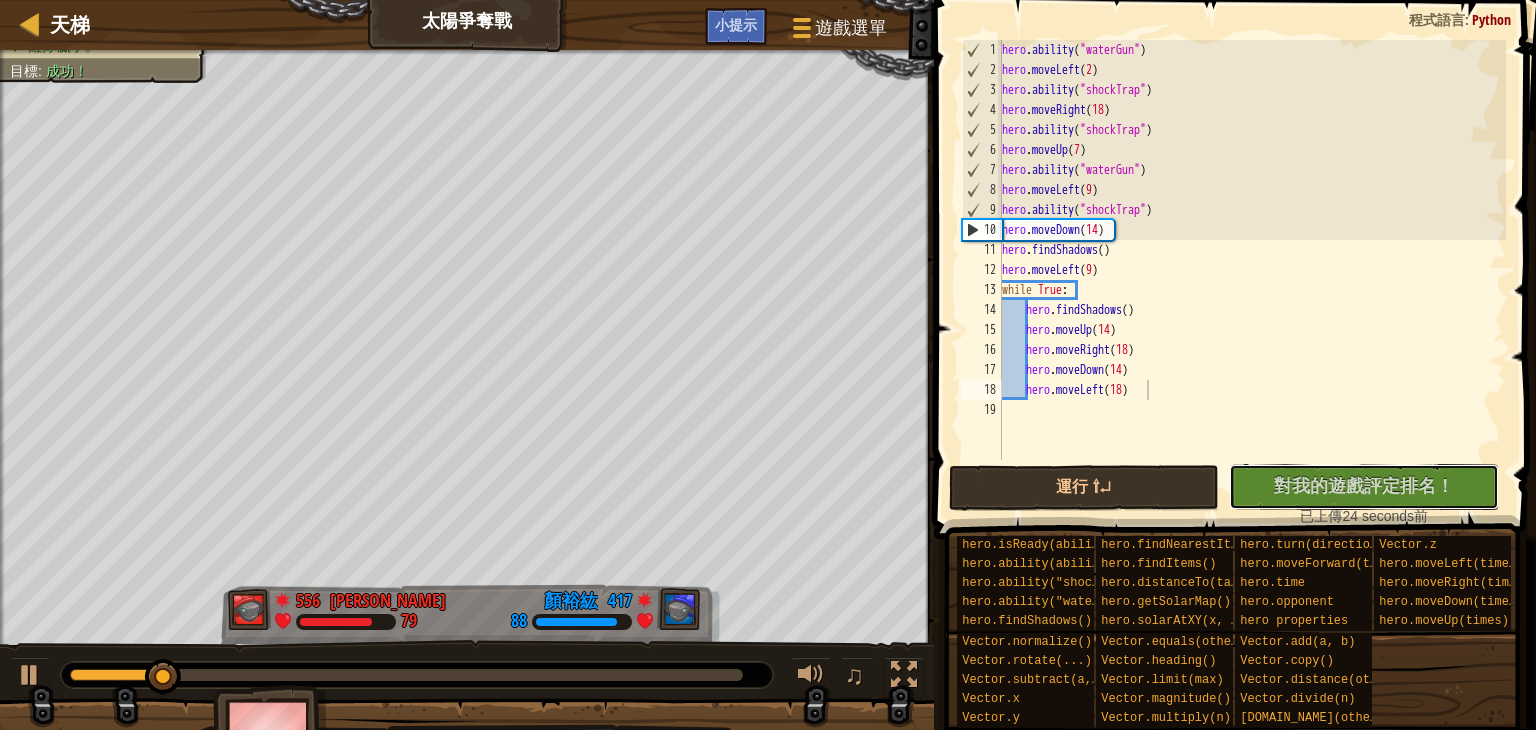 click on "對我的遊戲評定排名！" at bounding box center (1364, 485) 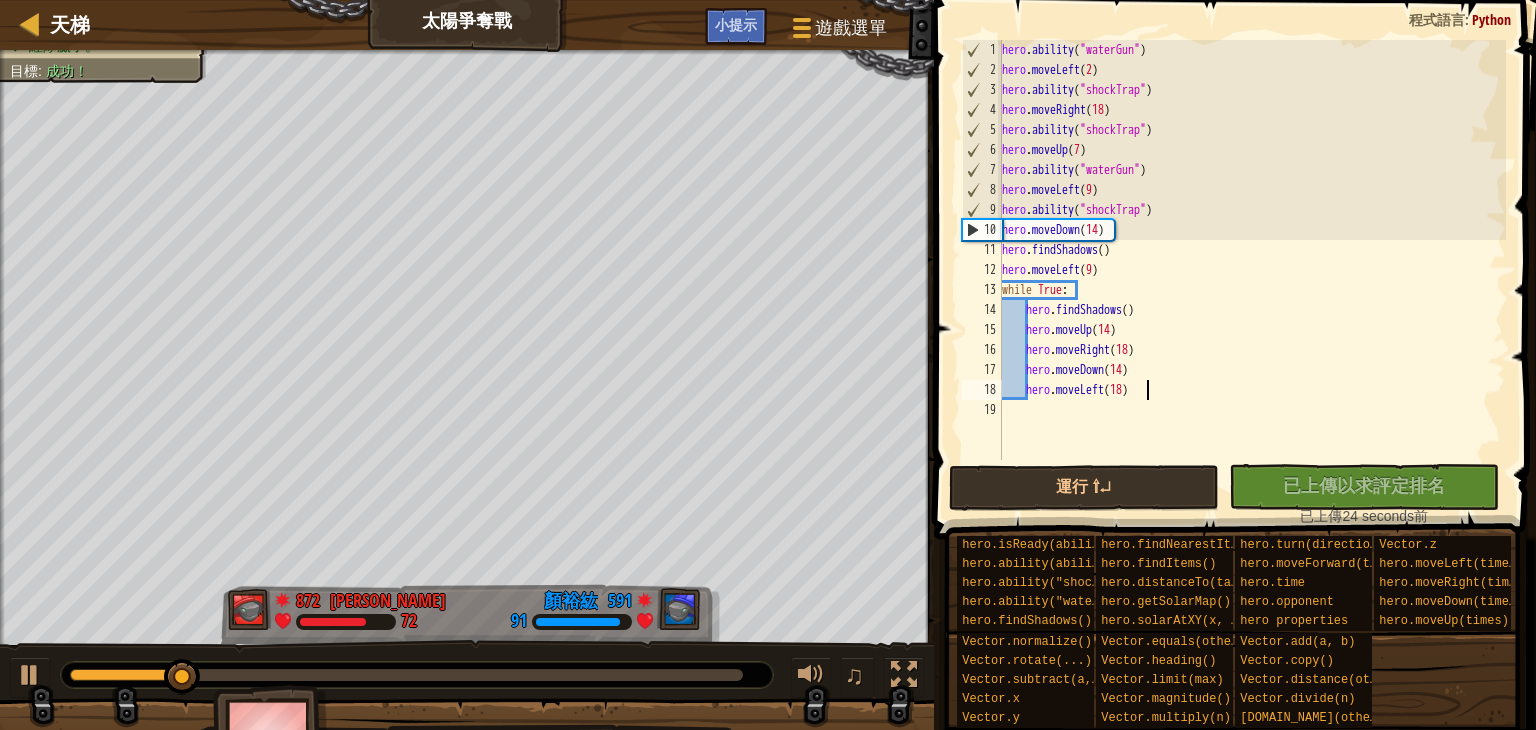 click at bounding box center [406, 675] 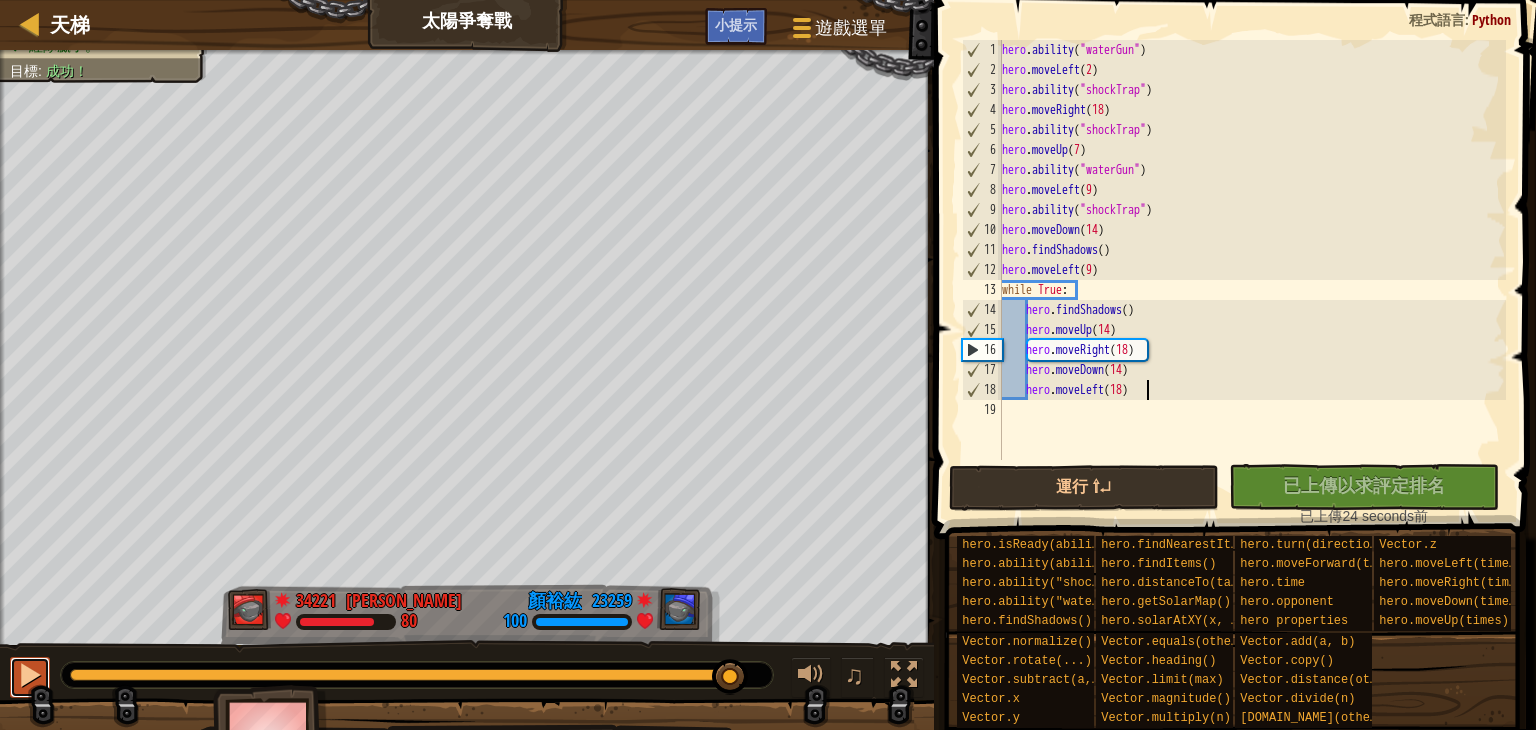 click at bounding box center [30, 675] 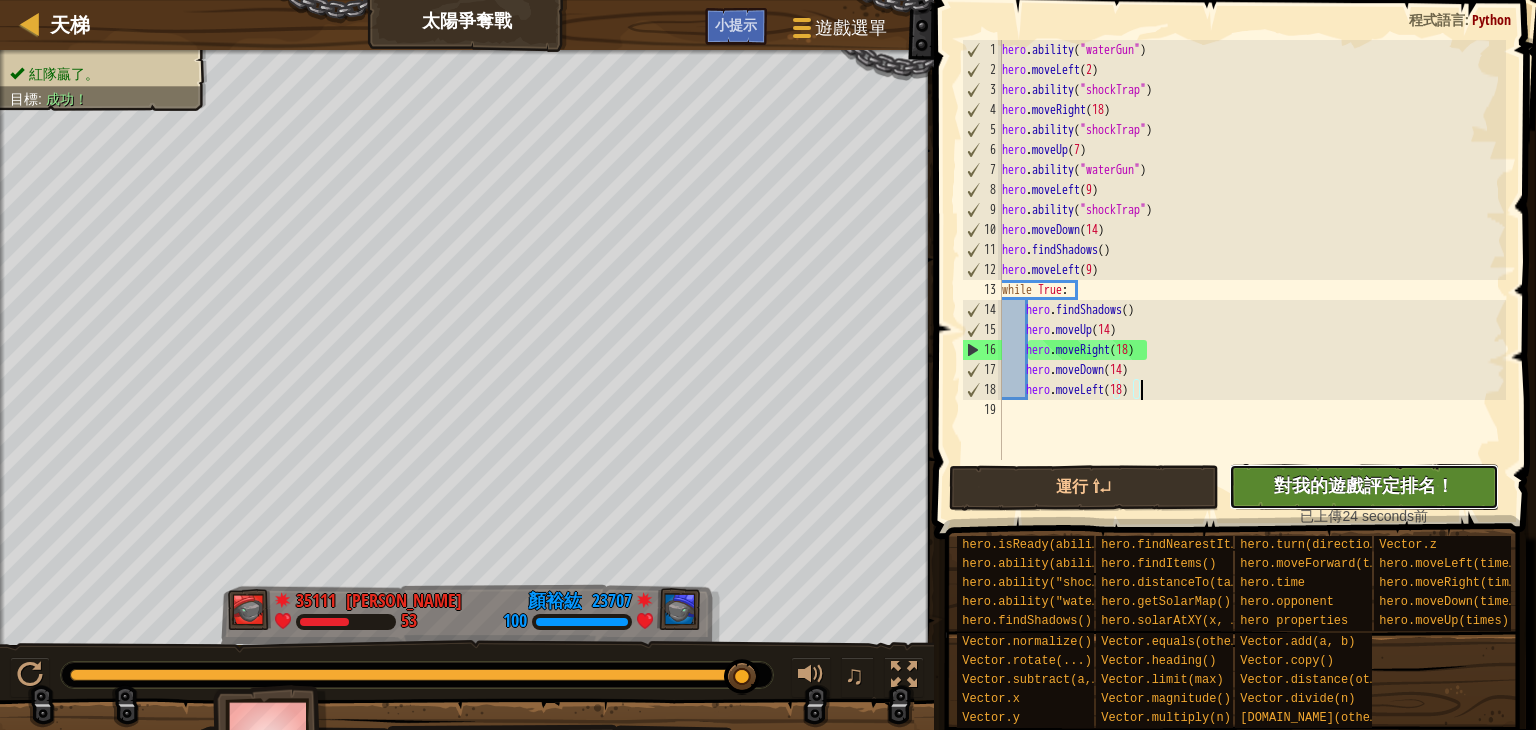 click on "對我的遊戲評定排名！" at bounding box center (1364, 485) 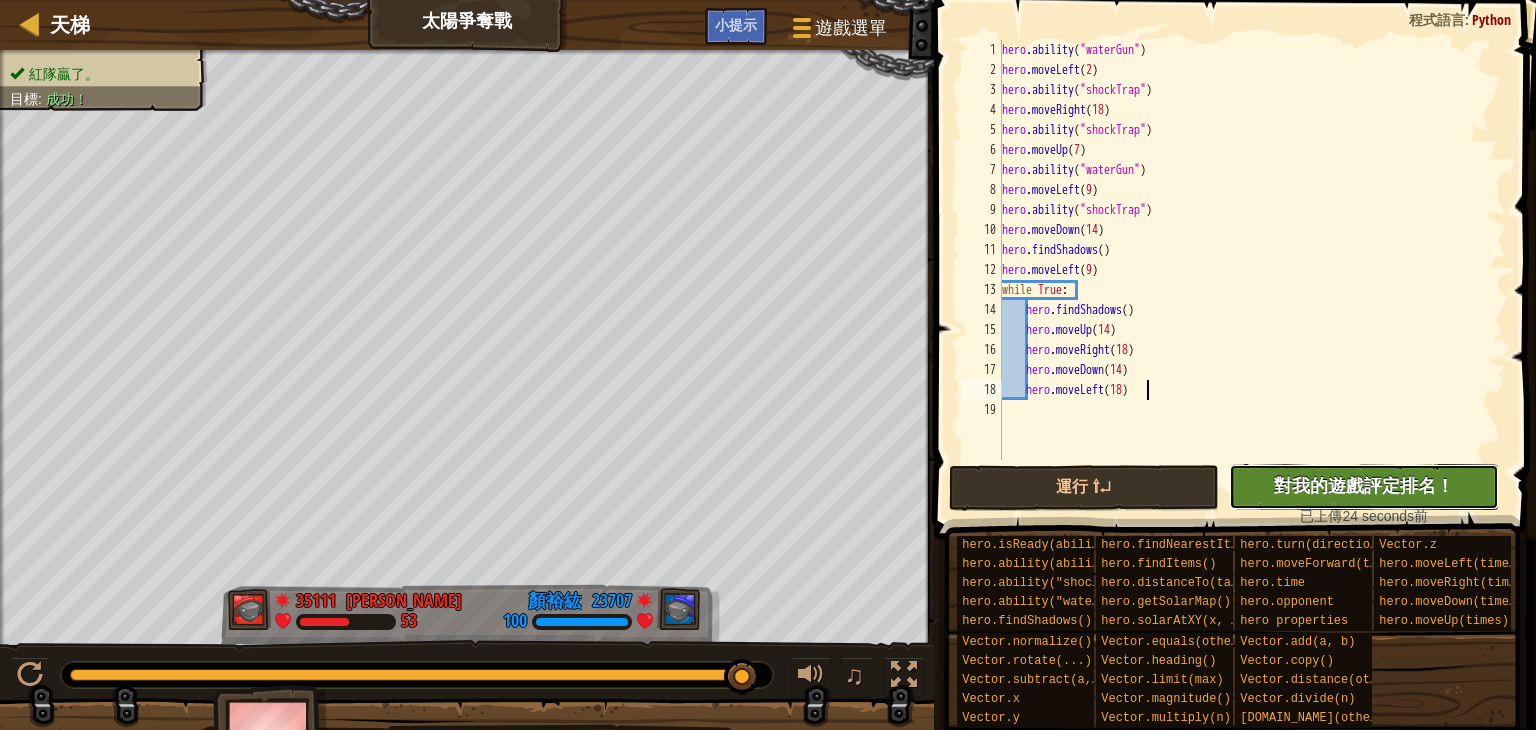 click on "對我的遊戲評定排名！" at bounding box center (1364, 485) 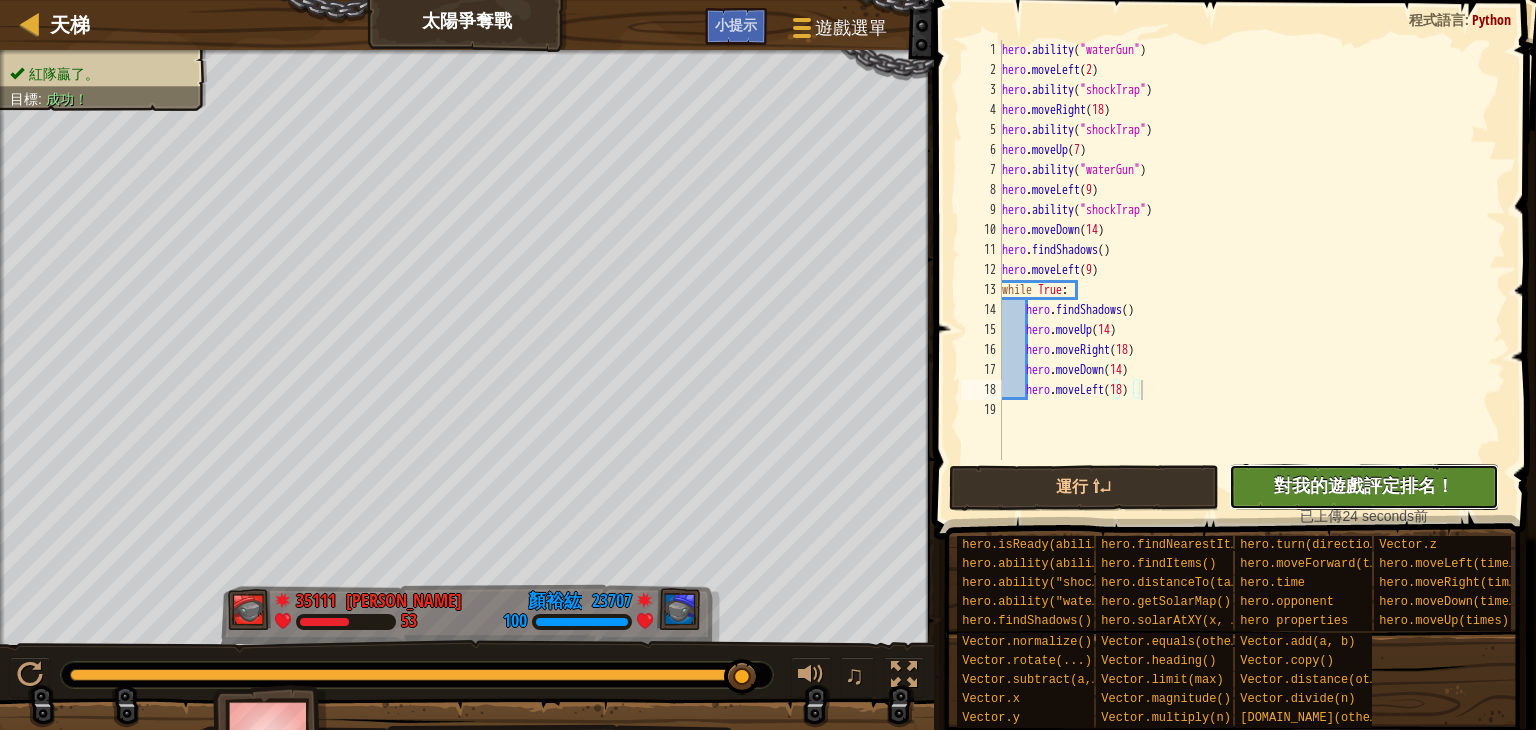 click on "對我的遊戲評定排名！" at bounding box center [1364, 485] 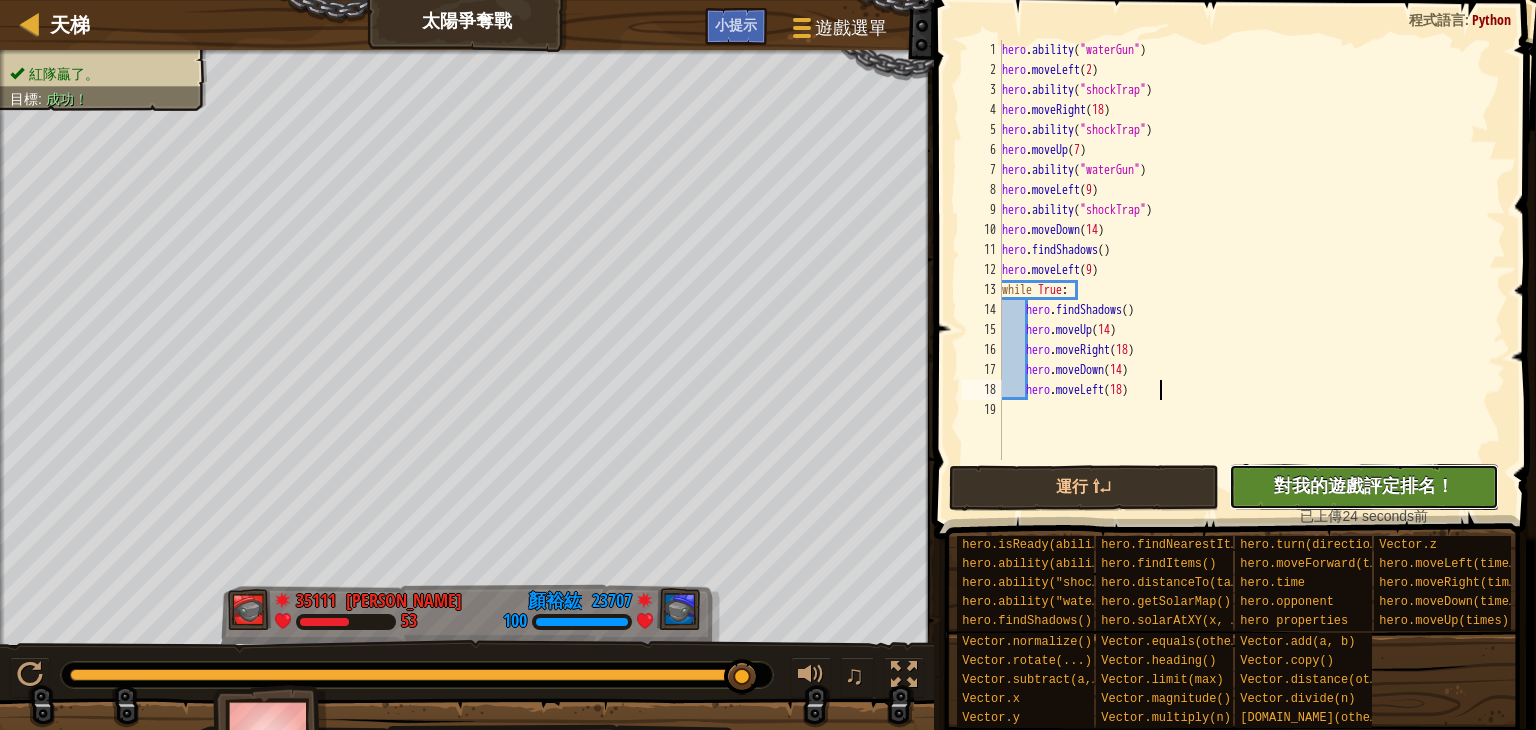 click on "沒有新程式碼可評定排名 對我的遊戲評定排名！ 上傳中… 已上傳以求評定排名 評定失敗 已評定" at bounding box center (1364, 487) 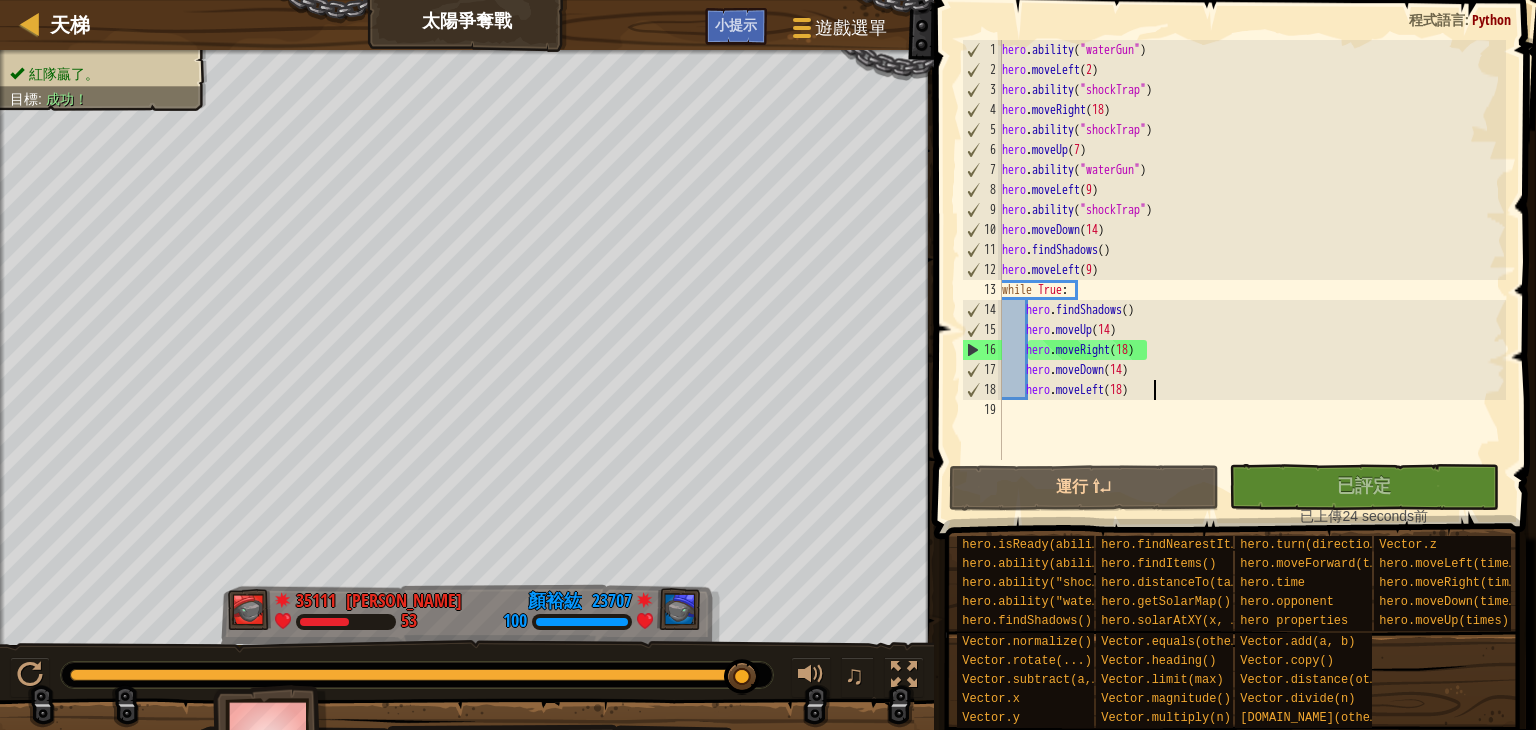 type on "hero.moveLeft(18)" 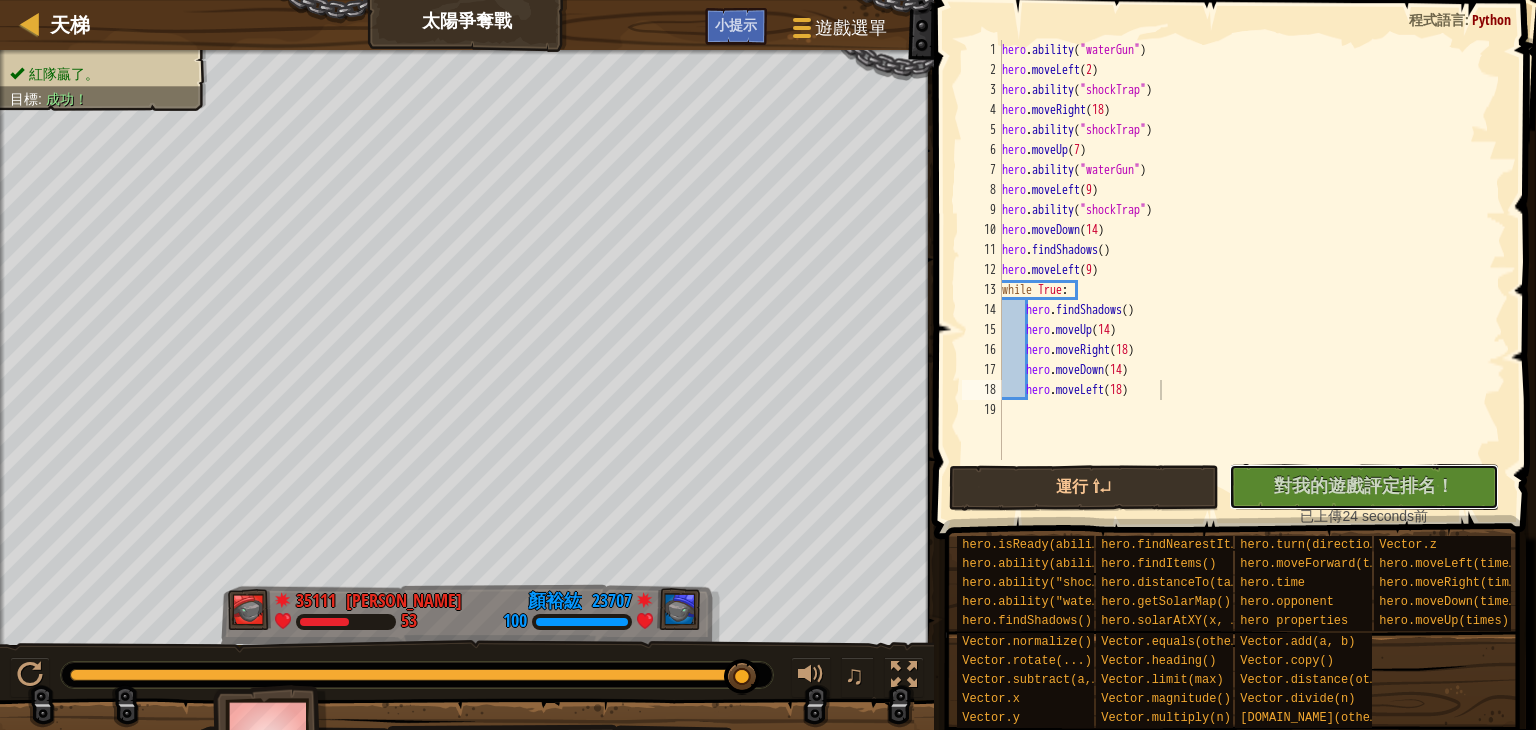 click on "對我的遊戲評定排名！" at bounding box center (1364, 485) 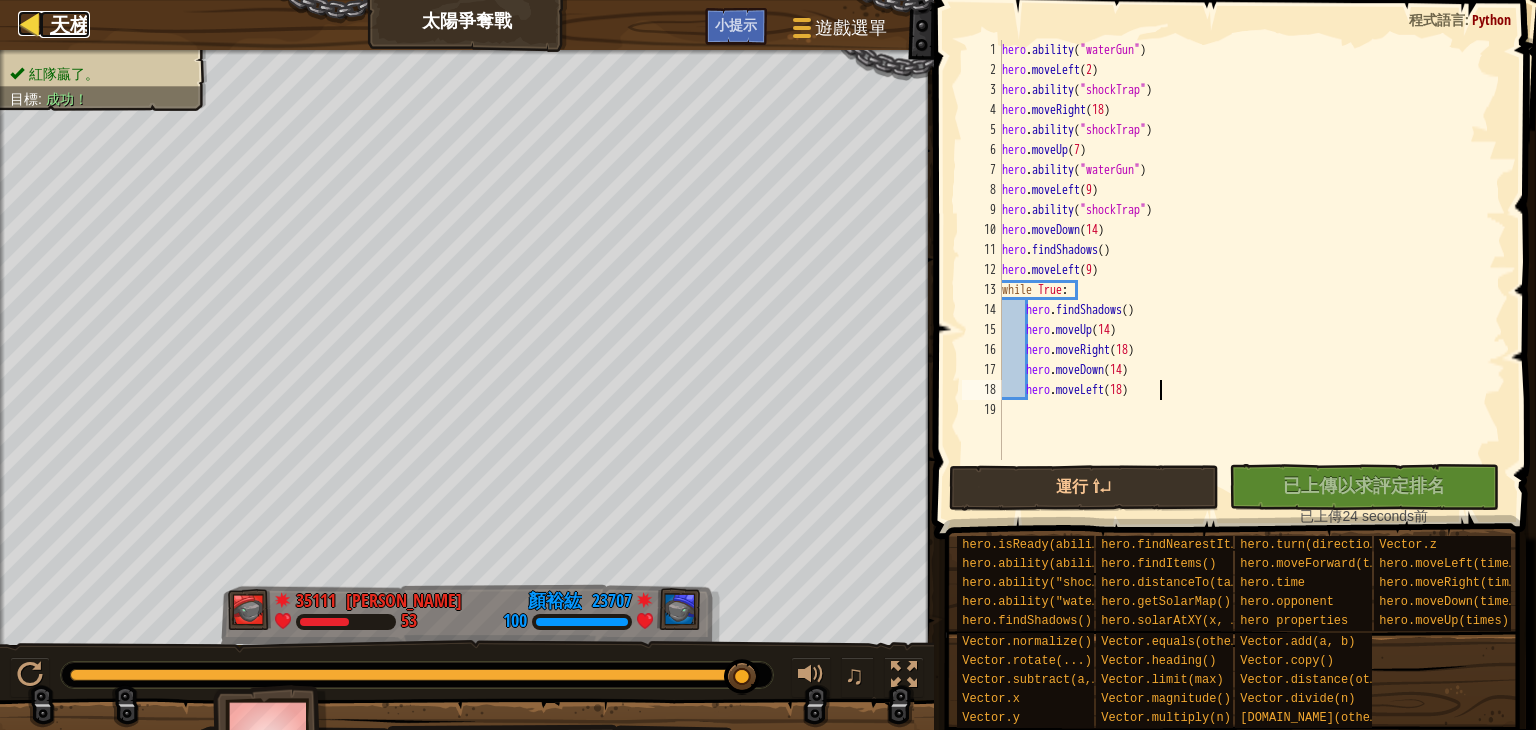 click on "天梯" at bounding box center [70, 24] 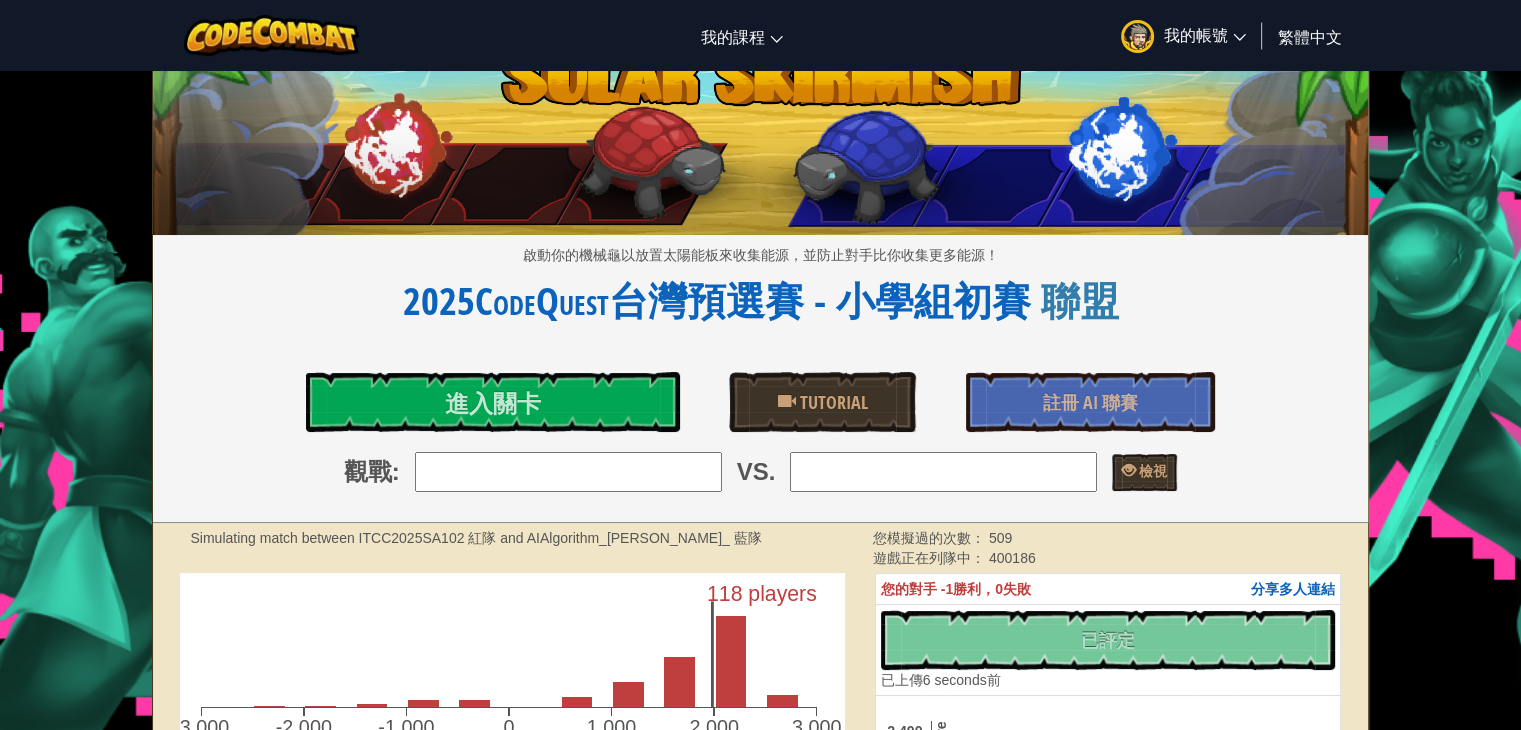 scroll, scrollTop: 0, scrollLeft: 0, axis: both 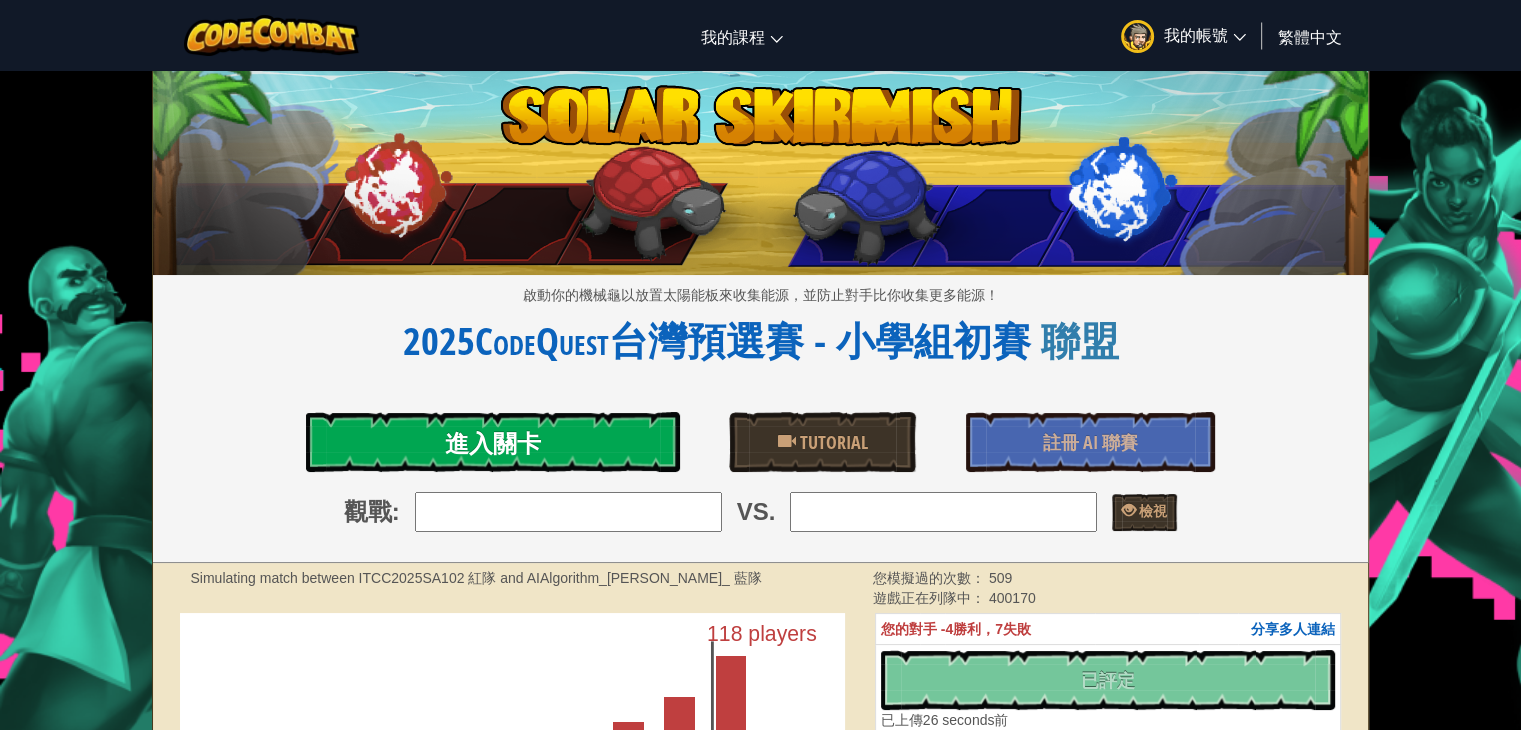 click on "進入關卡" at bounding box center [492, 442] 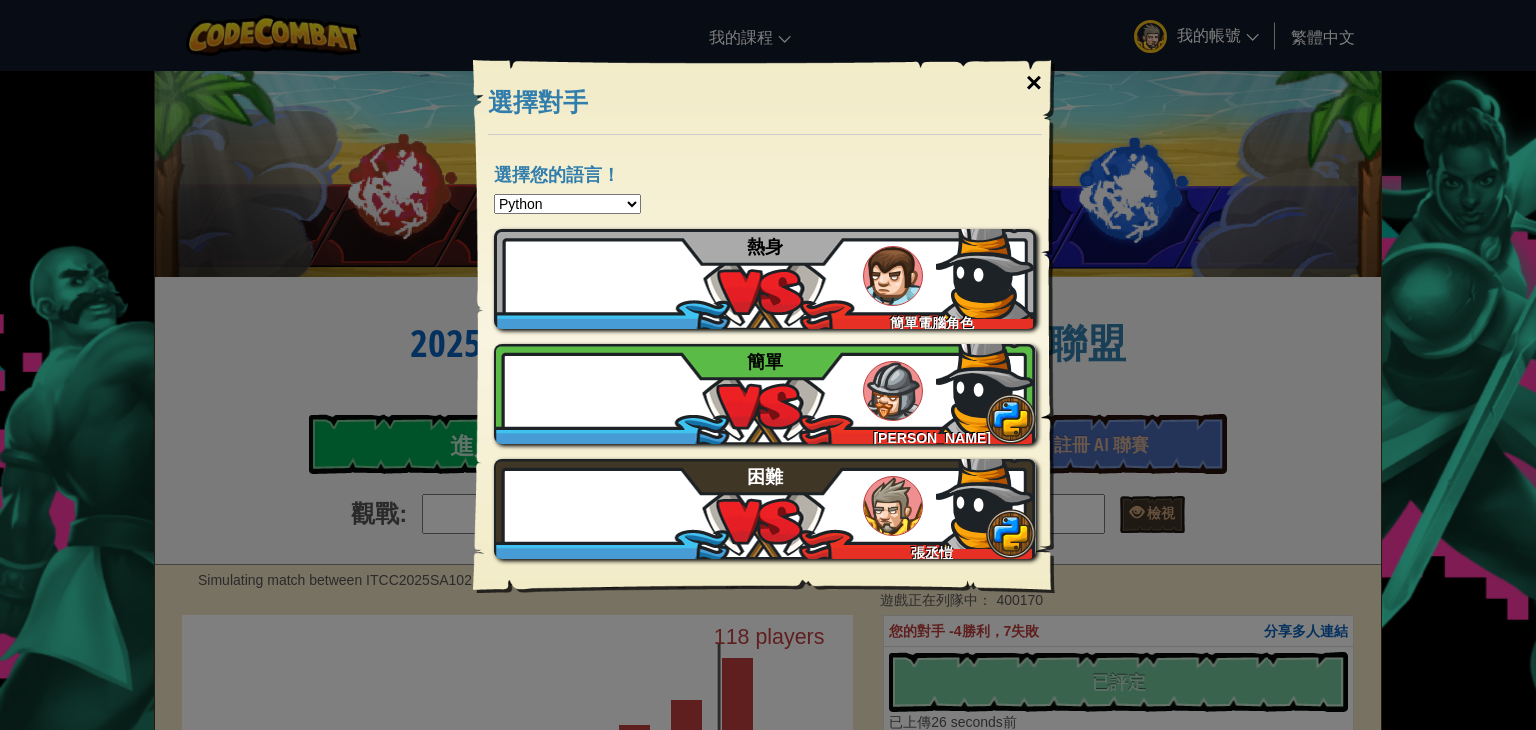 drag, startPoint x: 1023, startPoint y: 91, endPoint x: 1032, endPoint y: 85, distance: 10.816654 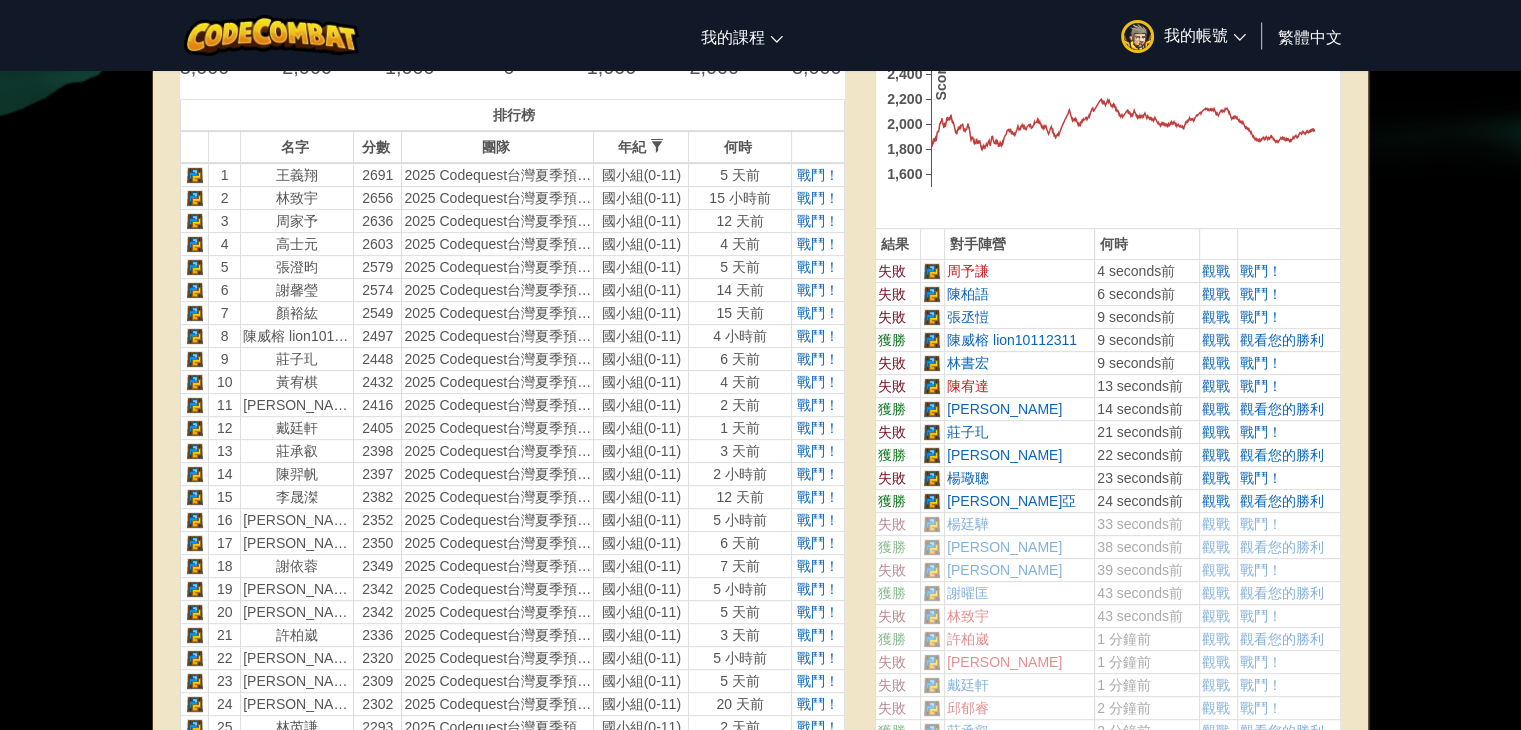 scroll, scrollTop: 700, scrollLeft: 0, axis: vertical 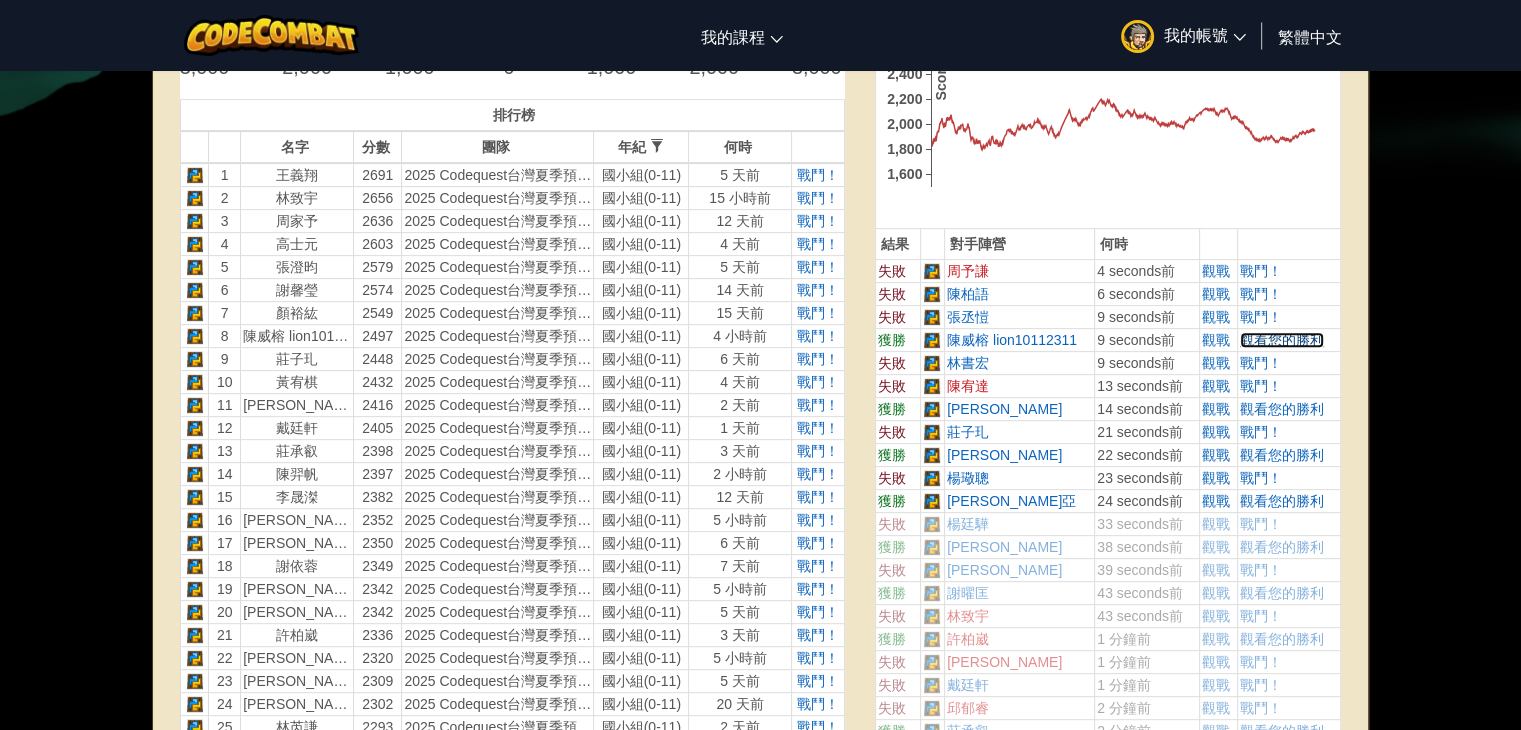 click on "觀看您的勝利" at bounding box center [1282, 340] 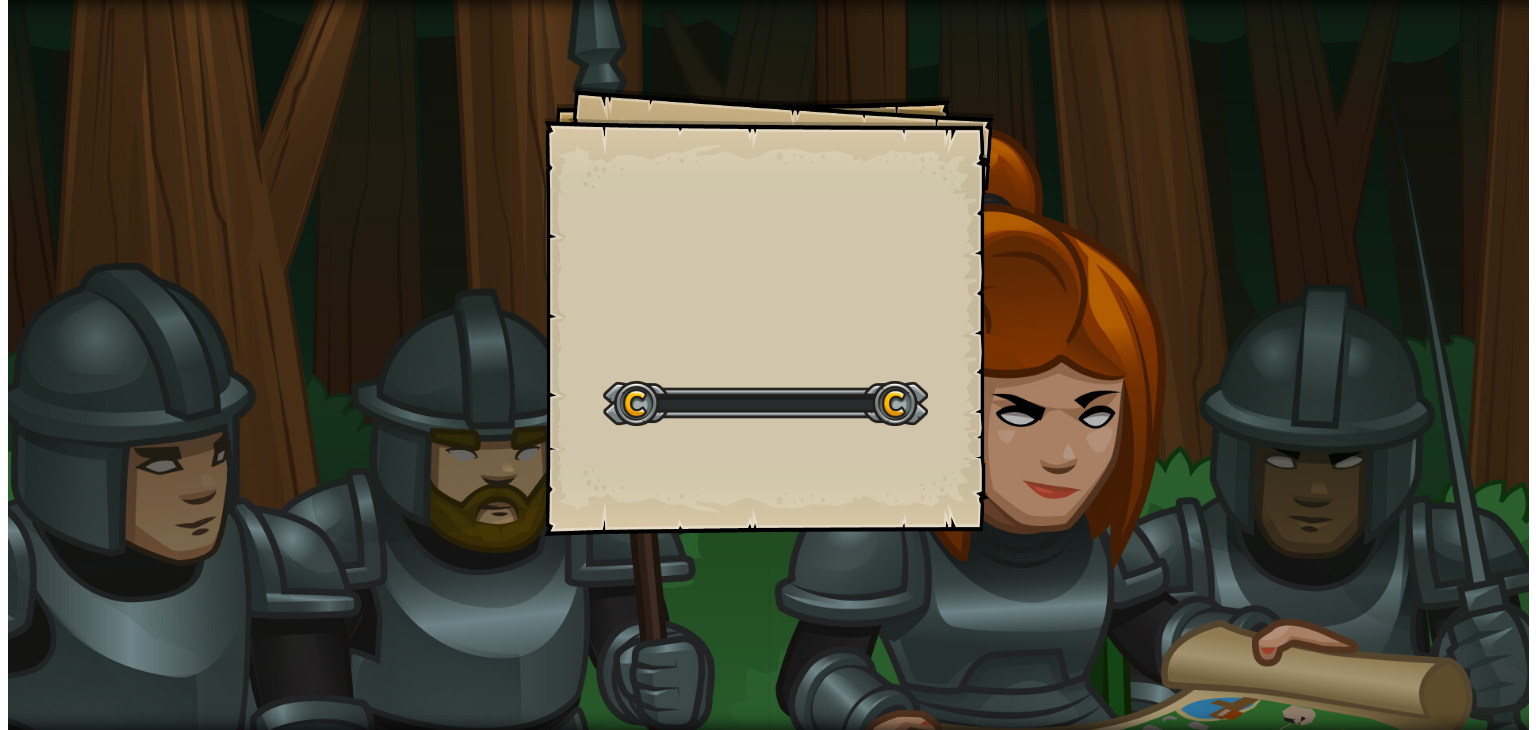 scroll, scrollTop: 0, scrollLeft: 0, axis: both 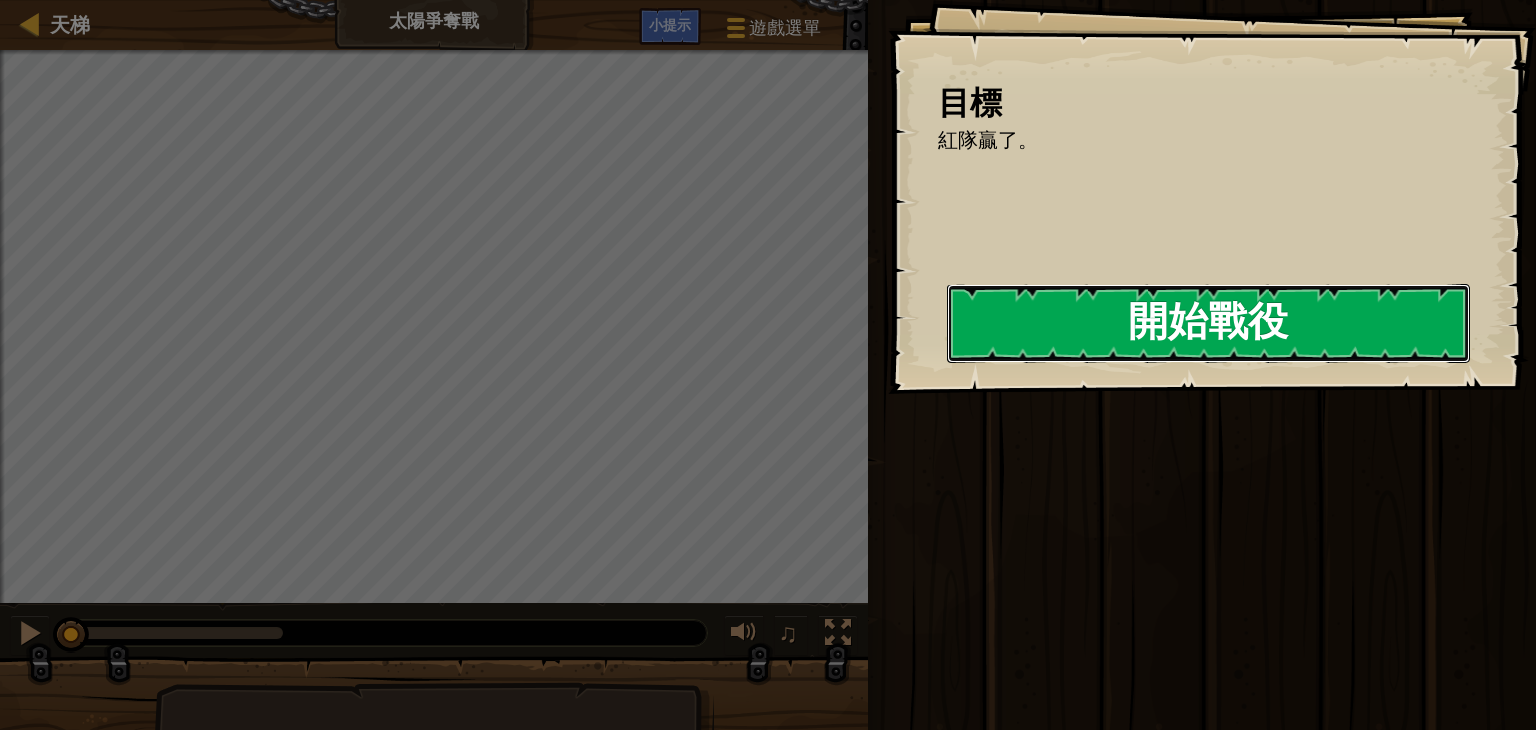 click on "開始戰役" at bounding box center (1208, 323) 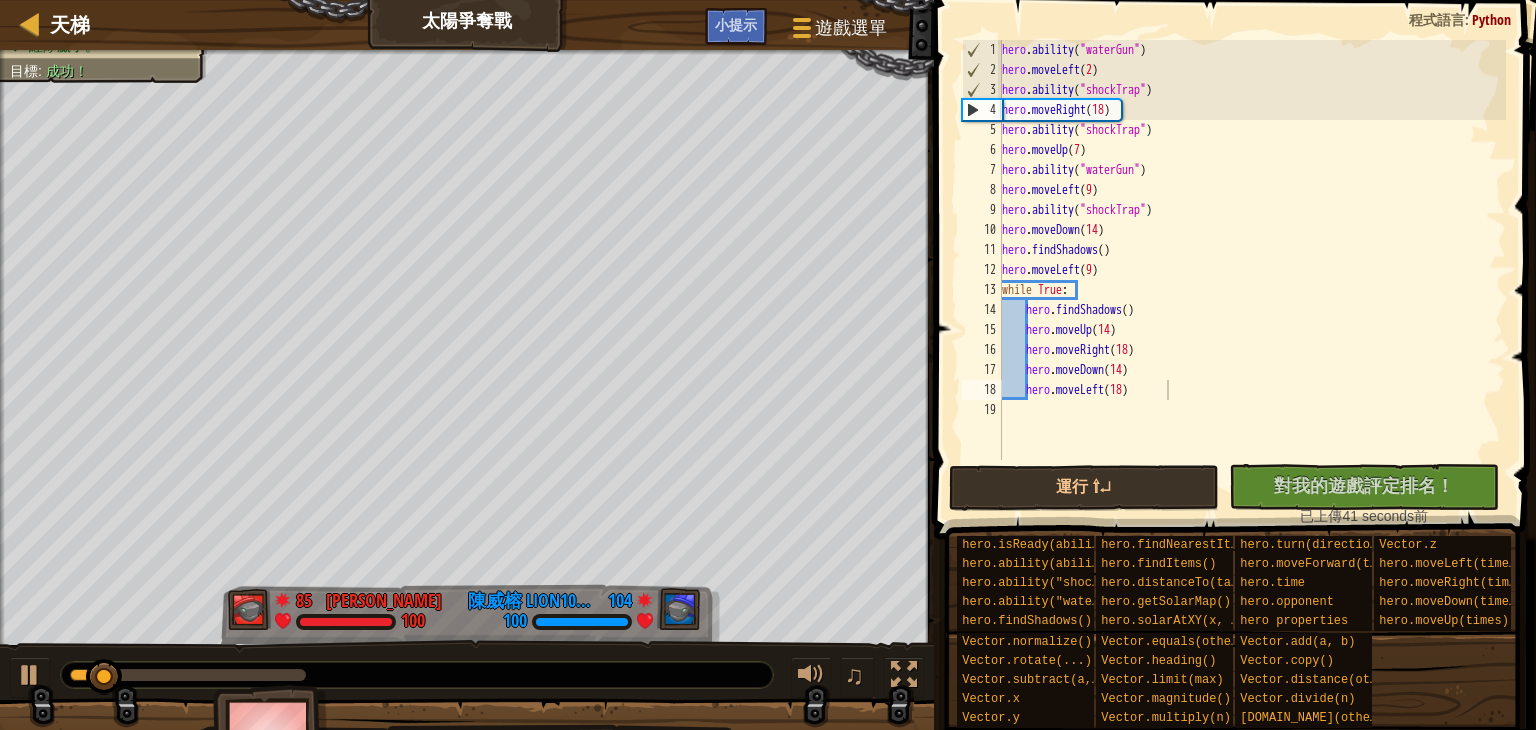 click on "已上傳  41 seconds前" at bounding box center [1364, 516] 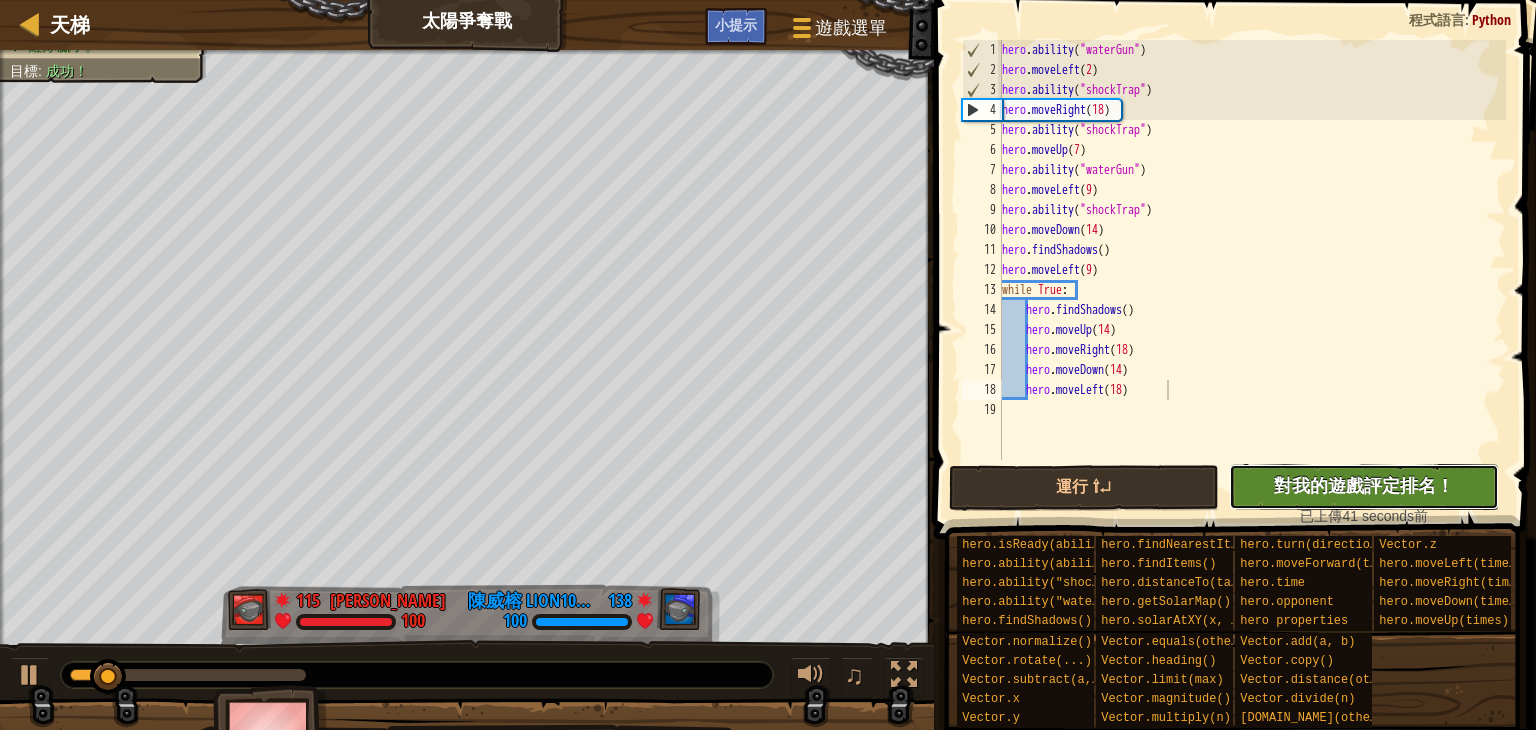 click on "對我的遊戲評定排名！" at bounding box center [1364, 485] 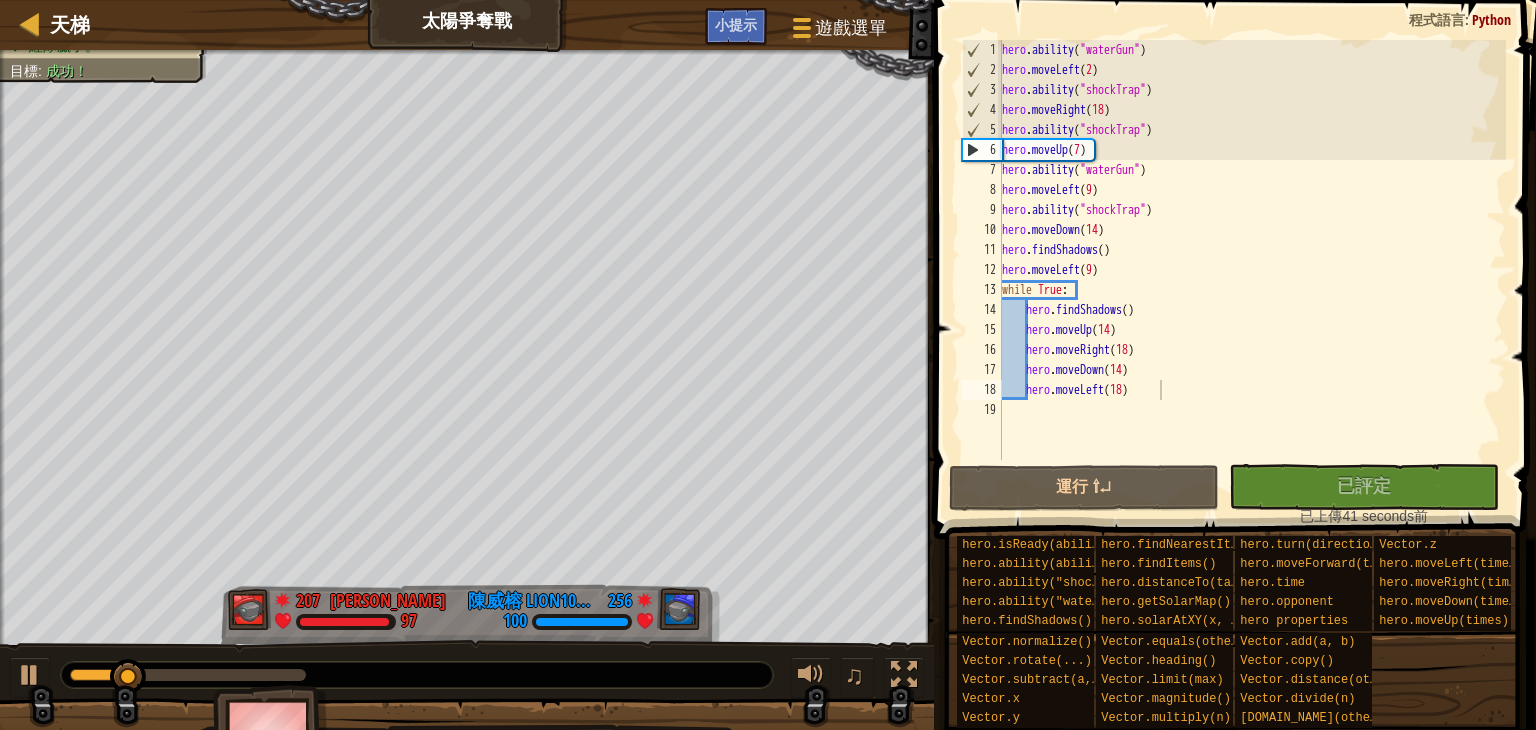 click on "沒有新程式碼可評定排名 對我的遊戲評定排名！ 上傳中… 已上傳以求評定排名 評定失敗 已評定 已上傳  41 seconds前" at bounding box center (1354, 495) 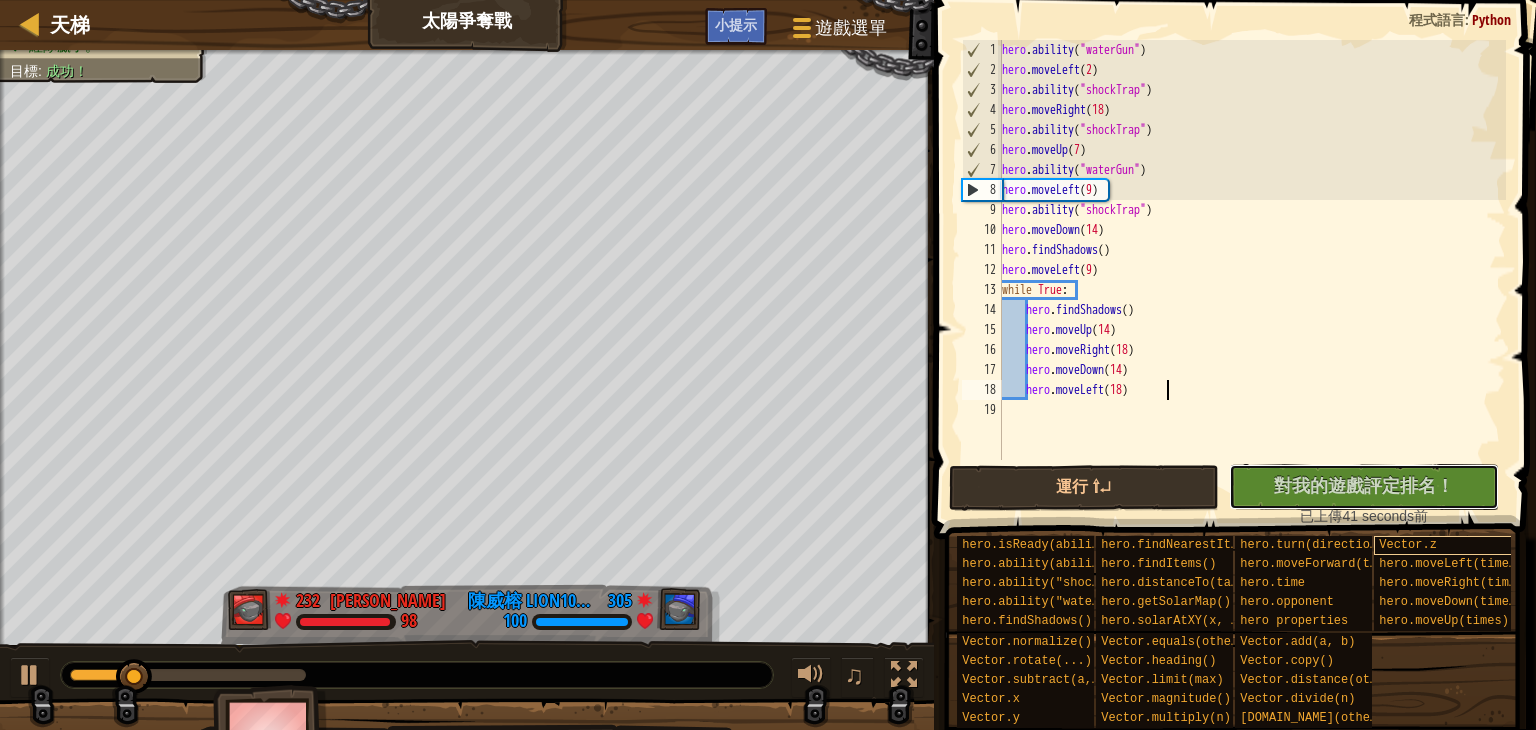 drag, startPoint x: 1378, startPoint y: 530, endPoint x: 1385, endPoint y: 541, distance: 13.038404 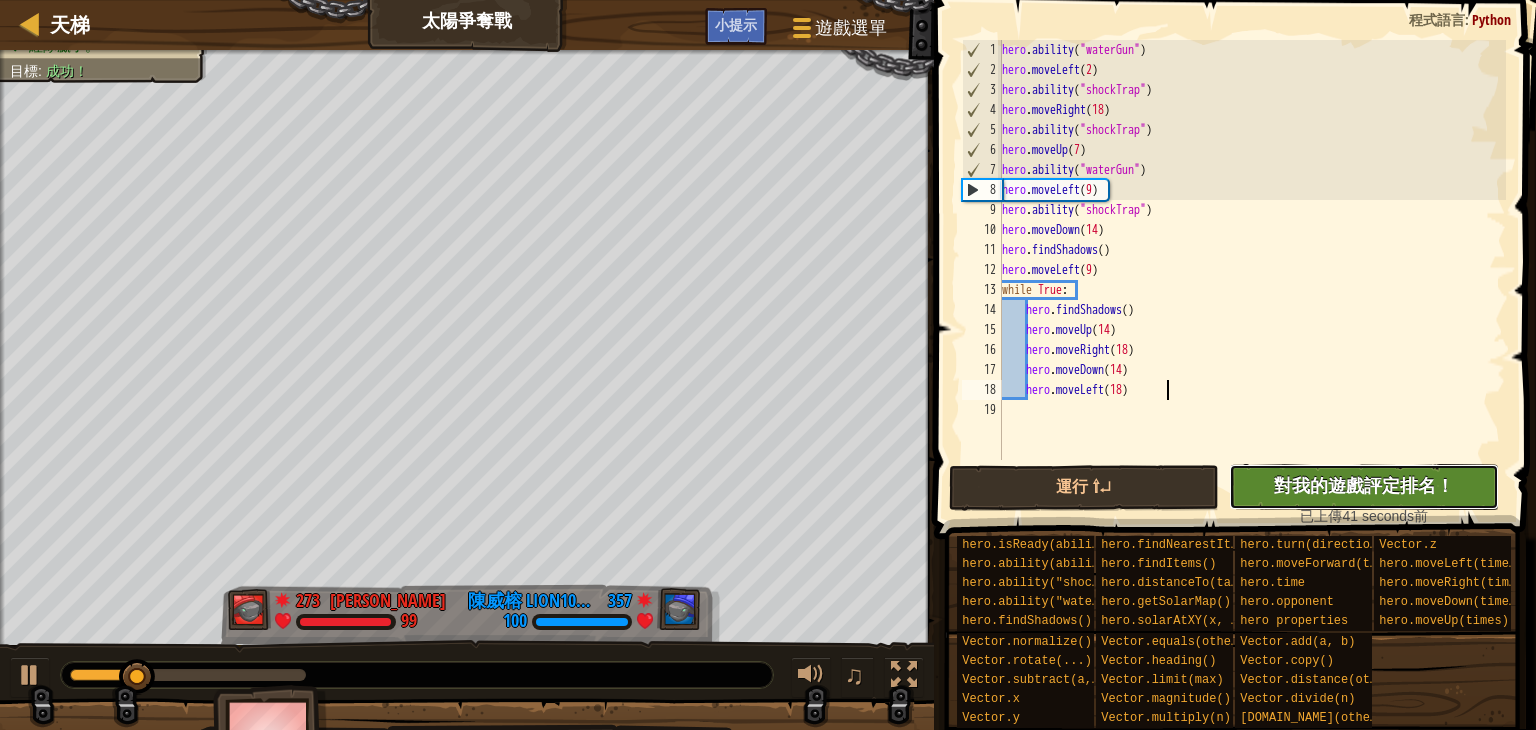 click on "對我的遊戲評定排名！" at bounding box center [1364, 485] 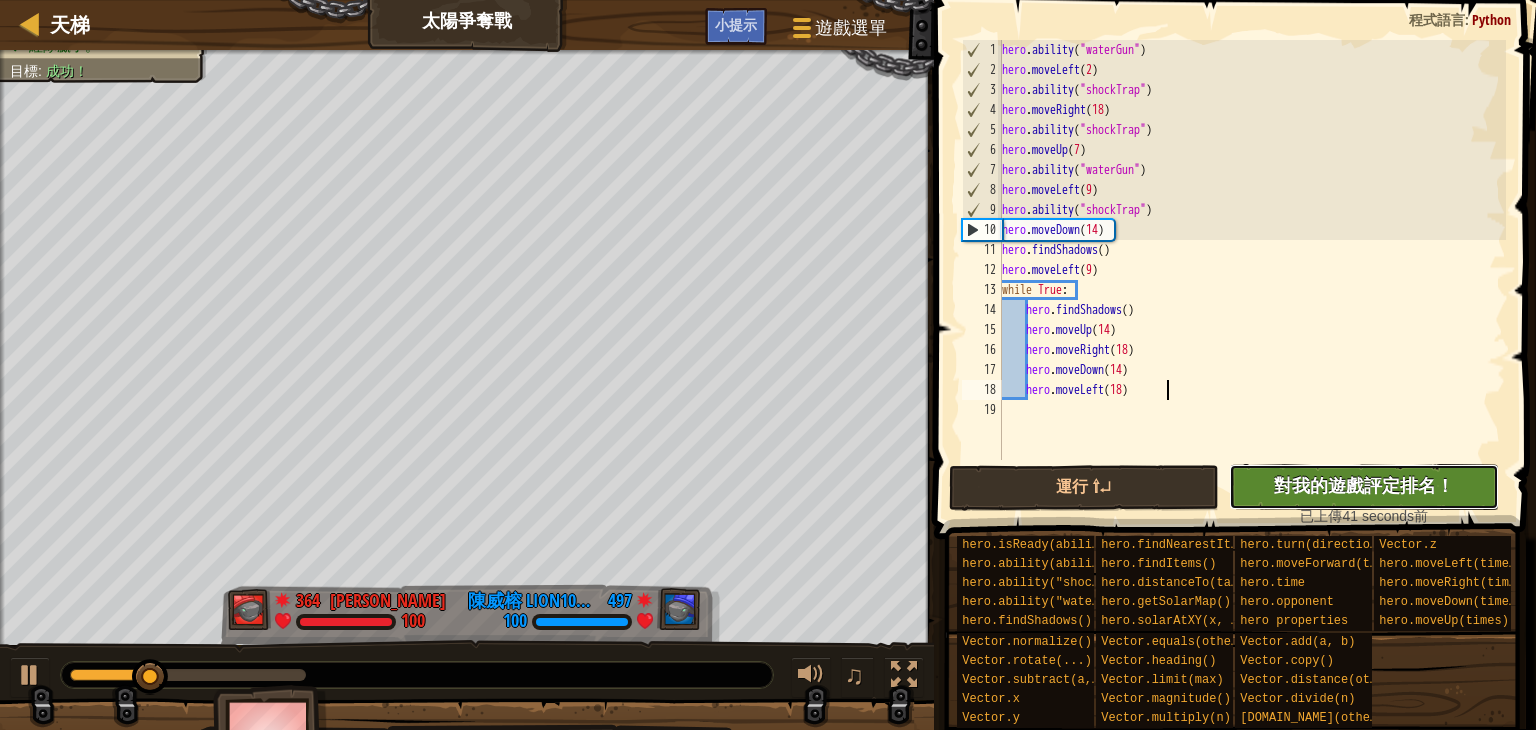 click on "對我的遊戲評定排名！" at bounding box center [1364, 485] 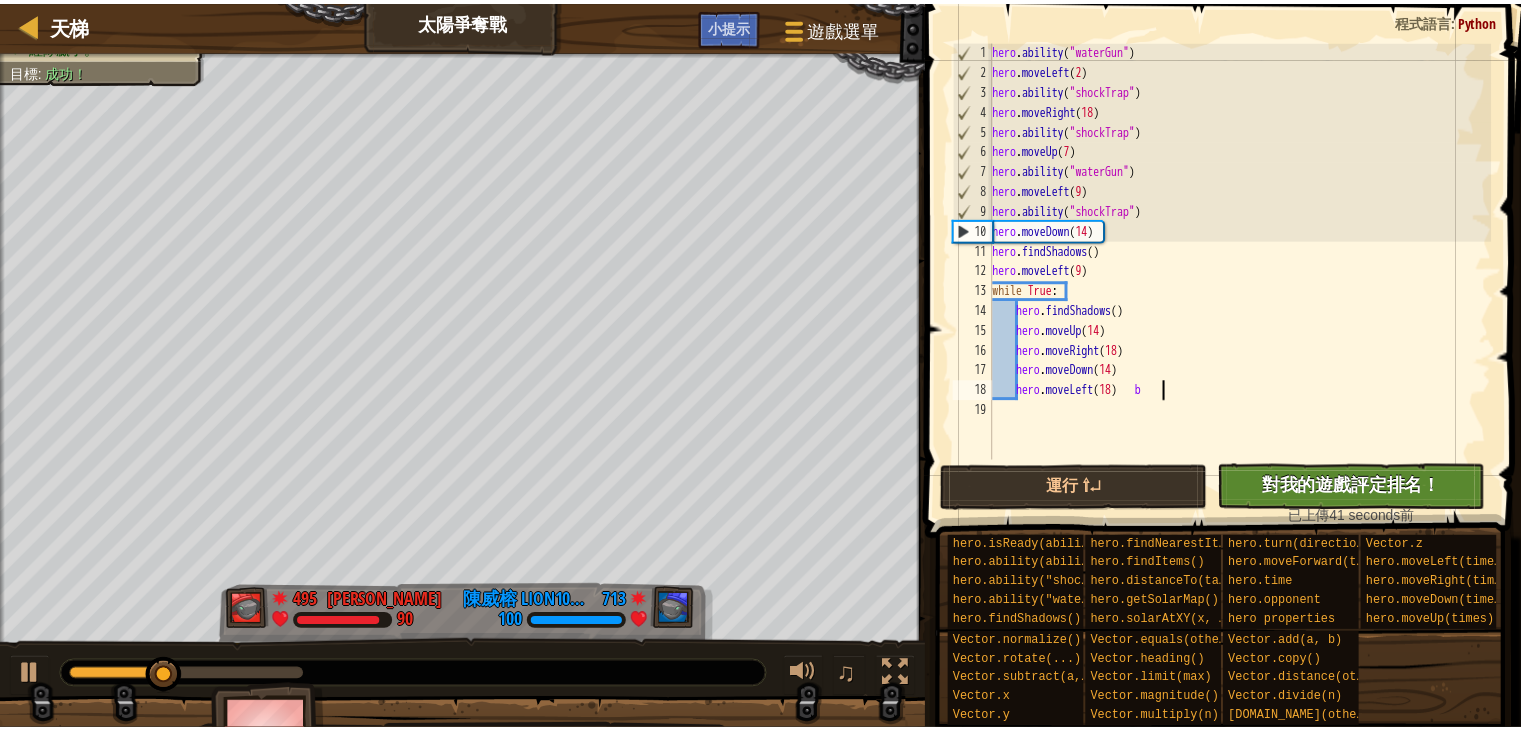 scroll, scrollTop: 9, scrollLeft: 12, axis: both 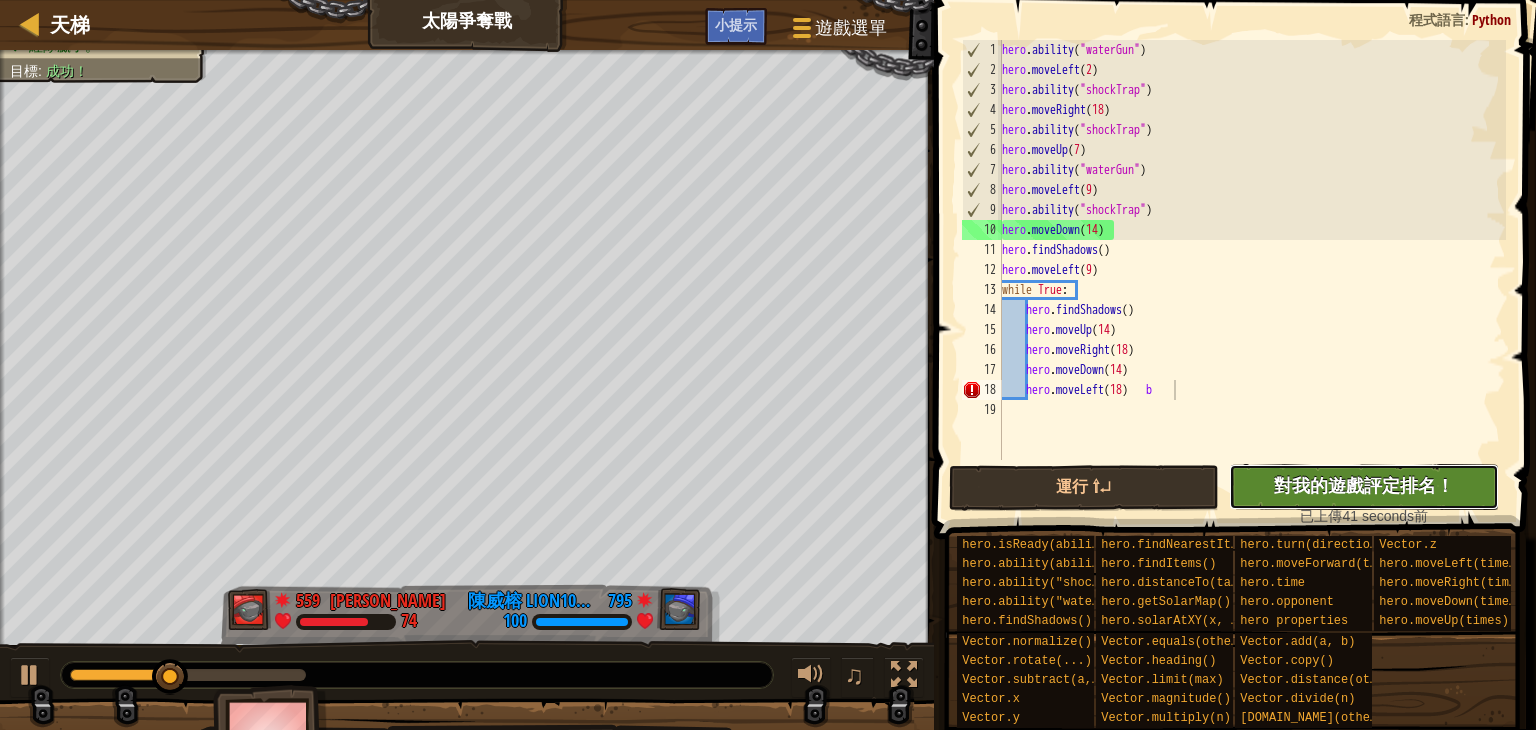 click on "對我的遊戲評定排名！" at bounding box center [1364, 485] 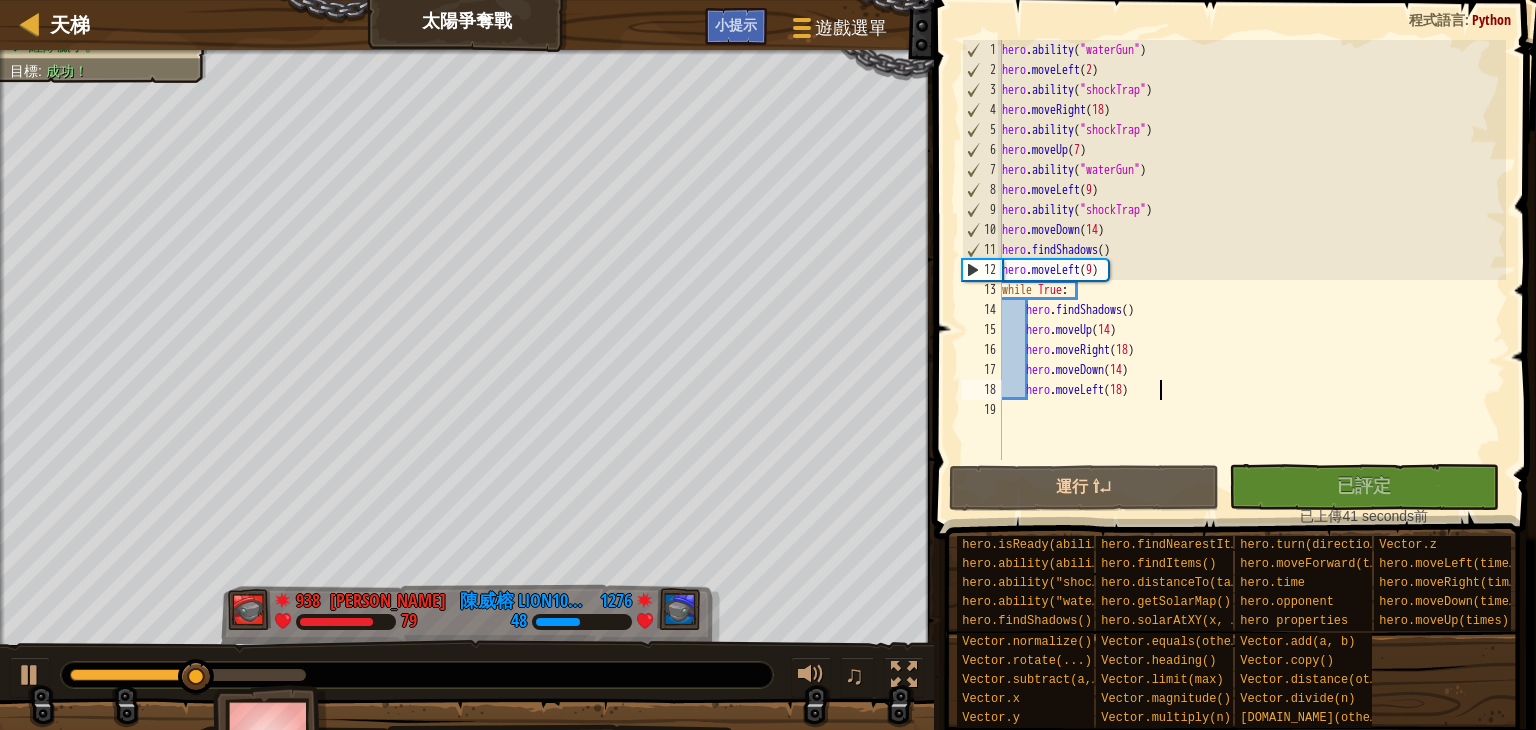 type on "hero.moveLeft(18)" 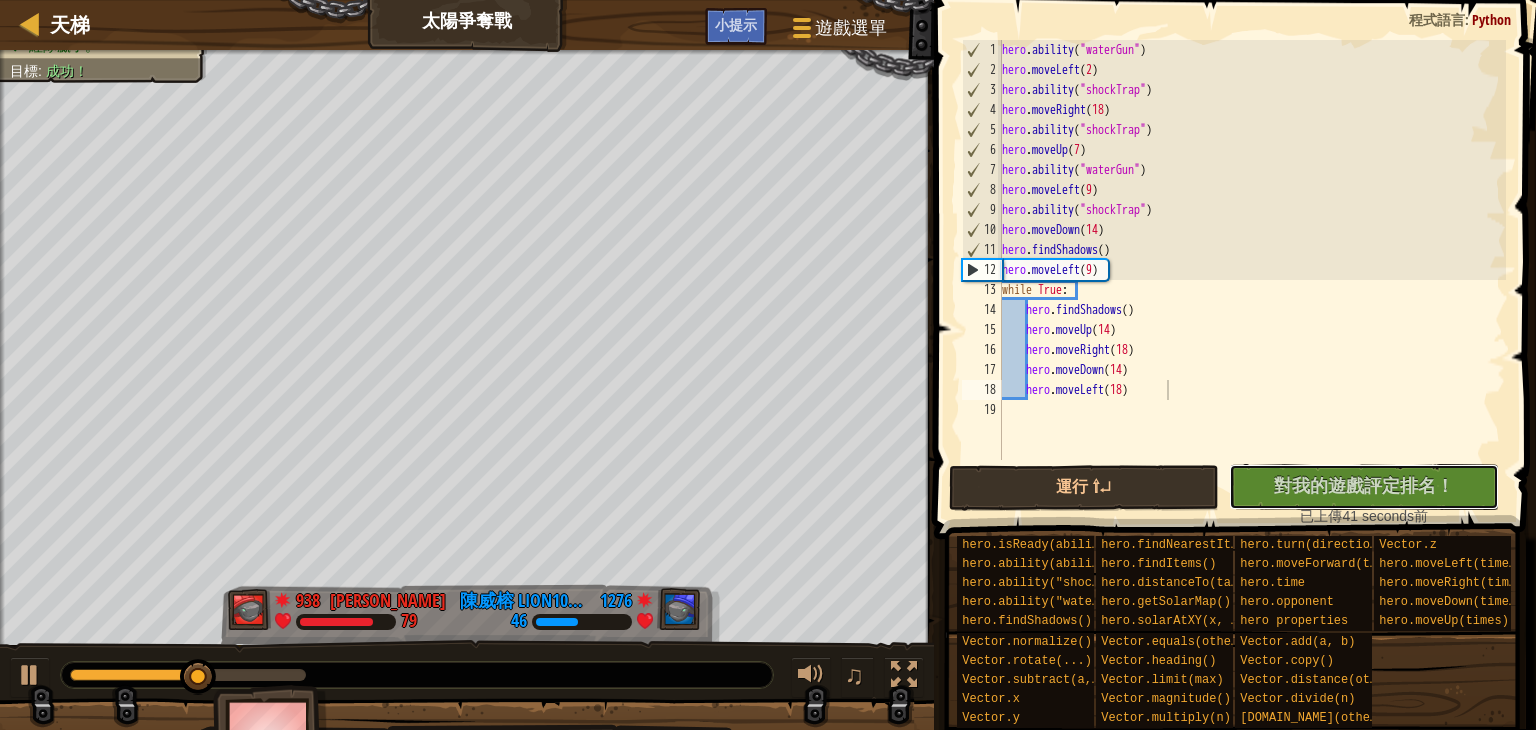 click on "沒有新程式碼可評定排名 對我的遊戲評定排名！ 上傳中… 已上傳以求評定排名 評定失敗 已評定" at bounding box center (1364, 487) 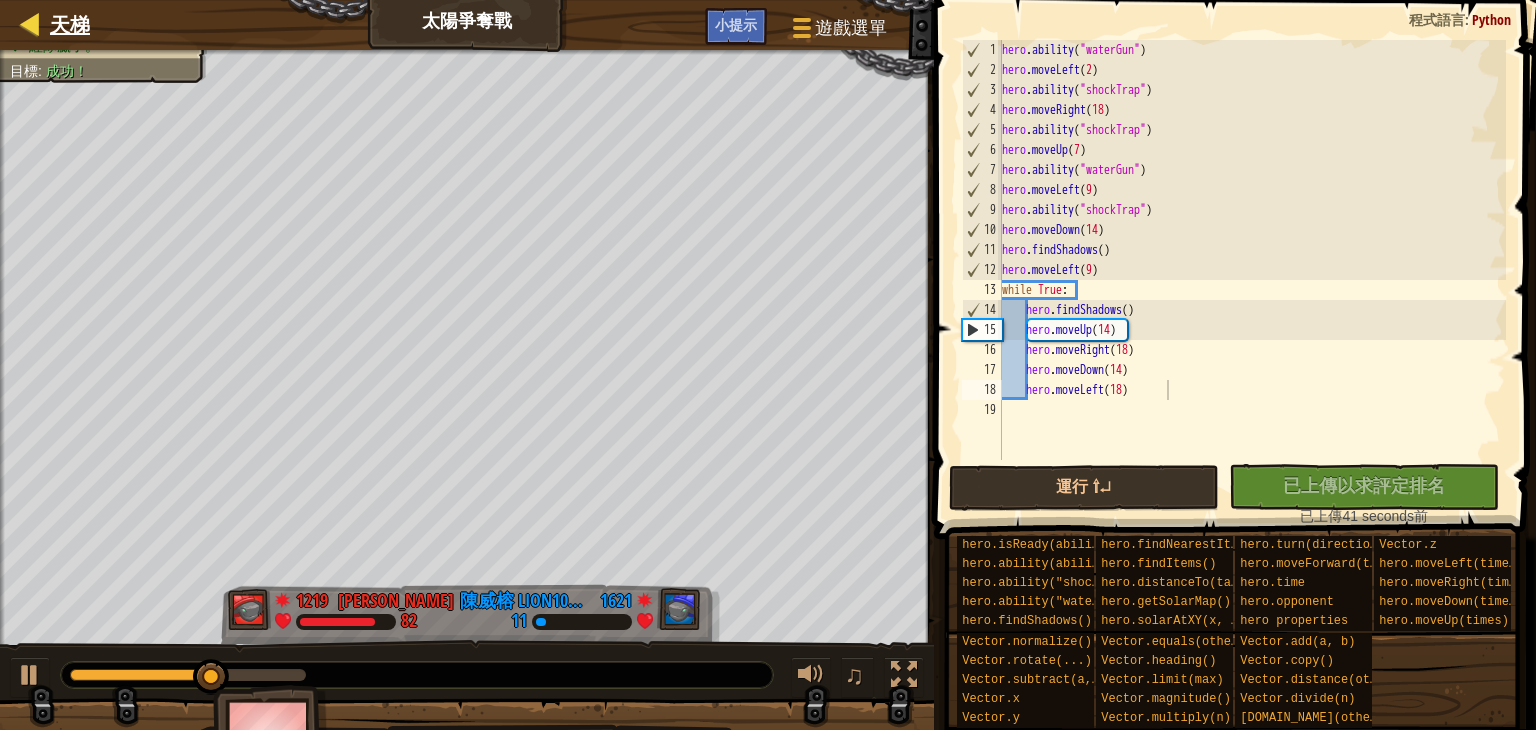 click on "天梯" at bounding box center (65, 25) 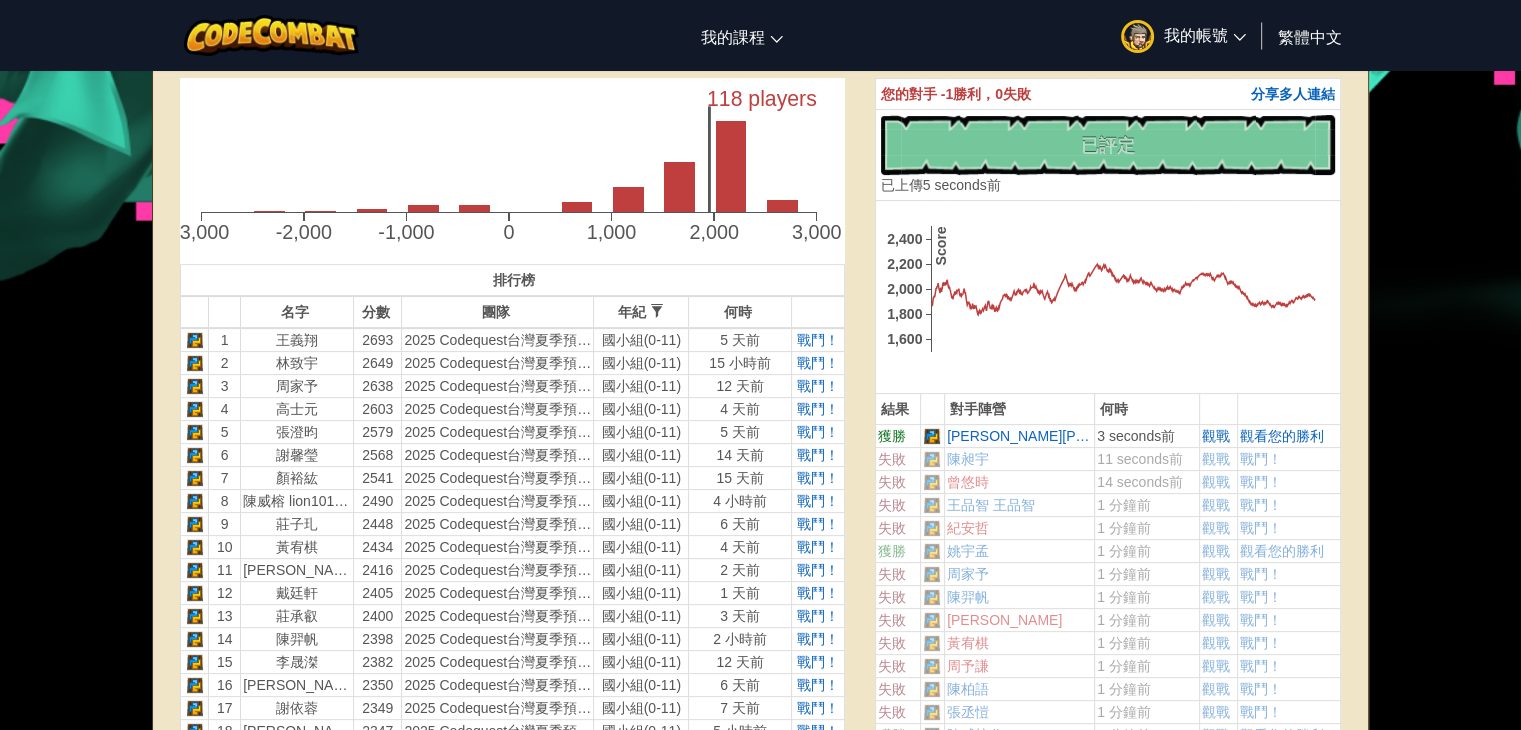 scroll, scrollTop: 500, scrollLeft: 0, axis: vertical 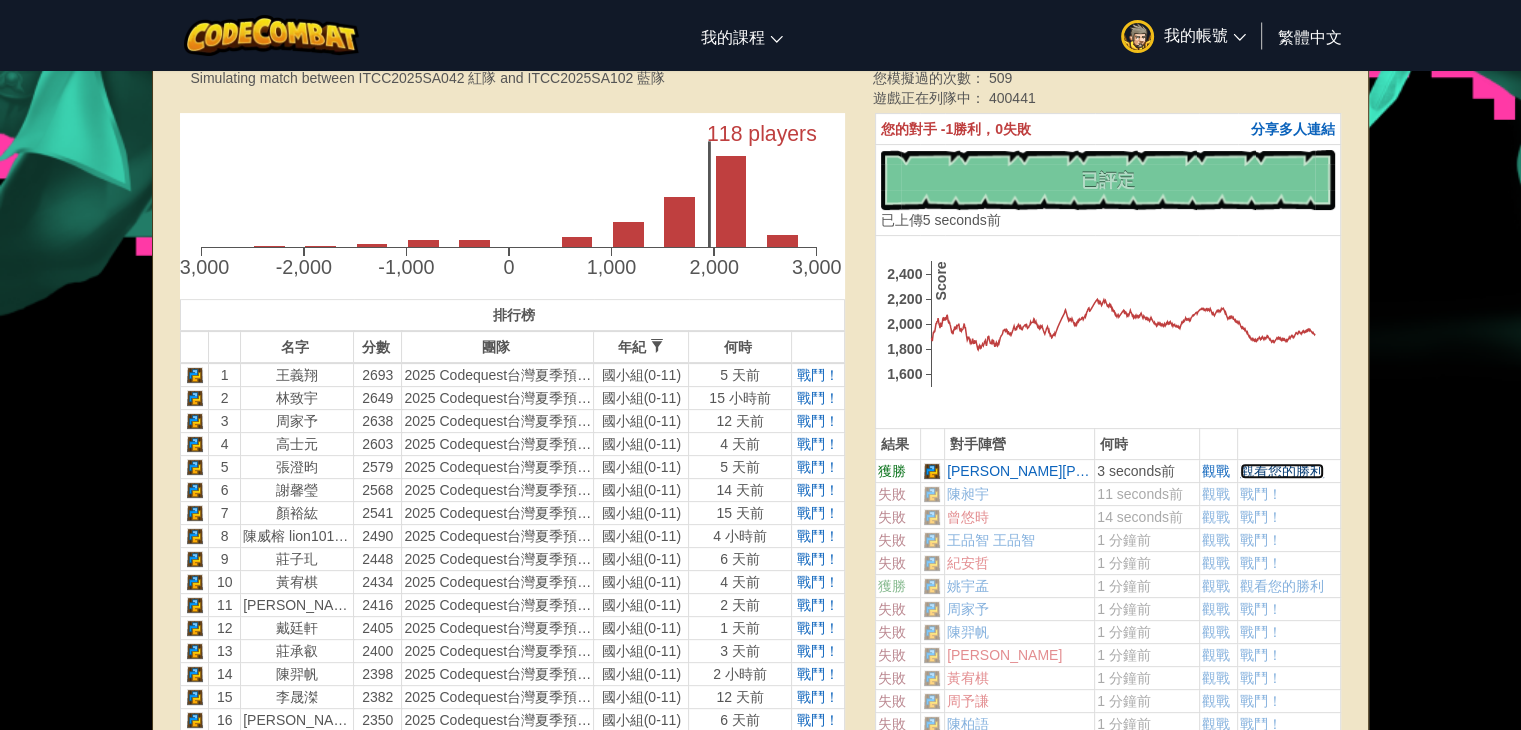 click on "觀看您的勝利" at bounding box center (1282, 471) 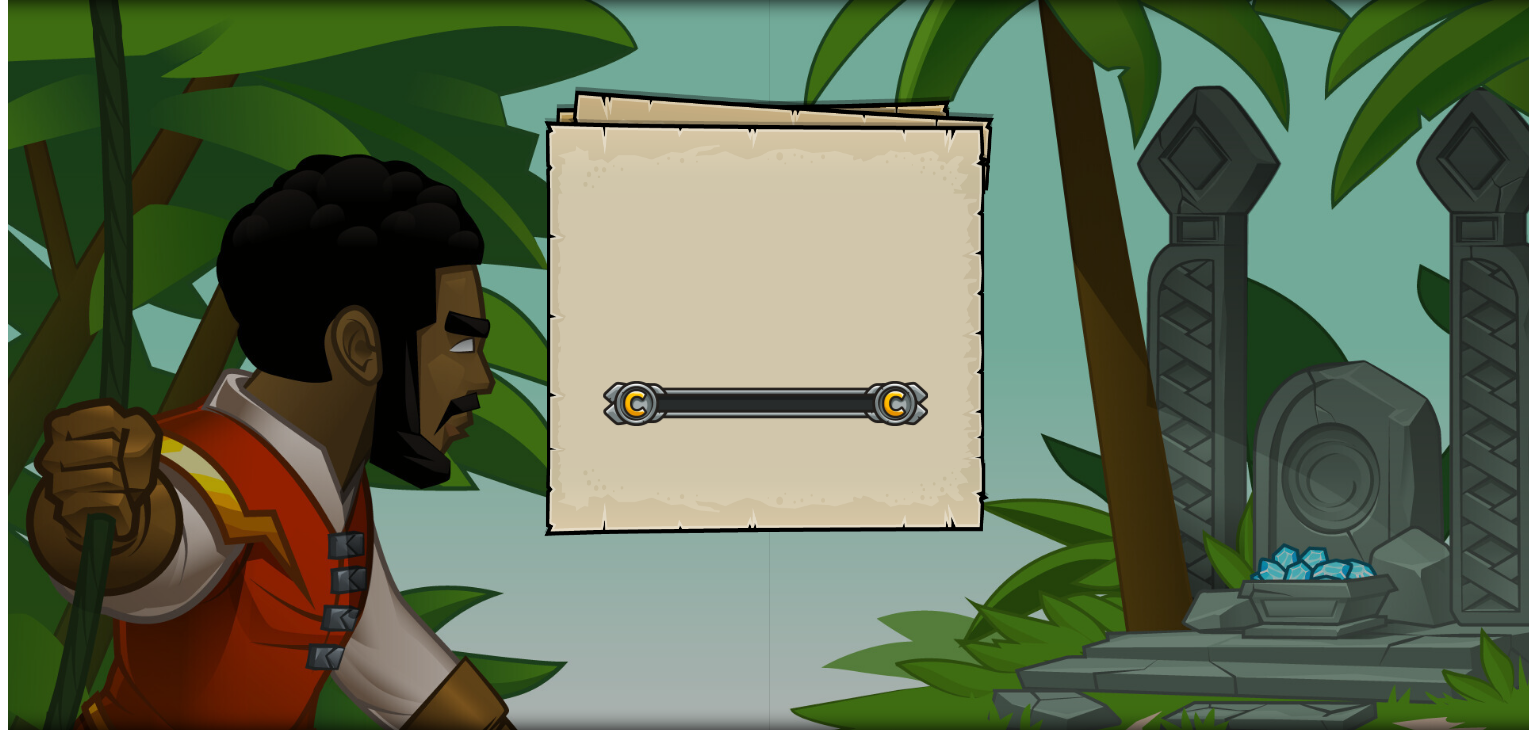 scroll, scrollTop: 0, scrollLeft: 0, axis: both 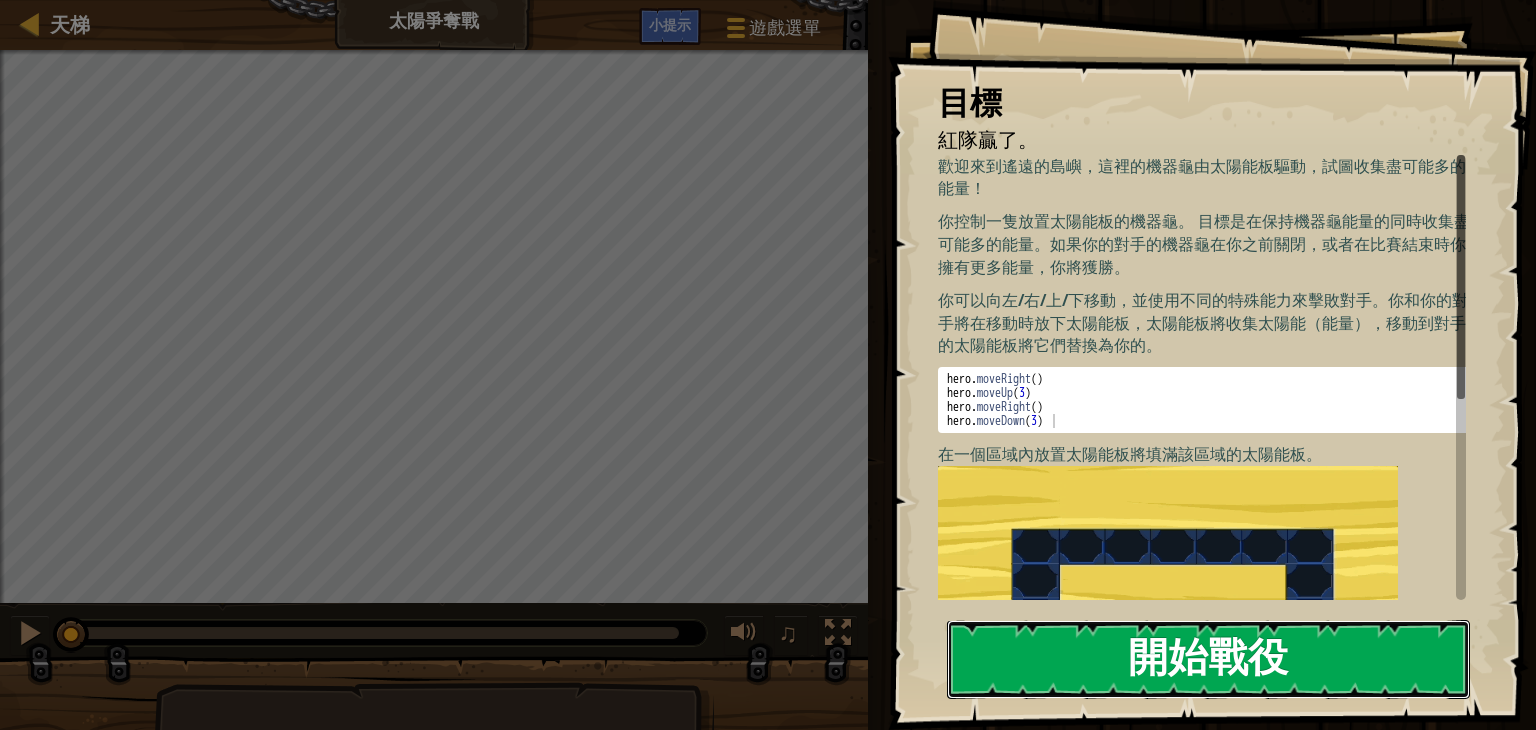 click on "開始戰役" at bounding box center (1208, 659) 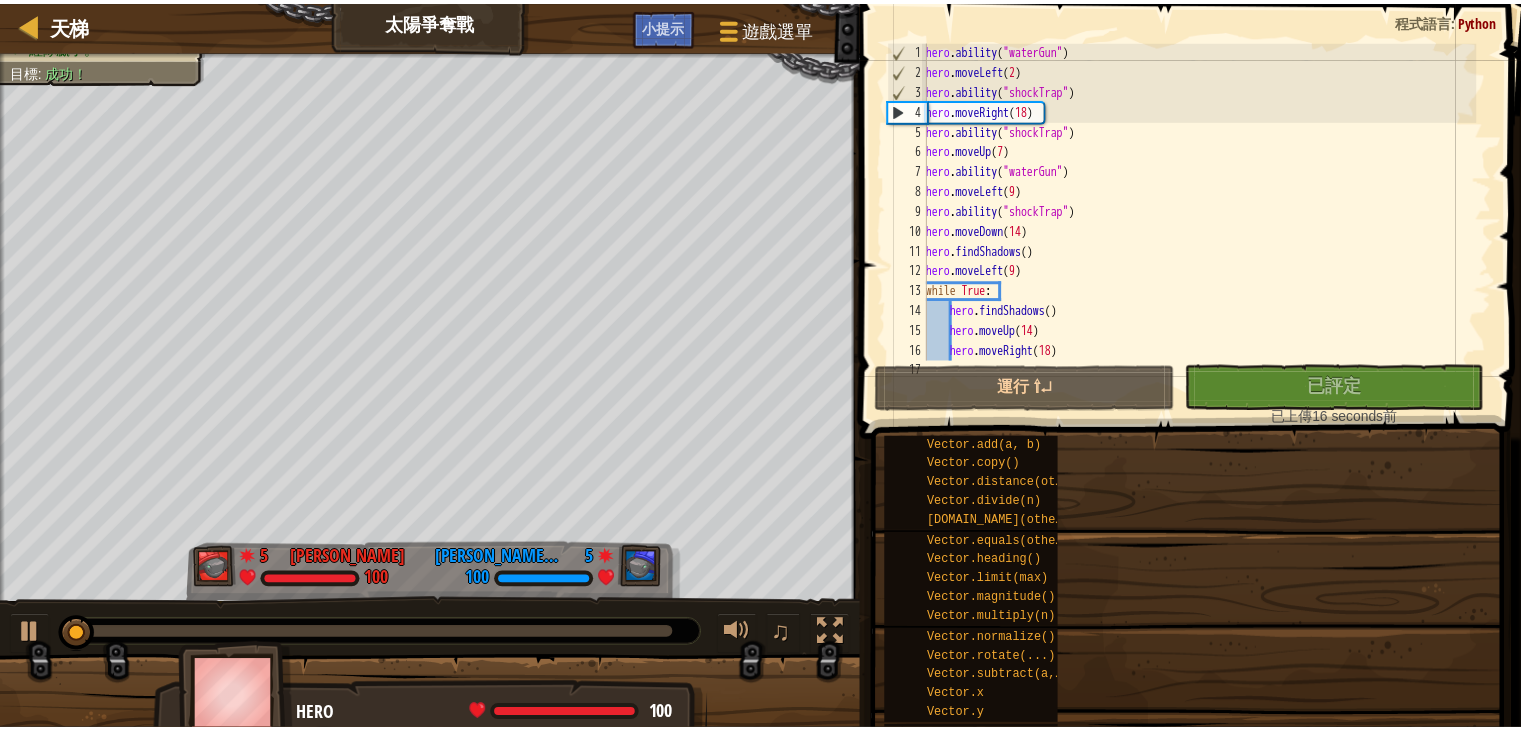 scroll, scrollTop: 60, scrollLeft: 0, axis: vertical 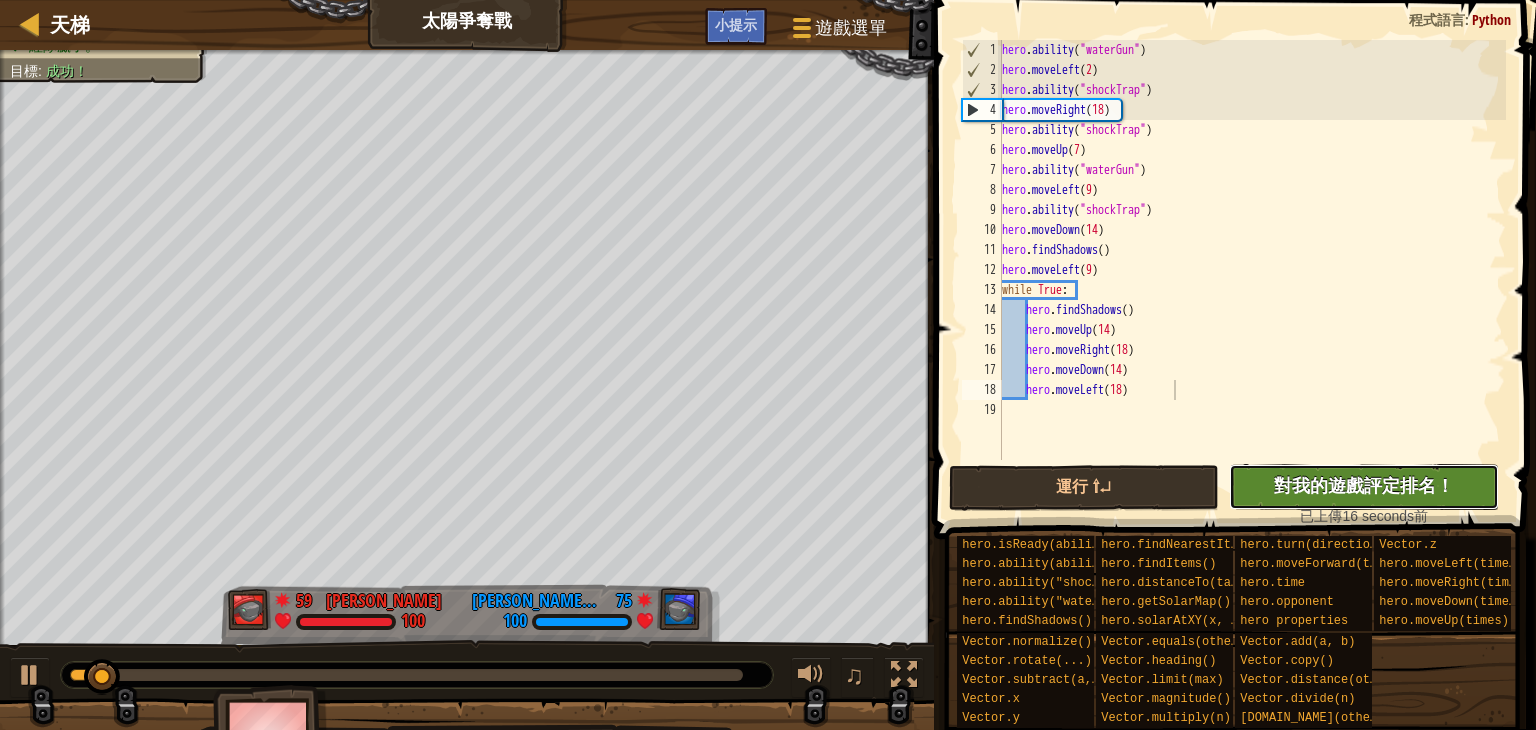 click on "對我的遊戲評定排名！" at bounding box center (1364, 485) 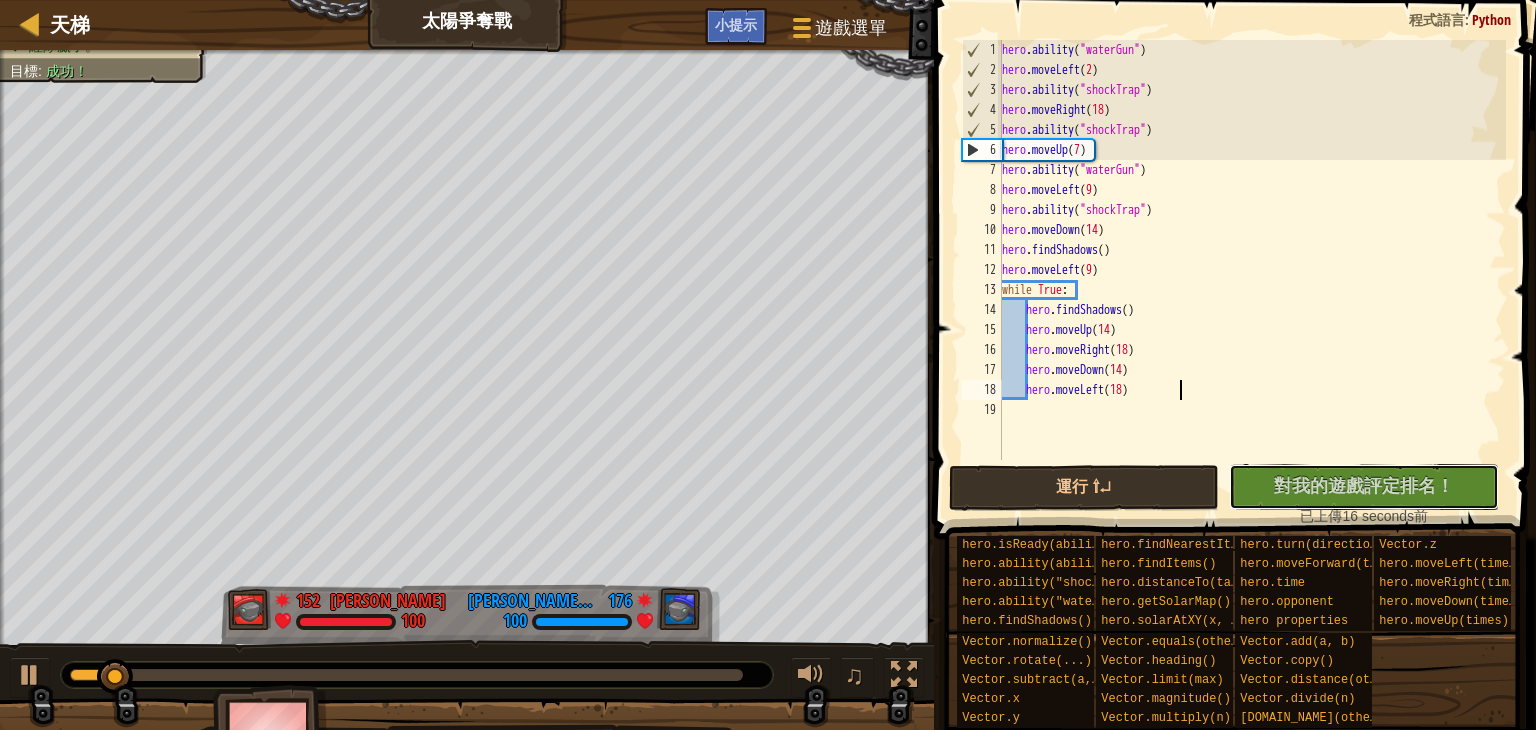 click on "對我的遊戲評定排名！" at bounding box center [1364, 485] 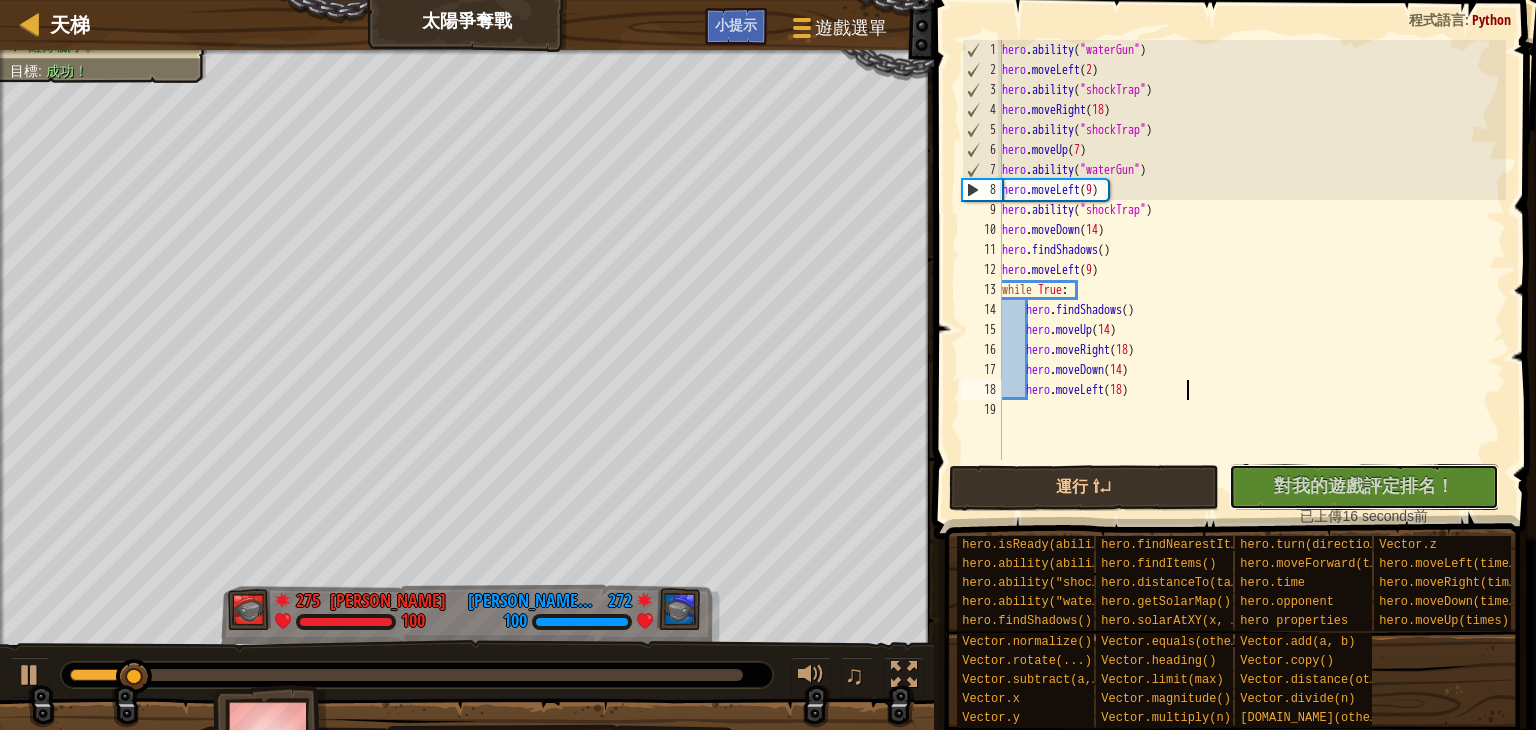 click on "對我的遊戲評定排名！" at bounding box center [1364, 485] 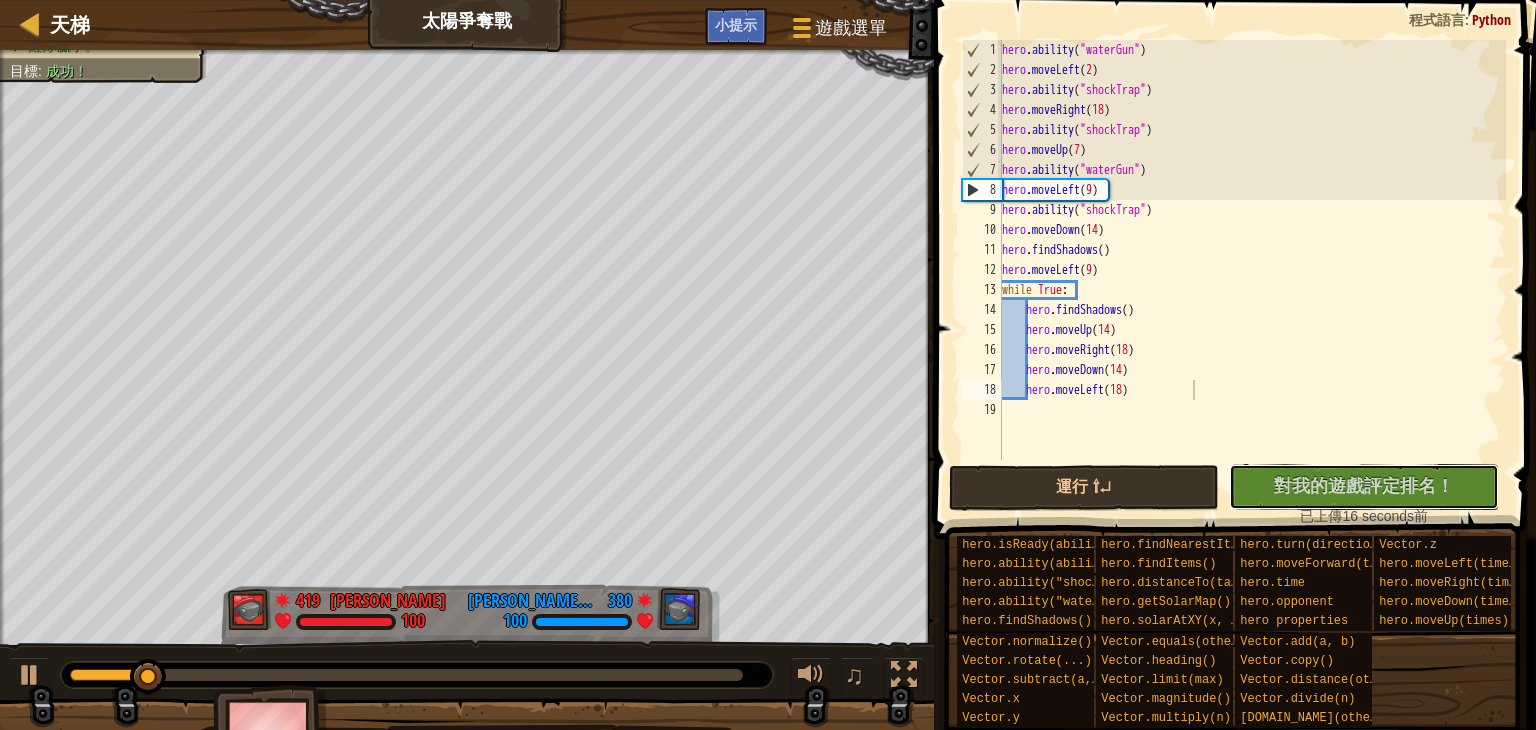 click on "對我的遊戲評定排名！" at bounding box center (1364, 485) 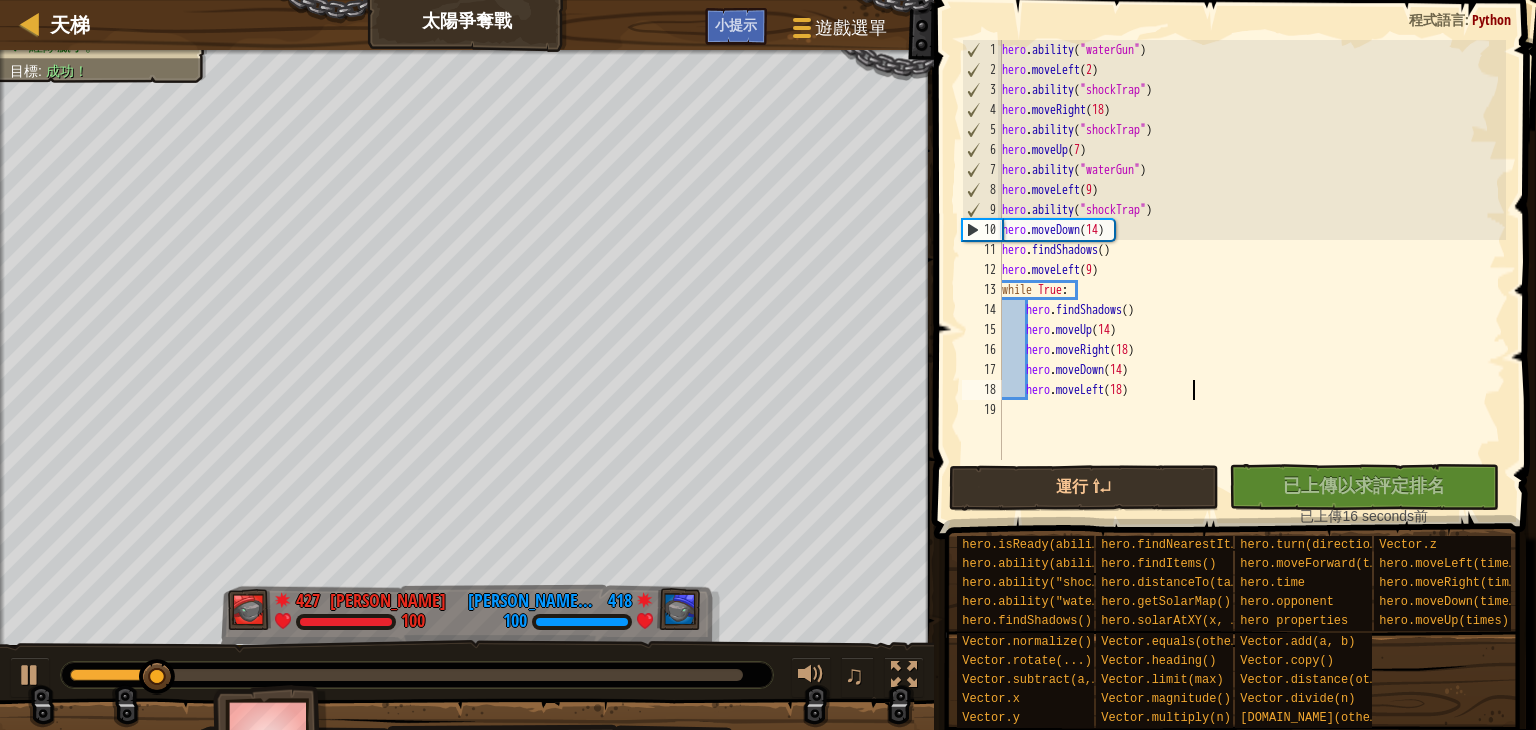 type on "hero.moveLeft(18)" 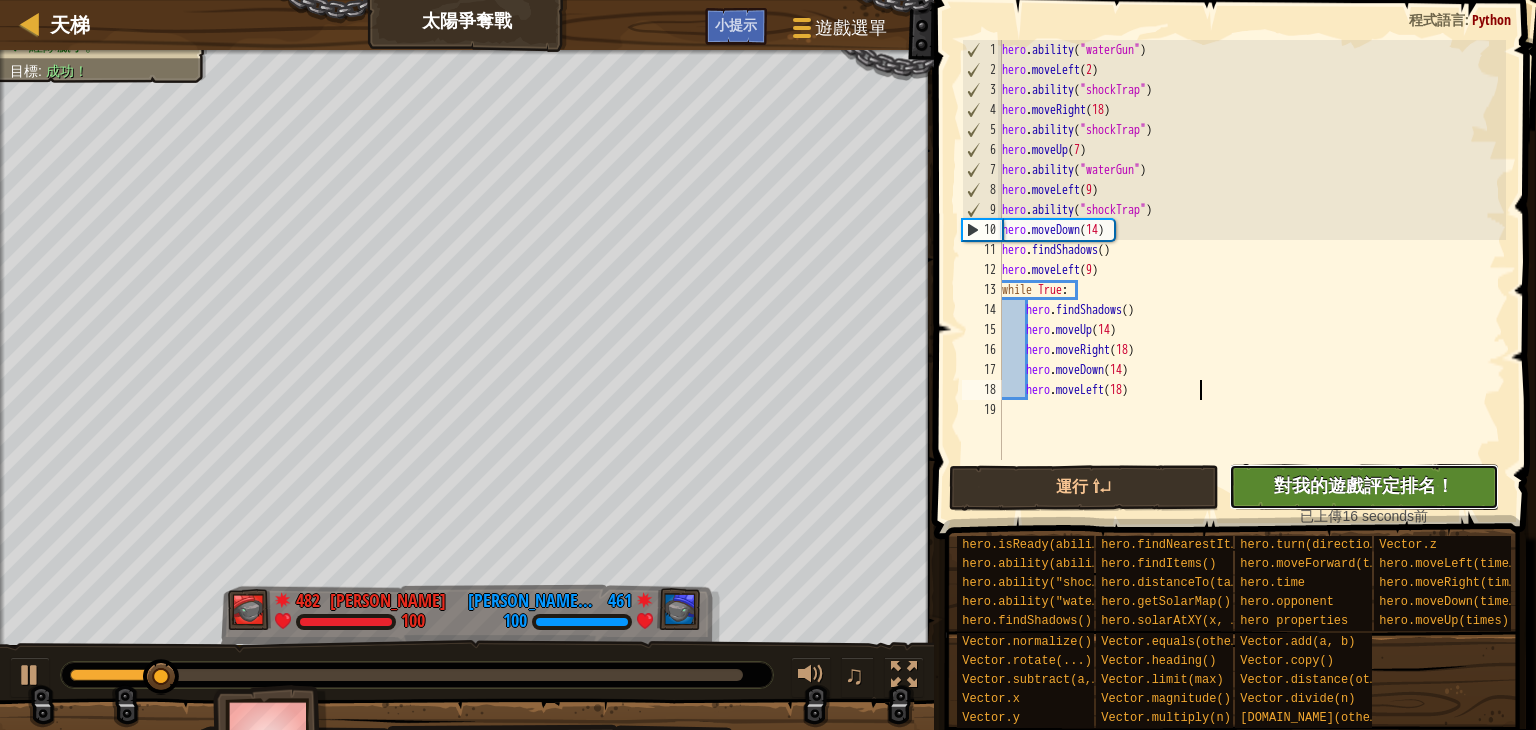 click on "對我的遊戲評定排名！" at bounding box center [1364, 485] 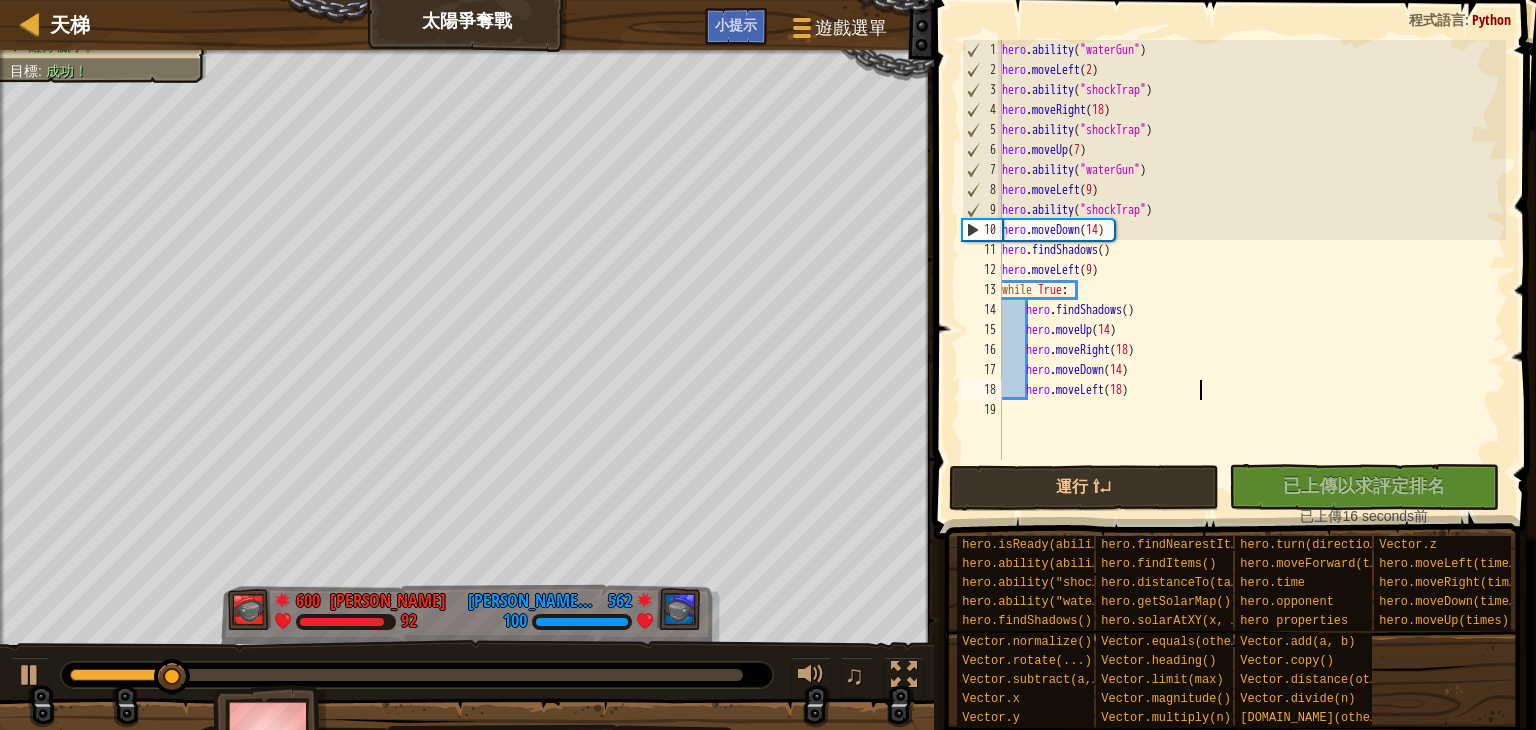 click on "天梯 太陽爭奪戰 遊戲選單 完成 小提示" at bounding box center [467, 25] 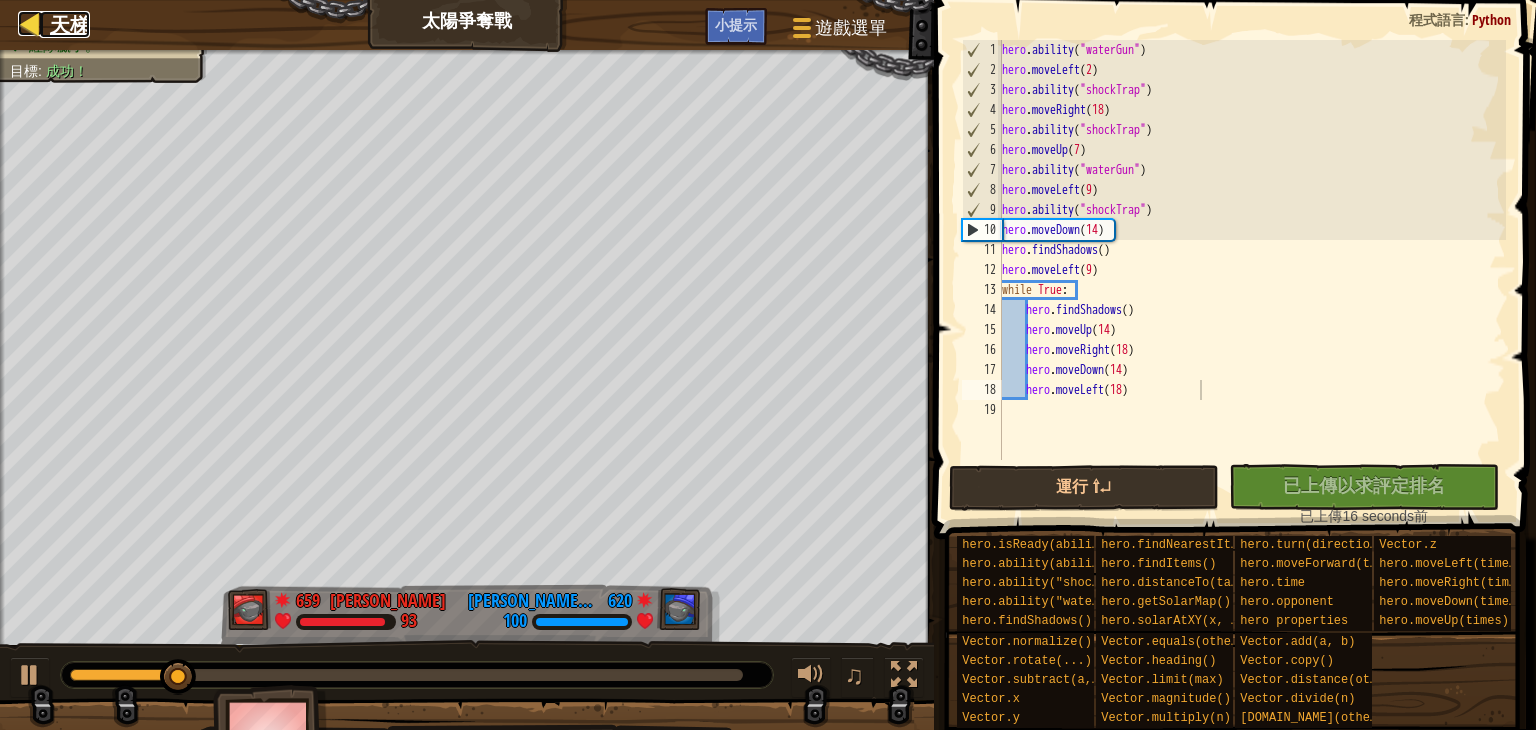 click at bounding box center (30, 23) 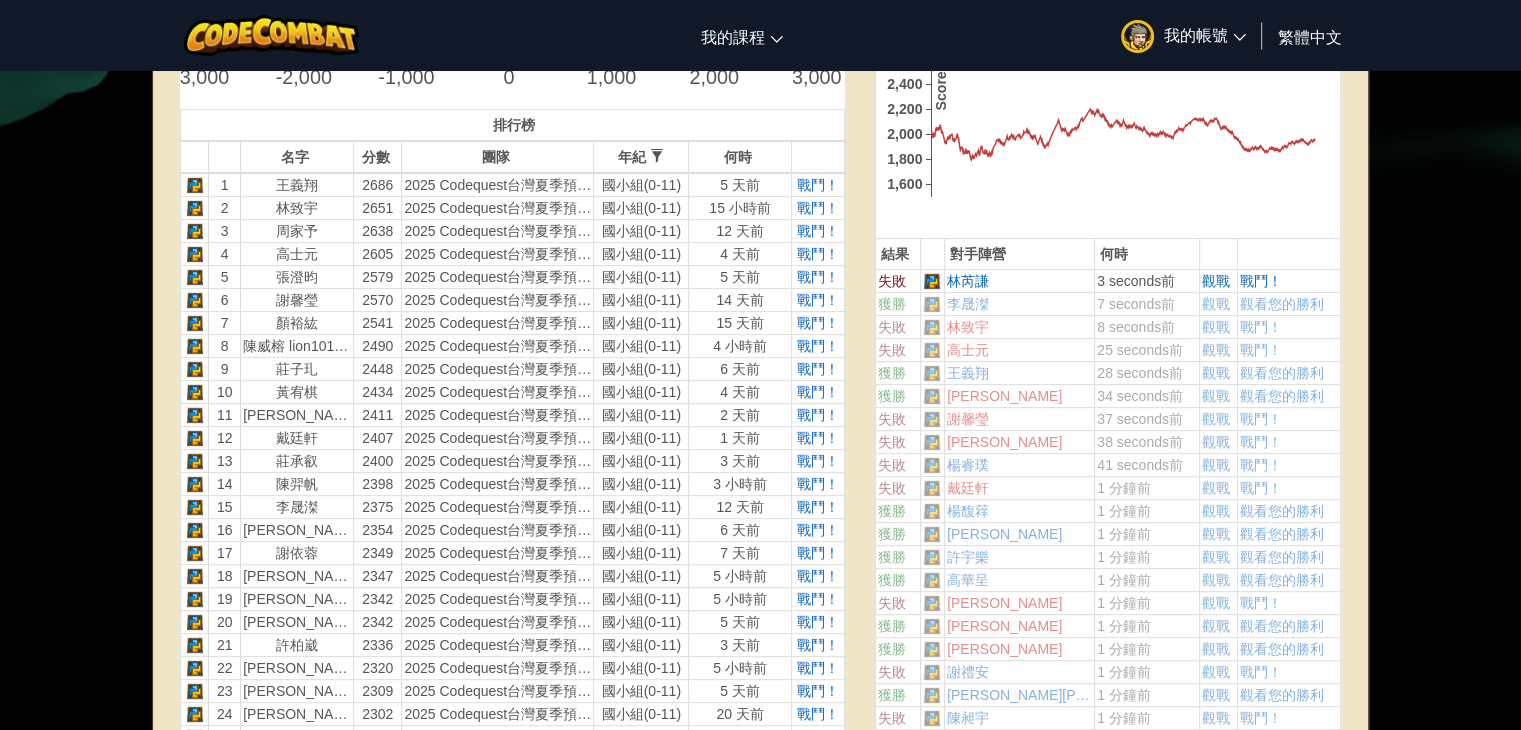 scroll, scrollTop: 700, scrollLeft: 0, axis: vertical 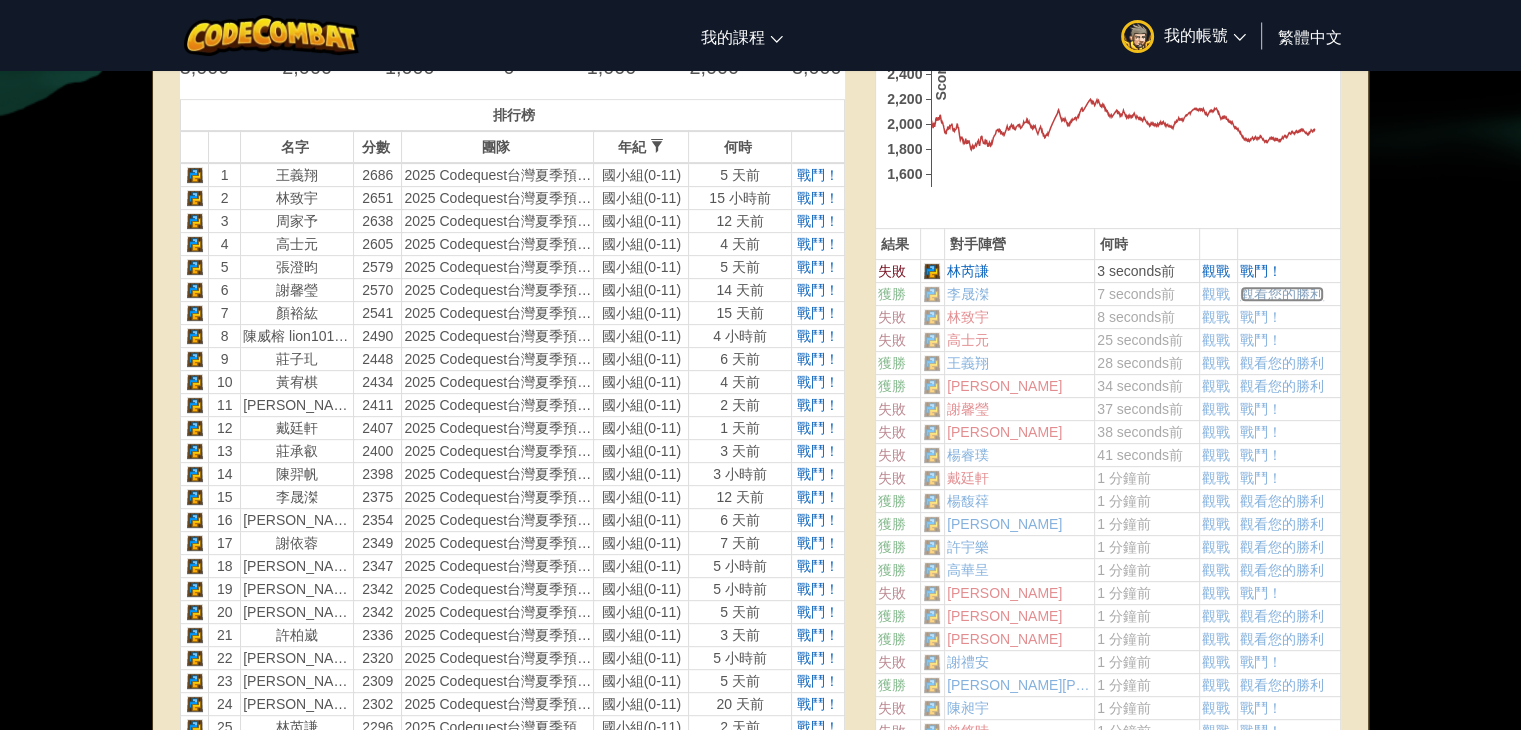 click on "觀看您的勝利" at bounding box center (1282, 294) 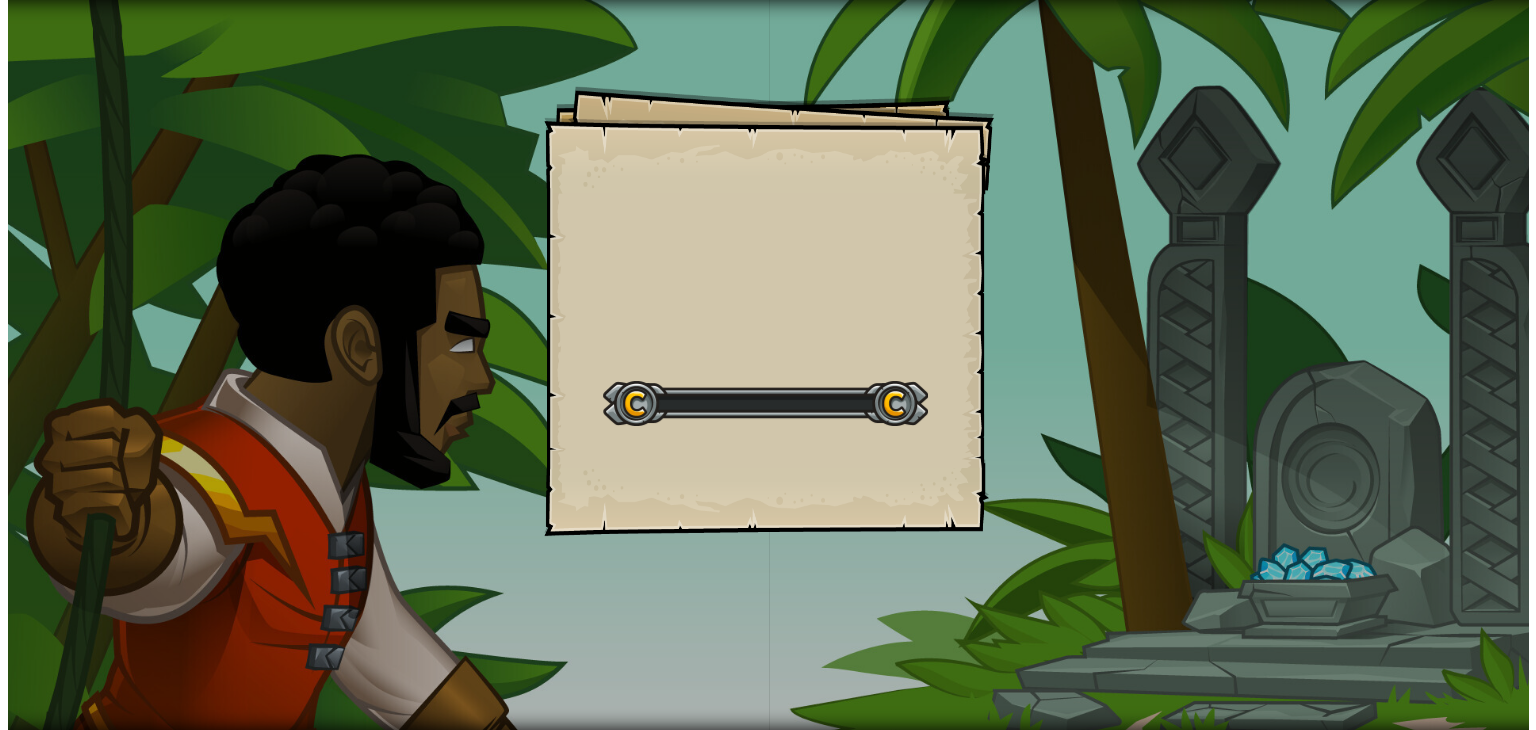 scroll, scrollTop: 0, scrollLeft: 0, axis: both 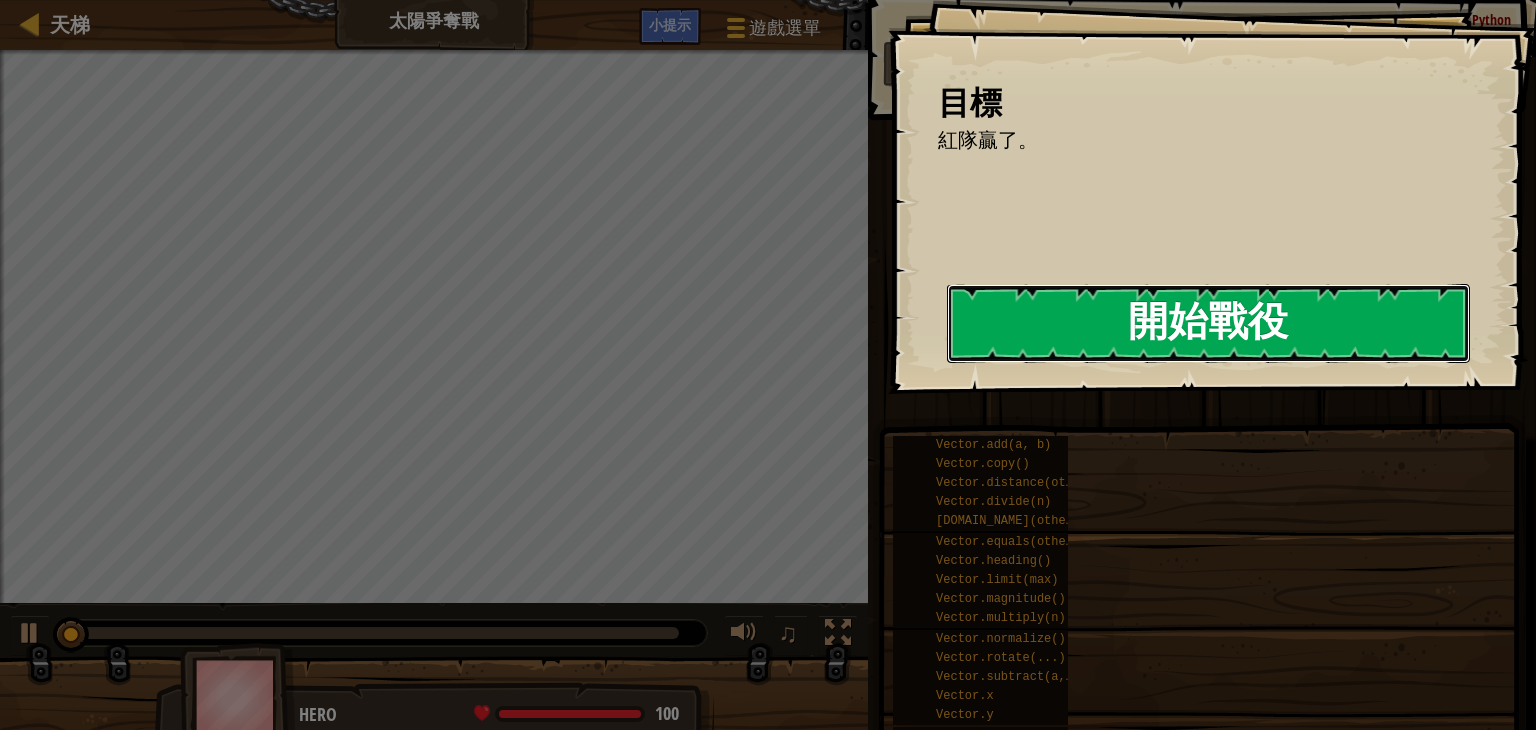 click on "目標 紅隊贏了。 開始戰役 從伺服器載入失敗 您將需要訂閱來開啟這關。 訂閱 您需要加入一個課程來遊玩此關卡。 回到我的課程 詢問您的老師來分派一個授權碼給您，這樣您就可以繼續遊玩CodeCombat! 回到我的課程 此關卡已鎖定。
回到我的課程" at bounding box center [1212, 197] 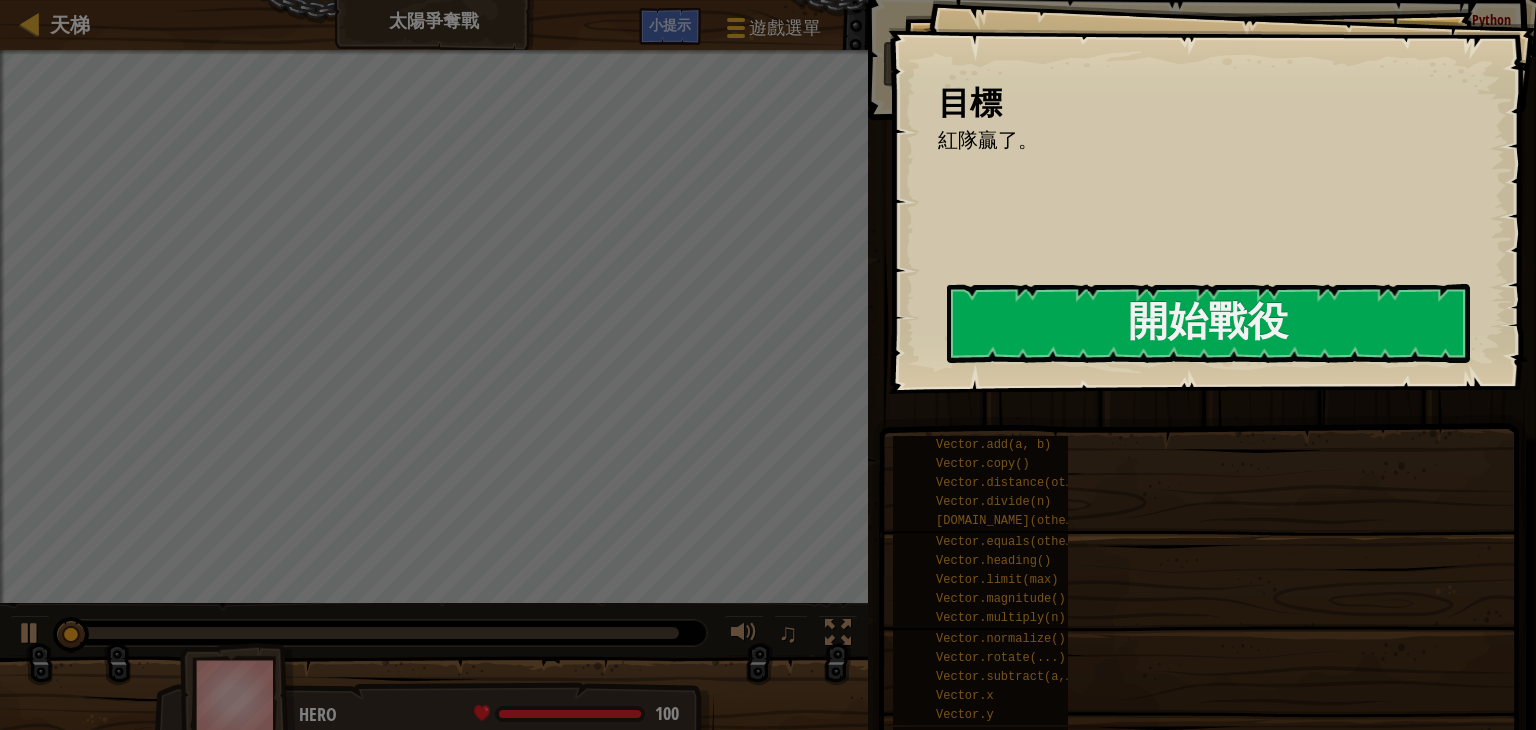 click on "目標 紅隊贏了。 開始戰役 從伺服器載入失敗 您將需要訂閱來開啟這關。 訂閱 您需要加入一個課程來遊玩此關卡。 回到我的課程 詢問您的老師來分派一個授權碼給您，這樣您就可以繼續遊玩CodeCombat! 回到我的課程 此關卡已鎖定。
回到我的課程" at bounding box center (1212, 197) 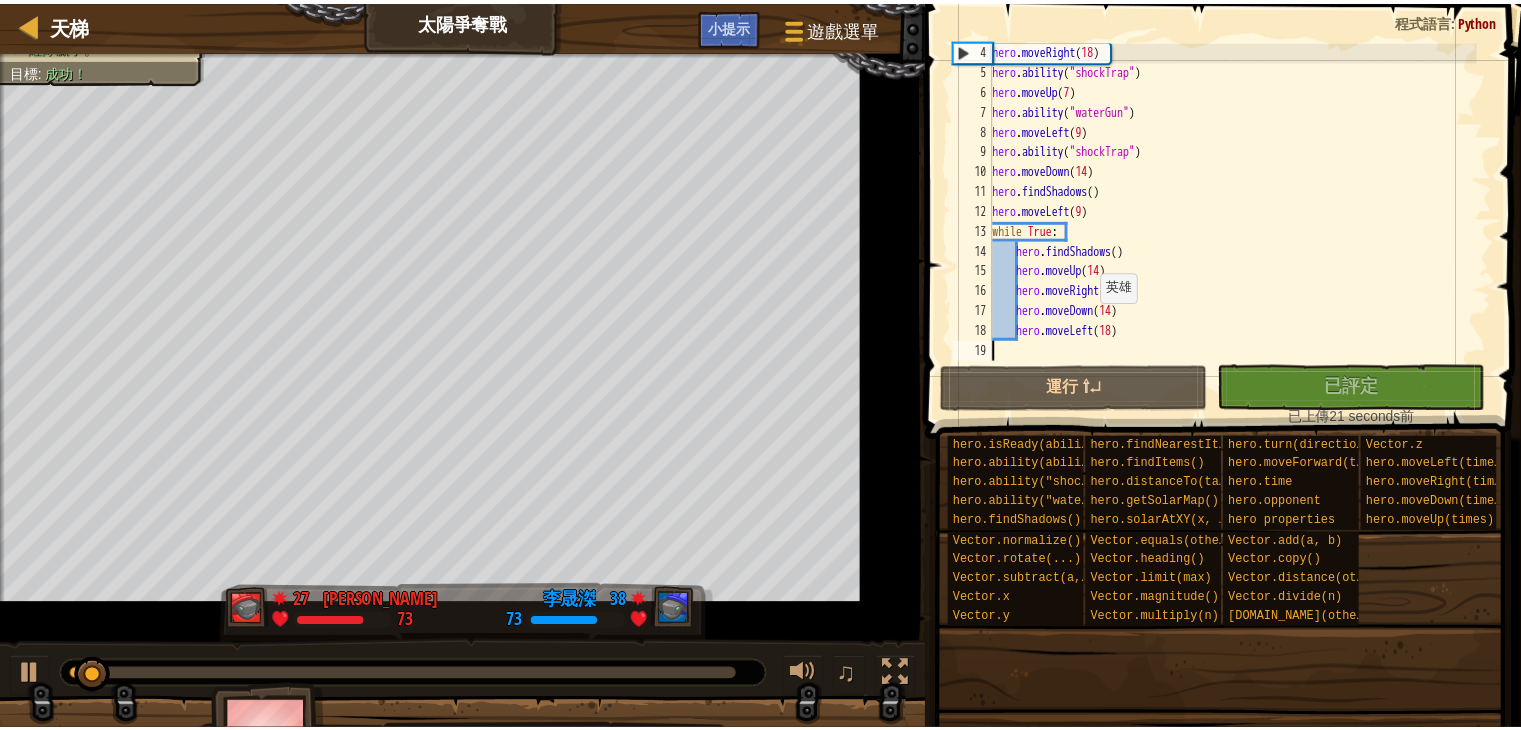 scroll, scrollTop: 60, scrollLeft: 0, axis: vertical 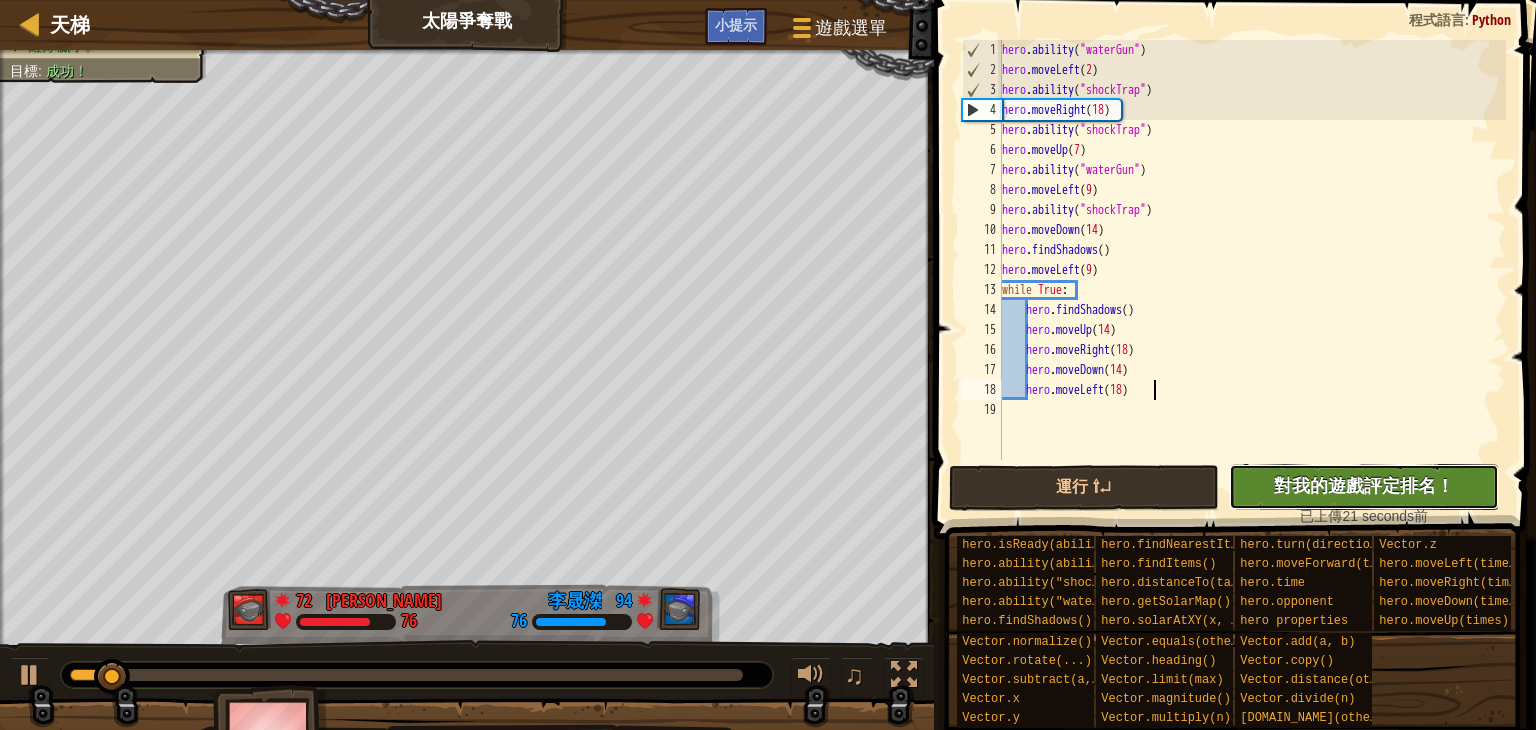 click on "對我的遊戲評定排名！" at bounding box center [1364, 485] 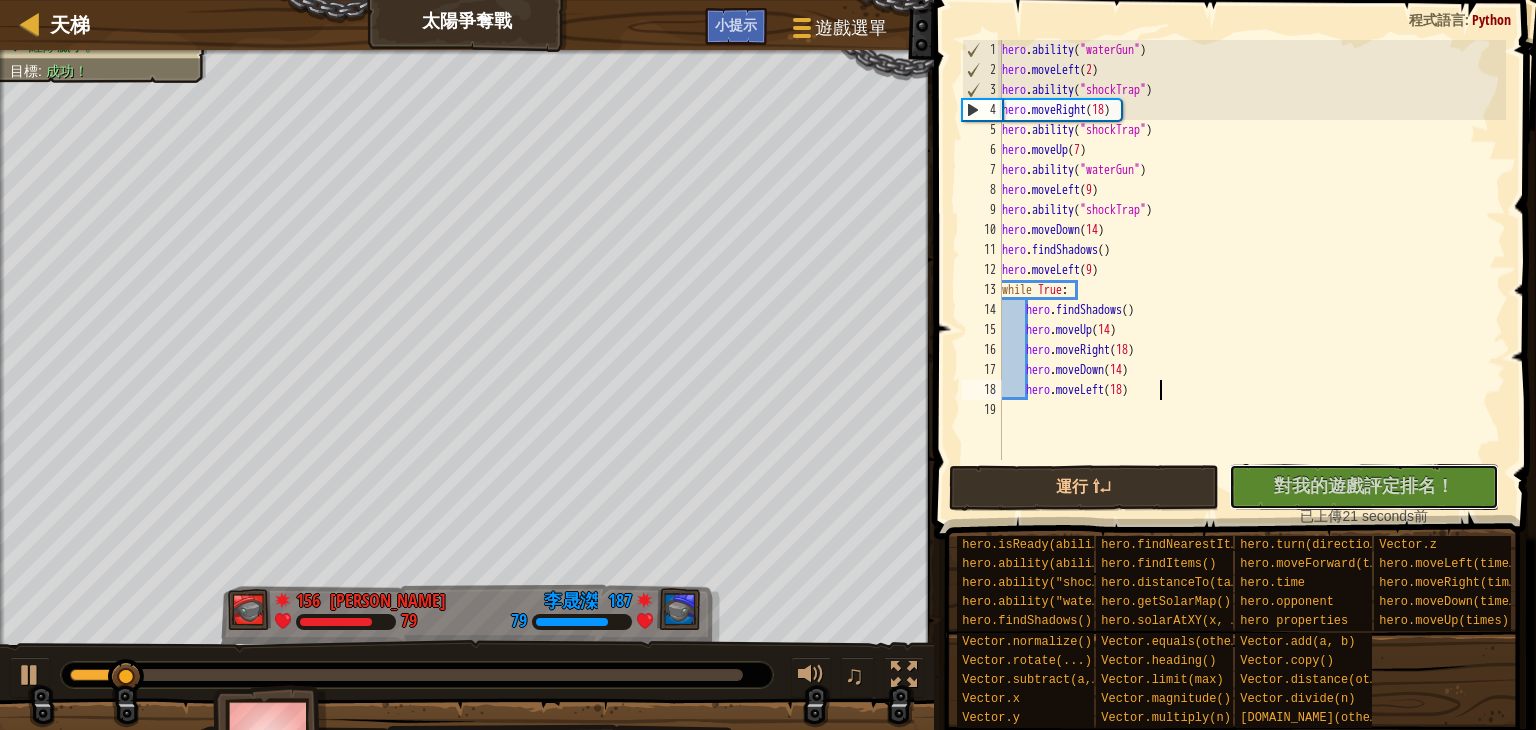 click on "對我的遊戲評定排名！" at bounding box center [1364, 485] 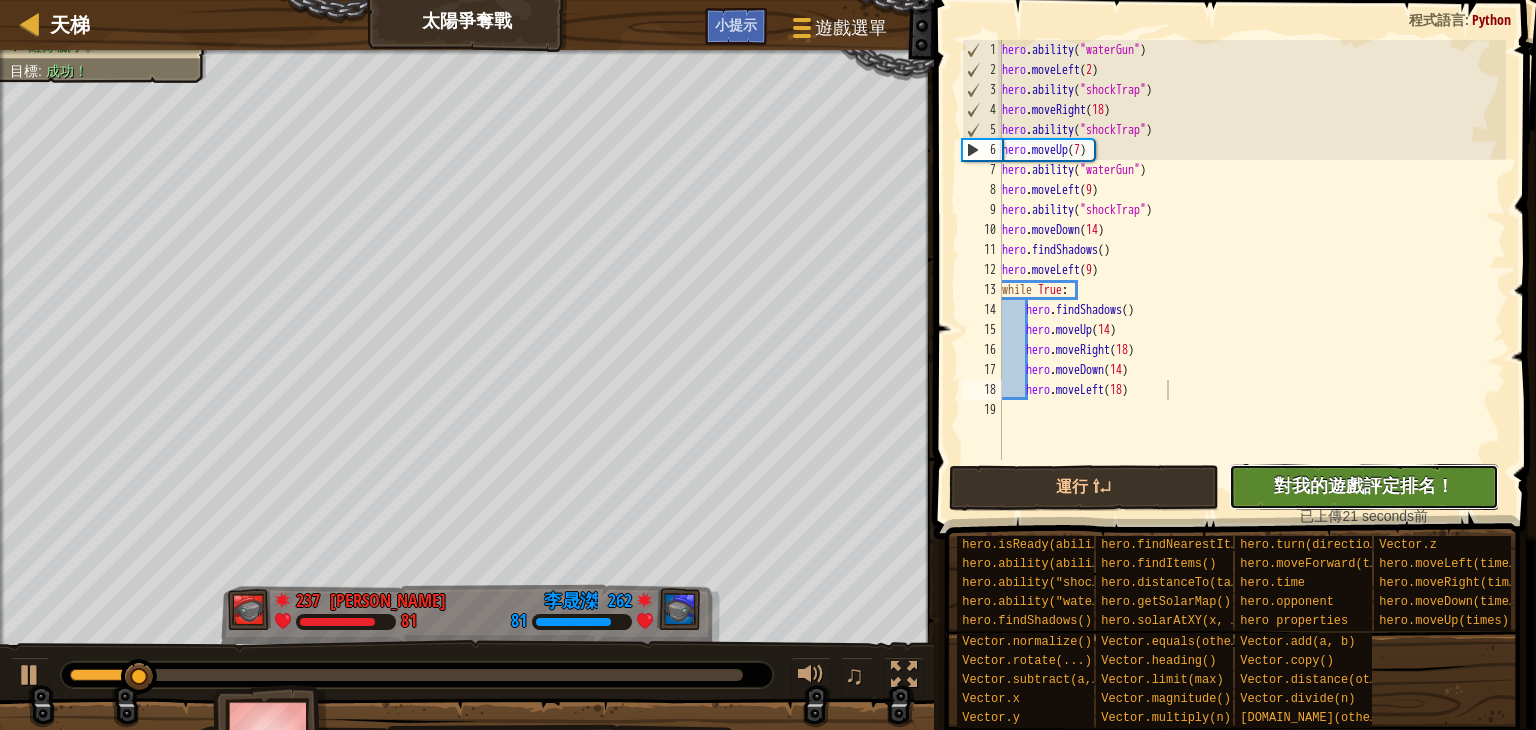 drag, startPoint x: 1316, startPoint y: 489, endPoint x: 1306, endPoint y: 493, distance: 10.770329 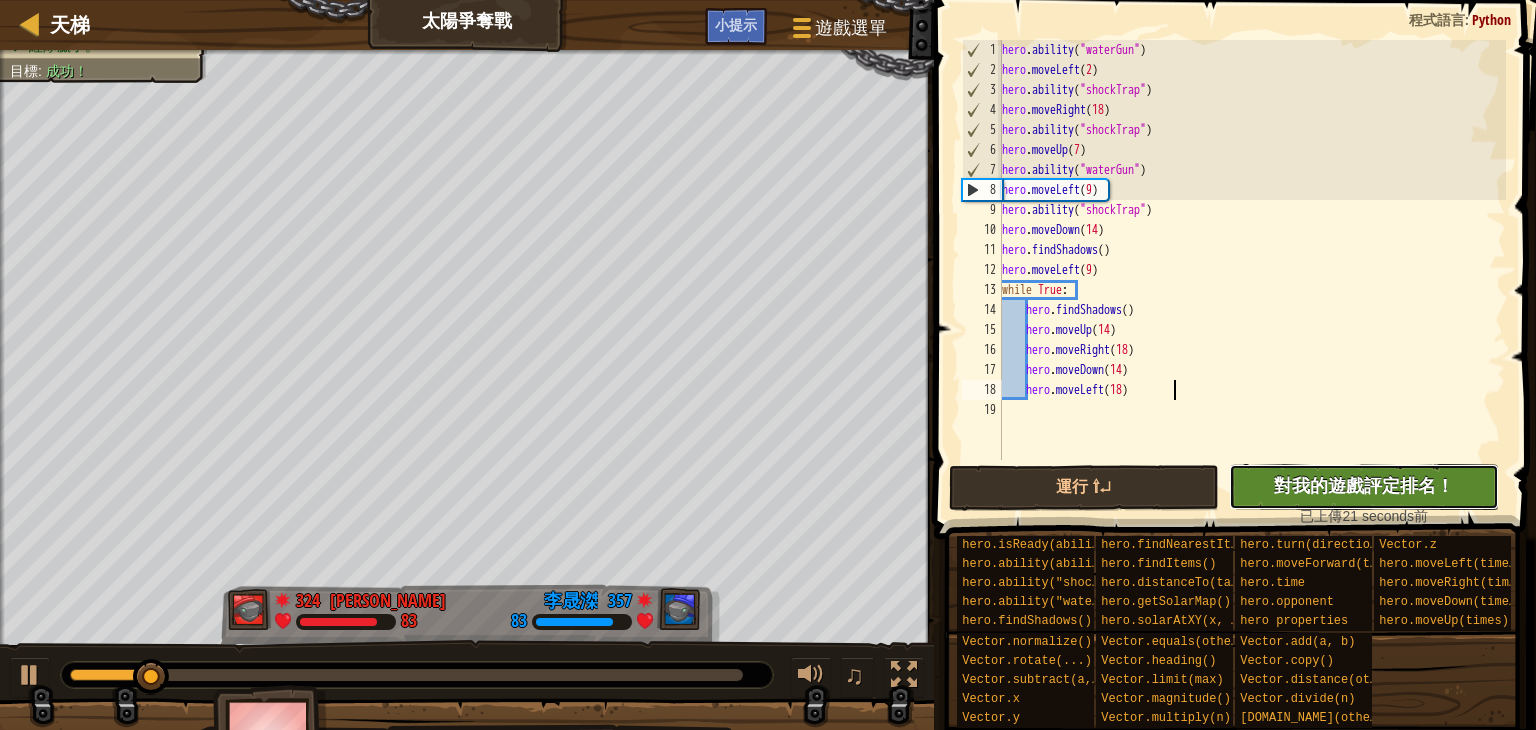click on "對我的遊戲評定排名！" at bounding box center [1364, 485] 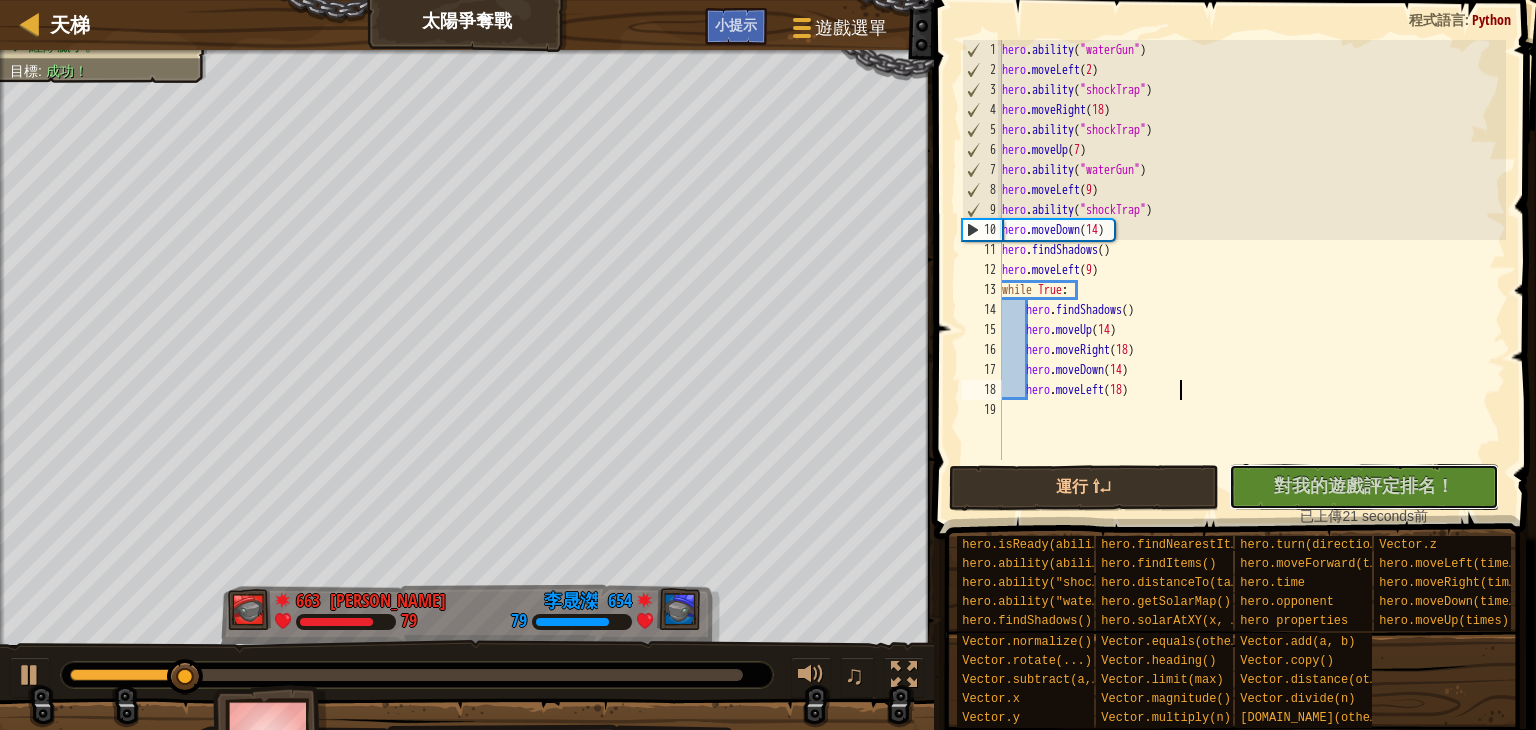 drag, startPoint x: 1370, startPoint y: 480, endPoint x: 1392, endPoint y: 489, distance: 23.769728 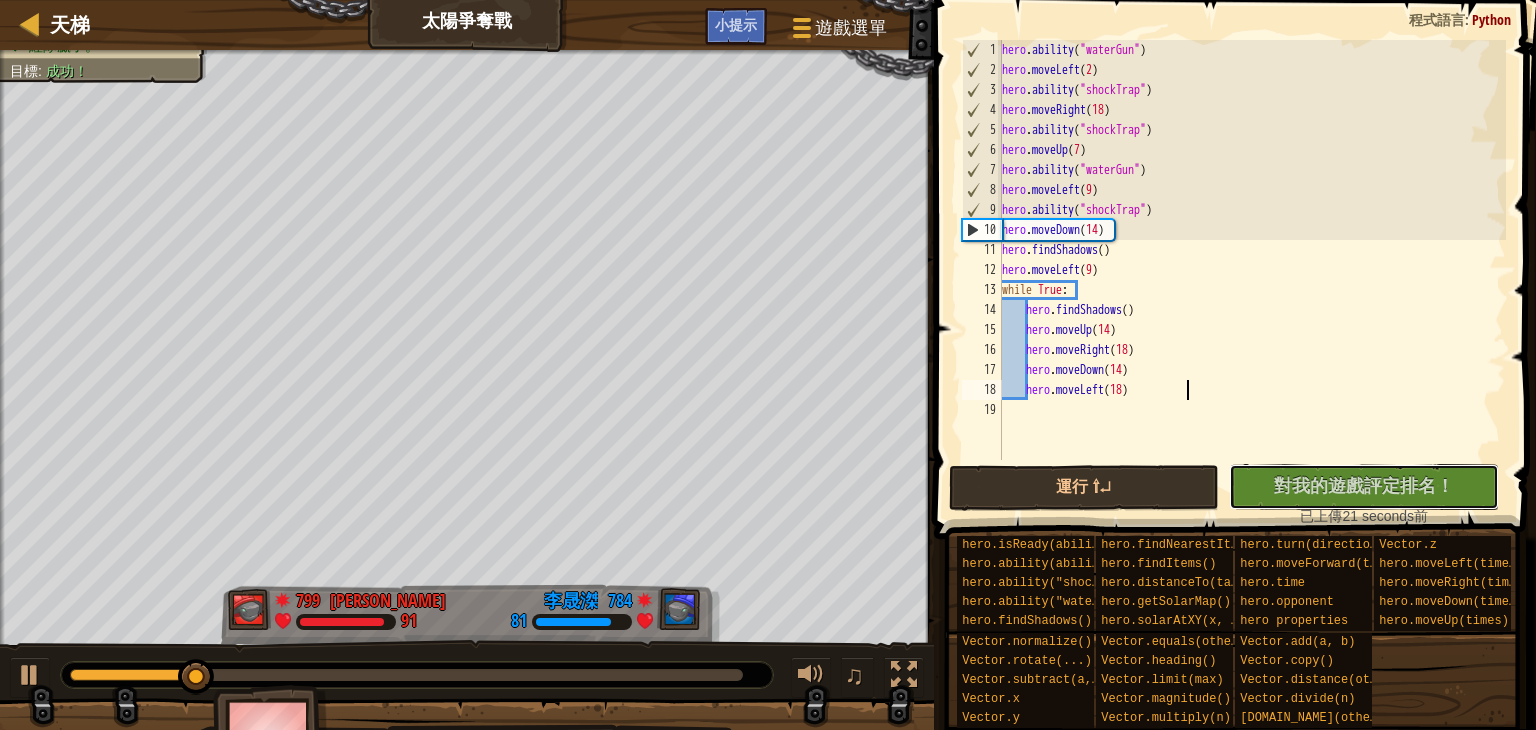 click on "對我的遊戲評定排名！" at bounding box center (1364, 485) 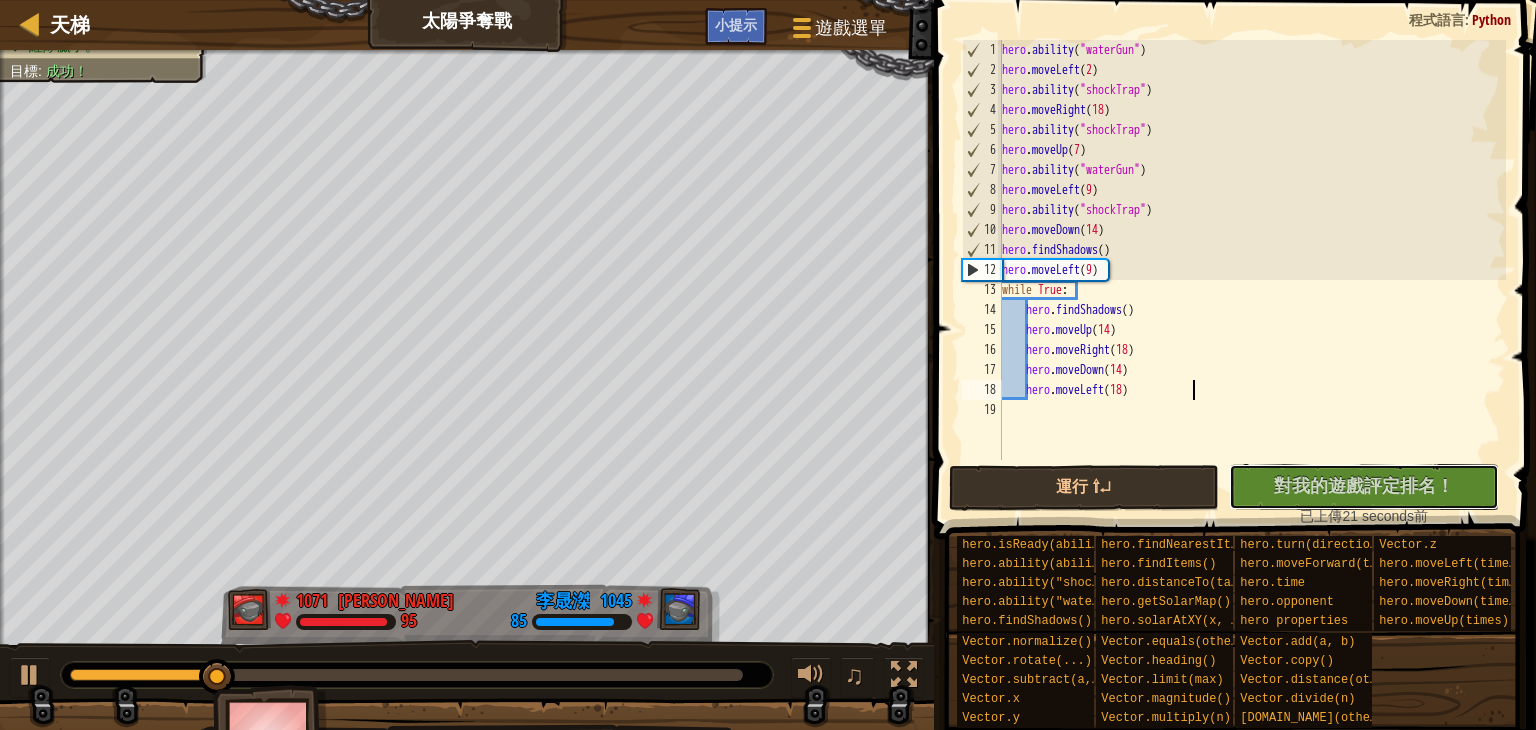 click on "對我的遊戲評定排名！" at bounding box center (1364, 485) 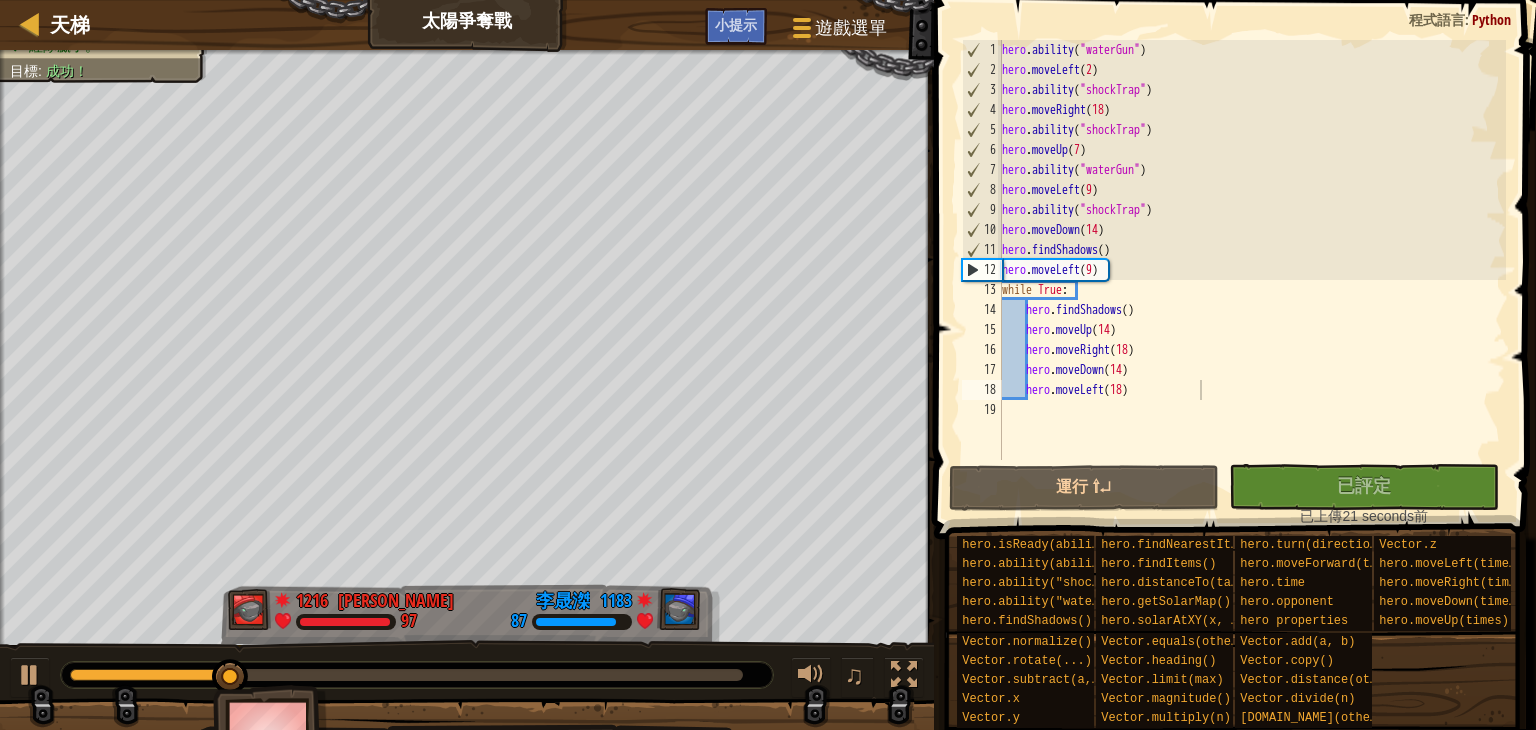 click on "沒有新程式碼可評定排名 對我的遊戲評定排名！ 上傳中… 已上傳以求評定排名 評定失敗 已評定 已上傳  21 seconds前" at bounding box center (1354, 495) 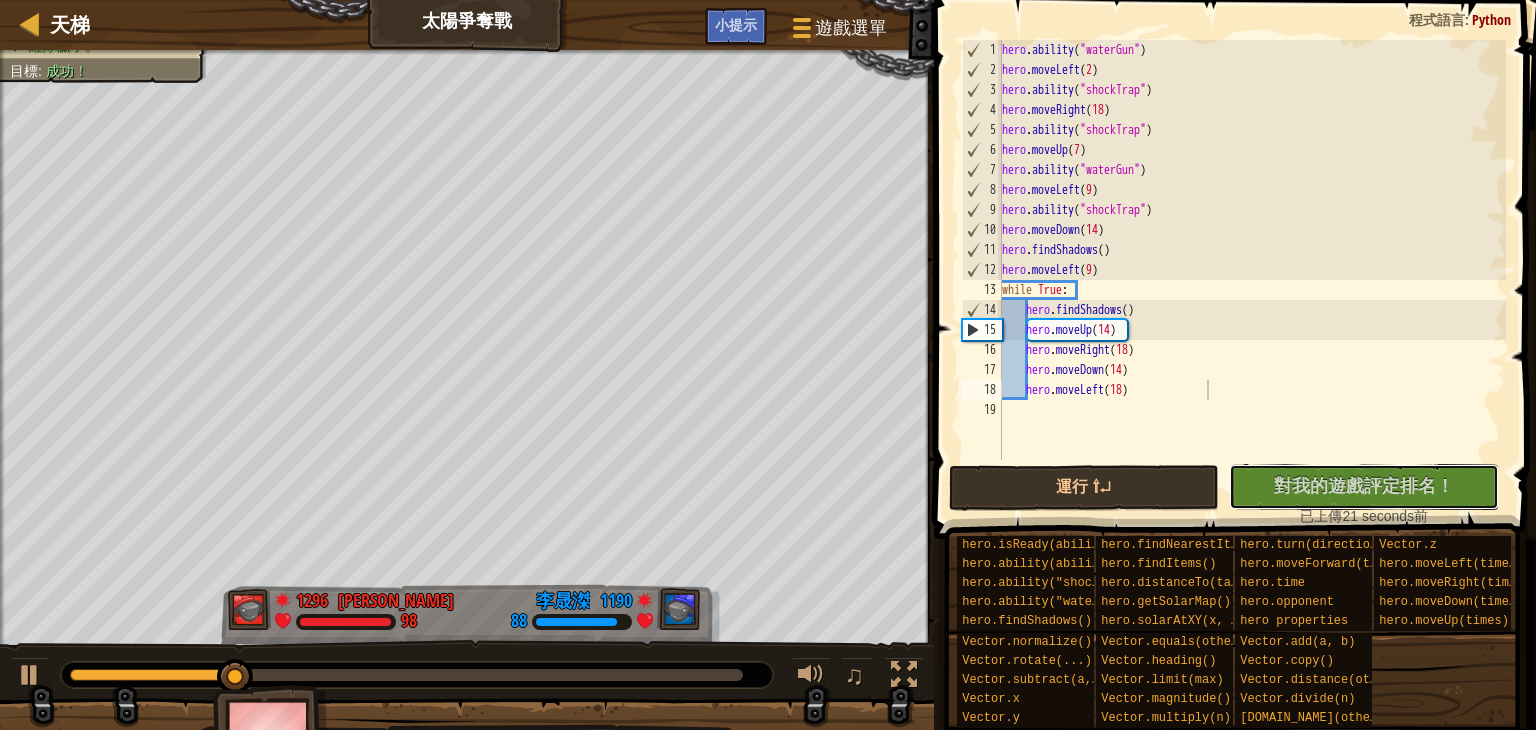 drag, startPoint x: 1343, startPoint y: 496, endPoint x: 1324, endPoint y: 505, distance: 21.023796 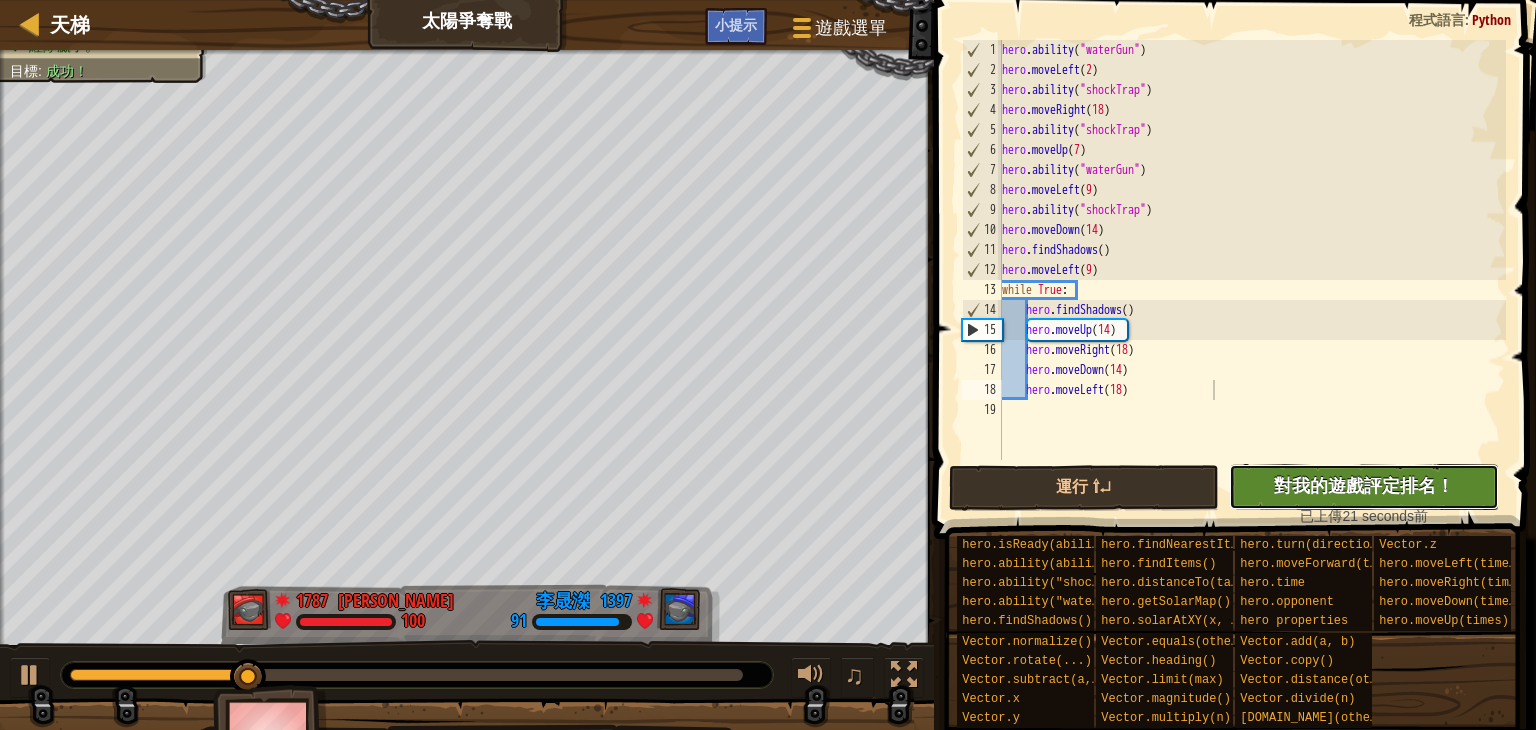 click on "對我的遊戲評定排名！" at bounding box center [1364, 485] 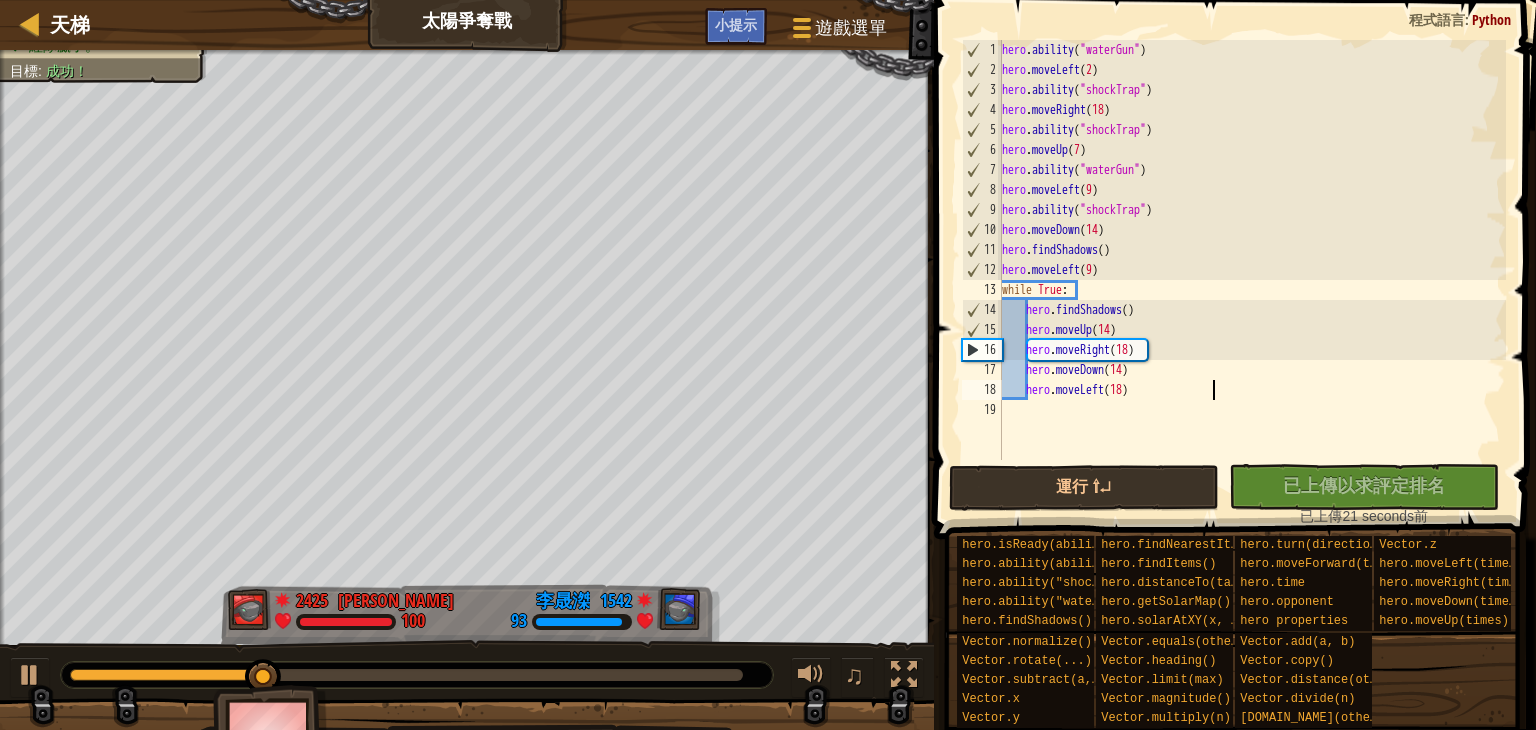 click on "1:57.6 現在：	0:34.8 最大值：	2:01.1" at bounding box center (406, 675) 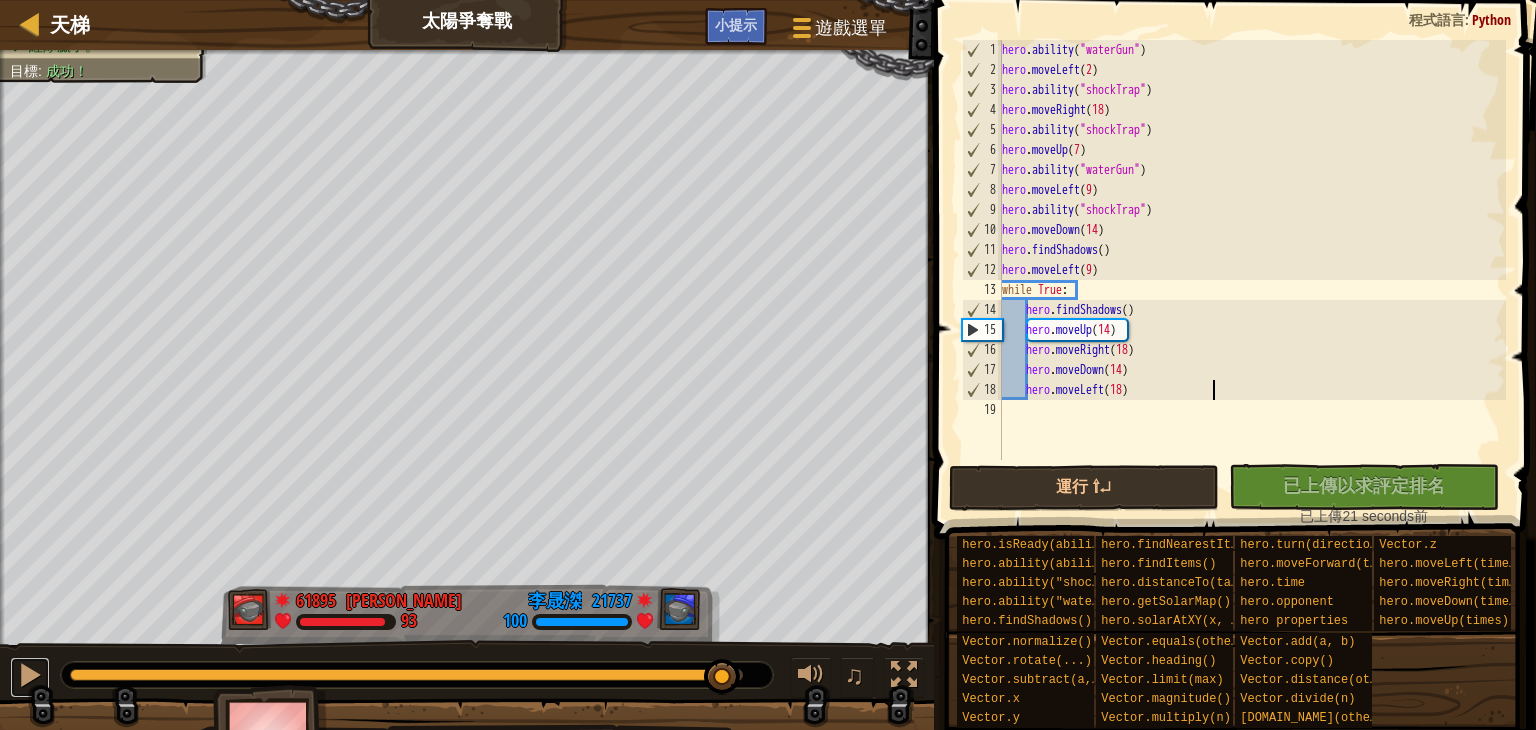 drag, startPoint x: 41, startPoint y: 680, endPoint x: 50, endPoint y: 661, distance: 21.023796 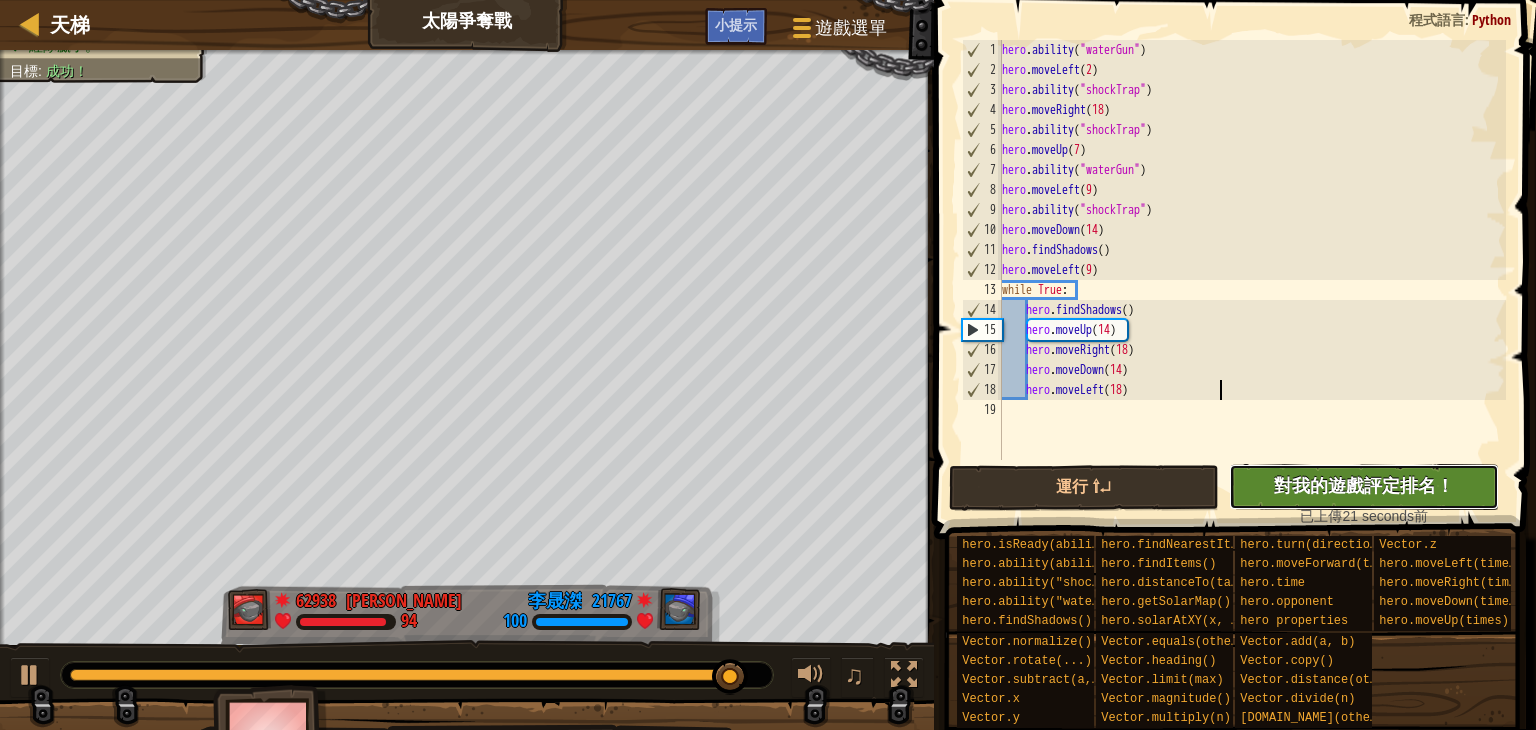 click on "沒有新程式碼可評定排名 對我的遊戲評定排名！ 上傳中… 已上傳以求評定排名 評定失敗 已評定" at bounding box center [1364, 487] 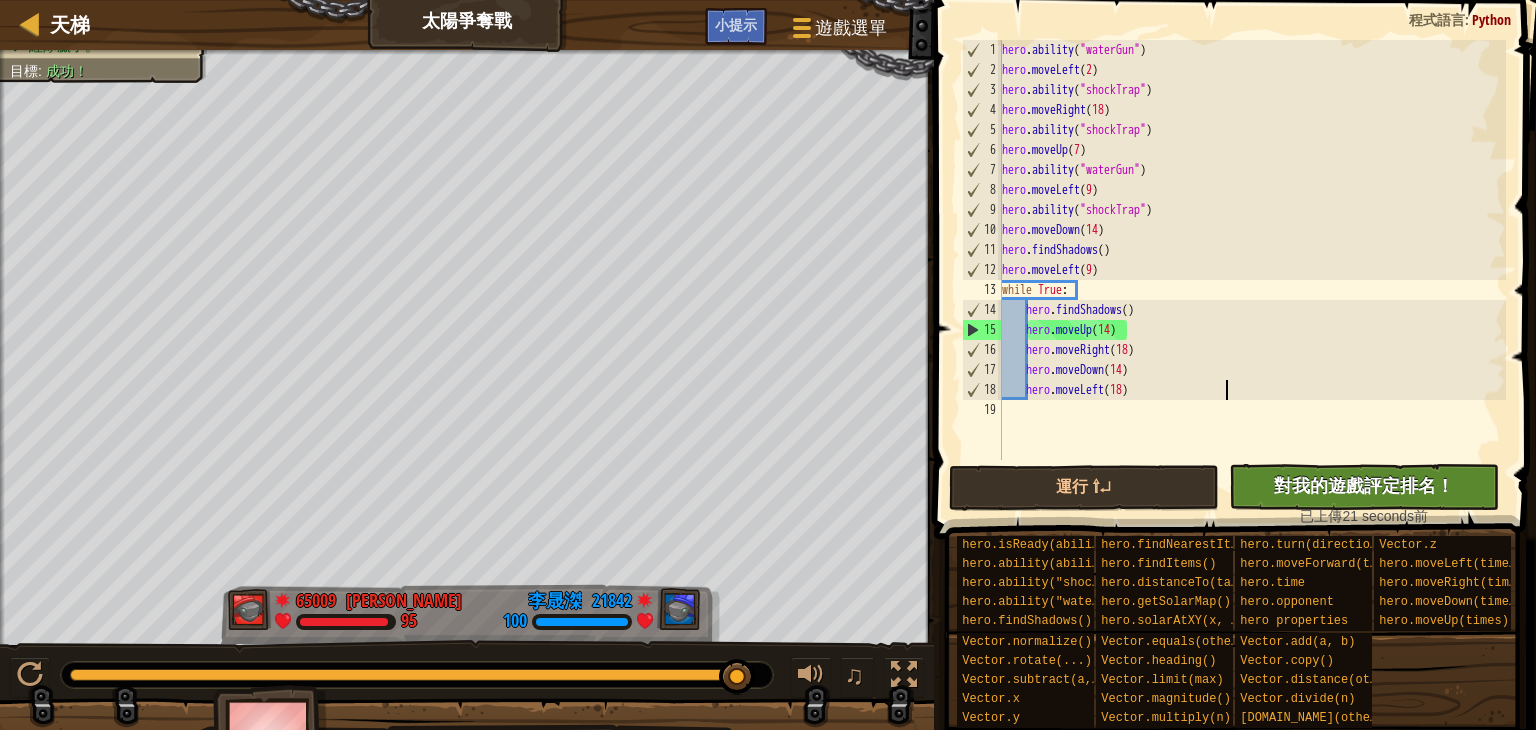 click on "沒有新程式碼可評定排名 對我的遊戲評定排名！ 上傳中… 已上傳以求評定排名 評定失敗 已評定 已上傳  21 seconds前" at bounding box center [1354, 495] 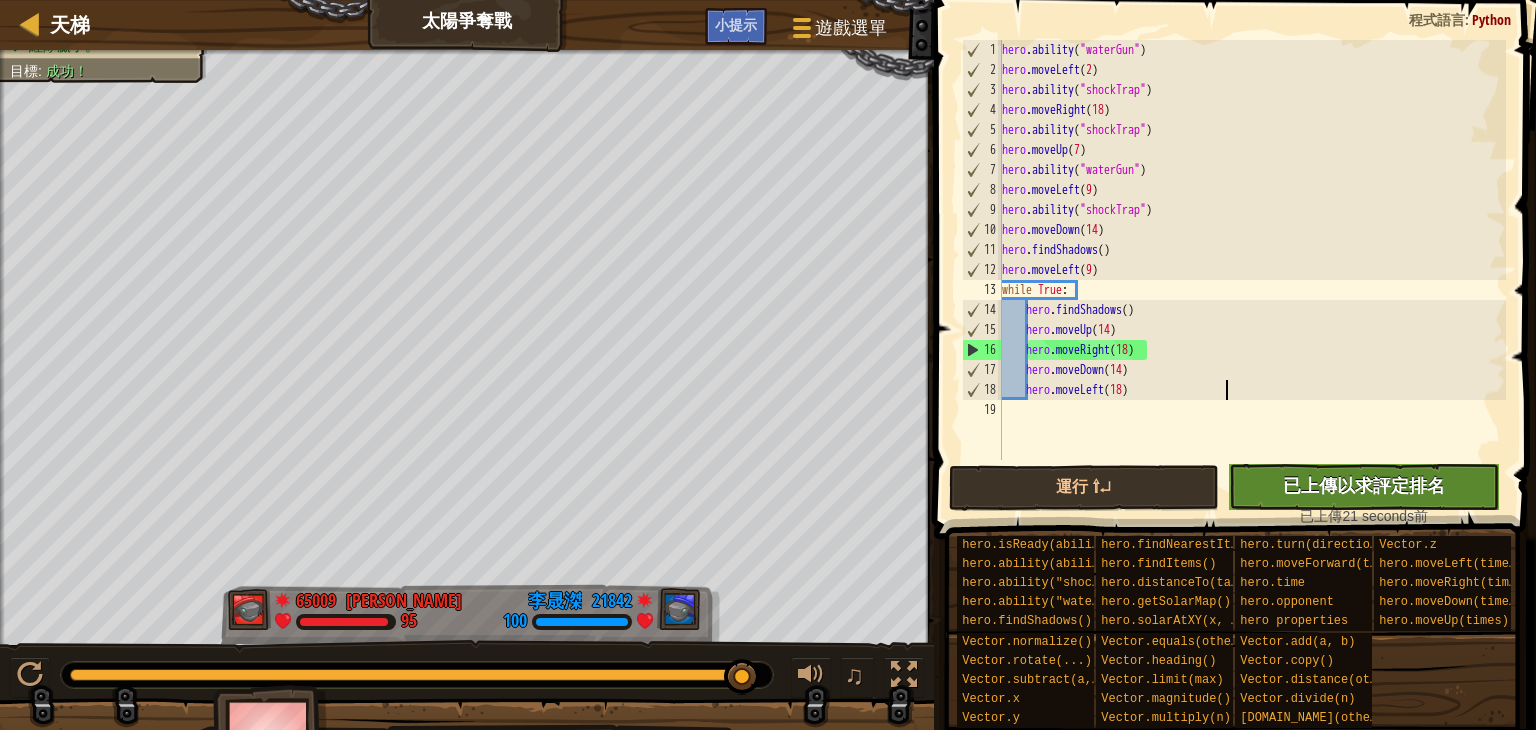 type on "hero.moveLeft(18)" 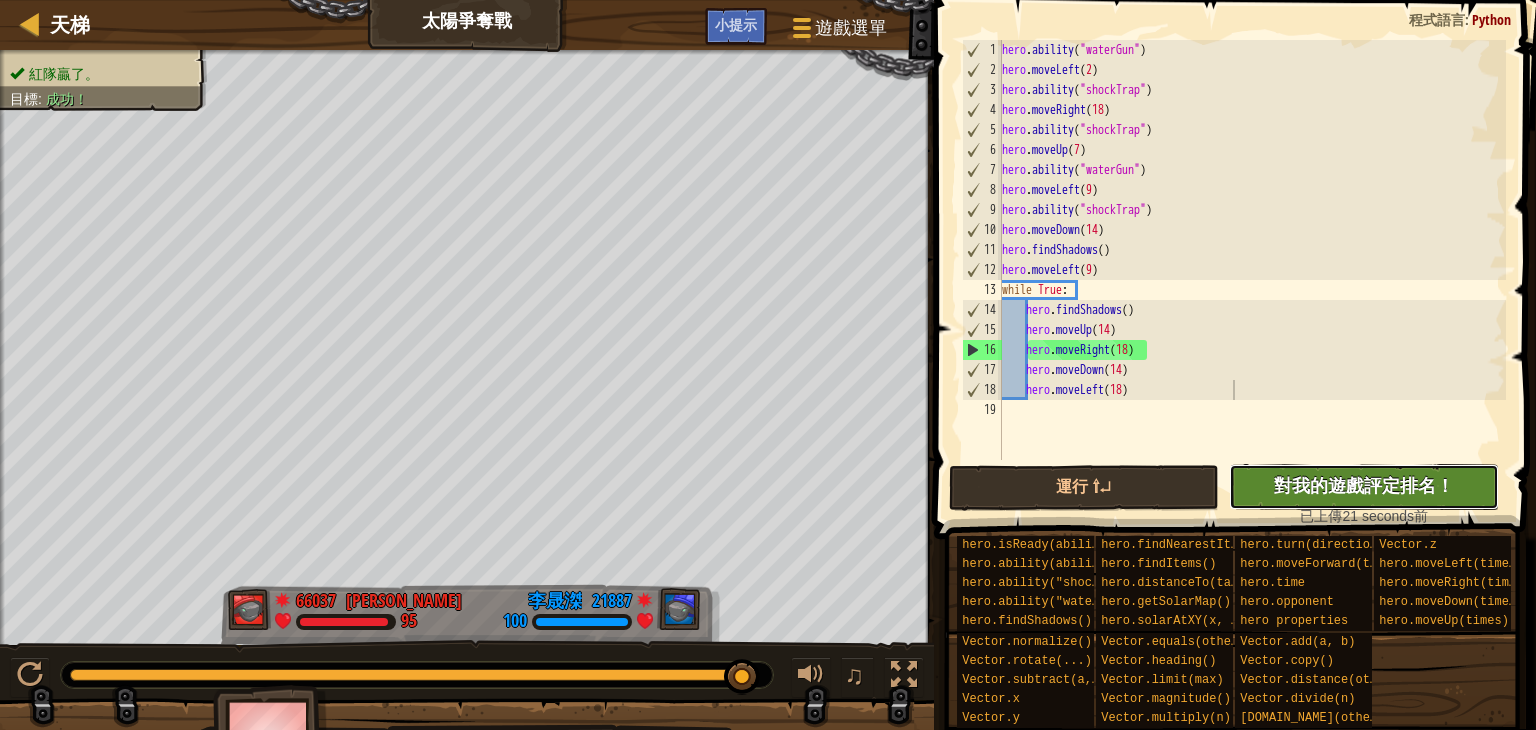 click on "對我的遊戲評定排名！" at bounding box center [1364, 485] 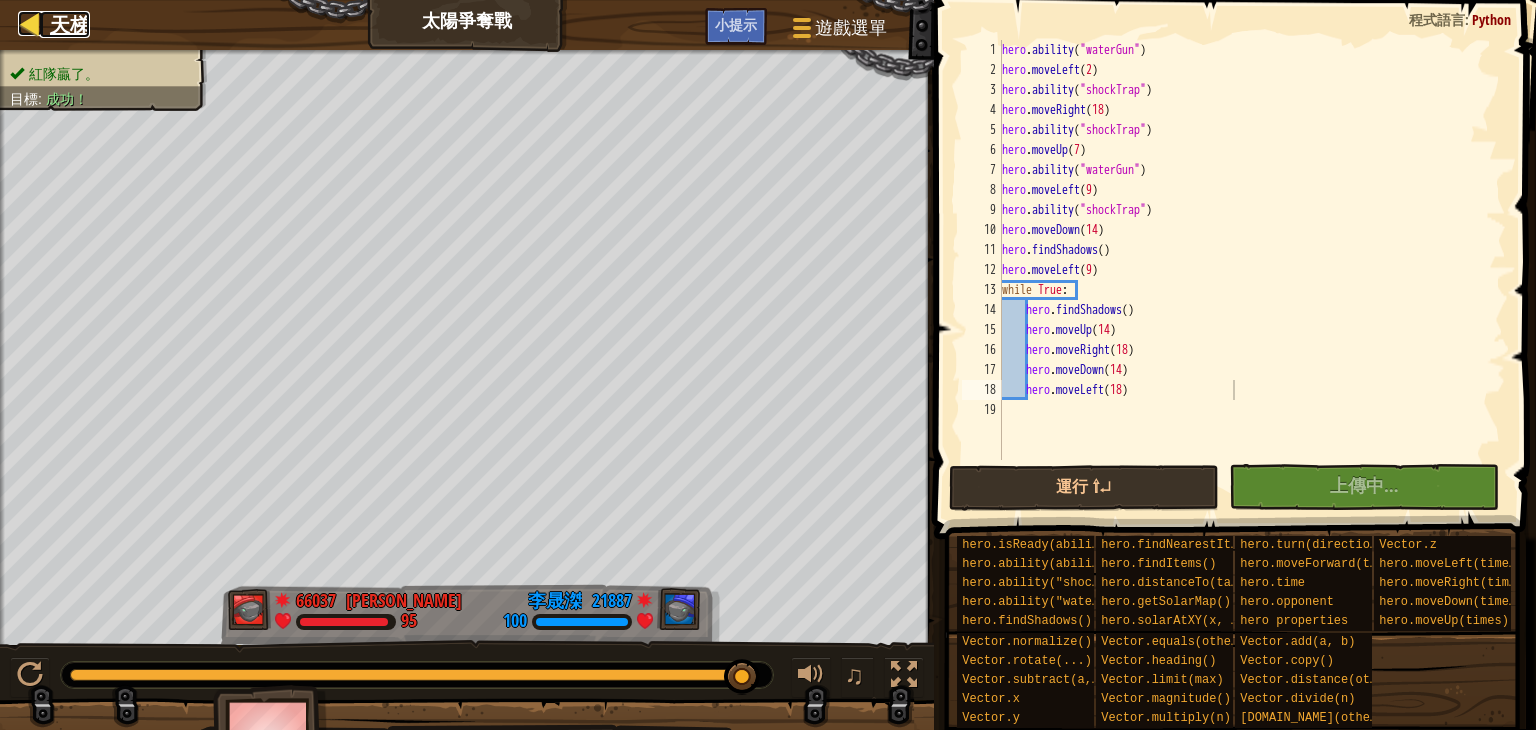 click on "天梯" at bounding box center (70, 24) 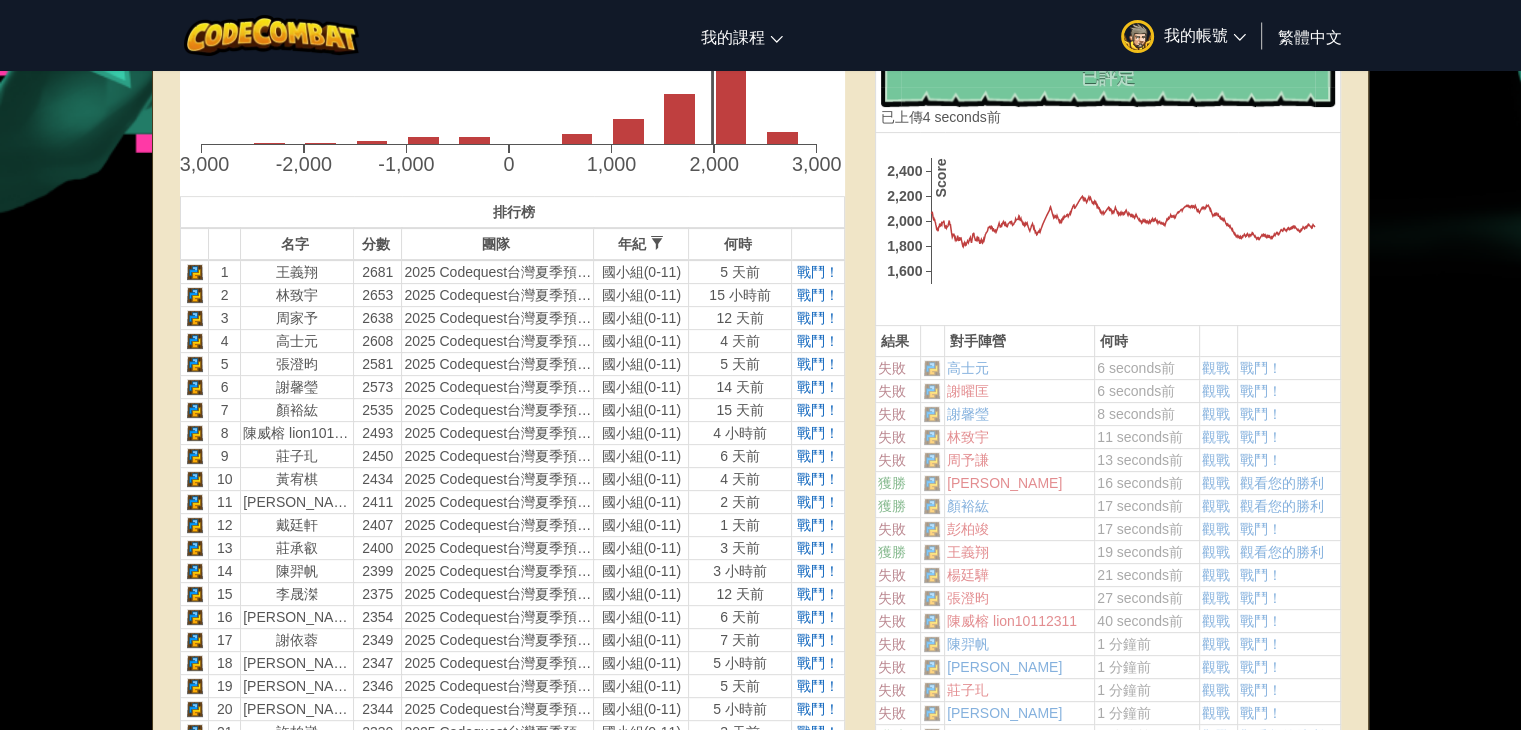 scroll, scrollTop: 600, scrollLeft: 0, axis: vertical 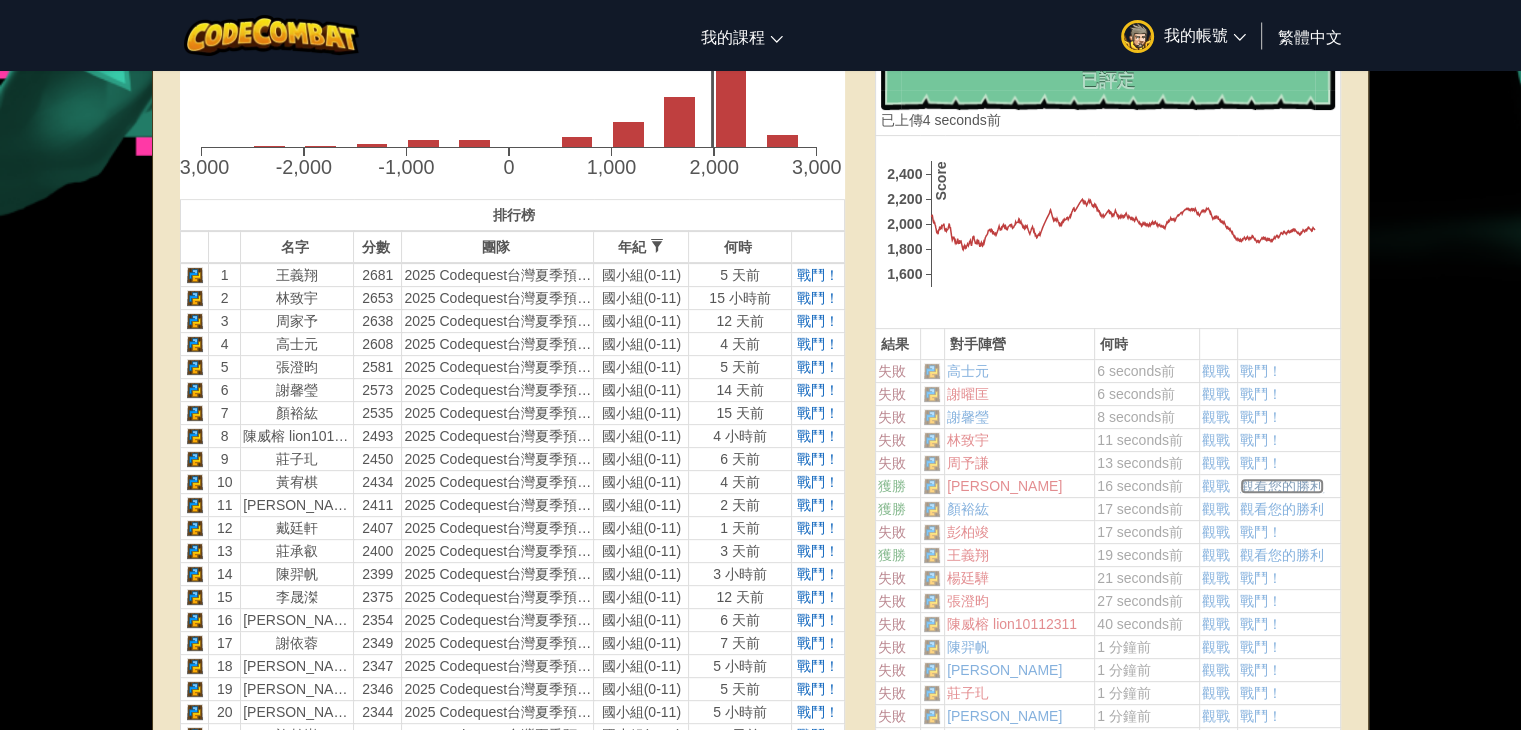 click on "觀看您的勝利" at bounding box center [1282, 486] 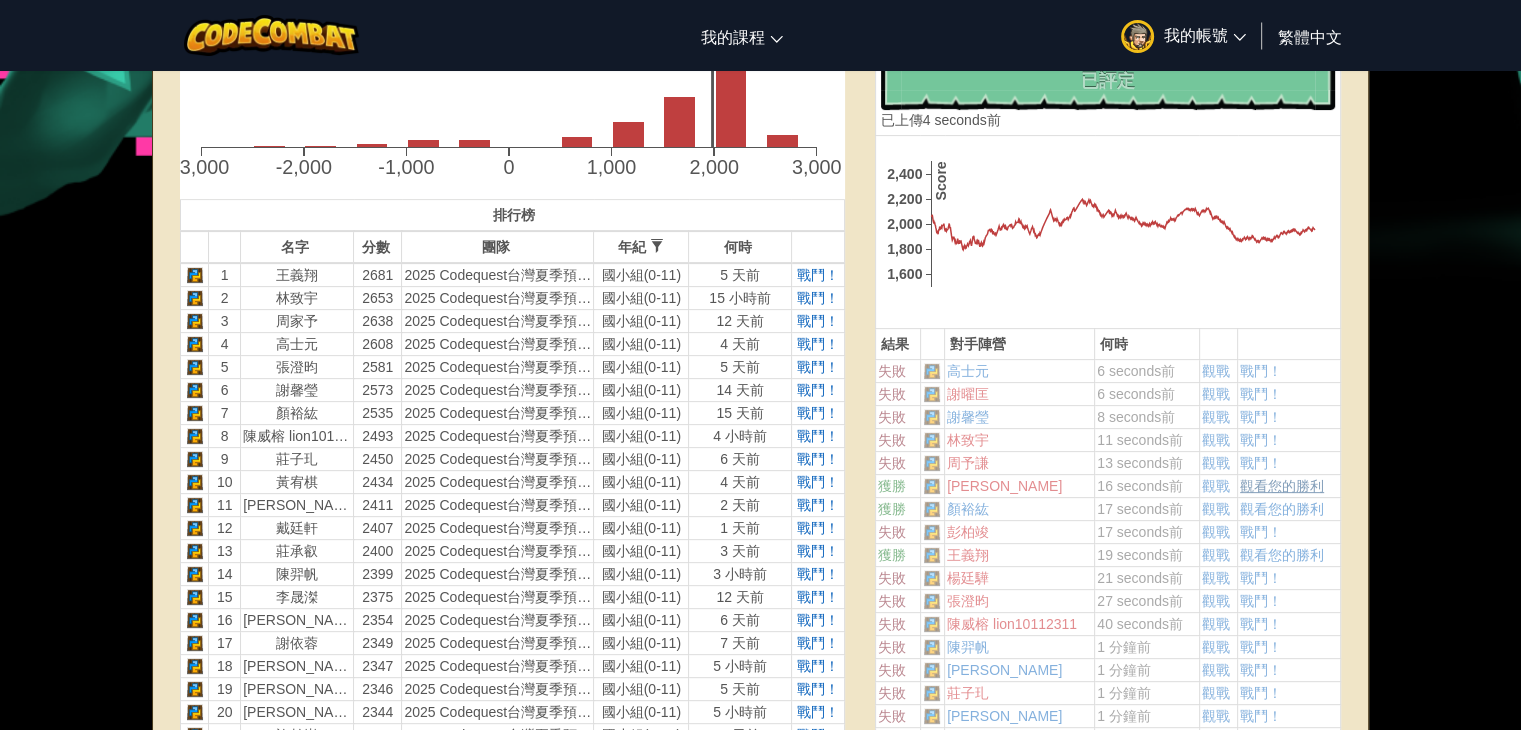 scroll, scrollTop: 0, scrollLeft: 0, axis: both 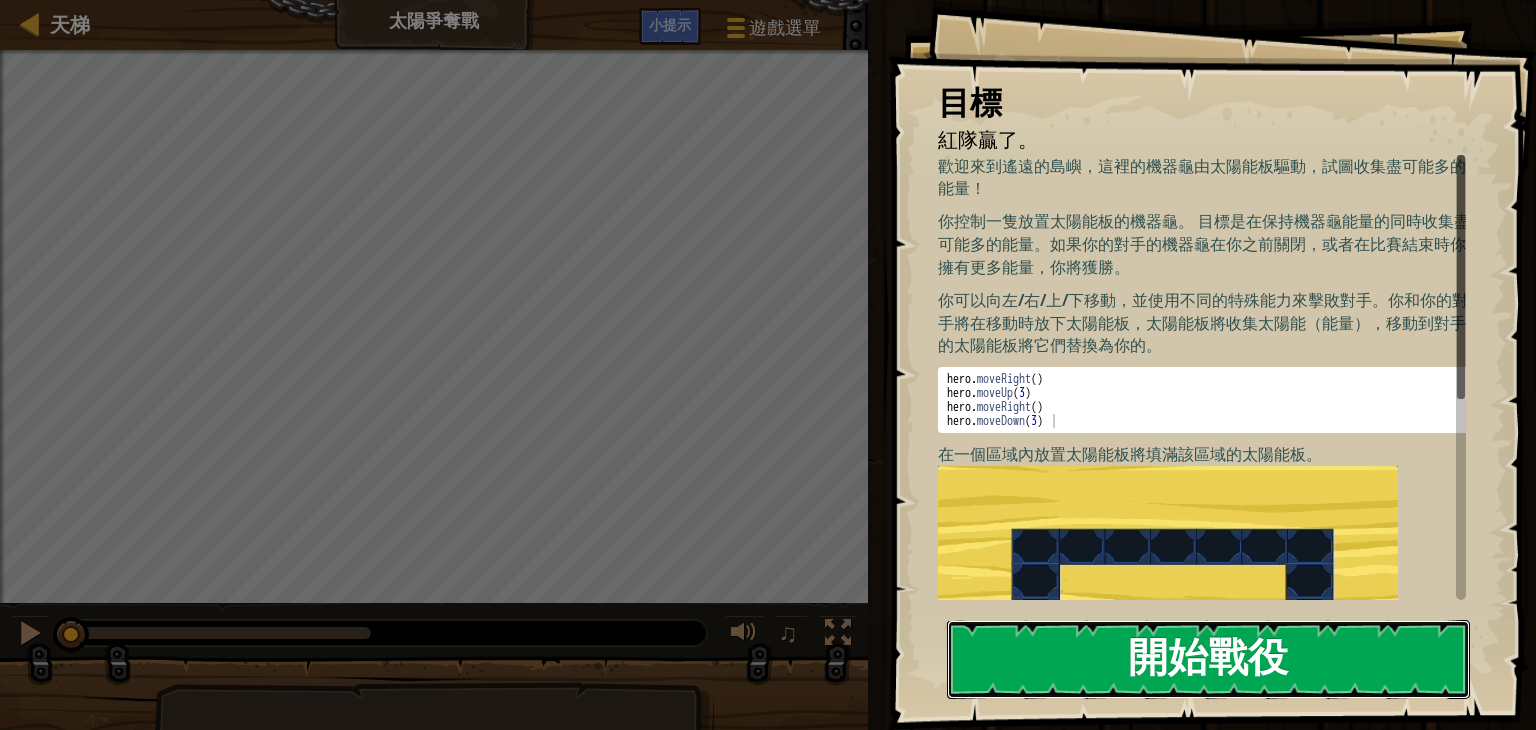click on "開始戰役" at bounding box center [1208, 659] 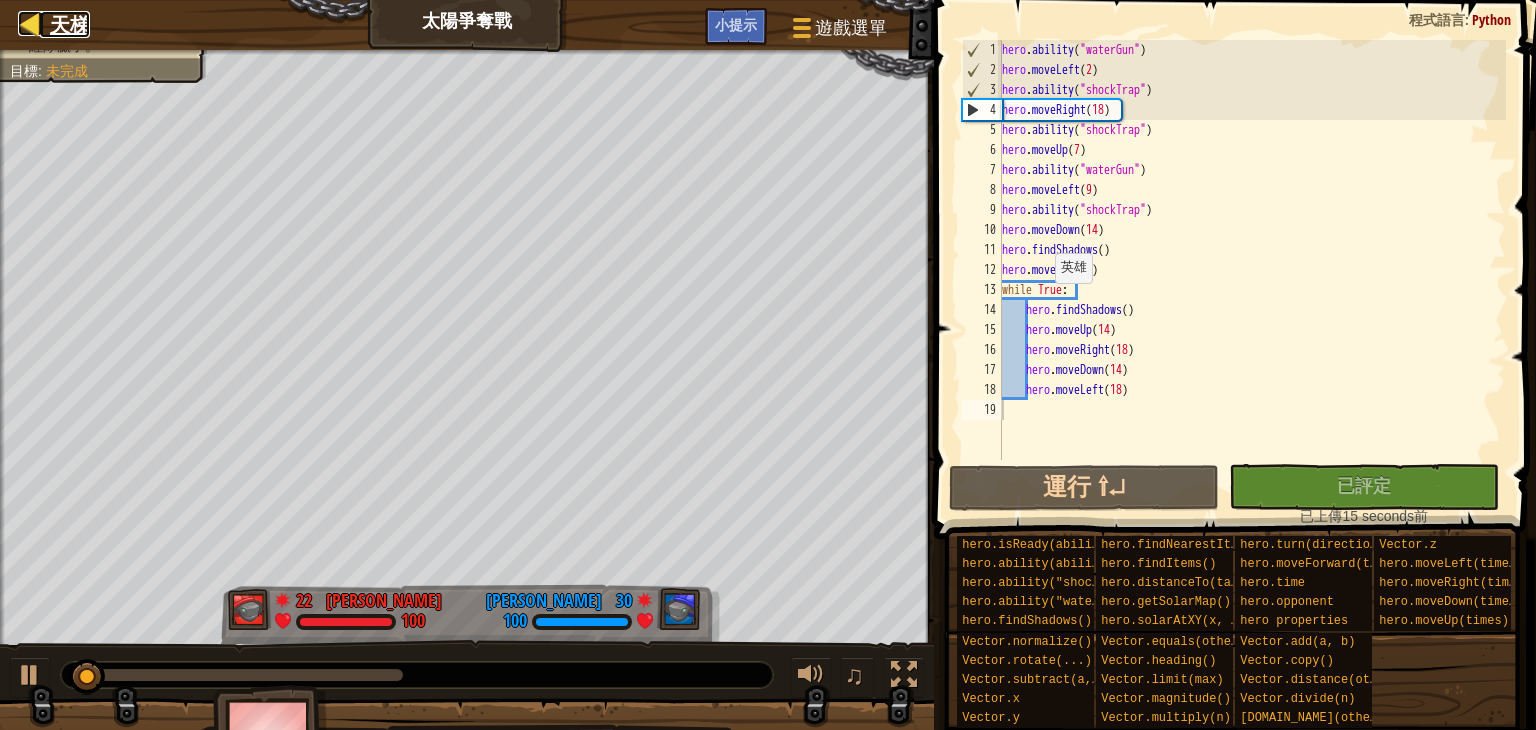 click at bounding box center [30, 23] 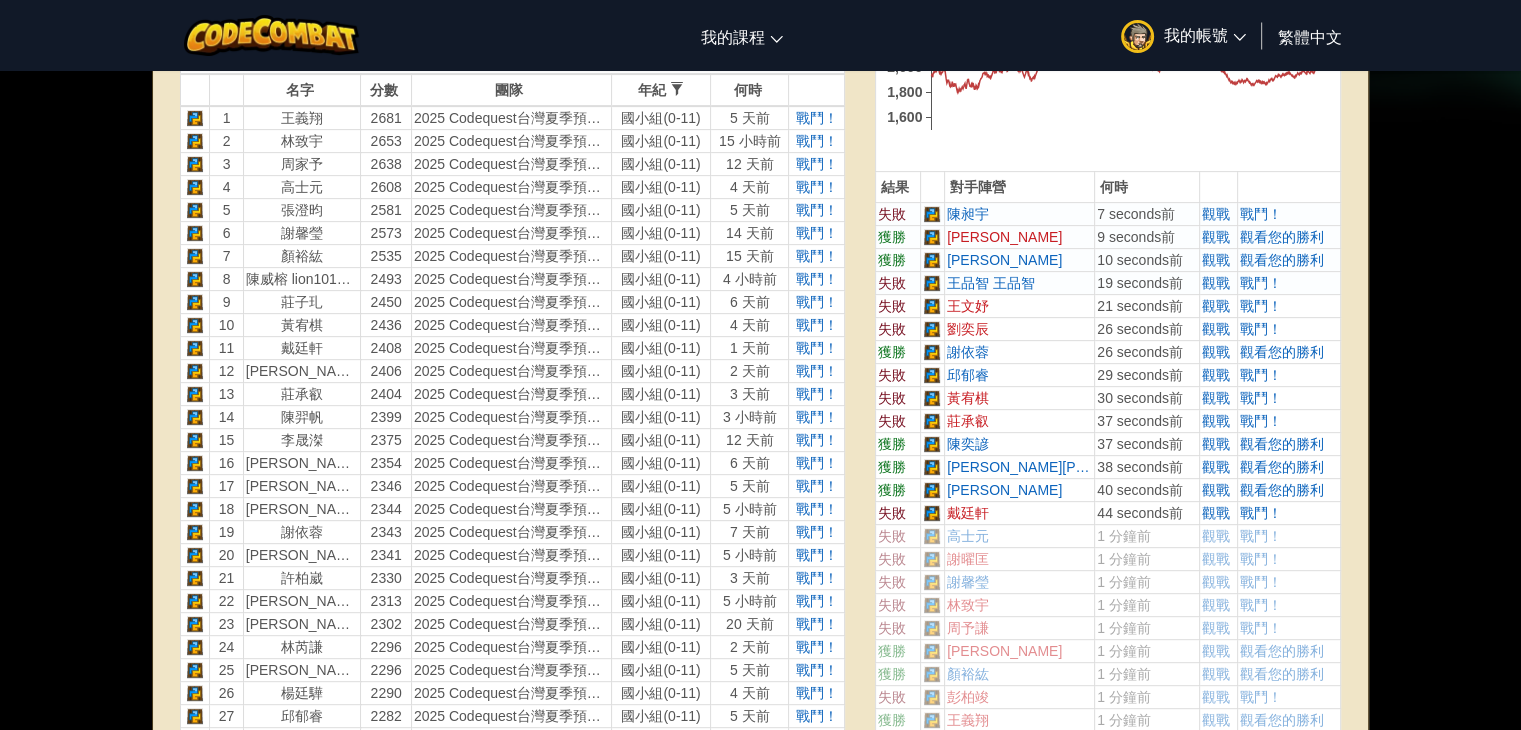 scroll, scrollTop: 527, scrollLeft: 0, axis: vertical 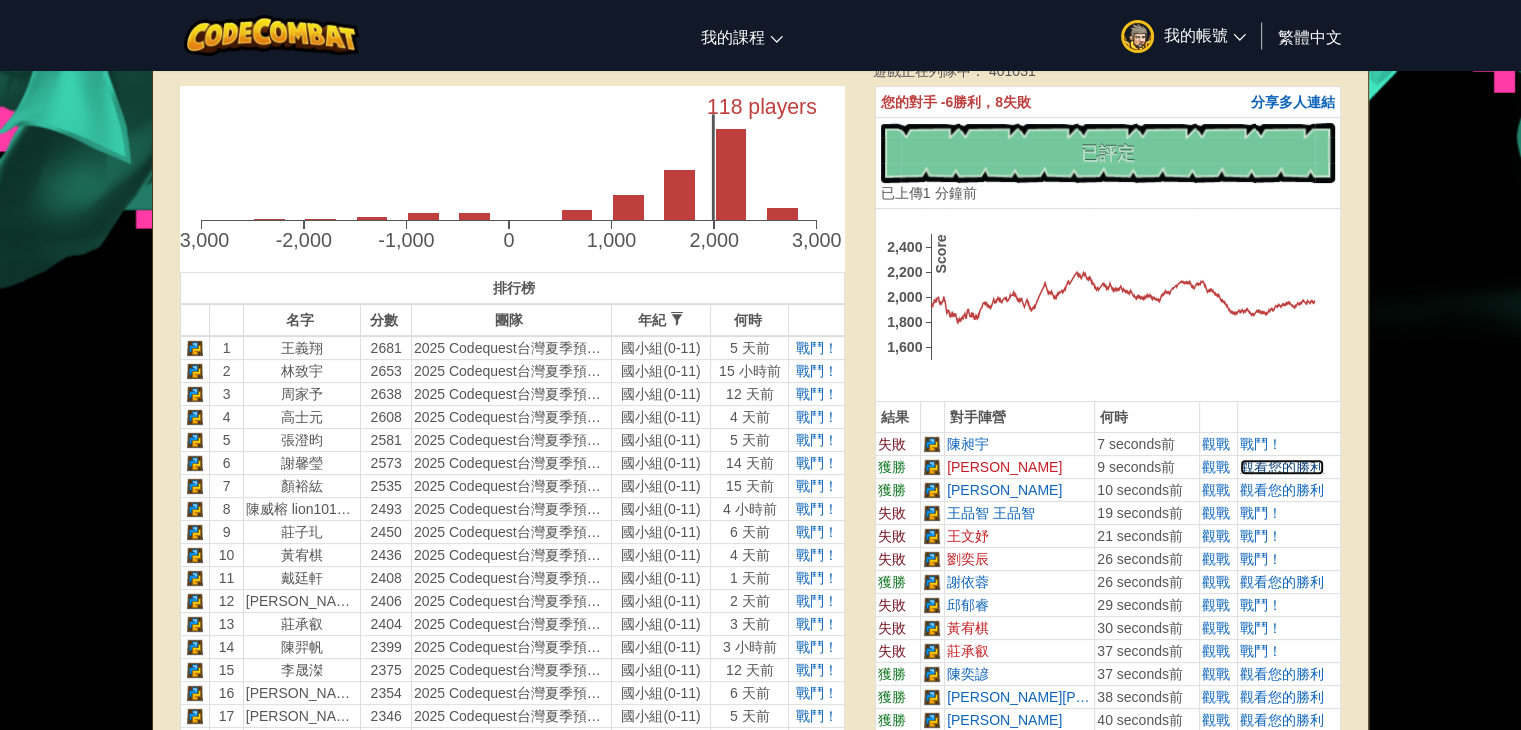click on "觀看您的勝利" at bounding box center [1282, 467] 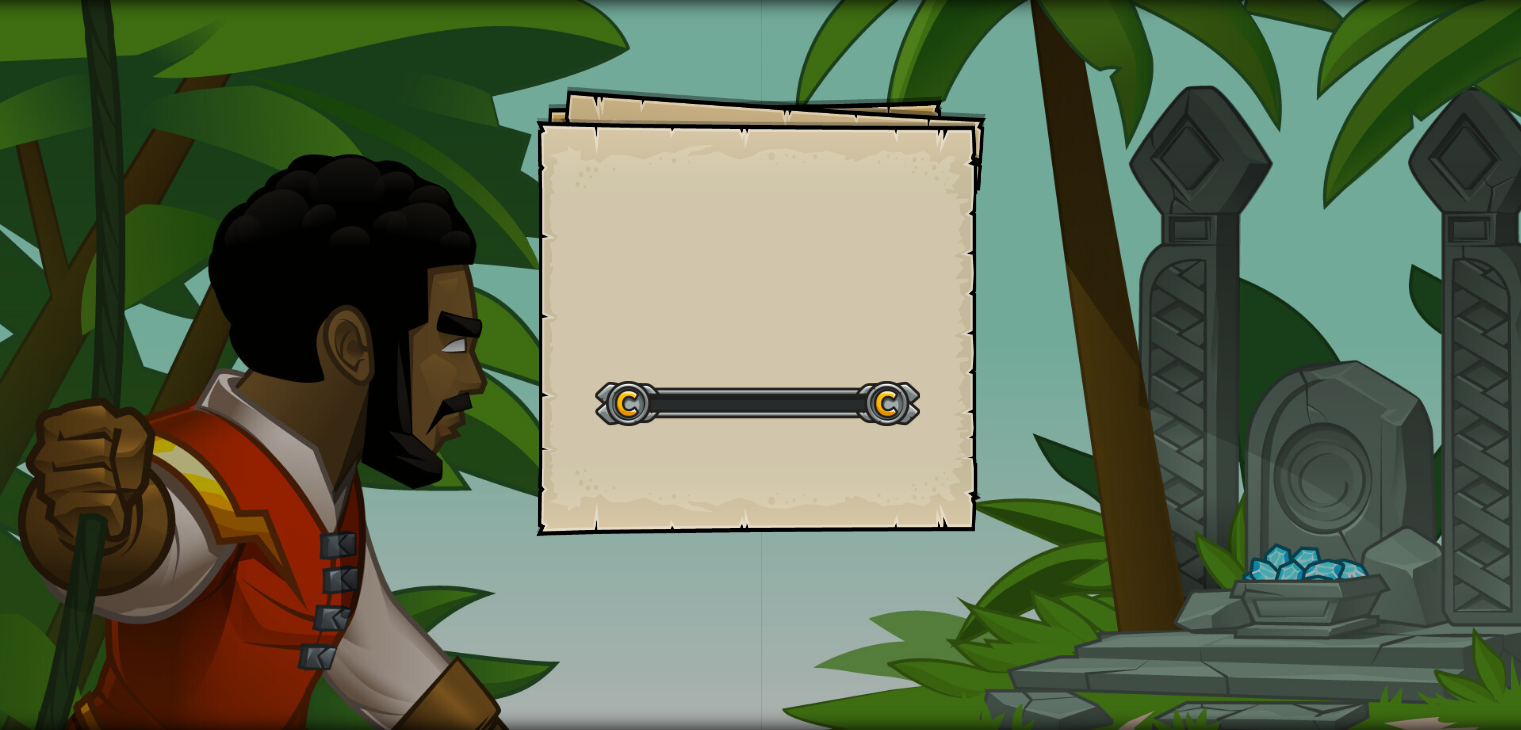scroll, scrollTop: 0, scrollLeft: 0, axis: both 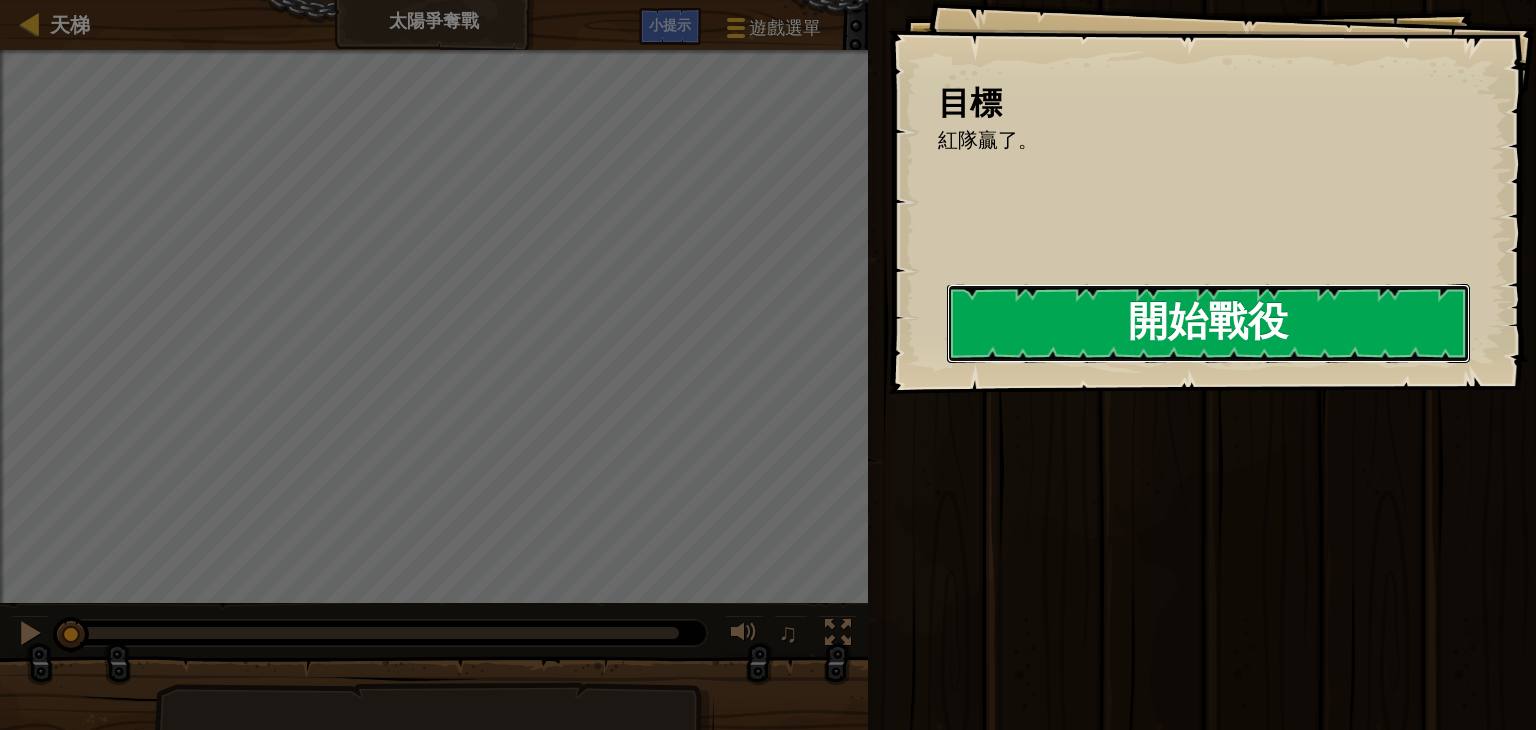 click on "開始戰役" at bounding box center [1208, 323] 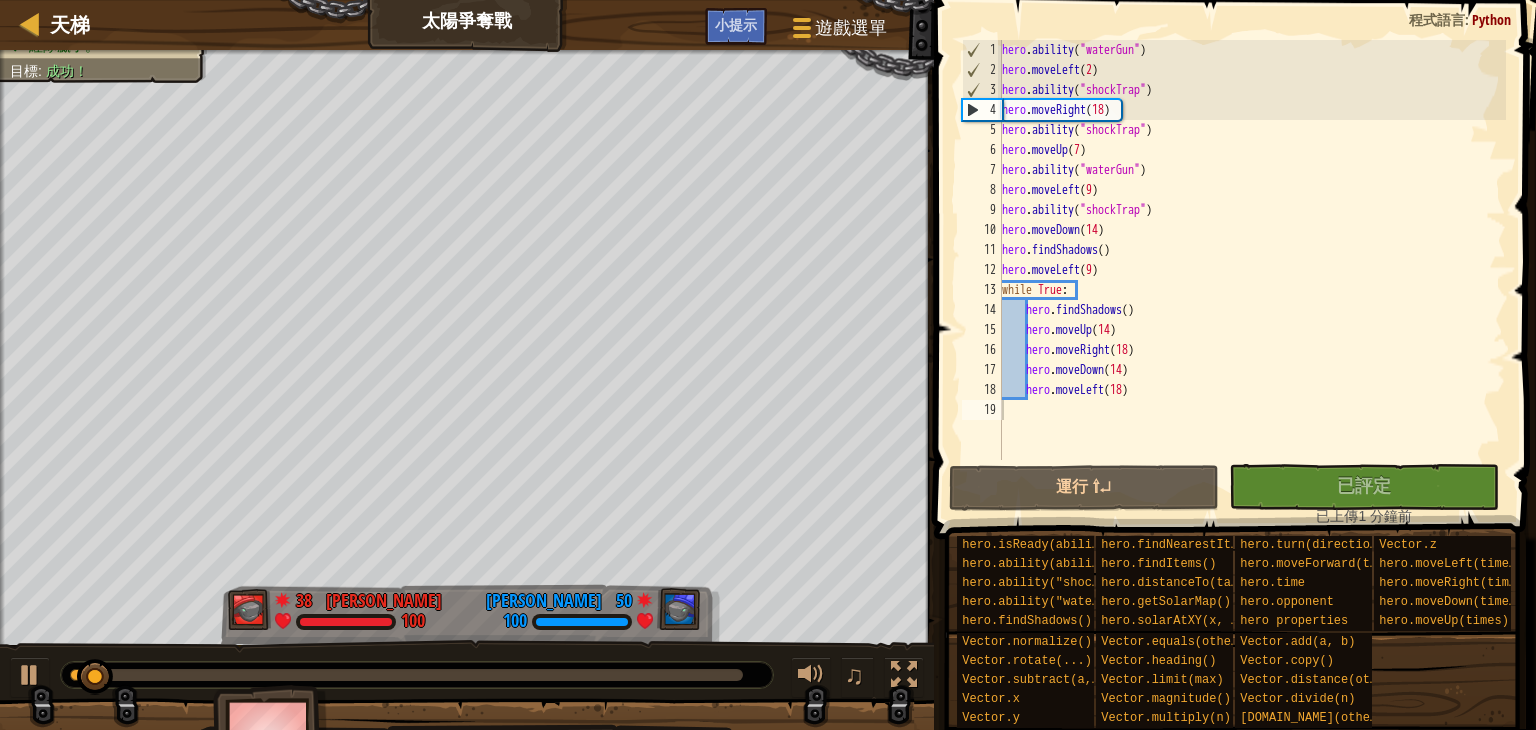click at bounding box center (417, 675) 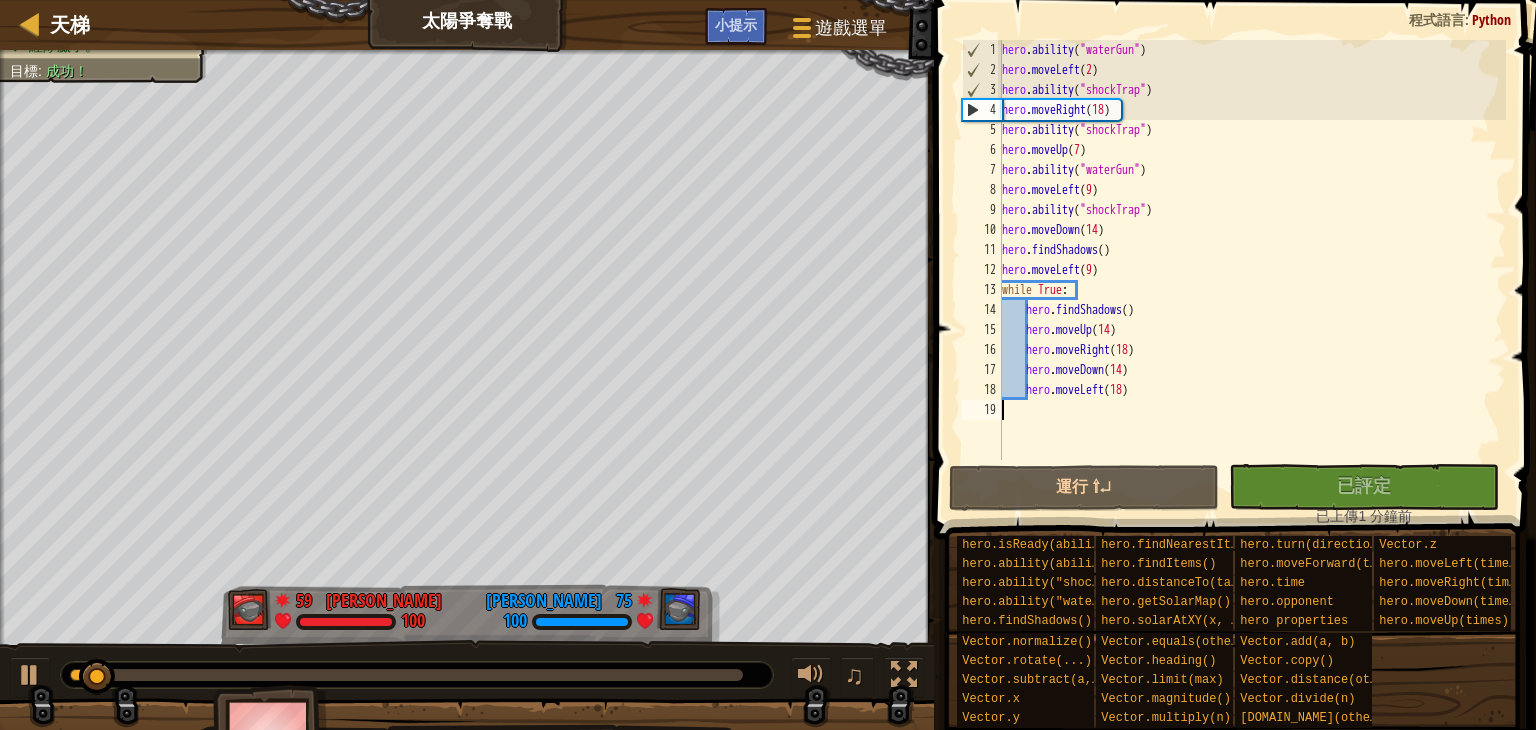 click at bounding box center (406, 675) 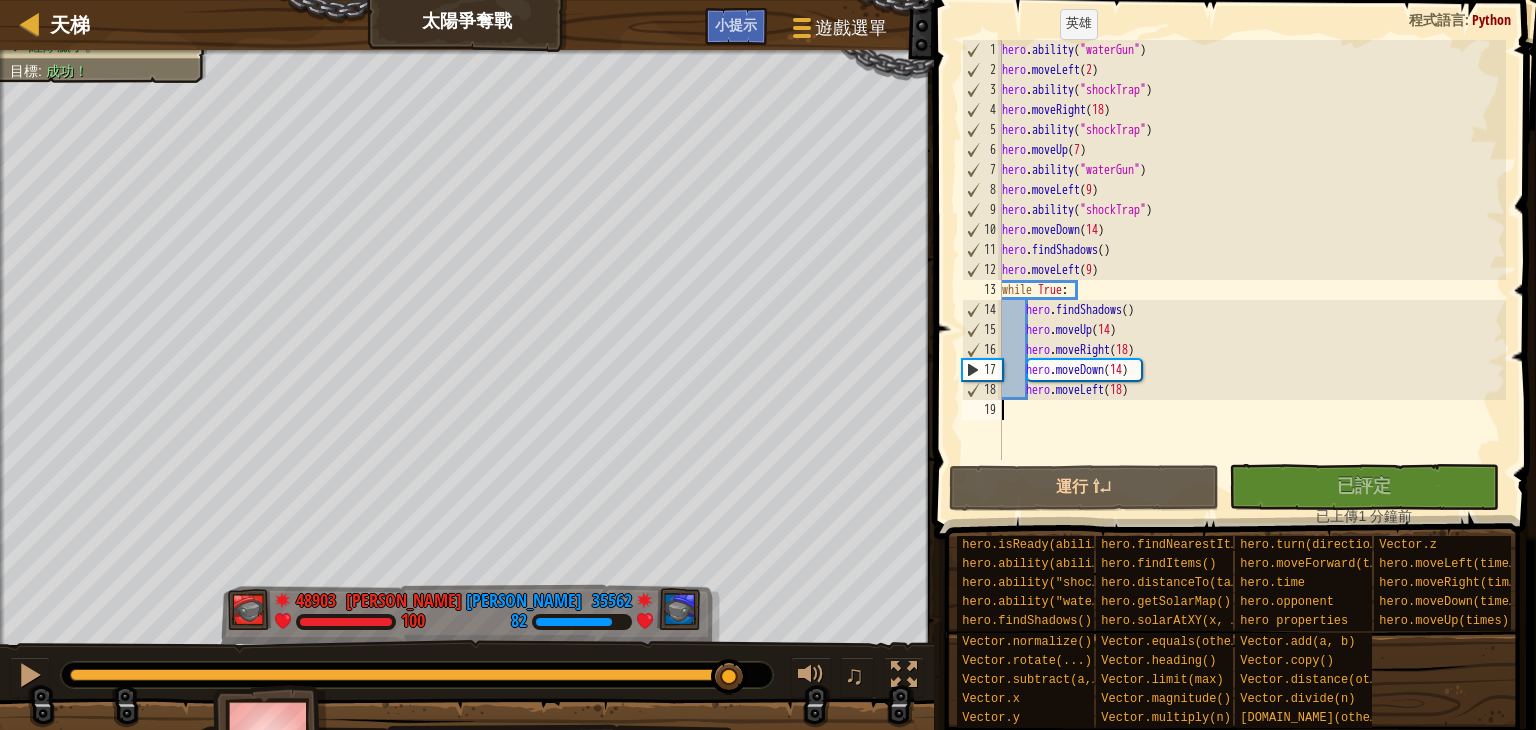 click on "♫" at bounding box center (467, 670) 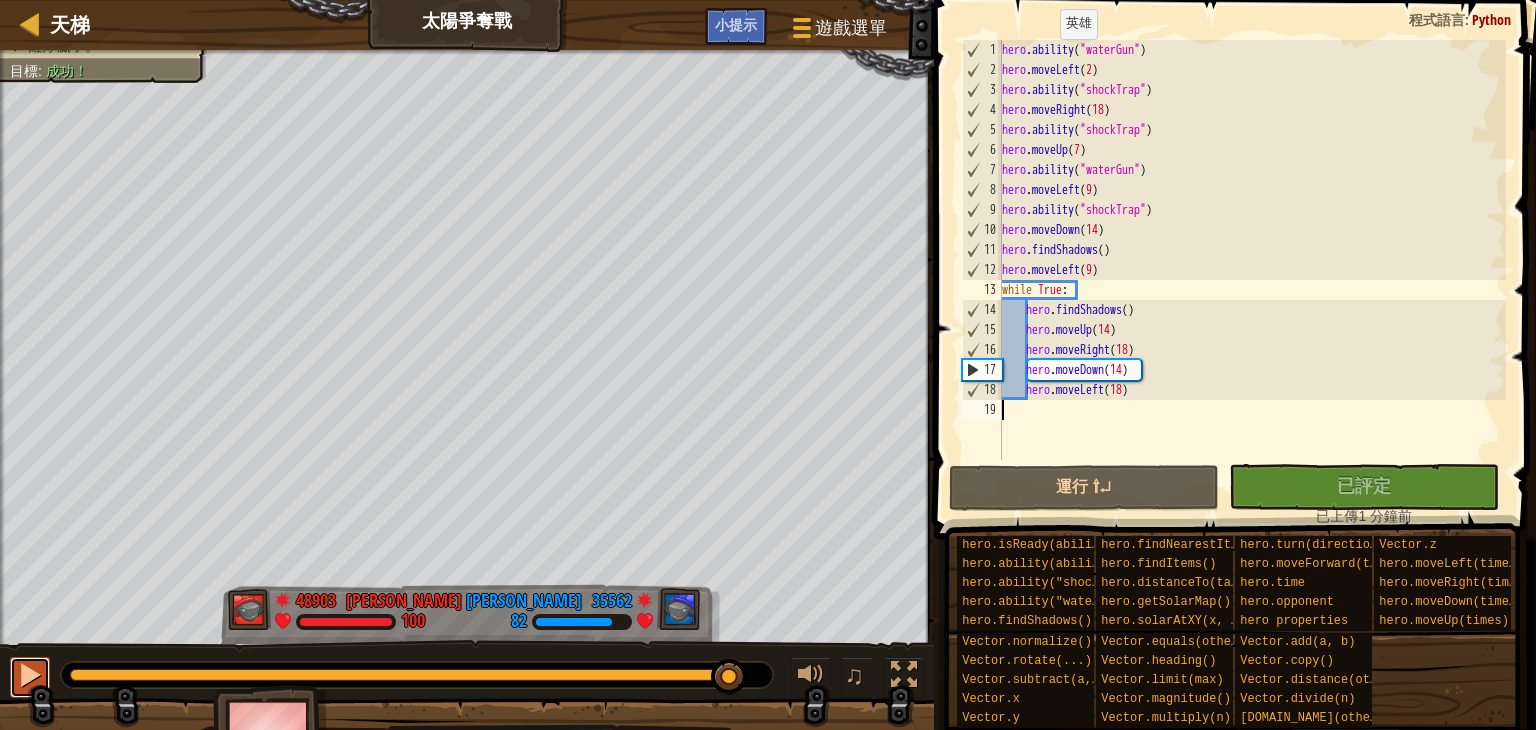 click at bounding box center [30, 675] 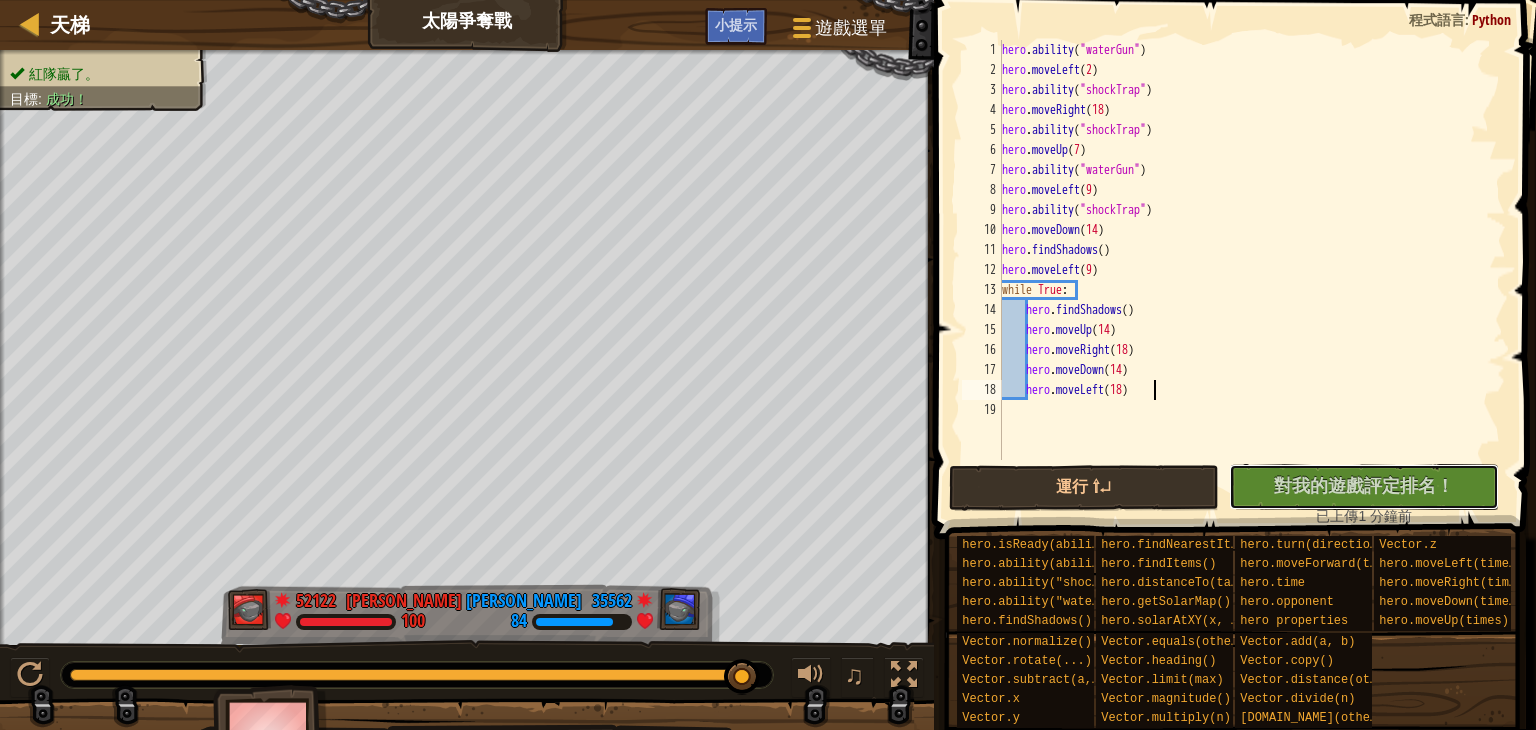 click on "對我的遊戲評定排名！" at bounding box center (1364, 485) 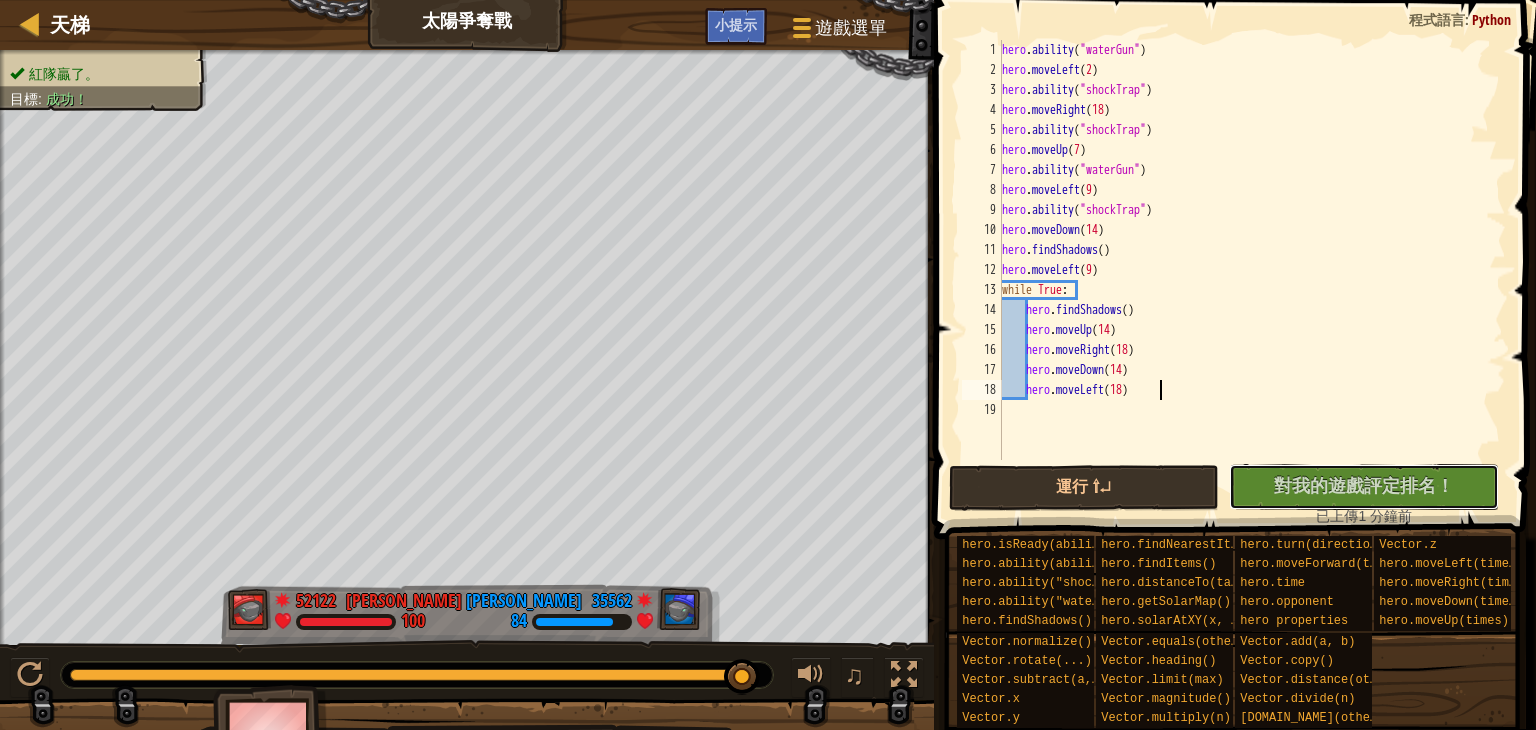 click on "對我的遊戲評定排名！" at bounding box center [1364, 485] 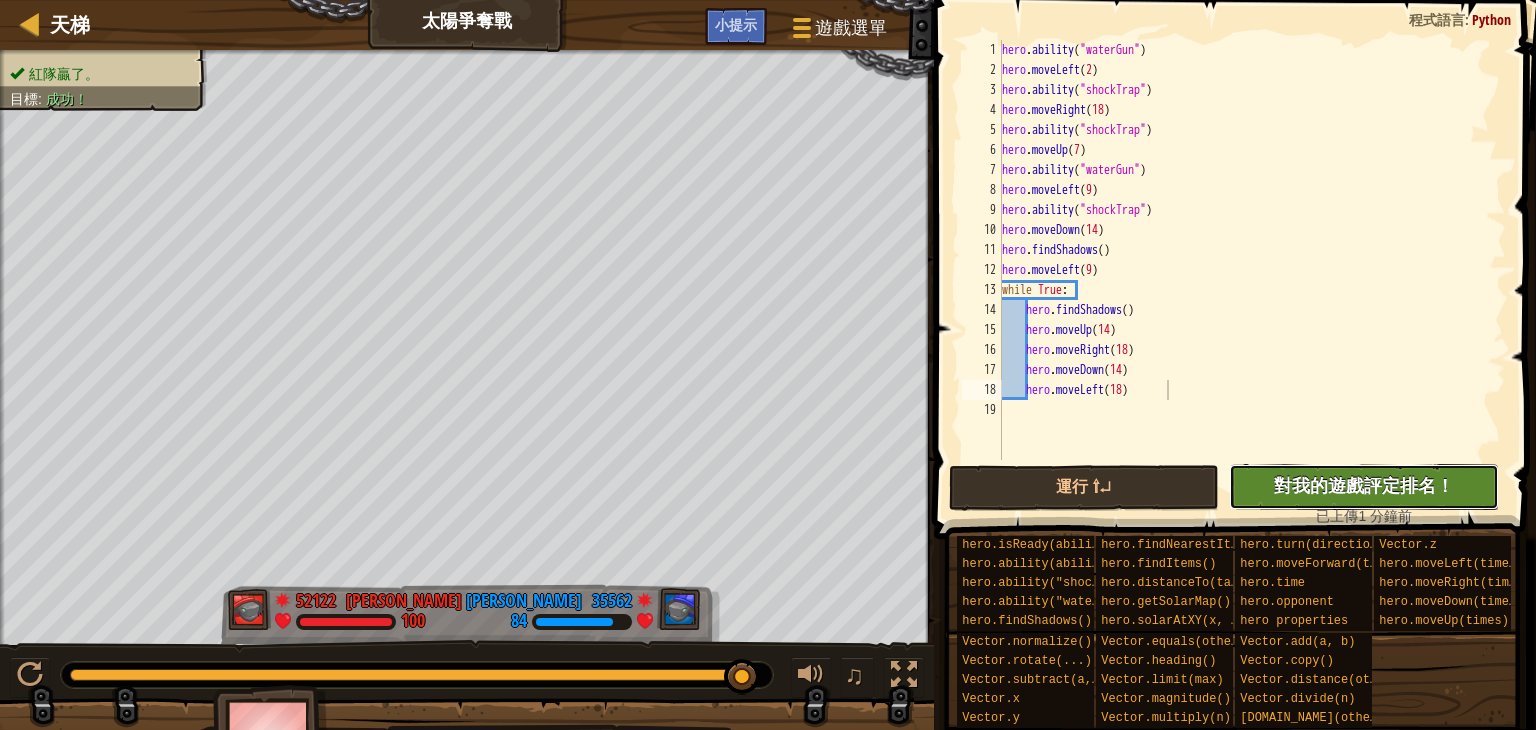 click on "對我的遊戲評定排名！" at bounding box center (1364, 485) 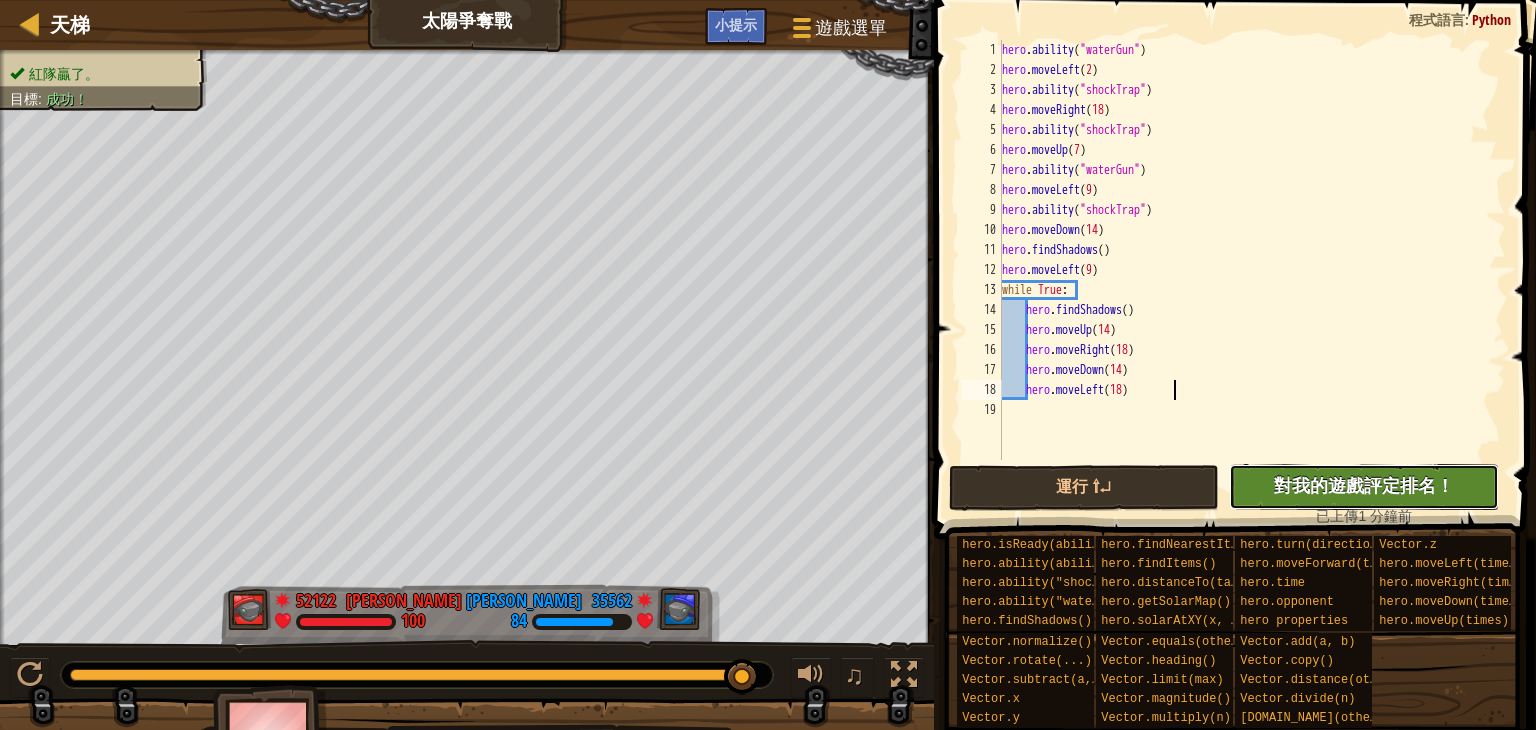 click on "對我的遊戲評定排名！" at bounding box center [1364, 485] 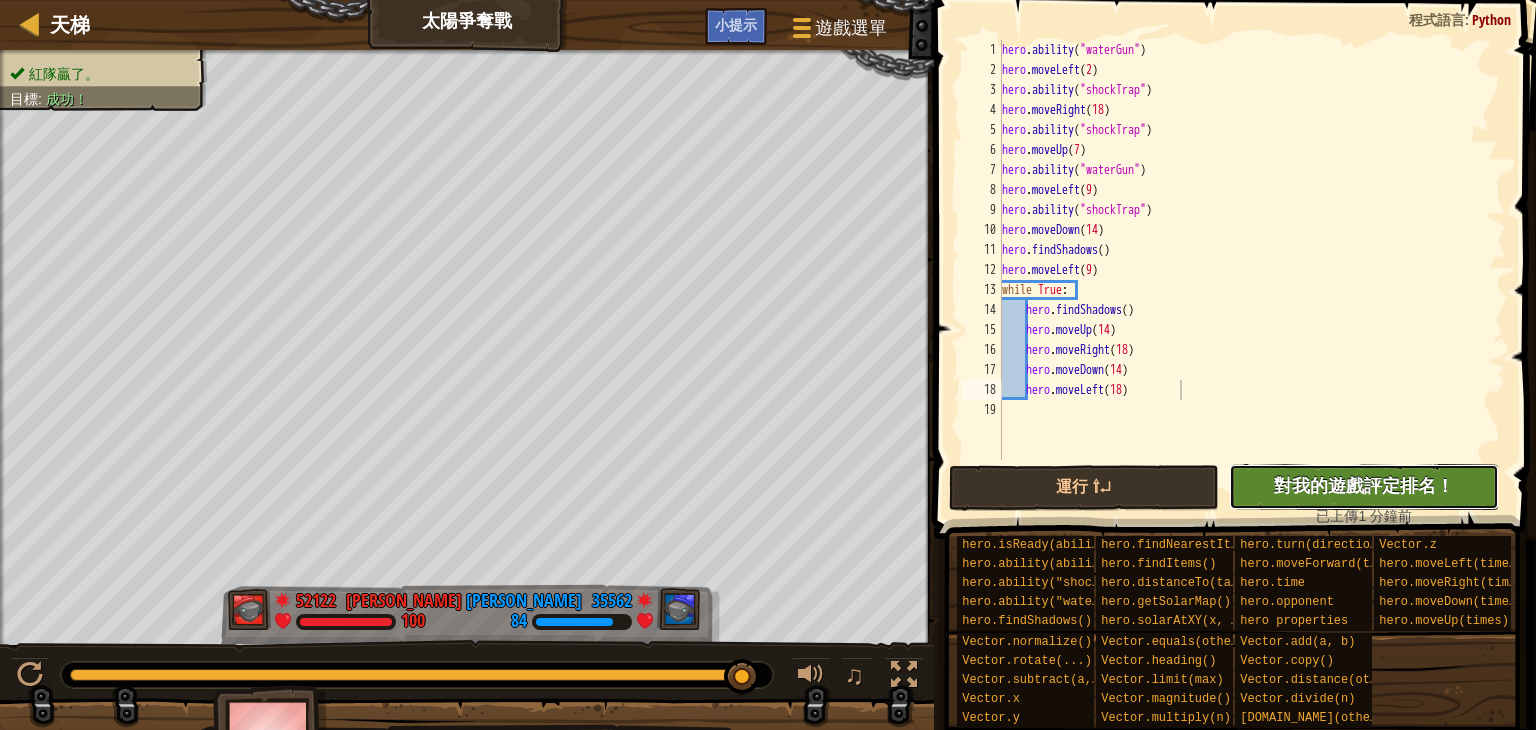click on "對我的遊戲評定排名！" at bounding box center [1364, 485] 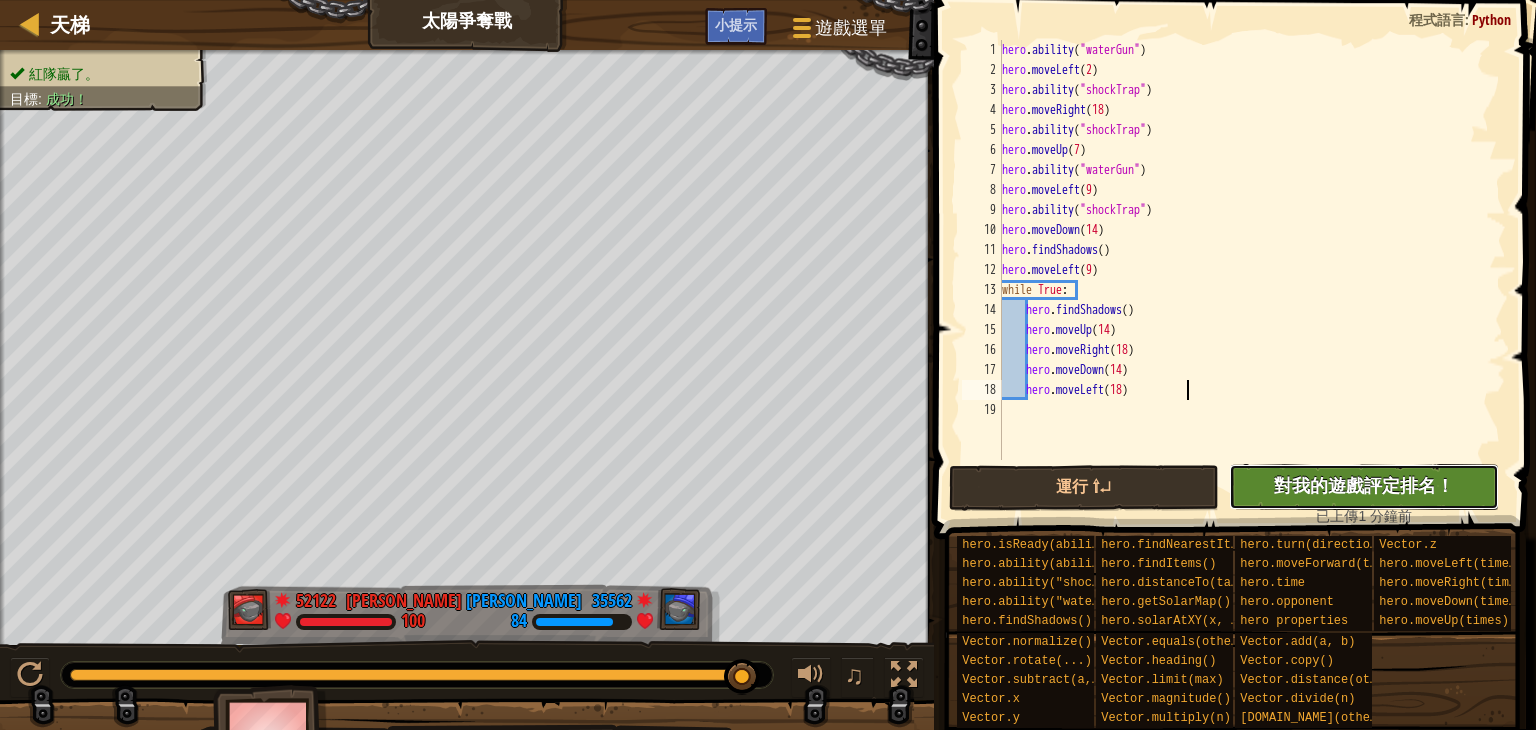 click on "沒有新程式碼可評定排名 對我的遊戲評定排名！ 上傳中… 已上傳以求評定排名 評定失敗 已評定" at bounding box center [1364, 487] 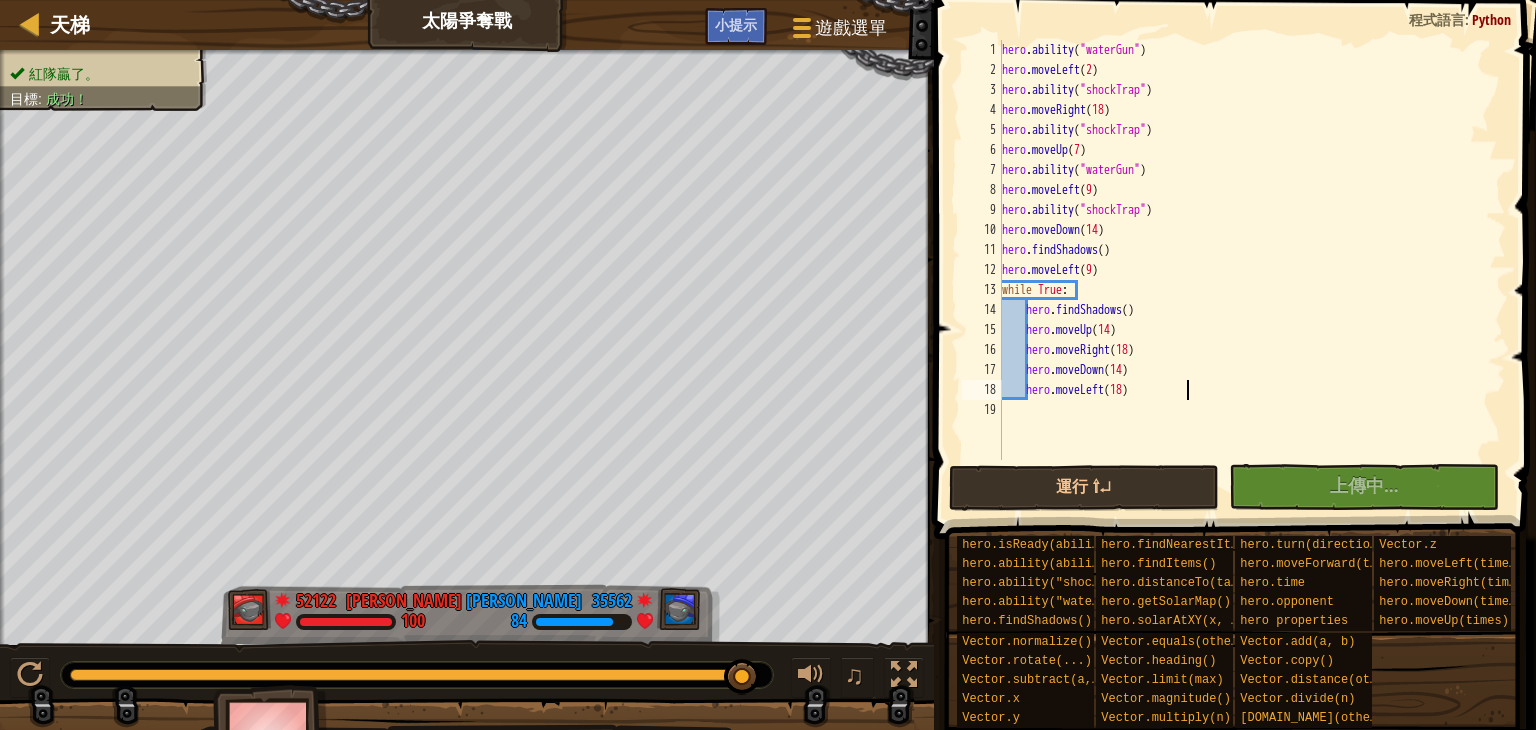 type on "hero.moveLeft(18)" 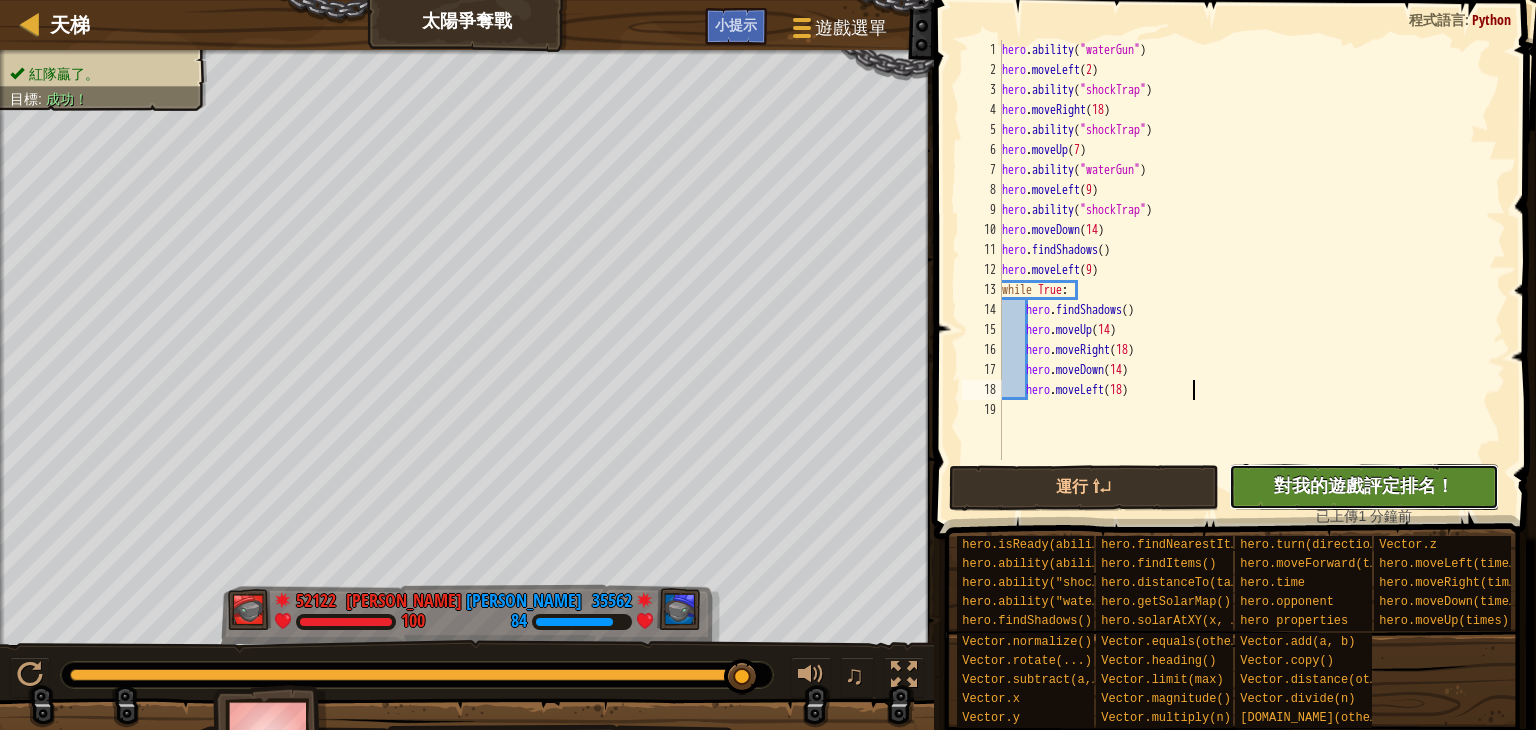 click on "對我的遊戲評定排名！" at bounding box center [1364, 485] 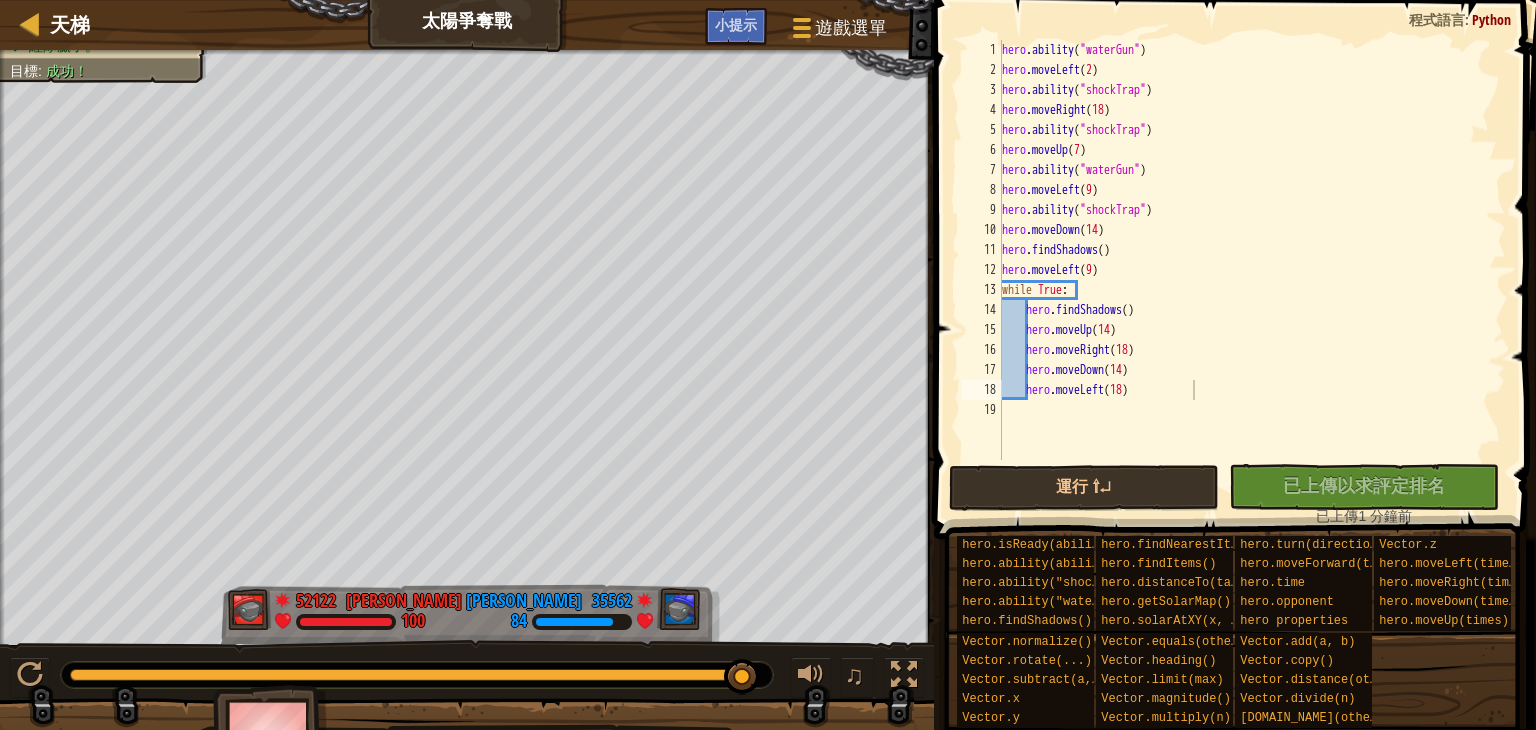 click on "天梯 太陽爭奪戰 遊戲選單 完成 小提示" at bounding box center (467, 25) 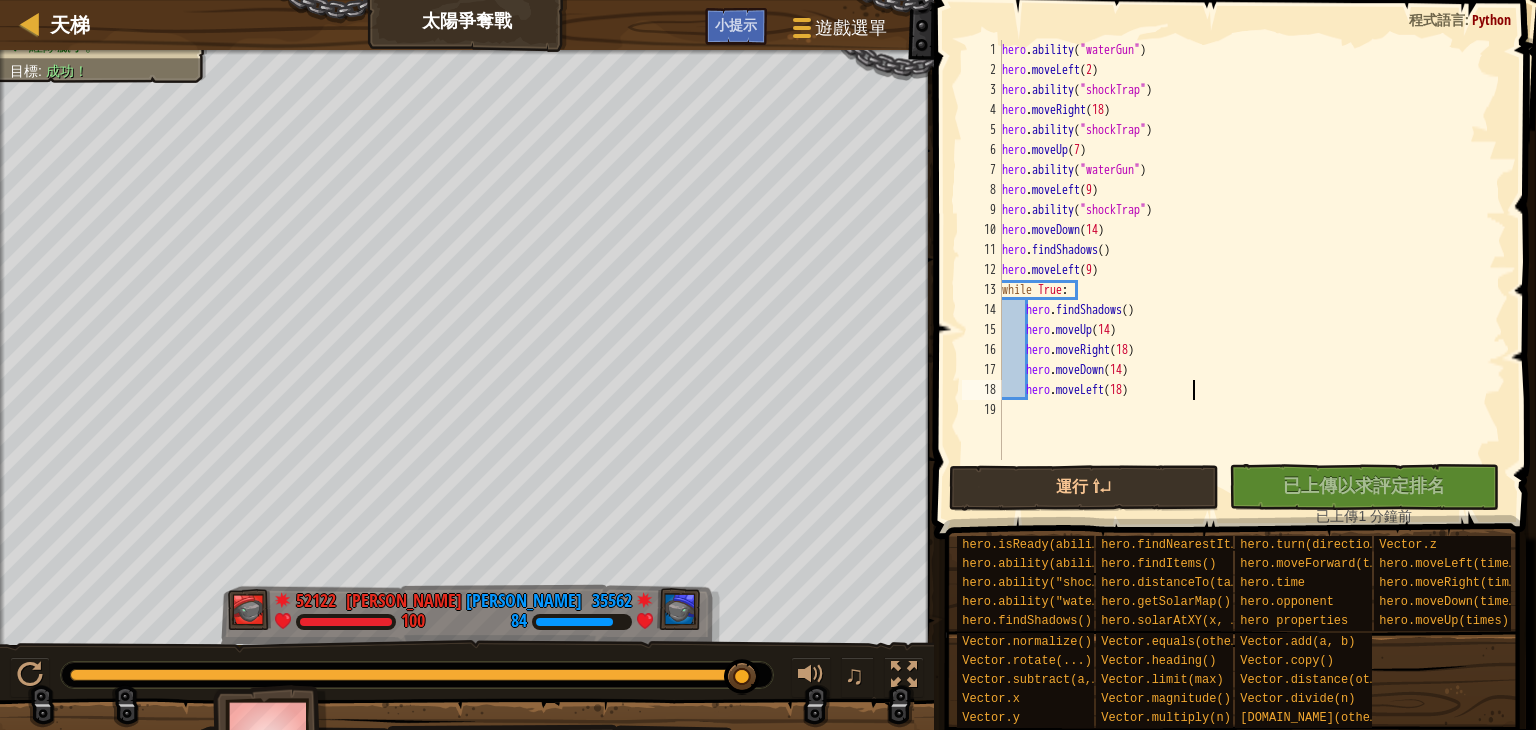 click on "天梯 太陽爭奪戰 遊戲選單 完成 小提示" at bounding box center [467, 25] 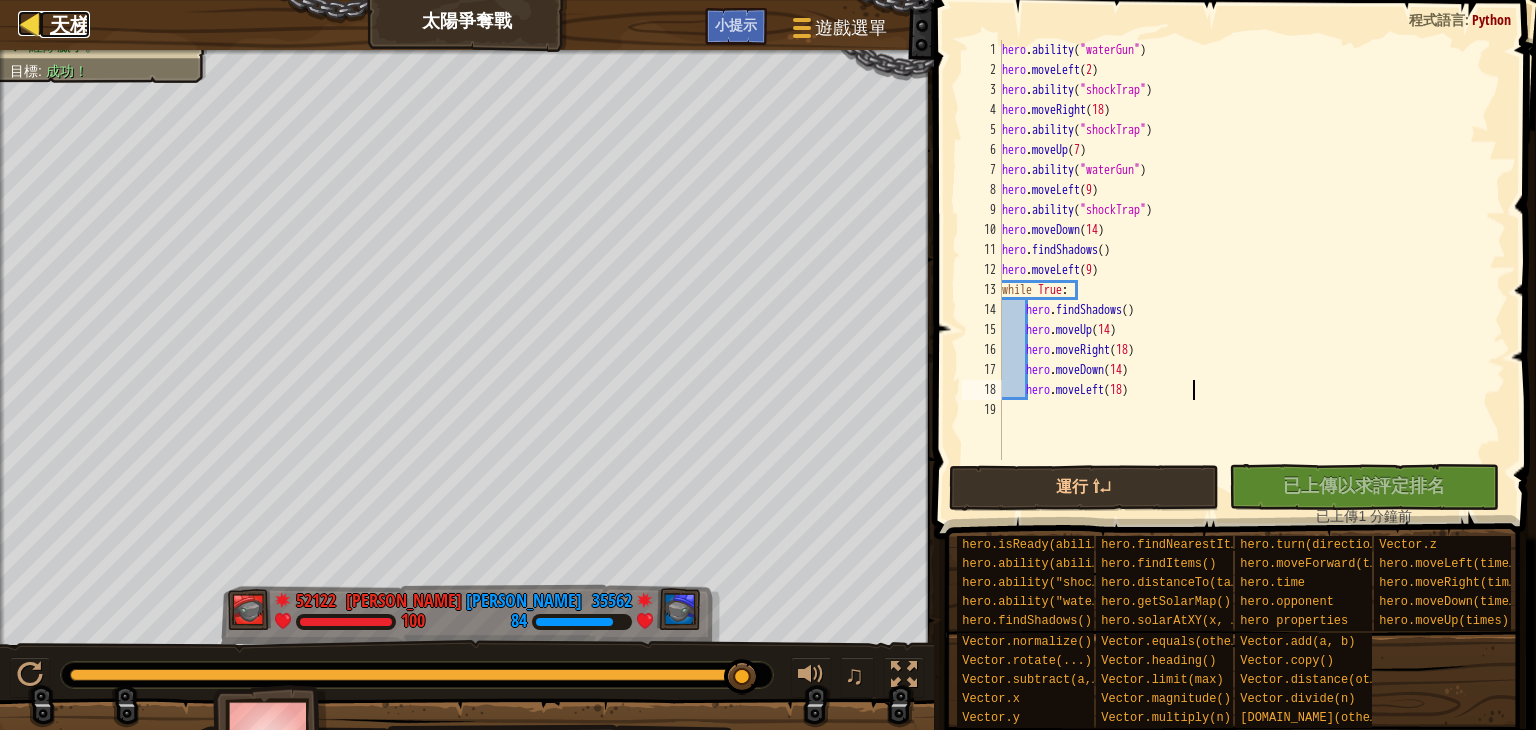 click on "天梯" at bounding box center [65, 24] 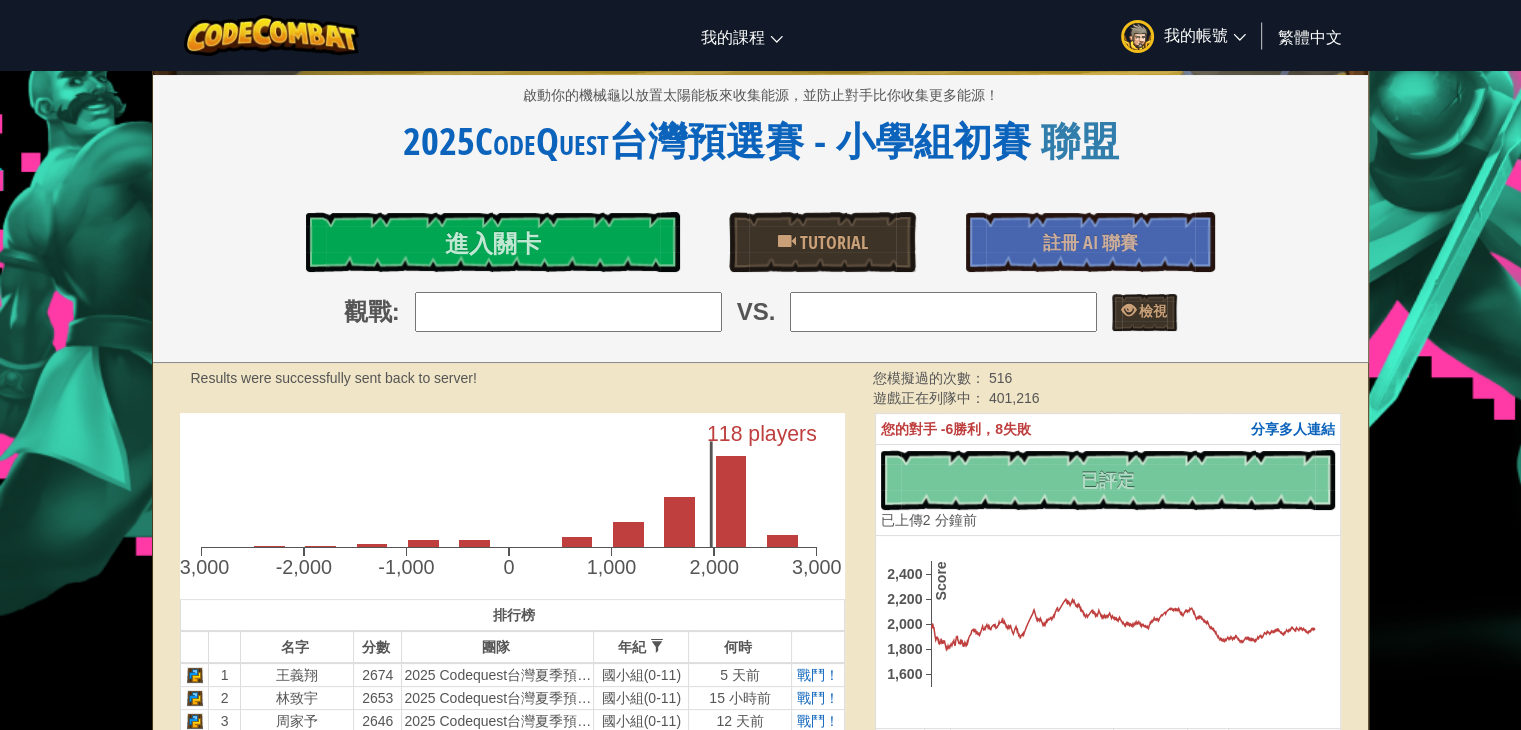 scroll, scrollTop: 600, scrollLeft: 0, axis: vertical 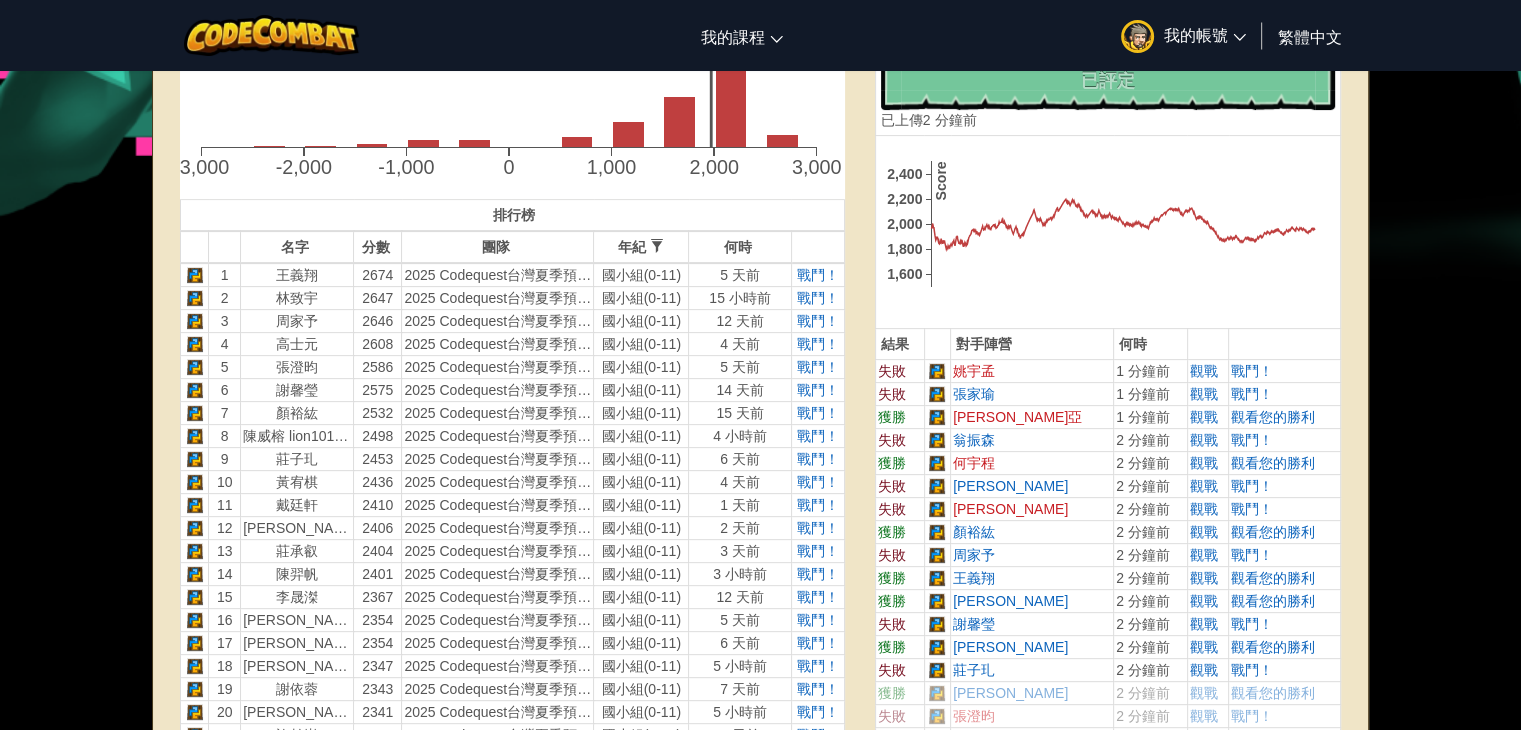 click on "戰鬥！" at bounding box center [1285, 393] 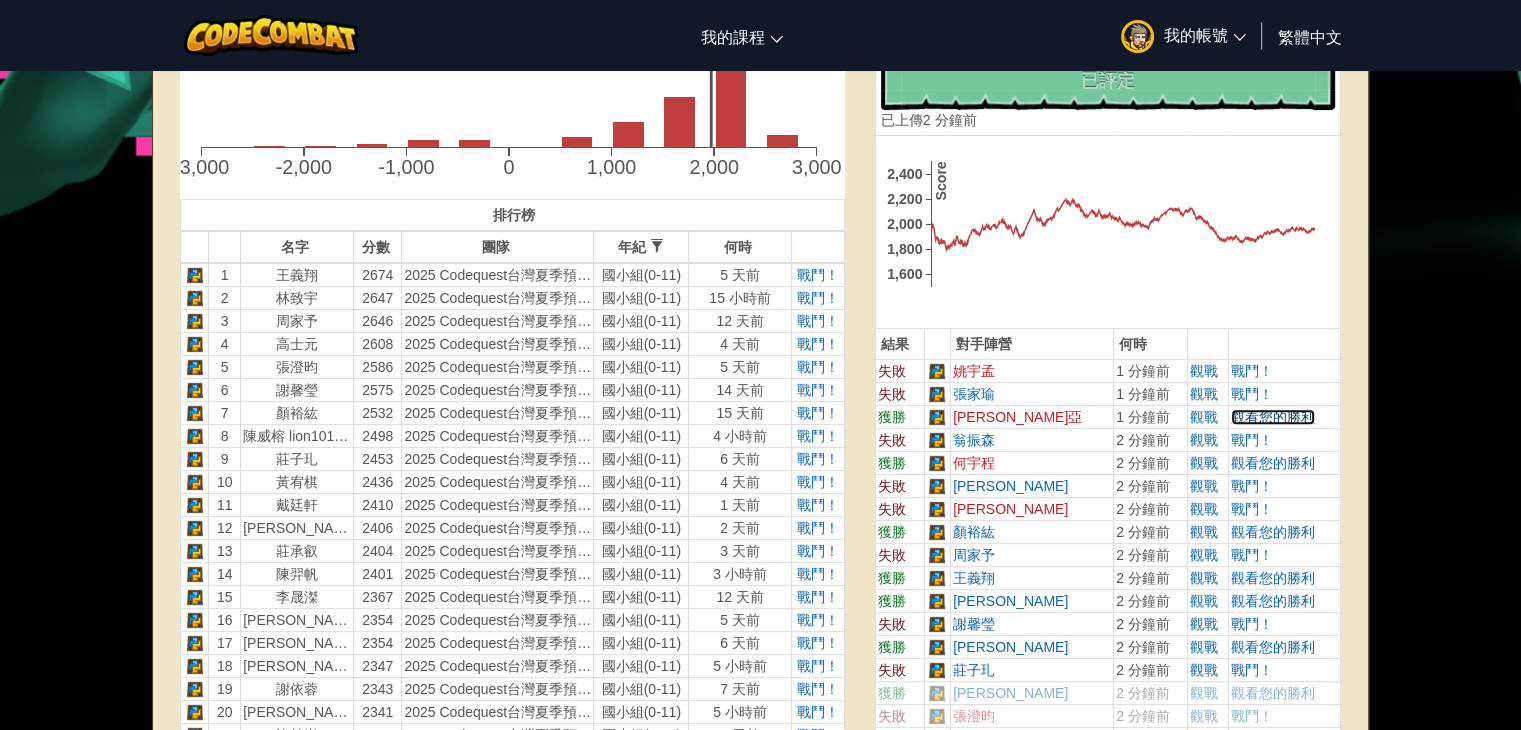 click on "觀看您的勝利" at bounding box center (1273, 417) 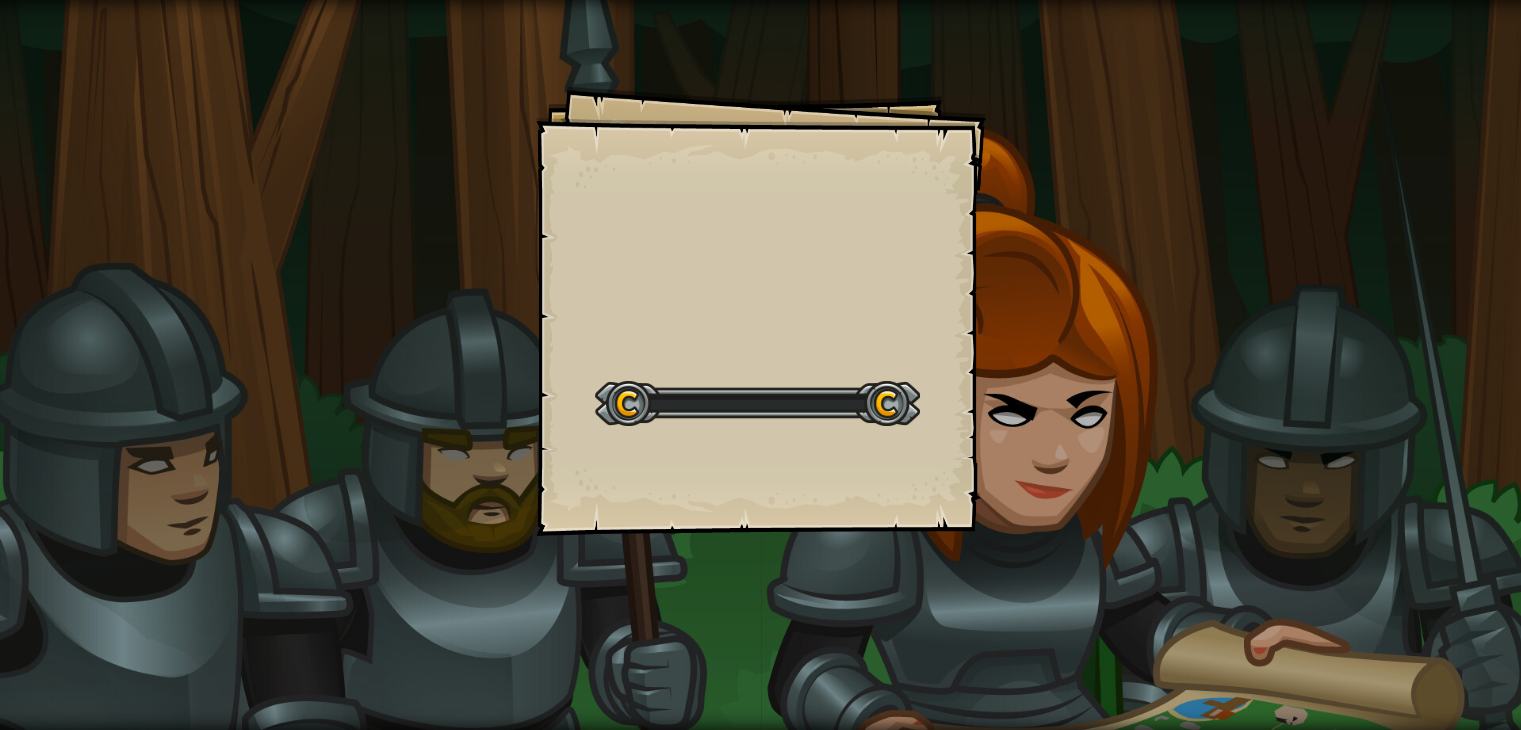 scroll, scrollTop: 0, scrollLeft: 0, axis: both 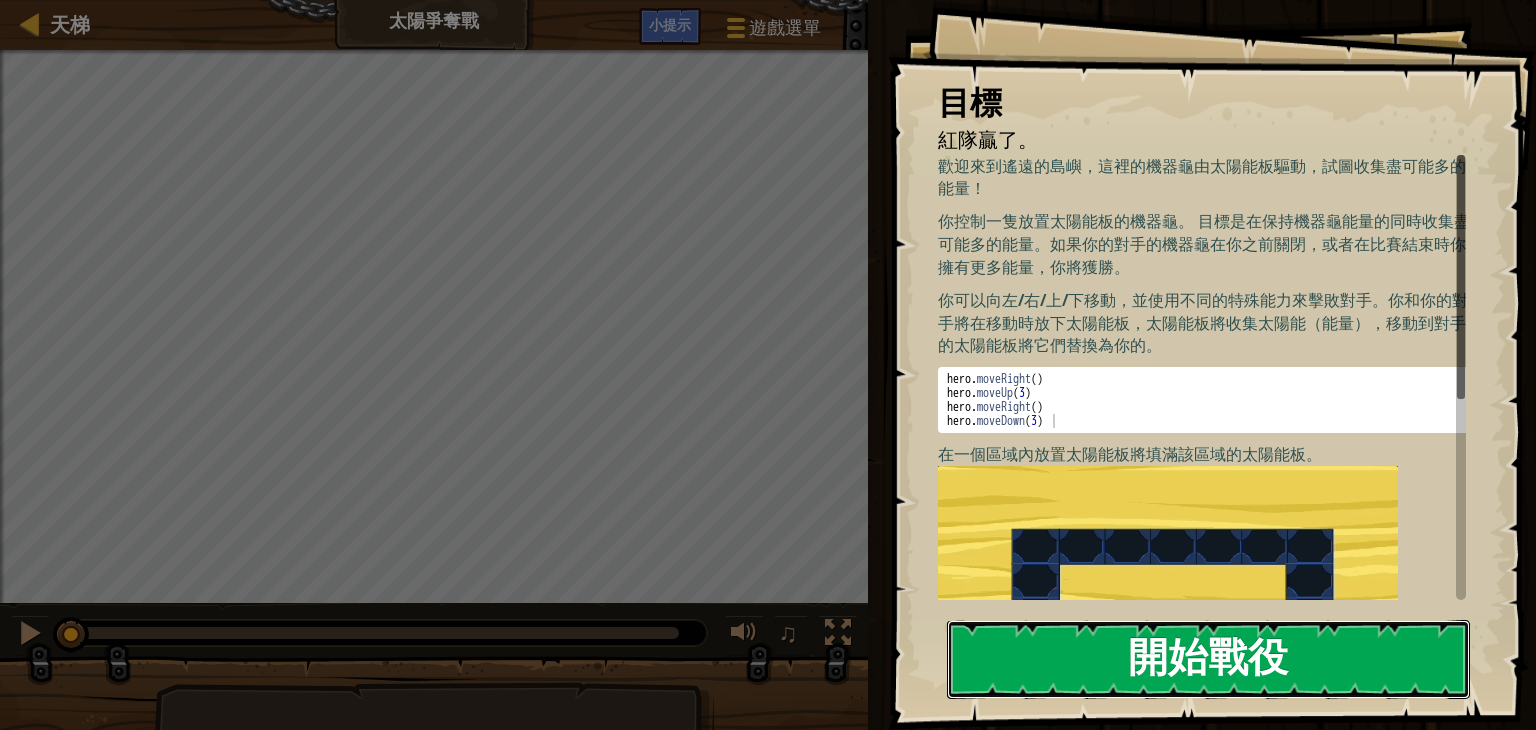 click on "開始戰役" at bounding box center [1208, 659] 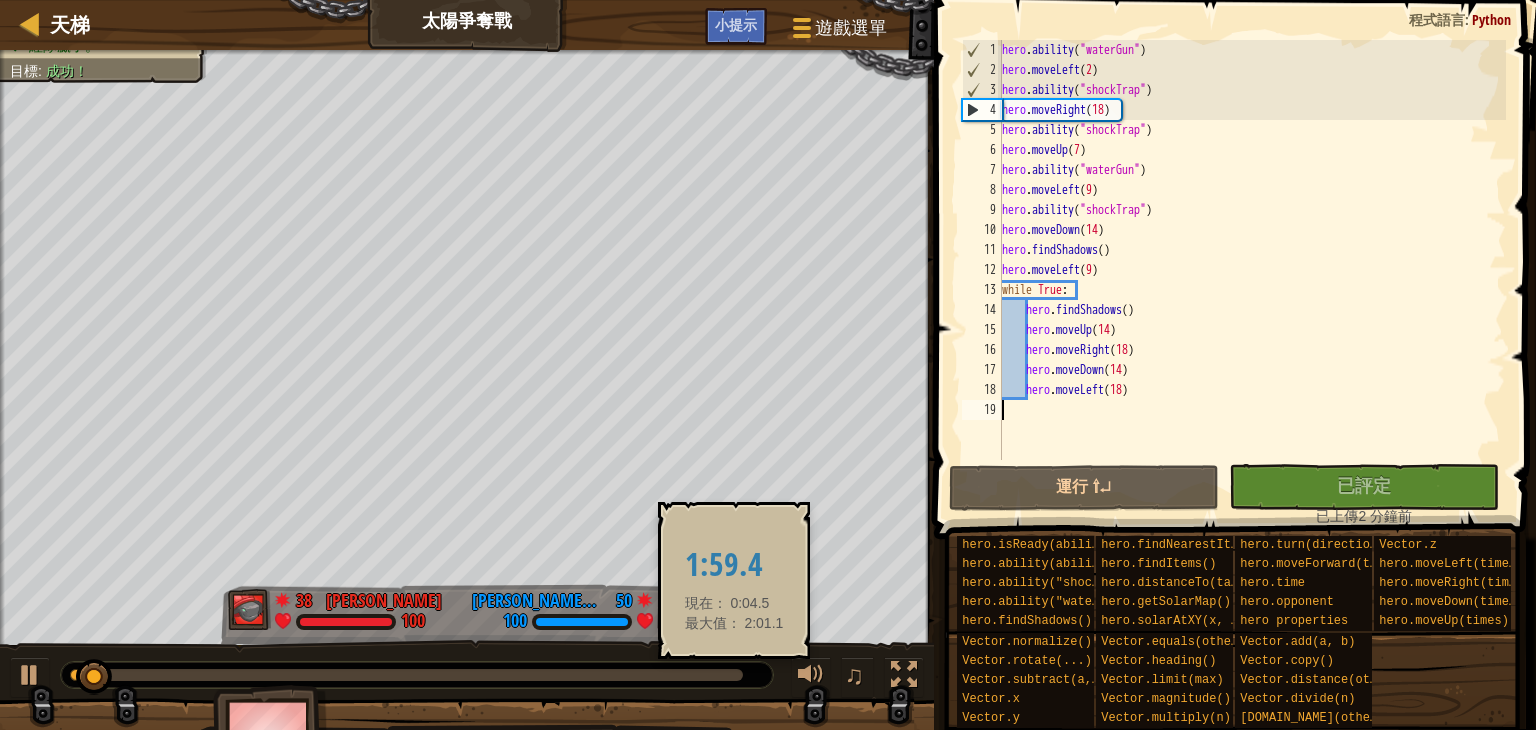 click at bounding box center [406, 675] 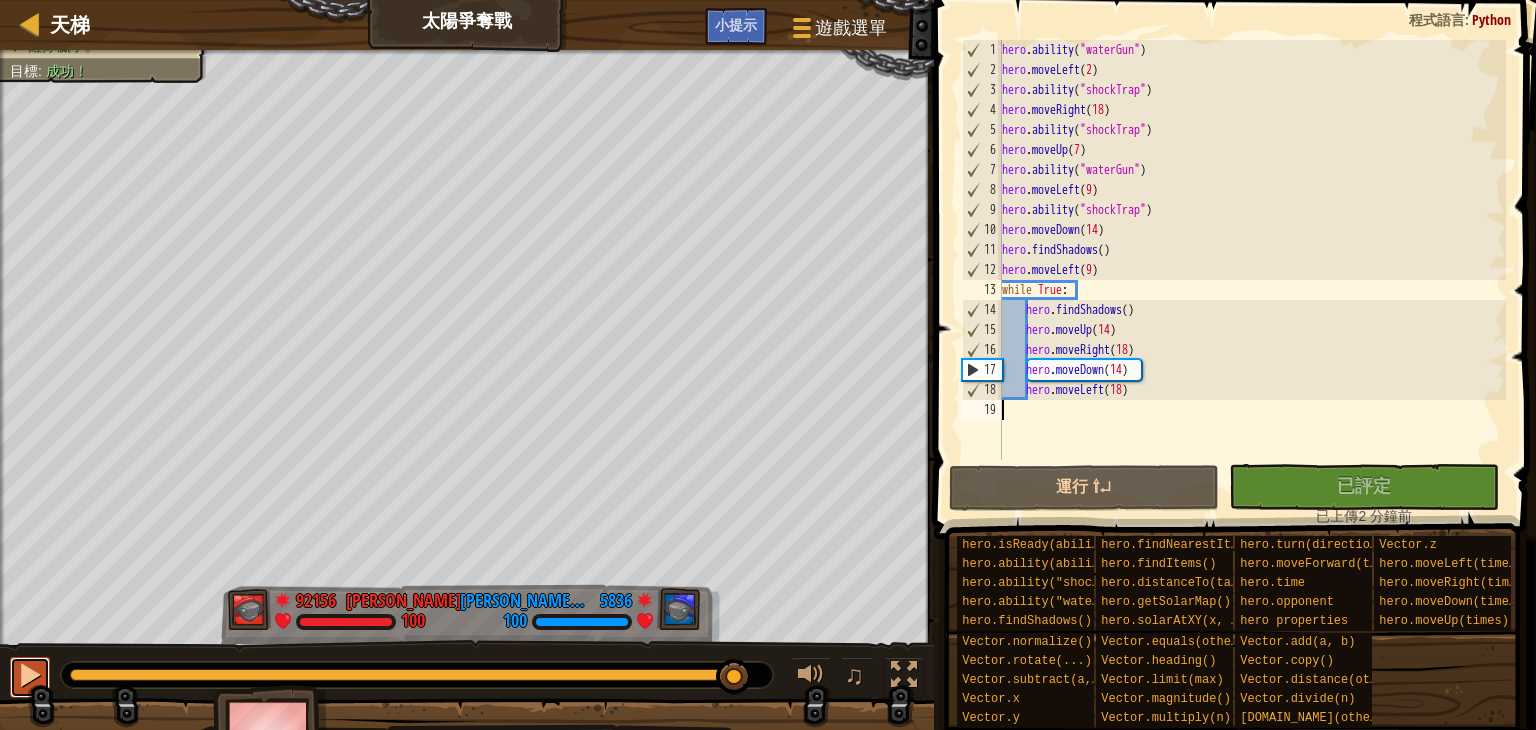 click at bounding box center (30, 675) 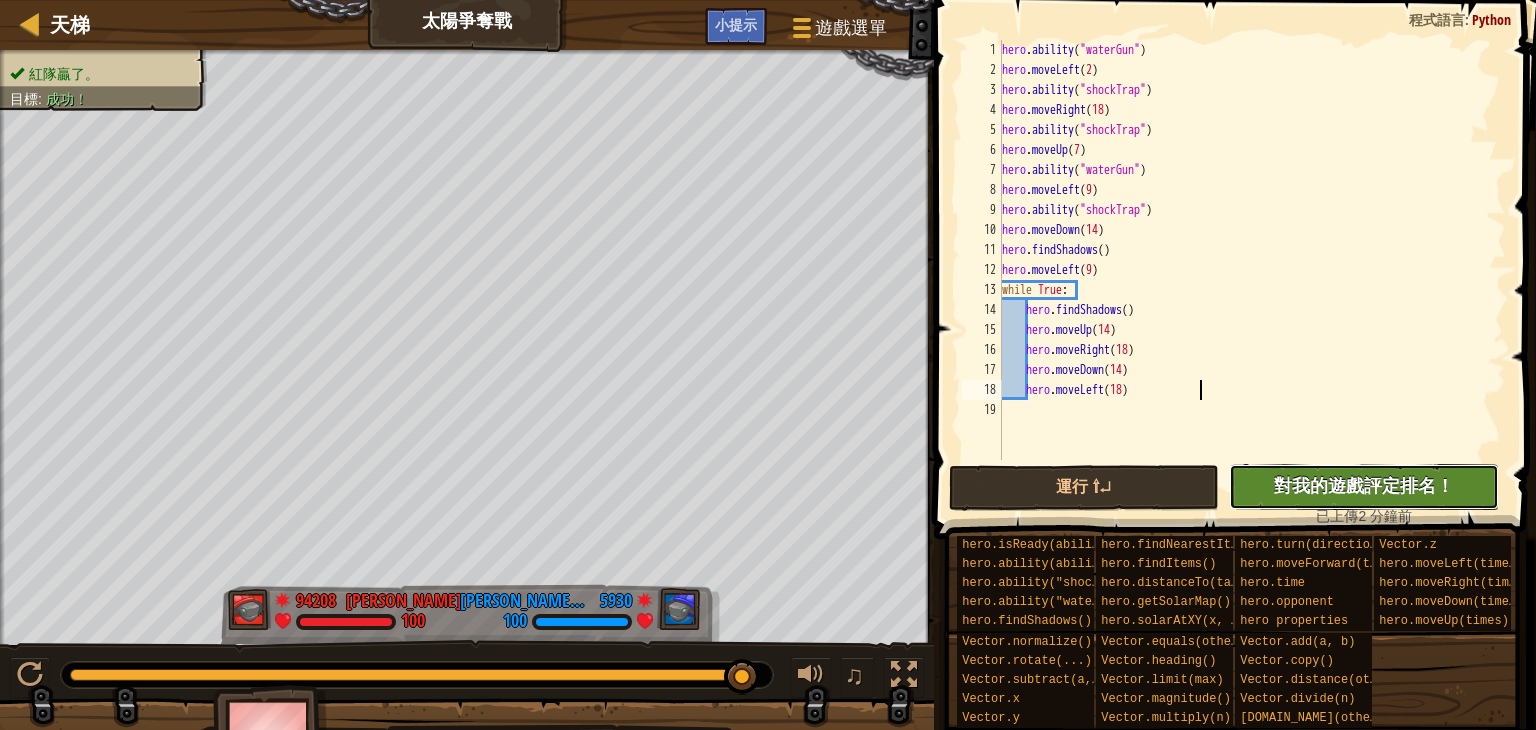 click on "對我的遊戲評定排名！" at bounding box center (1364, 485) 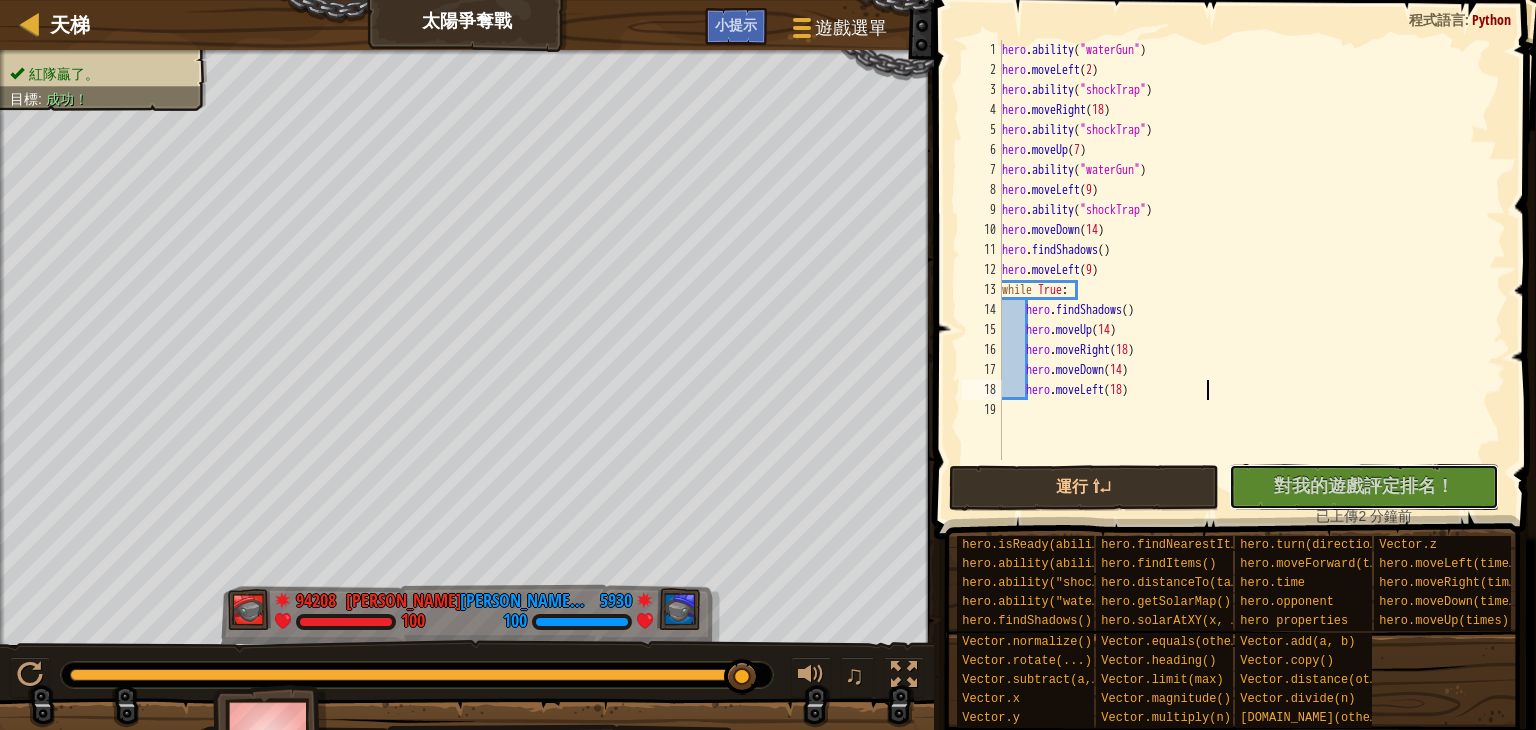 click on "對我的遊戲評定排名！" at bounding box center (1364, 485) 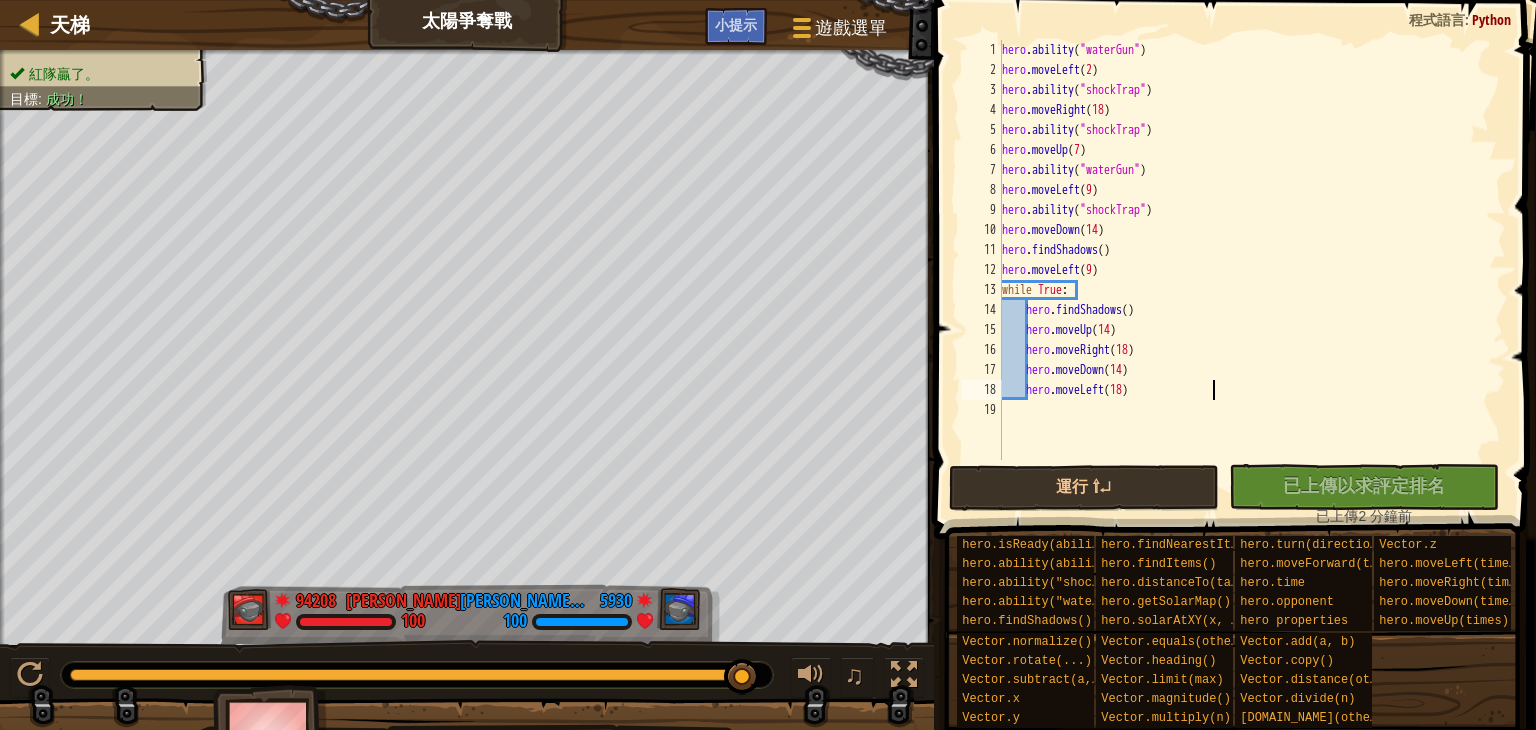 click on "沒有新程式碼可評定排名 對我的遊戲評定排名！ 上傳中… 已上傳以求評定排名 評定失敗 已評定 已上傳  2 分鐘前" at bounding box center (1354, 495) 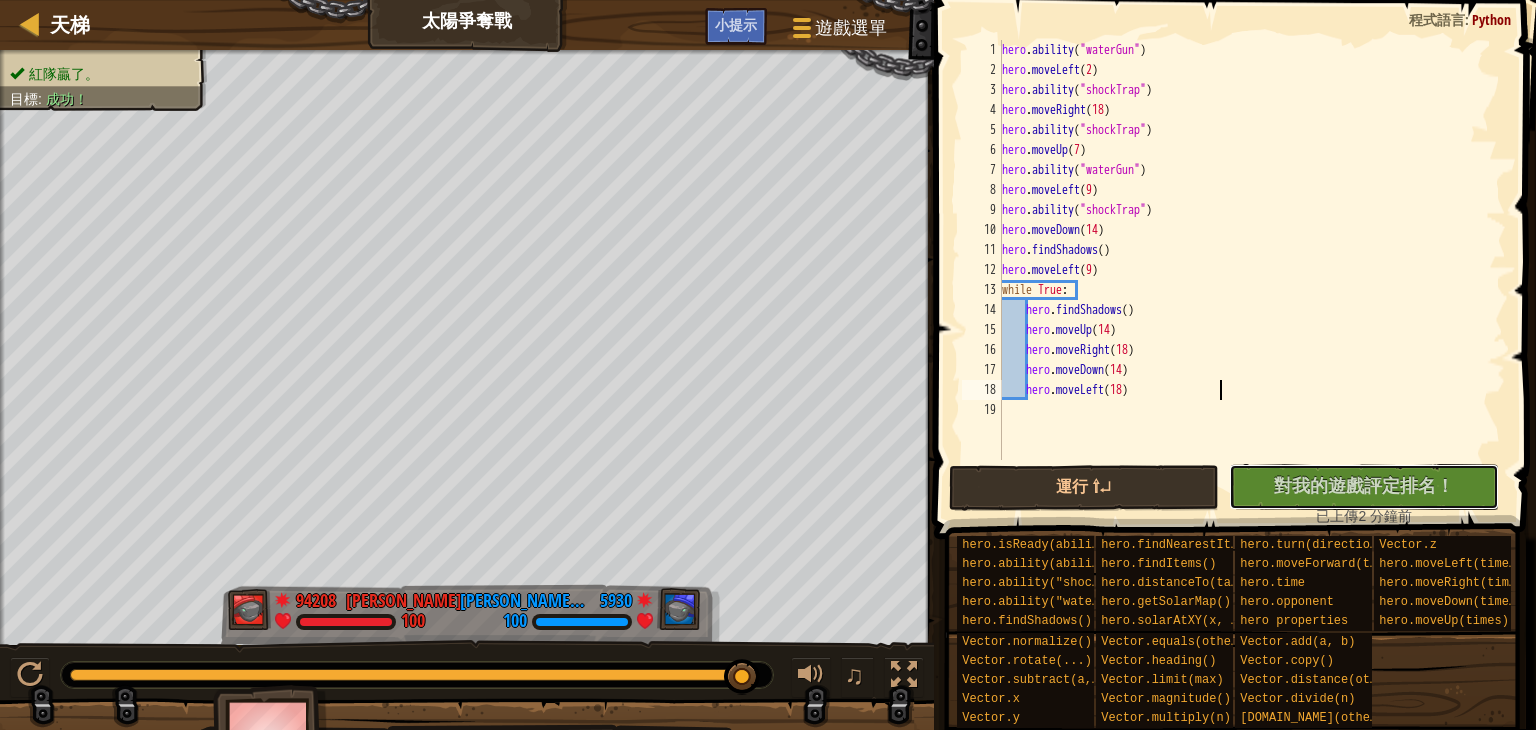 click on "對我的遊戲評定排名！" at bounding box center (1364, 485) 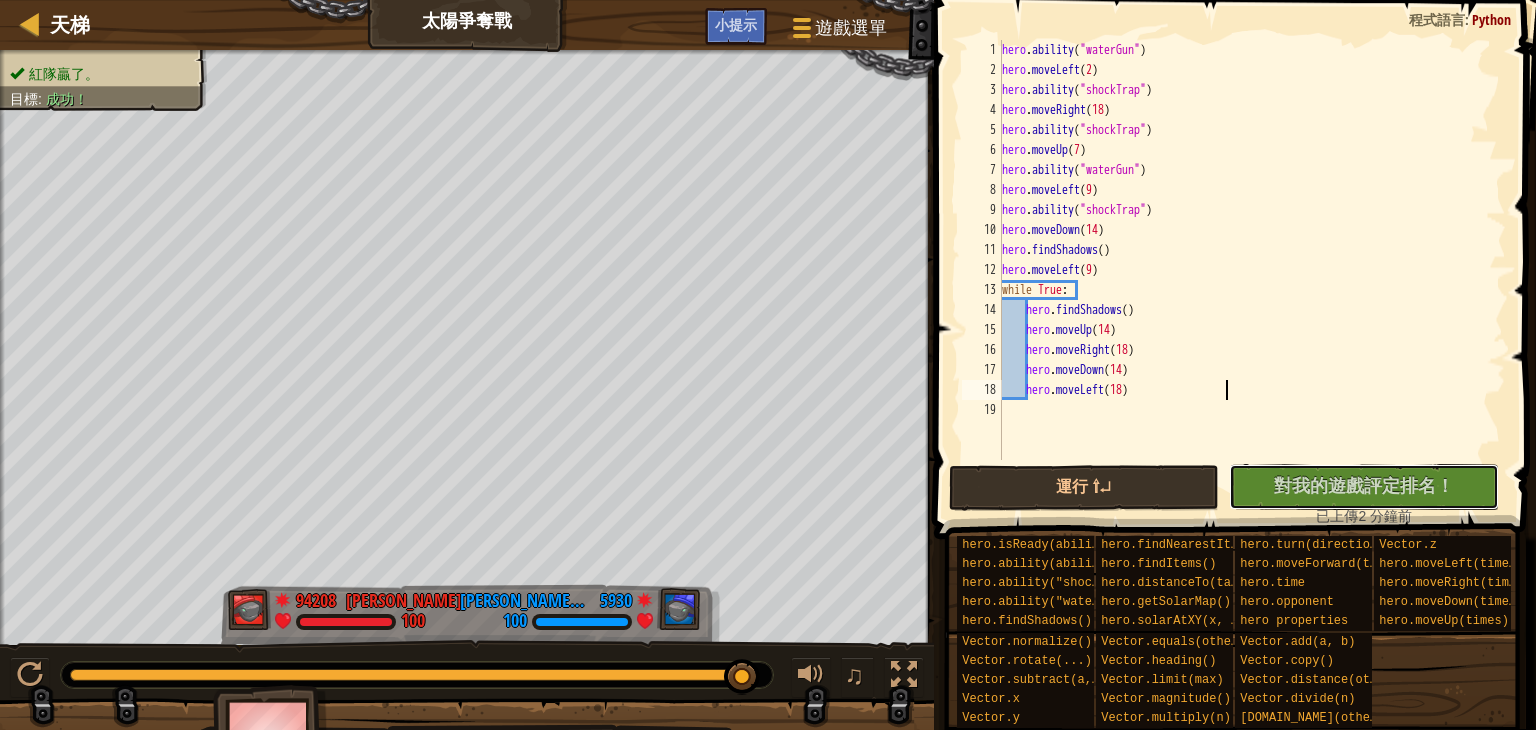 click on "對我的遊戲評定排名！" at bounding box center (1364, 485) 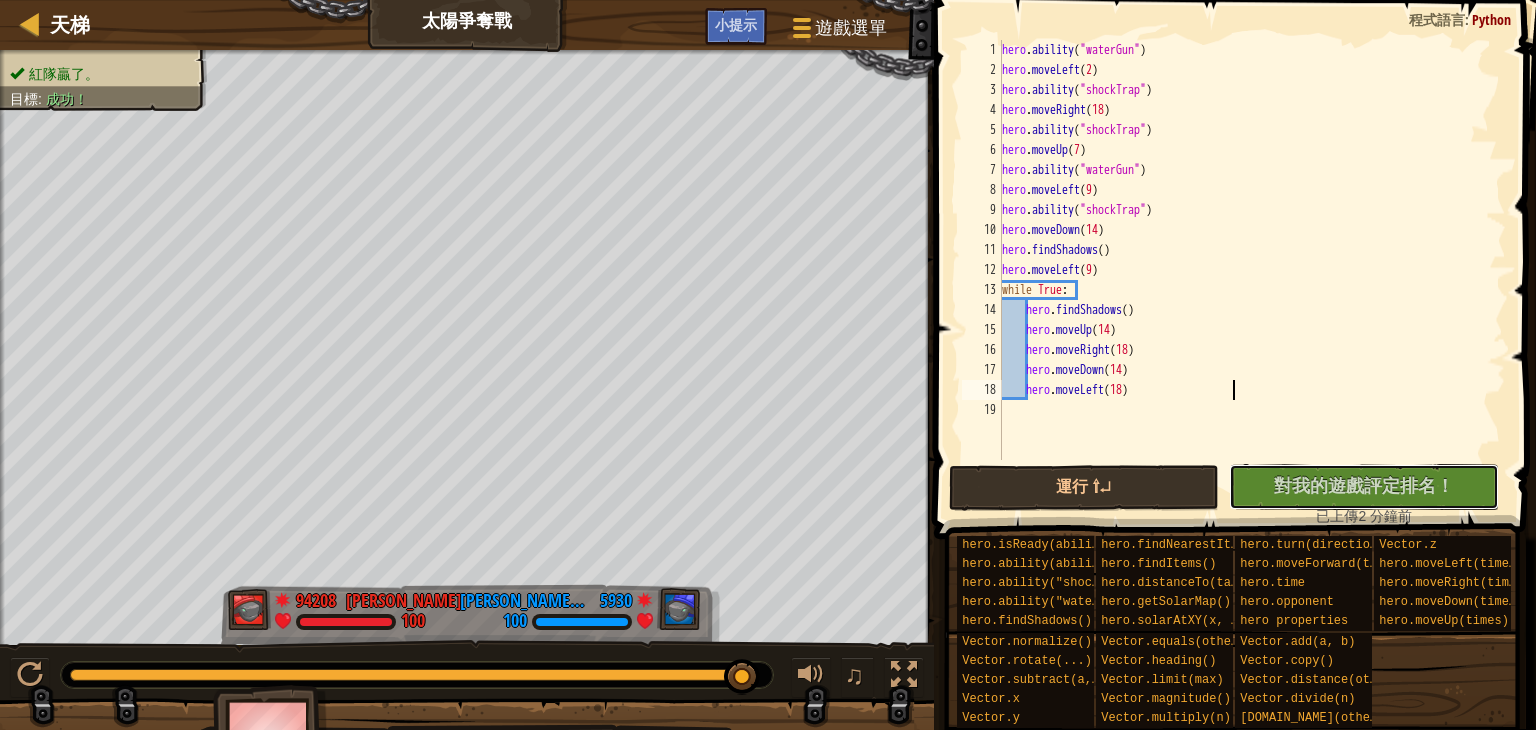 click on "對我的遊戲評定排名！" at bounding box center (1364, 485) 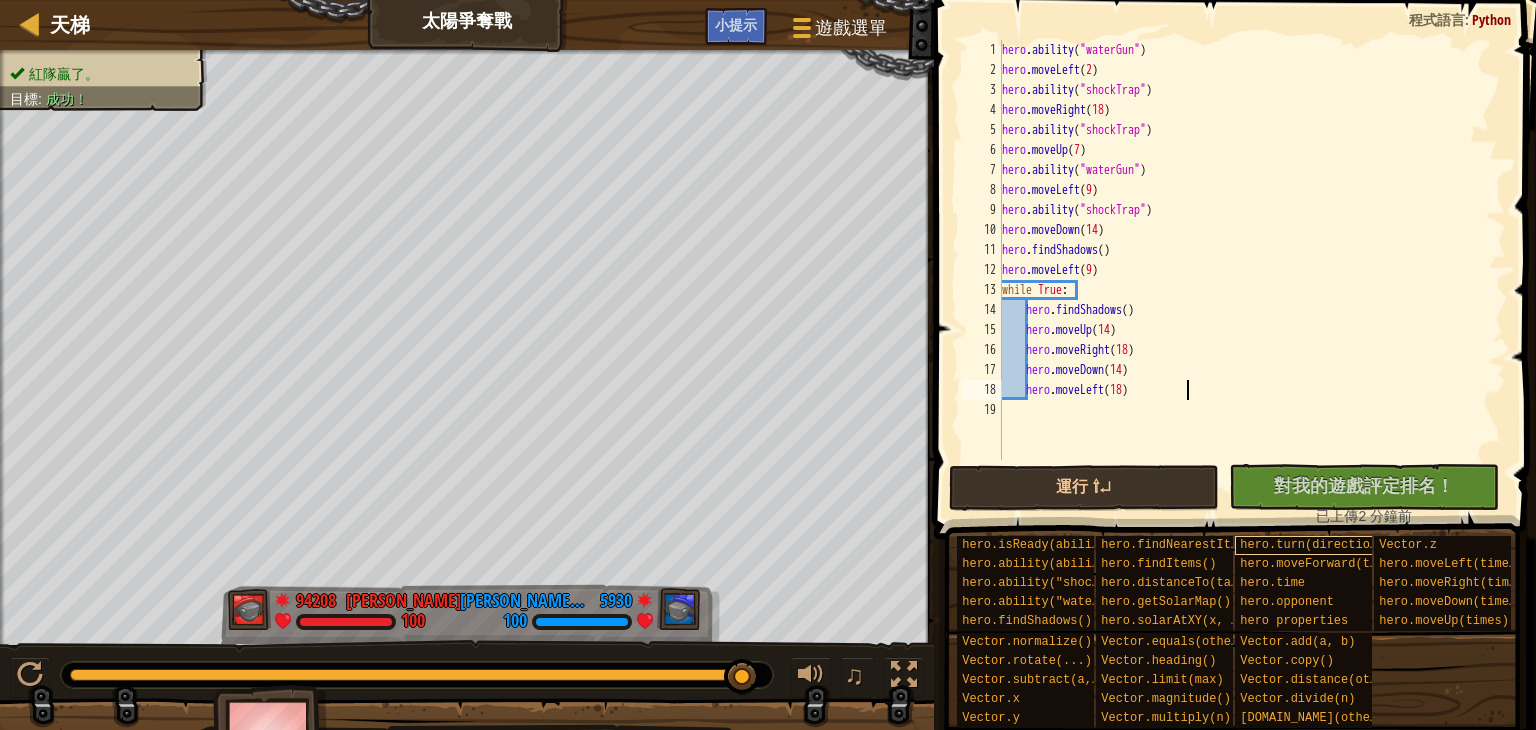 type on "hero.moveLeft(18)" 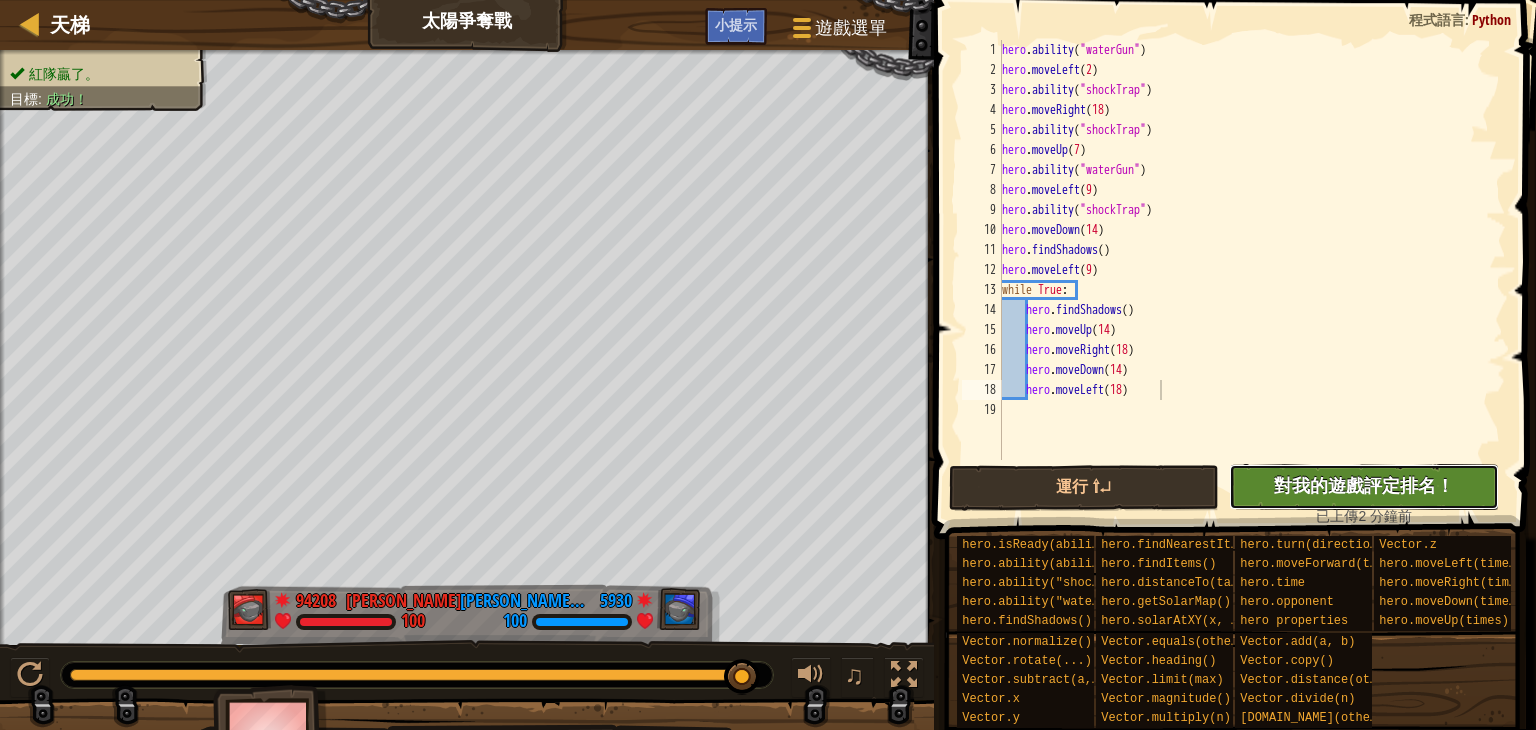 click on "對我的遊戲評定排名！" at bounding box center (1364, 485) 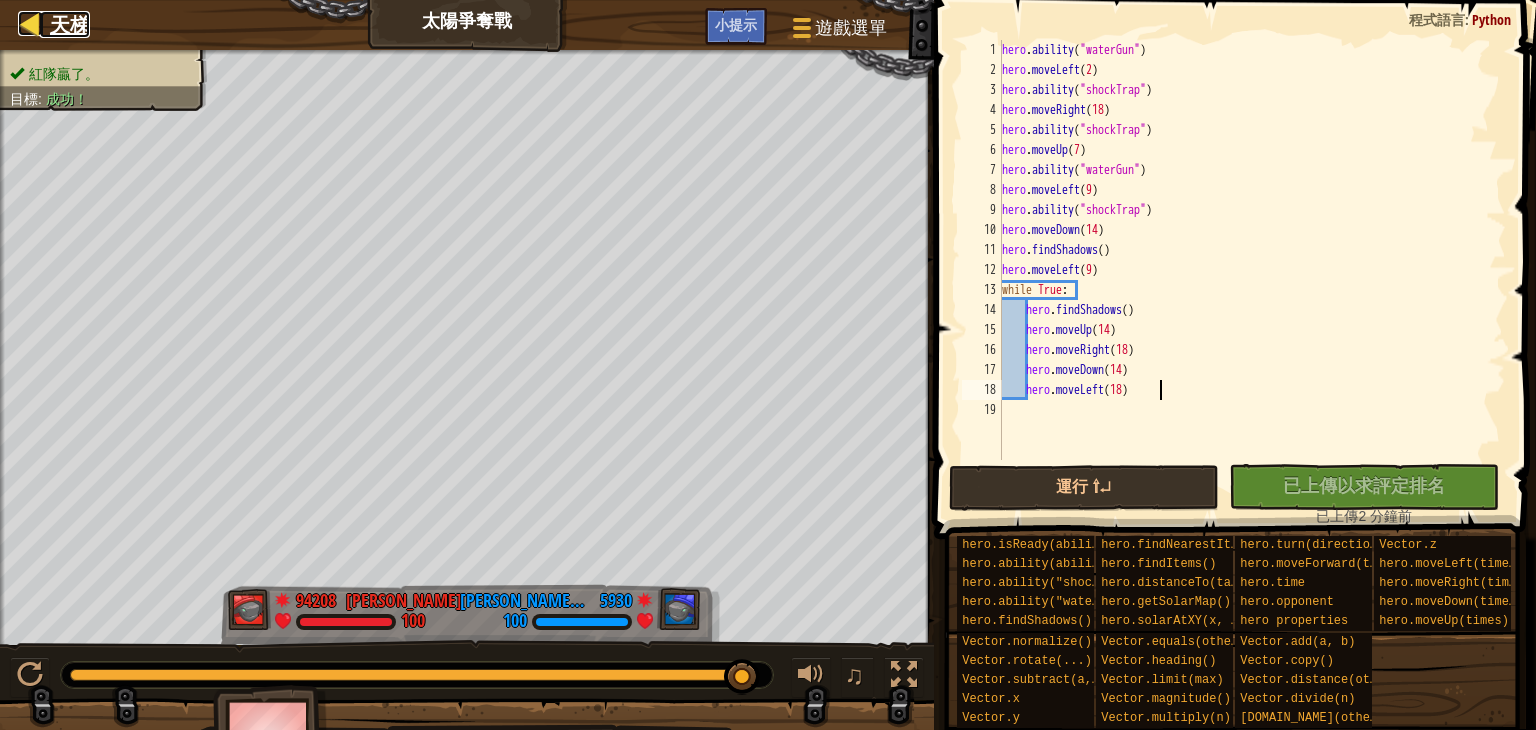 click on "天梯" at bounding box center (70, 24) 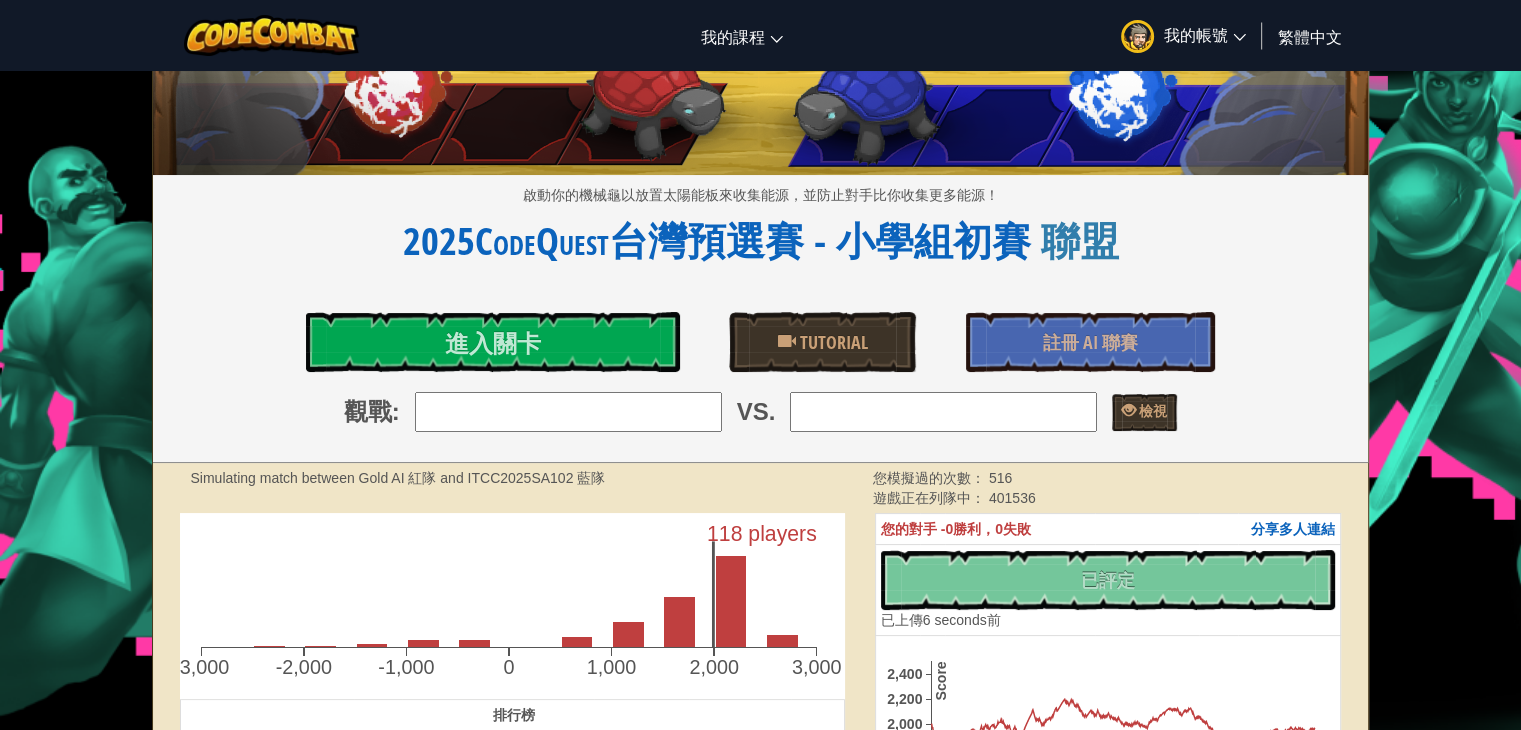 scroll, scrollTop: 500, scrollLeft: 0, axis: vertical 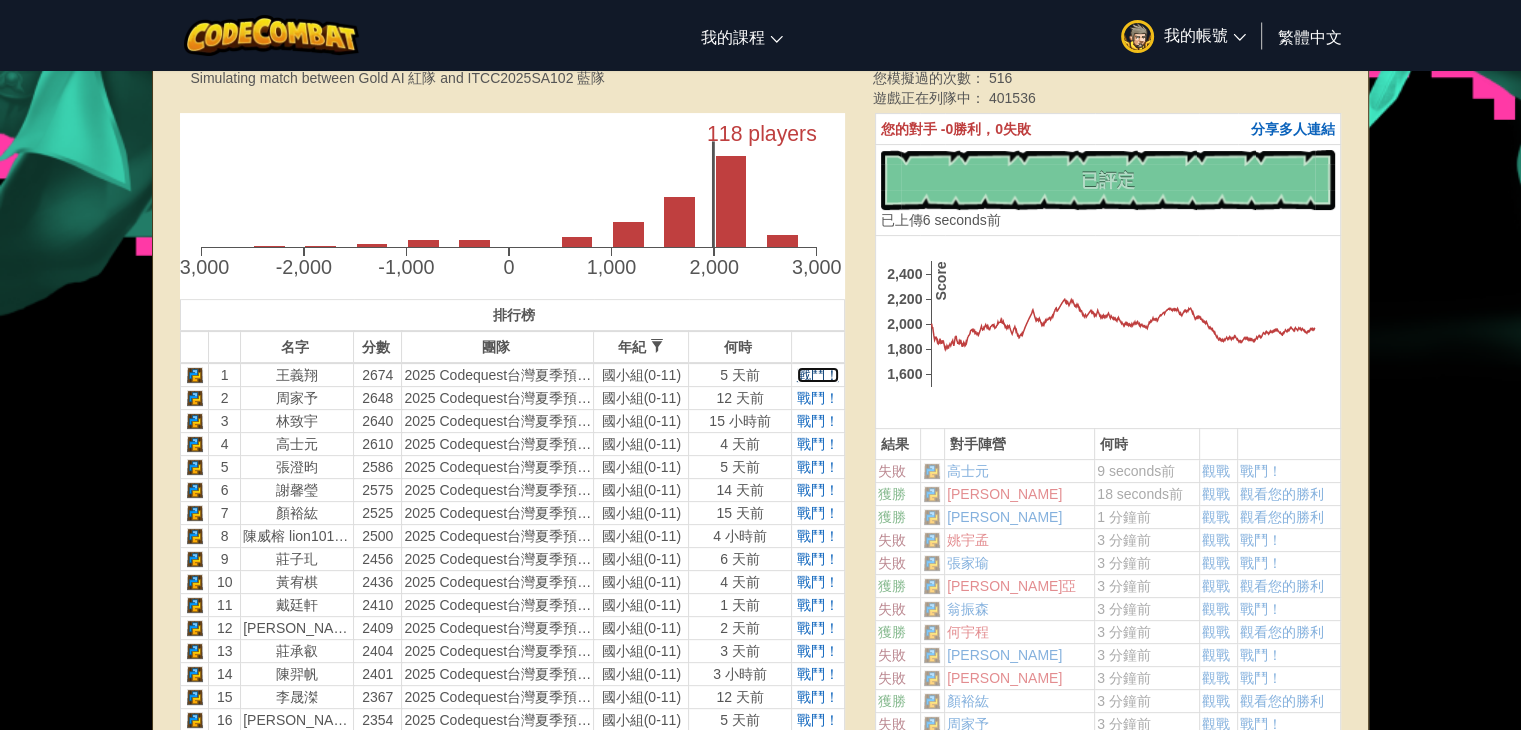 click on "戰鬥！" at bounding box center (818, 375) 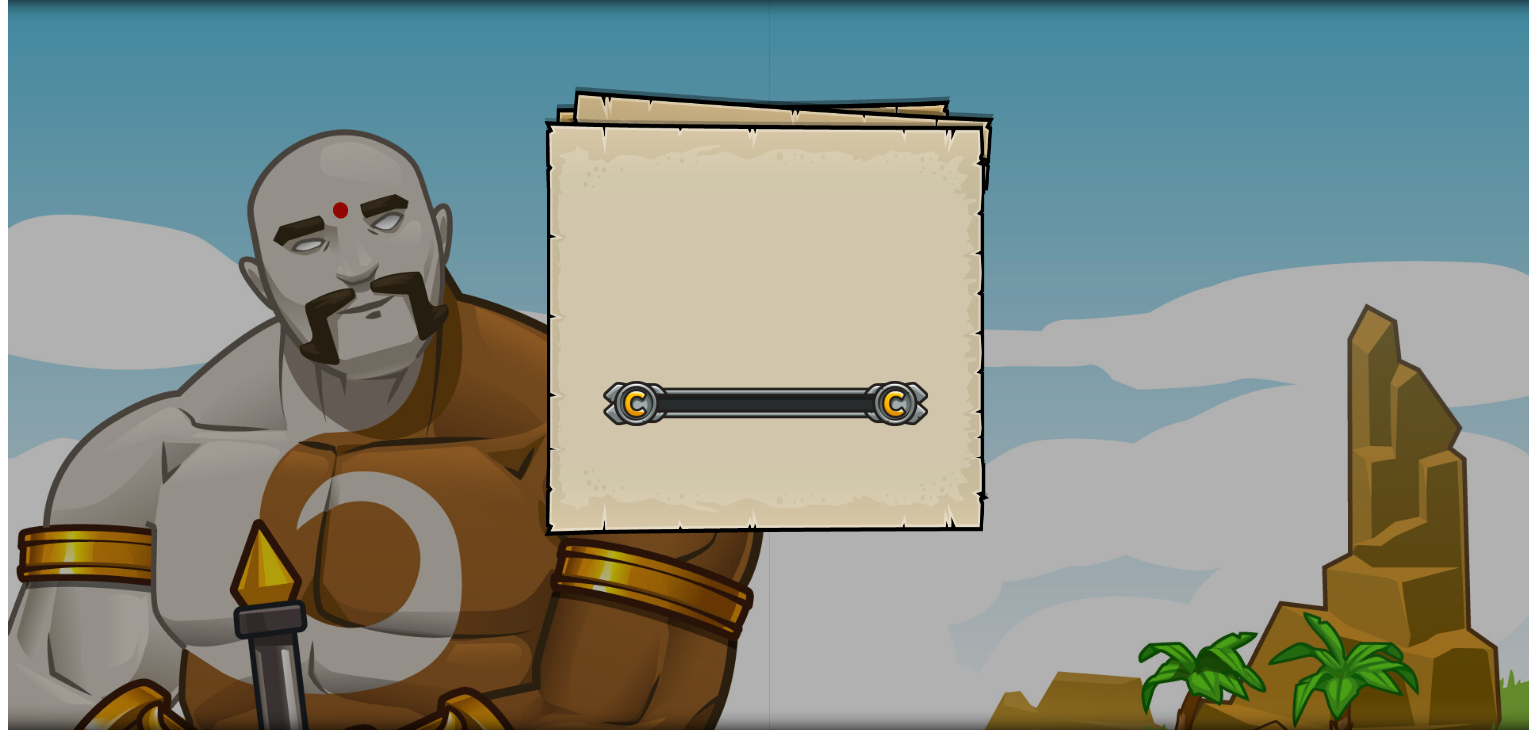 scroll, scrollTop: 0, scrollLeft: 0, axis: both 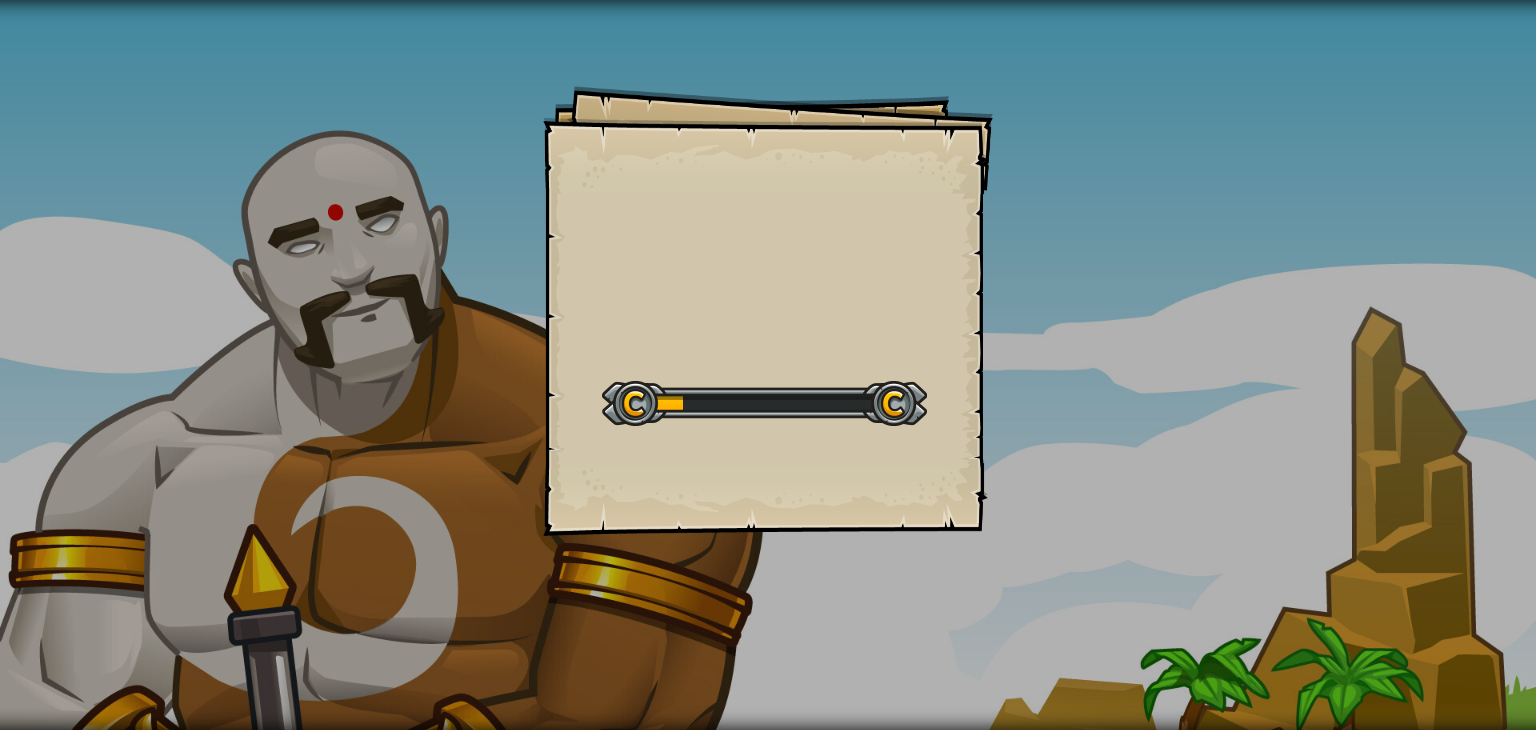 click on "Goals Start Level 從伺服器載入失敗 您將需要訂閱來開啟這關。 訂閱 您需要加入一個課程來遊玩此關卡。 回到我的課程 詢問您的老師來分派一個授權碼給您，這樣您就可以繼續遊玩CodeCombat! 回到我的課程 此關卡已鎖定。
回到我的課程 理論上，理論和實作之間是沒有區別。但是實作上，這兩者是有區別的。 - Yogi Berra" at bounding box center (768, 365) 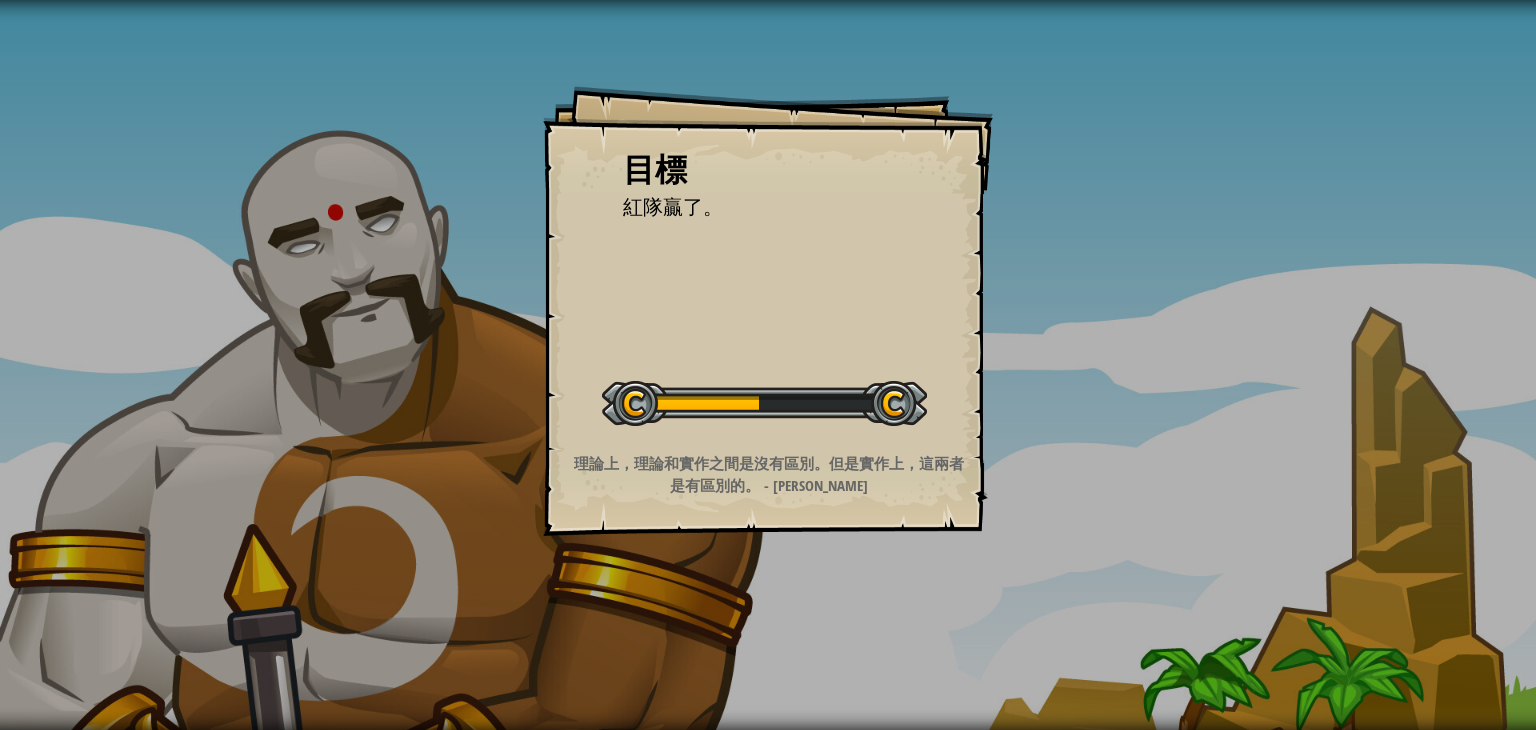 click on "目標 紅隊贏了。 開始戰役 從伺服器載入失敗 您將需要訂閱來開啟這關。 訂閱 您需要加入一個課程來遊玩此關卡。 回到我的課程 詢問您的老師來分派一個授權碼給您，這樣您就可以繼續遊玩CodeCombat! 回到我的課程 此關卡已鎖定。
回到我的課程 理論上，理論和實作之間是沒有區別。但是實作上，這兩者是有區別的。 - Yogi Berra" at bounding box center (768, 365) 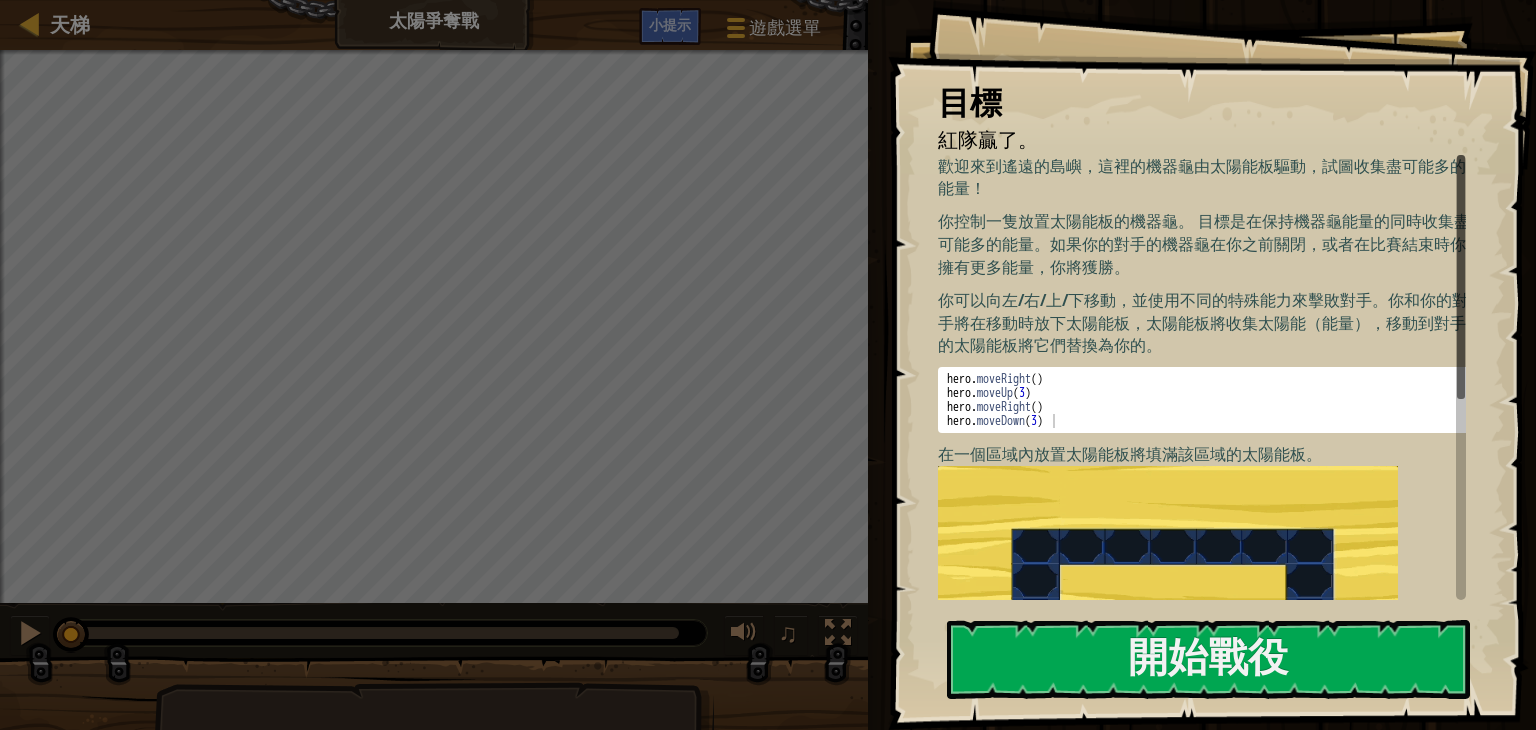 click on "hero . moveRight ( ) hero . moveUp ( 3 ) hero . moveRight ( ) hero . moveDown ( 3 )" at bounding box center [1209, 414] 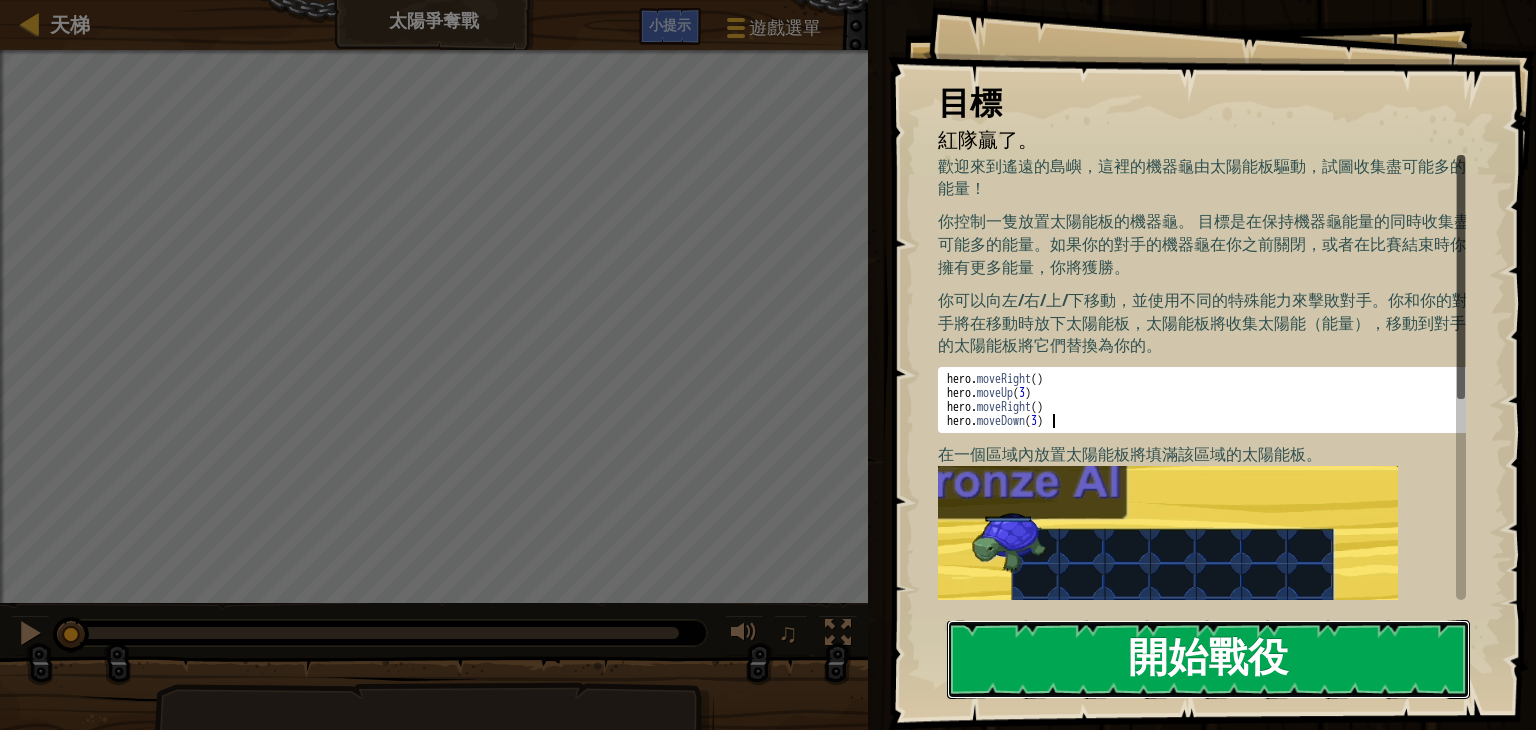 click on "開始戰役" at bounding box center [1208, 659] 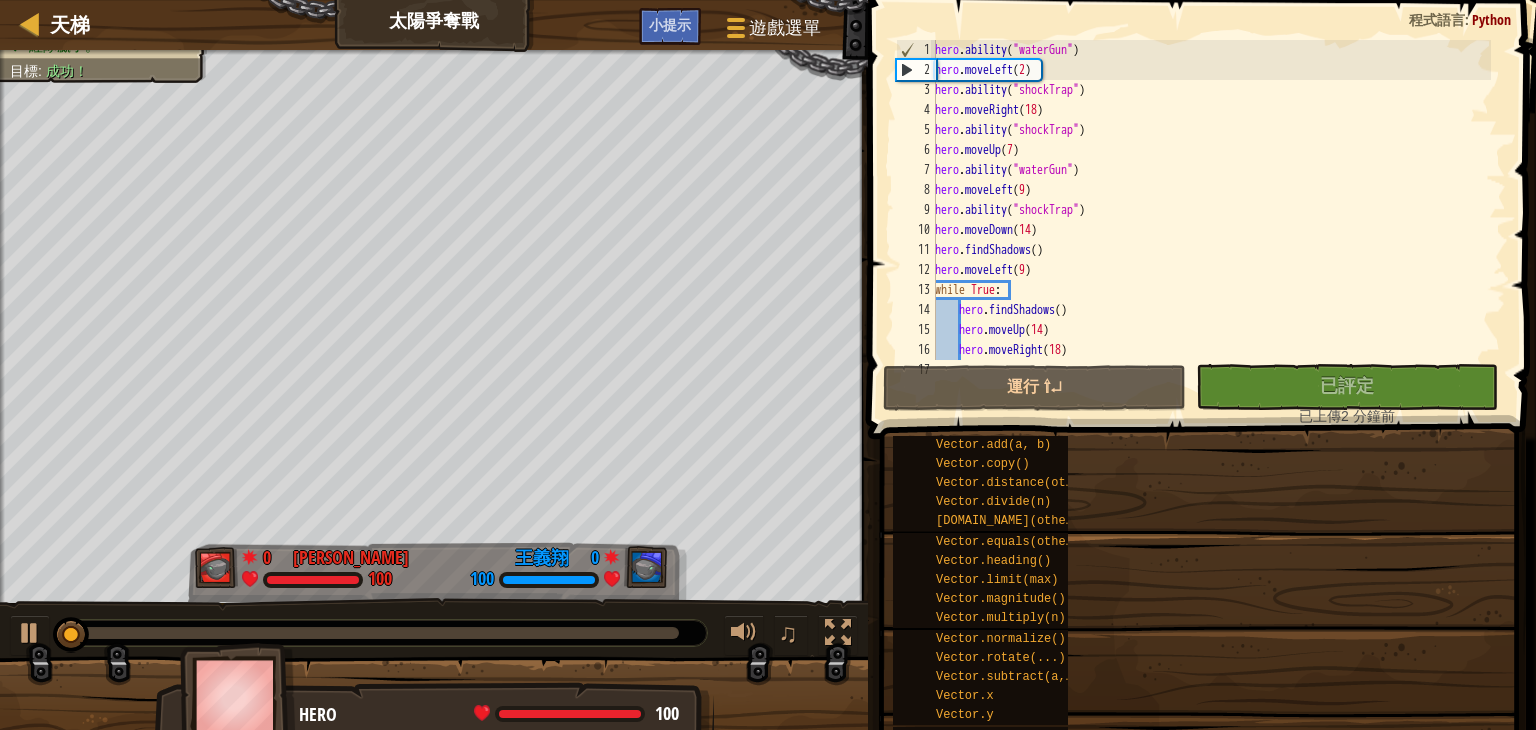 type on "hero.moveDown(3)" 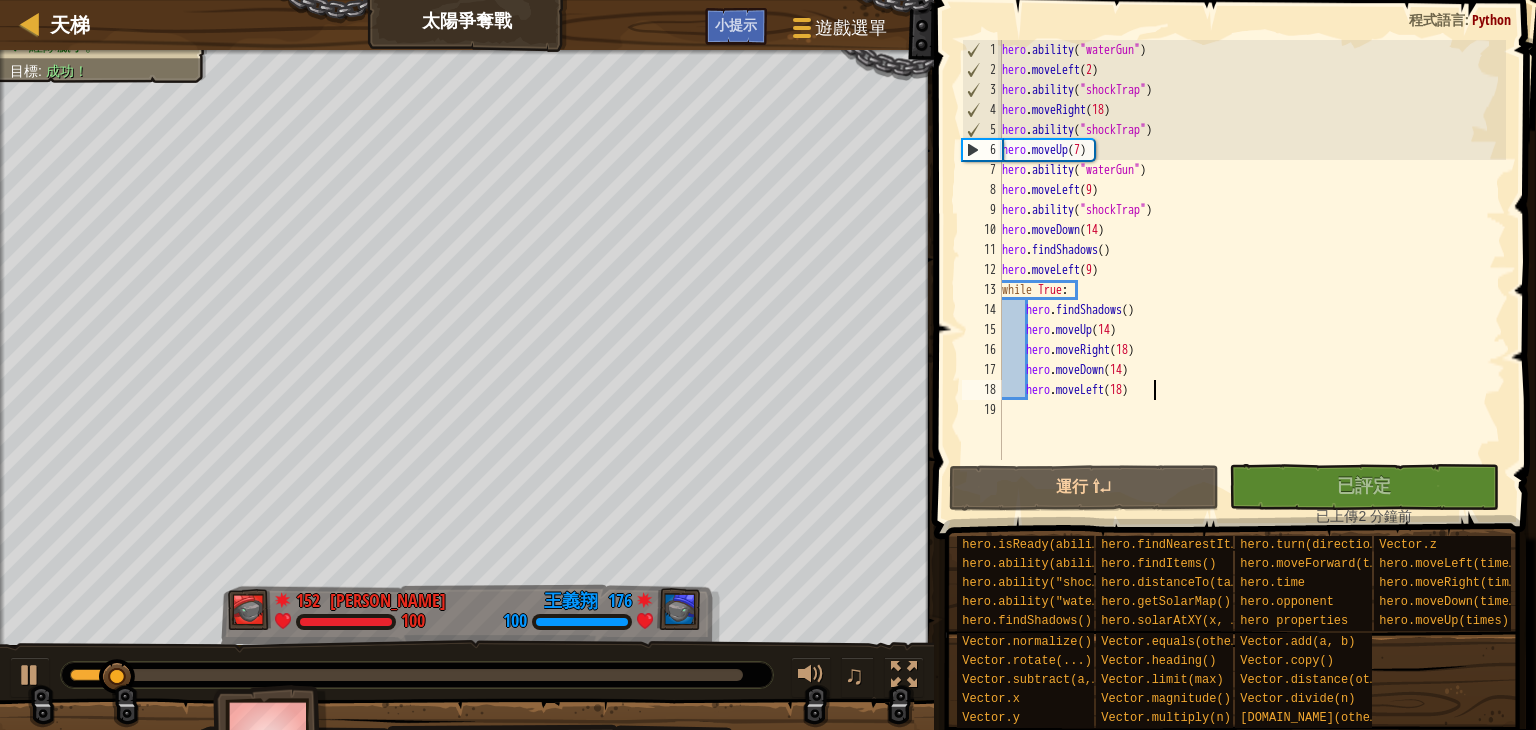 type on "hero.moveLeft(18)" 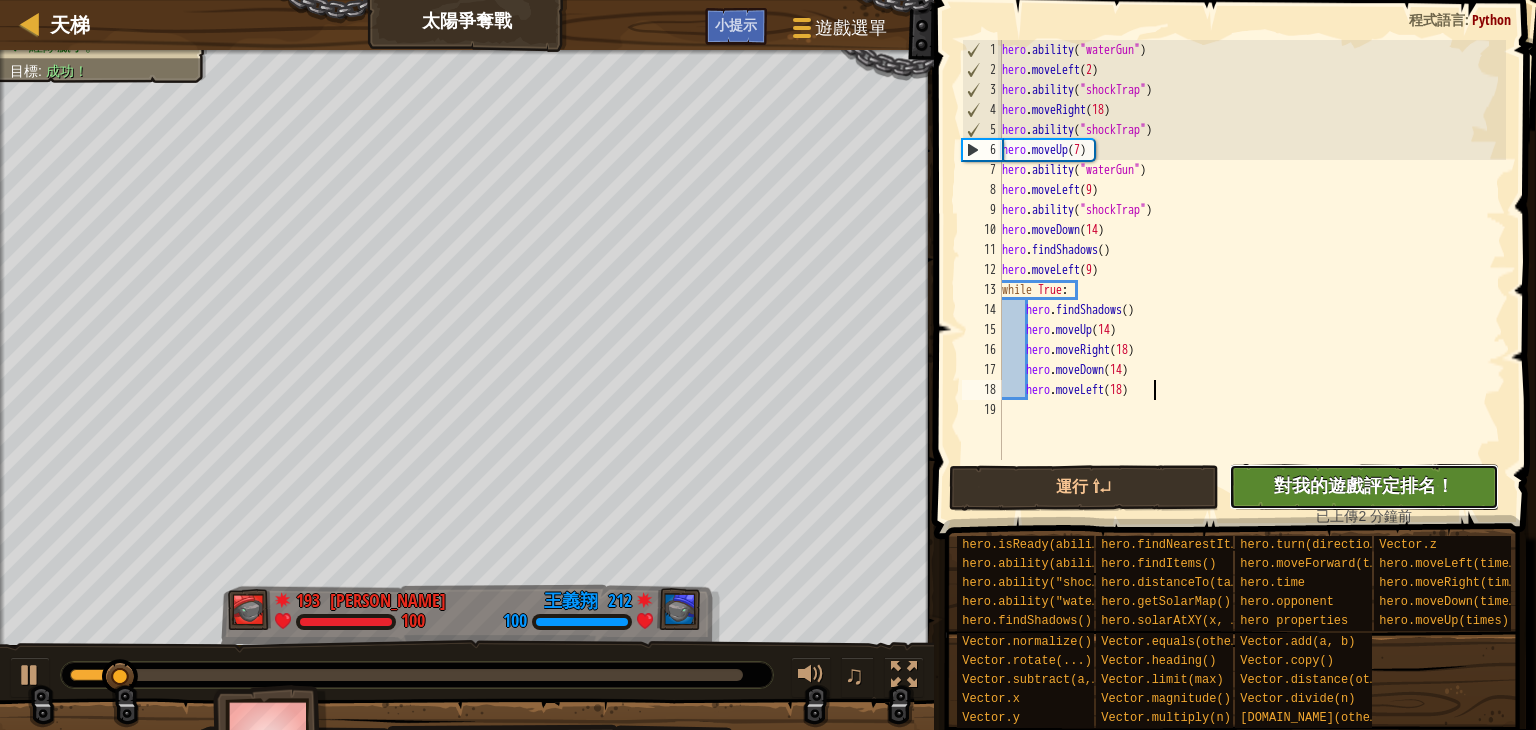 click on "對我的遊戲評定排名！" at bounding box center [1364, 485] 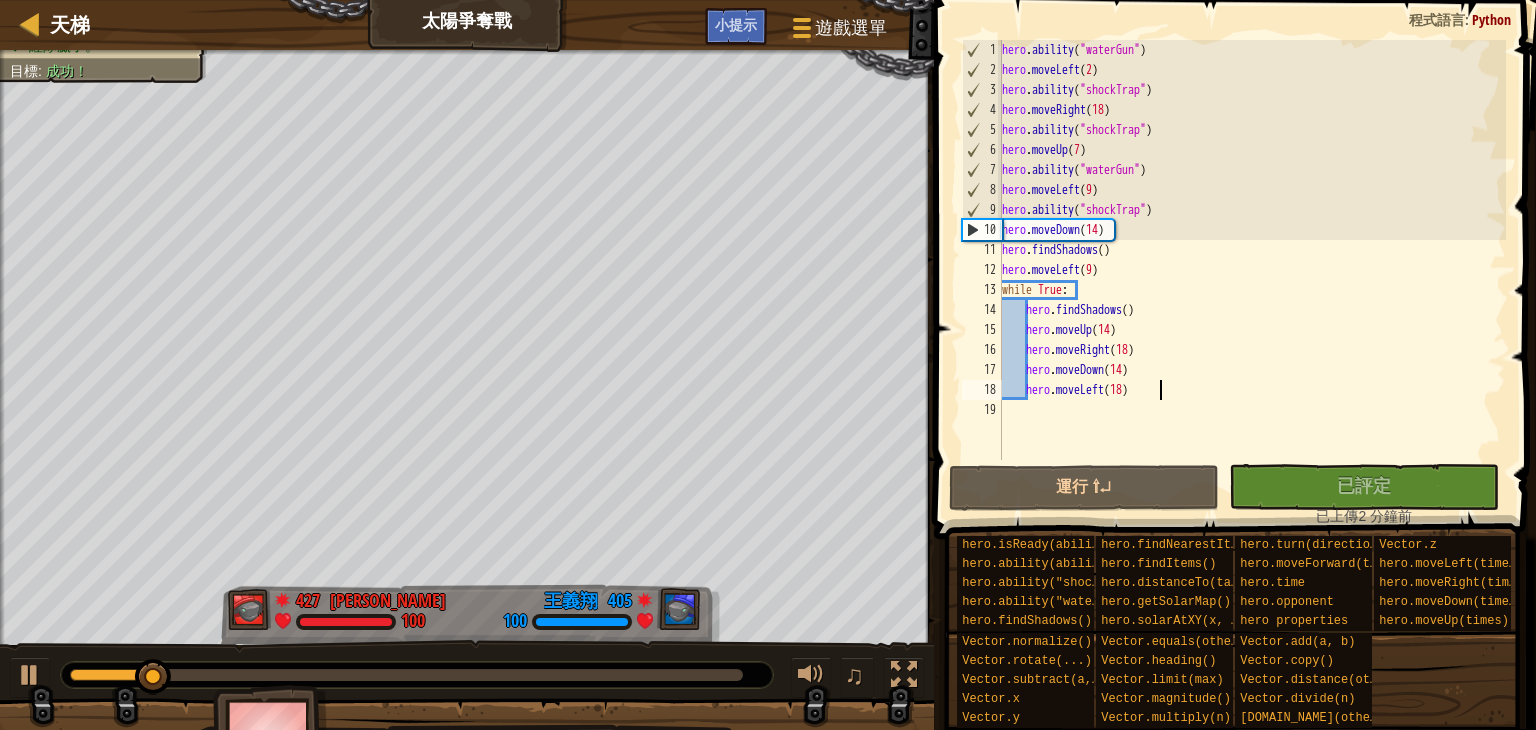 scroll, scrollTop: 0, scrollLeft: 0, axis: both 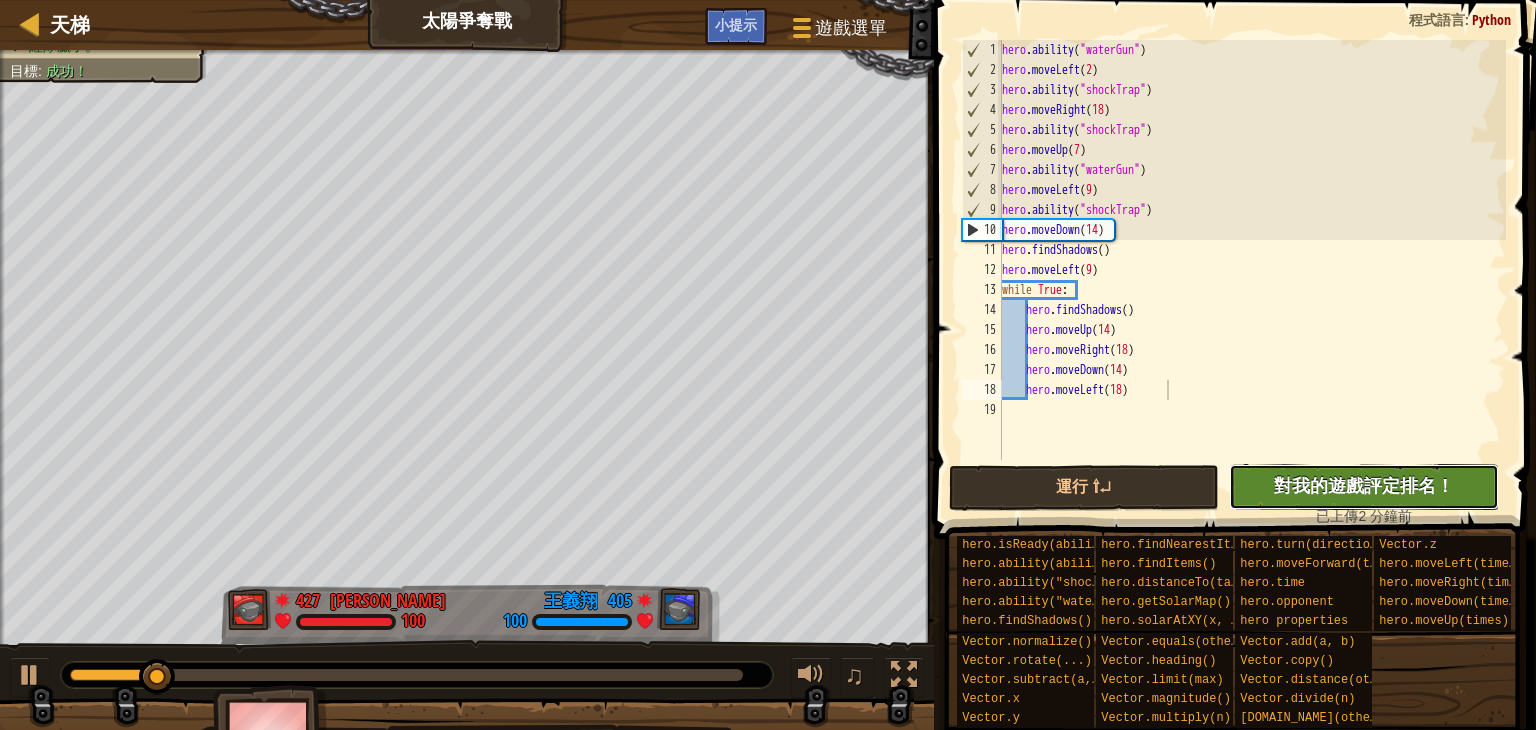 click on "沒有新程式碼可評定排名 對我的遊戲評定排名！ 上傳中… 已上傳以求評定排名 評定失敗 已評定" at bounding box center (1364, 487) 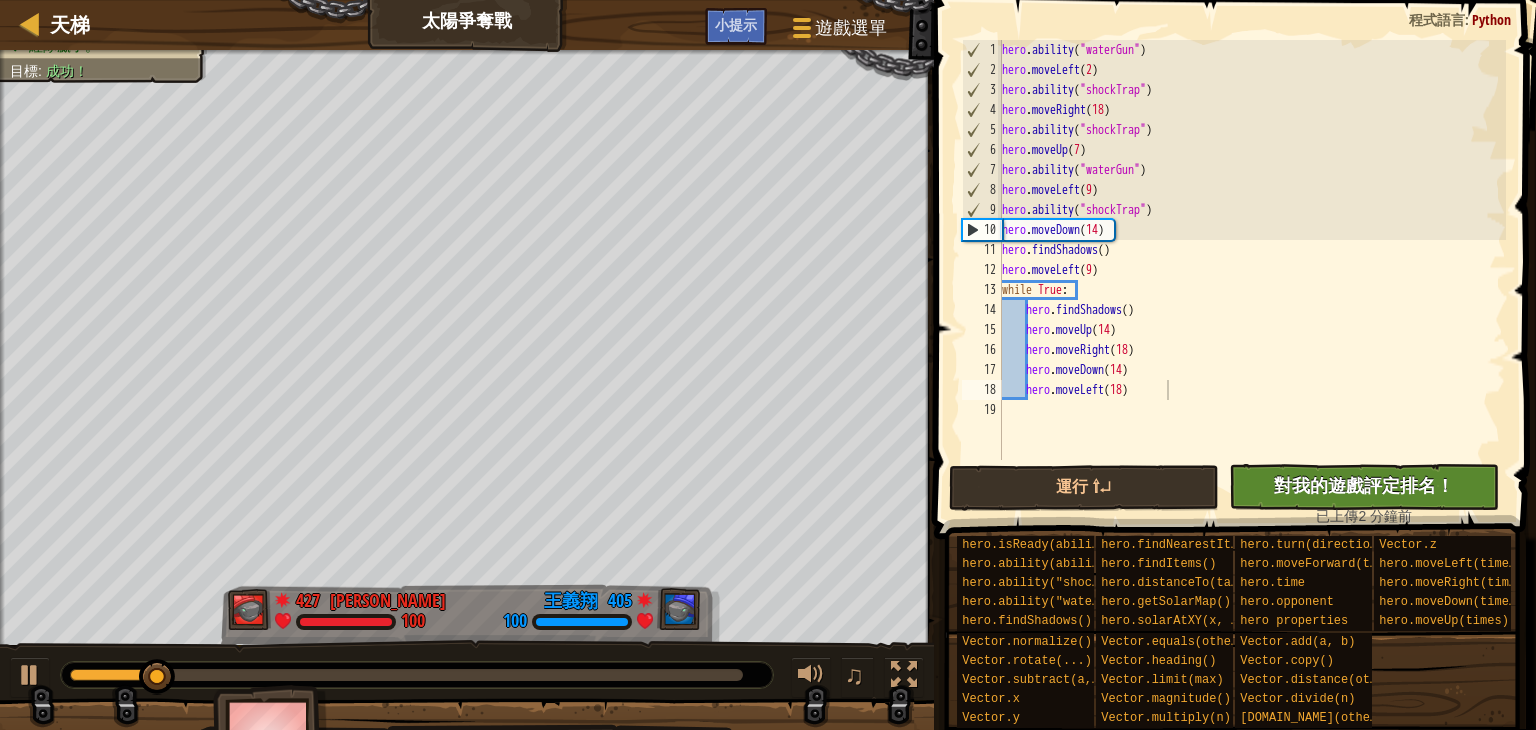 type on "hero.moveLeft(18)" 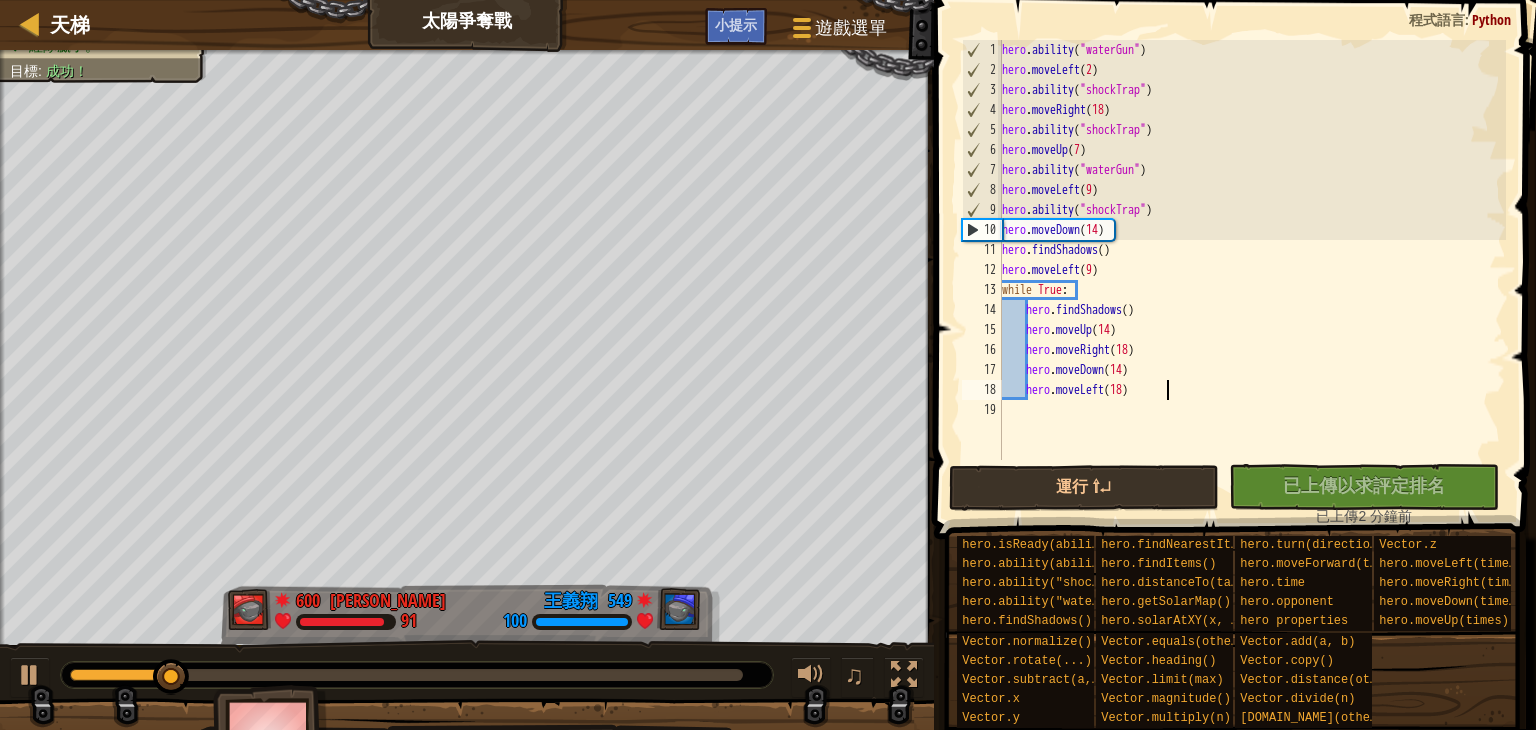 scroll, scrollTop: 0, scrollLeft: 0, axis: both 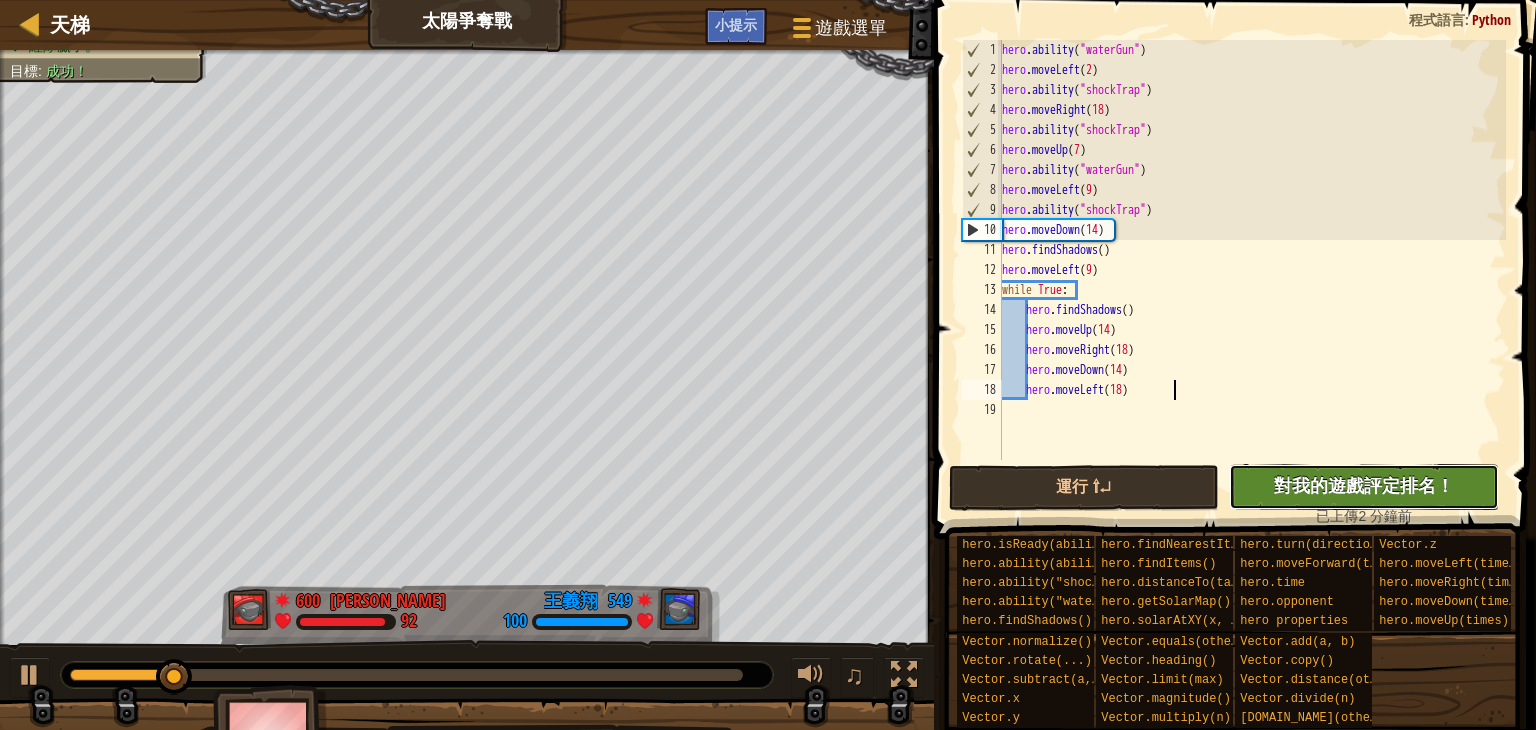 click on "對我的遊戲評定排名！" at bounding box center (1364, 485) 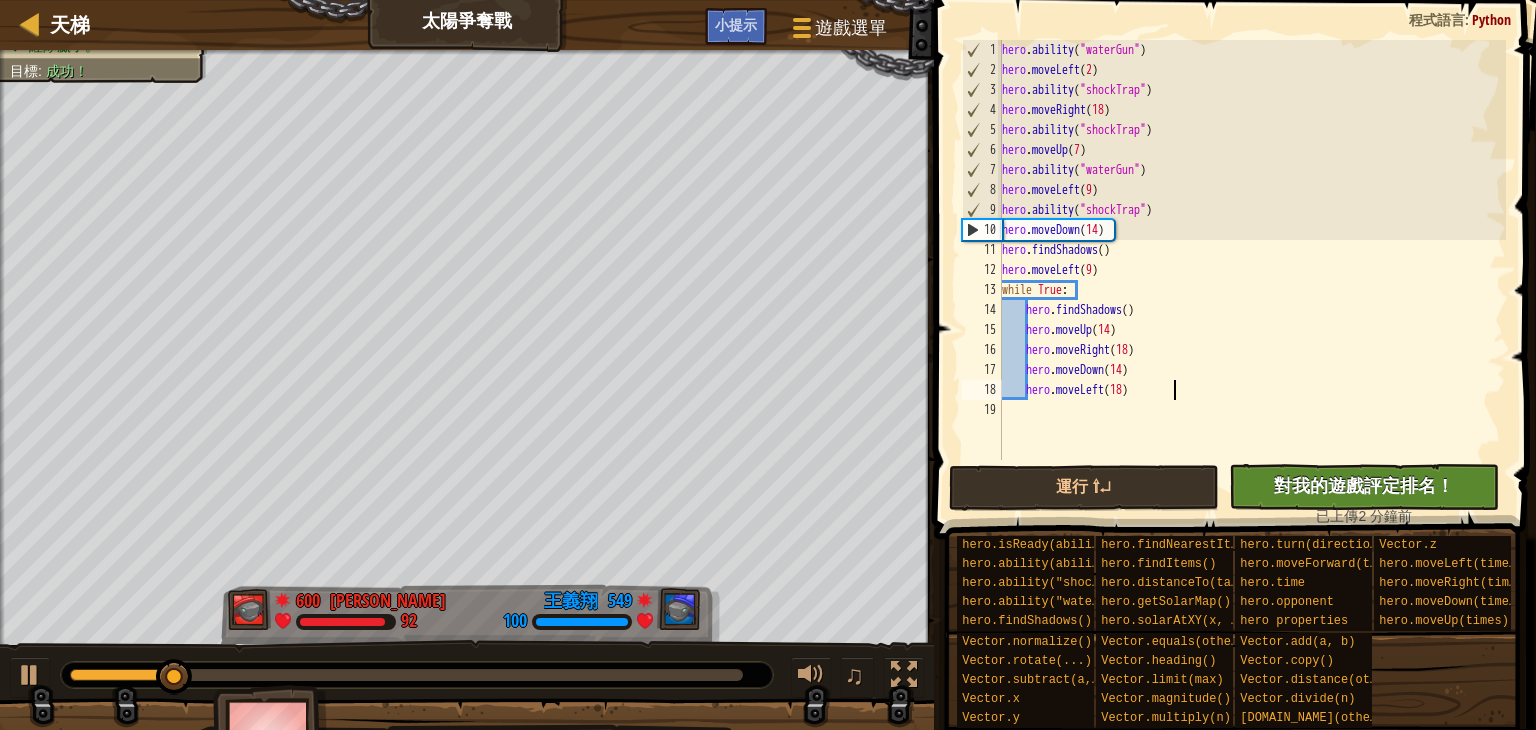 type on "hero.moveLeft(18)" 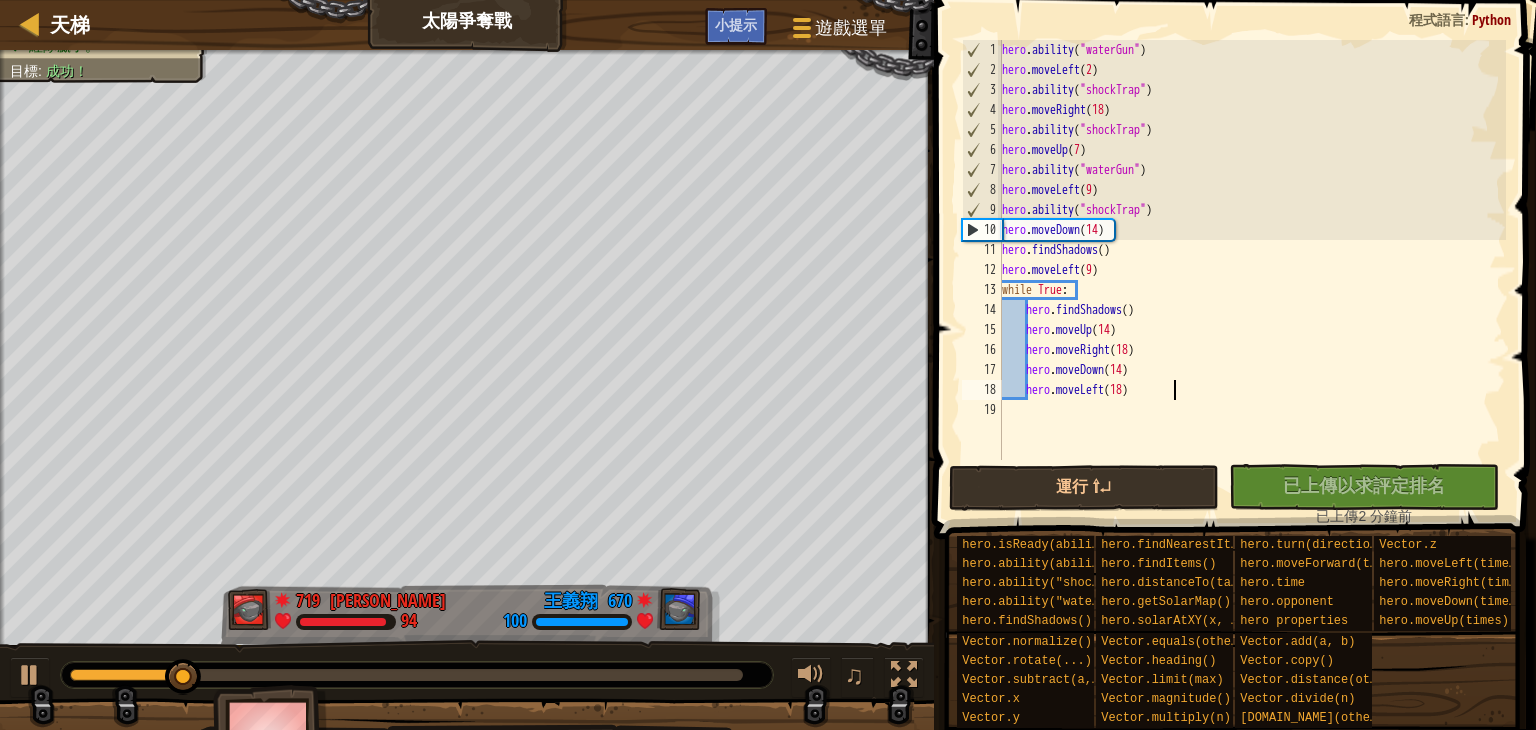 scroll, scrollTop: 0, scrollLeft: 0, axis: both 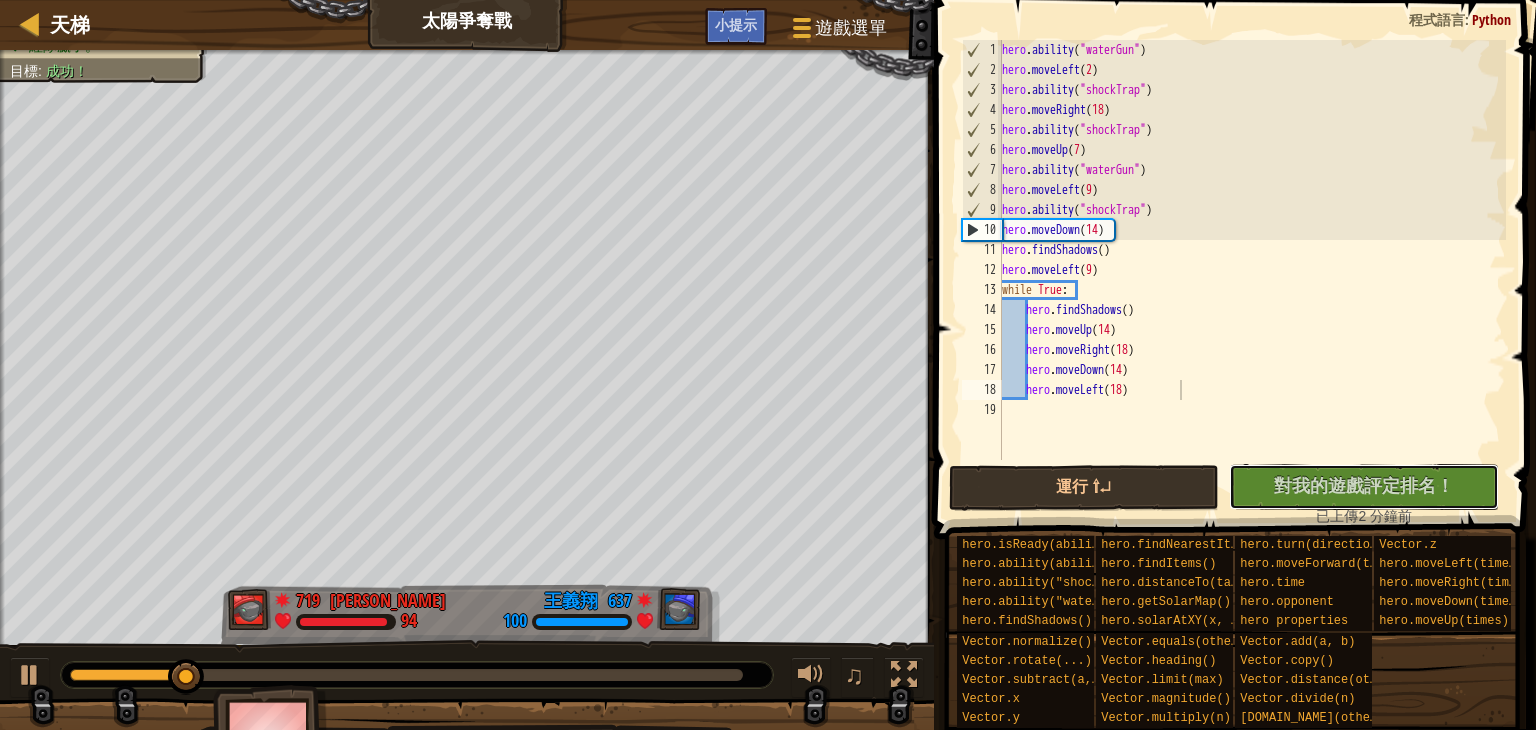 click on "對我的遊戲評定排名！" at bounding box center (1364, 485) 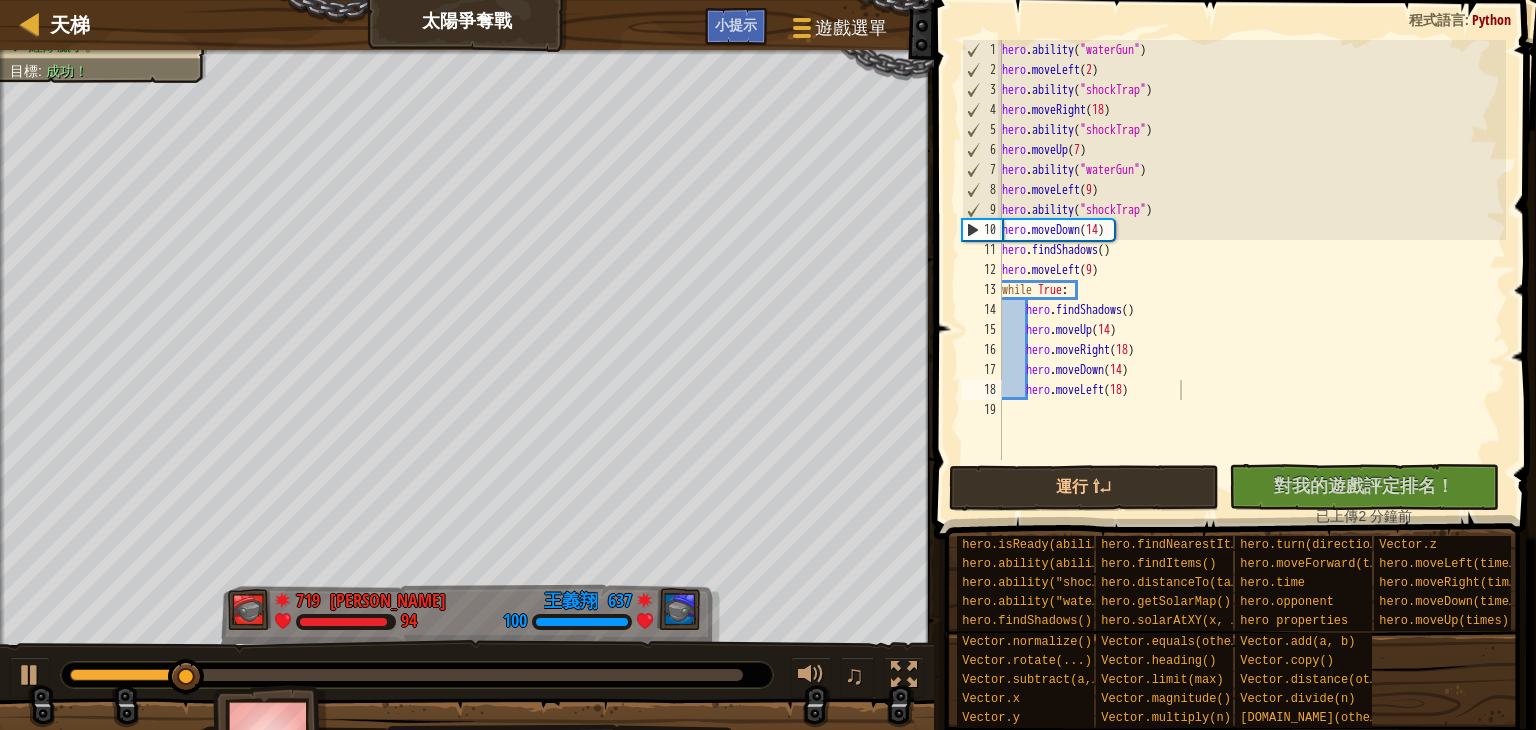 type on "hero.moveLeft(18)" 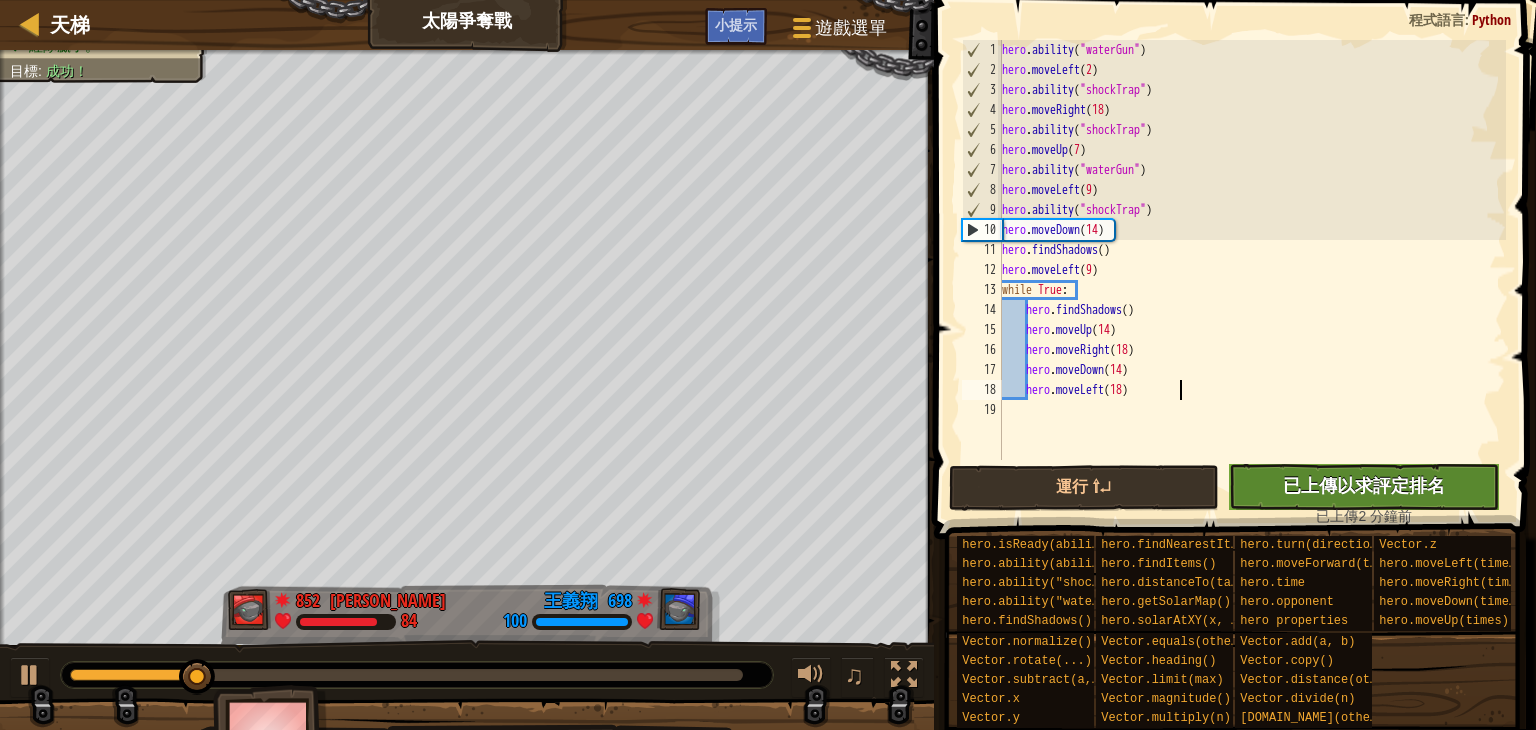 scroll, scrollTop: 0, scrollLeft: 0, axis: both 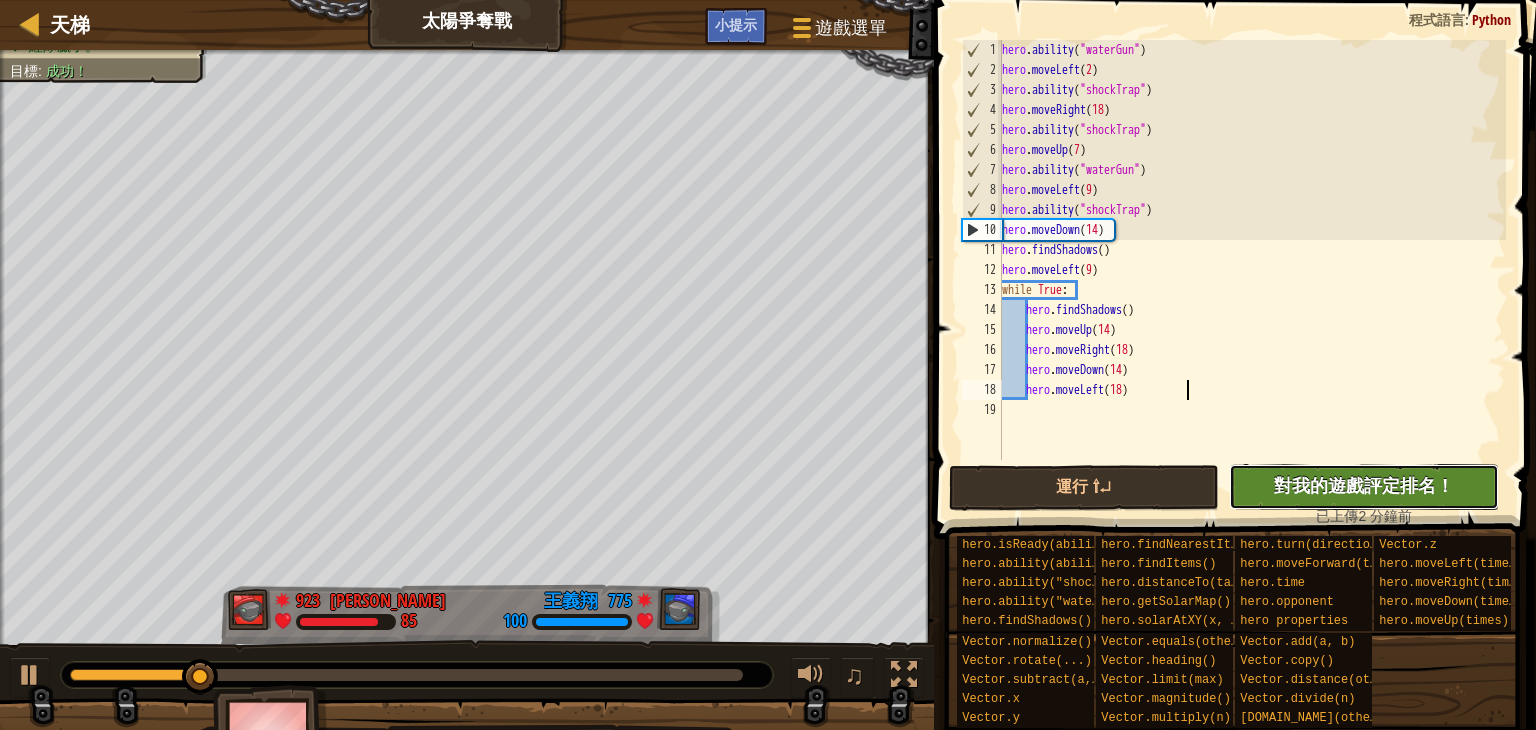 drag, startPoint x: 1305, startPoint y: 480, endPoint x: 1284, endPoint y: 481, distance: 21.023796 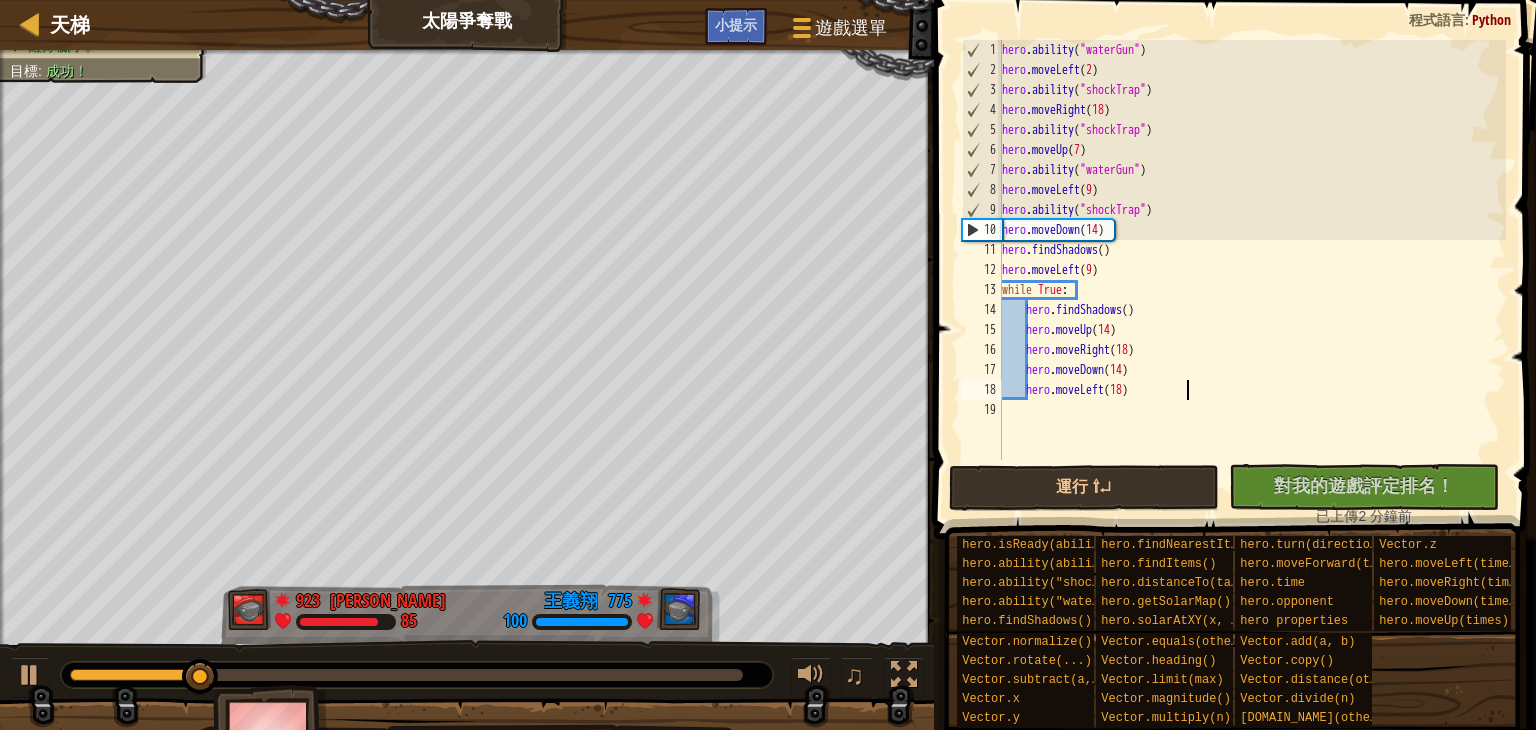 type on "hero.moveLeft(18)" 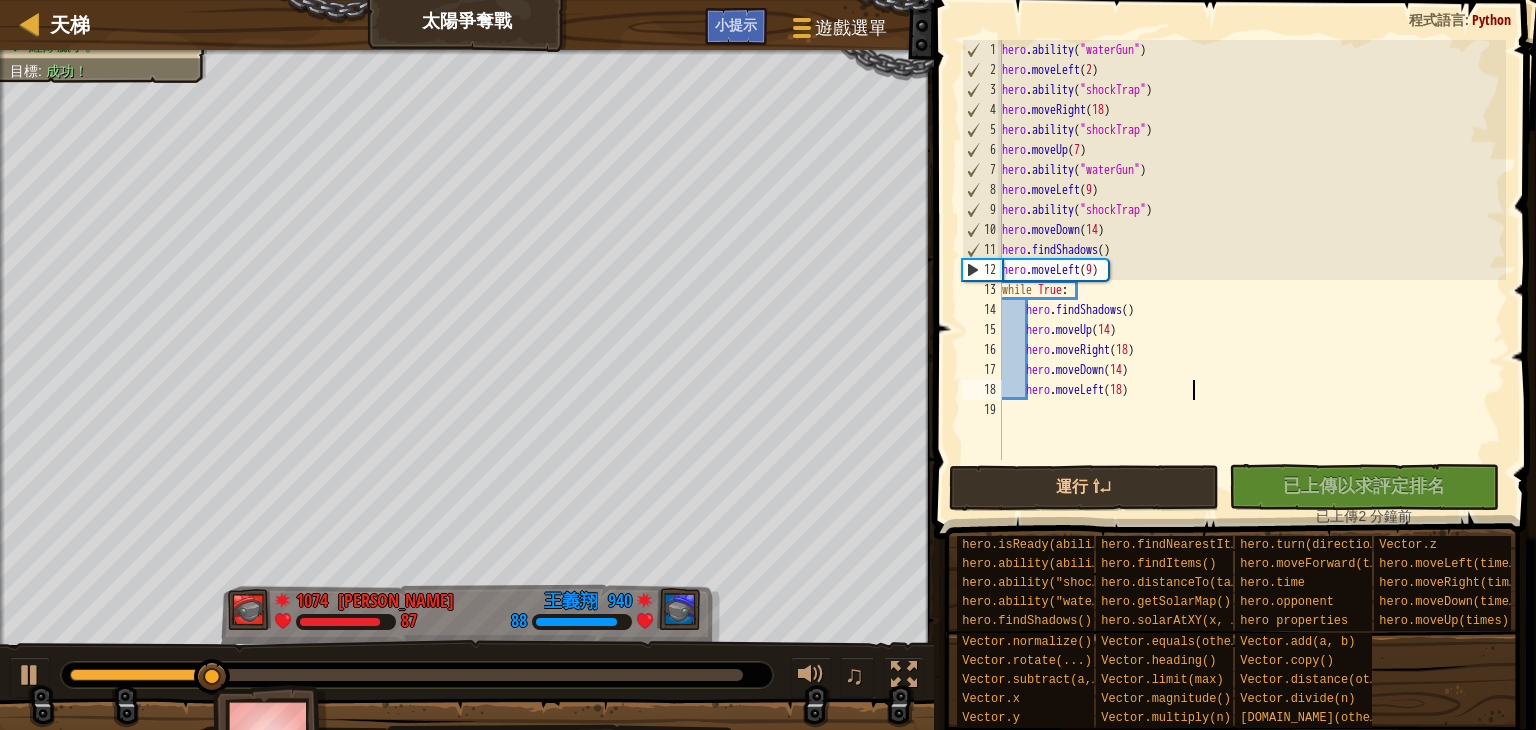 scroll, scrollTop: 0, scrollLeft: 0, axis: both 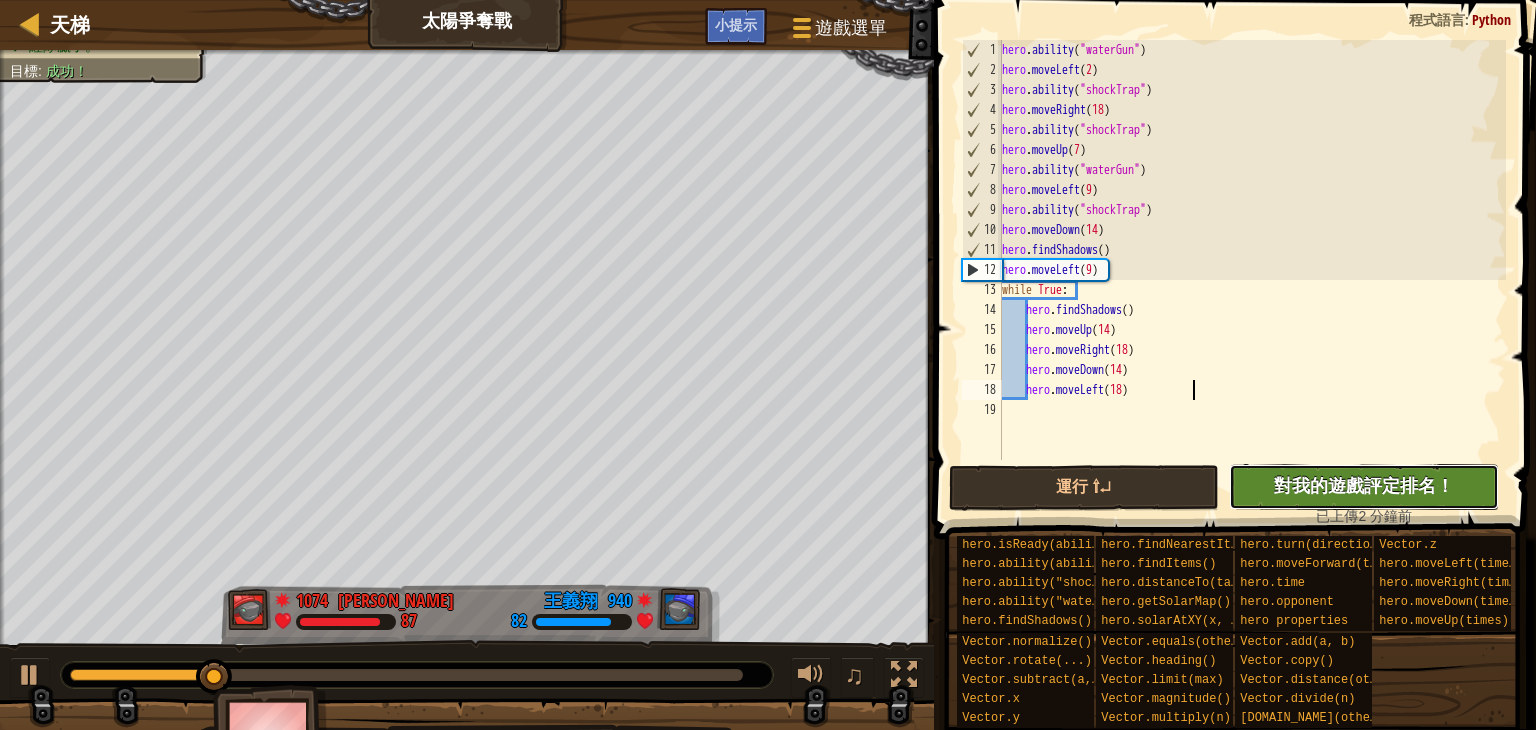click on "對我的遊戲評定排名！" at bounding box center [1364, 485] 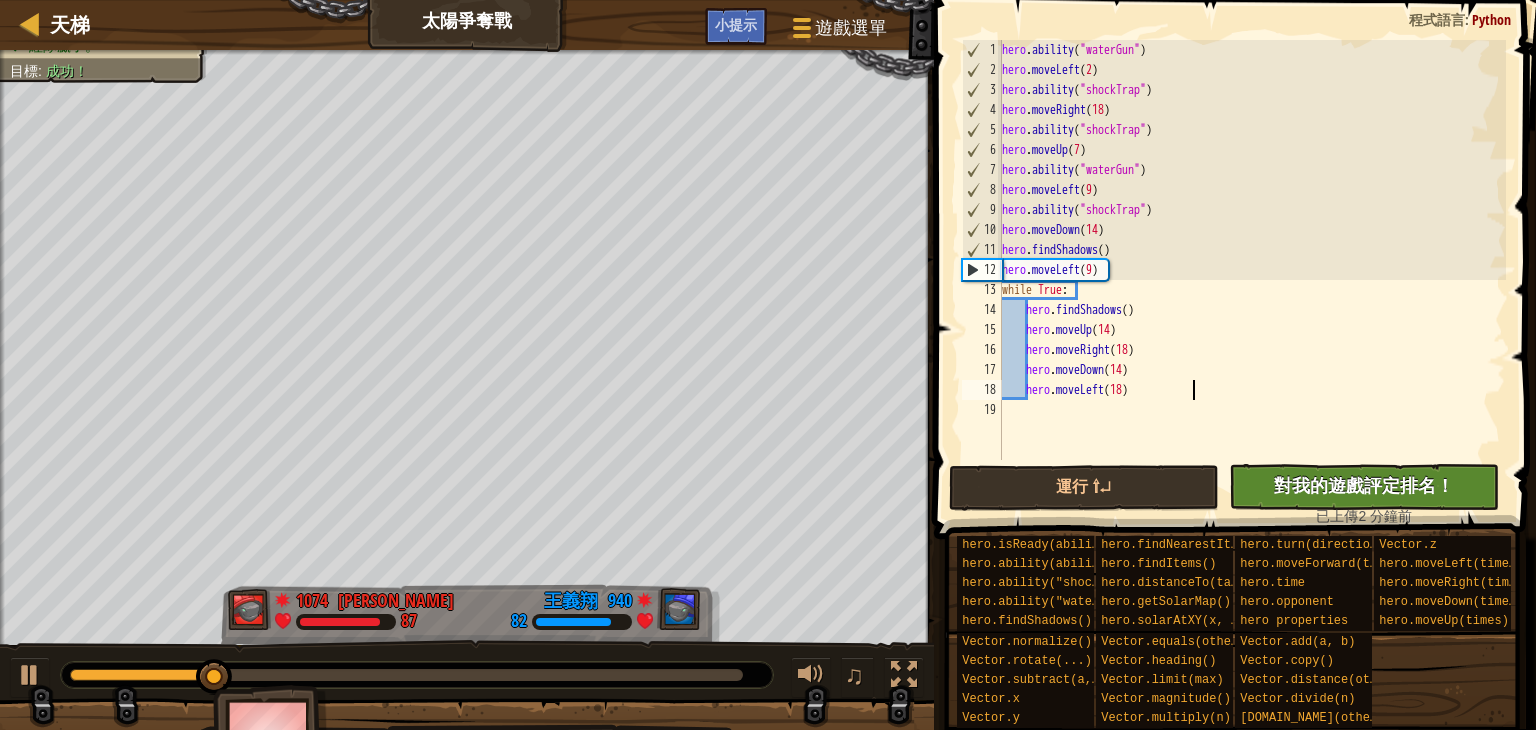 type on "hero.moveLeft(18)" 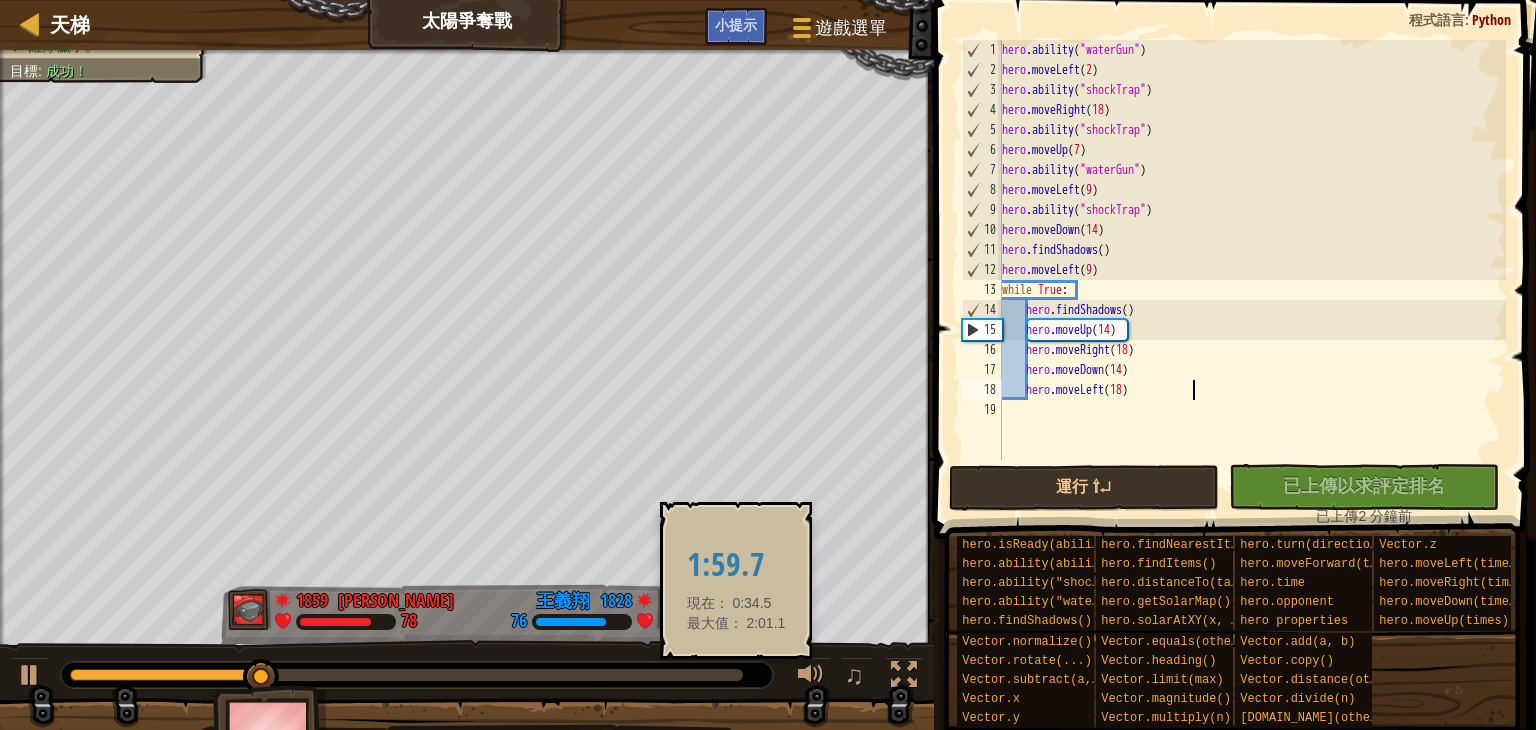 click at bounding box center (406, 675) 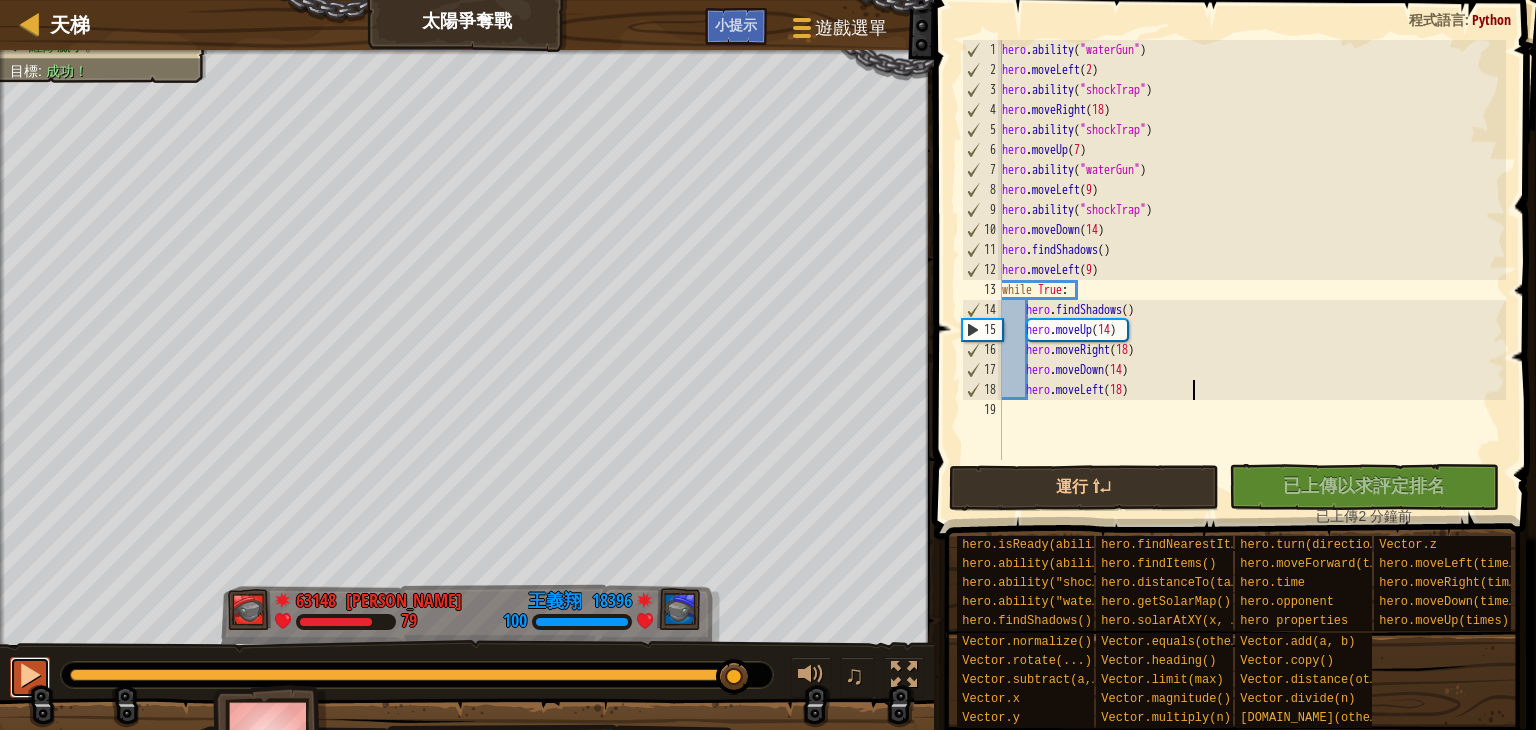 click at bounding box center [30, 675] 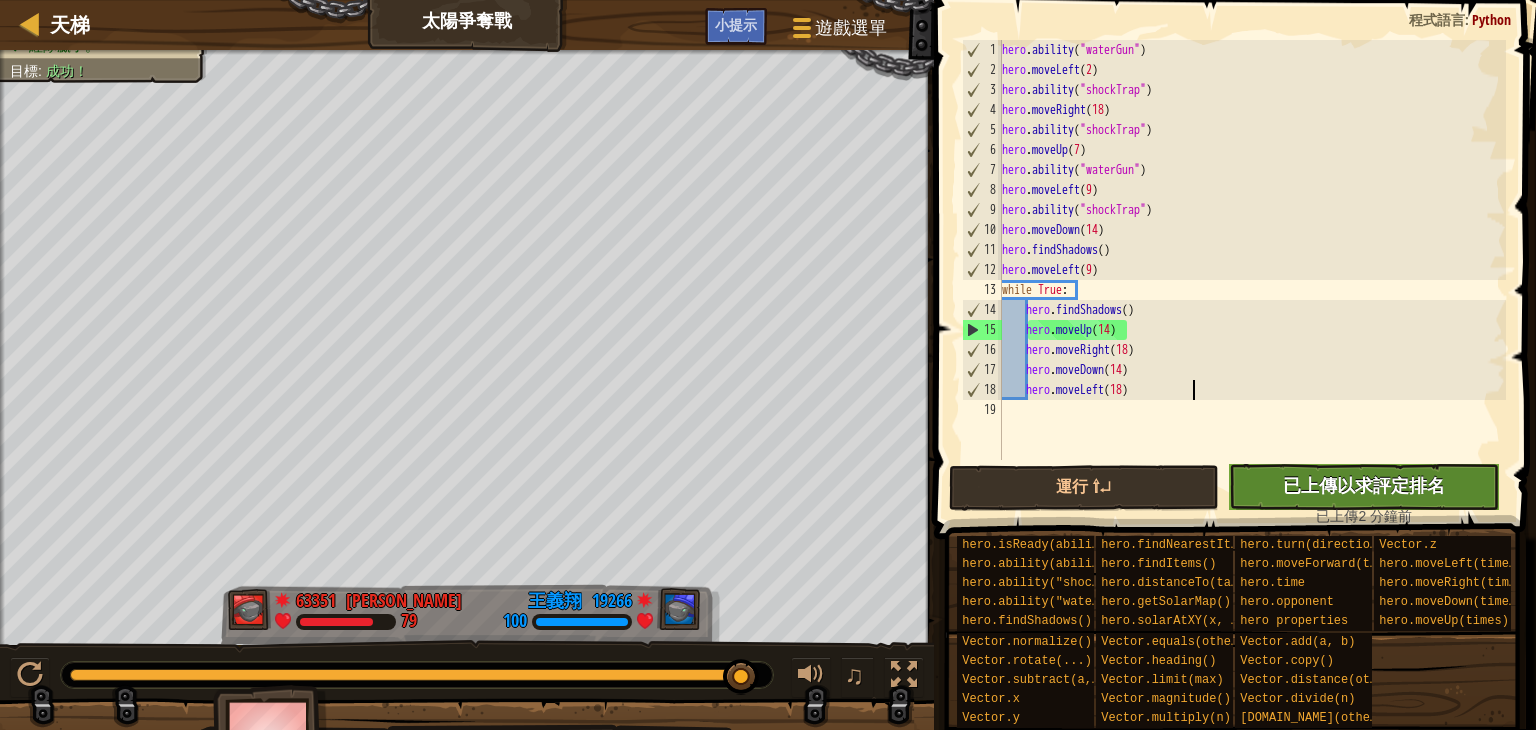 scroll, scrollTop: 0, scrollLeft: 0, axis: both 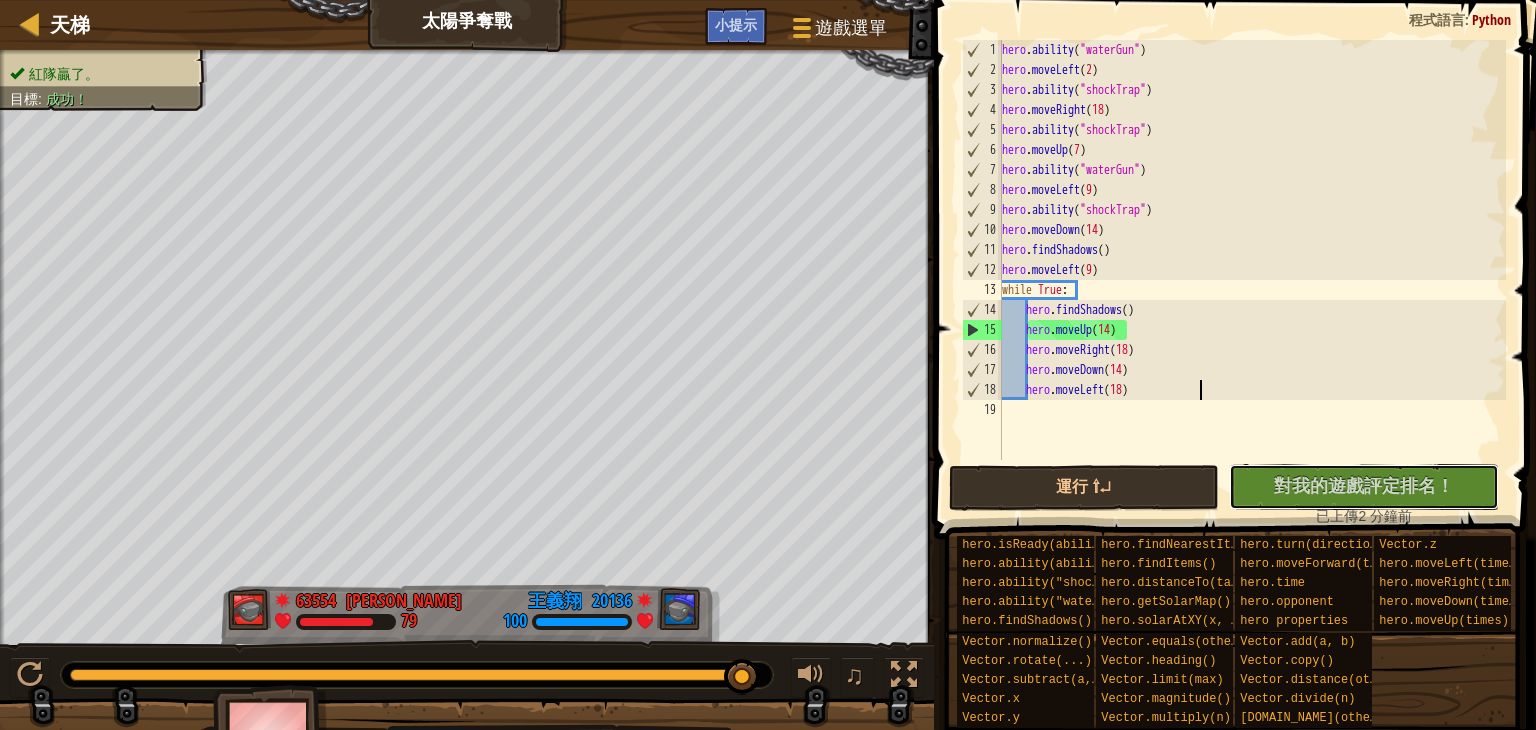 click on "沒有新程式碼可評定排名 對我的遊戲評定排名！ 上傳中… 已上傳以求評定排名 評定失敗 已評定" at bounding box center [1364, 487] 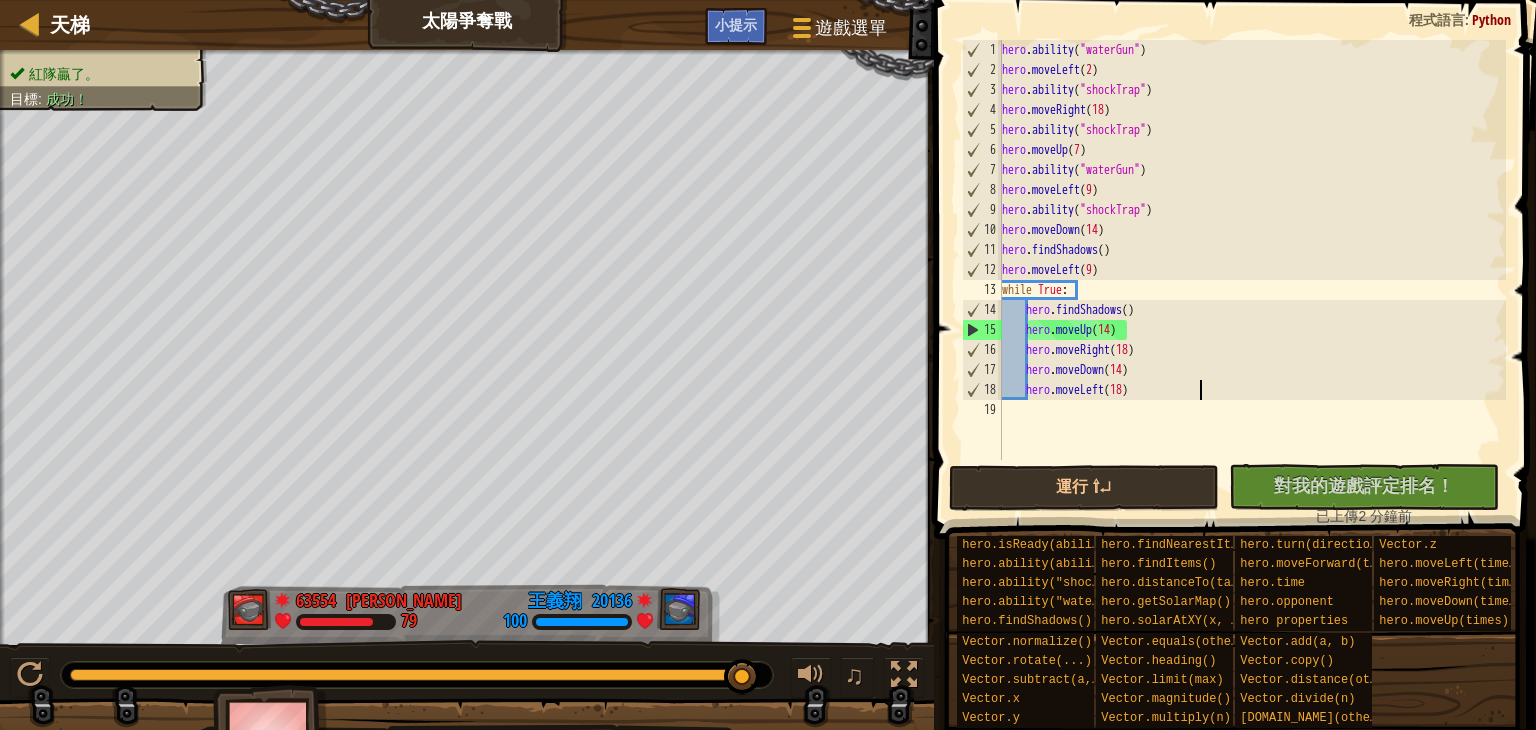 type on "hero.moveLeft(18)" 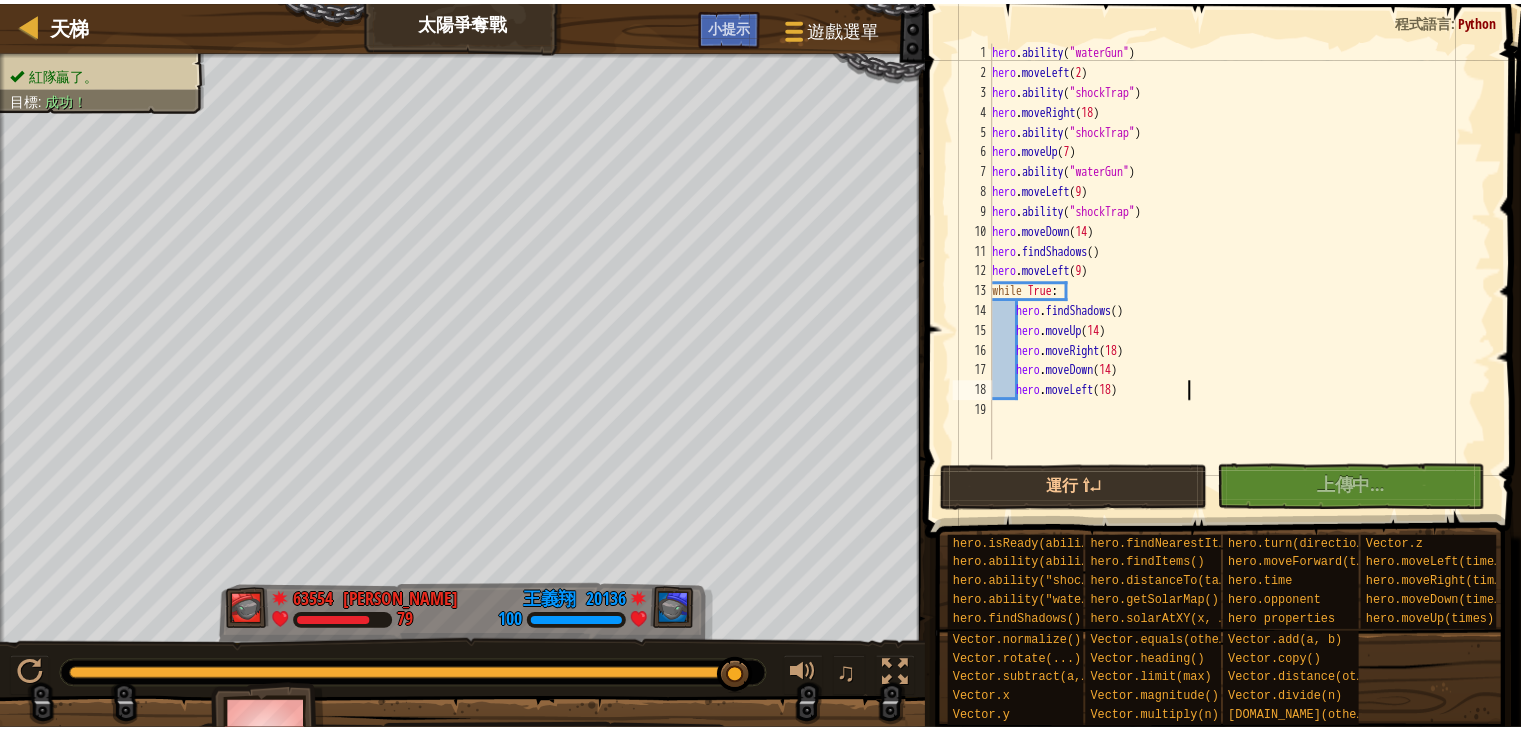 scroll, scrollTop: 0, scrollLeft: 0, axis: both 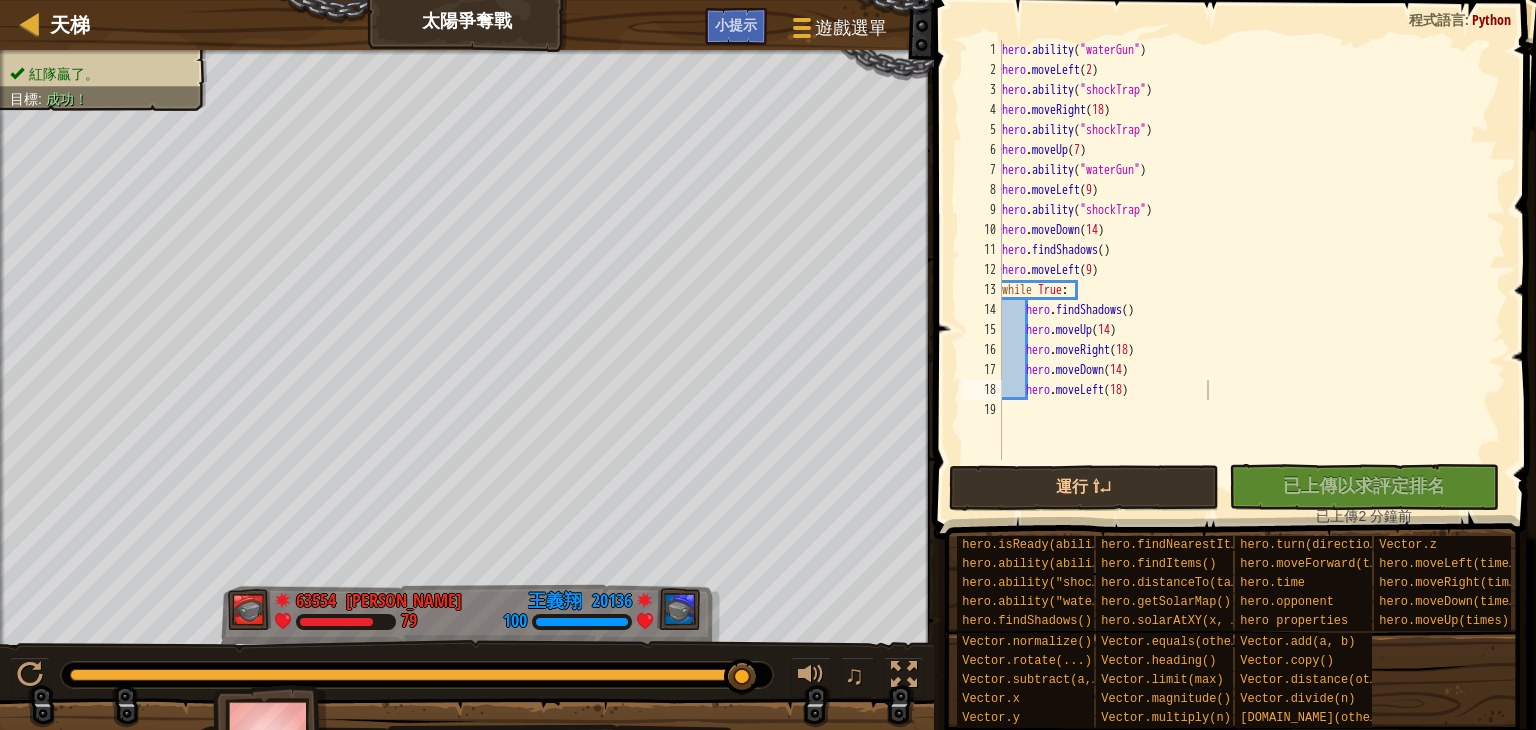 click on "沒有新程式碼可評定排名 對我的遊戲評定排名！ 上傳中… 已上傳以求評定排名 評定失敗 已評定 已上傳  2 分鐘前" at bounding box center (1354, 495) 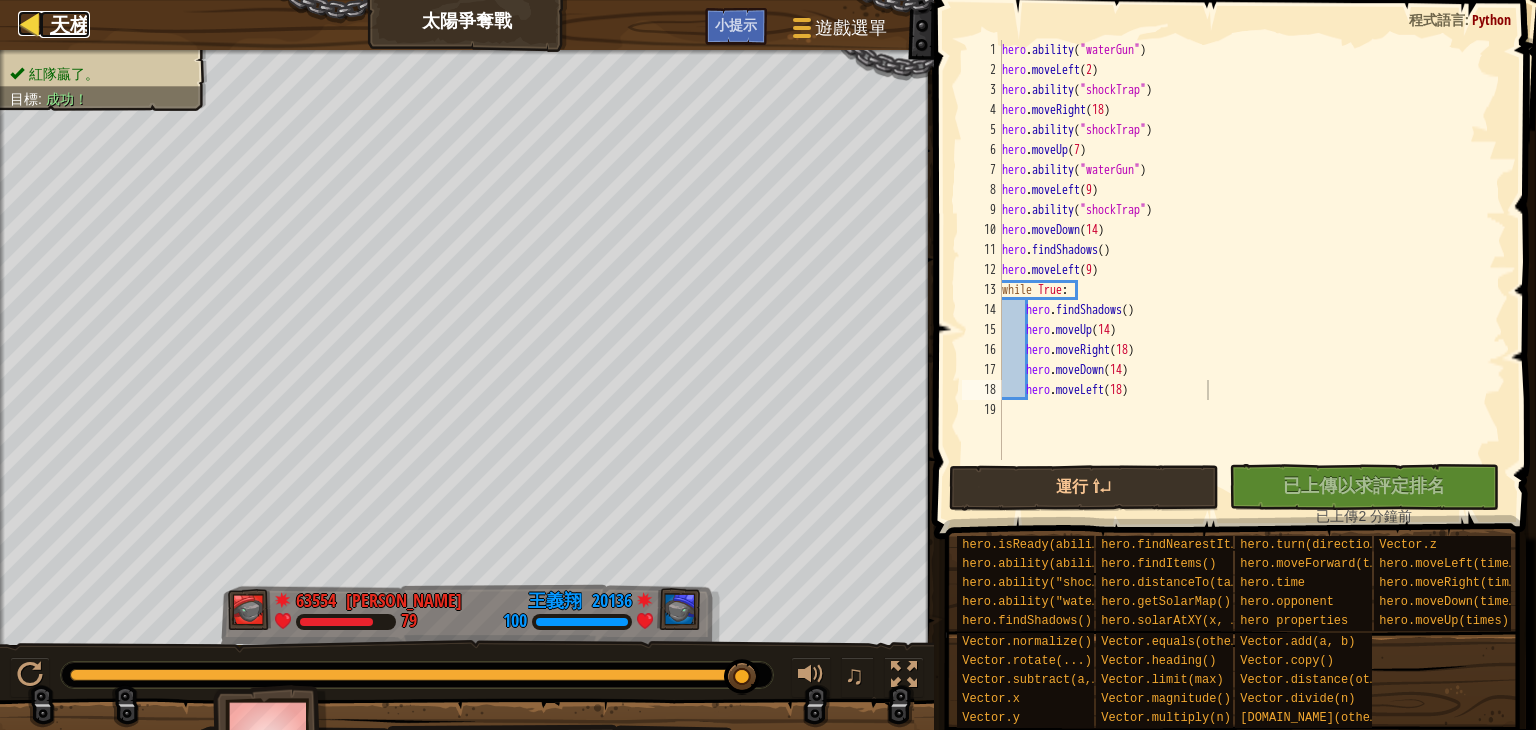 click on "天梯" at bounding box center [70, 24] 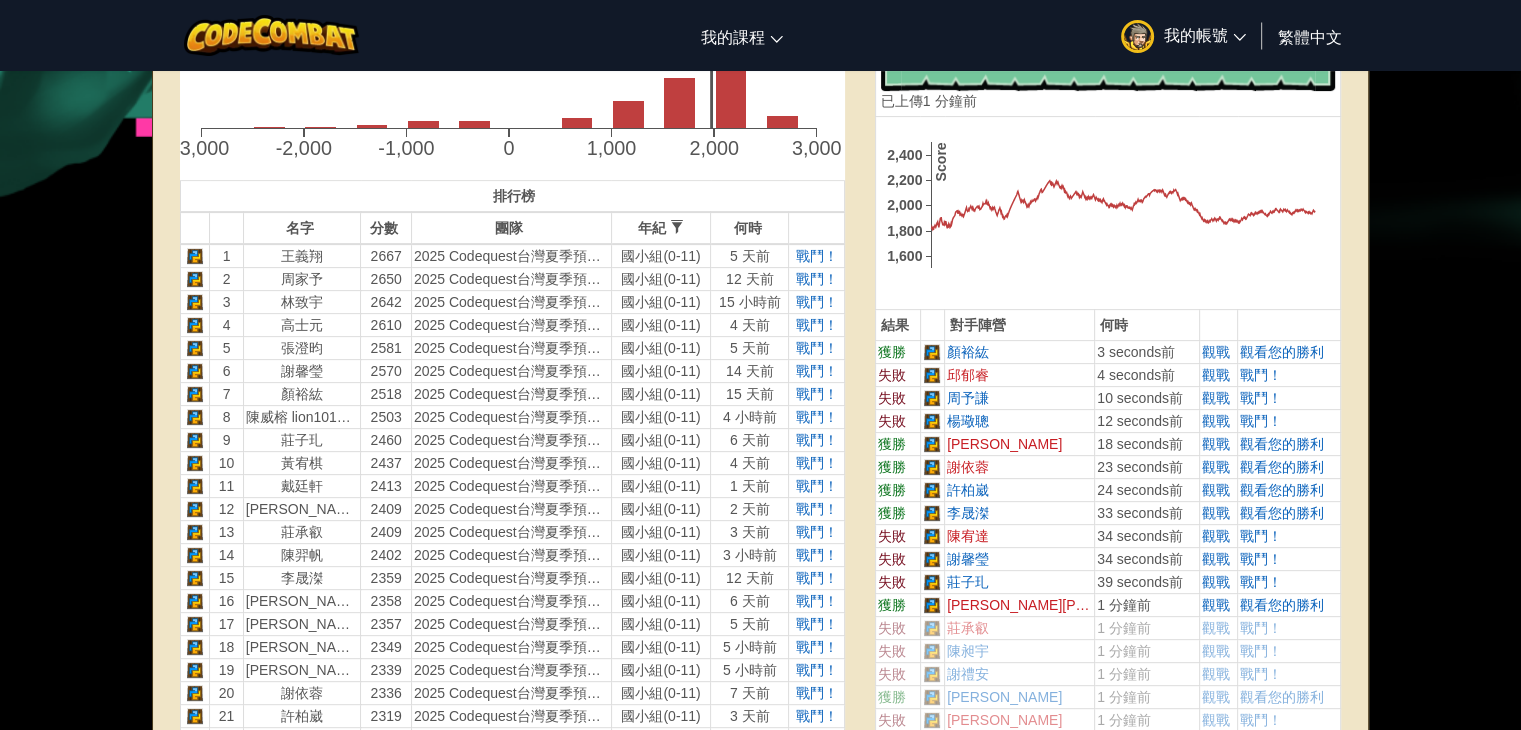scroll, scrollTop: 400, scrollLeft: 0, axis: vertical 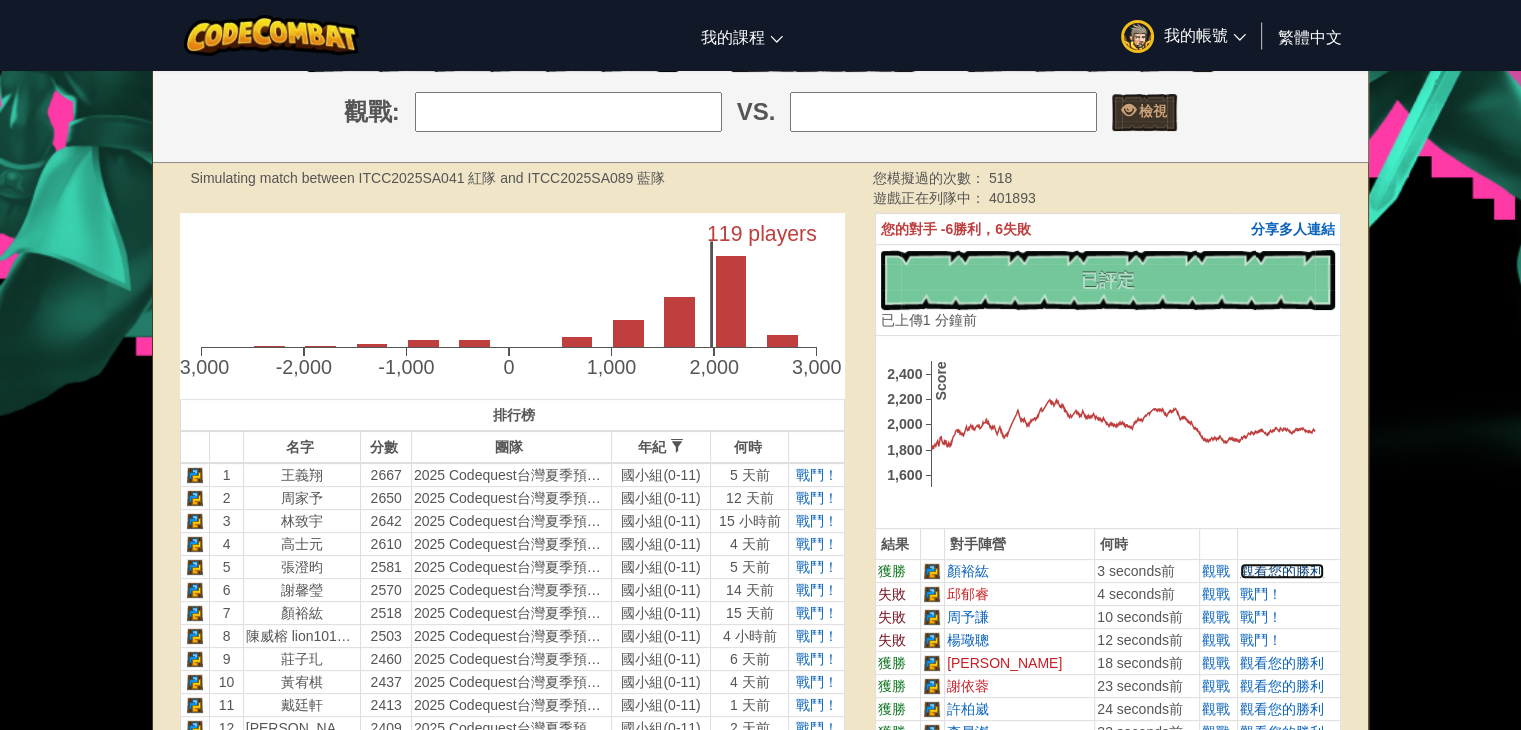 click on "觀看您的勝利" at bounding box center [1282, 571] 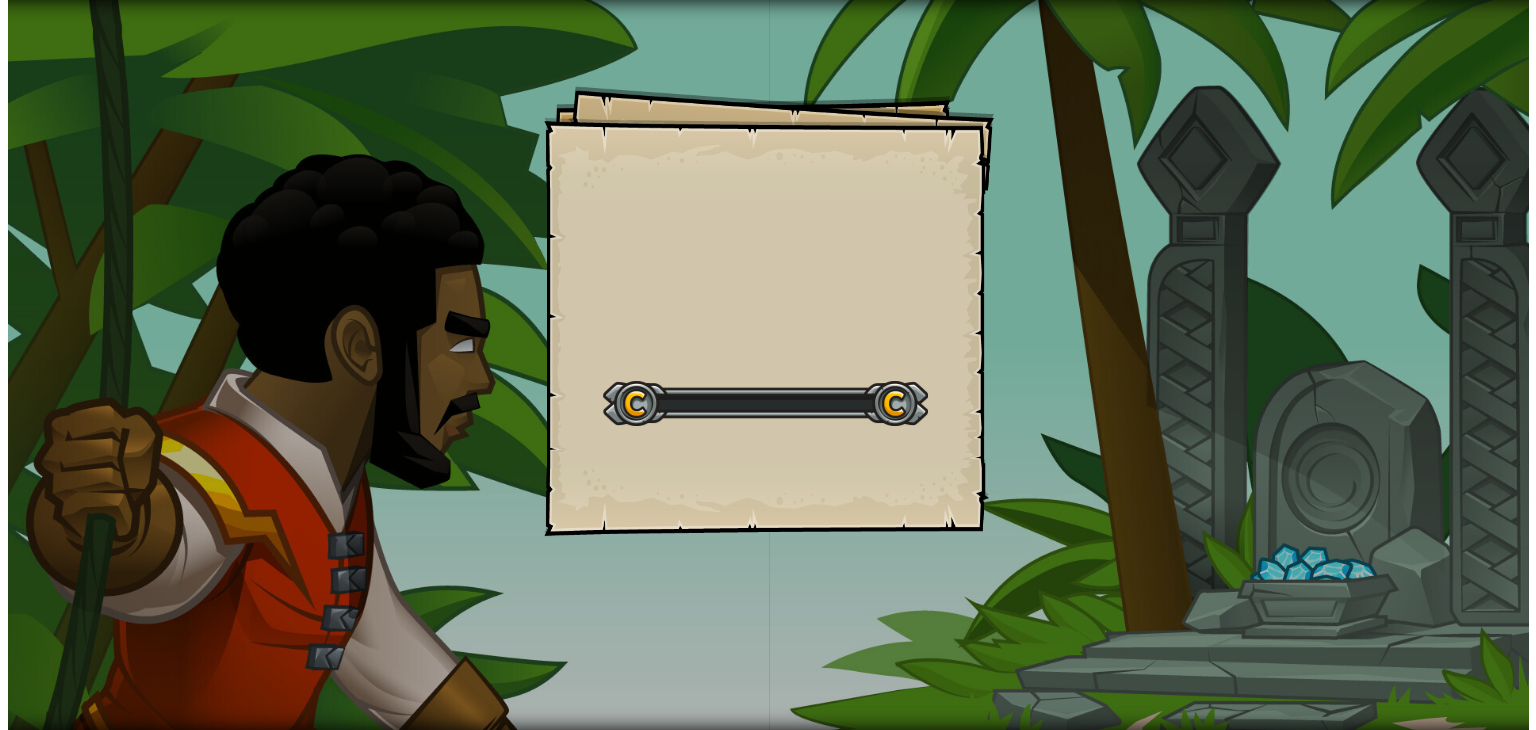 scroll, scrollTop: 0, scrollLeft: 0, axis: both 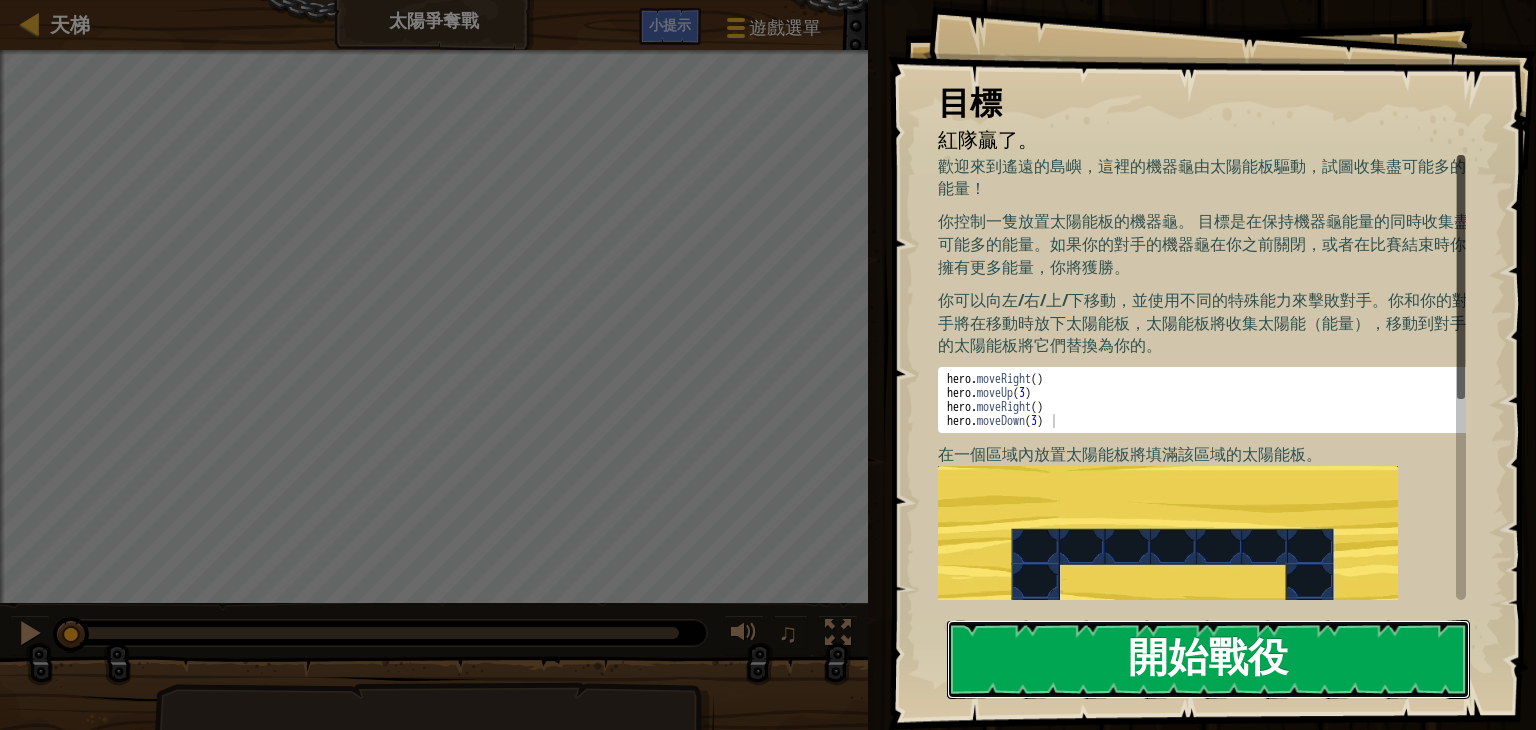 drag, startPoint x: 1097, startPoint y: 667, endPoint x: 1102, endPoint y: 676, distance: 10.29563 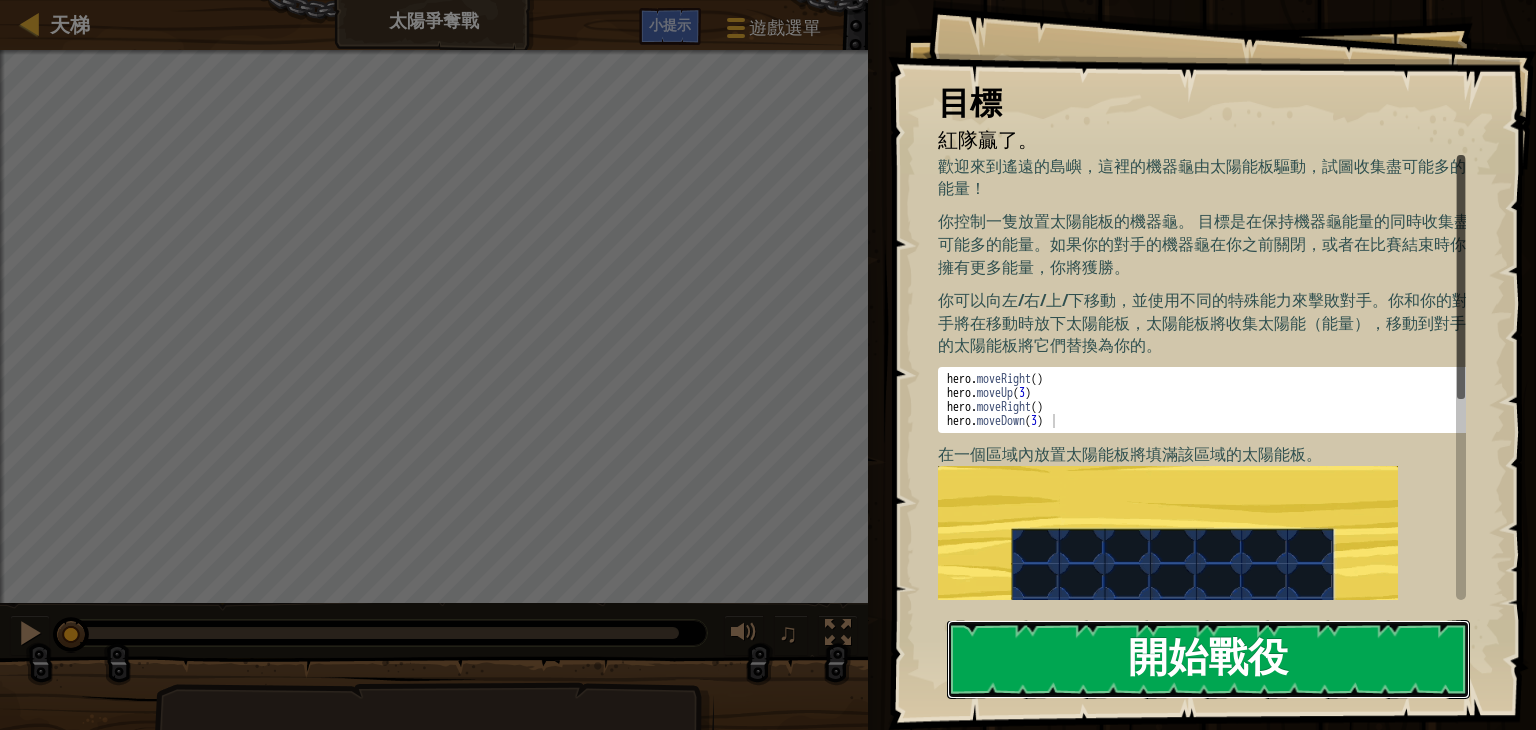 click on "開始戰役" at bounding box center (1208, 659) 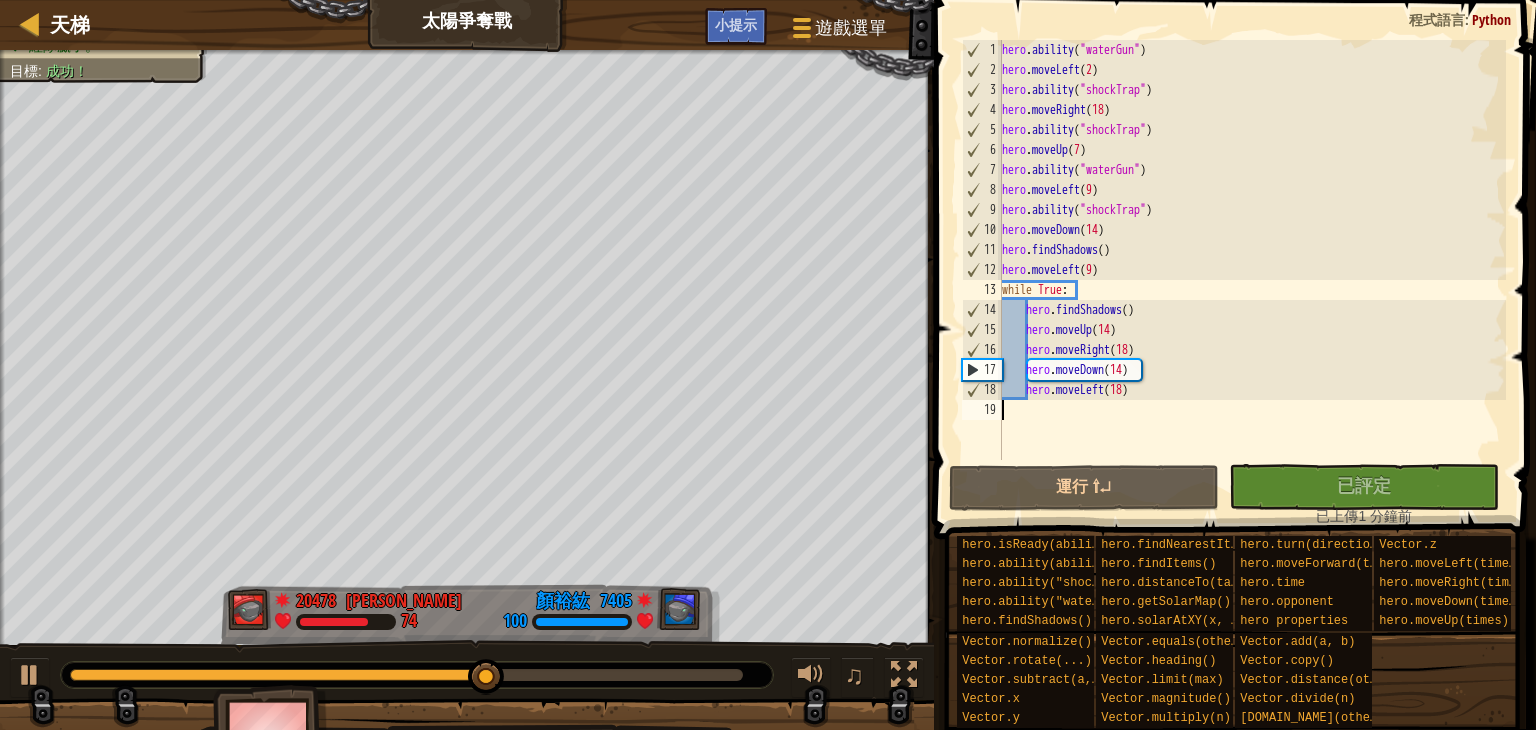 click on "1:58.8 現在：	1:14.9 最大值：	2:01.1" at bounding box center (406, 675) 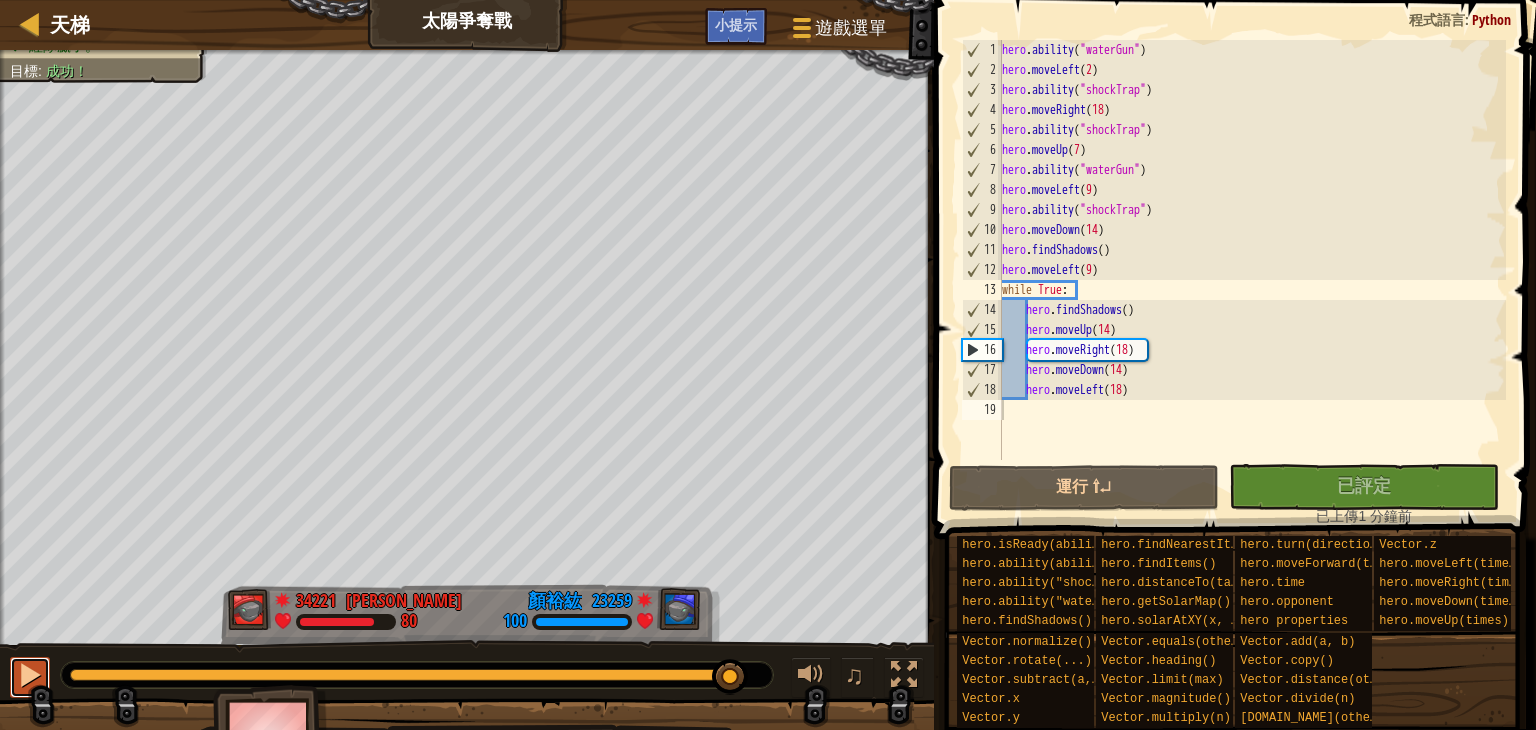 click at bounding box center [30, 675] 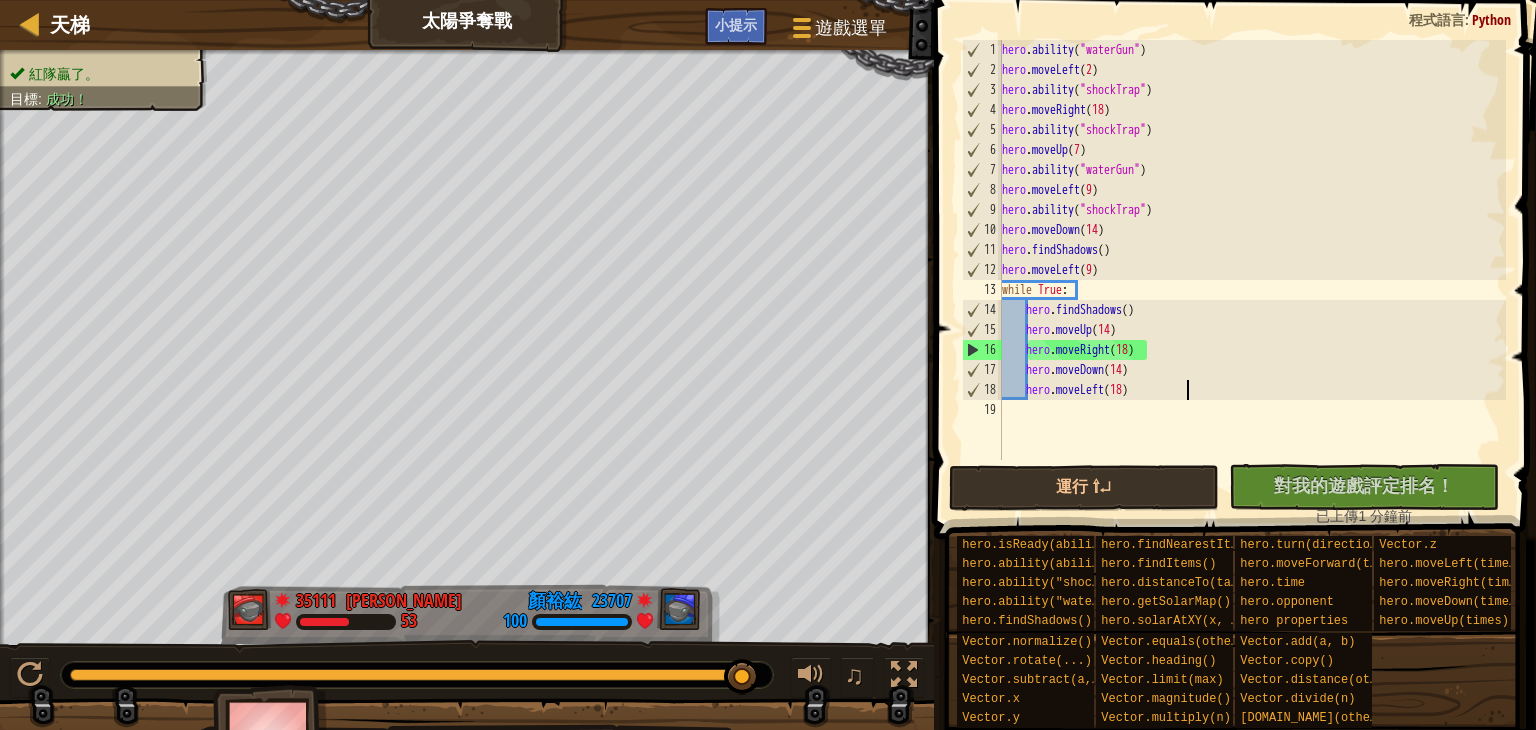 type on "hero.moveLeft(18)" 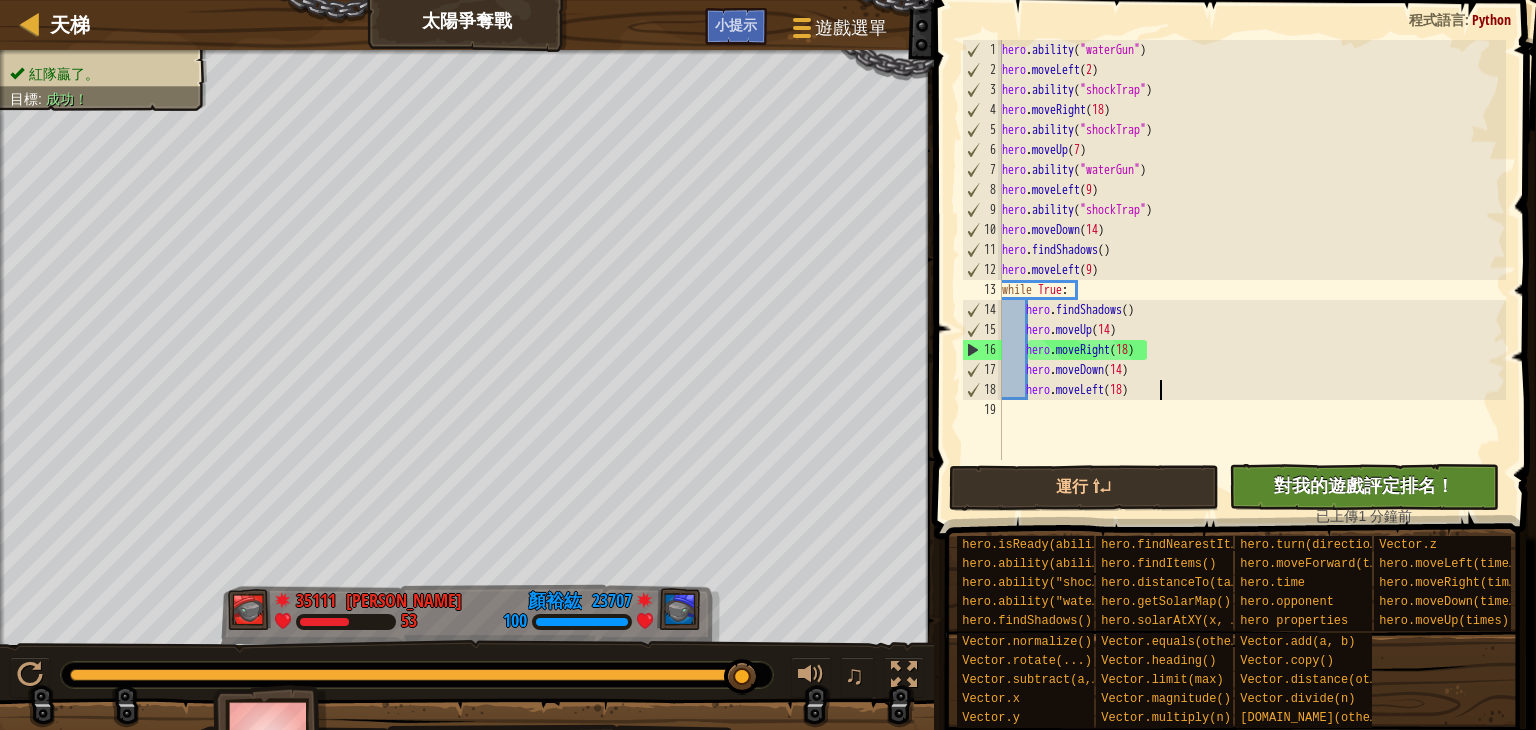 scroll, scrollTop: 0, scrollLeft: 0, axis: both 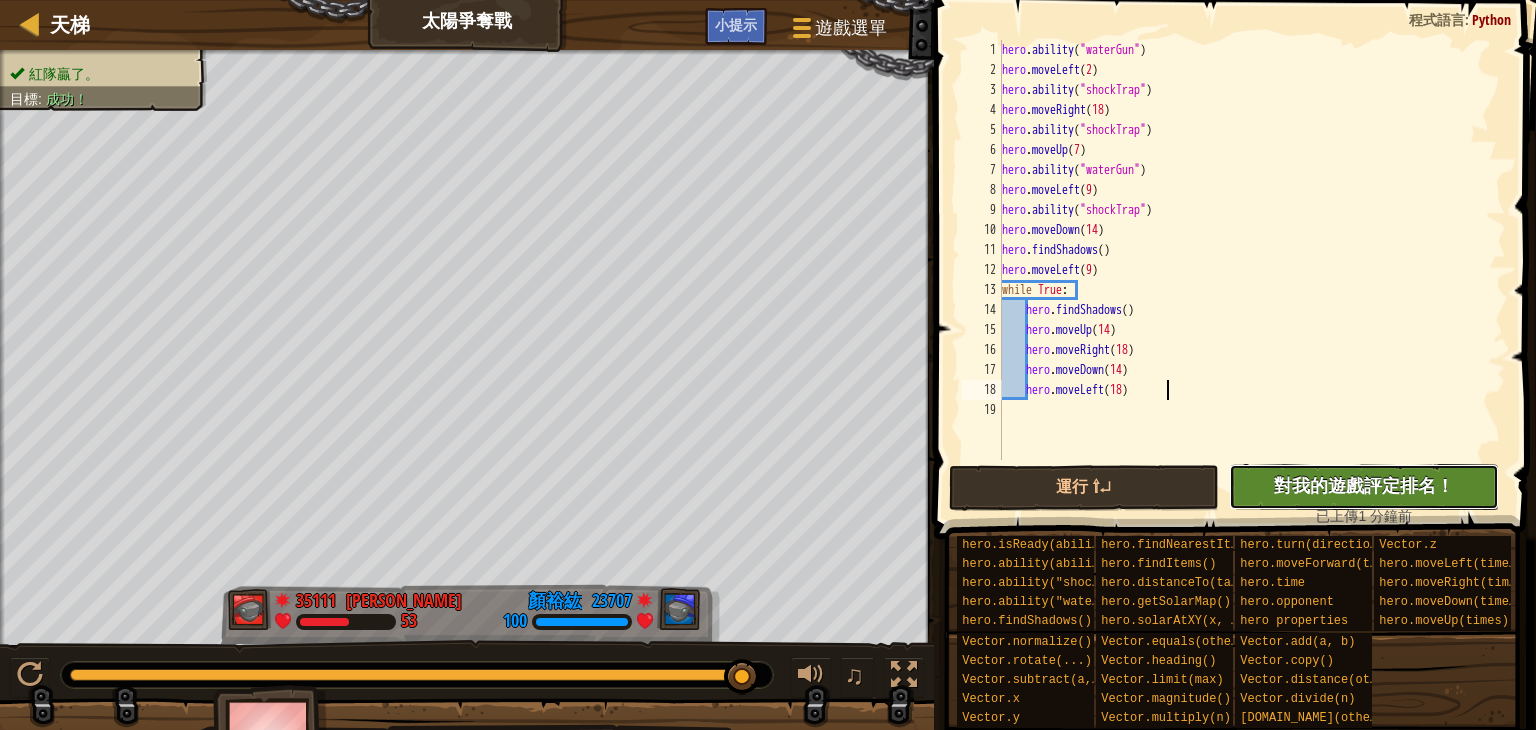 click on "對我的遊戲評定排名！" at bounding box center [1364, 485] 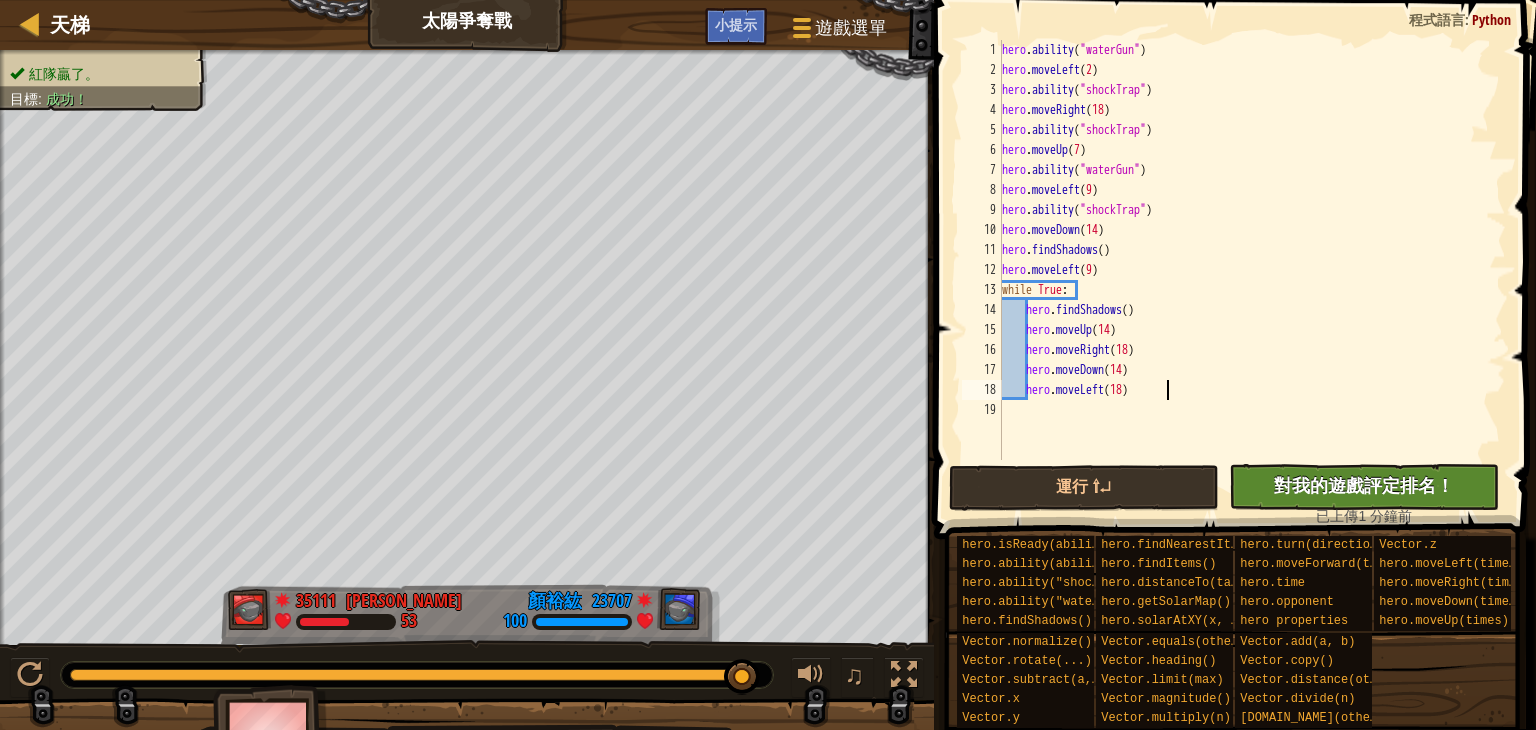 type on "hero.moveLeft(18)" 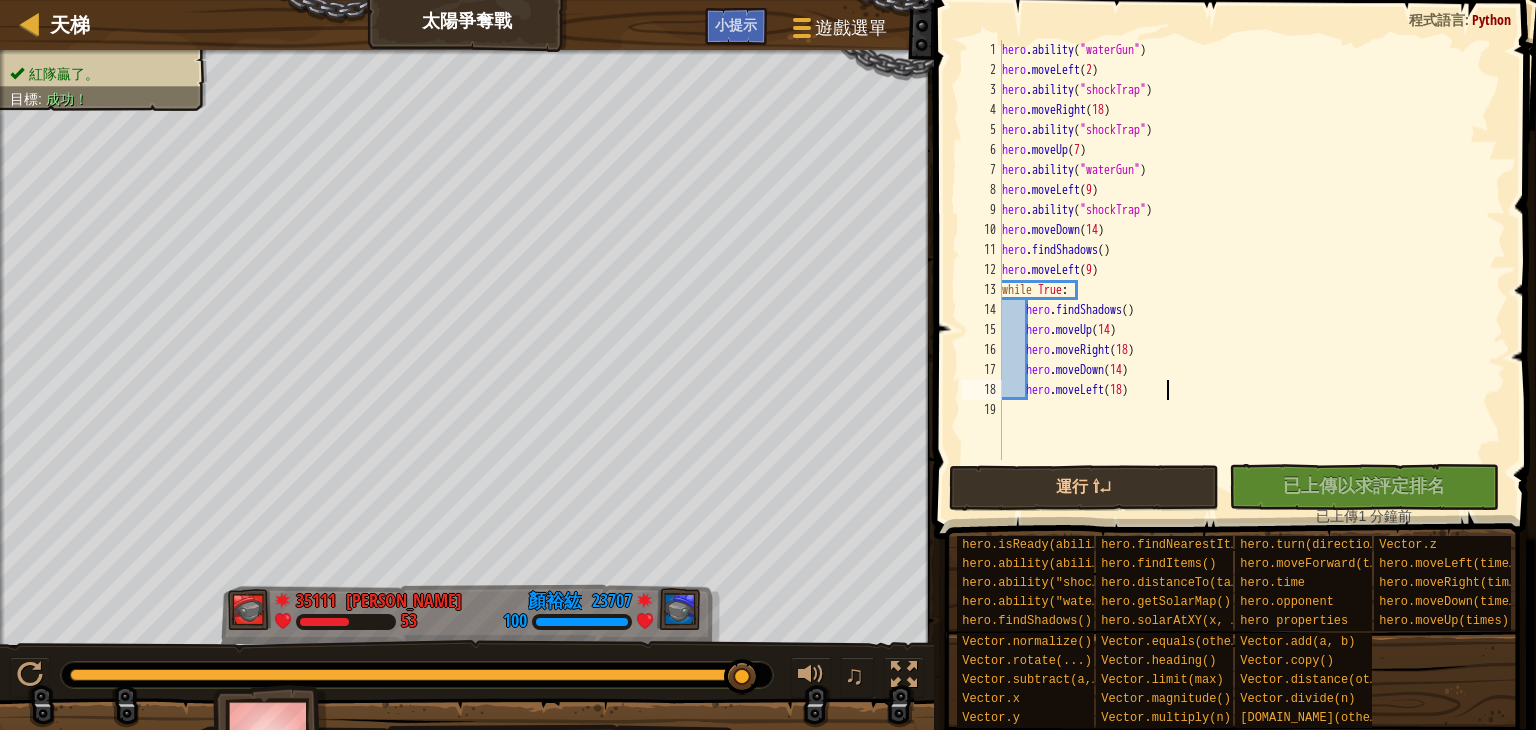 scroll, scrollTop: 0, scrollLeft: 0, axis: both 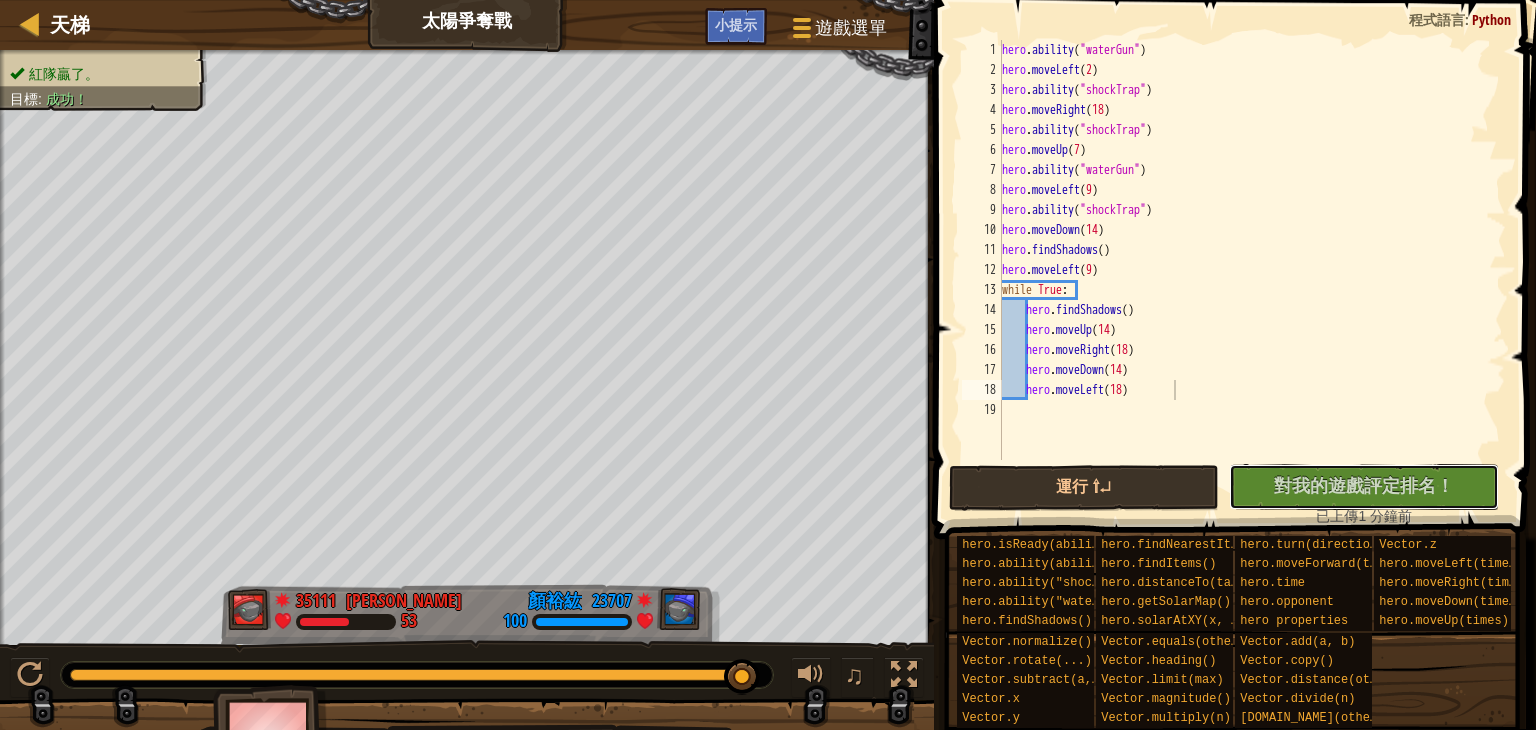 click on "沒有新程式碼可評定排名 對我的遊戲評定排名！ 上傳中… 已上傳以求評定排名 評定失敗 已評定" at bounding box center [1364, 487] 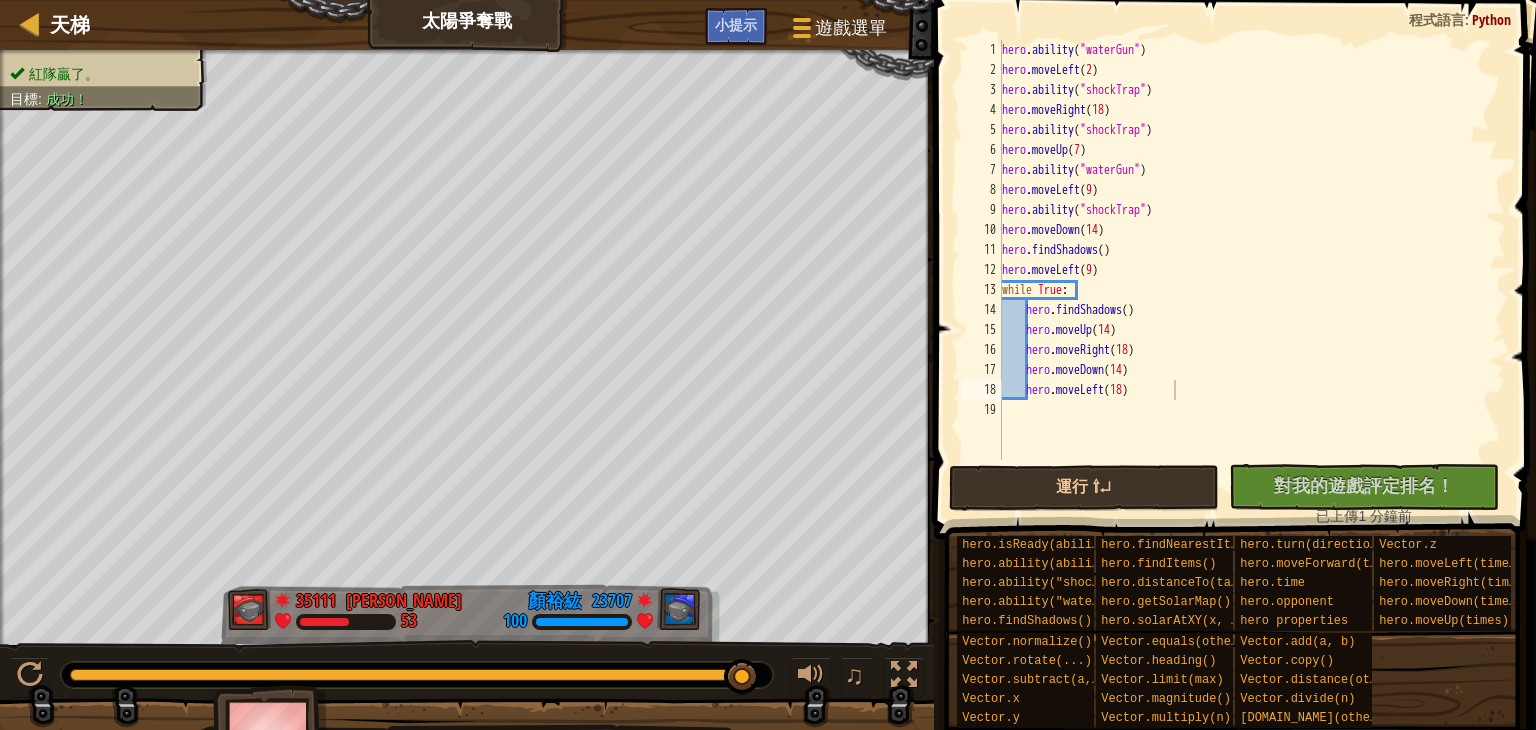 type on "hero.moveLeft(18)" 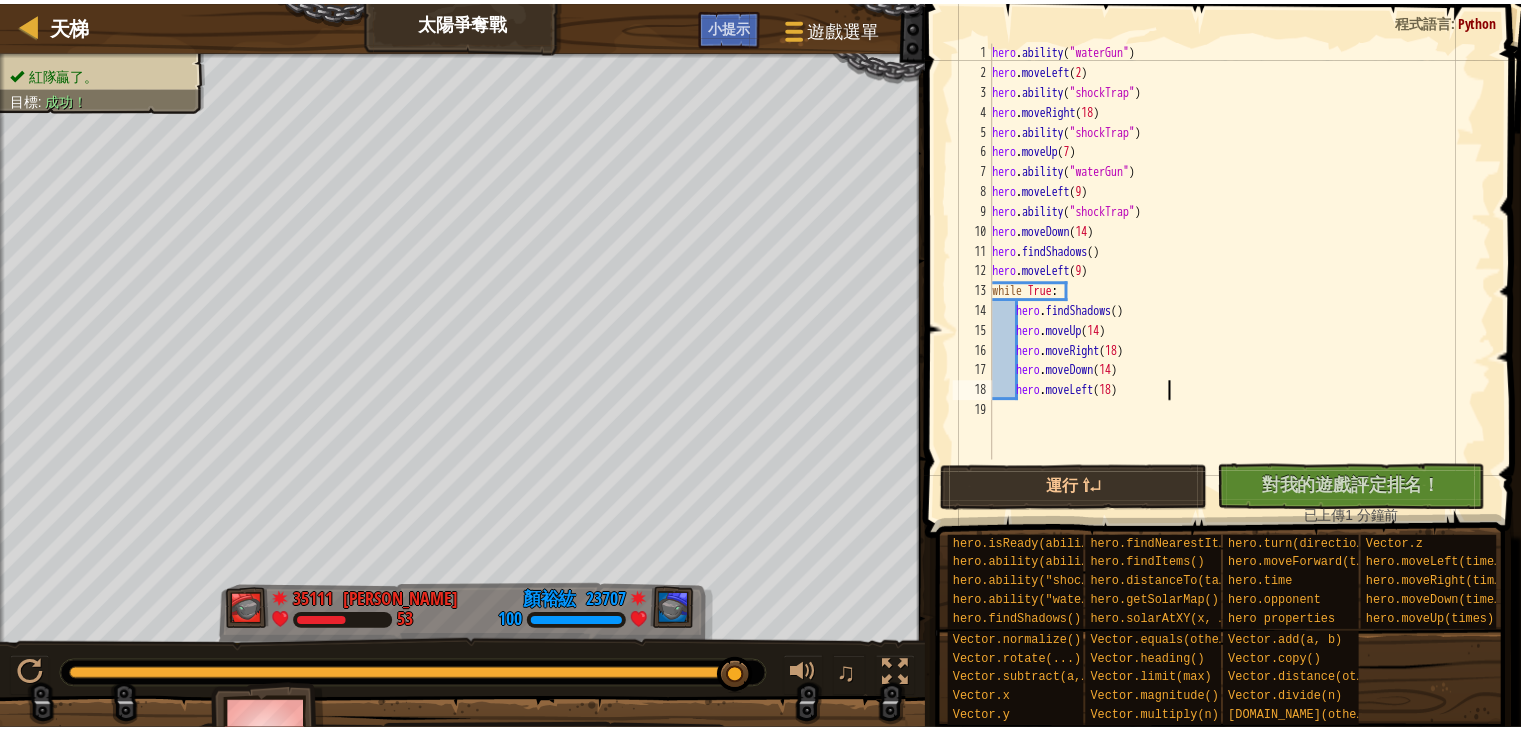 scroll, scrollTop: 0, scrollLeft: 0, axis: both 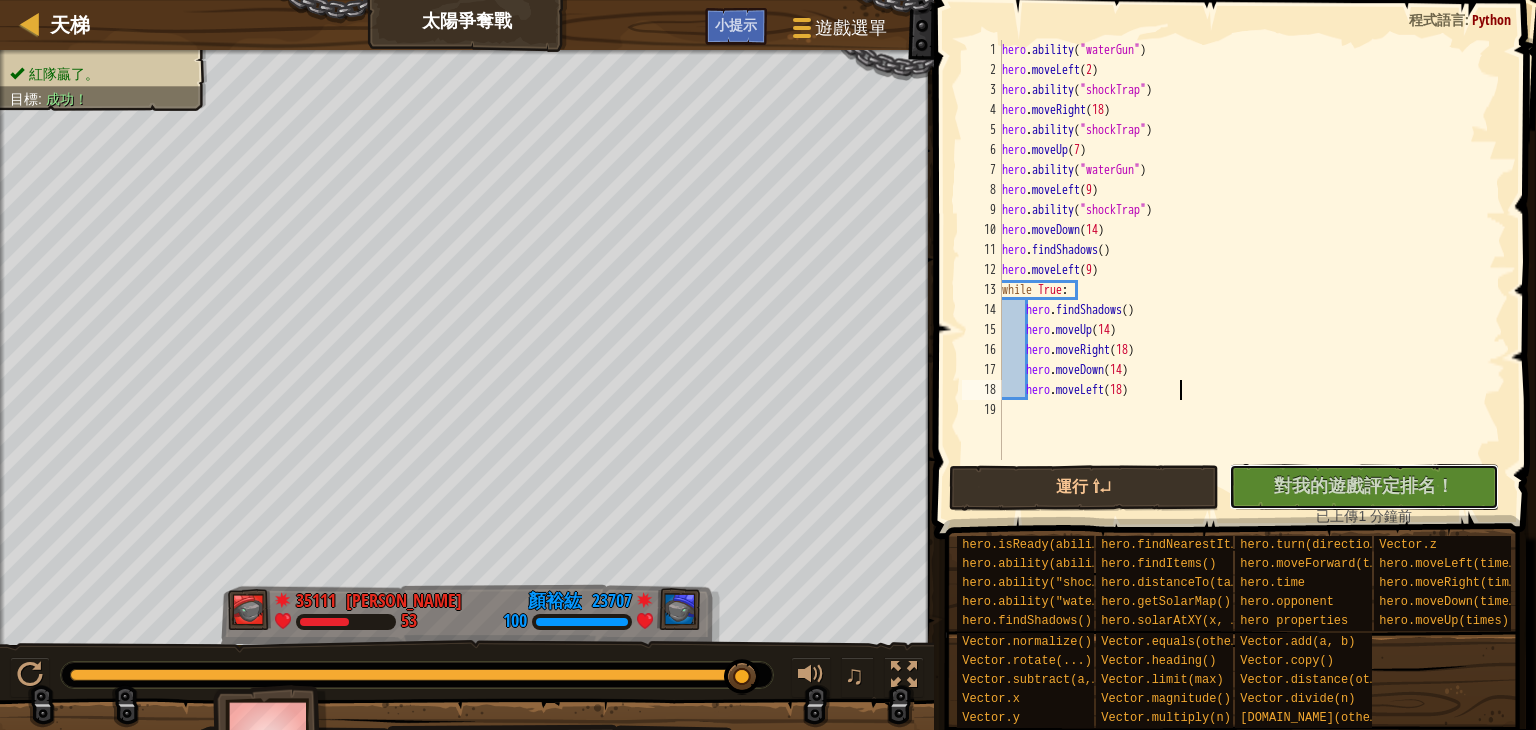 click on "沒有新程式碼可評定排名 對我的遊戲評定排名！ 上傳中… 已上傳以求評定排名 評定失敗 已評定" at bounding box center (1364, 487) 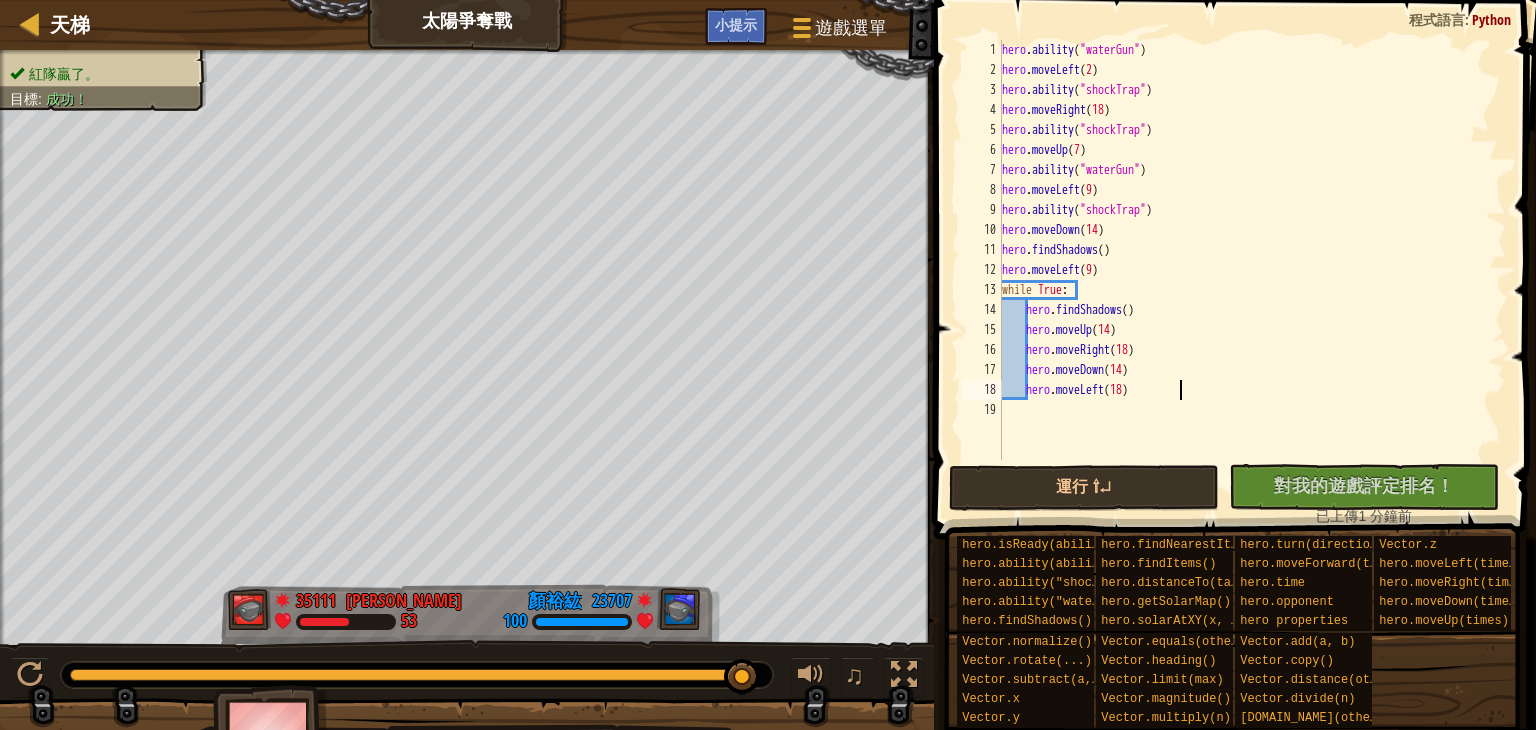 type on "hero.moveLeft(18)" 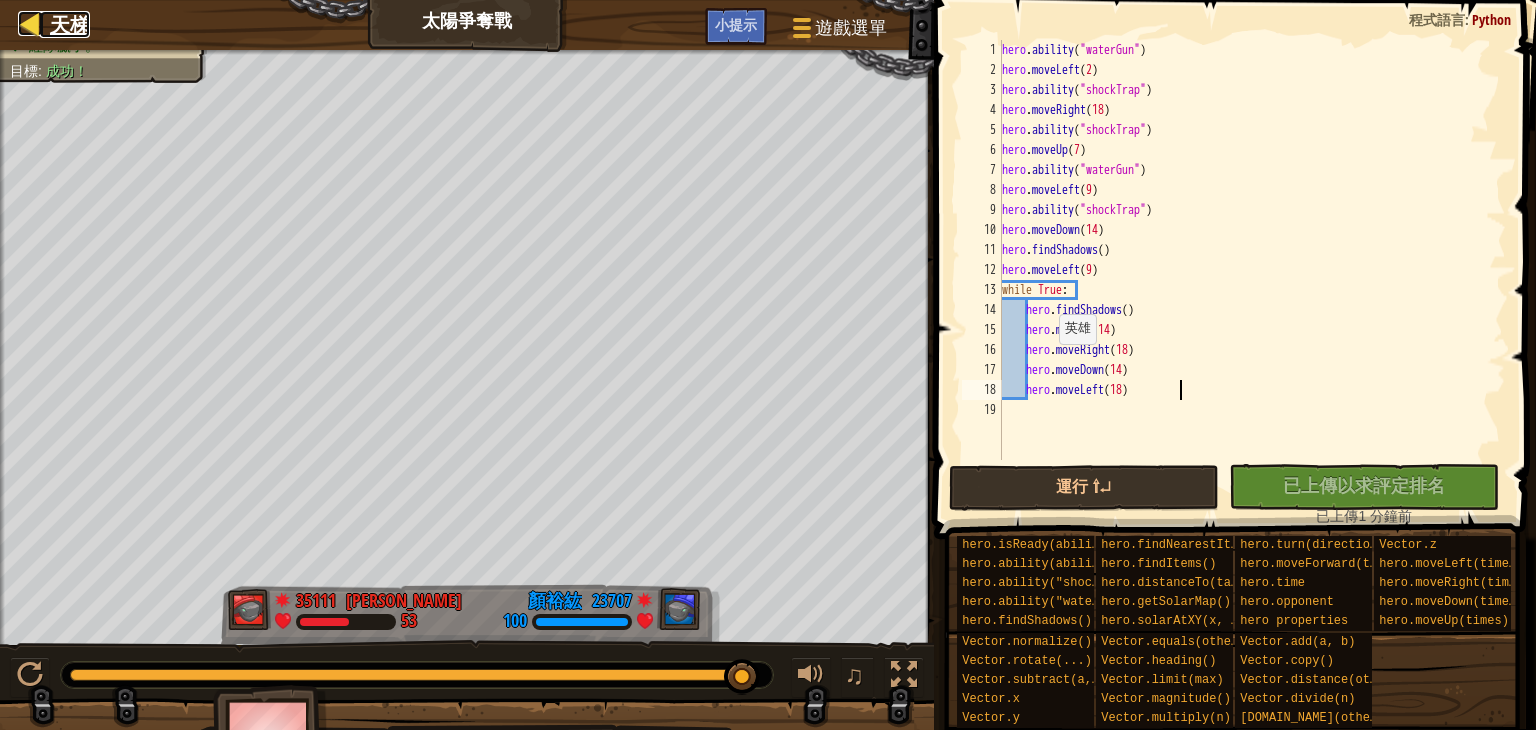 click at bounding box center (30, 23) 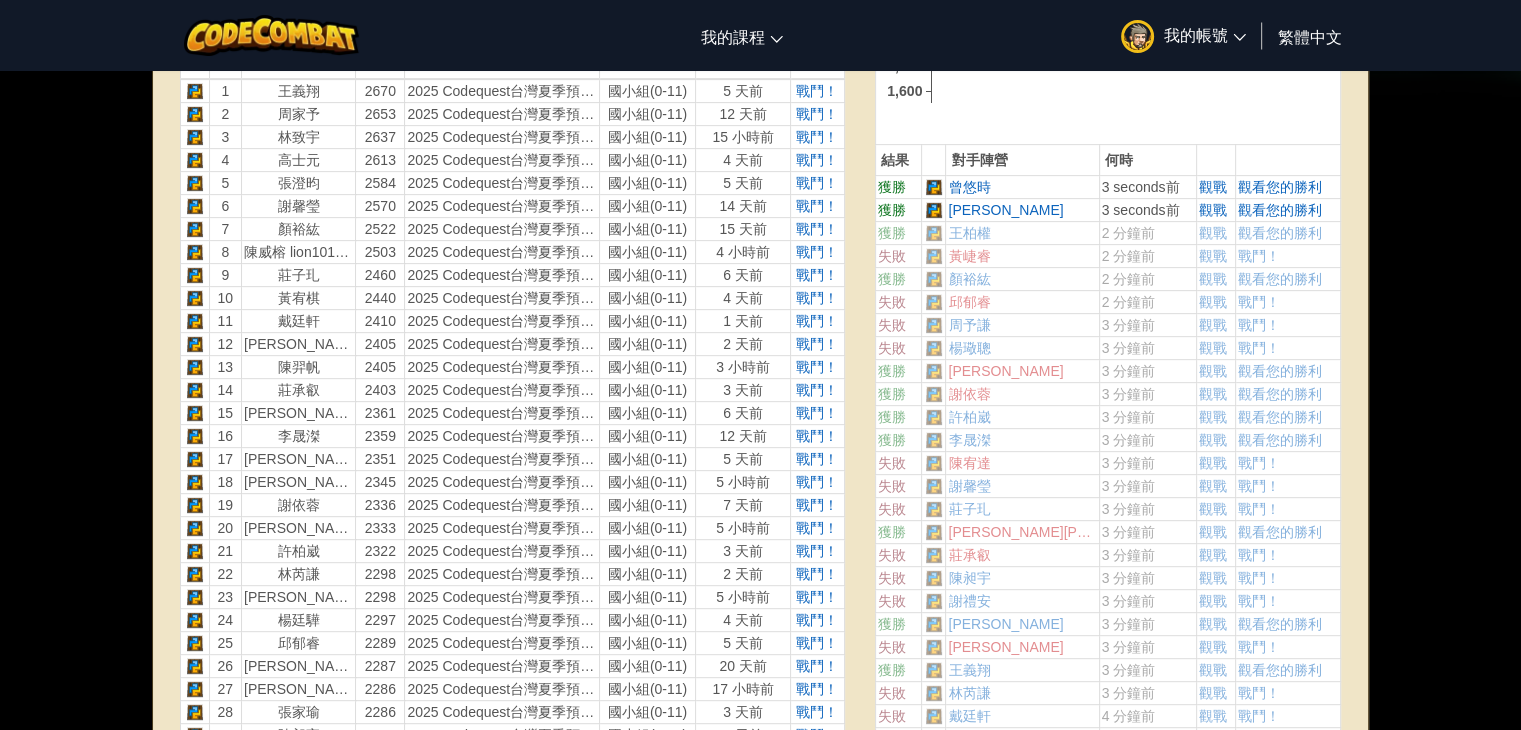scroll, scrollTop: 600, scrollLeft: 0, axis: vertical 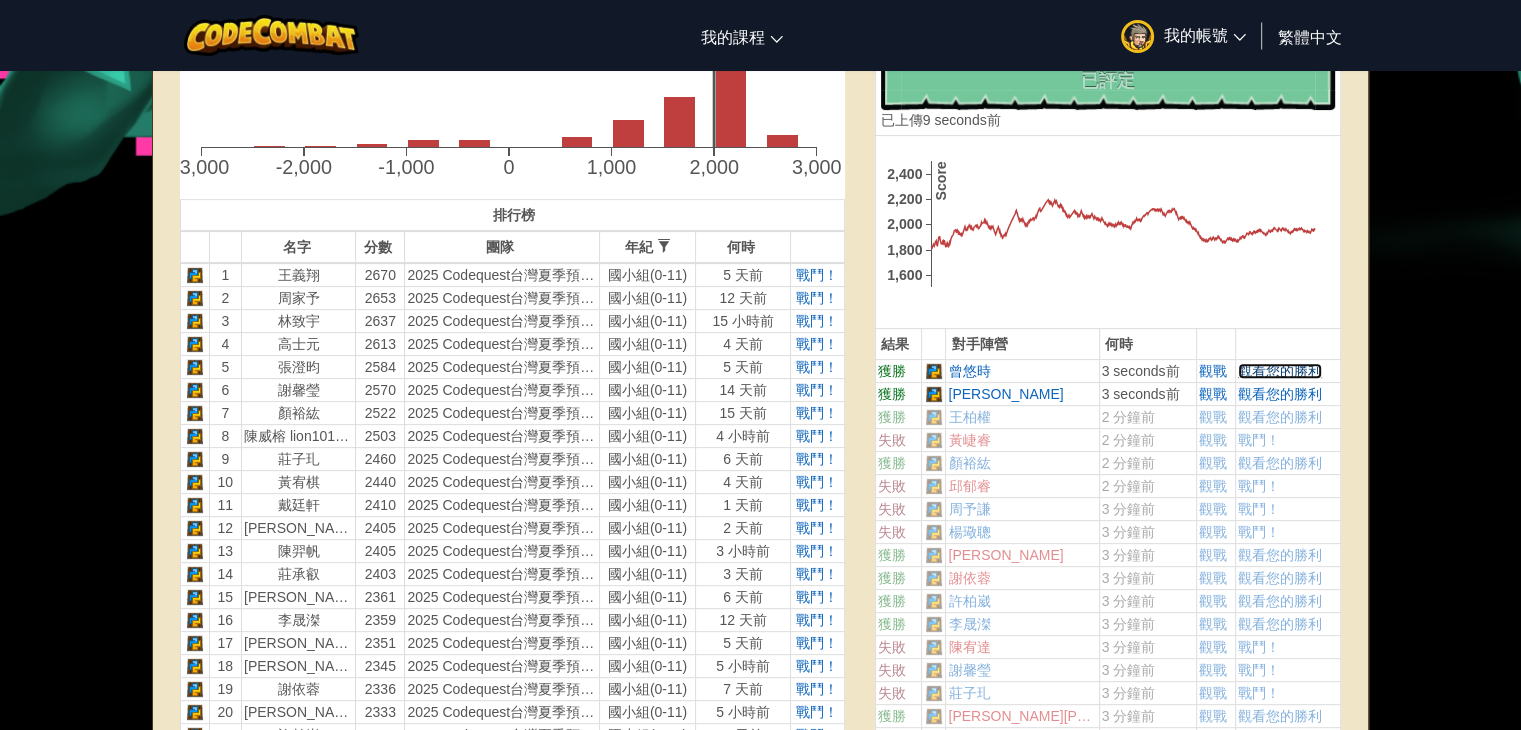 click on "觀看您的勝利" at bounding box center (1280, 371) 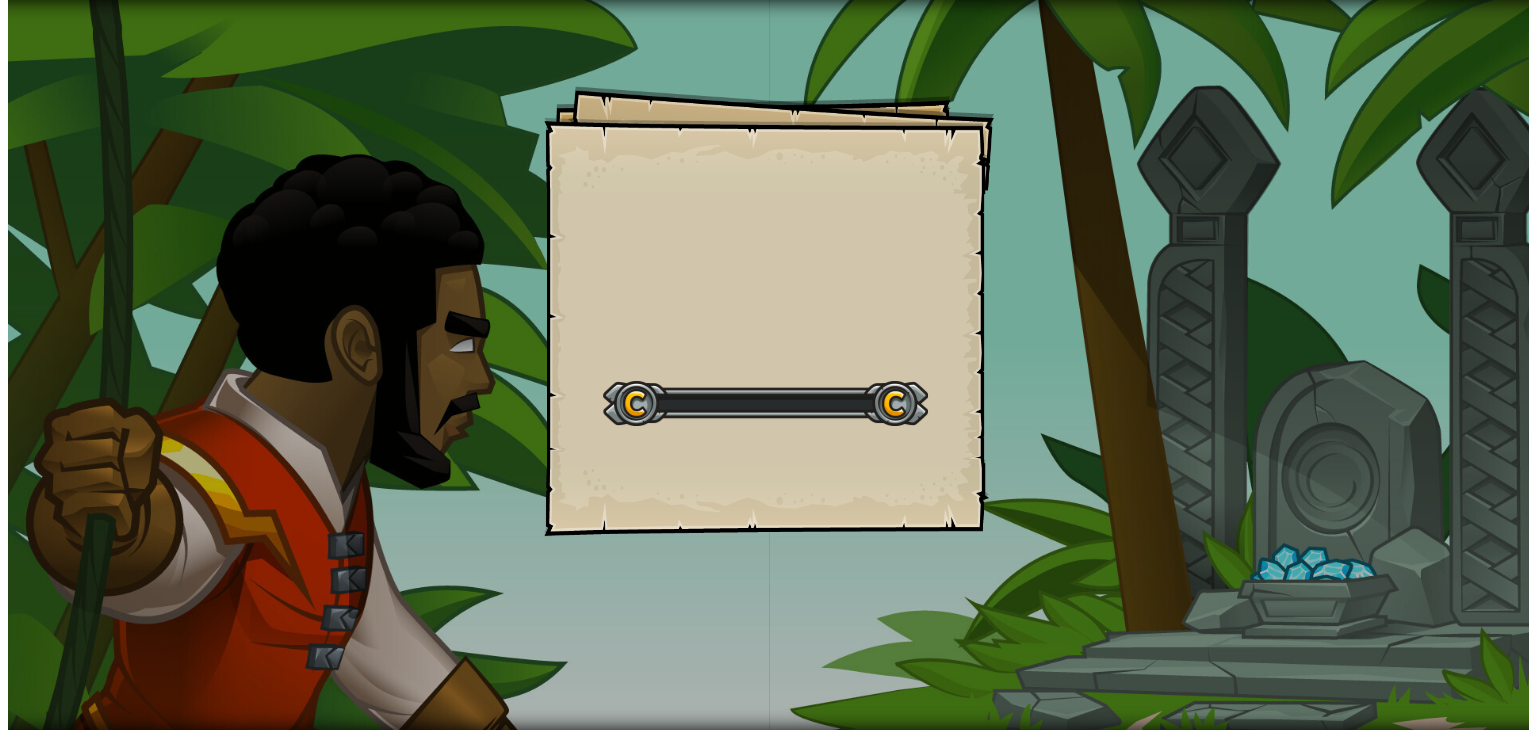 scroll, scrollTop: 0, scrollLeft: 0, axis: both 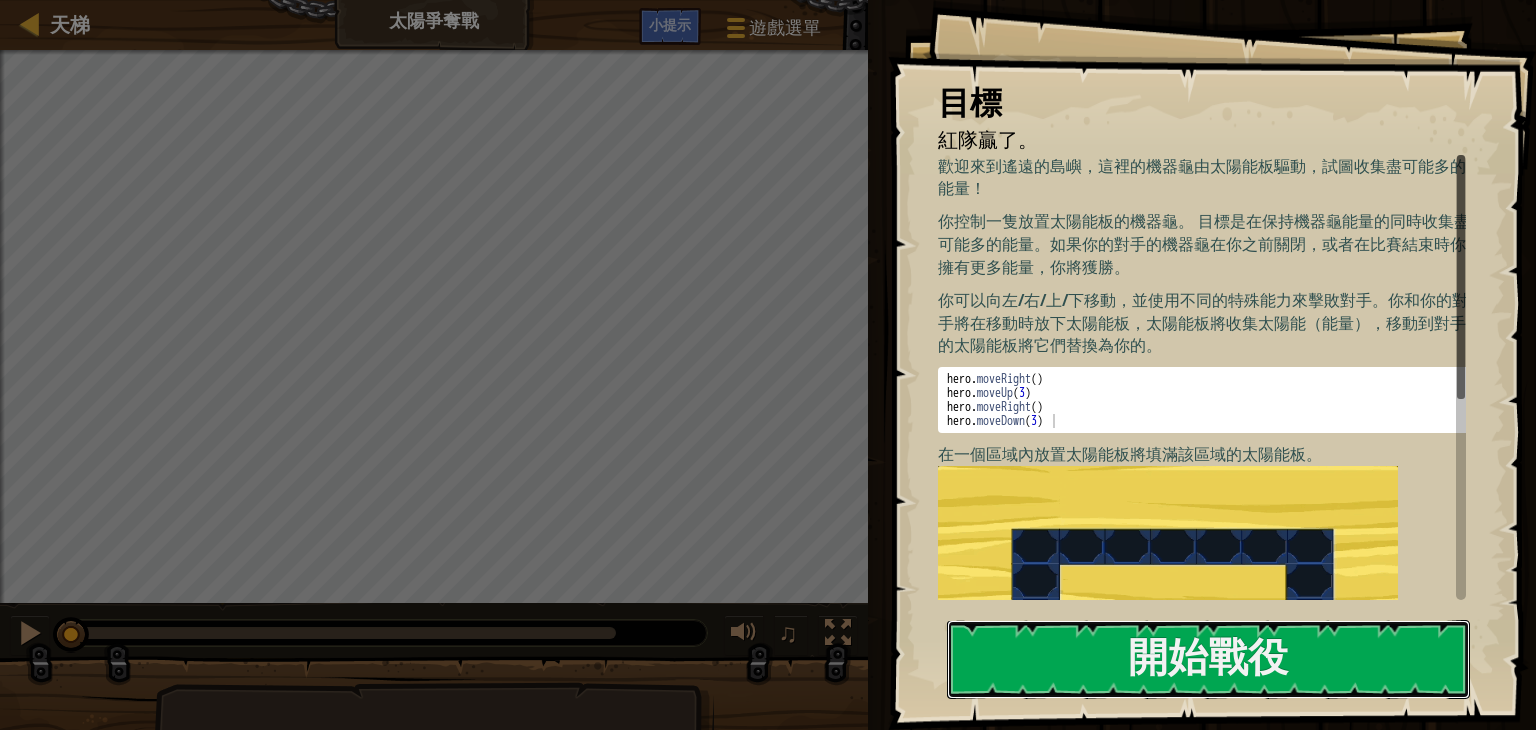 click on "開始戰役" at bounding box center (1208, 659) 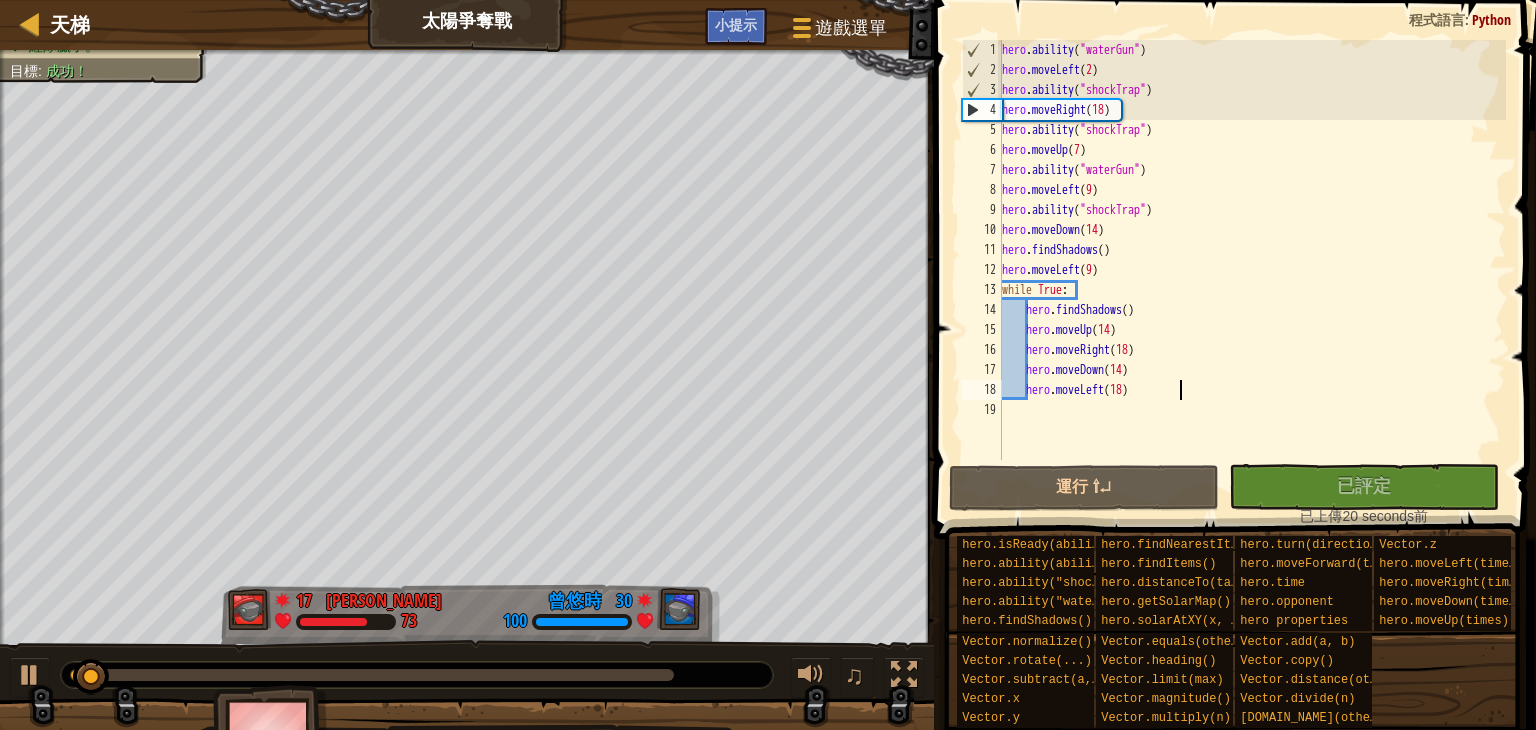 type on "hero.moveLeft(18)" 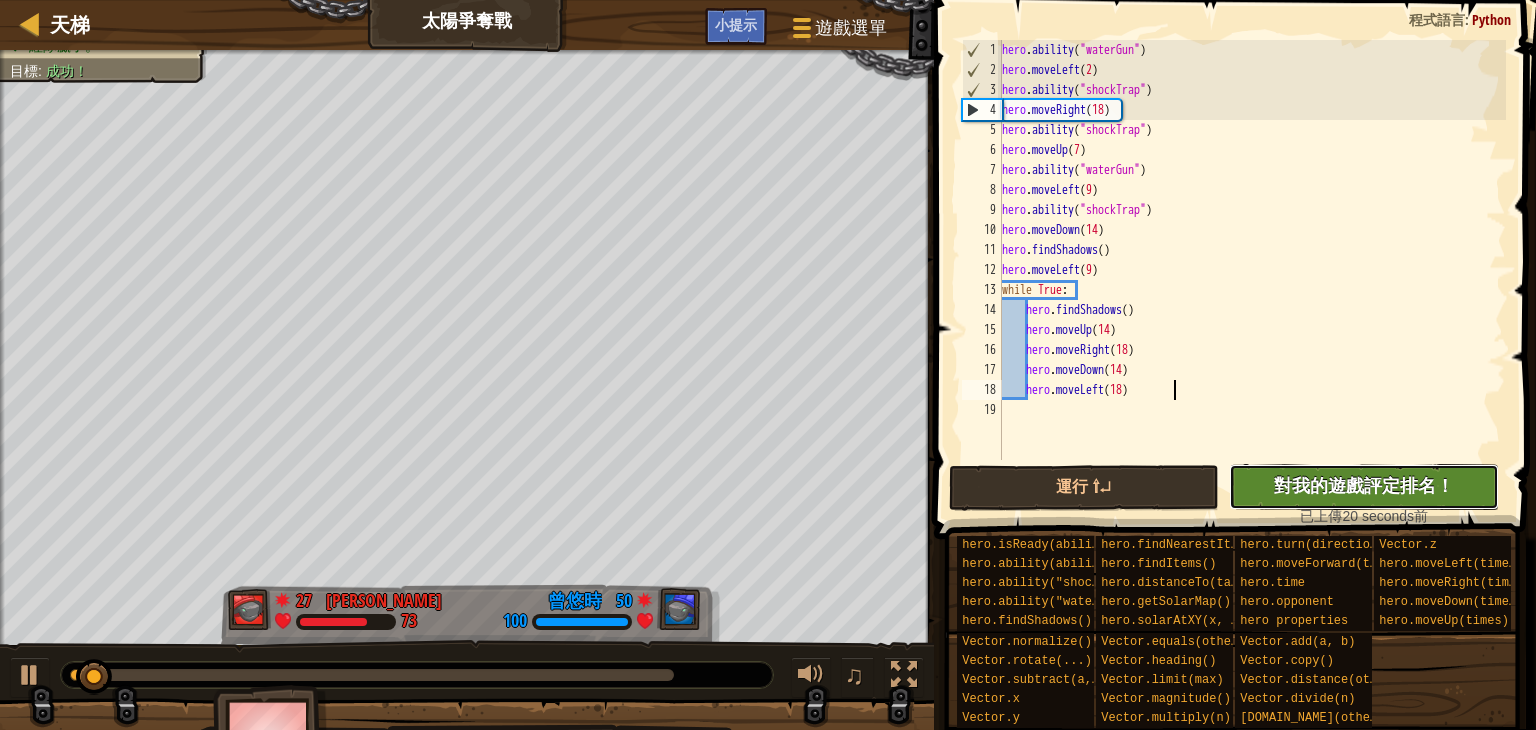 click on "對我的遊戲評定排名！" at bounding box center [1364, 485] 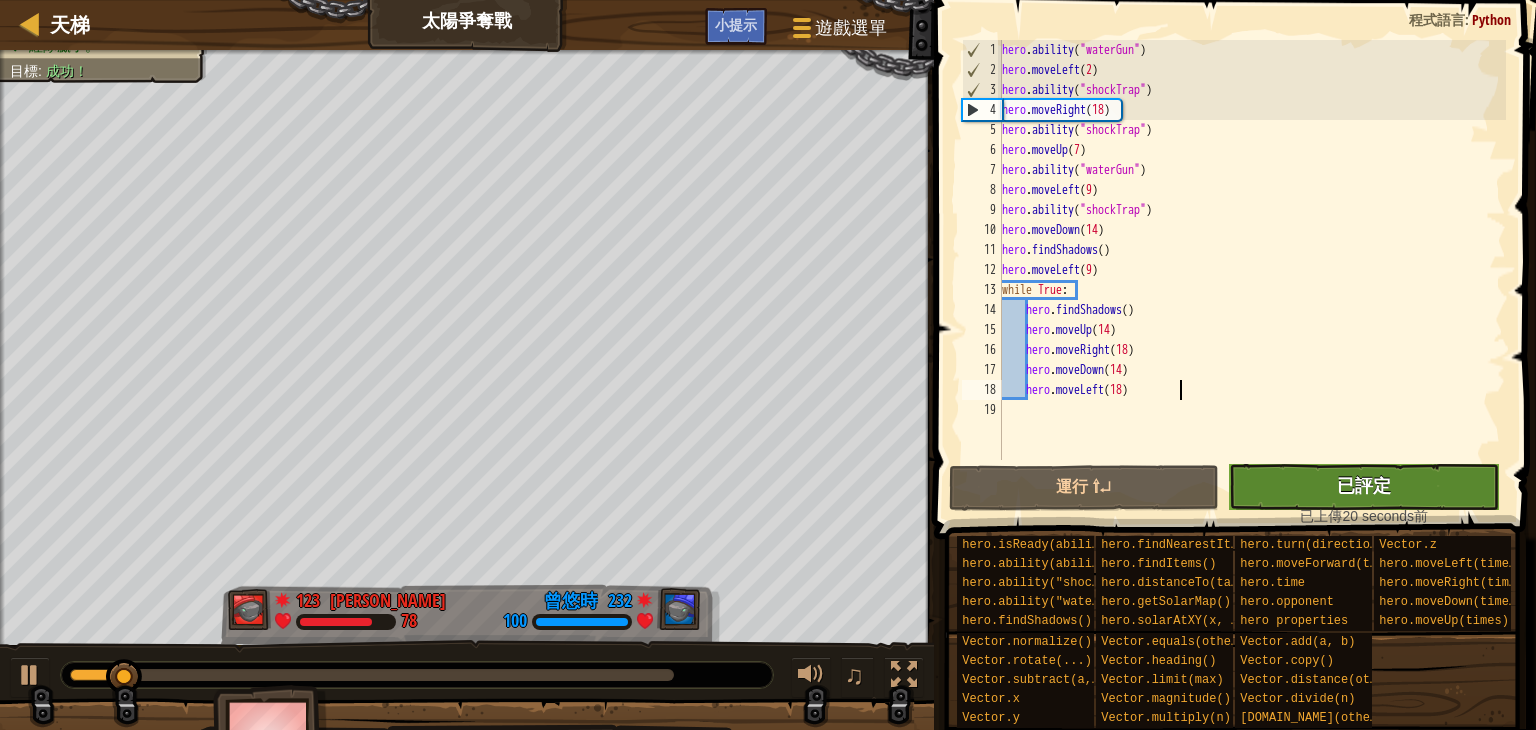 scroll, scrollTop: 0, scrollLeft: 0, axis: both 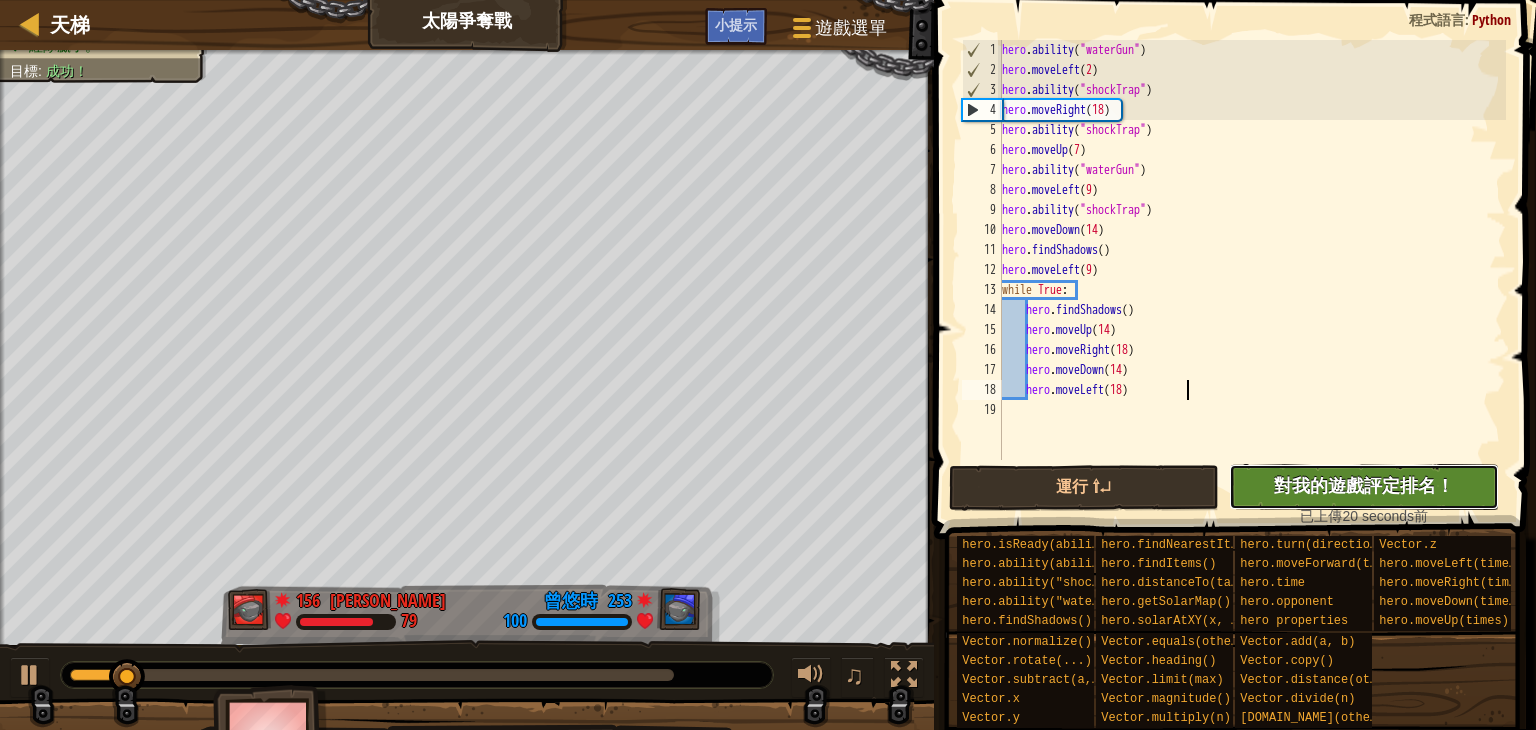 click on "對我的遊戲評定排名！" at bounding box center (1364, 485) 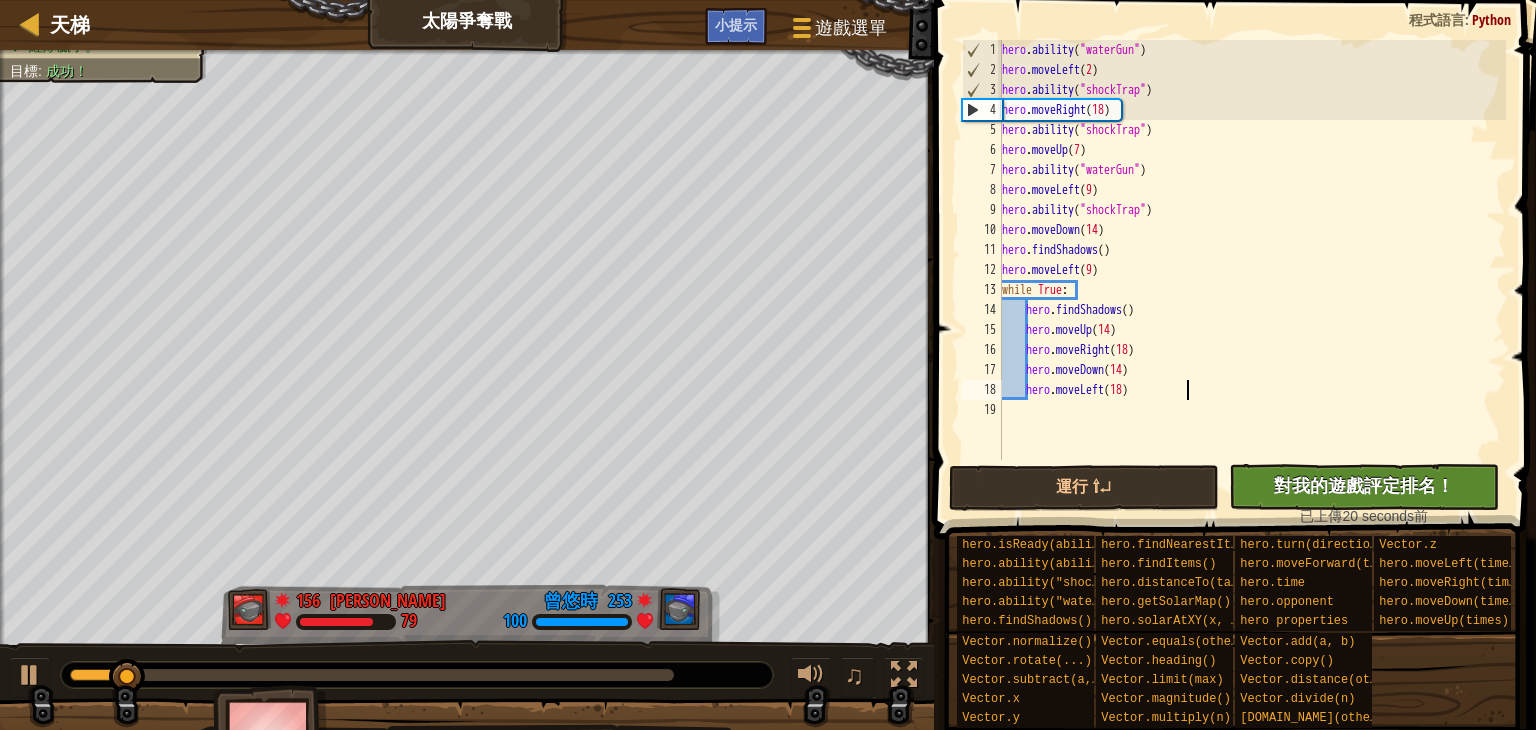 type on "hero.moveLeft(18)" 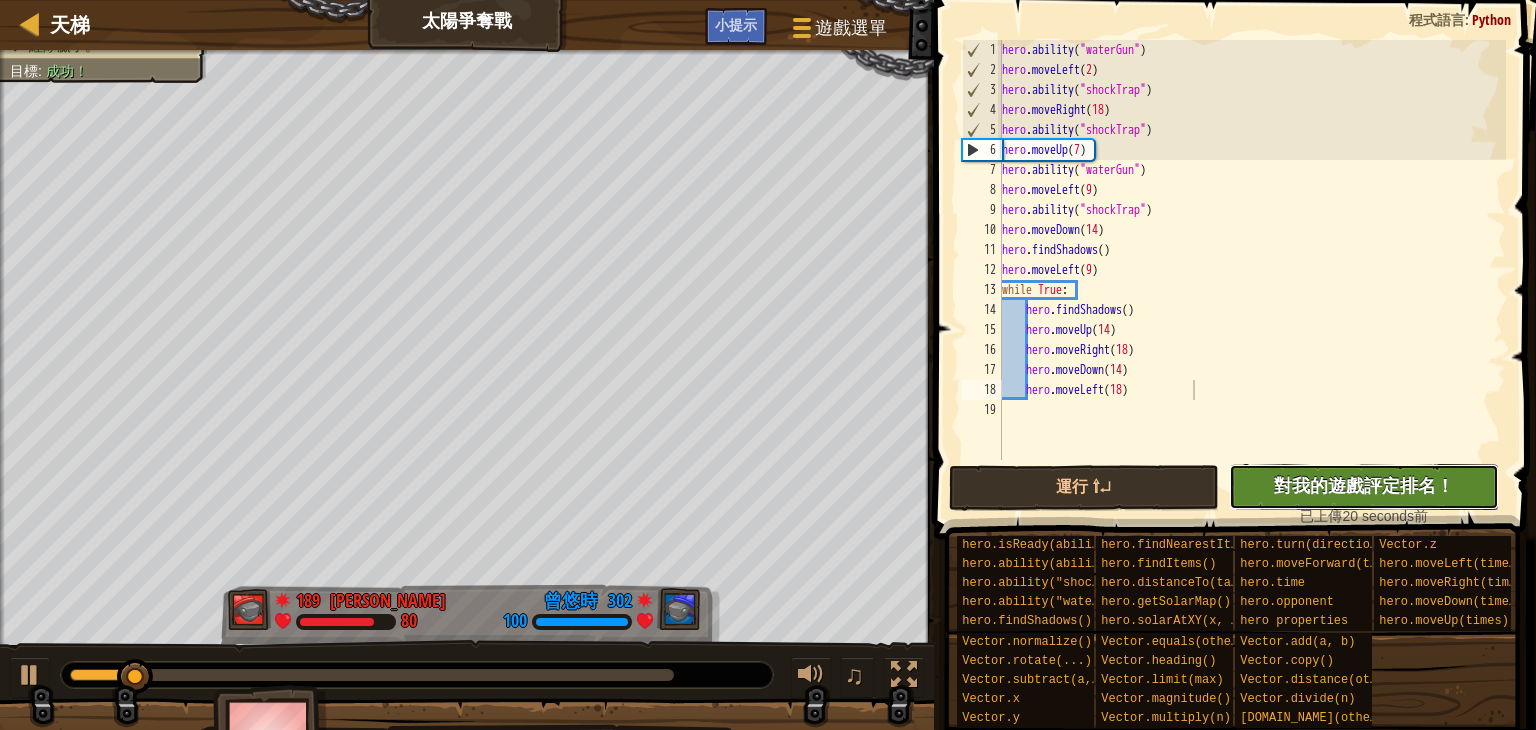 click on "對我的遊戲評定排名！" at bounding box center (1364, 485) 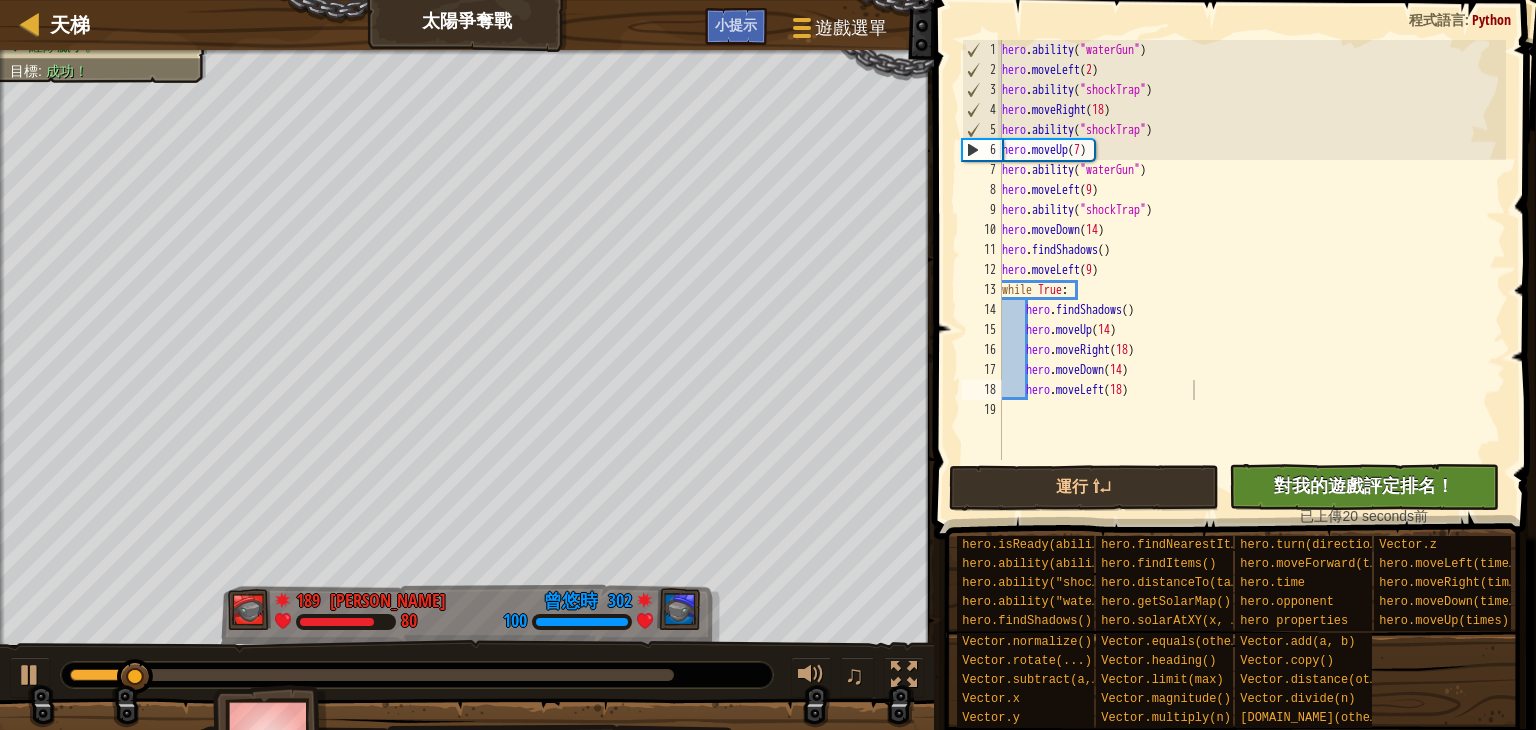 type on "hero.moveLeft(18)" 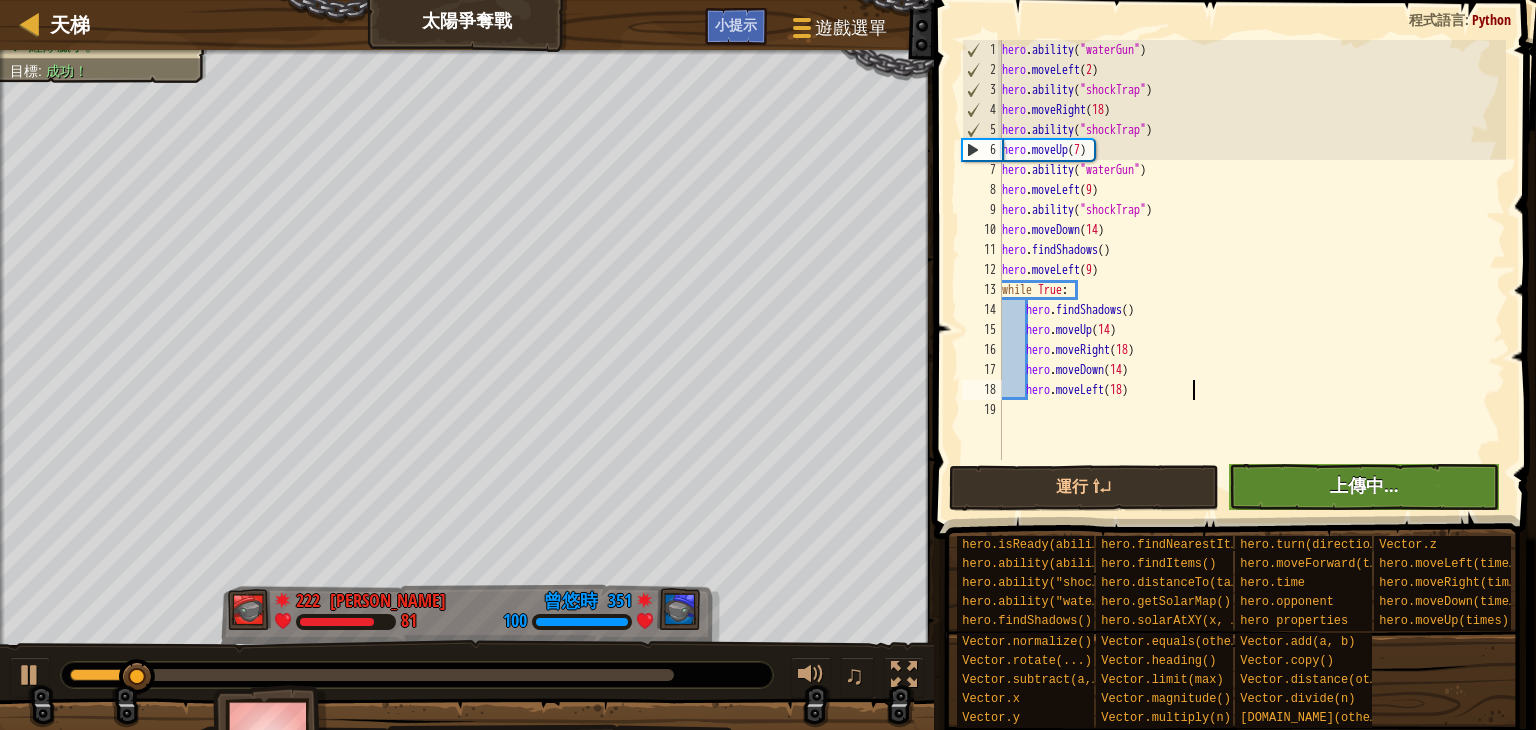 scroll, scrollTop: 0, scrollLeft: 0, axis: both 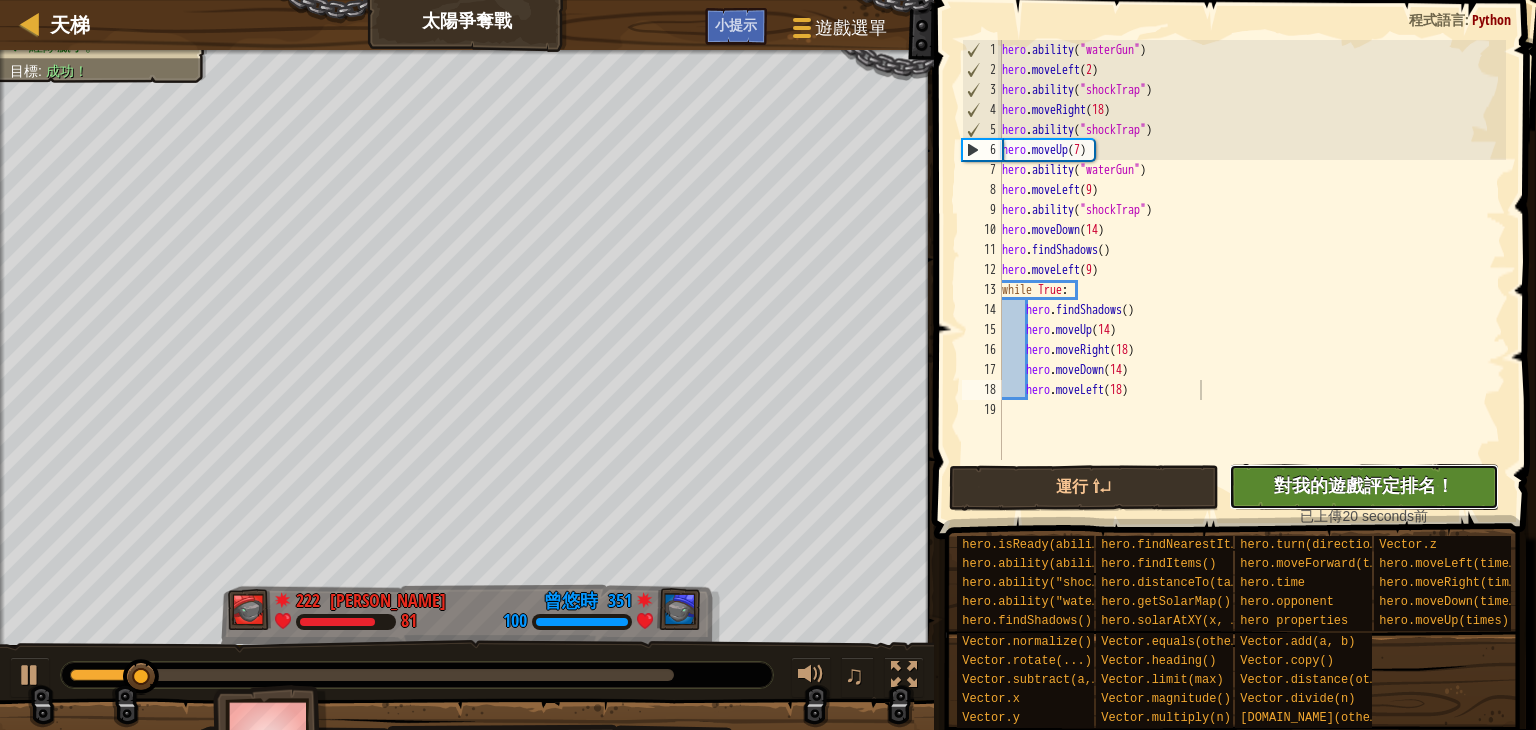 click on "對我的遊戲評定排名！" at bounding box center [1364, 485] 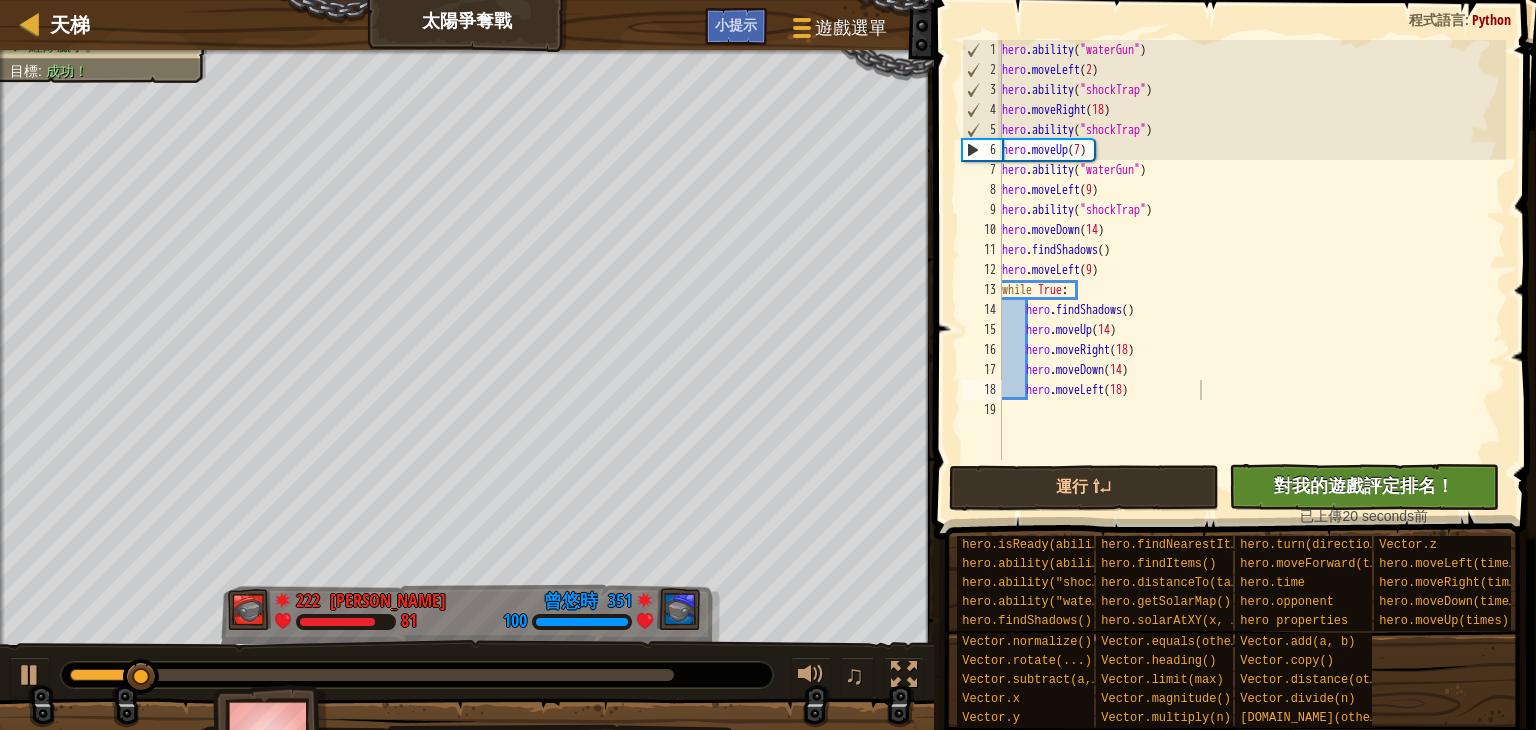 type on "hero.moveLeft(18)" 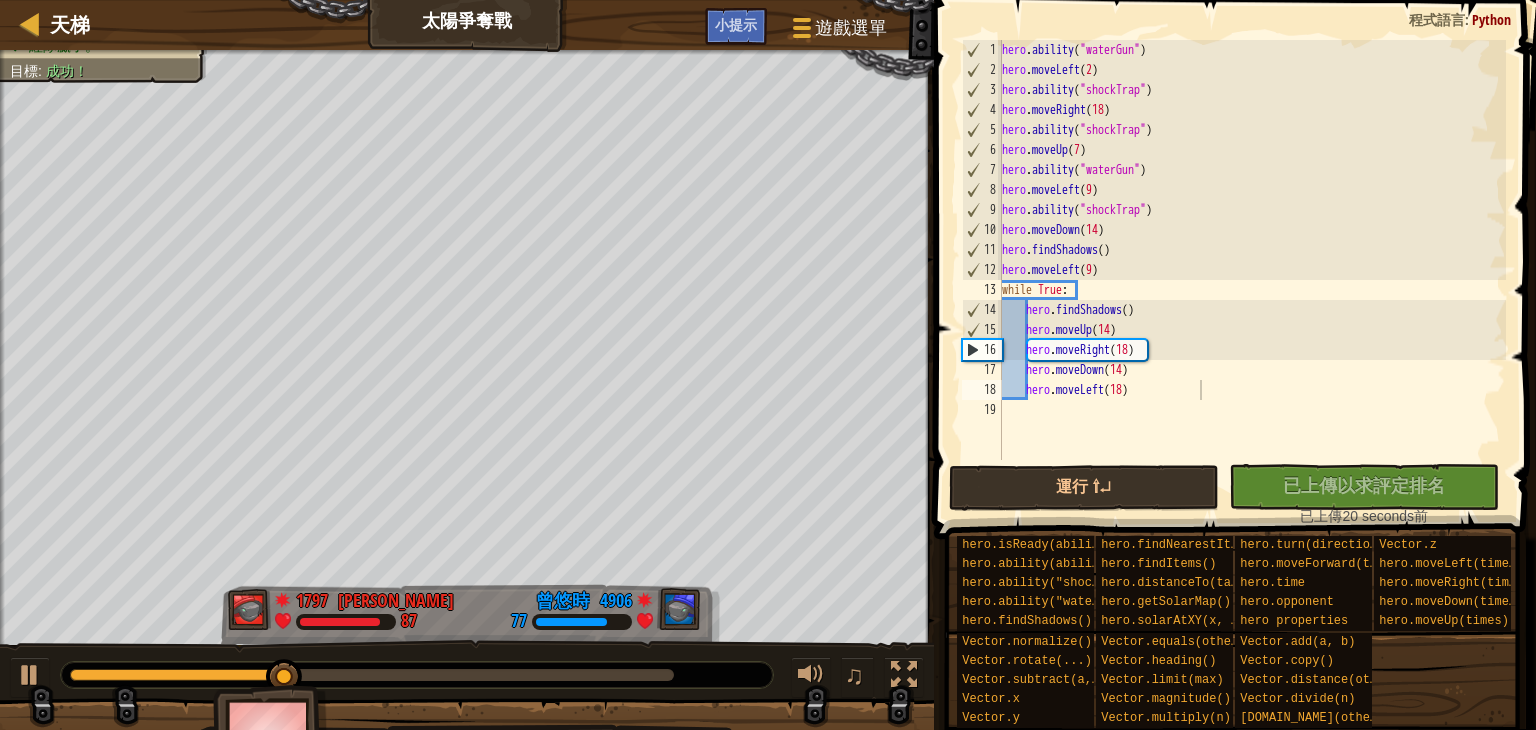 scroll, scrollTop: 0, scrollLeft: 0, axis: both 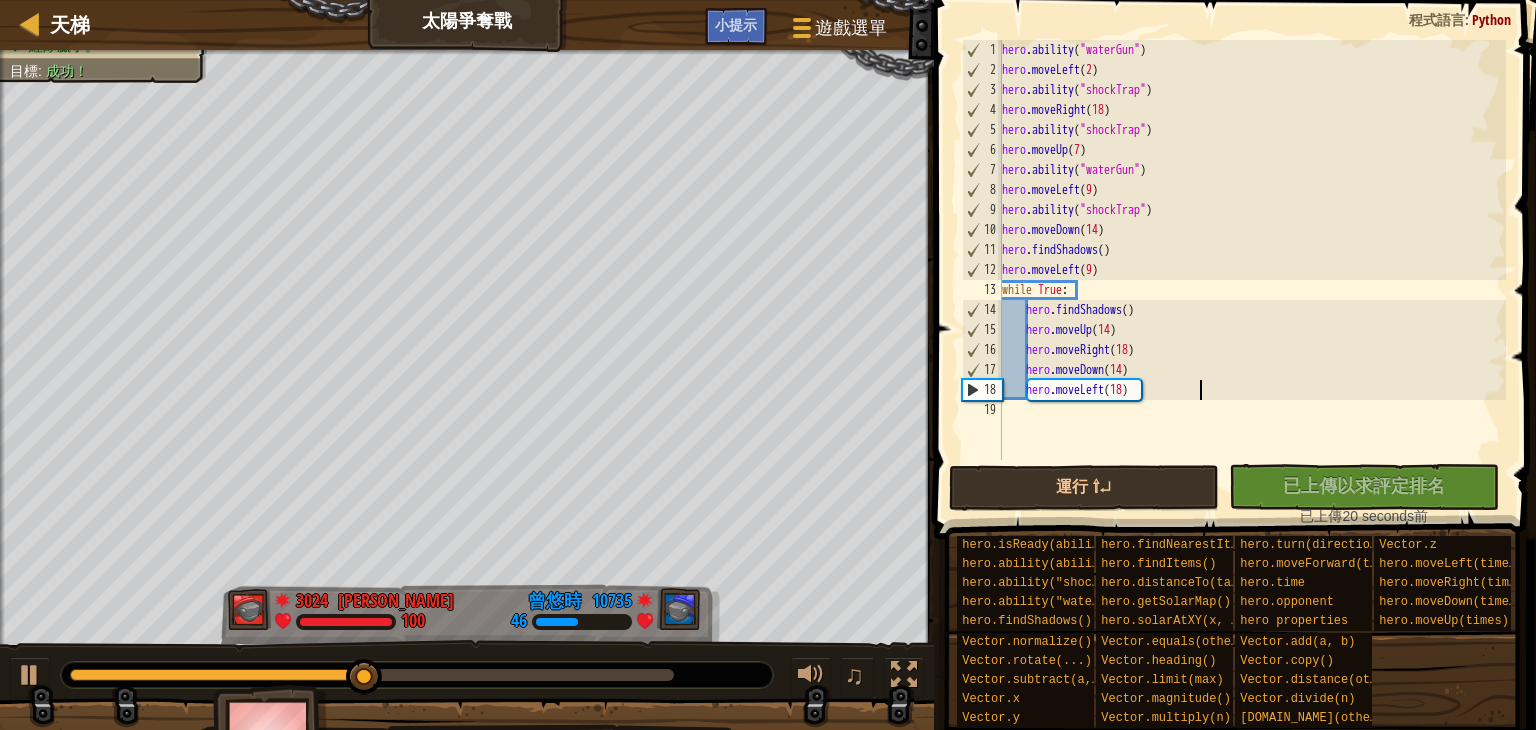click at bounding box center (417, 675) 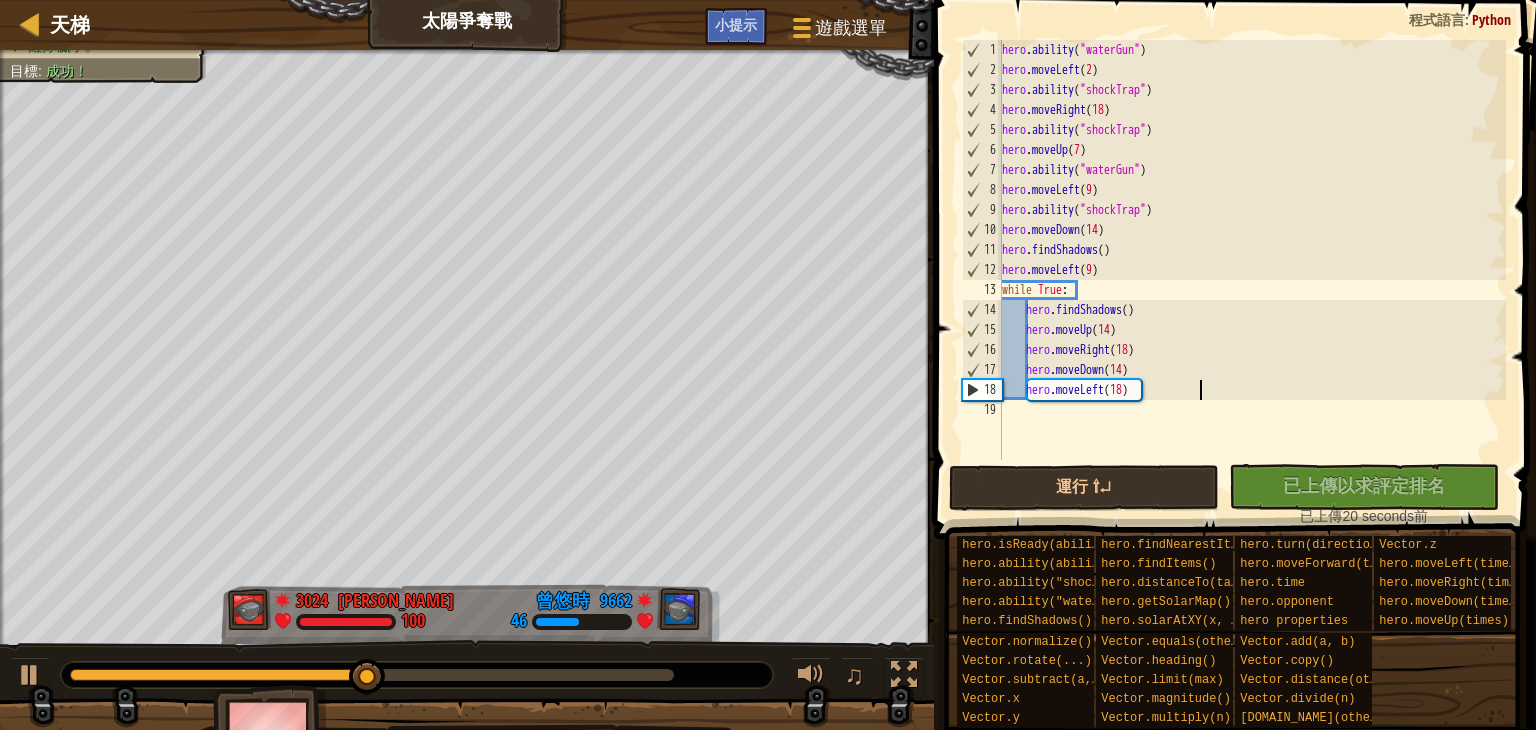 click at bounding box center [372, 675] 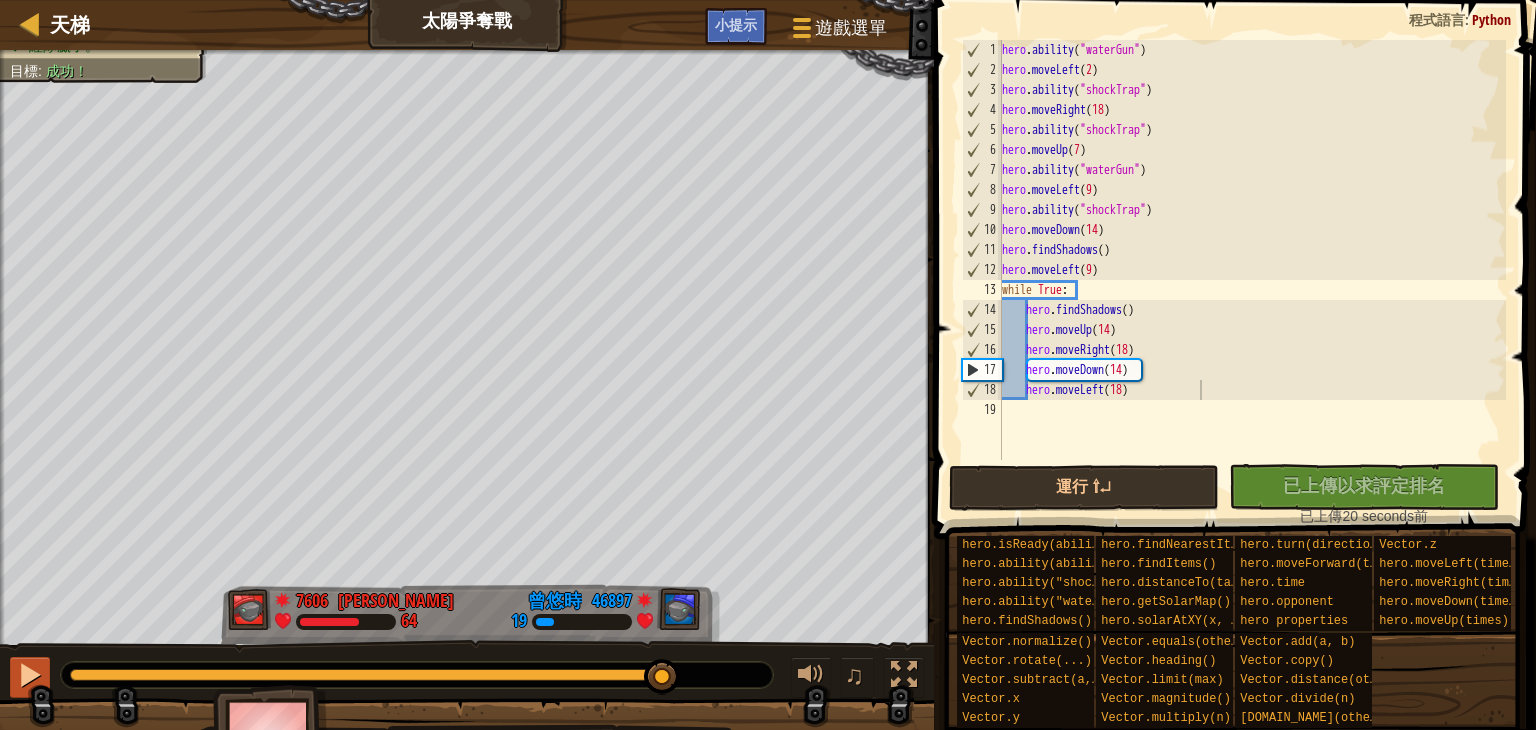 drag, startPoint x: 20, startPoint y: 653, endPoint x: 26, endPoint y: 667, distance: 15.231546 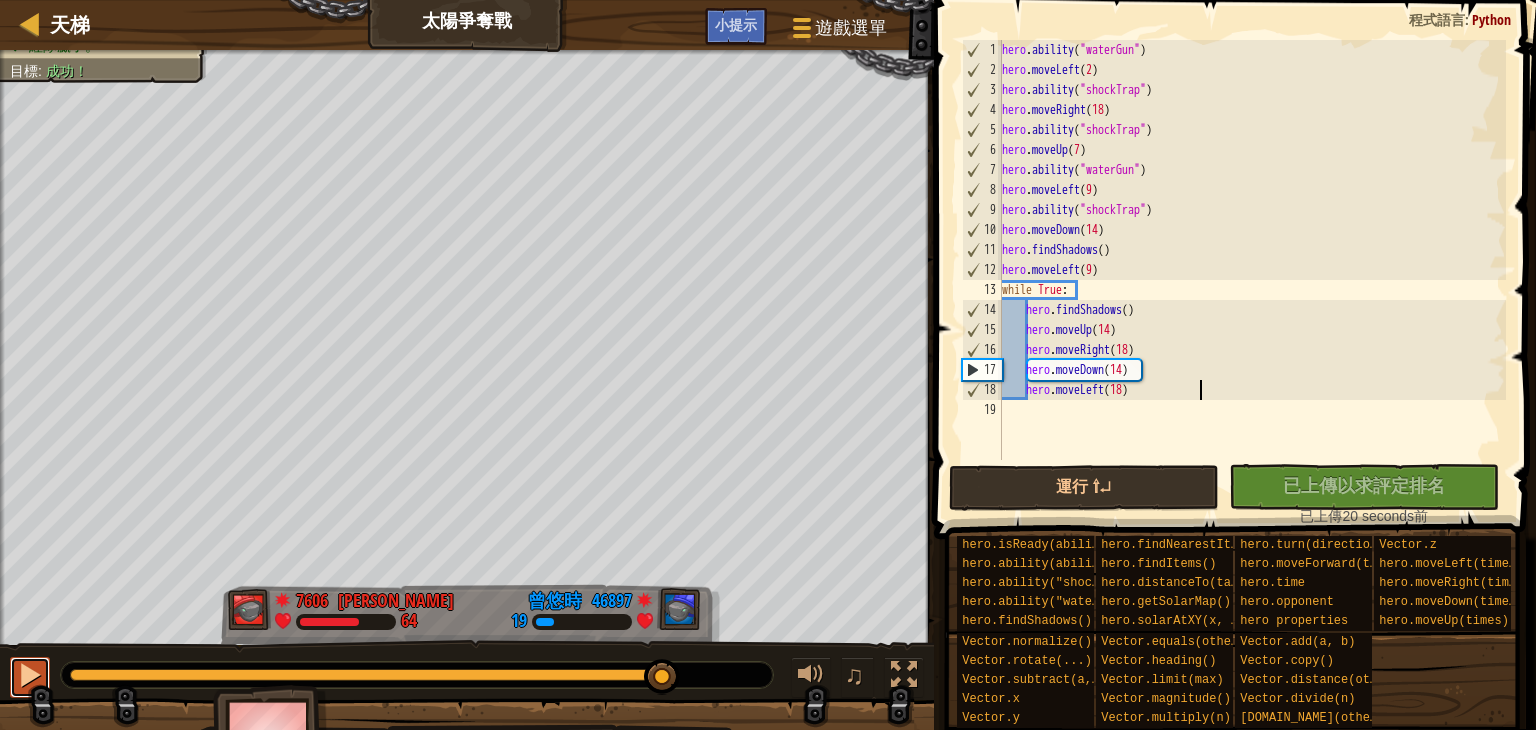 click at bounding box center [30, 675] 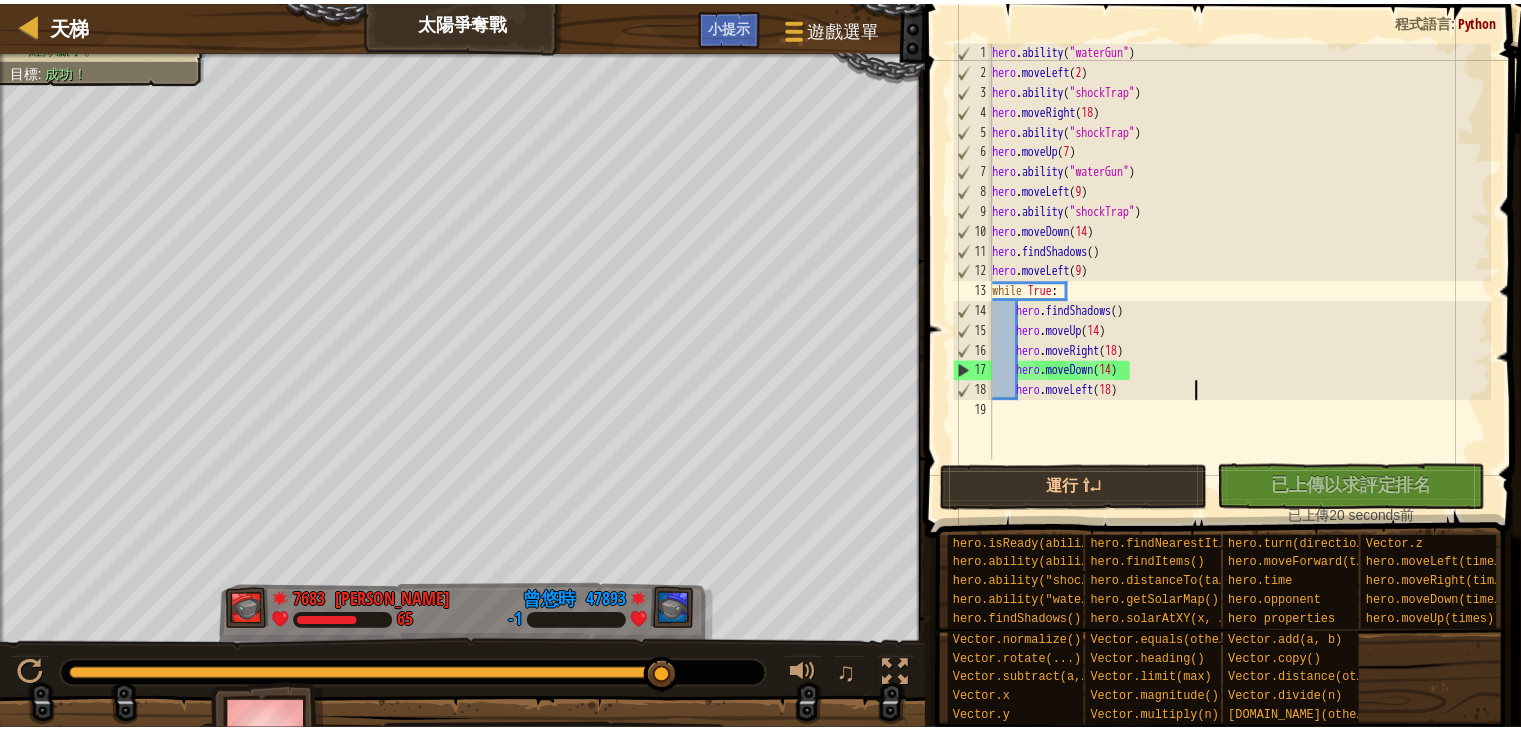 scroll, scrollTop: 0, scrollLeft: 0, axis: both 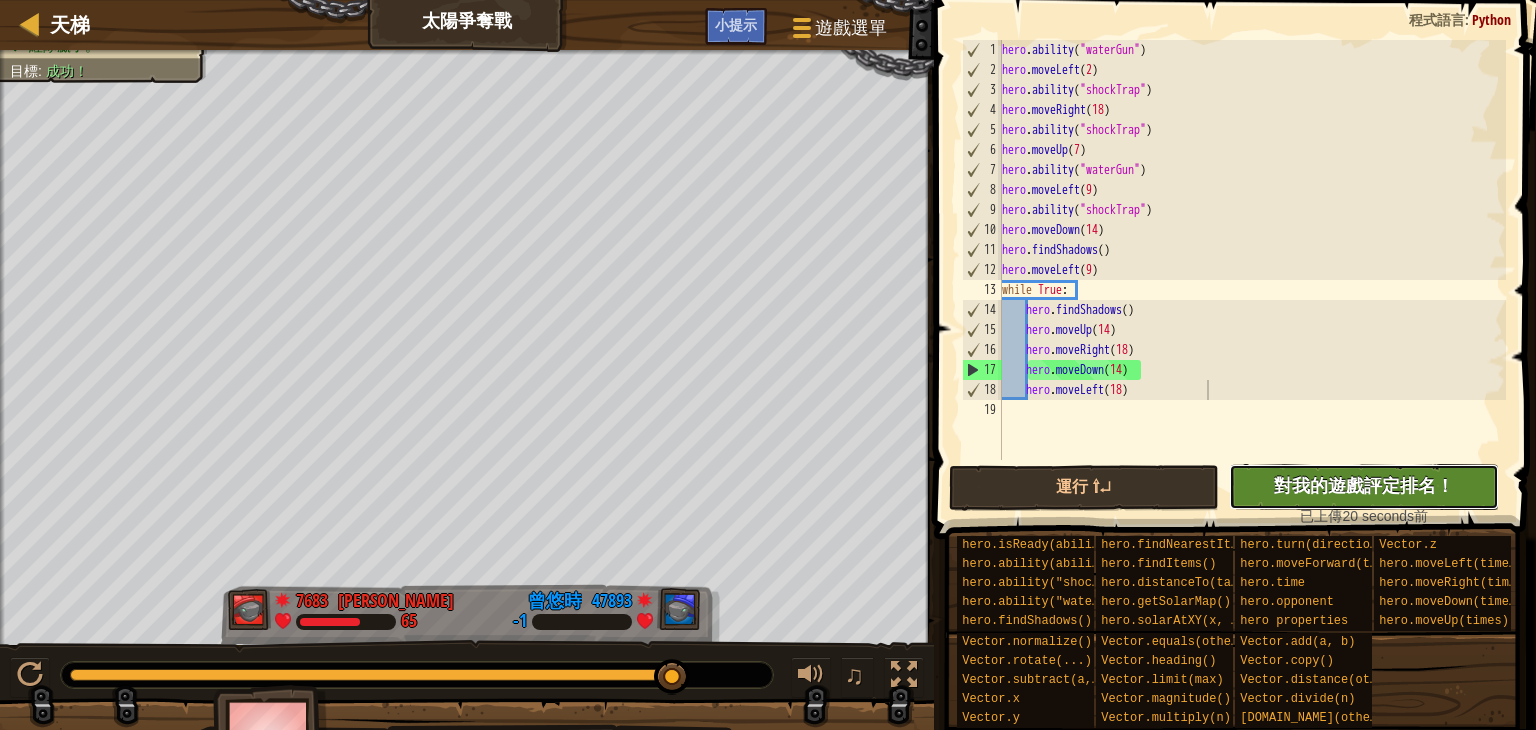 click on "對我的遊戲評定排名！" at bounding box center (1364, 485) 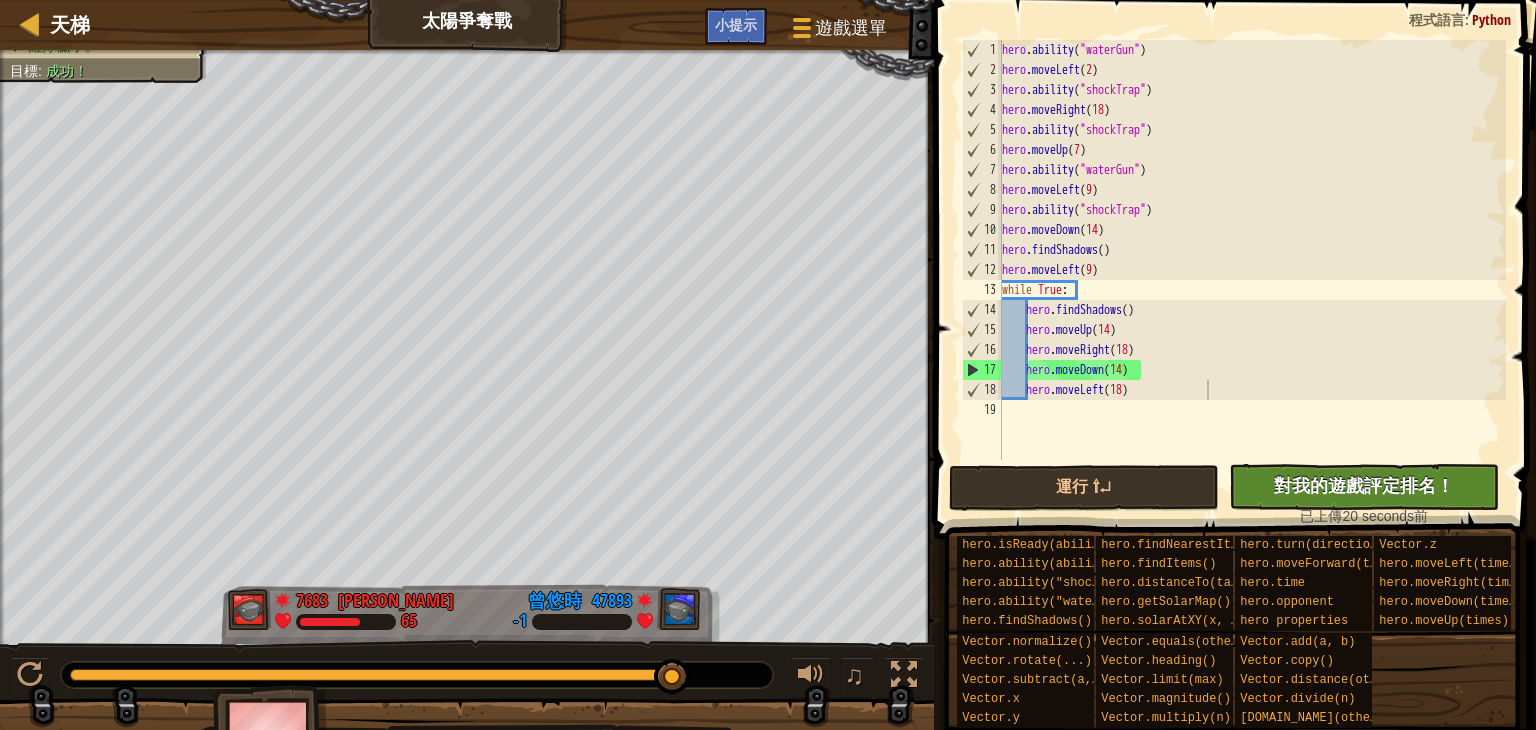 type on "hero.moveLeft(18)" 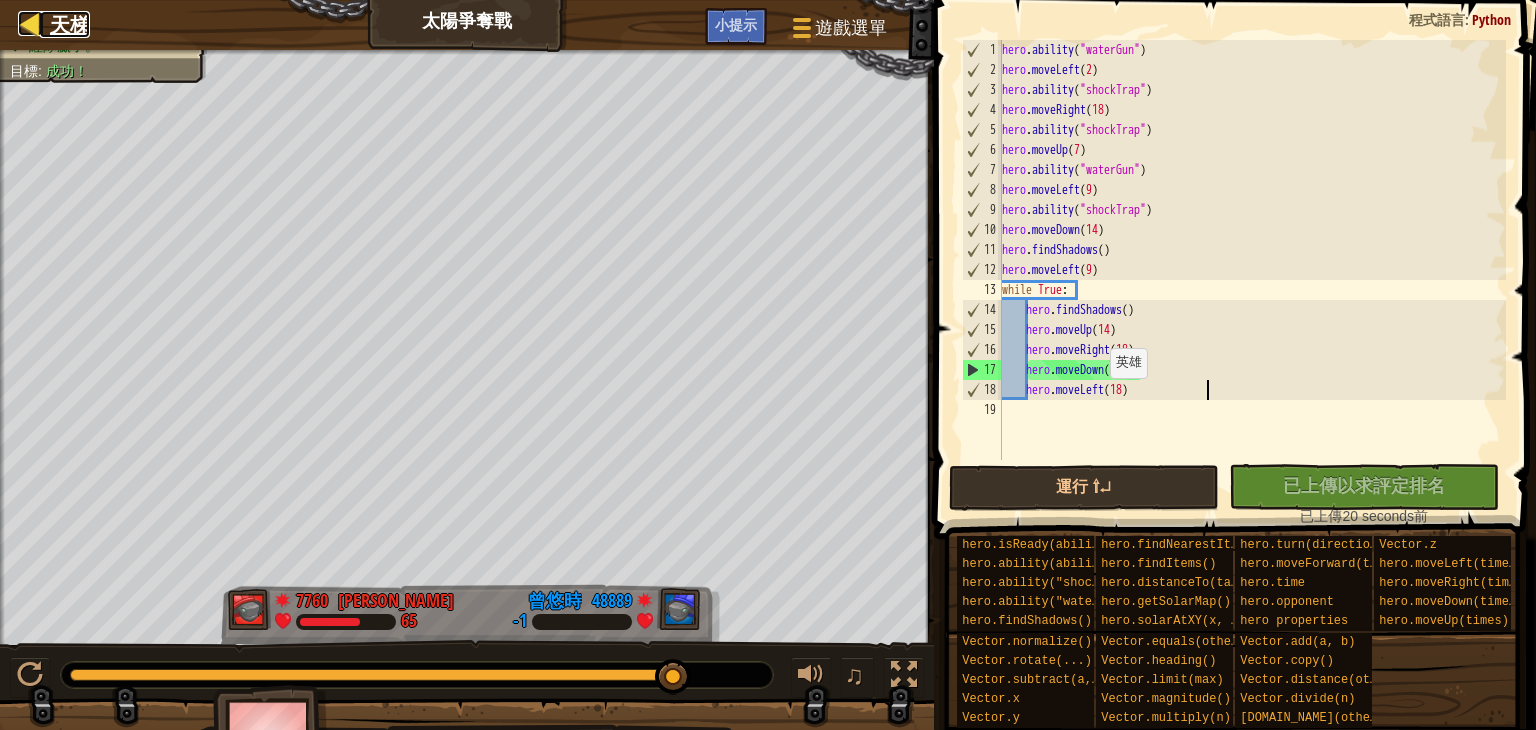 click at bounding box center [30, 23] 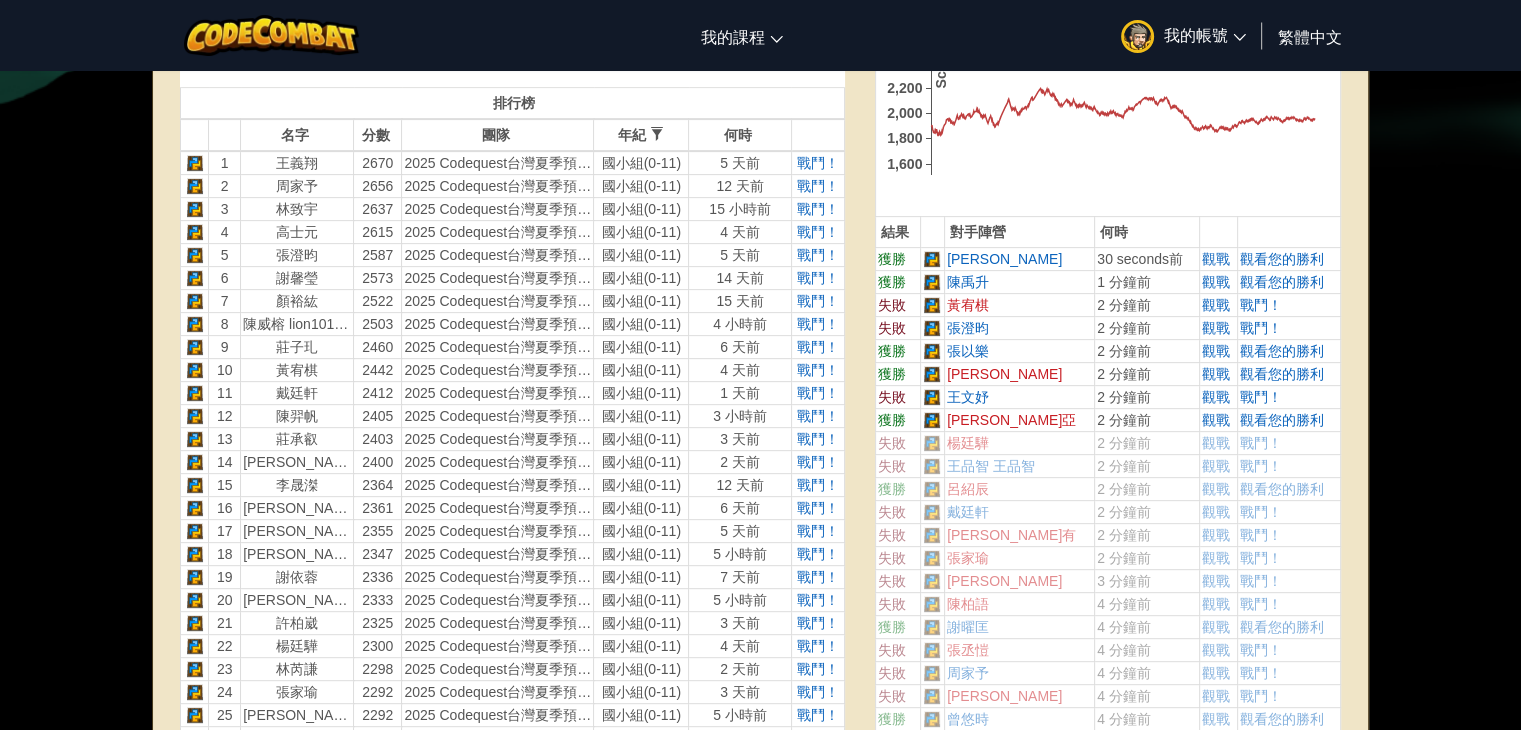 scroll, scrollTop: 700, scrollLeft: 0, axis: vertical 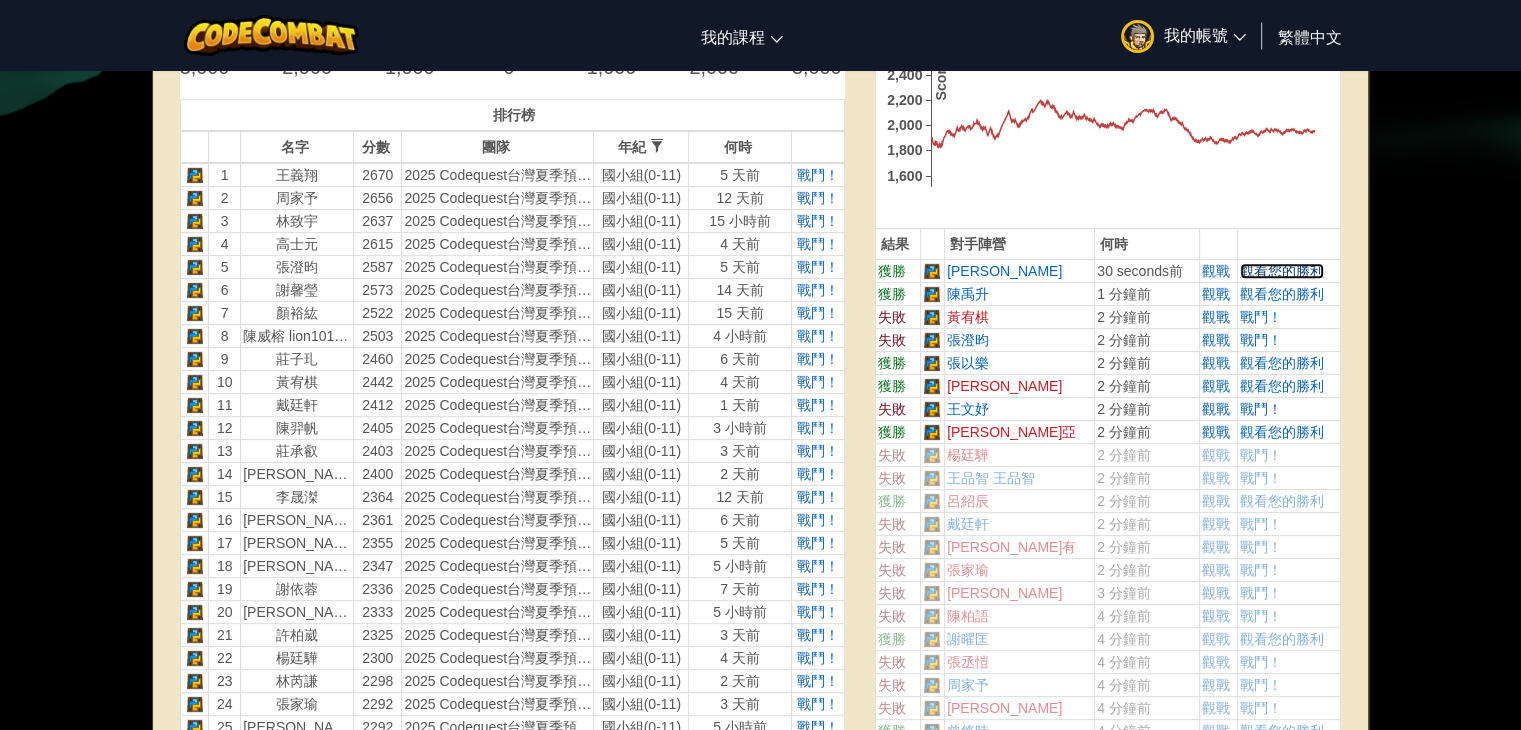 click on "觀看您的勝利" at bounding box center [1282, 271] 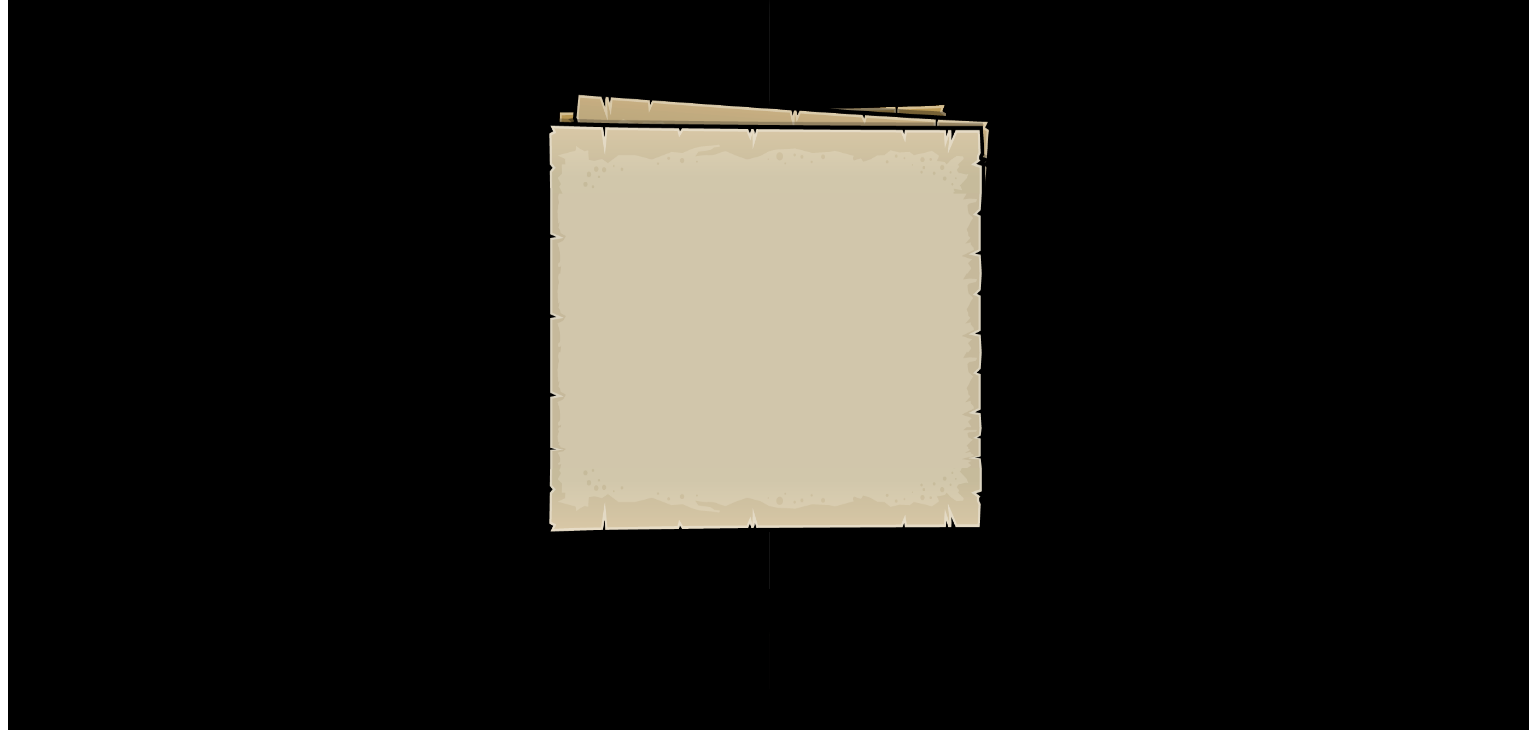 scroll, scrollTop: 0, scrollLeft: 0, axis: both 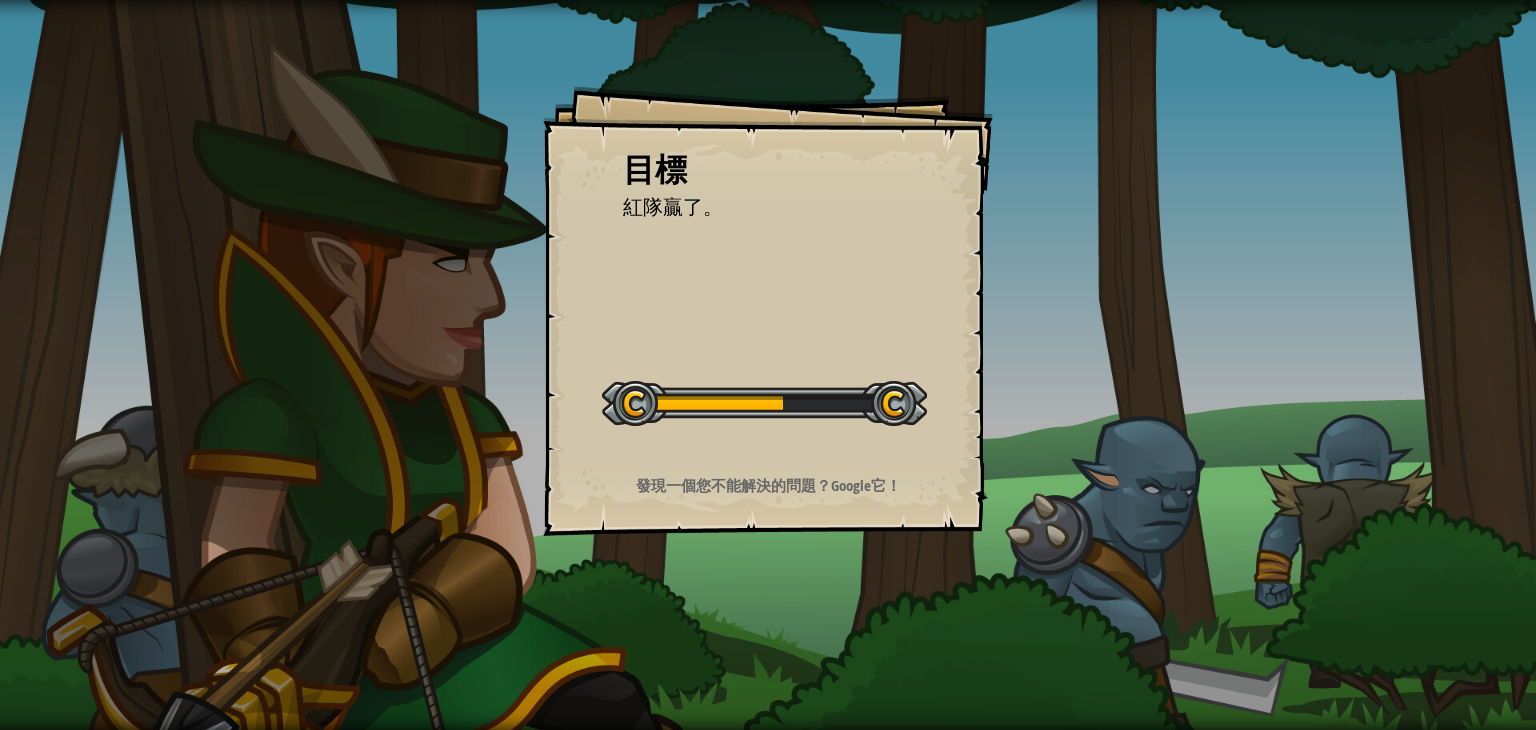 drag, startPoint x: 754, startPoint y: 591, endPoint x: 1526, endPoint y: 257, distance: 841.154 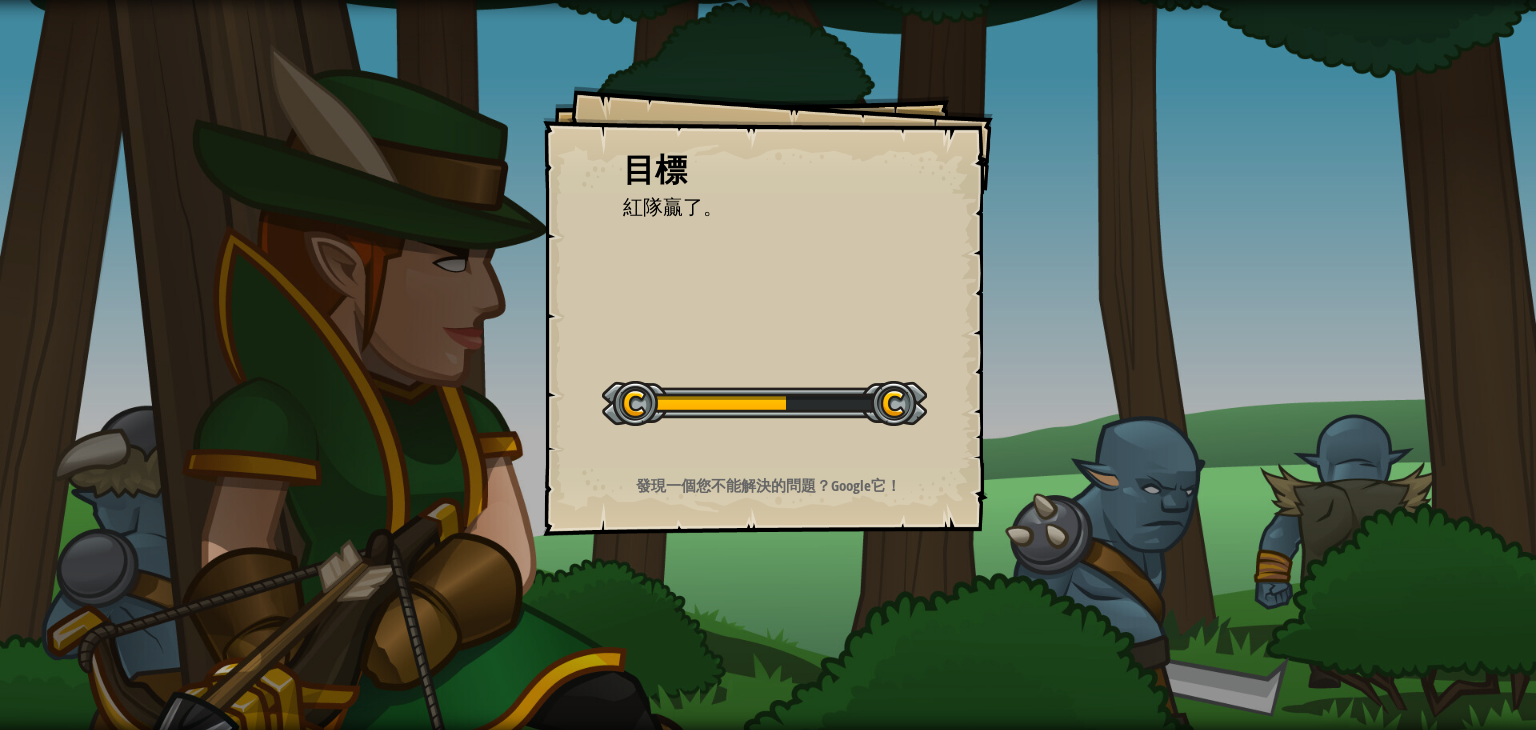 click on "目標 紅隊贏了。 開始戰役 從伺服器載入失敗 您將需要訂閱來開啟這關。 訂閱 您需要加入一個課程來遊玩此關卡。 回到我的課程 詢問您的老師來分派一個授權碼給您，這樣您就可以繼續遊玩CodeCombat! 回到我的課程 此關卡已鎖定。
回到我的課程 發現一個您不能解決的問題？Google它！" at bounding box center [768, 365] 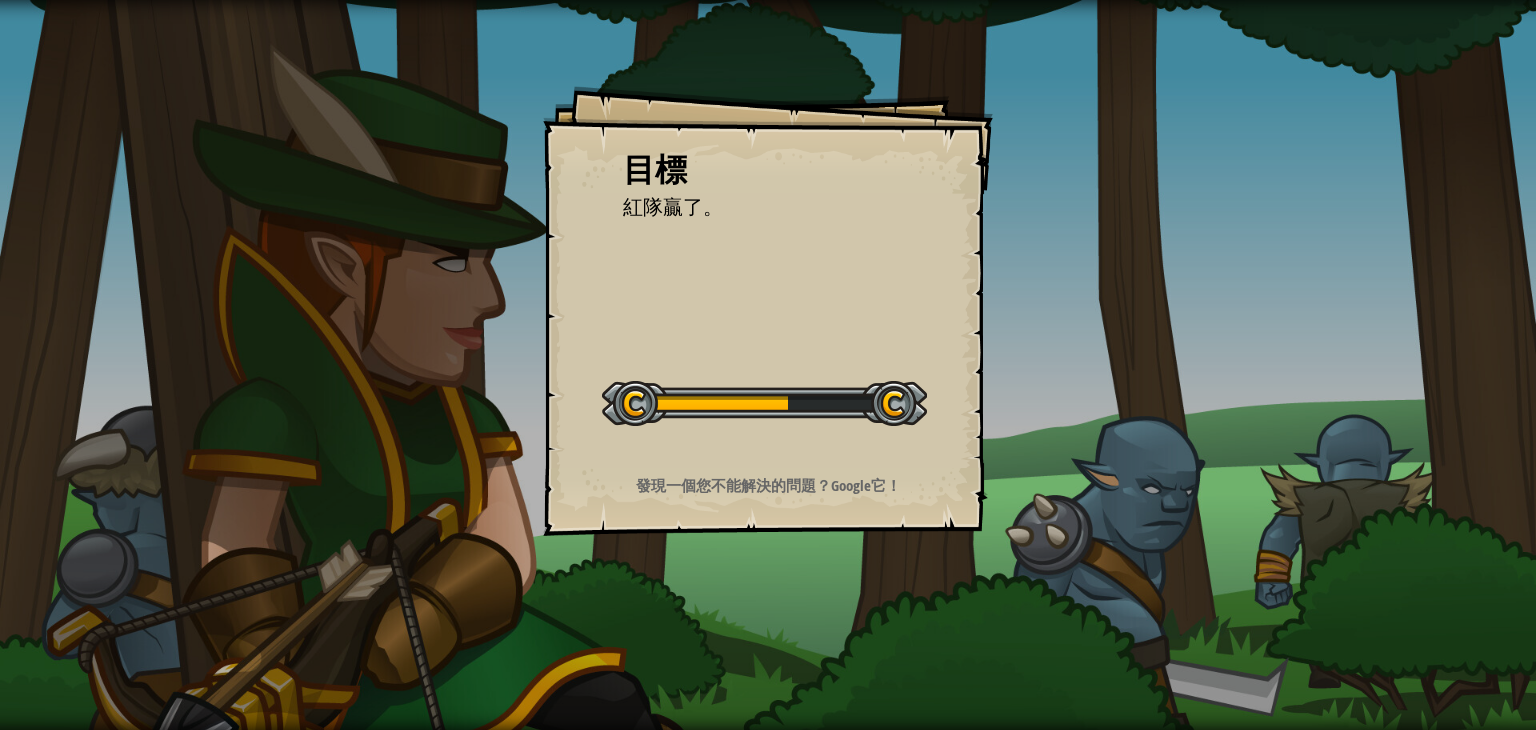drag, startPoint x: 1053, startPoint y: 193, endPoint x: 1001, endPoint y: 378, distance: 192.16919 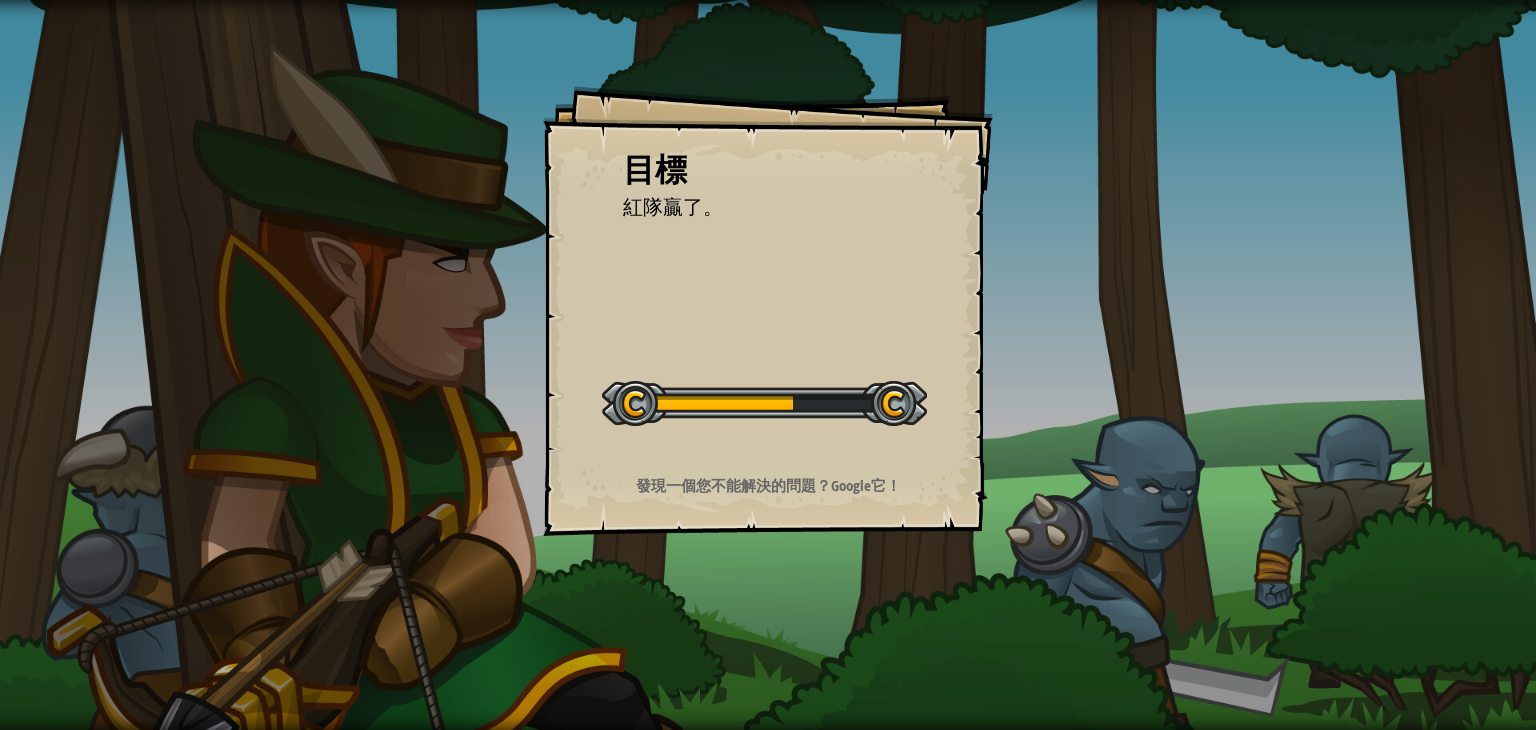 drag, startPoint x: 1001, startPoint y: 378, endPoint x: 952, endPoint y: 393, distance: 51.24451 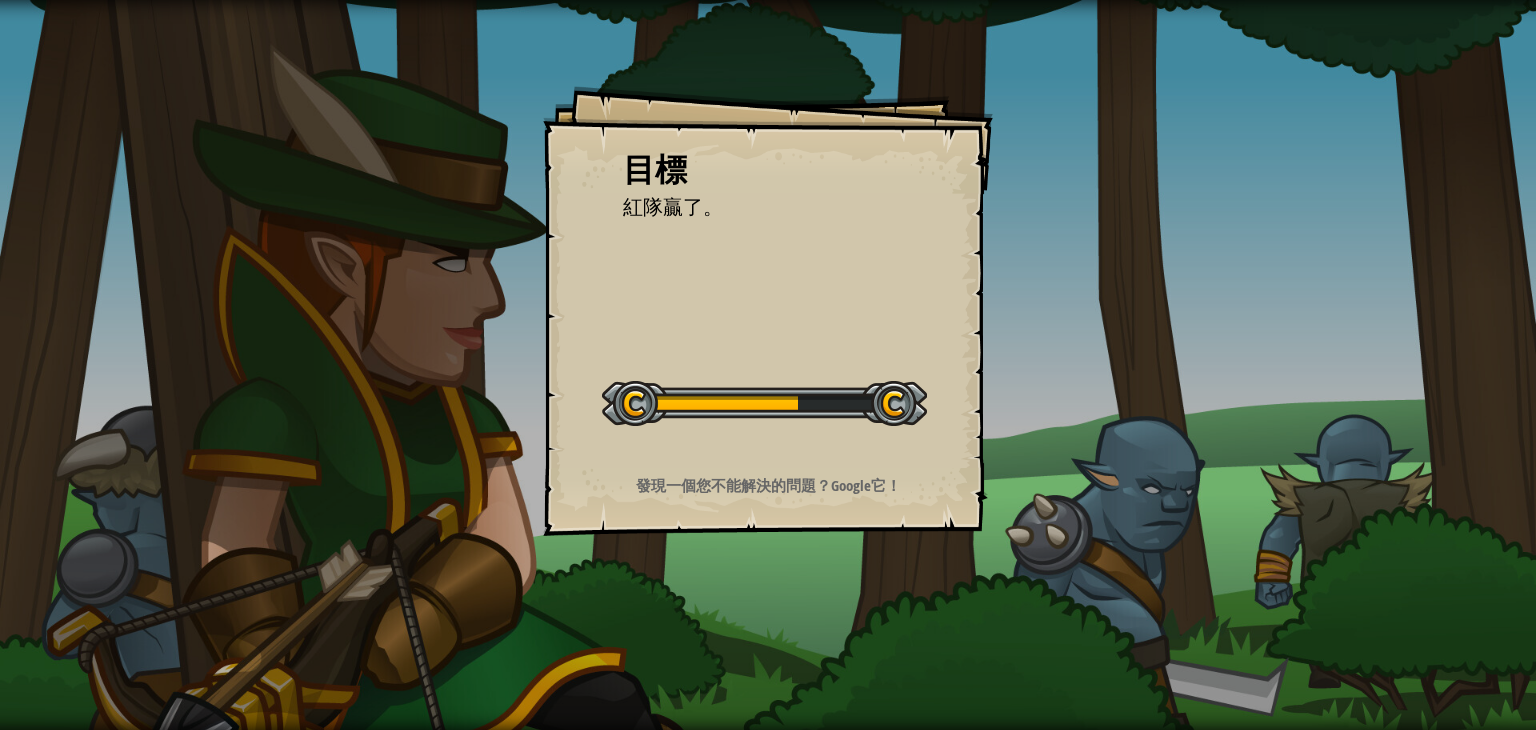 click on "目標 紅隊贏了。 開始戰役 從伺服器載入失敗 您將需要訂閱來開啟這關。 訂閱 您需要加入一個課程來遊玩此關卡。 回到我的課程 詢問您的老師來分派一個授權碼給您，這樣您就可以繼續遊玩CodeCombat! 回到我的課程 此關卡已鎖定。
回到我的課程 發現一個您不能解決的問題？Google它！" at bounding box center [768, 311] 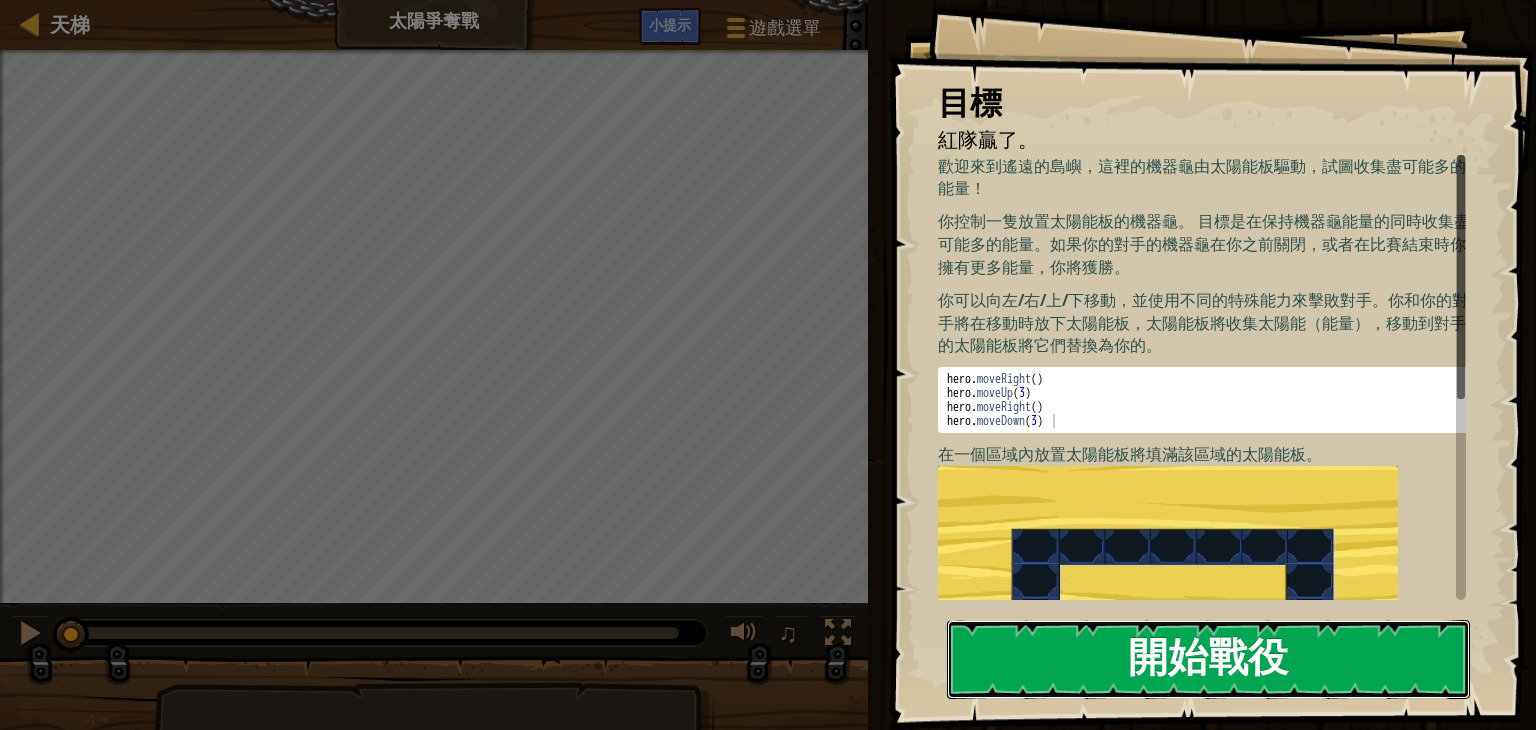 click on "開始戰役" at bounding box center [1208, 659] 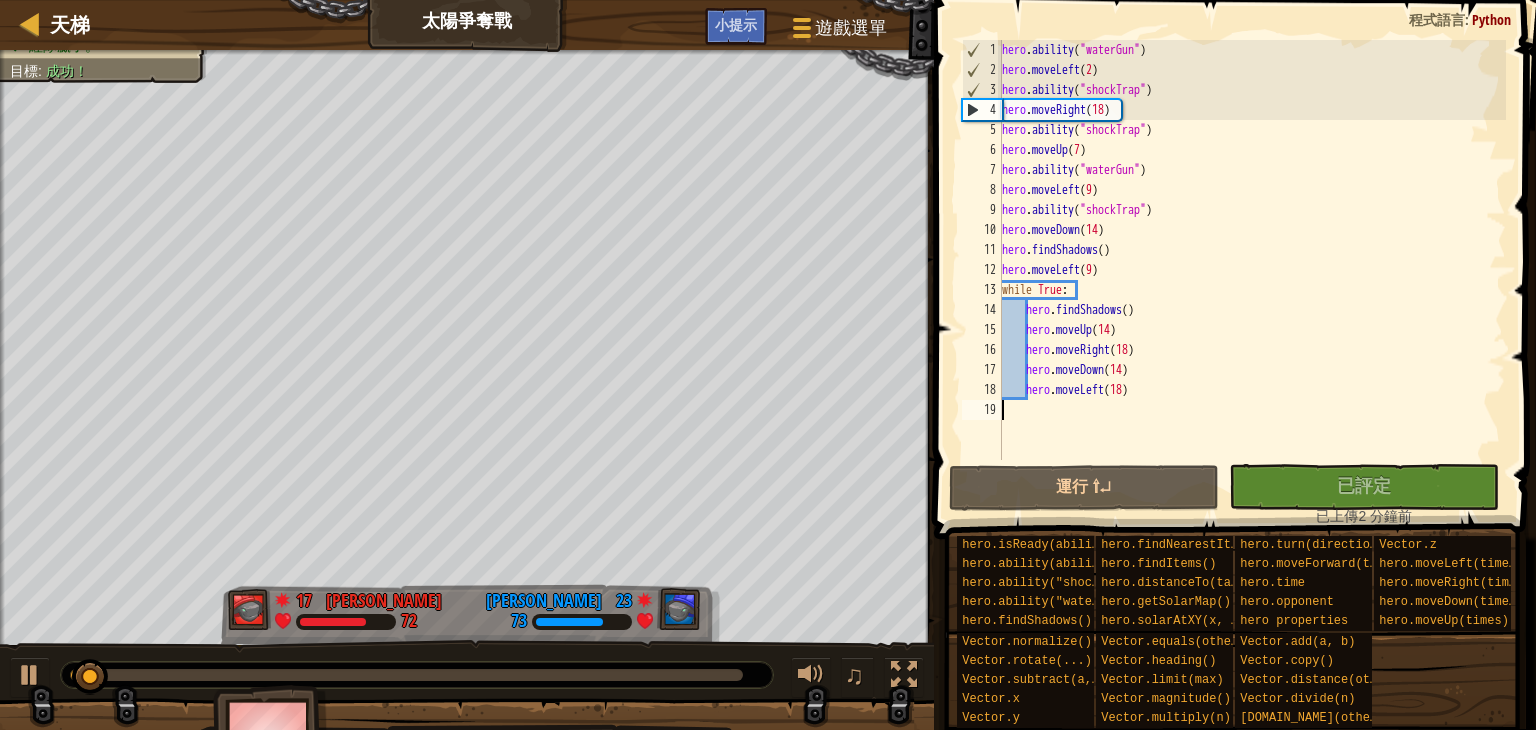 type on "hero.moveLeft(18)" 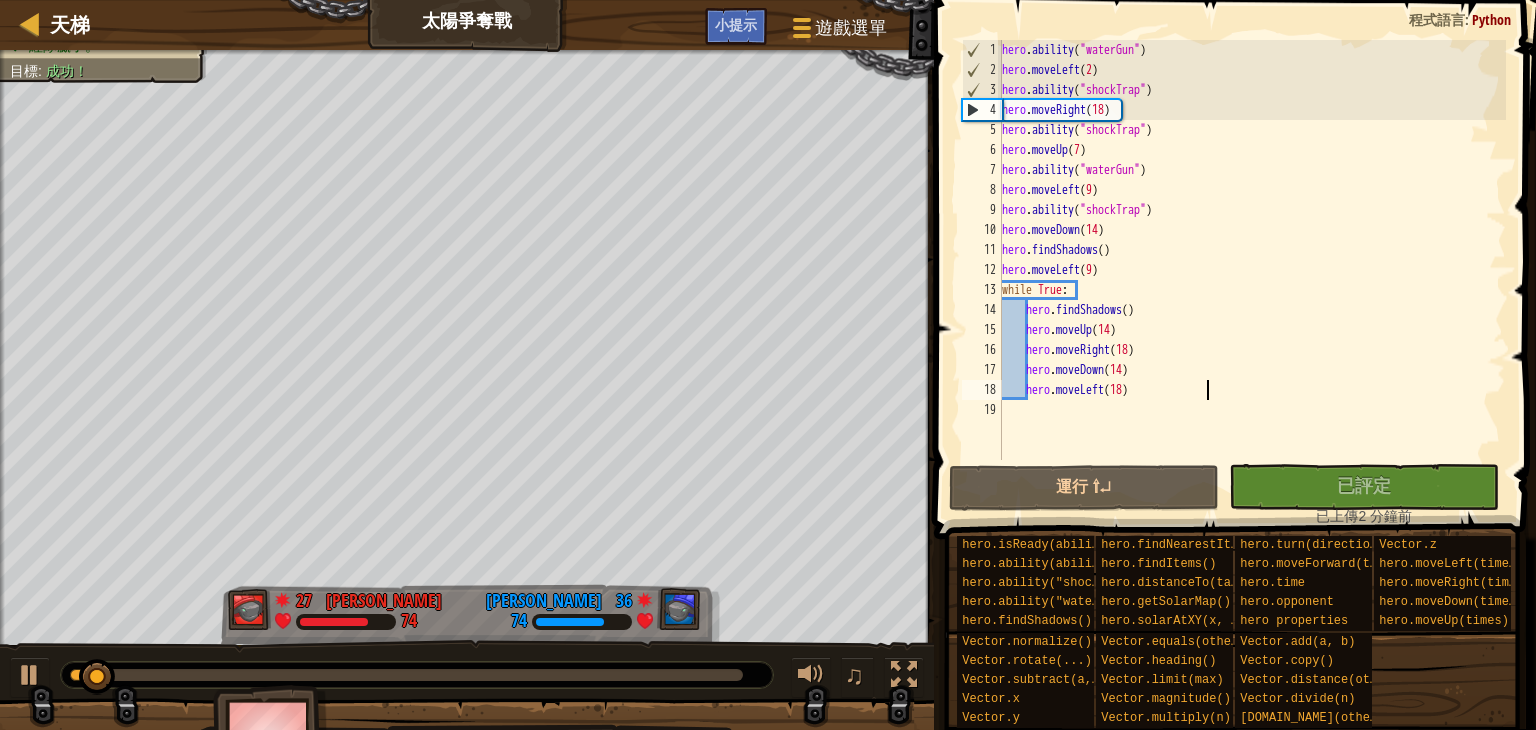 scroll, scrollTop: 0, scrollLeft: 0, axis: both 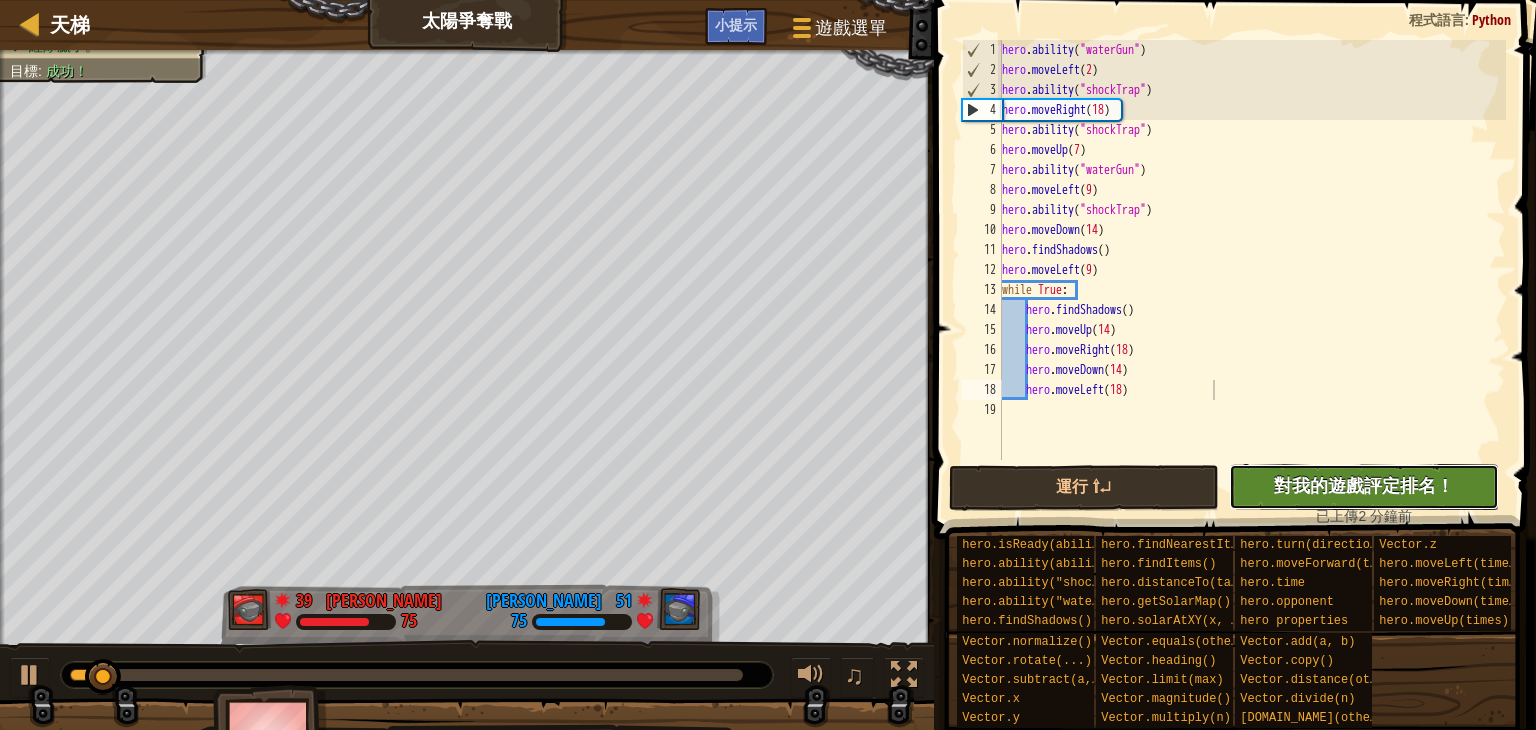 click on "對我的遊戲評定排名！" at bounding box center (1364, 485) 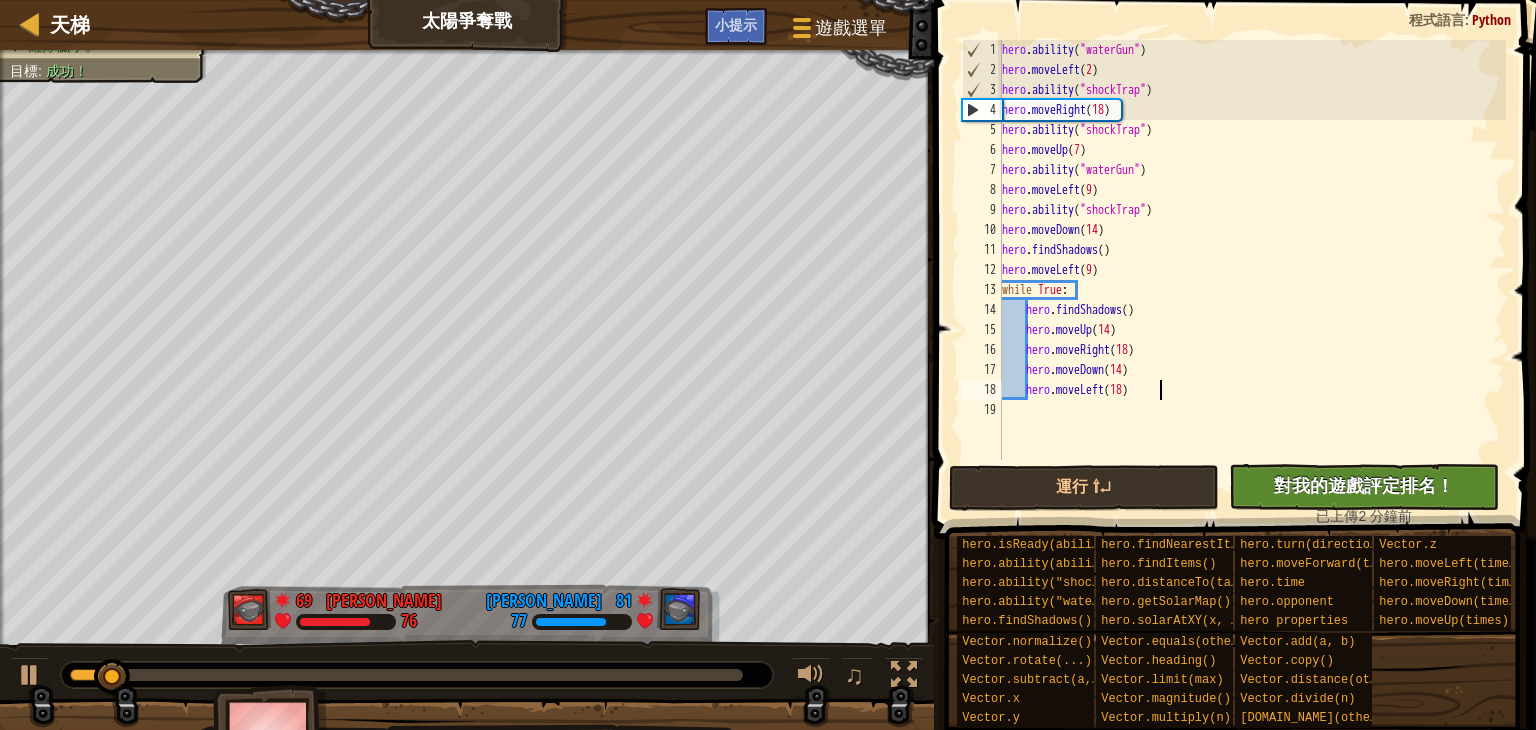 type on "hero.moveLeft(18)" 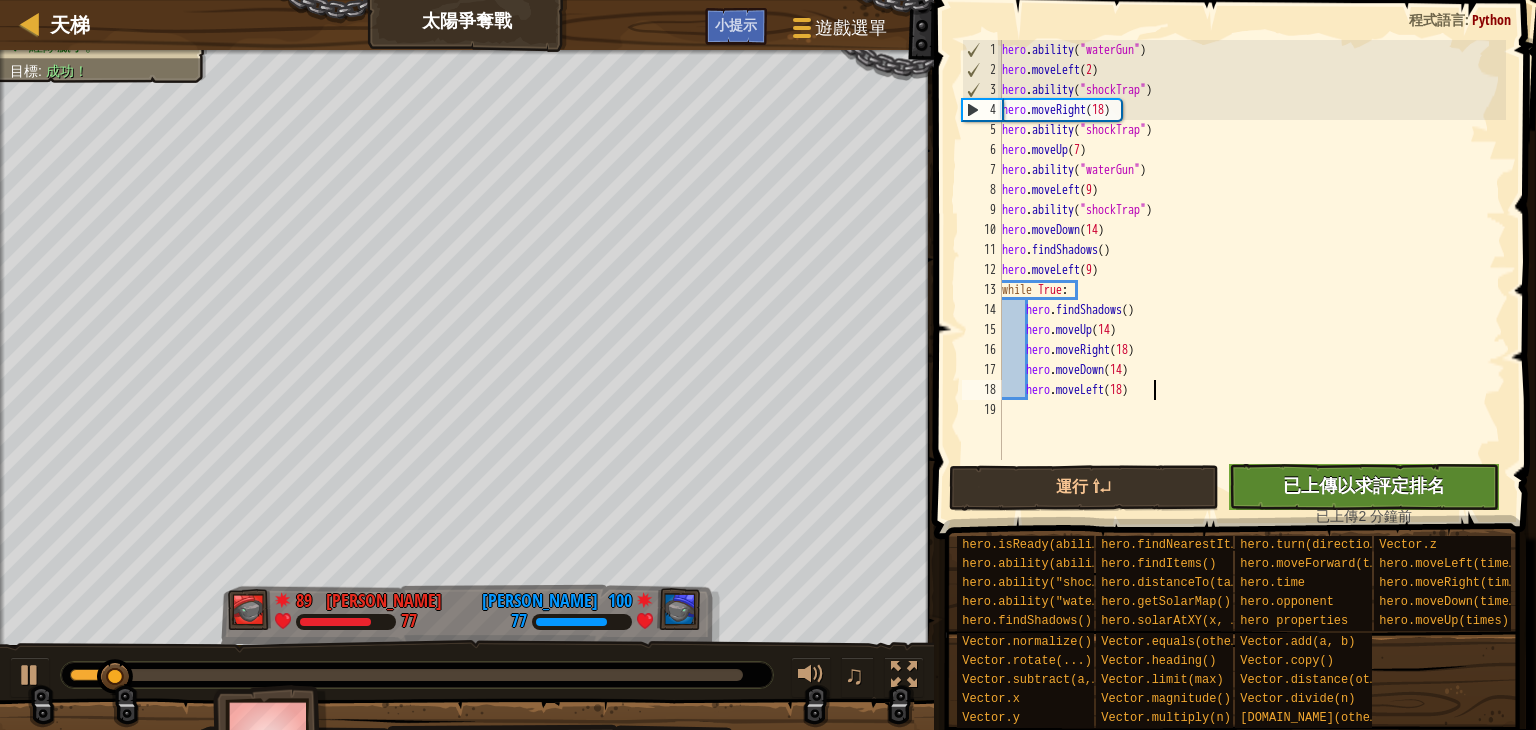 click on "沒有新程式碼可評定排名 對我的遊戲評定排名！ 上傳中… 已上傳以求評定排名 評定失敗 已評定 已上傳  2 分鐘前" at bounding box center (1354, 495) 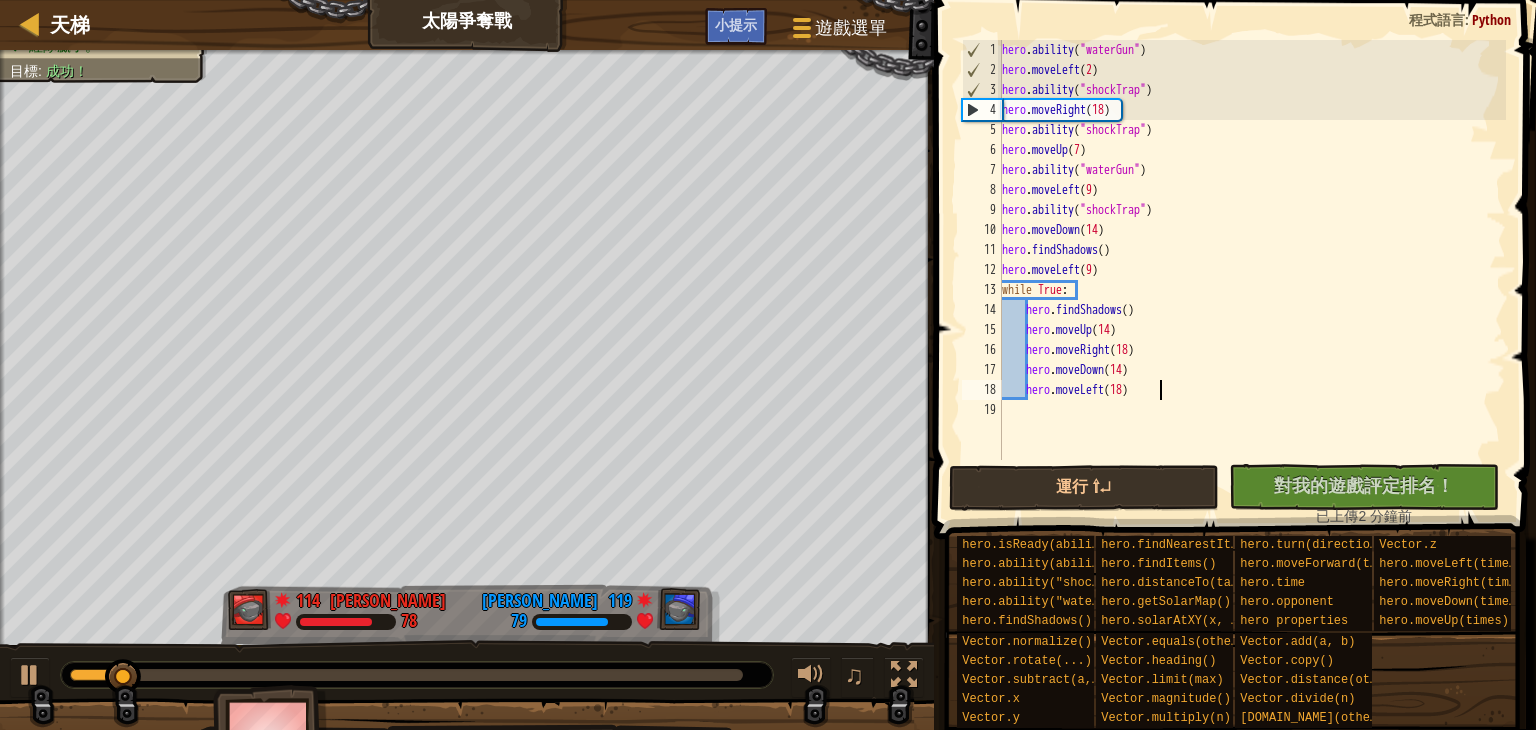 scroll, scrollTop: 0, scrollLeft: 0, axis: both 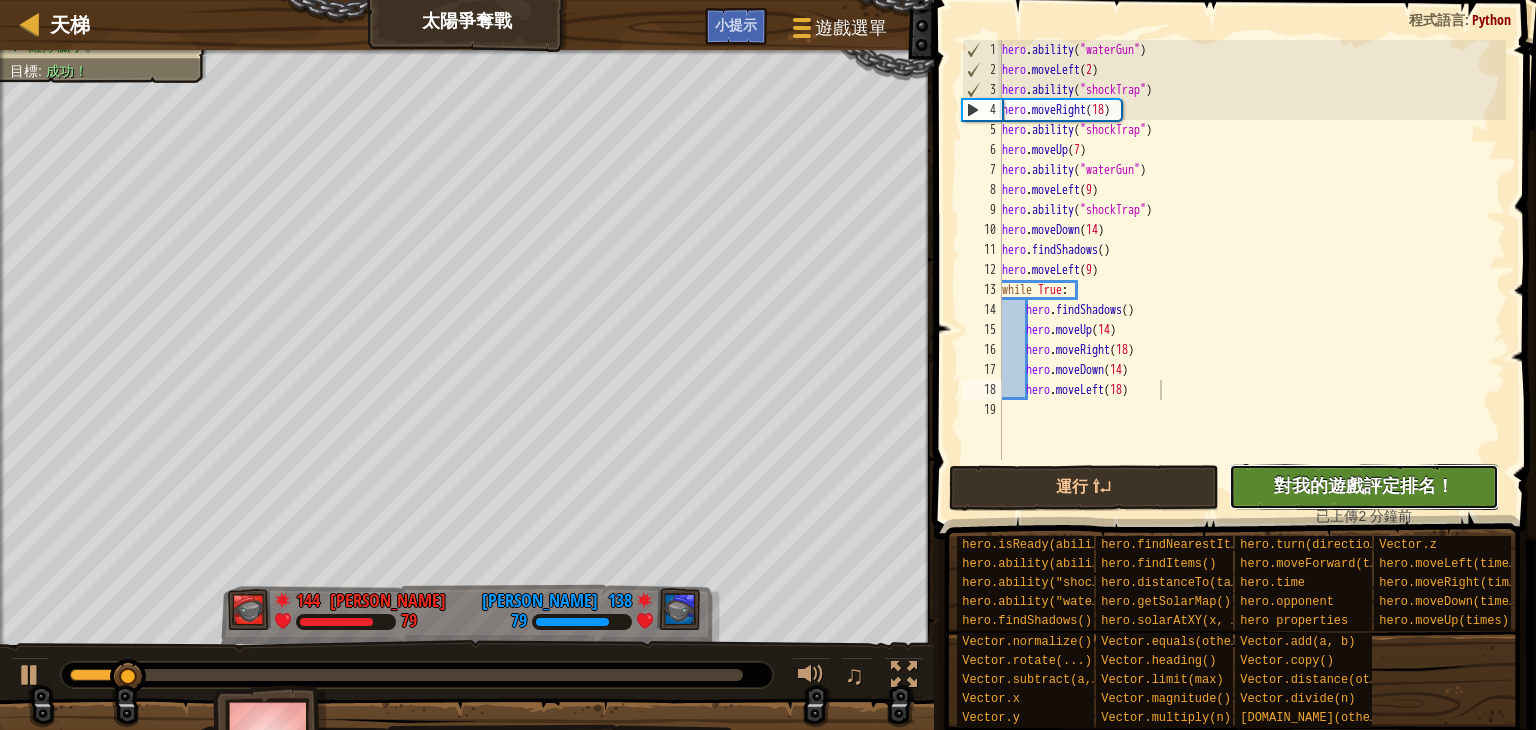 click on "沒有新程式碼可評定排名 對我的遊戲評定排名！ 上傳中… 已上傳以求評定排名 評定失敗 已評定" at bounding box center [1364, 487] 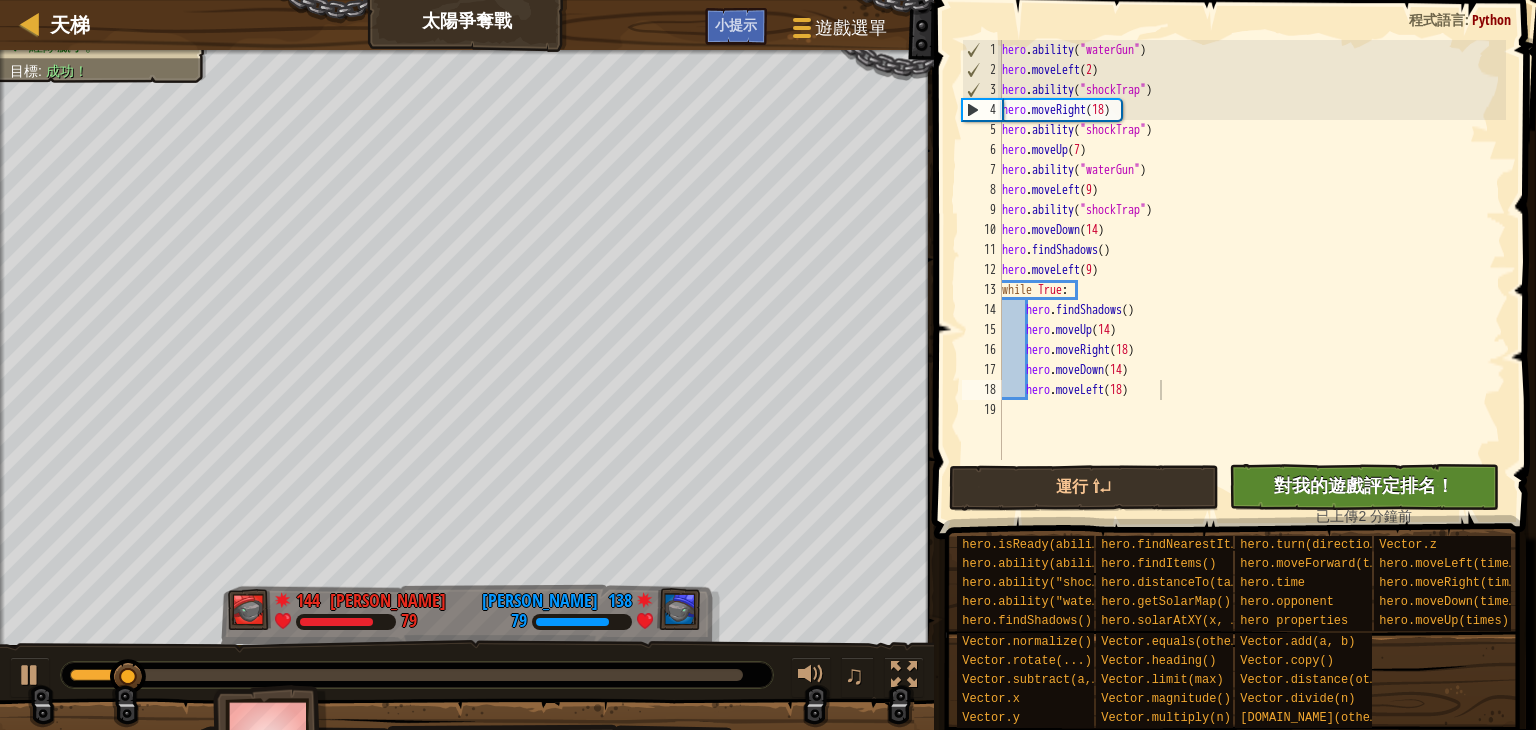 type on "hero.moveLeft(18)" 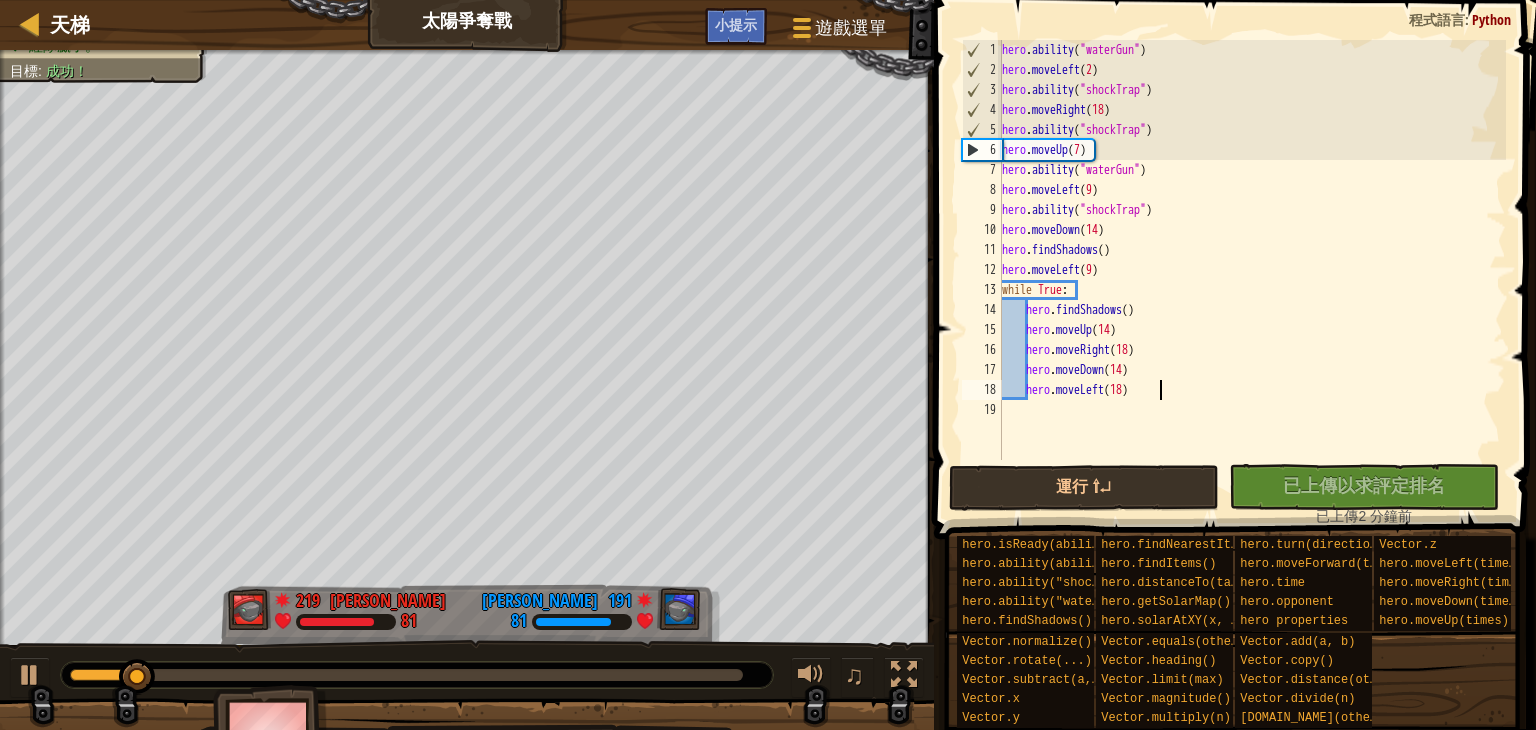 scroll, scrollTop: 0, scrollLeft: 0, axis: both 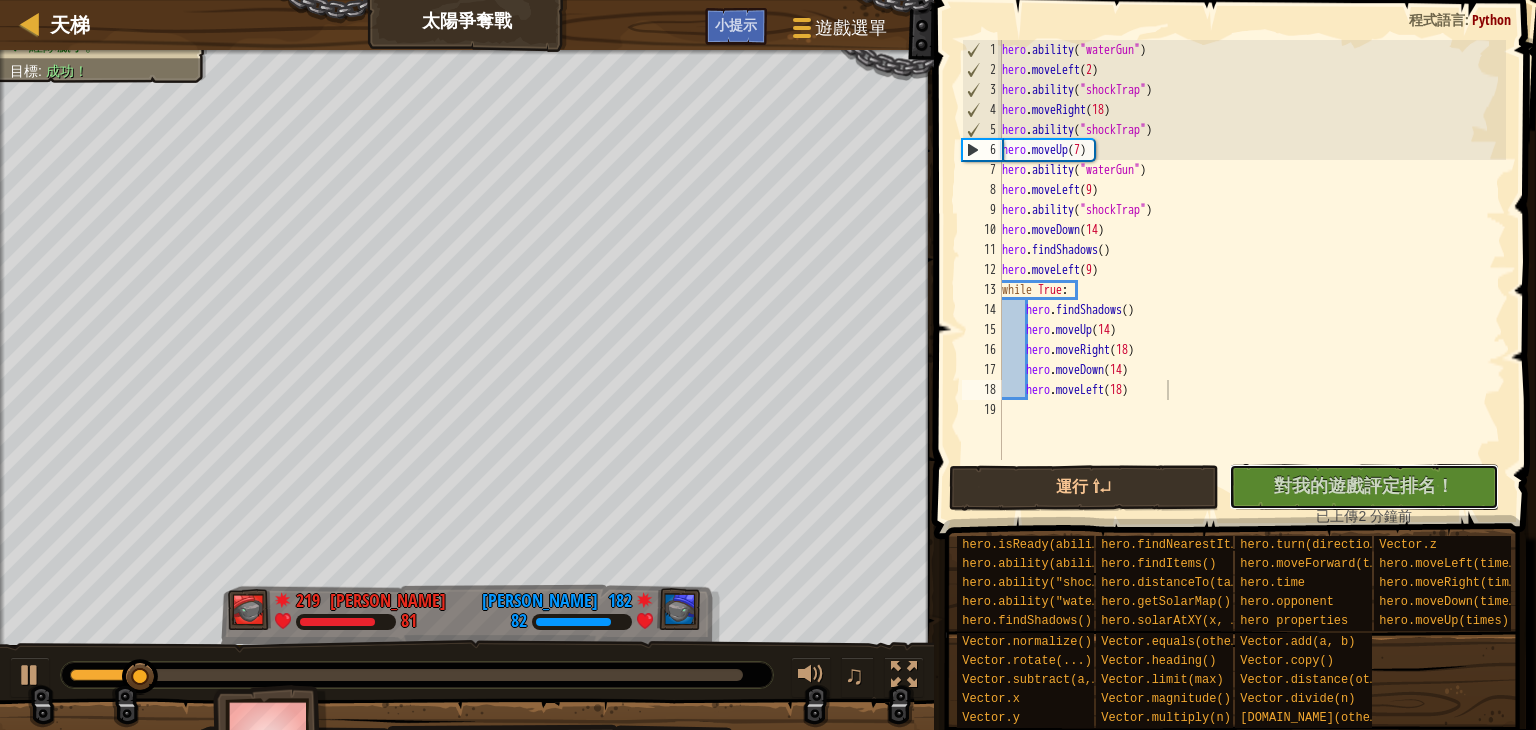 click on "對我的遊戲評定排名！" at bounding box center (1364, 485) 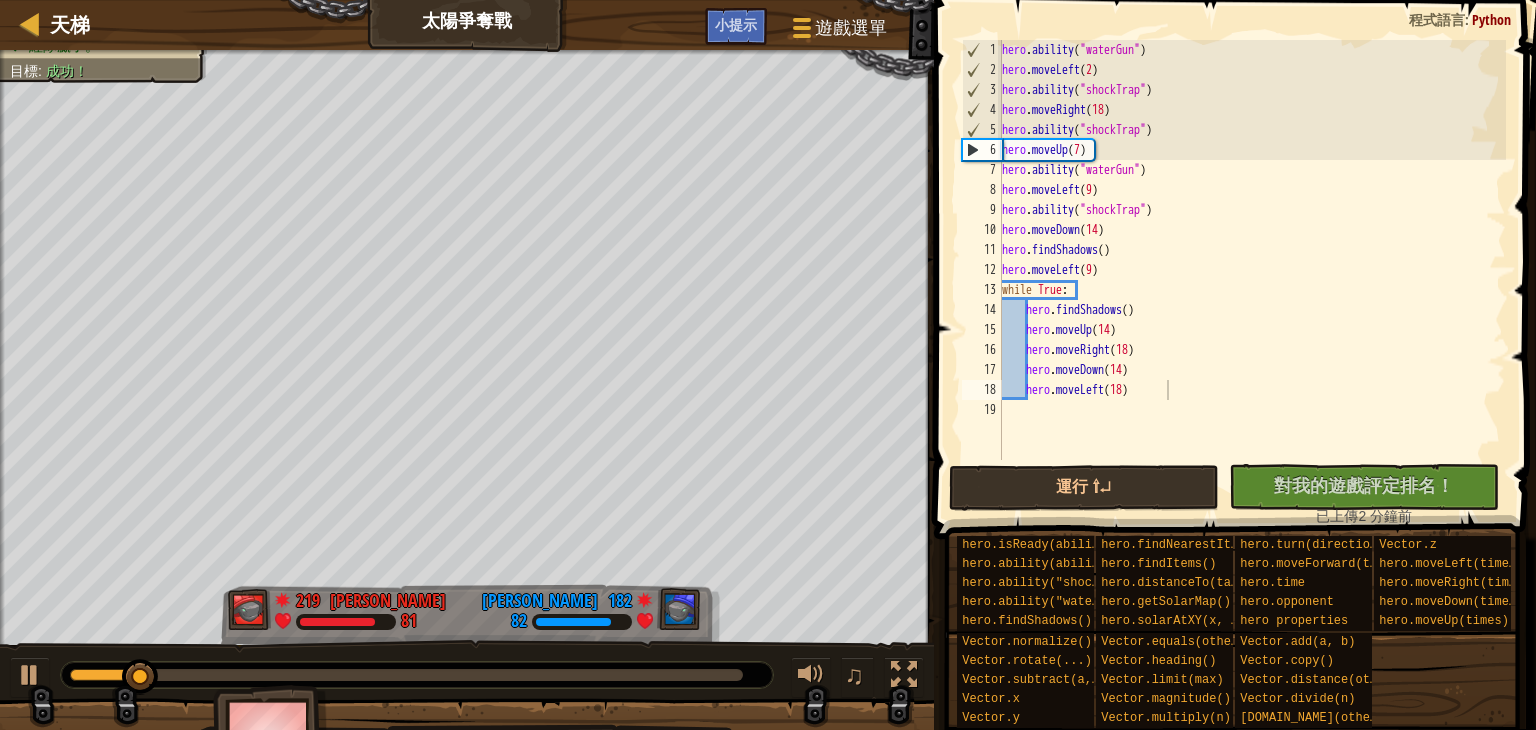 type on "hero.moveLeft(18)" 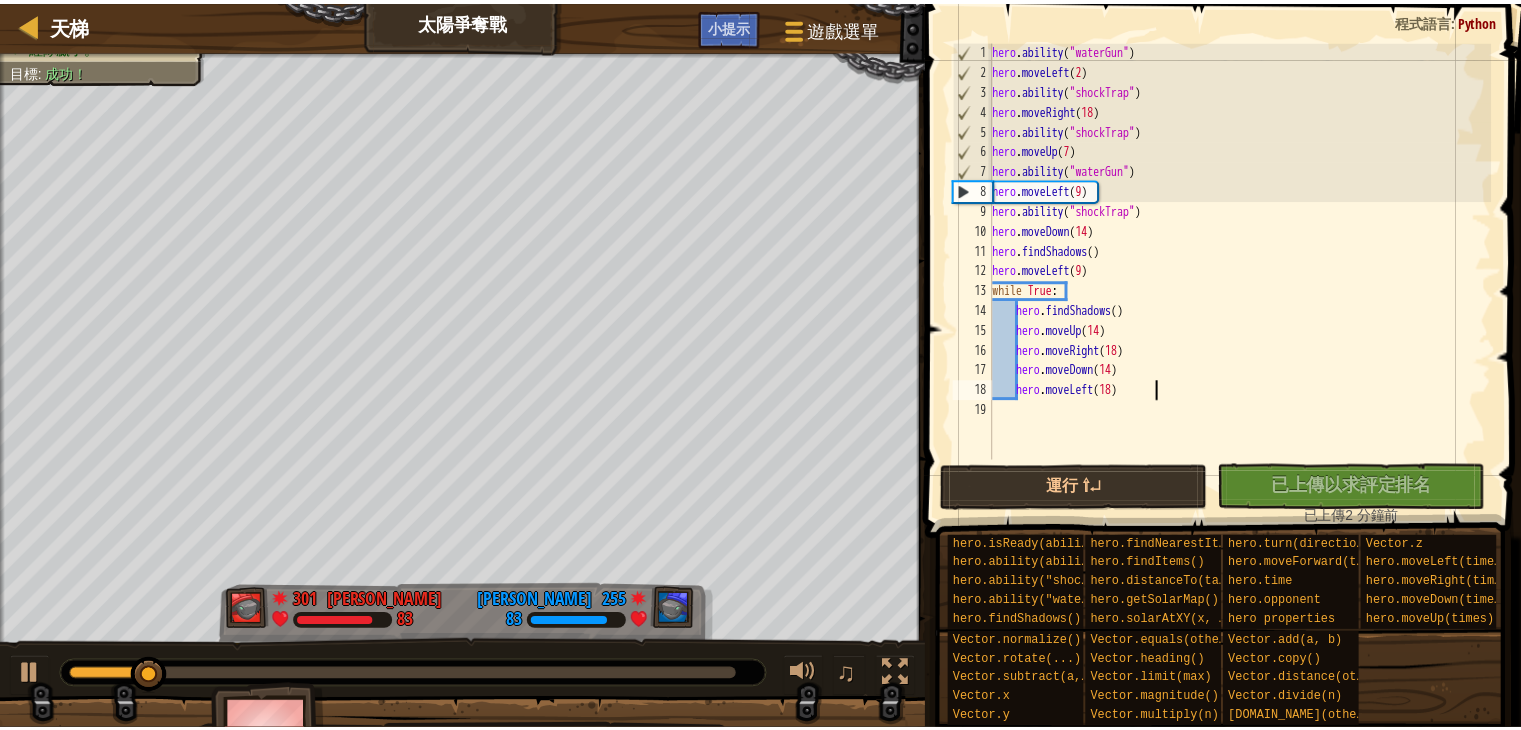 scroll, scrollTop: 0, scrollLeft: 0, axis: both 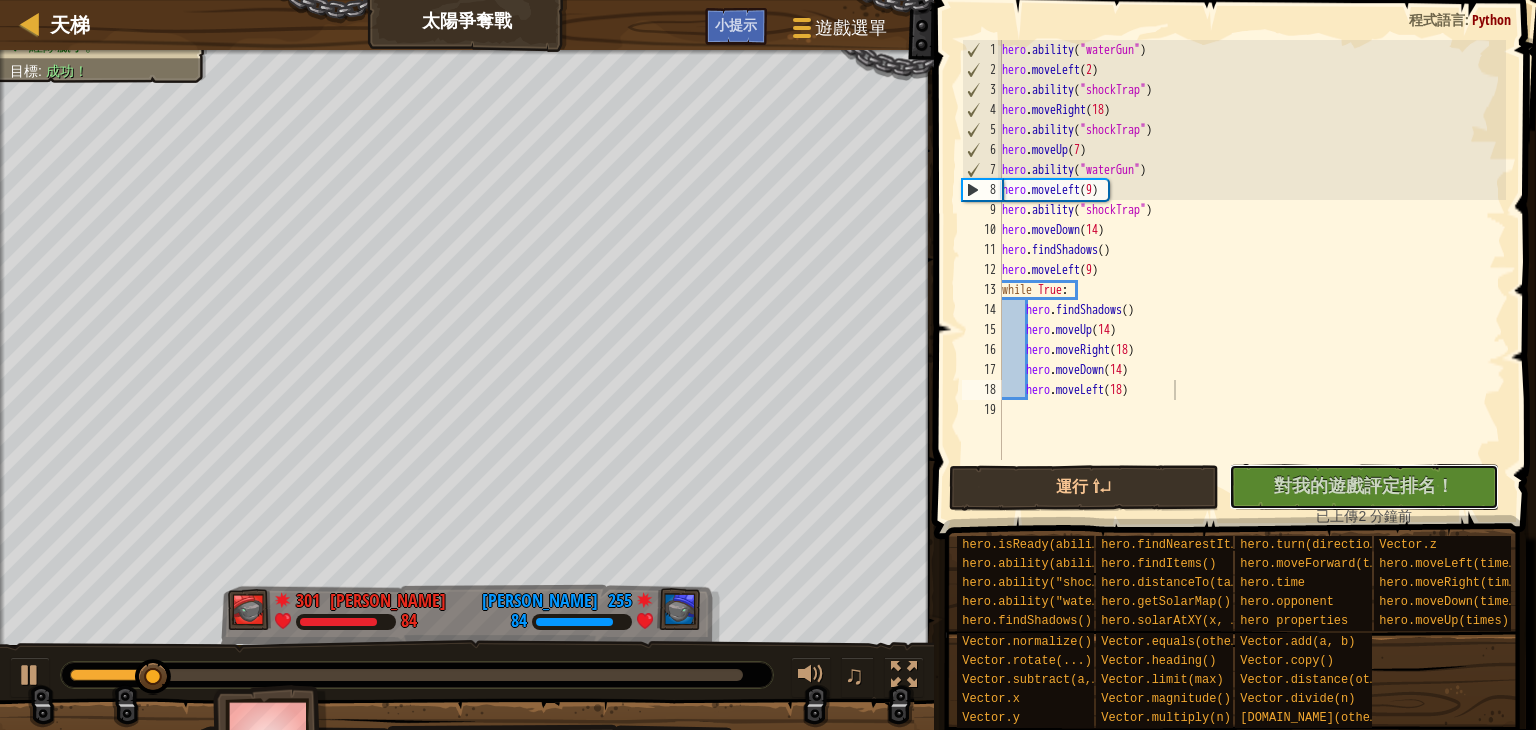 drag, startPoint x: 1421, startPoint y: 493, endPoint x: 1396, endPoint y: 528, distance: 43.011627 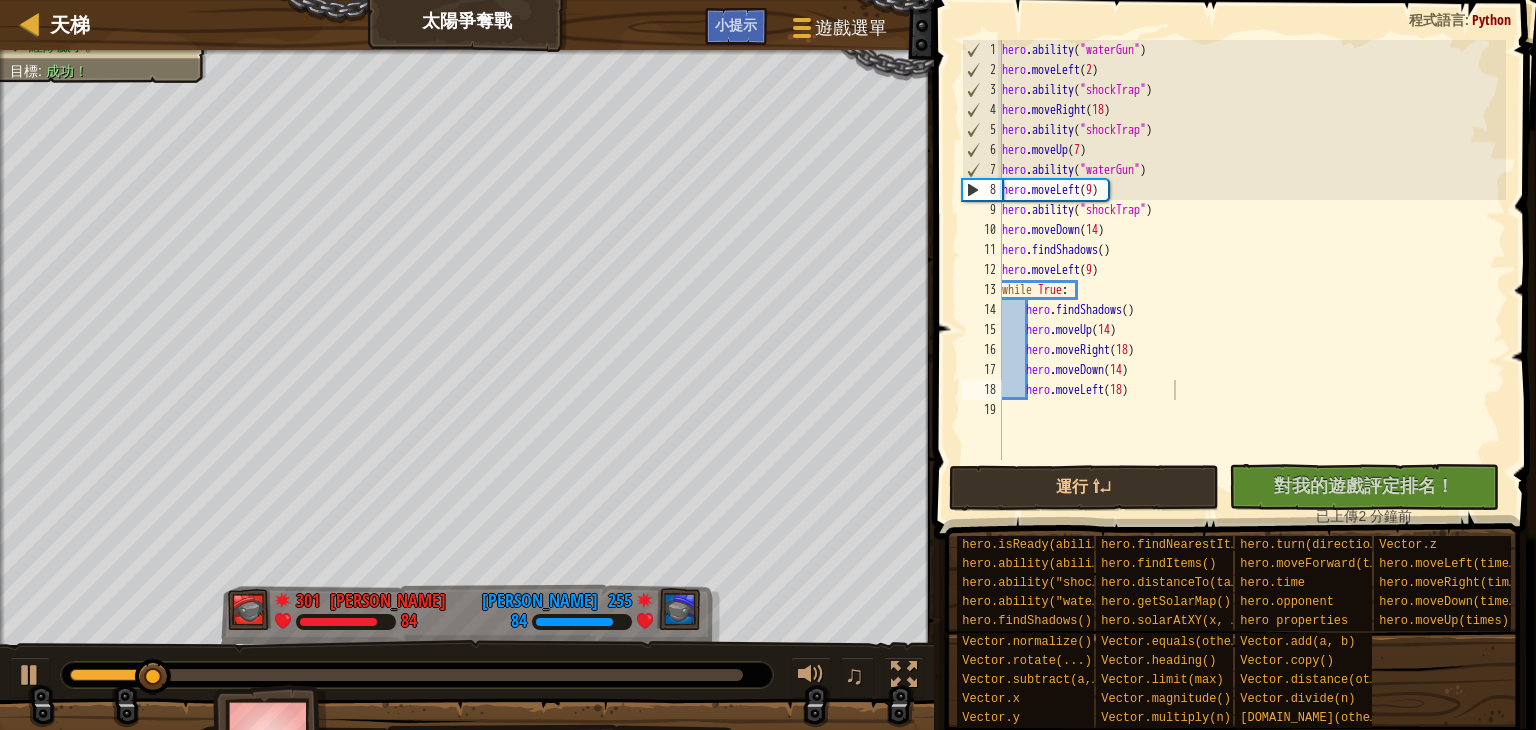 type on "hero.moveLeft(18)" 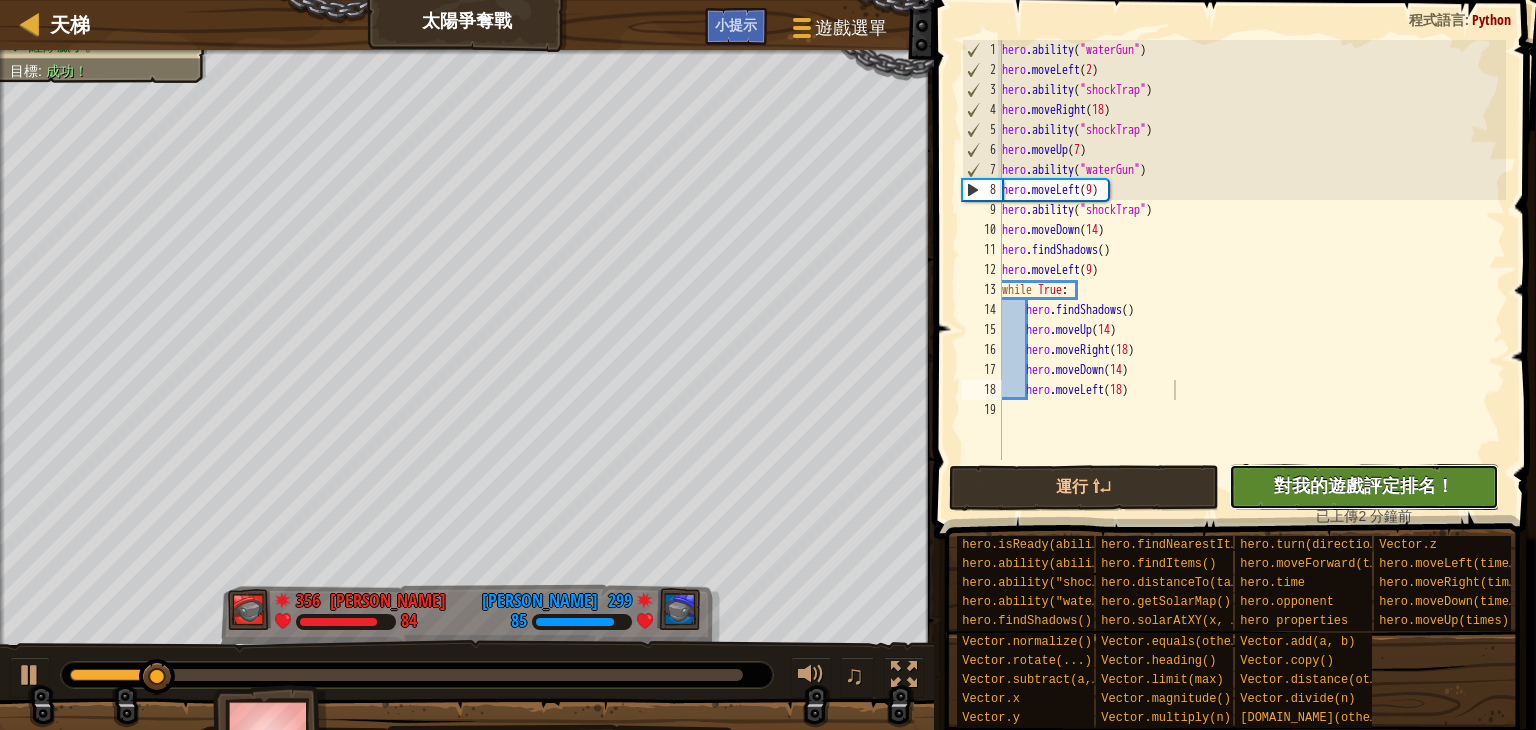 click on "沒有新程式碼可評定排名 對我的遊戲評定排名！ 上傳中… 已上傳以求評定排名 評定失敗 已評定" at bounding box center [1364, 487] 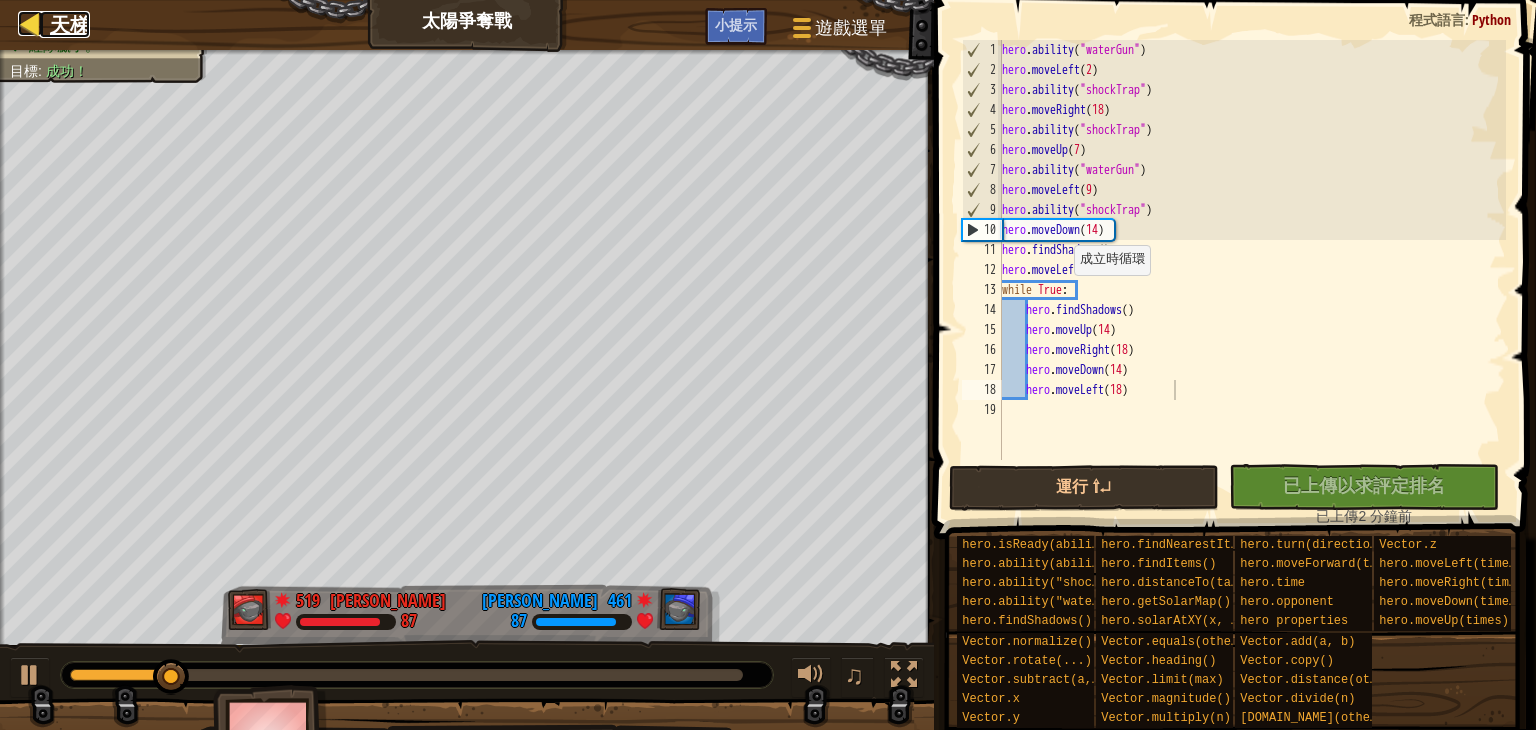 click on "天梯" at bounding box center [70, 24] 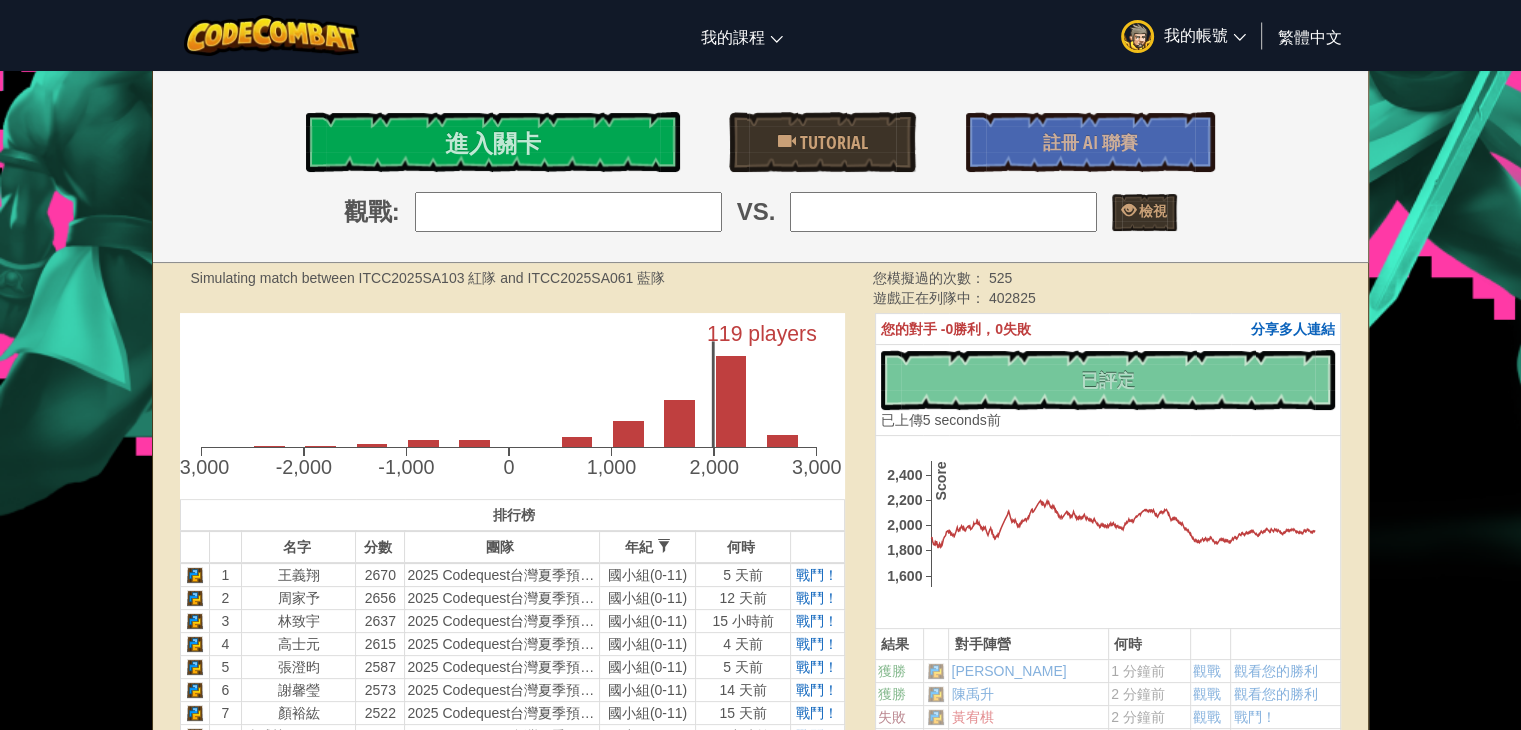scroll, scrollTop: 500, scrollLeft: 0, axis: vertical 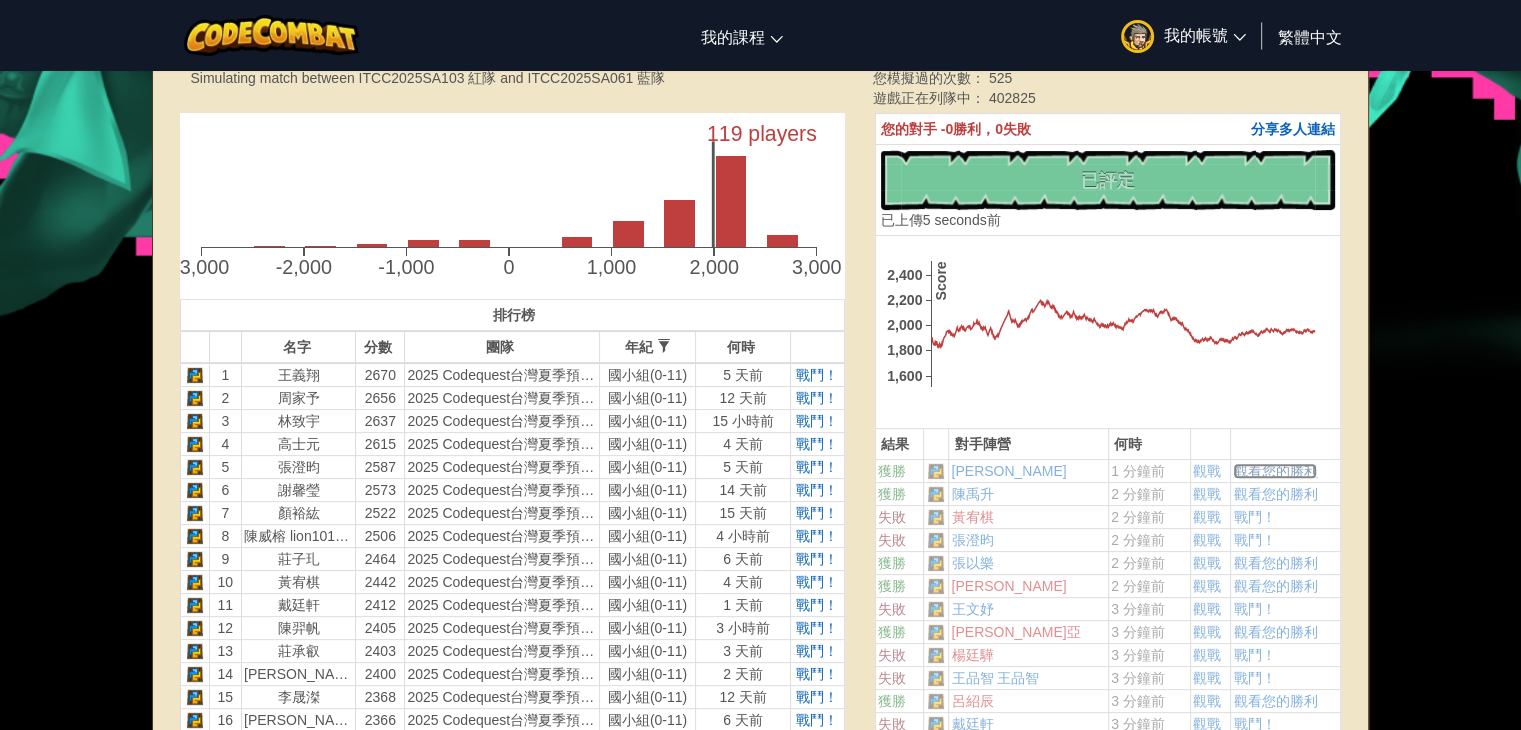 click on "觀看您的勝利" at bounding box center [1275, 471] 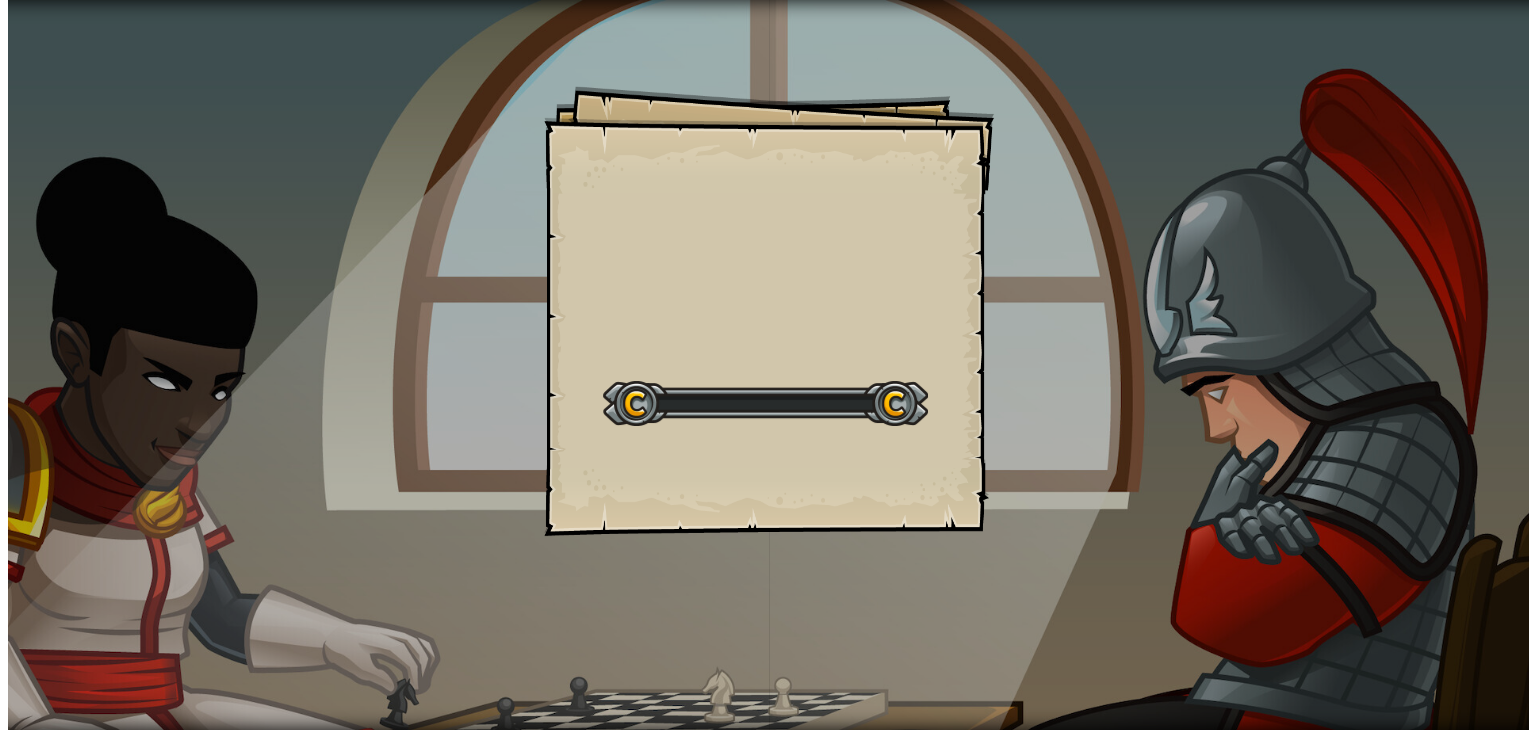 scroll, scrollTop: 0, scrollLeft: 0, axis: both 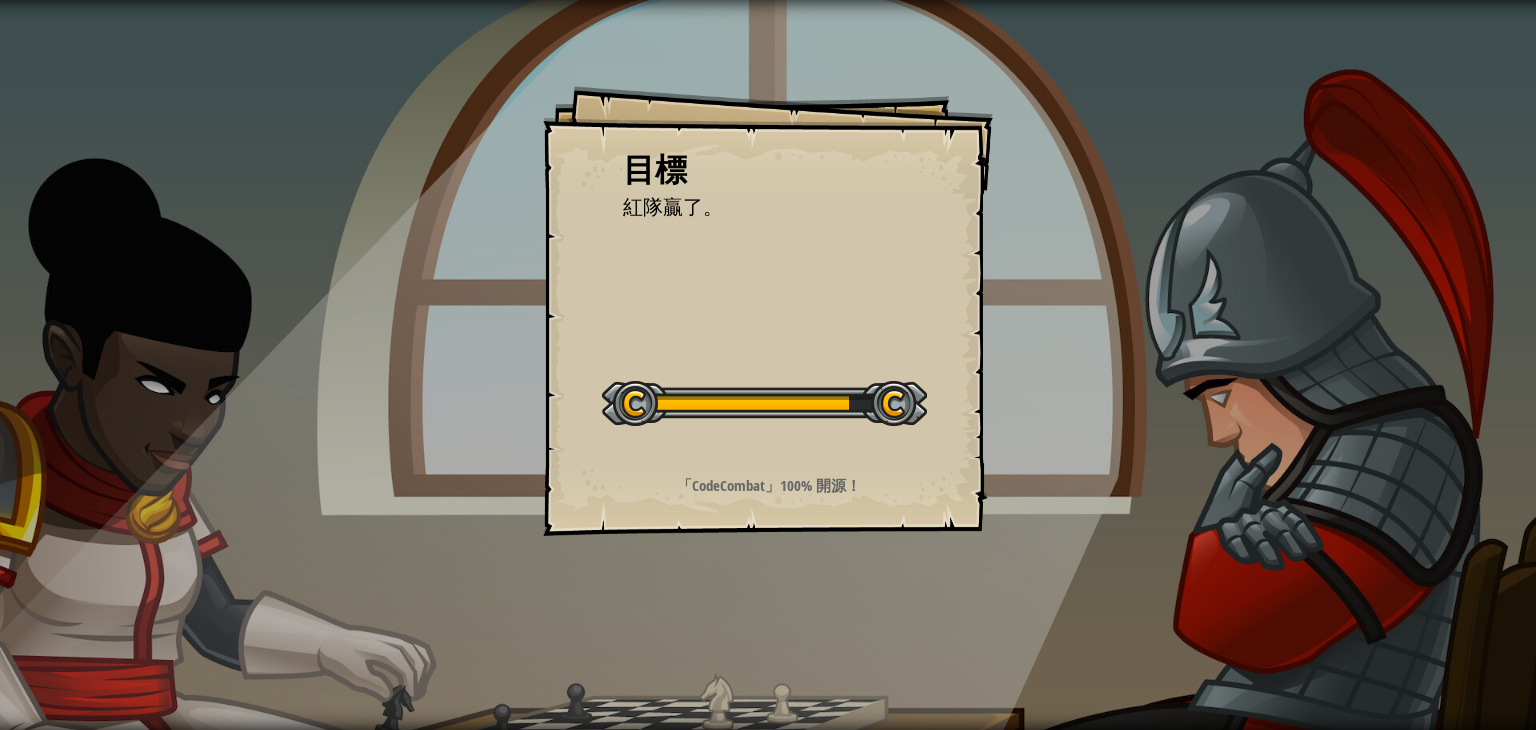 drag, startPoint x: 880, startPoint y: 385, endPoint x: 605, endPoint y: 353, distance: 276.85556 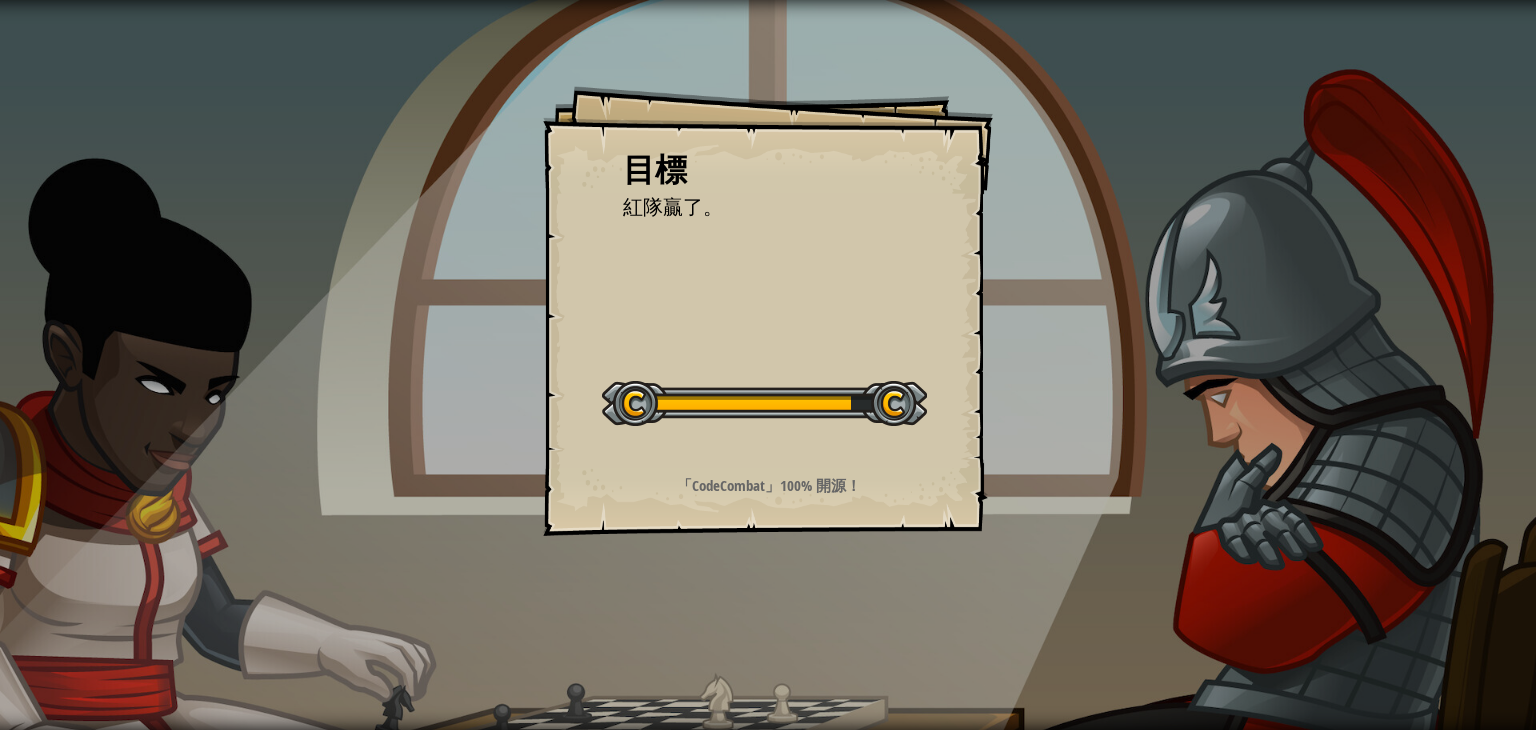 drag, startPoint x: 604, startPoint y: 352, endPoint x: 630, endPoint y: 356, distance: 26.305893 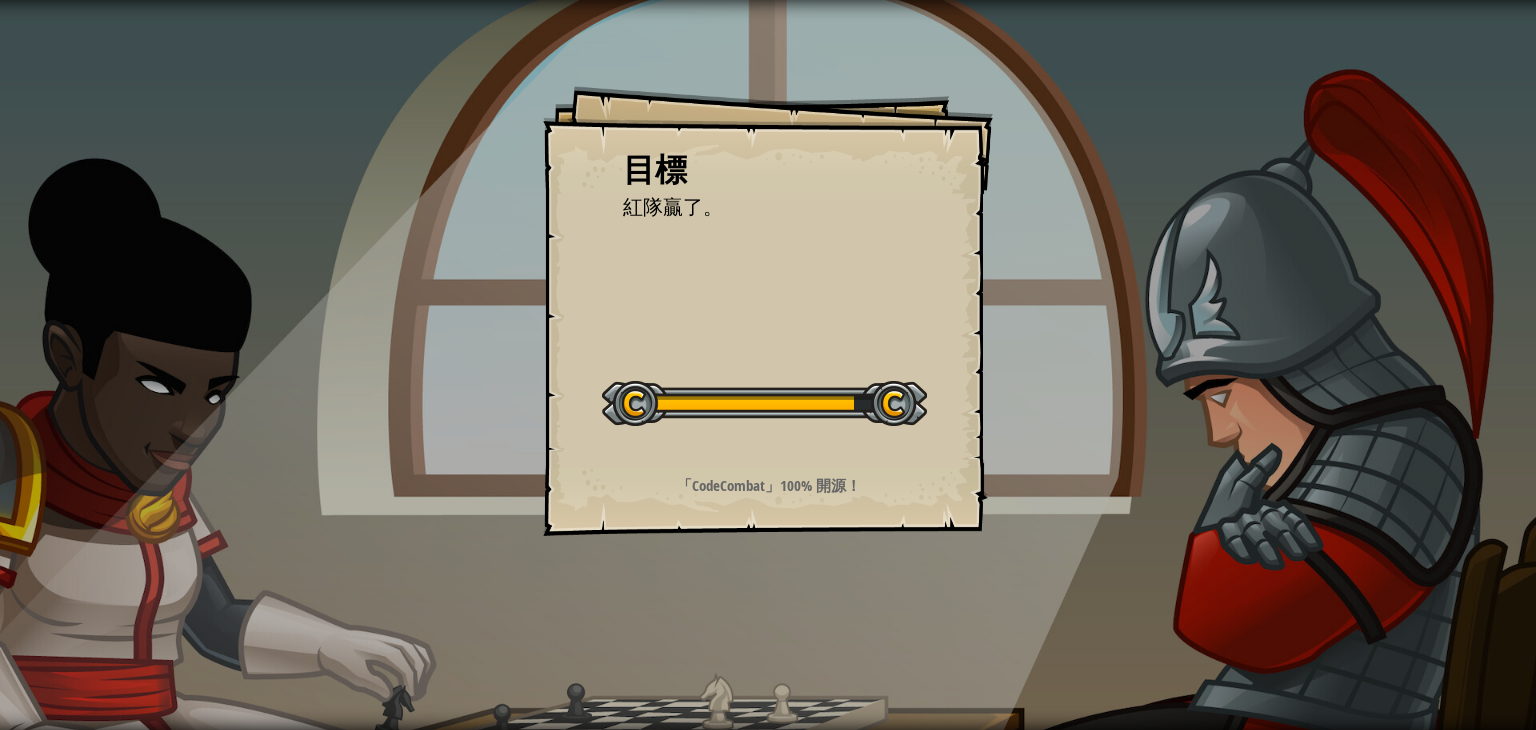 drag, startPoint x: 630, startPoint y: 356, endPoint x: 632, endPoint y: 371, distance: 15.132746 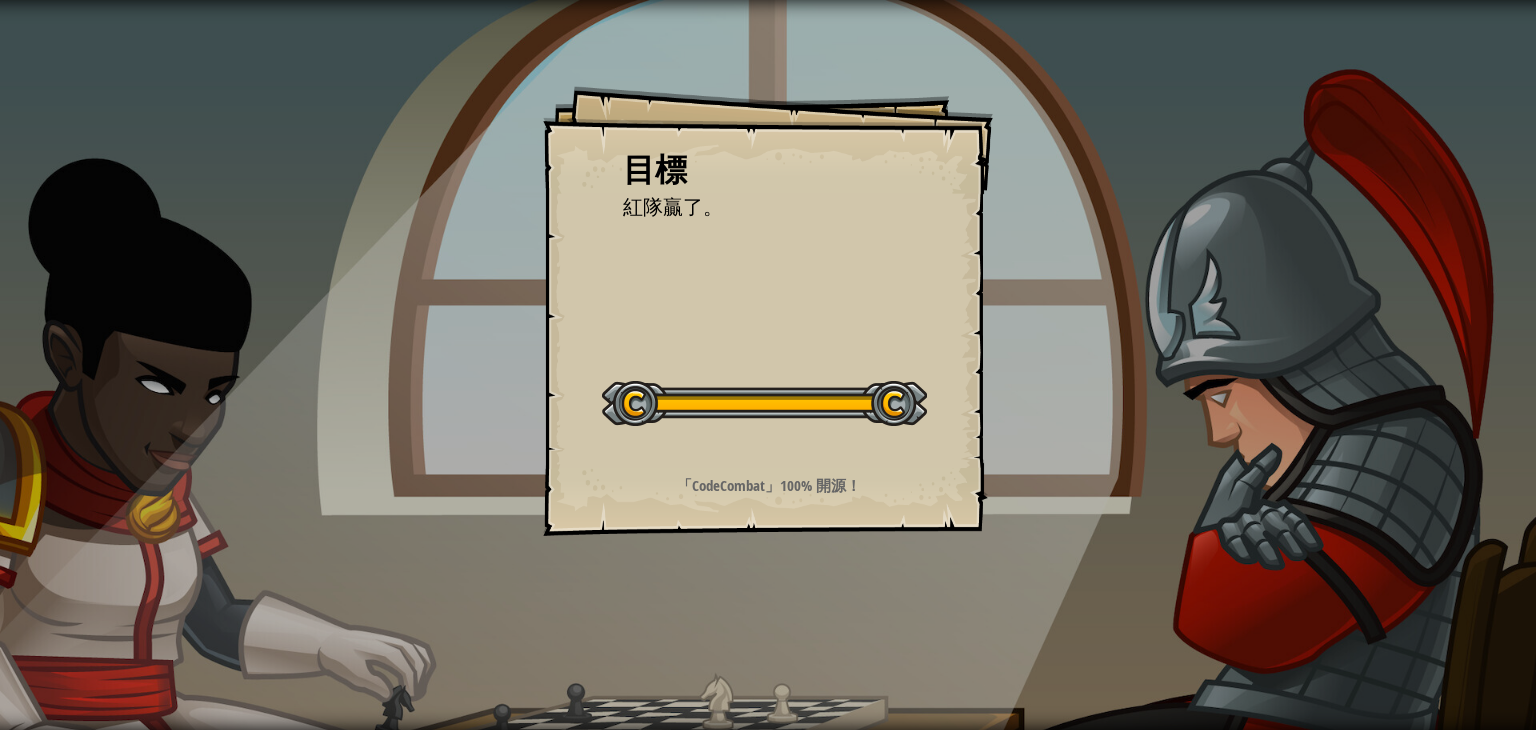 click on "目標 紅隊贏了。 開始戰役 從伺服器載入失敗 您將需要訂閱來開啟這關。 訂閱 您需要加入一個課程來遊玩此關卡。 回到我的課程 詢問您的老師來分派一個授權碼給您，這樣您就可以繼續遊玩CodeCombat! 回到我的課程 此關卡已鎖定。
回到我的課程 「CodeCombat」100% 開源！" at bounding box center (768, 365) 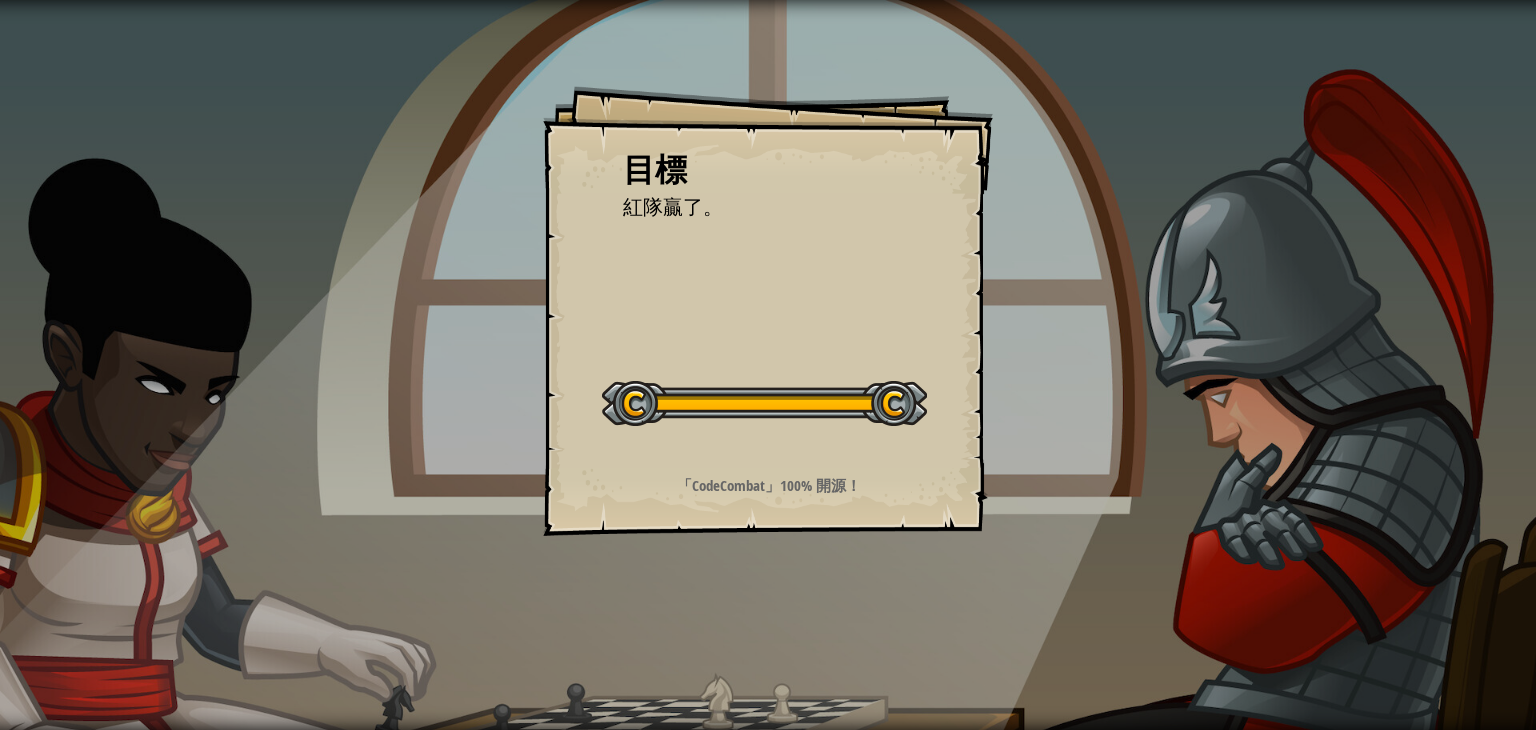 drag, startPoint x: 1036, startPoint y: 378, endPoint x: 790, endPoint y: 399, distance: 246.89471 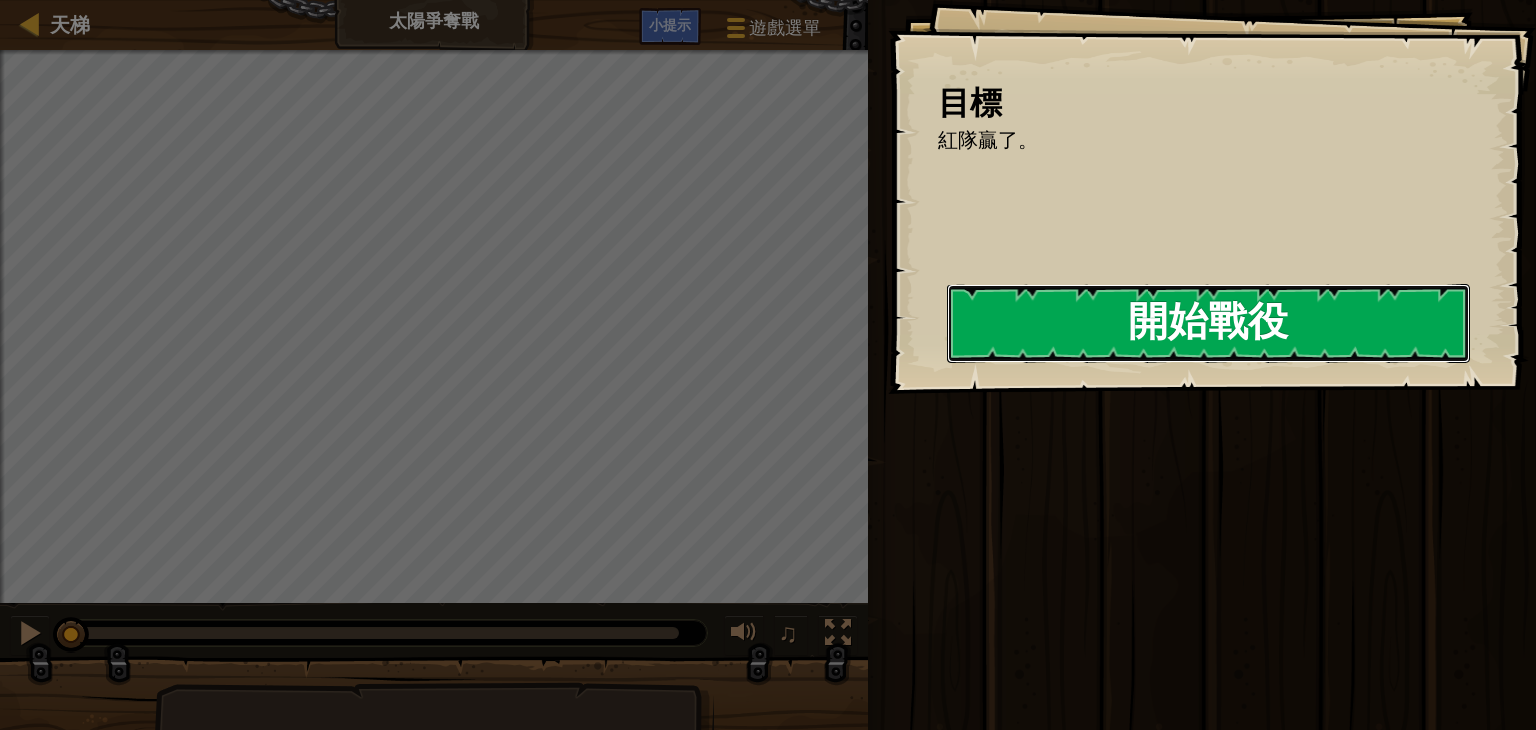 click on "開始戰役" at bounding box center (1208, 323) 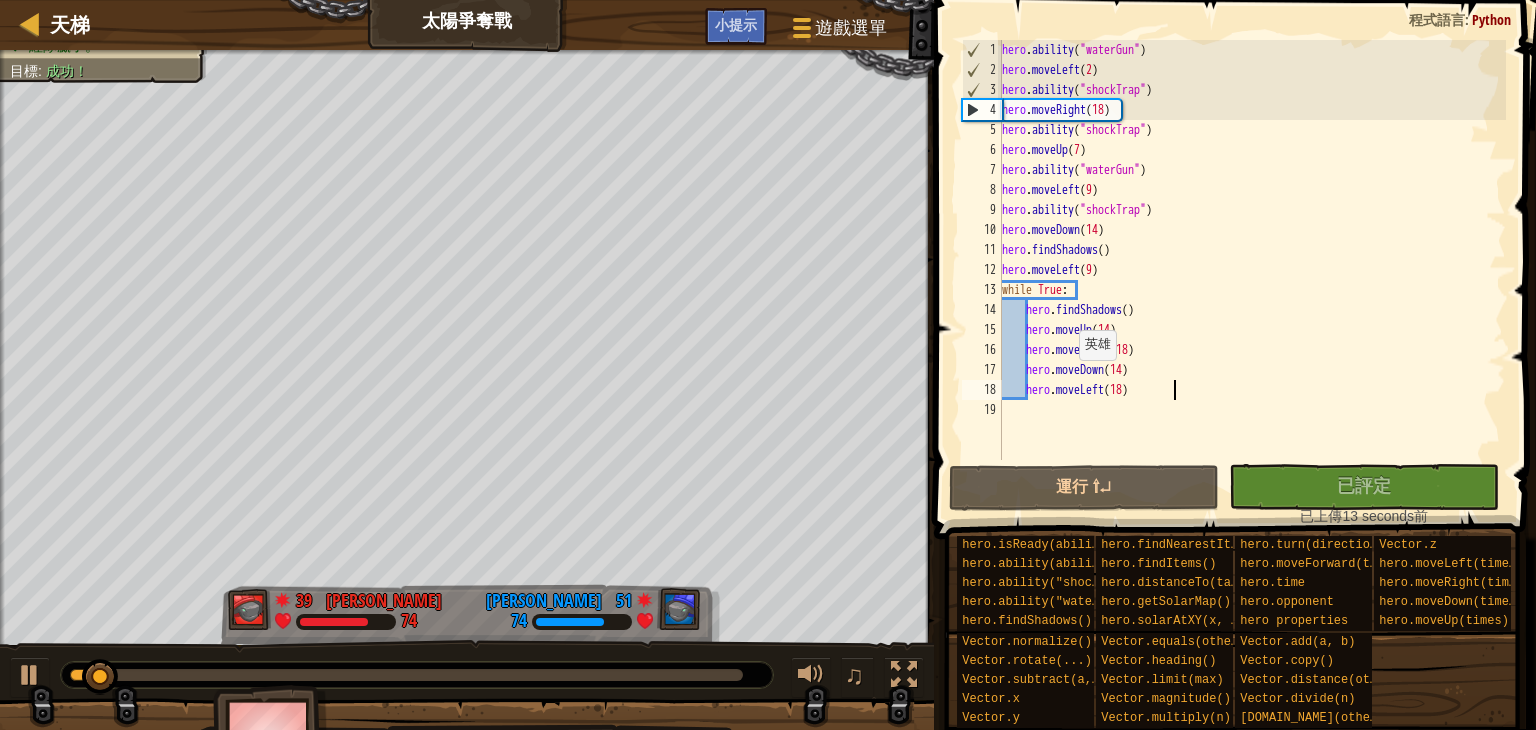 type on "hero.moveLeft(18)" 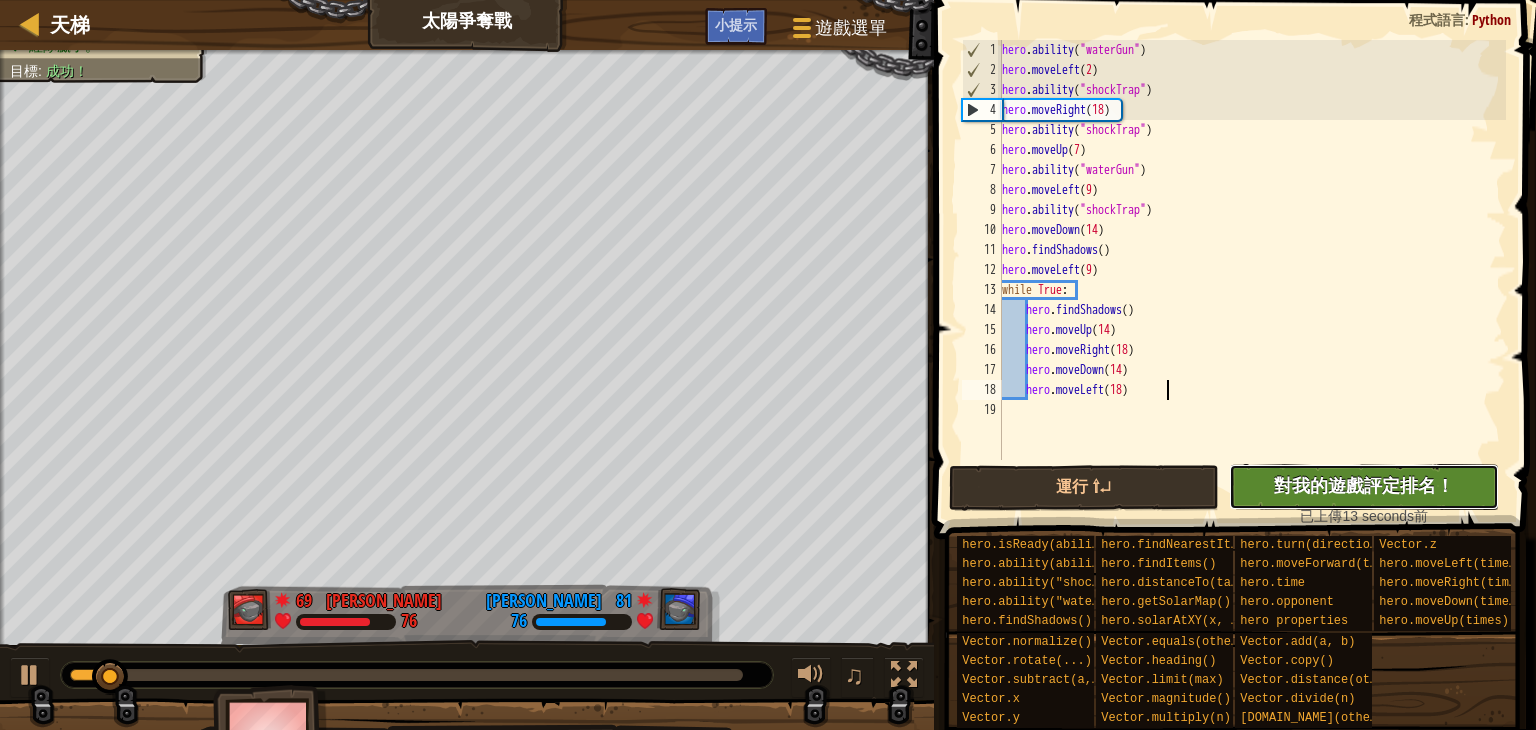 click on "對我的遊戲評定排名！" at bounding box center [1364, 485] 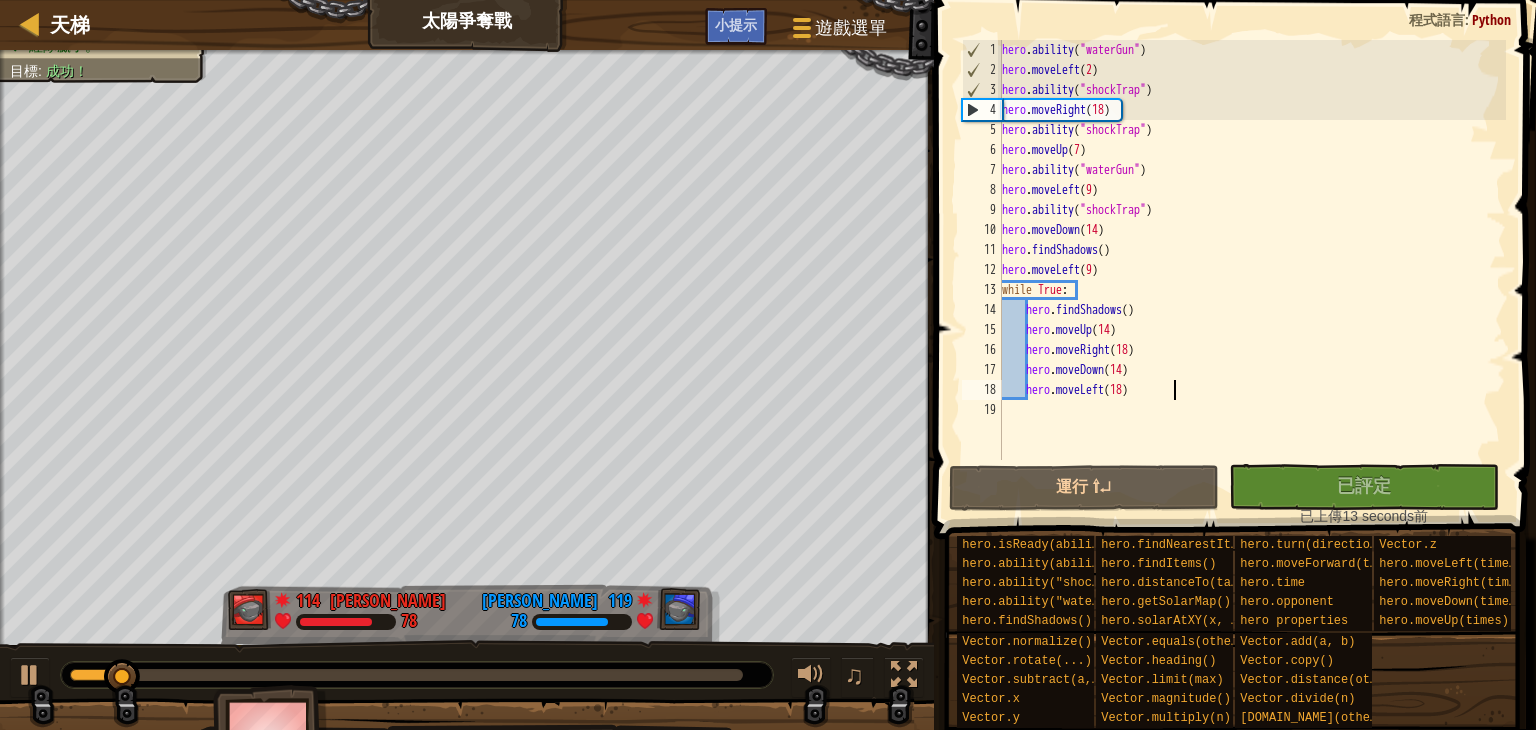 scroll, scrollTop: 0, scrollLeft: 0, axis: both 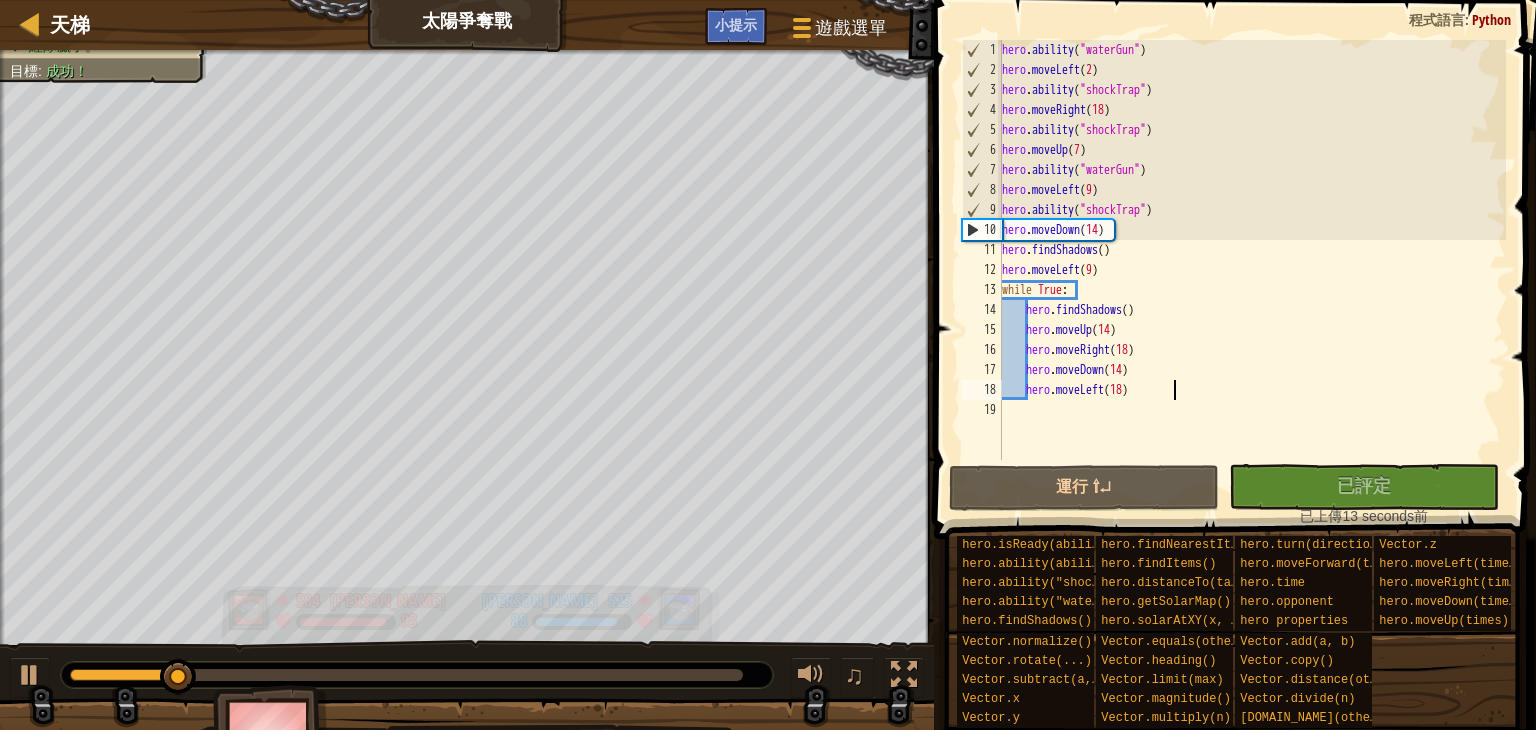 type on "hero.moveLeft(18)" 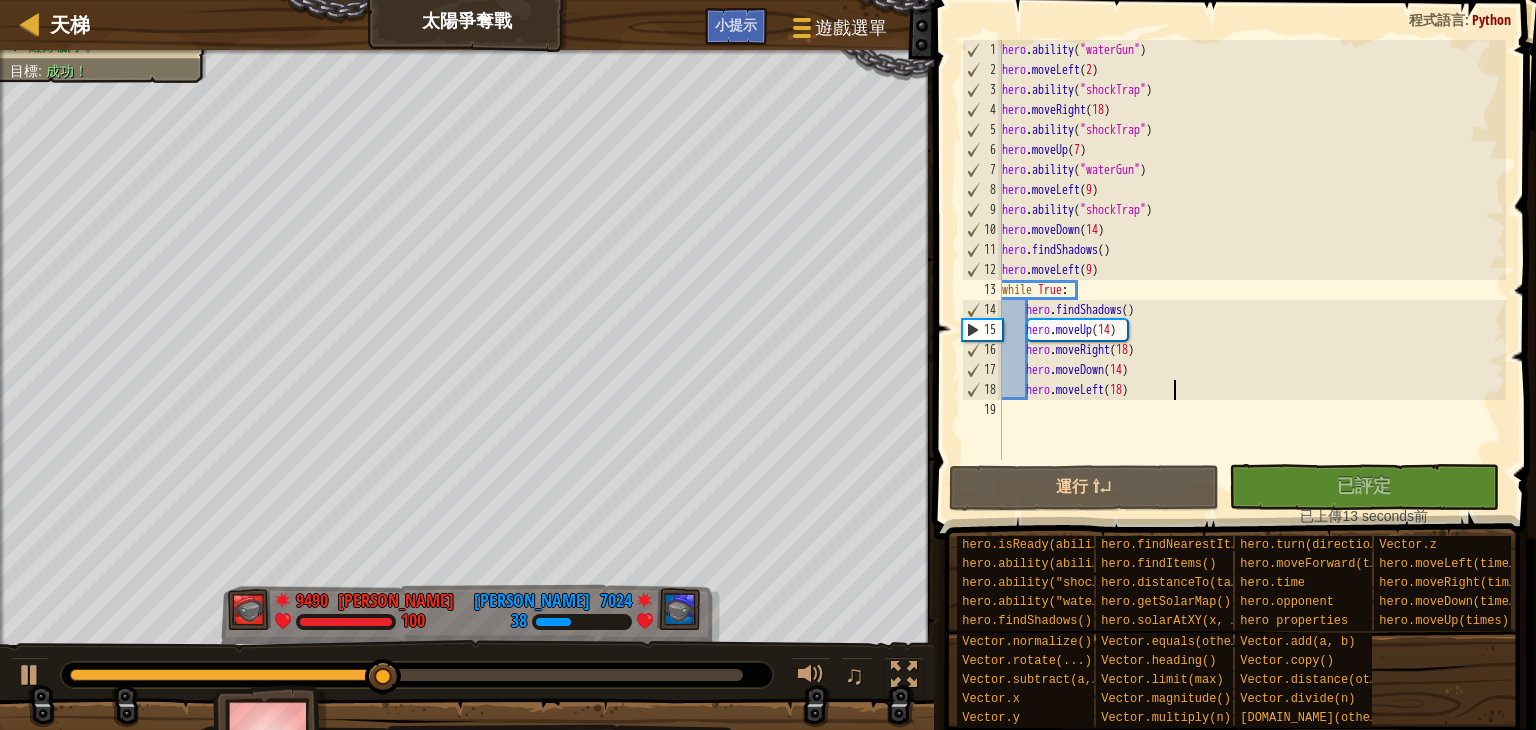 click on "1:59.4 現在：	0:56.2 最大值：	2:01.1" at bounding box center (406, 675) 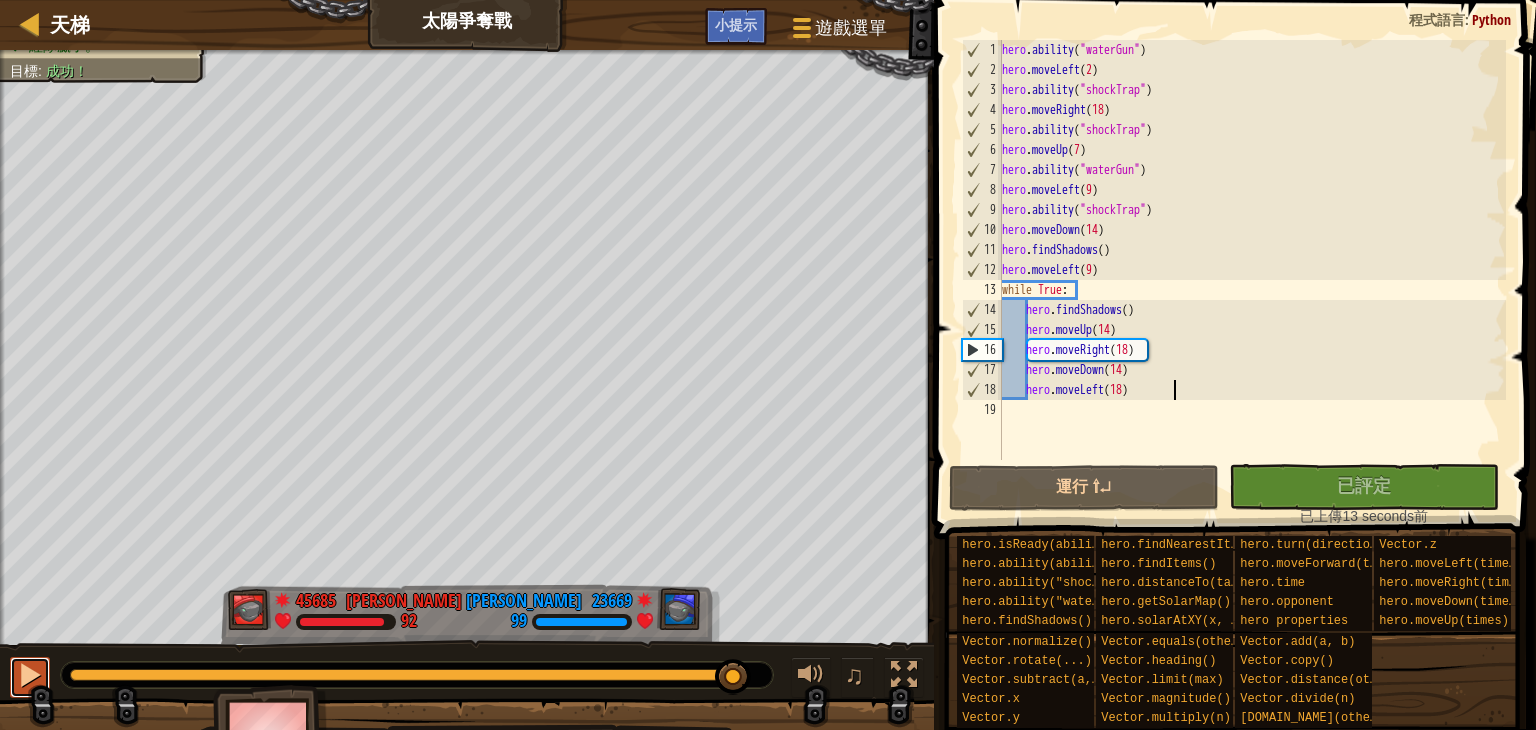click at bounding box center [30, 675] 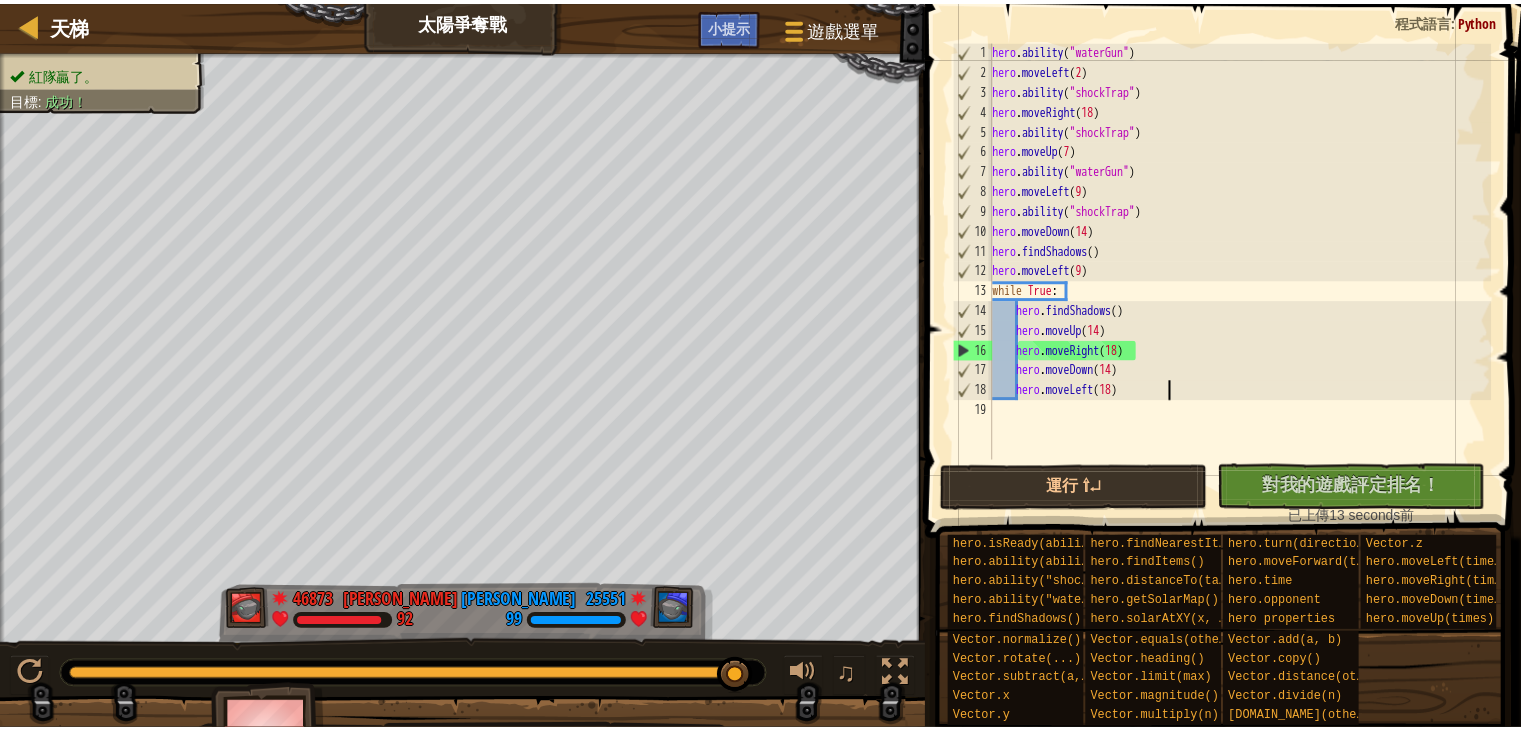 scroll, scrollTop: 0, scrollLeft: 0, axis: both 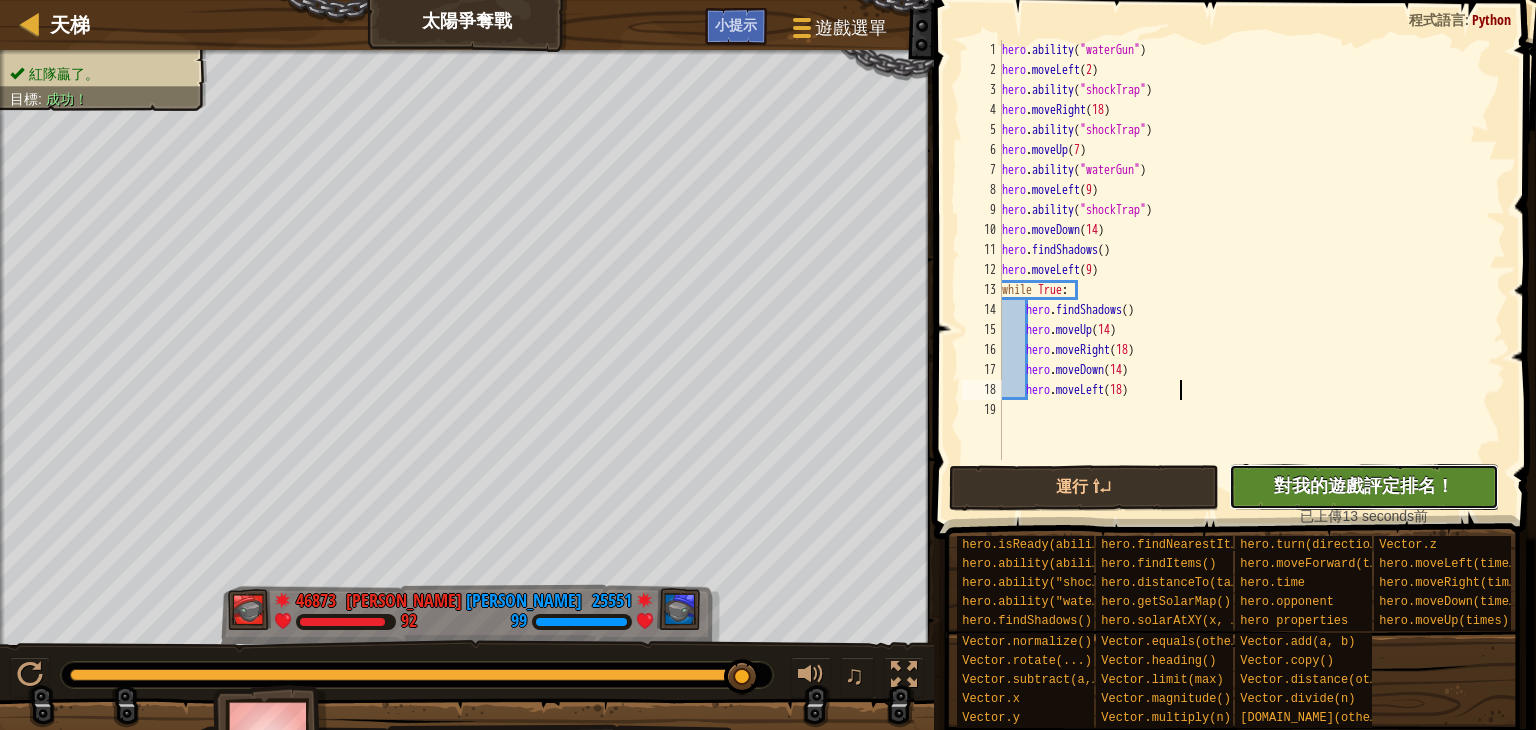 click on "對我的遊戲評定排名！" at bounding box center [1364, 485] 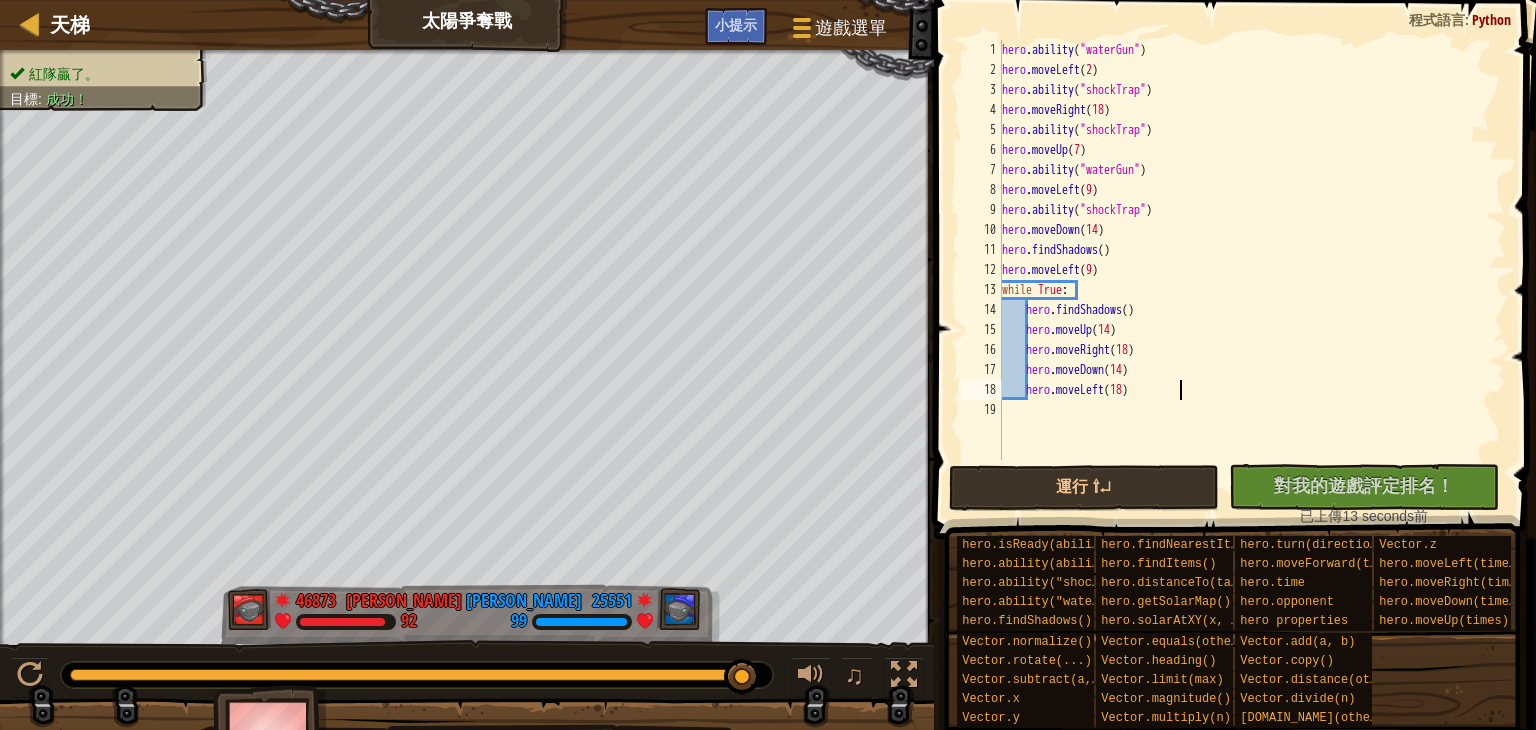 type on "hero.moveLeft(18)" 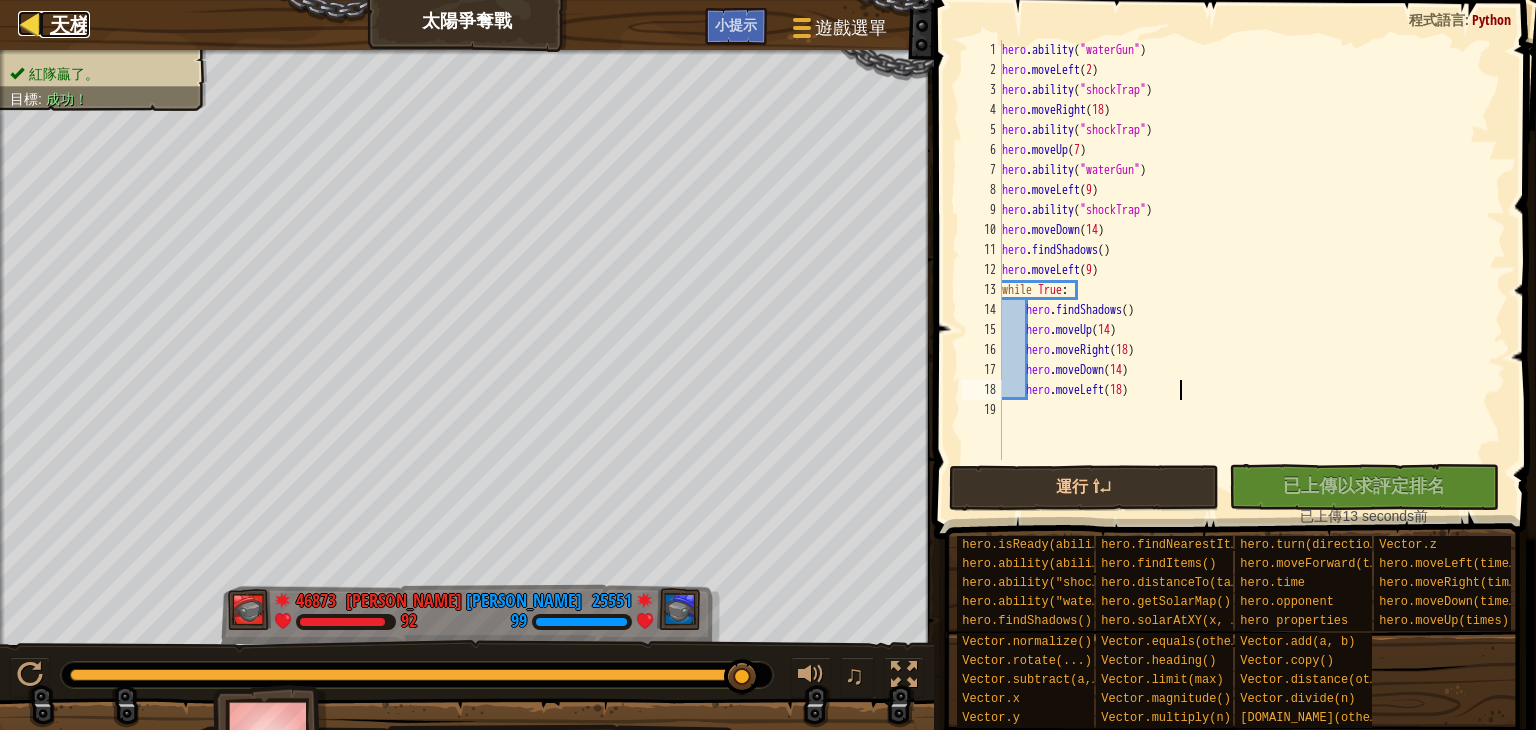 click on "天梯" at bounding box center [70, 24] 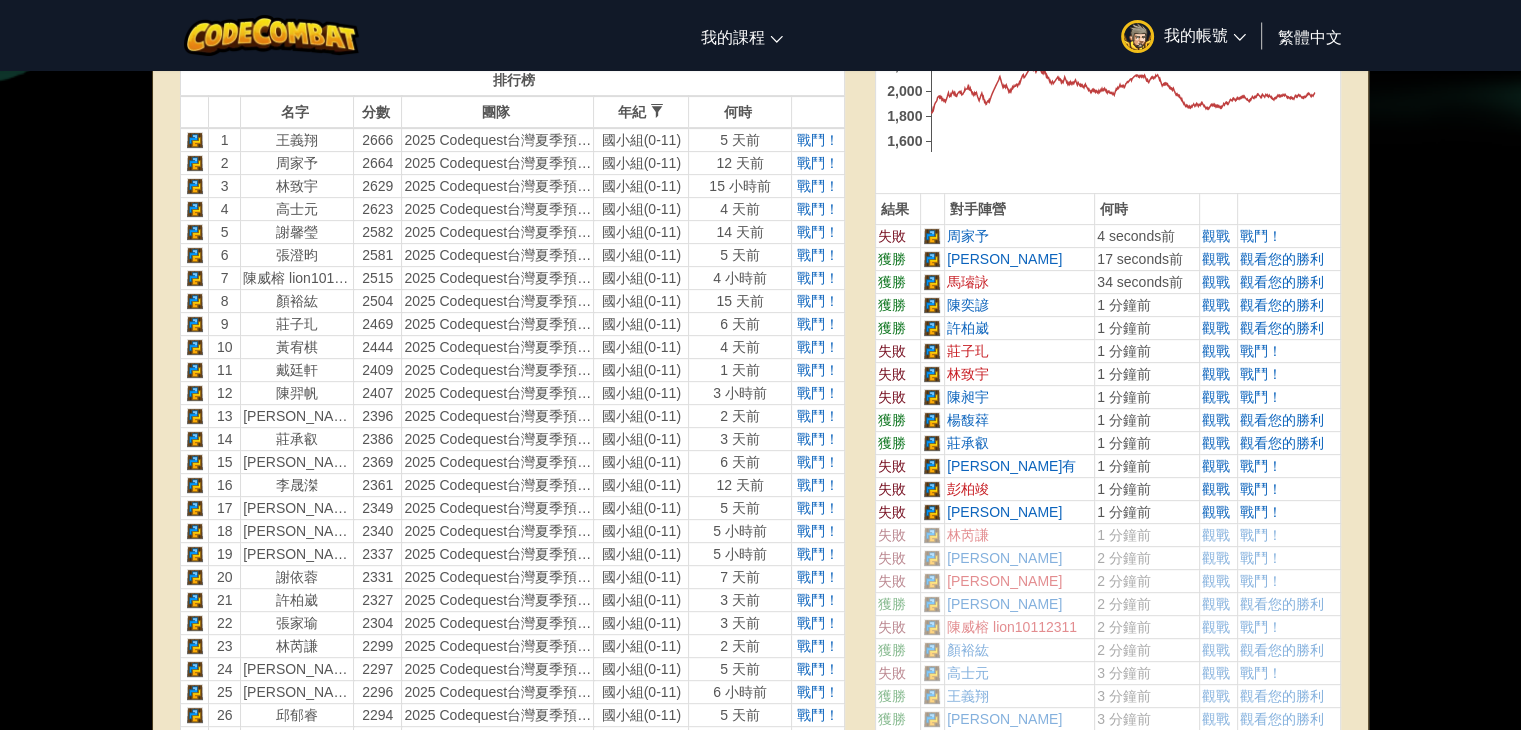 scroll, scrollTop: 500, scrollLeft: 0, axis: vertical 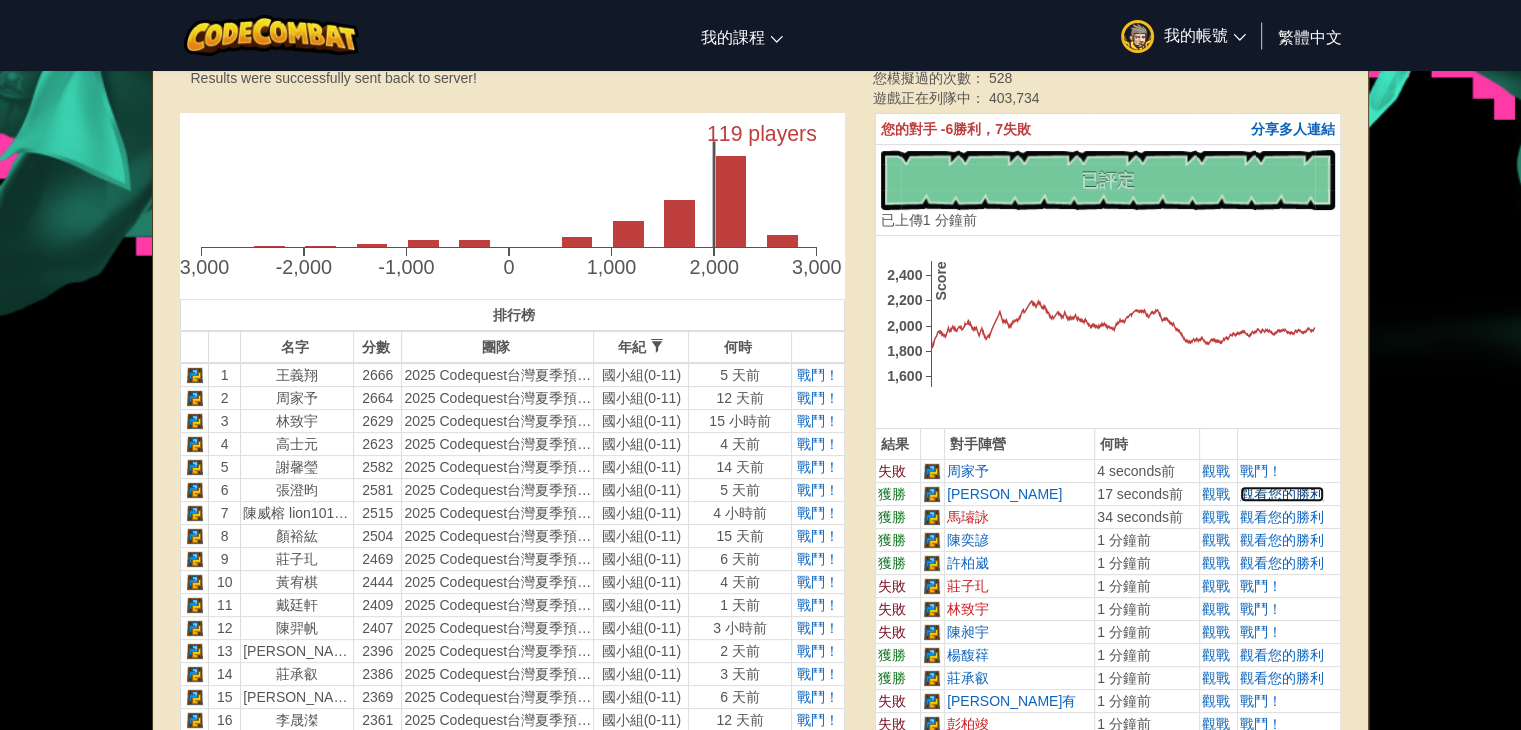 click on "觀看您的勝利" at bounding box center (1282, 494) 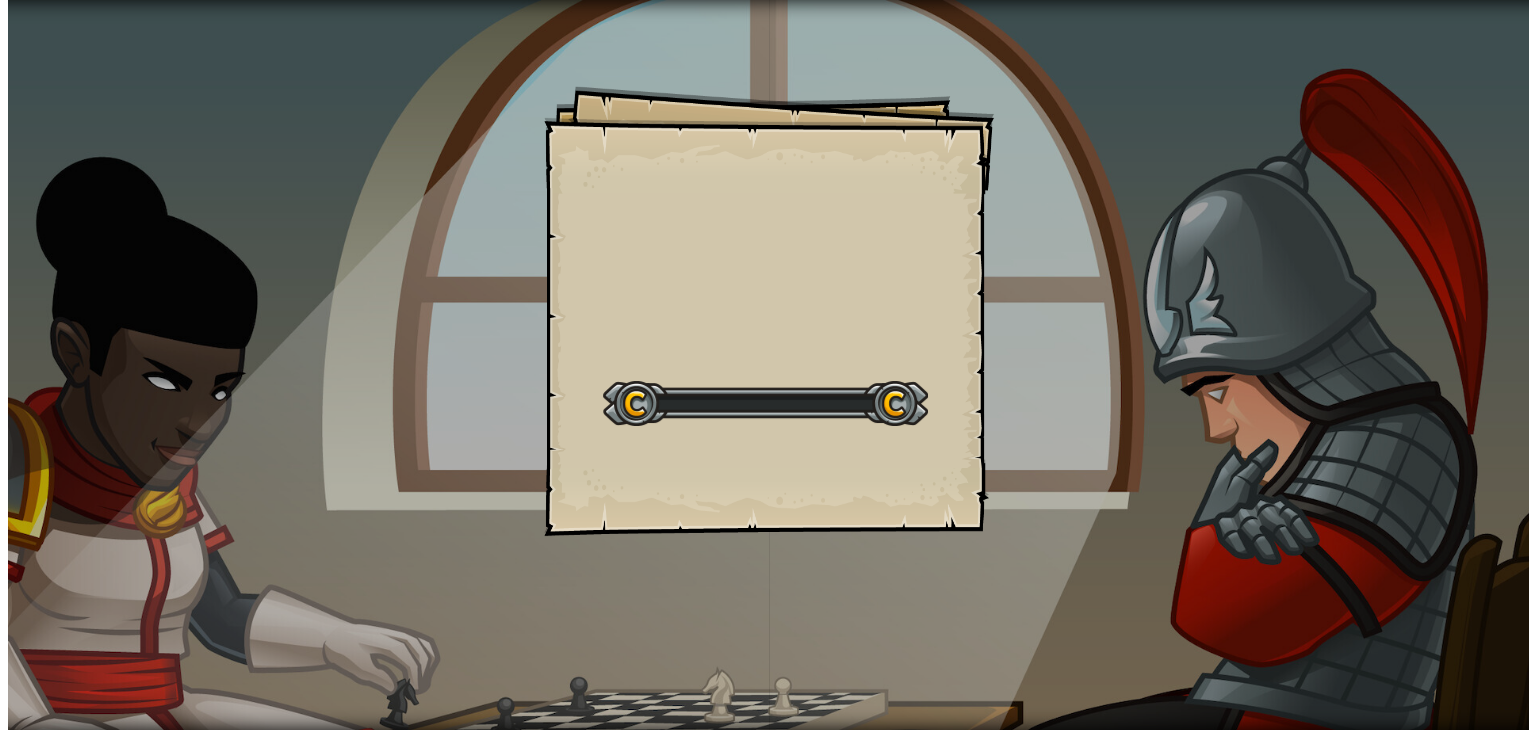 scroll, scrollTop: 0, scrollLeft: 0, axis: both 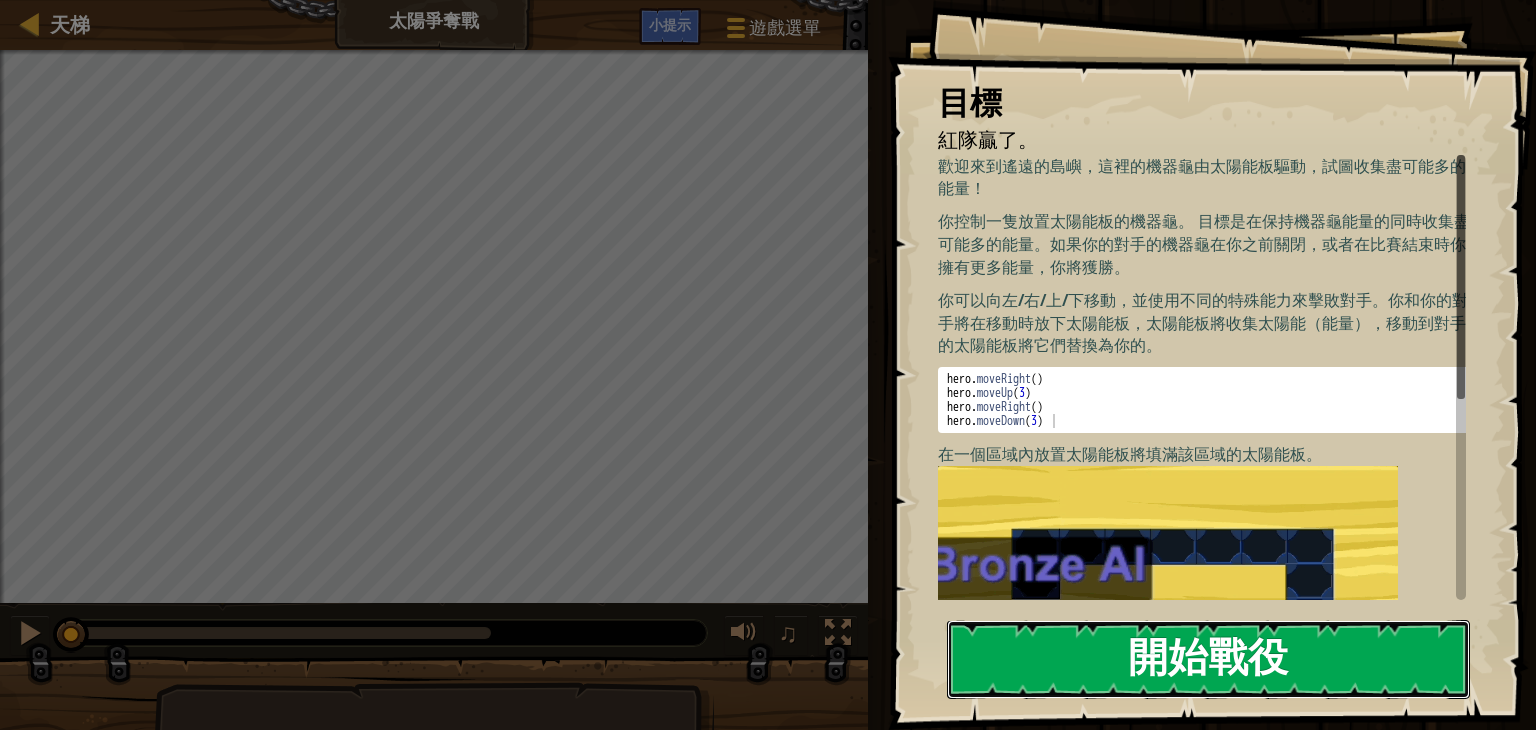 click on "開始戰役" at bounding box center [1208, 659] 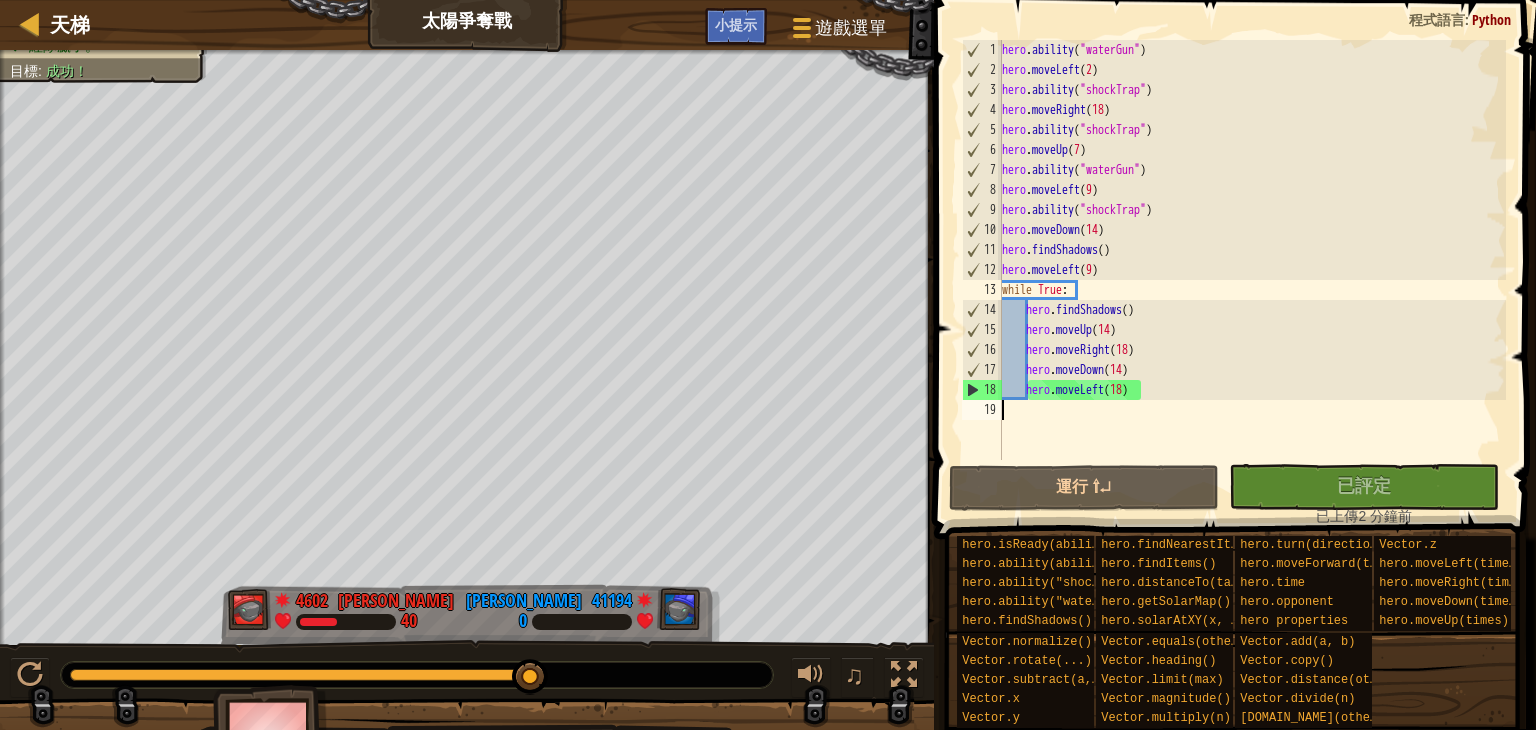 click at bounding box center (302, 675) 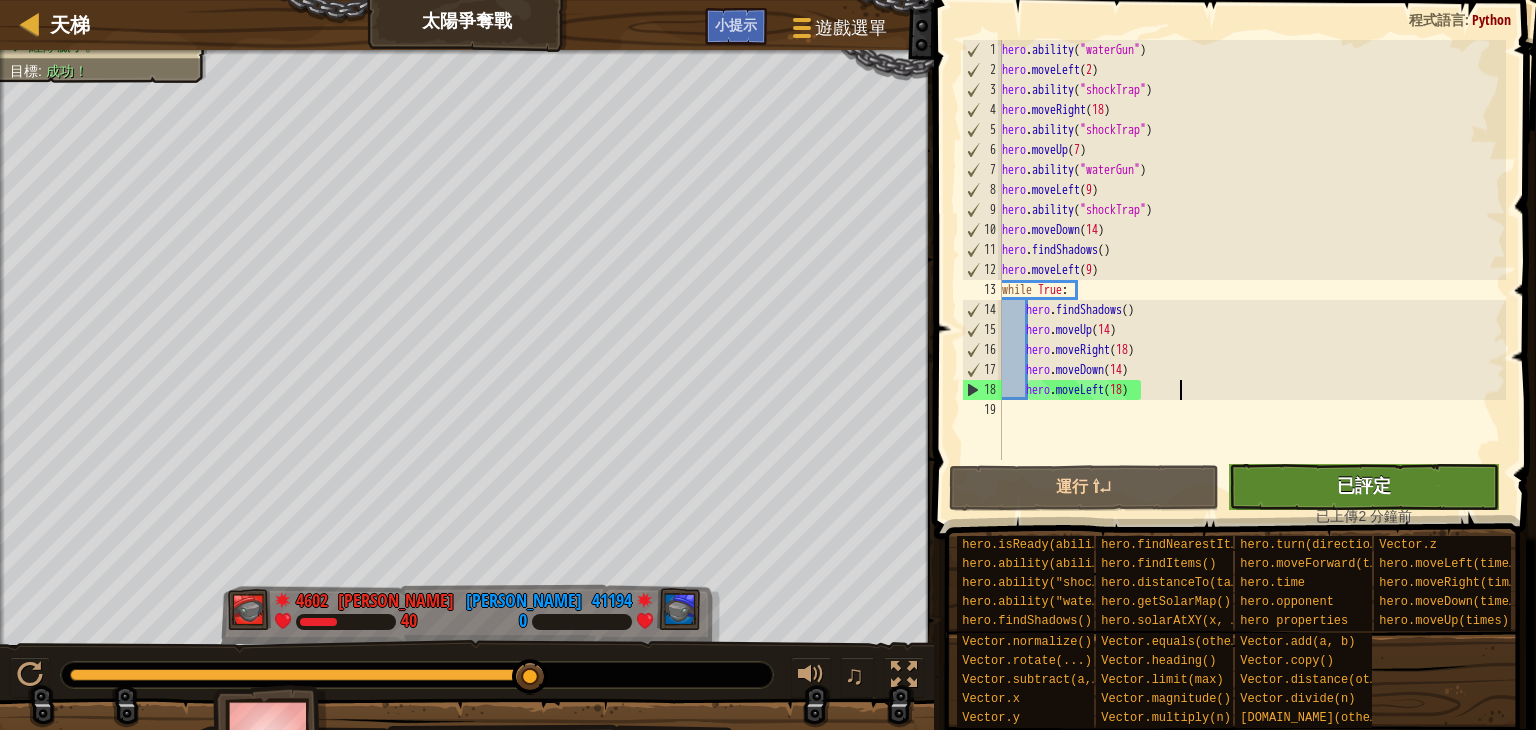 scroll, scrollTop: 0, scrollLeft: 0, axis: both 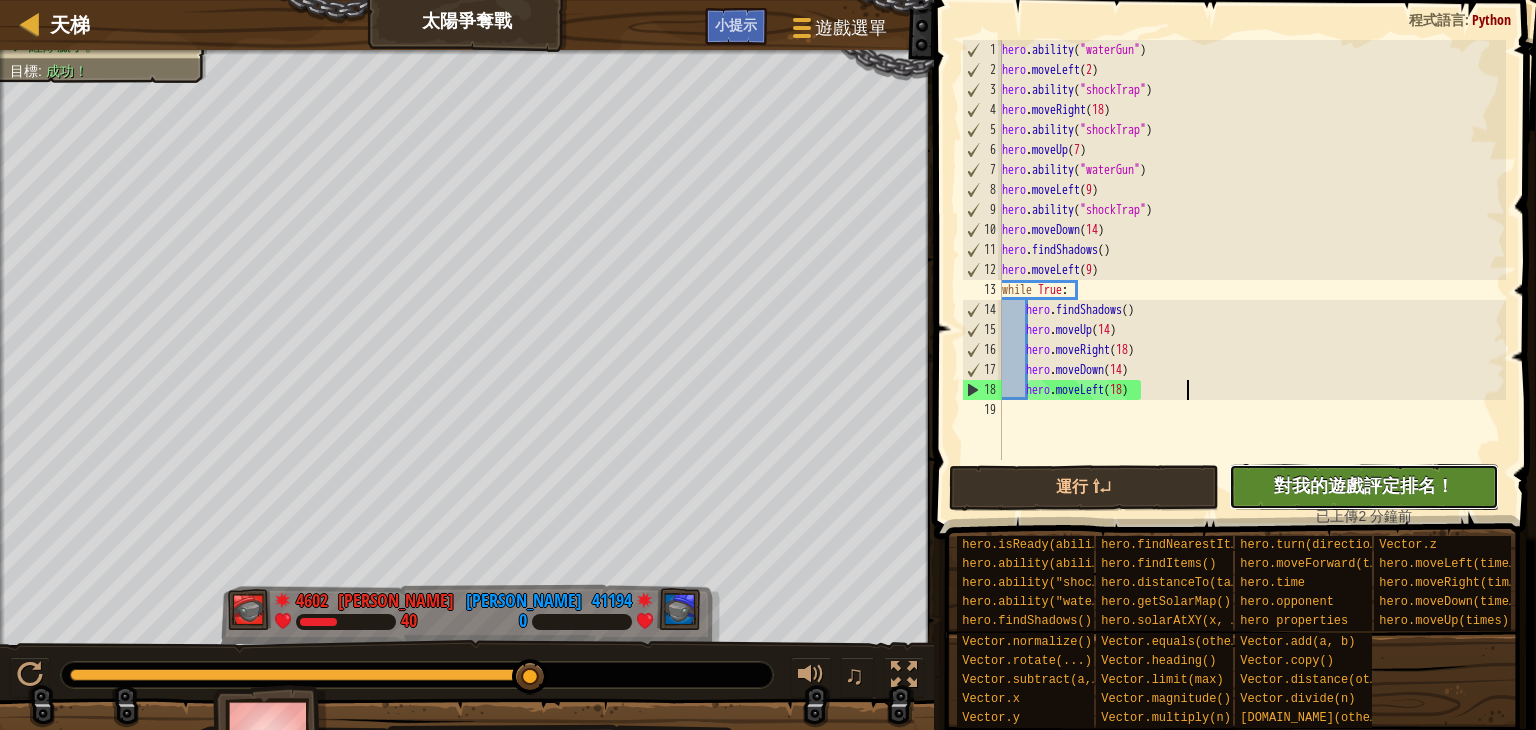 click on "對我的遊戲評定排名！" at bounding box center [1364, 485] 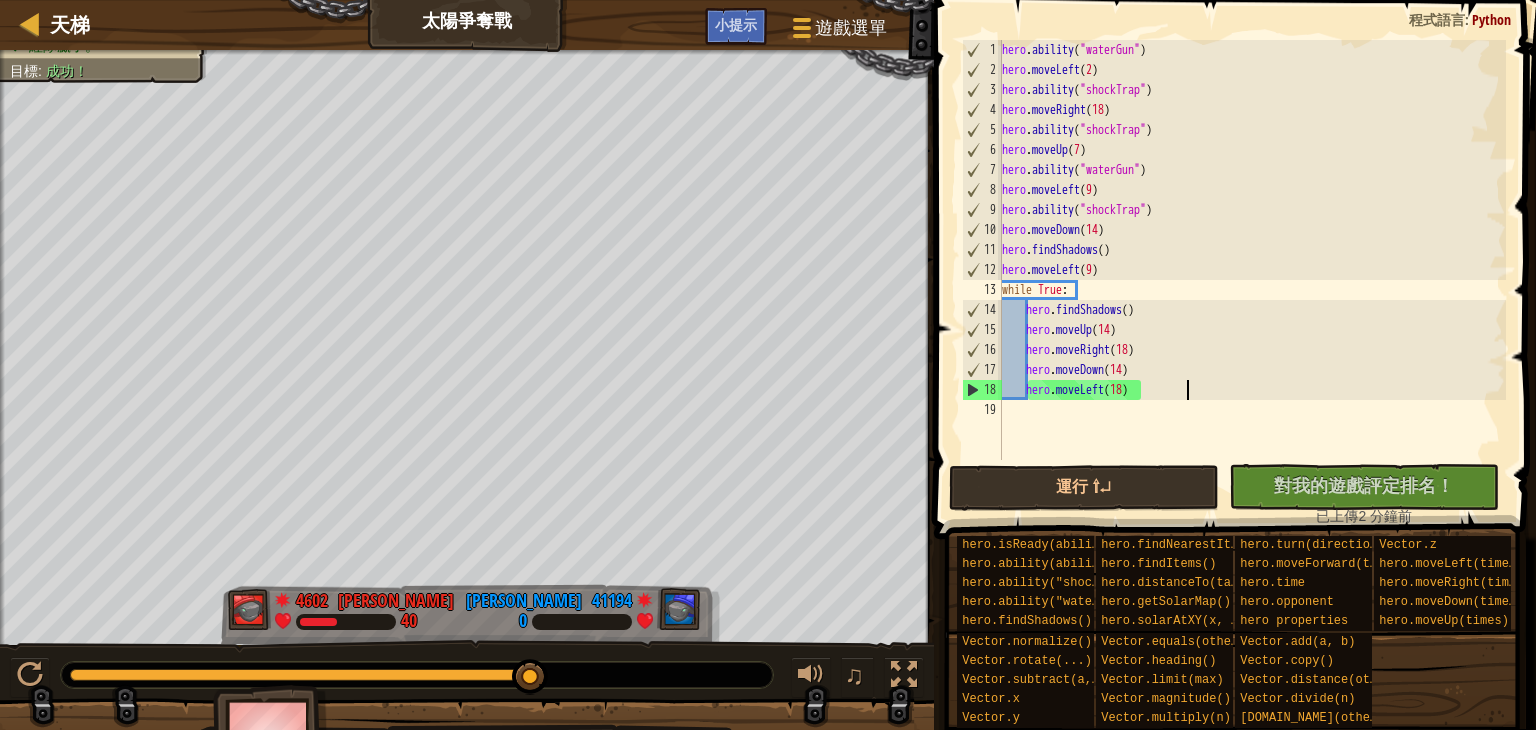 type on "hero.moveLeft(18)" 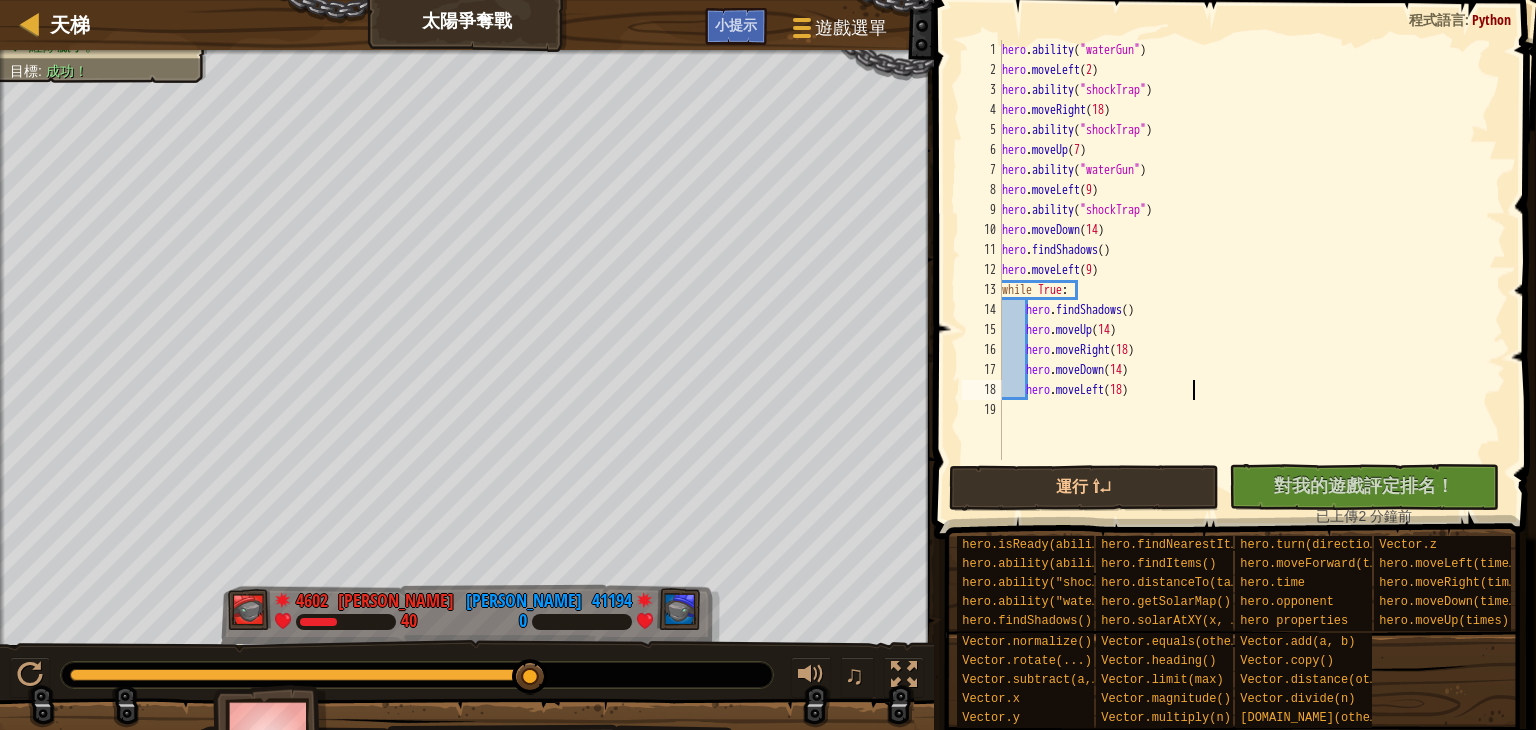 scroll, scrollTop: 0, scrollLeft: 0, axis: both 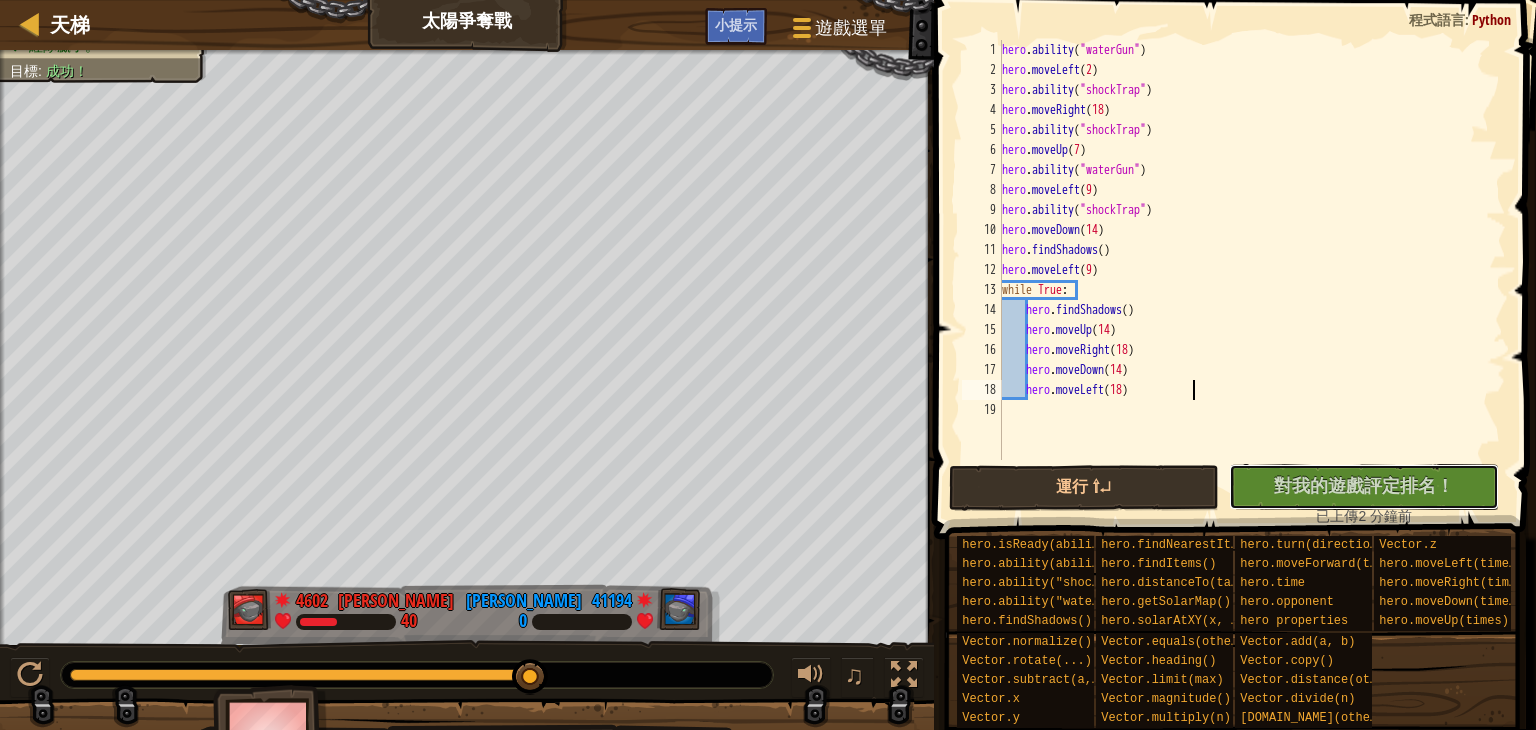 click on "沒有新程式碼可評定排名 對我的遊戲評定排名！ 上傳中… 已上傳以求評定排名 評定失敗 已評定" at bounding box center [1364, 487] 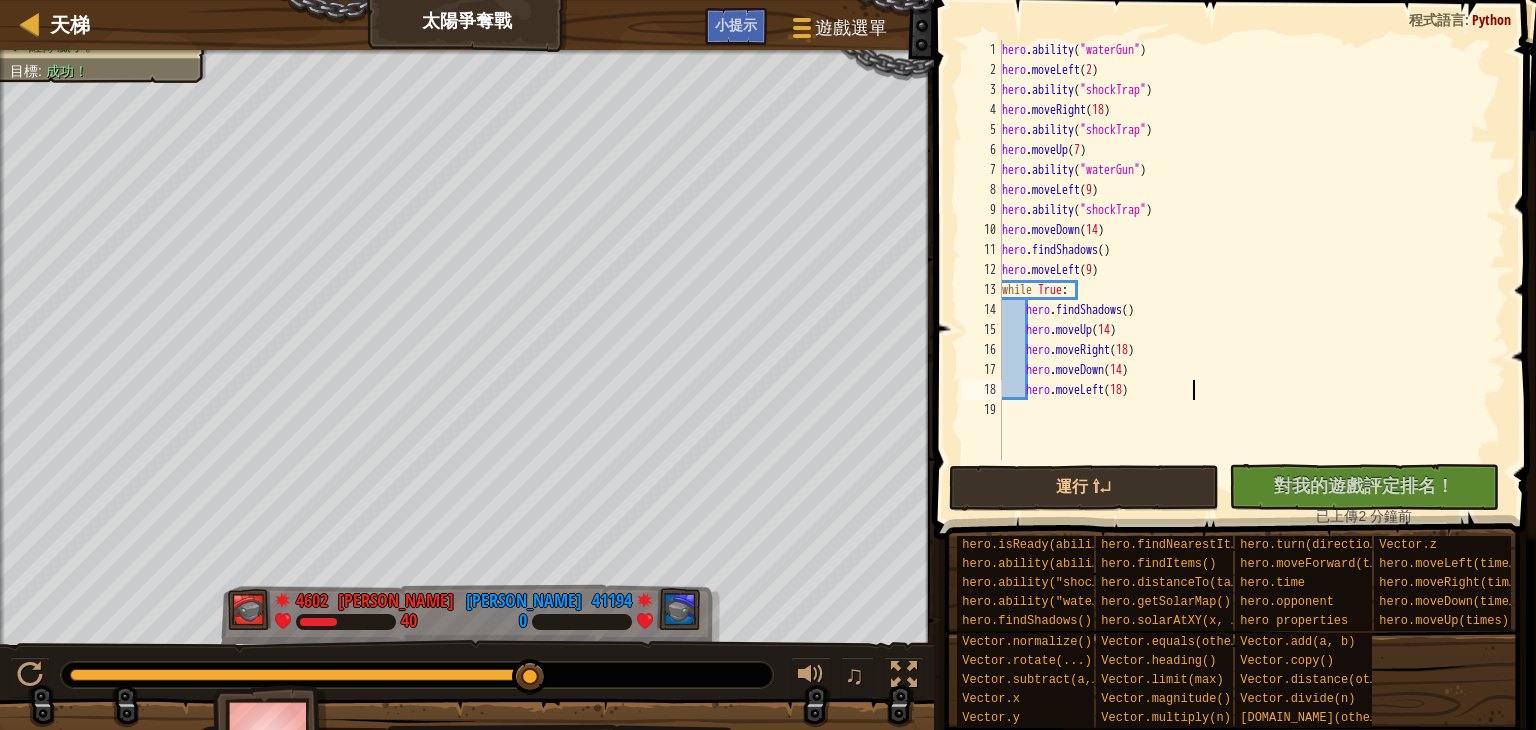 type on "hero.moveLeft(18)" 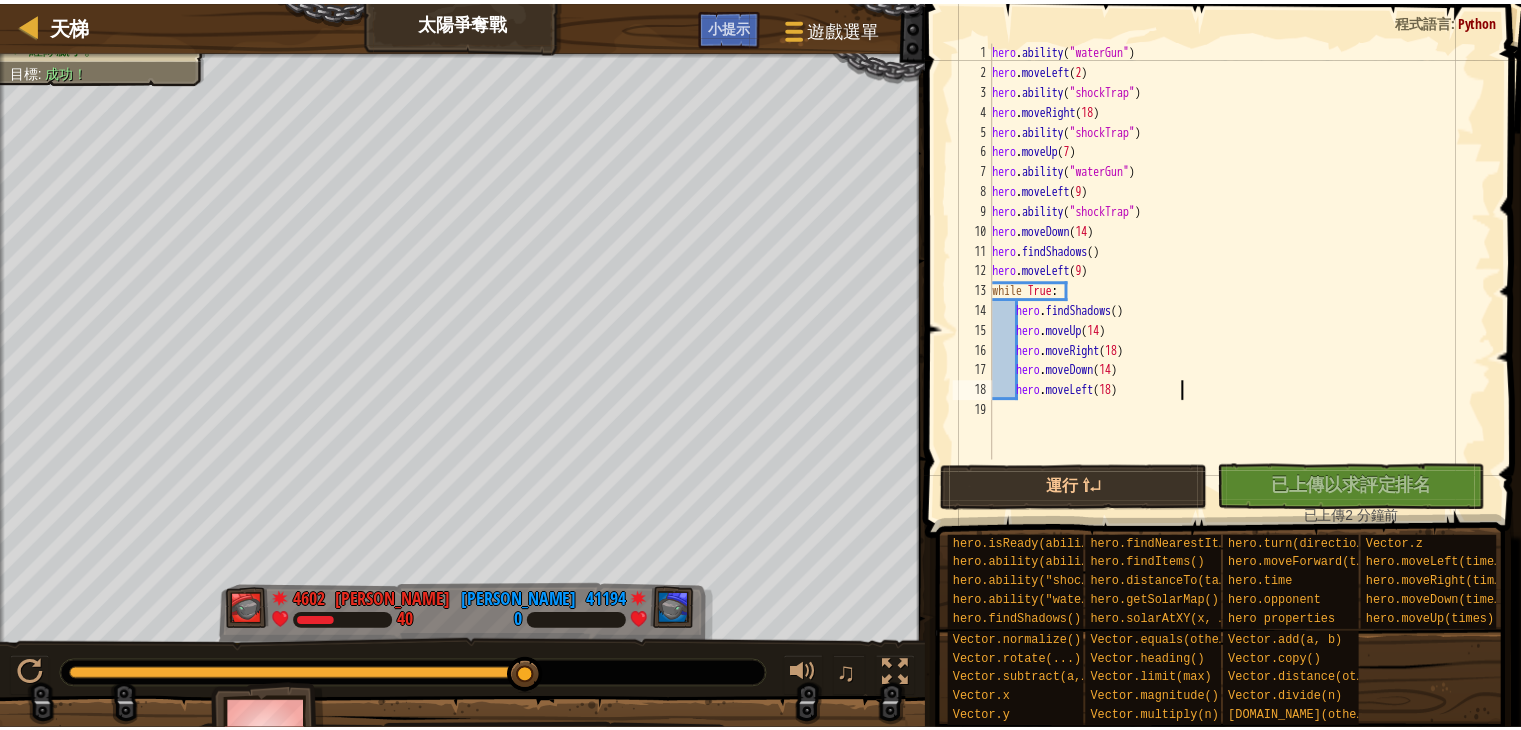 scroll, scrollTop: 0, scrollLeft: 0, axis: both 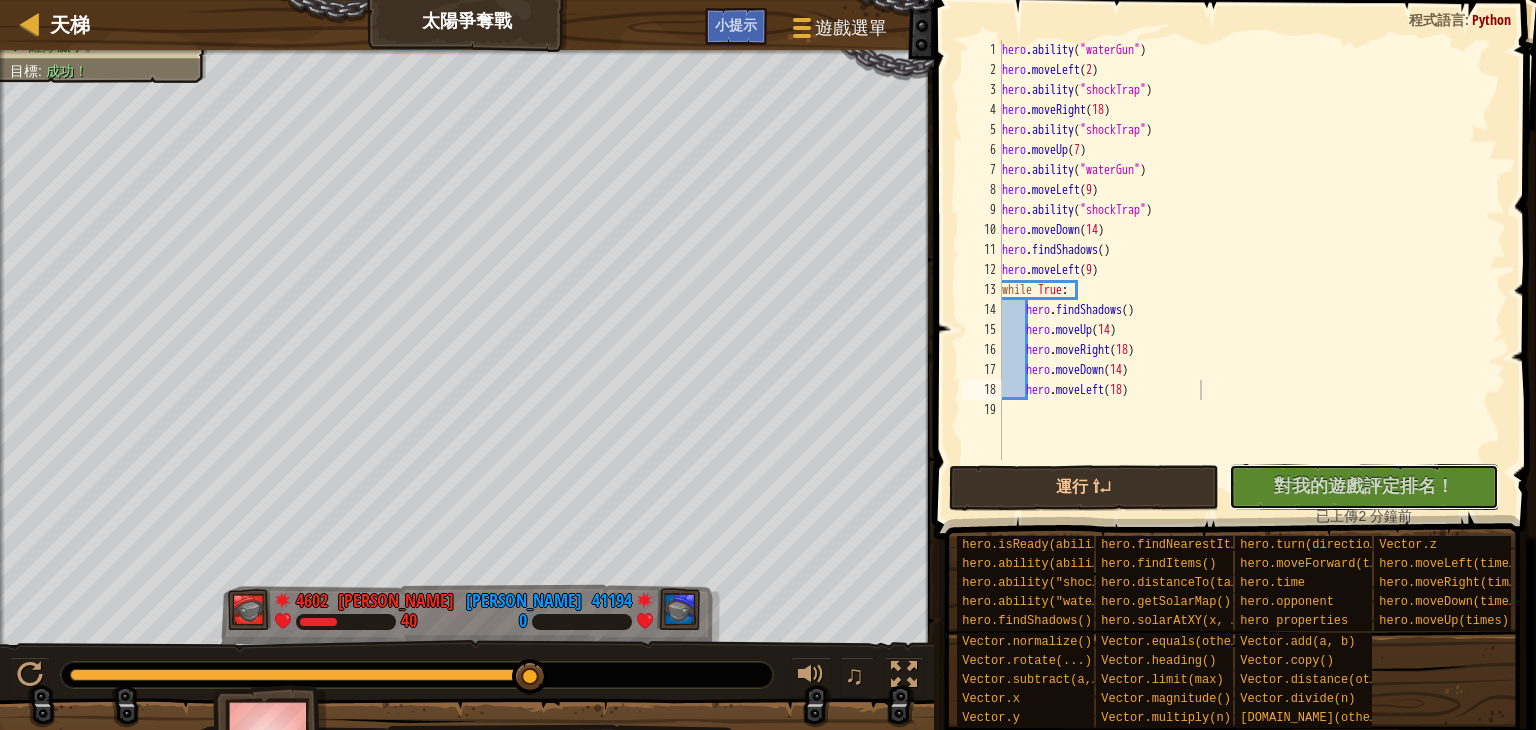 click on "對我的遊戲評定排名！" at bounding box center [1364, 485] 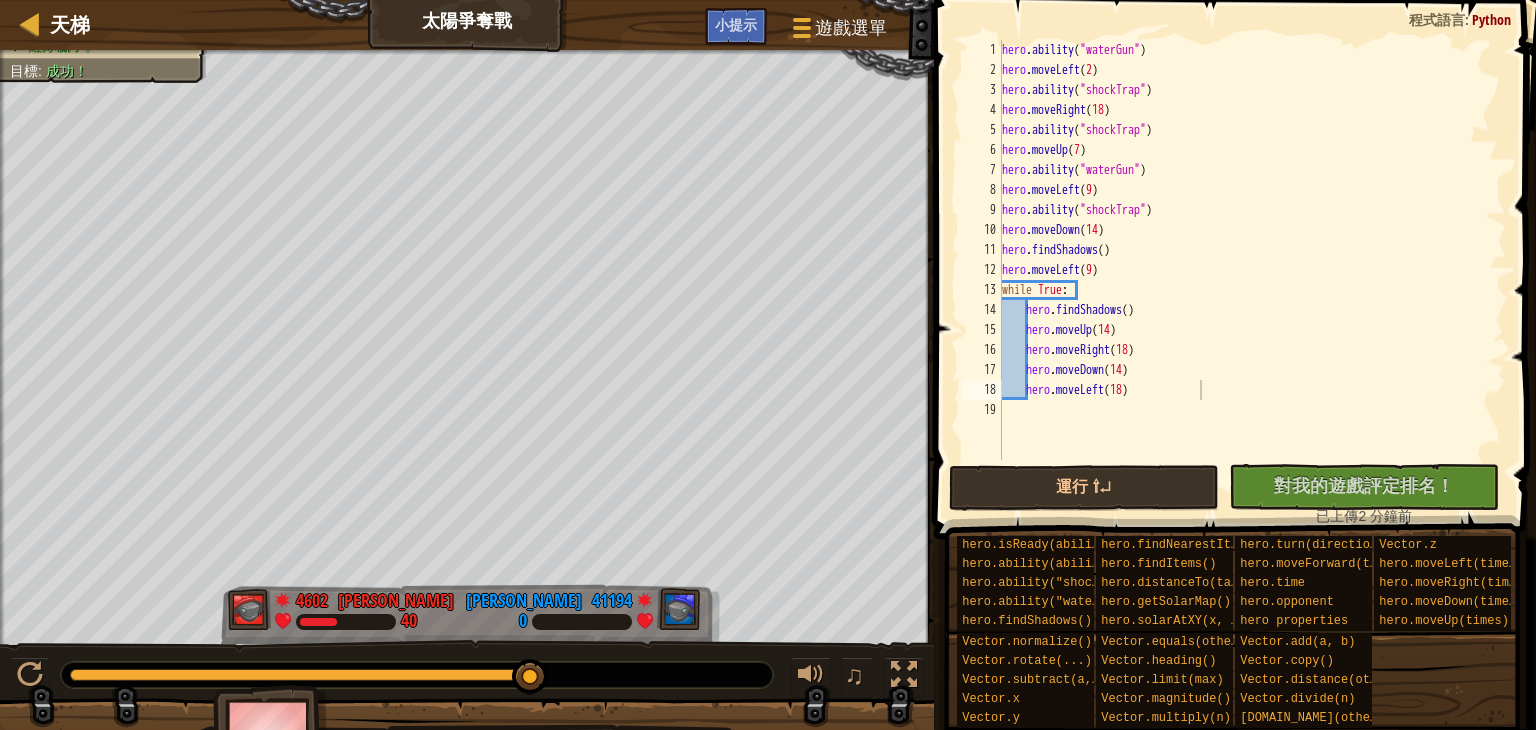 type on "hero.moveLeft(18)" 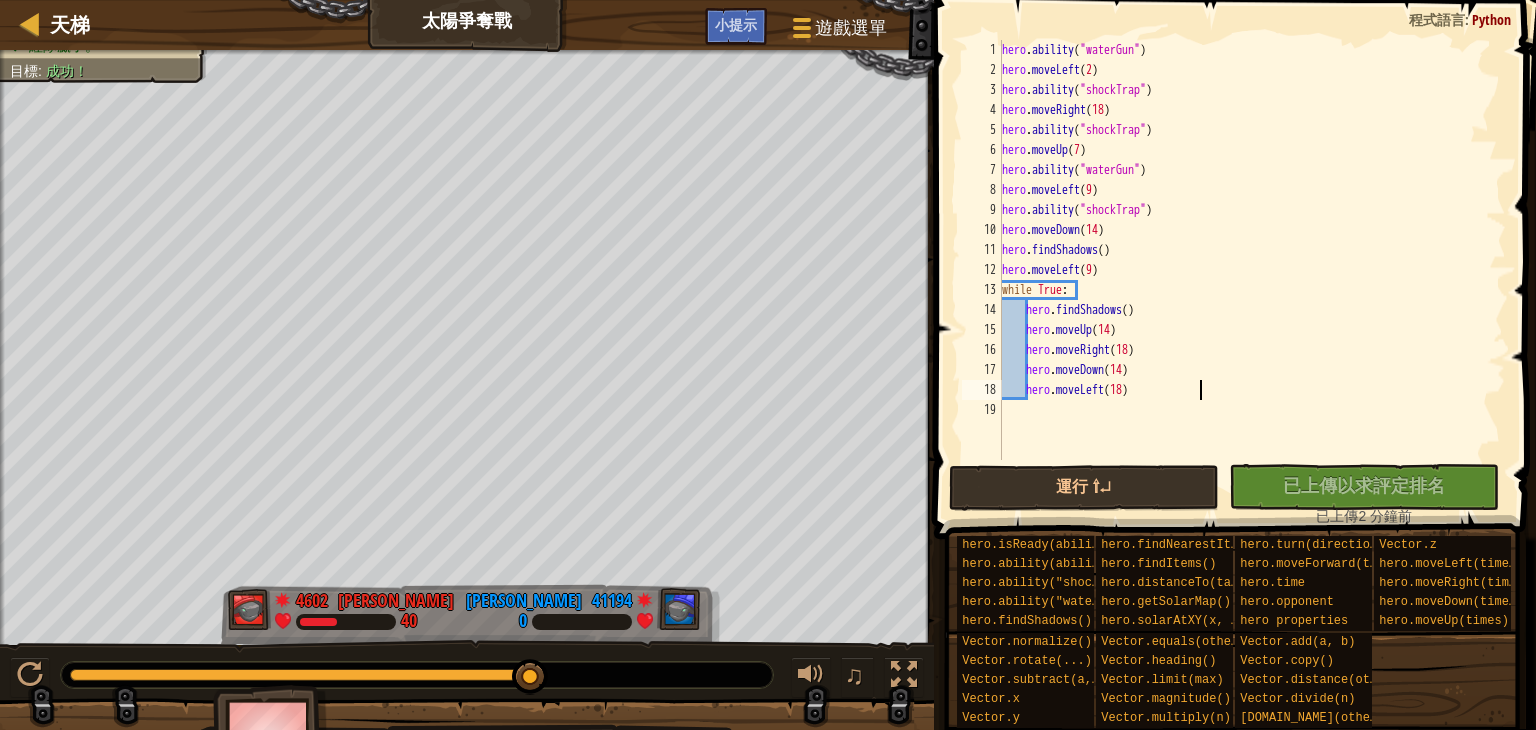 click on "天梯 太陽爭奪戰 遊戲選單 完成 小提示" at bounding box center (467, 25) 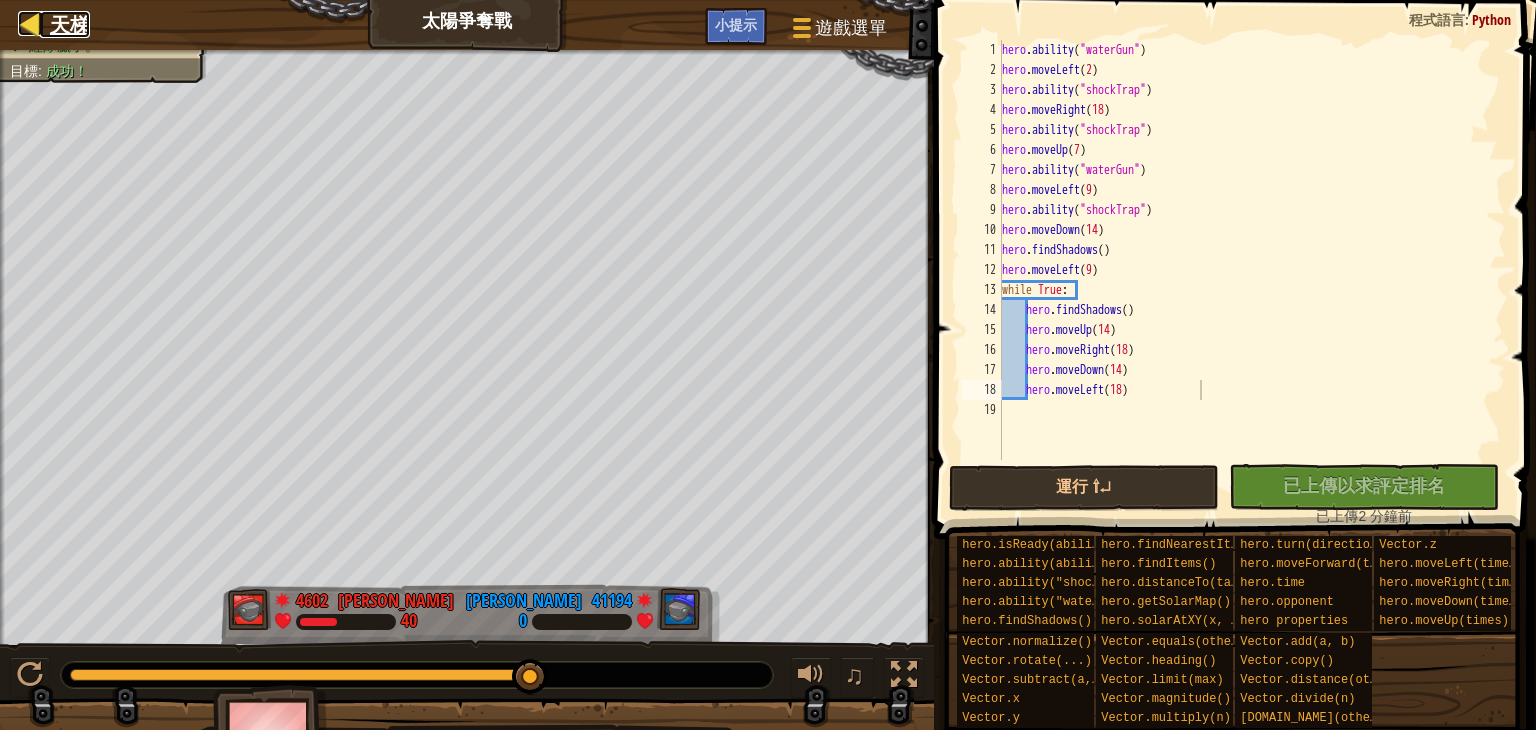 click on "天梯" at bounding box center (70, 24) 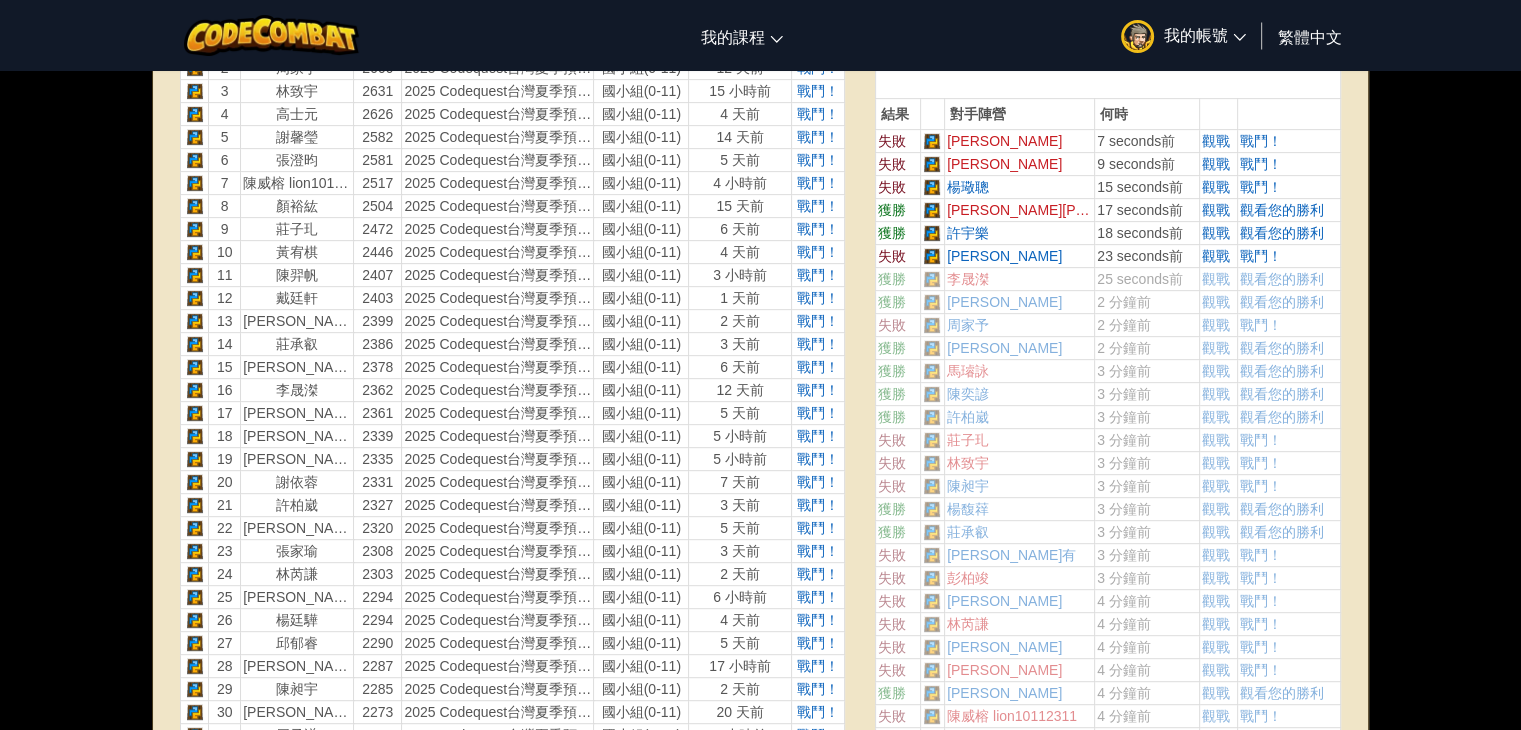 scroll, scrollTop: 645, scrollLeft: 0, axis: vertical 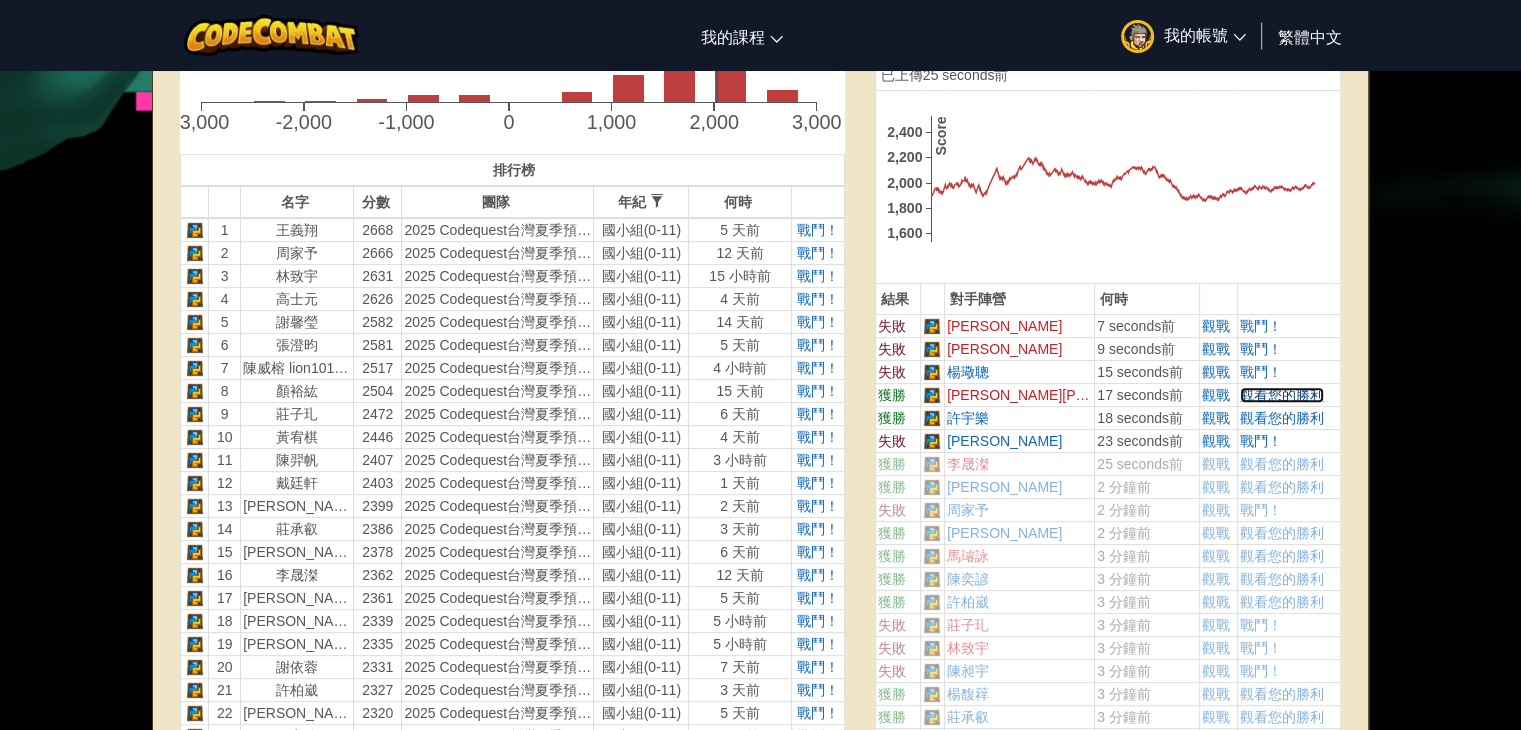 click on "觀看您的勝利" at bounding box center [1282, 395] 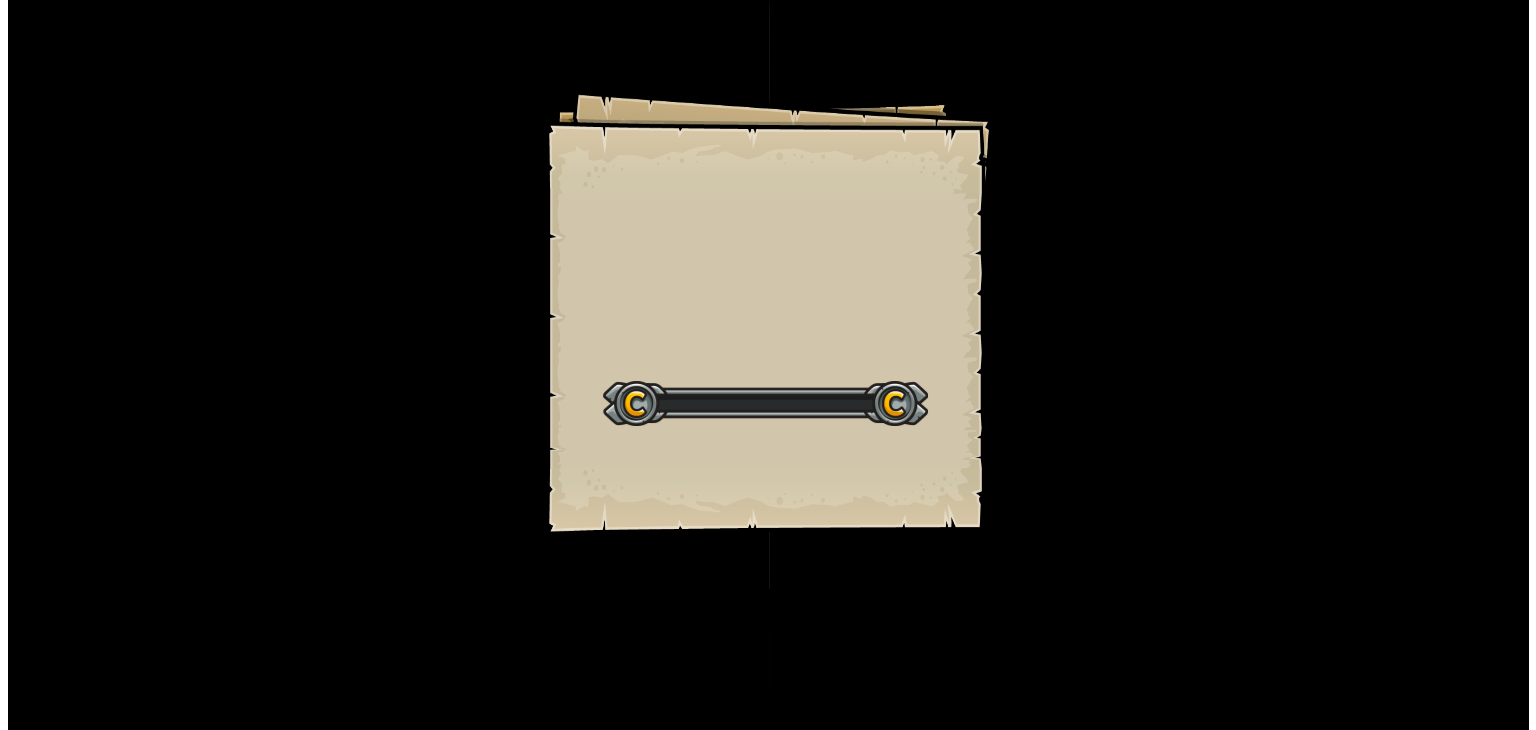 scroll, scrollTop: 0, scrollLeft: 0, axis: both 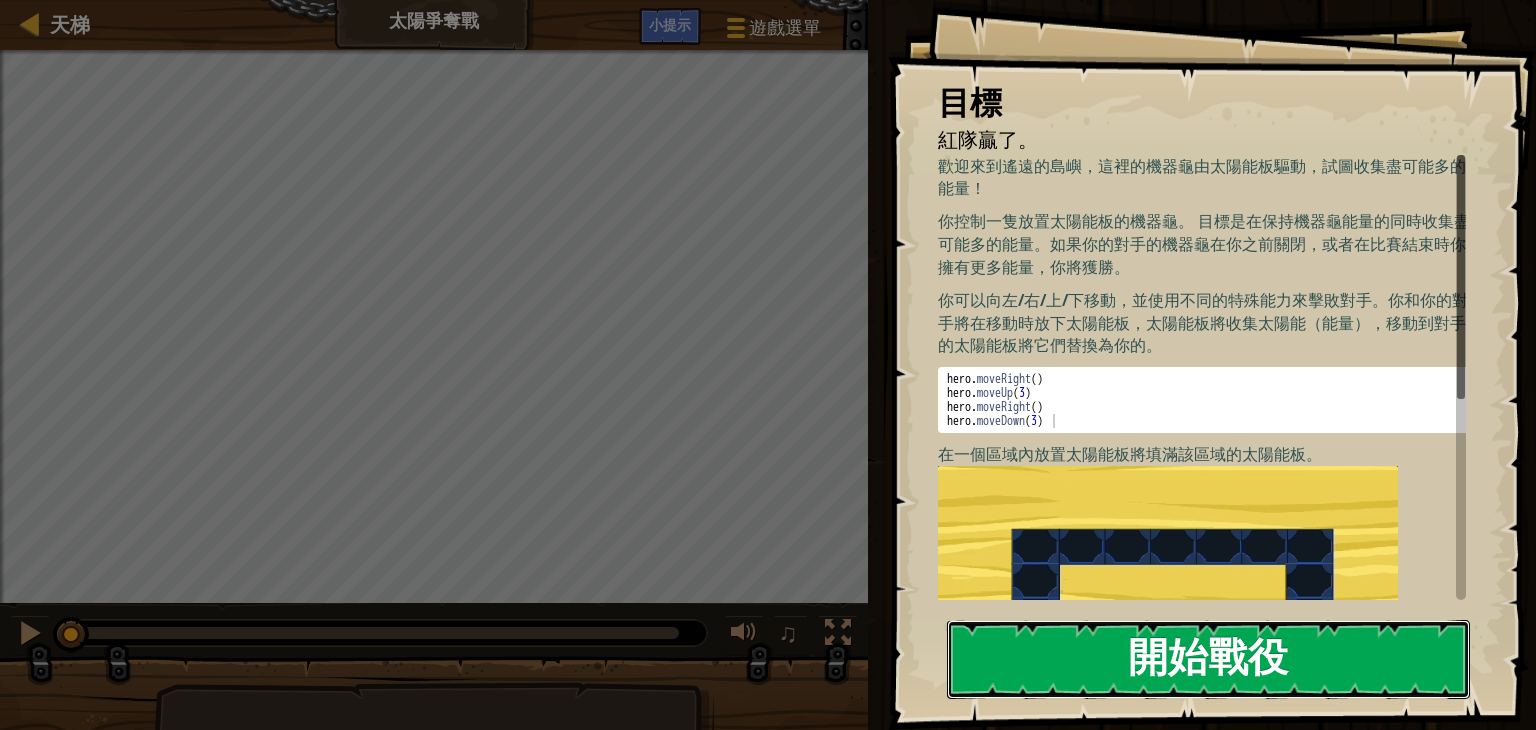 click on "開始戰役" at bounding box center [1208, 659] 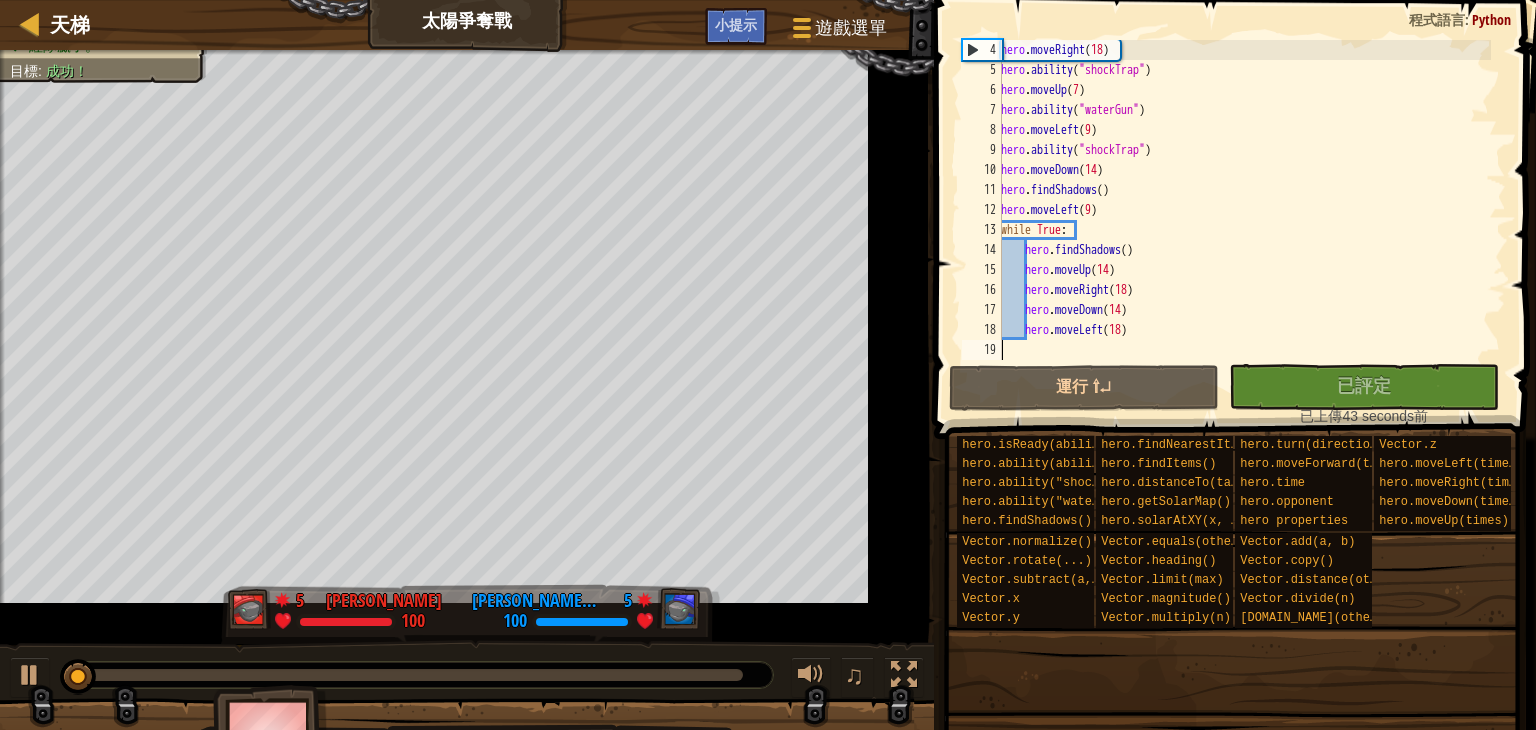 scroll, scrollTop: 60, scrollLeft: 0, axis: vertical 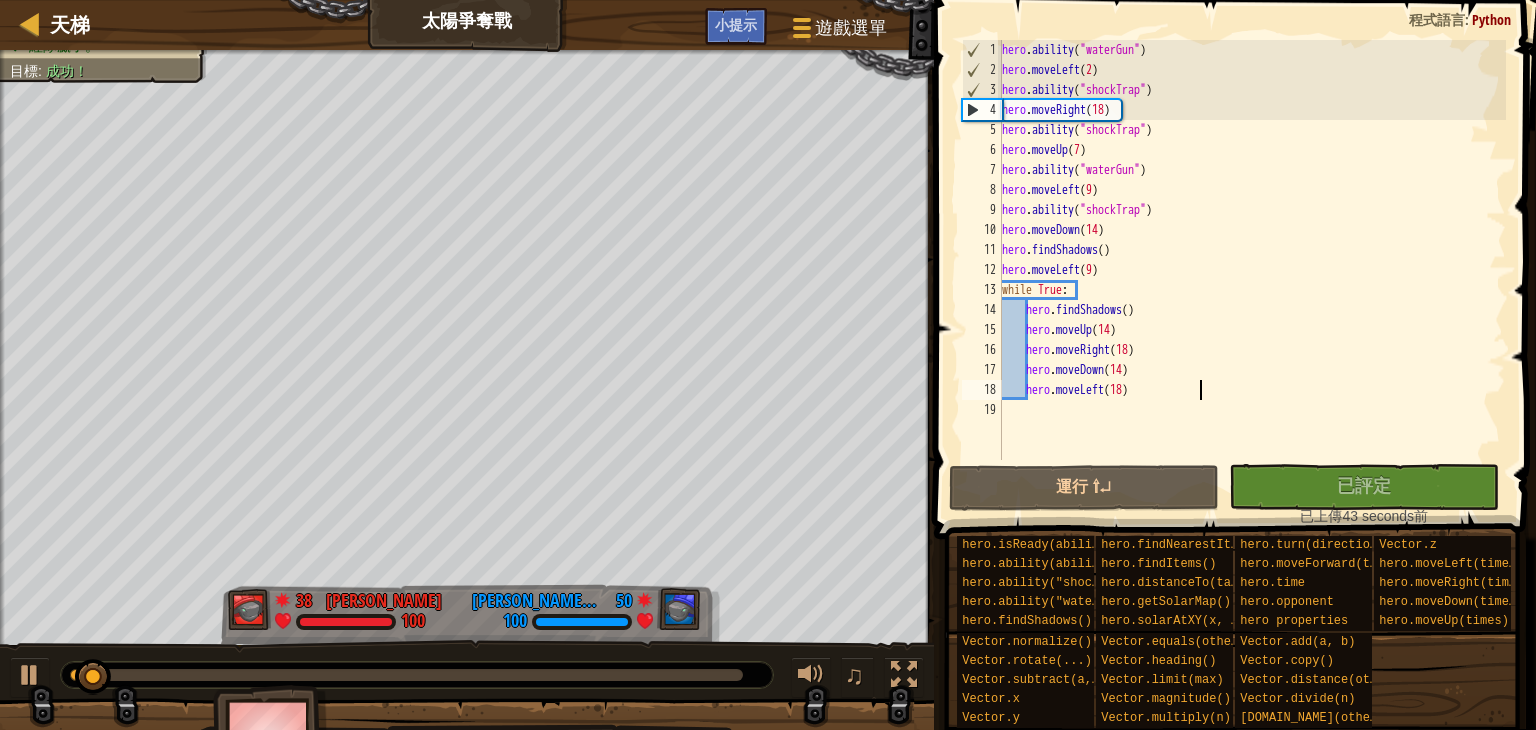 type on "hero.moveLeft(18)" 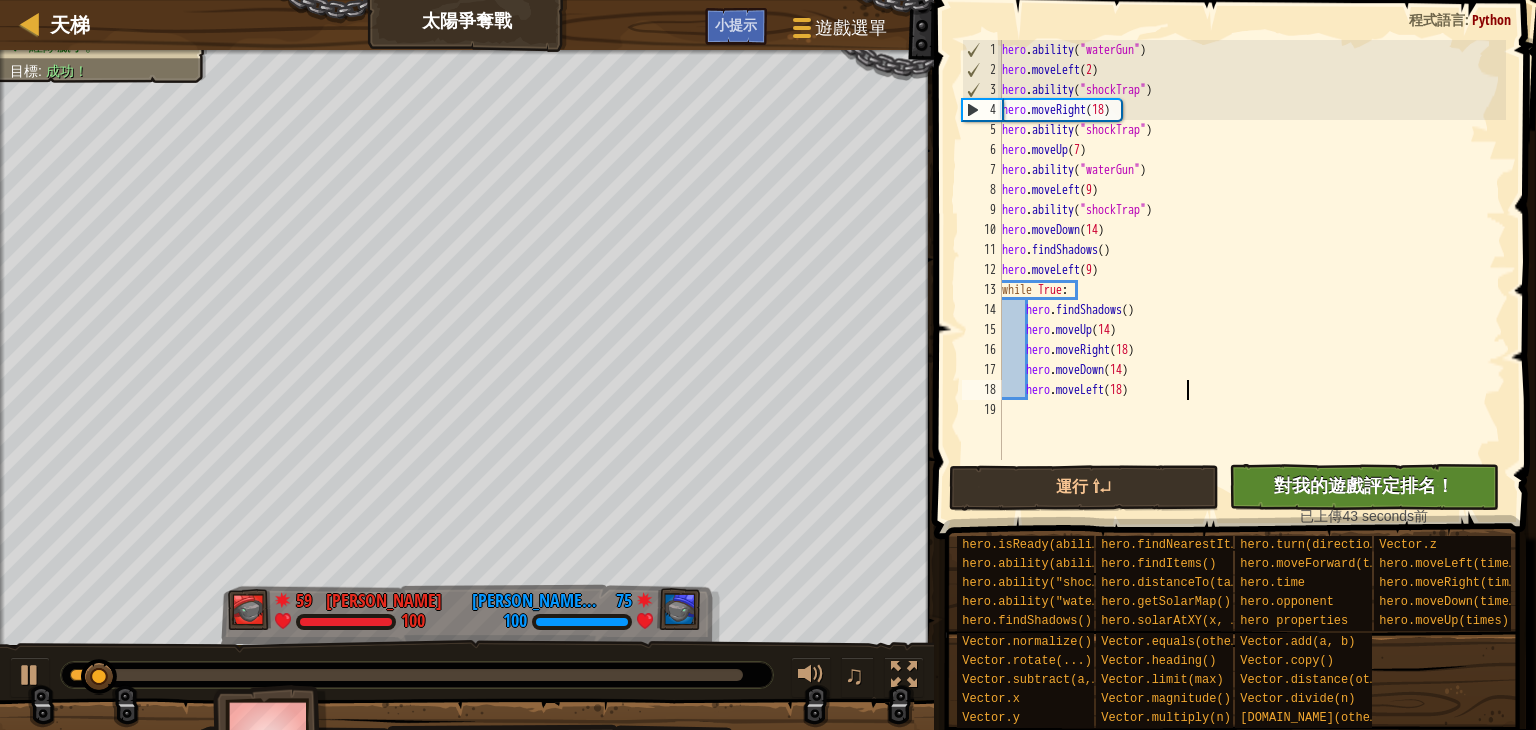 scroll, scrollTop: 0, scrollLeft: 0, axis: both 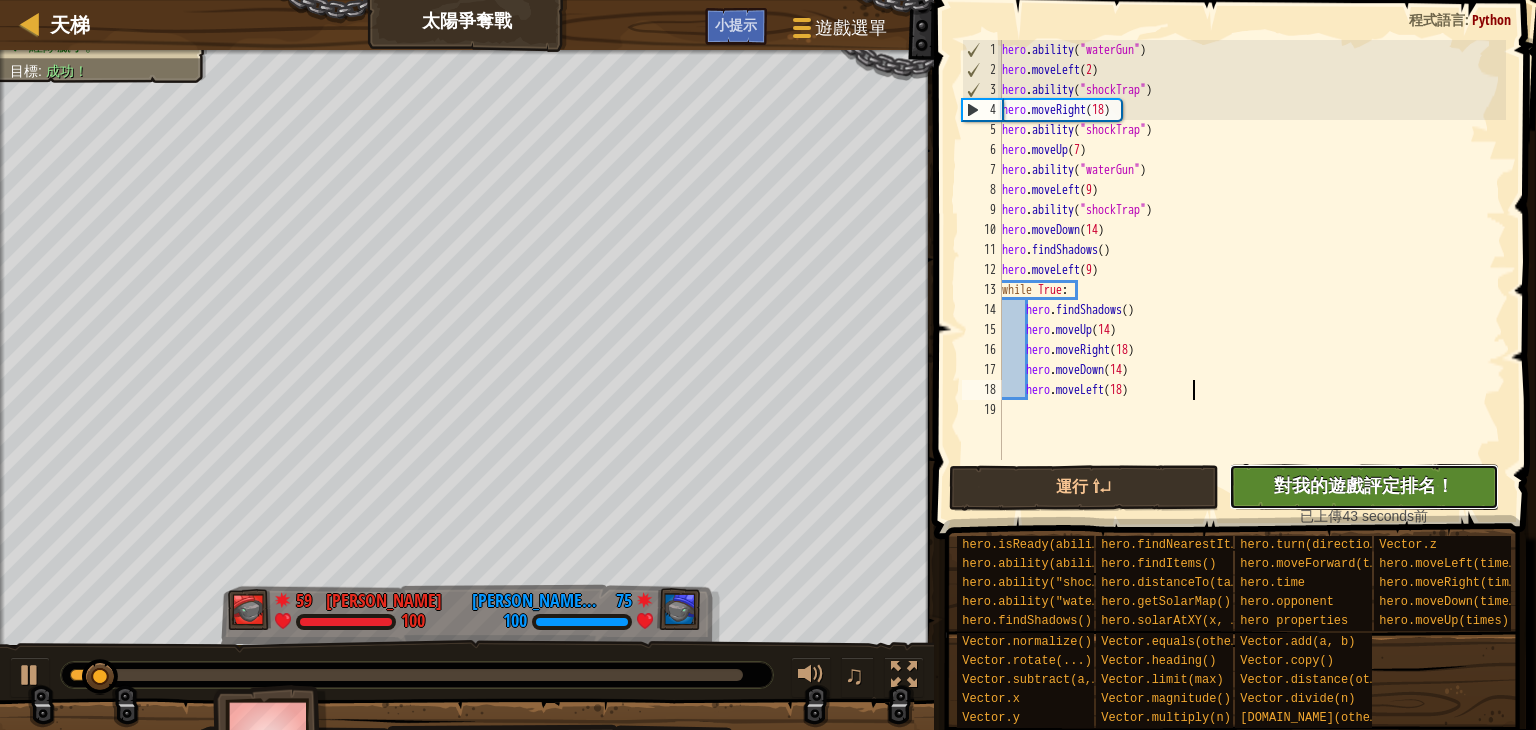 click on "對我的遊戲評定排名！" at bounding box center (1364, 485) 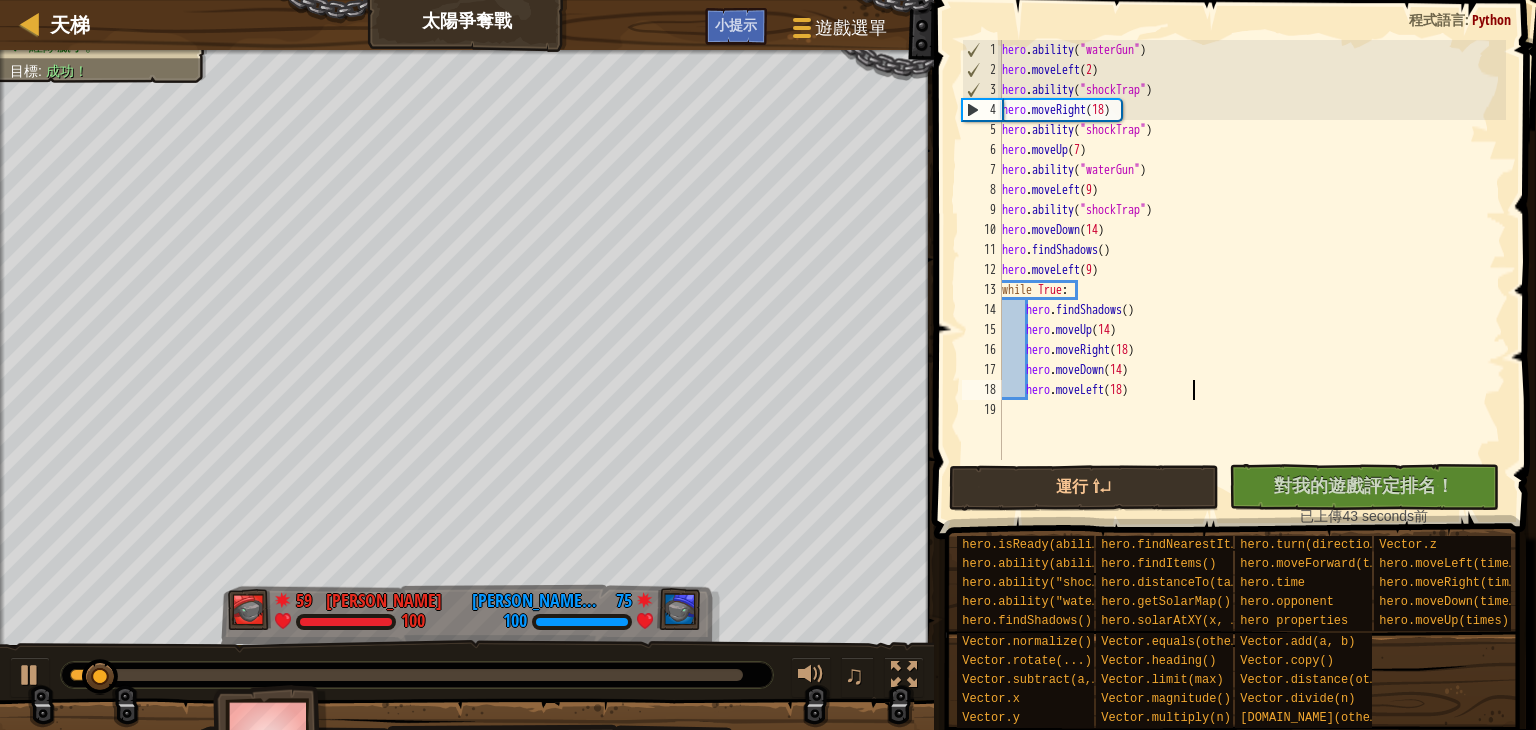 type on "hero.moveLeft(18)" 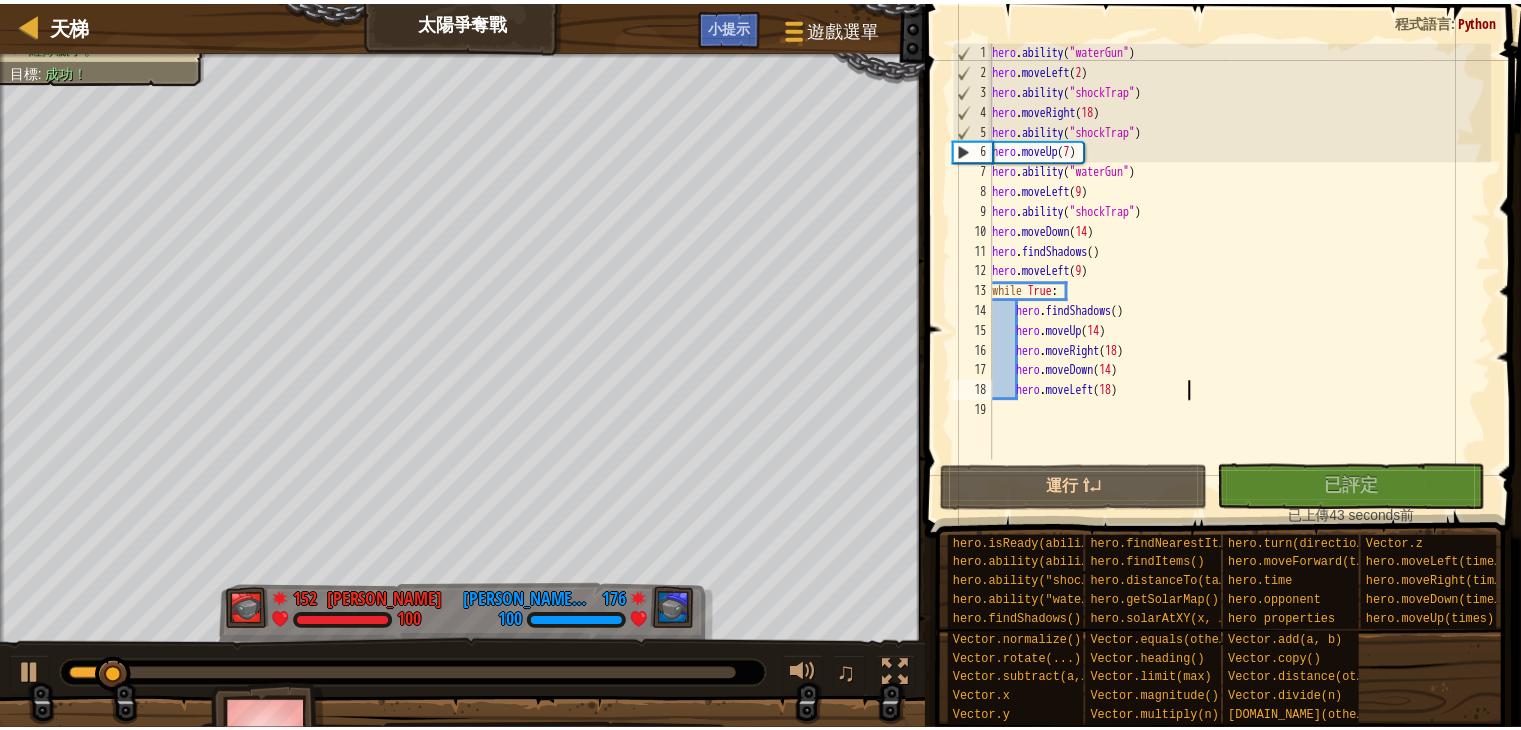 scroll, scrollTop: 0, scrollLeft: 0, axis: both 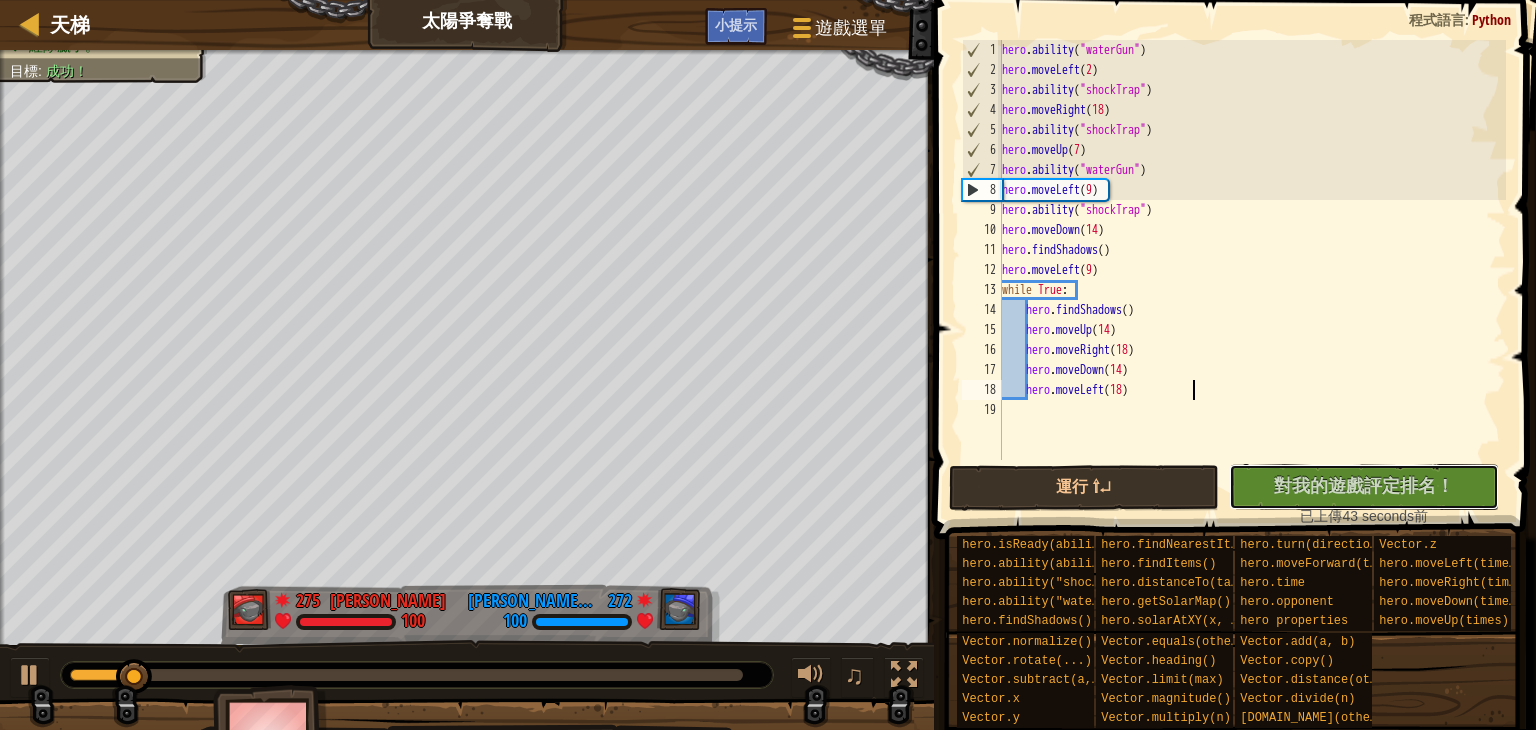 click on "對我的遊戲評定排名！" at bounding box center [1364, 485] 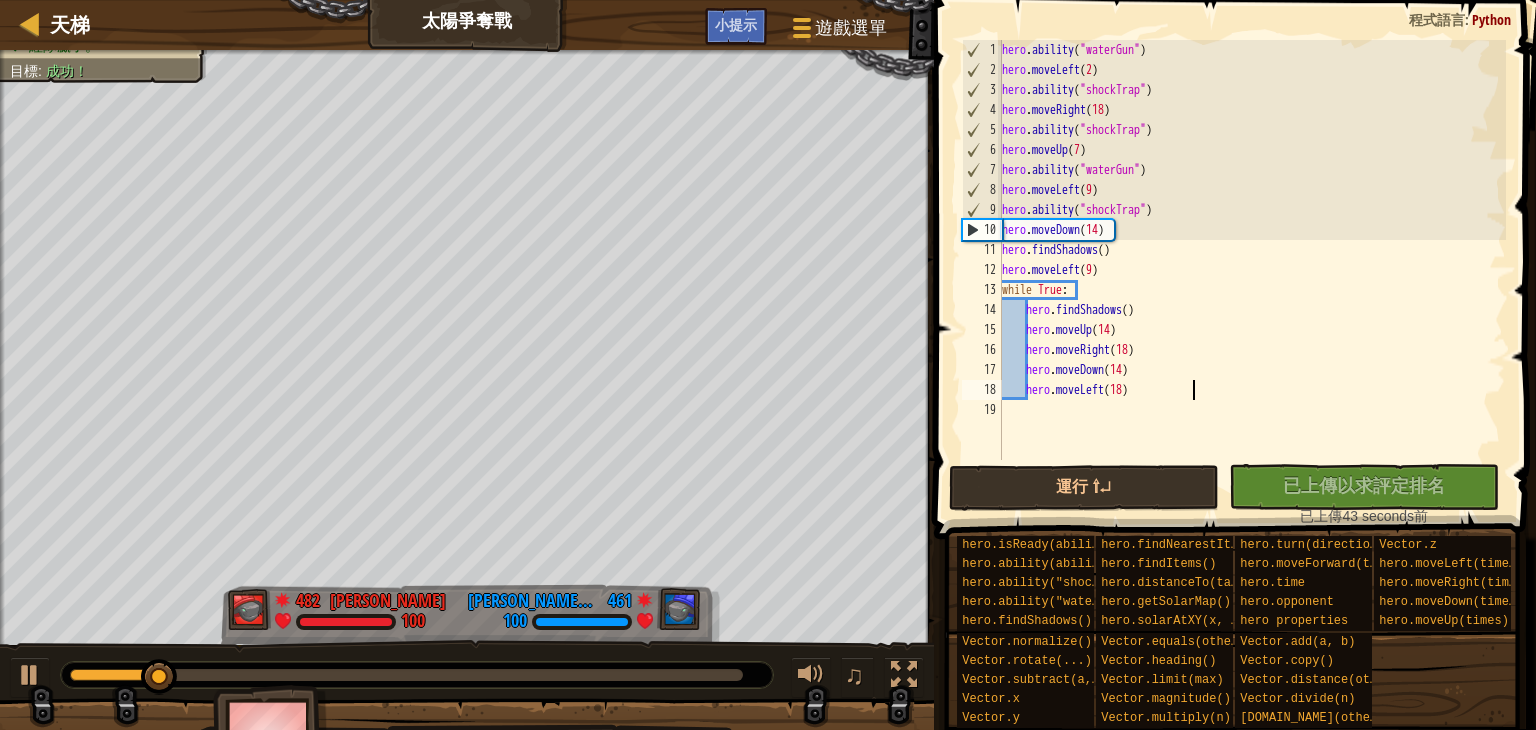 type on "hero.moveLeft(18)" 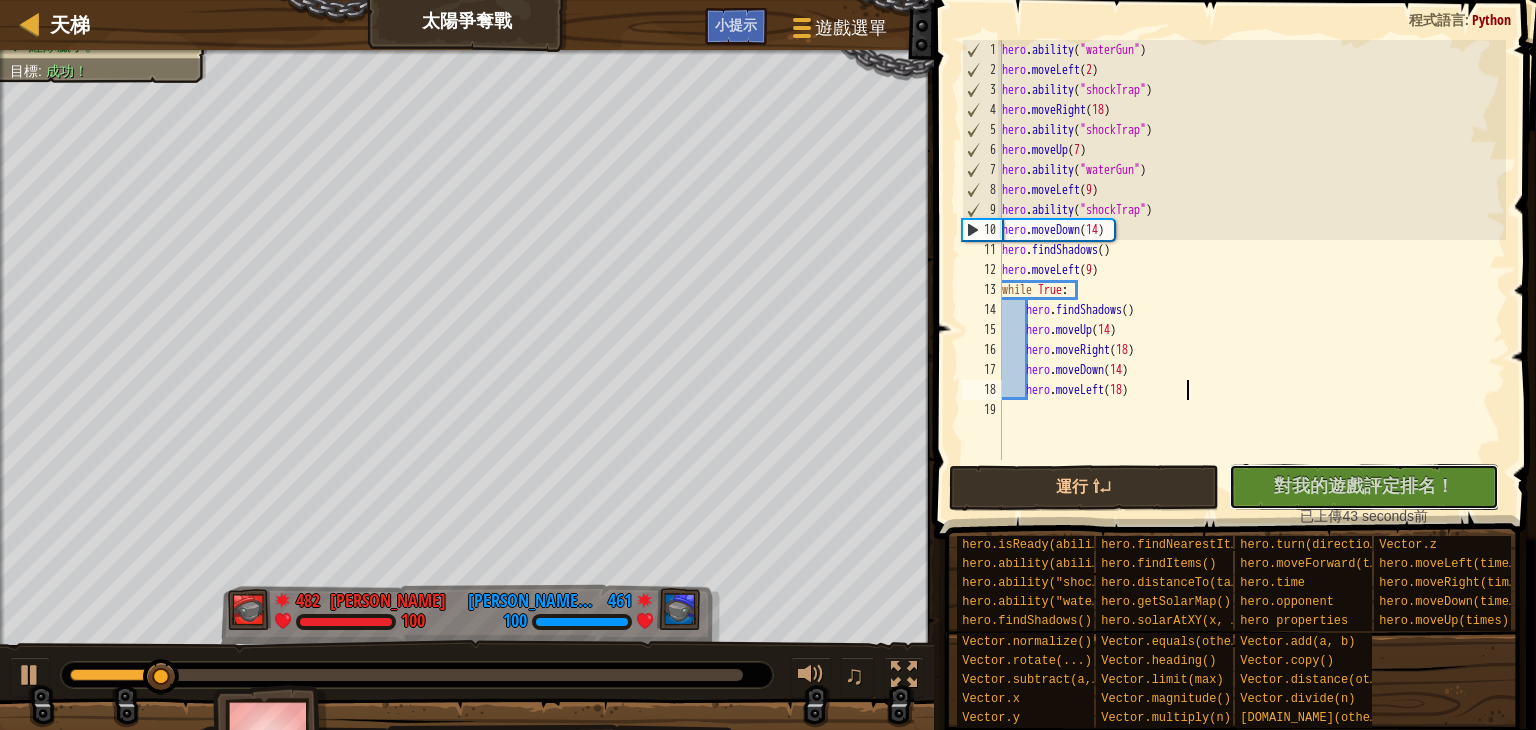 click on "對我的遊戲評定排名！" at bounding box center [1364, 485] 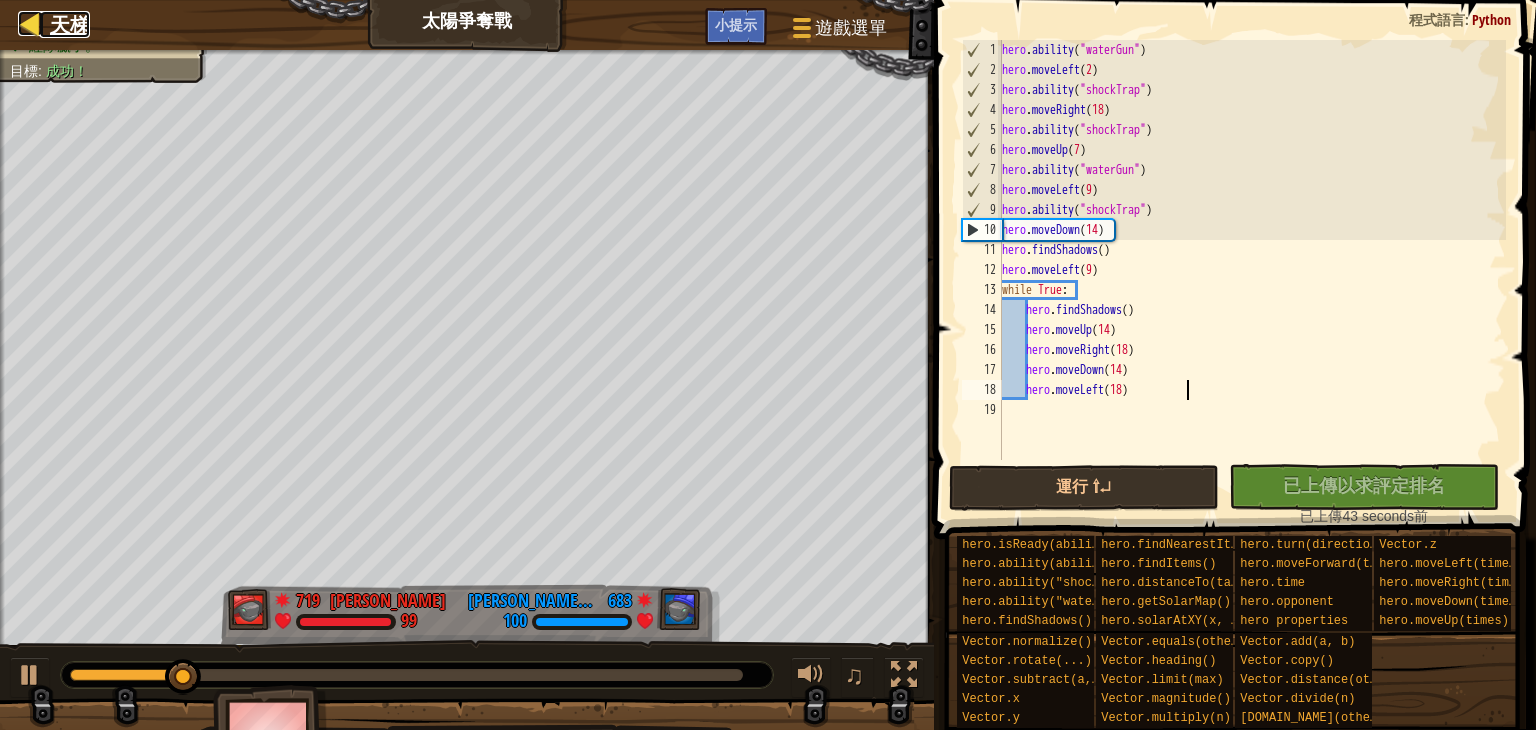 click on "天梯" at bounding box center (70, 24) 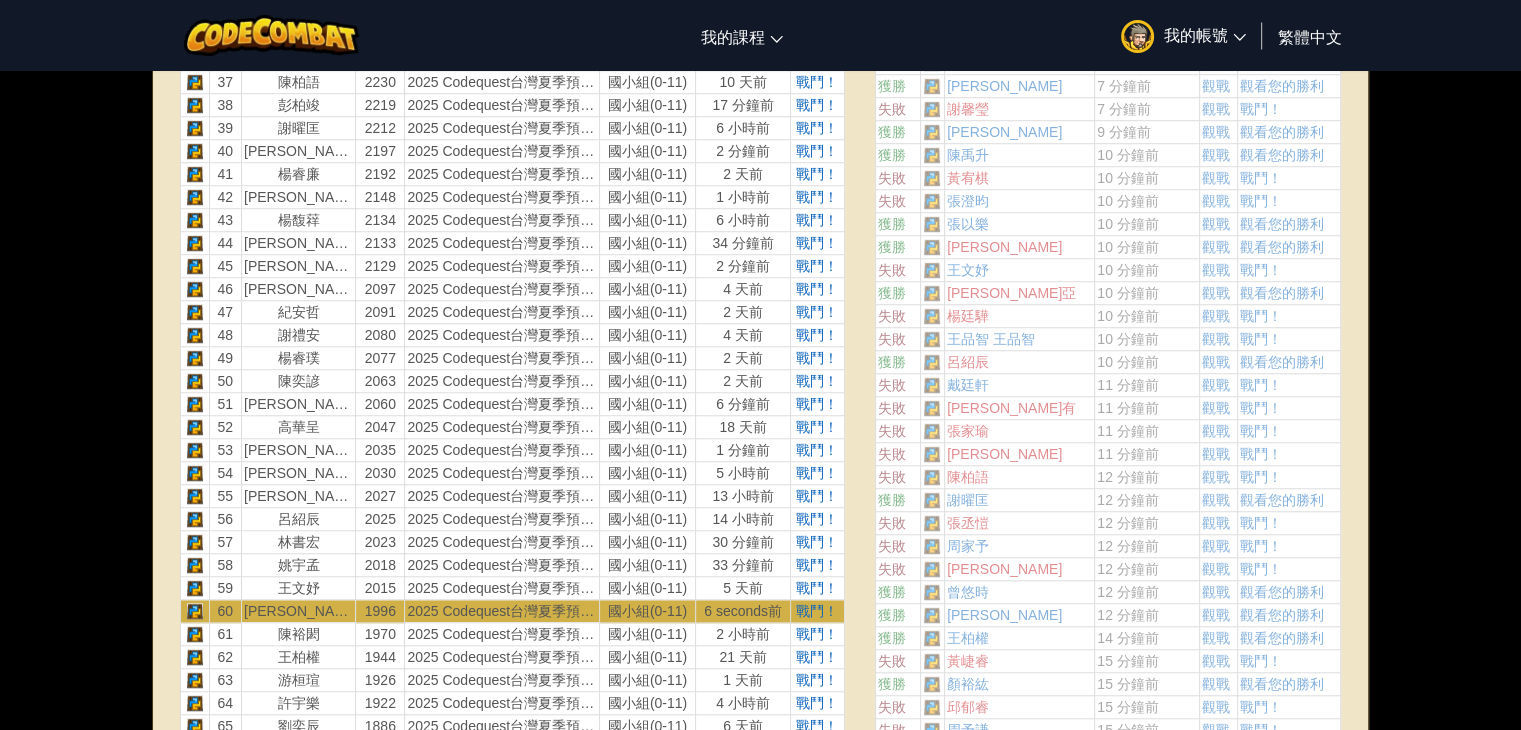 scroll, scrollTop: 1800, scrollLeft: 0, axis: vertical 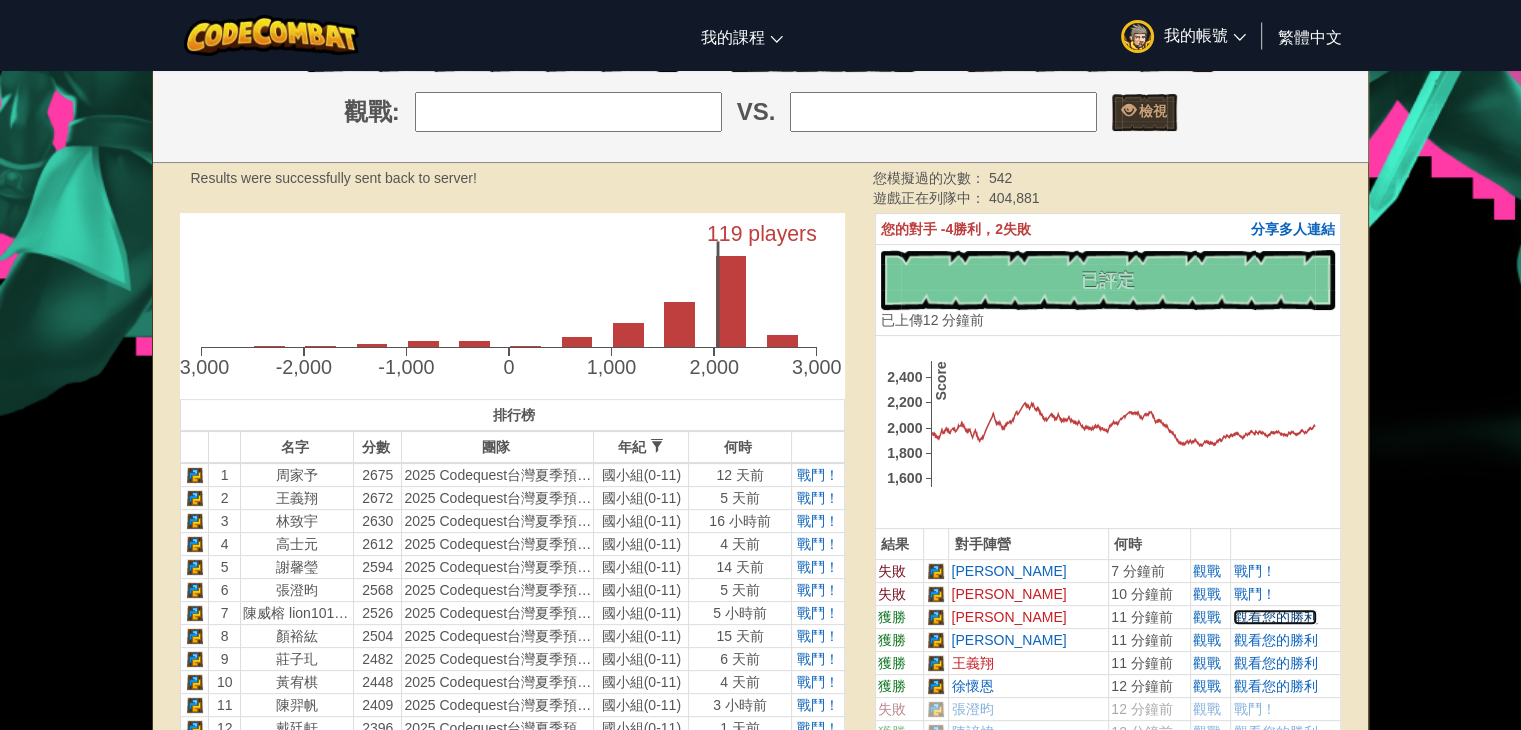 click on "觀看您的勝利" at bounding box center [1275, 617] 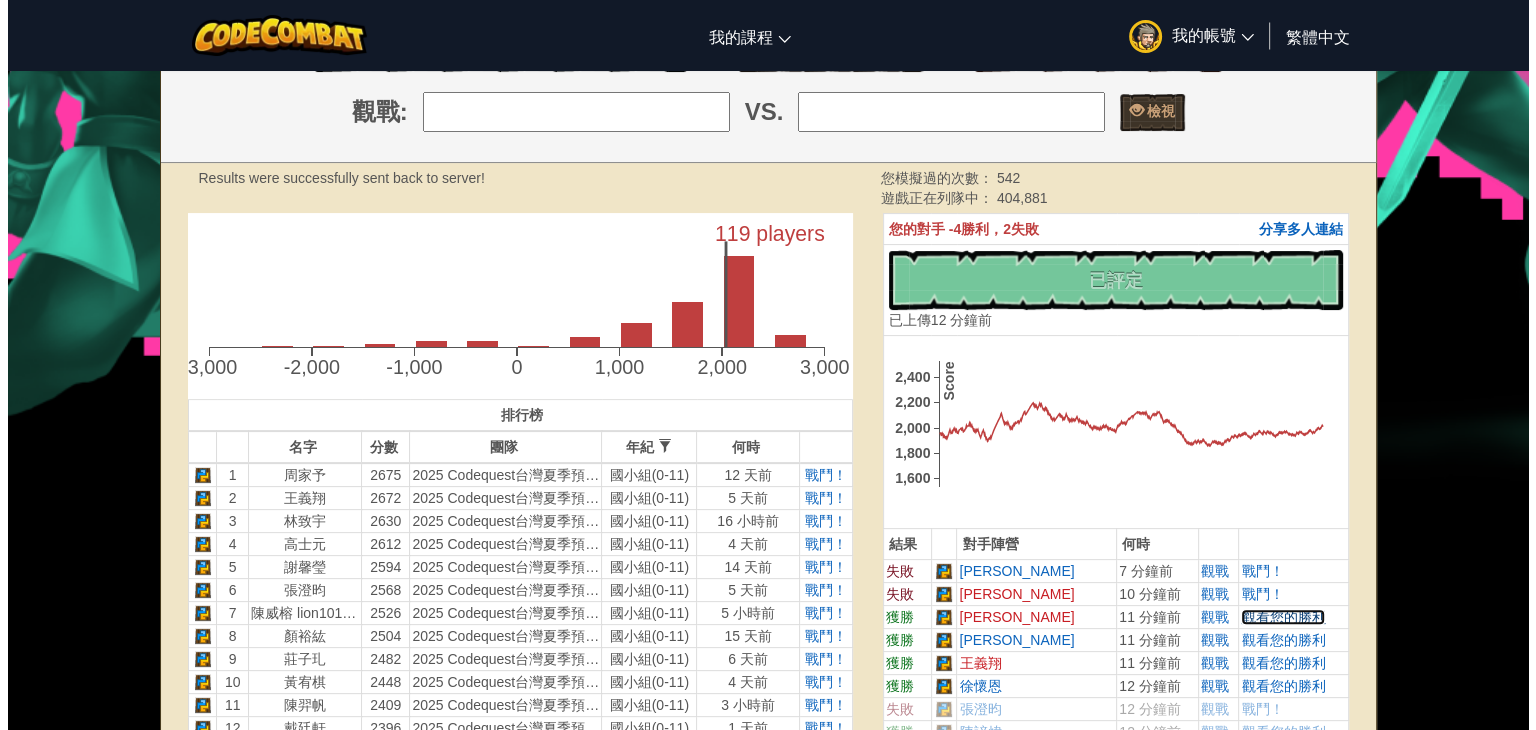 scroll, scrollTop: 0, scrollLeft: 0, axis: both 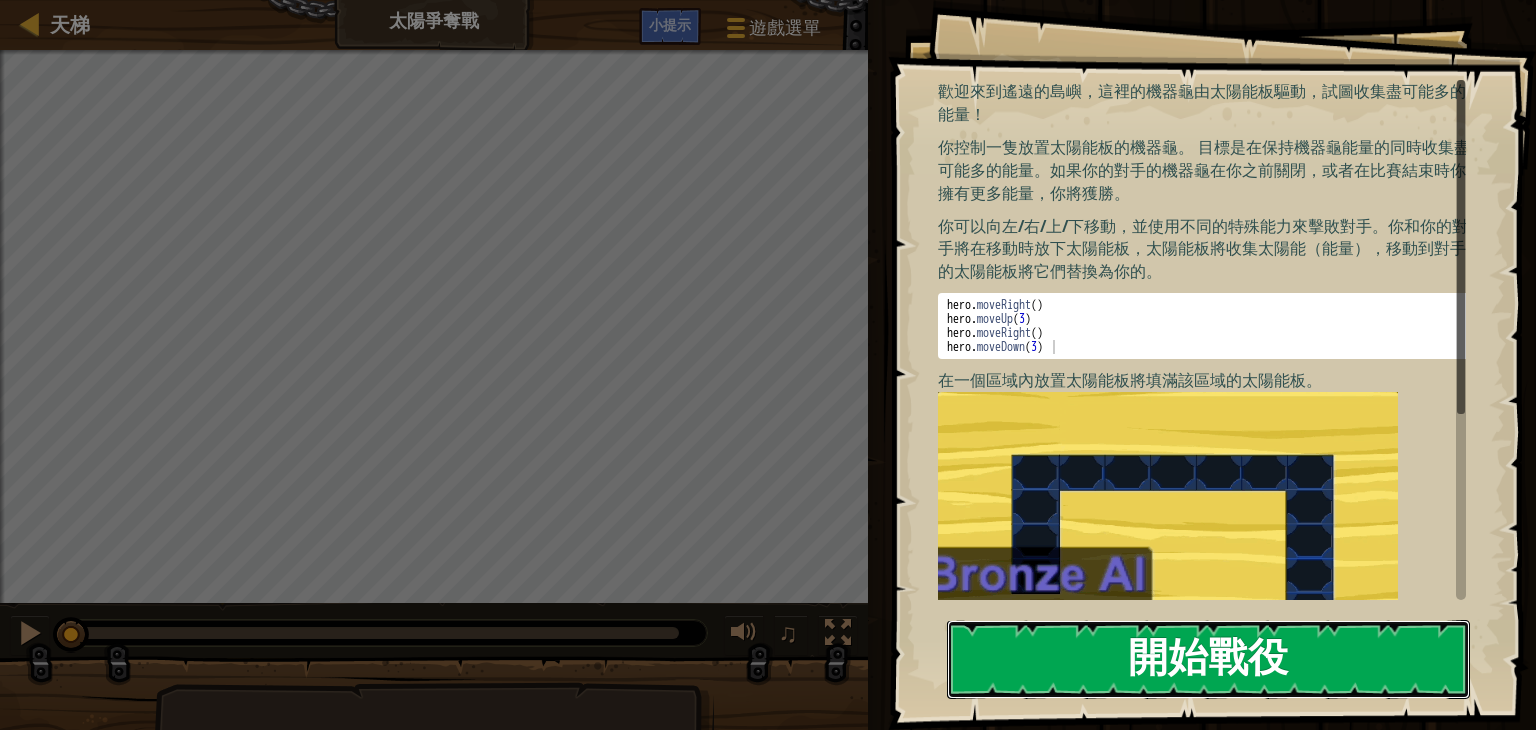 click on "開始戰役" at bounding box center (1208, 659) 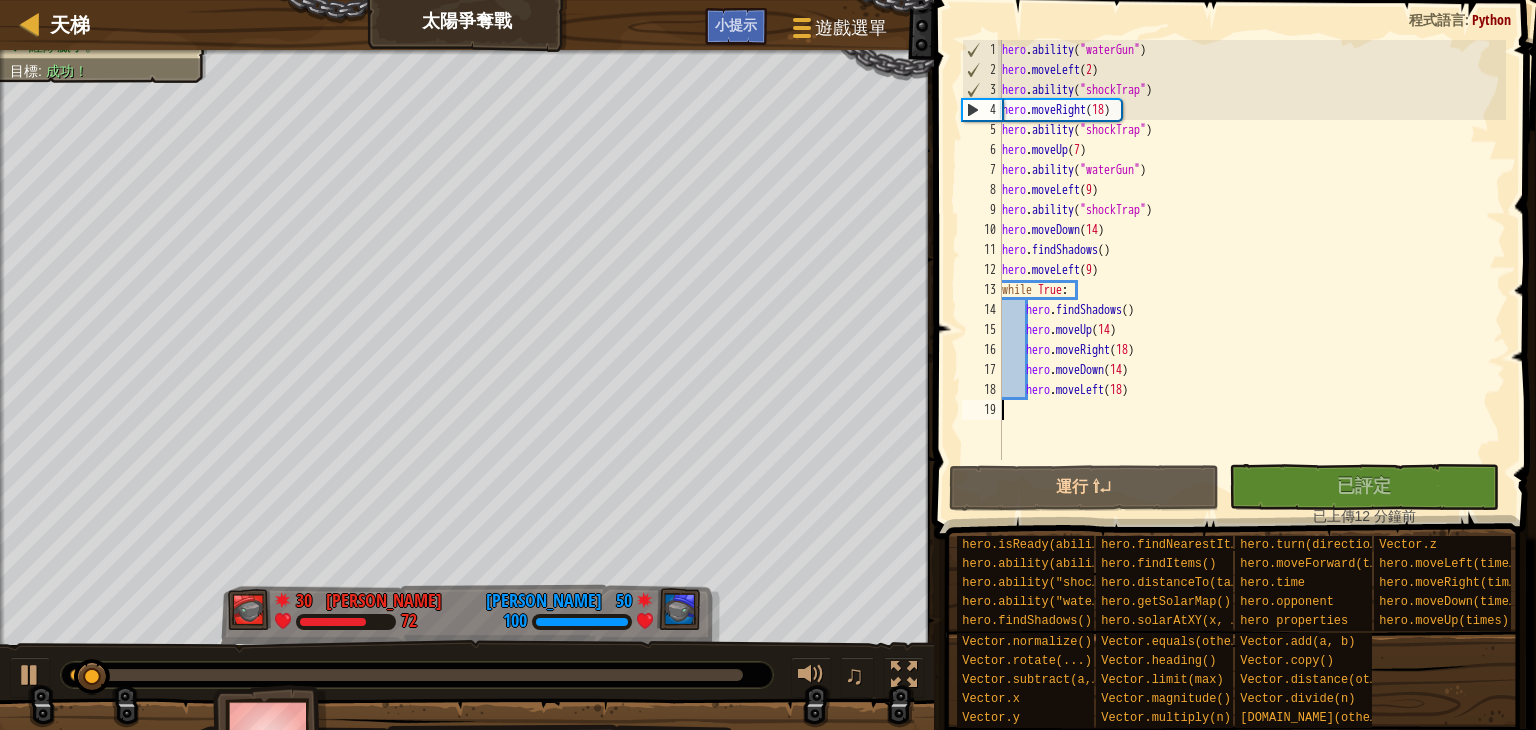 type on "hero.moveLeft(18)" 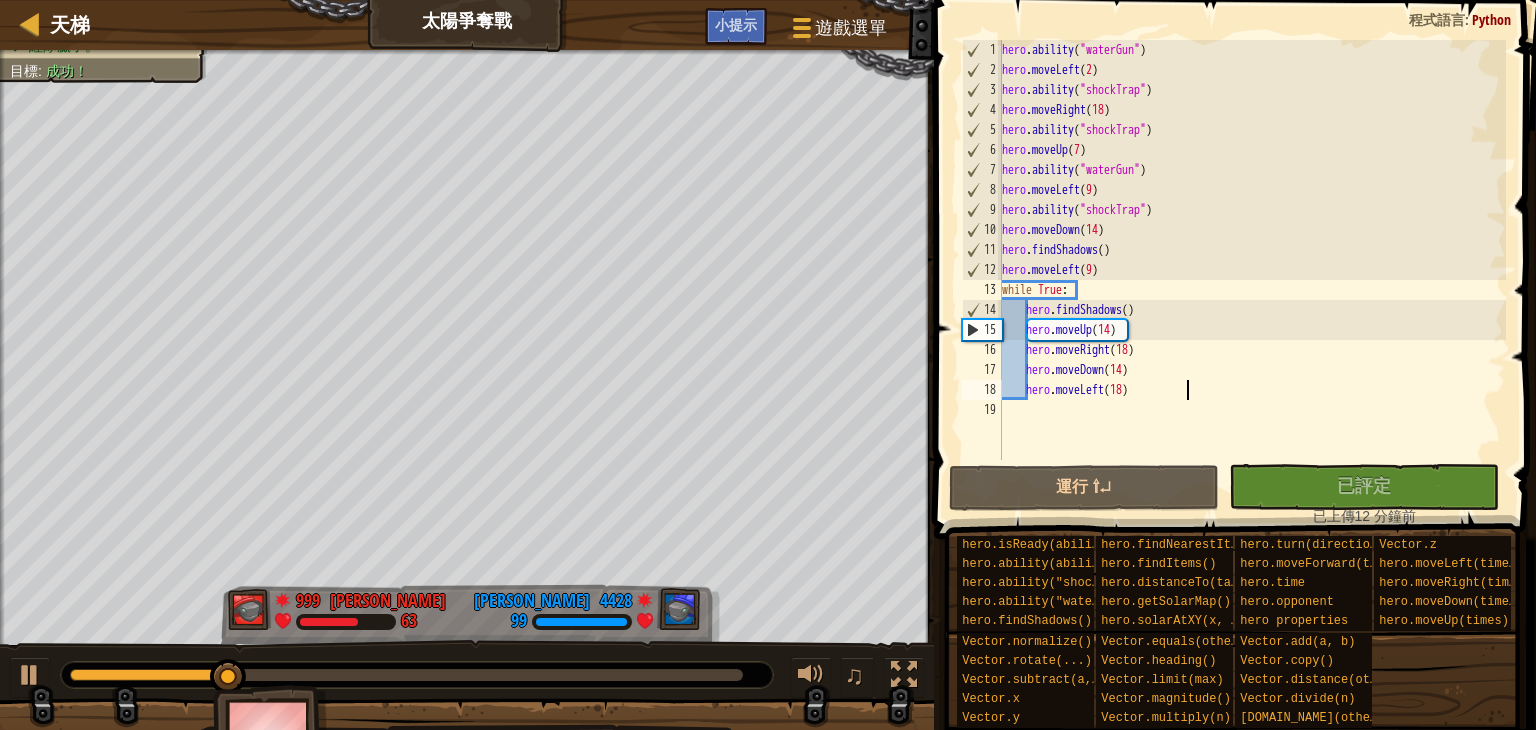 scroll, scrollTop: 0, scrollLeft: 0, axis: both 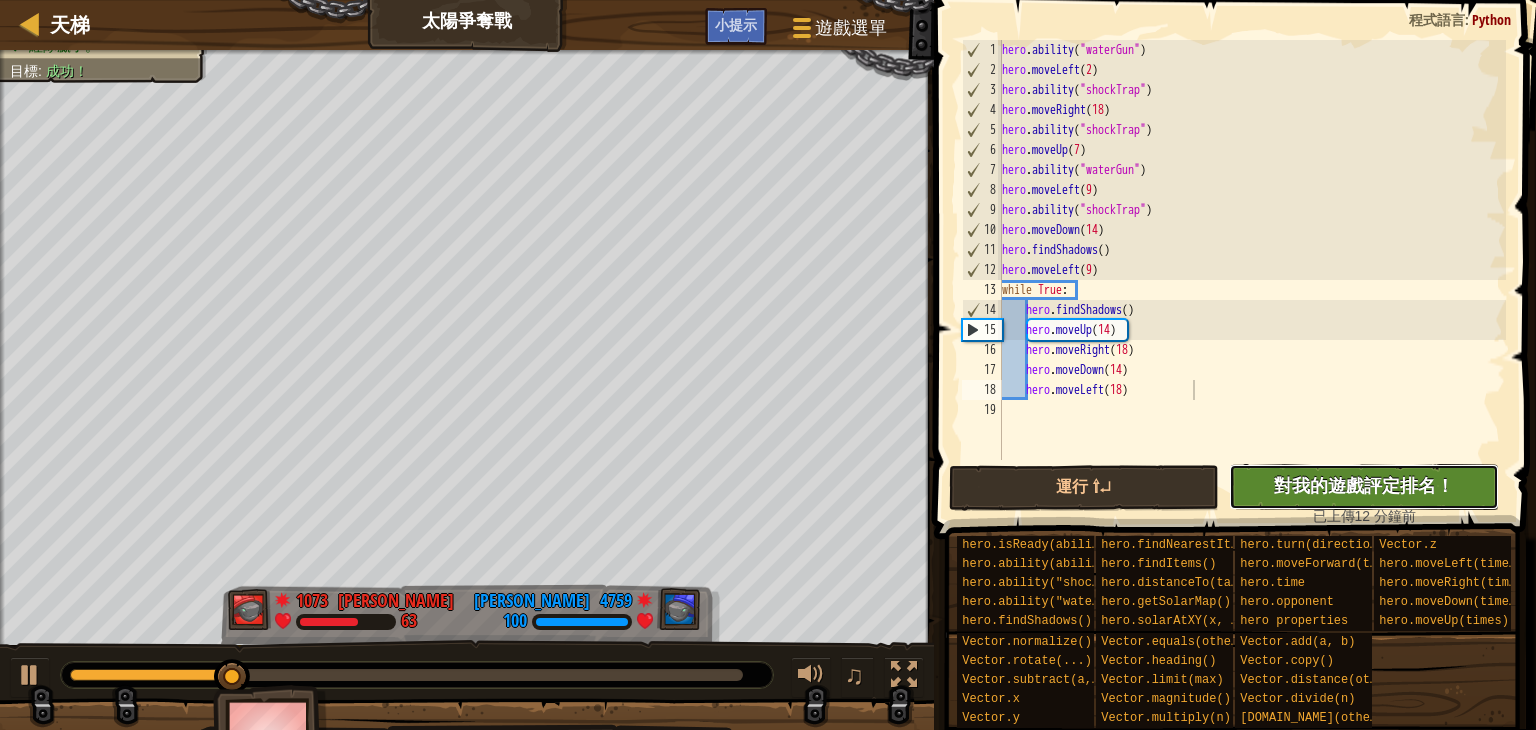 click on "對我的遊戲評定排名！" at bounding box center (1364, 485) 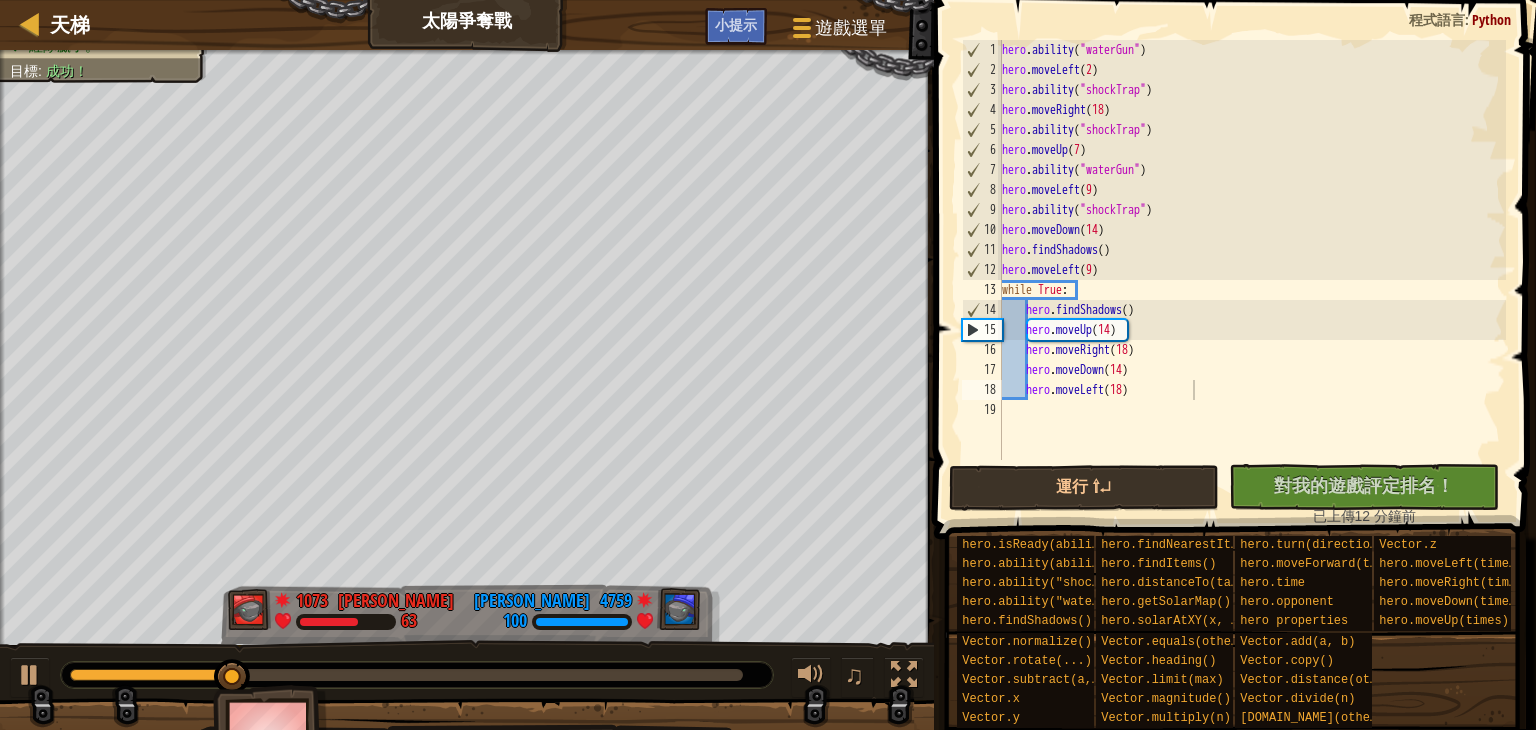 type on "hero.moveLeft(18)" 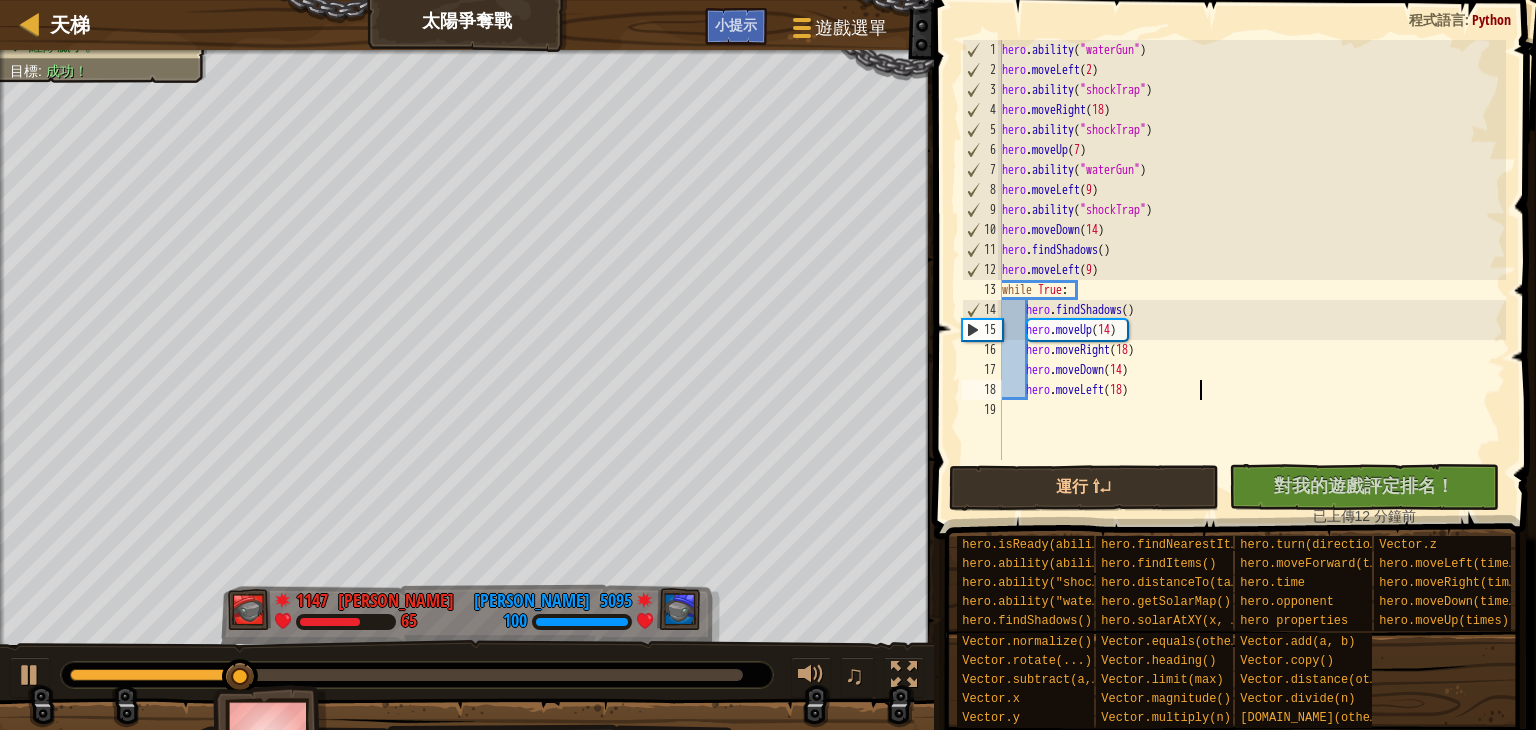 scroll, scrollTop: 0, scrollLeft: 0, axis: both 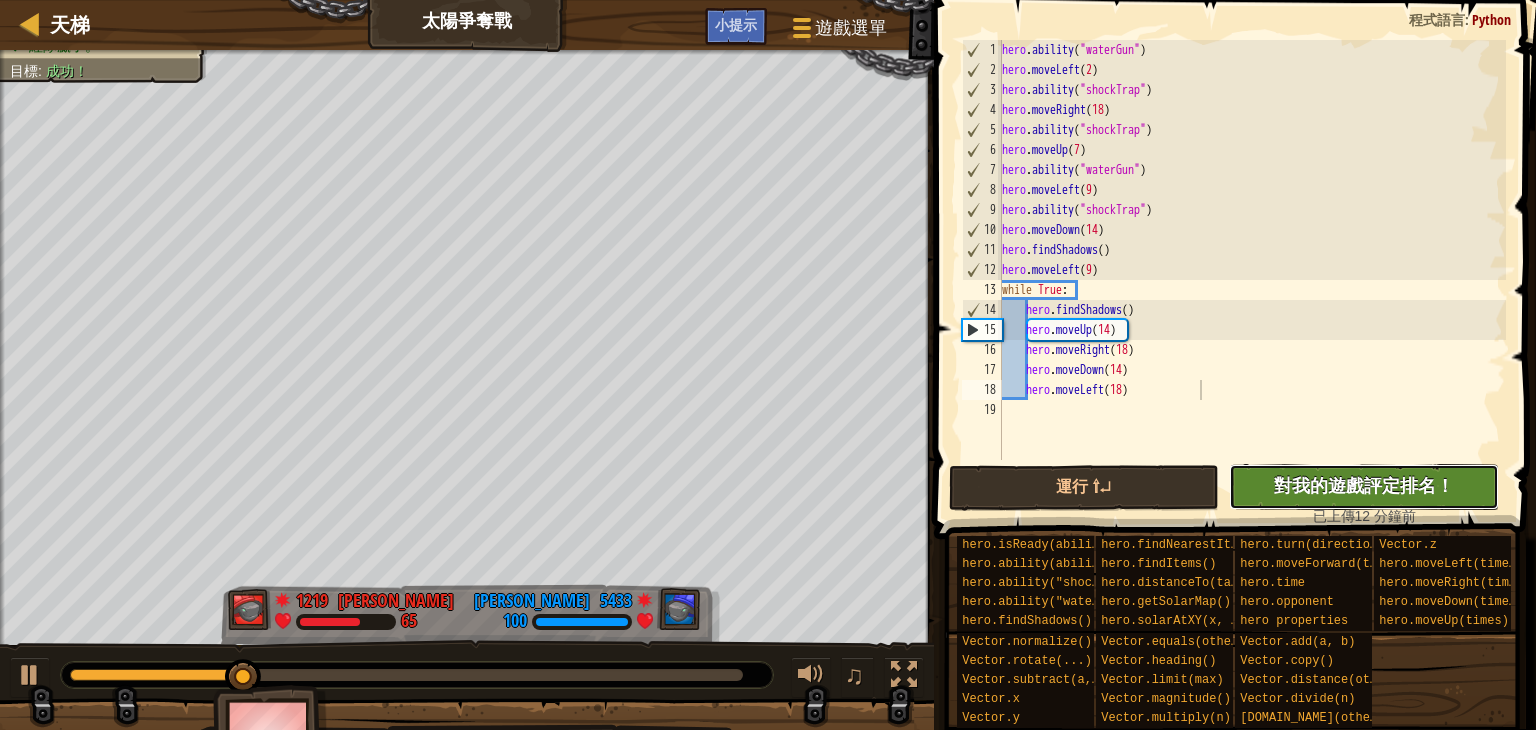 click on "對我的遊戲評定排名！" at bounding box center (1364, 485) 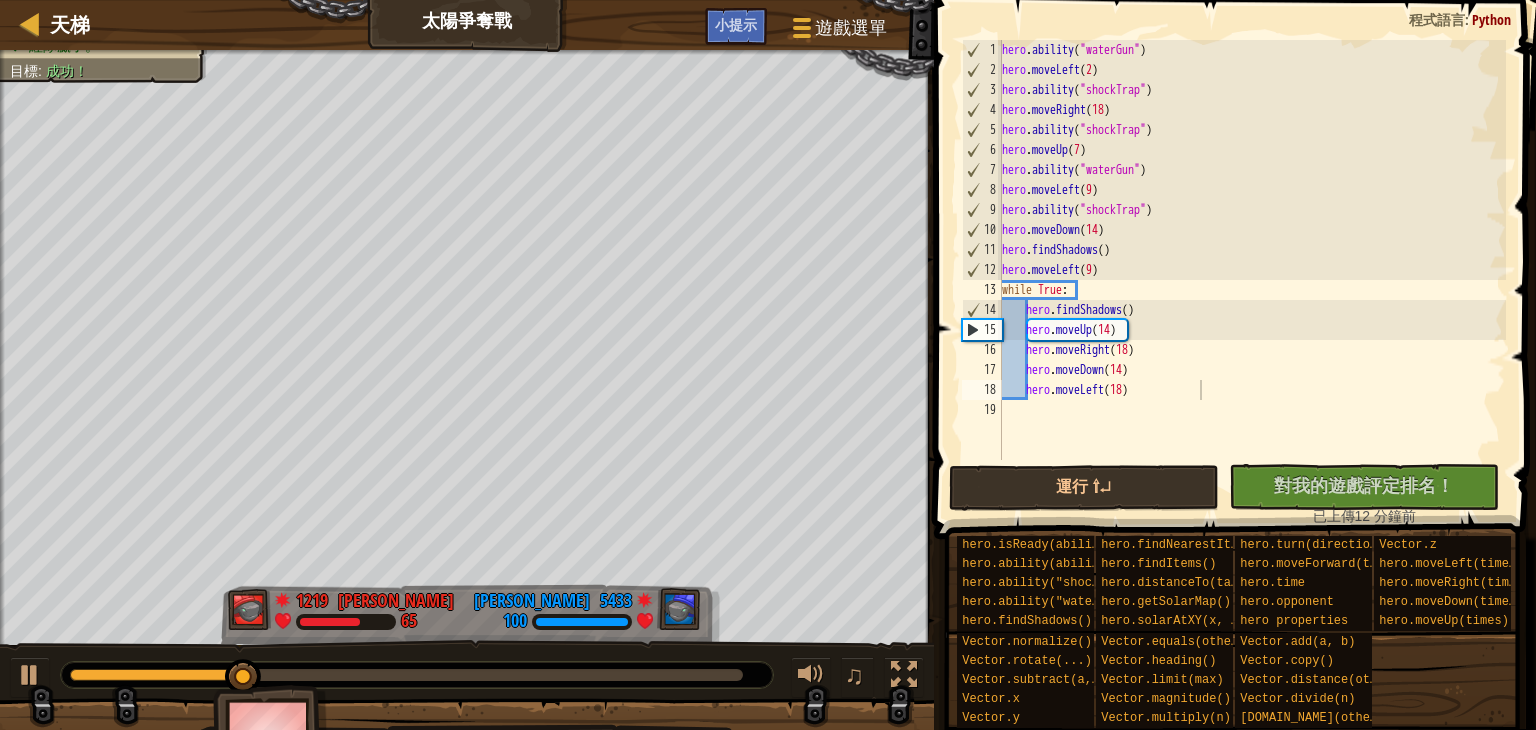 type on "hero.moveLeft(18)" 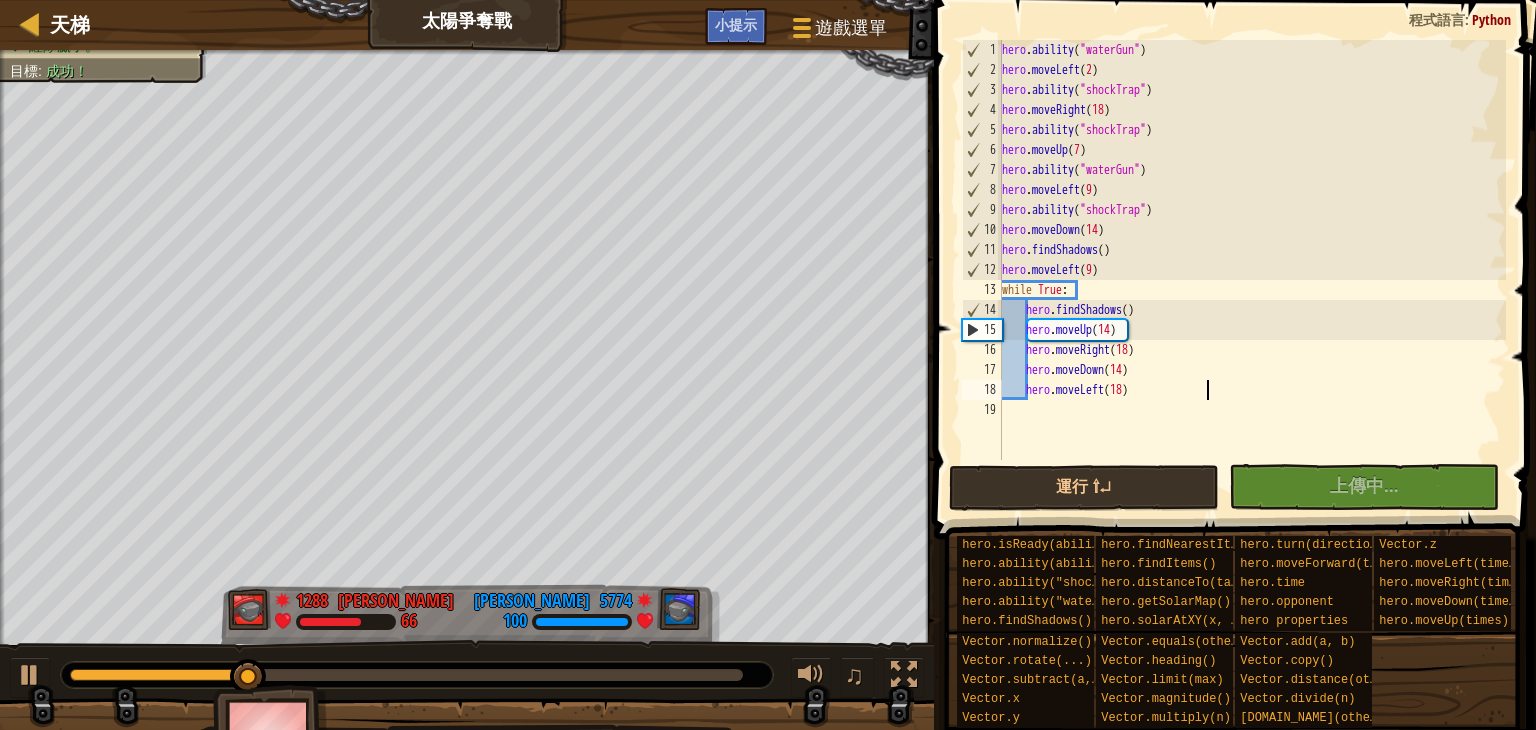 scroll, scrollTop: 0, scrollLeft: 0, axis: both 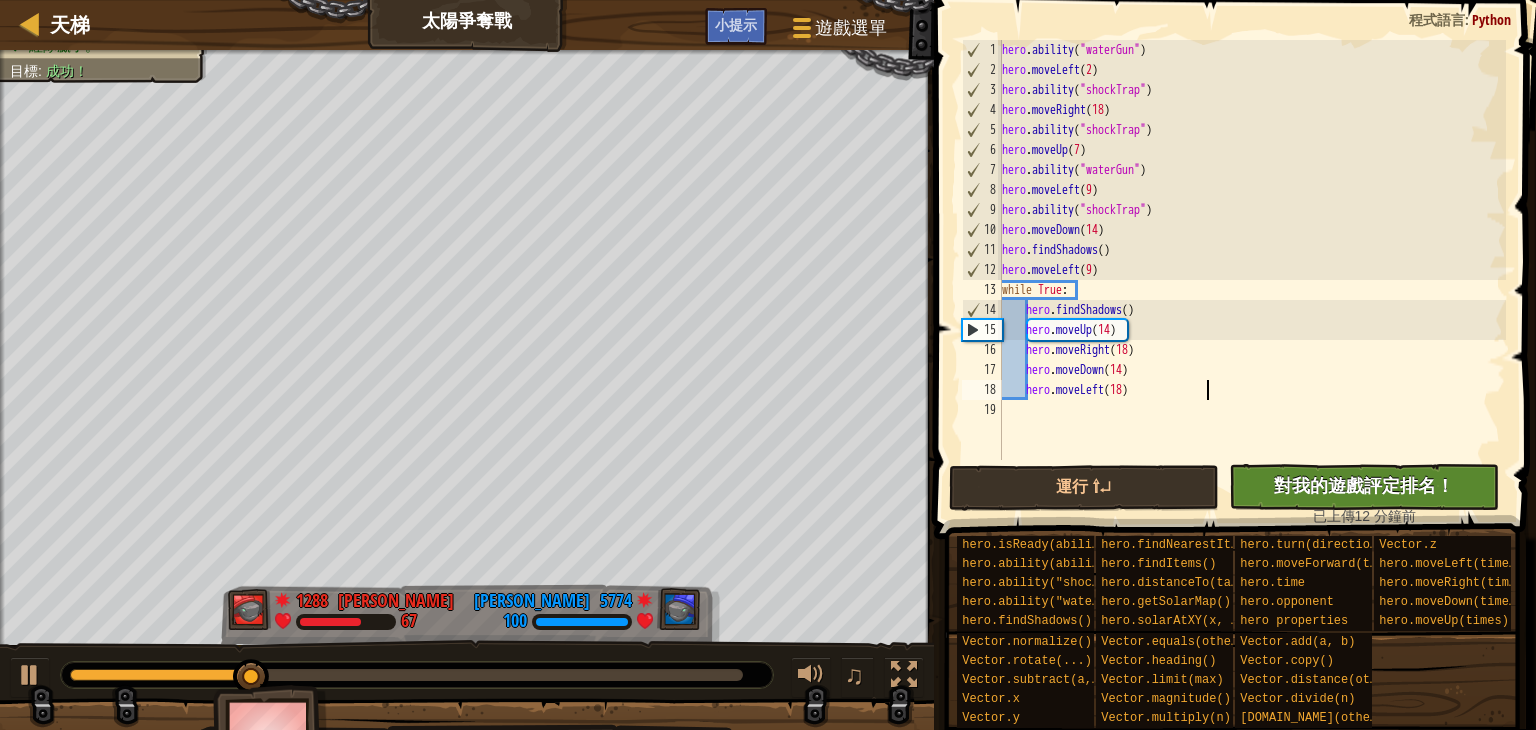 click on "沒有新程式碼可評定排名 對我的遊戲評定排名！ 上傳中… 已上傳以求評定排名 評定失敗 已評定 已上傳  12 分鐘前" at bounding box center (1354, 495) 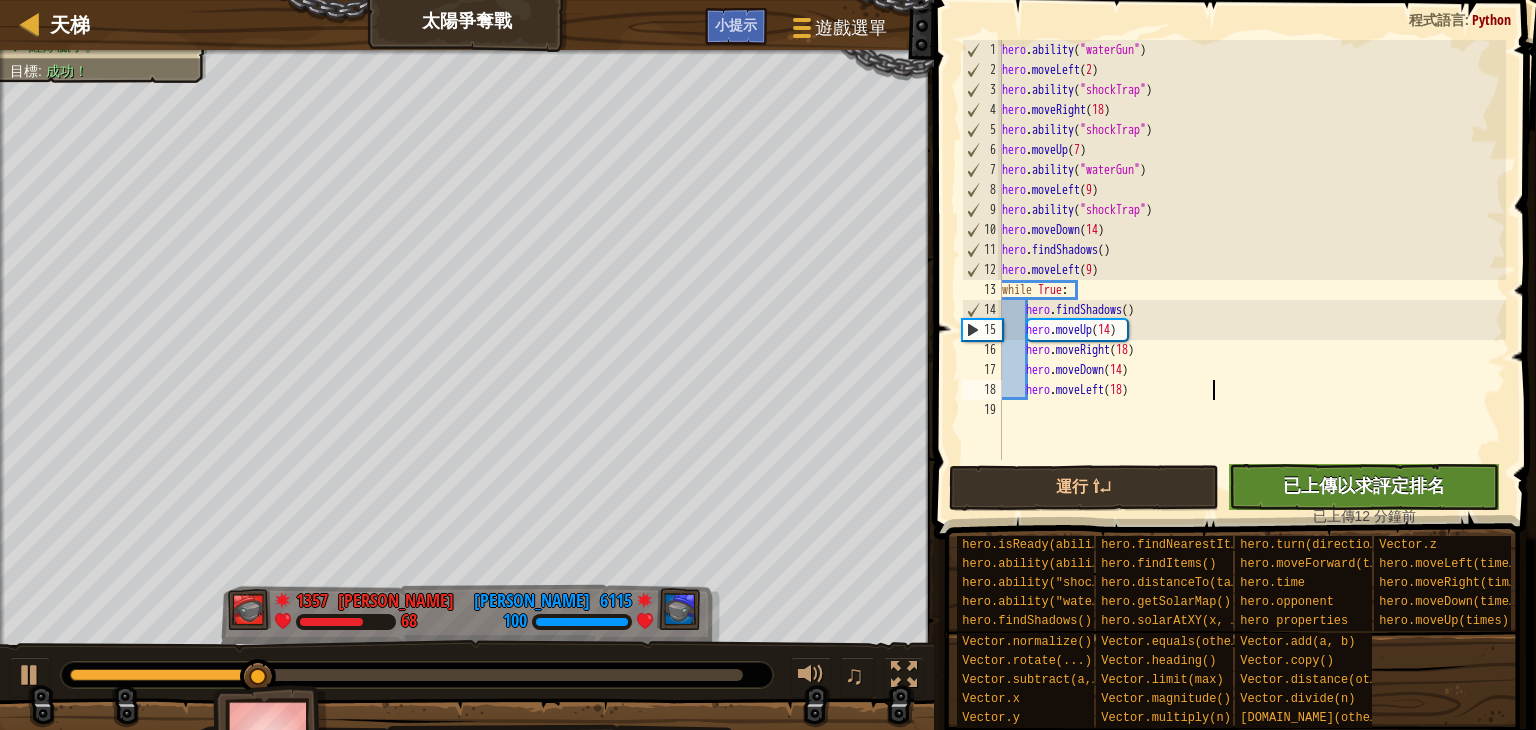 scroll, scrollTop: 0, scrollLeft: 0, axis: both 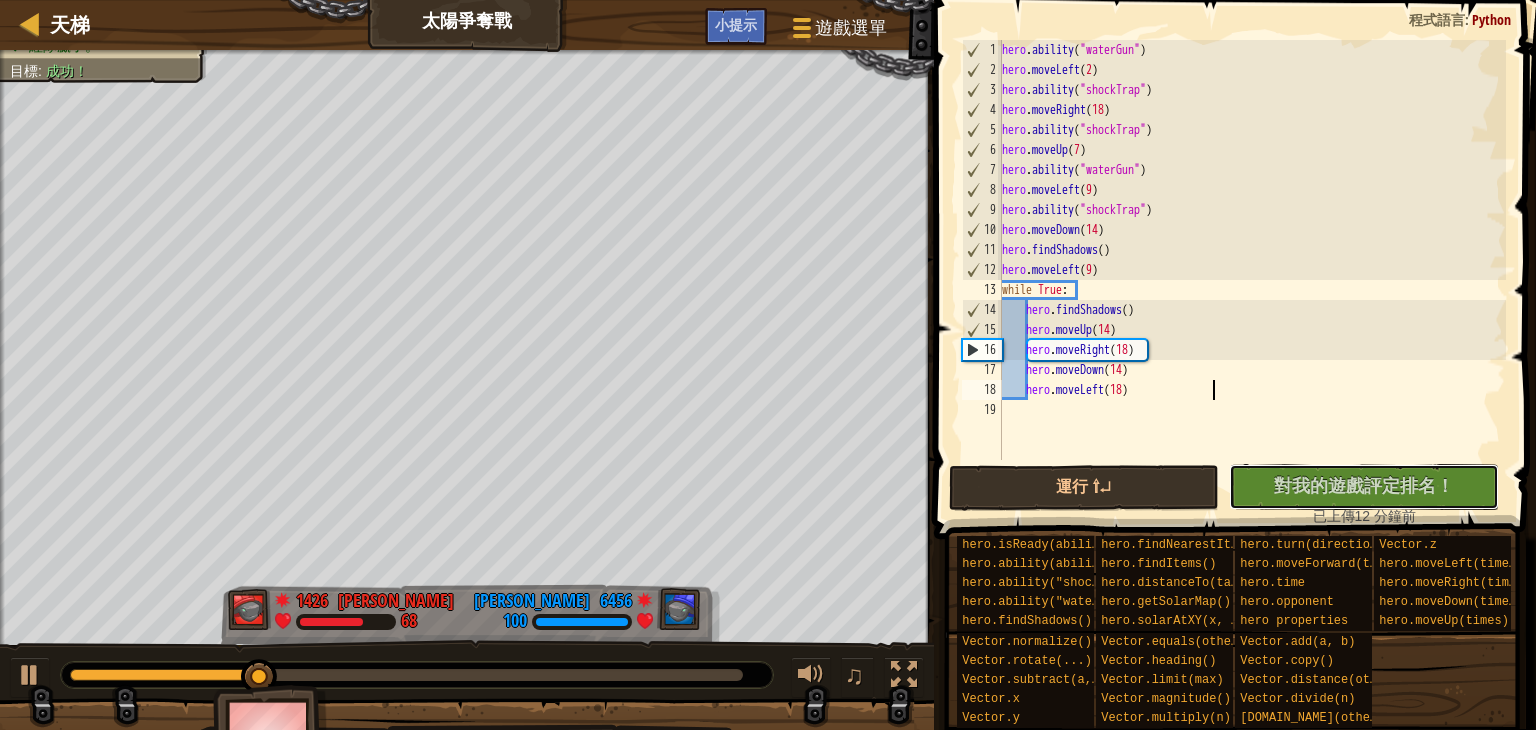drag, startPoint x: 1319, startPoint y: 490, endPoint x: 1312, endPoint y: 499, distance: 11.401754 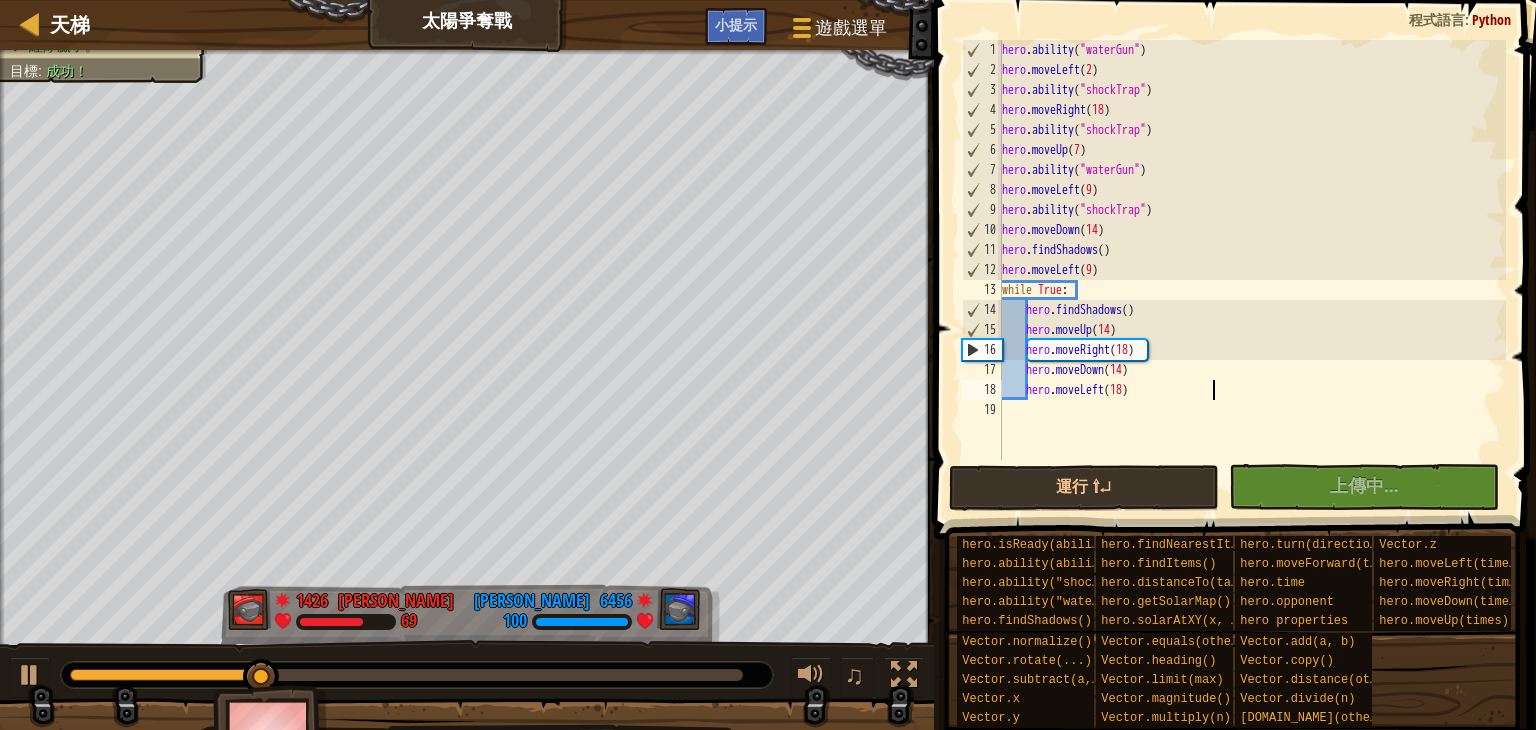 type on "hero.moveLeft(18)" 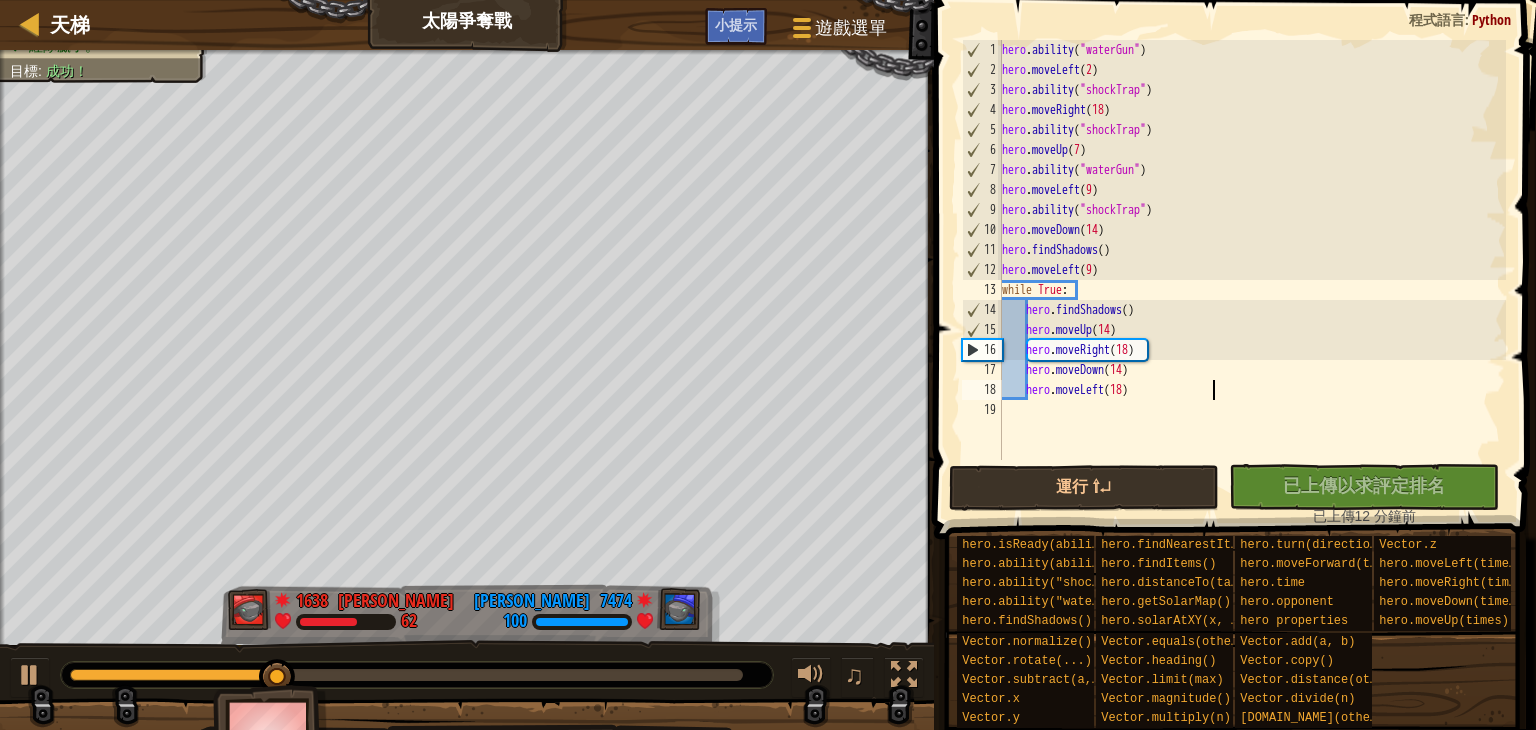 click on "2:00.3 現在：	0:37.4 最大值：	2:01.1" at bounding box center [406, 675] 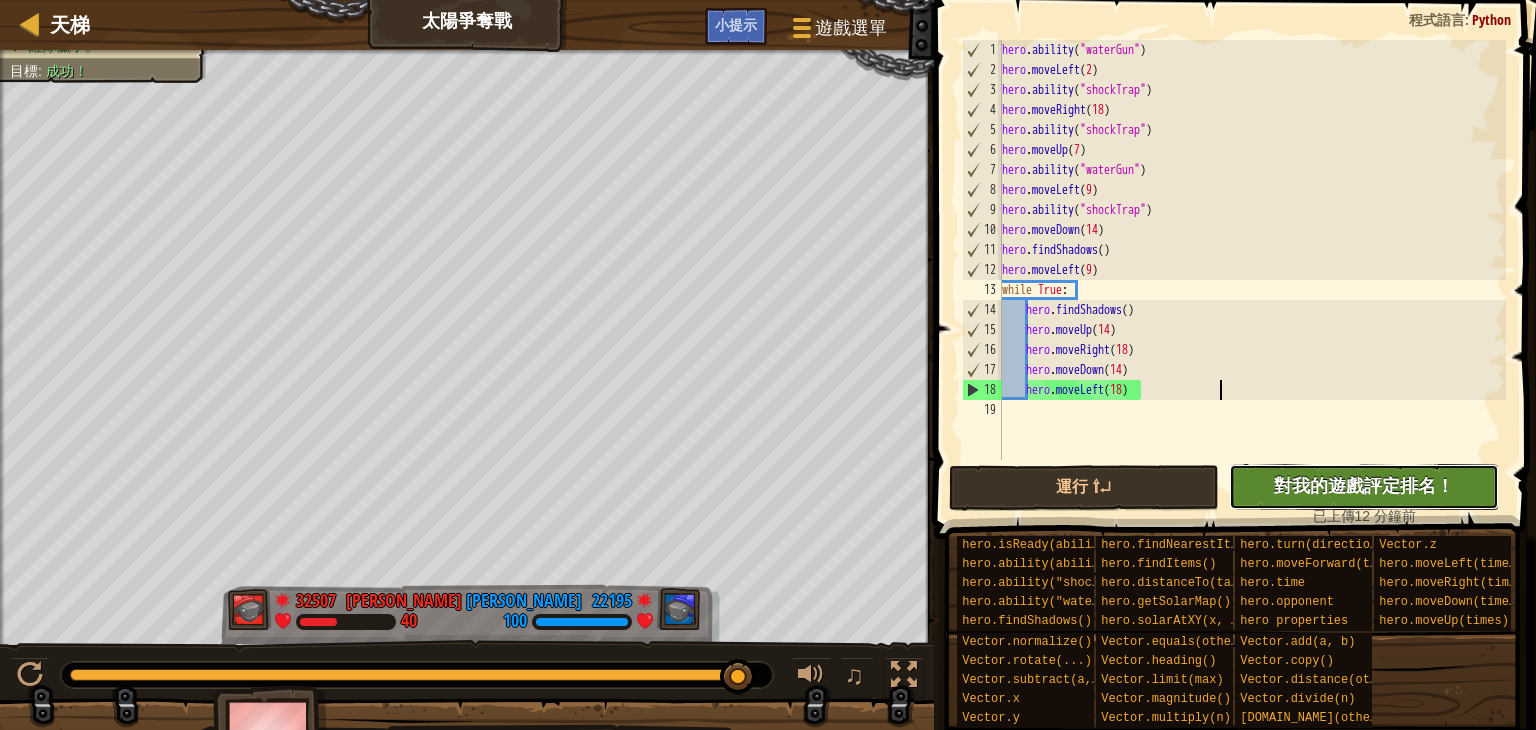 click on "對我的遊戲評定排名！" at bounding box center [1364, 485] 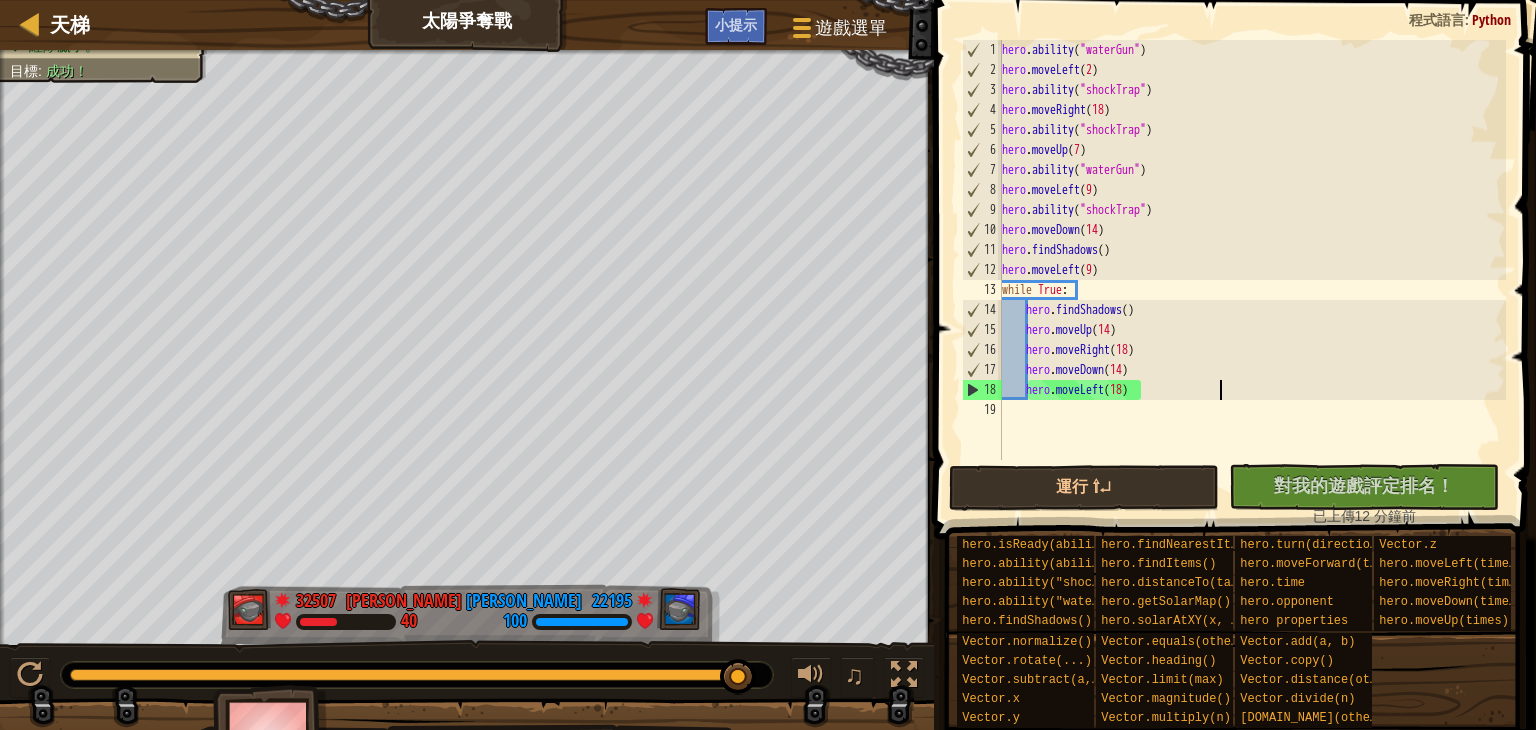 type on "hero.moveLeft(18)" 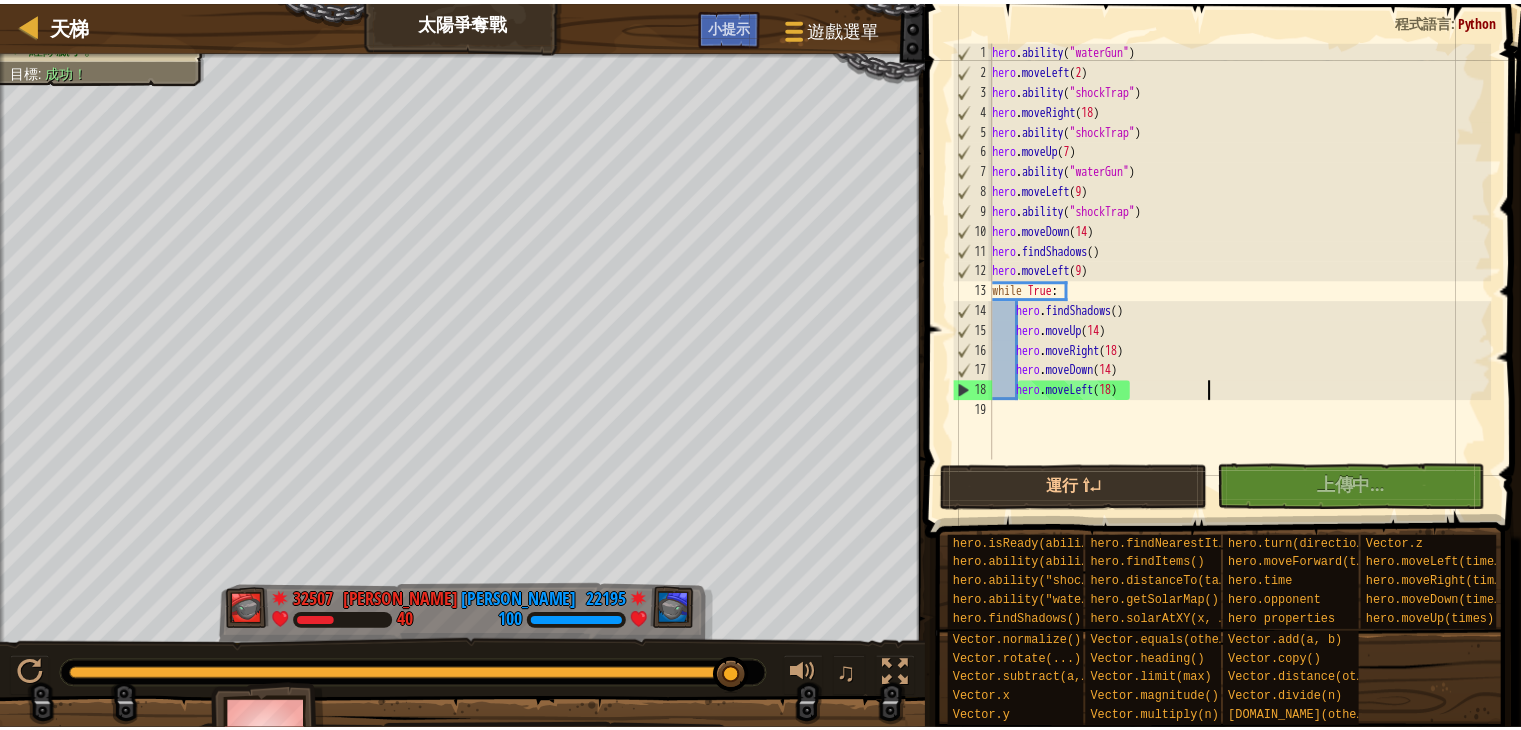 scroll, scrollTop: 0, scrollLeft: 0, axis: both 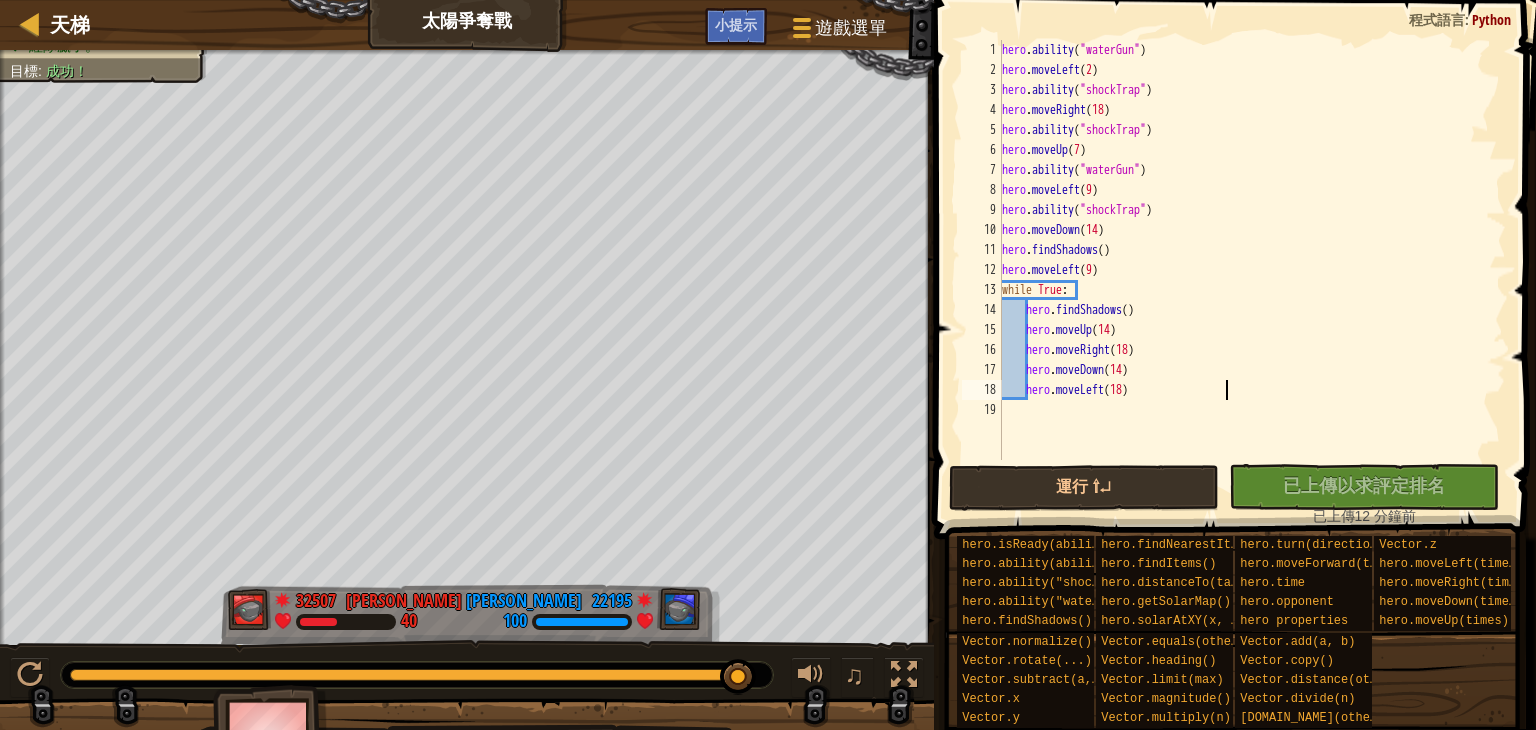 click on "沒有新程式碼可評定排名 對我的遊戲評定排名！ 上傳中… 已上傳以求評定排名 評定失敗 已評定 已上傳  12 分鐘前" at bounding box center (1354, 495) 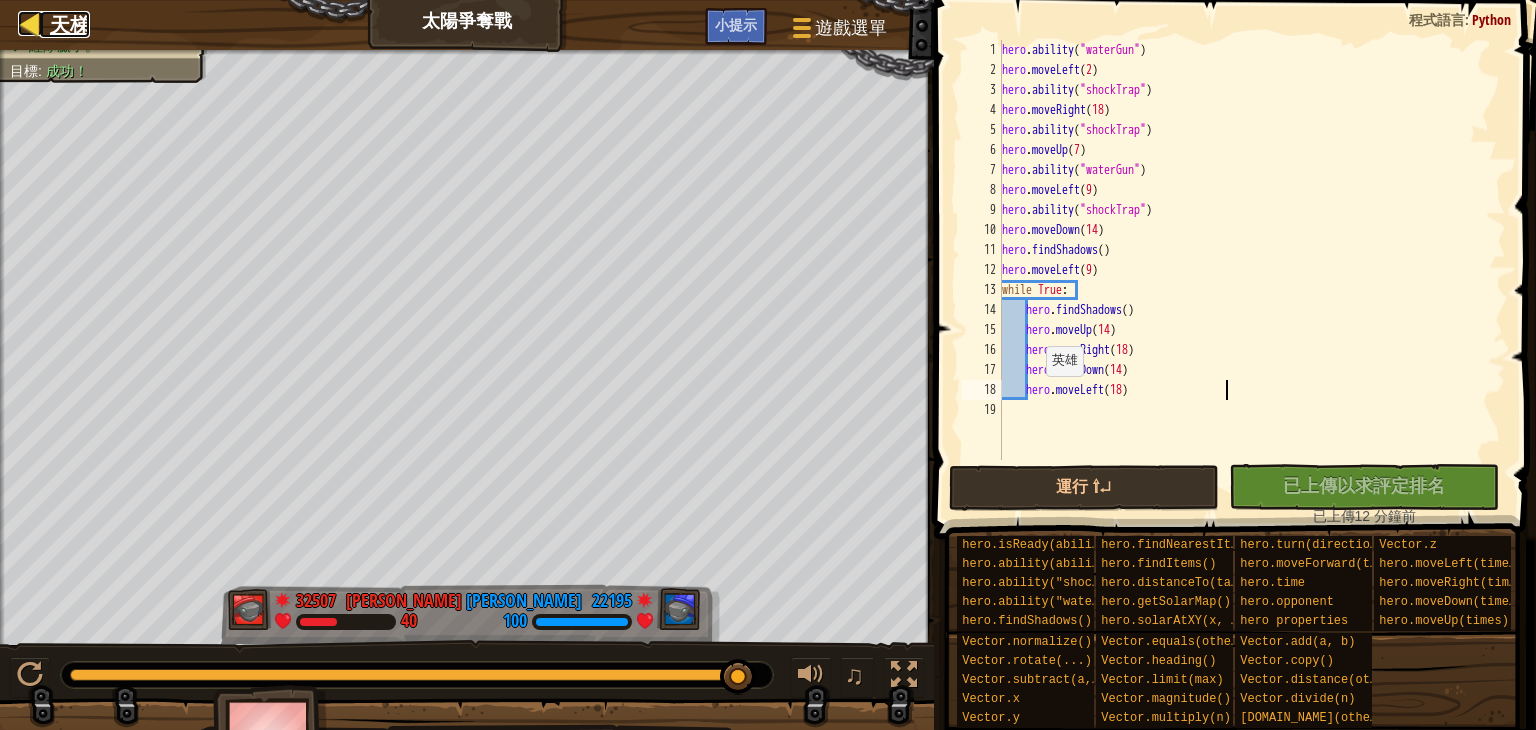 click at bounding box center [30, 23] 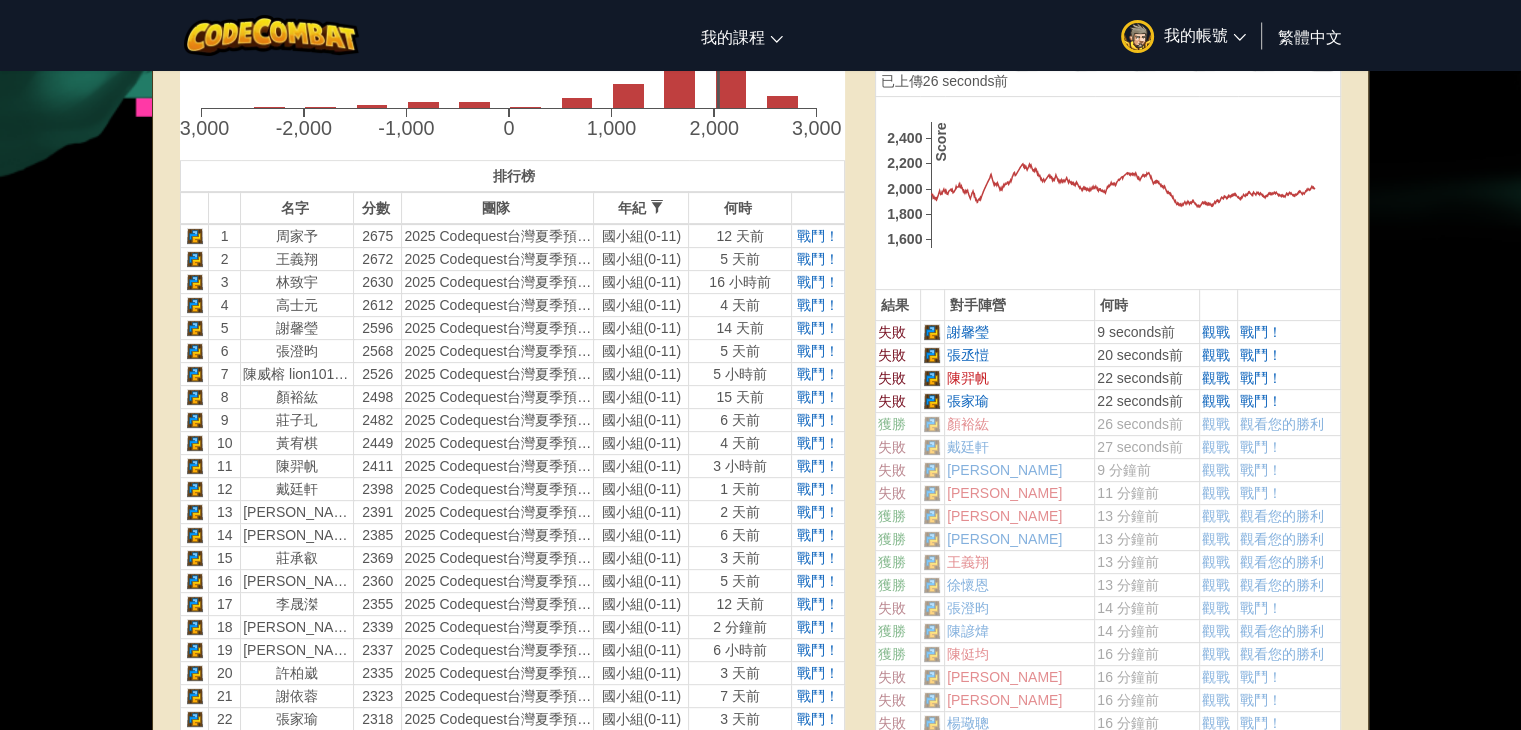 scroll, scrollTop: 400, scrollLeft: 0, axis: vertical 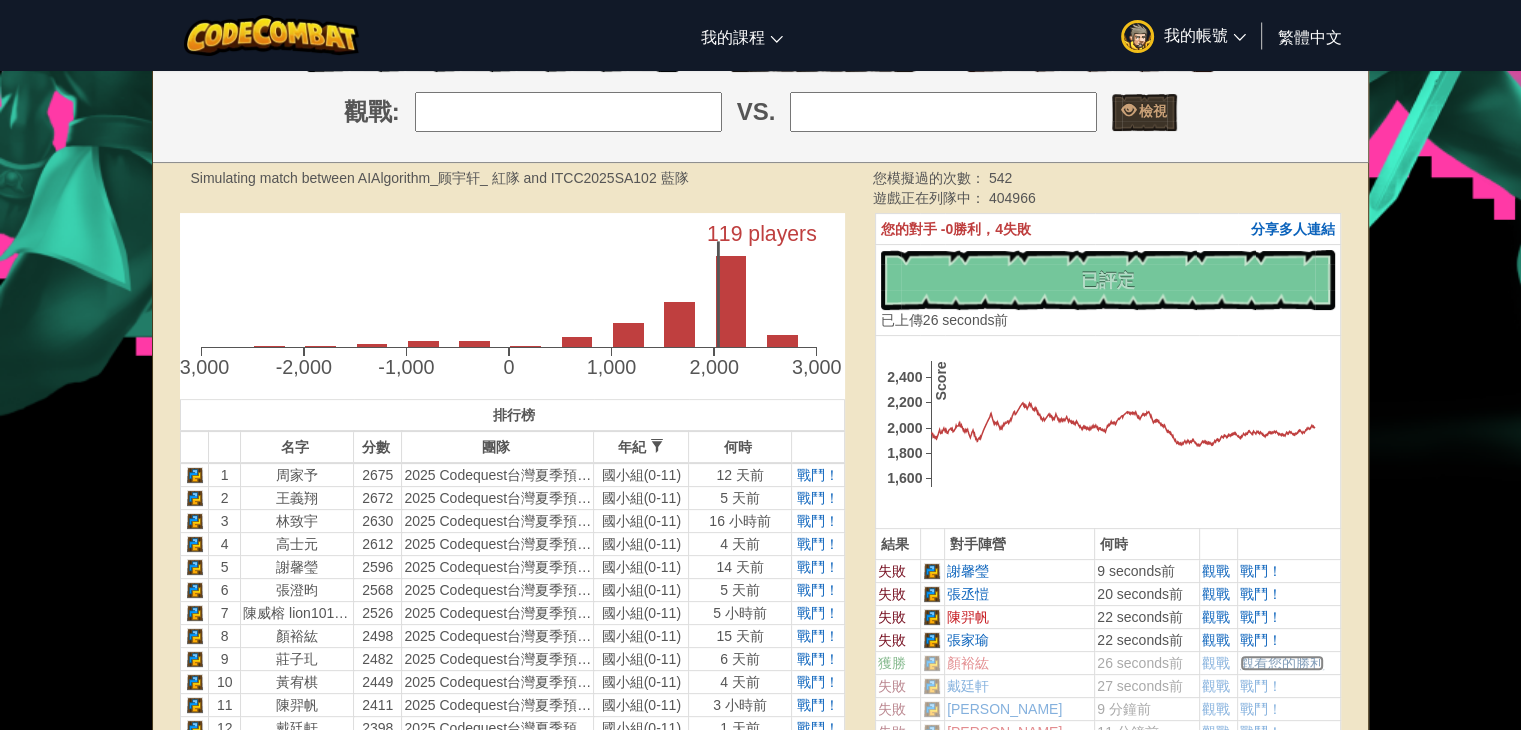 click on "觀看您的勝利" at bounding box center (1282, 663) 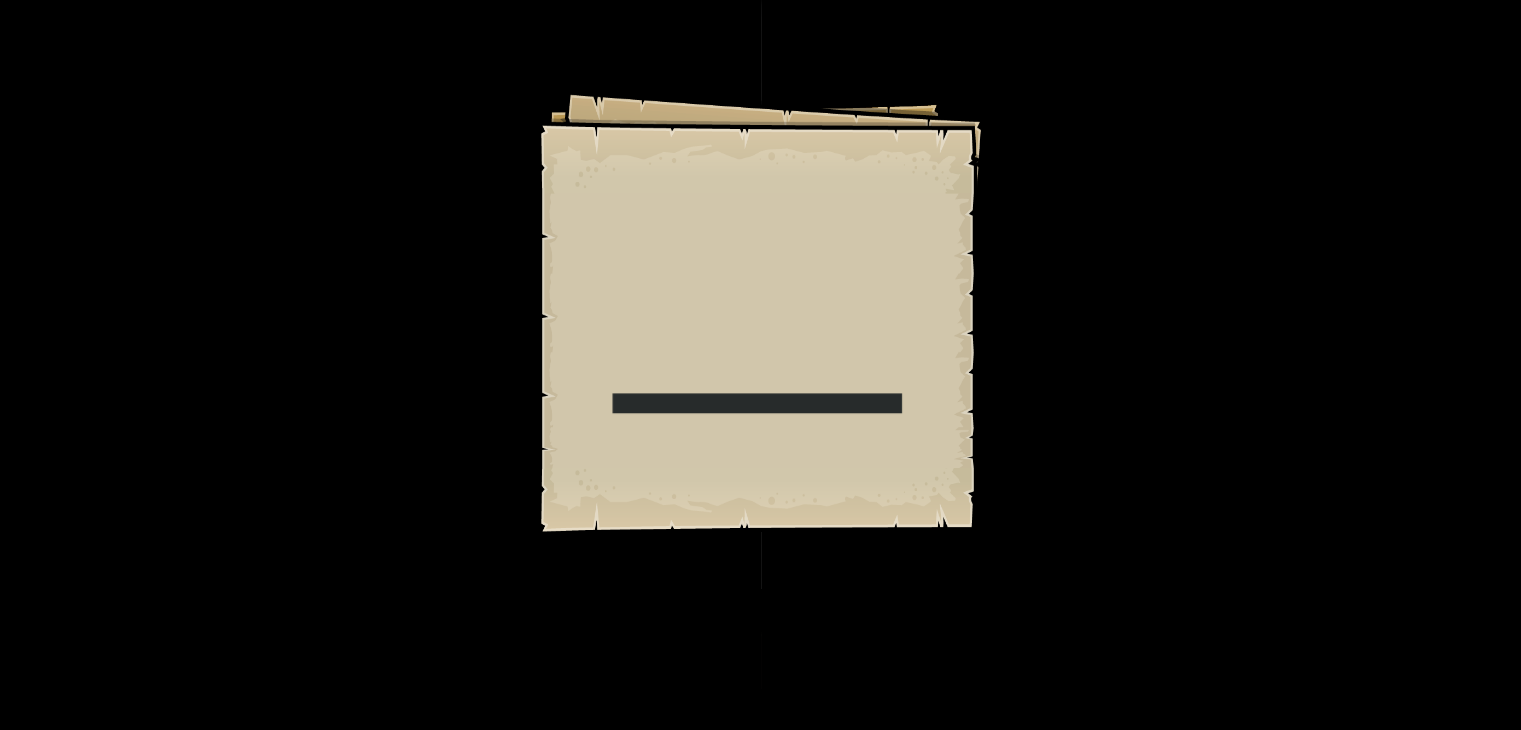 scroll, scrollTop: 0, scrollLeft: 0, axis: both 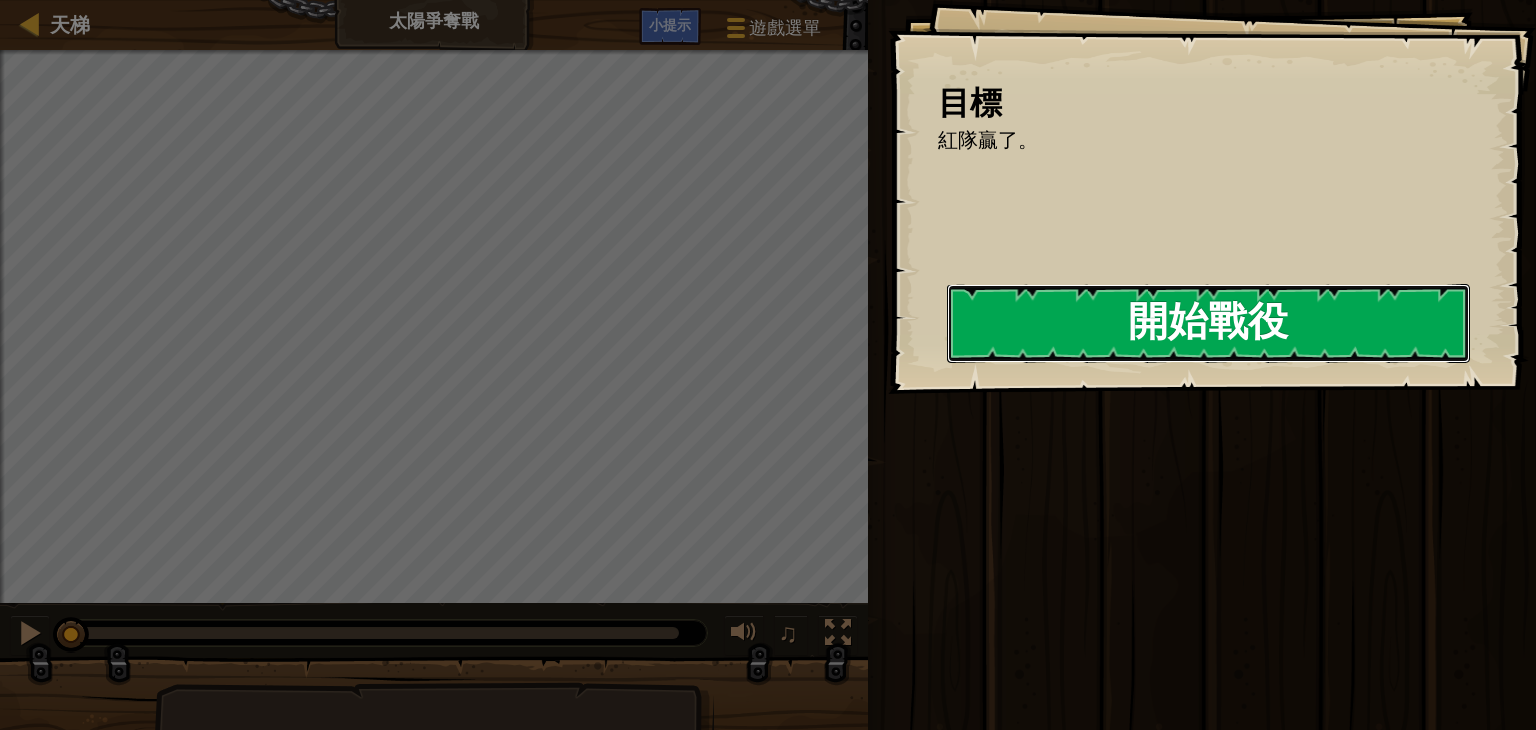 click on "開始戰役" at bounding box center (1208, 323) 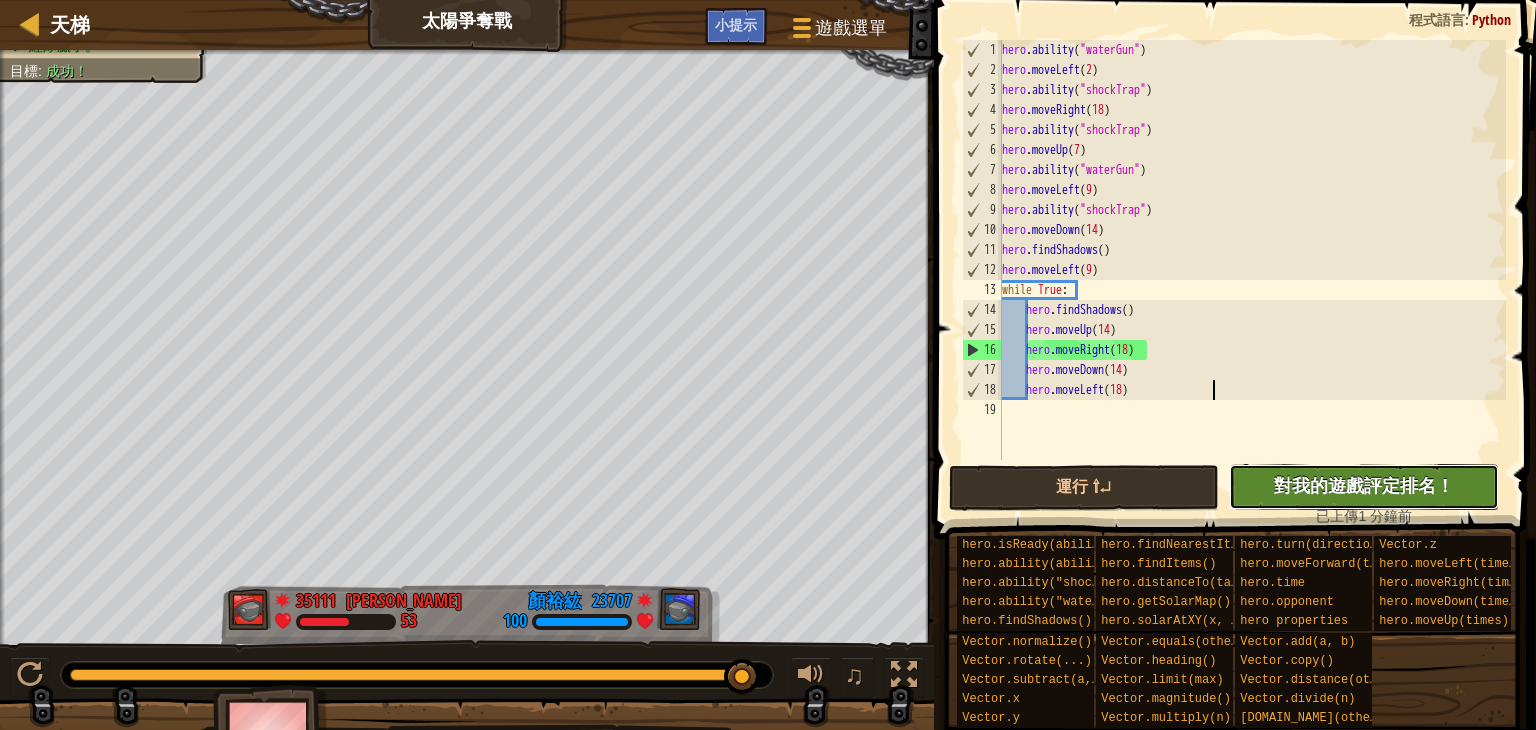 click on "對我的遊戲評定排名！" at bounding box center [1364, 485] 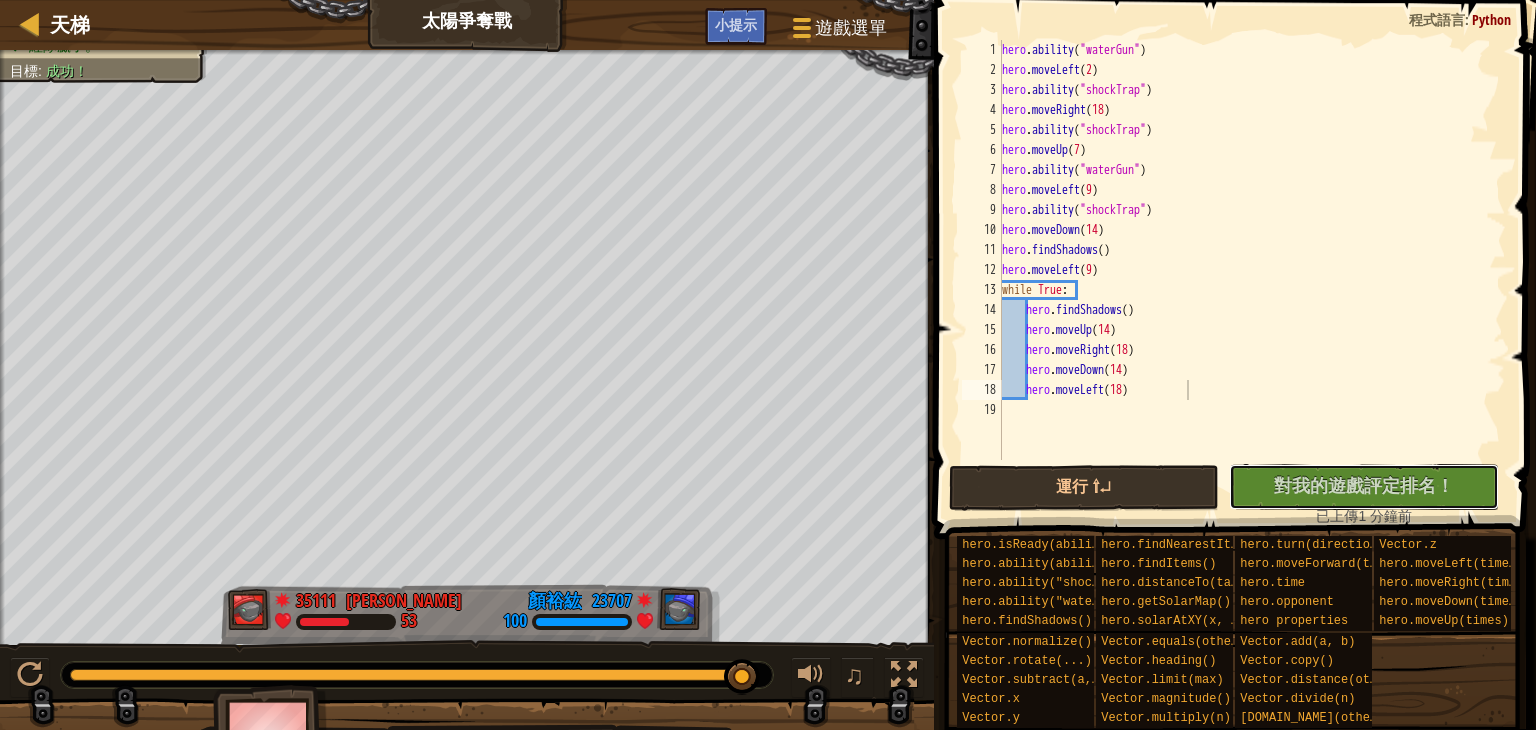 click on "對我的遊戲評定排名！" at bounding box center (1364, 485) 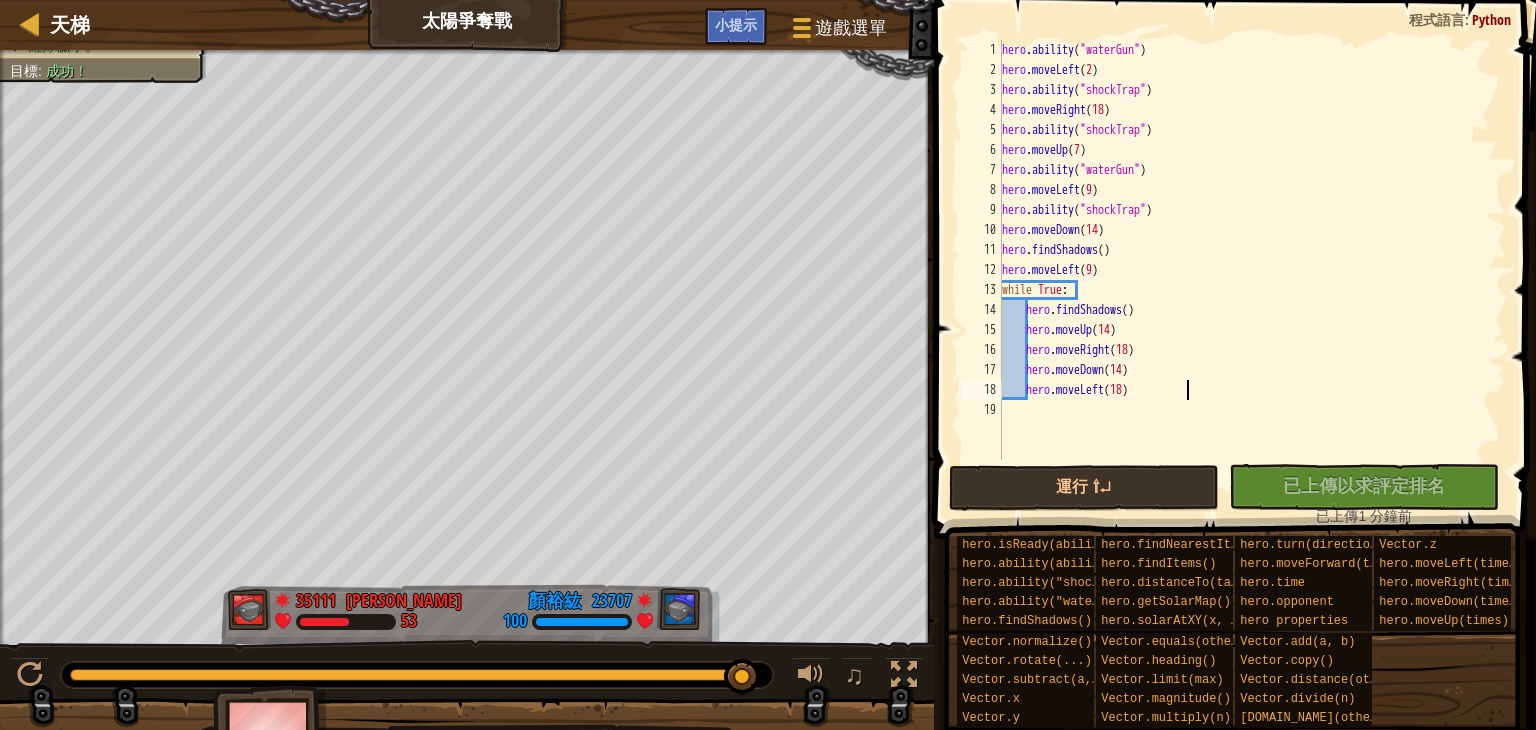 type on "hero.moveLeft(18)" 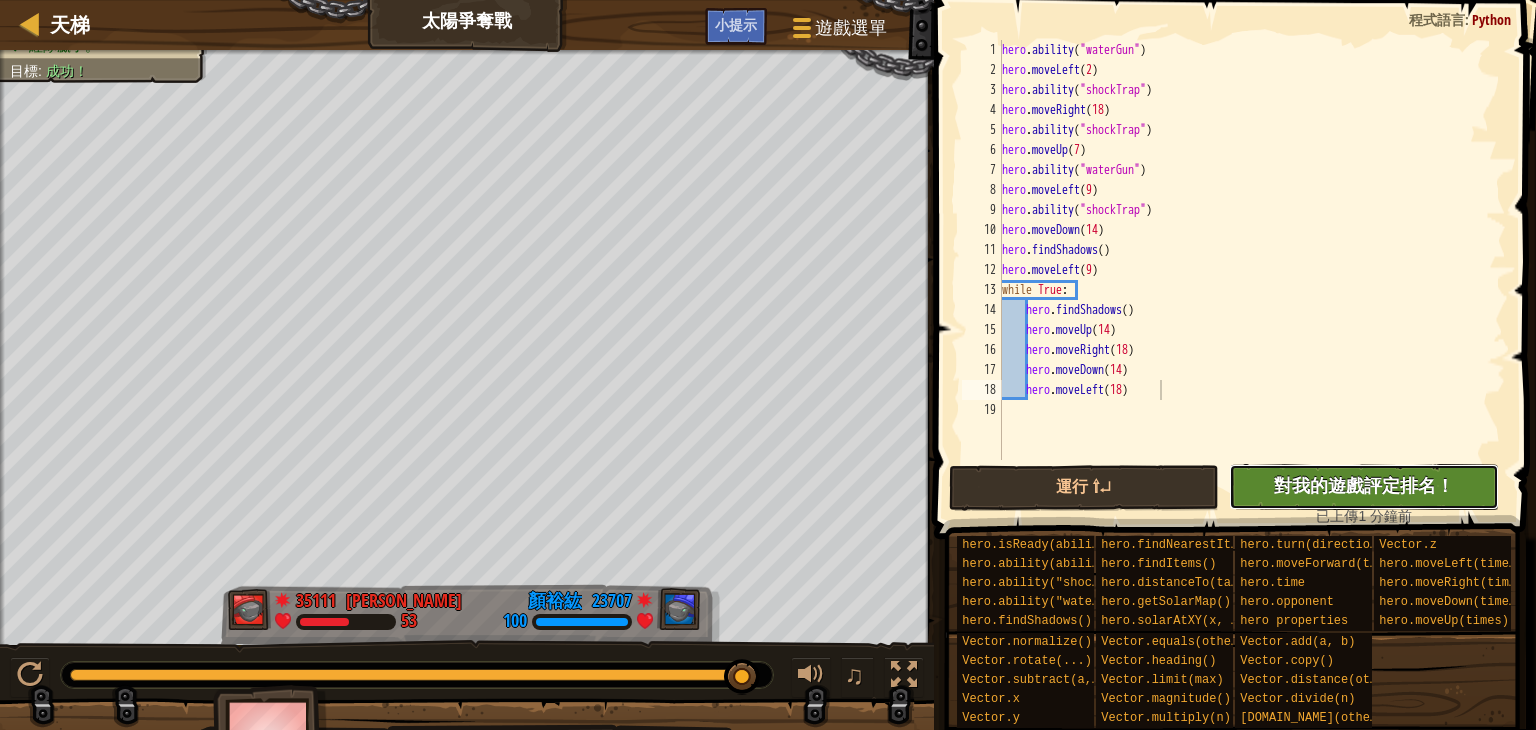 click on "沒有新程式碼可評定排名 對我的遊戲評定排名！ 上傳中… 已上傳以求評定排名 評定失敗 已評定" at bounding box center (1364, 487) 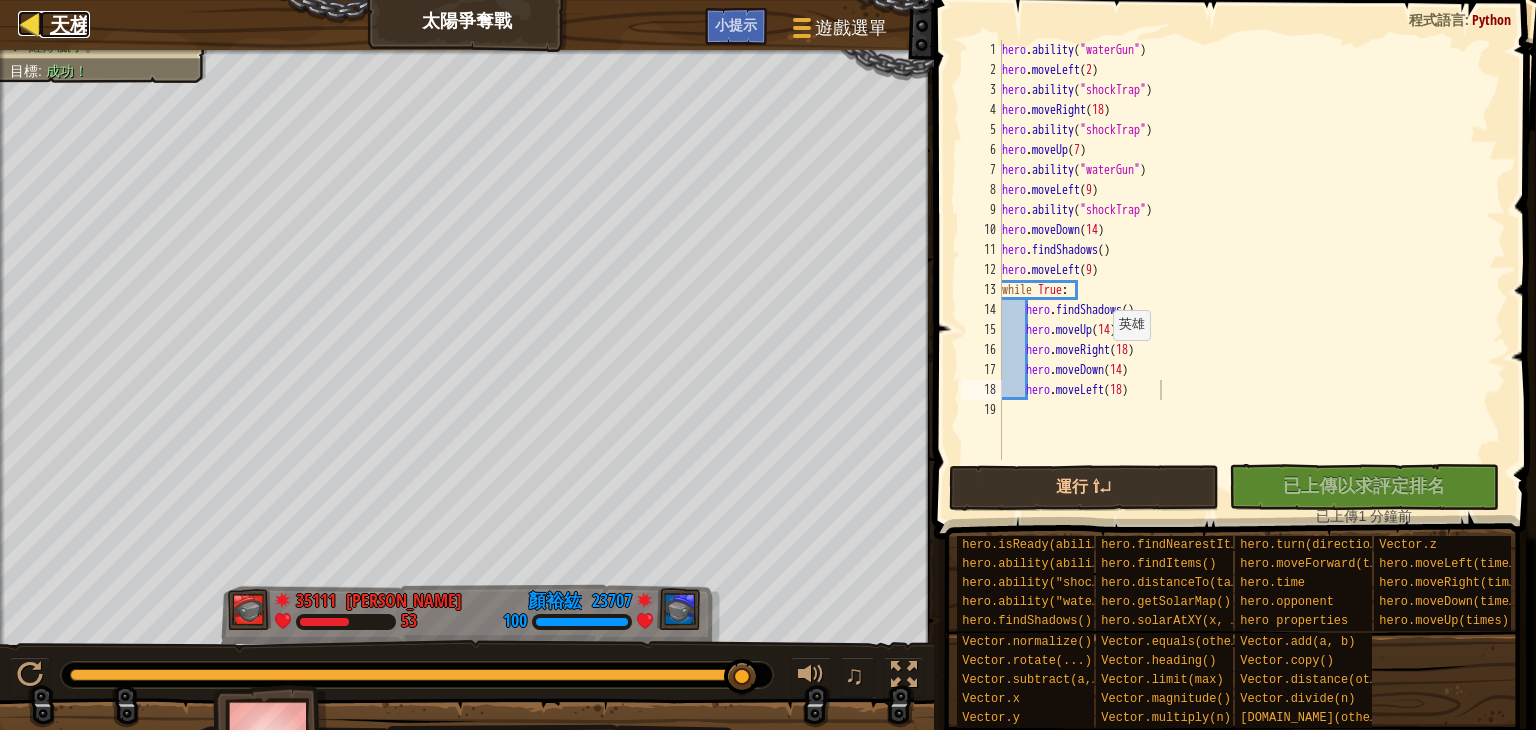 click on "天梯" at bounding box center [70, 24] 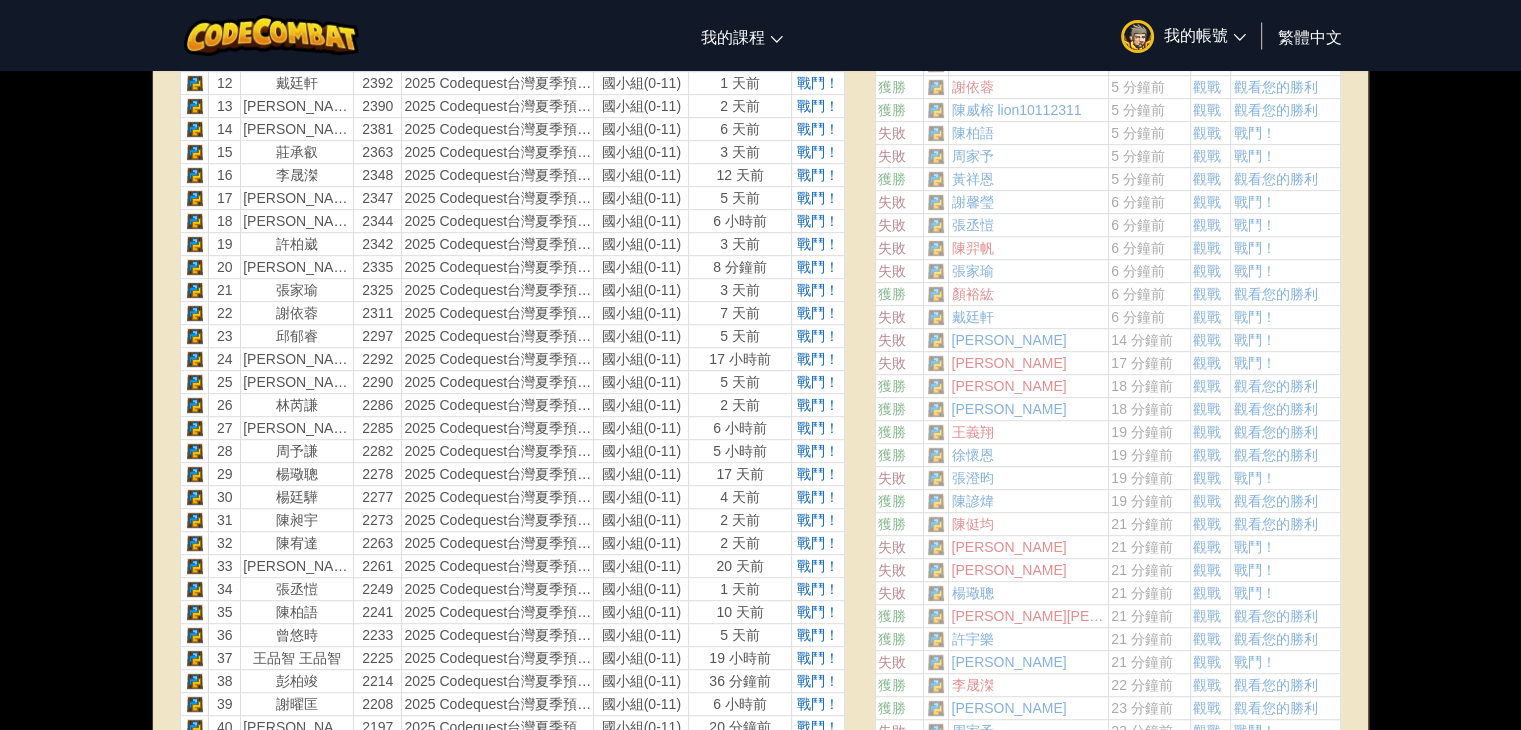 scroll, scrollTop: 1900, scrollLeft: 0, axis: vertical 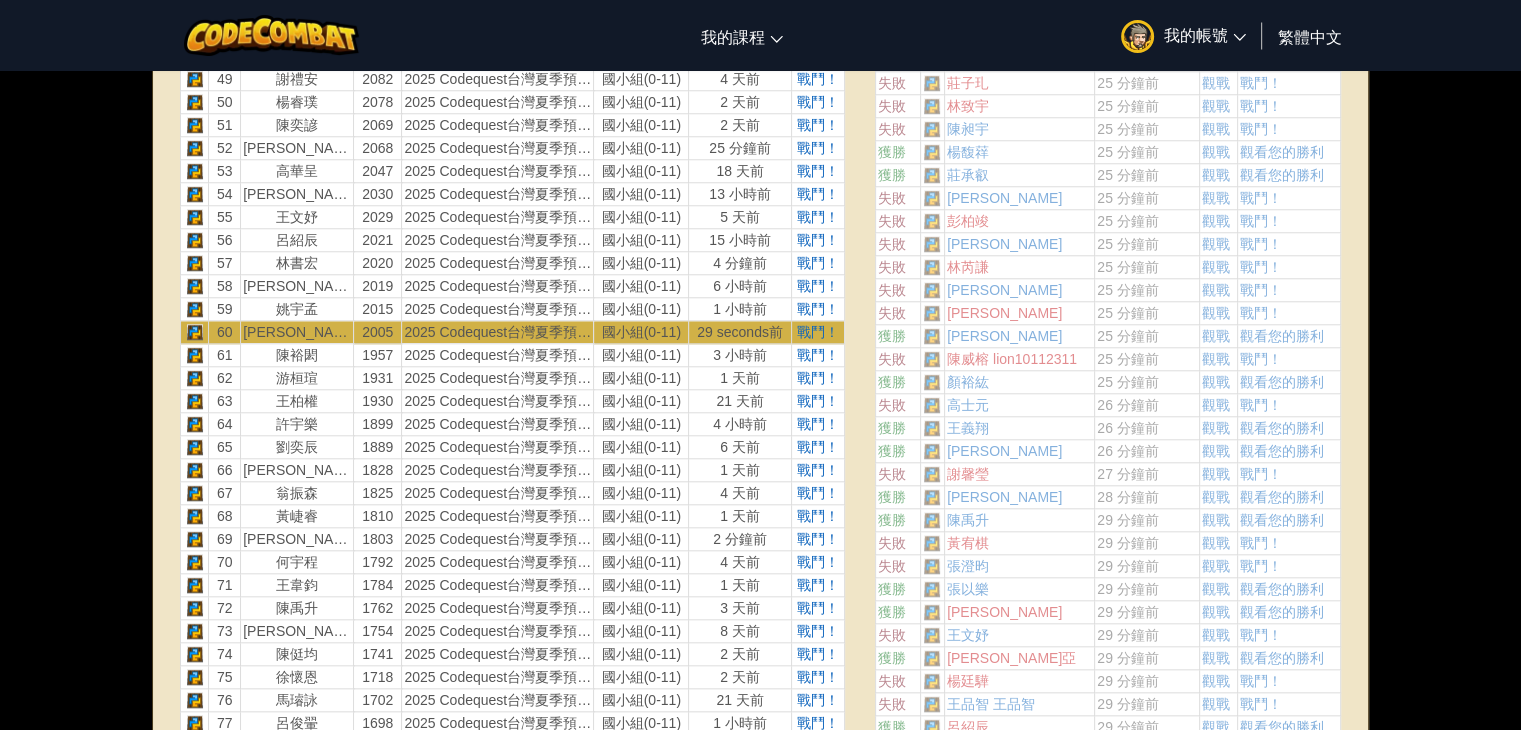 drag, startPoint x: 698, startPoint y: 23, endPoint x: 556, endPoint y: 30, distance: 142.17242 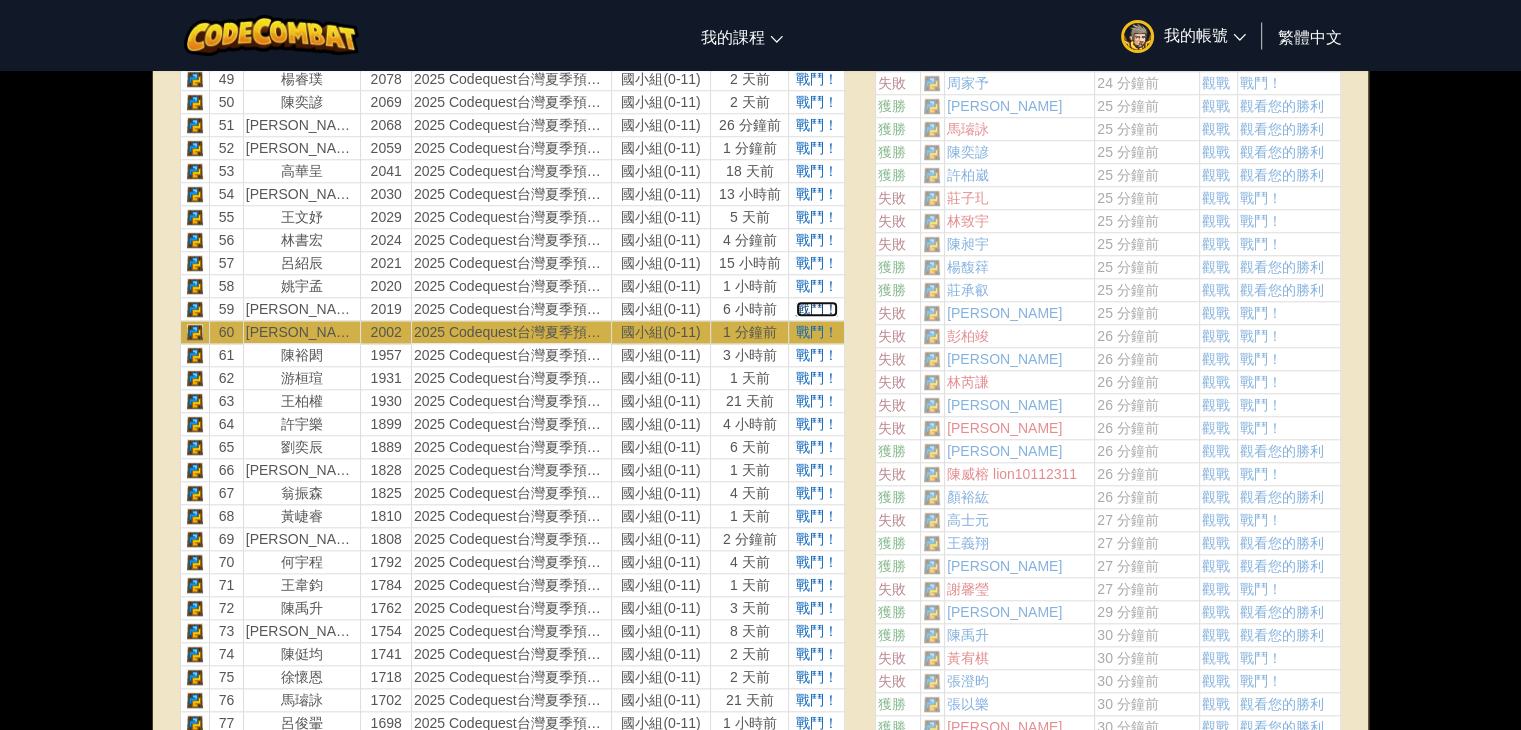 click on "戰鬥！" at bounding box center [817, 309] 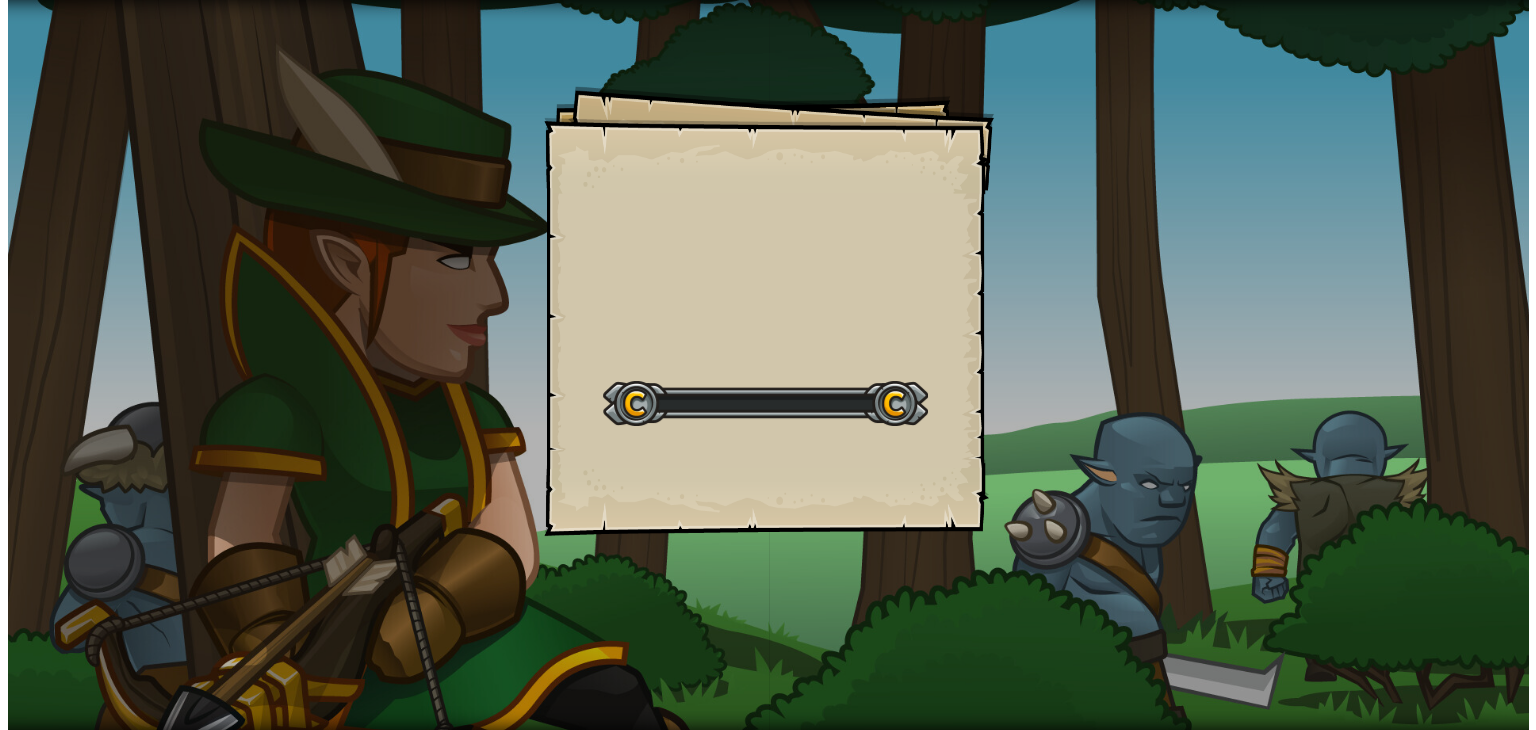 scroll, scrollTop: 0, scrollLeft: 0, axis: both 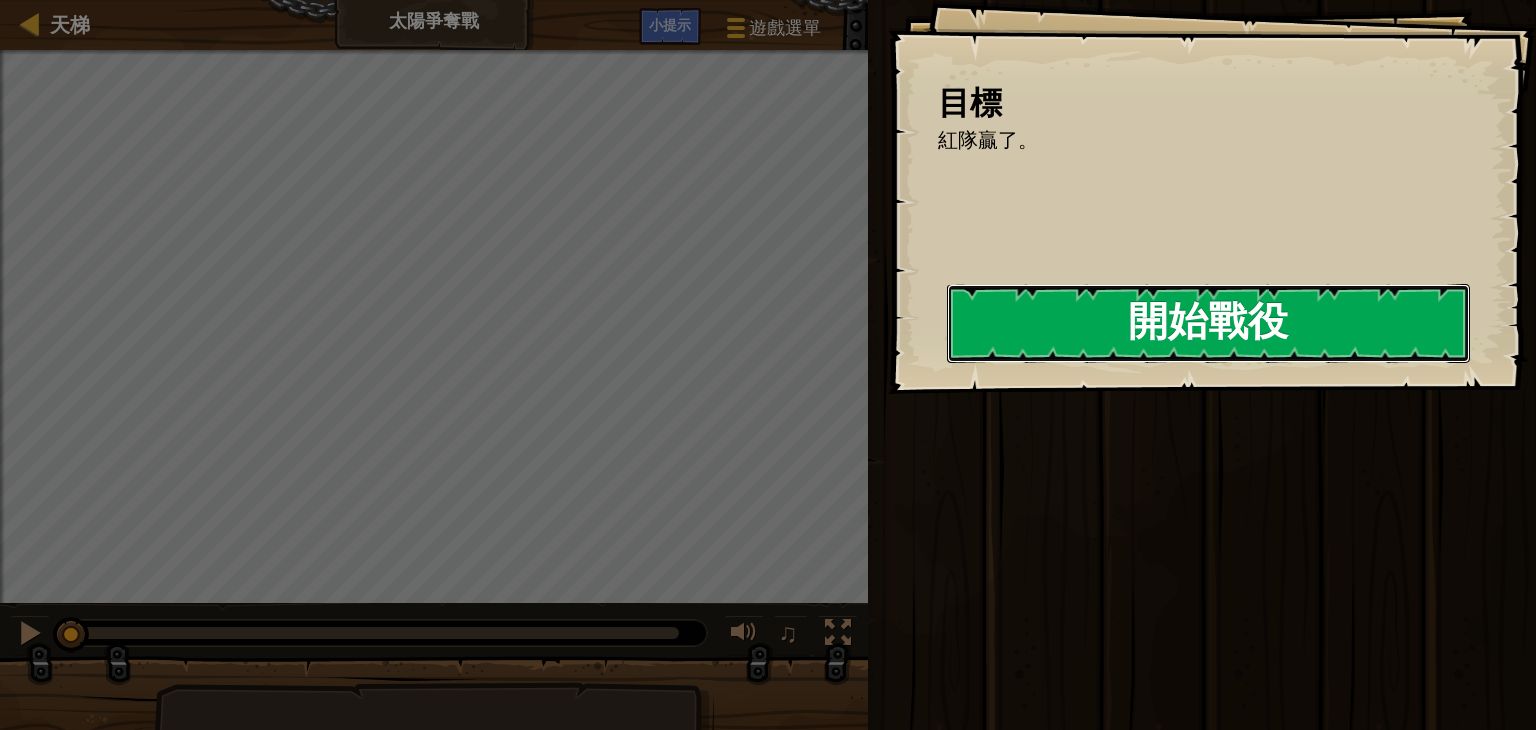 click on "開始戰役" at bounding box center [1208, 323] 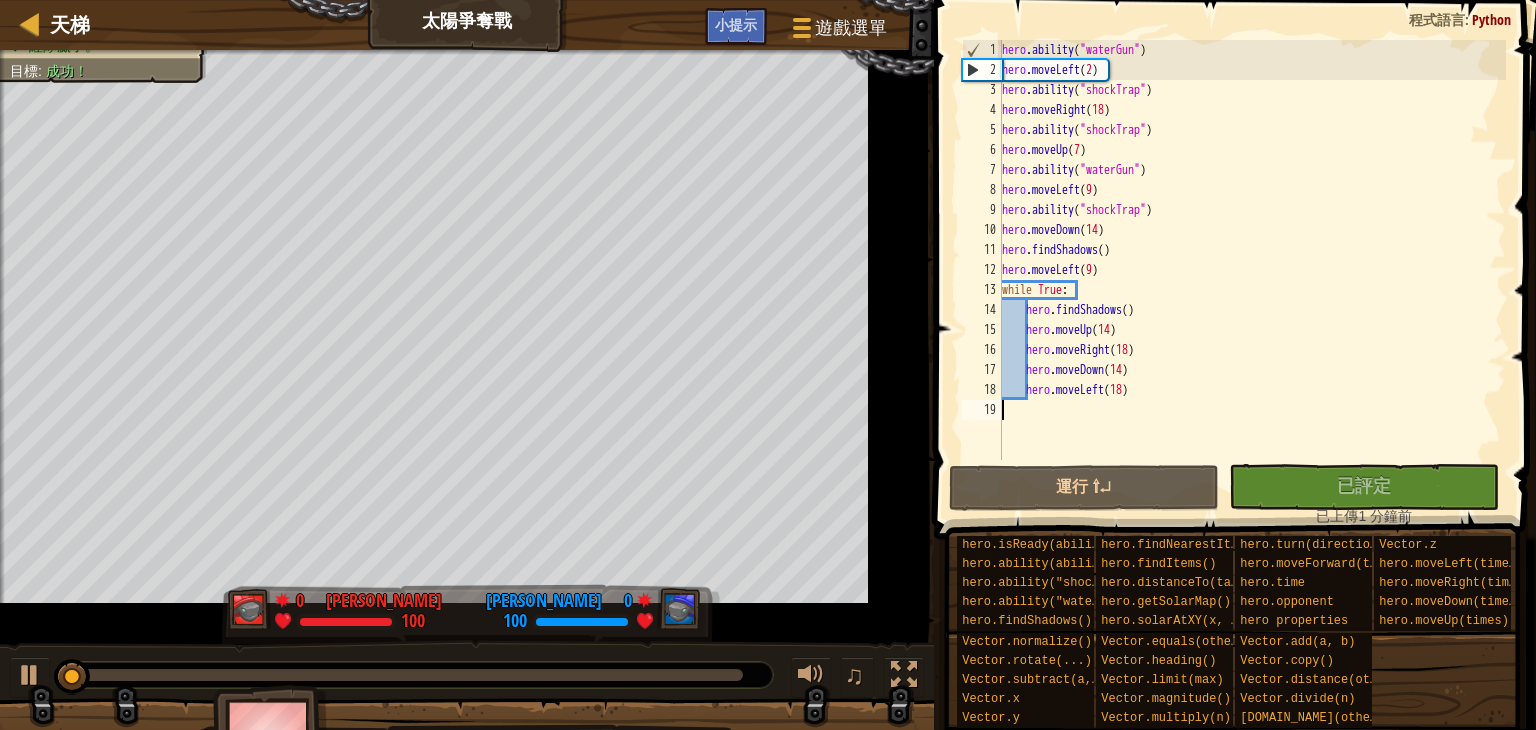 scroll, scrollTop: 0, scrollLeft: 0, axis: both 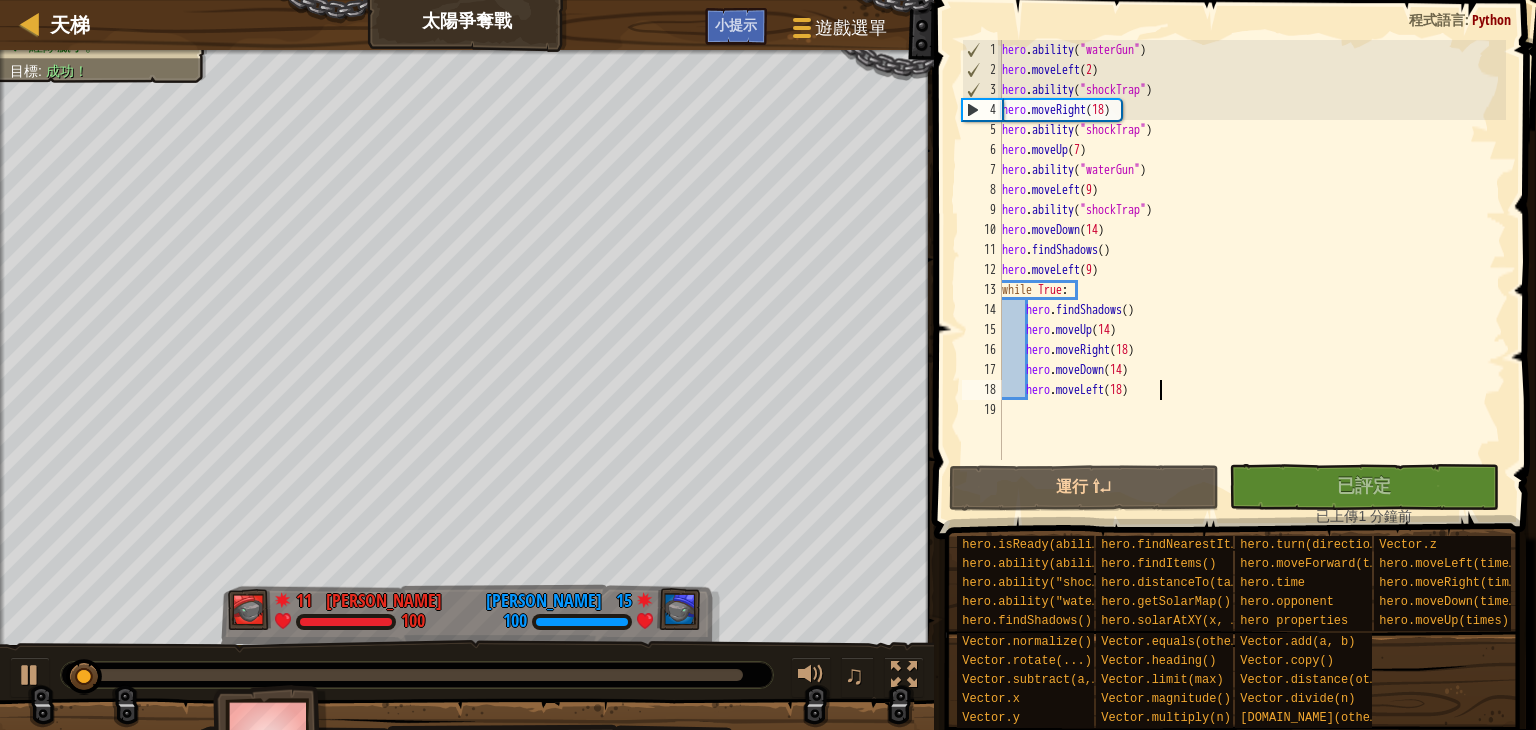 type on "hero.moveLeft(18)" 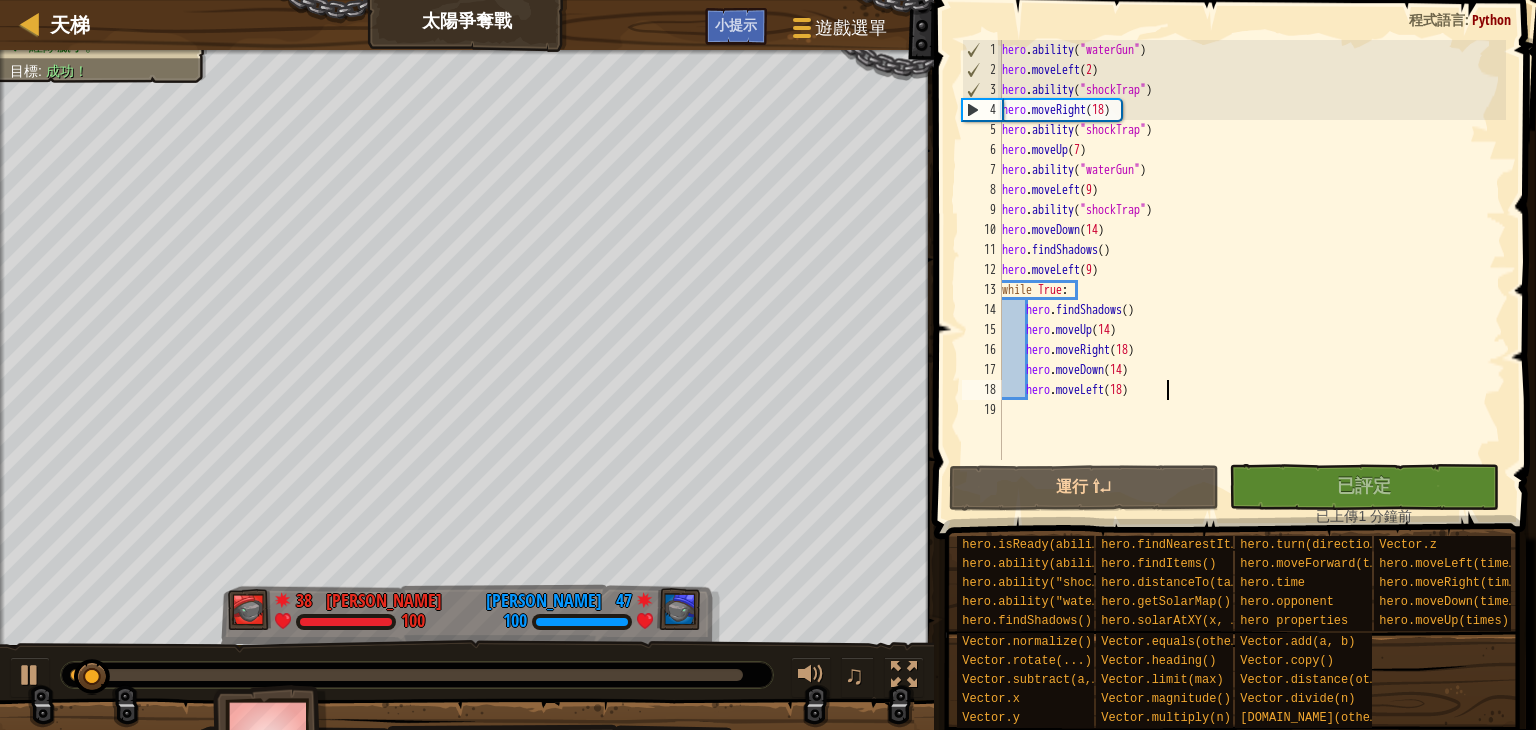 scroll, scrollTop: 0, scrollLeft: 0, axis: both 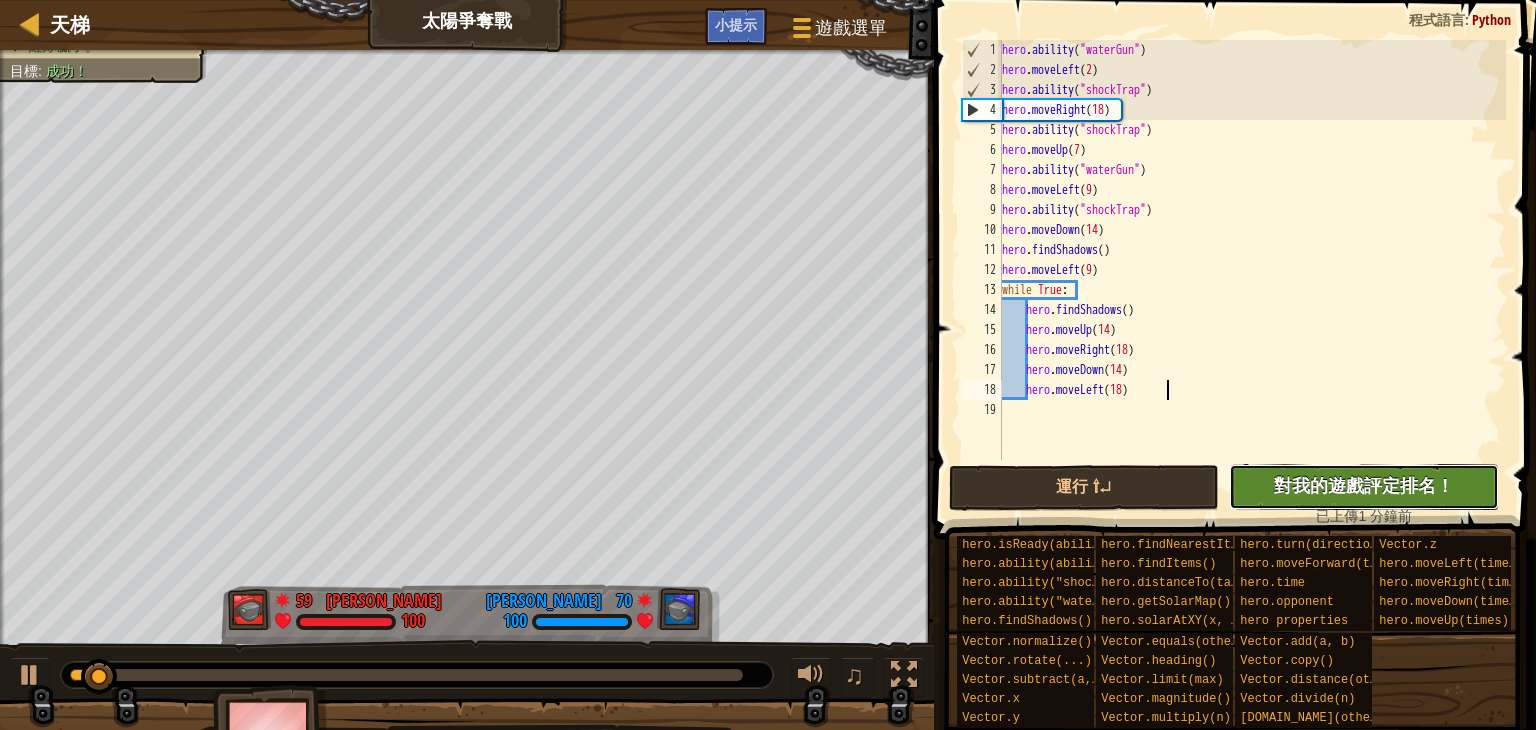 click on "對我的遊戲評定排名！" at bounding box center (1364, 485) 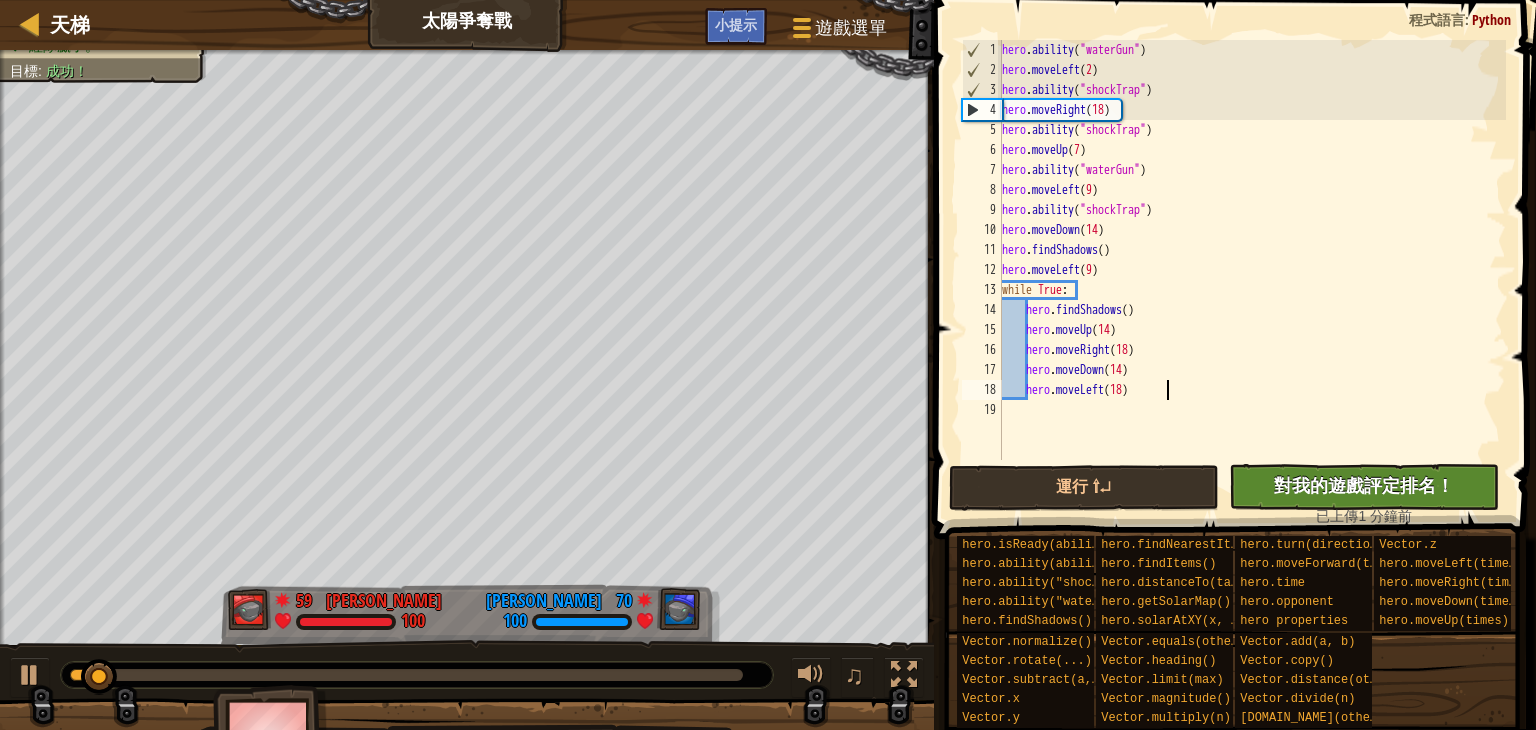 type on "hero.moveLeft(18)" 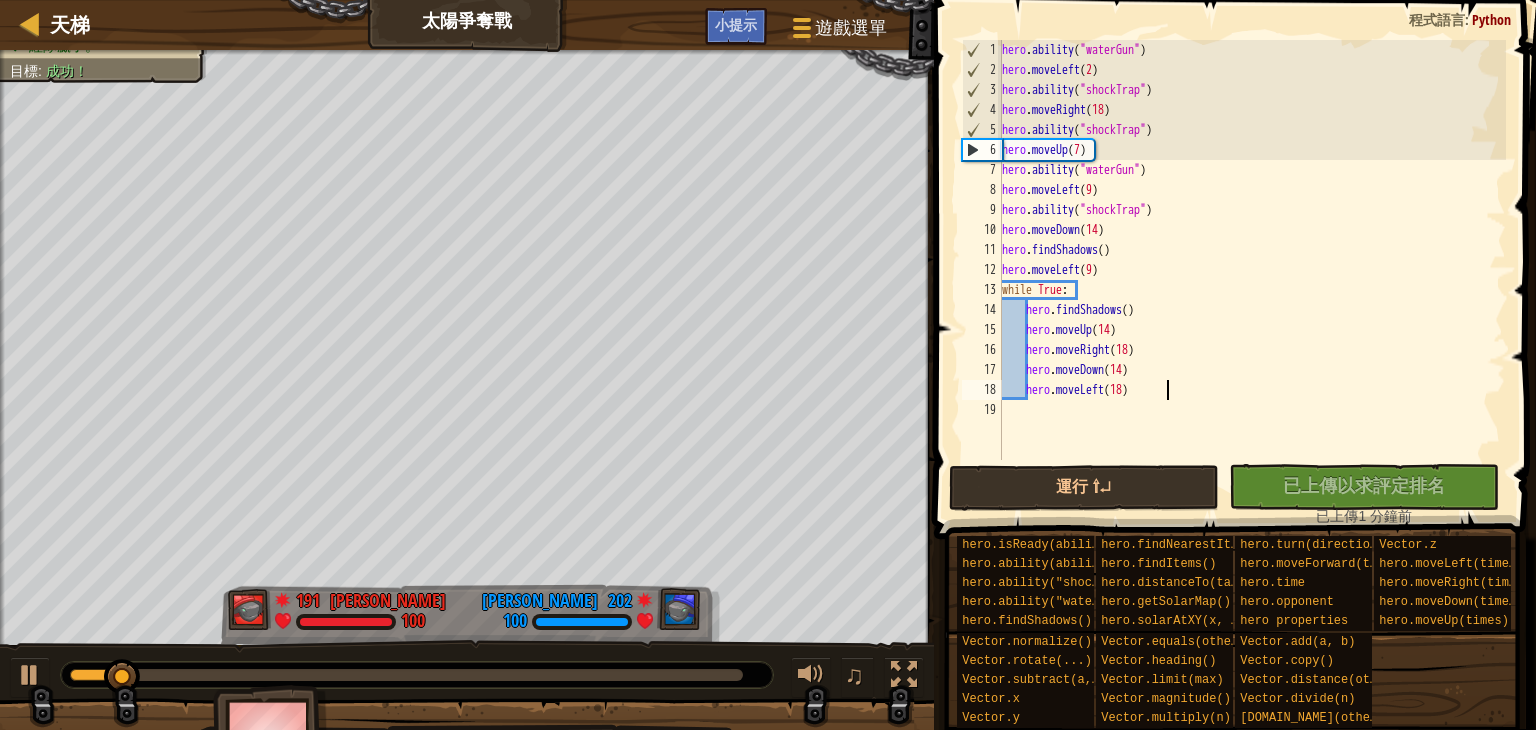 scroll, scrollTop: 0, scrollLeft: 0, axis: both 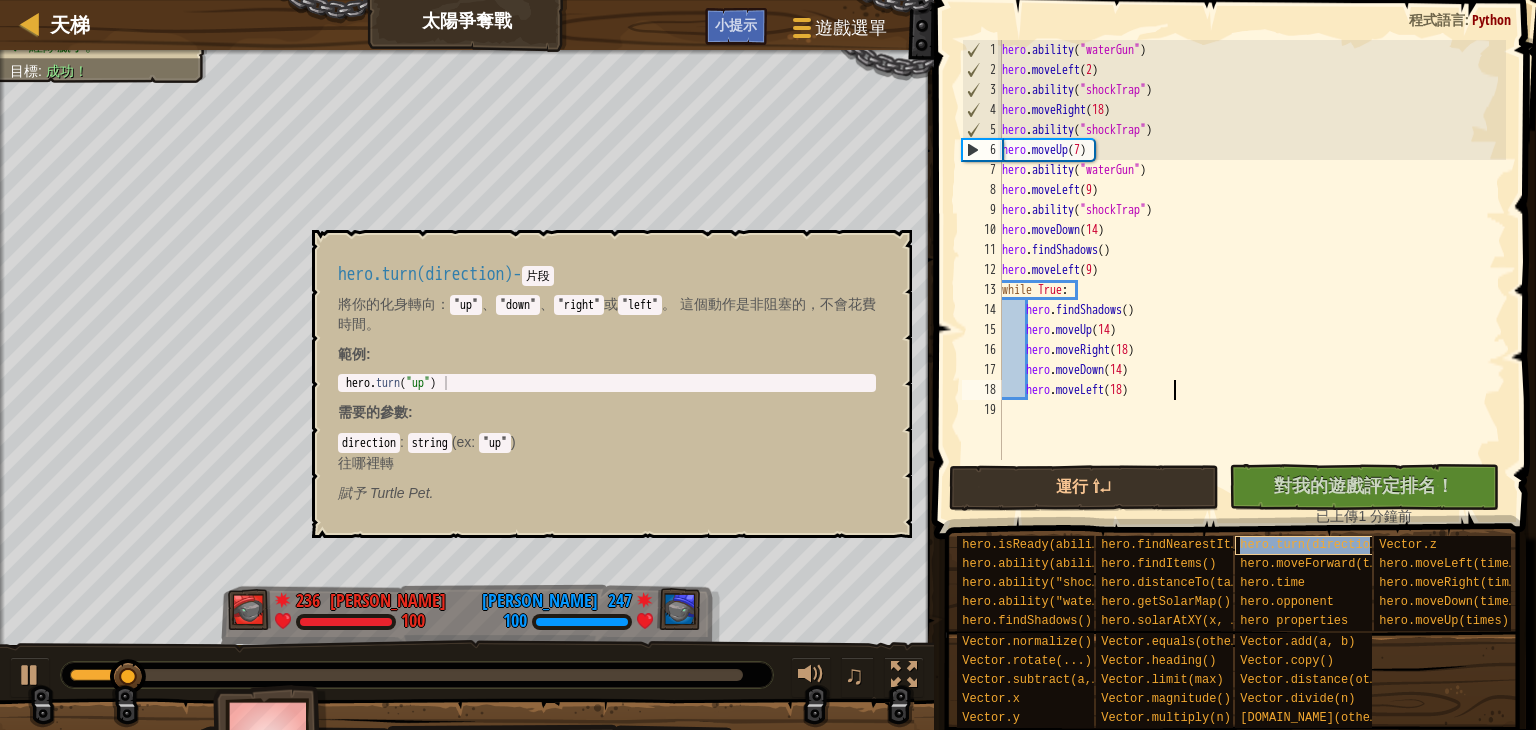click on "hero.turn(direction)" at bounding box center (1312, 545) 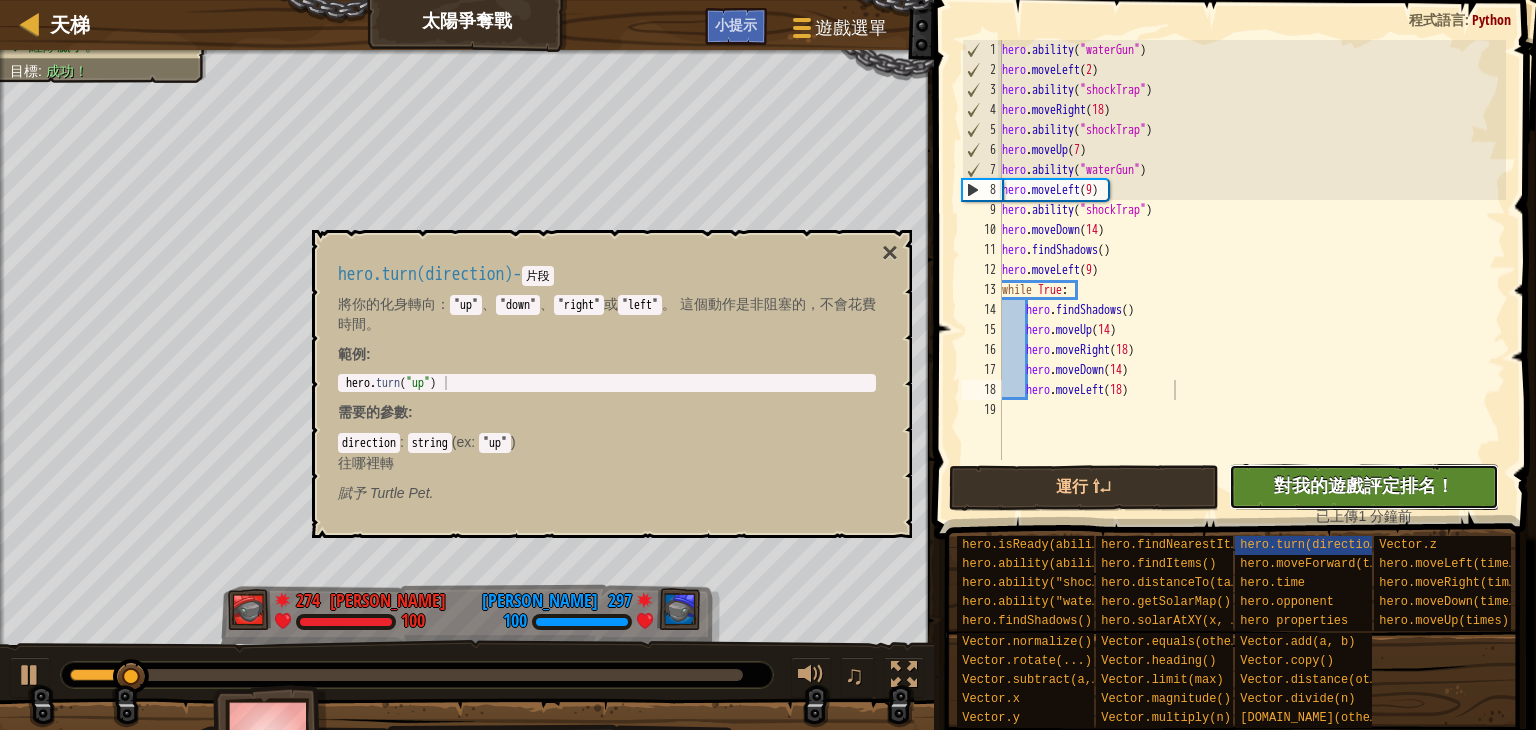 click on "對我的遊戲評定排名！" at bounding box center [1364, 485] 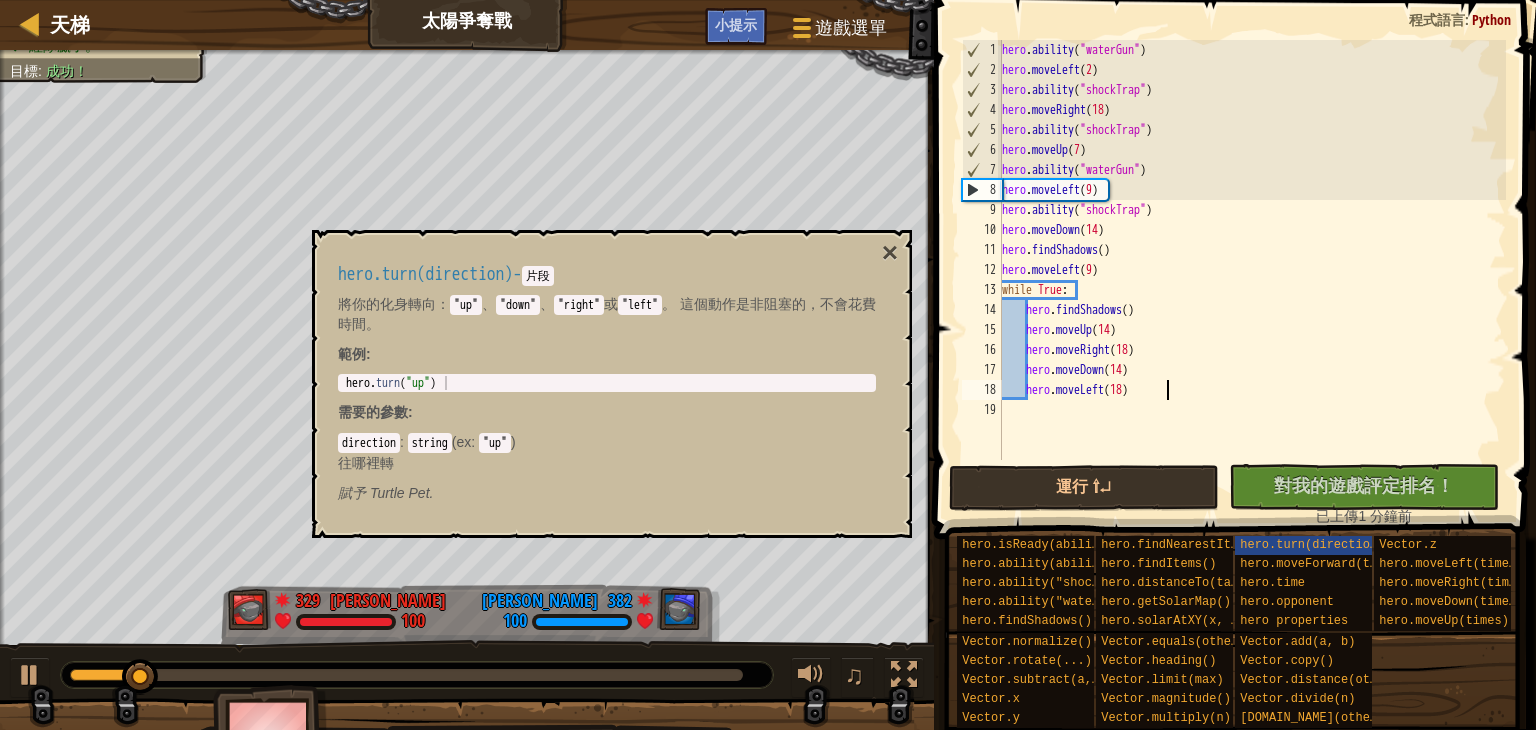 type on "hero.moveLeft(18)" 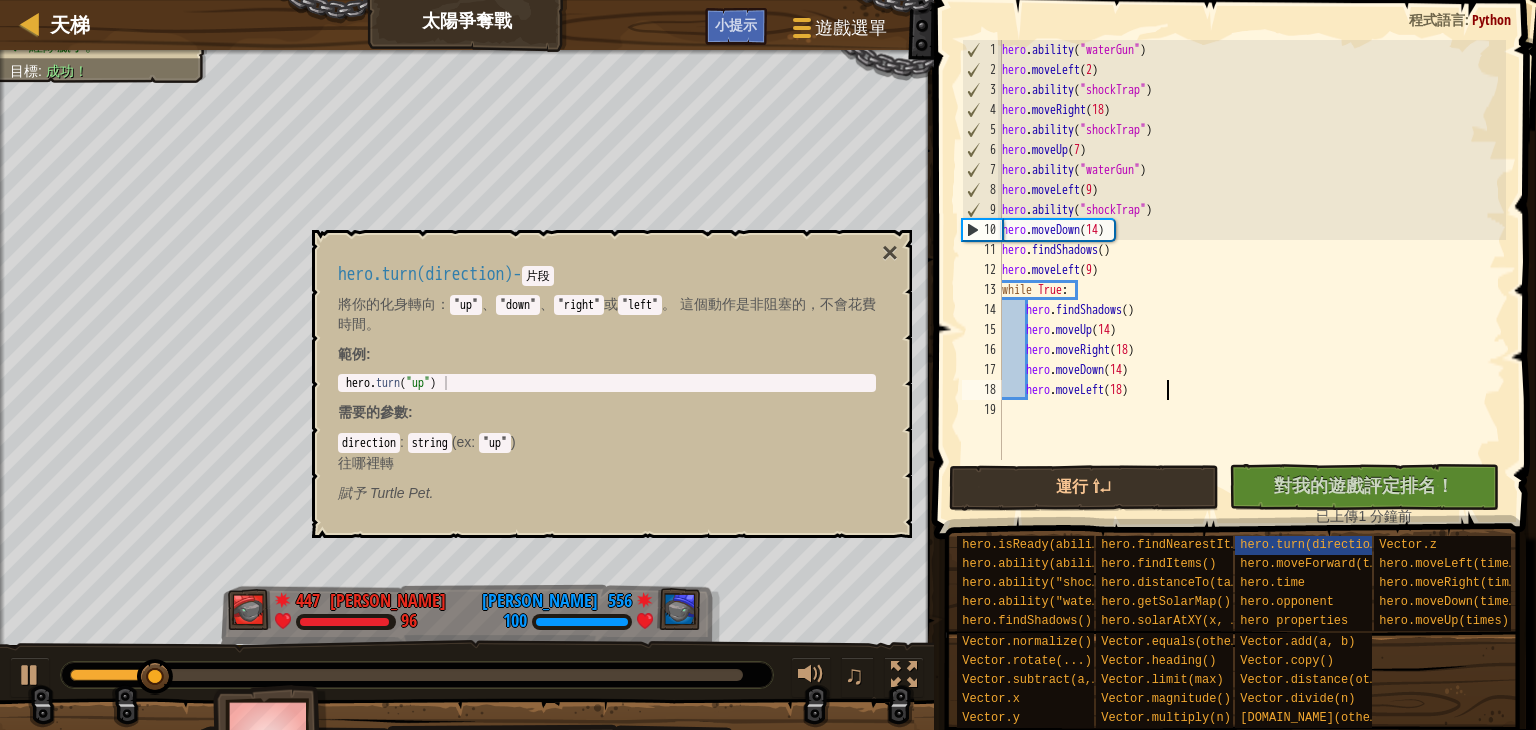 scroll, scrollTop: 0, scrollLeft: 0, axis: both 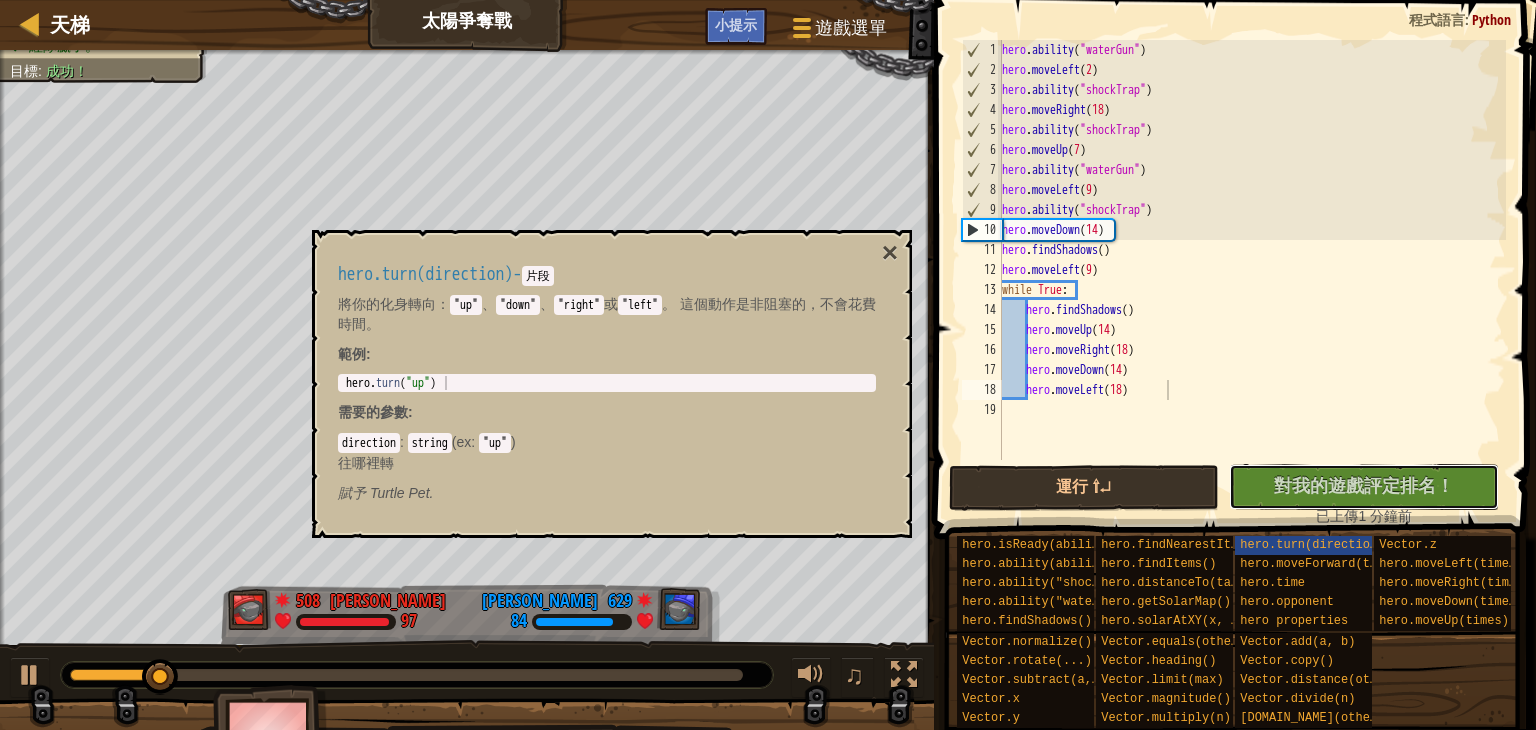 click on "沒有新程式碼可評定排名 對我的遊戲評定排名！ 上傳中… 已上傳以求評定排名 評定失敗 已評定" at bounding box center (1364, 487) 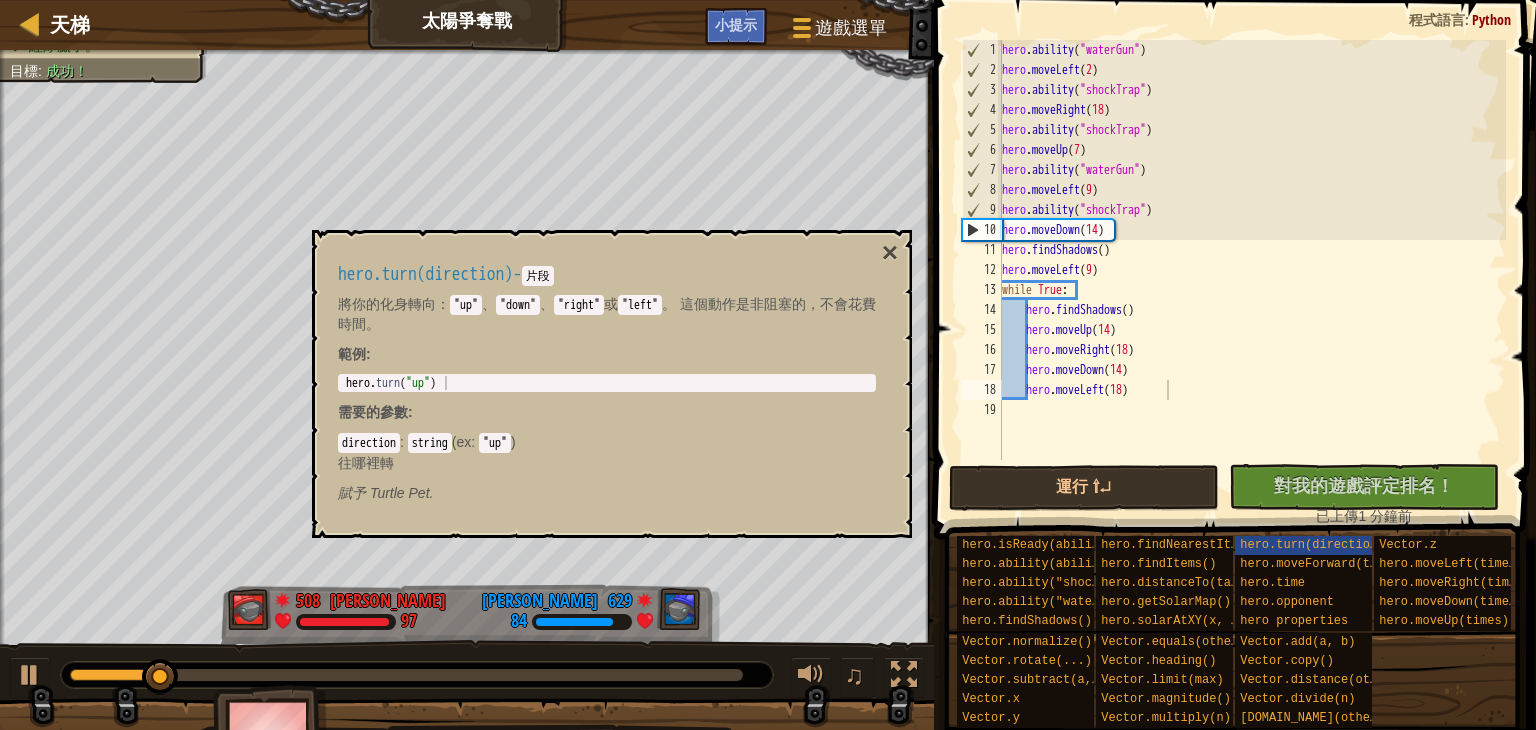 type on "hero.moveLeft(18)" 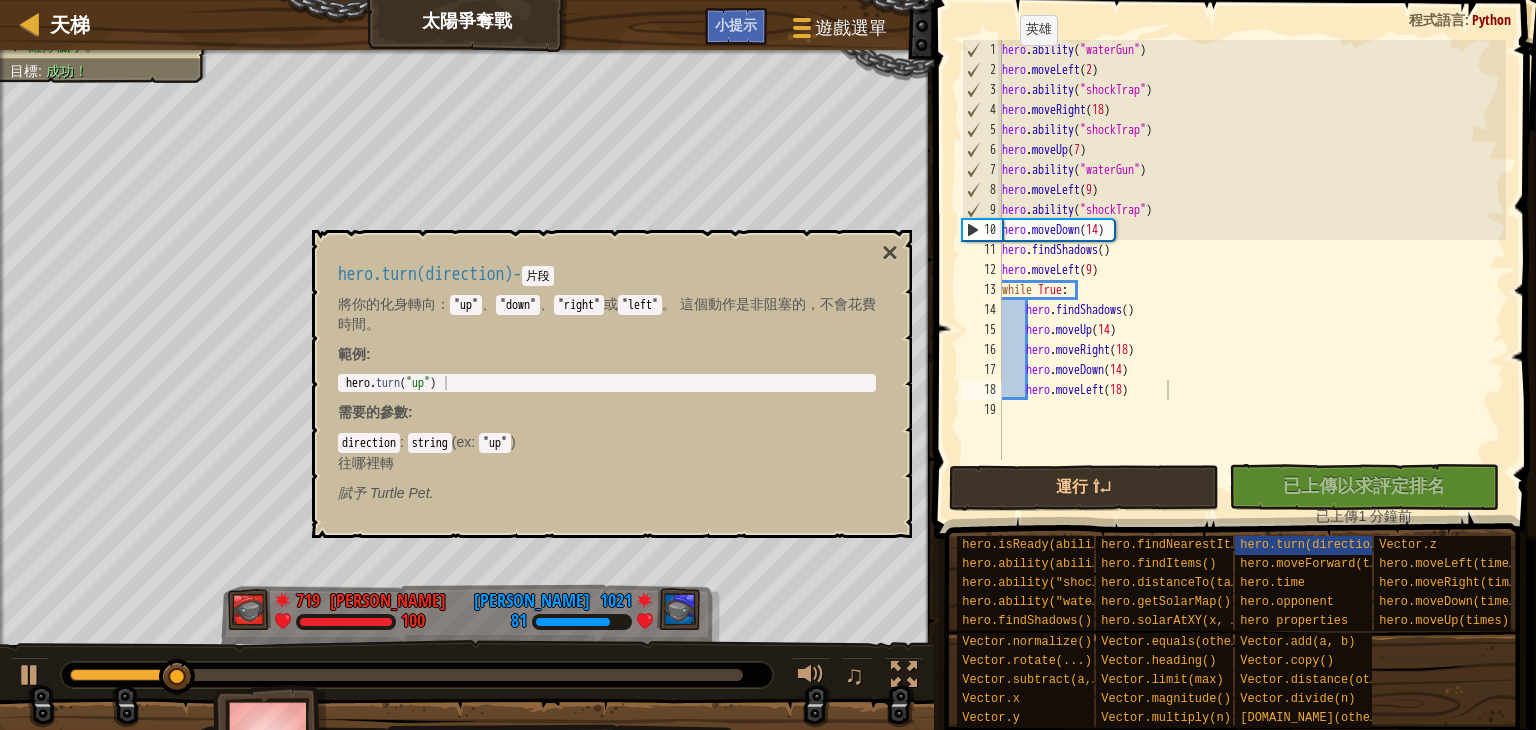 click on "hero.turn(direction)  -  片段 將你的化身轉向： "up" 、 "down" 、 "right"  或  "left" 。
這個動作是非阻塞的，不會花費時間。
範例 : 1 hero . turn ( "up" )     הההההההההההההההההההההההההההההההההההההההההההההההההההההההההההההההההההההההההההההההההההההההההההההההההההההההההההההההההההההההההההההההההההההההההההההההההההההההההההההההההההההההההההההההההההההההההההההההההההההההההההההההההההההההההההההההההההההההההההההההההההההההההההההההה XXXXXXXXXXXXXXXXXXXXXXXXXXXXXXXXXXXXXXXXXXXXXXXXXXXXXXXXXXXXXXXXXXXXXXXXXXXXXXXXXXXXXXXXXXXXXXXXXXXXXXXXXXXXXXXXXXXXXXXXXXXXXXXXXXXXXXXXXXXXXXXXXXXXXXXXXXXXXXXXXXXXXXXXXXXXXXXXXXXXXXXXXXXXXXXXXXXXXXXXXXXXXXXXXXXXXXXXXXXXXXXXXXXXXXXXXXXXXXXXXXXXXXXXXXXXXXXX 需要的參數 : direction : string  ( ex : "up" )
賦予" at bounding box center [607, 384] 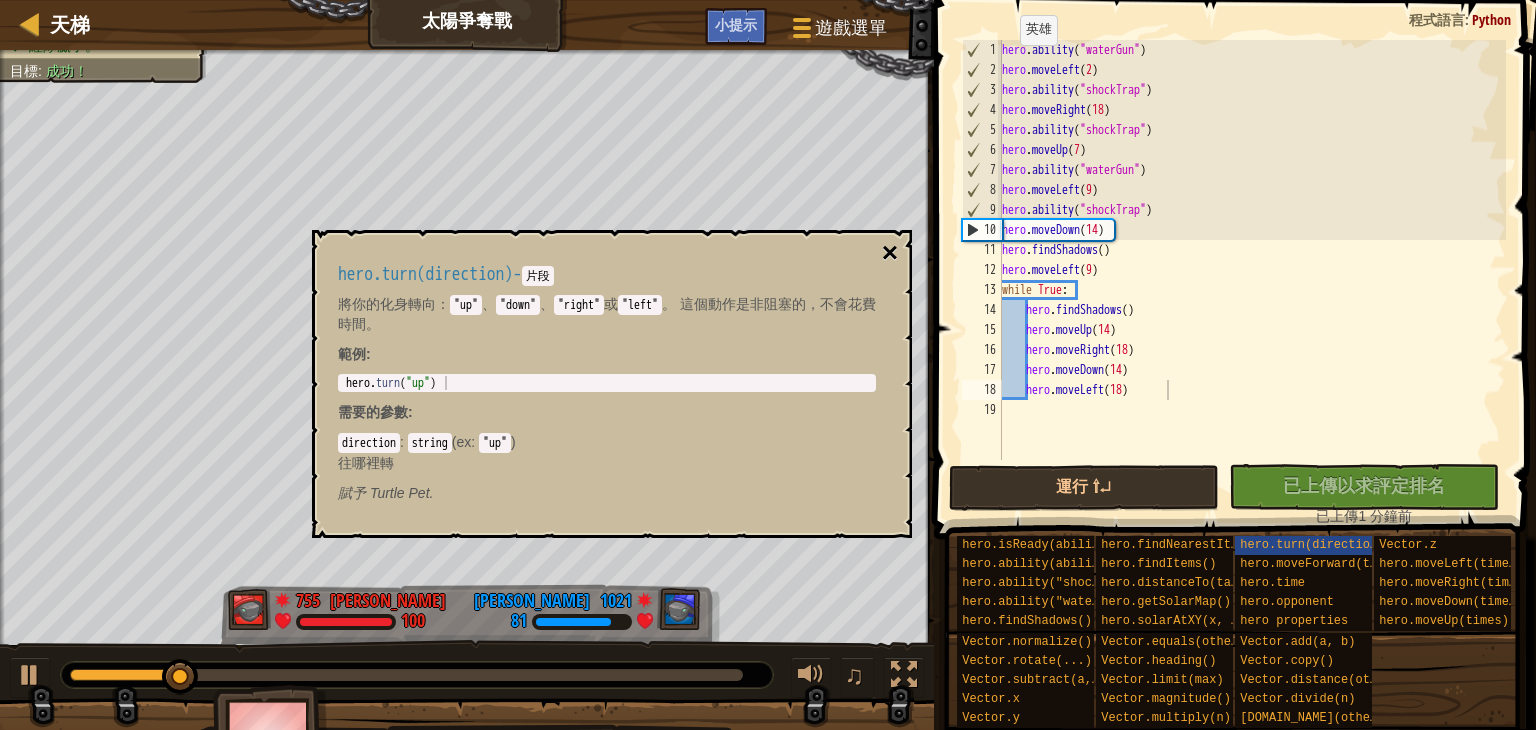 click on "×" at bounding box center [890, 253] 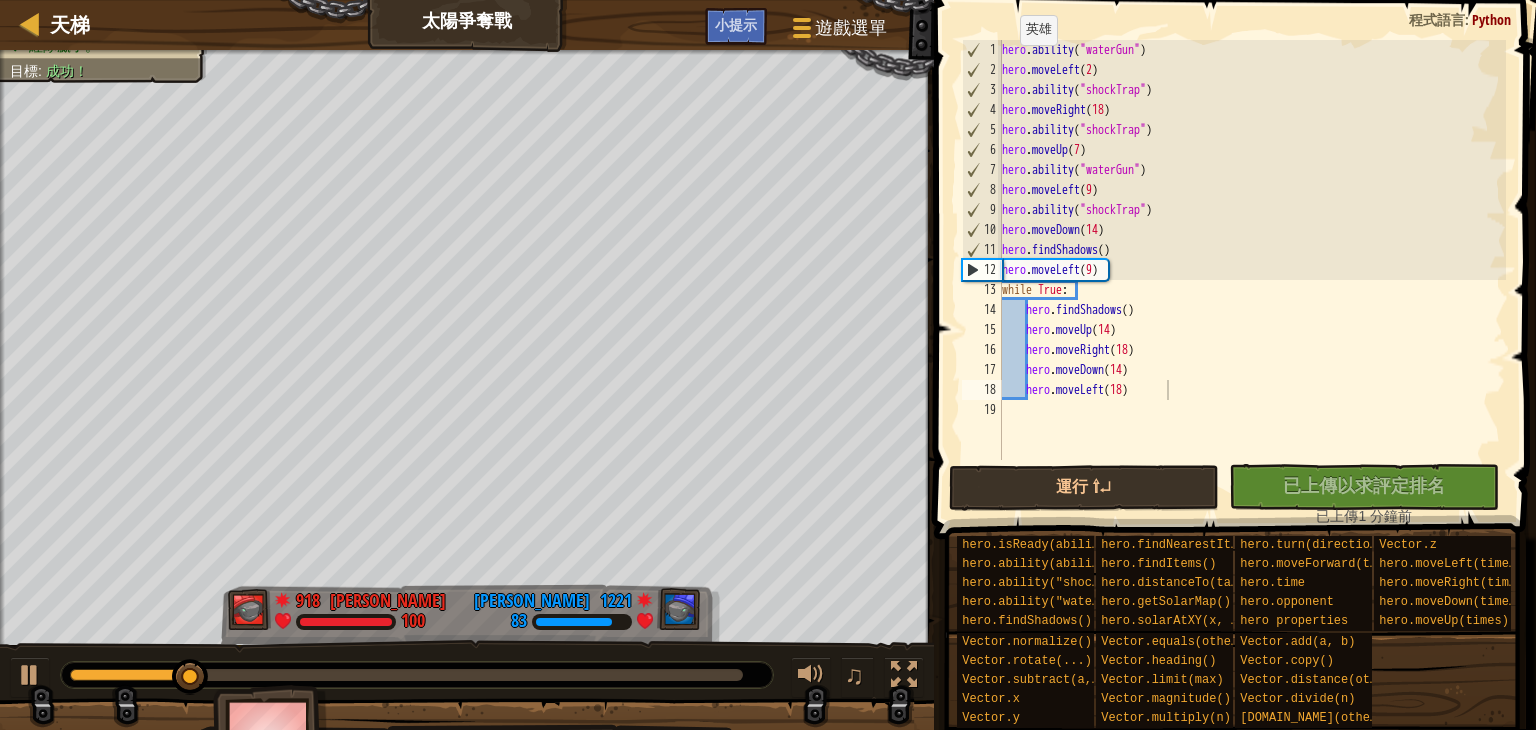 click at bounding box center [406, 675] 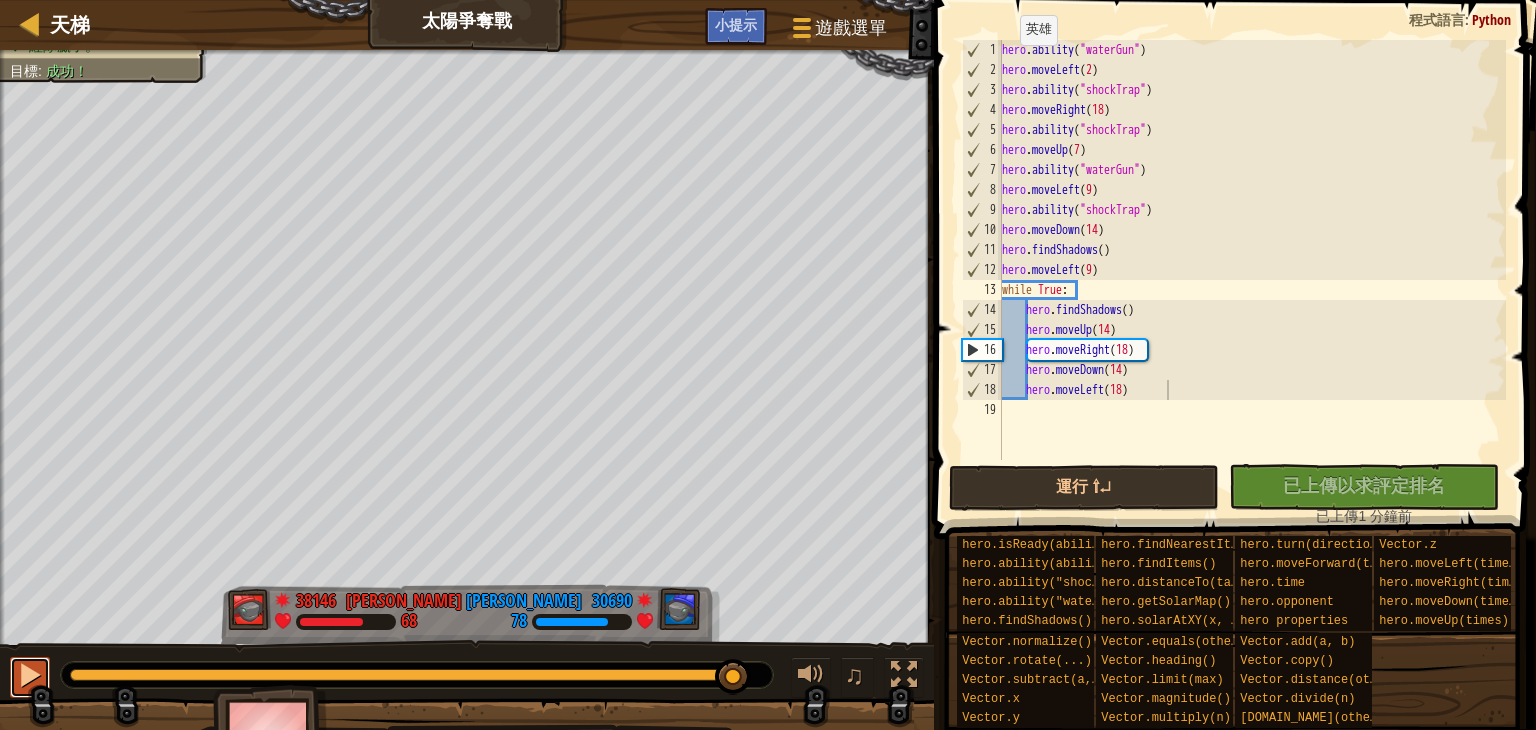 click at bounding box center (30, 677) 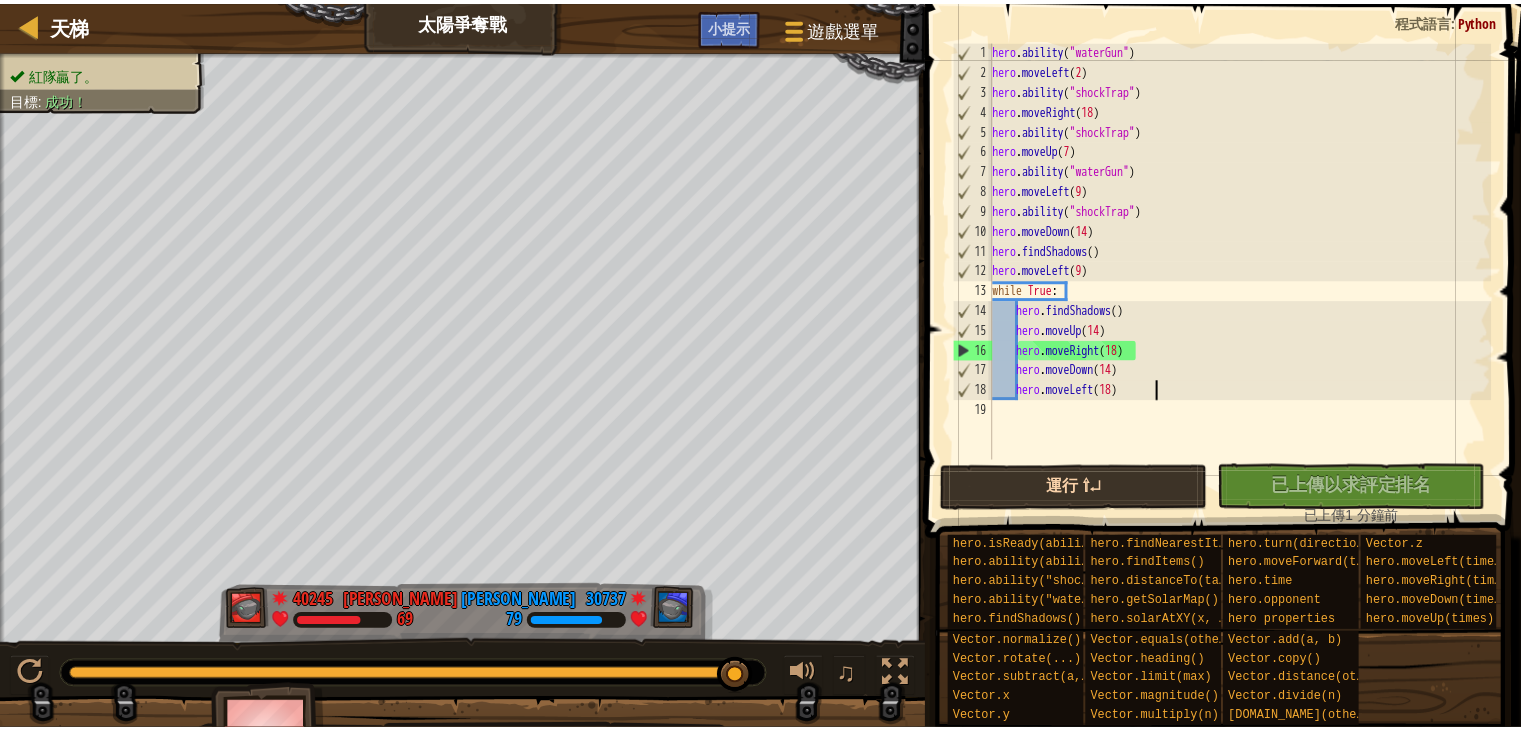 scroll, scrollTop: 0, scrollLeft: 0, axis: both 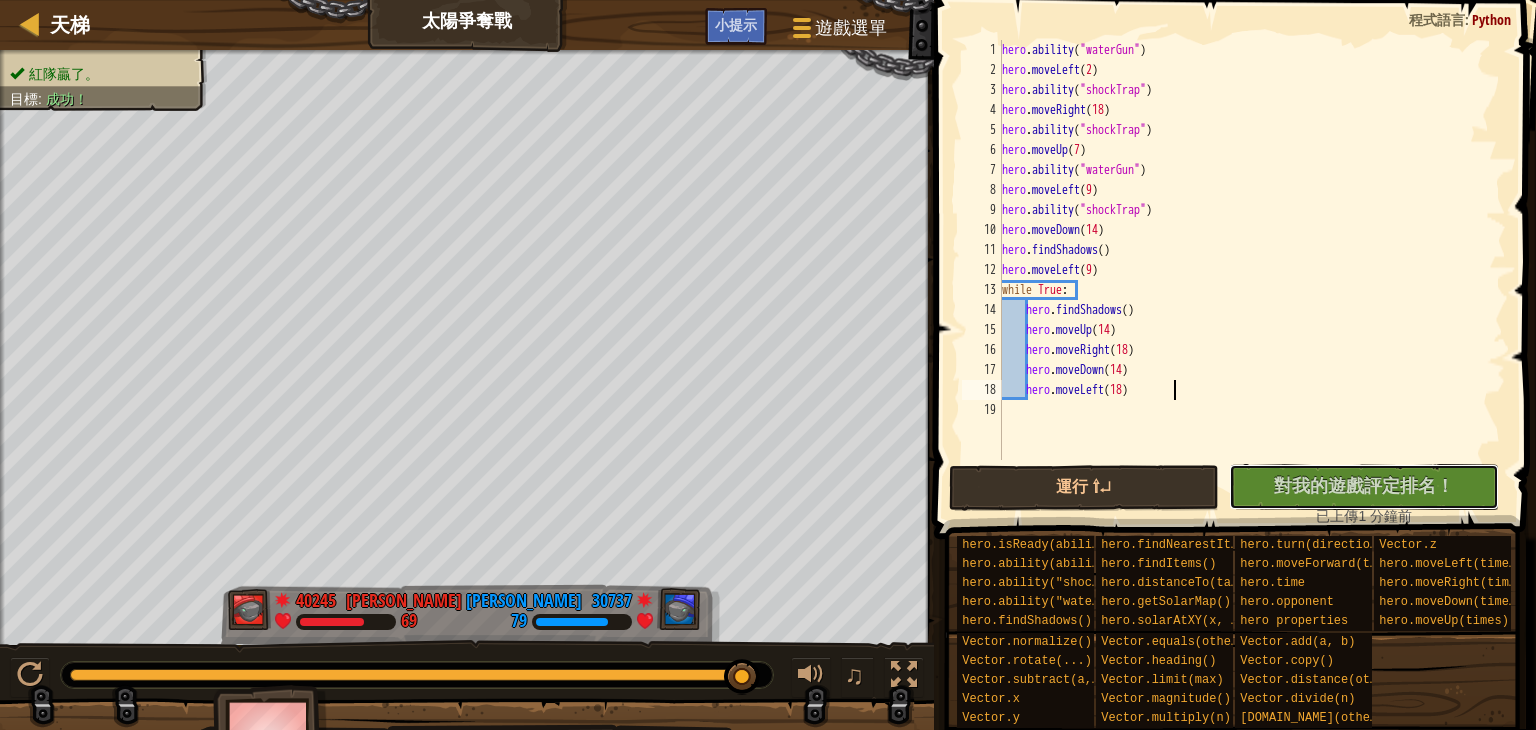 click on "對我的遊戲評定排名！" at bounding box center (1364, 485) 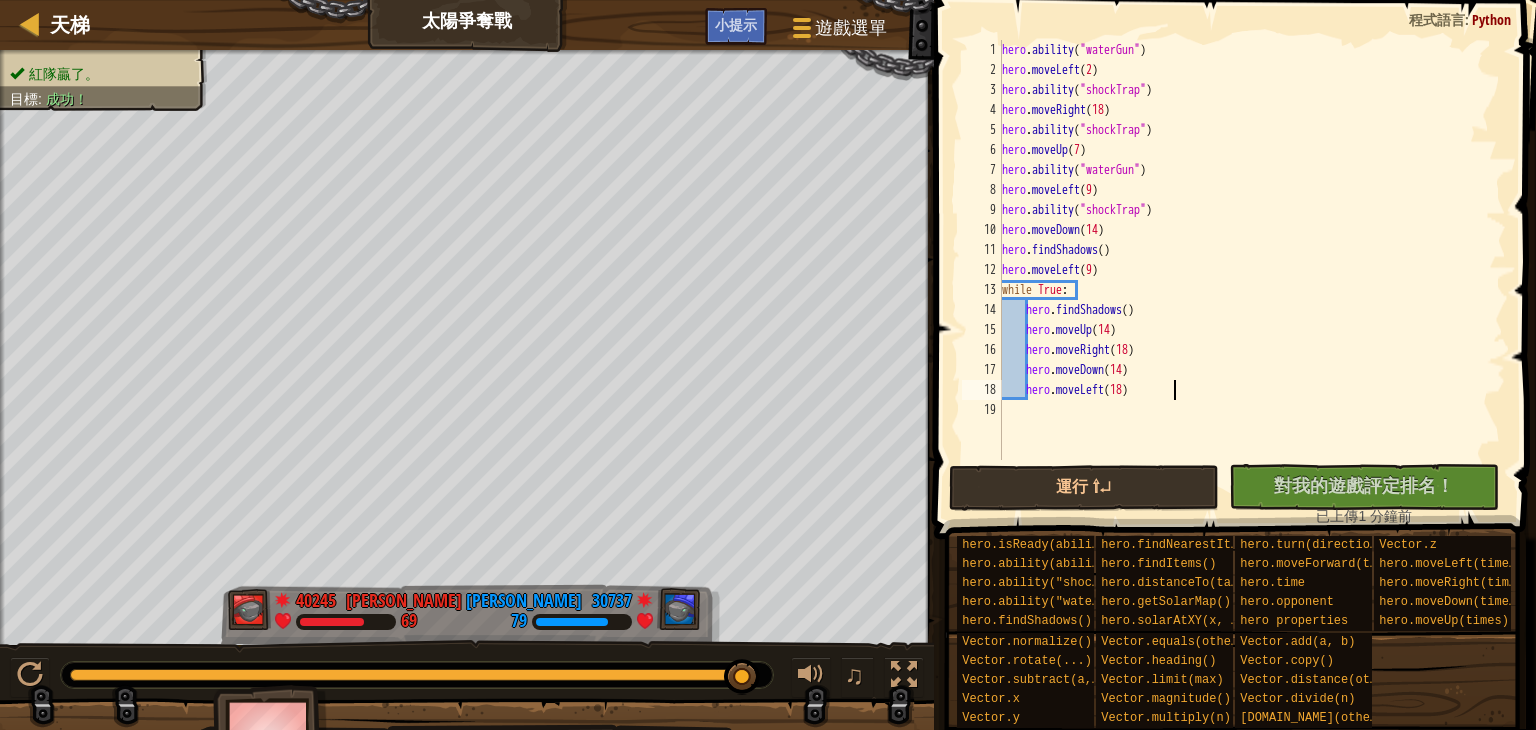 type on "hero.moveLeft(18)" 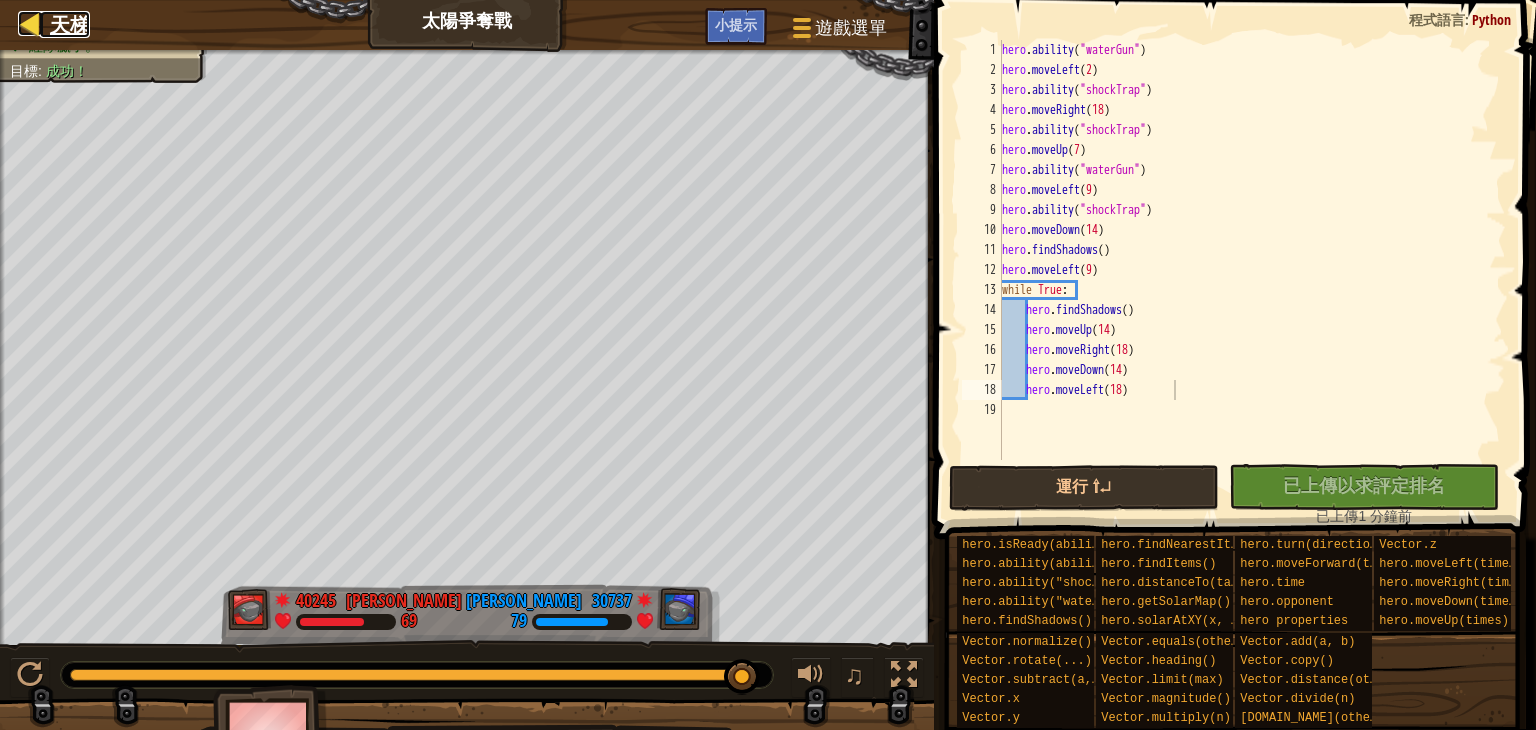 click on "天梯" at bounding box center (70, 24) 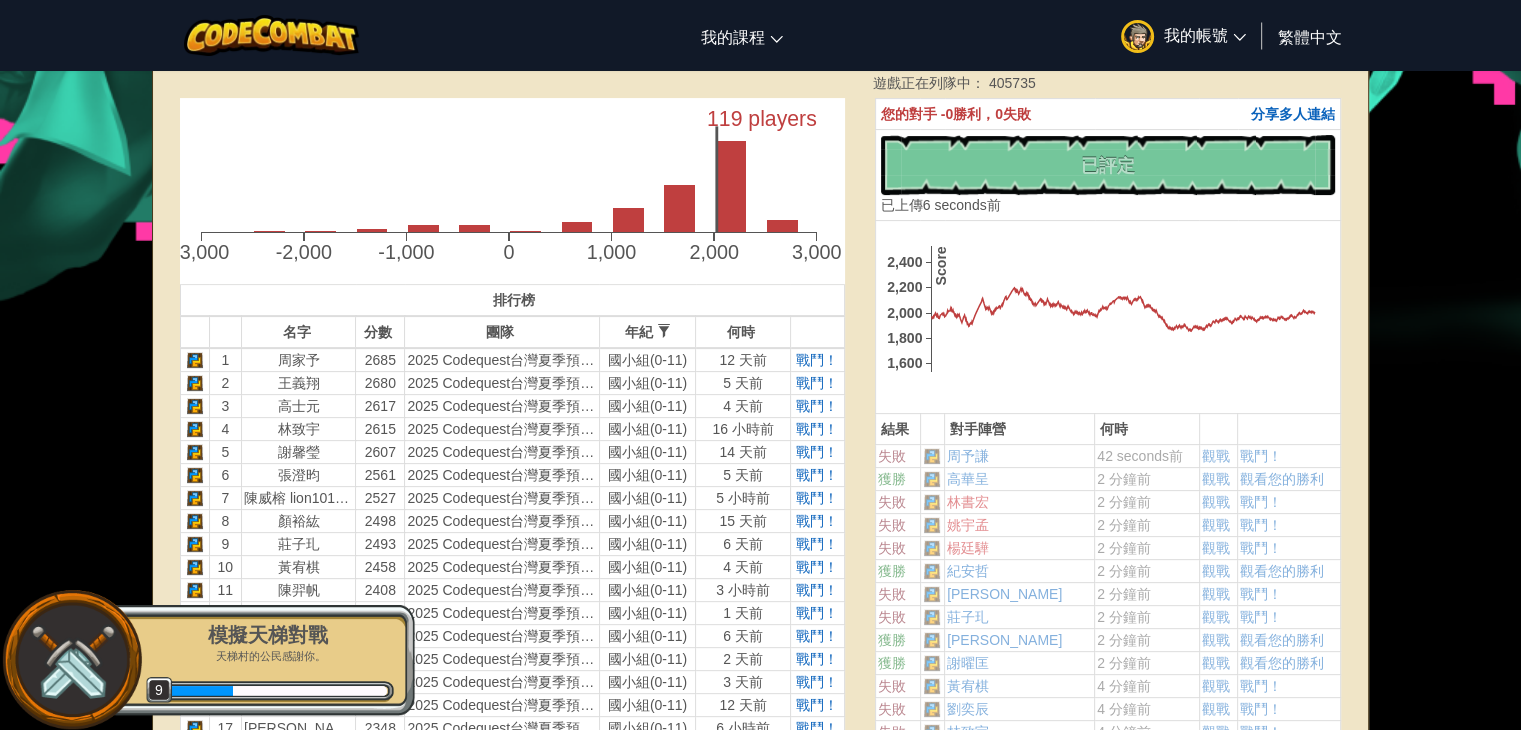 scroll, scrollTop: 400, scrollLeft: 0, axis: vertical 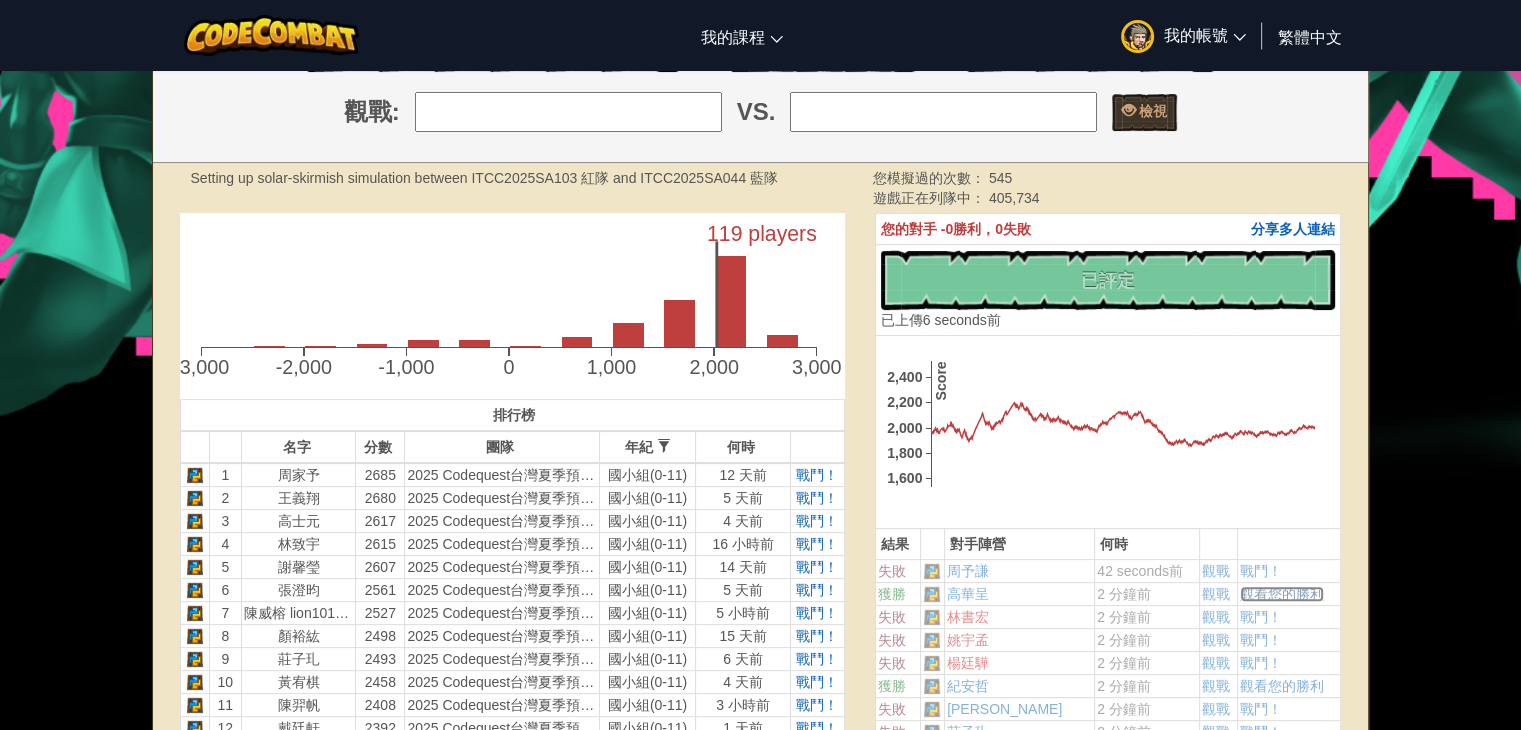 click on "觀看您的勝利" at bounding box center (1282, 594) 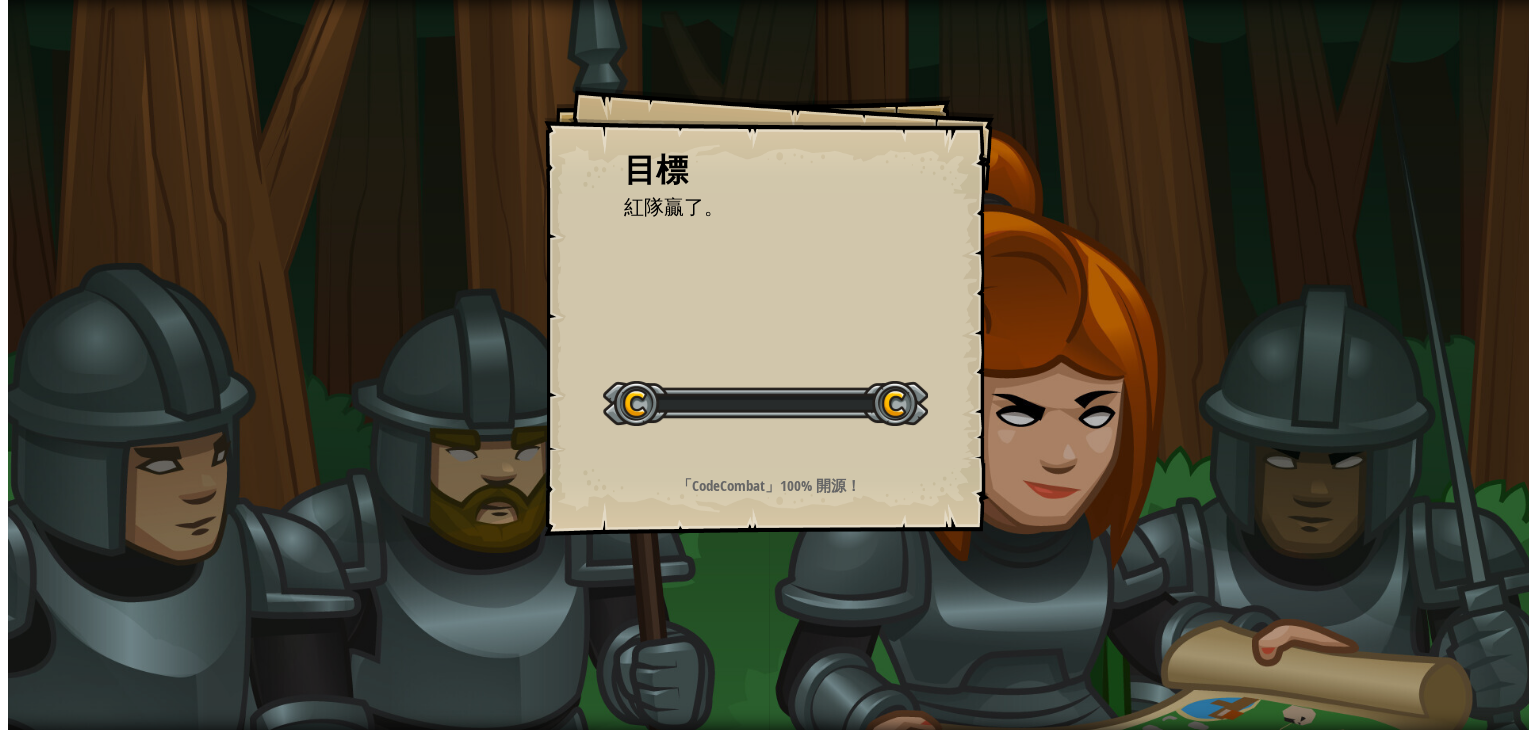 scroll, scrollTop: 0, scrollLeft: 0, axis: both 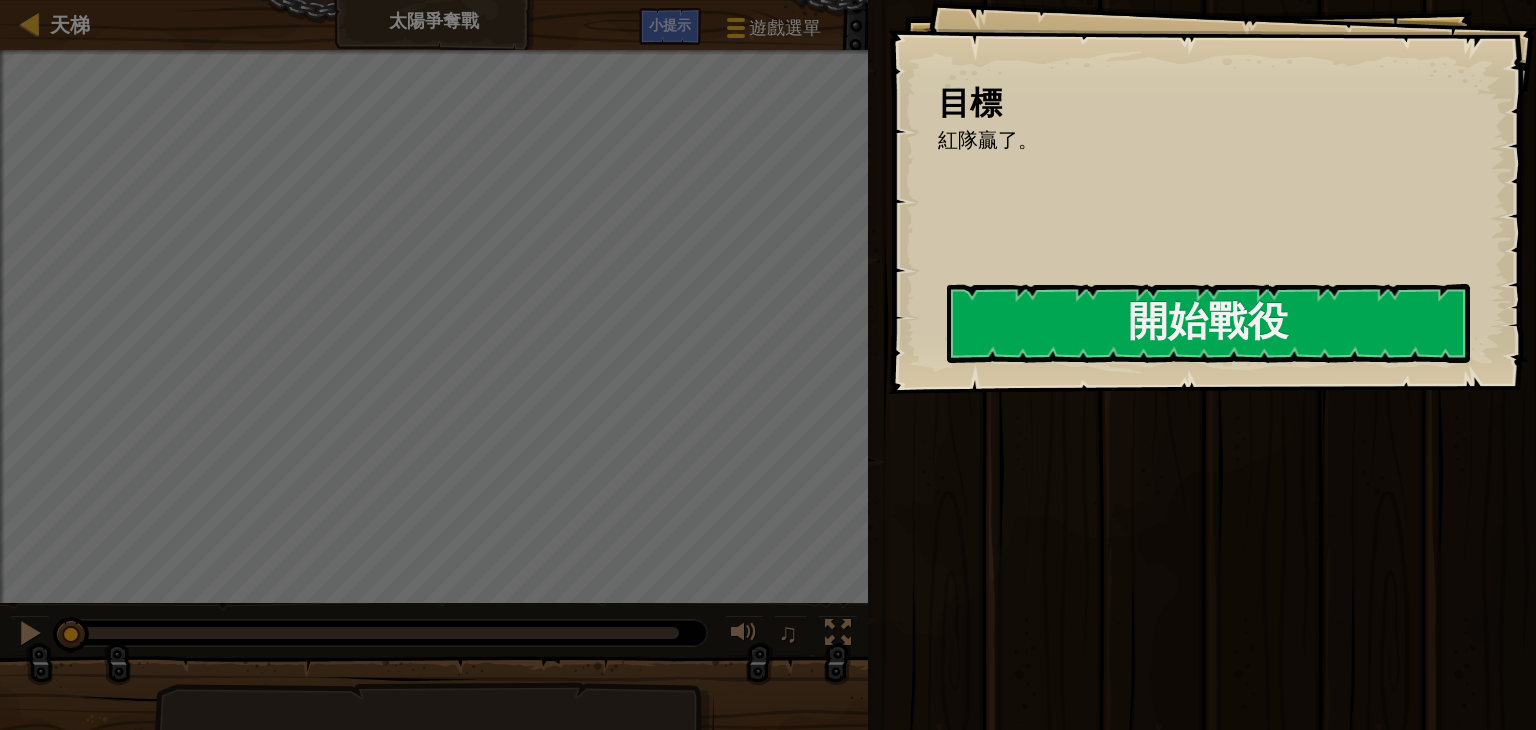 click on "開始戰役" at bounding box center (1208, 324) 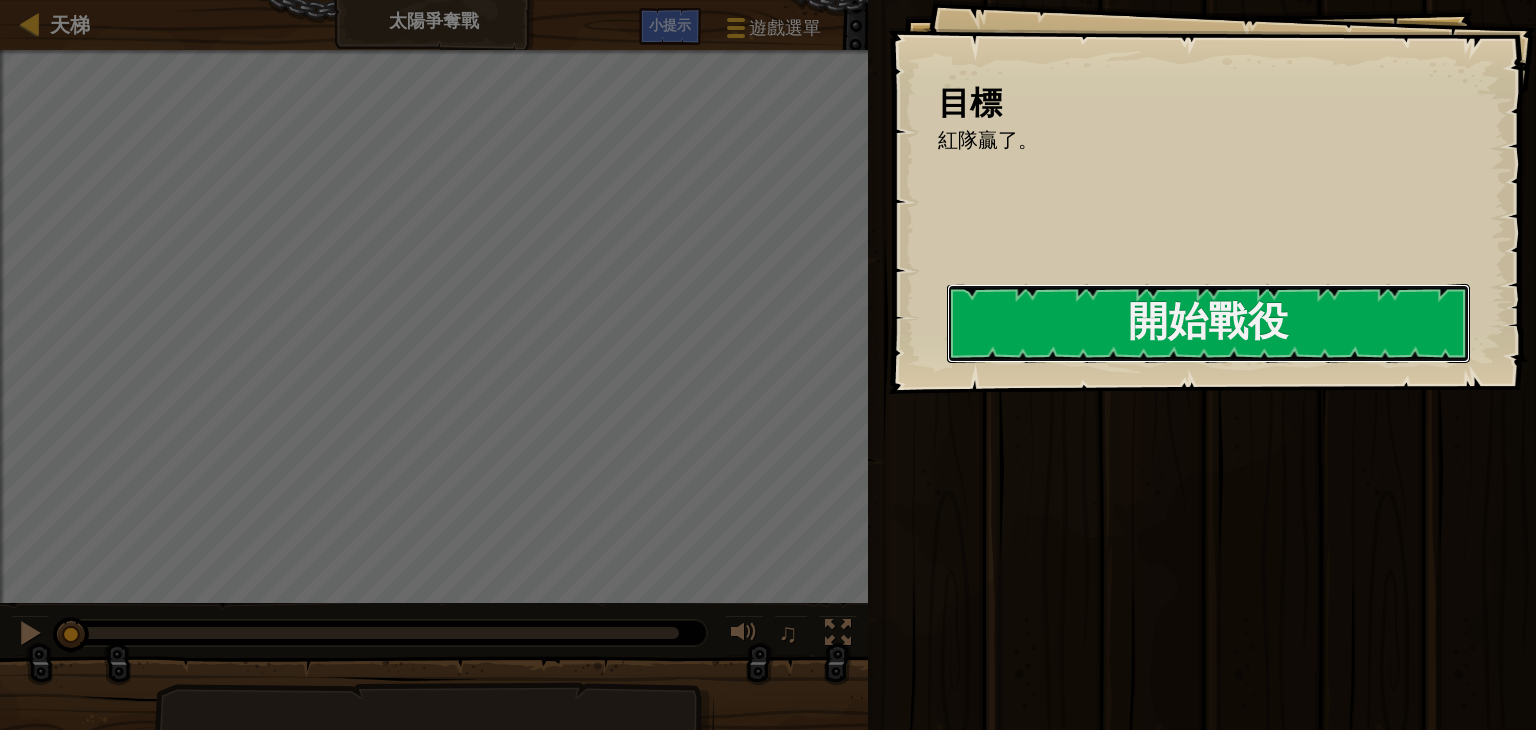 click on "開始戰役" at bounding box center (1208, 323) 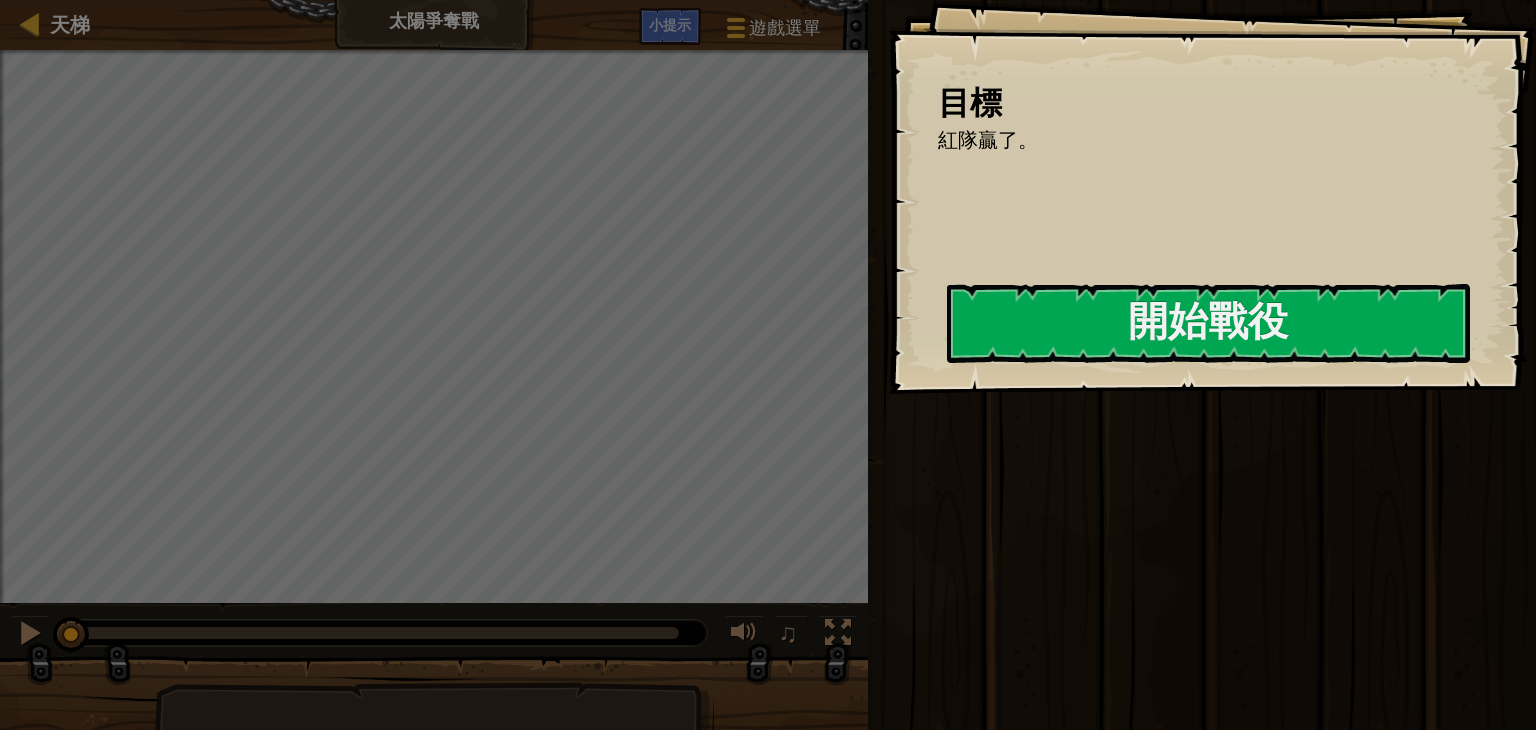 click on "運行 ⇧↵ 沒有新程式碼可評定排名 對我的遊戲評定排名！ 上傳中… 已上傳以求評定排名 評定失敗 已評定 已上傳  27 seconds前" at bounding box center [1199, 360] 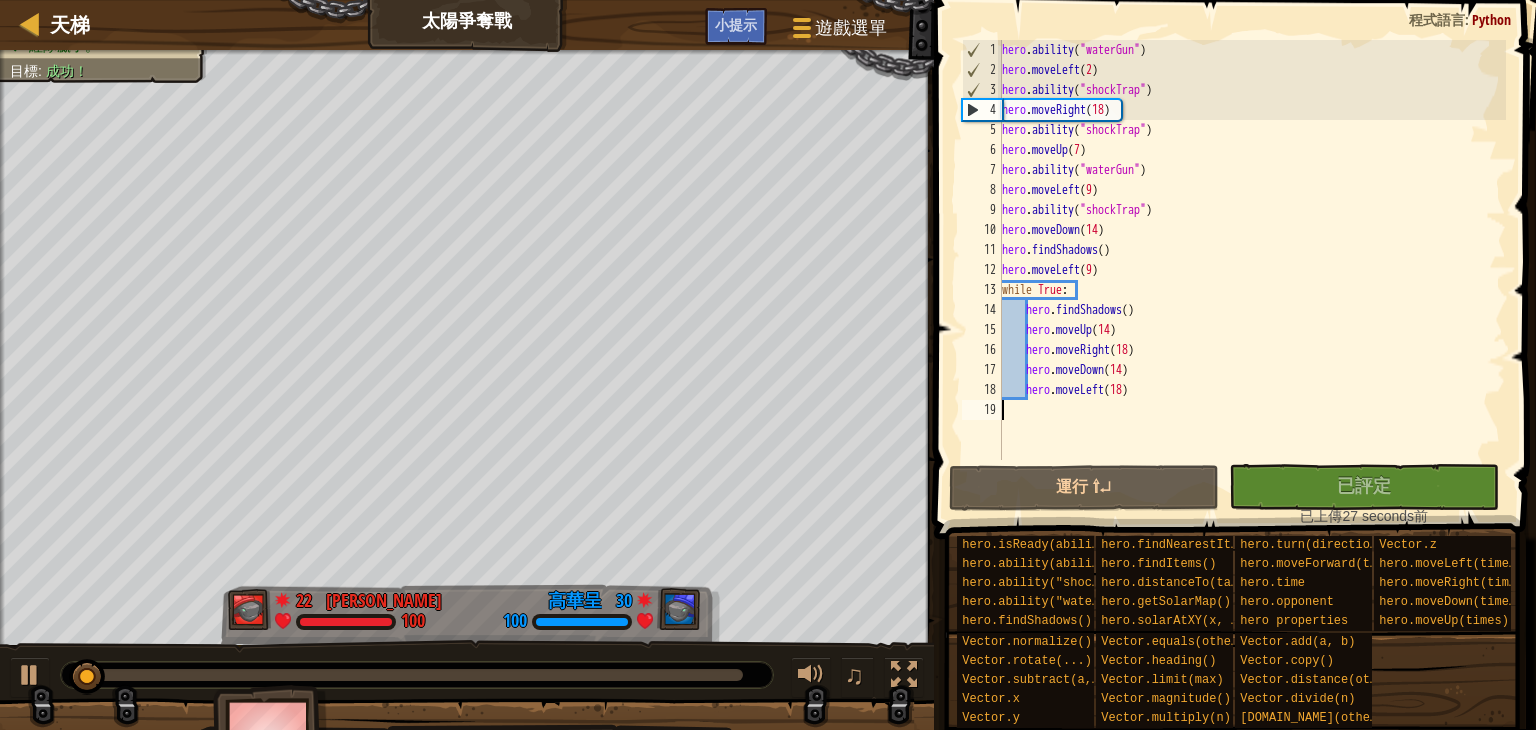 type on "hero.moveLeft(18)" 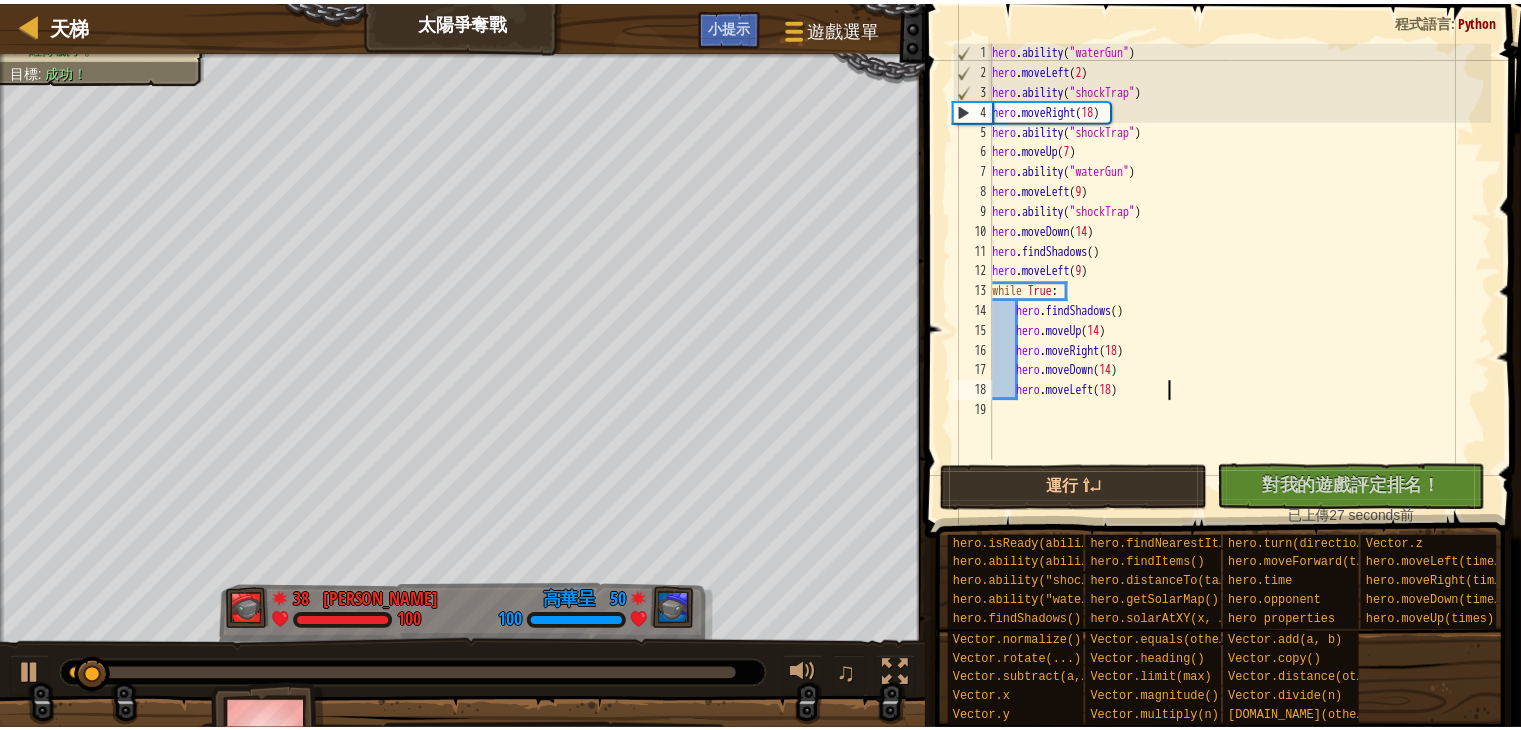 scroll, scrollTop: 0, scrollLeft: 0, axis: both 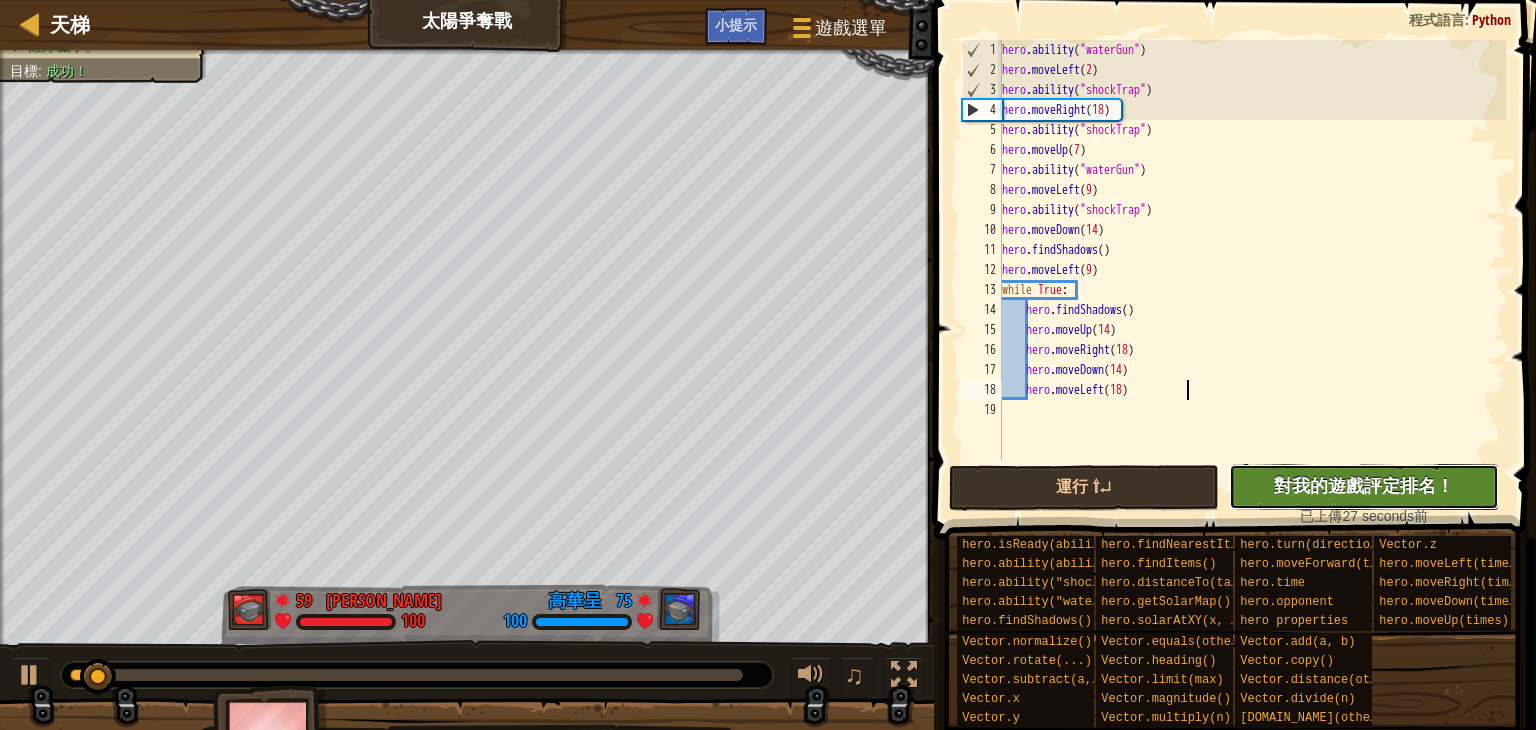 click on "對我的遊戲評定排名！" at bounding box center (1364, 485) 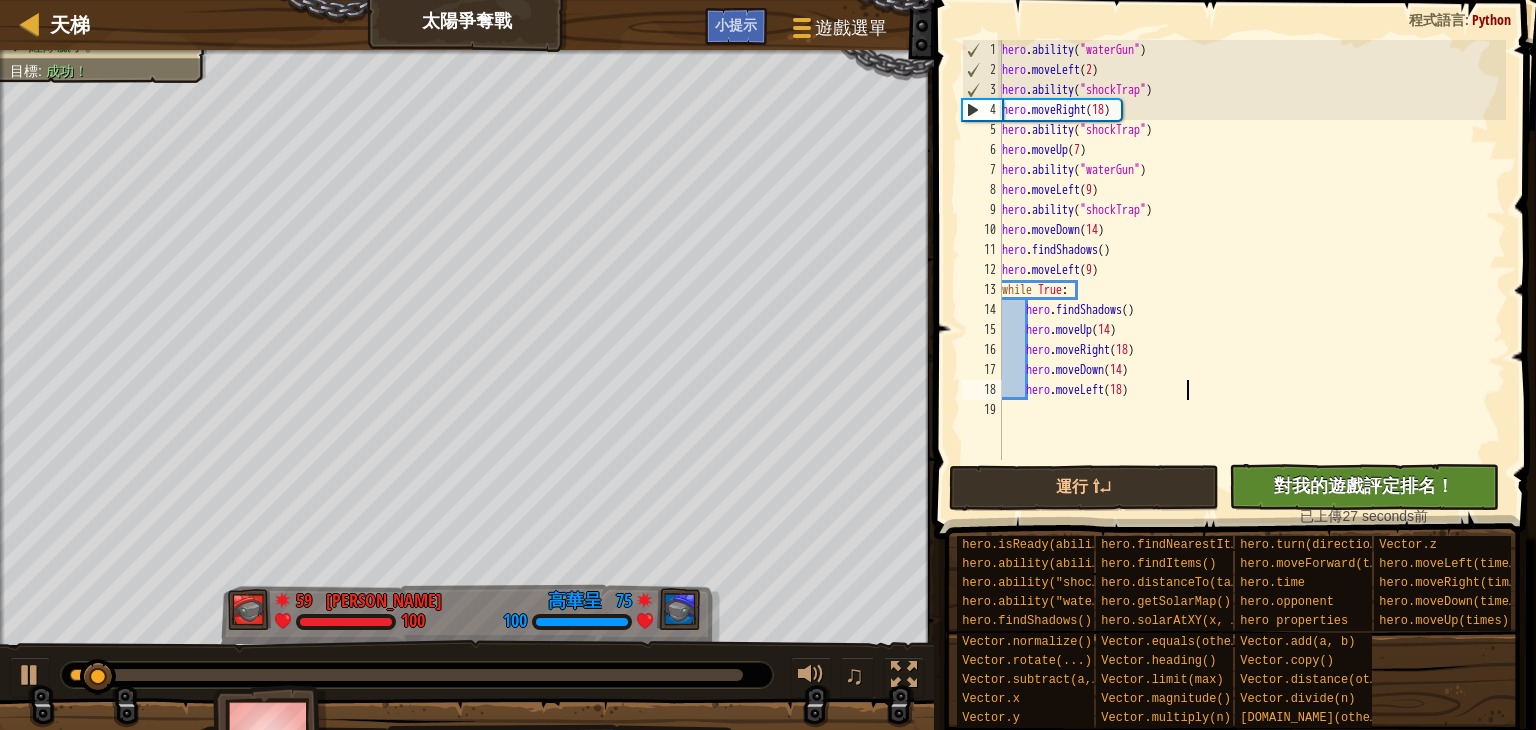 type on "hero.moveLeft(18)" 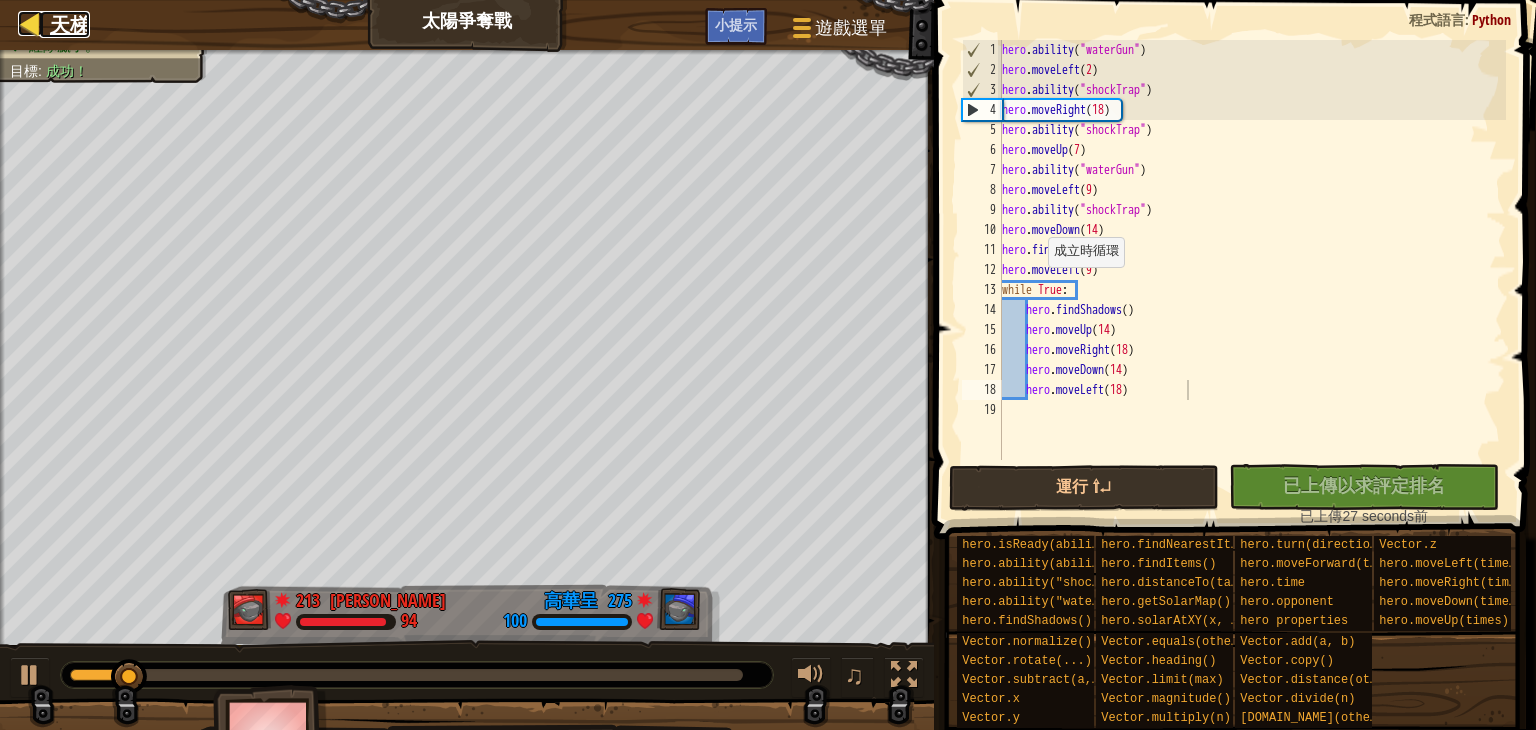 click on "天梯" at bounding box center [70, 24] 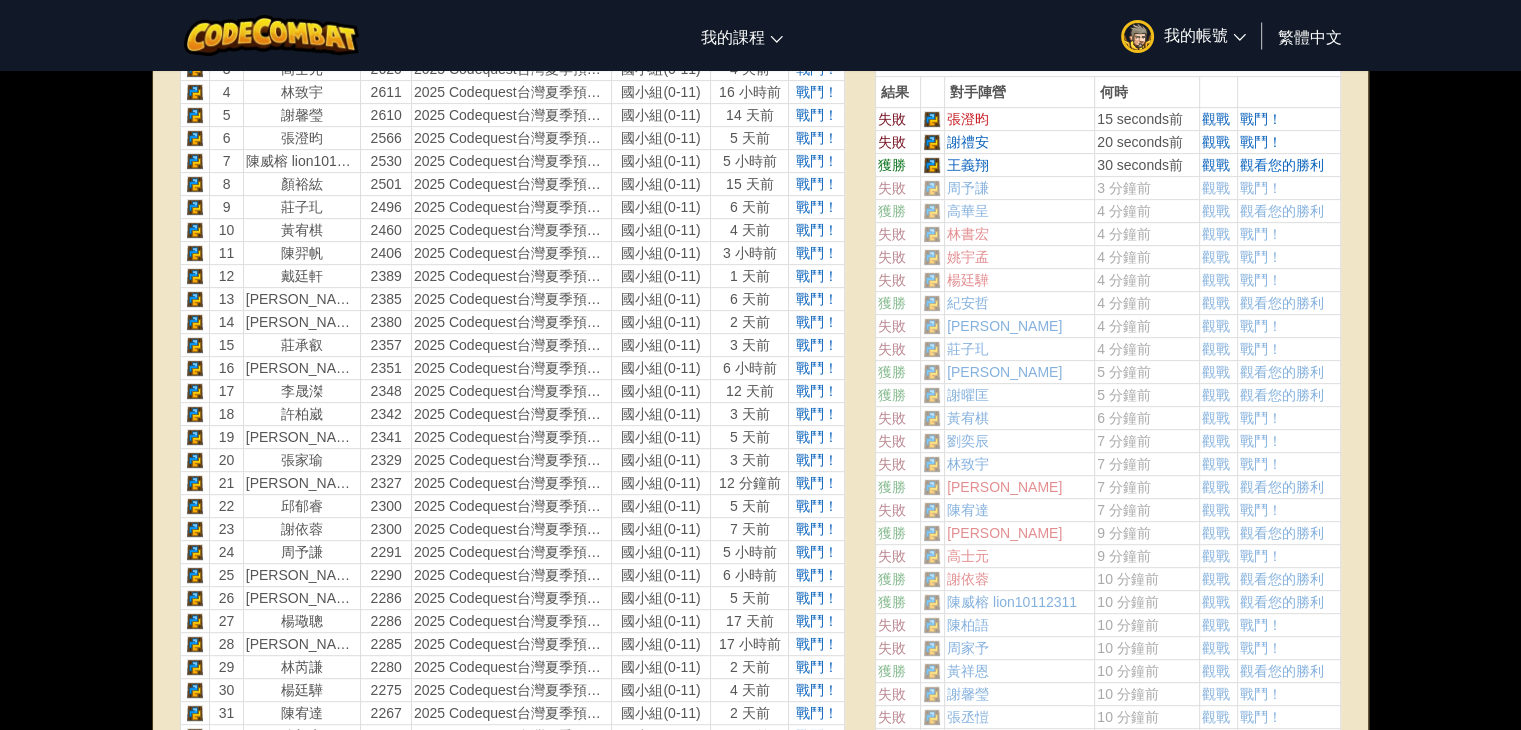 scroll, scrollTop: 700, scrollLeft: 0, axis: vertical 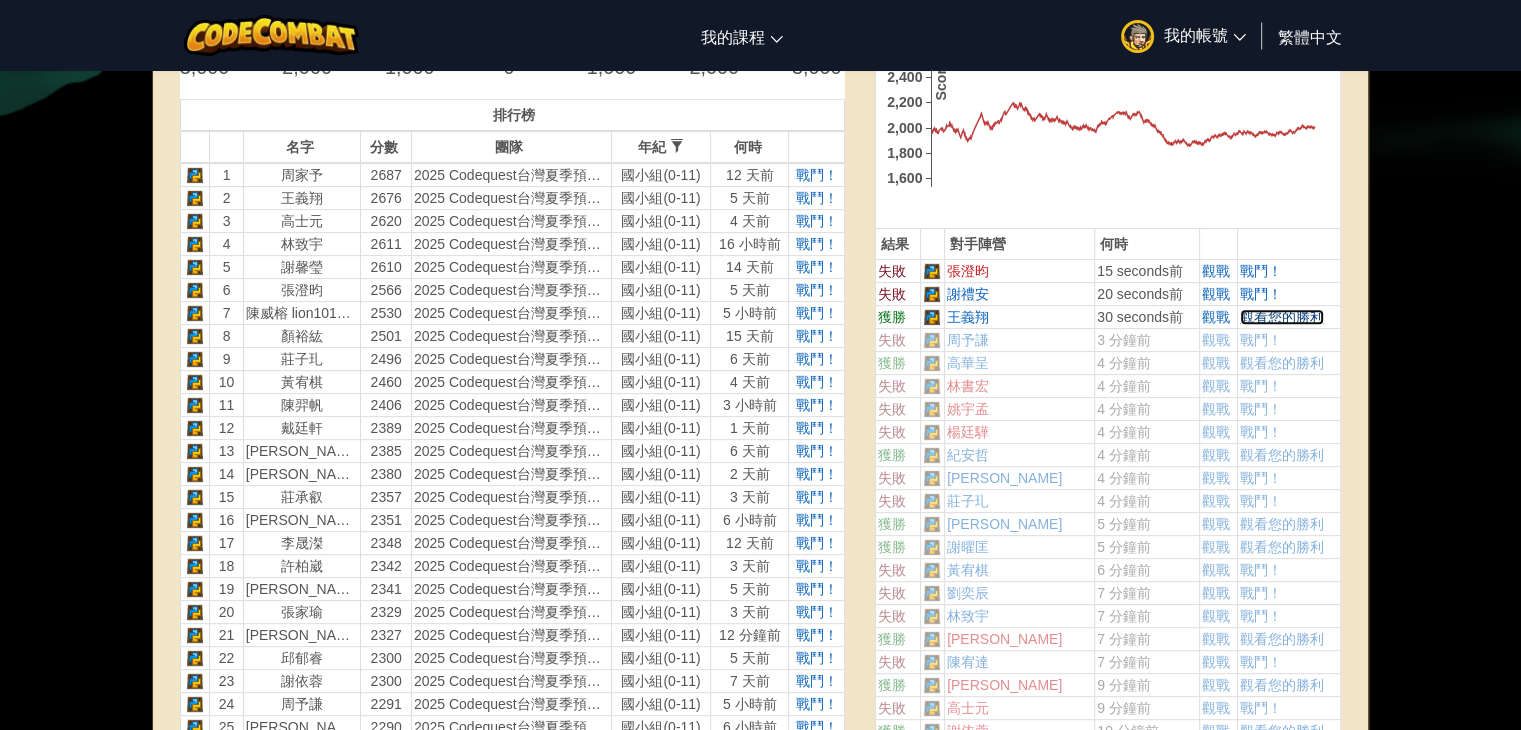 click on "觀看您的勝利" at bounding box center (1282, 317) 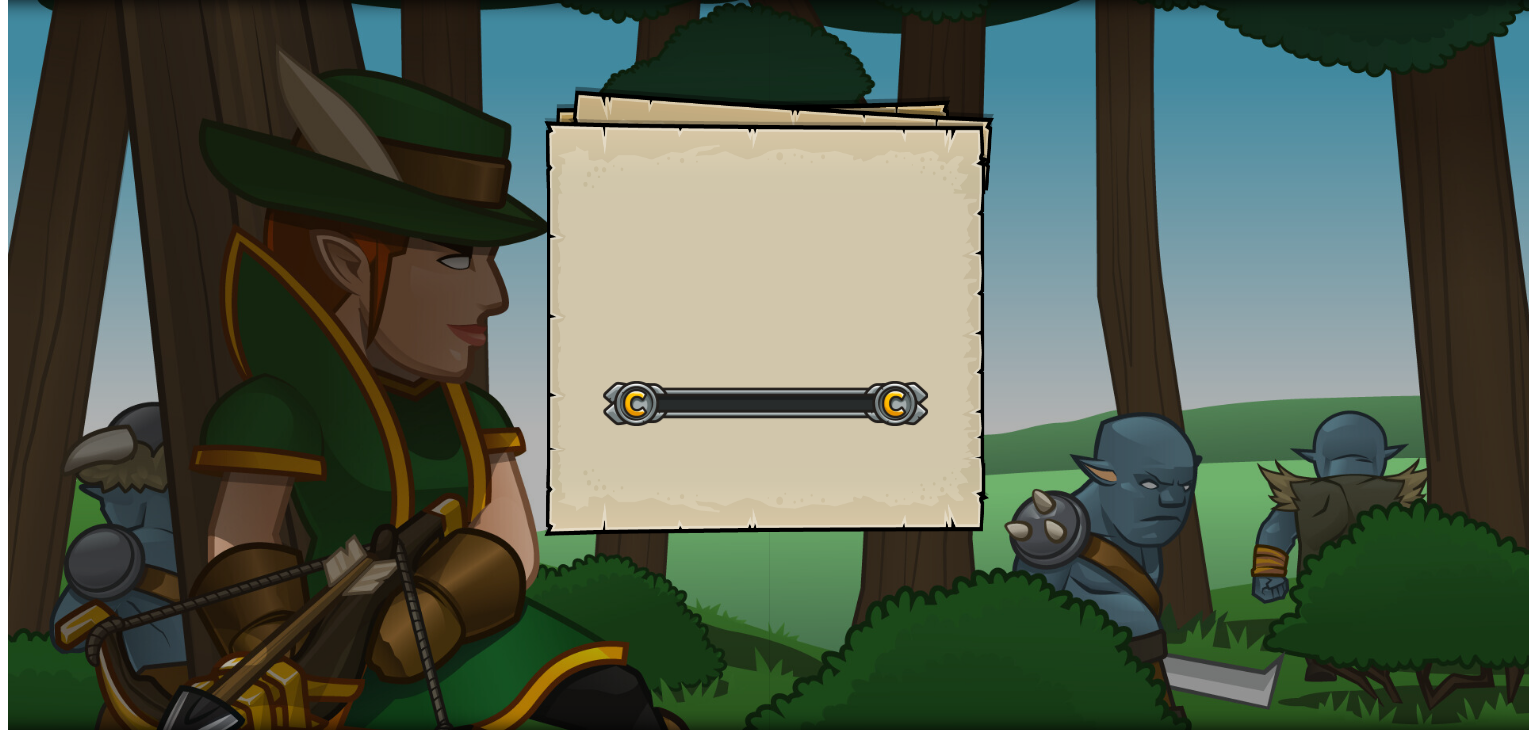 scroll, scrollTop: 0, scrollLeft: 0, axis: both 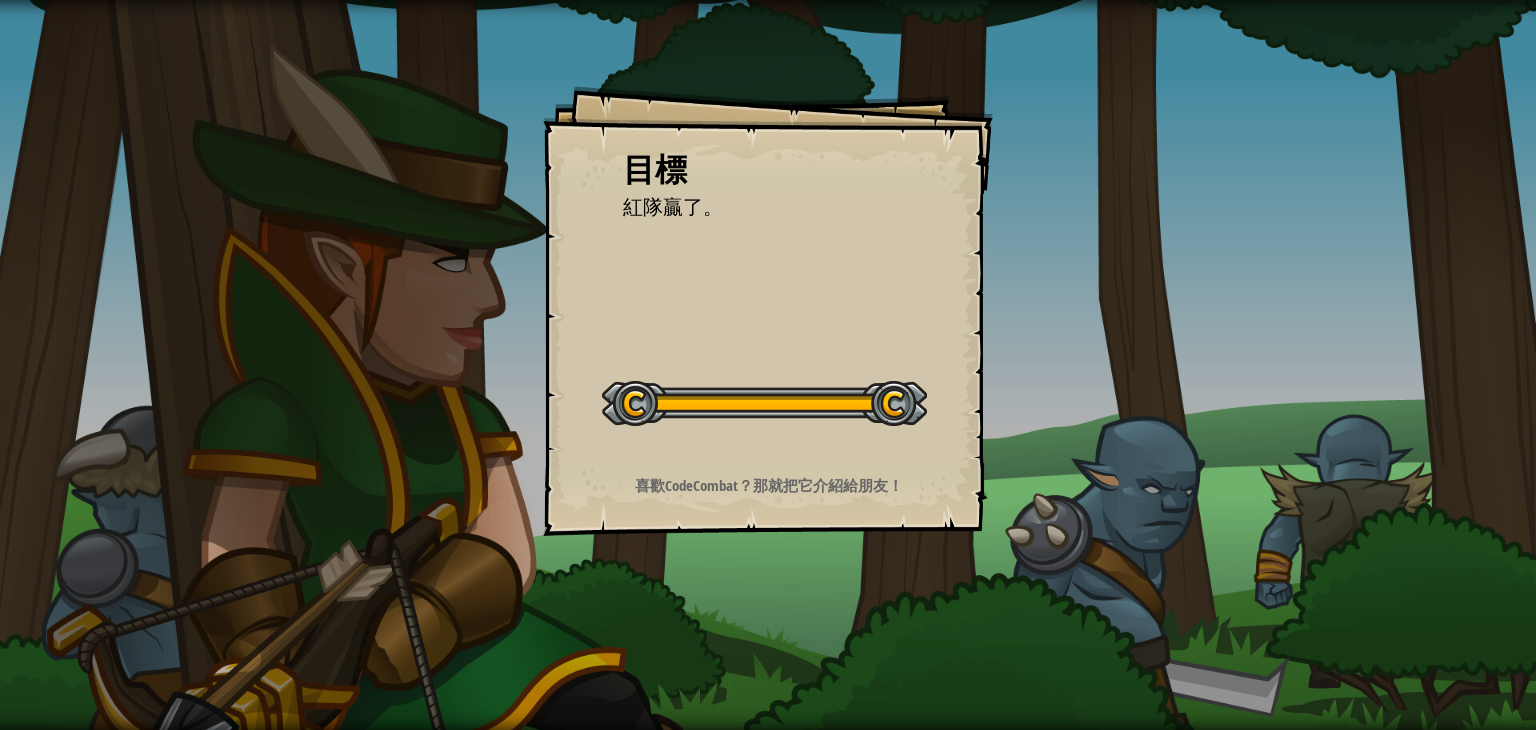 click on "開始戰役" at bounding box center (0, 0) 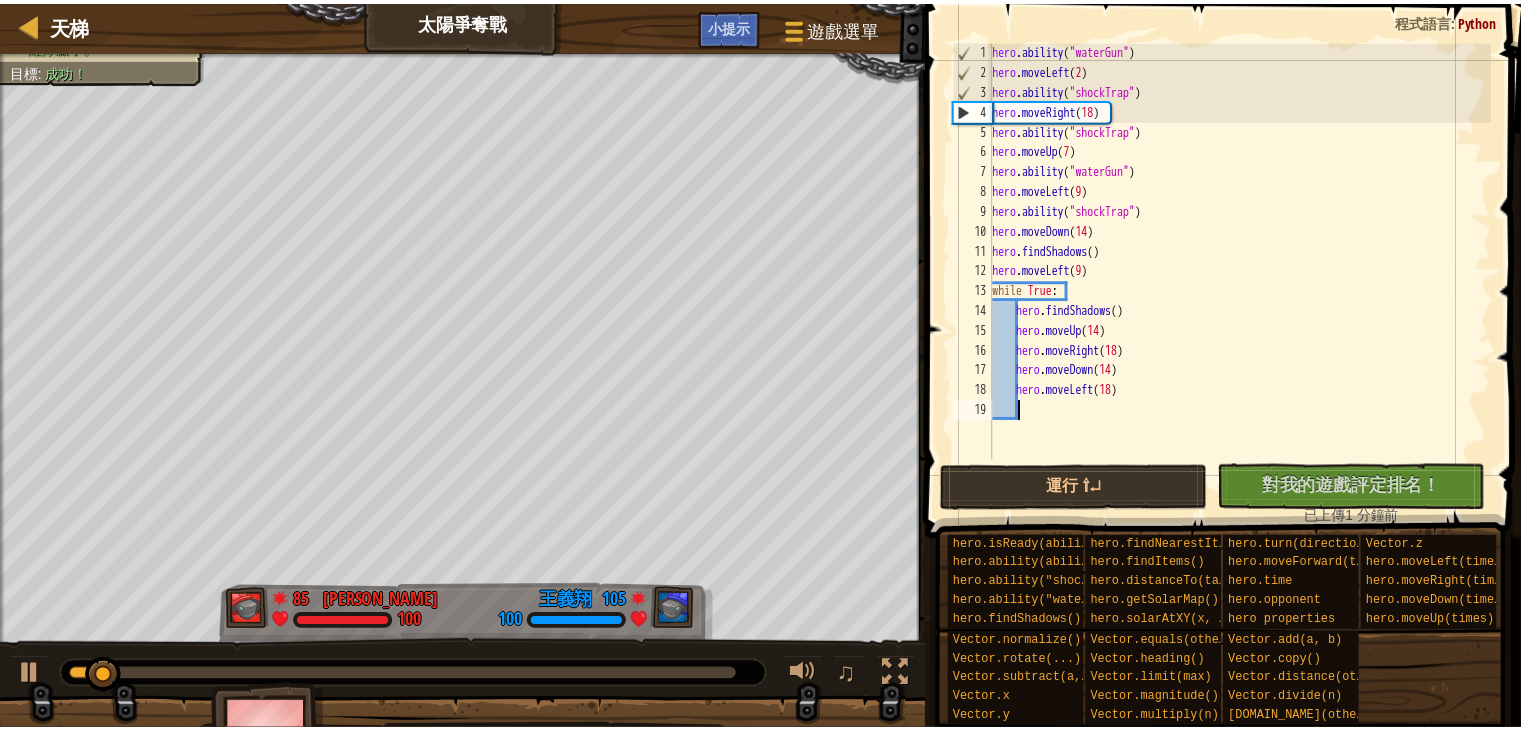 scroll, scrollTop: 0, scrollLeft: 0, axis: both 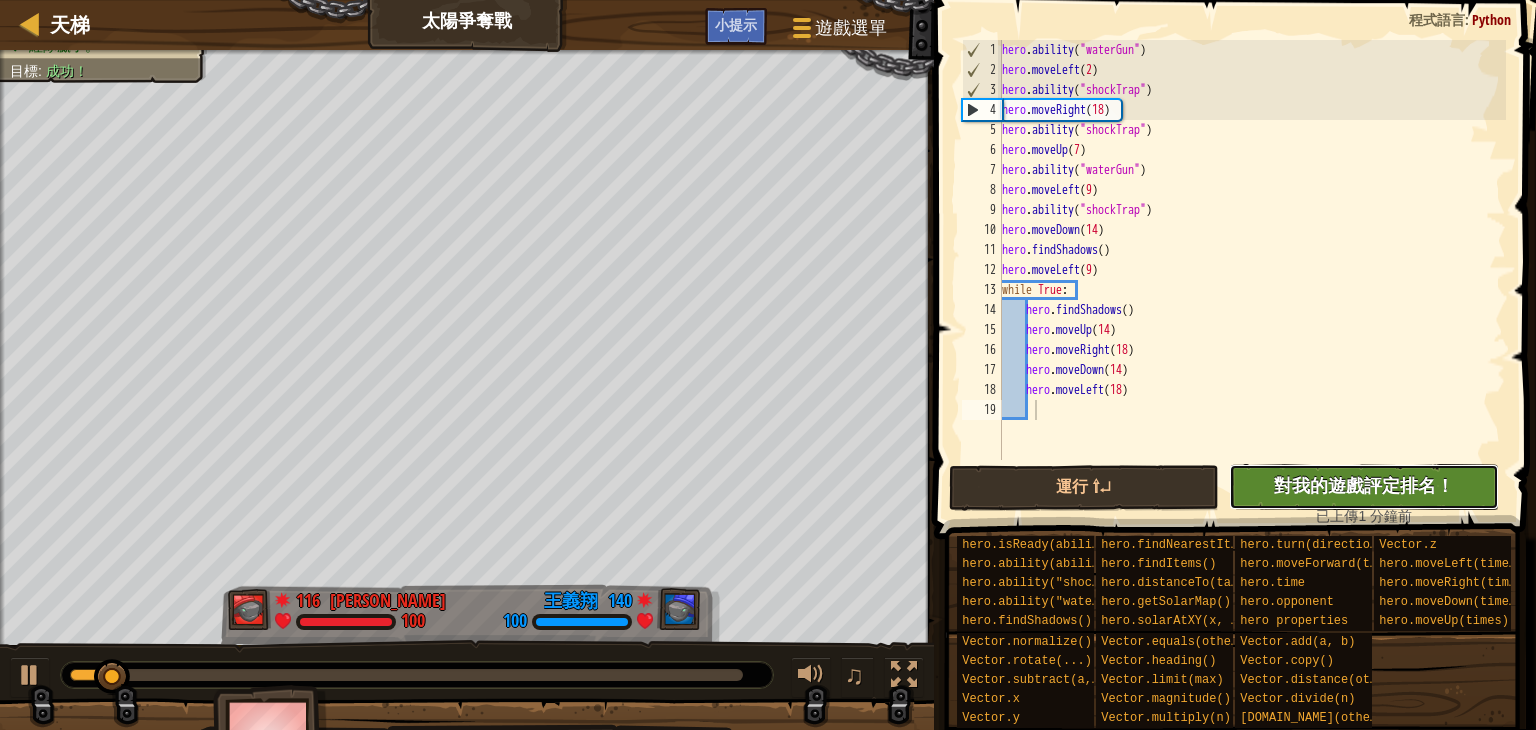 click on "對我的遊戲評定排名！" at bounding box center (1364, 485) 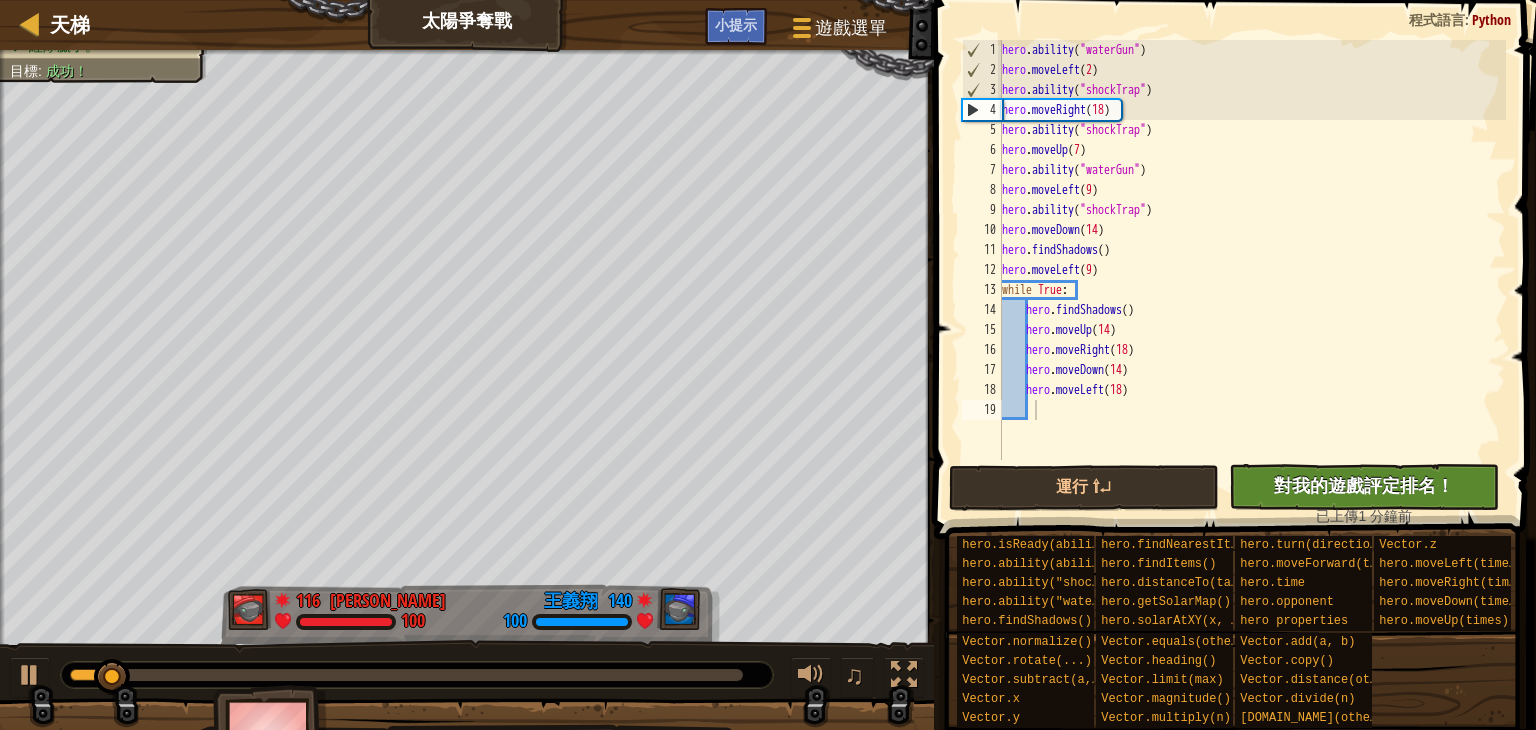 type 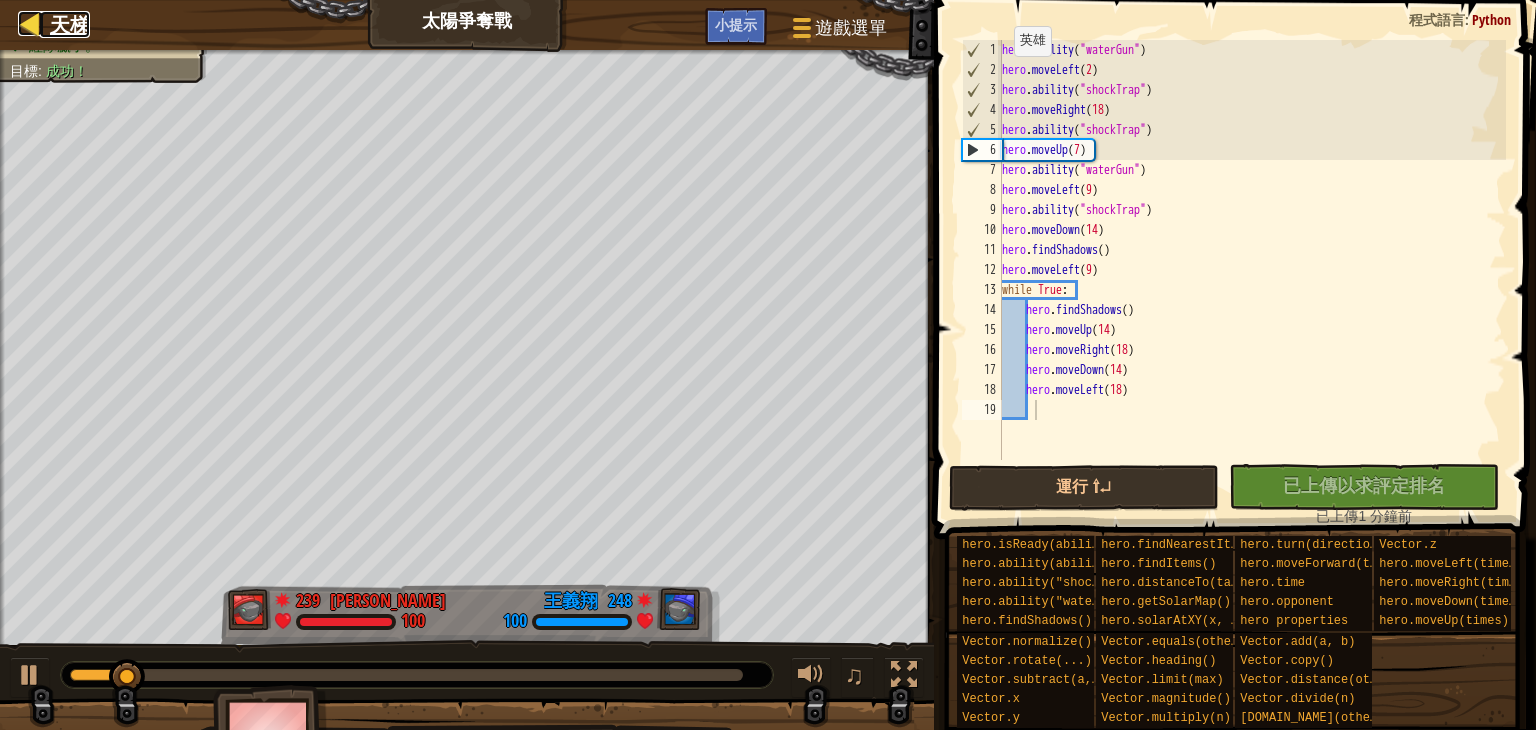 click on "天梯" at bounding box center [70, 24] 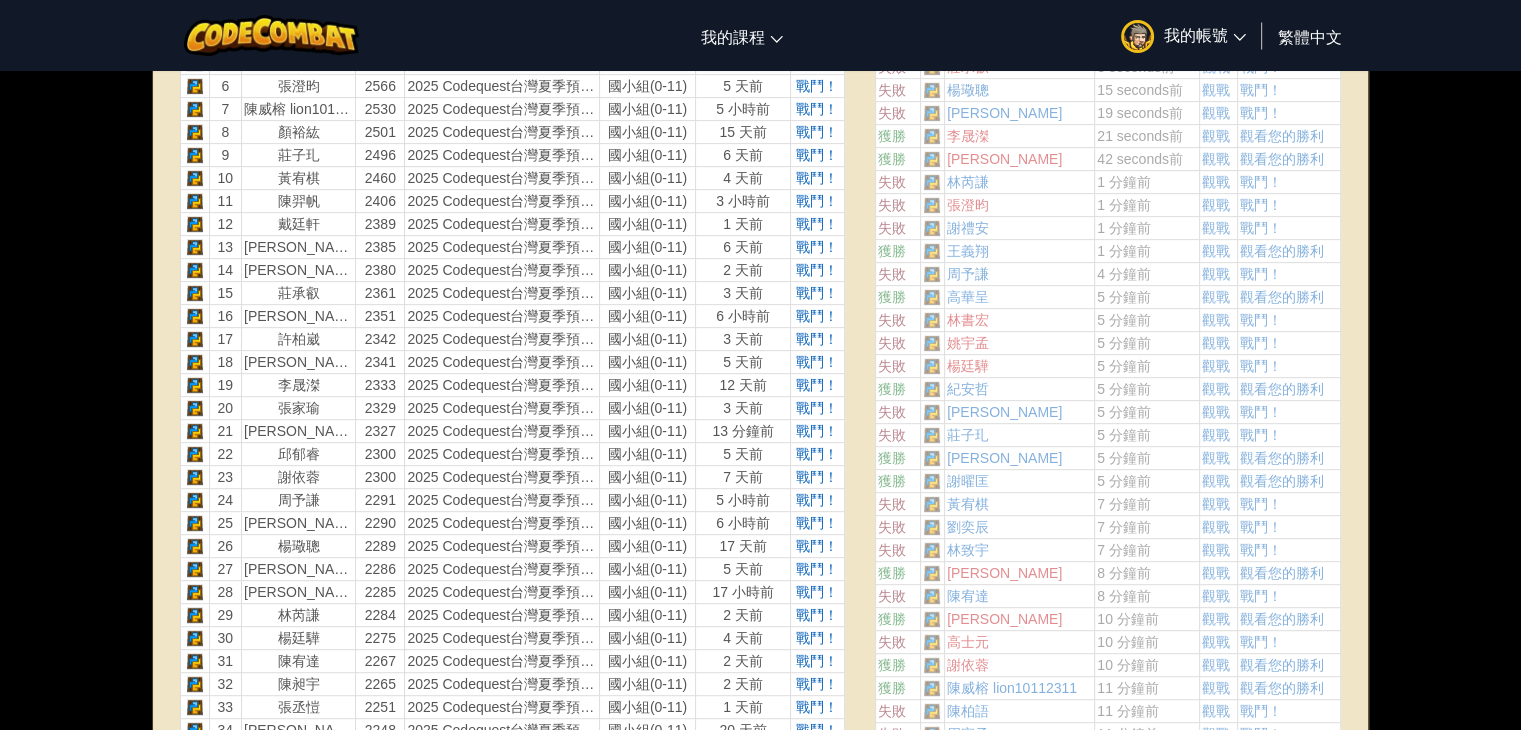 scroll, scrollTop: 628, scrollLeft: 0, axis: vertical 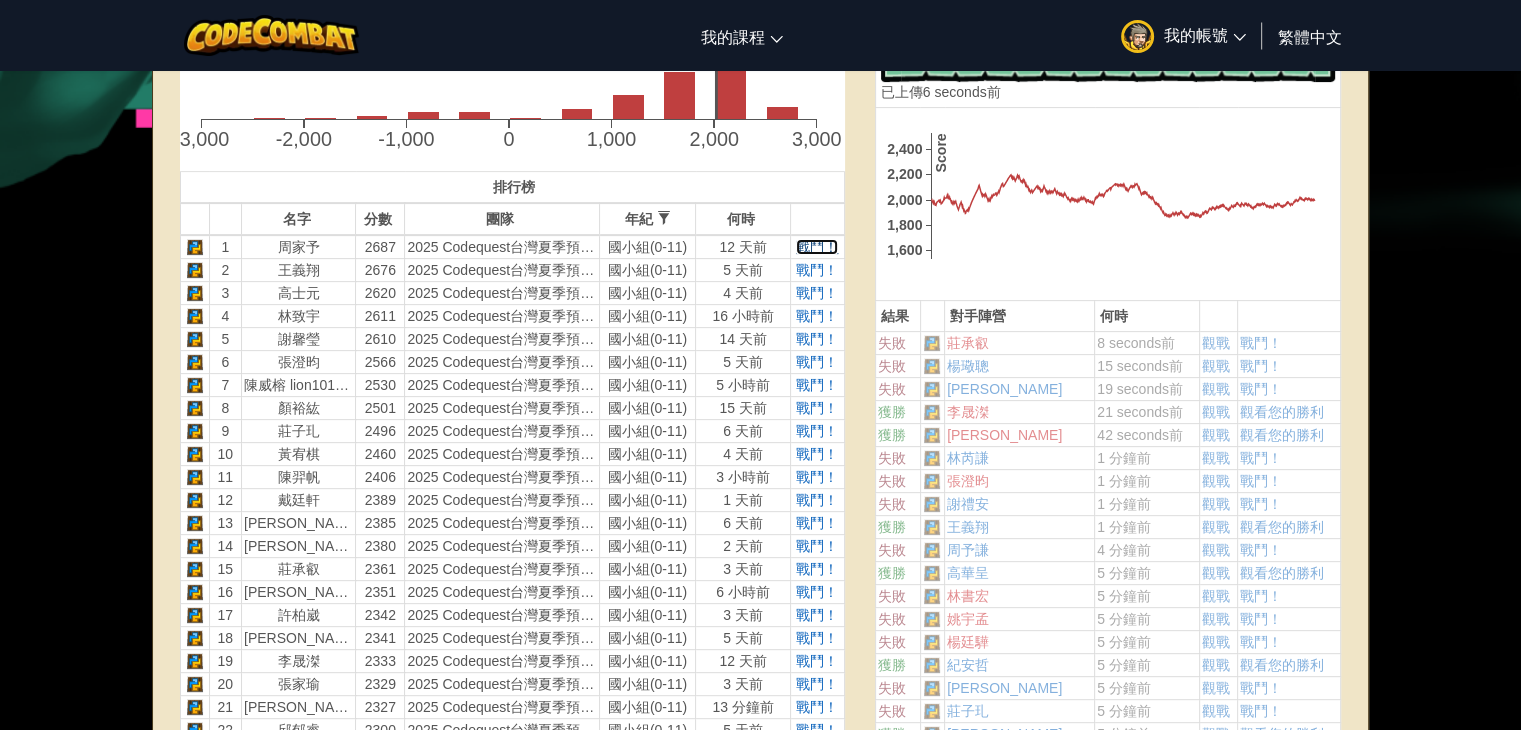 click on "戰鬥！" at bounding box center [817, 247] 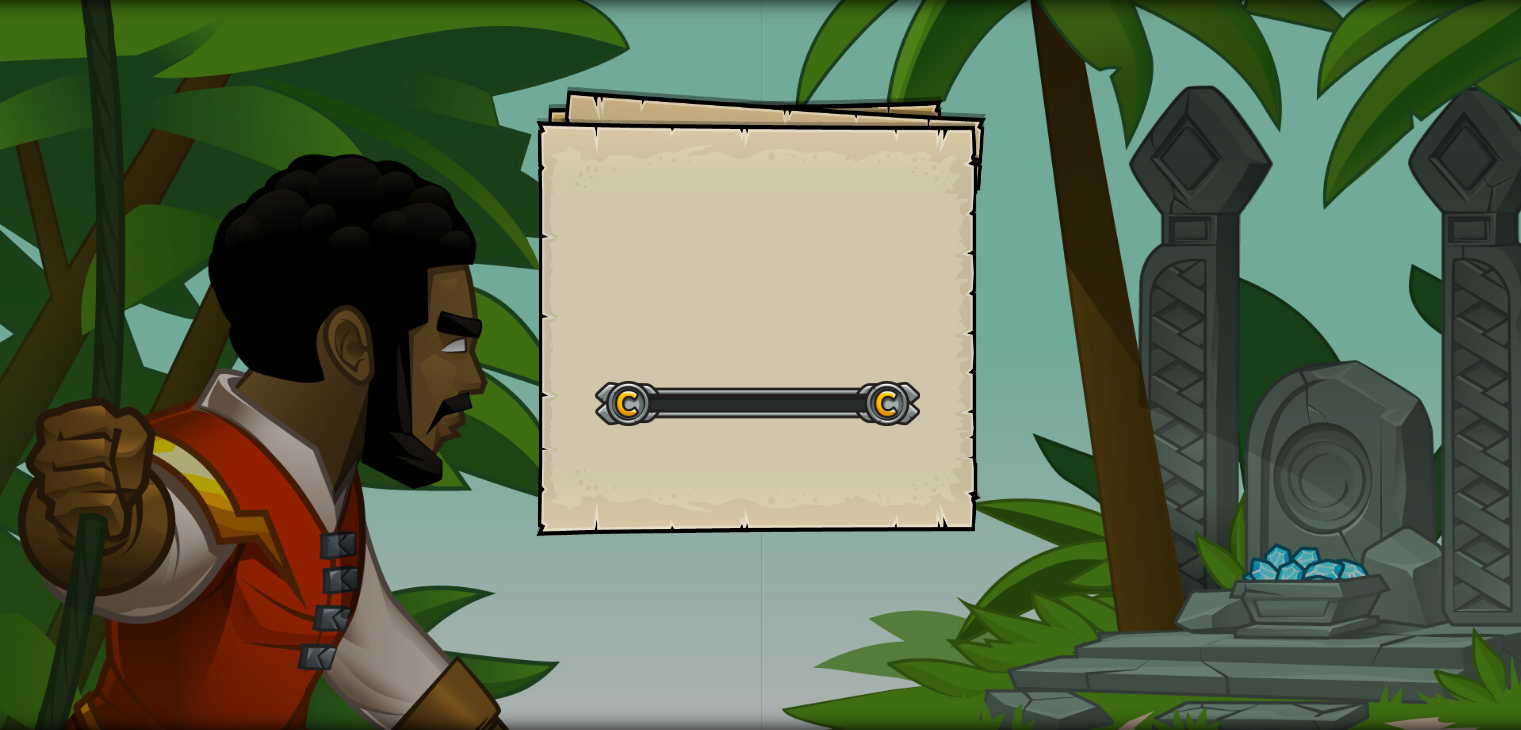 scroll, scrollTop: 0, scrollLeft: 0, axis: both 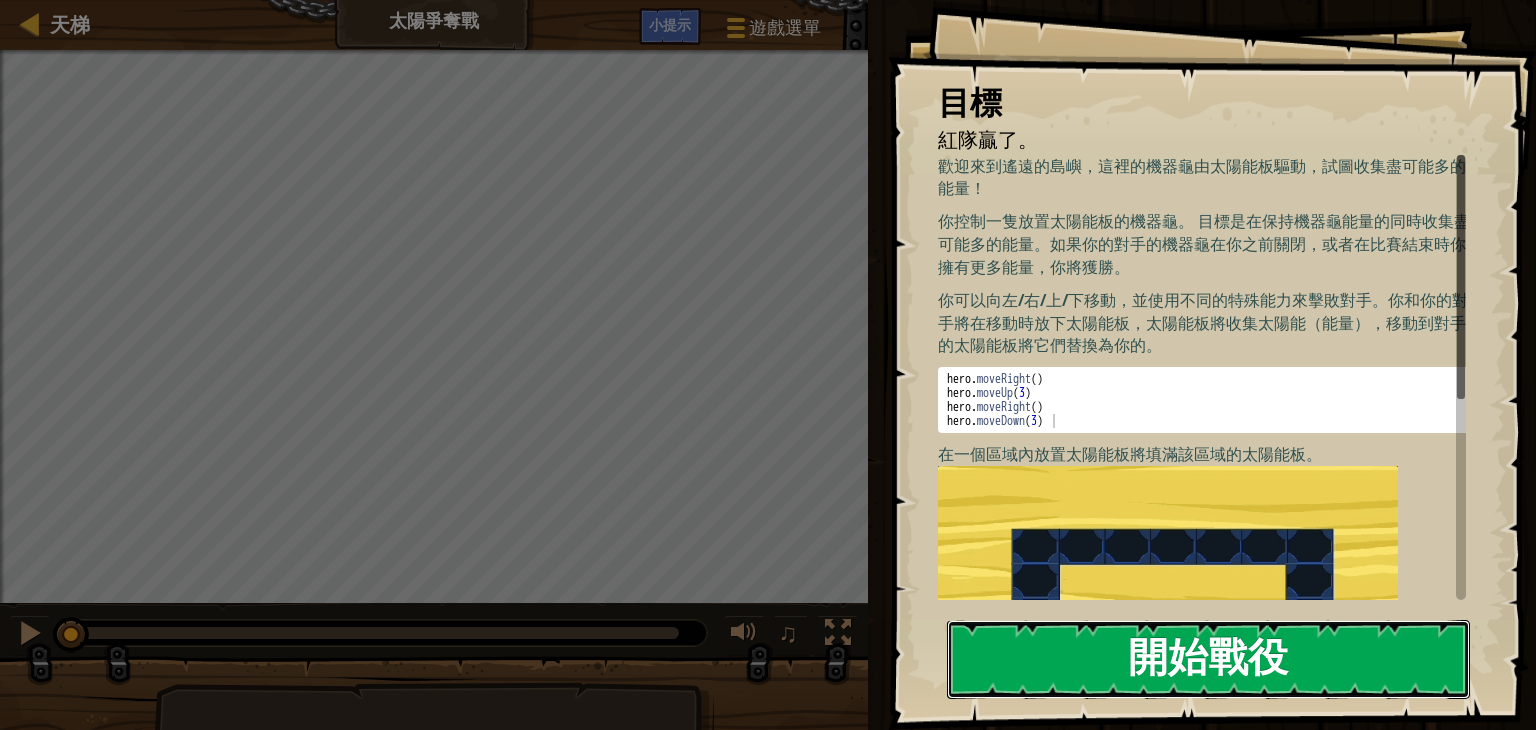 click on "開始戰役" at bounding box center [1208, 659] 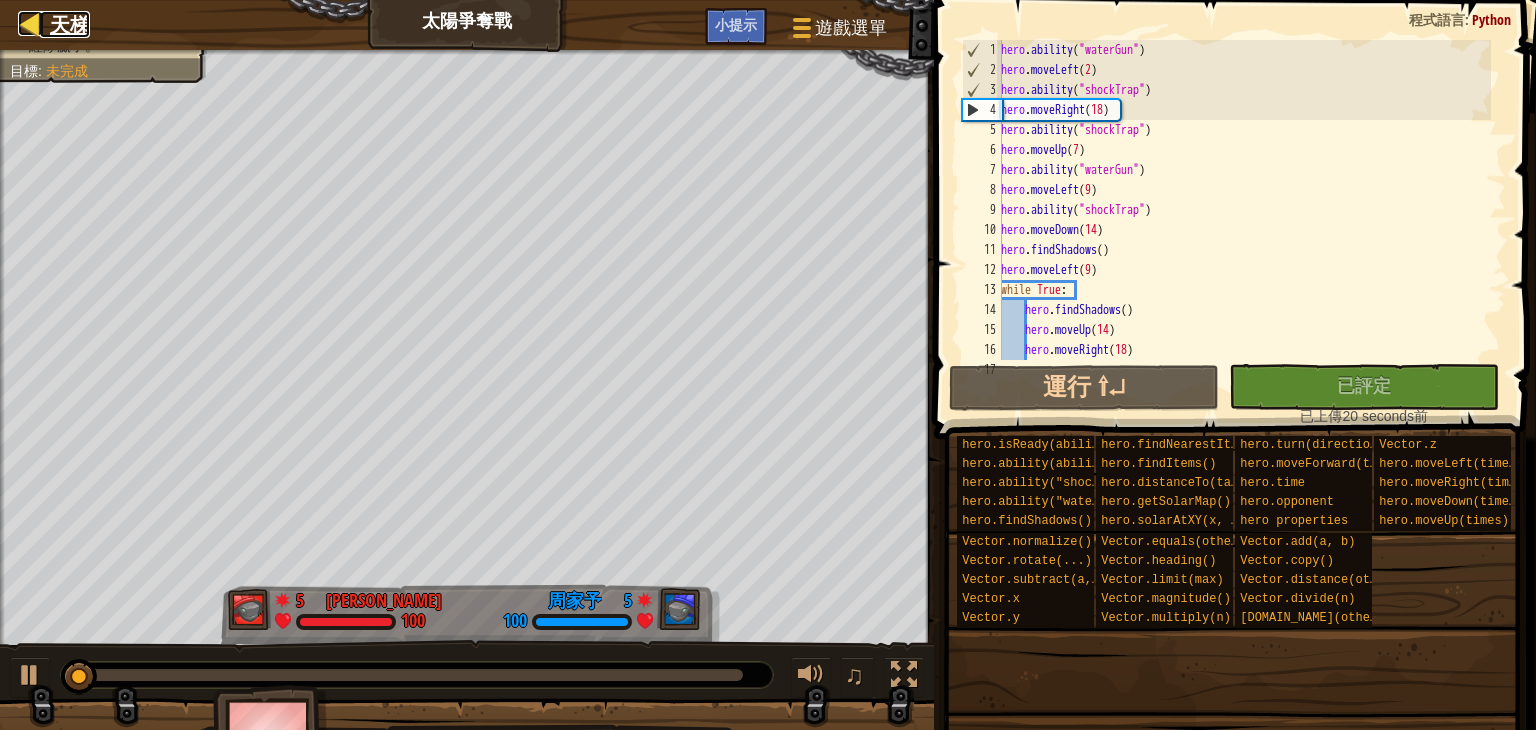 click on "天梯" at bounding box center (65, 24) 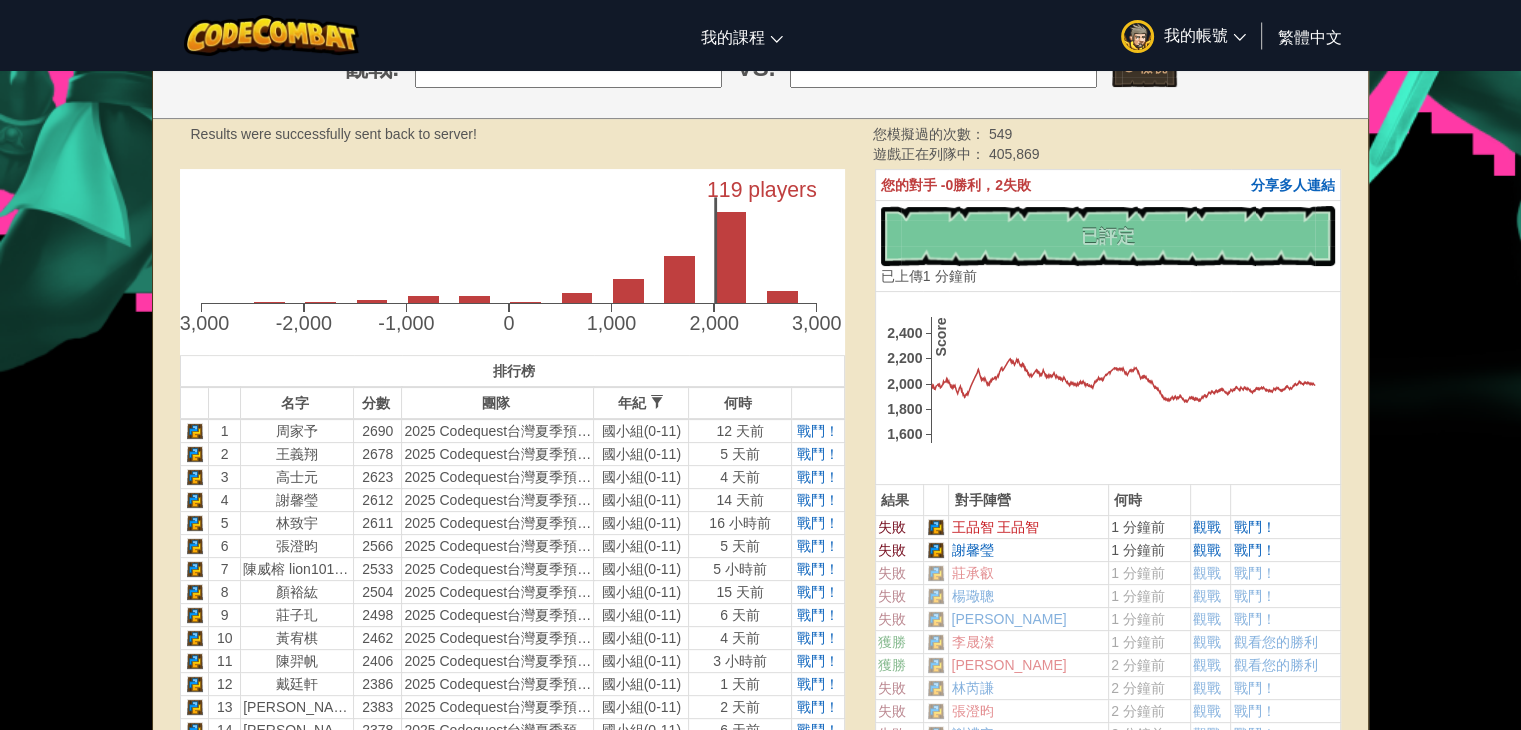 scroll, scrollTop: 409, scrollLeft: 0, axis: vertical 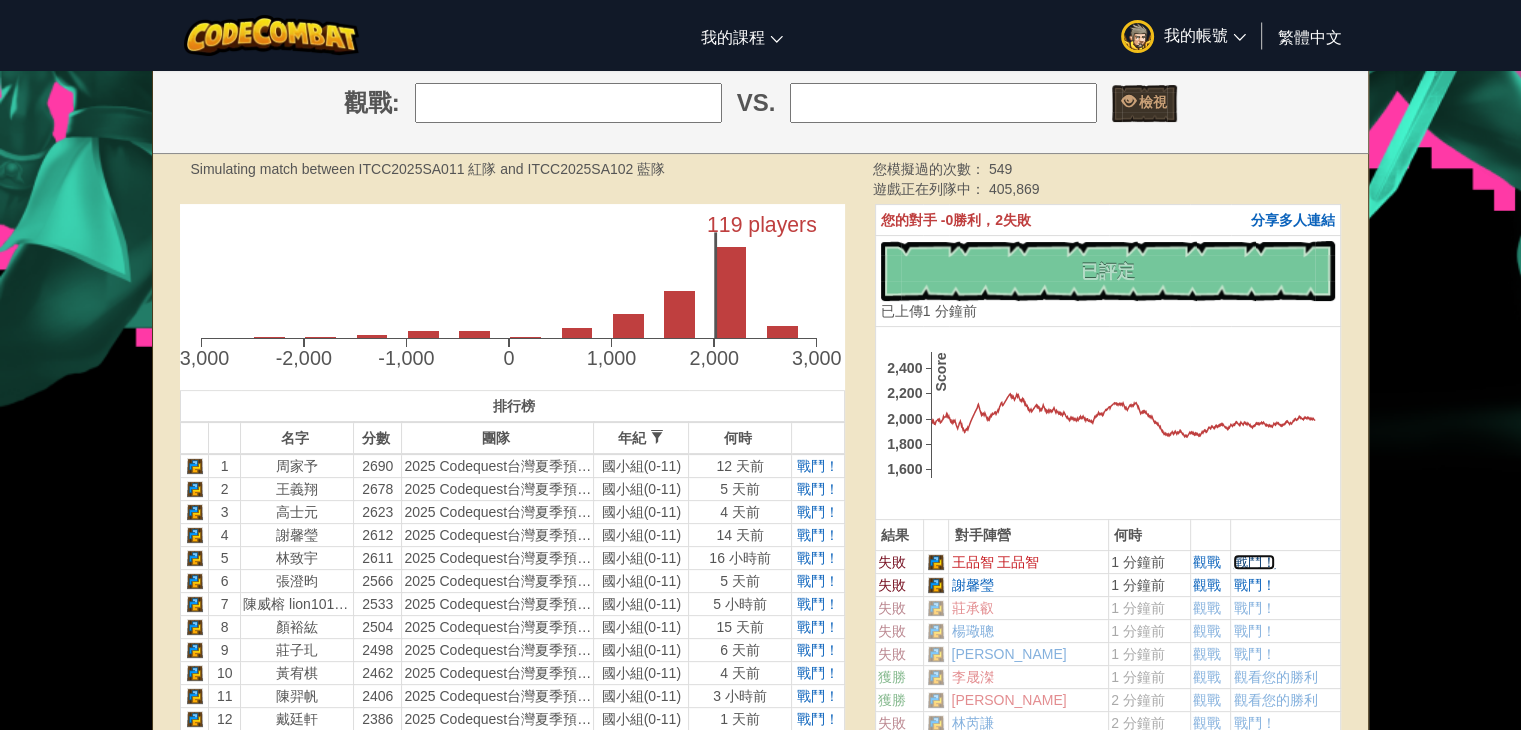 click on "戰鬥！" at bounding box center [1254, 562] 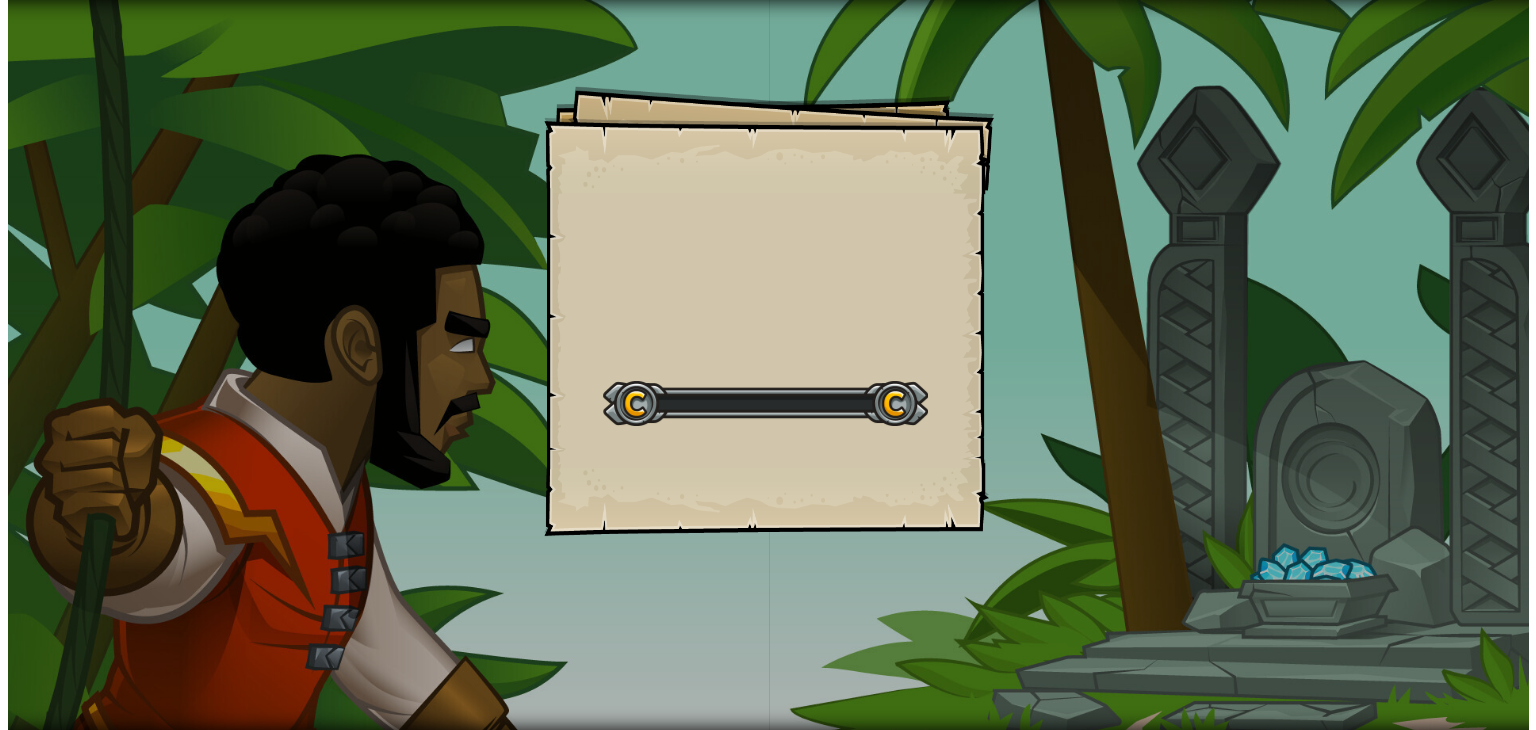 scroll, scrollTop: 0, scrollLeft: 0, axis: both 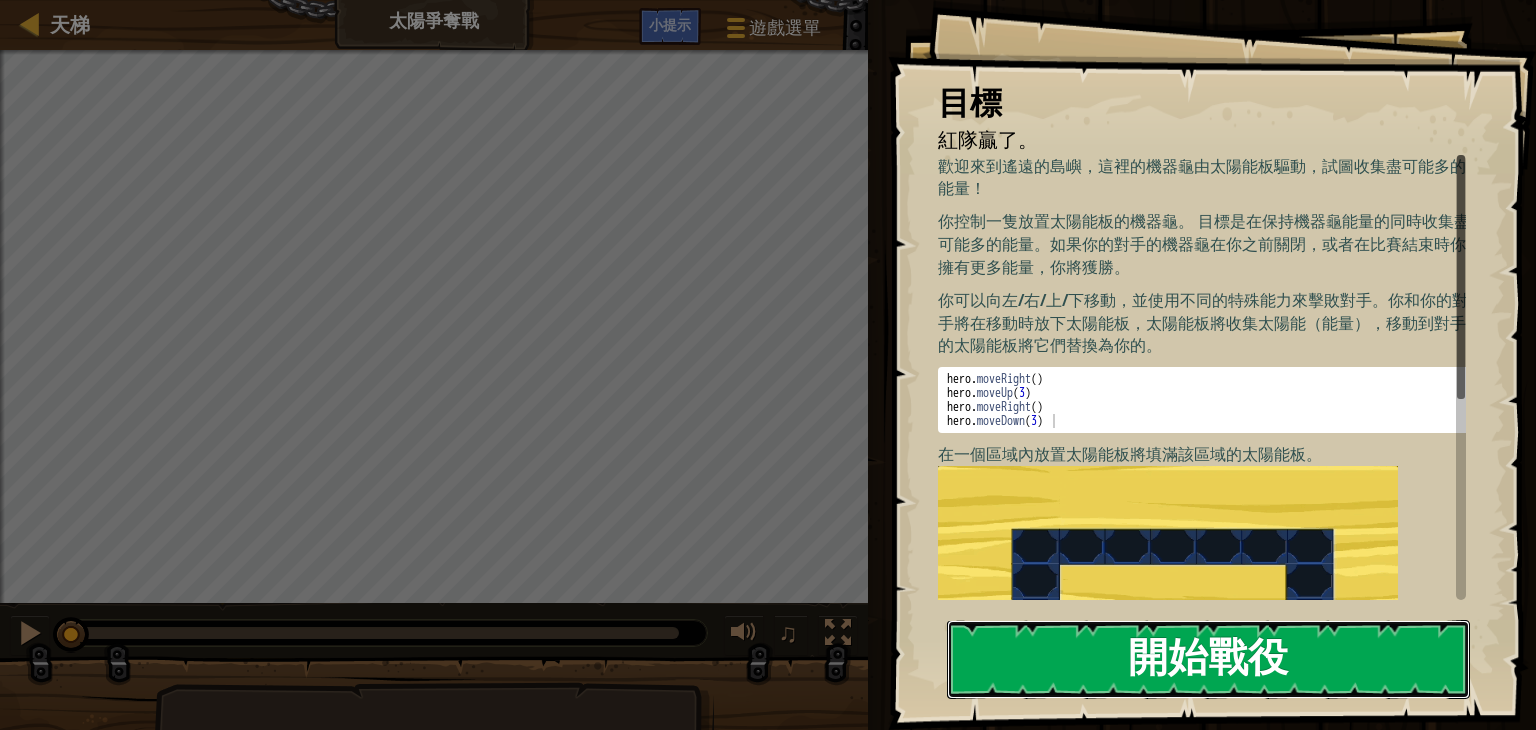 click on "開始戰役" at bounding box center [1208, 659] 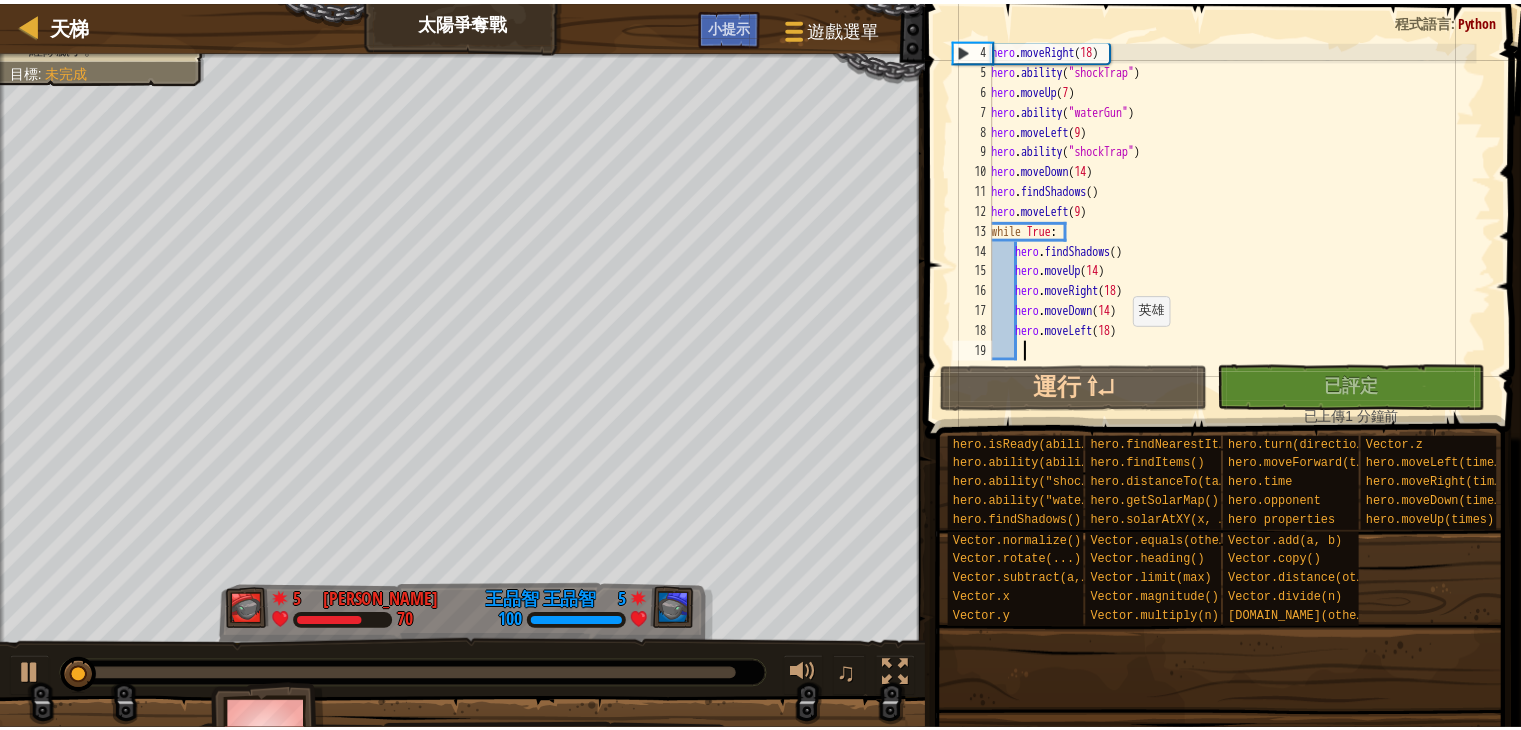 scroll, scrollTop: 60, scrollLeft: 0, axis: vertical 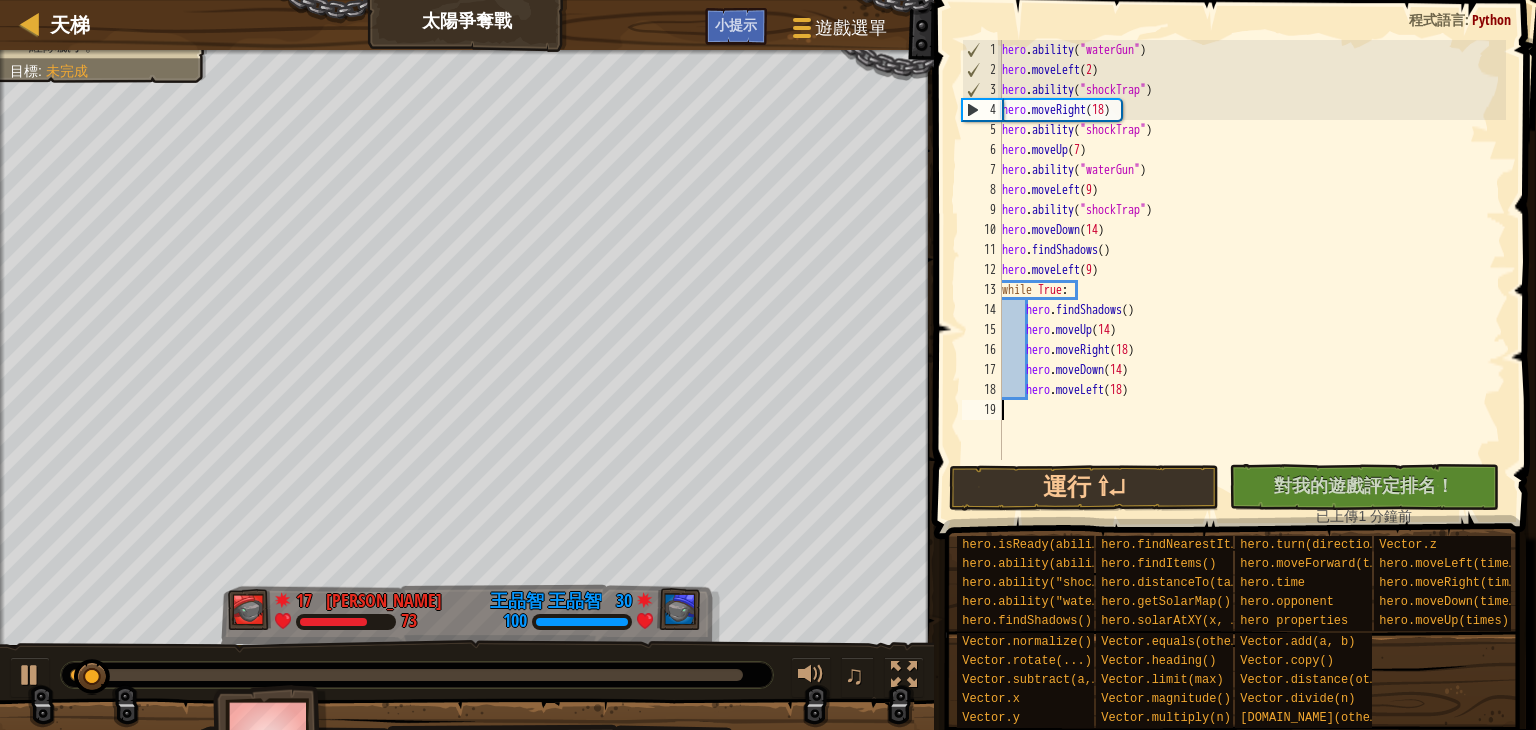 type on "hero.moveLeft(18)" 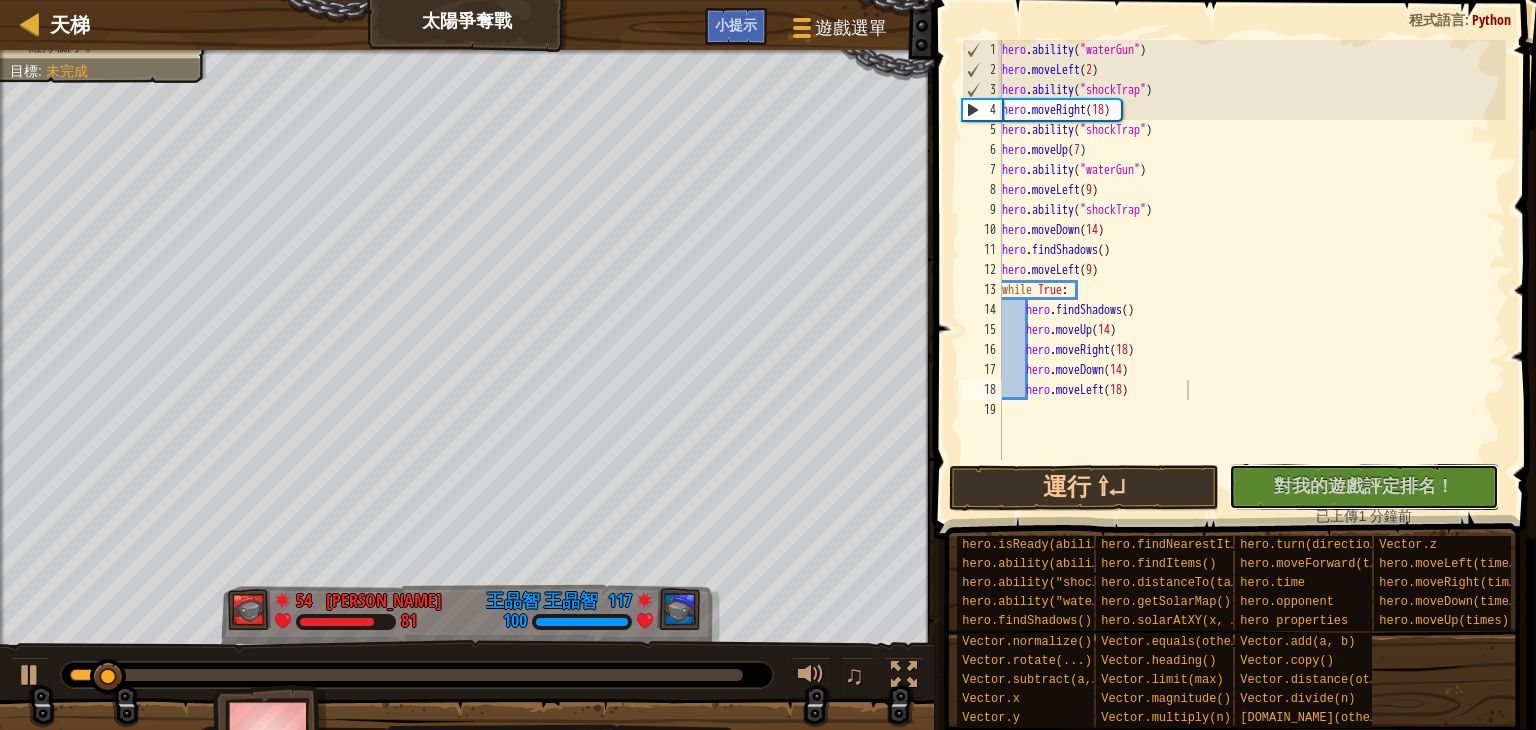 click on "對我的遊戲評定排名！" at bounding box center [1364, 485] 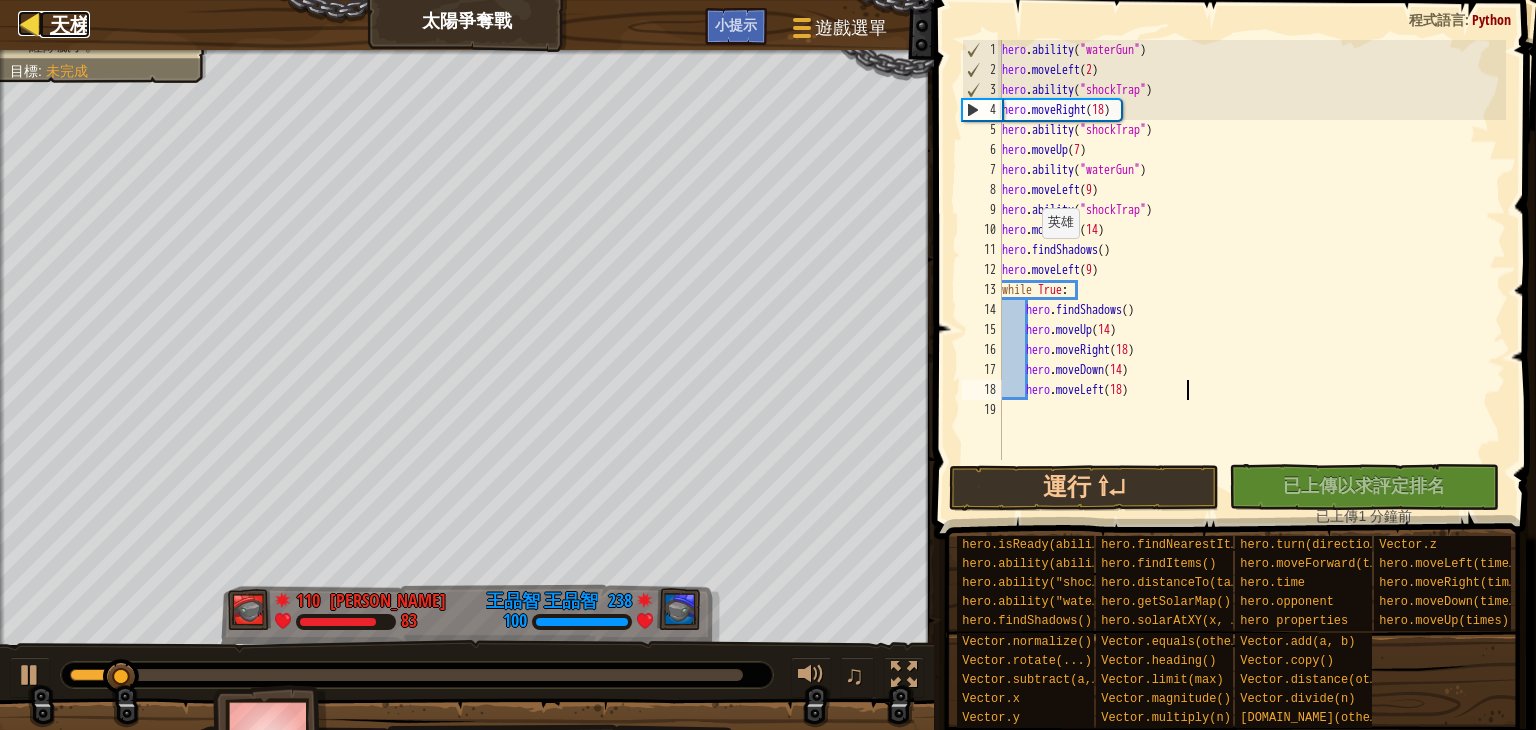 click at bounding box center [30, 23] 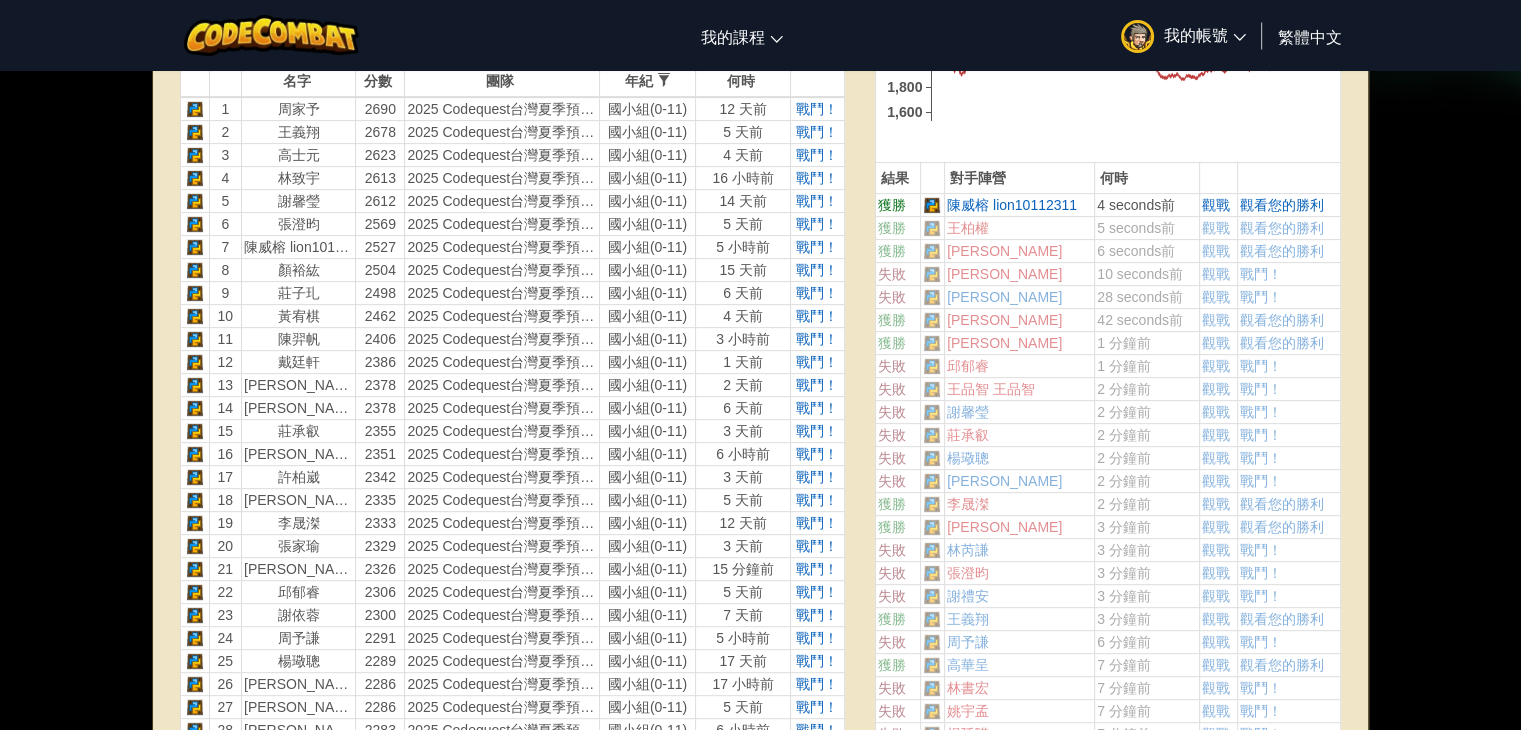 scroll, scrollTop: 545, scrollLeft: 0, axis: vertical 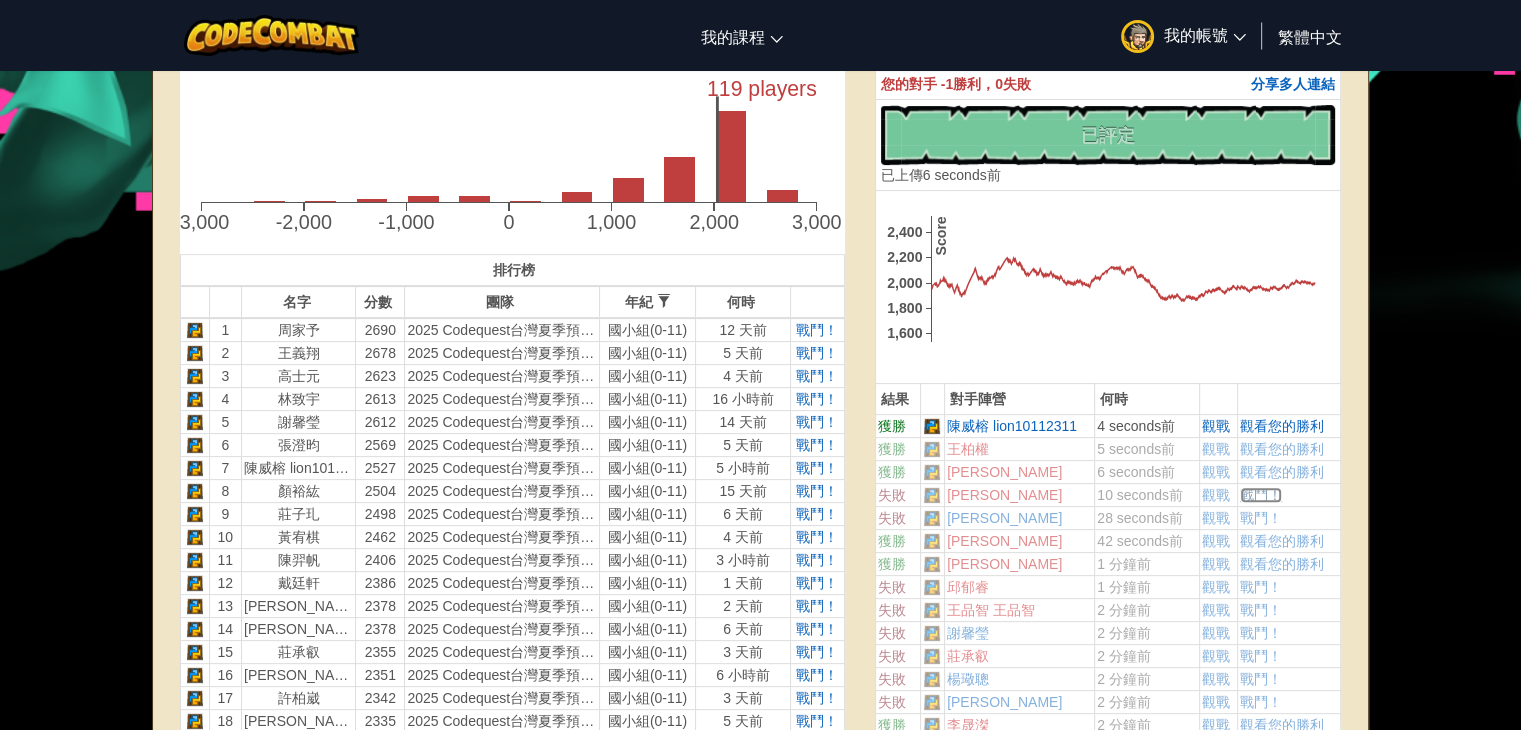 click on "戰鬥！" at bounding box center (1261, 495) 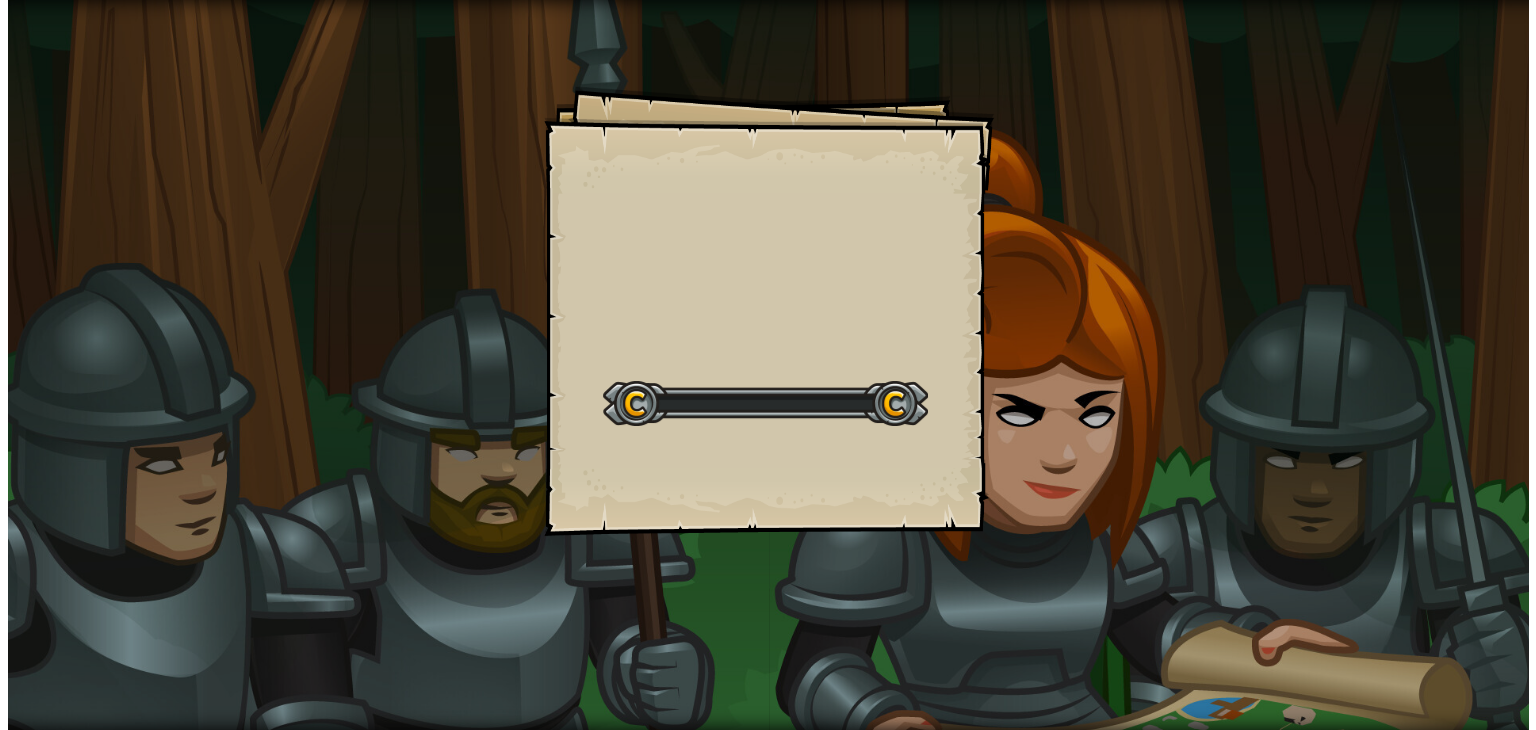 scroll, scrollTop: 0, scrollLeft: 0, axis: both 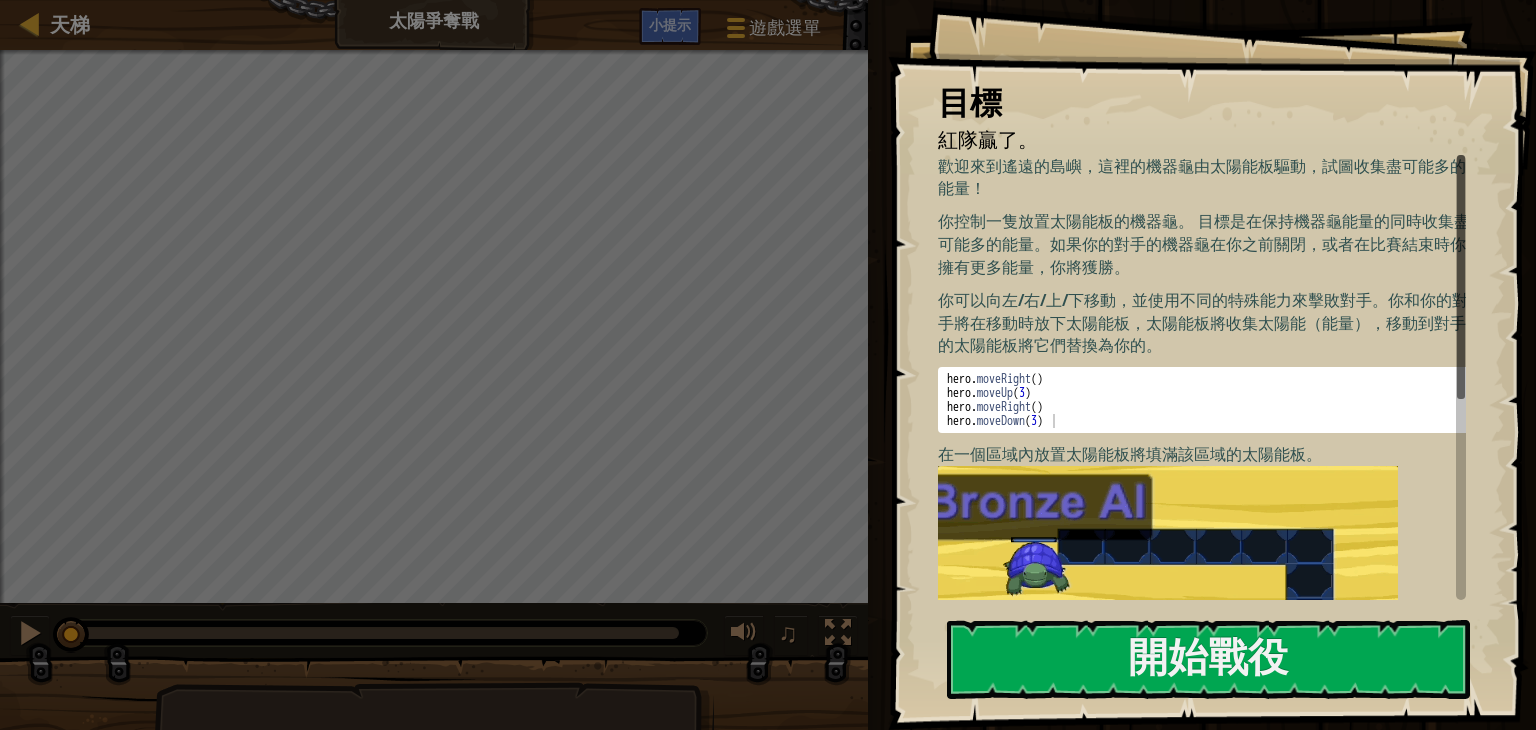 drag, startPoint x: 1318, startPoint y: 208, endPoint x: 1308, endPoint y: 279, distance: 71.70077 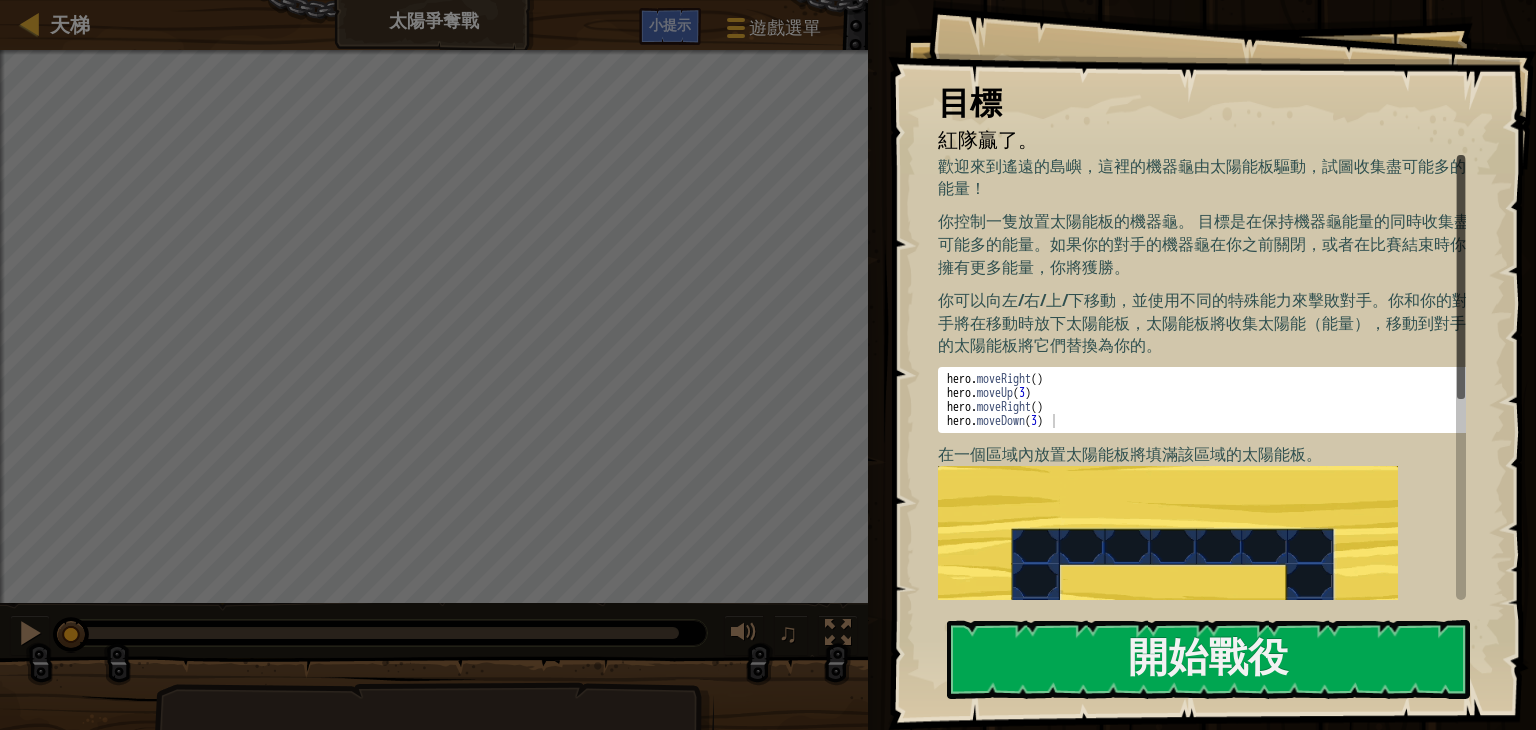 click on "歡迎來到遙遠的島嶼，這裡的機器龜由太陽能板驅動，試圖收集盡可能多的能量！
你控制一隻放置太陽能板的機器龜。
目標是在保持機器龜能量的同時收集盡可能多的能量。如果你的對手的機器龜在你之前關閉，或者在比賽結束時你擁有更多能量，你將獲勝。
你可以向左/右/上/下移動，並使用不同的特殊能力來擊敗對手。你和你的對手將在移動時放下太陽能板，太陽能板將收集太陽能（能量），移動到對手的太陽能板將它們替換為你的。
hero . moveRight ( ) hero . moveUp ( 3 ) hero . moveRight ( ) hero . moveDown ( 3 )     XXXXXXXXXXXXXXXXXXXXXXXXXXXXXXXXXXXXXXXXXXXXXXXXXXXXXXXXXXXXXXXXXXXXXXXXXXXXXXXXXXXXXXXXXXXXXXXXXXXXXXXXXXXXXXXXXXXXXXXXXXXXXXXXXXXXXXXXXXXXXXXXXXXXXXXXXXXXXXXXXXXXXXXXXXXXXXXXXXXXXXXXXXXXXXXXXXXXXXXXXXXXXXXXXXXXXXXXXXXXXXXXXXXXXXXXXXXXXXXXXXXXXXXXXXXXXXXX
在一個區域內放置太陽能板將填滿該區域的太陽能板。
if" at bounding box center [1209, 548] 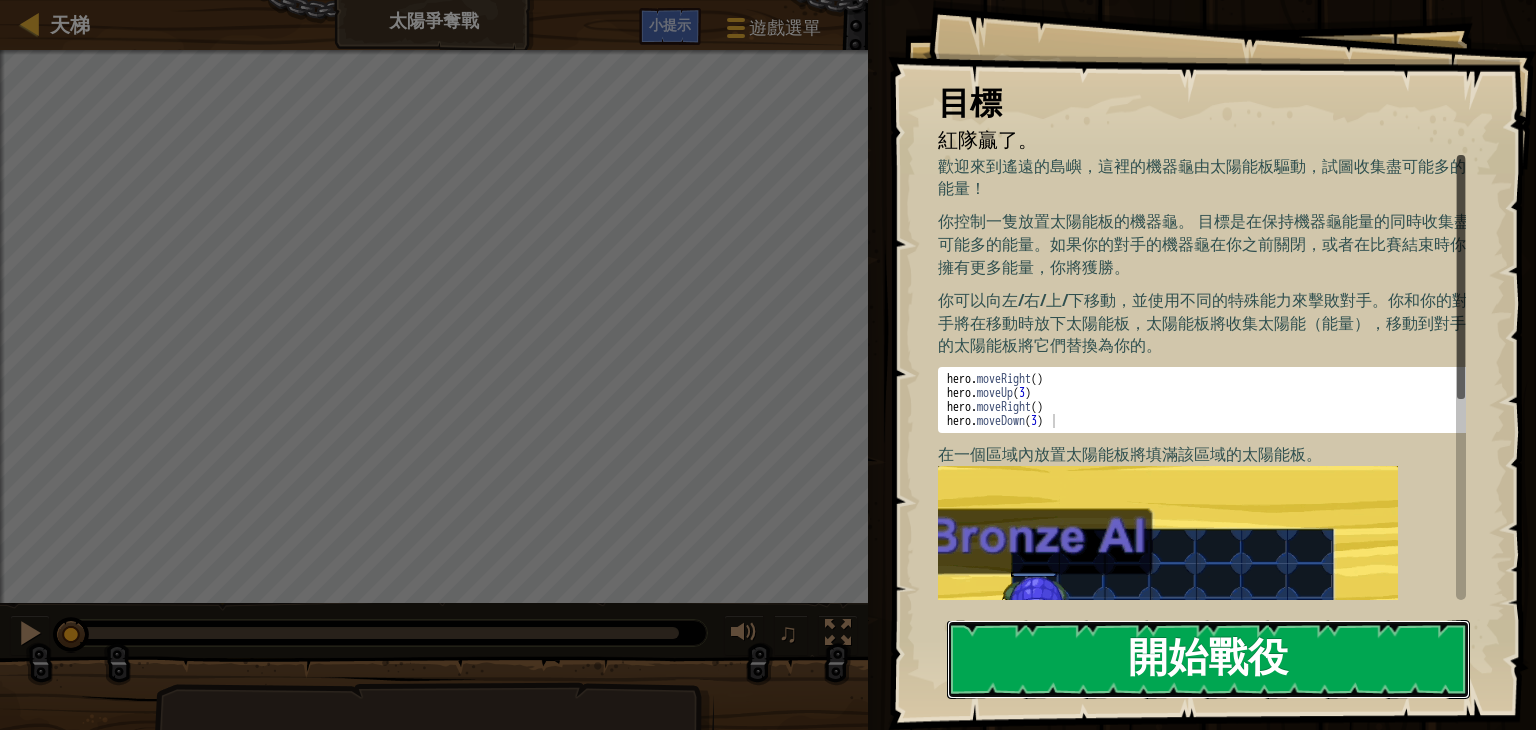 click on "開始戰役" at bounding box center (1208, 659) 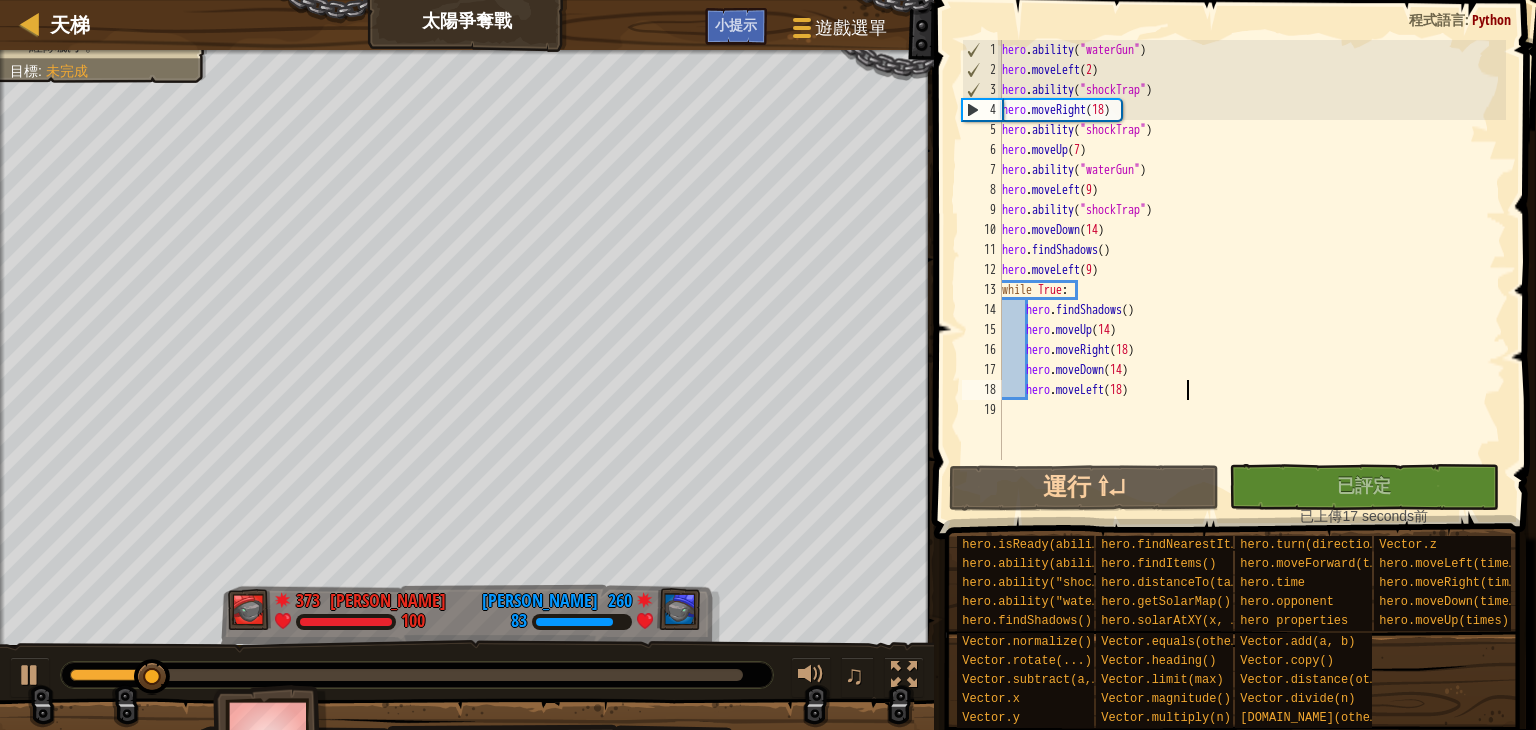 type on "hero.moveLeft(18)" 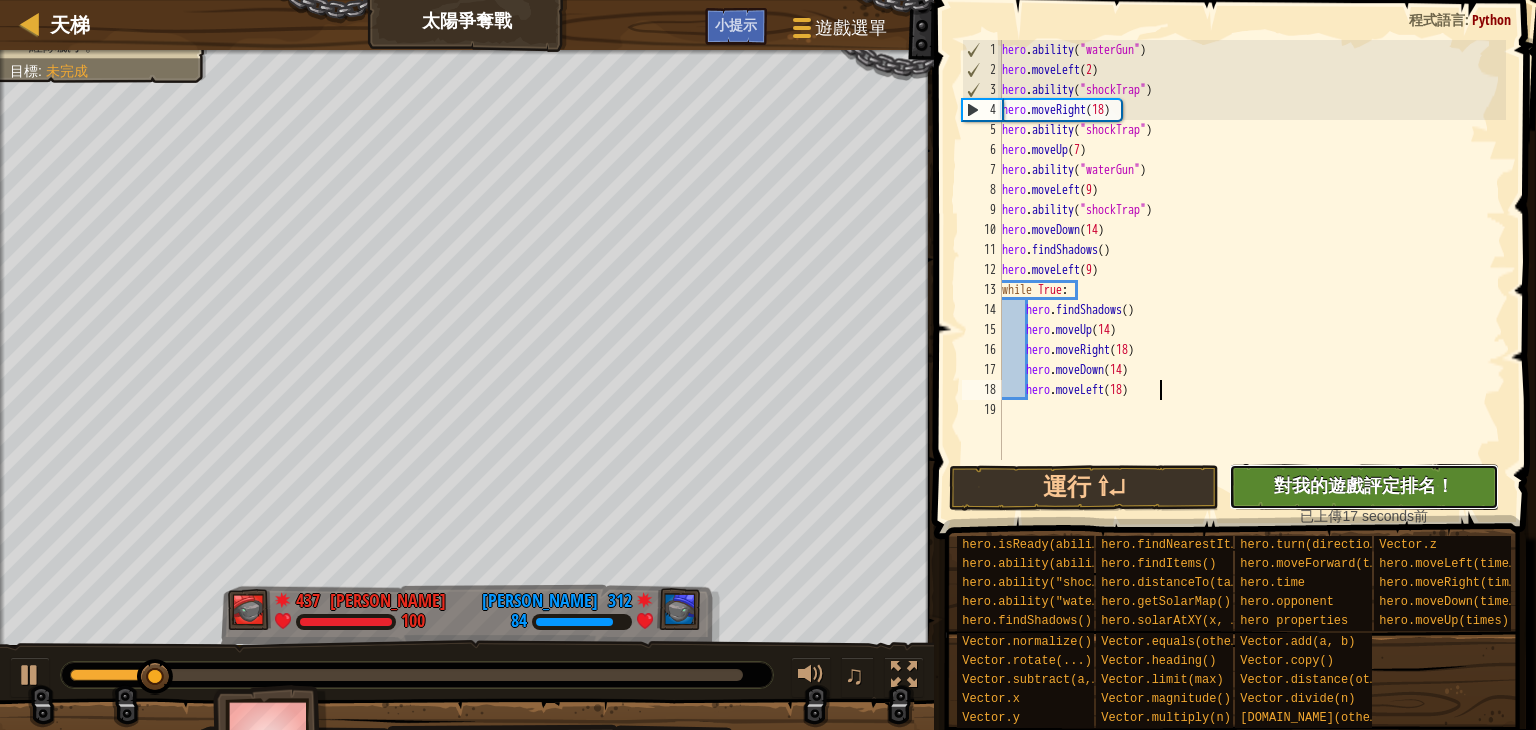 click on "沒有新程式碼可評定排名 對我的遊戲評定排名！ 上傳中… 已上傳以求評定排名 評定失敗 已評定" at bounding box center [1364, 487] 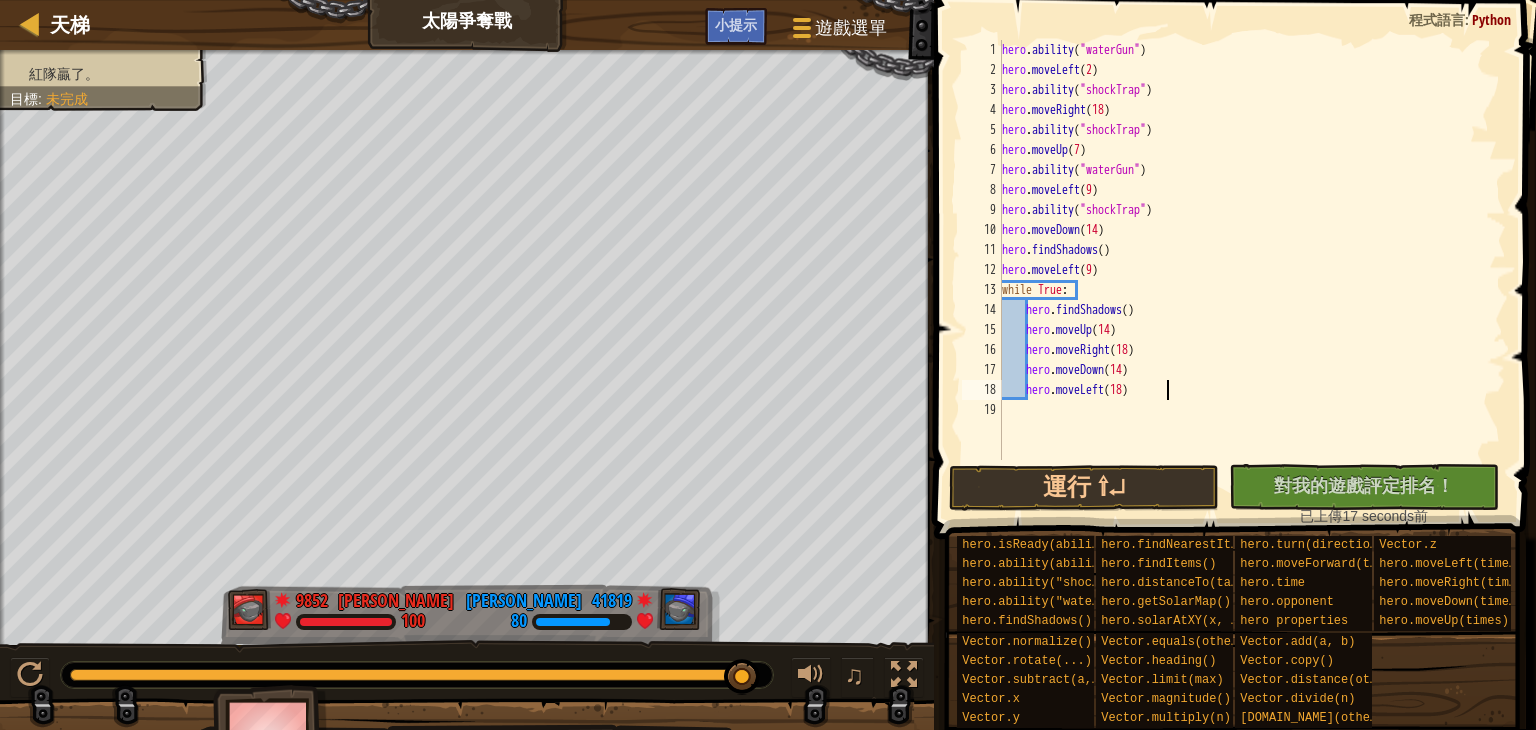 scroll, scrollTop: 0, scrollLeft: 0, axis: both 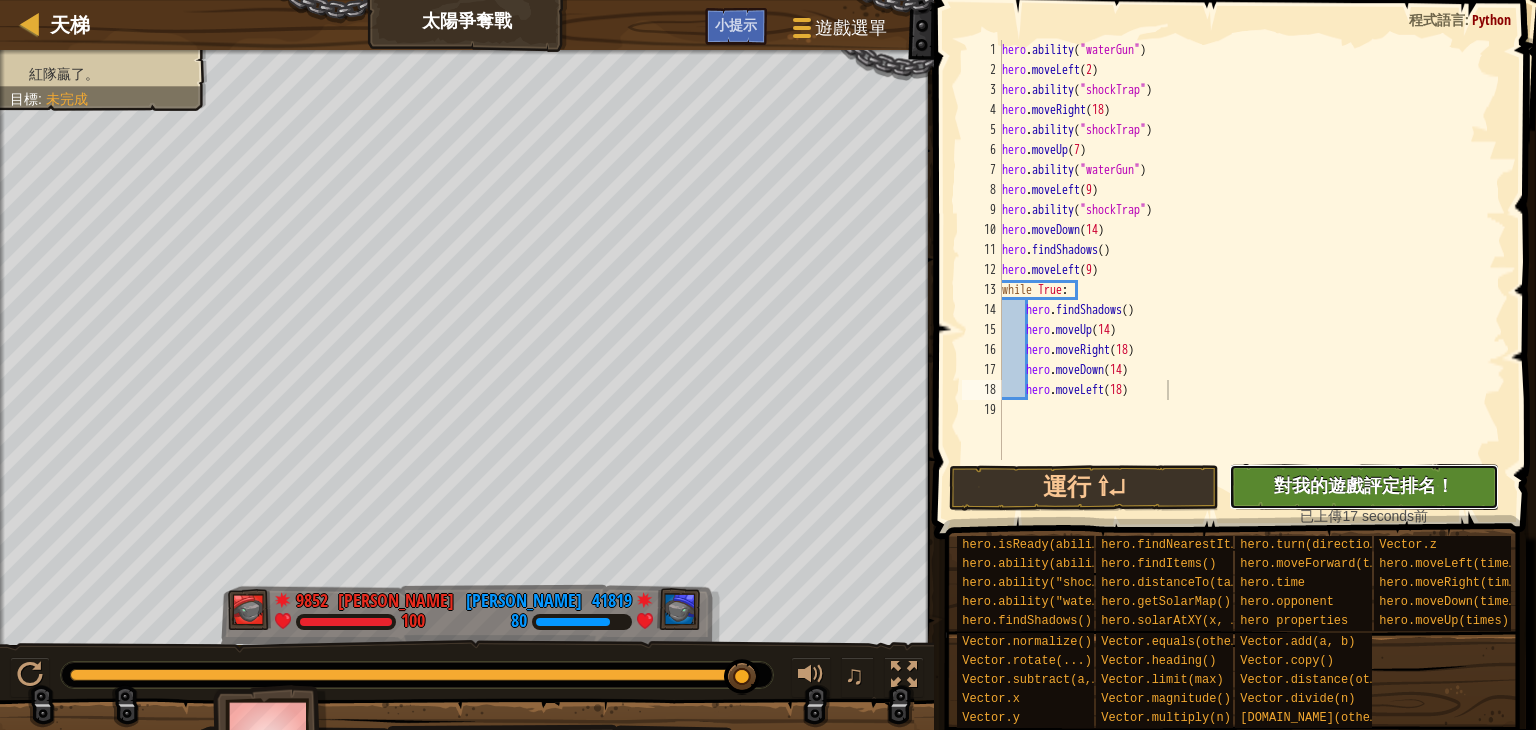 click on "對我的遊戲評定排名！" at bounding box center (1364, 485) 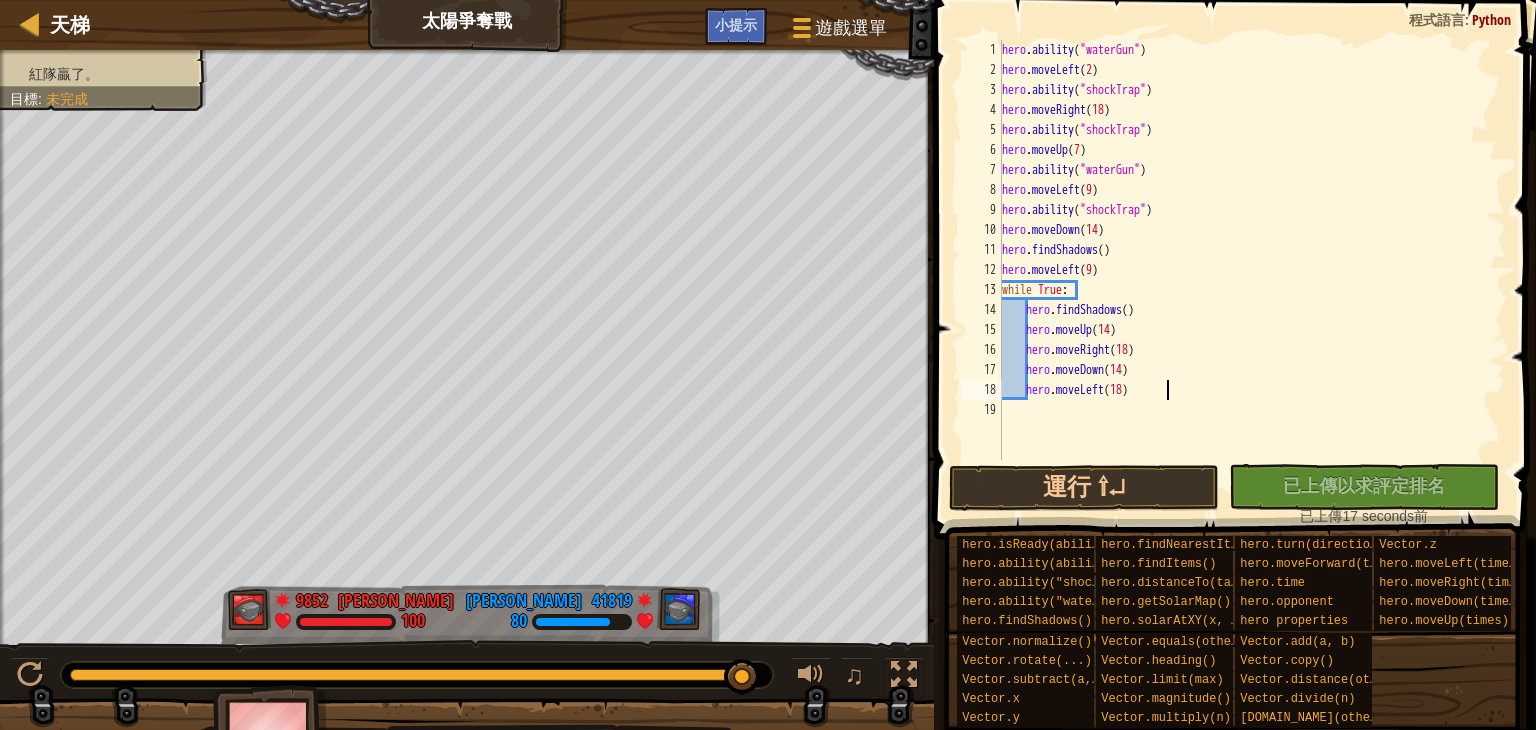 type on "hero.moveLeft(18)" 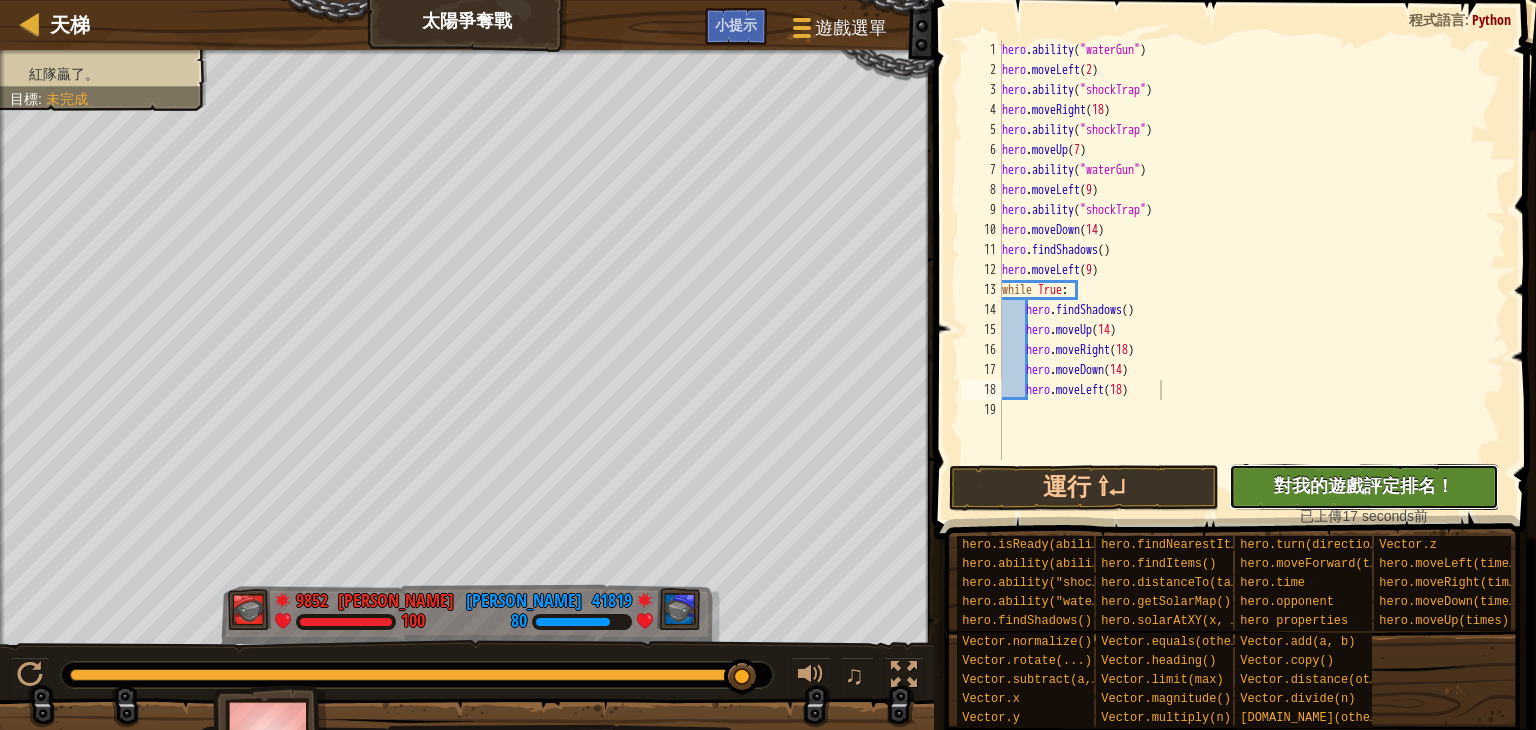 click on "對我的遊戲評定排名！" at bounding box center (1364, 485) 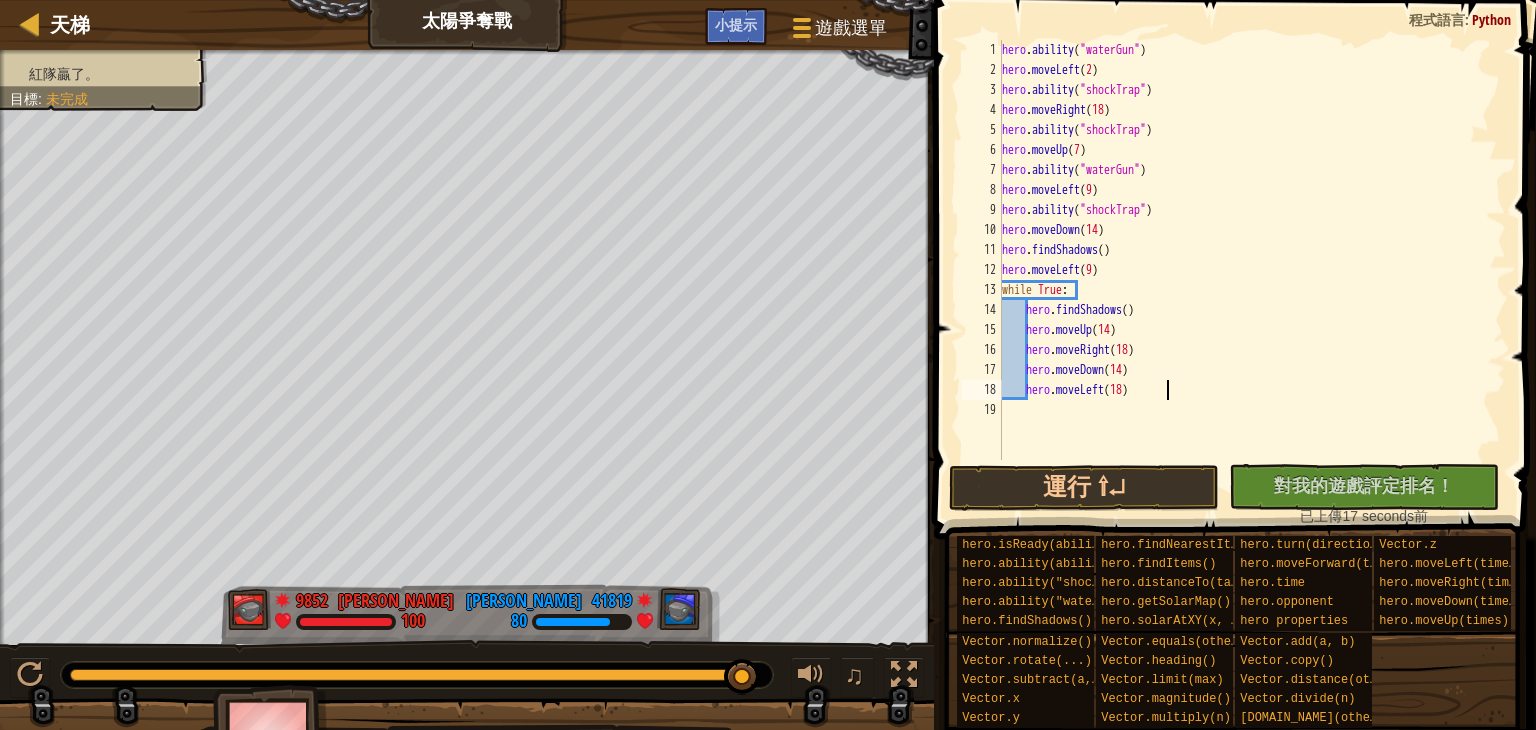 scroll, scrollTop: 0, scrollLeft: 0, axis: both 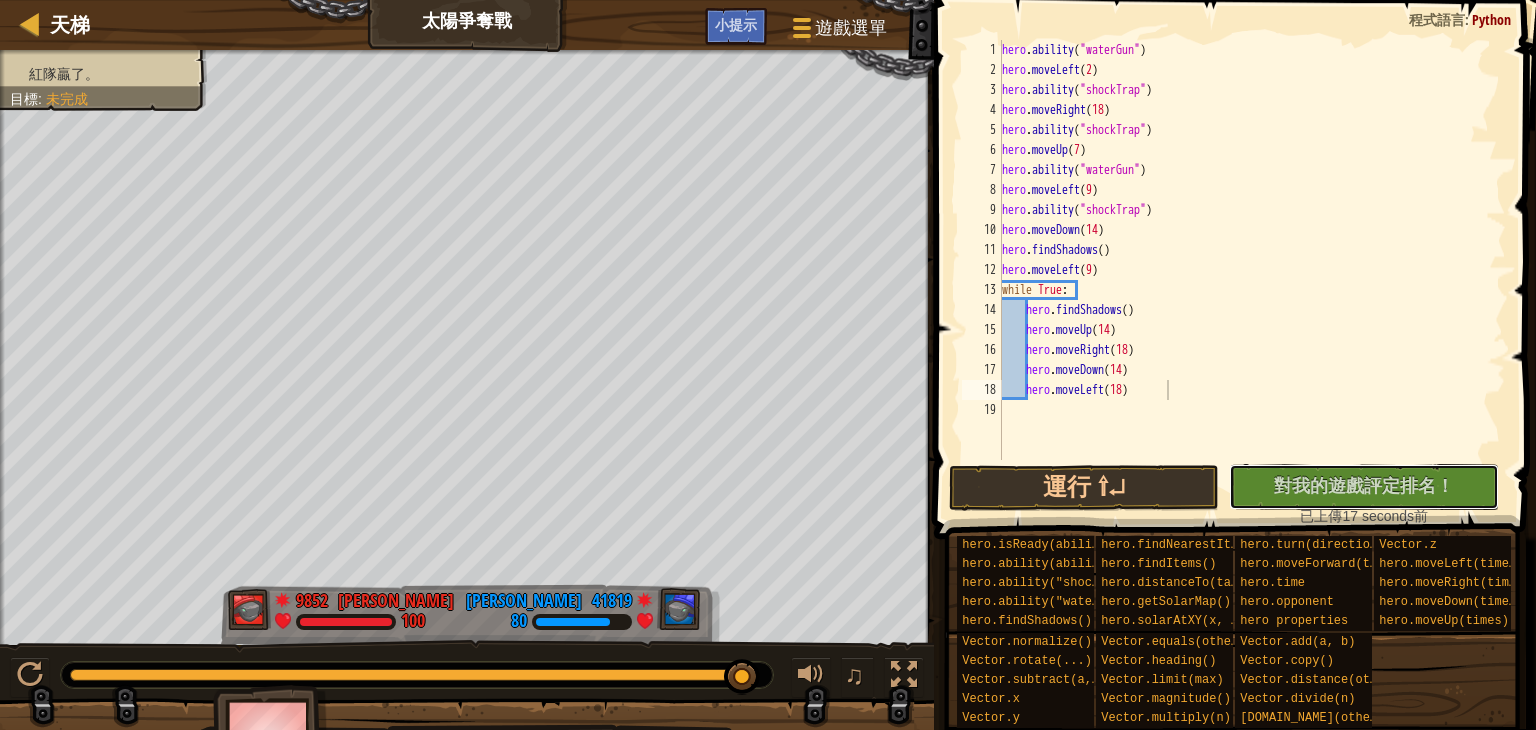 click on "對我的遊戲評定排名！" at bounding box center [1364, 485] 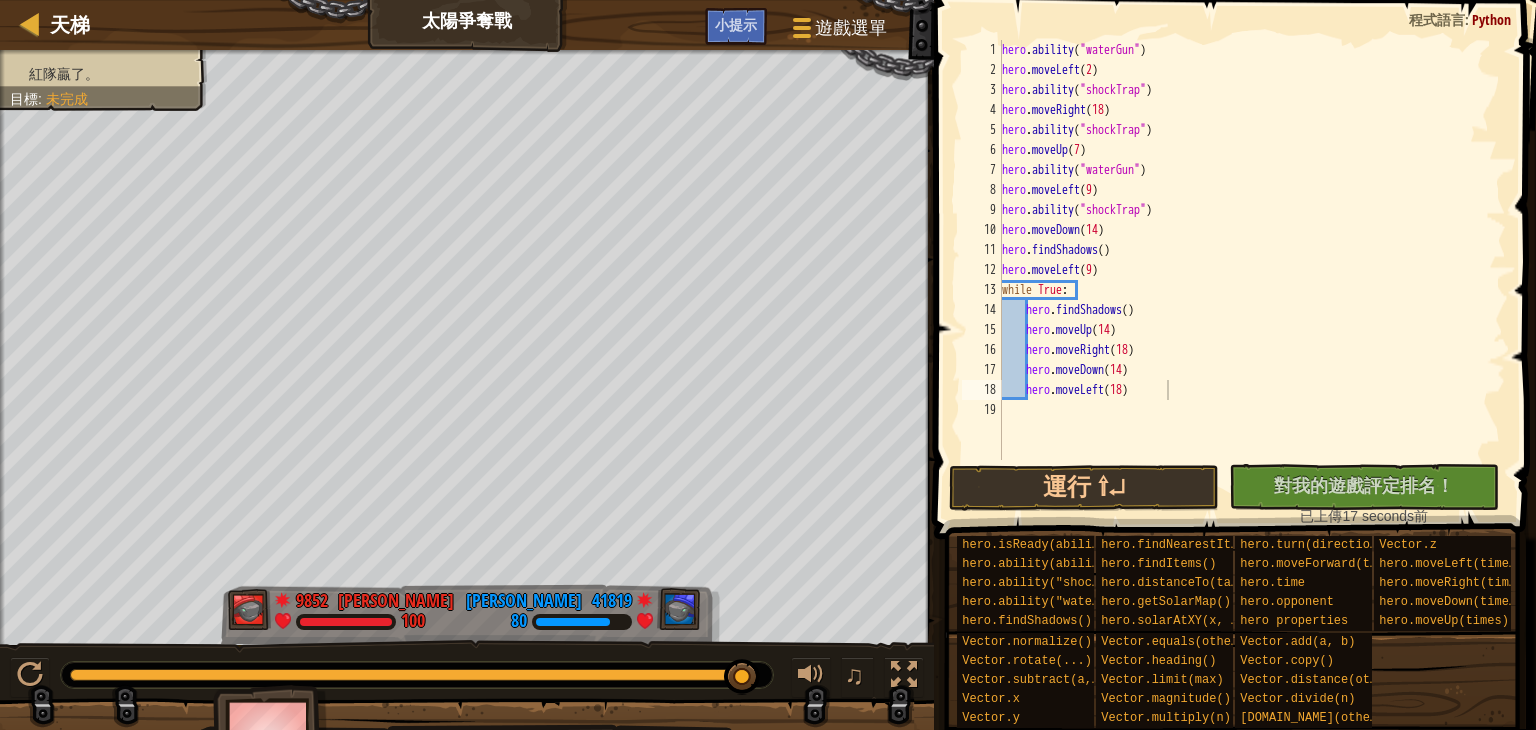 type on "hero.moveLeft(18)" 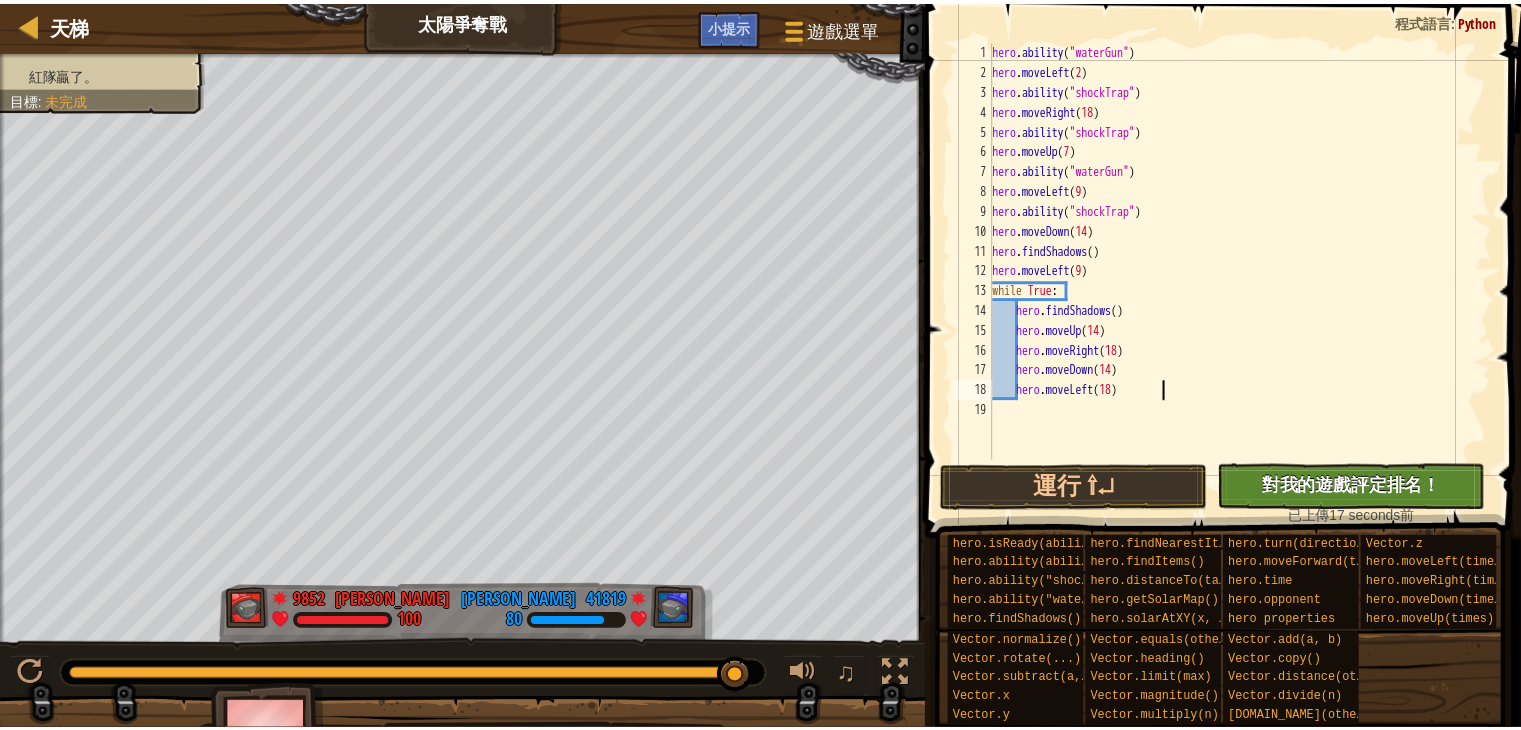 scroll, scrollTop: 0, scrollLeft: 0, axis: both 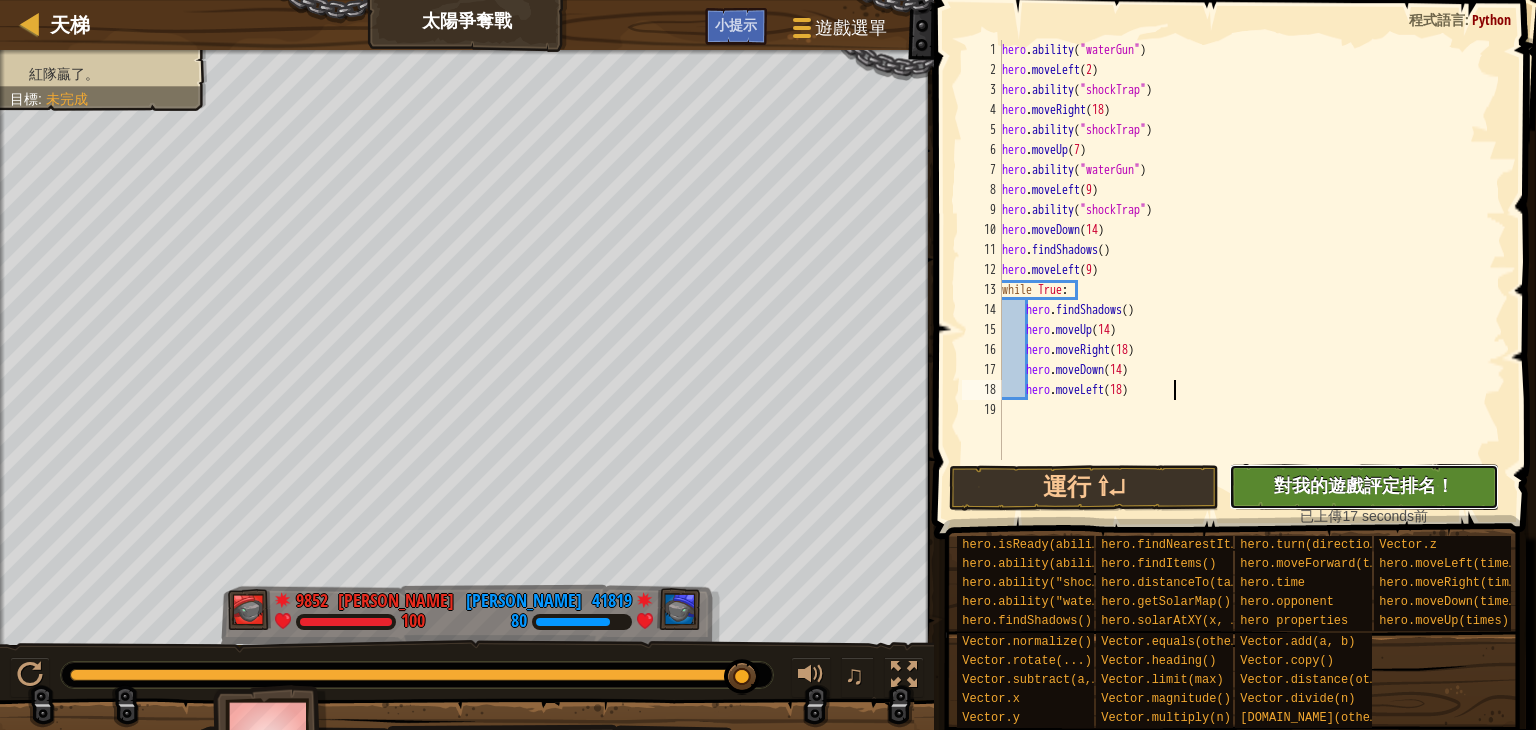 click on "沒有新程式碼可評定排名 對我的遊戲評定排名！ 上傳中… 已上傳以求評定排名 評定失敗 已評定" at bounding box center (1364, 487) 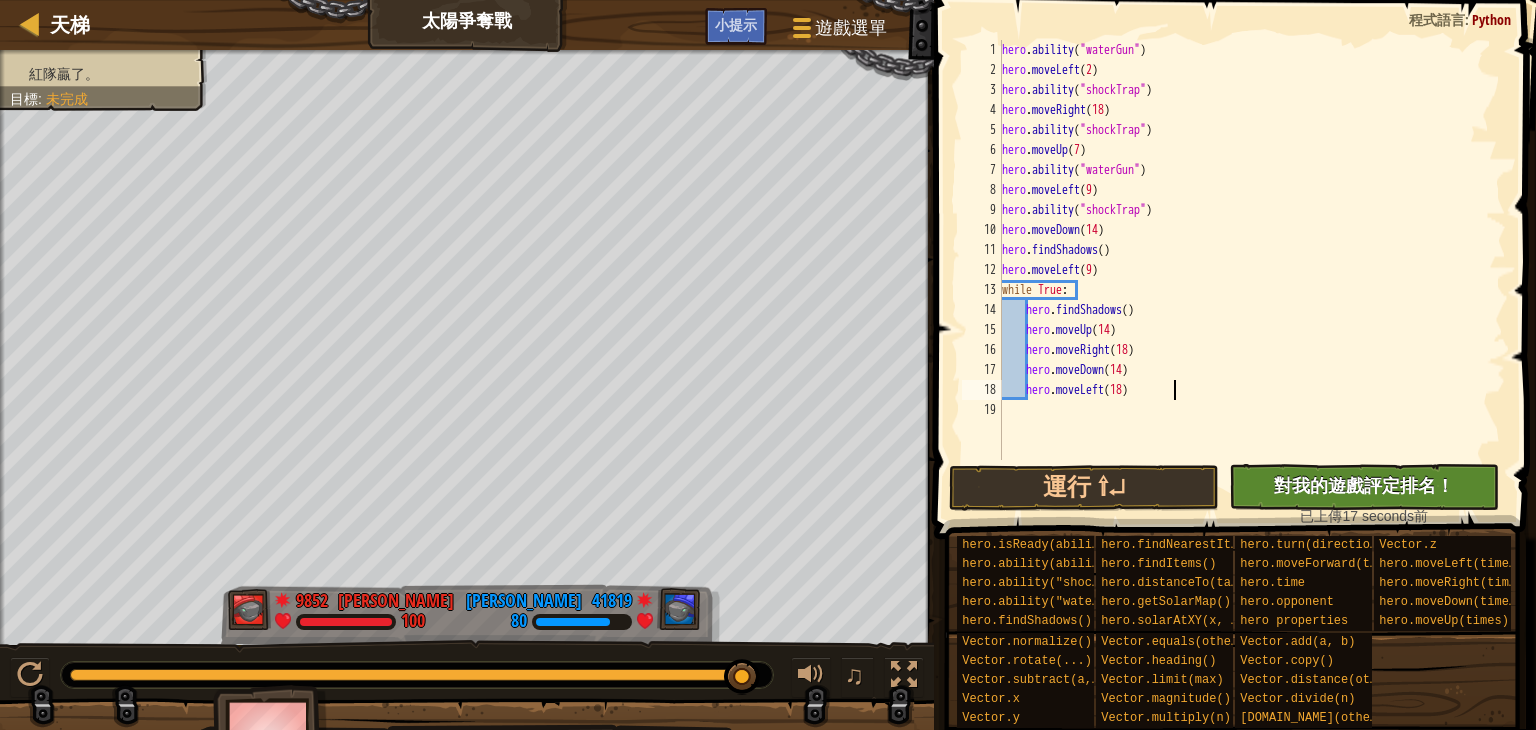 type on "hero.moveLeft(18)" 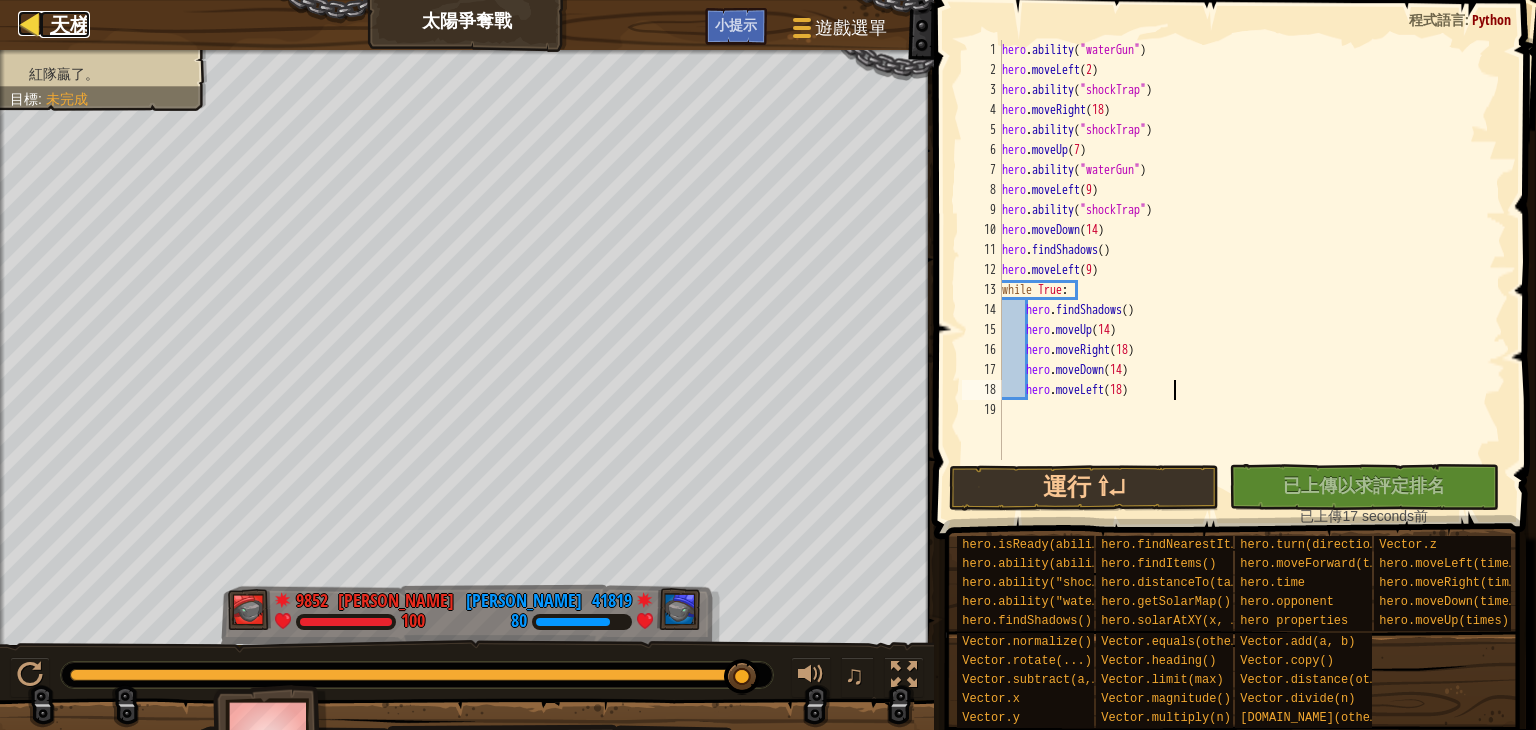 click on "天梯" at bounding box center (70, 24) 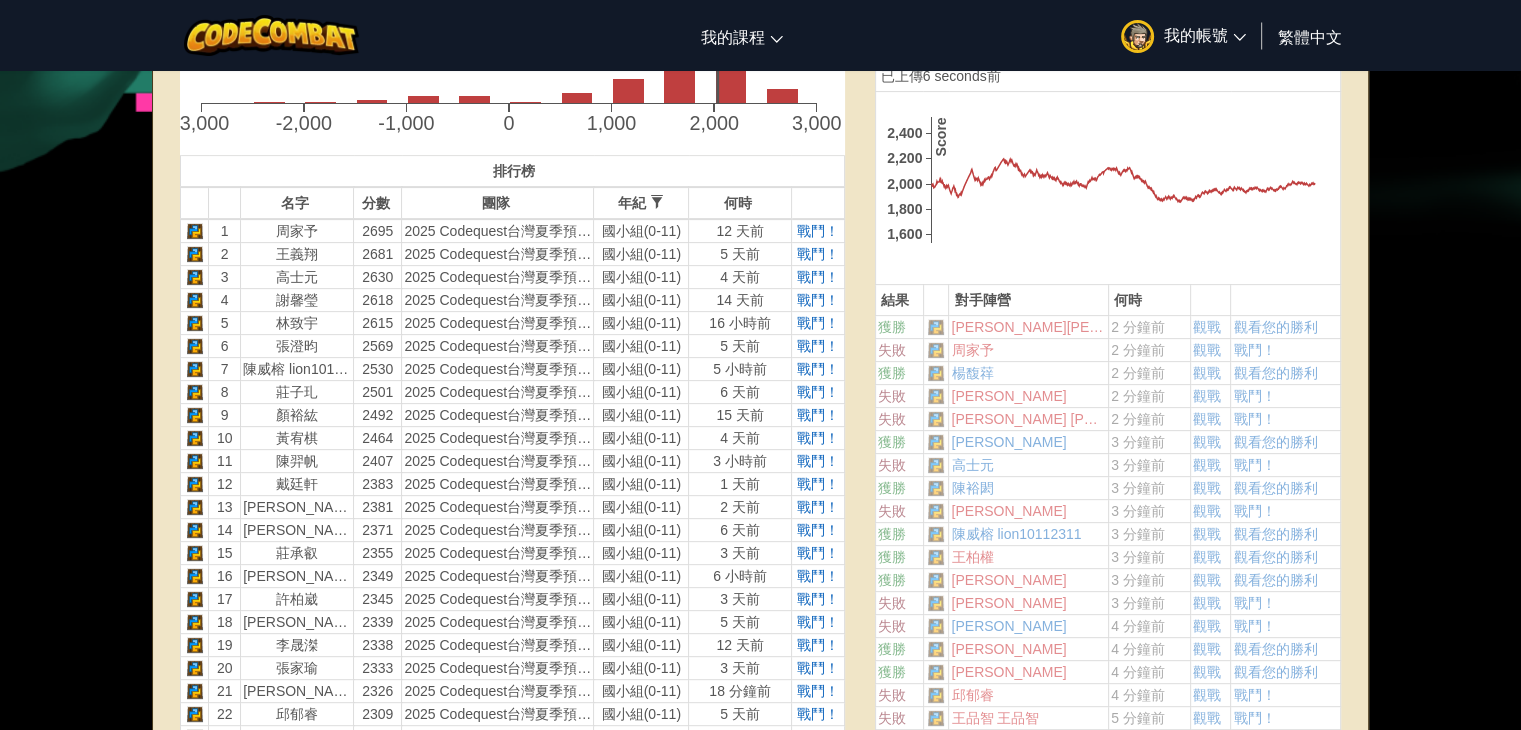 scroll, scrollTop: 400, scrollLeft: 0, axis: vertical 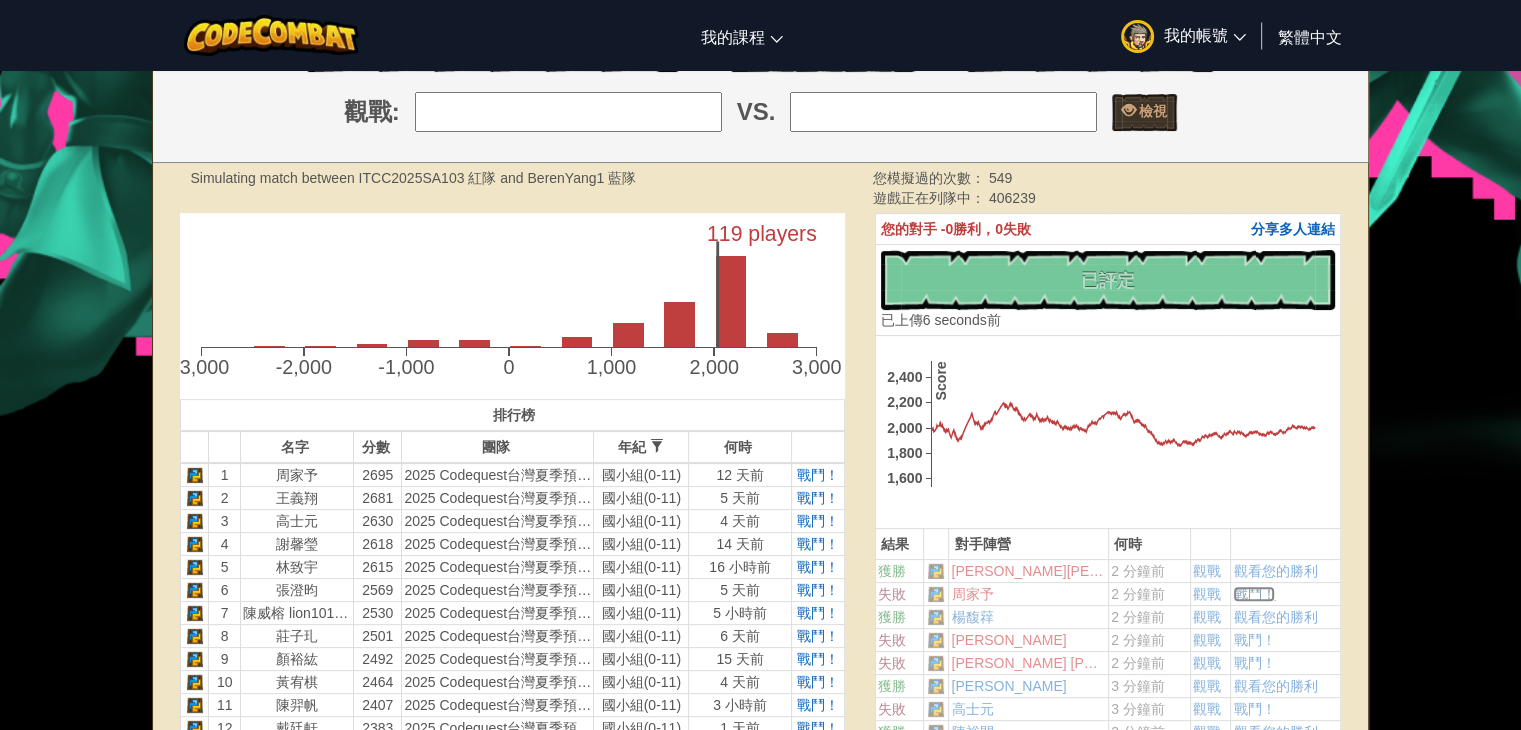 click on "戰鬥！" at bounding box center [1254, 594] 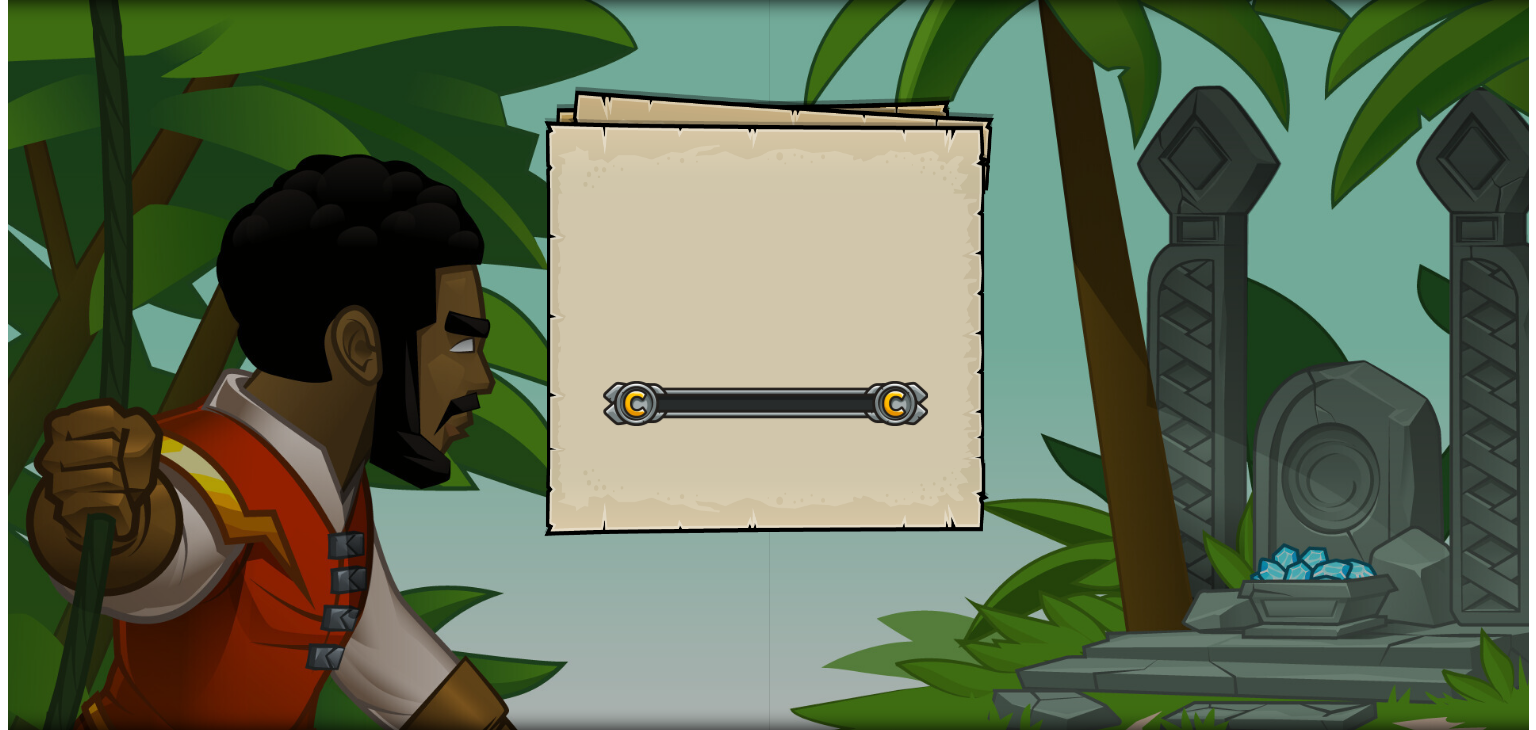 scroll, scrollTop: 0, scrollLeft: 0, axis: both 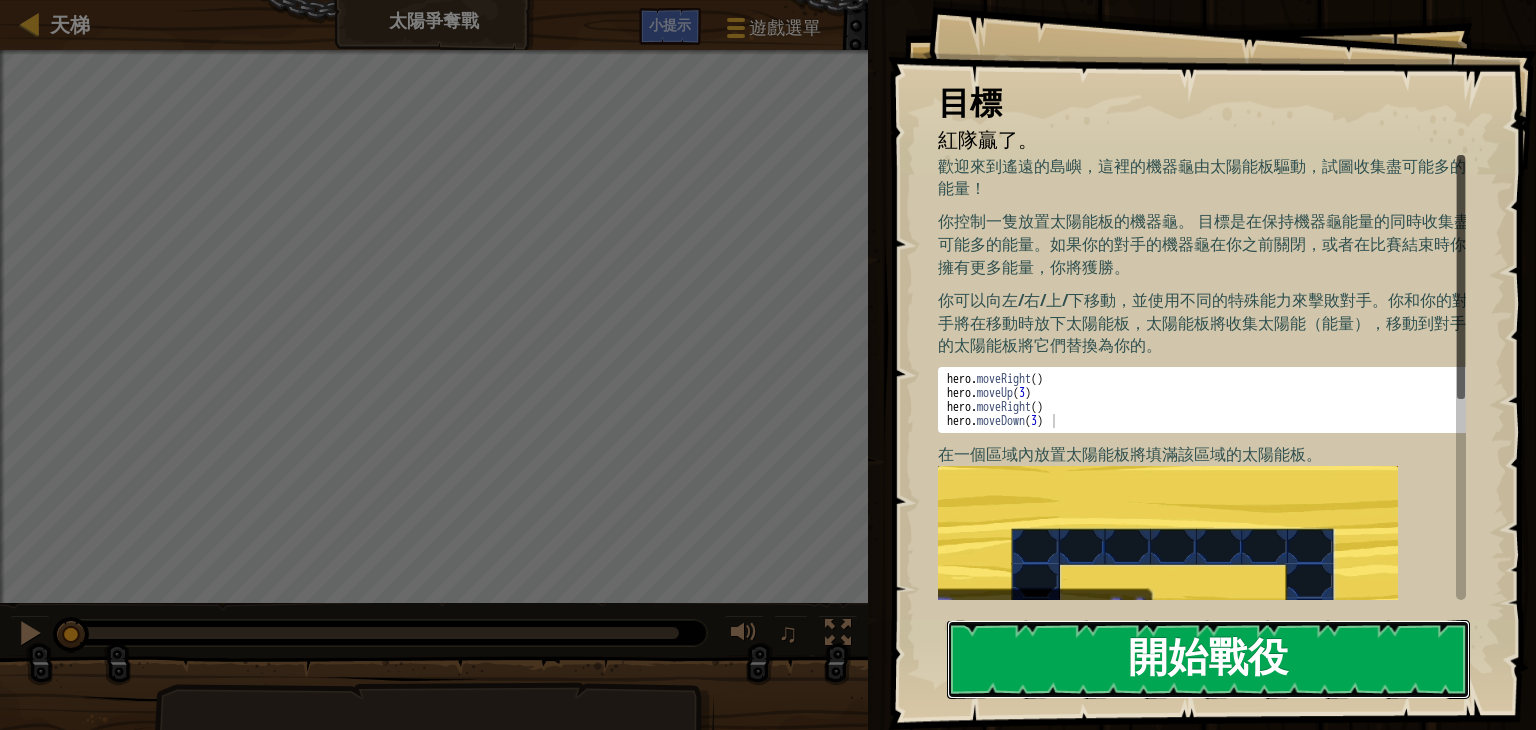click on "開始戰役" at bounding box center (1208, 659) 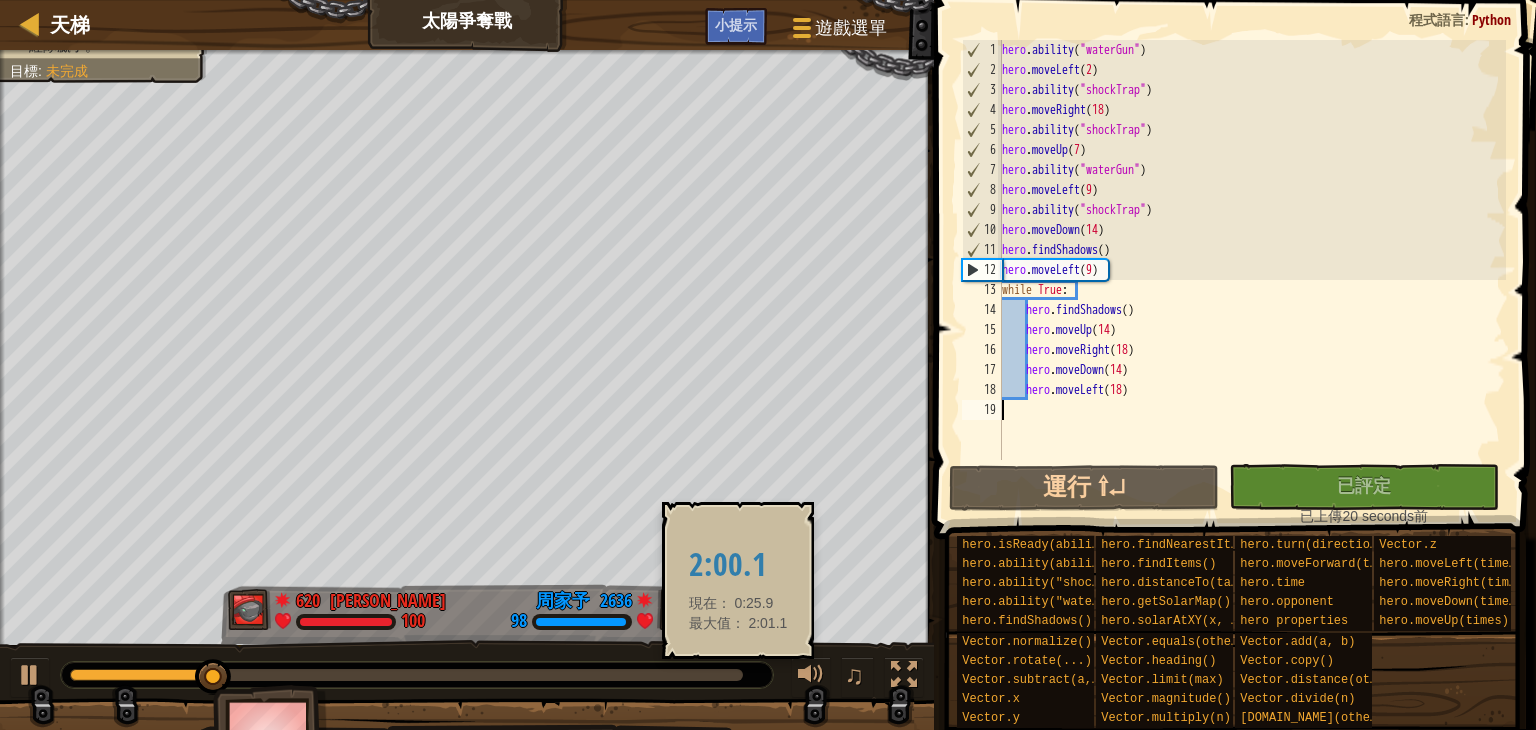 click at bounding box center (406, 675) 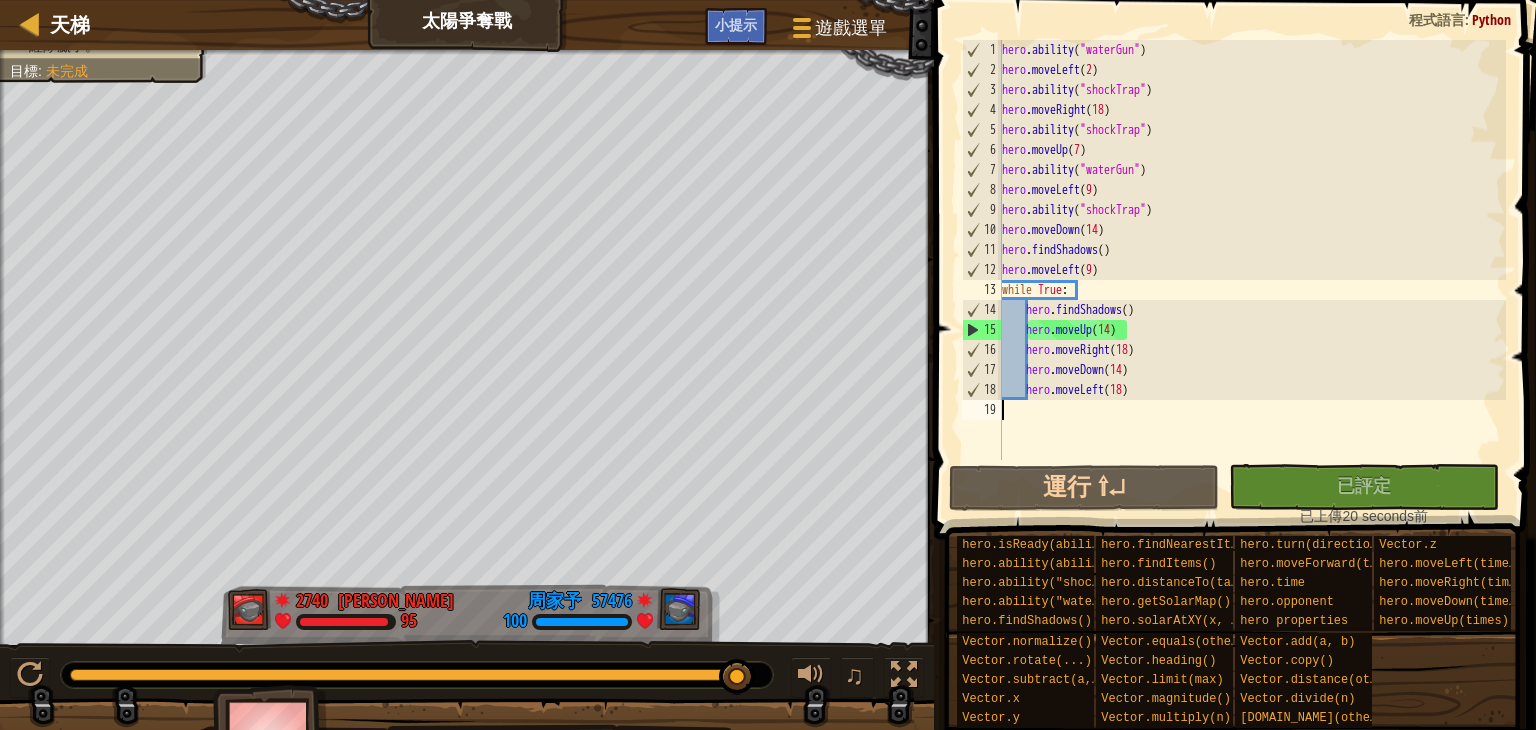 type on "hero.moveLeft(18)" 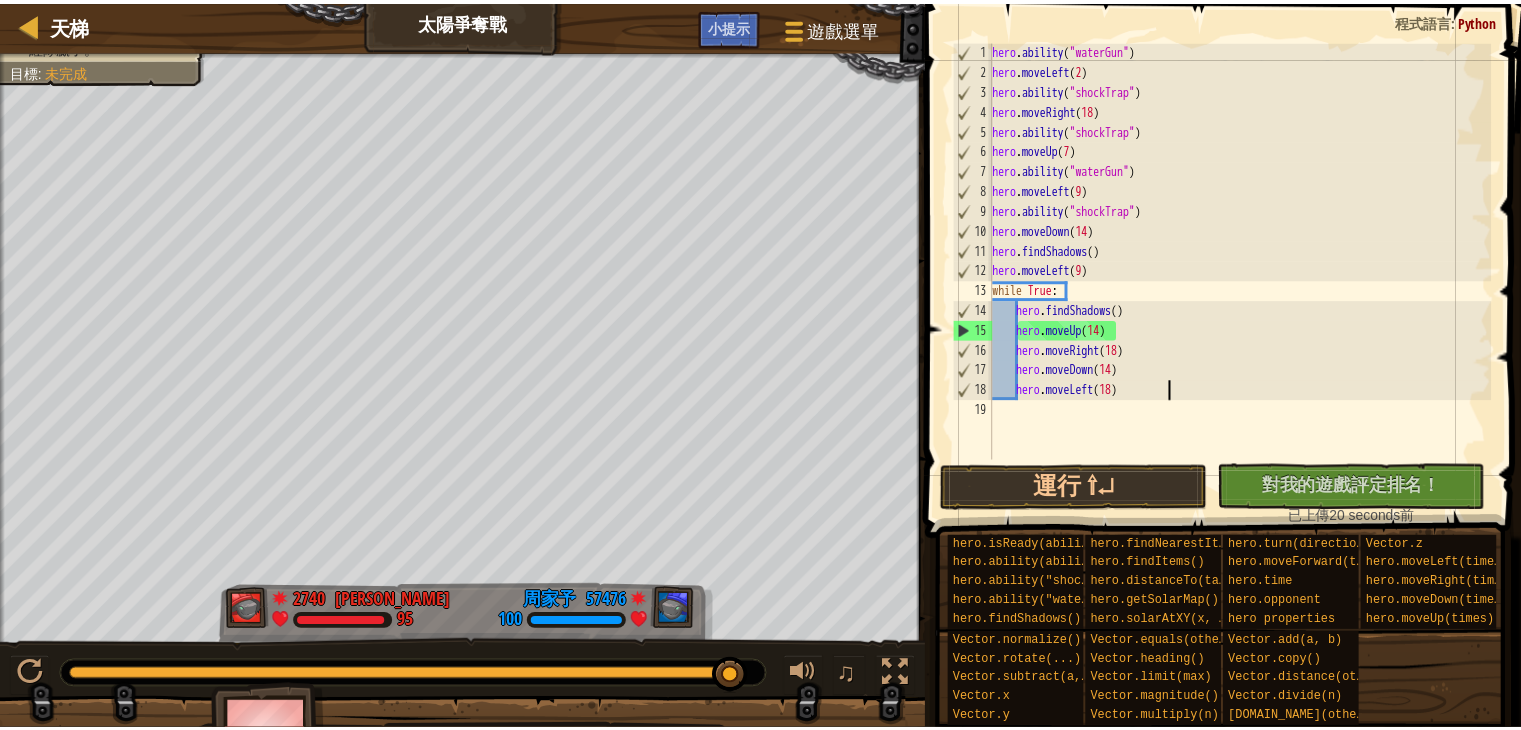 scroll, scrollTop: 0, scrollLeft: 0, axis: both 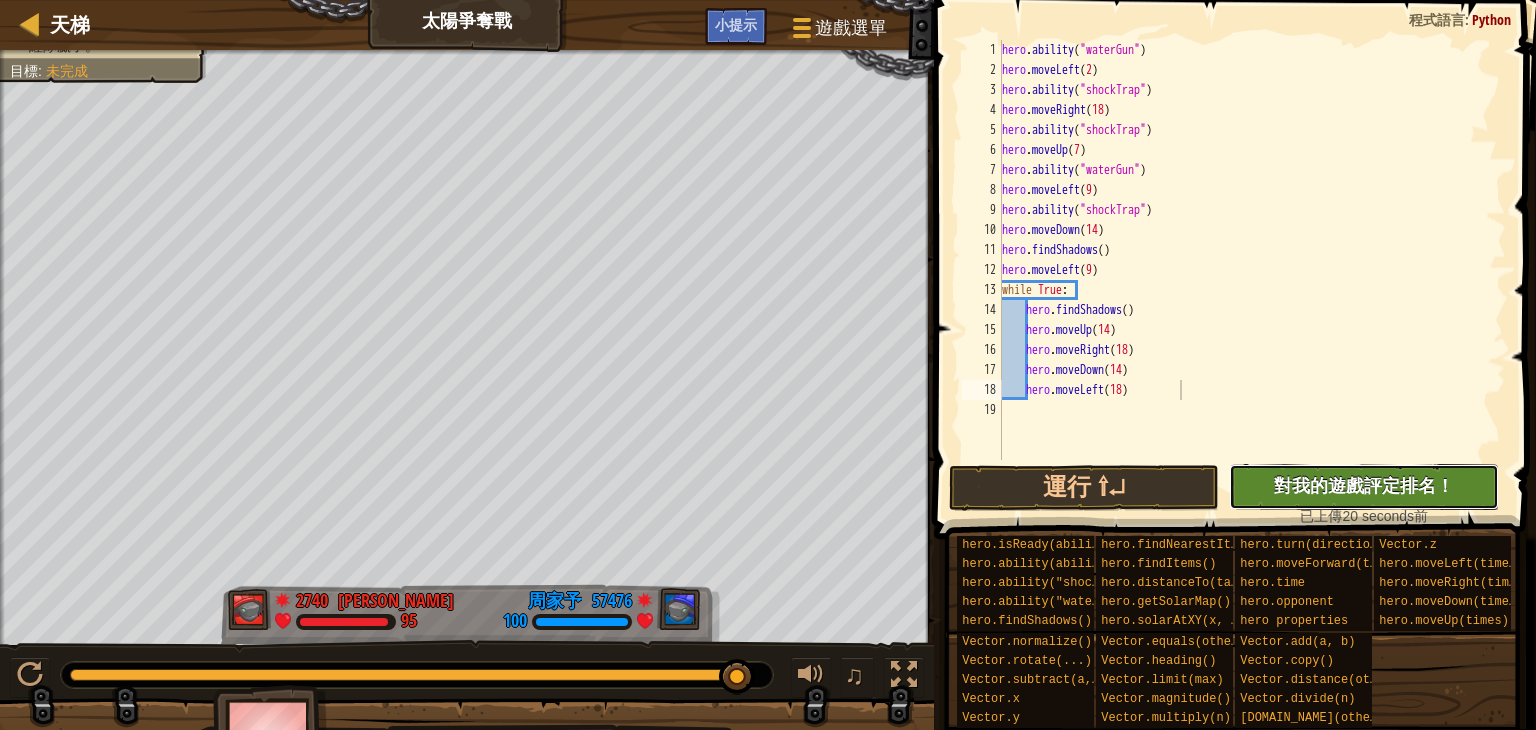 click on "對我的遊戲評定排名！" at bounding box center [1364, 485] 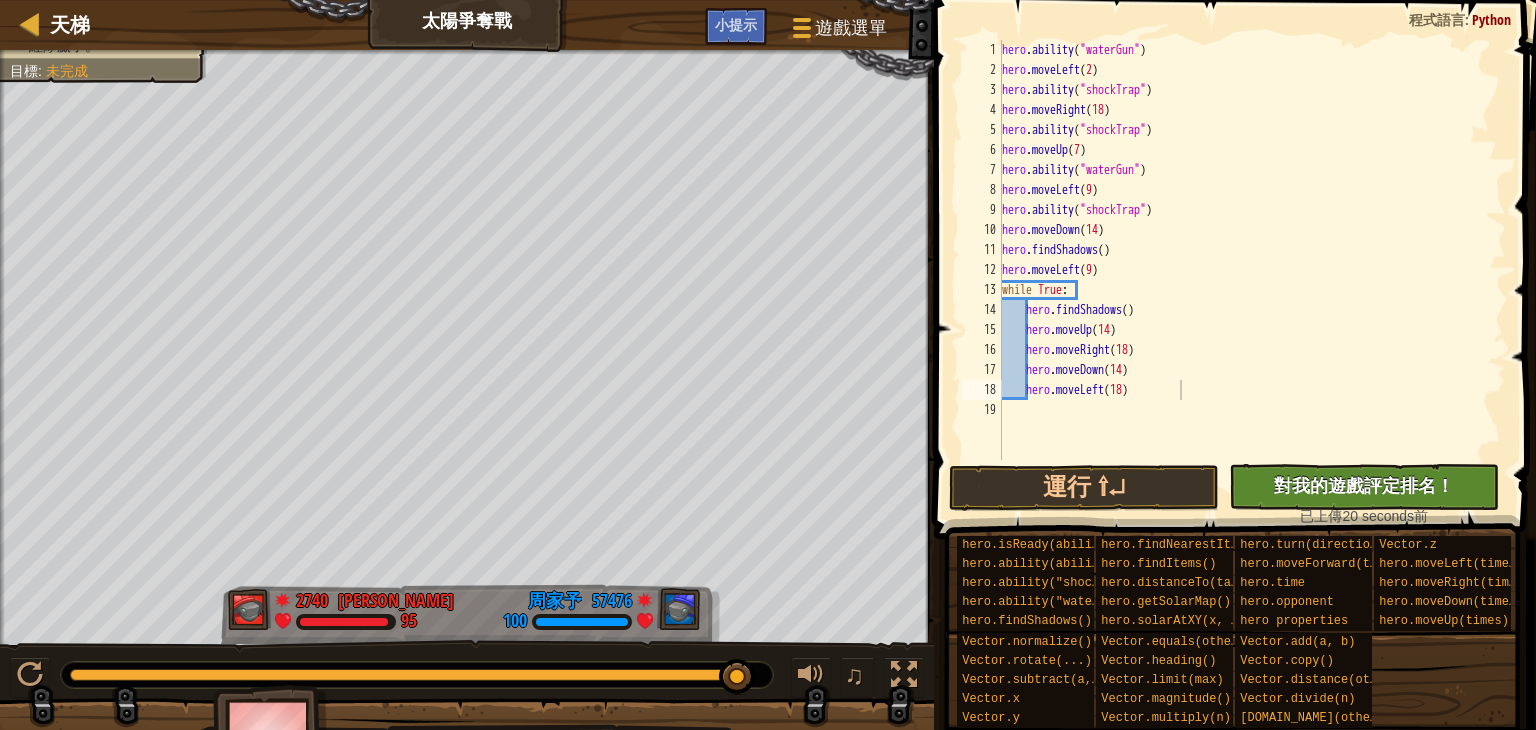 type on "hero.moveLeft(18)" 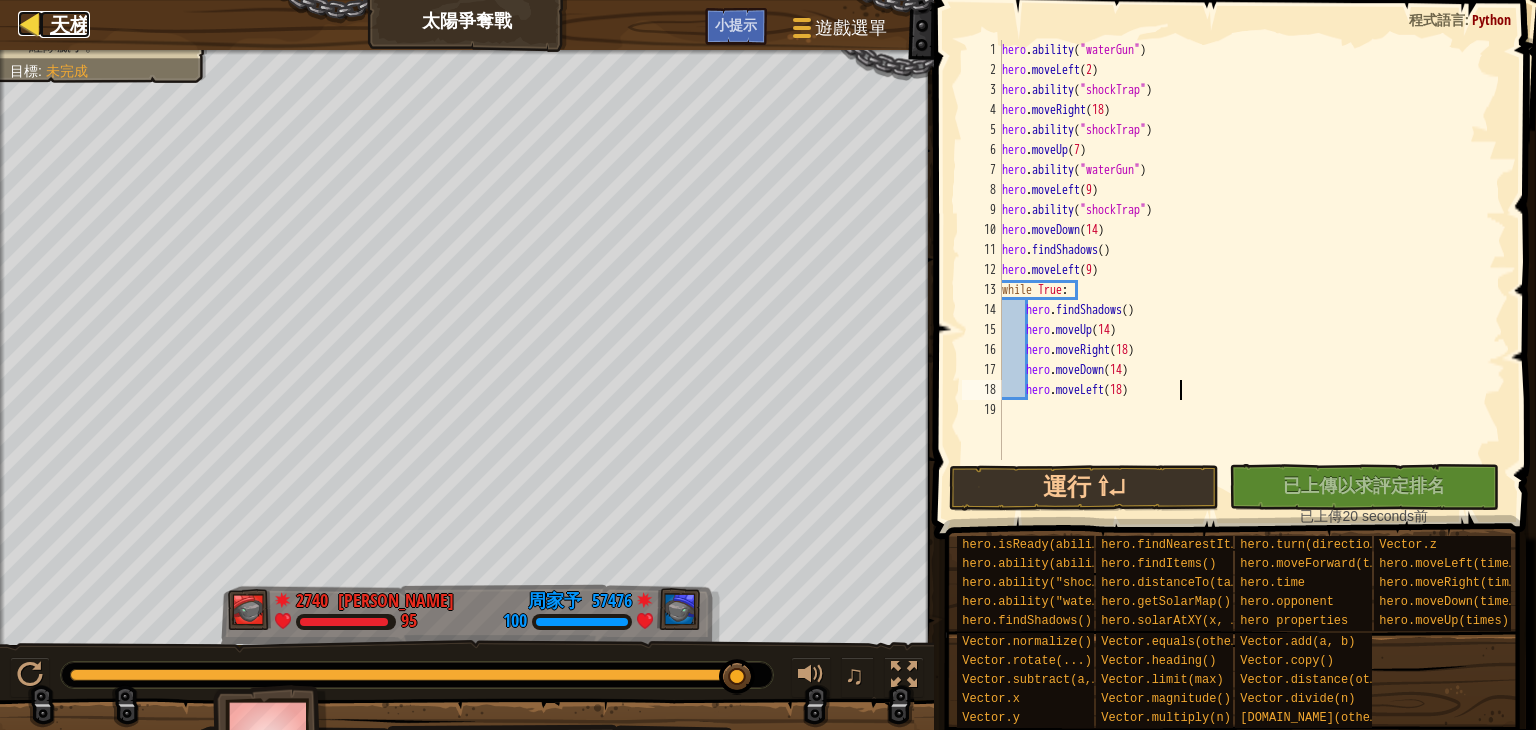 click at bounding box center [30, 23] 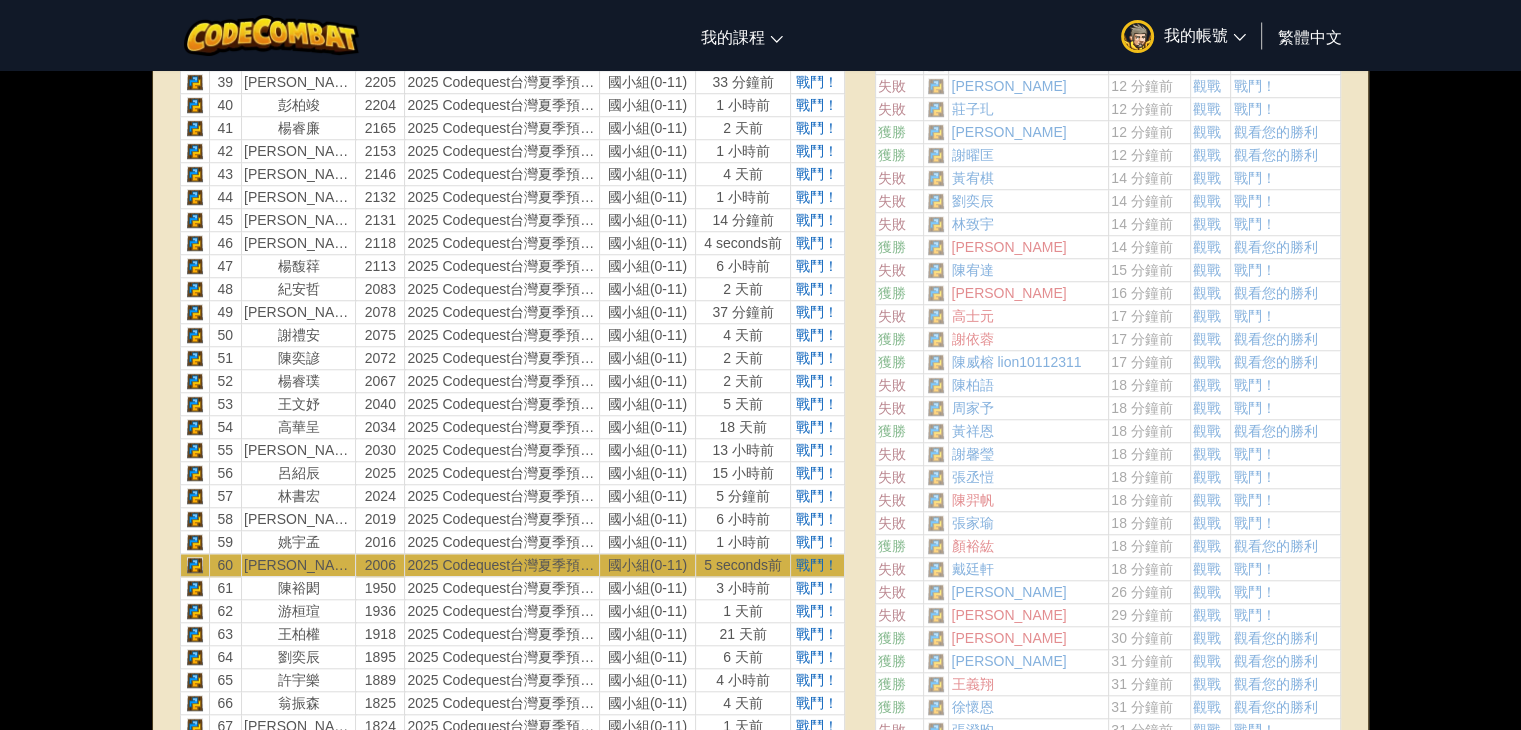 scroll, scrollTop: 1700, scrollLeft: 0, axis: vertical 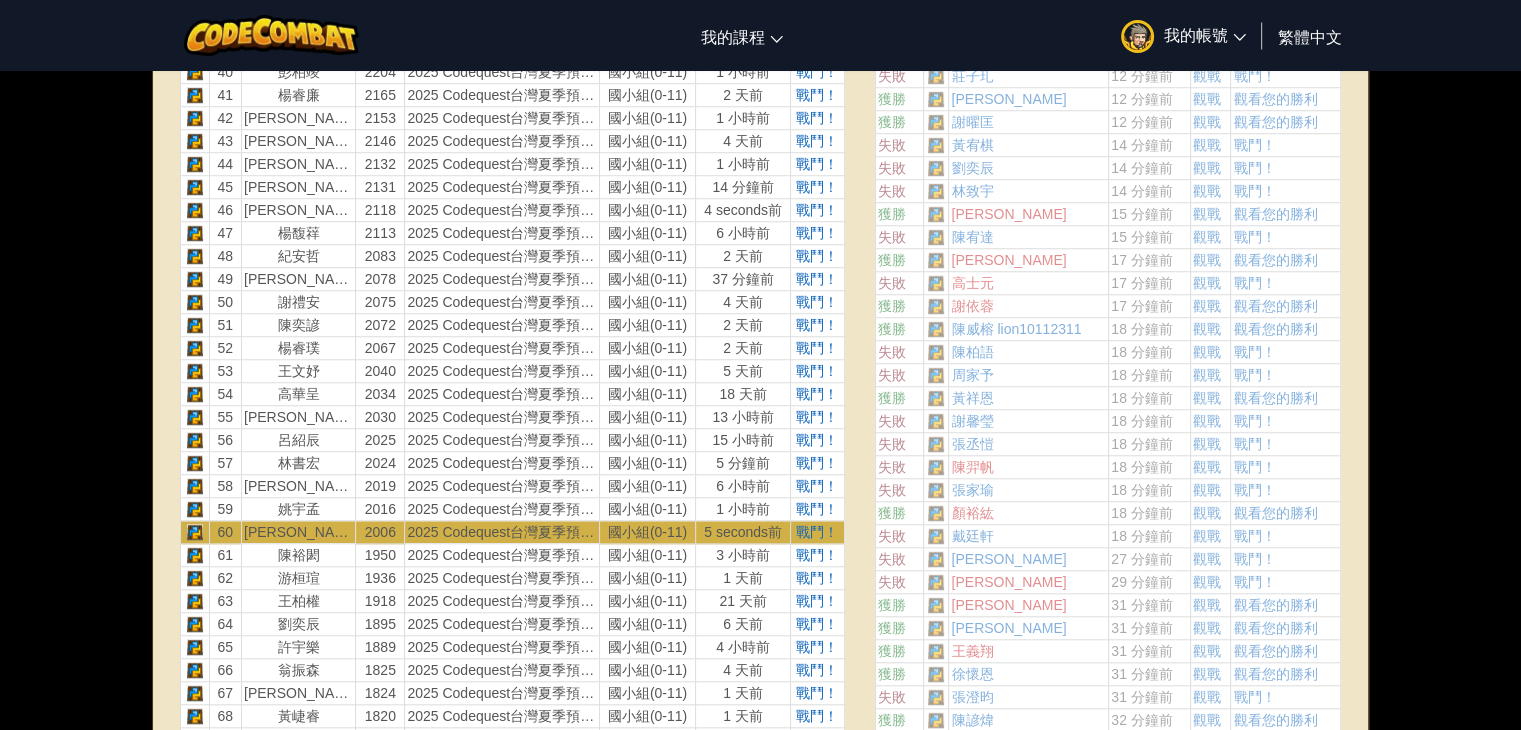 click on "1 小時前" at bounding box center [743, 509] 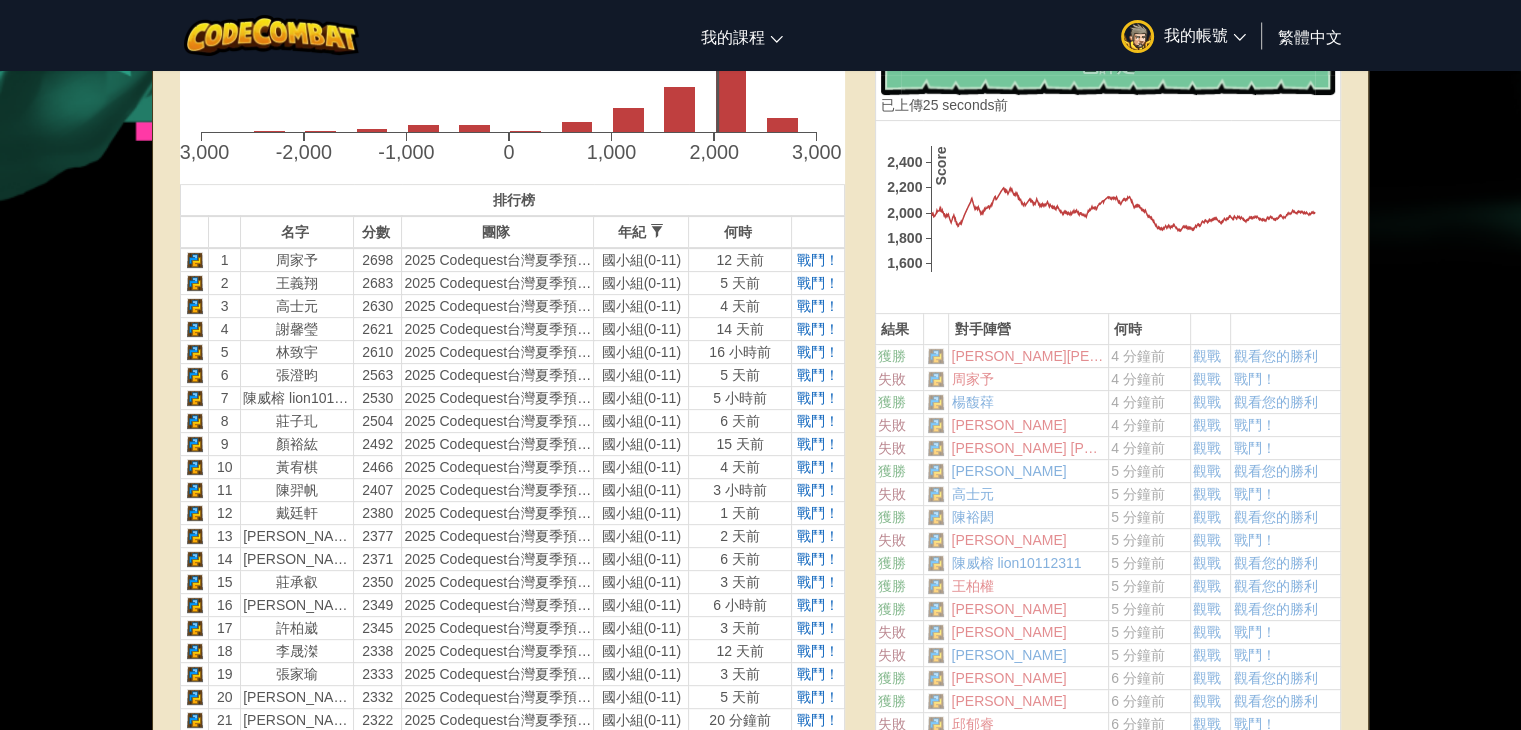 scroll, scrollTop: 400, scrollLeft: 0, axis: vertical 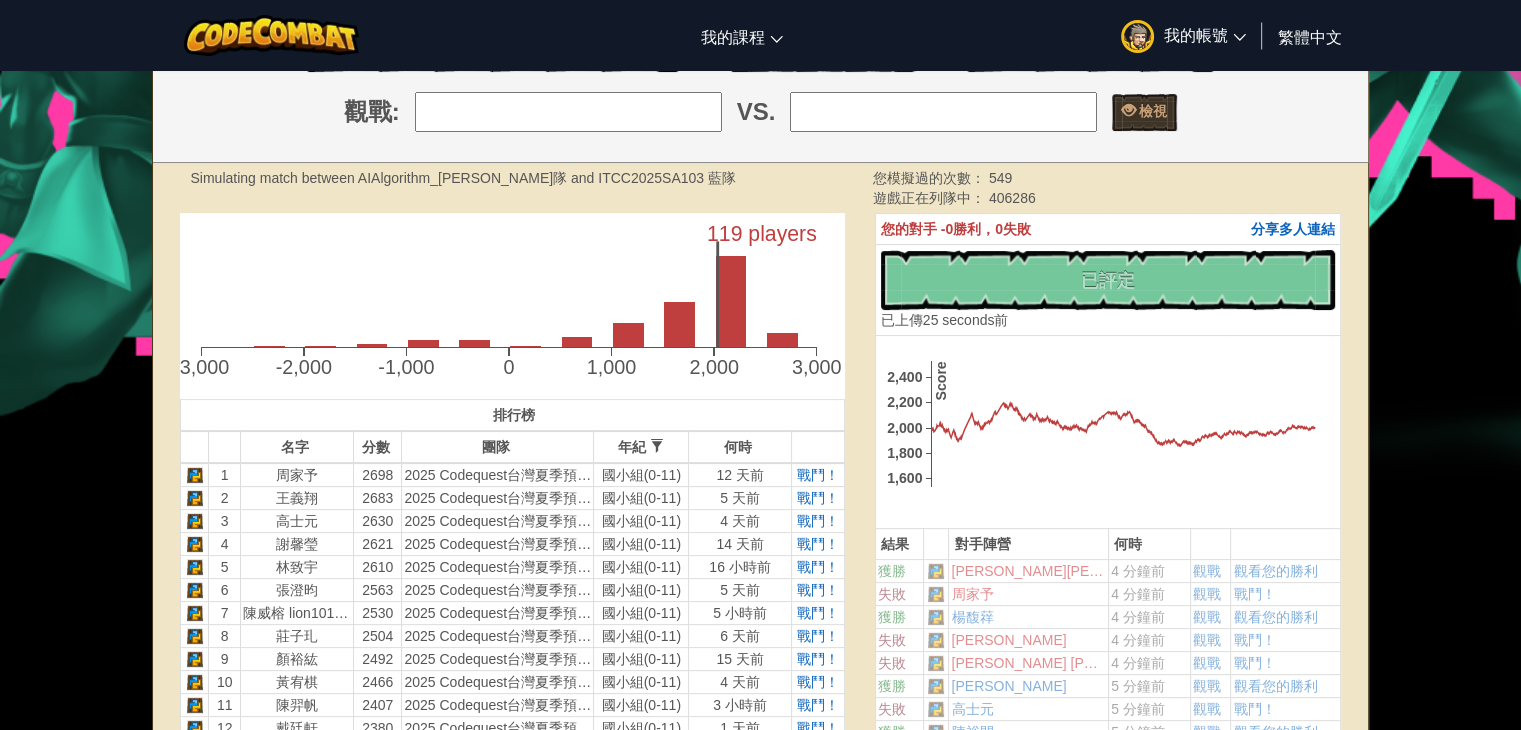 click on "沒有新程式碼可評定排名 對我的遊戲評定排名！ 上傳中… 已上傳以求評定排名 評定失敗 已評定 已上傳  25 seconds前" at bounding box center [1108, 290] 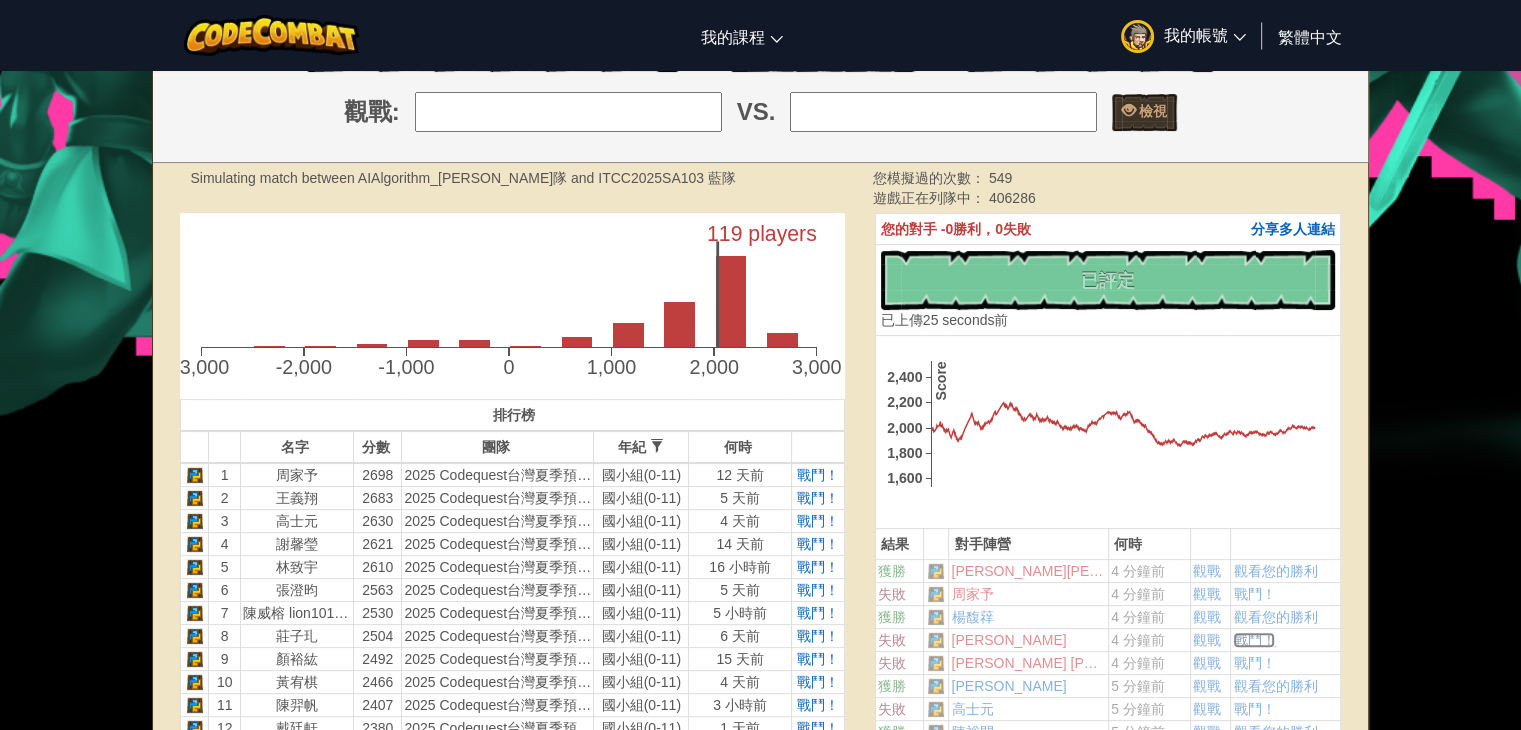 click on "戰鬥！" at bounding box center (1254, 640) 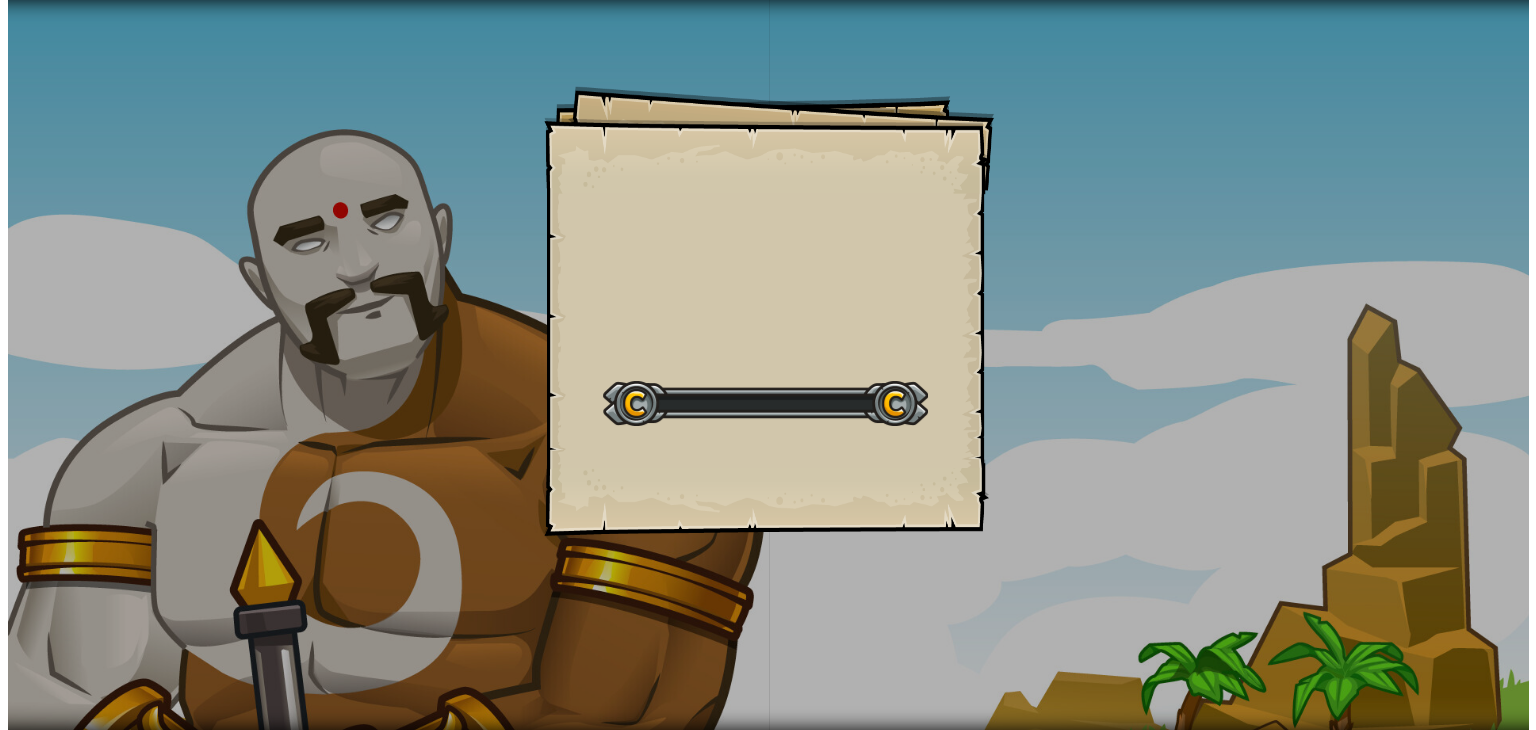 scroll, scrollTop: 0, scrollLeft: 0, axis: both 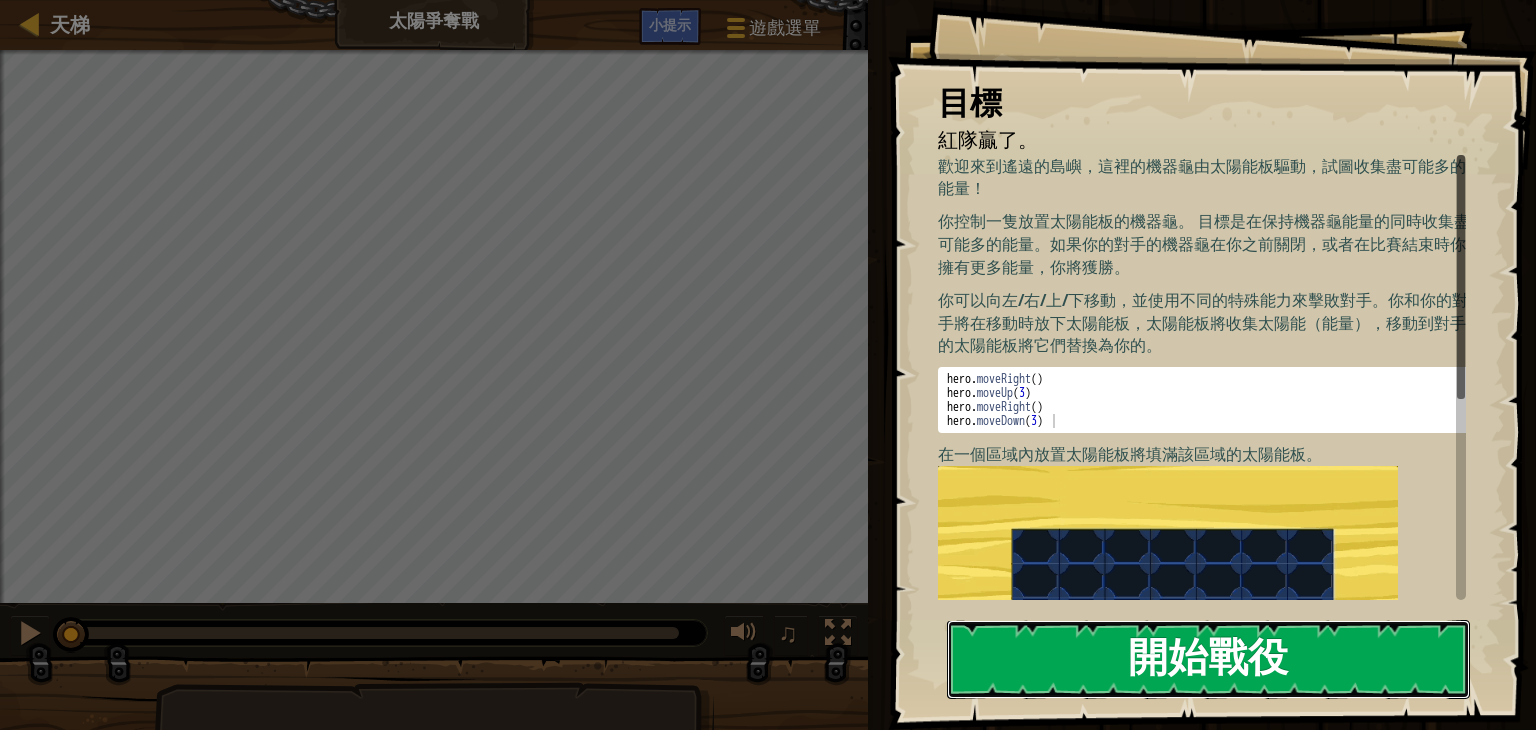click on "開始戰役" at bounding box center [1208, 659] 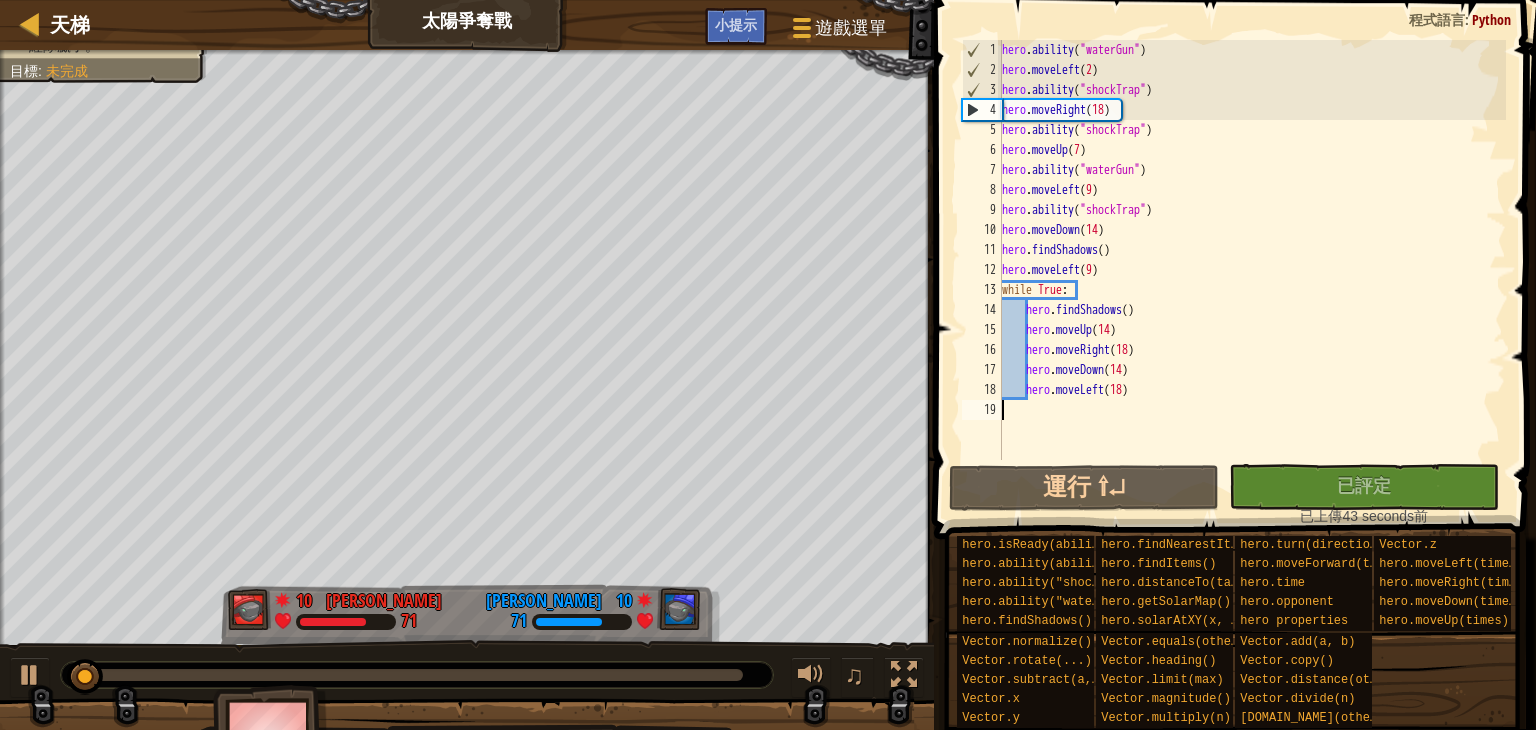 type on "hero.moveLeft(18)" 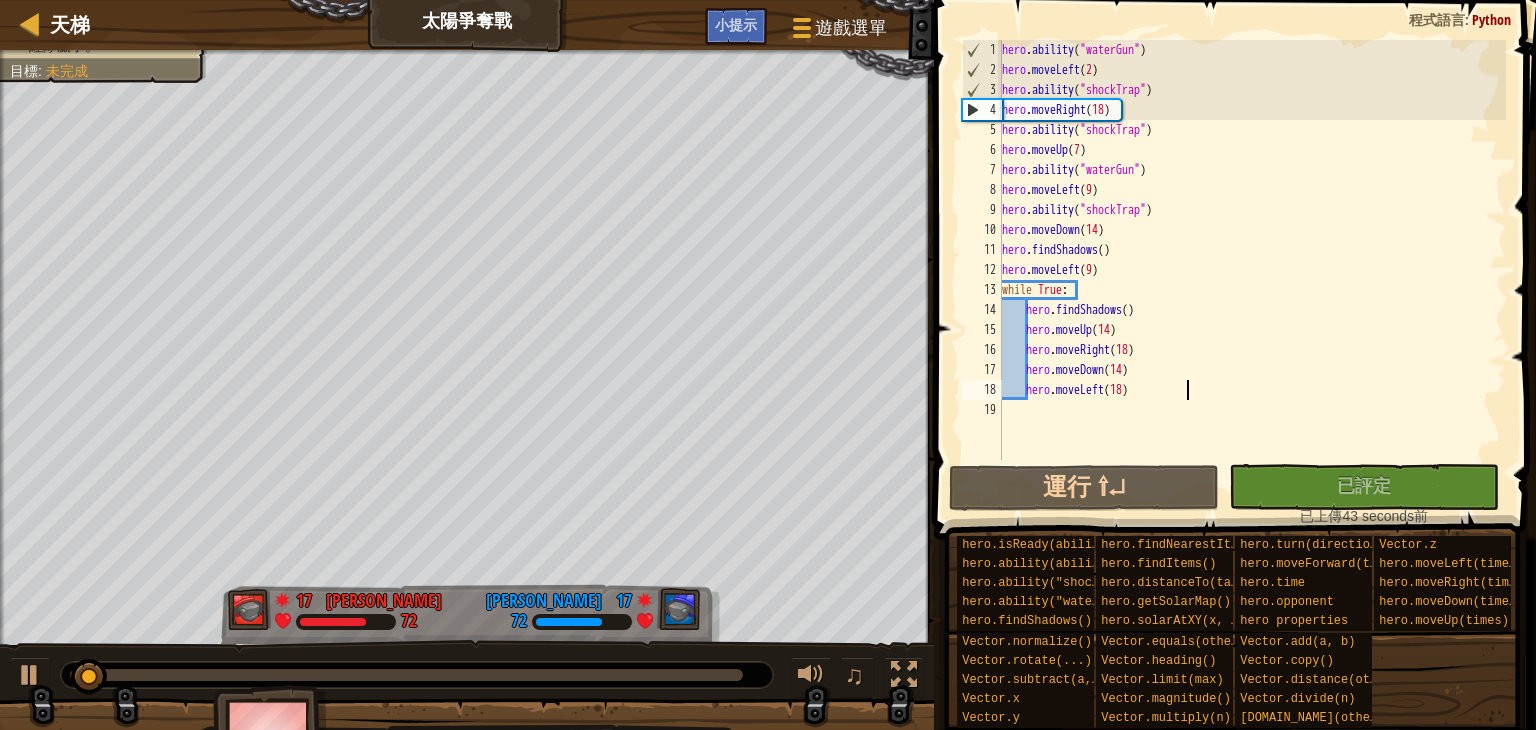 scroll, scrollTop: 0, scrollLeft: 0, axis: both 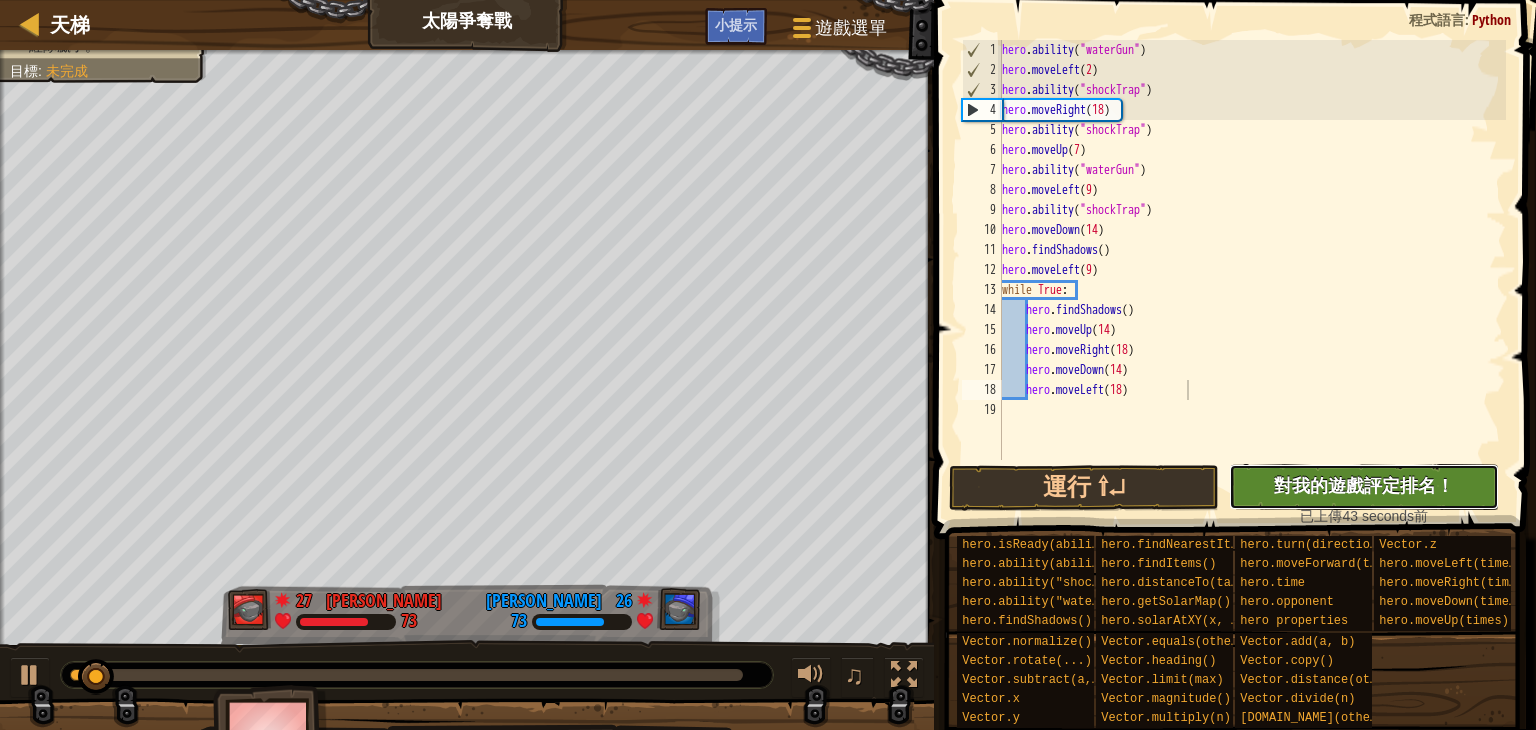 click on "對我的遊戲評定排名！" at bounding box center (1364, 485) 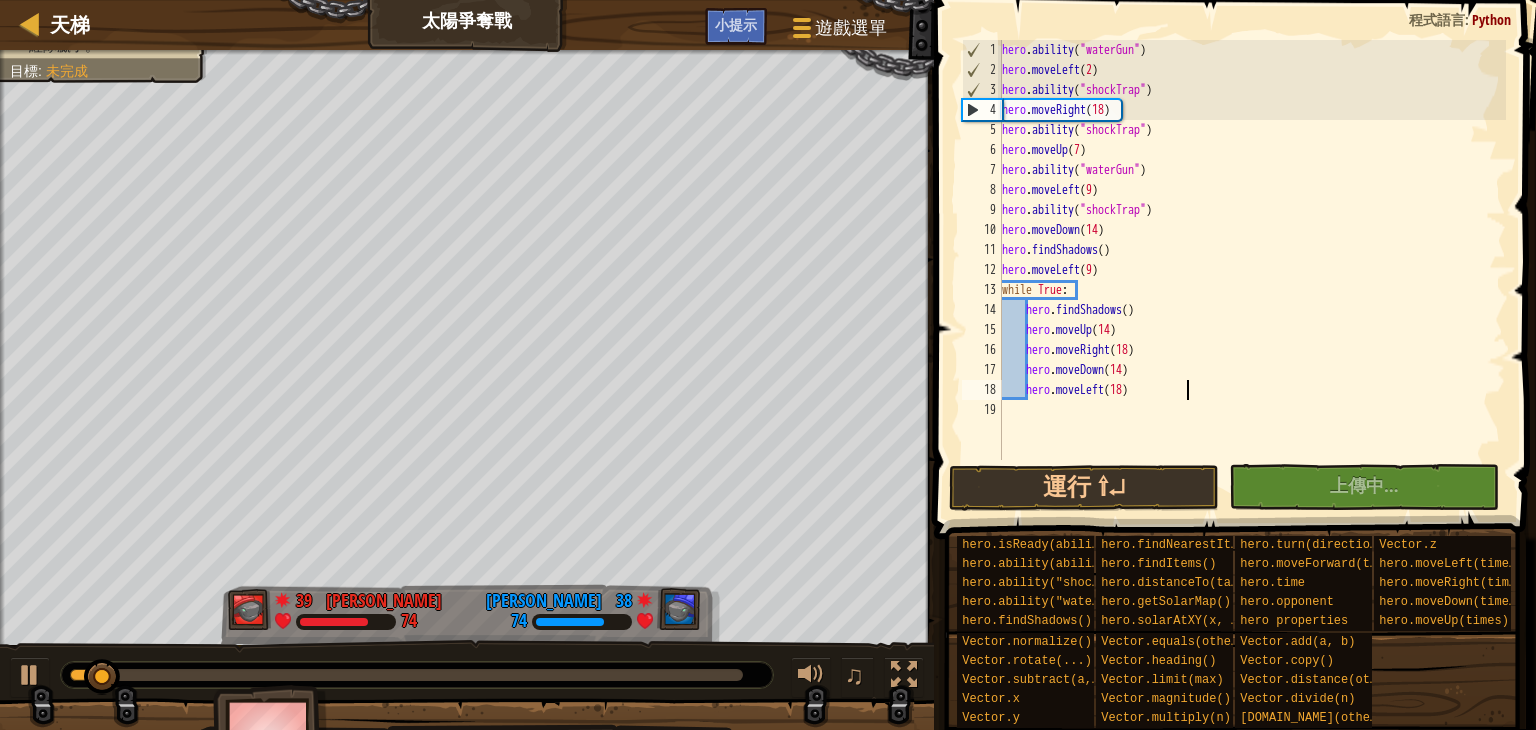 type on "hero.moveLeft(18)" 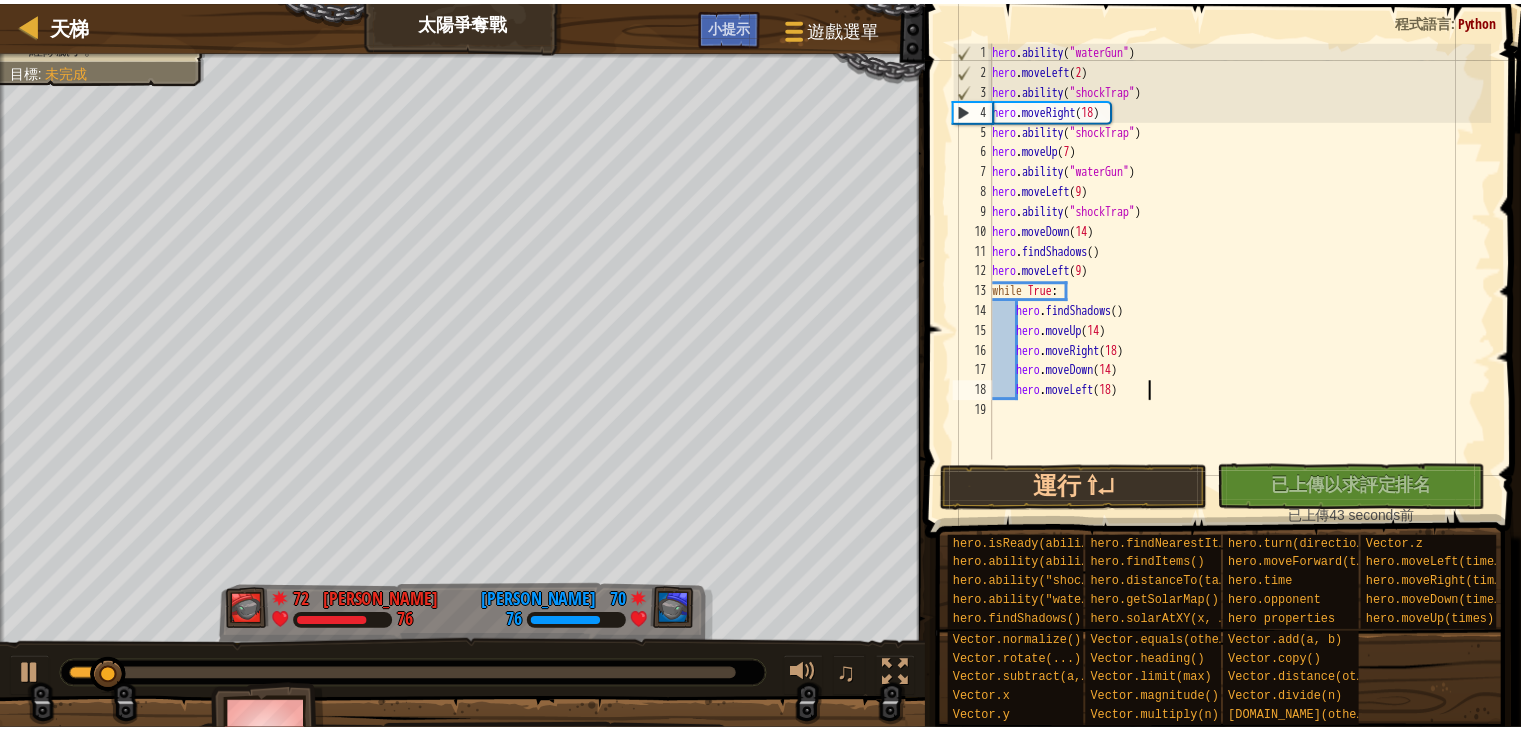 scroll, scrollTop: 0, scrollLeft: 0, axis: both 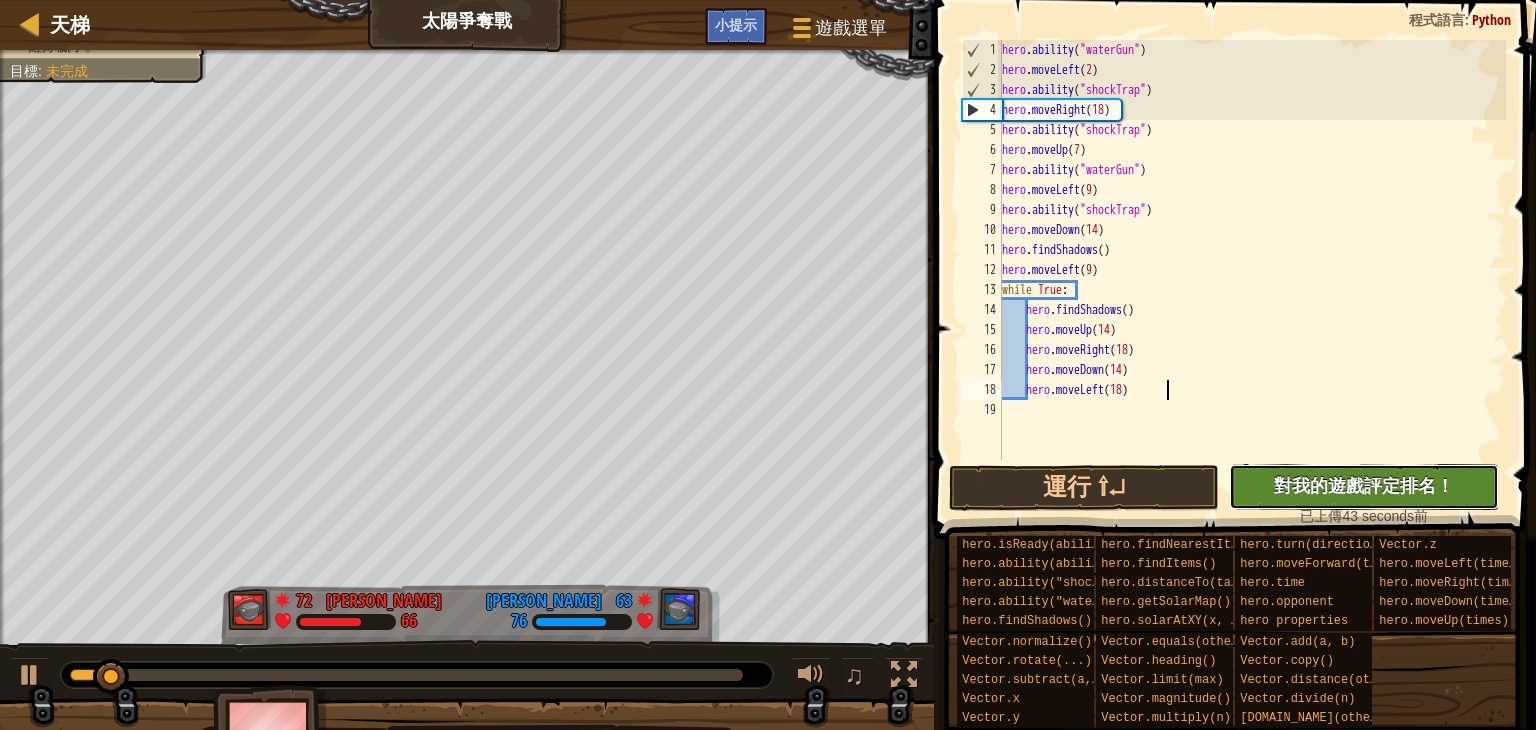 click on "對我的遊戲評定排名！" at bounding box center (1364, 485) 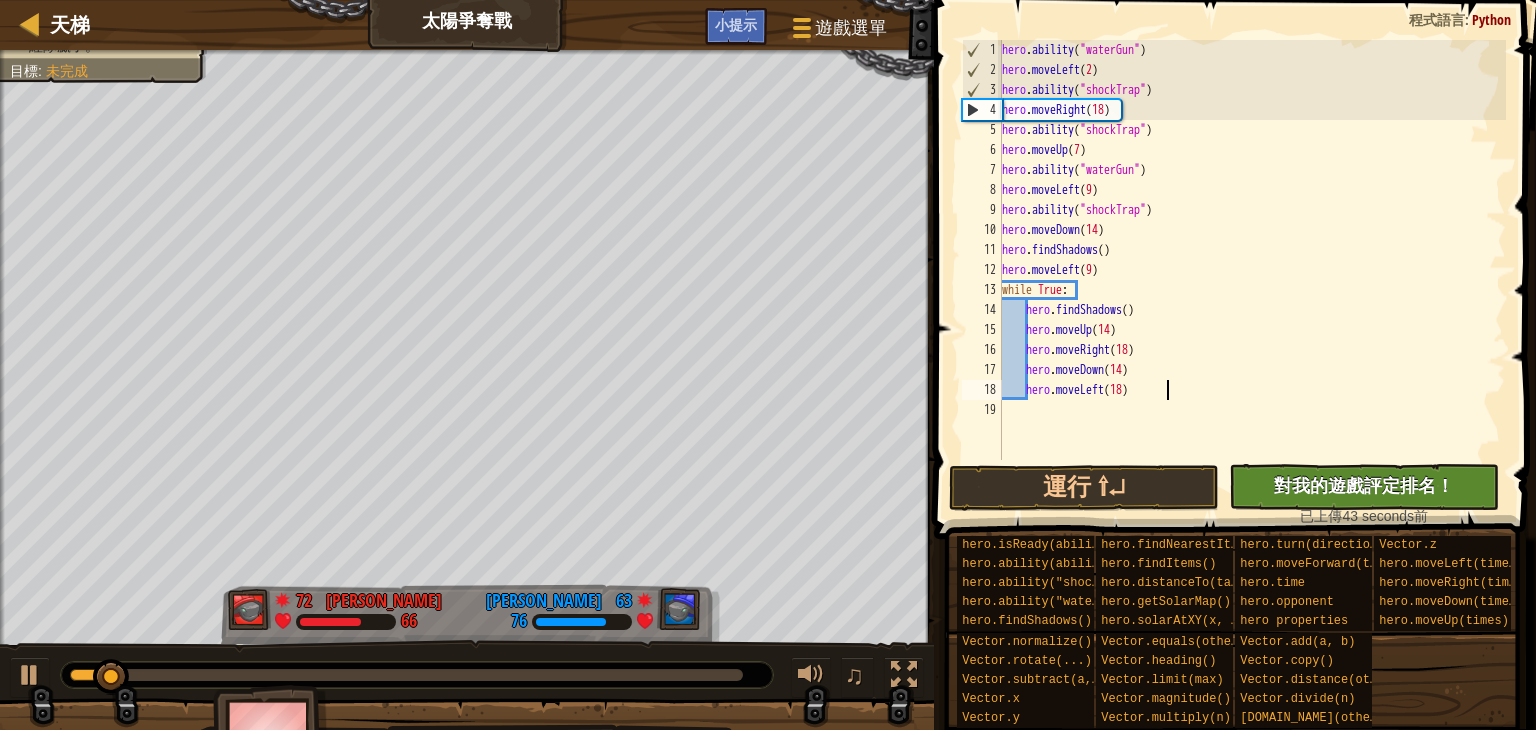 type on "hero.moveLeft(18)" 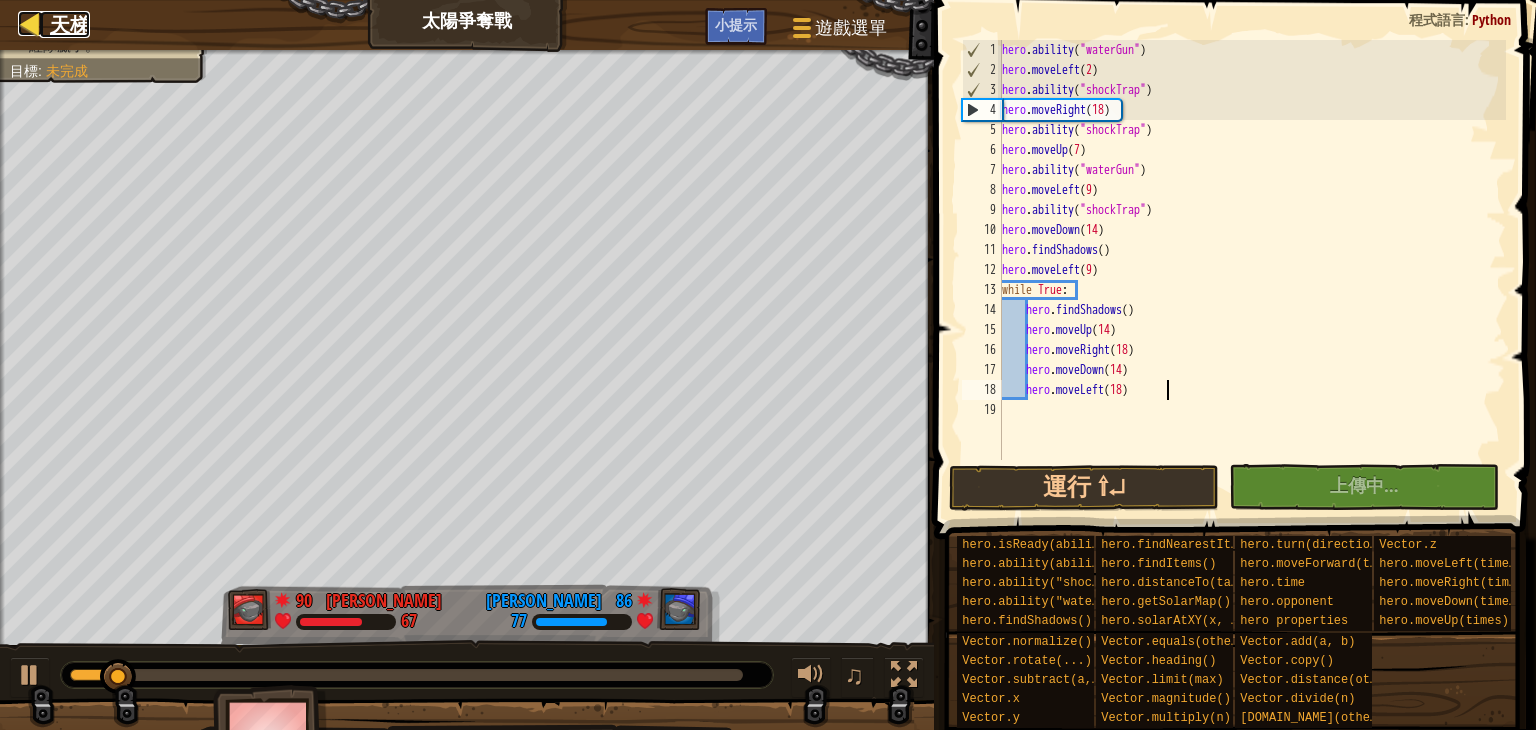 click on "天梯" at bounding box center (70, 24) 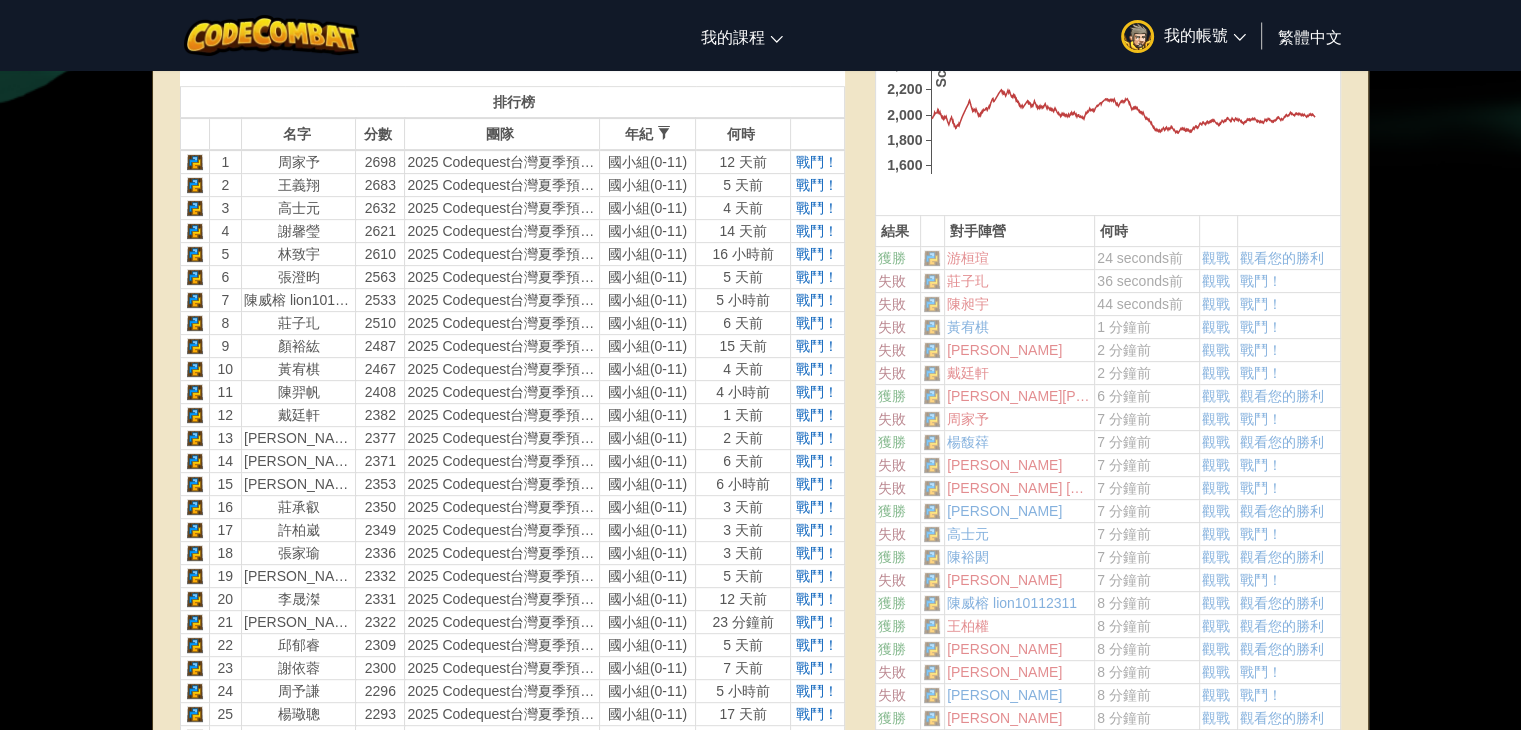 scroll, scrollTop: 528, scrollLeft: 0, axis: vertical 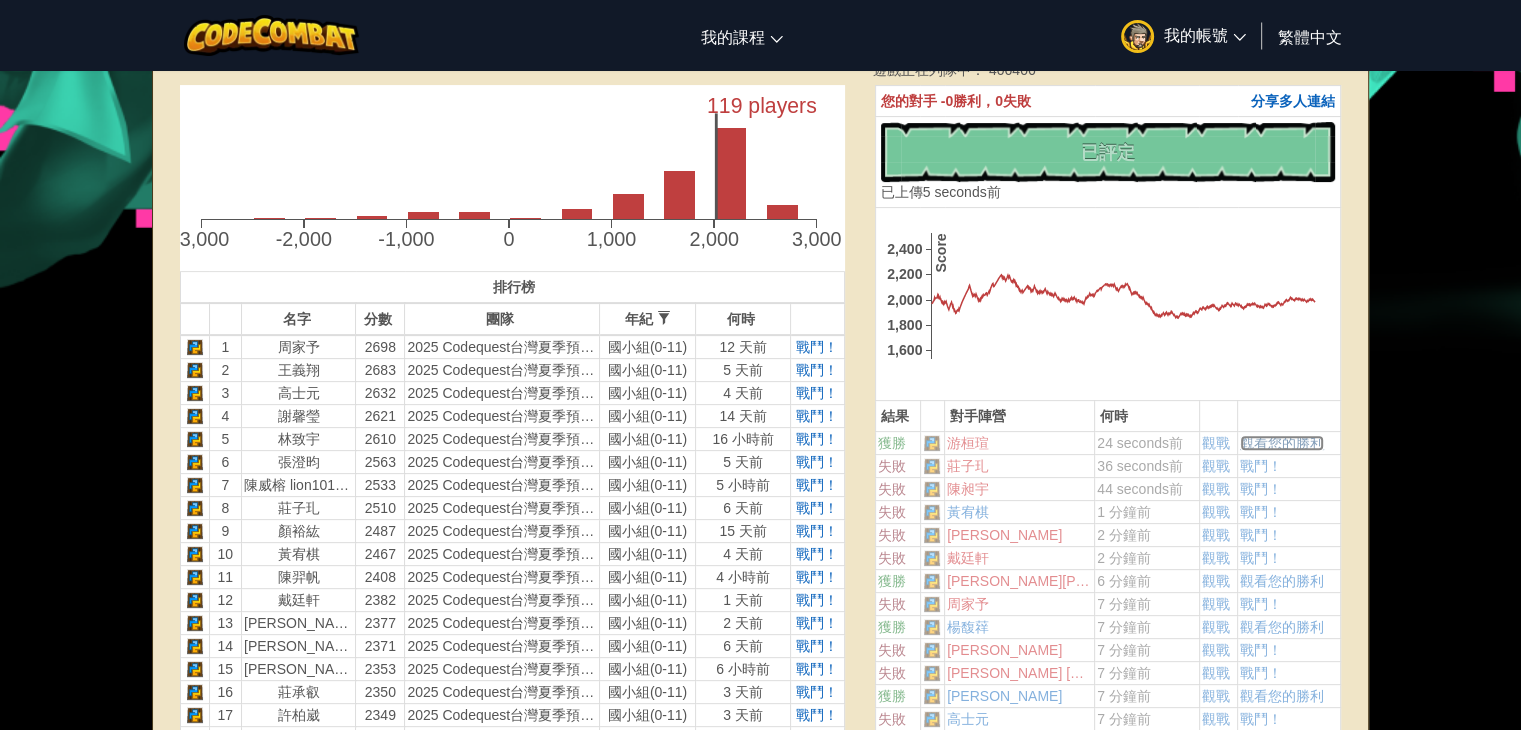 click on "觀看您的勝利" at bounding box center [1282, 443] 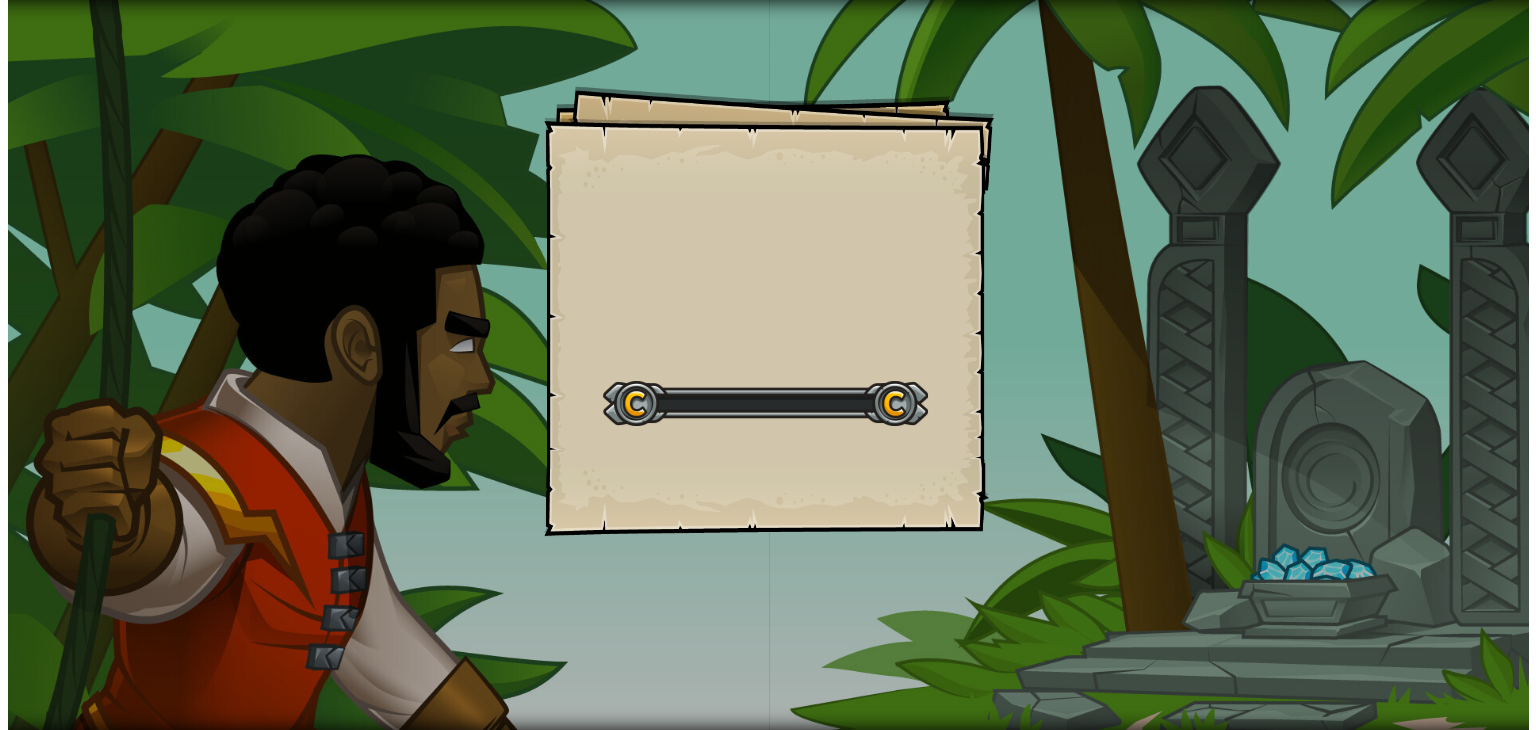 scroll, scrollTop: 0, scrollLeft: 0, axis: both 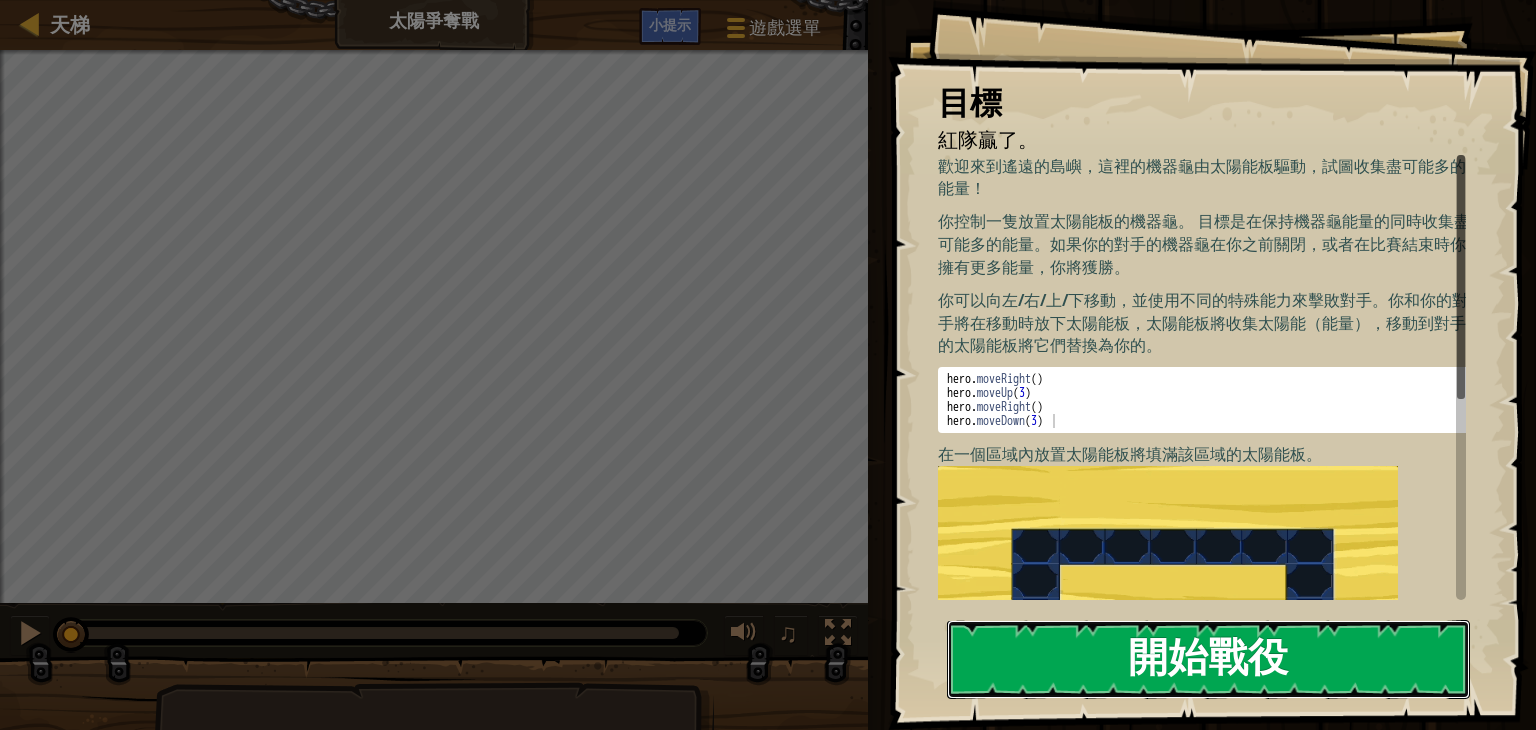 click on "開始戰役" at bounding box center [1208, 659] 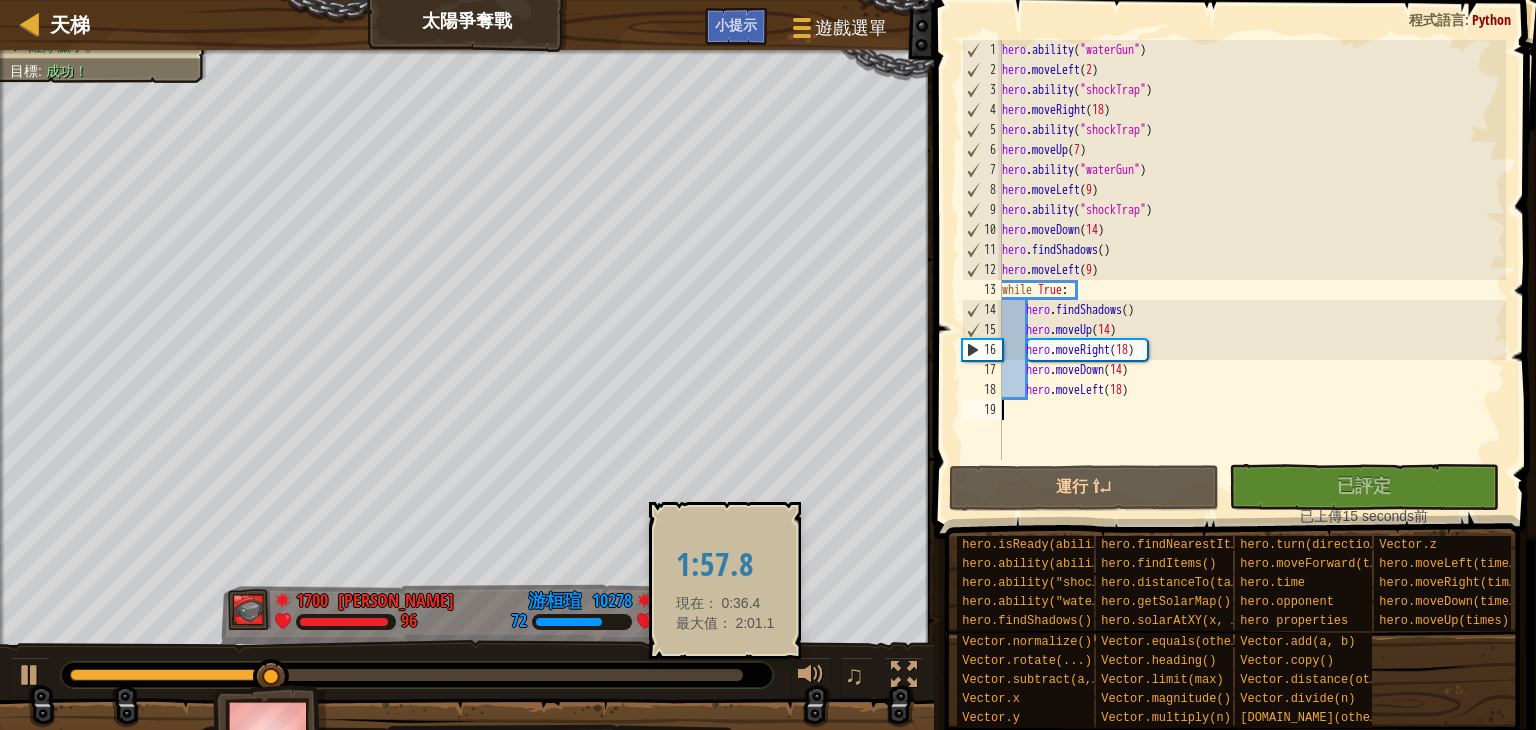 click at bounding box center [406, 675] 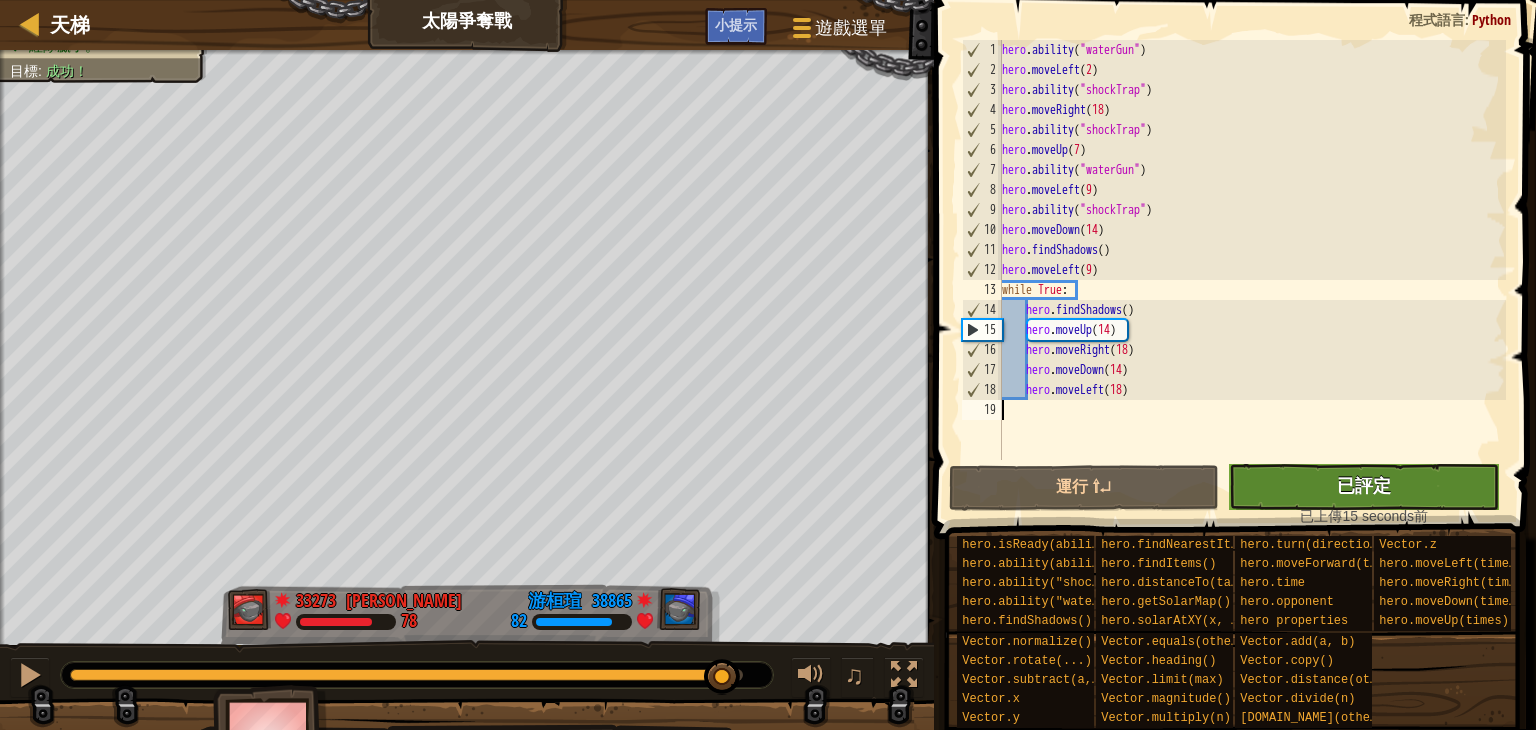 type on "hero.moveLeft(18)" 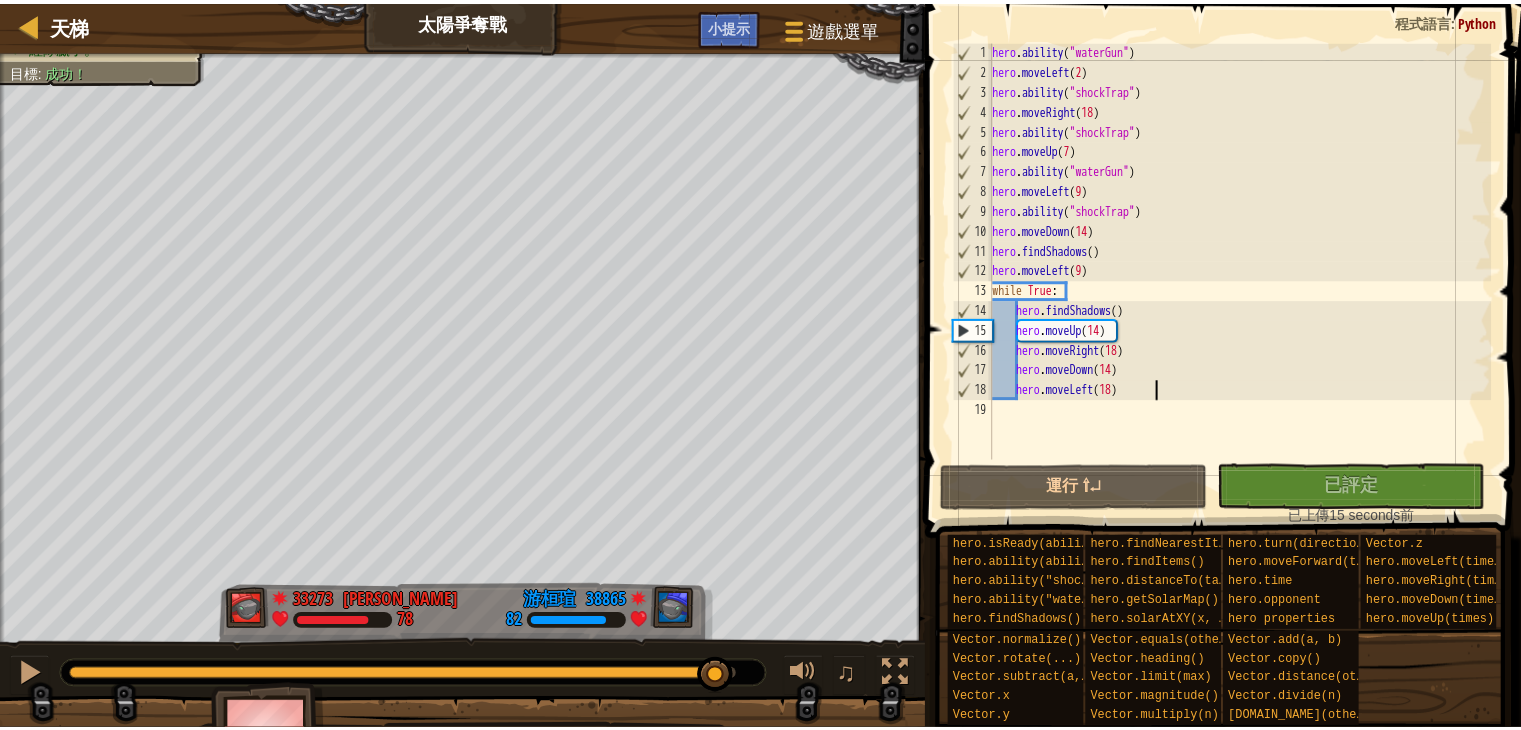 scroll, scrollTop: 0, scrollLeft: 0, axis: both 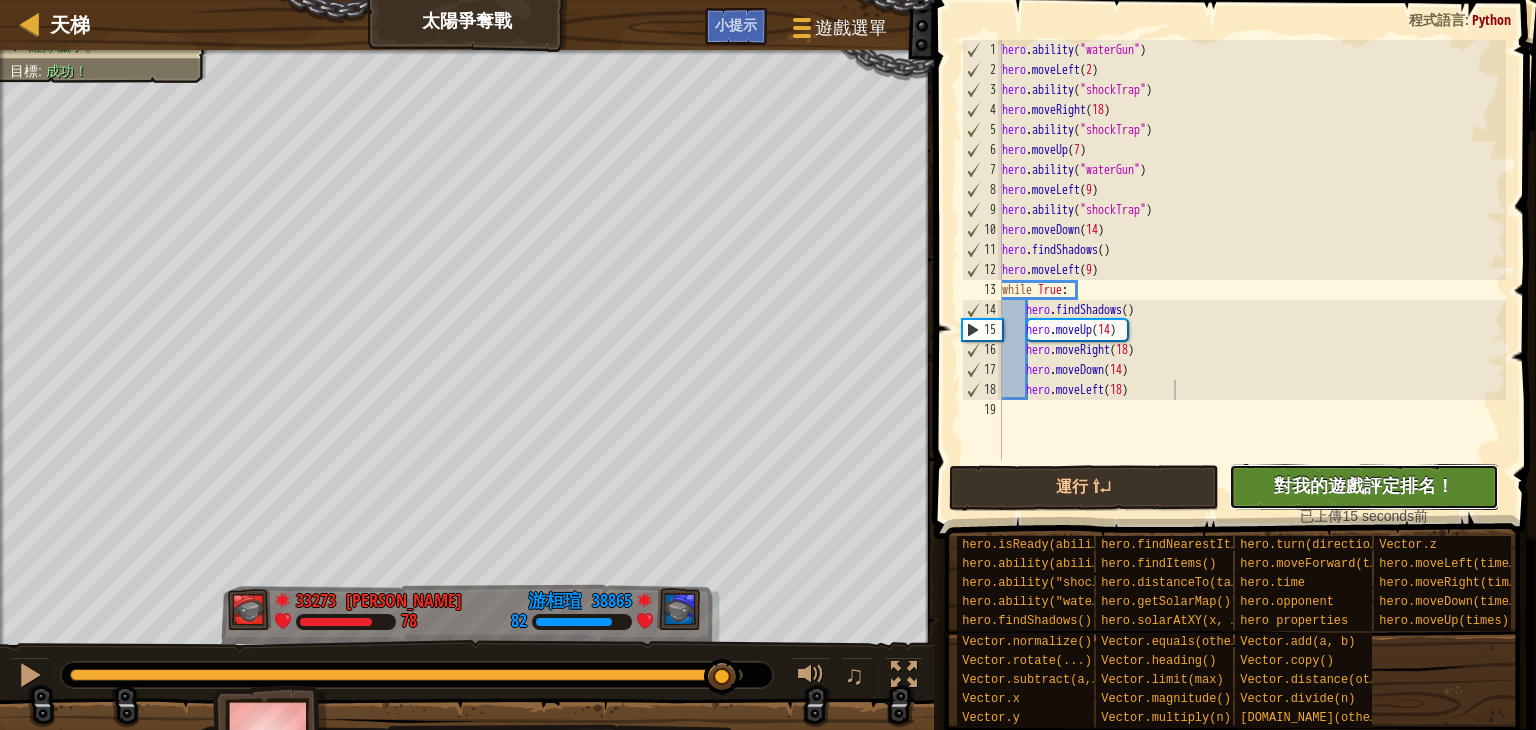 click on "對我的遊戲評定排名！" at bounding box center (1364, 485) 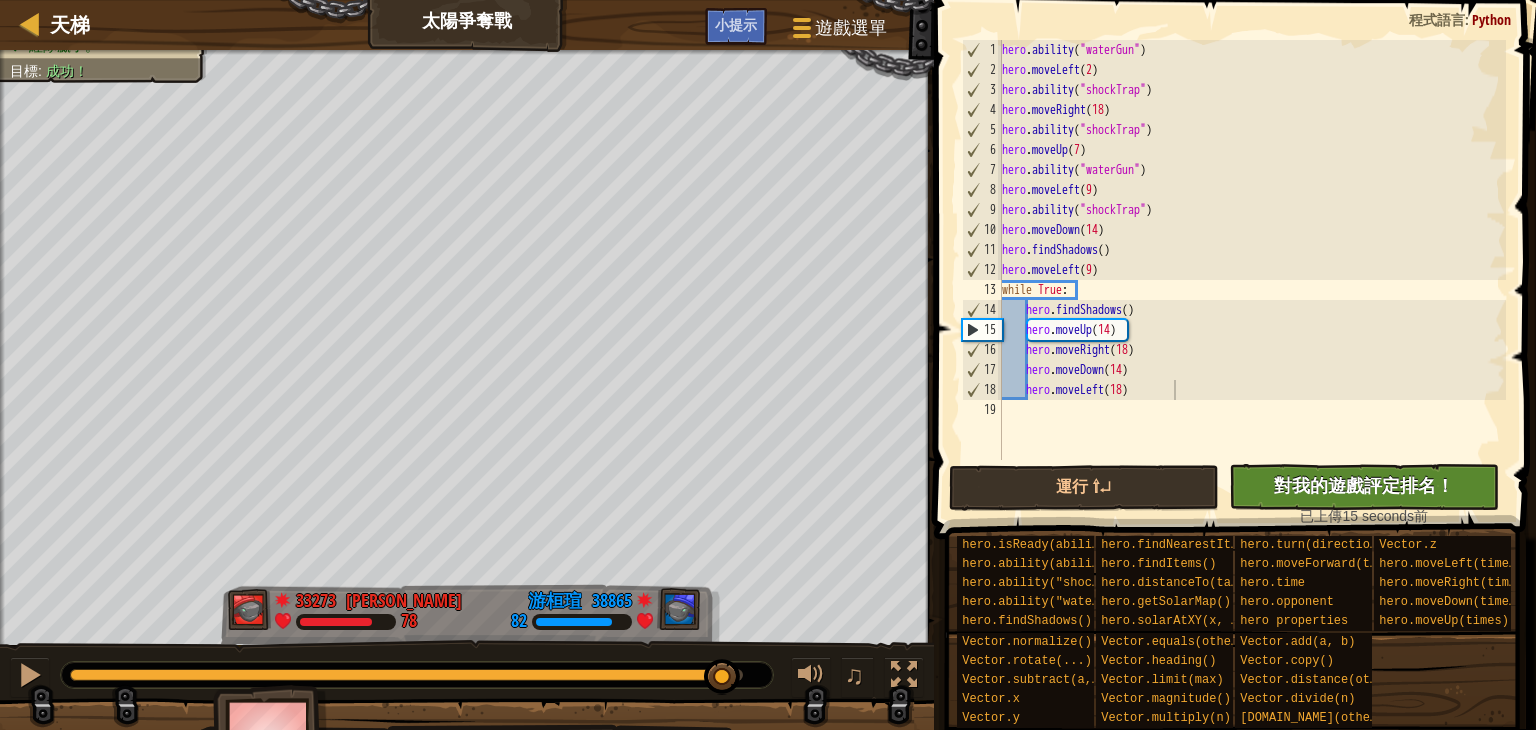 type on "hero.moveLeft(18)" 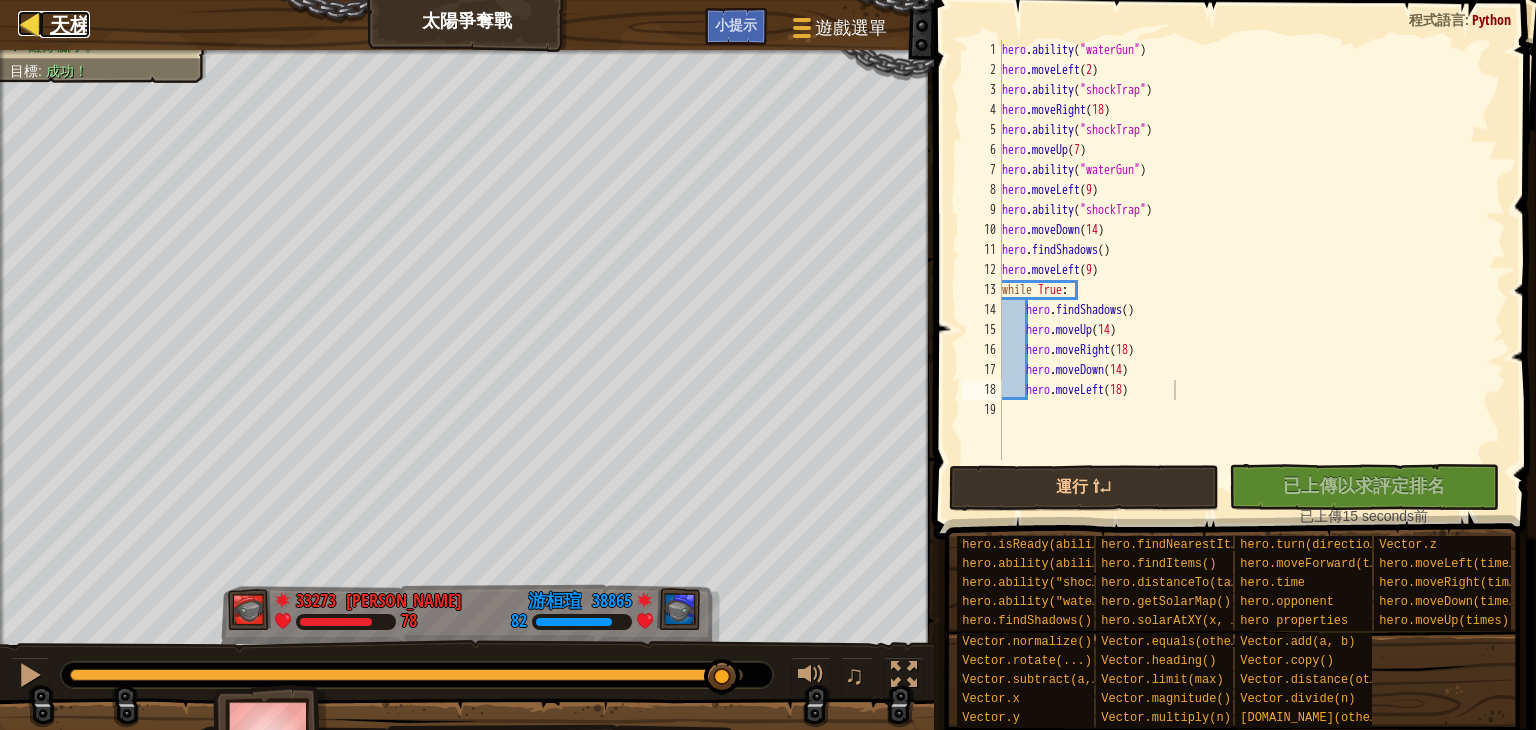 click at bounding box center [30, 23] 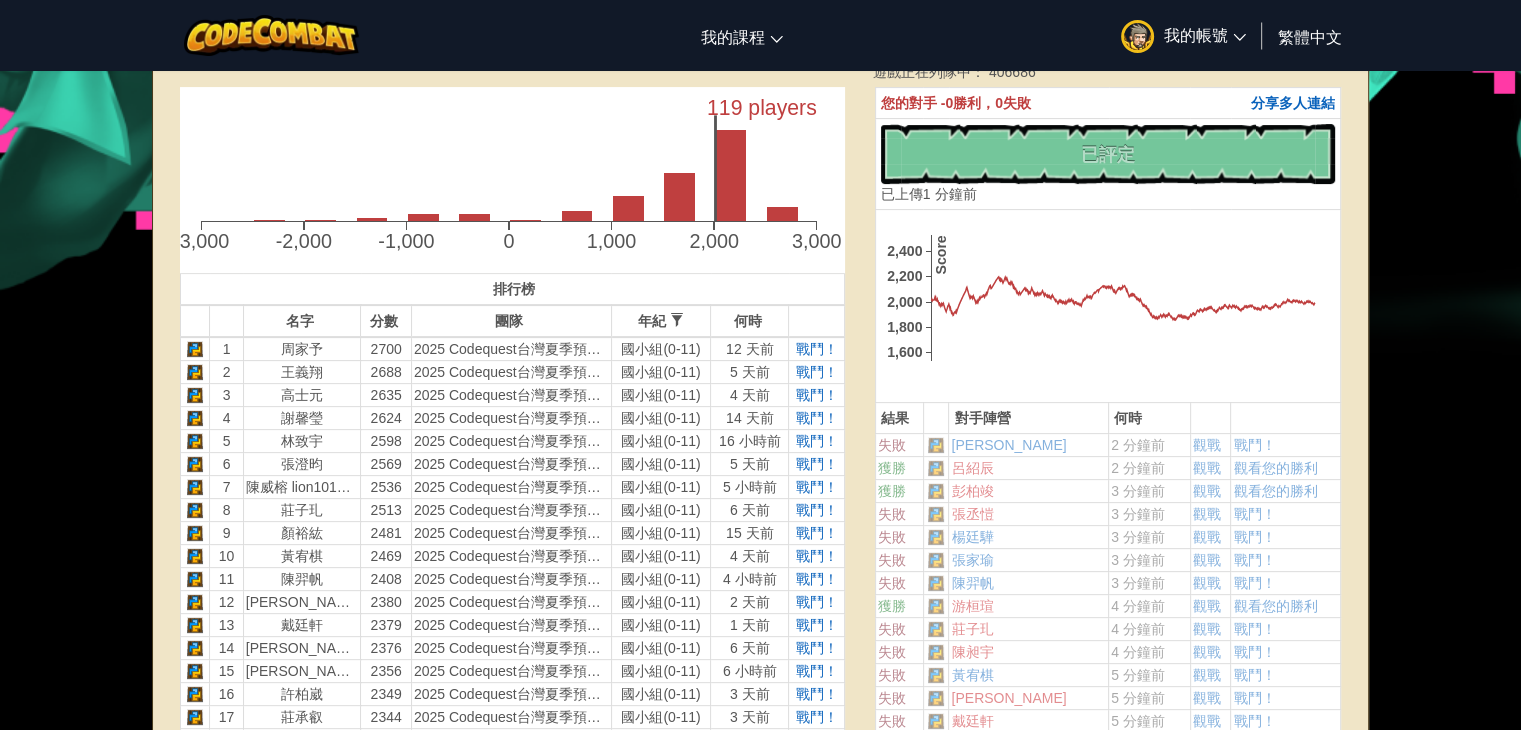 scroll, scrollTop: 500, scrollLeft: 0, axis: vertical 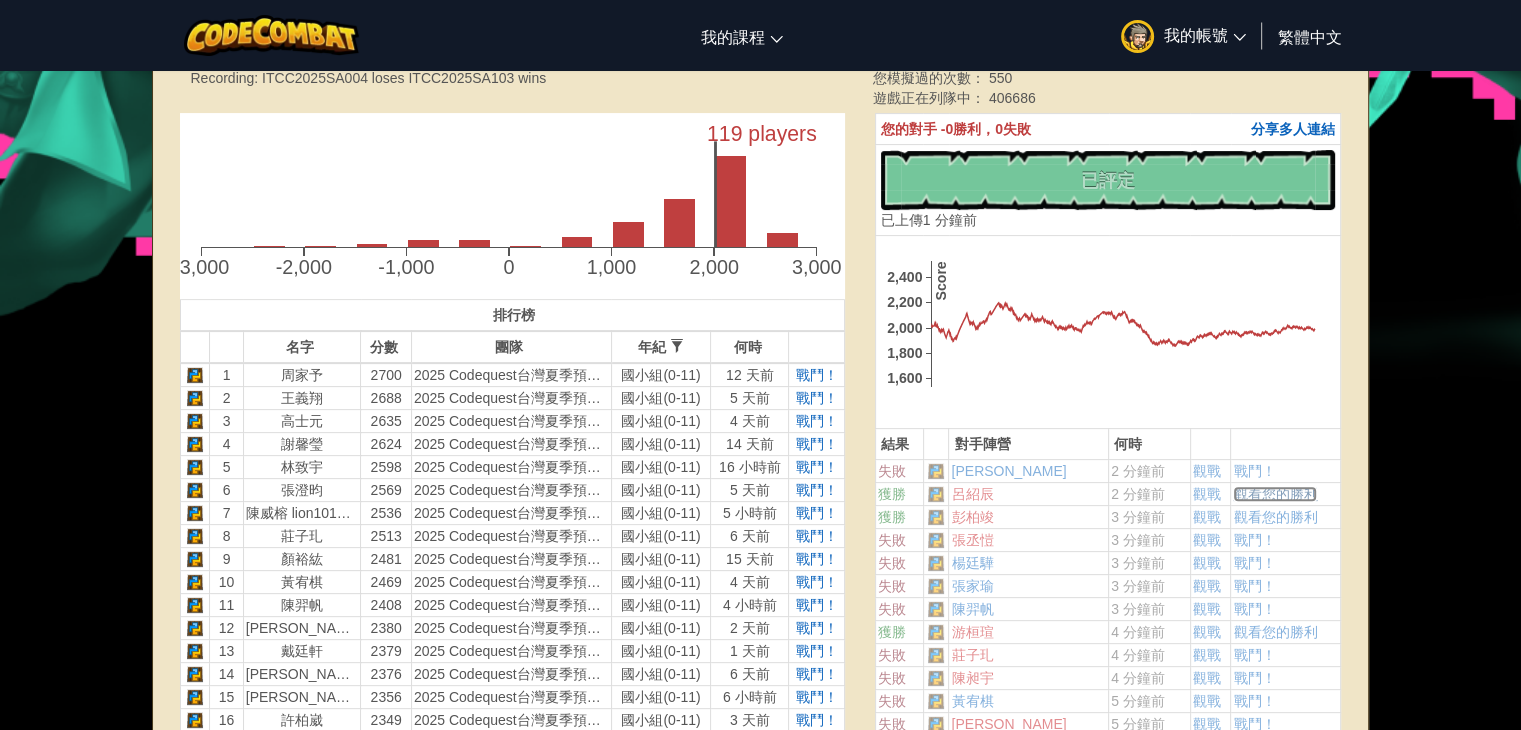 click on "觀看您的勝利" at bounding box center (1275, 494) 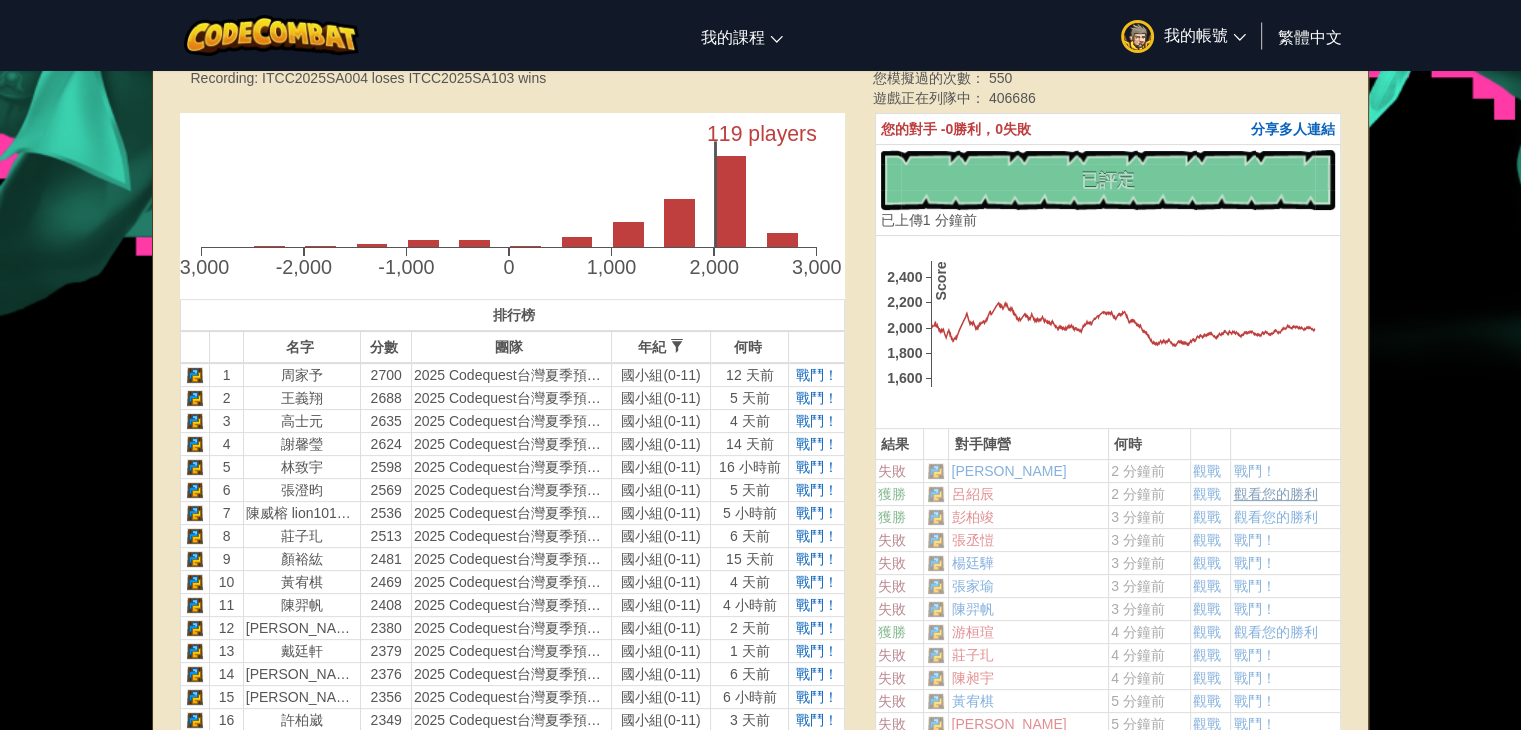 scroll, scrollTop: 0, scrollLeft: 0, axis: both 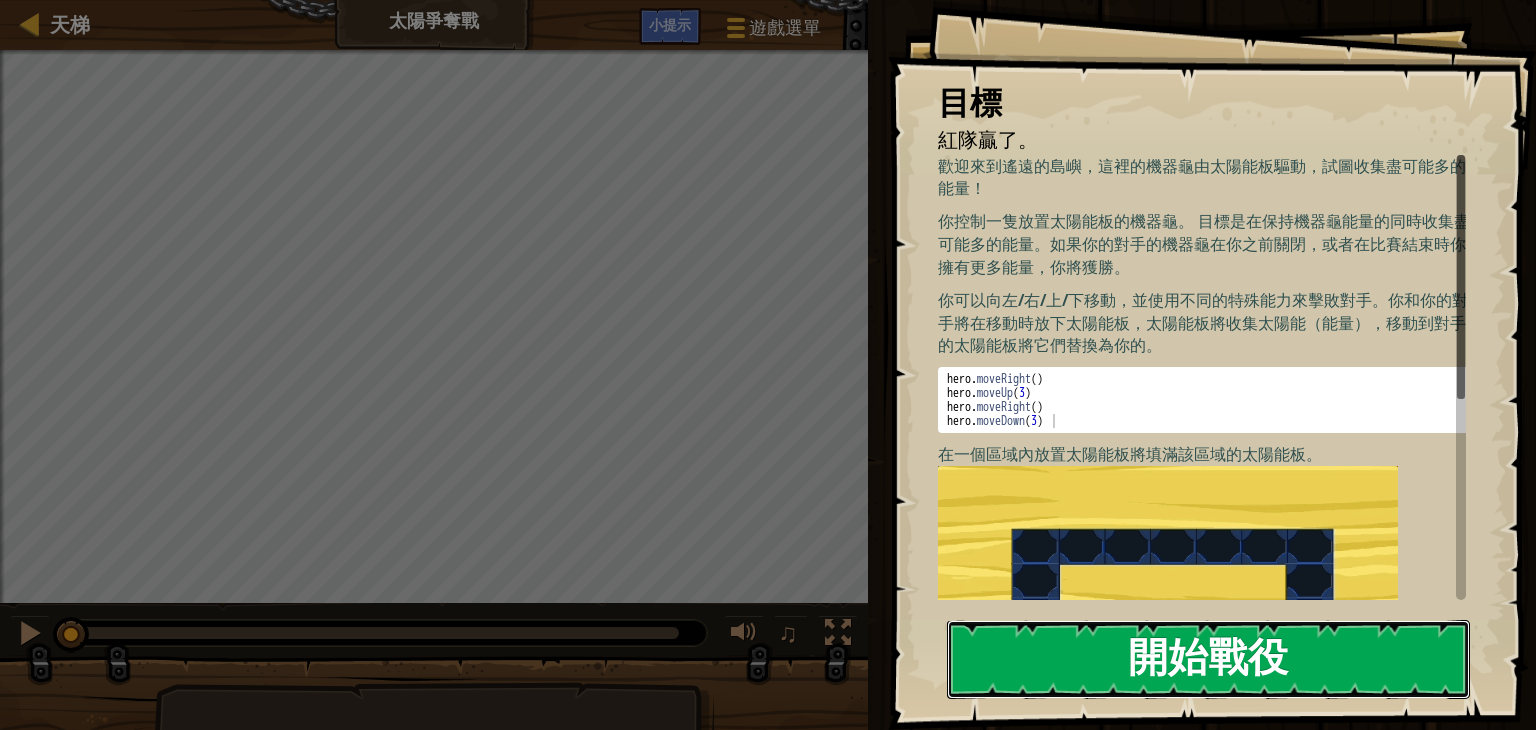 click on "開始戰役" at bounding box center [1208, 659] 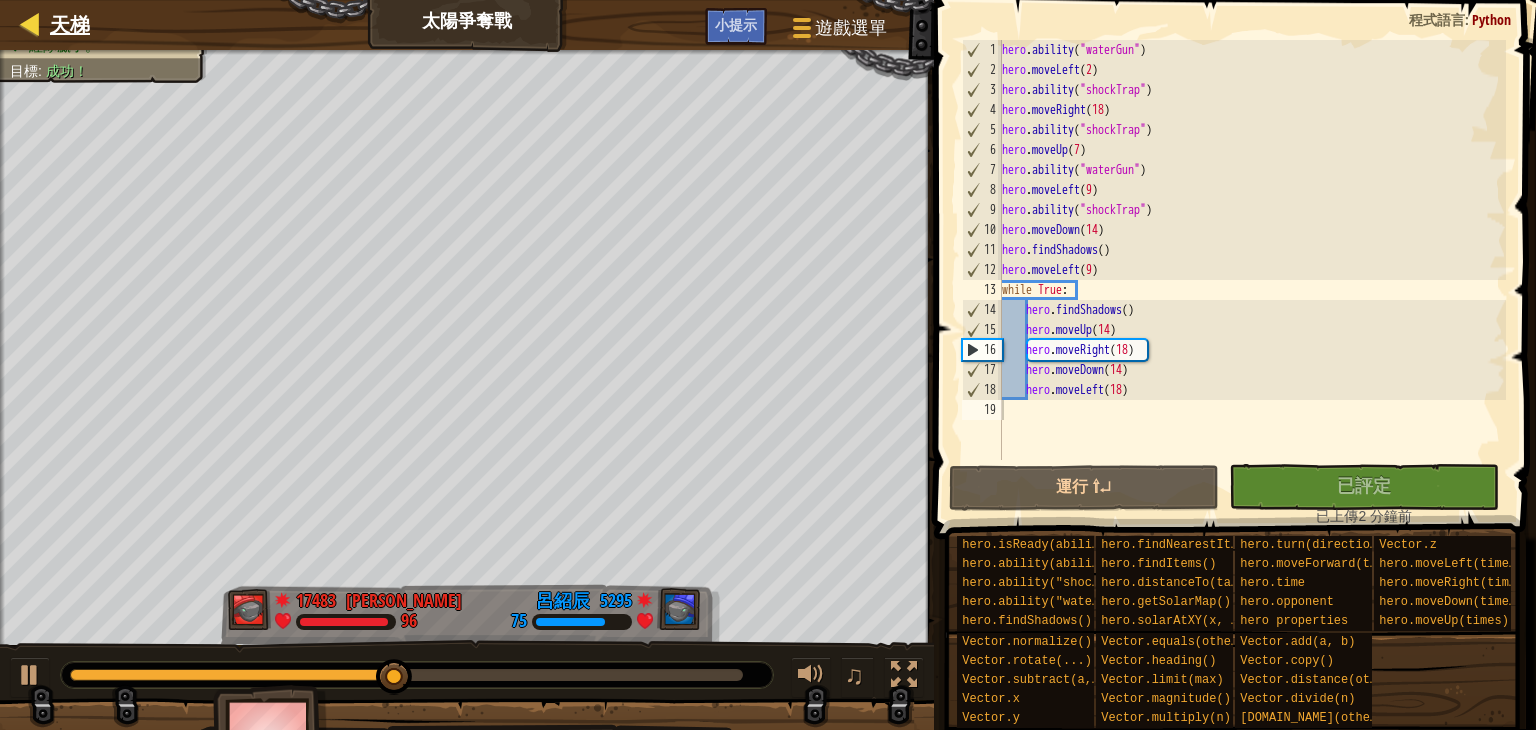 click on "天梯" at bounding box center [65, 25] 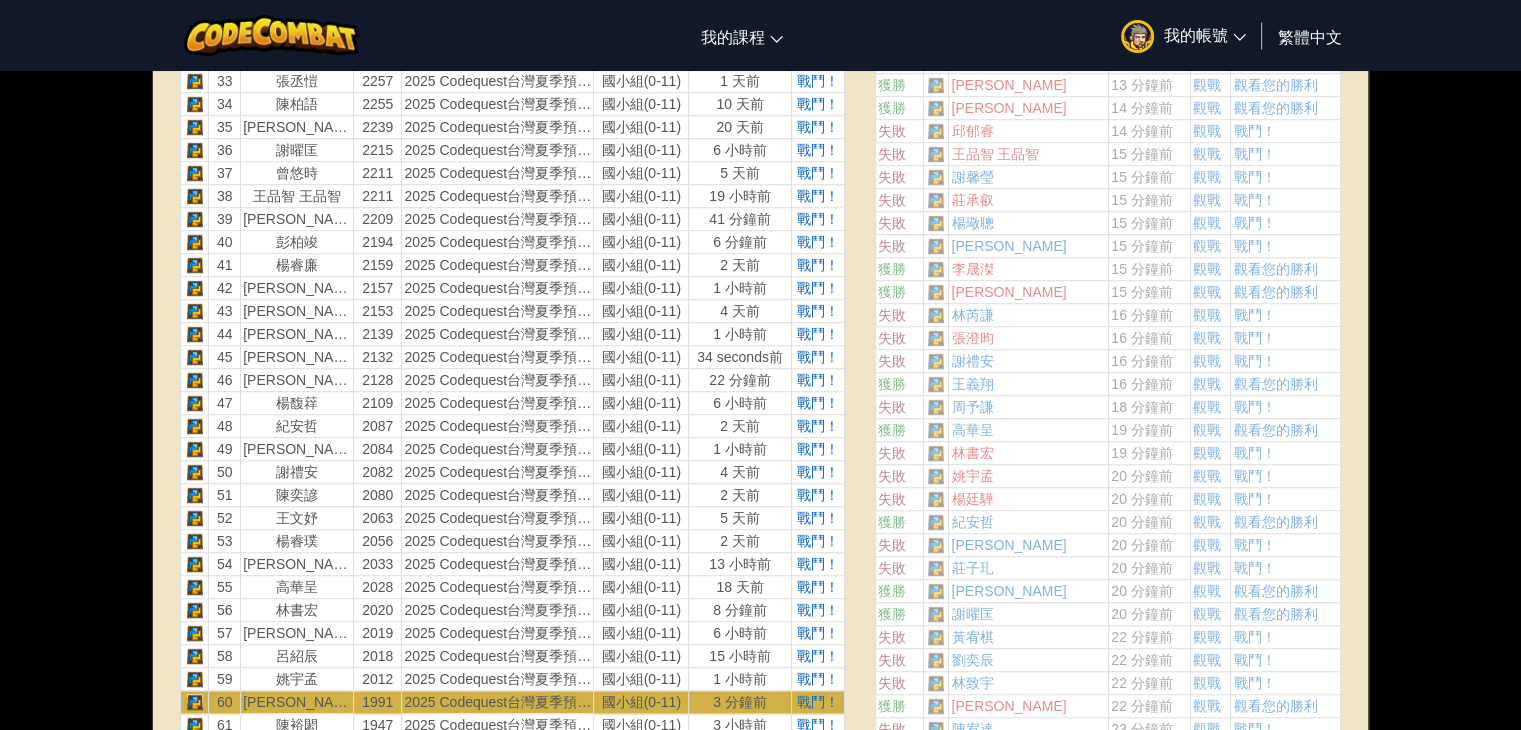 scroll, scrollTop: 1600, scrollLeft: 0, axis: vertical 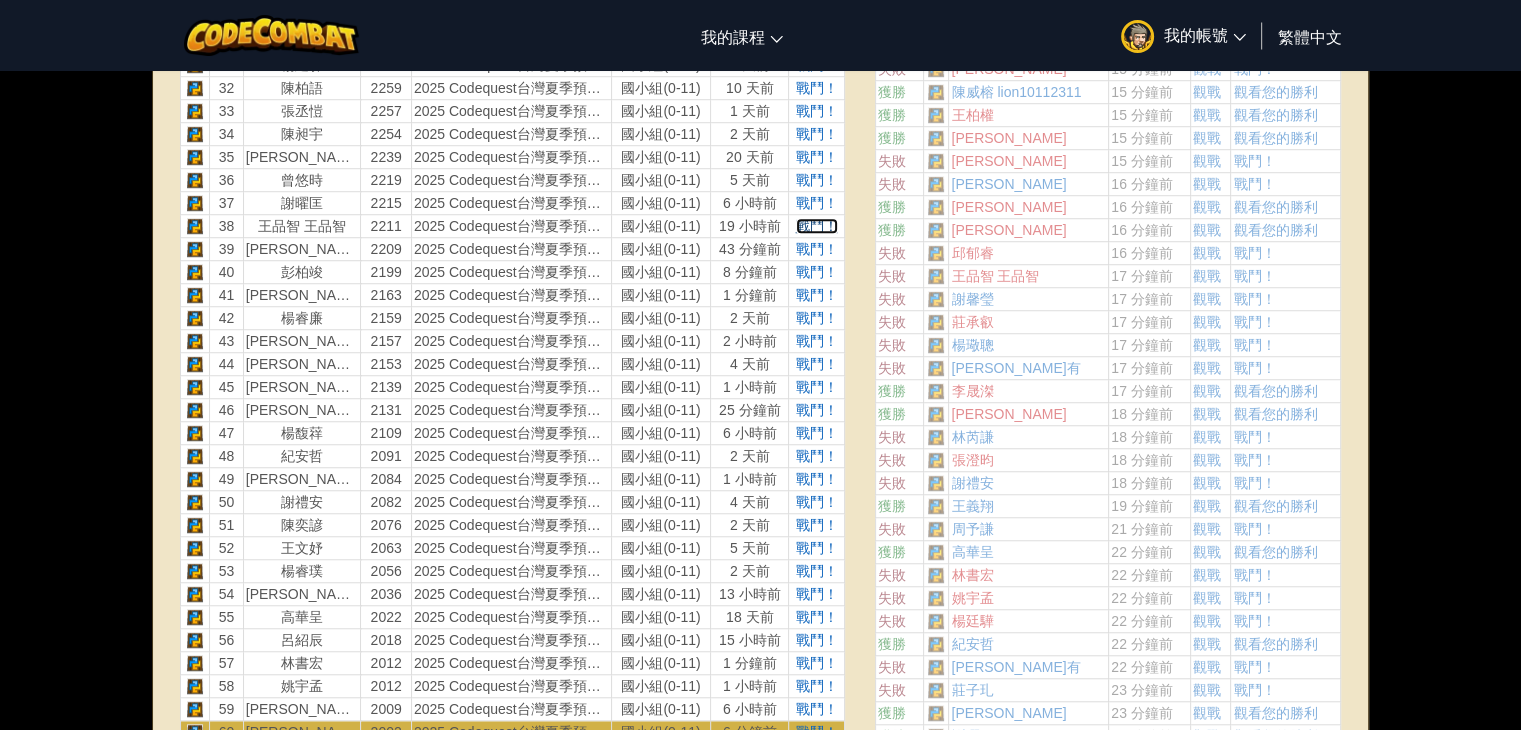 click on "戰鬥！" at bounding box center (817, 226) 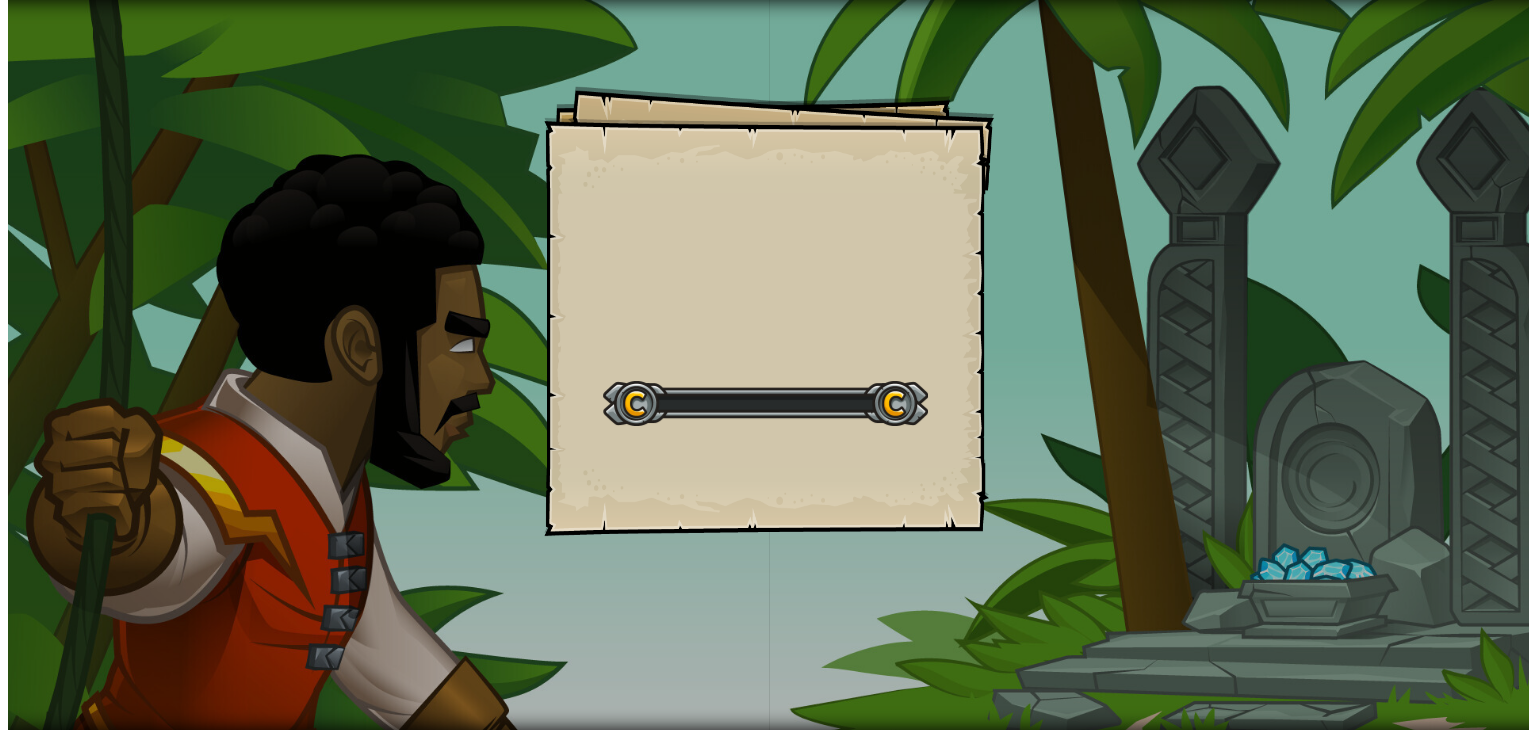 scroll, scrollTop: 0, scrollLeft: 0, axis: both 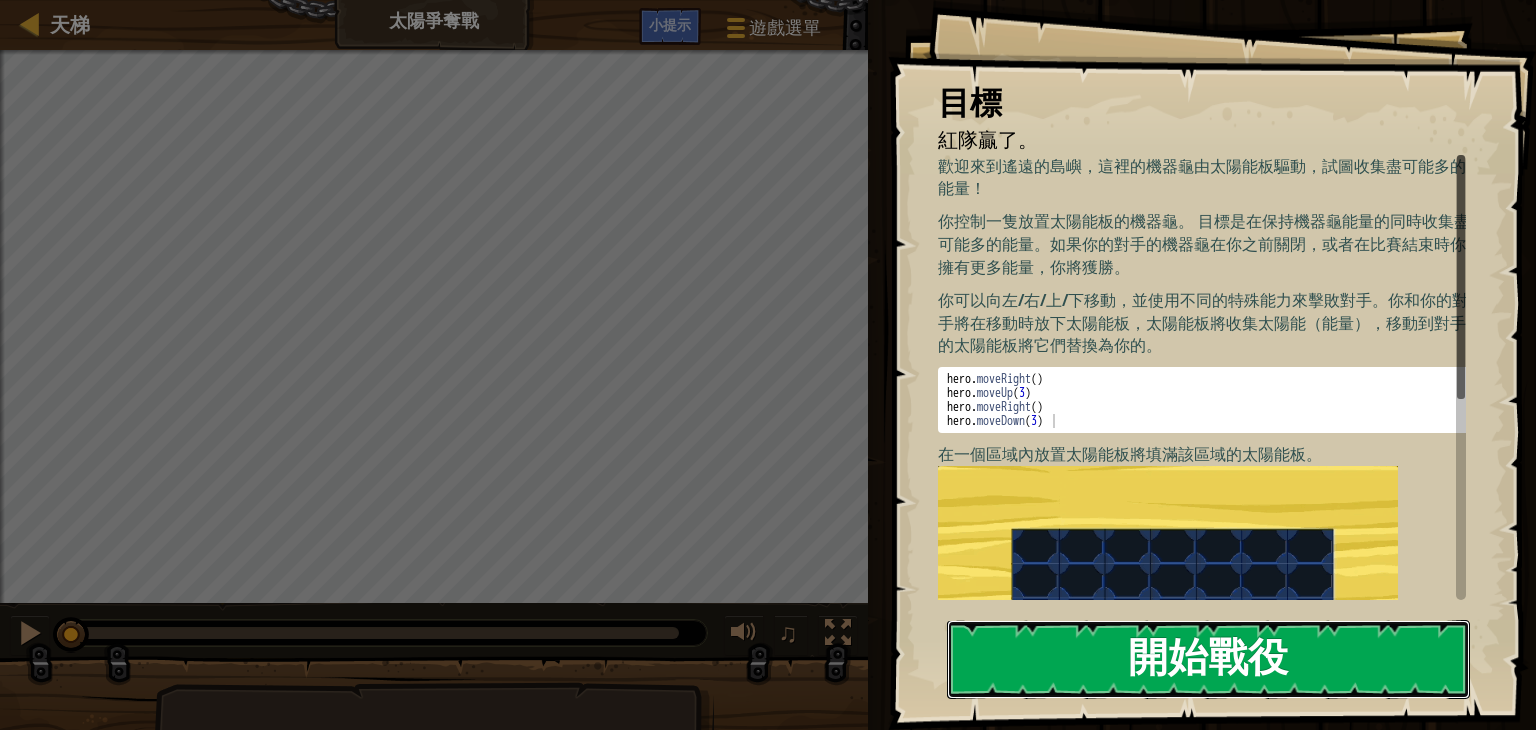 drag, startPoint x: 1130, startPoint y: 658, endPoint x: 1126, endPoint y: 689, distance: 31.257 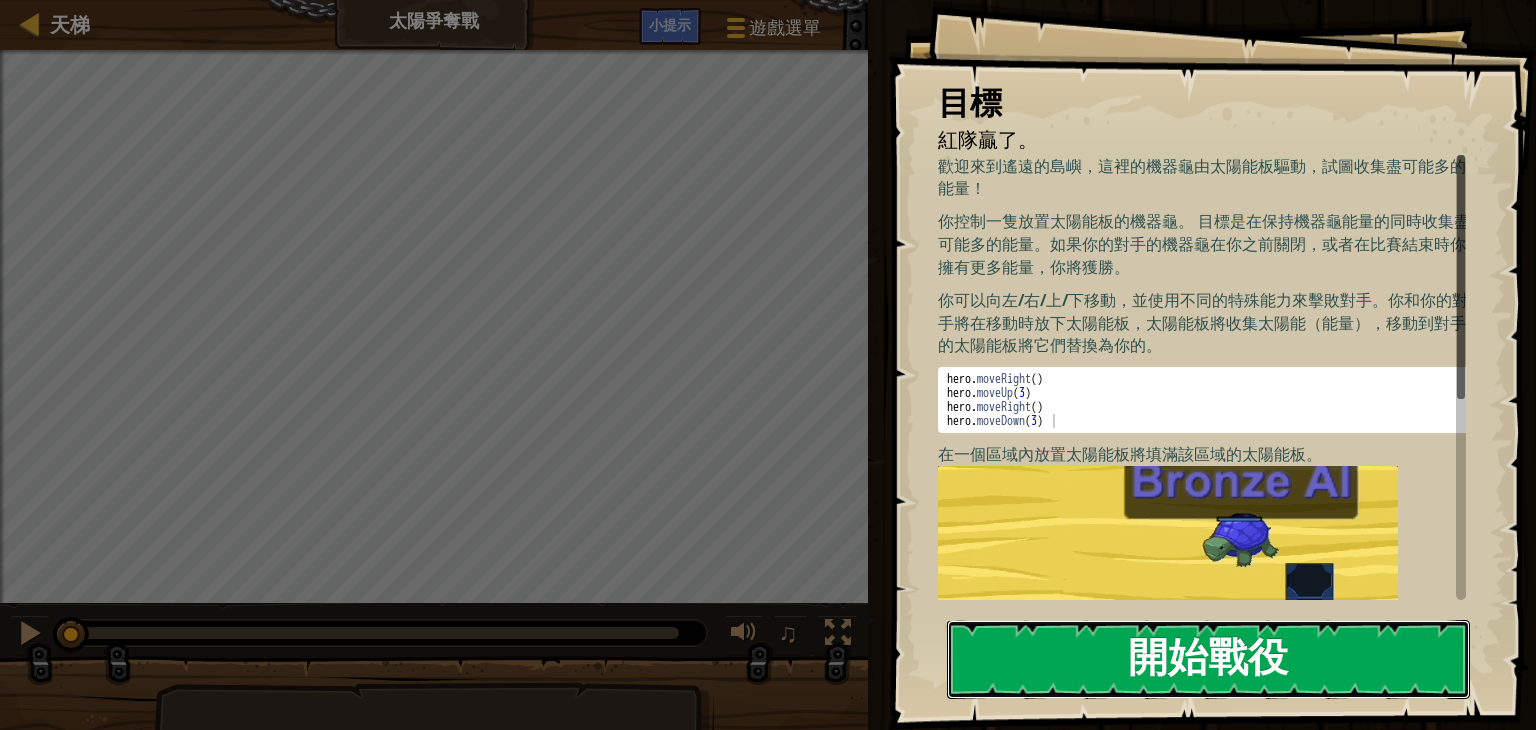 click on "開始戰役" at bounding box center [1208, 659] 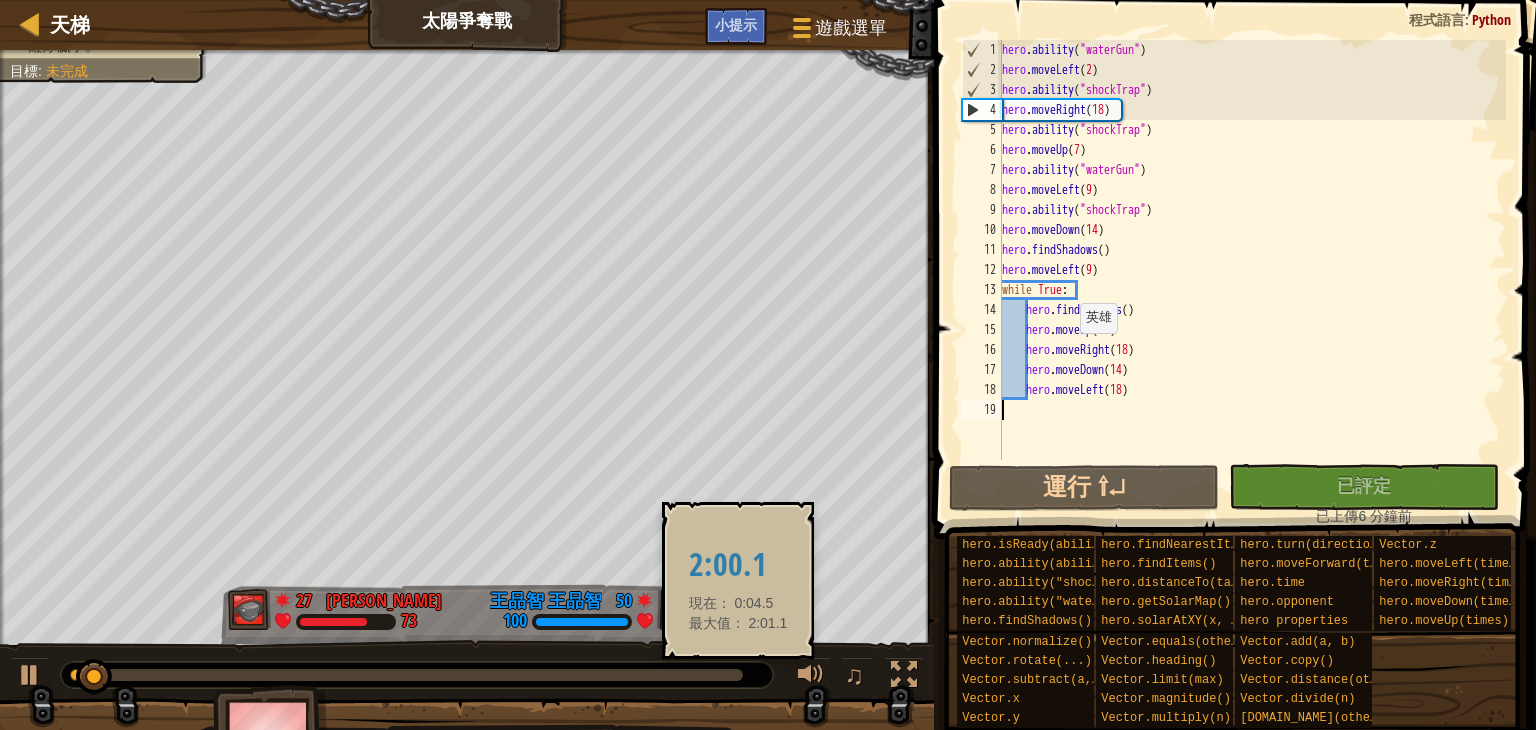 click at bounding box center [406, 675] 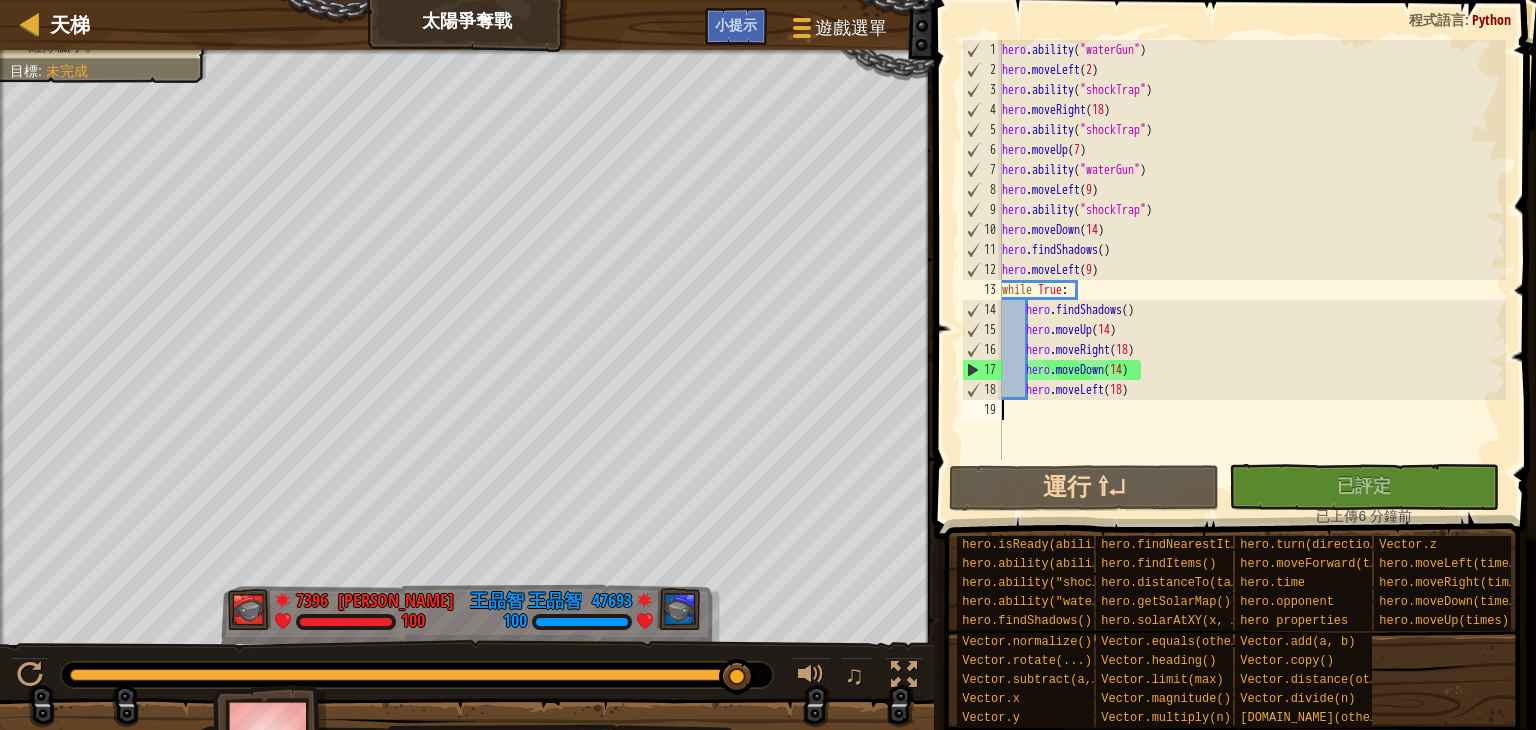 type on "hero.moveLeft(18)" 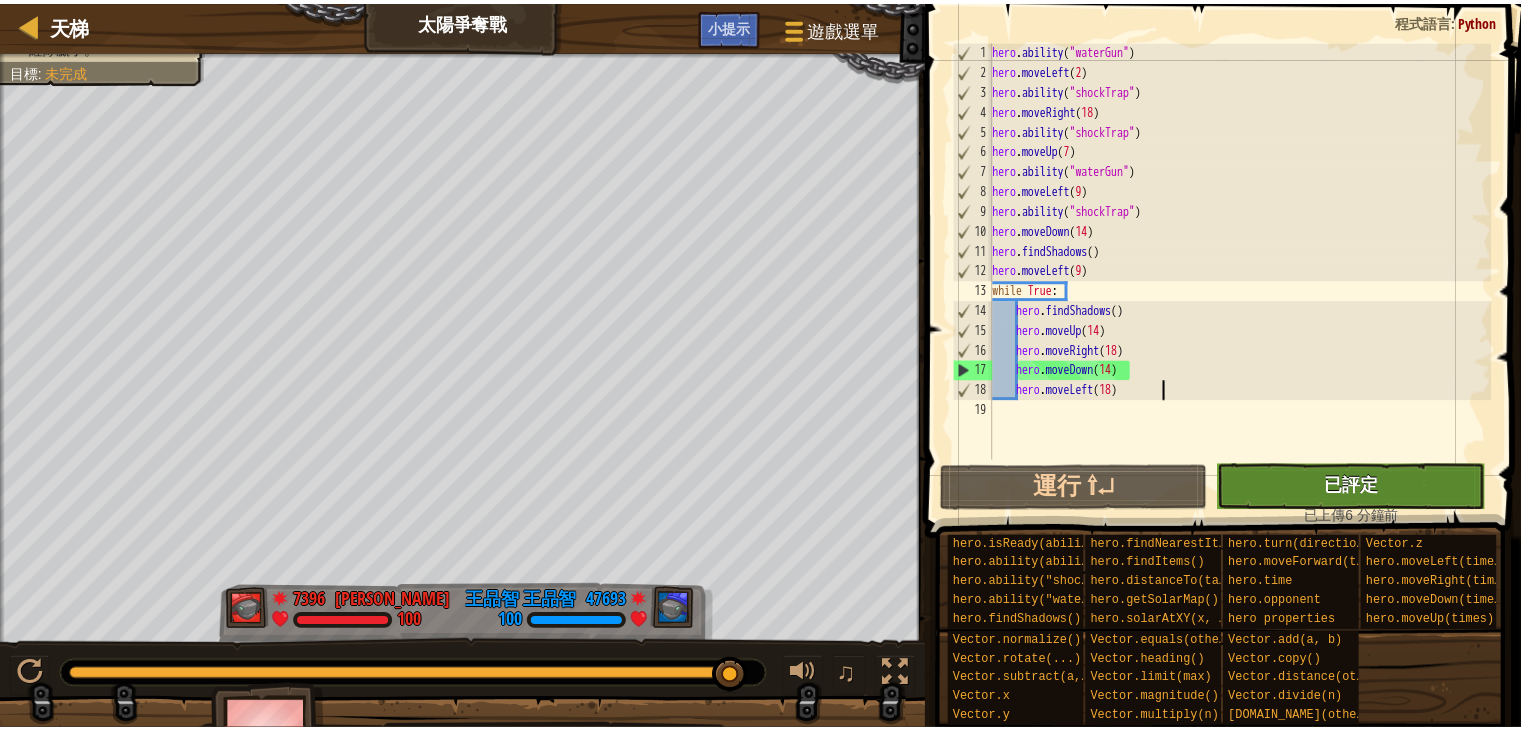 scroll, scrollTop: 0, scrollLeft: 0, axis: both 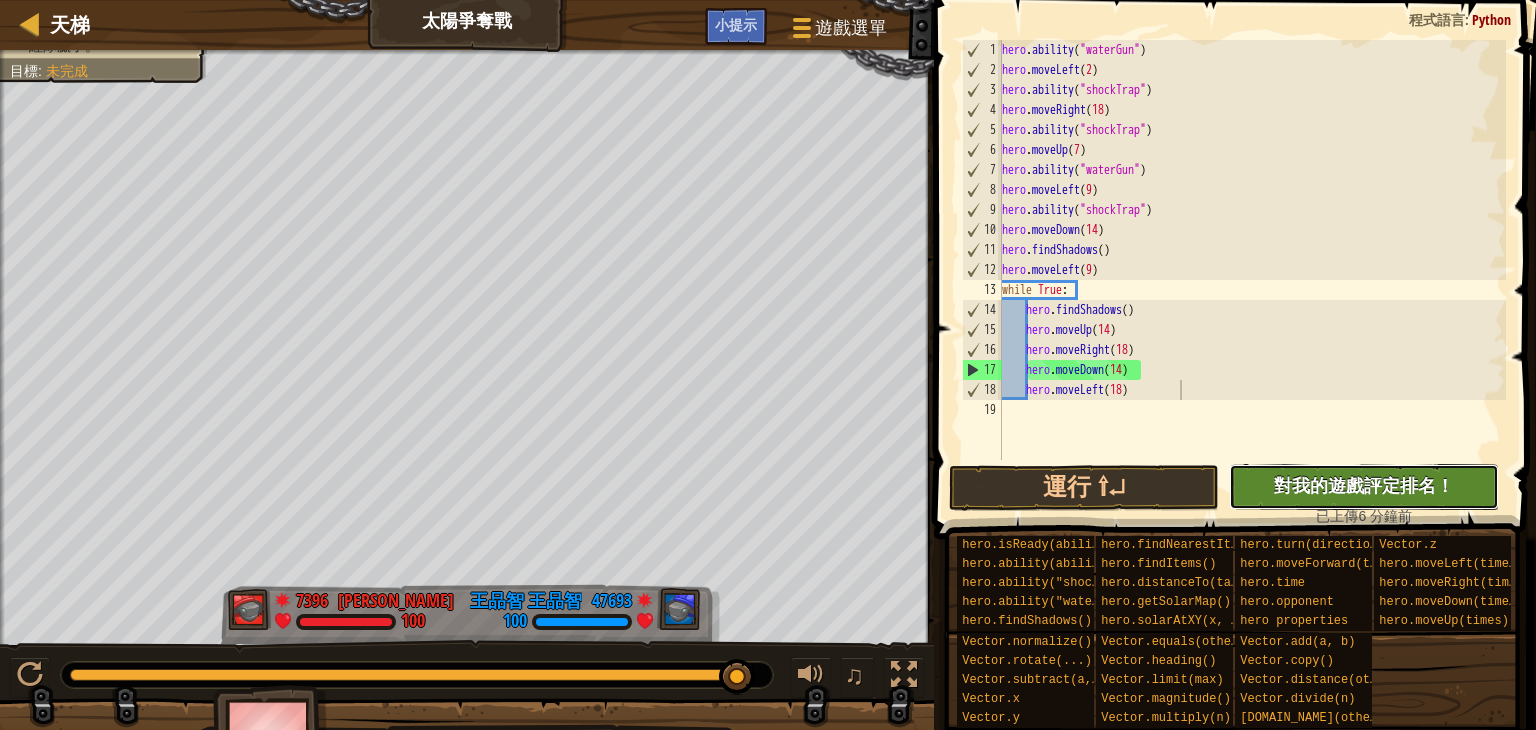 click on "對我的遊戲評定排名！" at bounding box center (1364, 485) 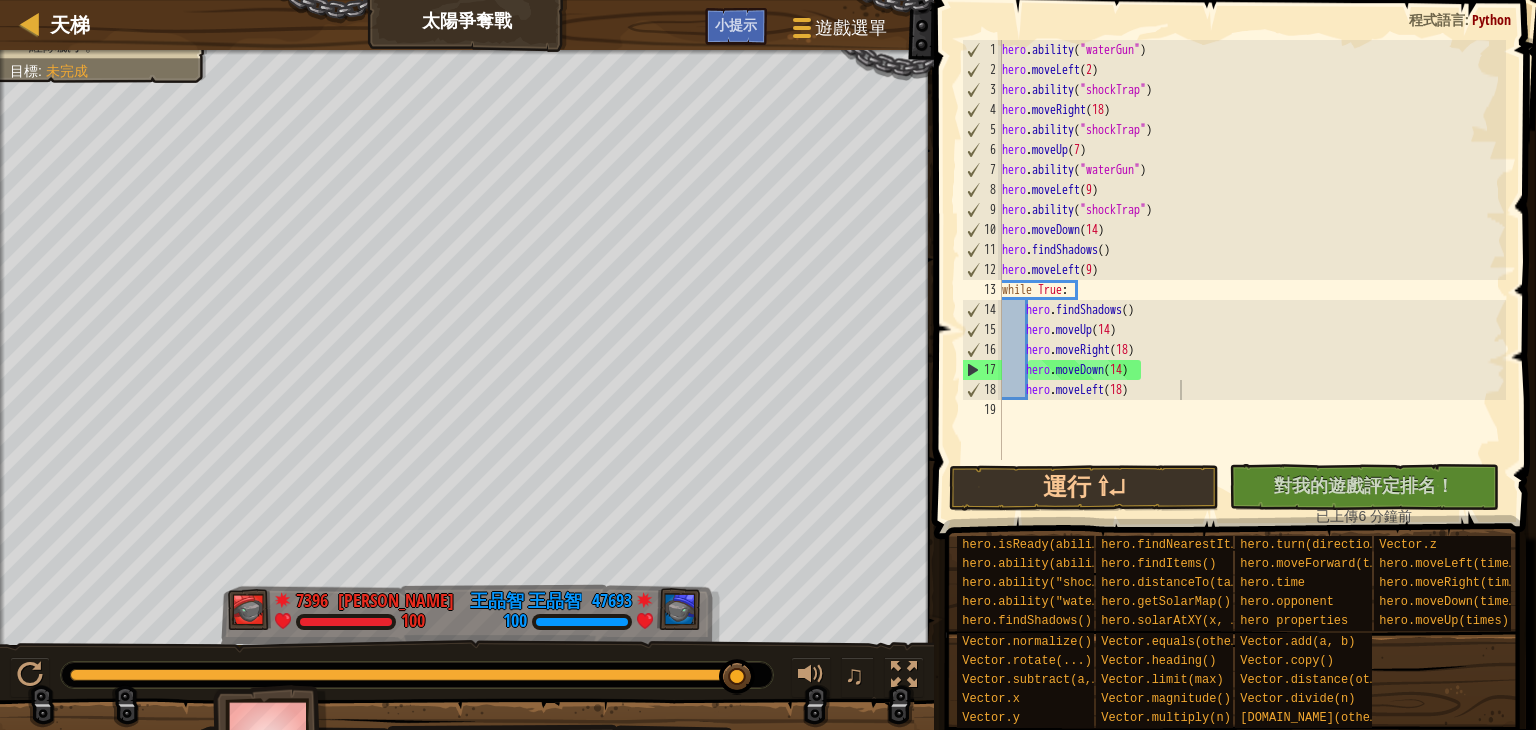 type on "hero.moveLeft(18)" 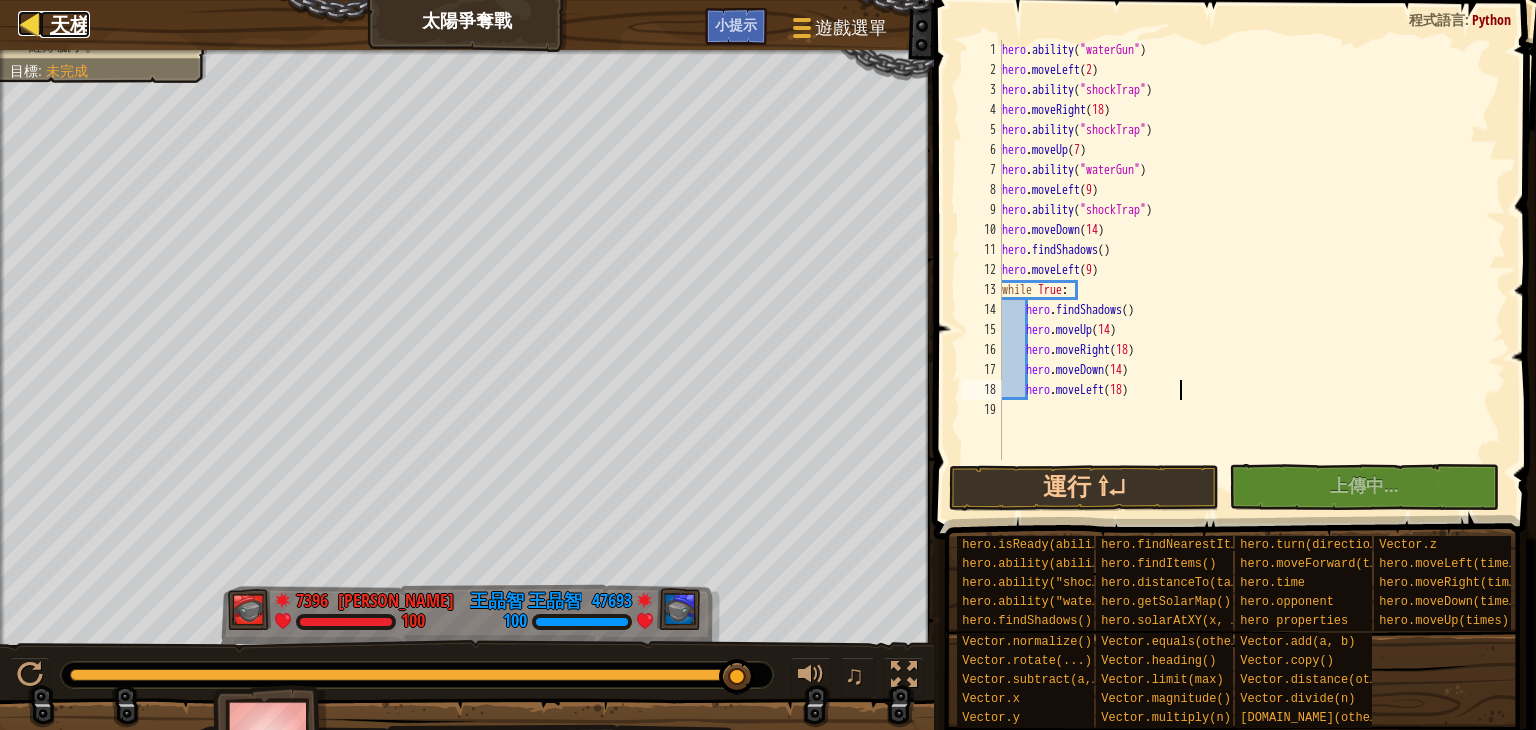 click on "天梯" at bounding box center [70, 24] 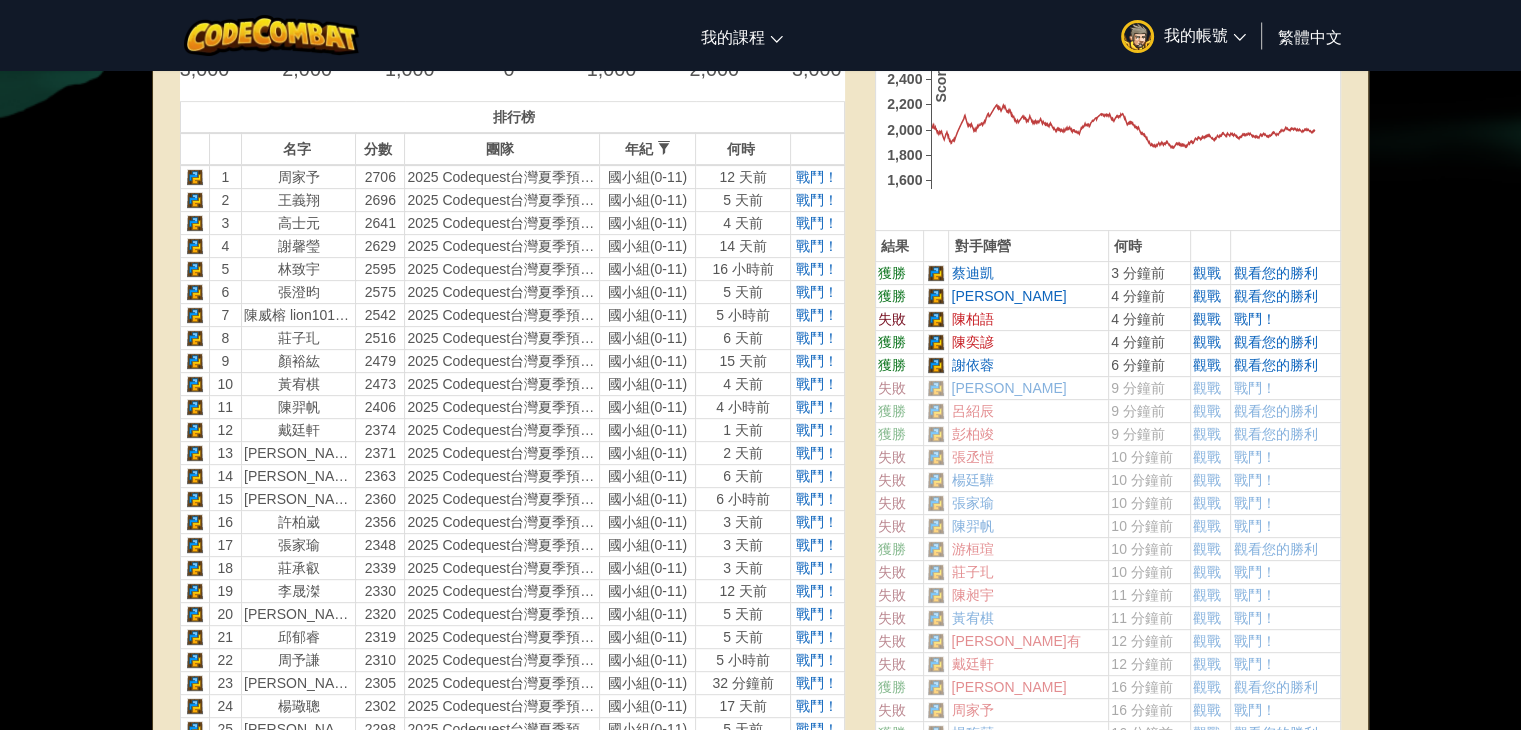 scroll, scrollTop: 600, scrollLeft: 0, axis: vertical 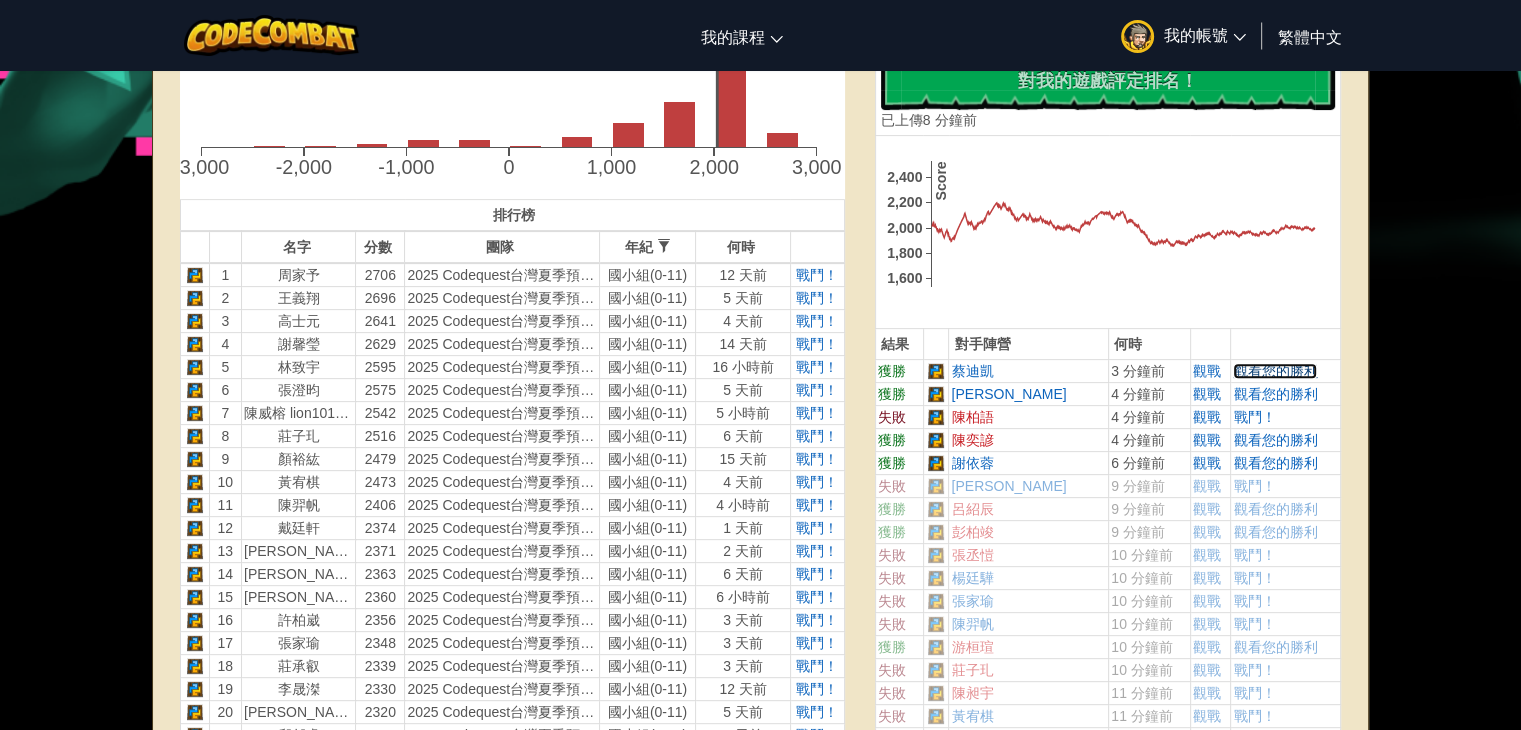 click on "觀看您的勝利" at bounding box center [1275, 371] 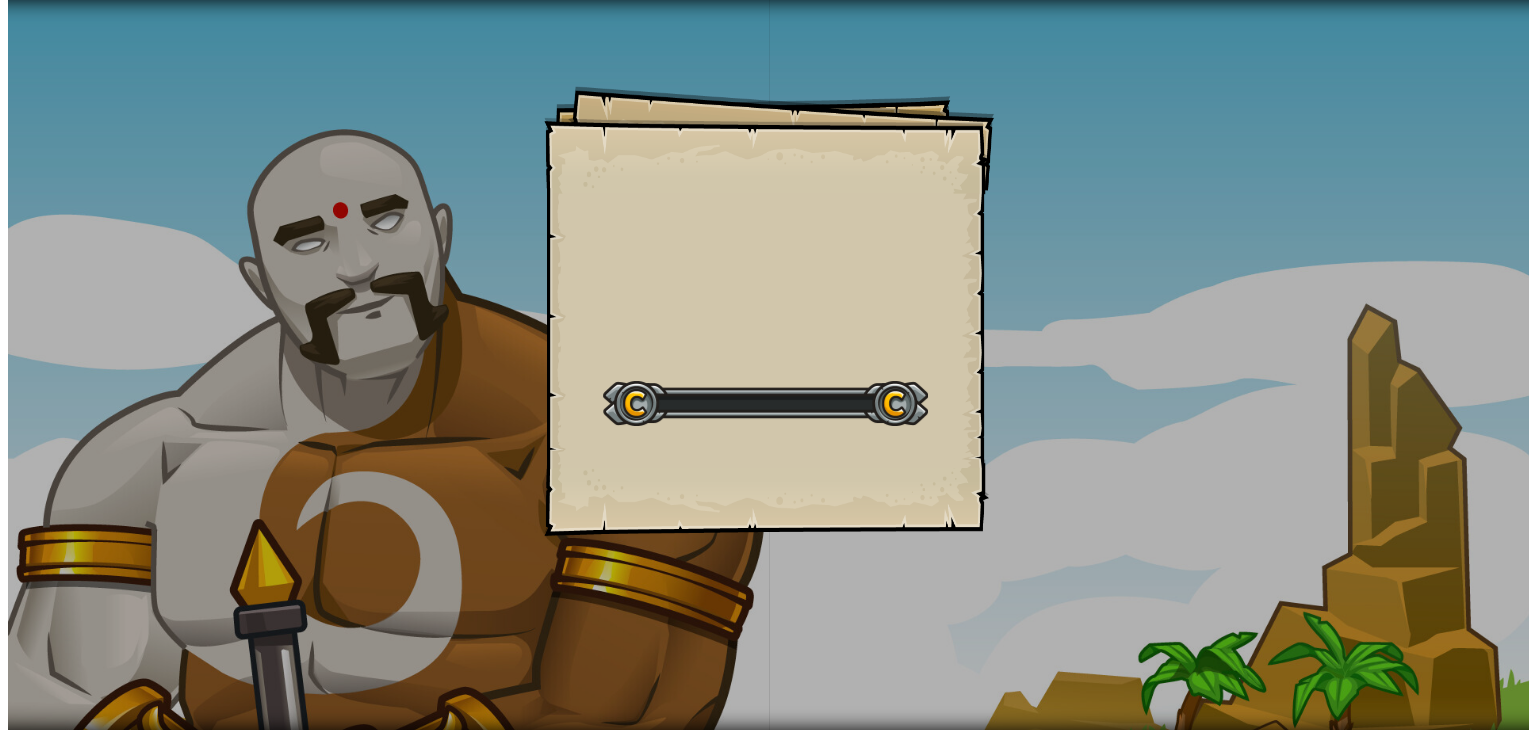 scroll, scrollTop: 0, scrollLeft: 0, axis: both 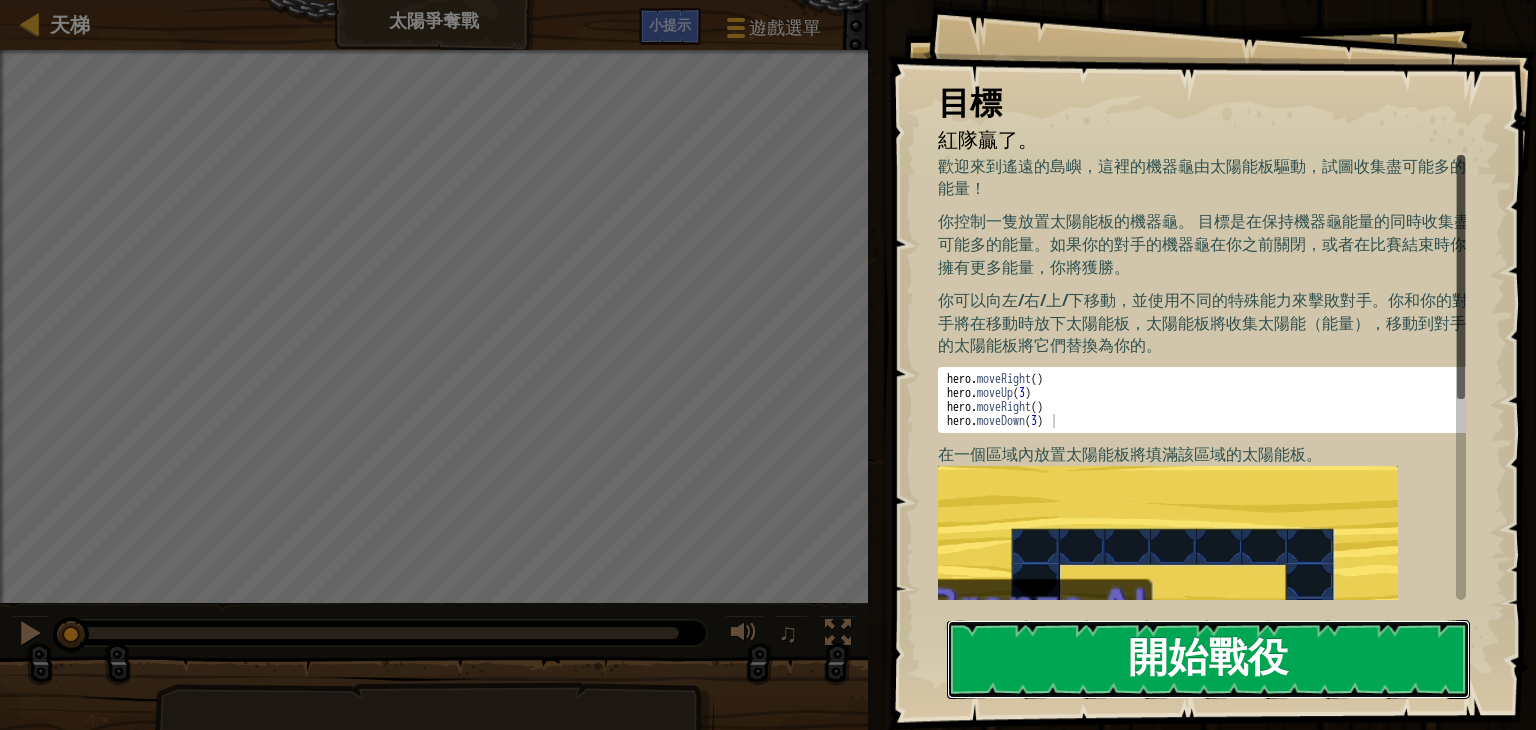 click on "開始戰役" at bounding box center [1208, 659] 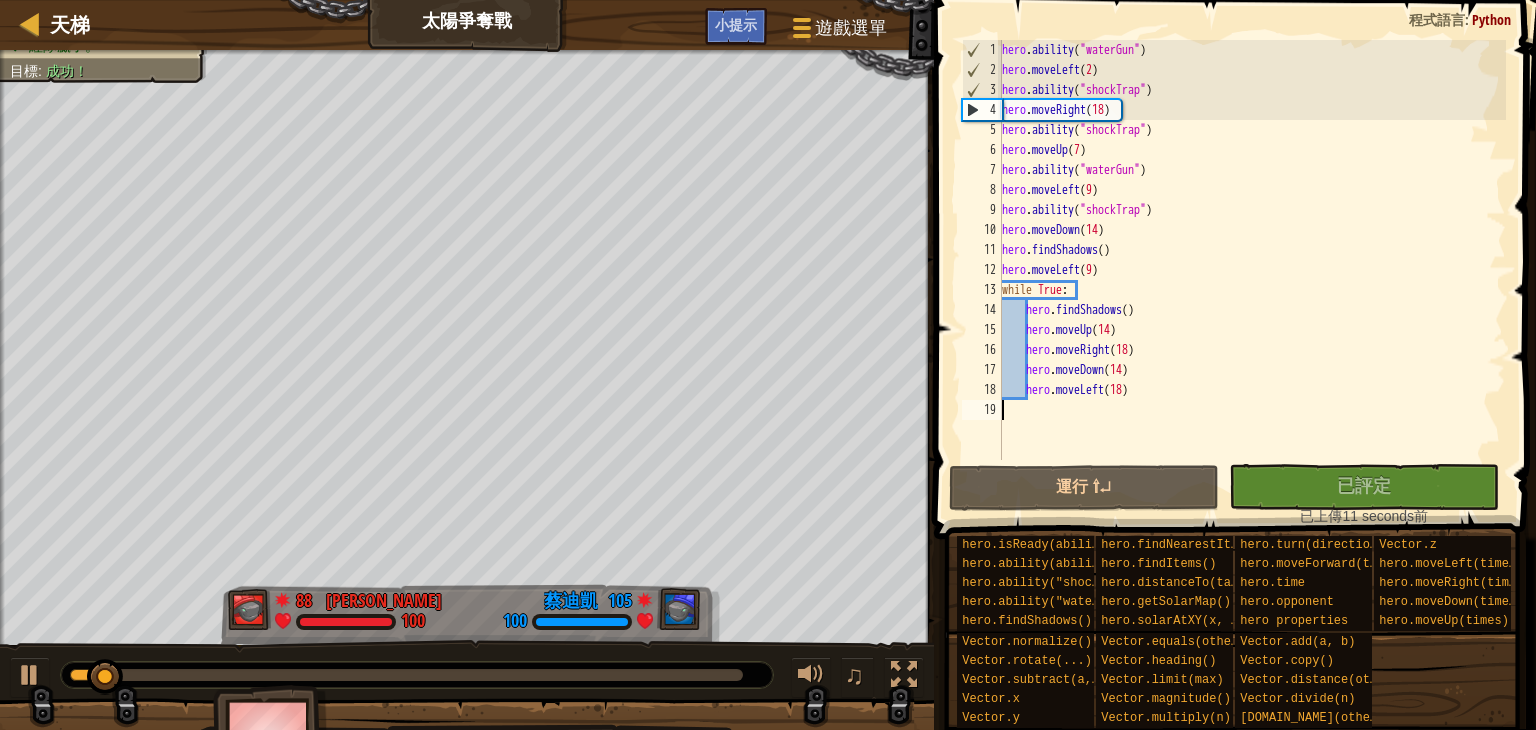 type on "hero.moveLeft(18)" 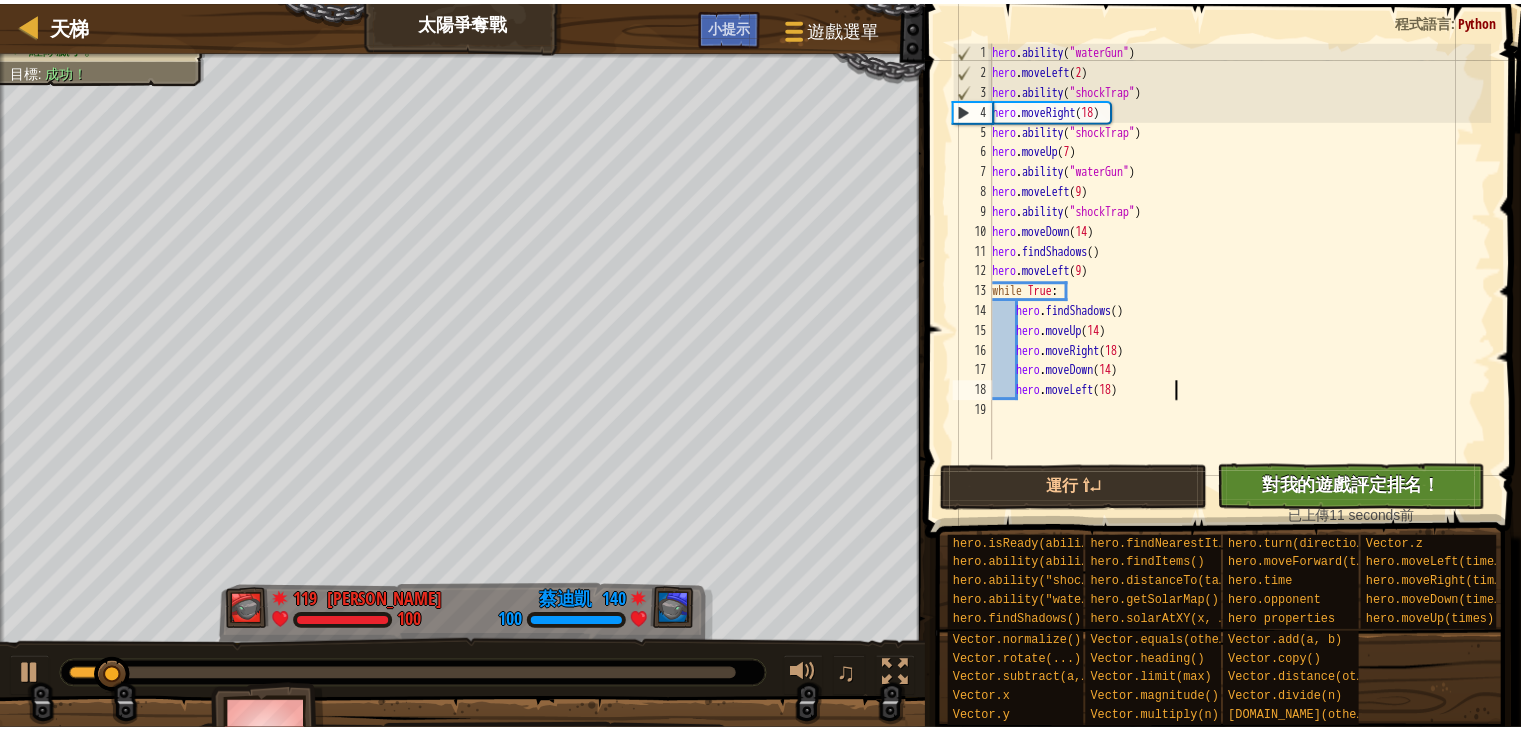 scroll, scrollTop: 0, scrollLeft: 0, axis: both 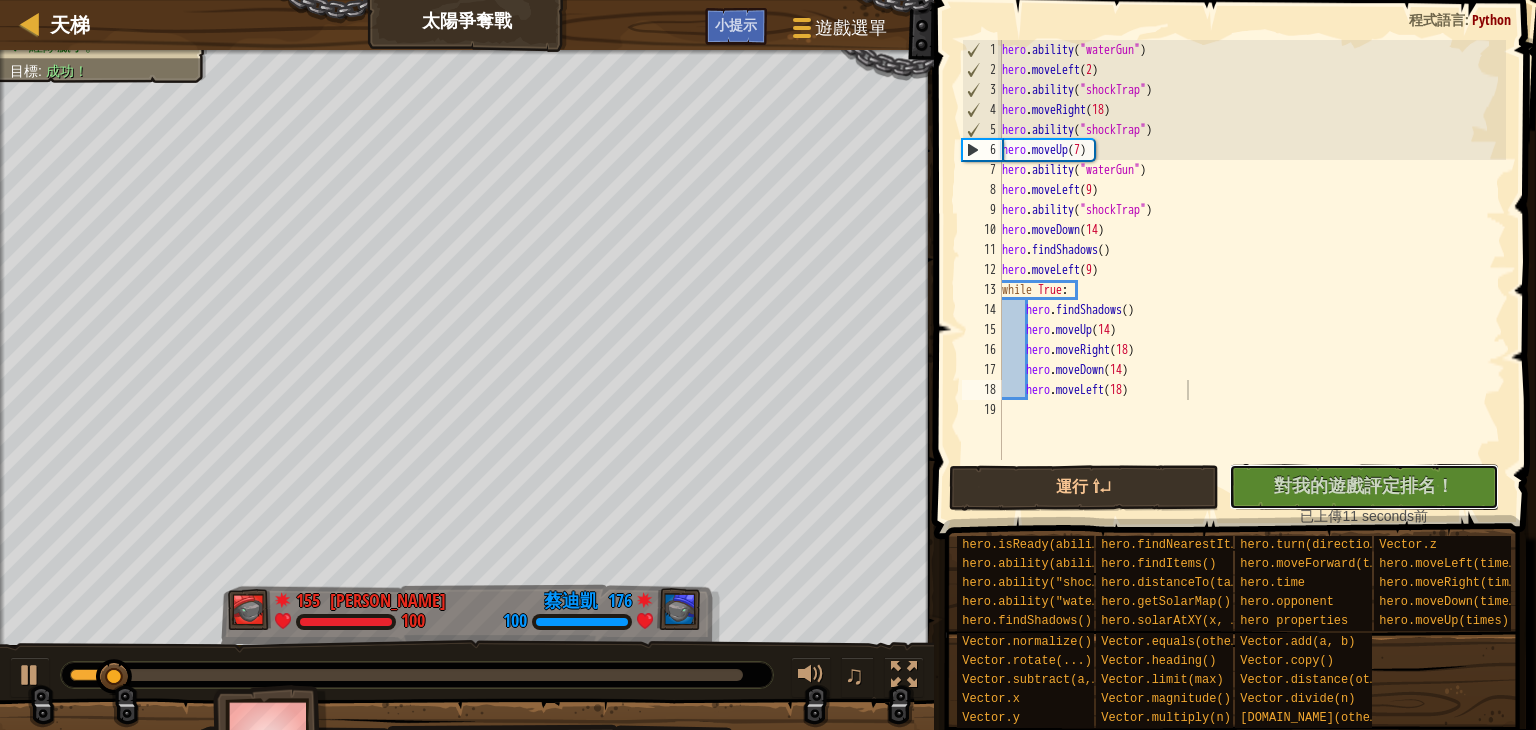 drag, startPoint x: 1368, startPoint y: 490, endPoint x: 1400, endPoint y: 483, distance: 32.75668 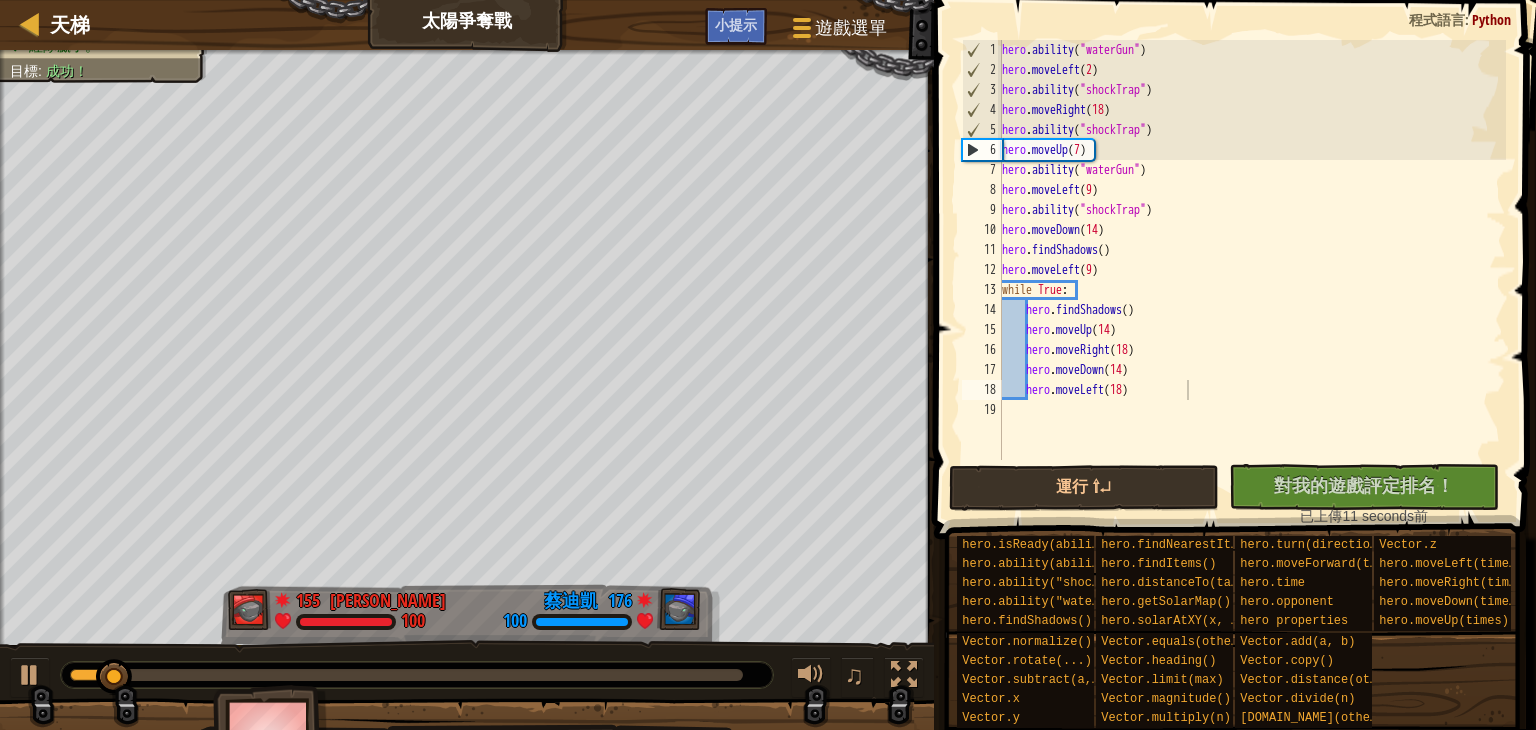 type on "hero.moveLeft(18)" 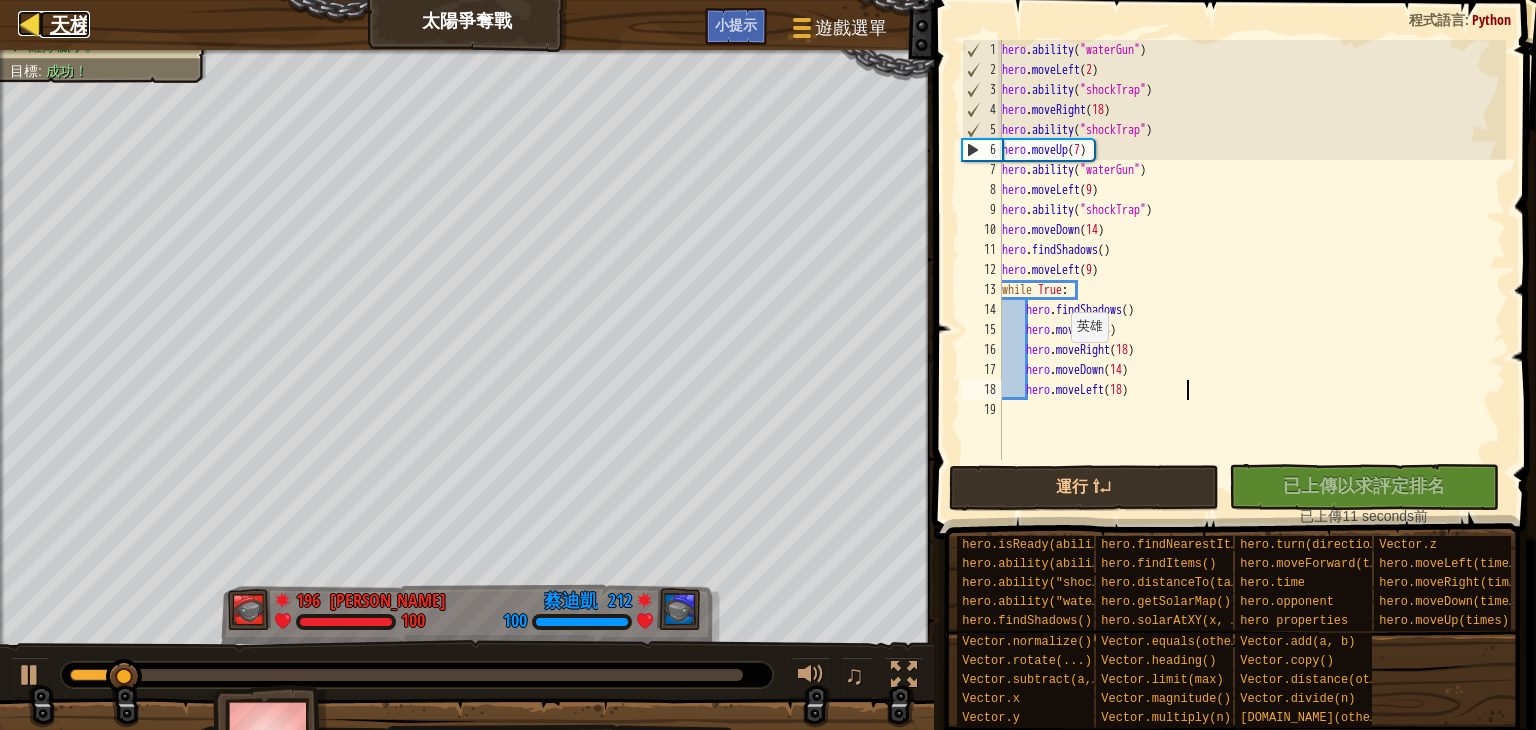 click on "天梯" at bounding box center [70, 24] 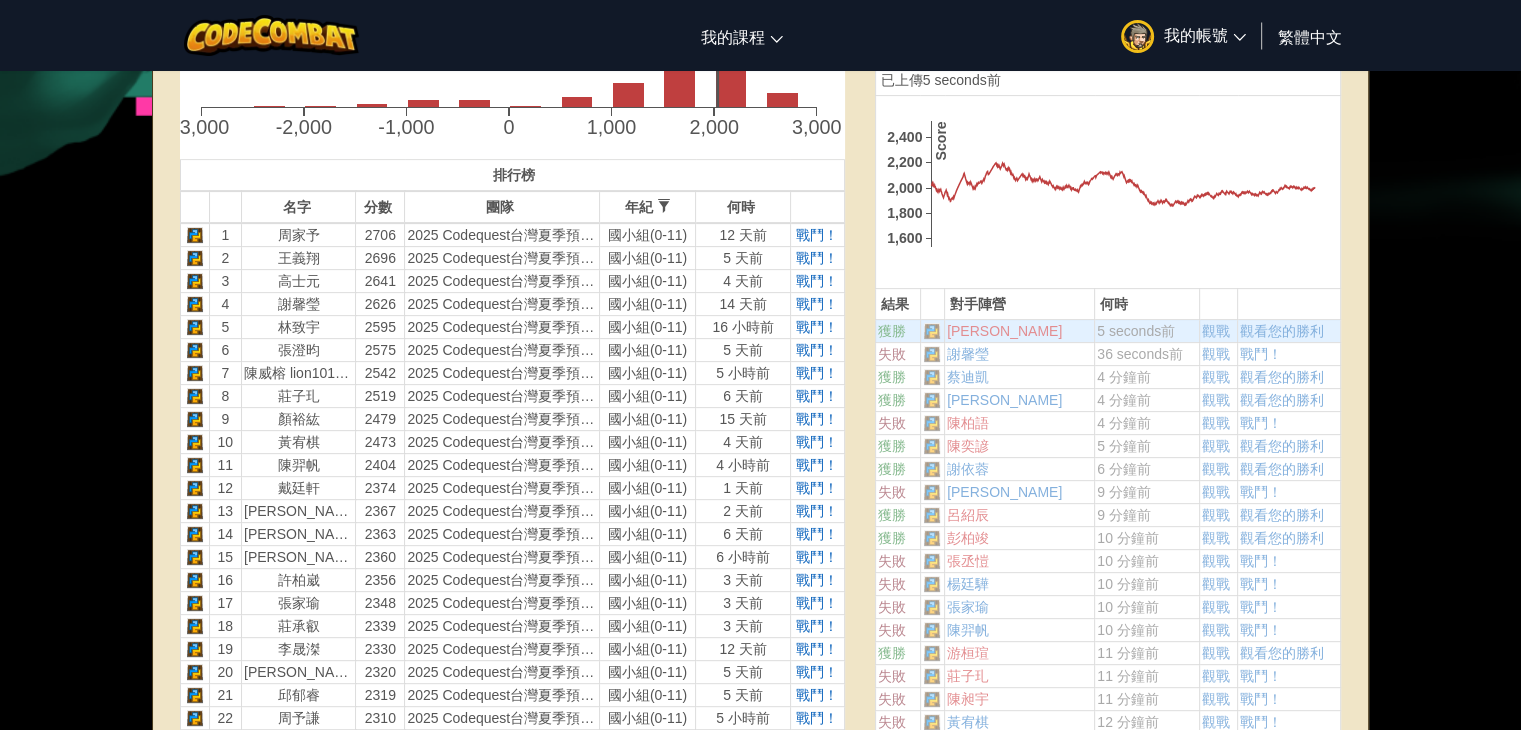 scroll, scrollTop: 500, scrollLeft: 0, axis: vertical 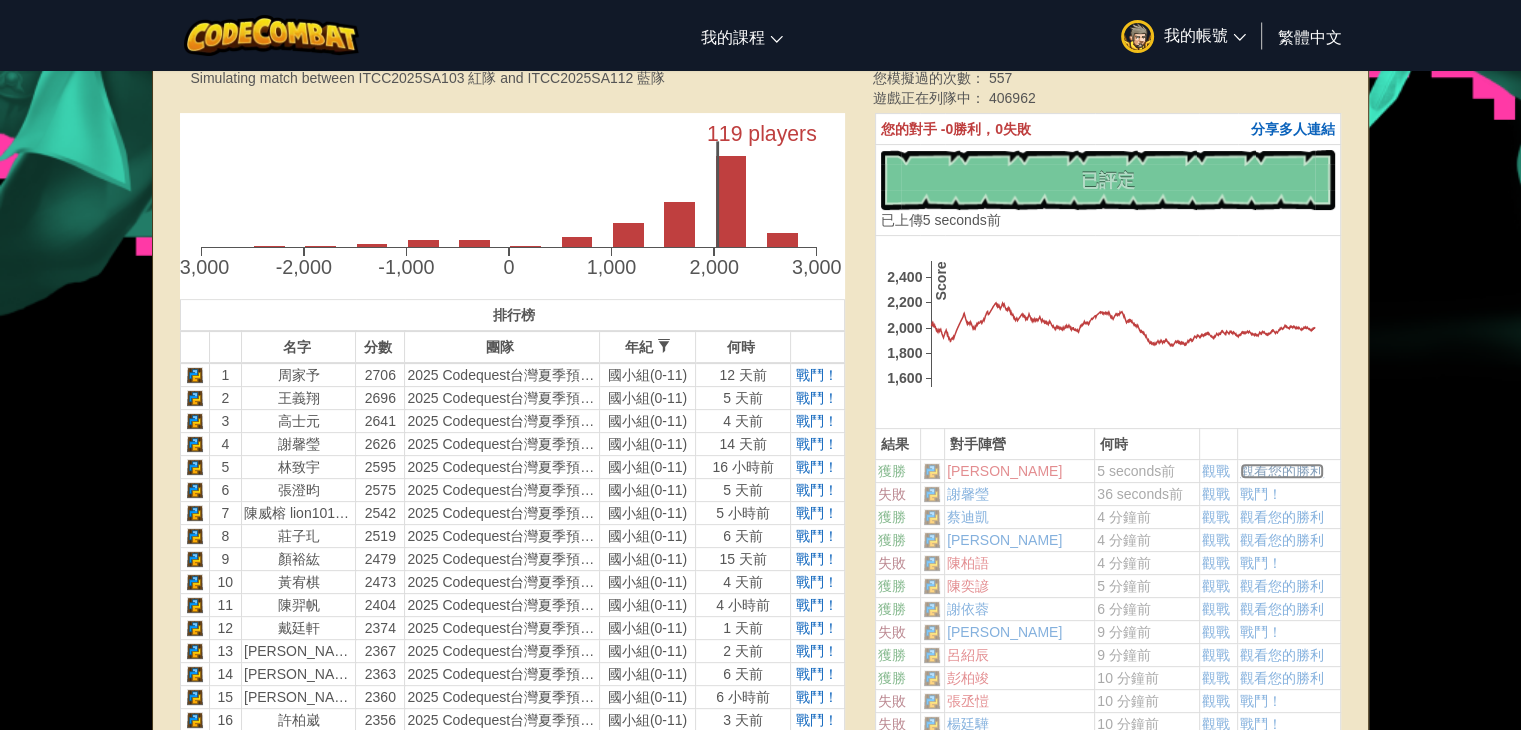 click on "觀看您的勝利" at bounding box center [1282, 471] 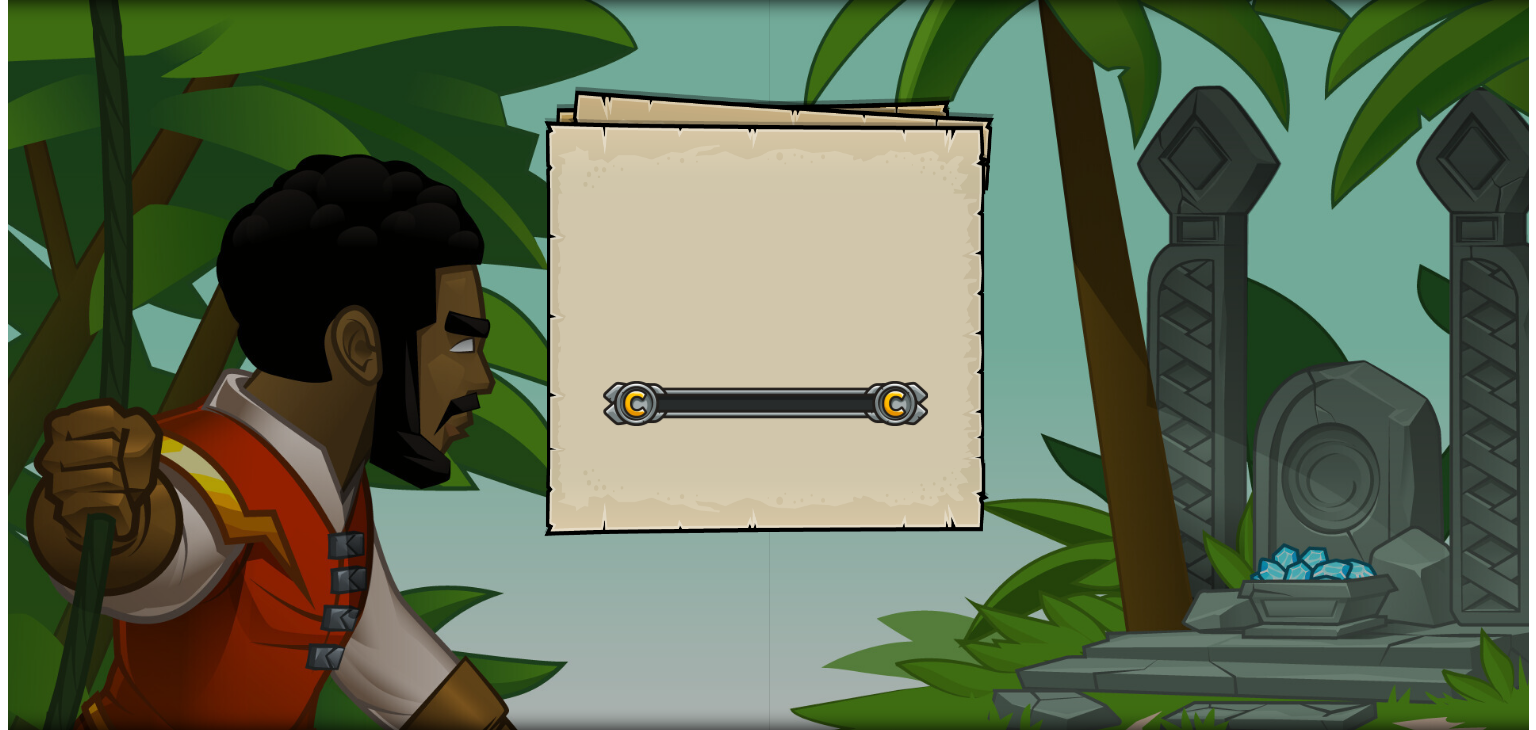 scroll, scrollTop: 0, scrollLeft: 0, axis: both 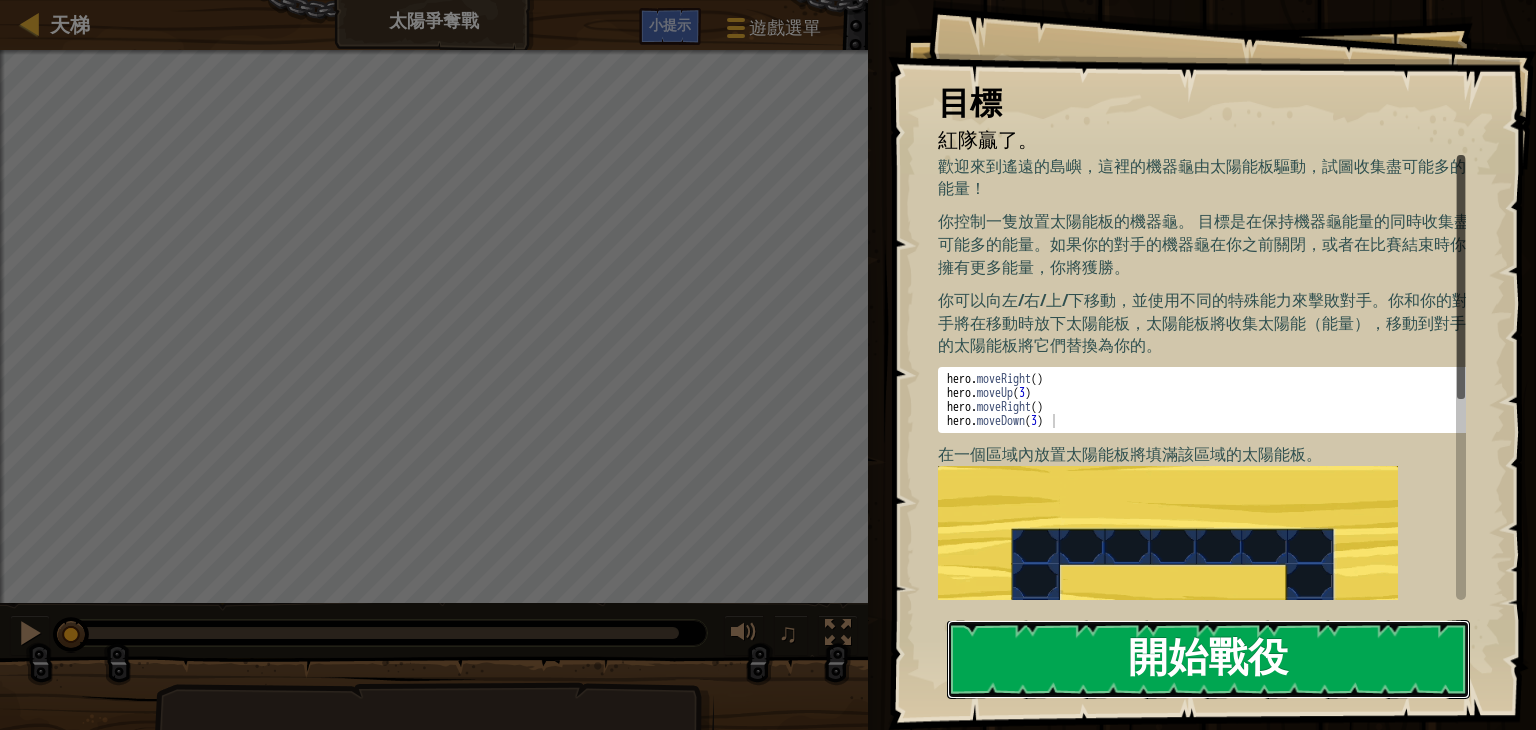 click on "開始戰役" at bounding box center [1208, 659] 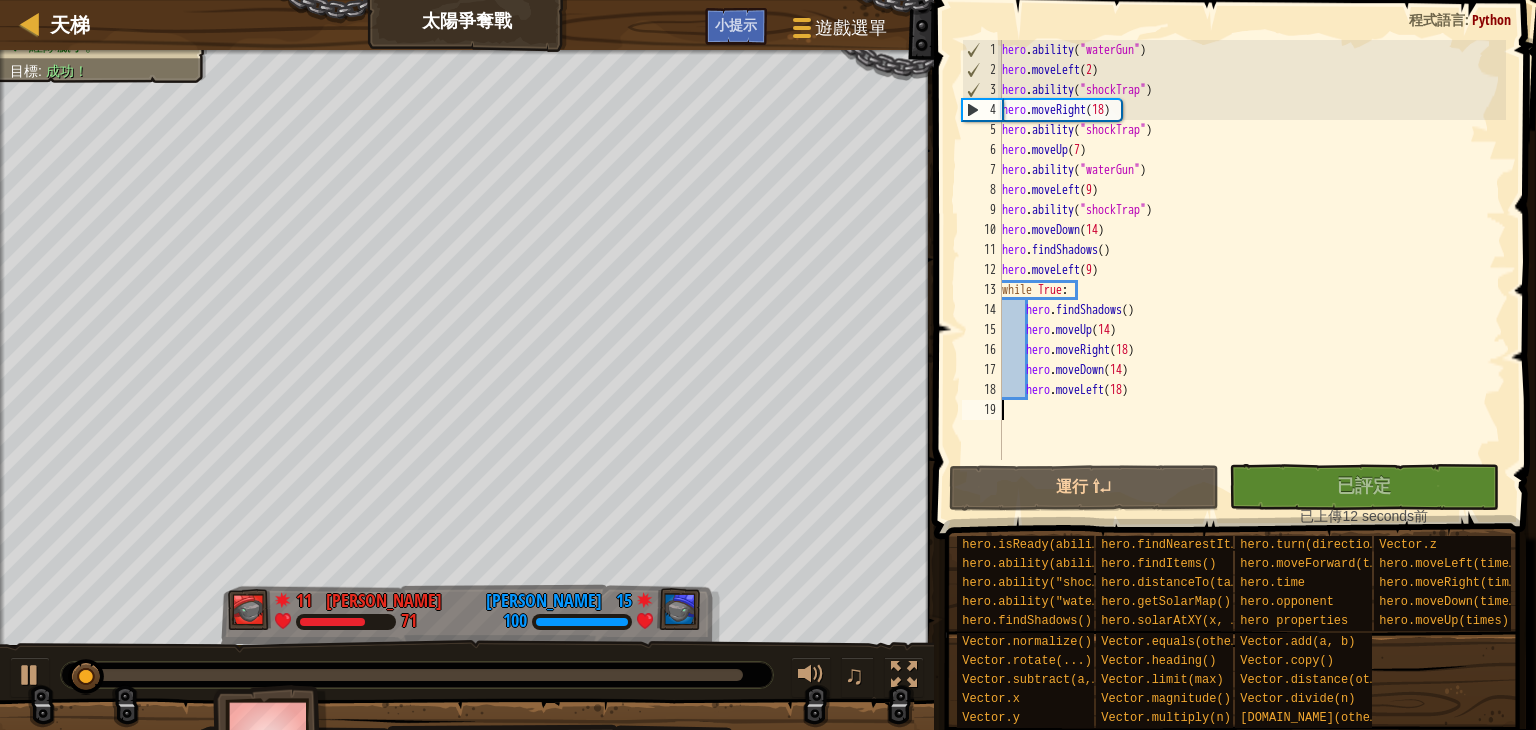 type on "hero.moveLeft(18)" 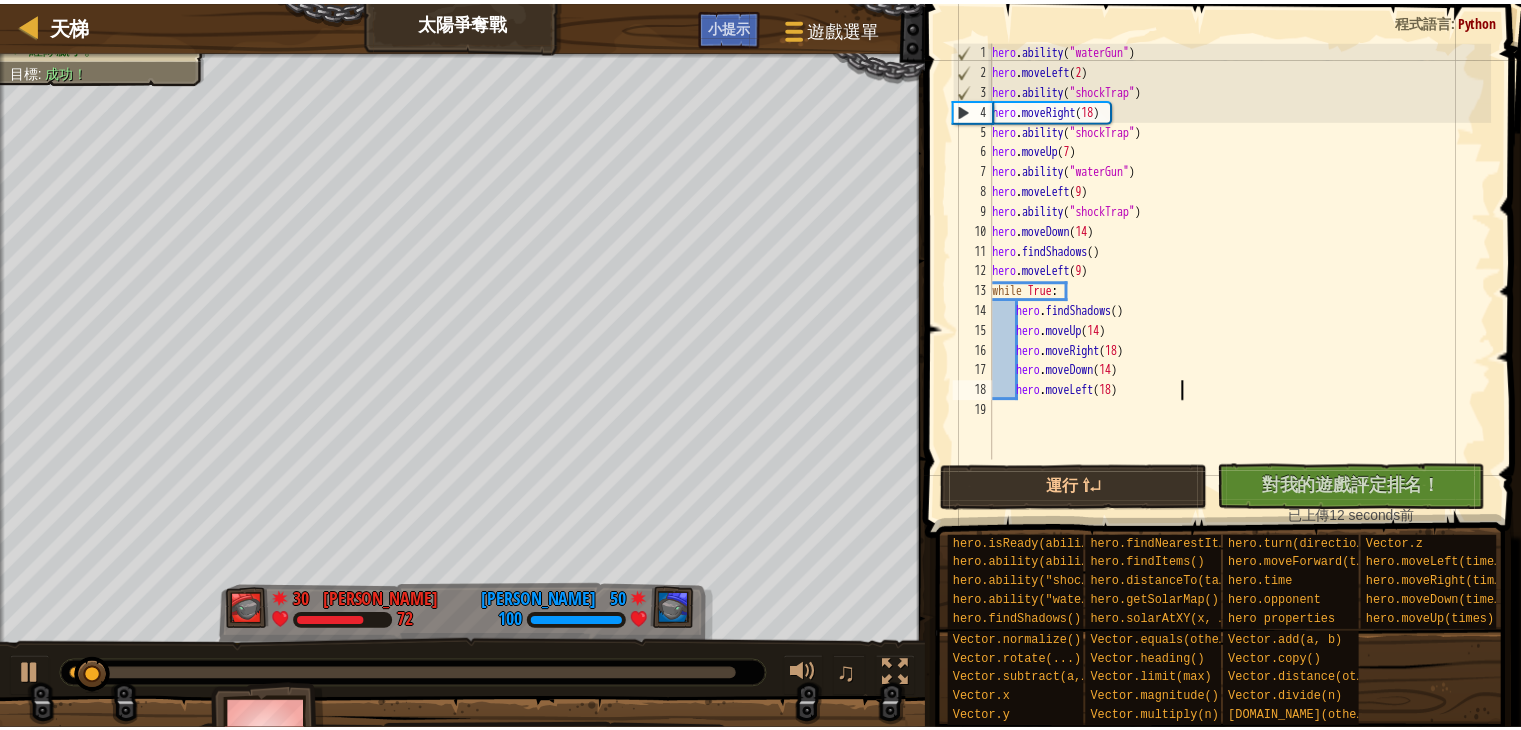scroll, scrollTop: 0, scrollLeft: 0, axis: both 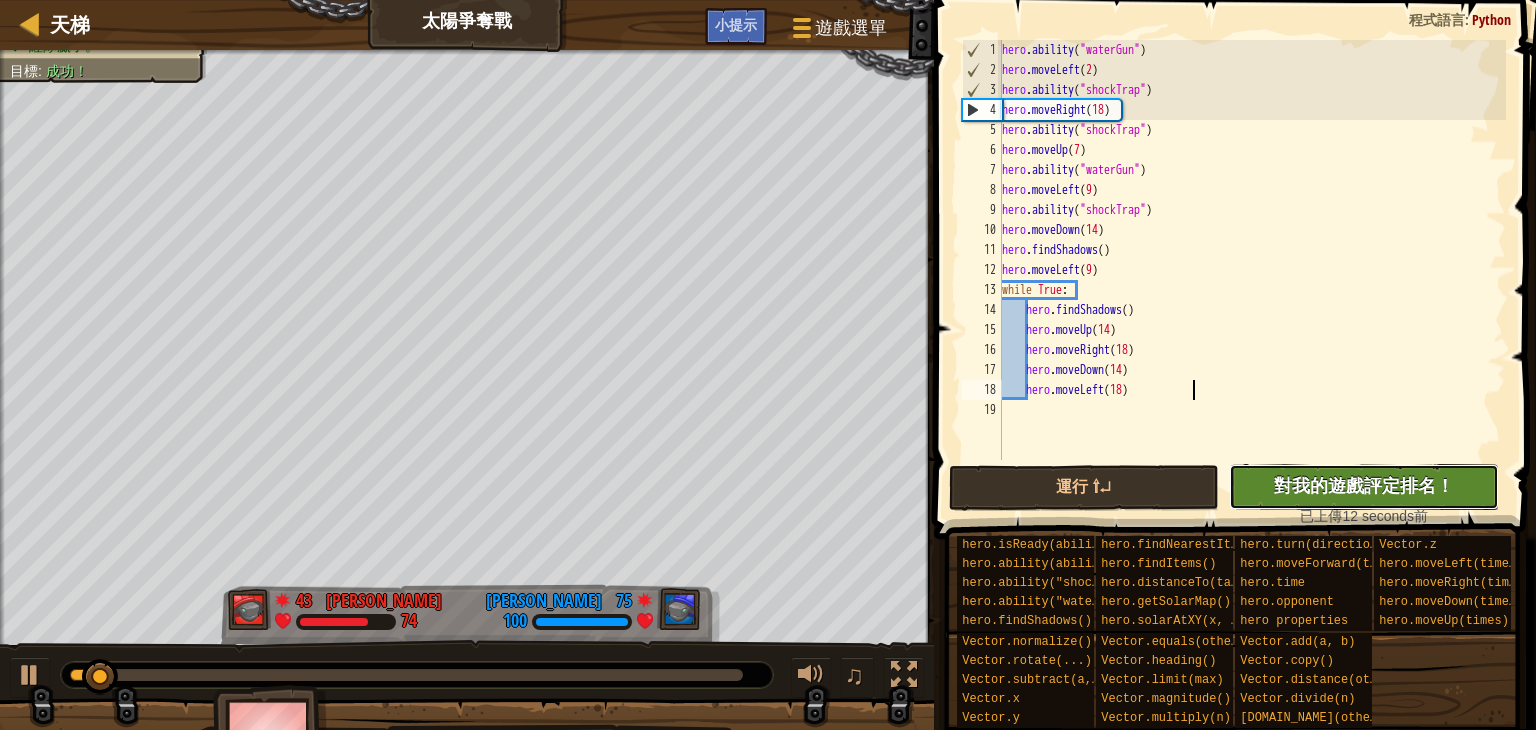 click on "對我的遊戲評定排名！" at bounding box center (1364, 485) 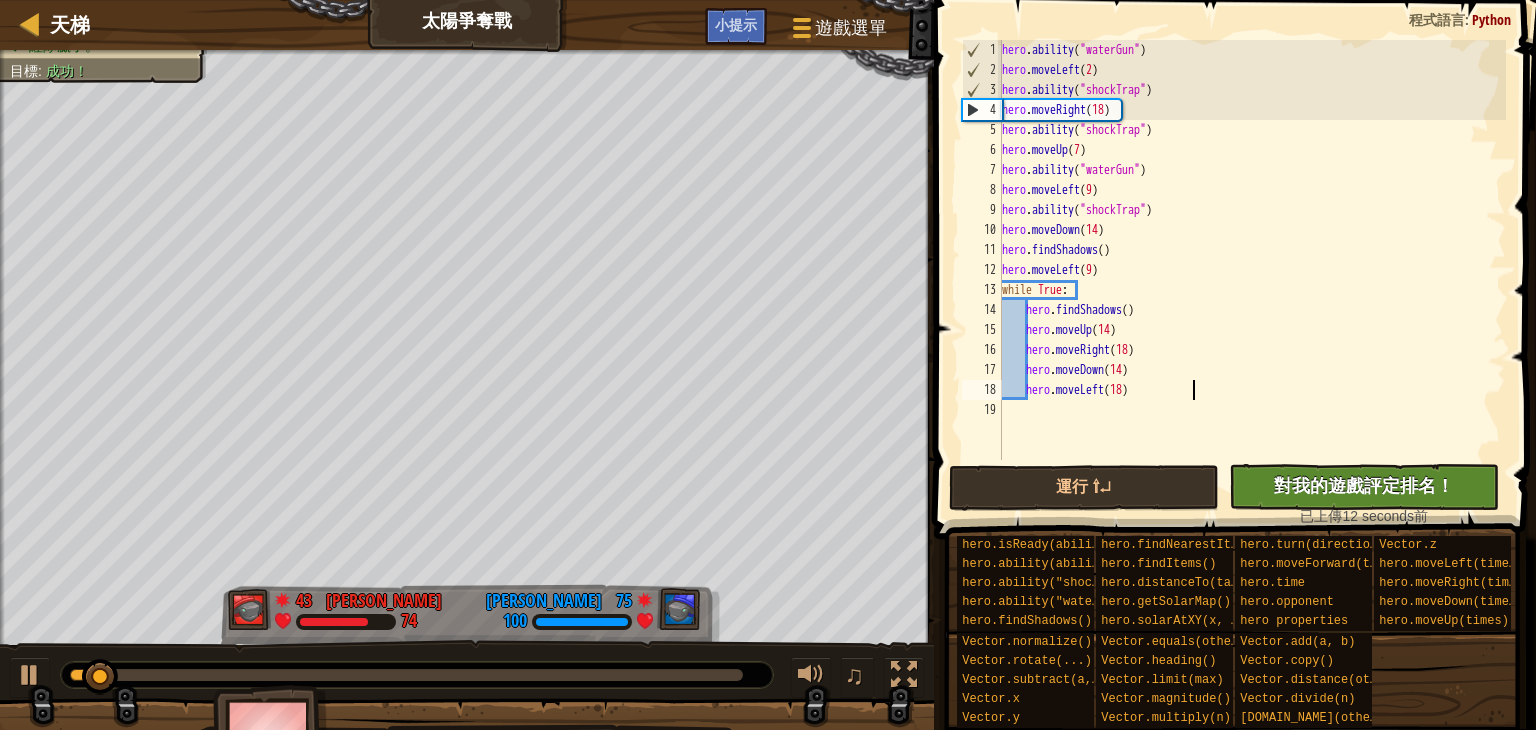 type on "hero.moveLeft(18)" 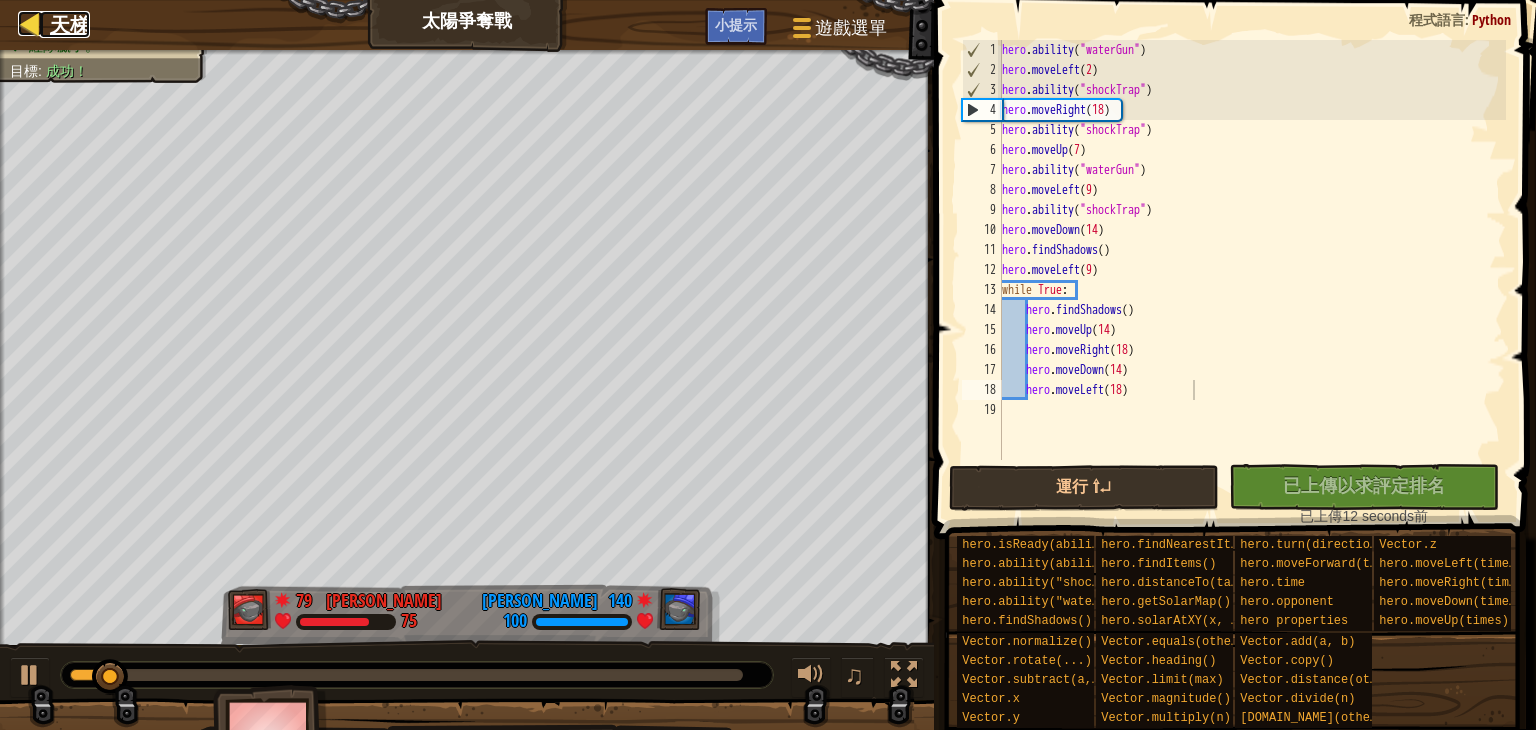 click on "天梯" at bounding box center (70, 24) 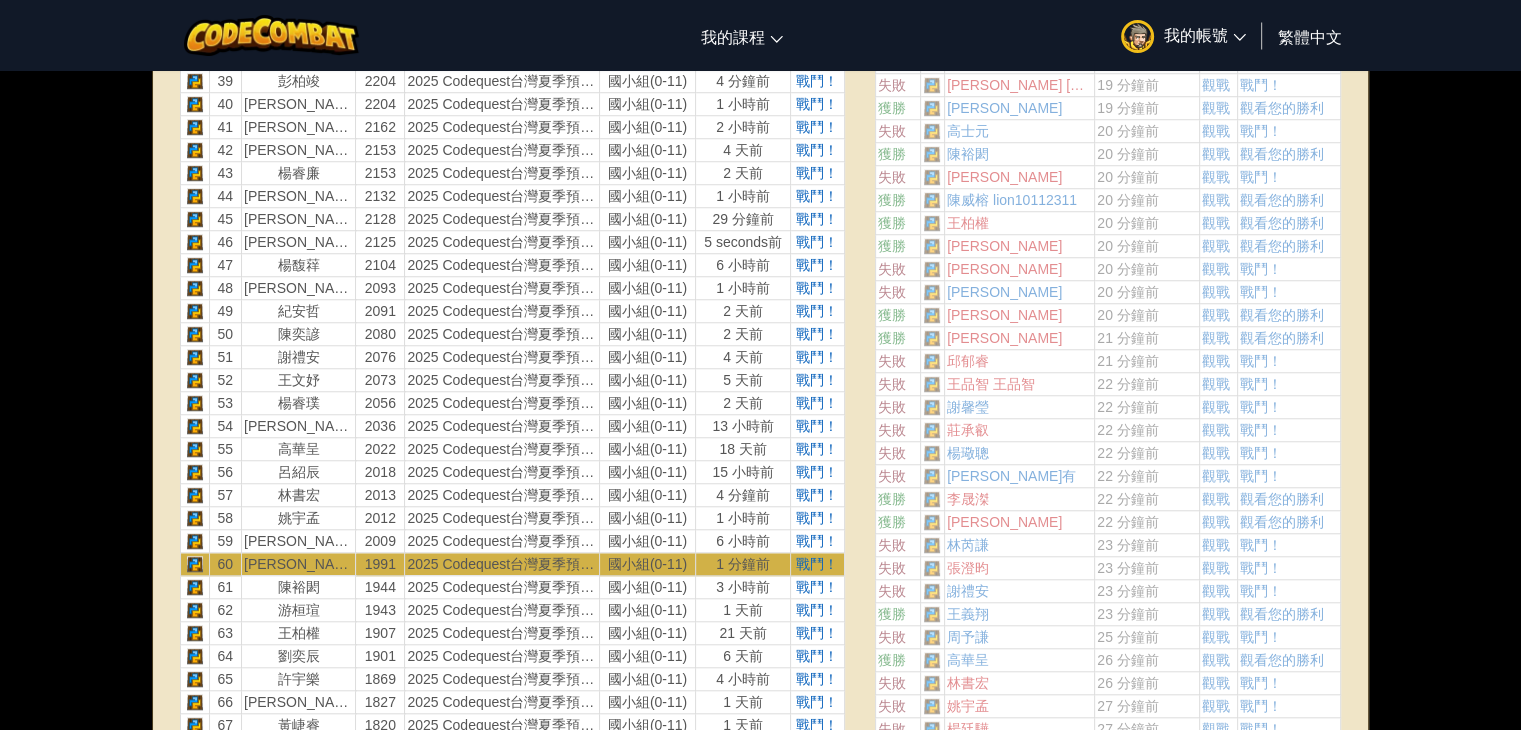 scroll, scrollTop: 1827, scrollLeft: 0, axis: vertical 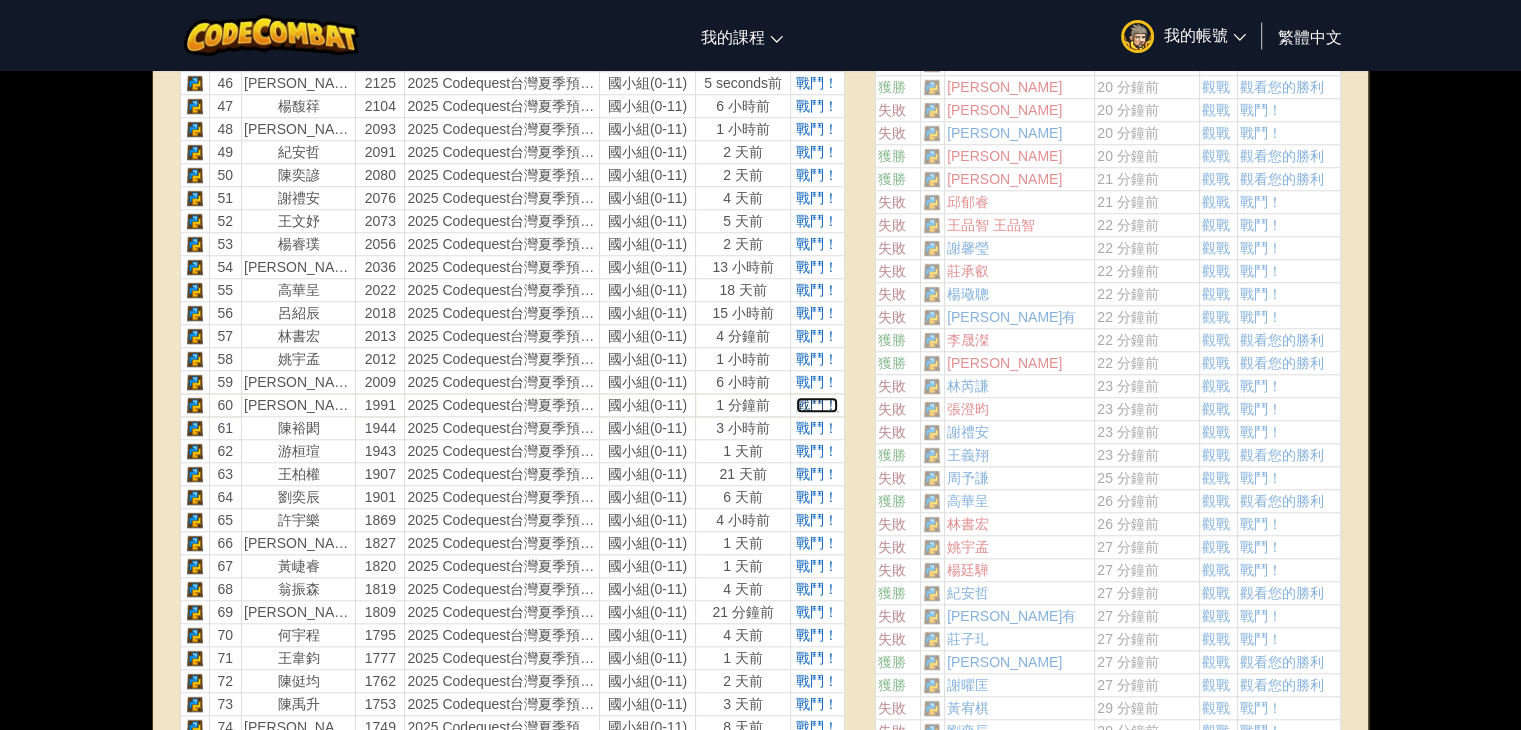 click on "戰鬥！" at bounding box center (817, 405) 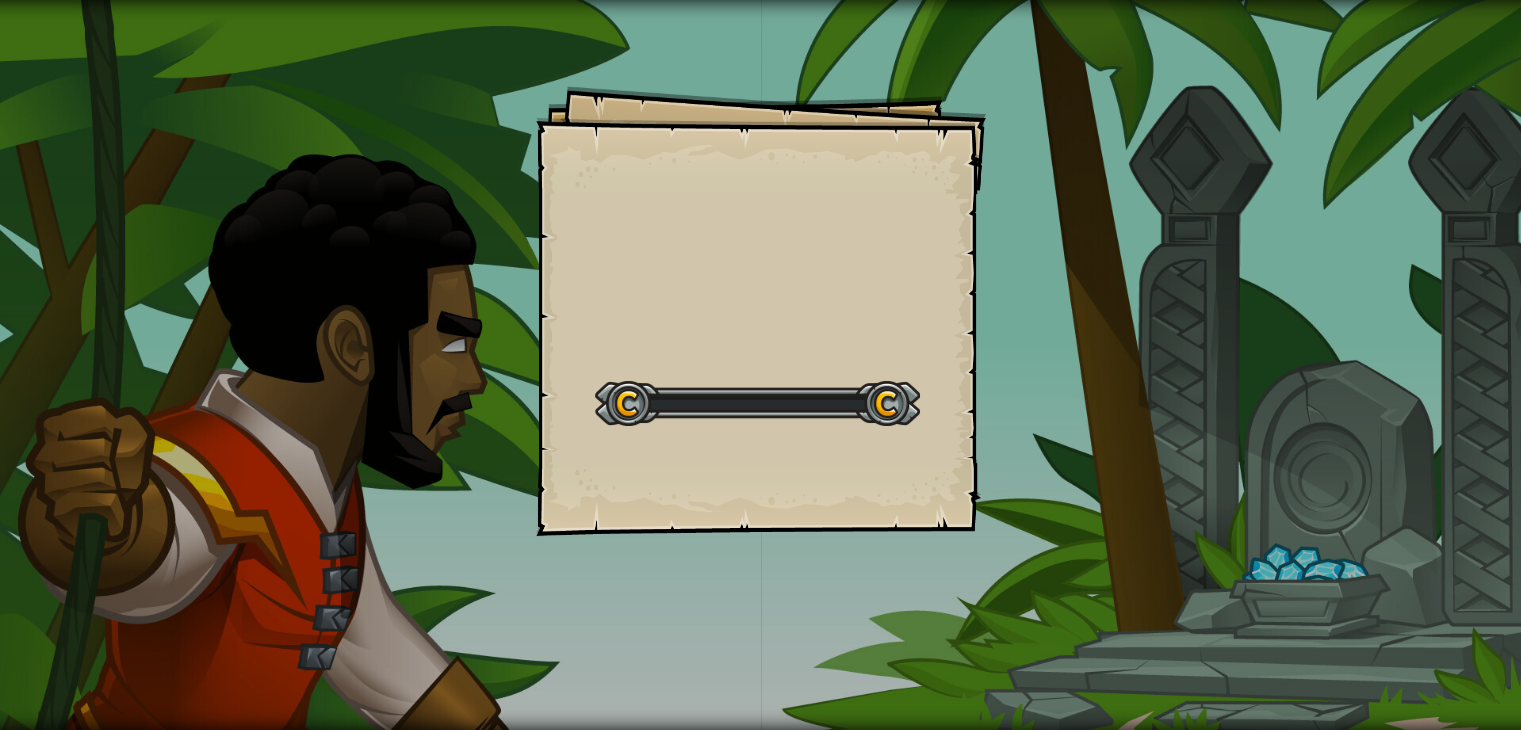 scroll, scrollTop: 0, scrollLeft: 0, axis: both 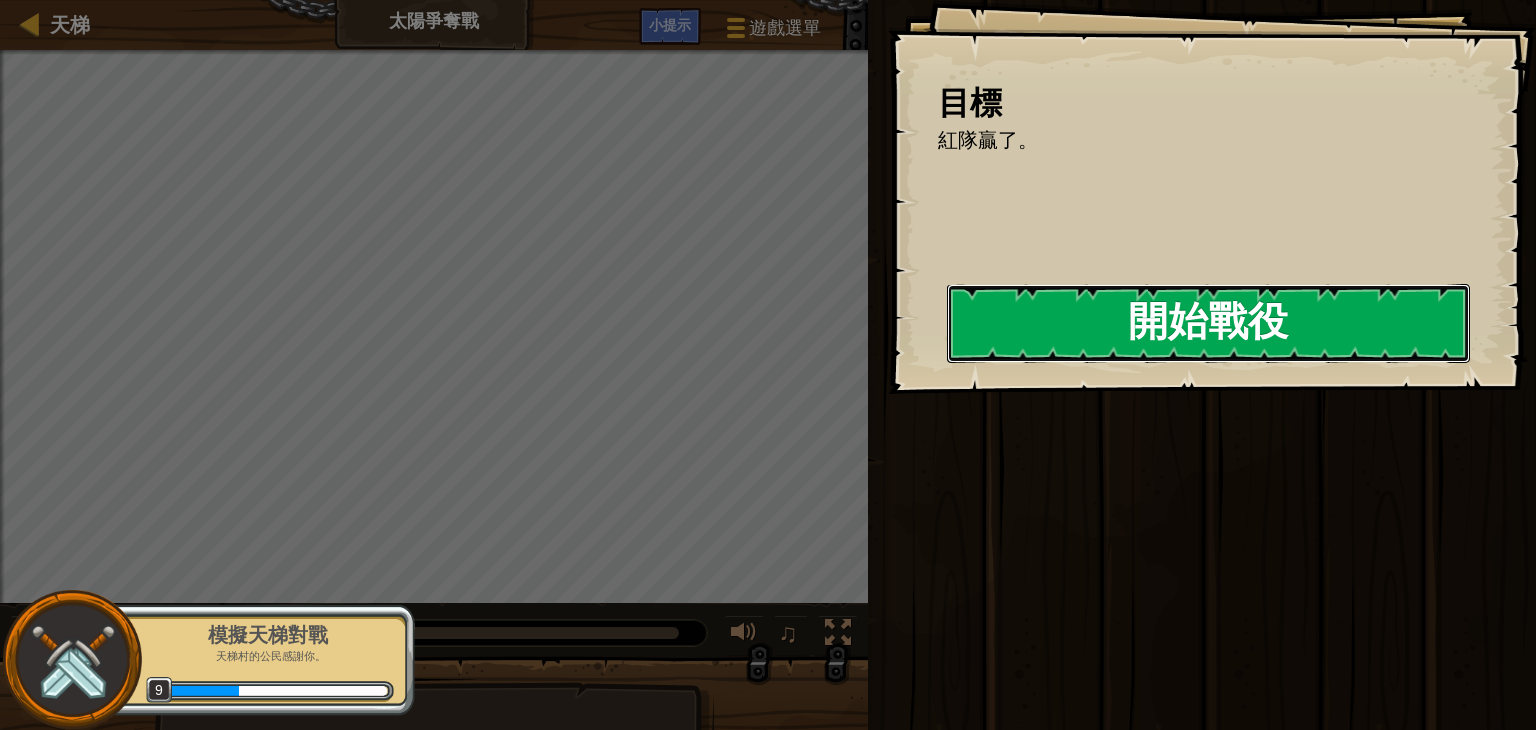 click on "開始戰役" at bounding box center [1208, 323] 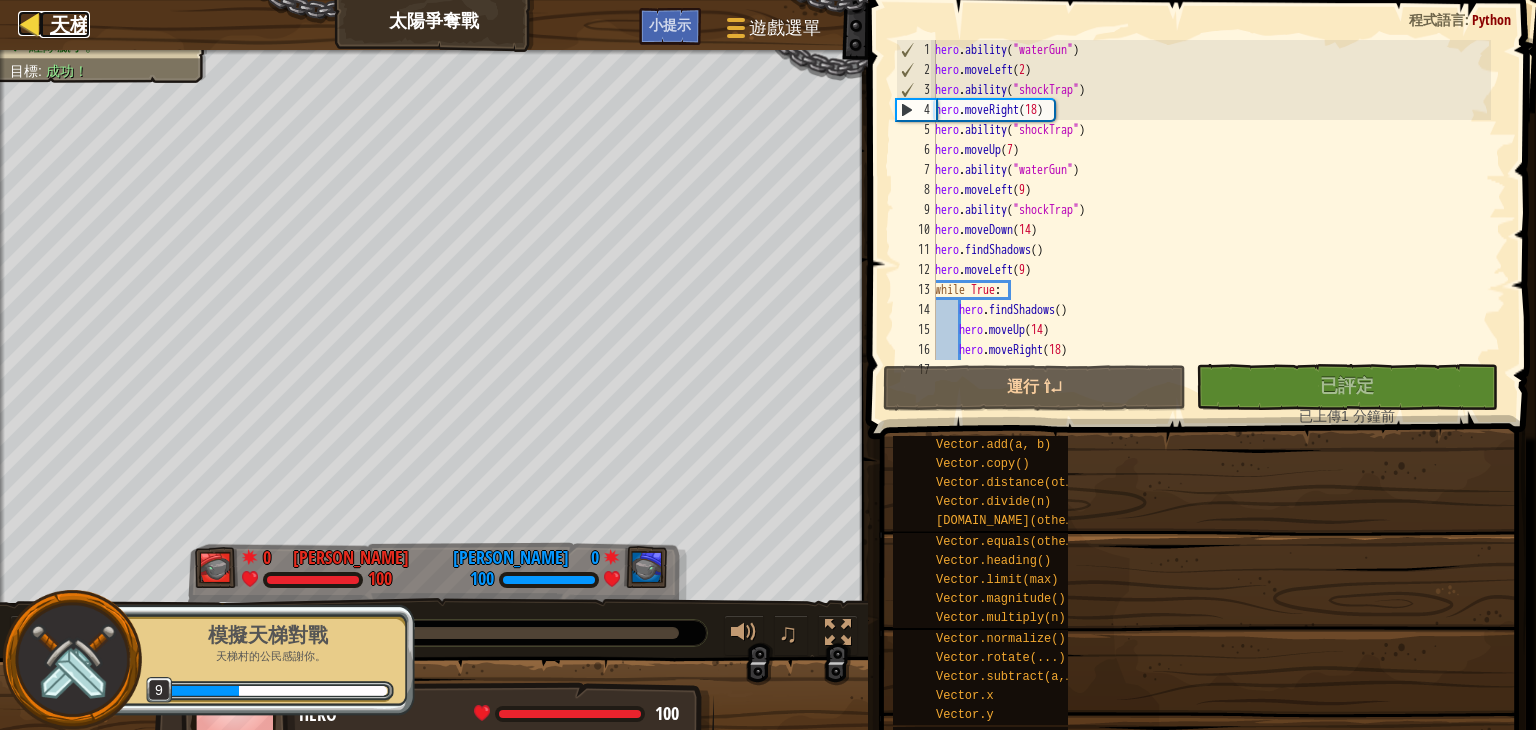 click on "天梯" at bounding box center [70, 24] 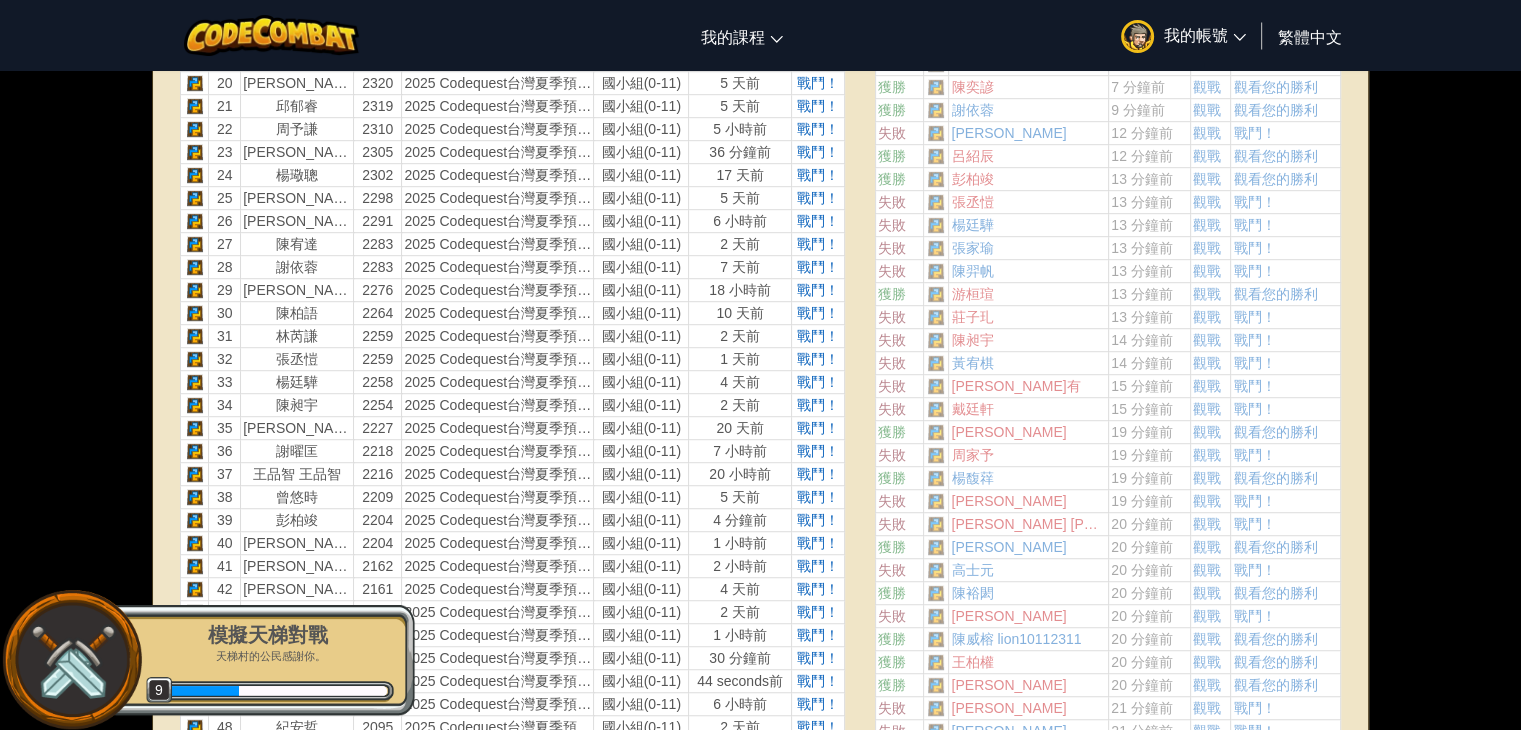 scroll, scrollTop: 1400, scrollLeft: 0, axis: vertical 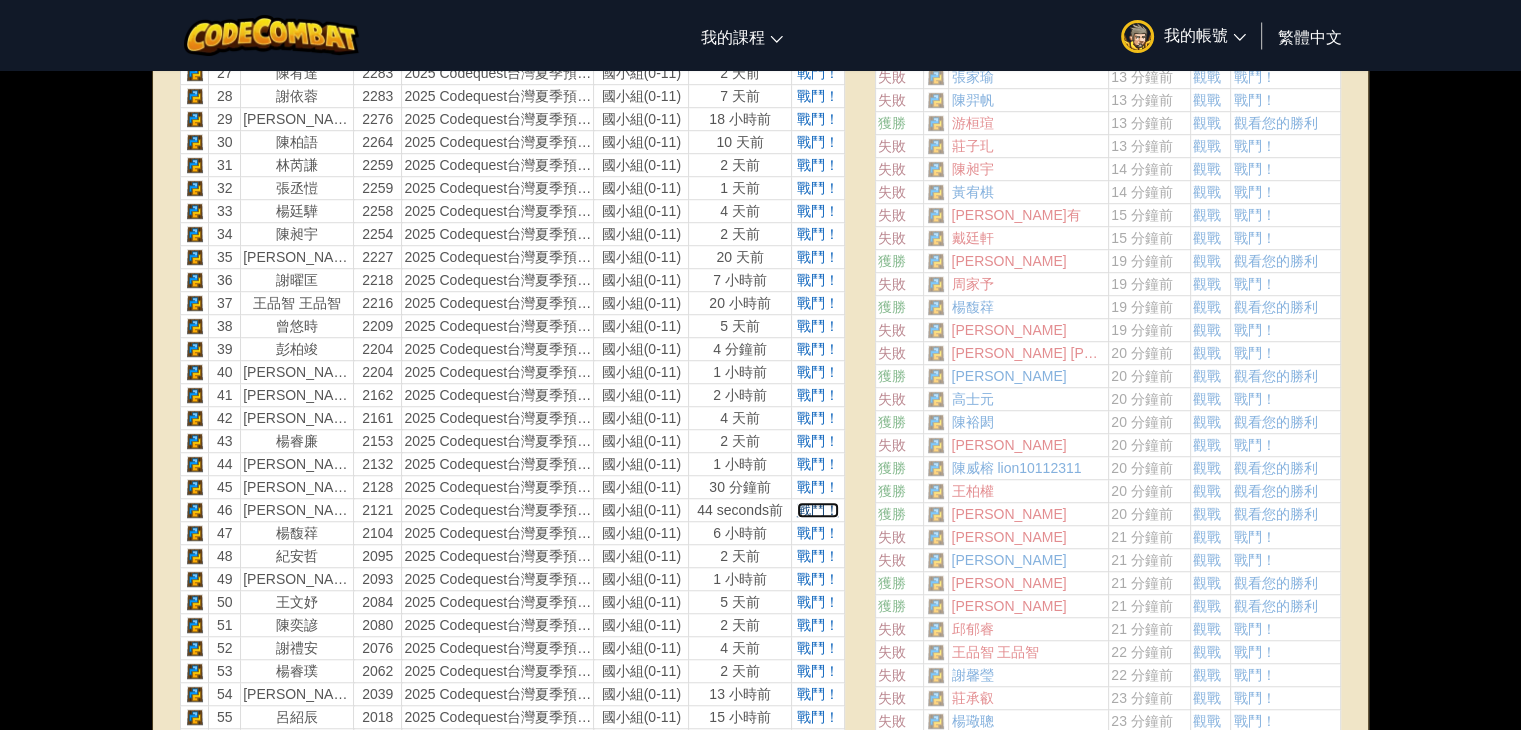 click on "戰鬥！" at bounding box center [818, 510] 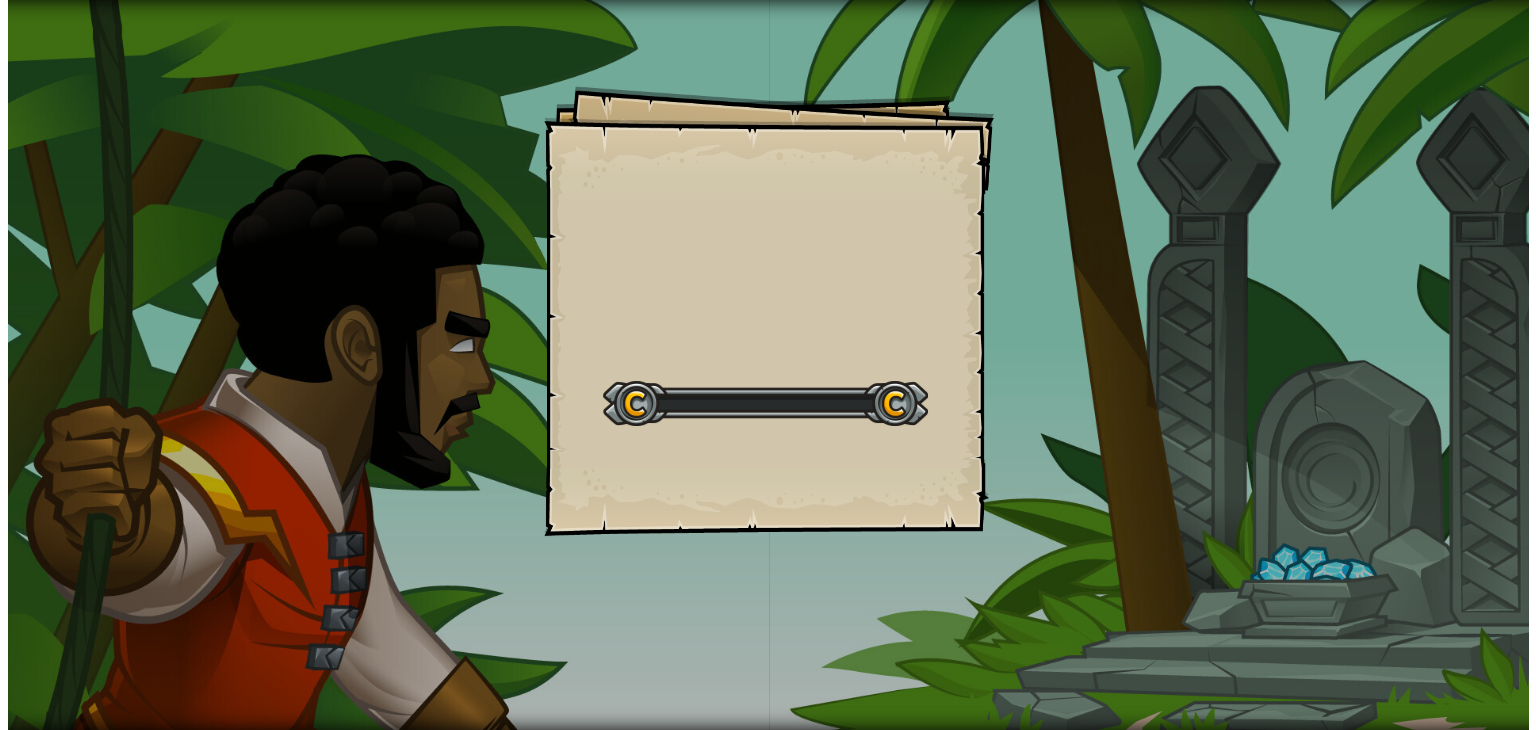 scroll, scrollTop: 0, scrollLeft: 0, axis: both 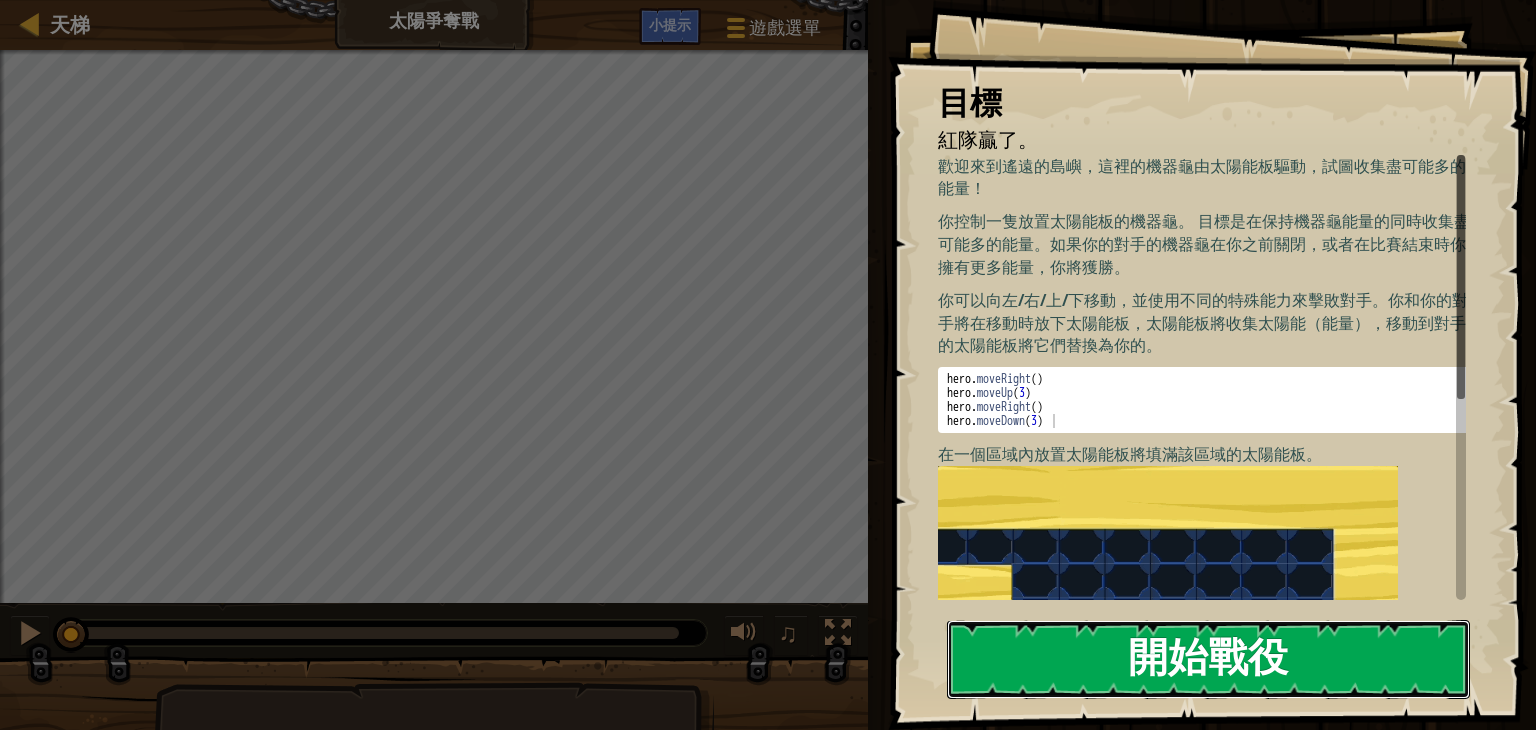 click on "開始戰役" at bounding box center (1208, 659) 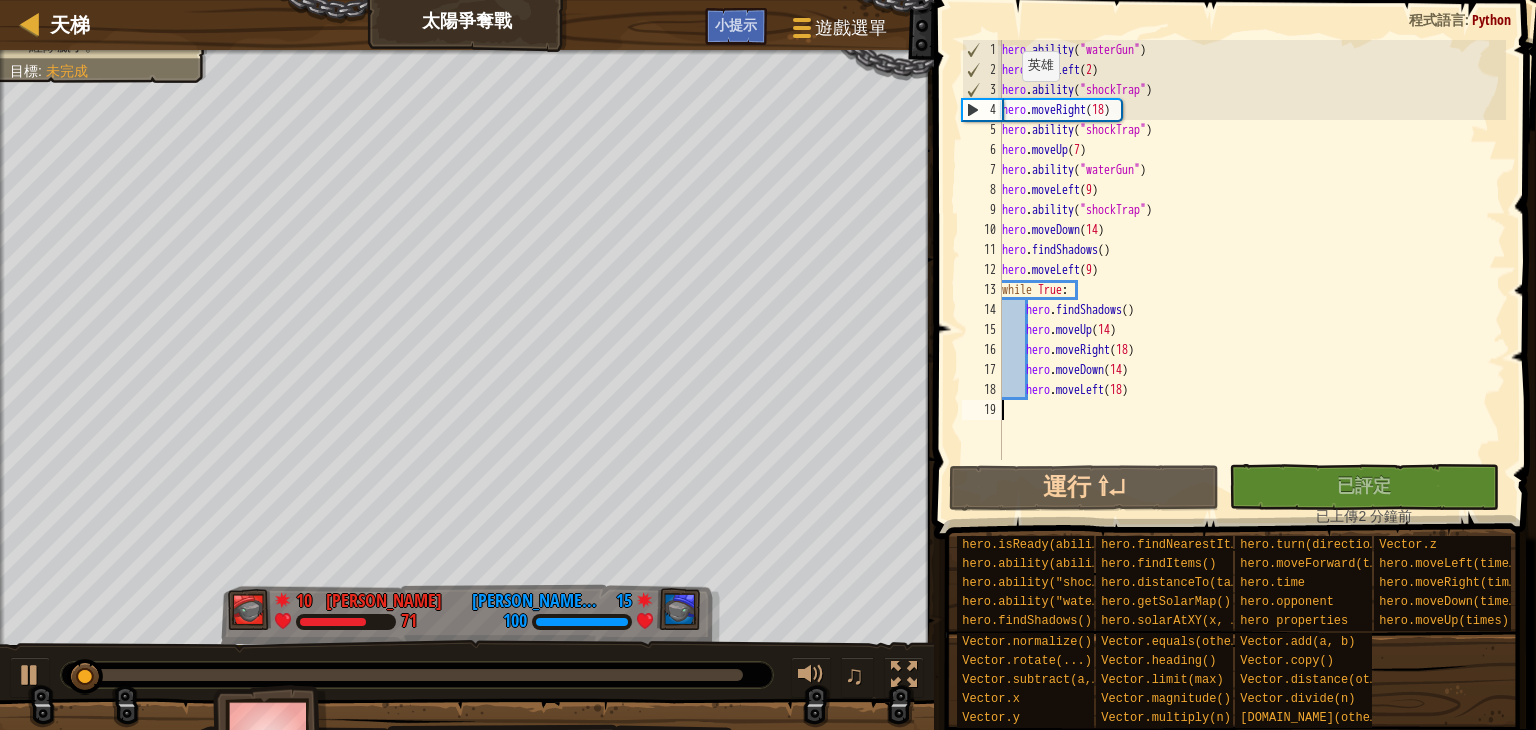click at bounding box center [406, 675] 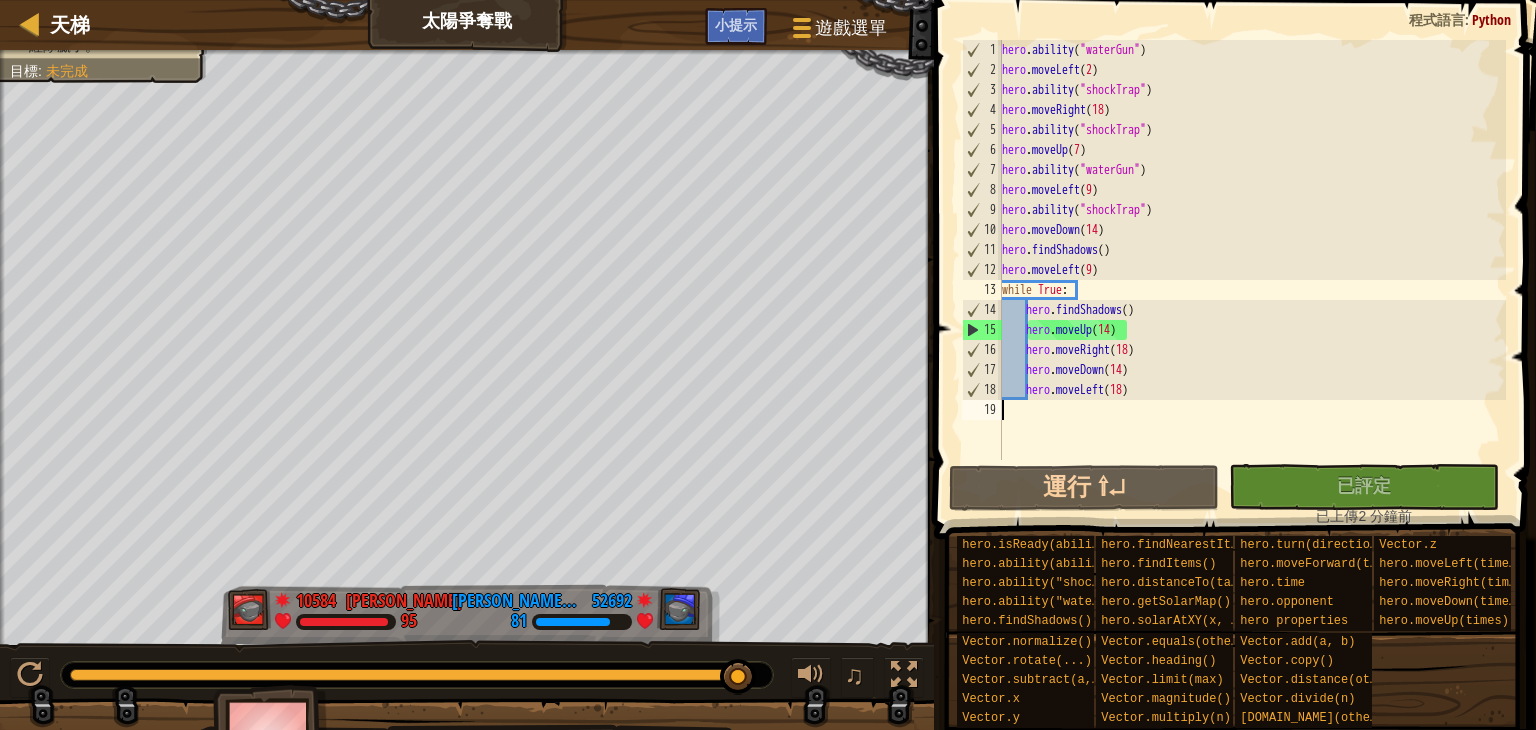 type on "hero.moveLeft(18)" 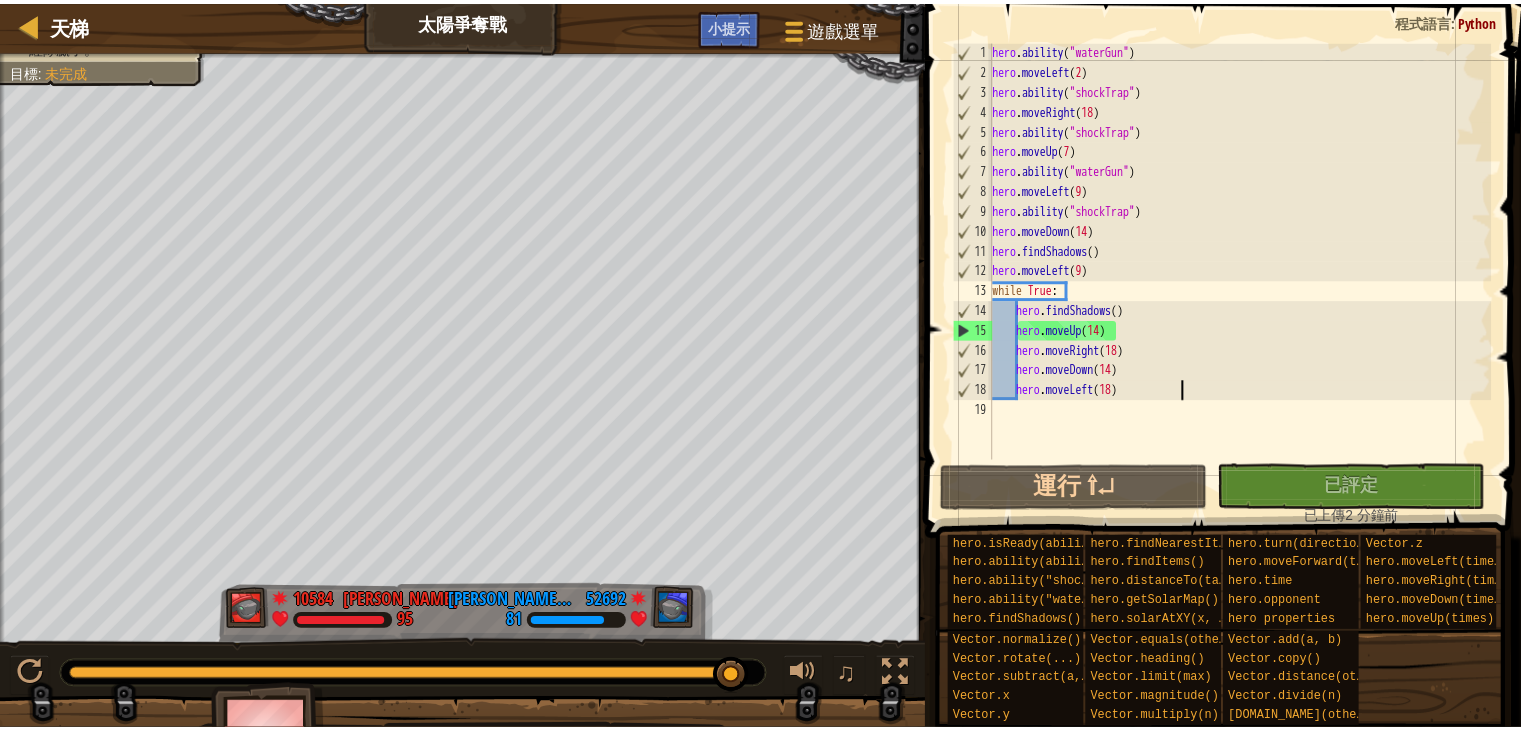 scroll, scrollTop: 0, scrollLeft: 0, axis: both 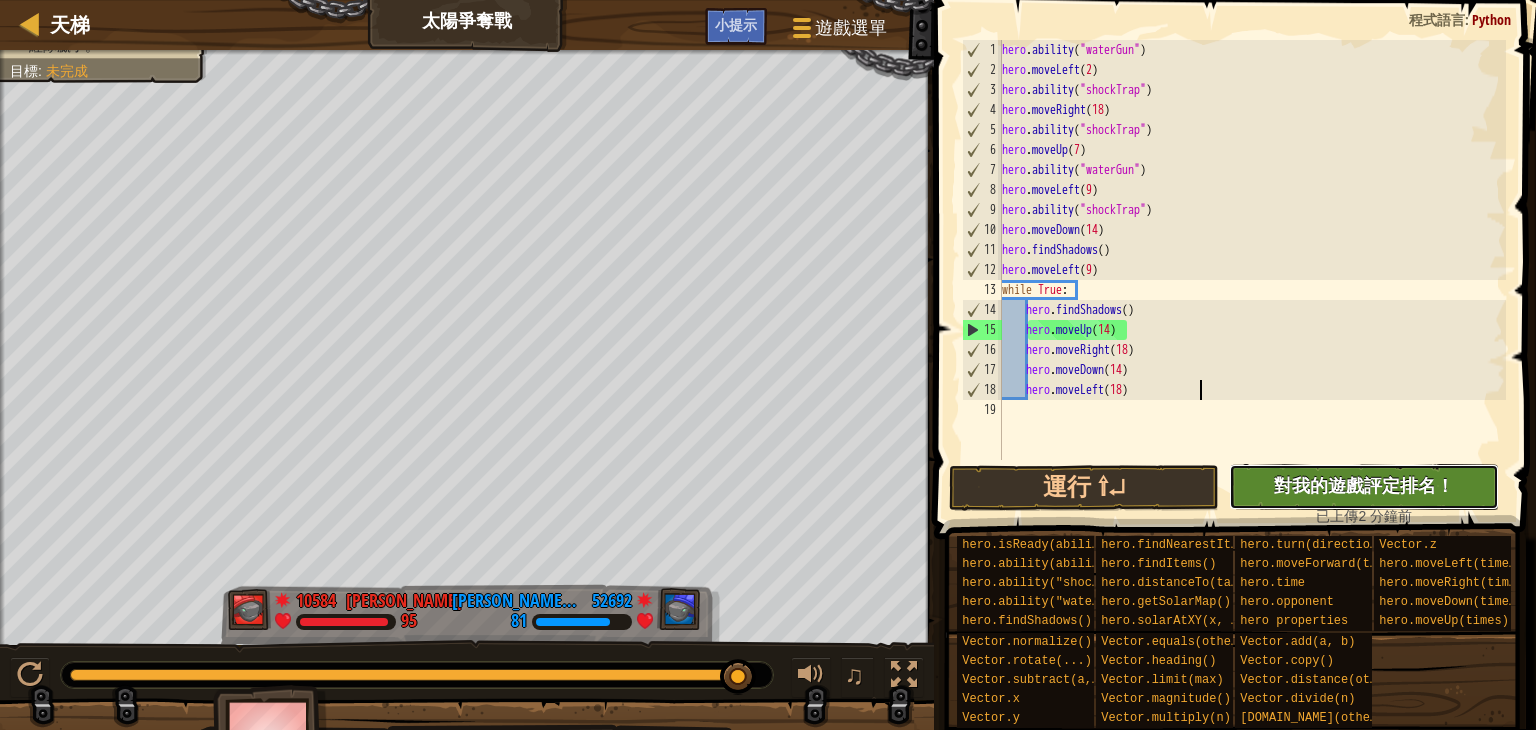 click on "對我的遊戲評定排名！" at bounding box center (1364, 485) 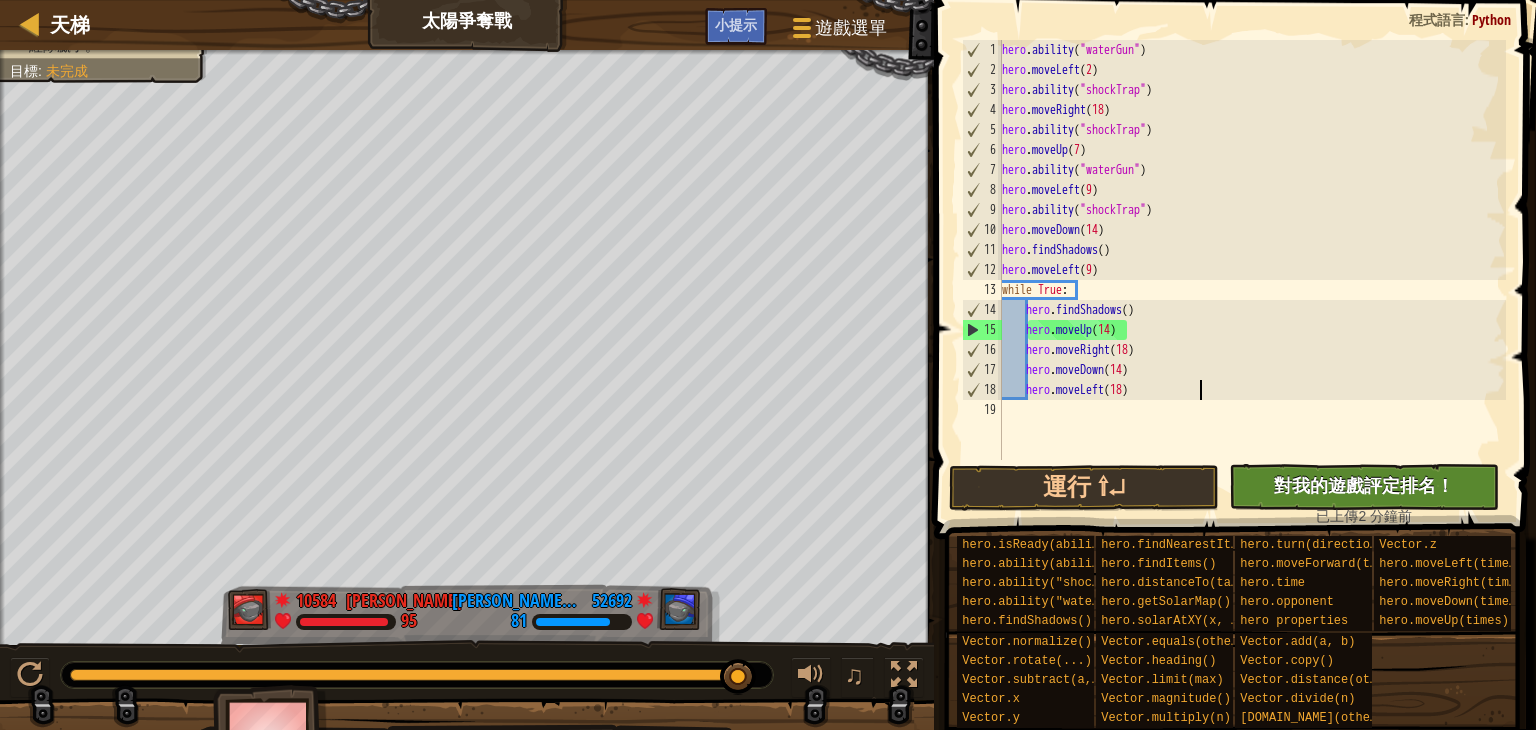 type on "hero.moveLeft(18)" 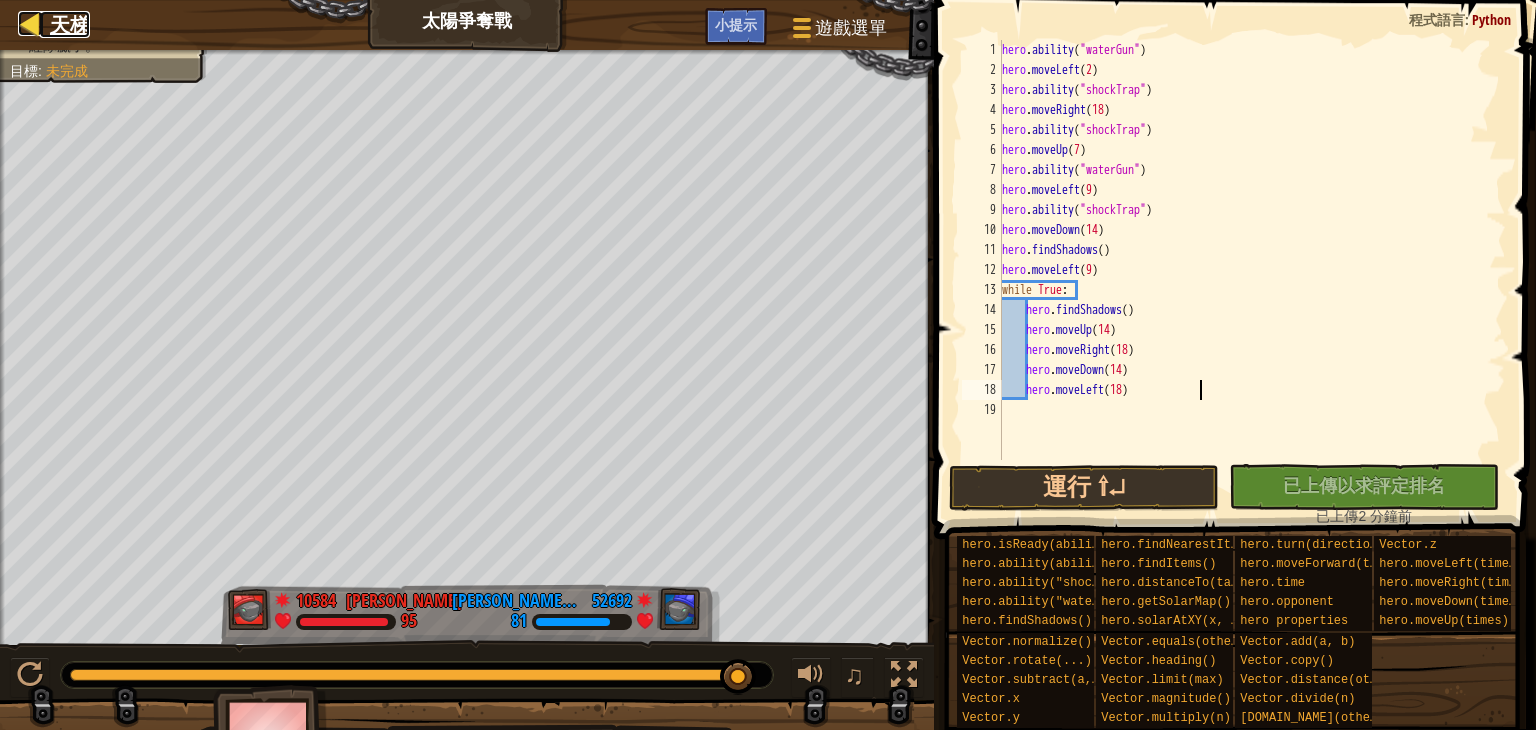 click on "天梯" at bounding box center (70, 24) 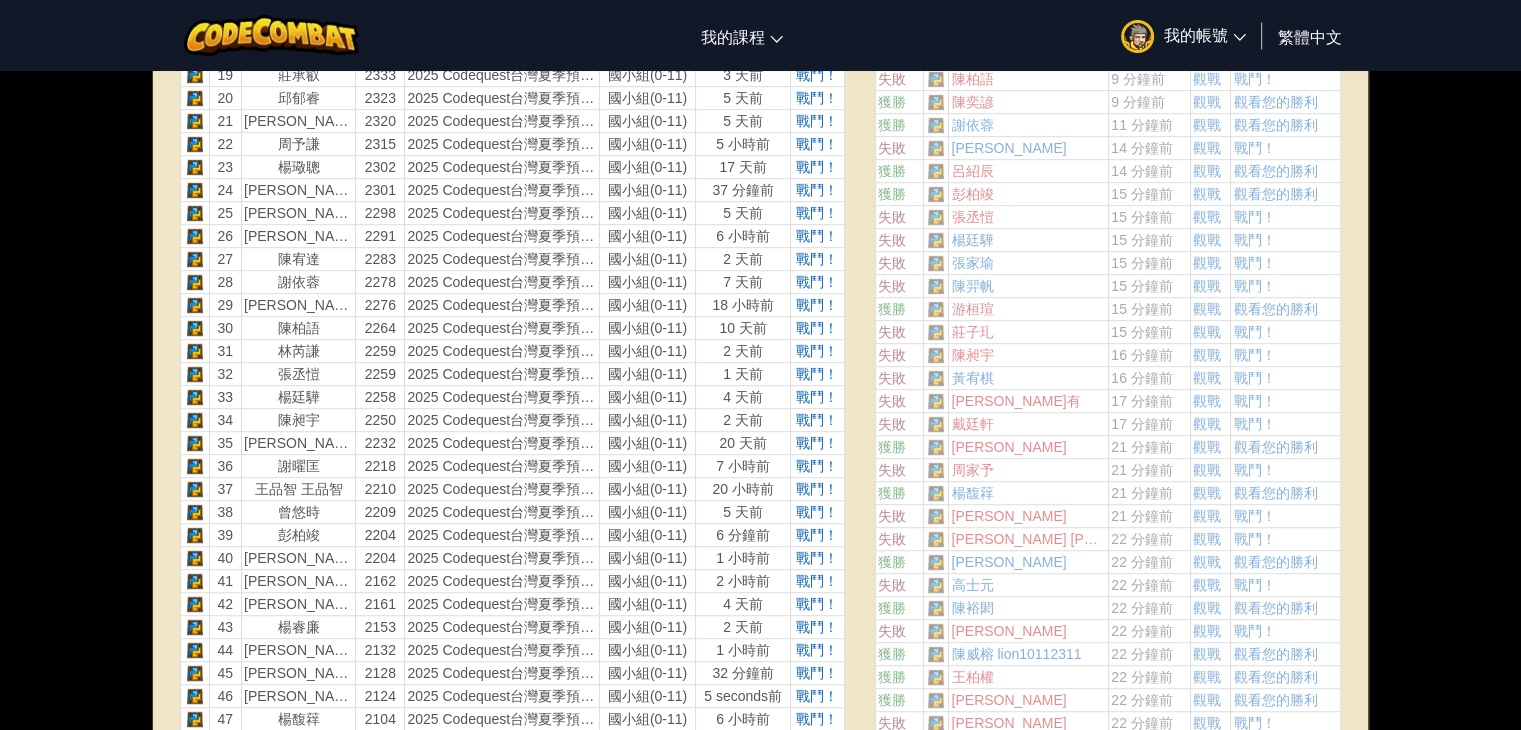 scroll, scrollTop: 1300, scrollLeft: 0, axis: vertical 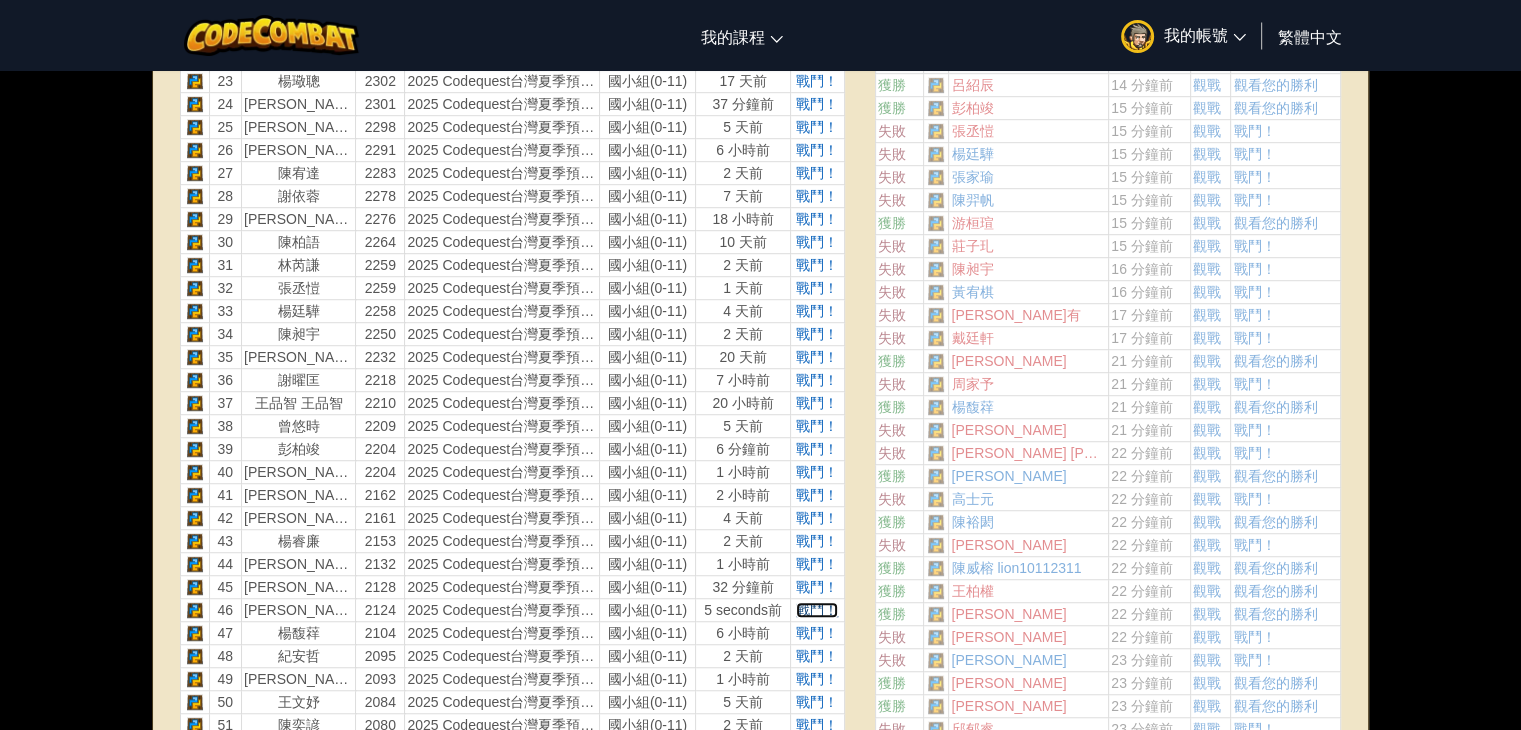 click on "戰鬥！" at bounding box center [817, 610] 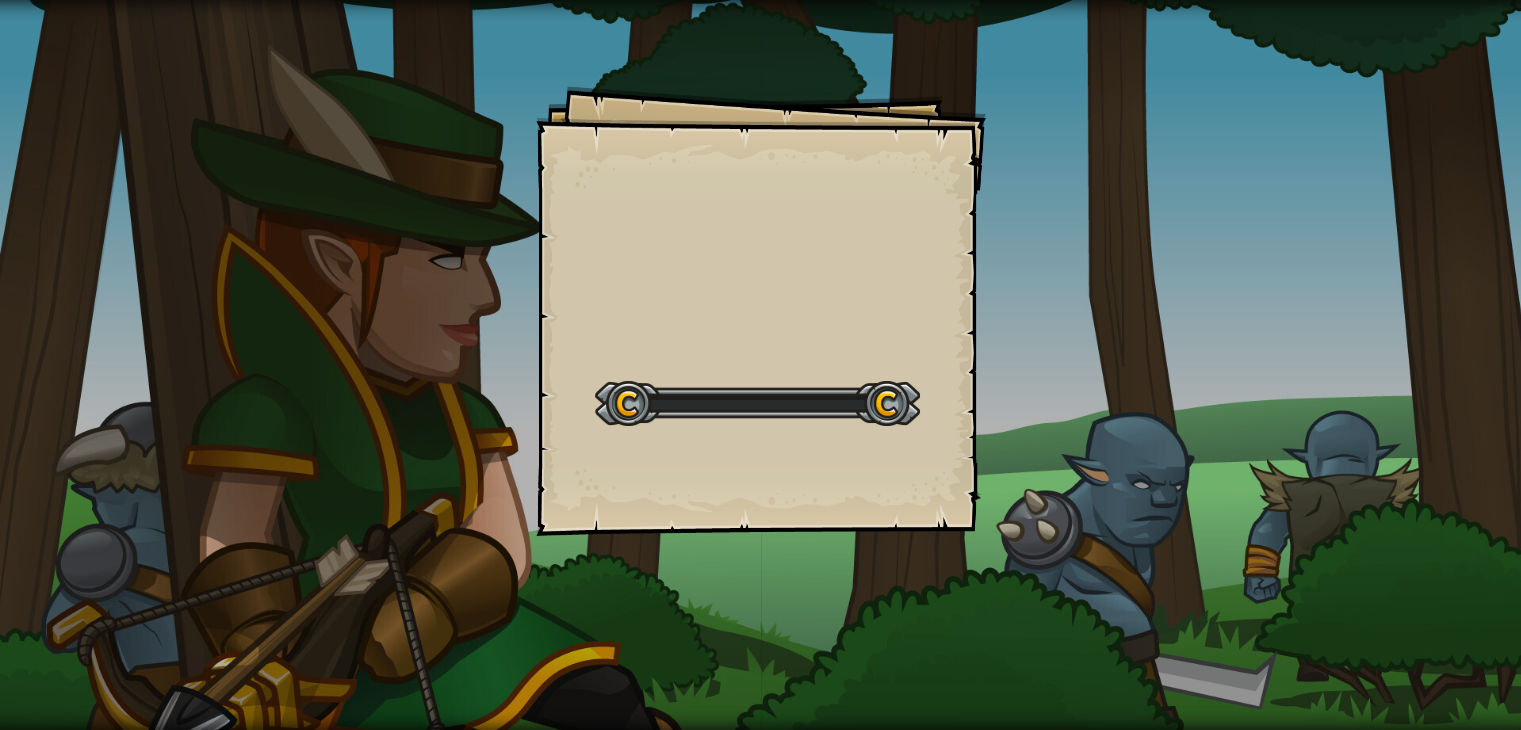 scroll, scrollTop: 0, scrollLeft: 0, axis: both 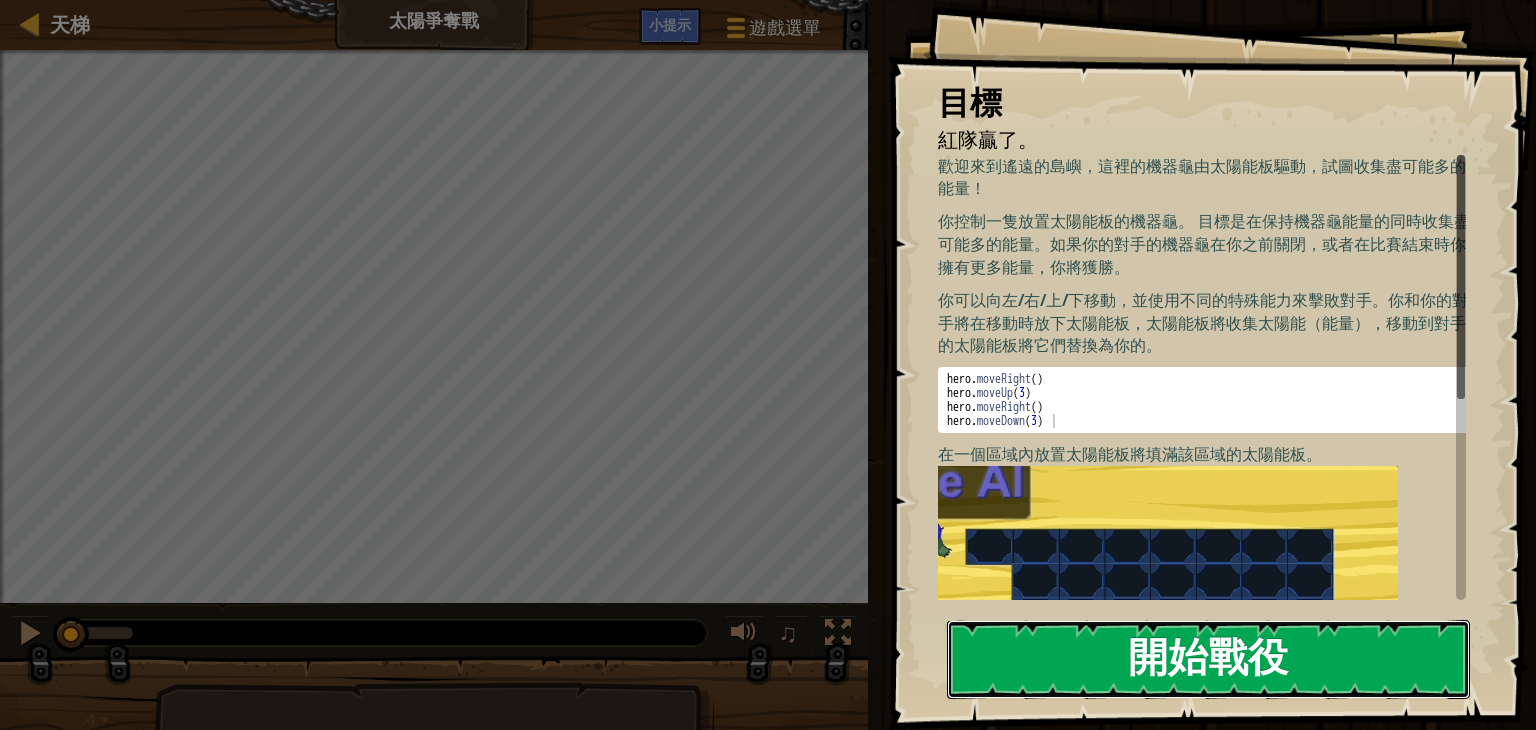 click on "開始戰役" at bounding box center (1208, 659) 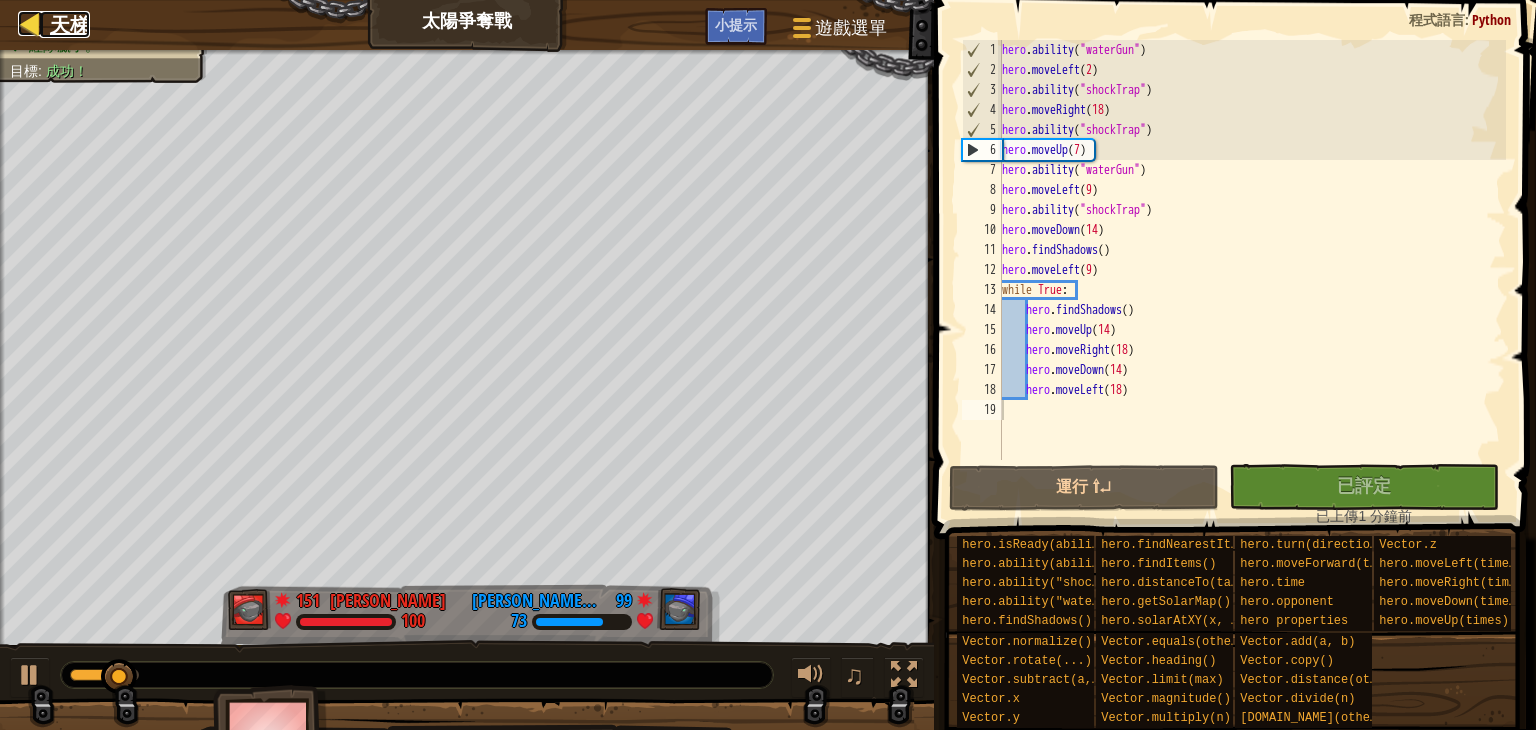 click on "天梯" at bounding box center [70, 24] 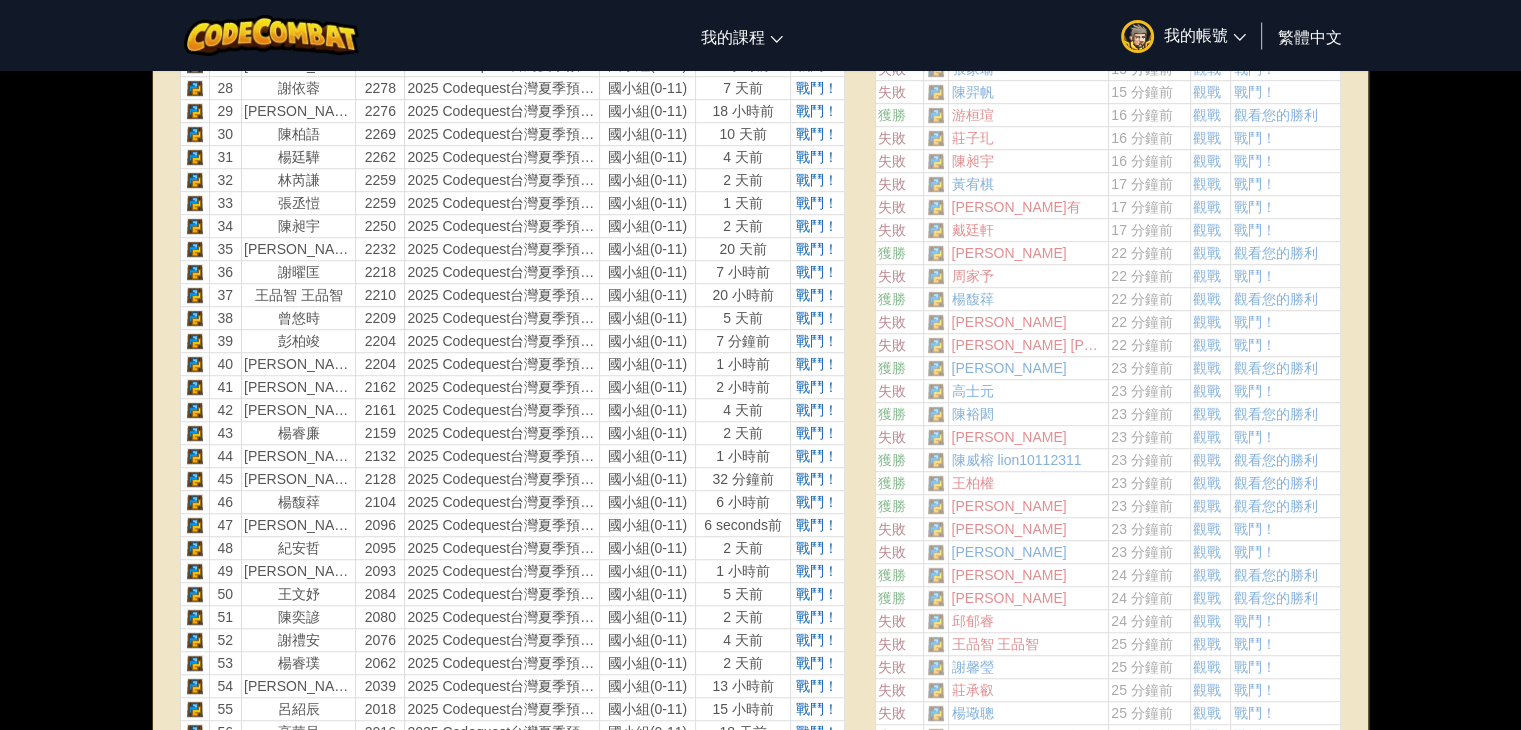 scroll, scrollTop: 1700, scrollLeft: 0, axis: vertical 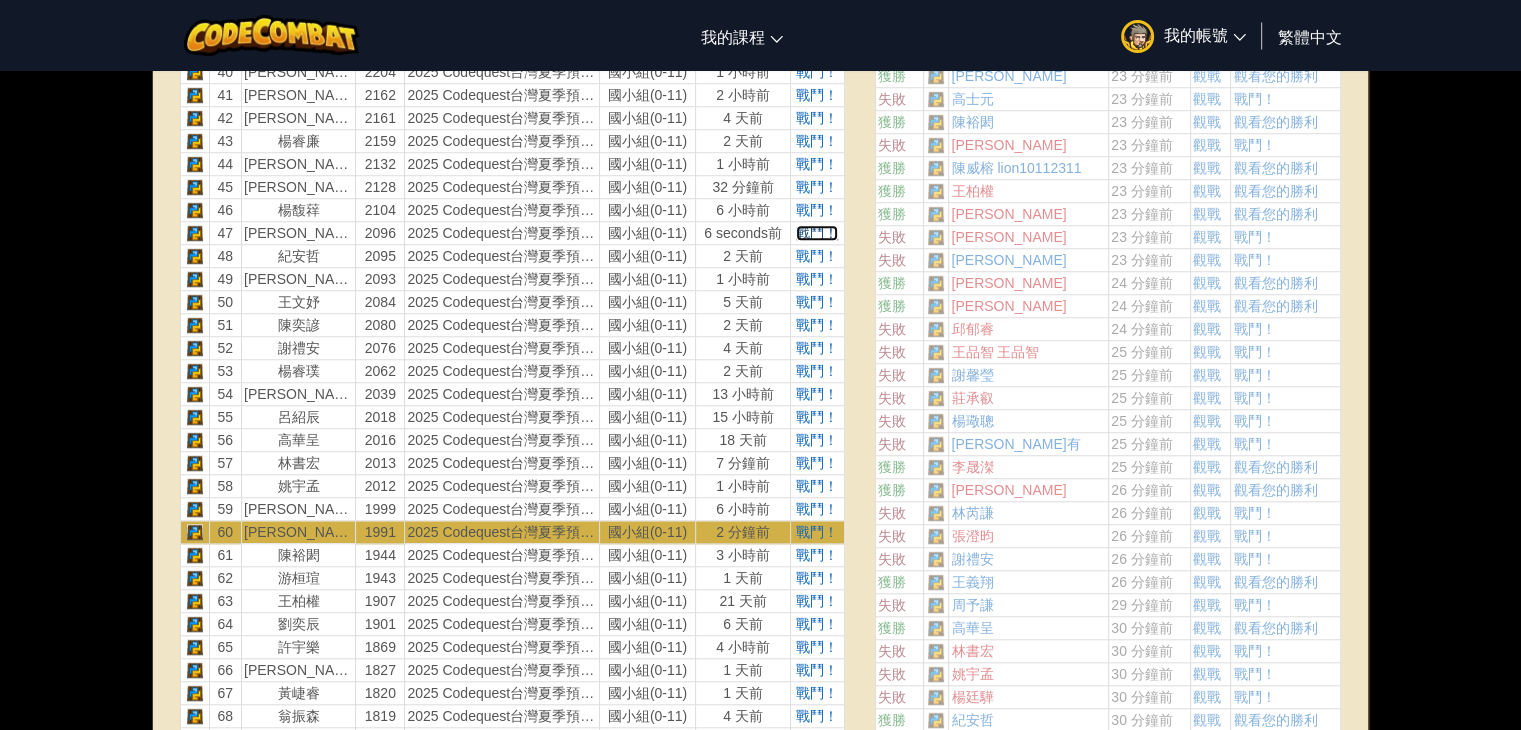 click on "戰鬥！" at bounding box center (817, 233) 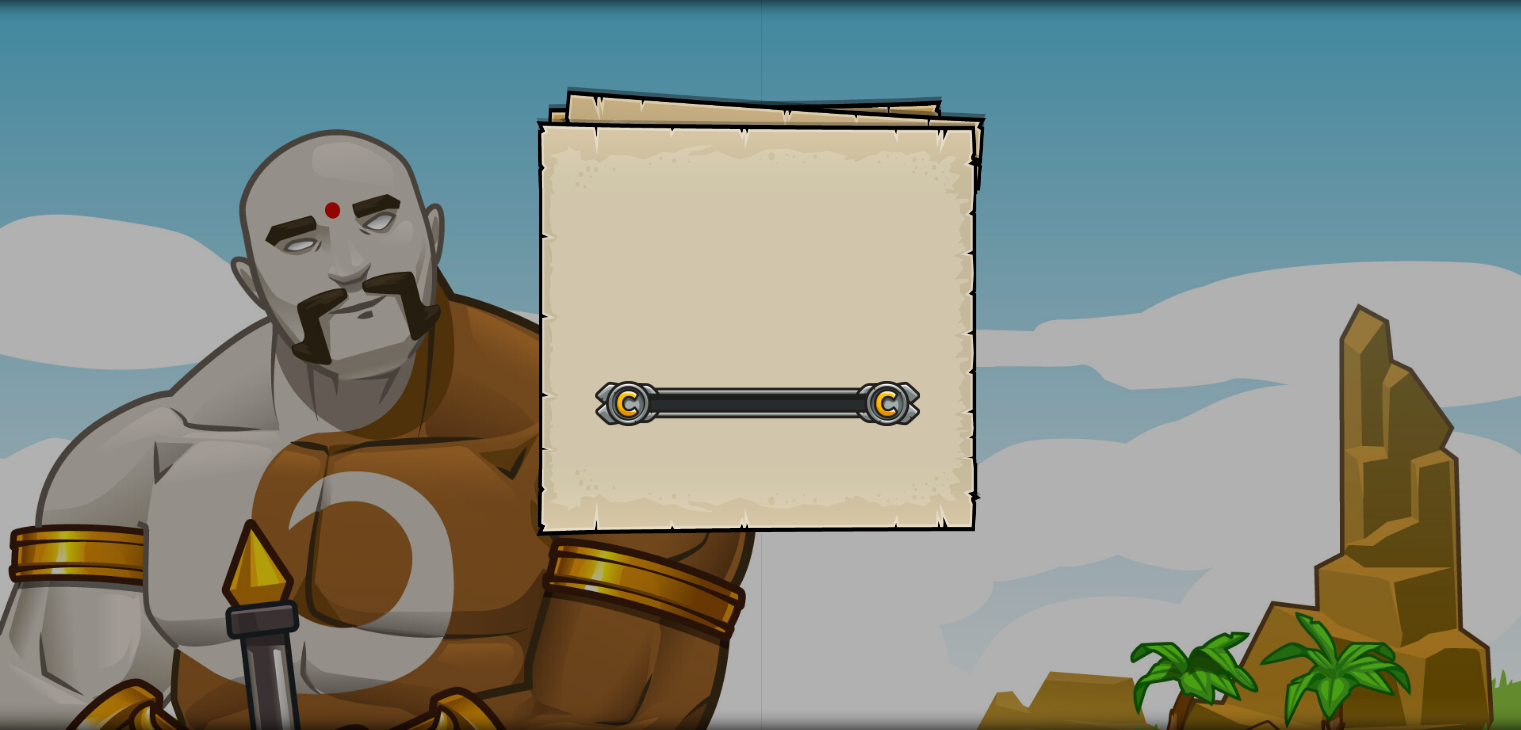 scroll, scrollTop: 0, scrollLeft: 0, axis: both 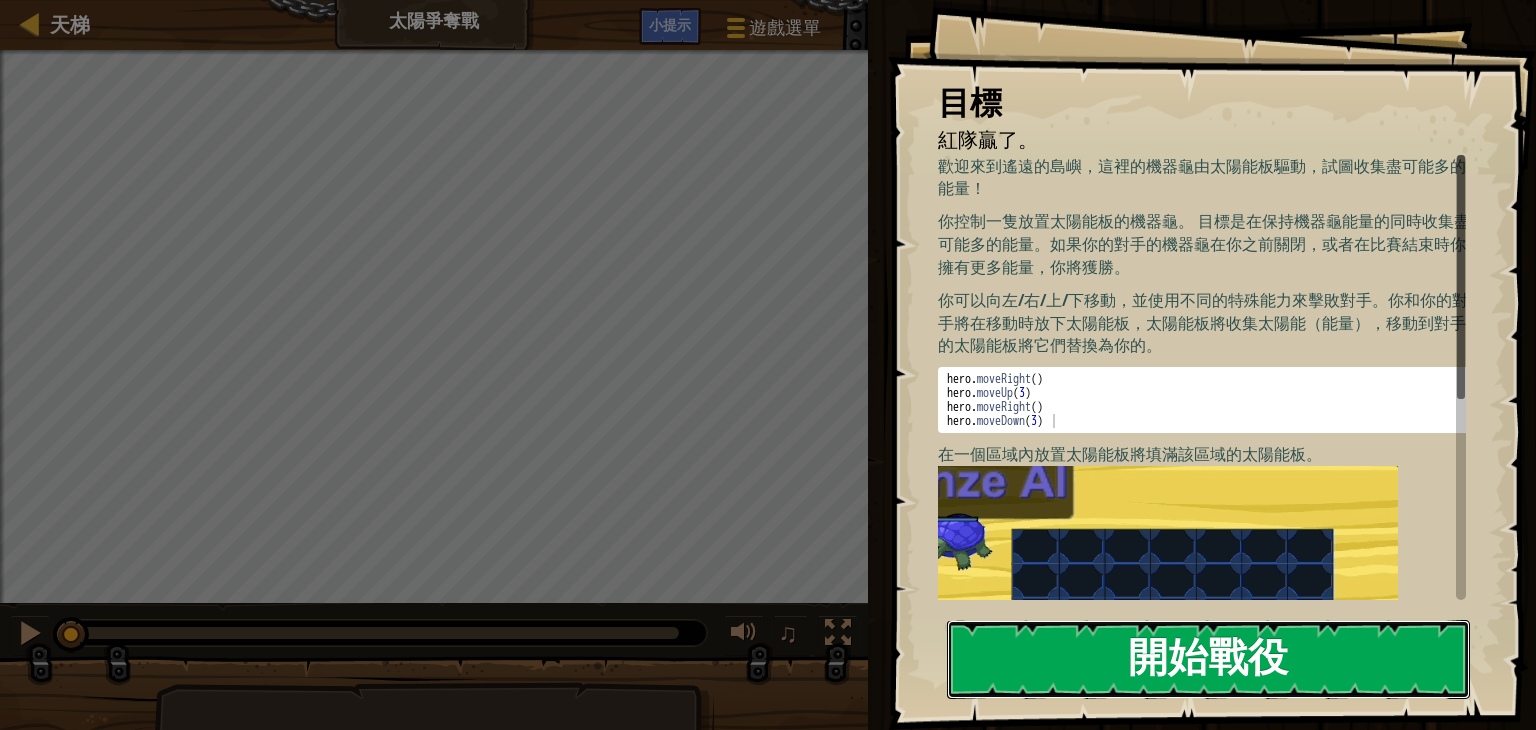 click on "開始戰役" at bounding box center [1208, 659] 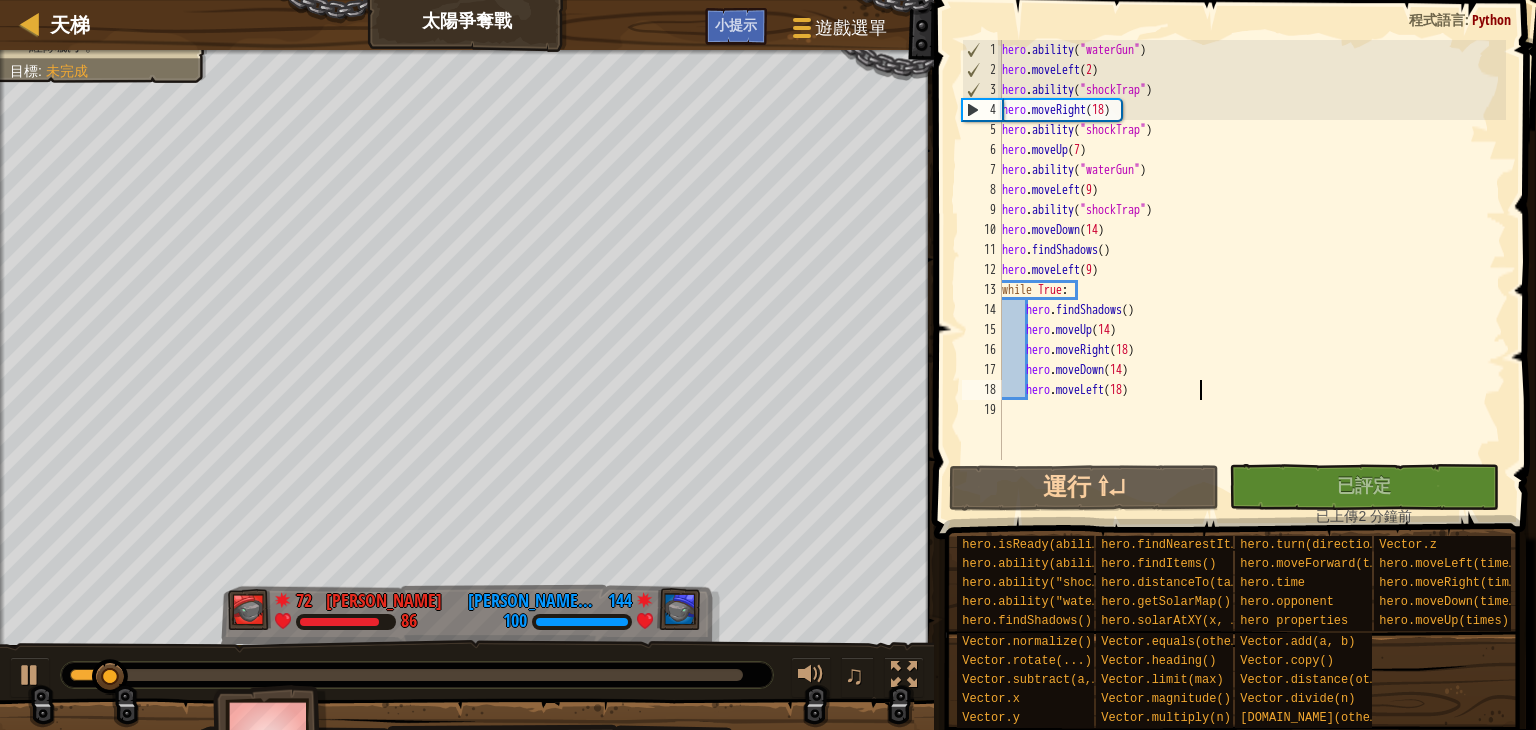 type on "hero.moveLeft(18)" 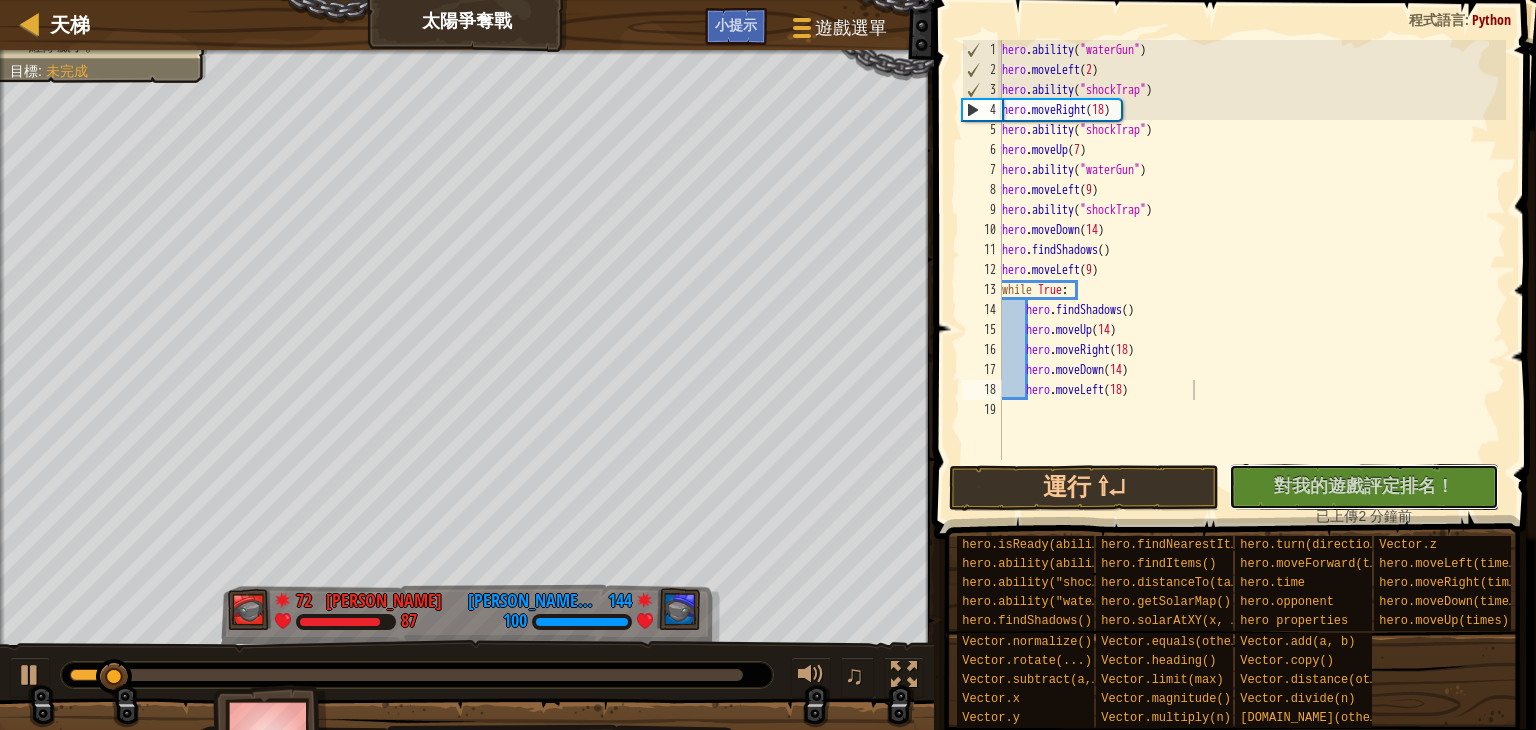 click on "對我的遊戲評定排名！" at bounding box center [1364, 485] 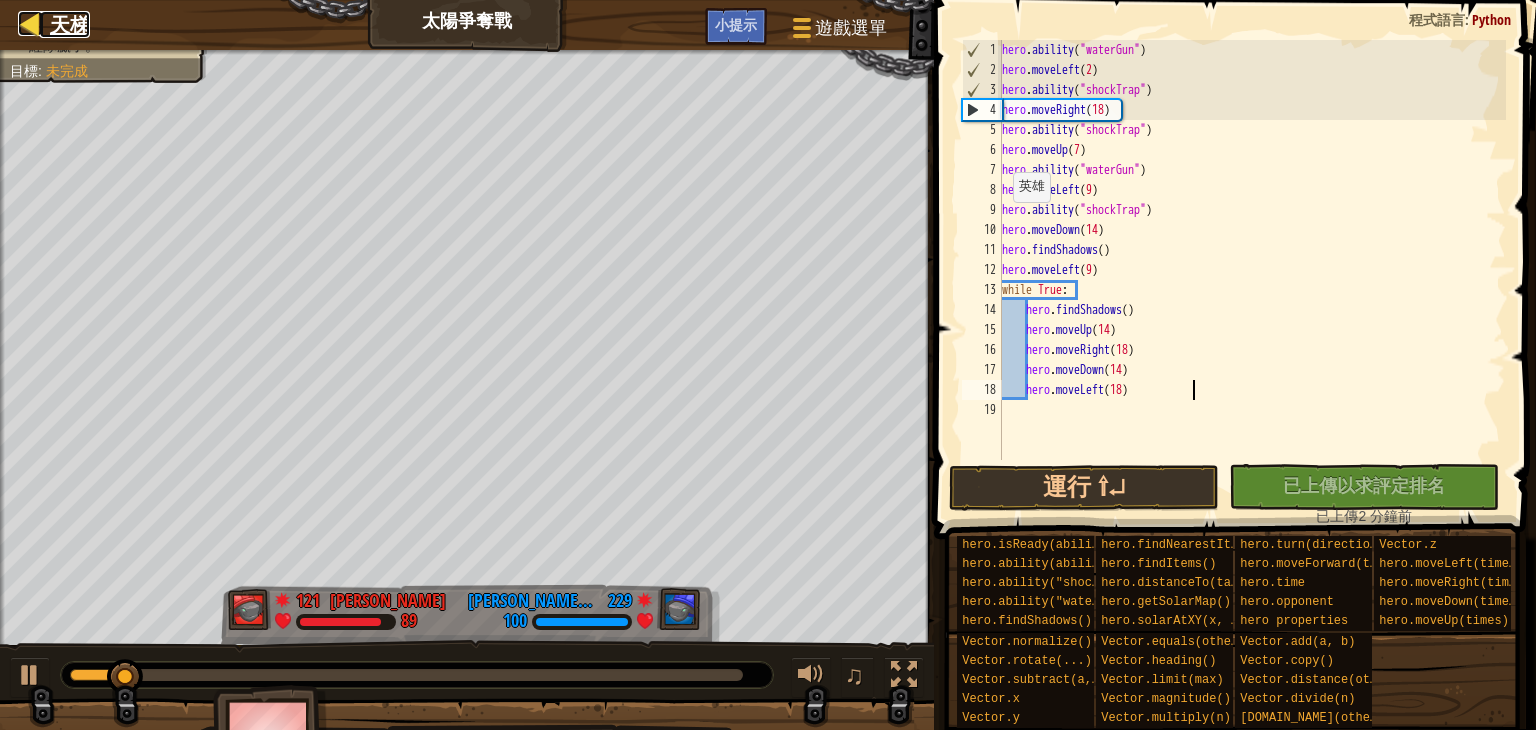 click on "天梯" at bounding box center [70, 24] 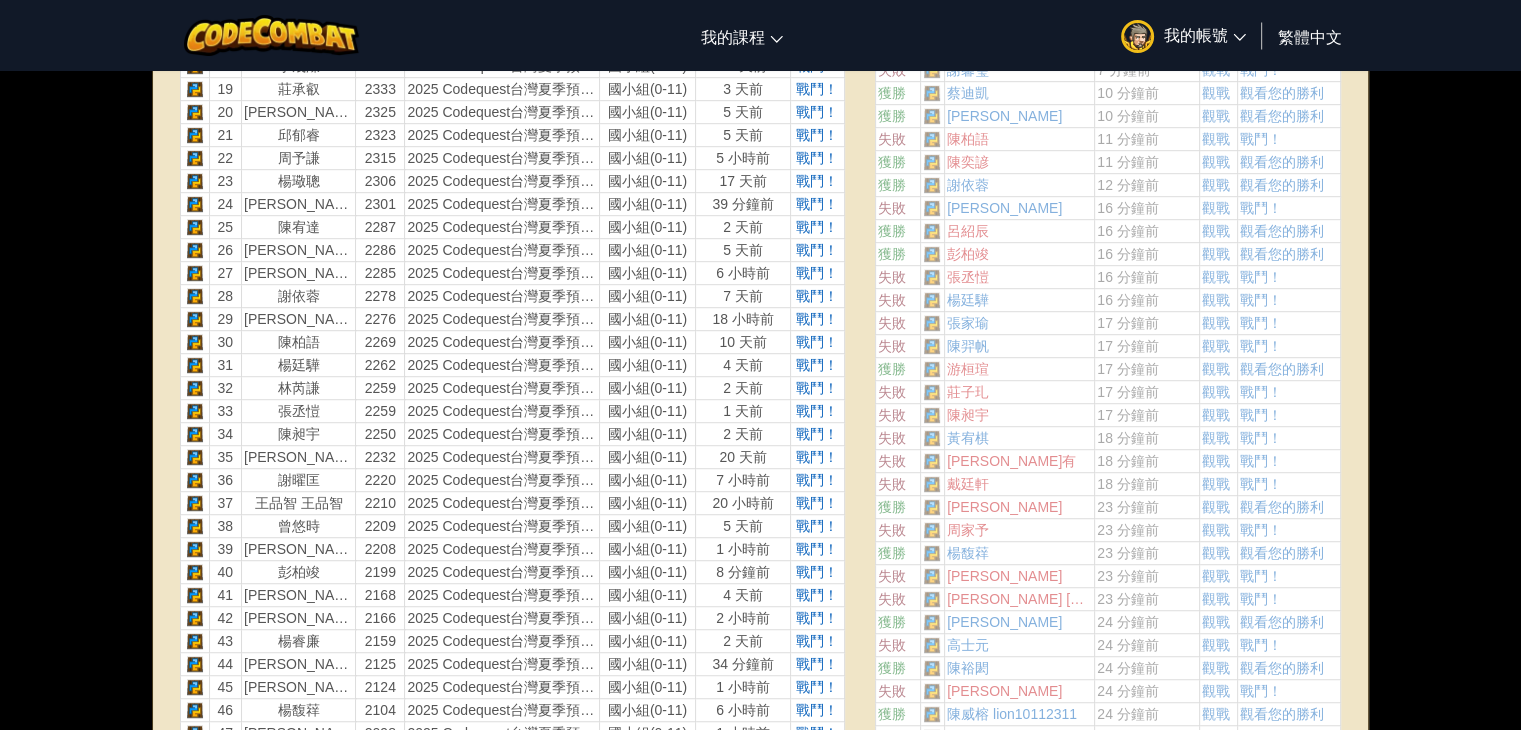 scroll, scrollTop: 1600, scrollLeft: 0, axis: vertical 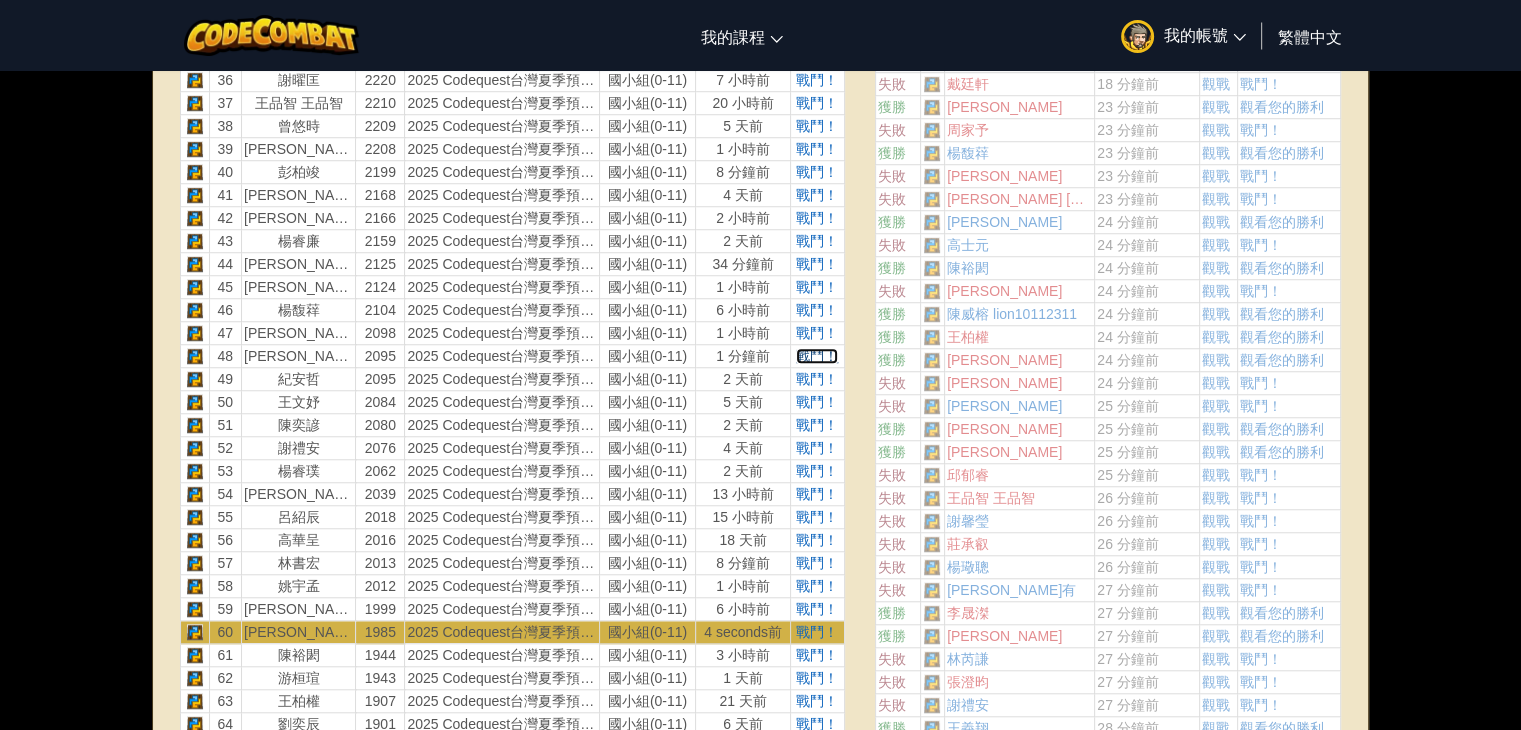 click on "戰鬥！" at bounding box center [817, 356] 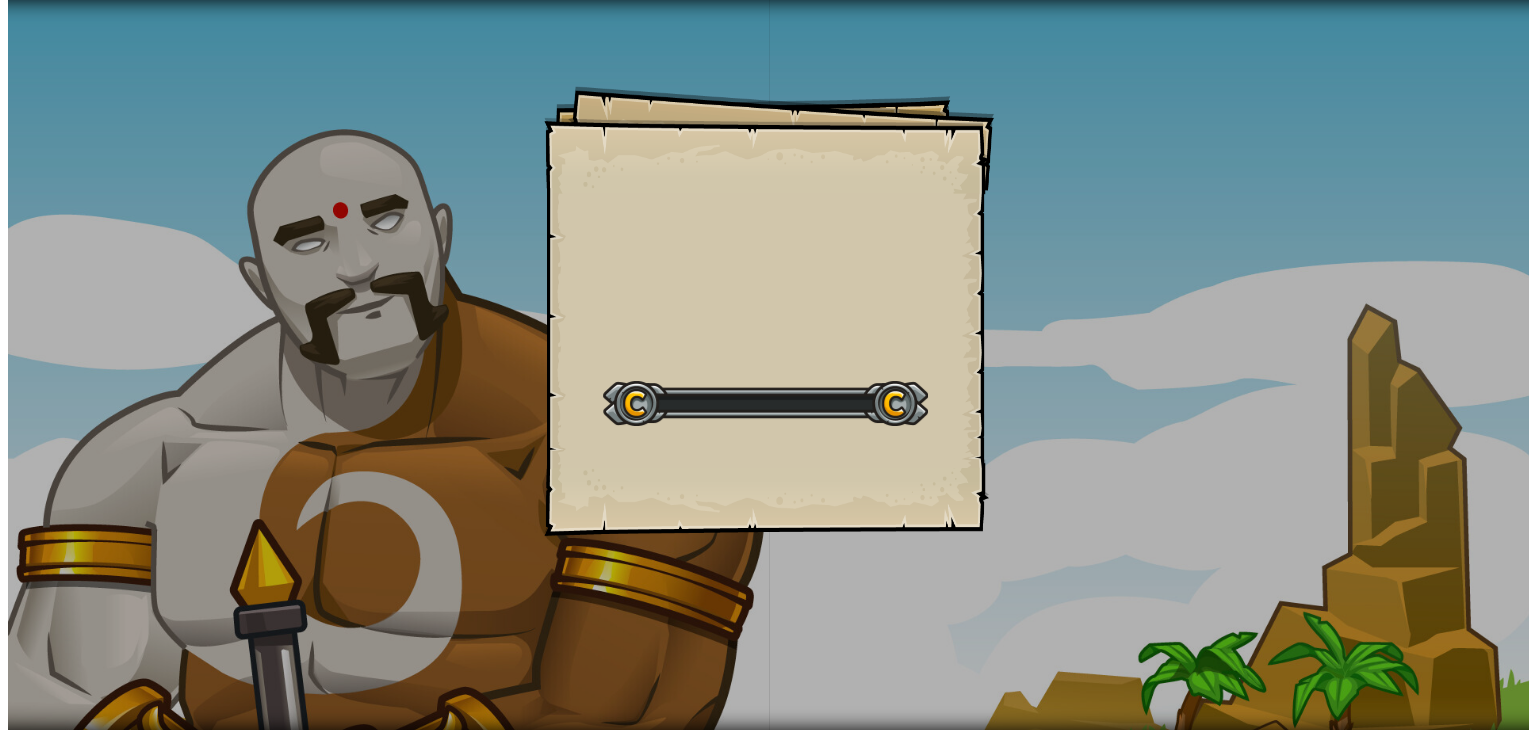 scroll, scrollTop: 0, scrollLeft: 0, axis: both 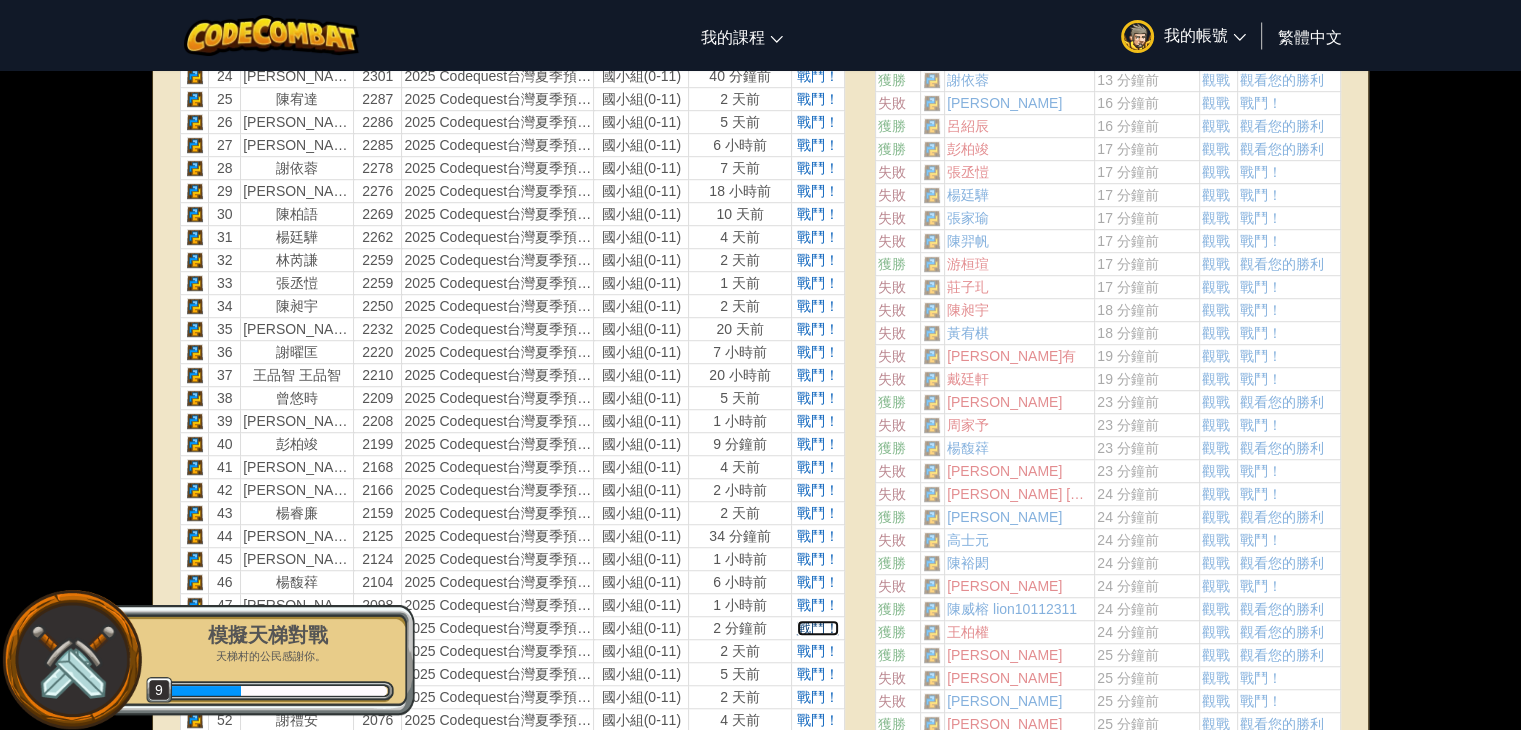 click on "戰鬥！" at bounding box center (818, 628) 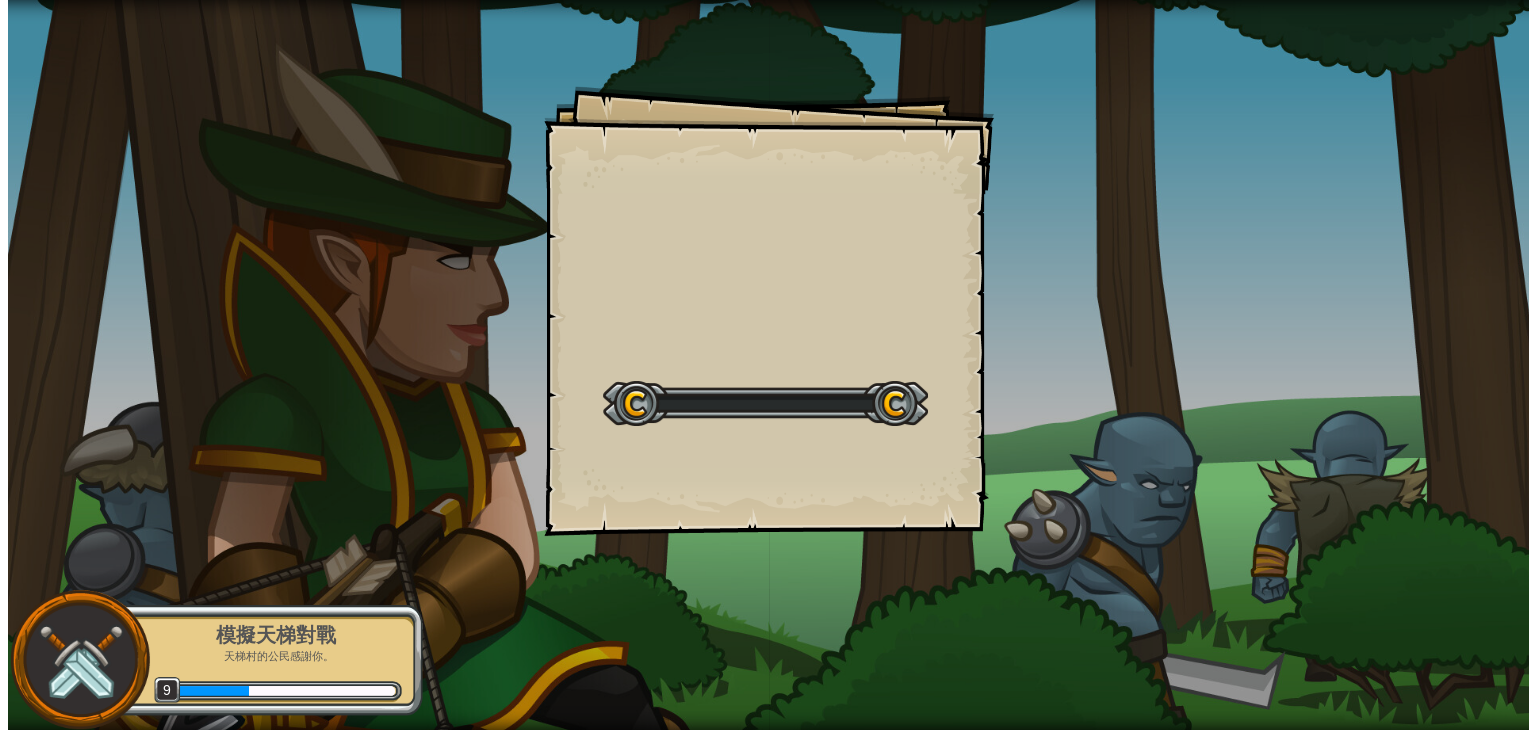 scroll, scrollTop: 0, scrollLeft: 0, axis: both 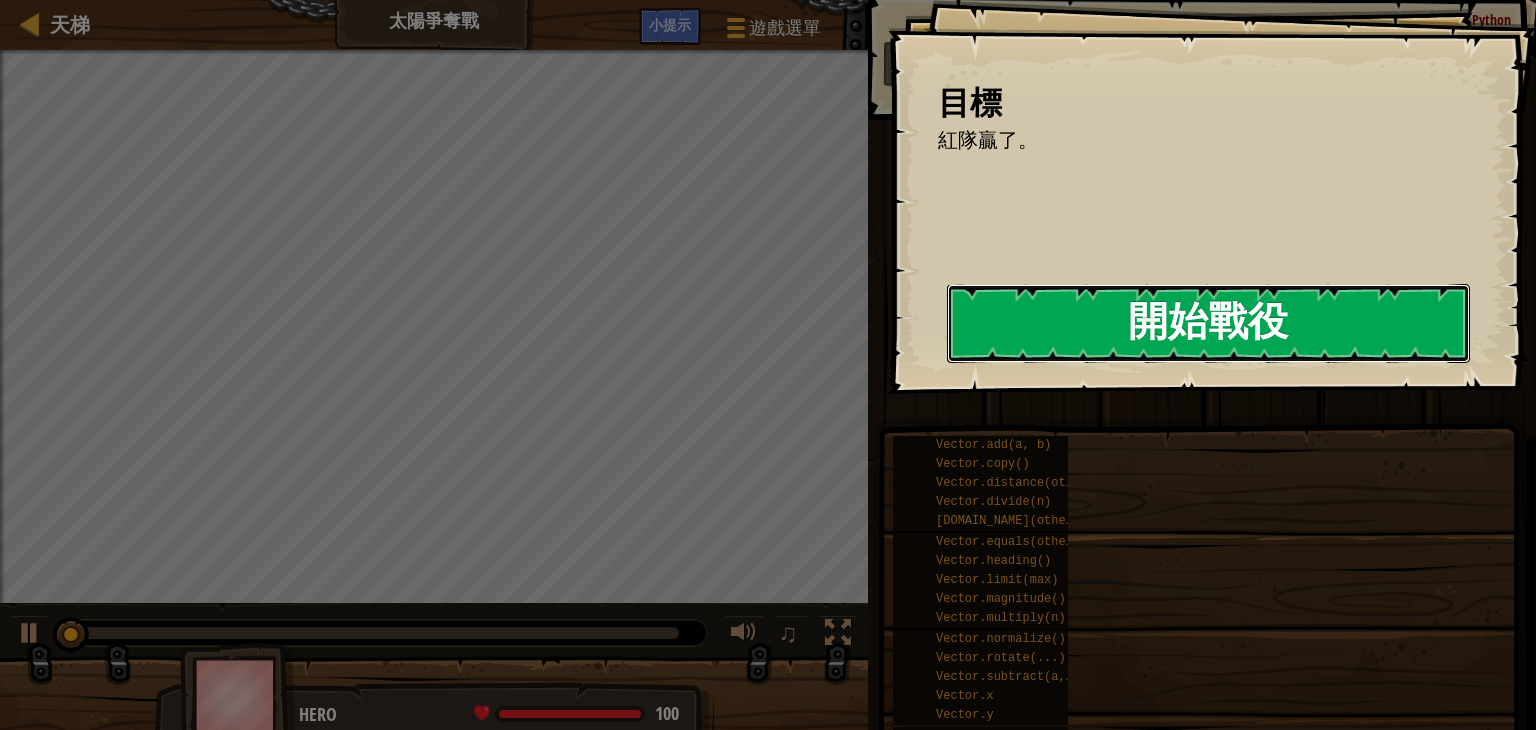click on "開始戰役" at bounding box center (1208, 323) 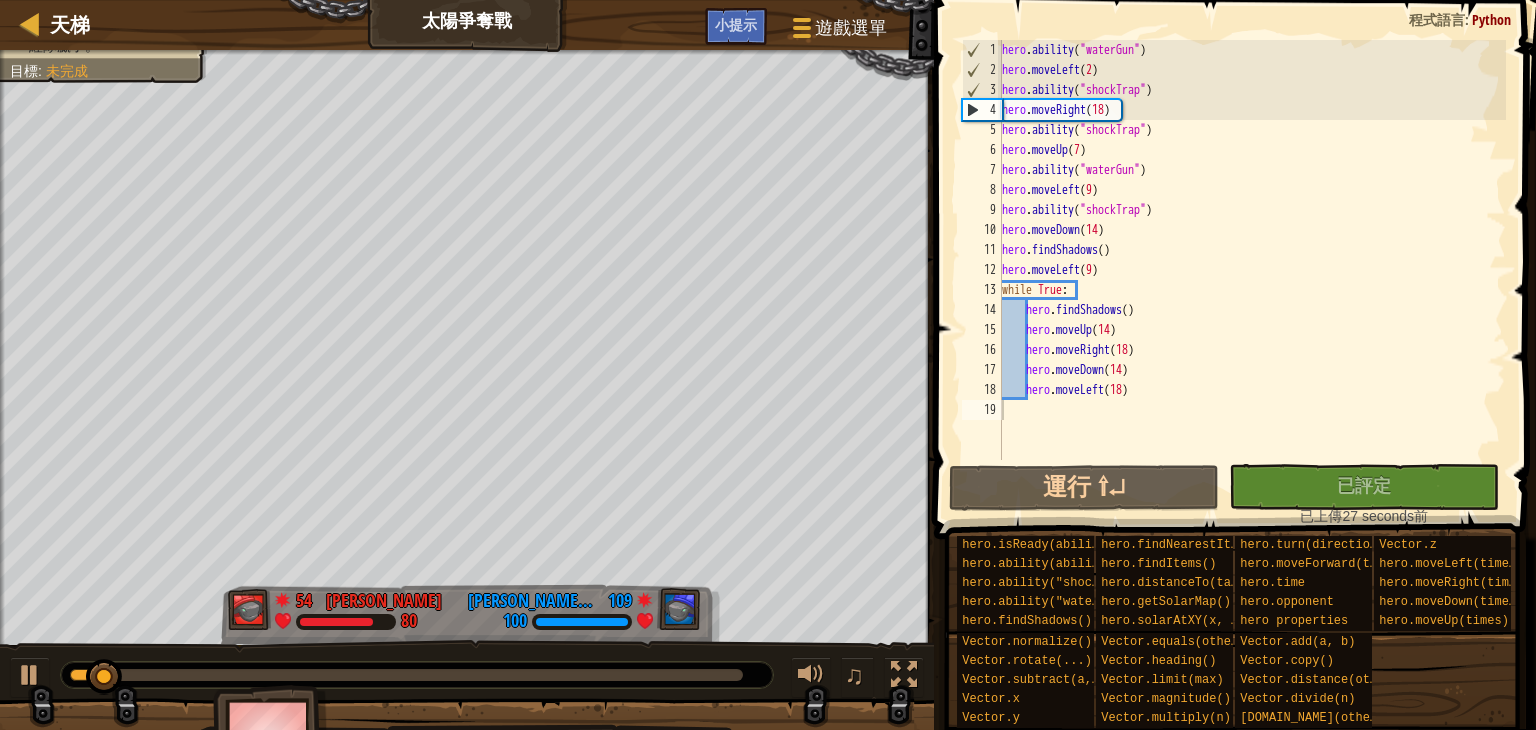 click at bounding box center (417, 675) 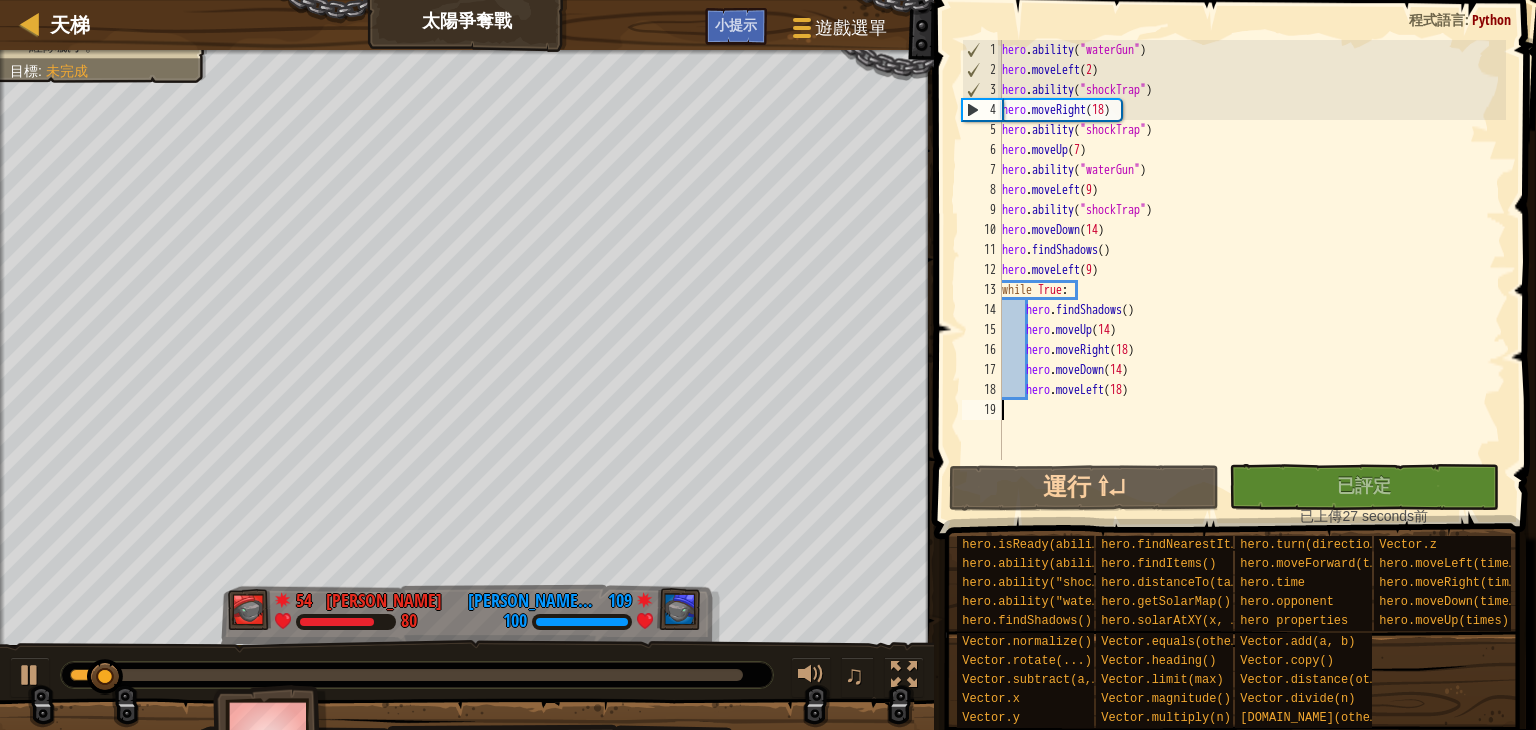 click at bounding box center [406, 675] 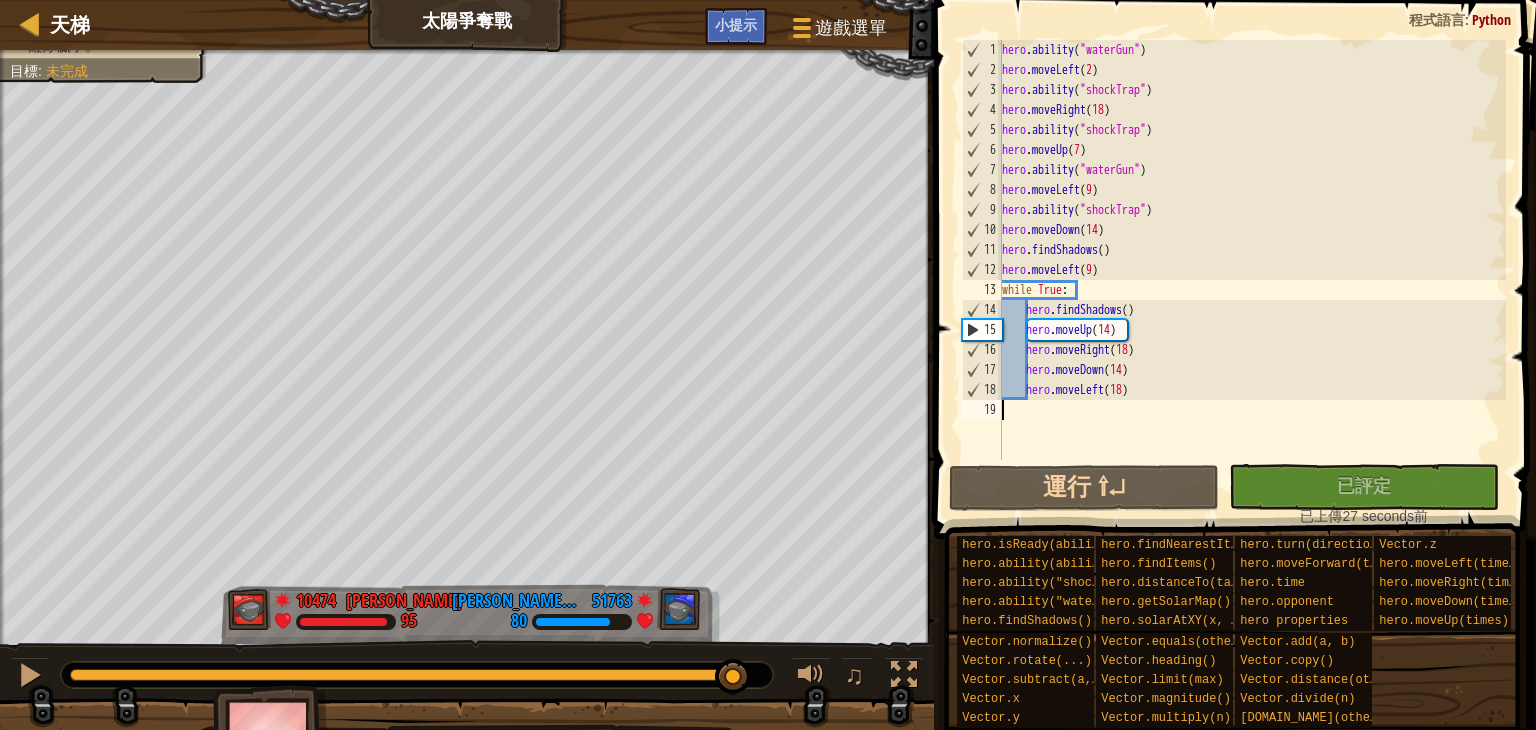 type on "hero.moveLeft(18)" 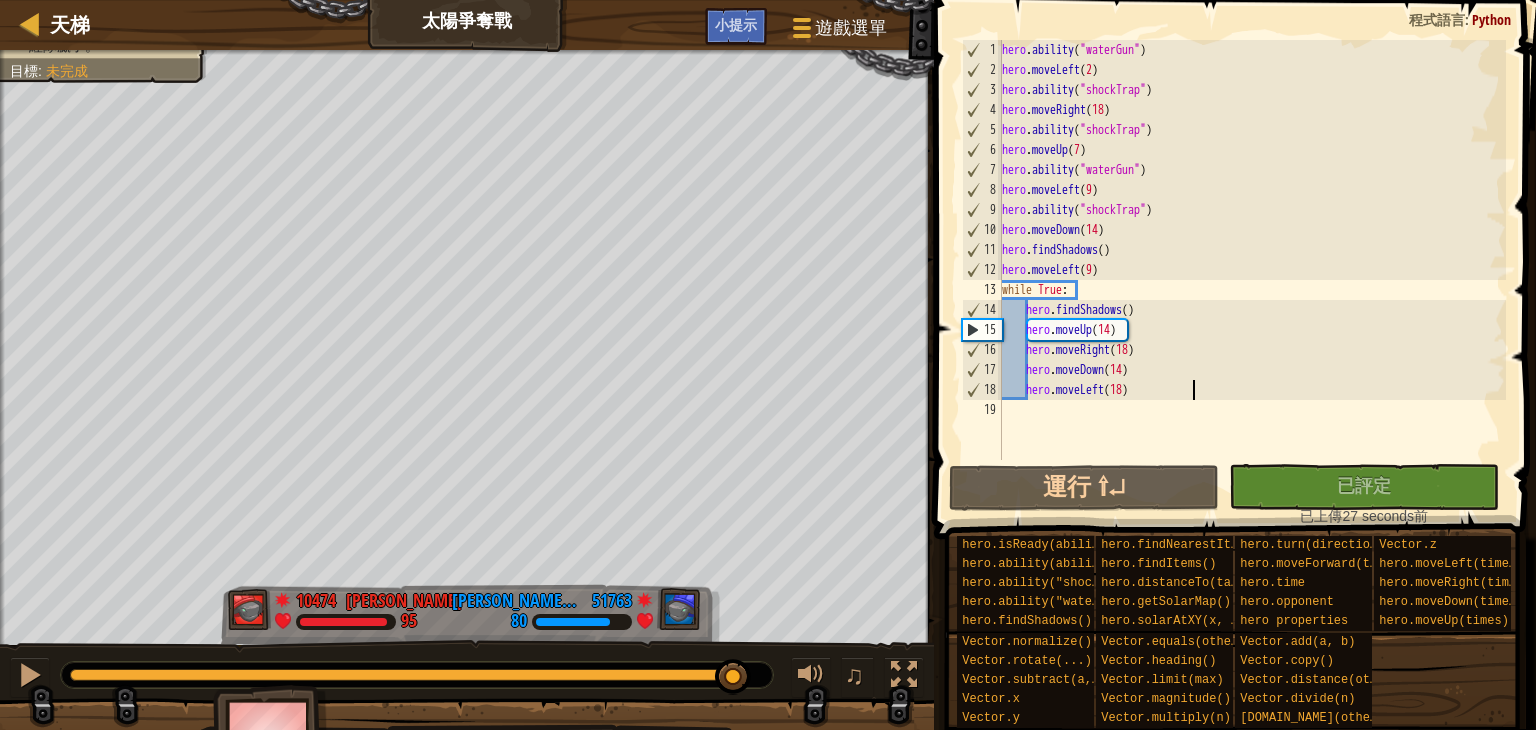 click on "沒有新程式碼可評定排名 對我的遊戲評定排名！ 上傳中… 已上傳以求評定排名 評定失敗 已評定 已上傳  27 seconds前" at bounding box center (1354, 495) 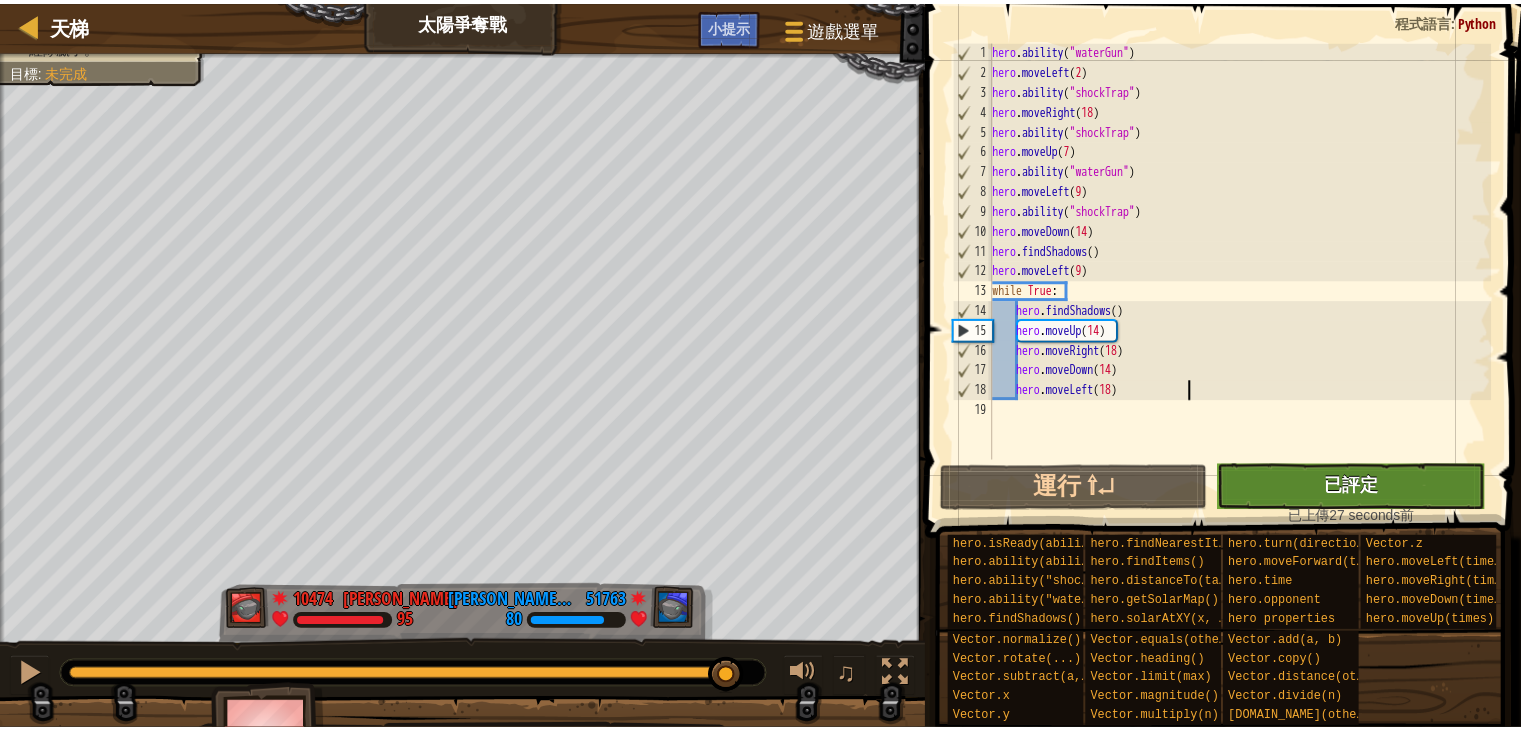scroll, scrollTop: 0, scrollLeft: 0, axis: both 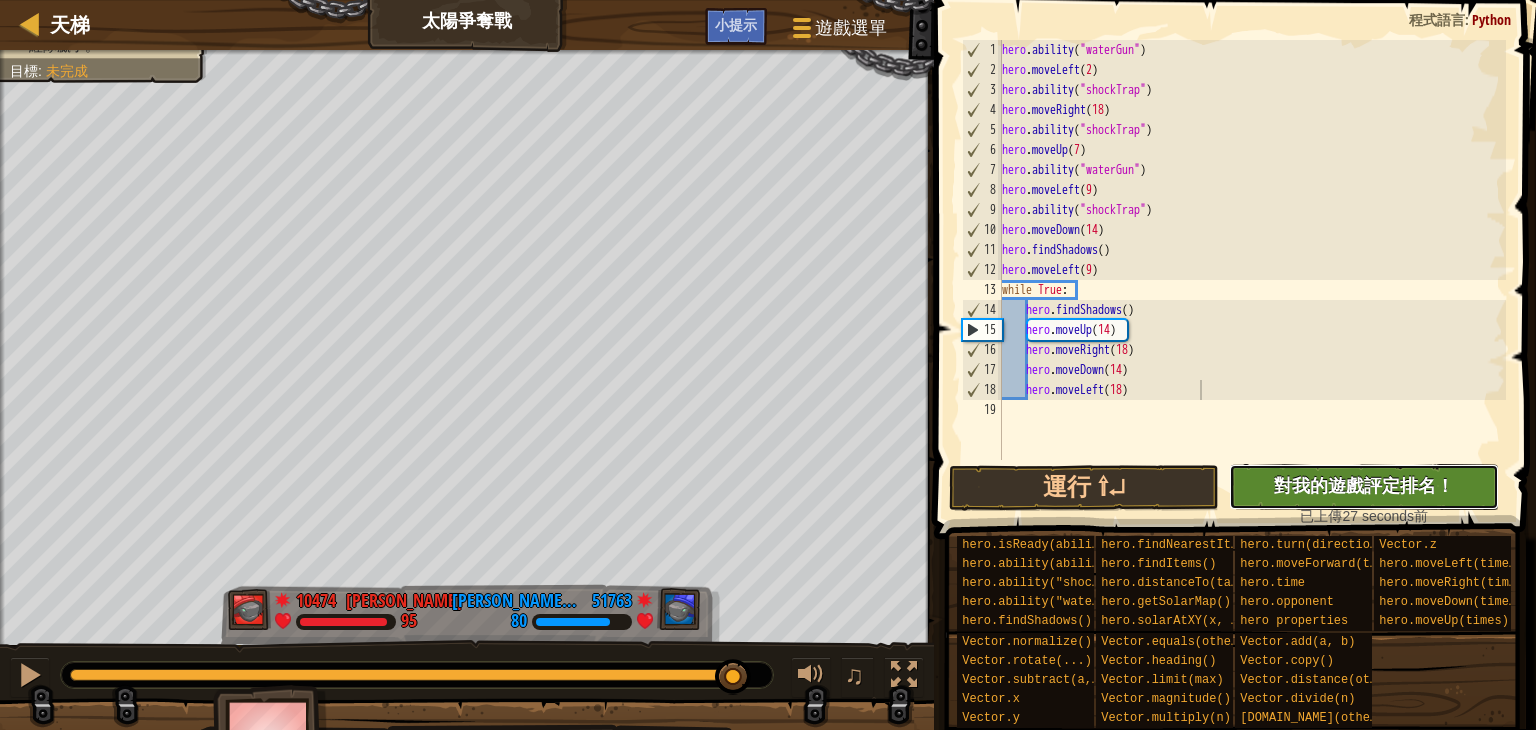 click on "沒有新程式碼可評定排名 對我的遊戲評定排名！ 上傳中… 已上傳以求評定排名 評定失敗 已評定" at bounding box center [1364, 487] 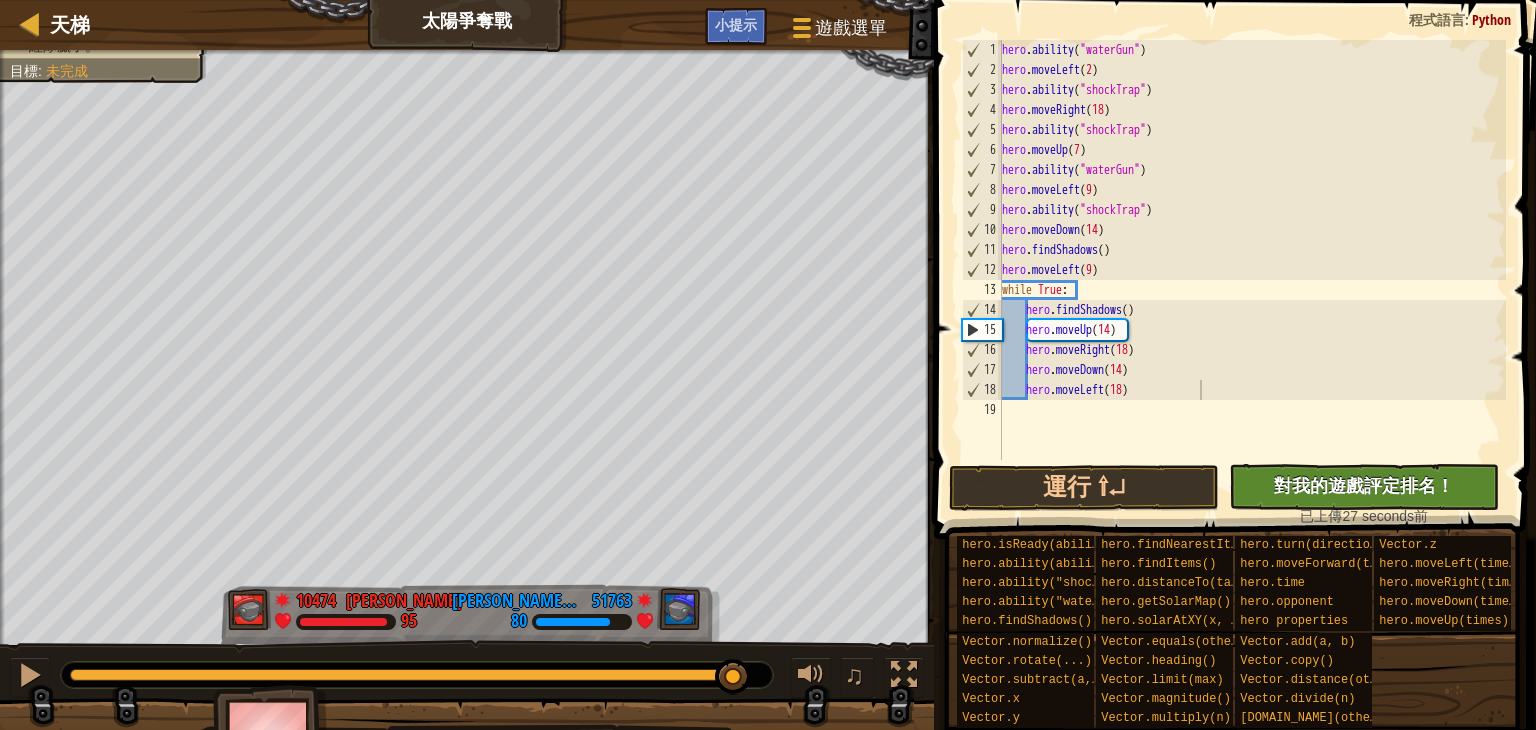 type on "hero.moveLeft(18)" 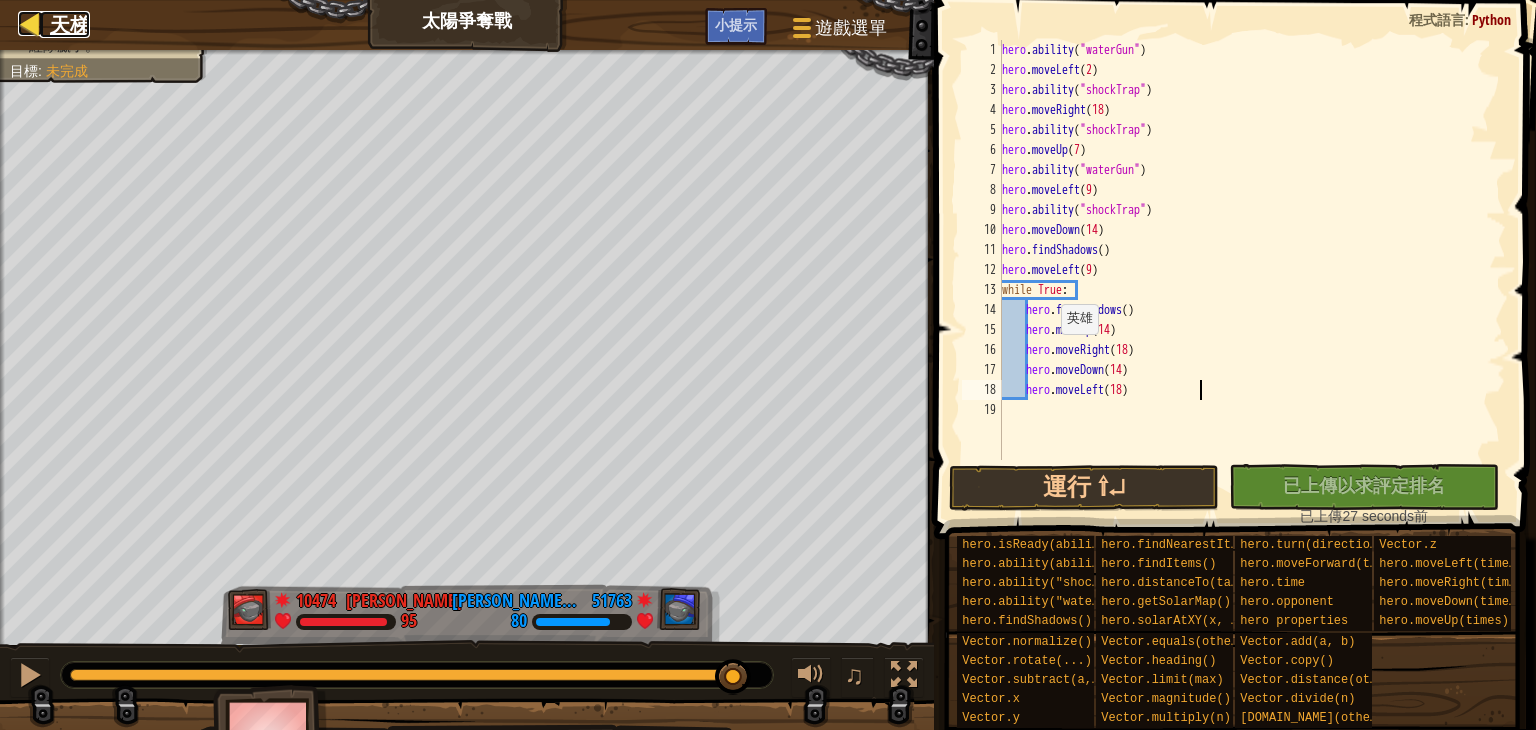 click on "天梯" at bounding box center [65, 24] 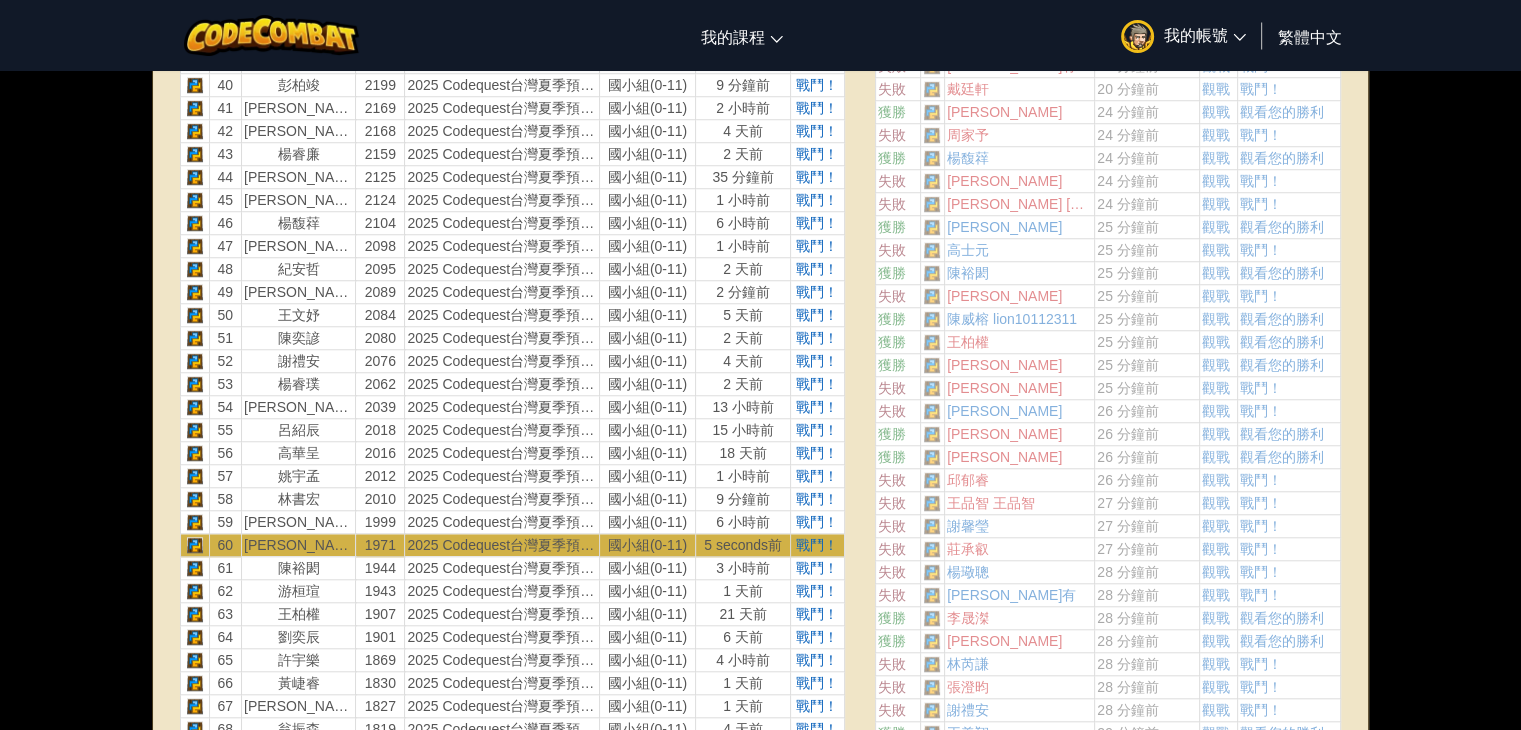 scroll, scrollTop: 1500, scrollLeft: 0, axis: vertical 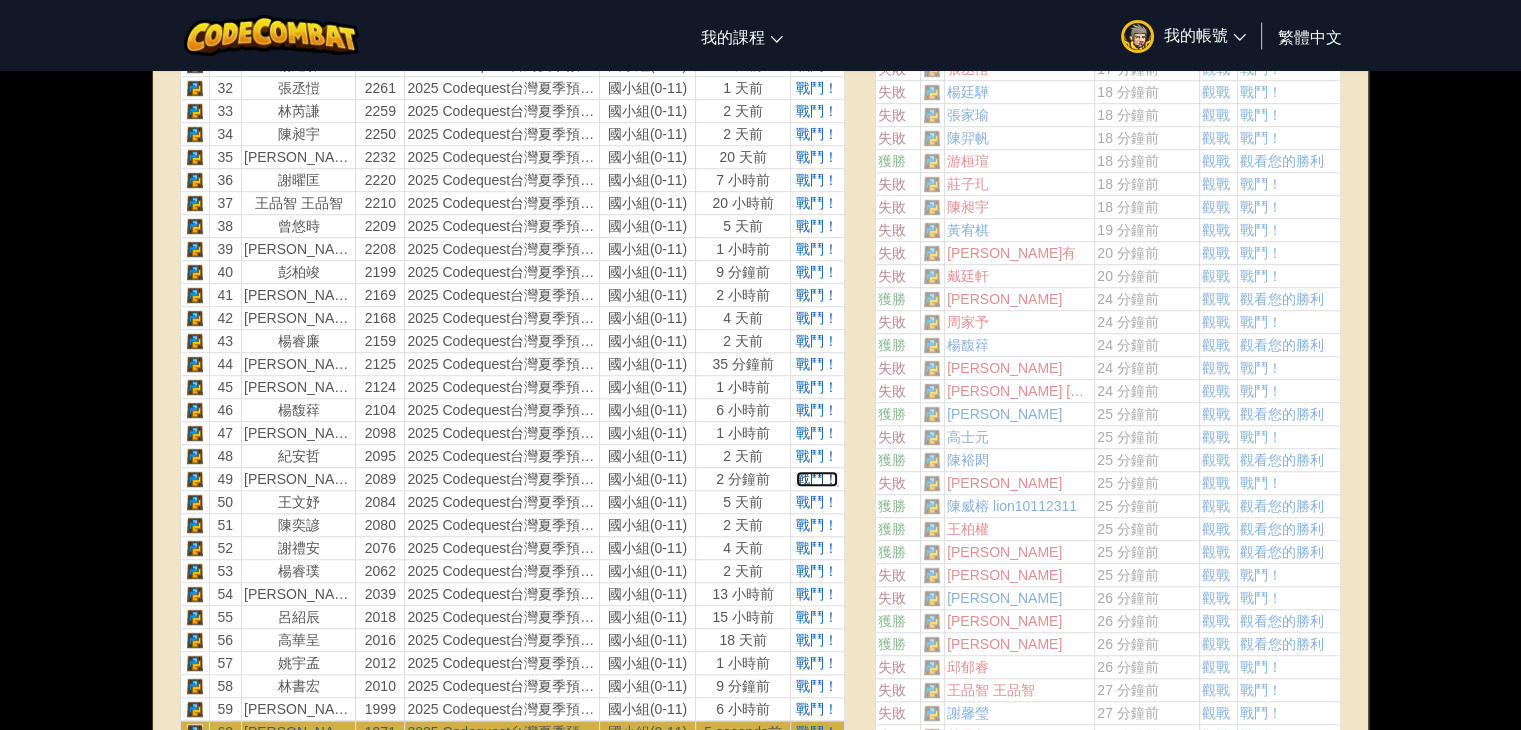 click on "戰鬥！" at bounding box center [817, 479] 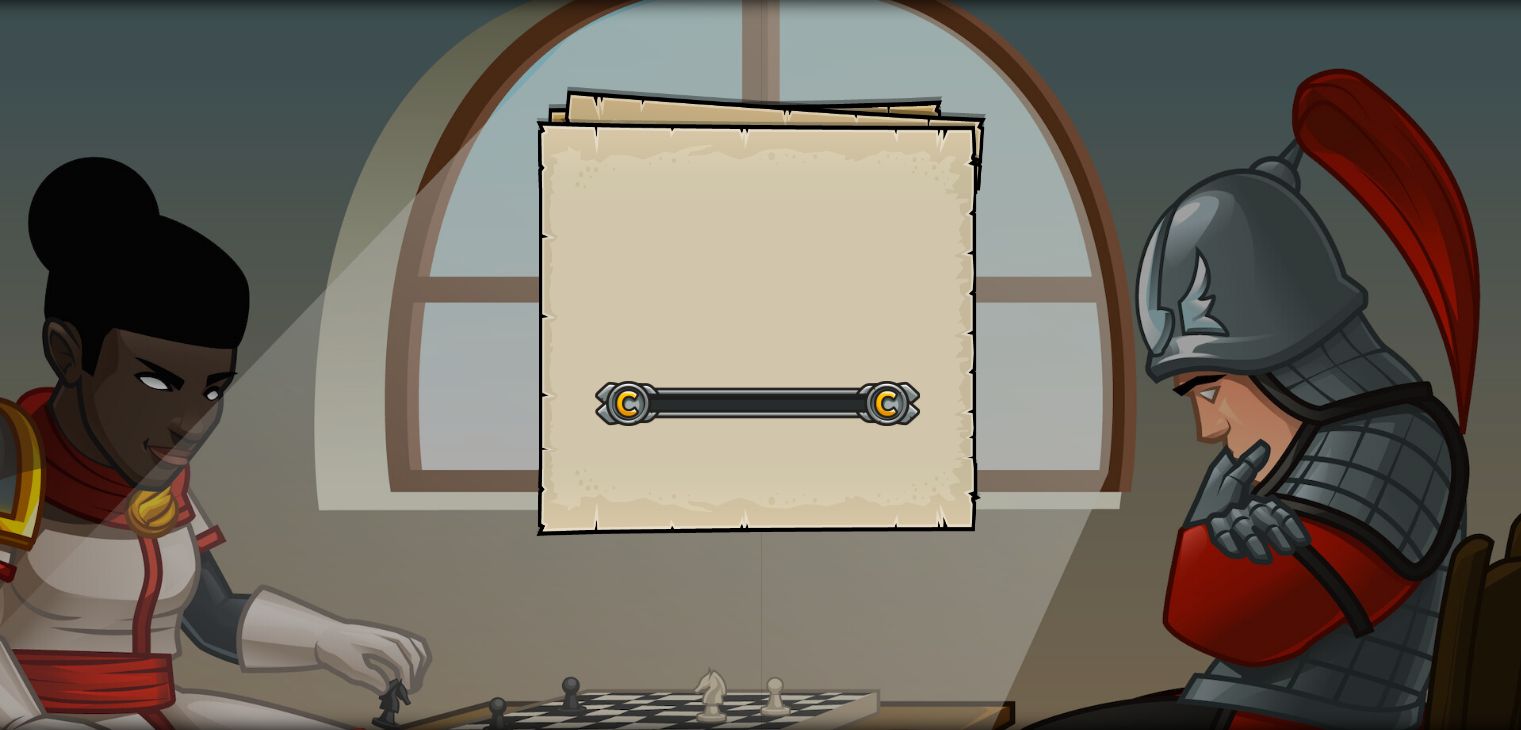 scroll, scrollTop: 0, scrollLeft: 0, axis: both 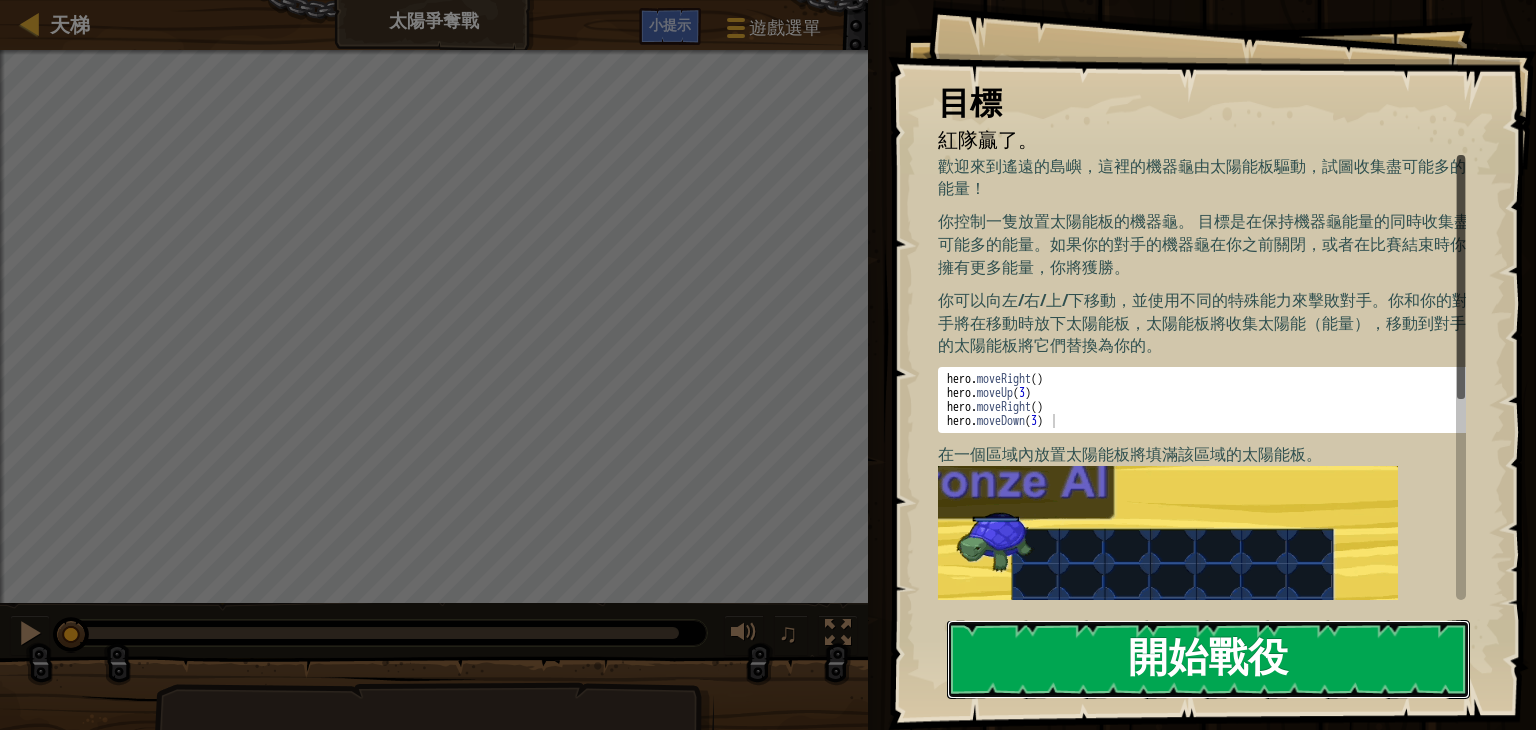 click on "開始戰役" at bounding box center (1208, 659) 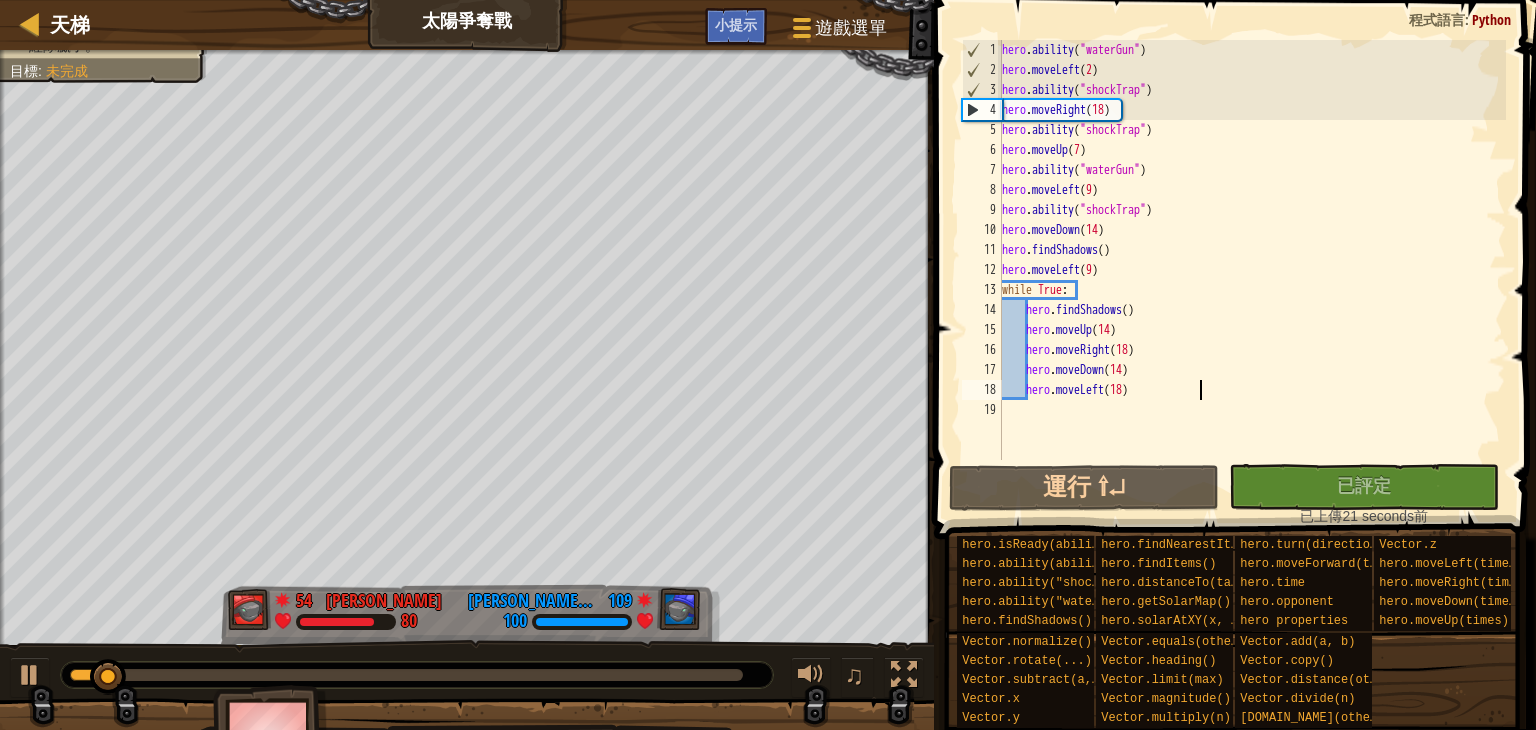type on "hero.moveLeft(18)" 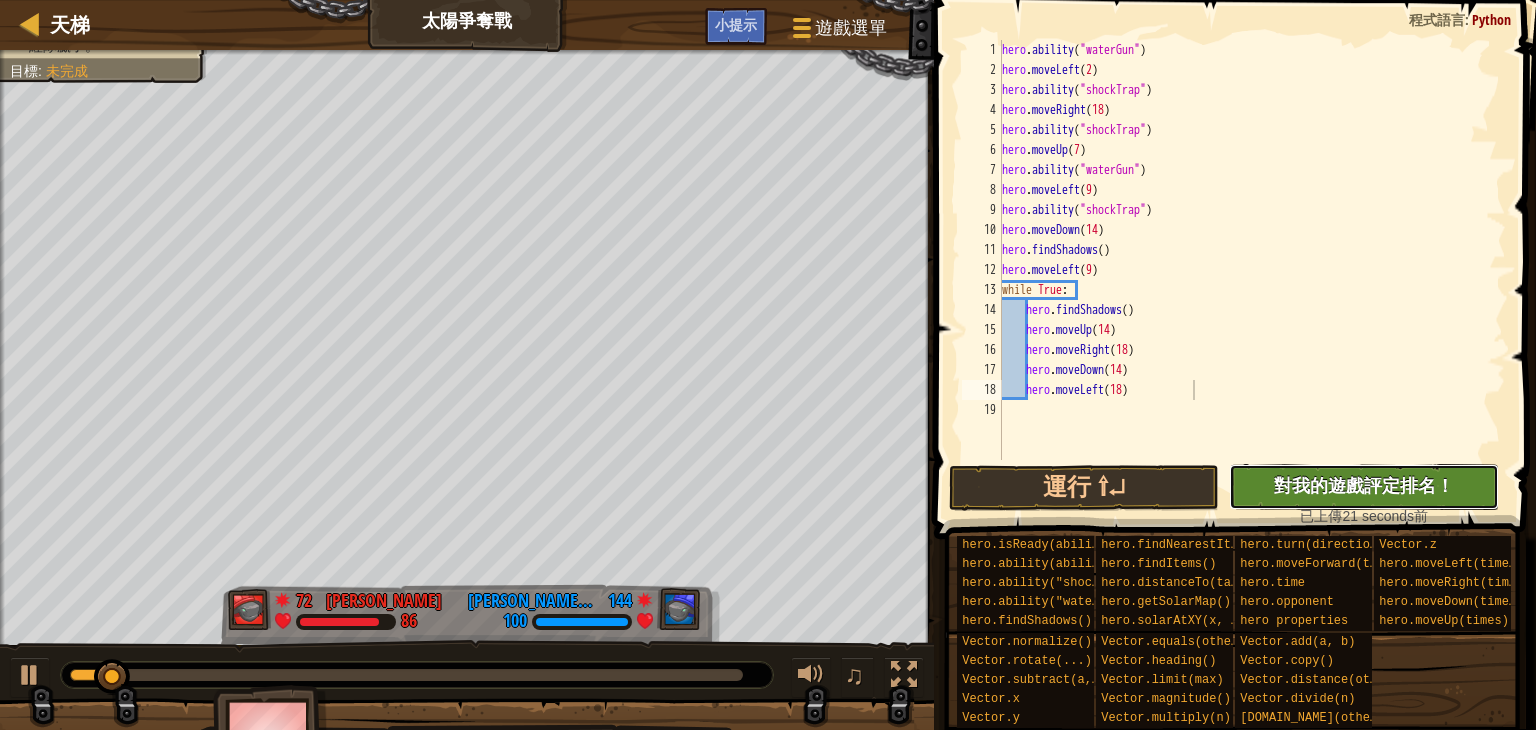 click on "沒有新程式碼可評定排名 對我的遊戲評定排名！ 上傳中… 已上傳以求評定排名 評定失敗 已評定" at bounding box center [1364, 487] 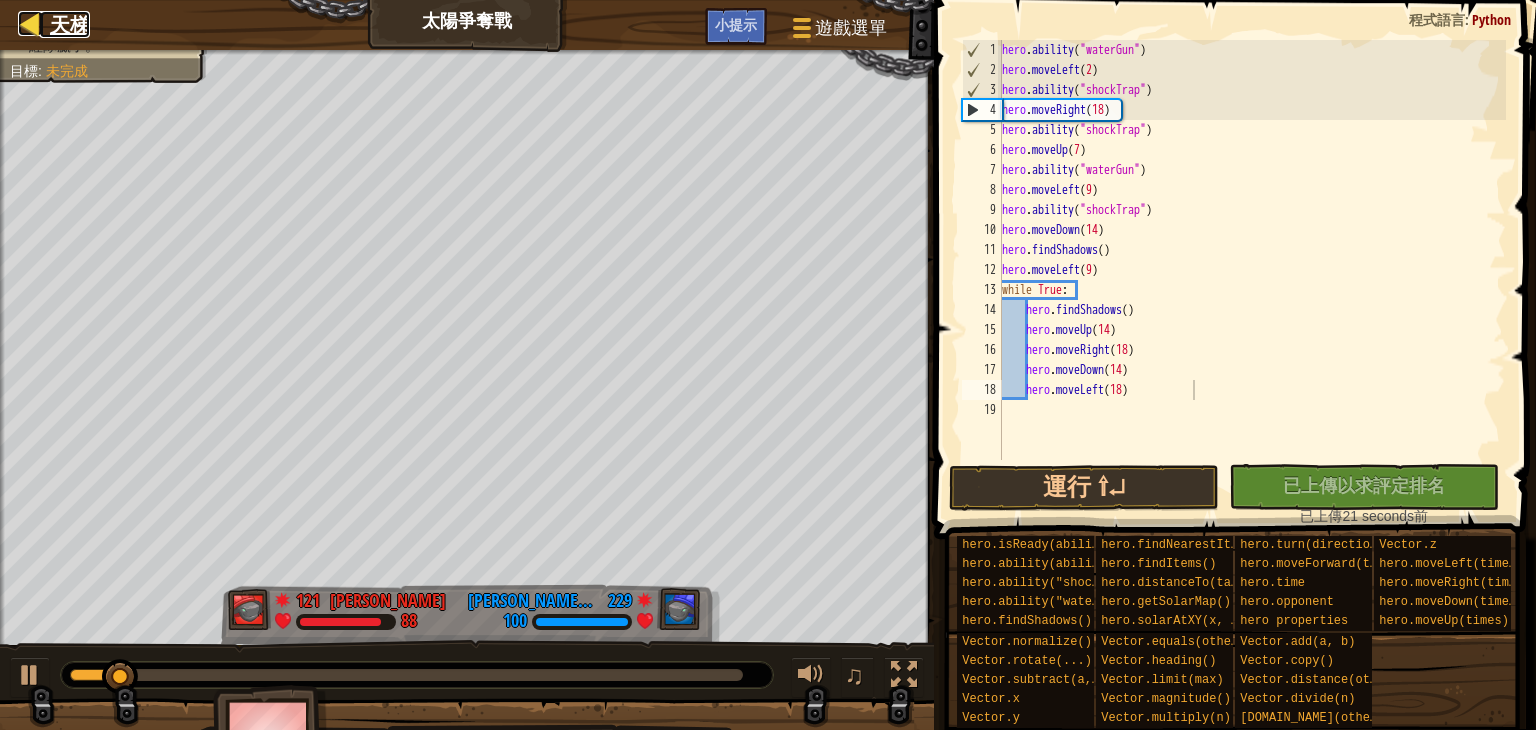 click on "天梯" at bounding box center [65, 24] 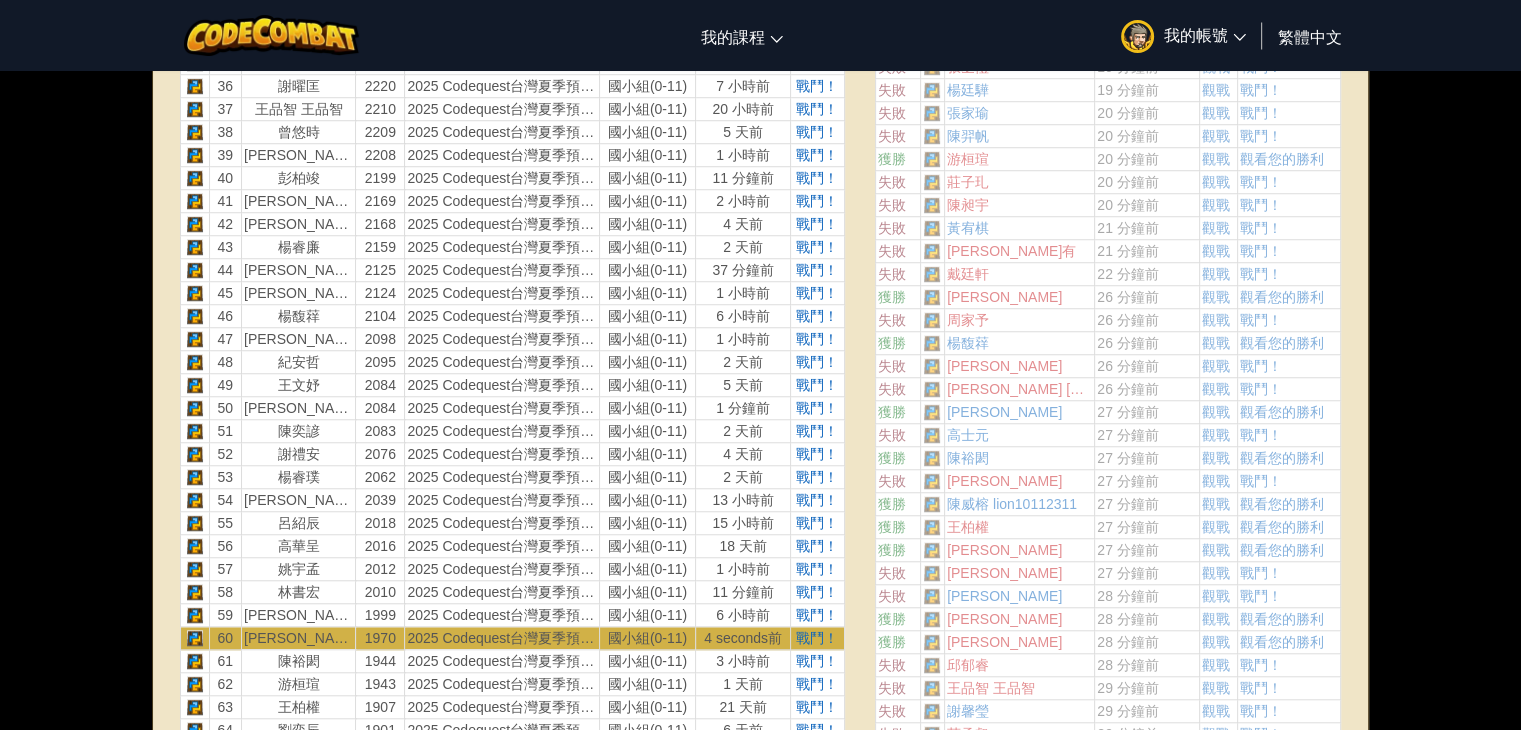 scroll, scrollTop: 1500, scrollLeft: 0, axis: vertical 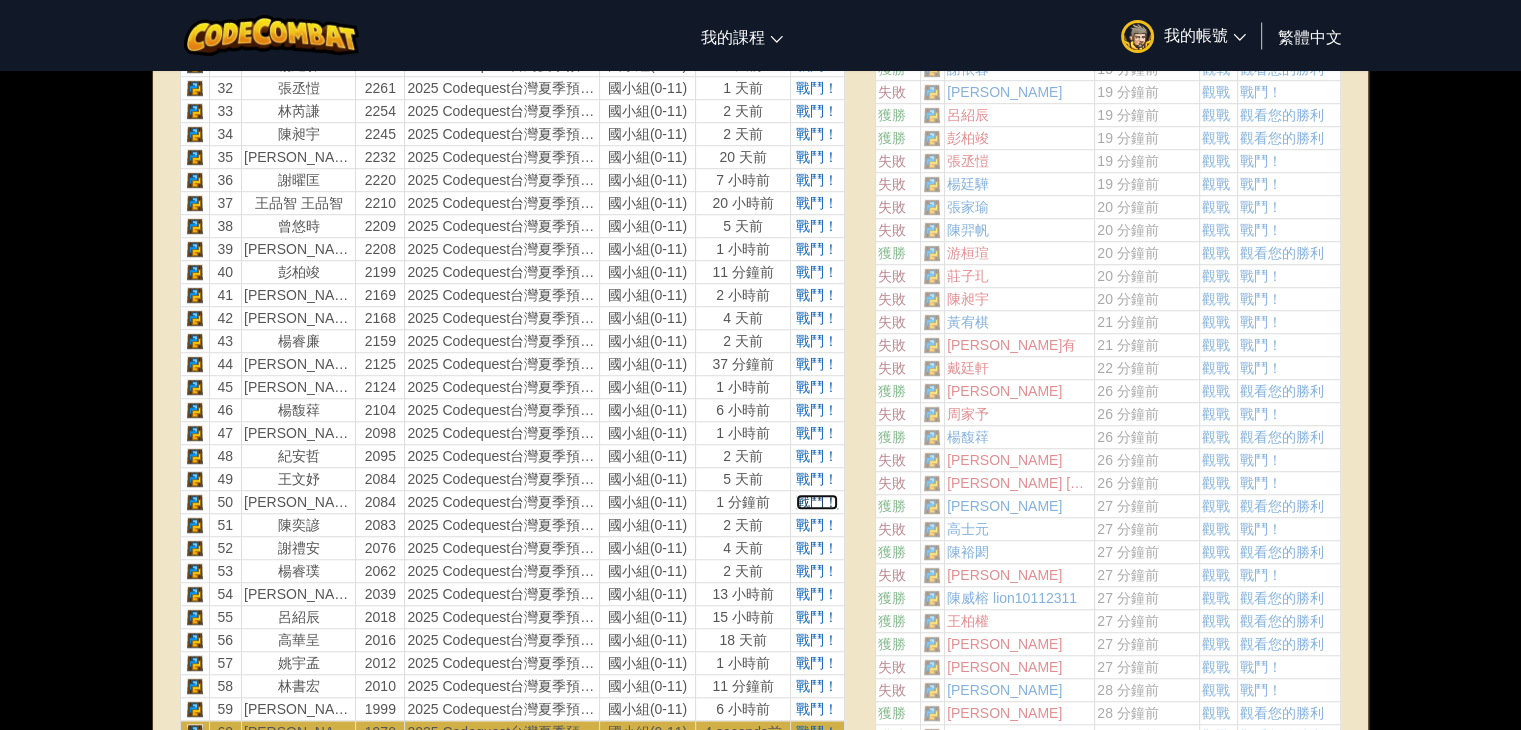 click on "戰鬥！" at bounding box center [817, 502] 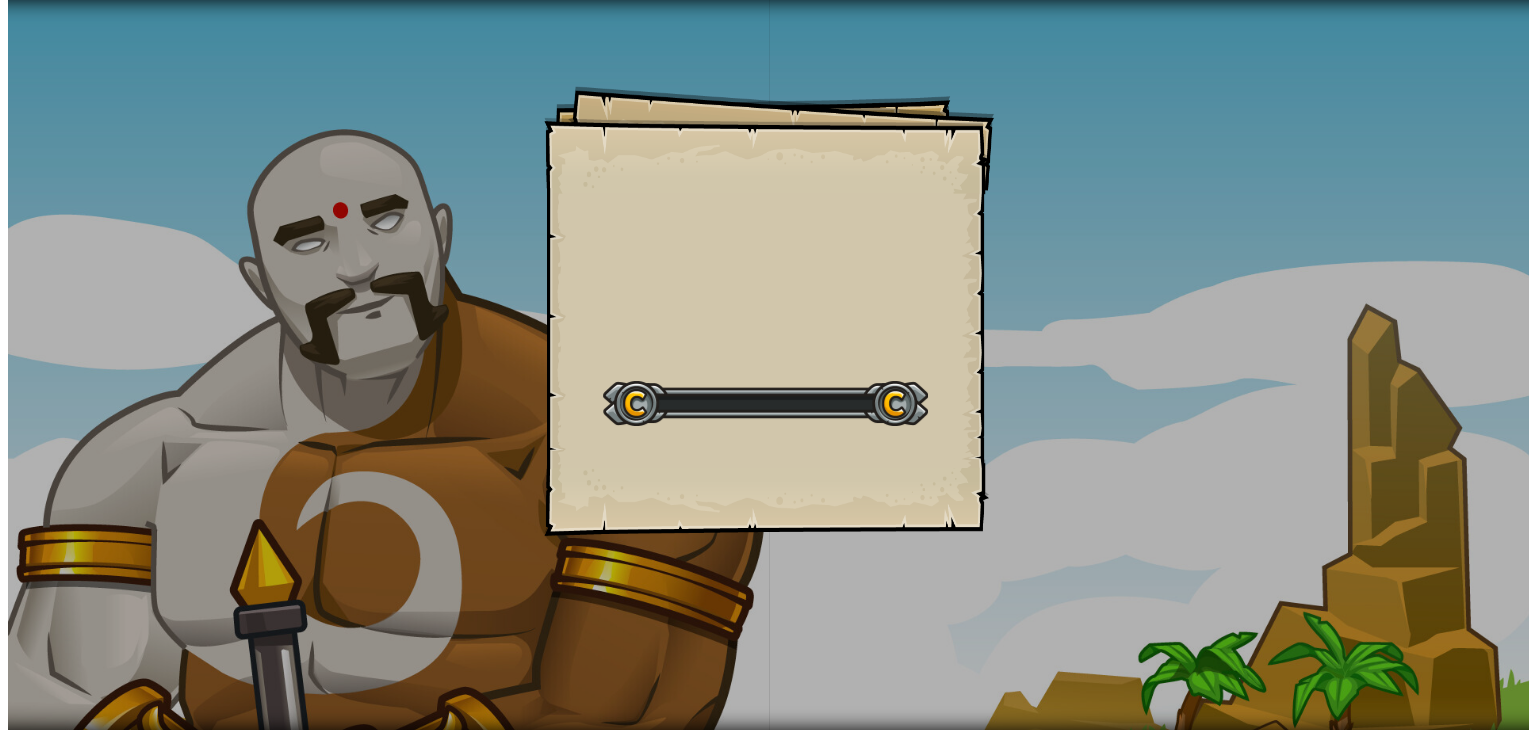 scroll, scrollTop: 0, scrollLeft: 0, axis: both 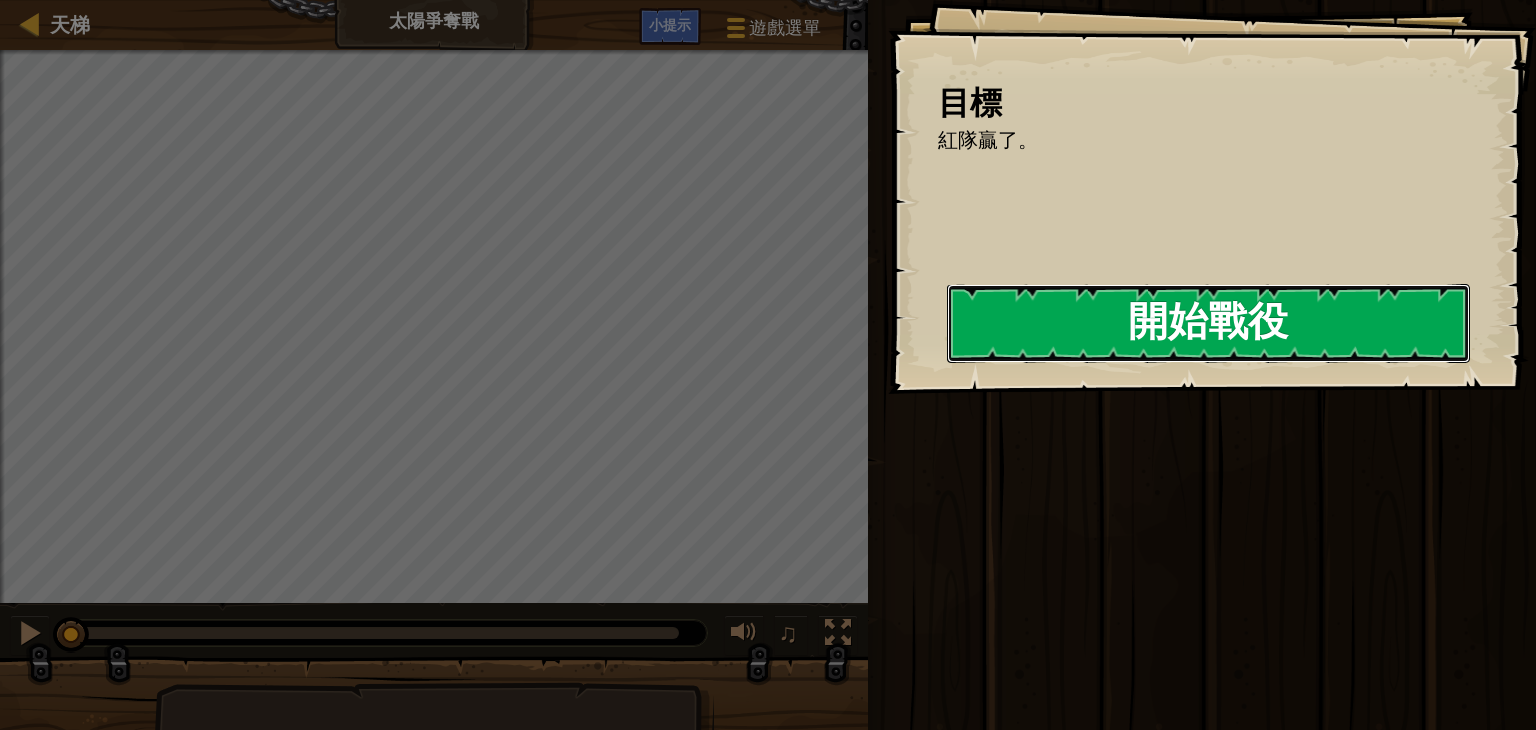 click on "開始戰役" at bounding box center (1208, 323) 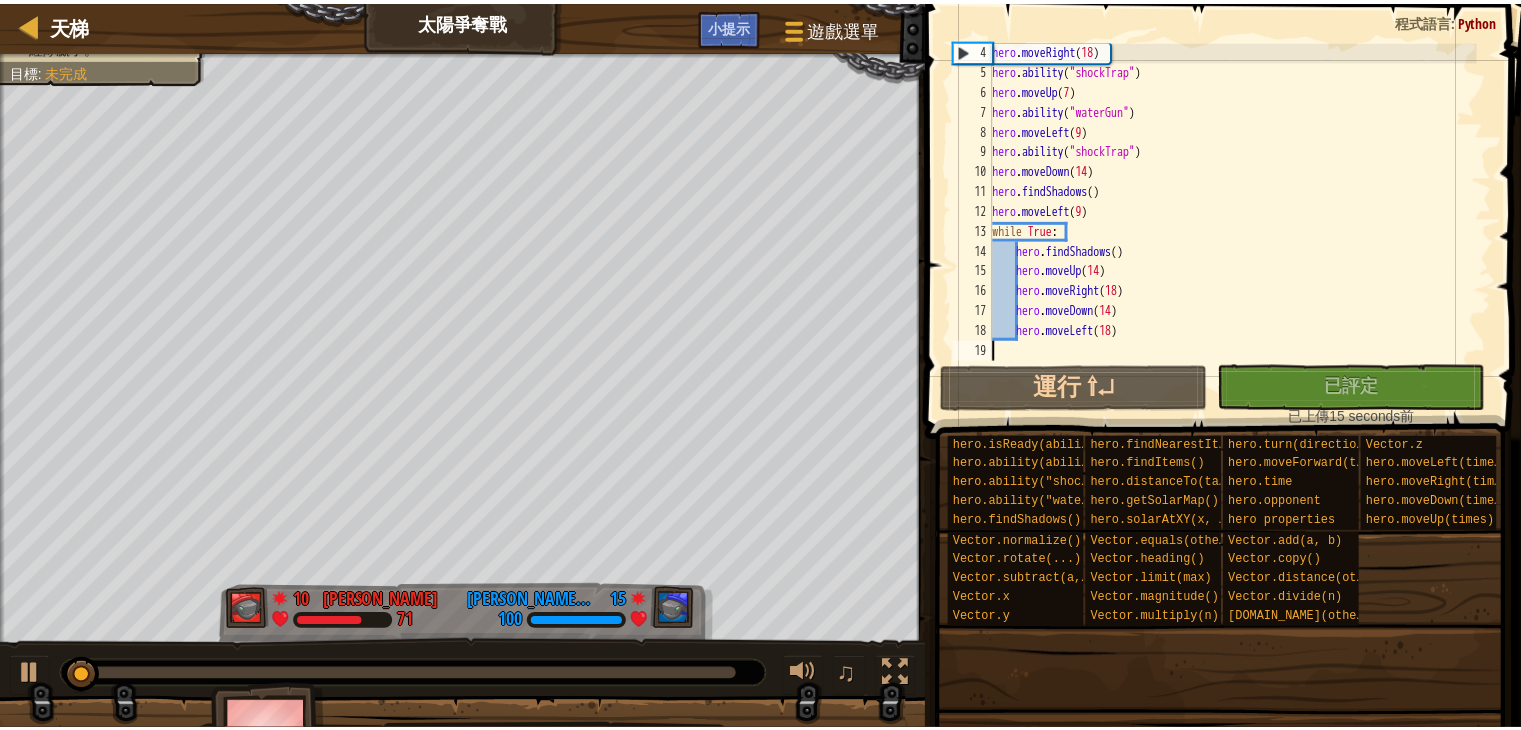 scroll, scrollTop: 60, scrollLeft: 0, axis: vertical 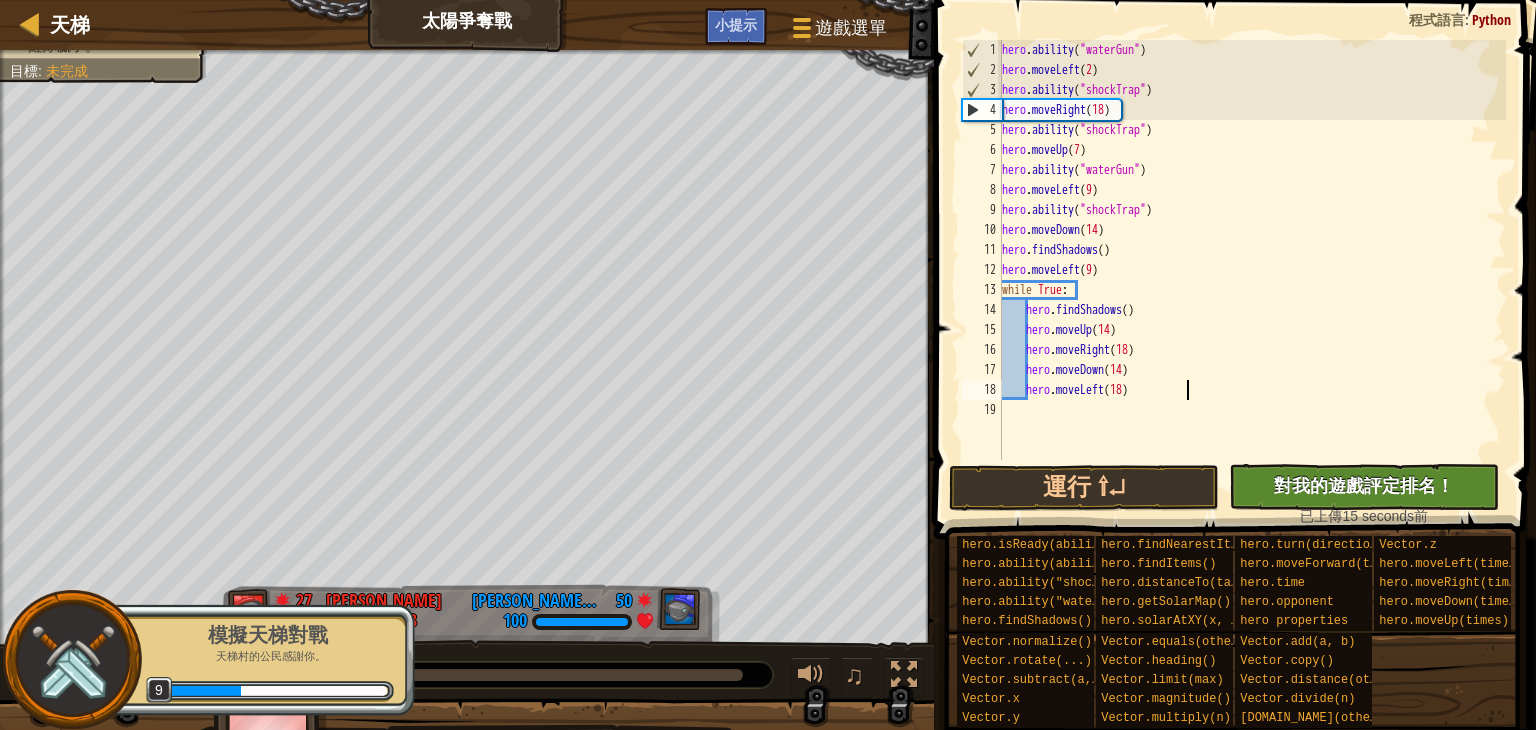 type on "hero.moveLeft(18)" 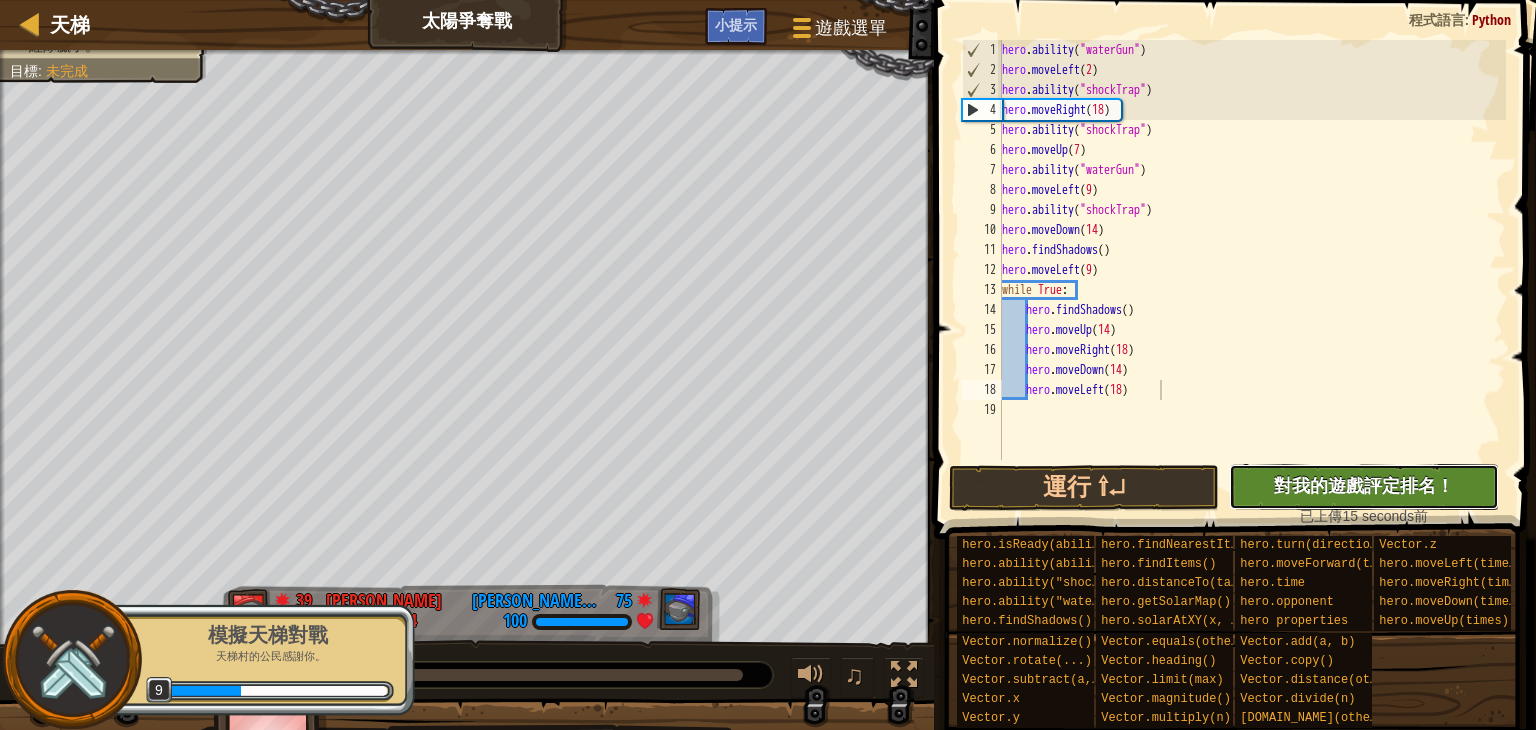 click on "對我的遊戲評定排名！" at bounding box center (1364, 485) 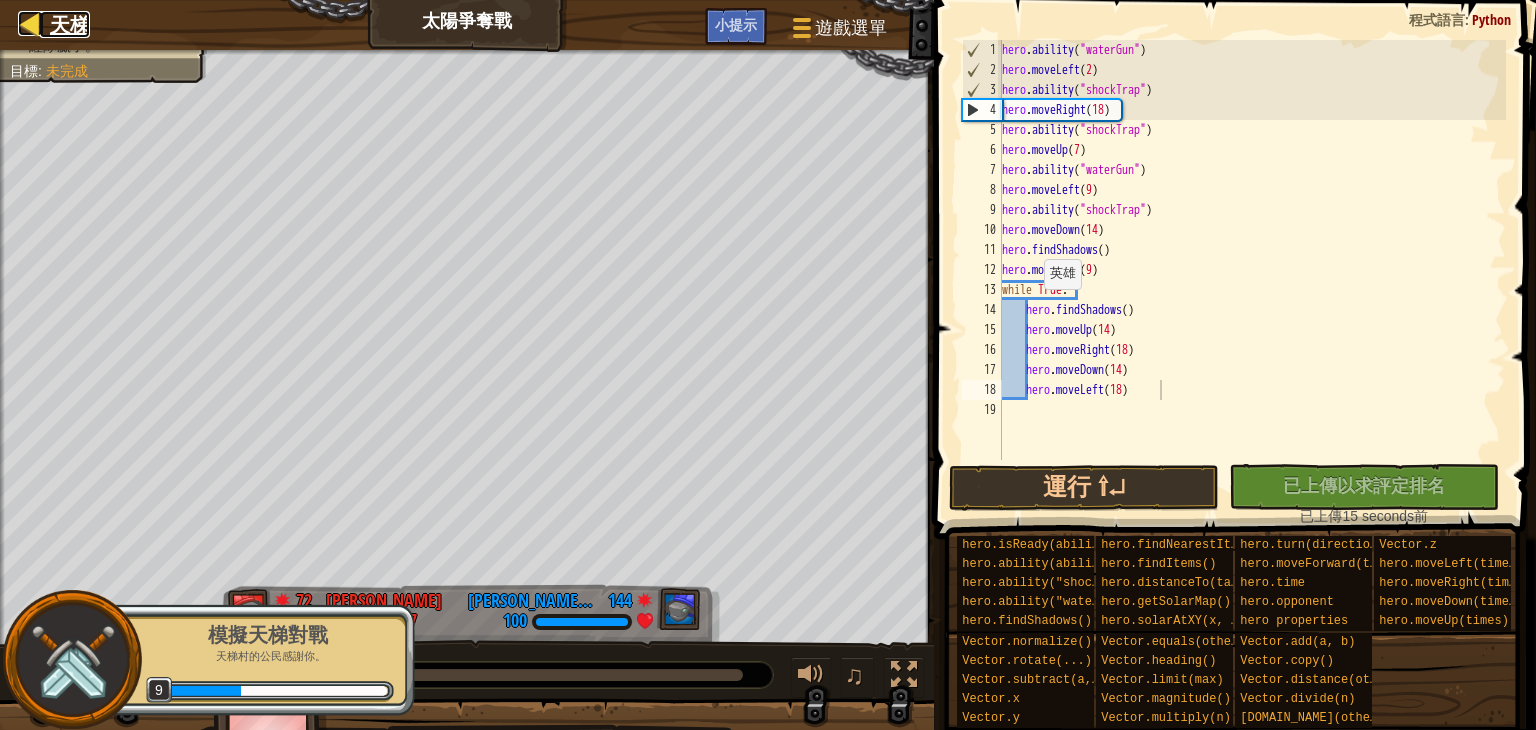 click on "天梯" at bounding box center [70, 24] 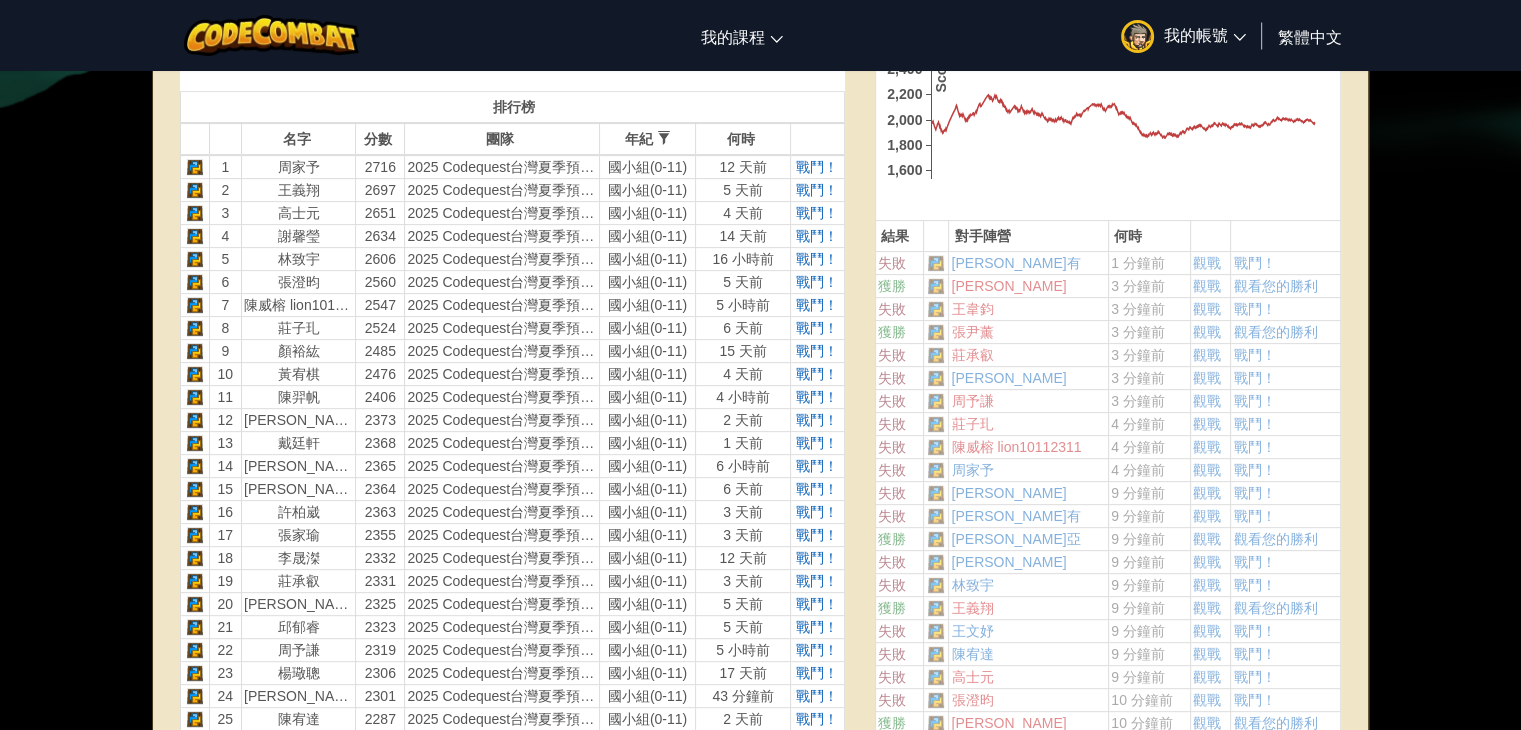 scroll, scrollTop: 545, scrollLeft: 0, axis: vertical 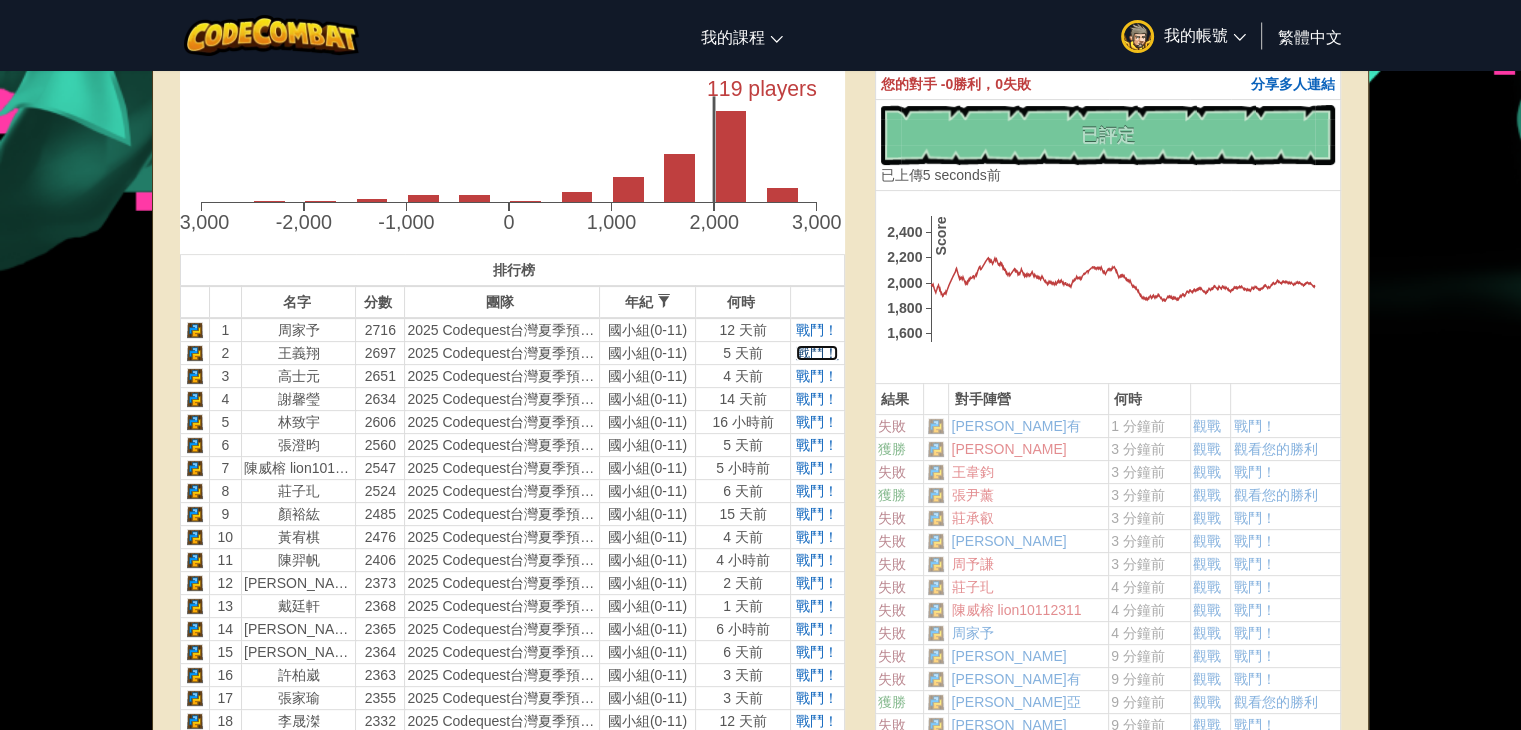 click on "戰鬥！" at bounding box center [817, 353] 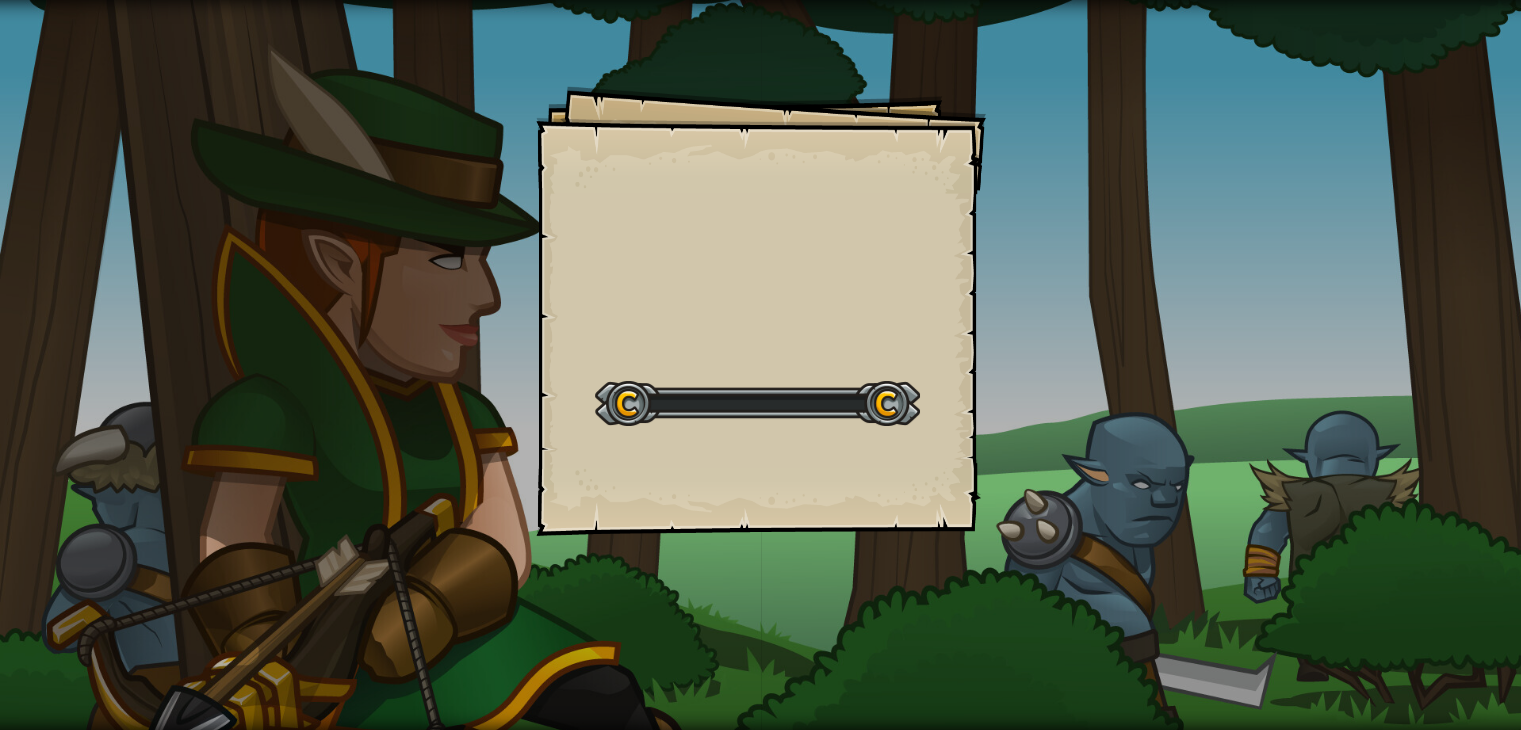scroll, scrollTop: 0, scrollLeft: 0, axis: both 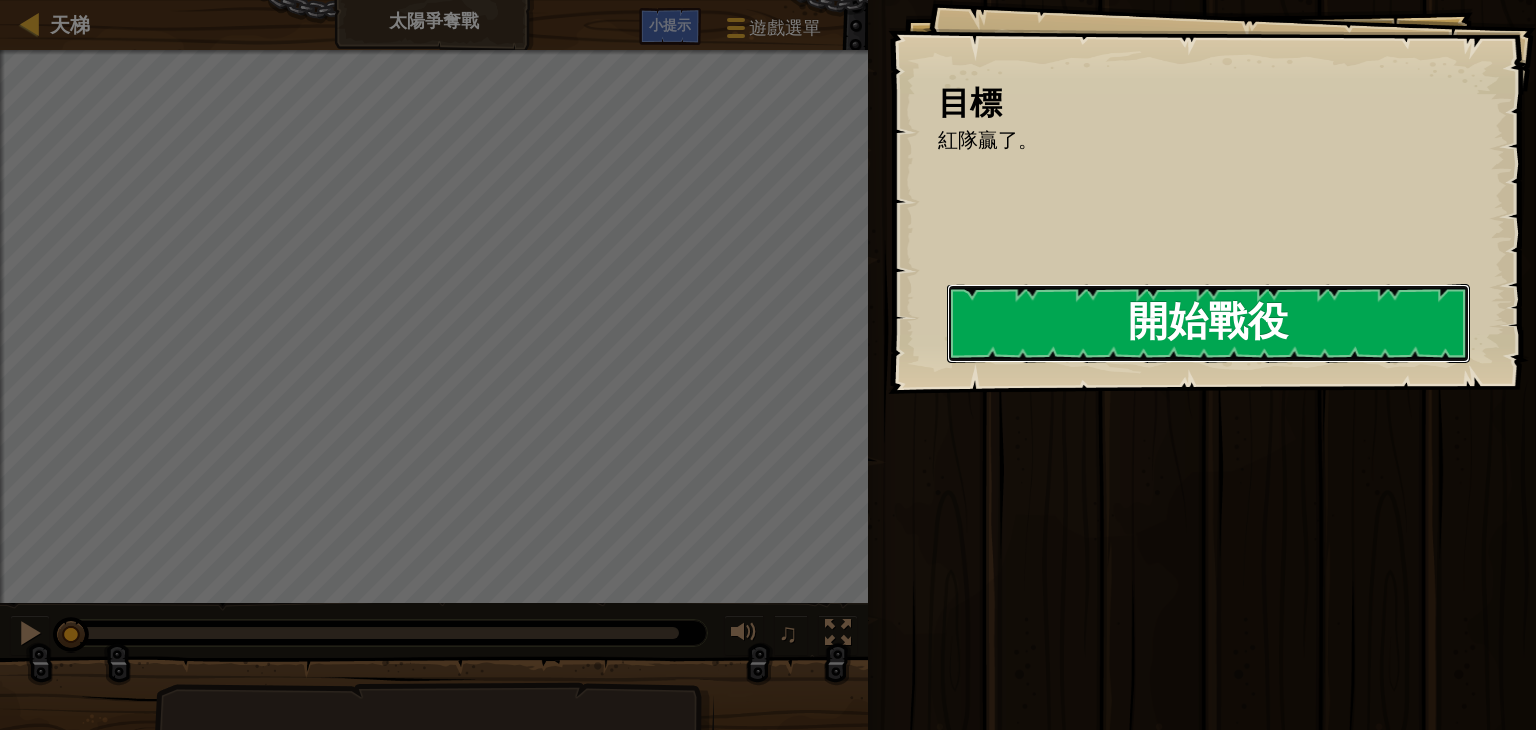 click on "開始戰役" at bounding box center (1208, 323) 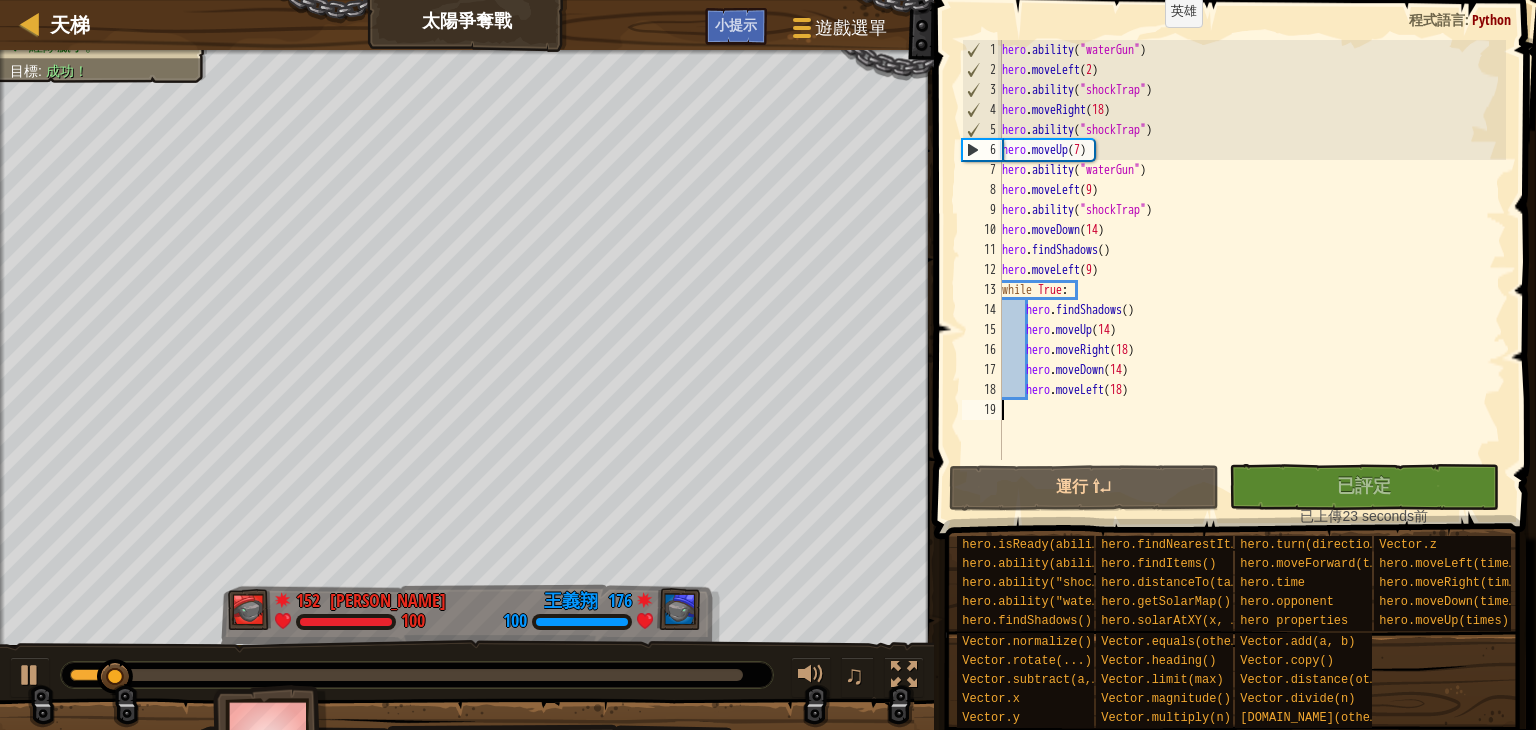 click on "hero . ability ( "waterGun" ) hero . moveLeft ( 2 ) hero . ability ( "shockTrap" ) hero . moveRight ( 18 ) hero . ability ( "shockTrap" ) hero . moveUp ( 7 ) hero . ability ( "waterGun" ) hero . moveLeft ( 9 ) hero . ability ( "shockTrap" ) hero . moveDown ( 14 ) hero . findShadows ( ) hero . moveLeft ( 9 ) while   True :      hero . findShadows ( )      hero . moveUp ( 14 )      hero . moveRight ( 18 )      hero . moveDown ( 14 )      hero . moveLeft ( 18 )" at bounding box center (1252, 270) 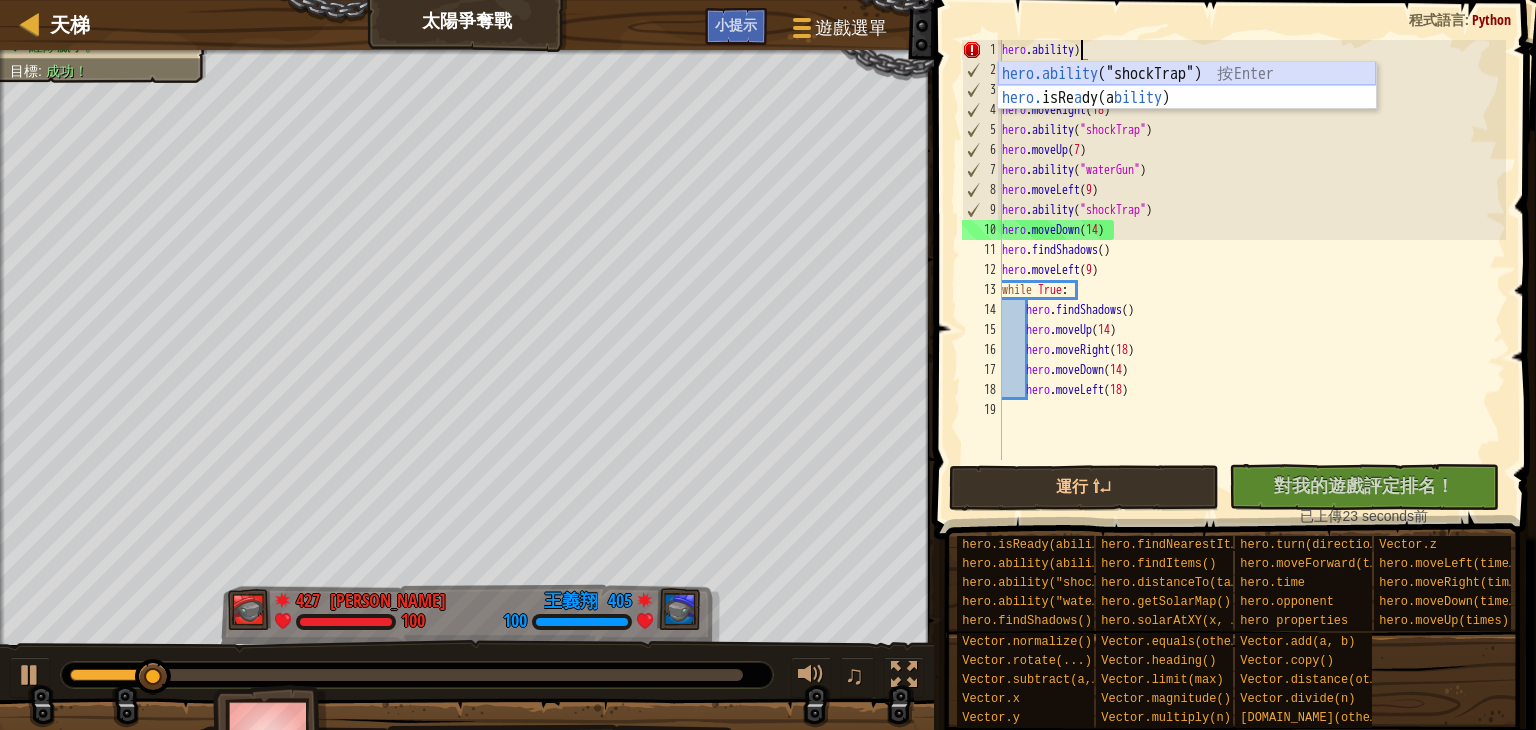 click on "hero.ability ("shockTrap") 按 Enter hero. isRe a dy(a bility ) 按 Enter" at bounding box center (1187, 110) 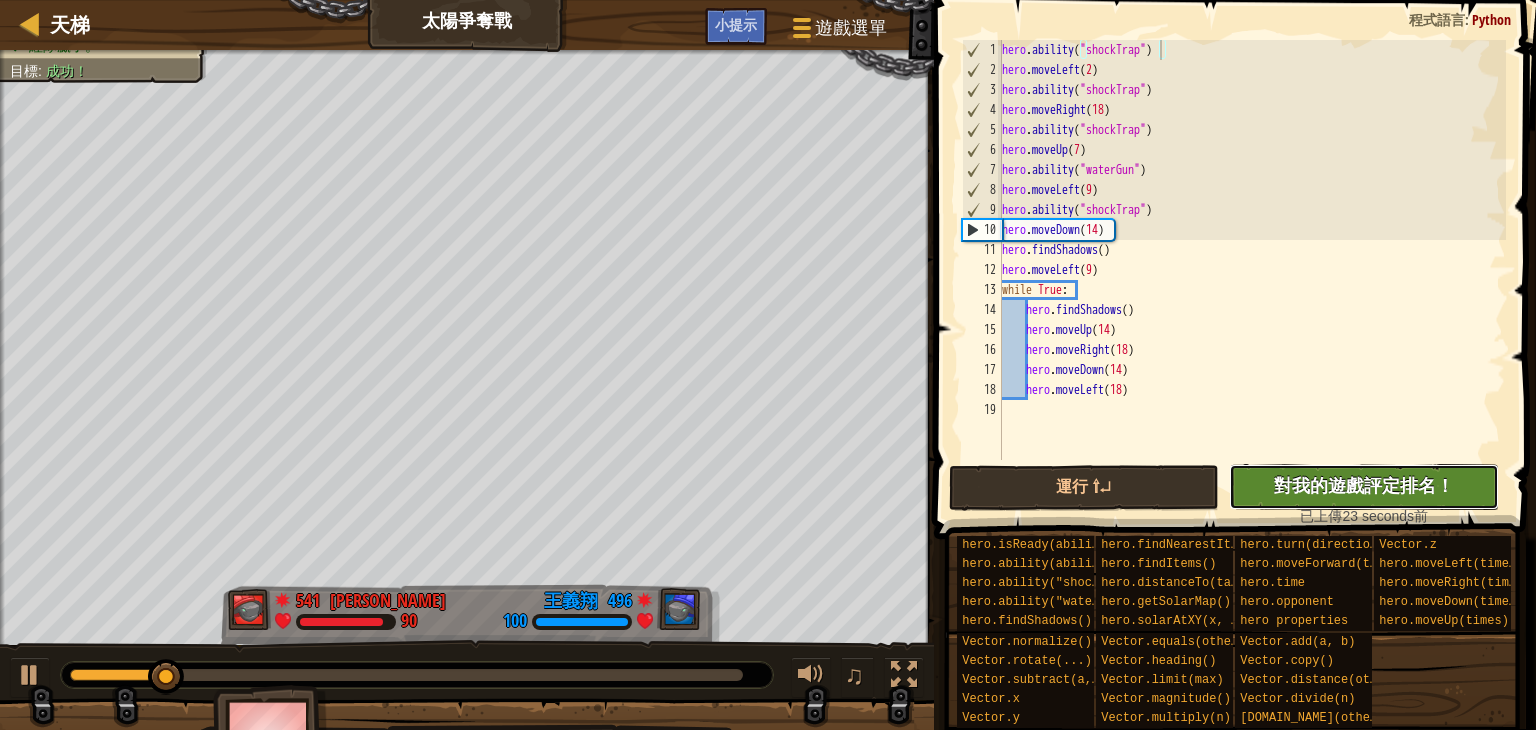 click on "沒有新程式碼可評定排名 對我的遊戲評定排名！ 上傳中… 已上傳以求評定排名 評定失敗 已評定" at bounding box center (1364, 487) 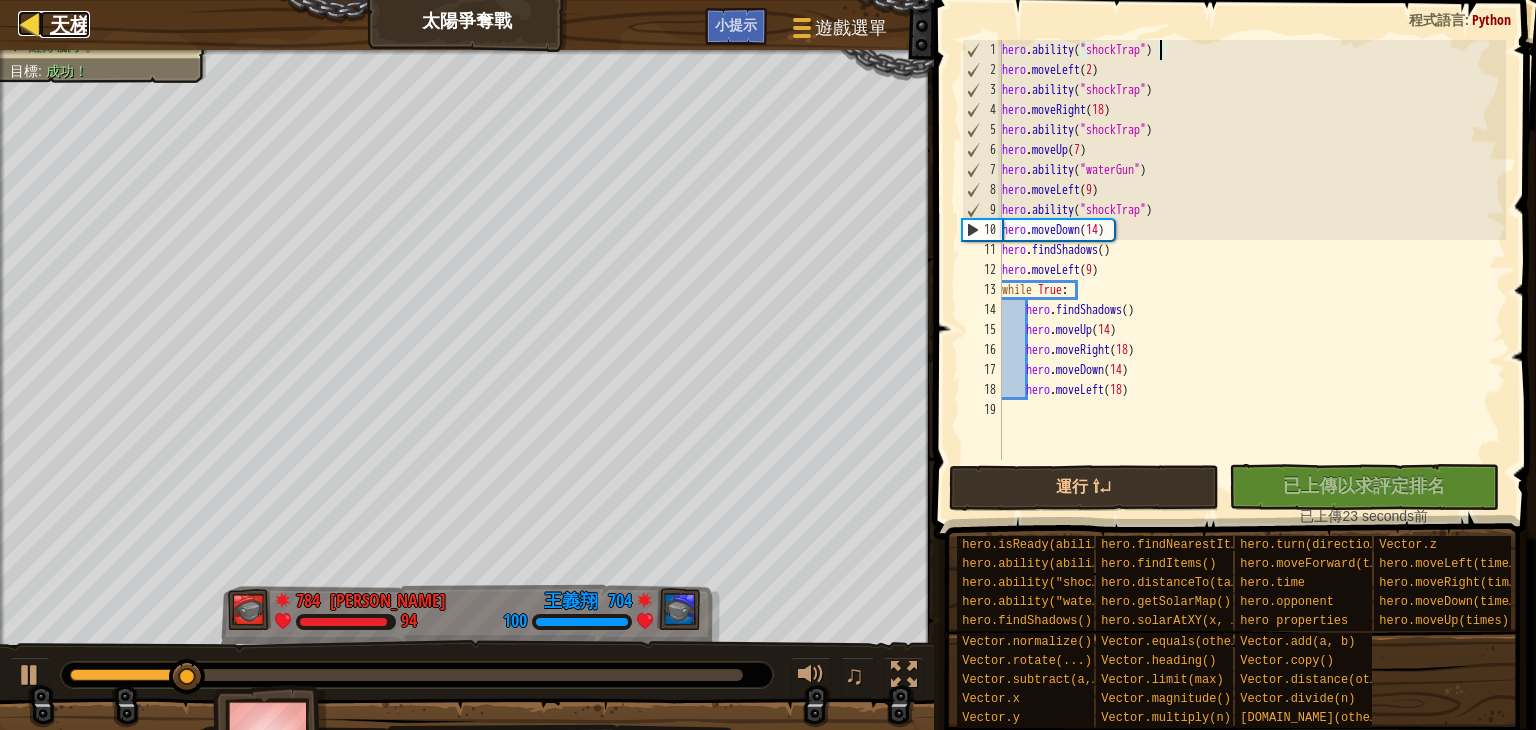 click on "天梯" at bounding box center [65, 24] 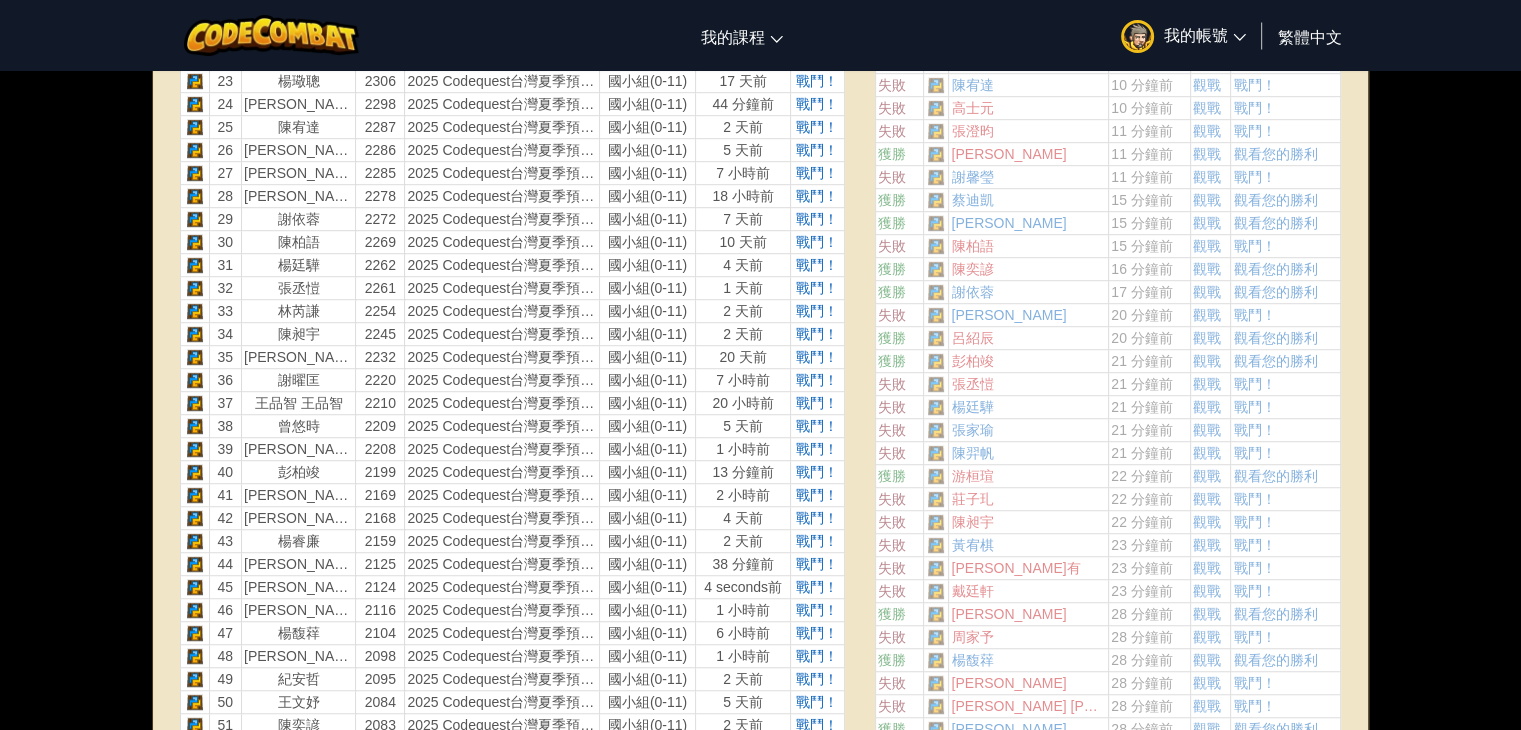 scroll, scrollTop: 1900, scrollLeft: 0, axis: vertical 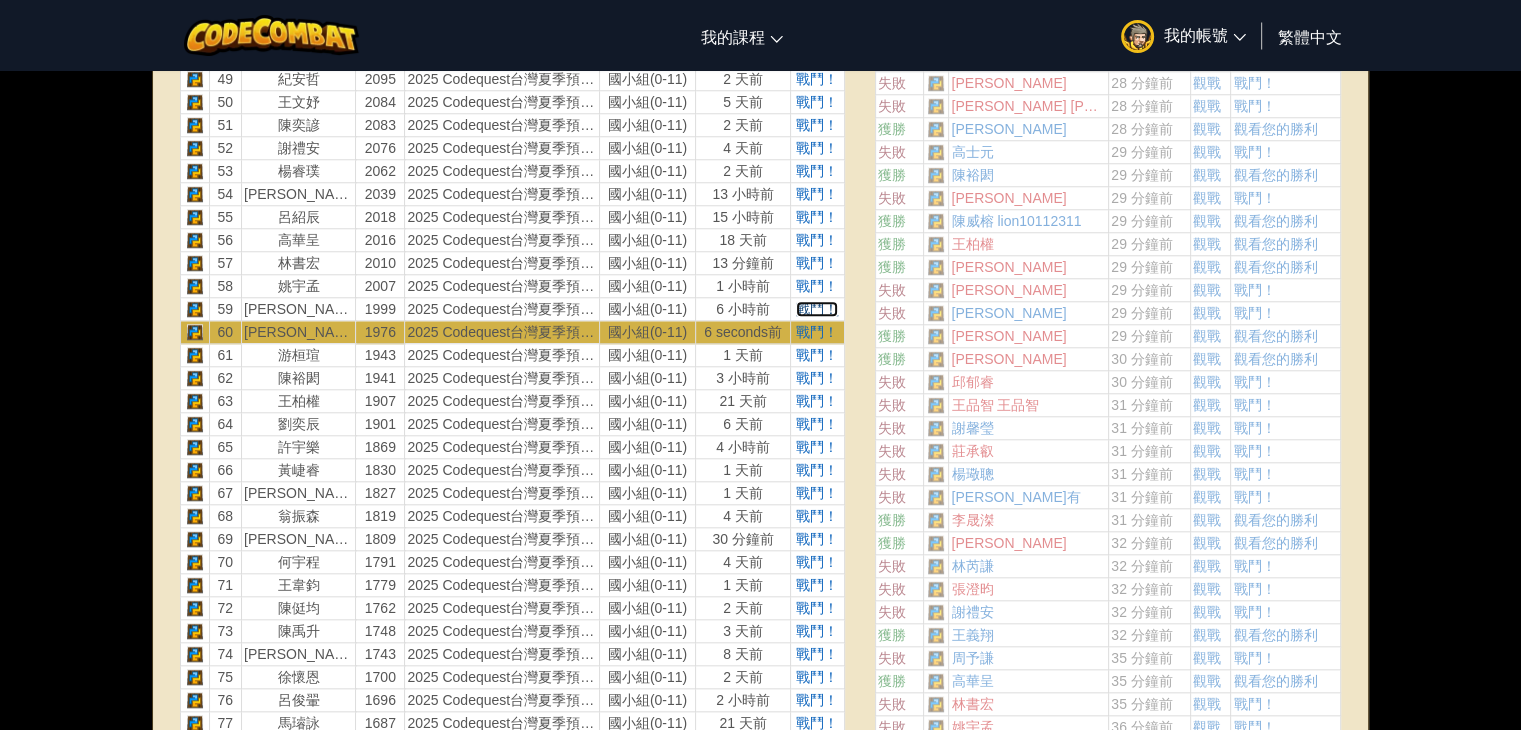 click on "戰鬥！" at bounding box center (817, 309) 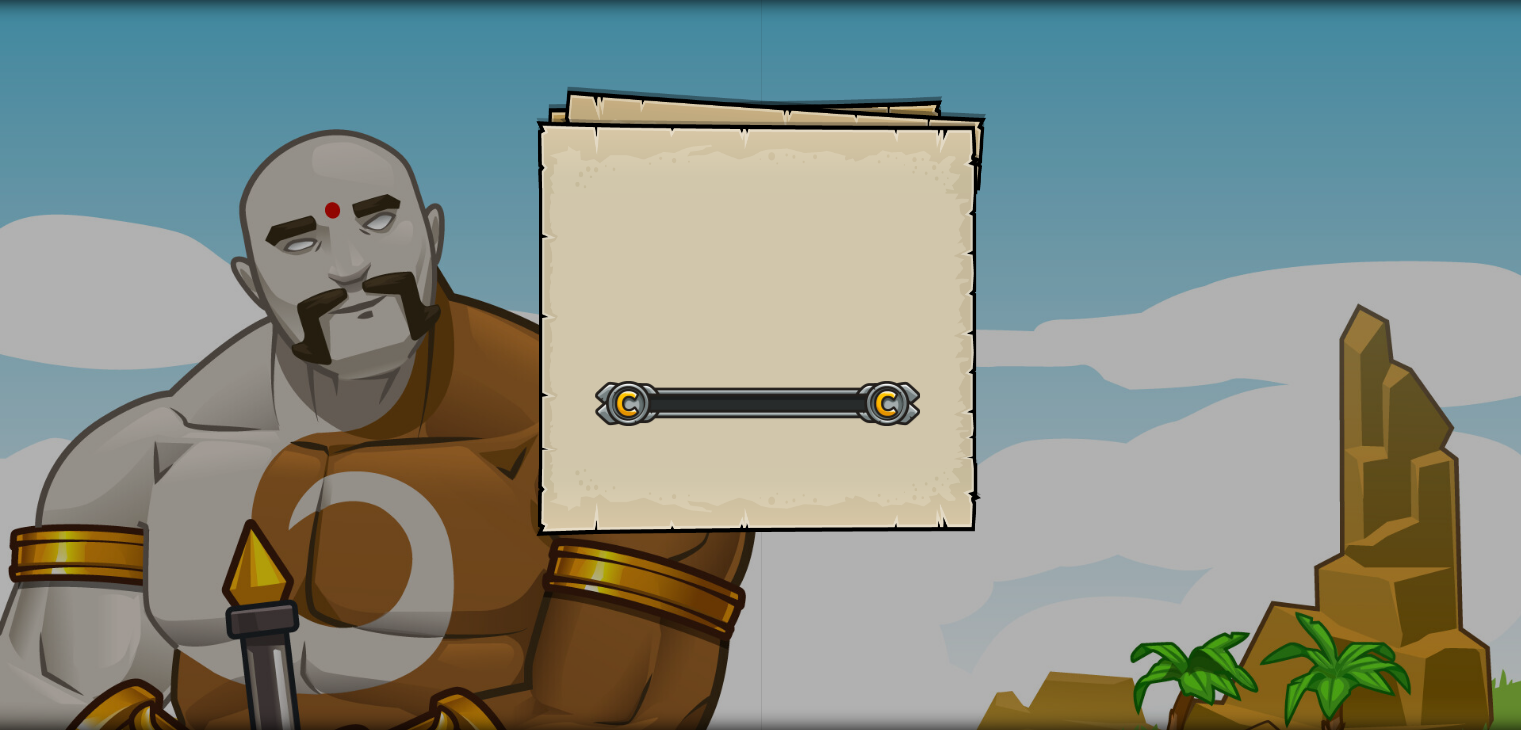 scroll, scrollTop: 0, scrollLeft: 0, axis: both 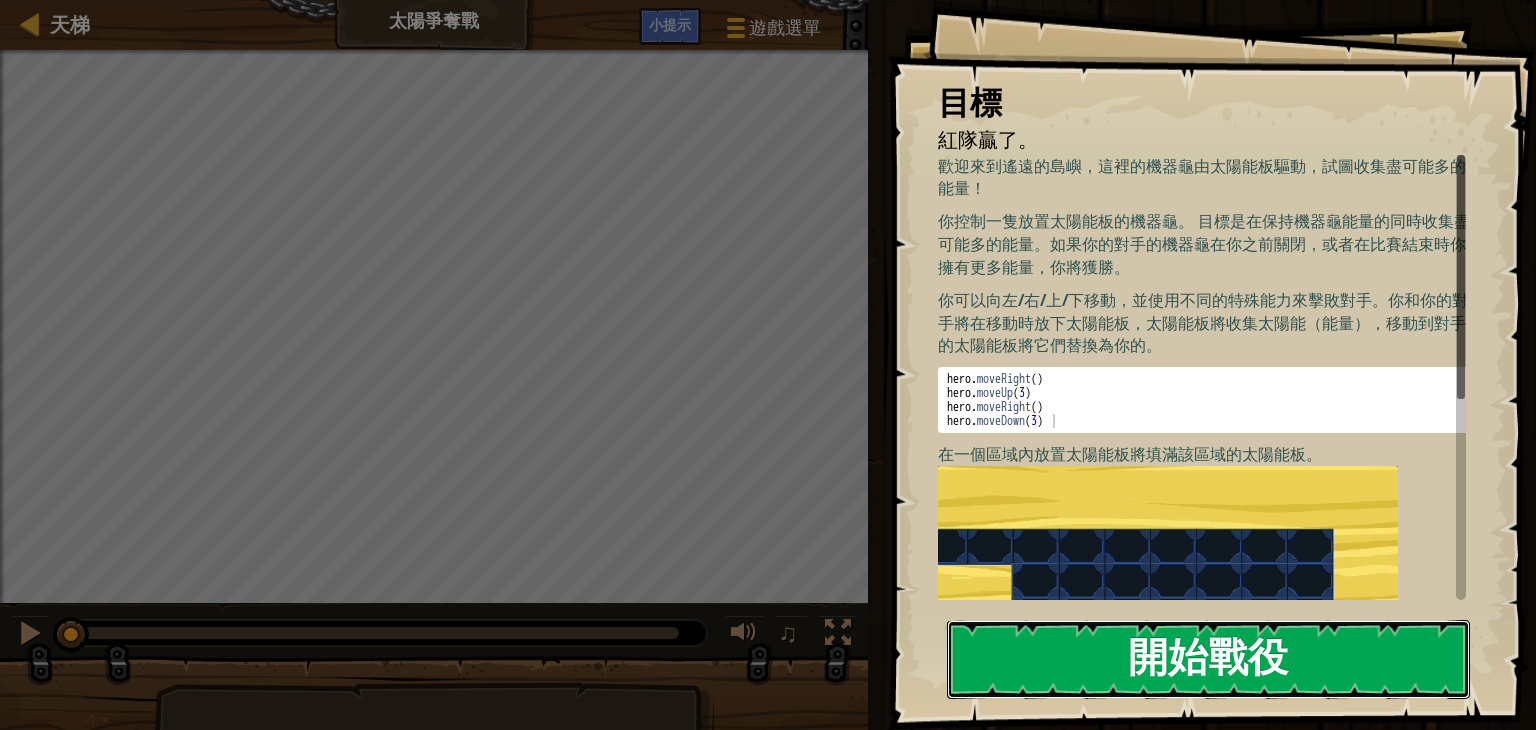 click on "開始戰役" at bounding box center (1208, 659) 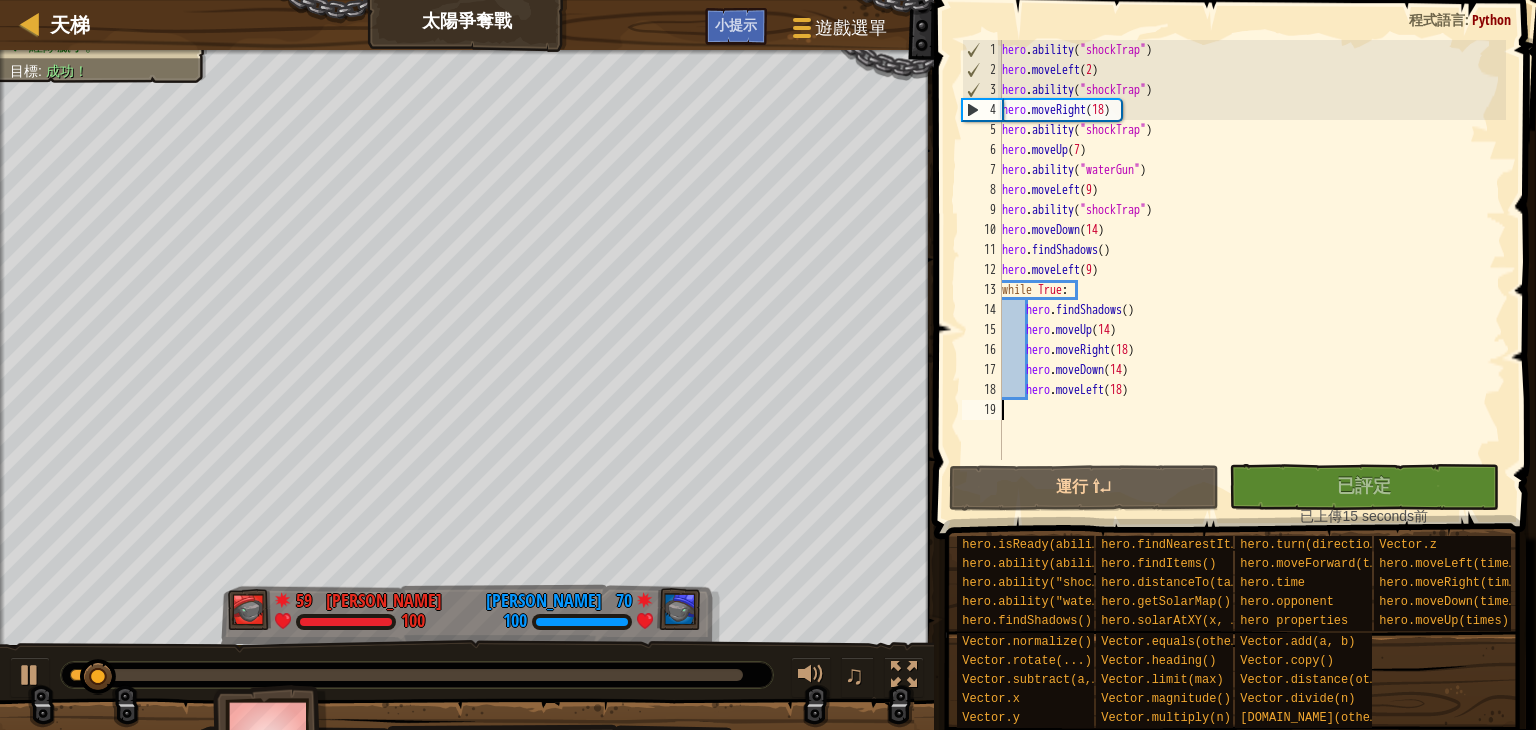 click on "hero . ability ( "shockTrap" ) hero . moveLeft ( 2 ) hero . ability ( "shockTrap" ) hero . moveRight ( 18 ) hero . ability ( "shockTrap" ) hero . moveUp ( 7 ) hero . ability ( "waterGun" ) hero . moveLeft ( 9 ) hero . ability ( "shockTrap" ) hero . moveDown ( 14 ) hero . findShadows ( ) hero . moveLeft ( 9 ) while   True :      hero . findShadows ( )      hero . moveUp ( 14 )      hero . moveRight ( 18 )      hero . moveDown ( 14 )      hero . moveLeft ( 18 )" at bounding box center (1252, 270) 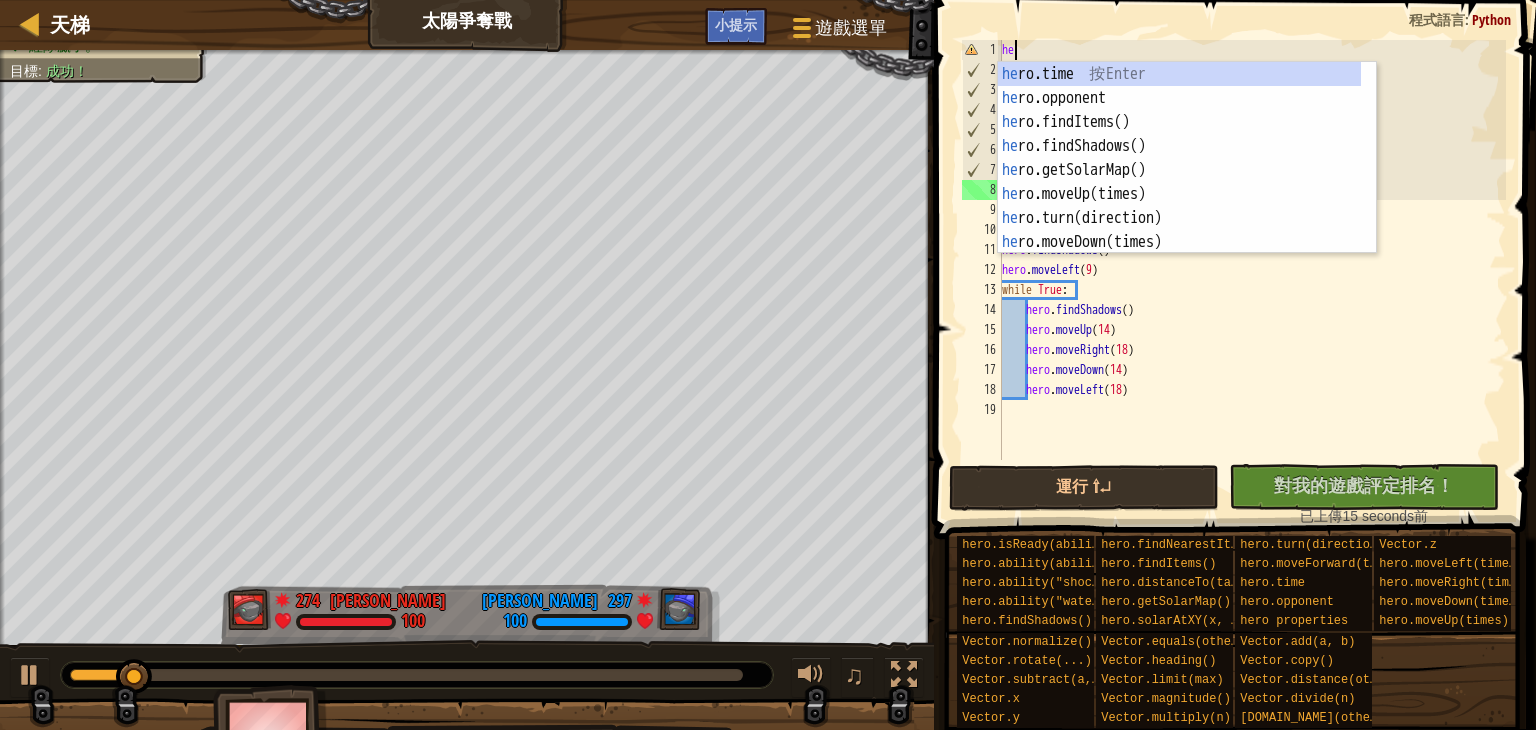 type on "h" 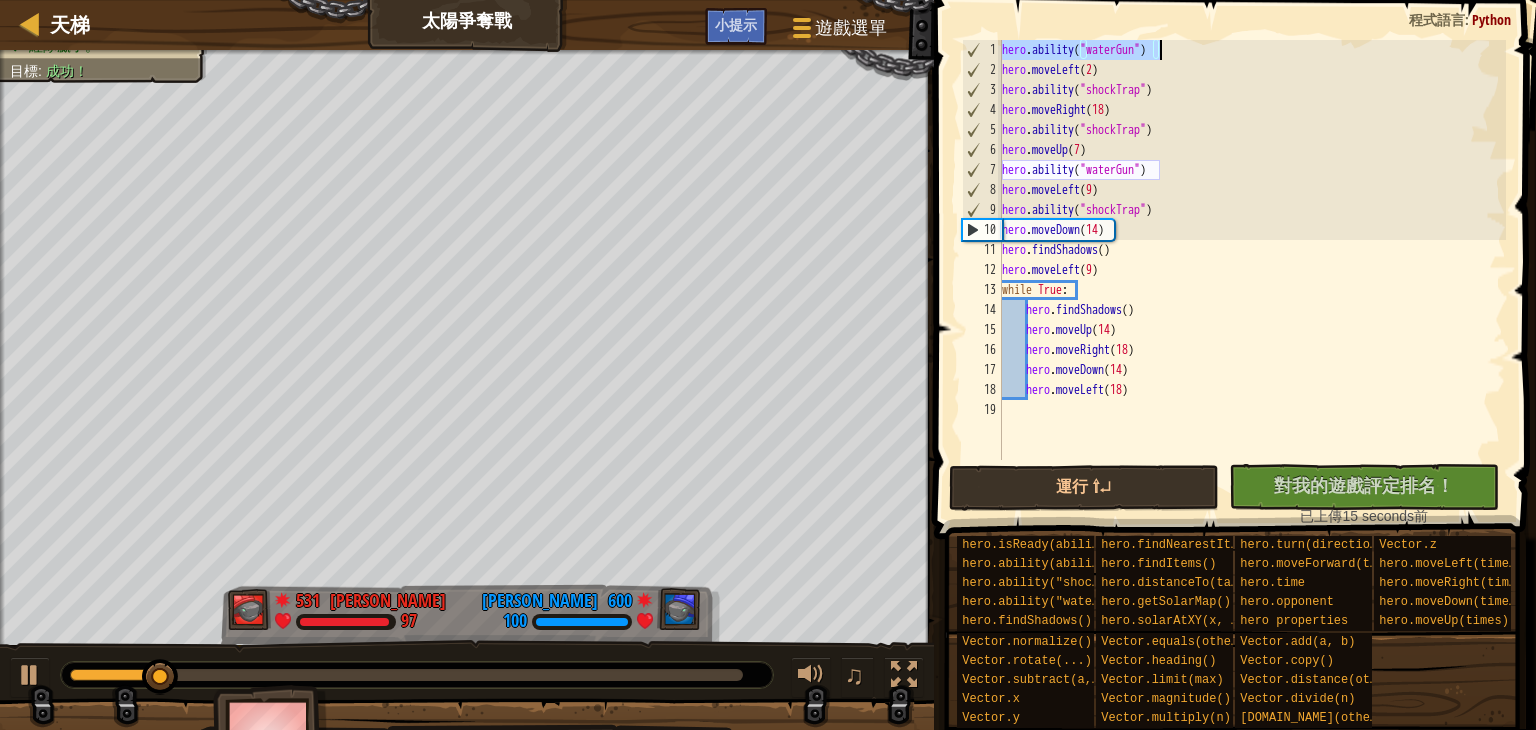 click on "hero . ability ( "waterGun" ) hero . moveLeft ( 2 ) hero . ability ( "shockTrap" ) hero . moveRight ( 18 ) hero . ability ( "shockTrap" ) hero . moveUp ( 7 ) hero . ability ( "waterGun" ) hero . moveLeft ( 9 ) hero . ability ( "shockTrap" ) hero . moveDown ( 14 ) hero . findShadows ( ) hero . moveLeft ( 9 ) while   True :      hero . findShadows ( )      hero . moveUp ( 14 )      hero . moveRight ( 18 )      hero . moveDown ( 14 )      hero . moveLeft ( 18 )" at bounding box center [1252, 270] 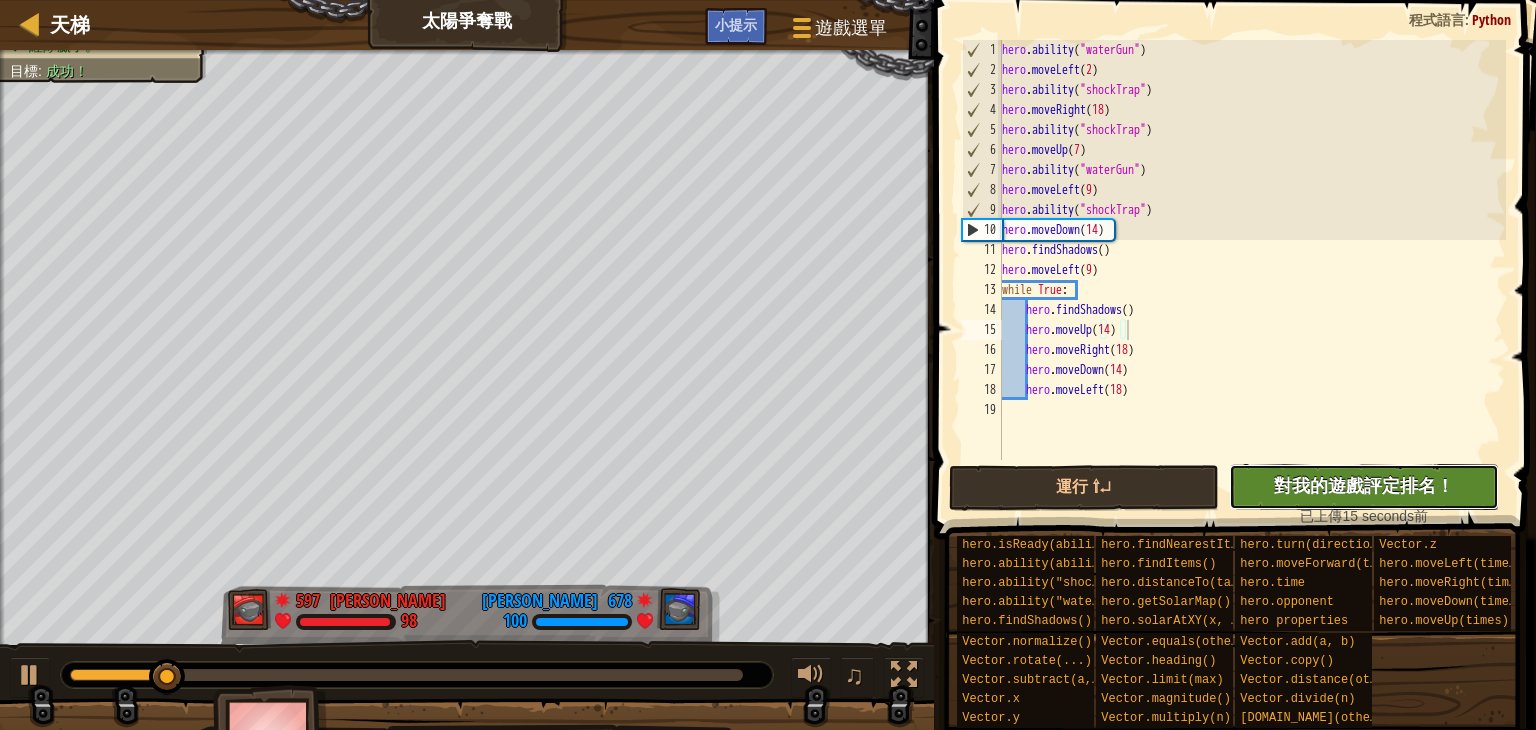 click on "沒有新程式碼可評定排名 對我的遊戲評定排名！ 上傳中… 已上傳以求評定排名 評定失敗 已評定" at bounding box center [1364, 487] 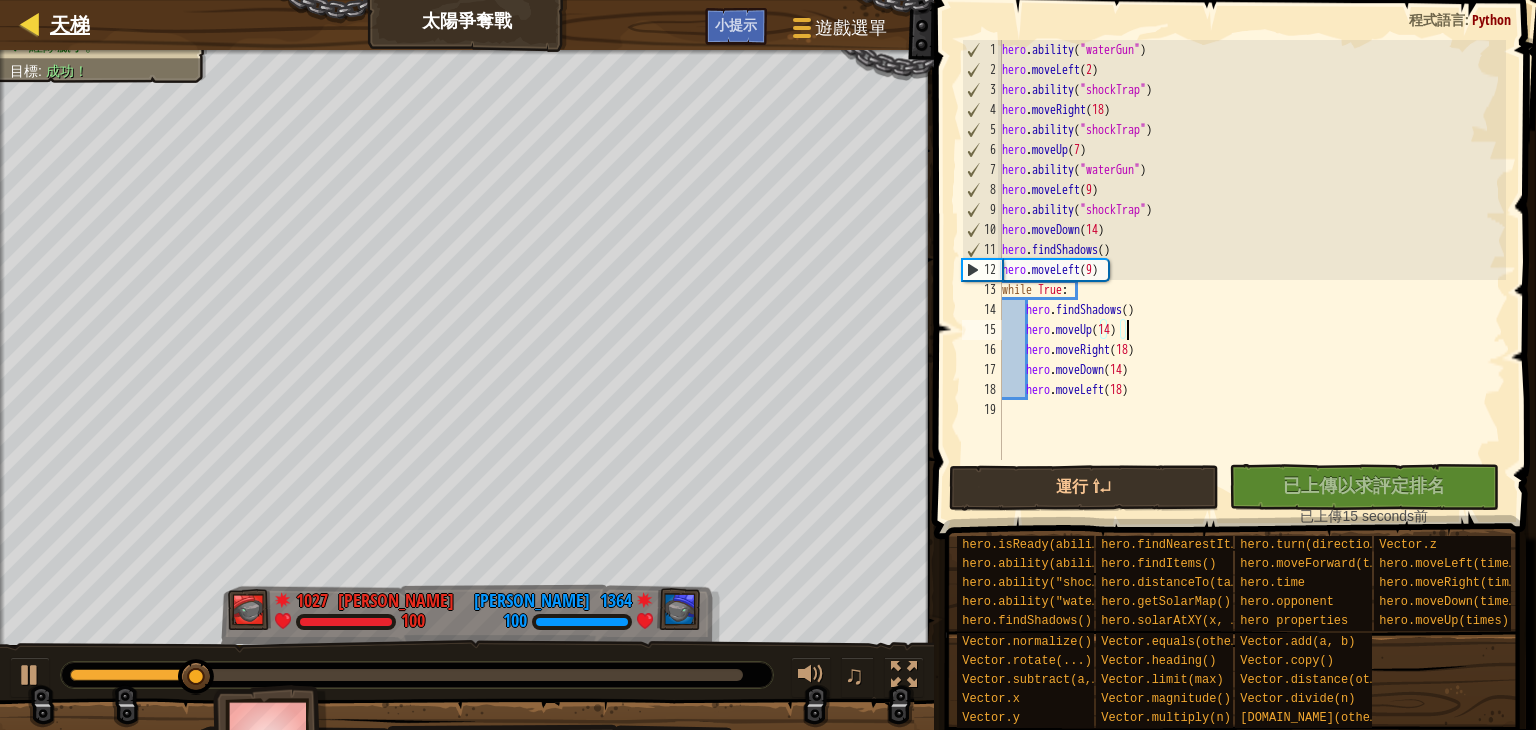 click on "天梯" at bounding box center (65, 25) 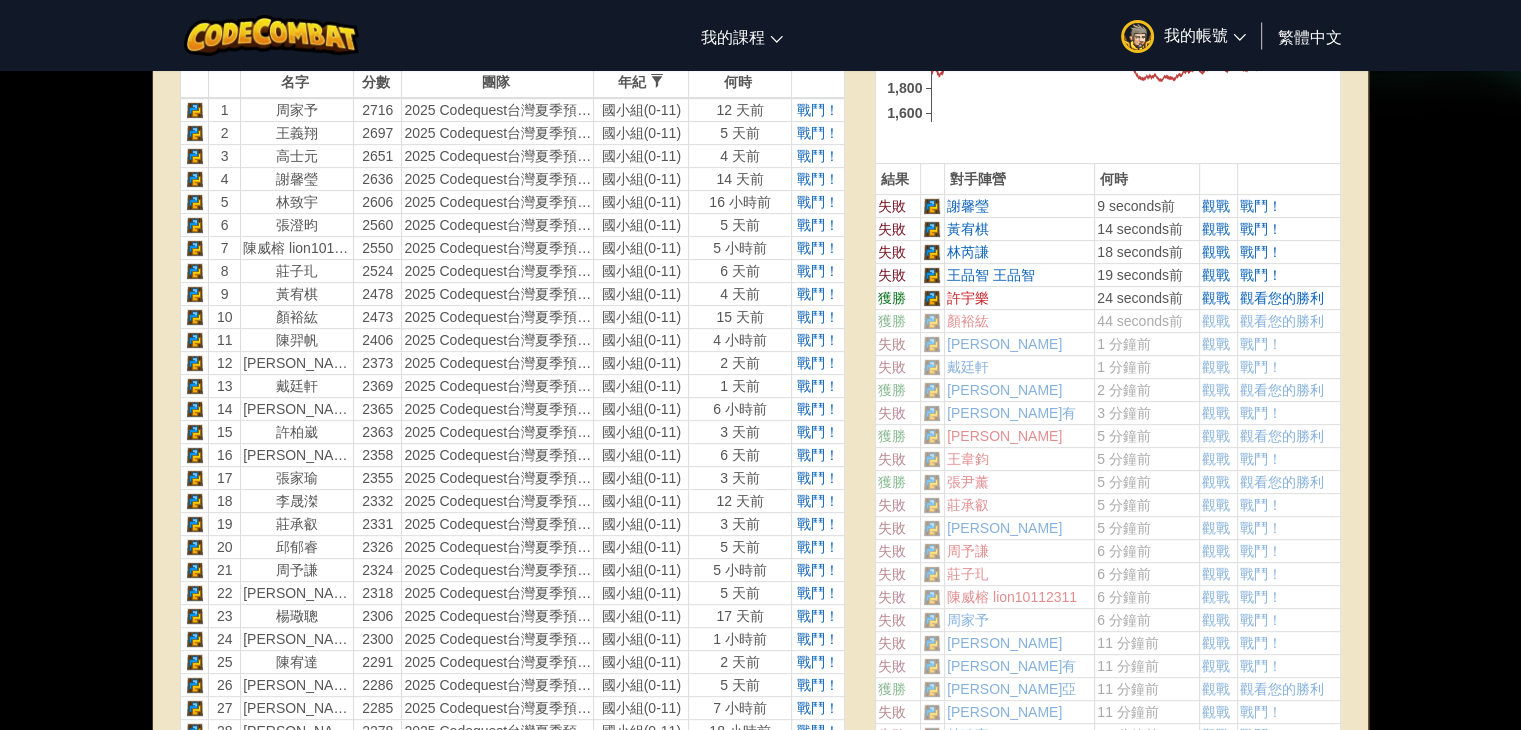 scroll, scrollTop: 400, scrollLeft: 0, axis: vertical 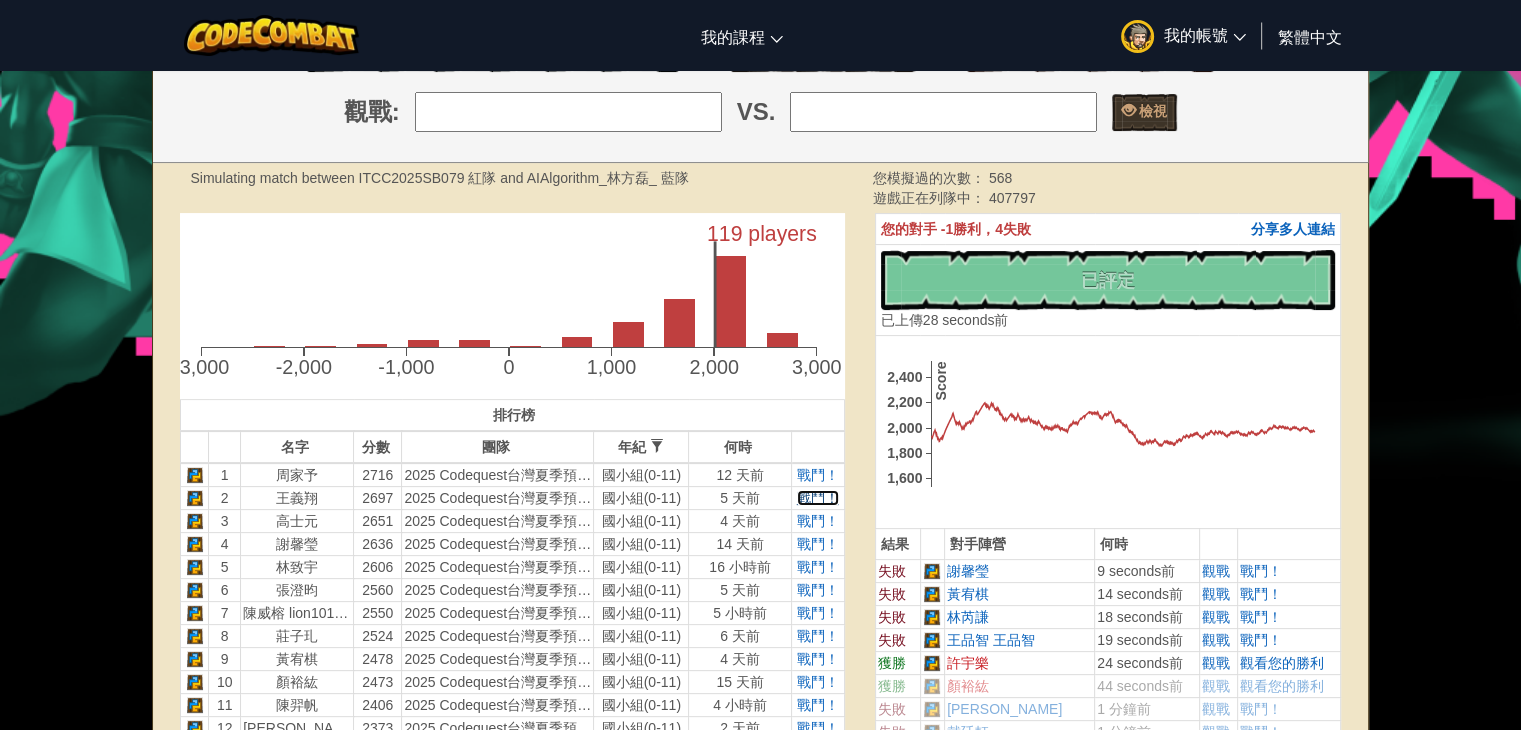 click on "戰鬥！" at bounding box center [818, 498] 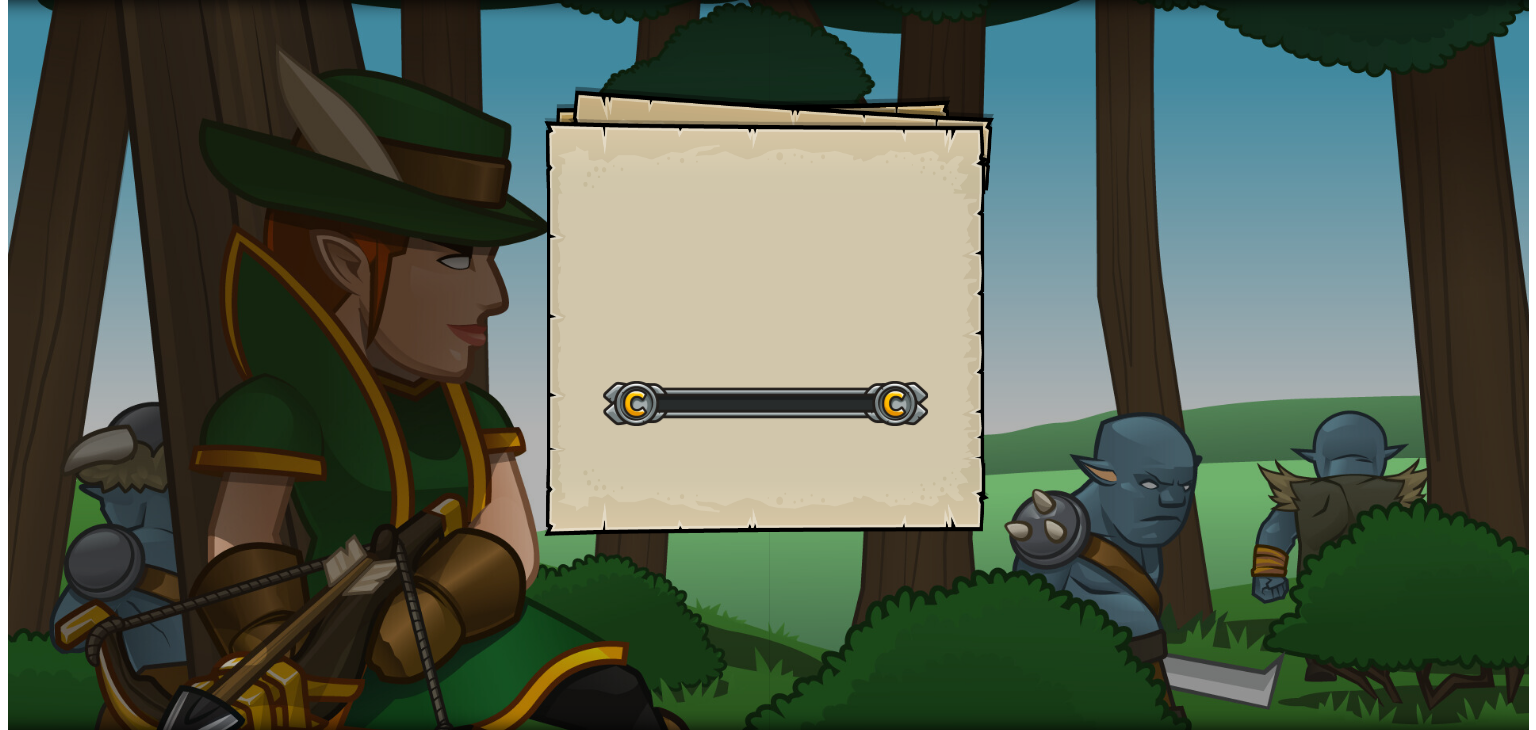 scroll, scrollTop: 0, scrollLeft: 0, axis: both 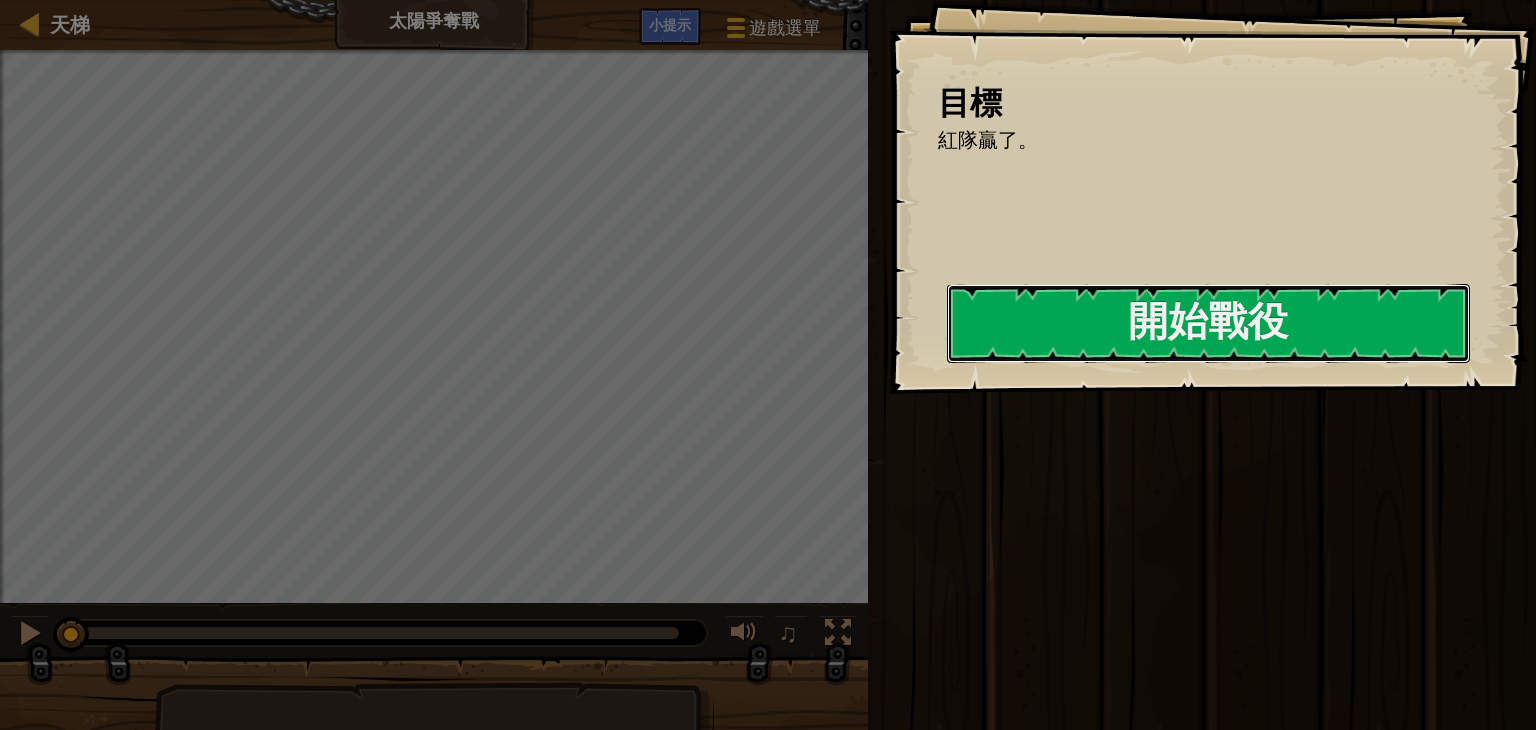 click on "開始戰役" at bounding box center [1208, 323] 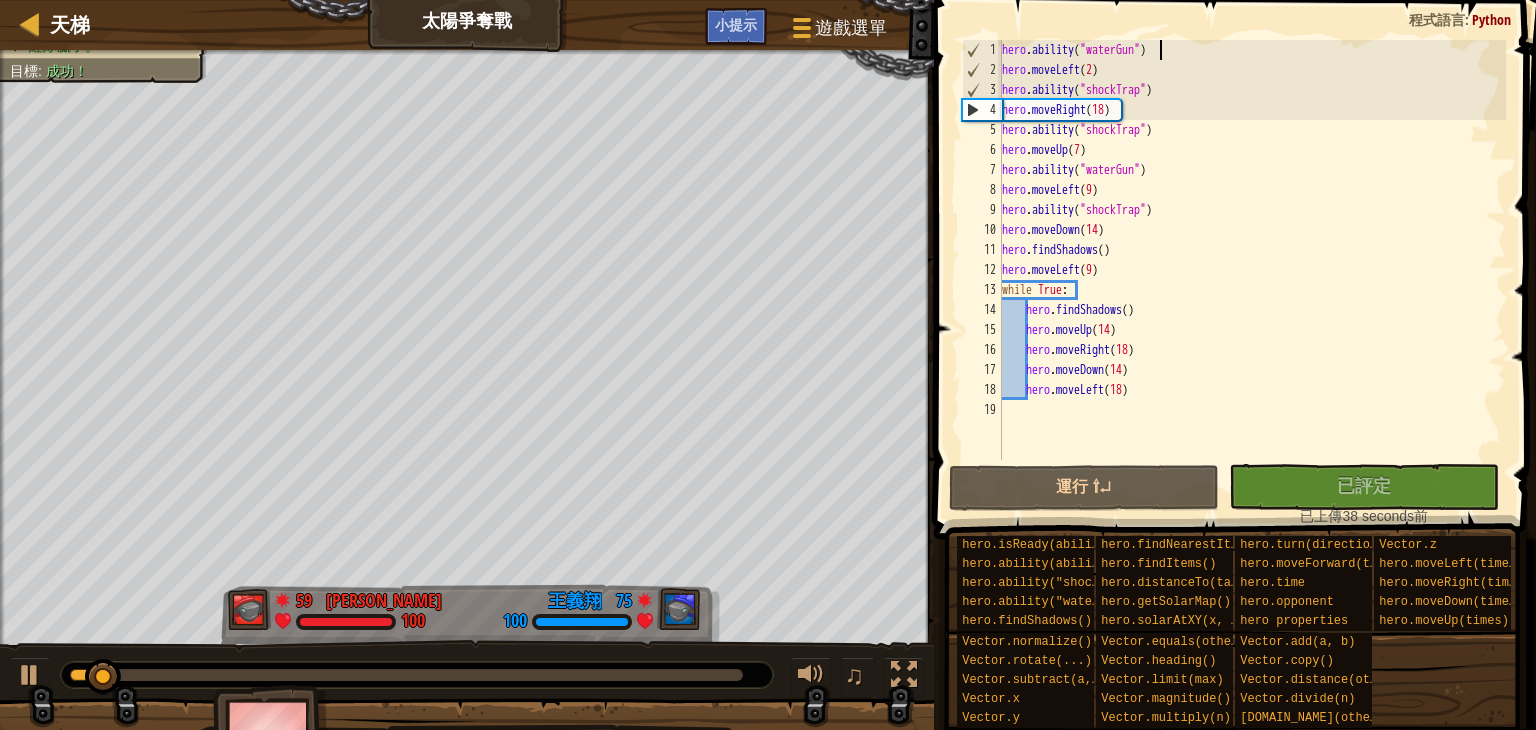 click on "hero . ability ( "waterGun" ) hero . moveLeft ( 2 ) hero . ability ( "shockTrap" ) hero . moveRight ( 18 ) hero . ability ( "shockTrap" ) hero . moveUp ( 7 ) hero . ability ( "waterGun" ) hero . moveLeft ( 9 ) hero . ability ( "shockTrap" ) hero . moveDown ( 14 ) hero . findShadows ( ) hero . moveLeft ( 9 ) while   True :      hero . findShadows ( )      hero . moveUp ( 14 )      hero . moveRight ( 18 )      hero . moveDown ( 14 )      hero . moveLeft ( 18 )" at bounding box center (1252, 270) 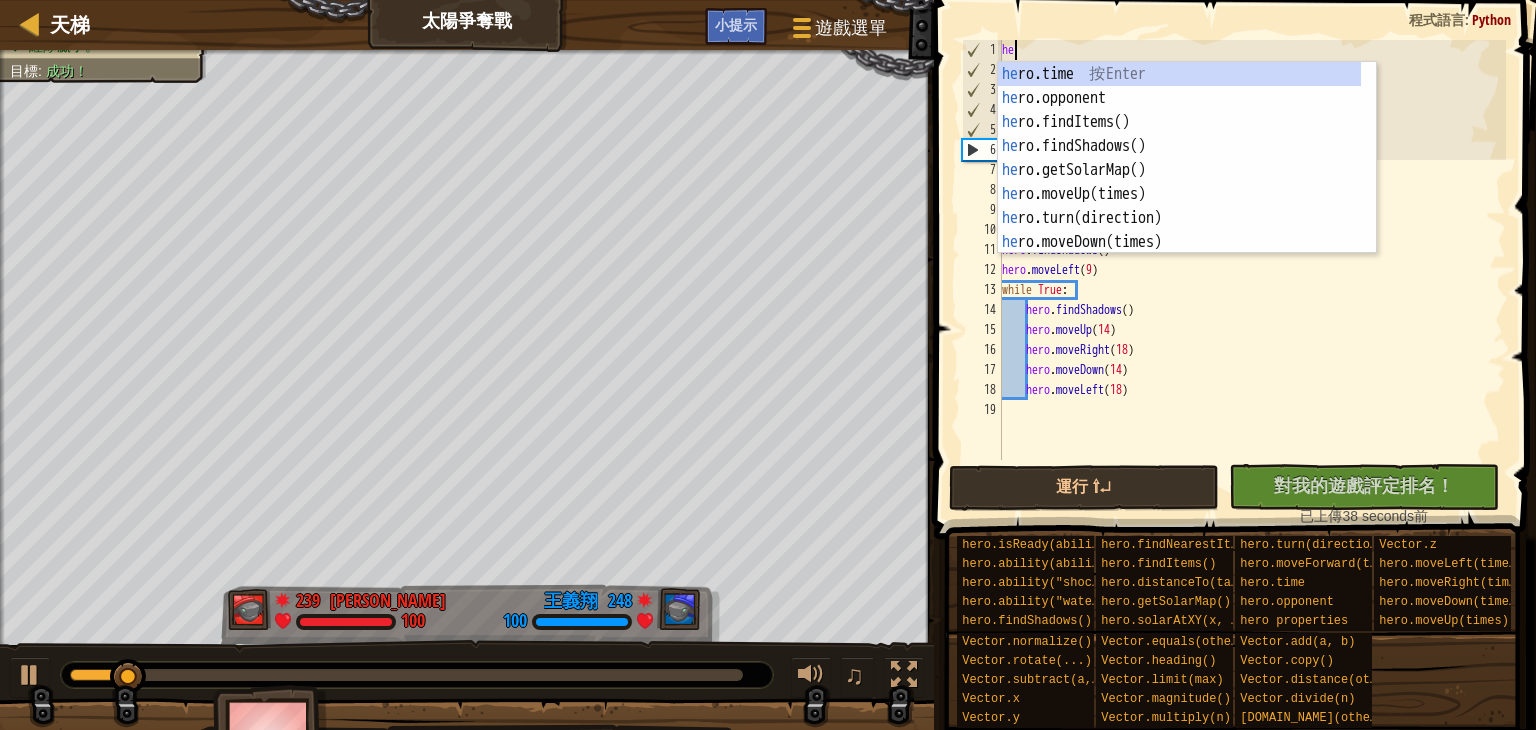 type on "h" 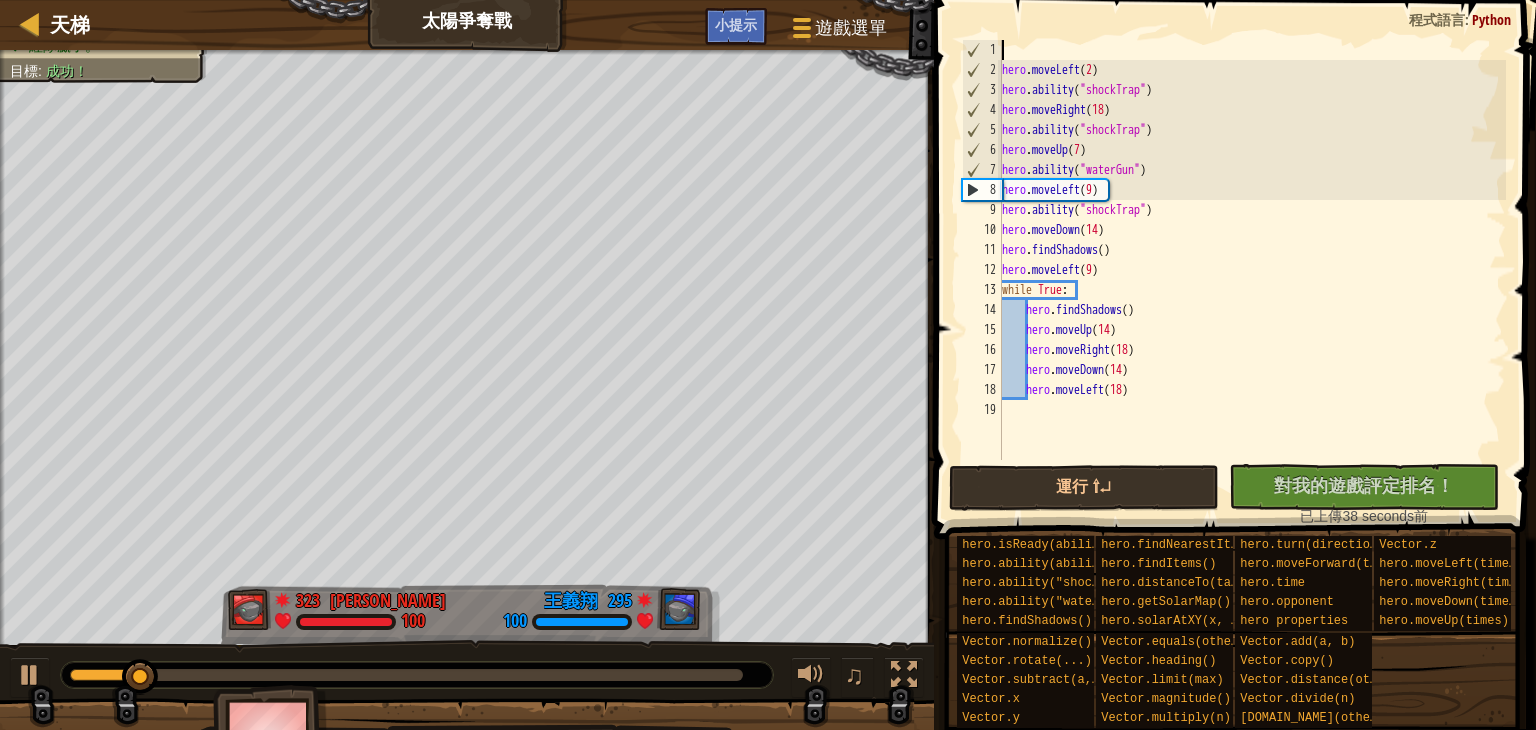 type on "ㄘ" 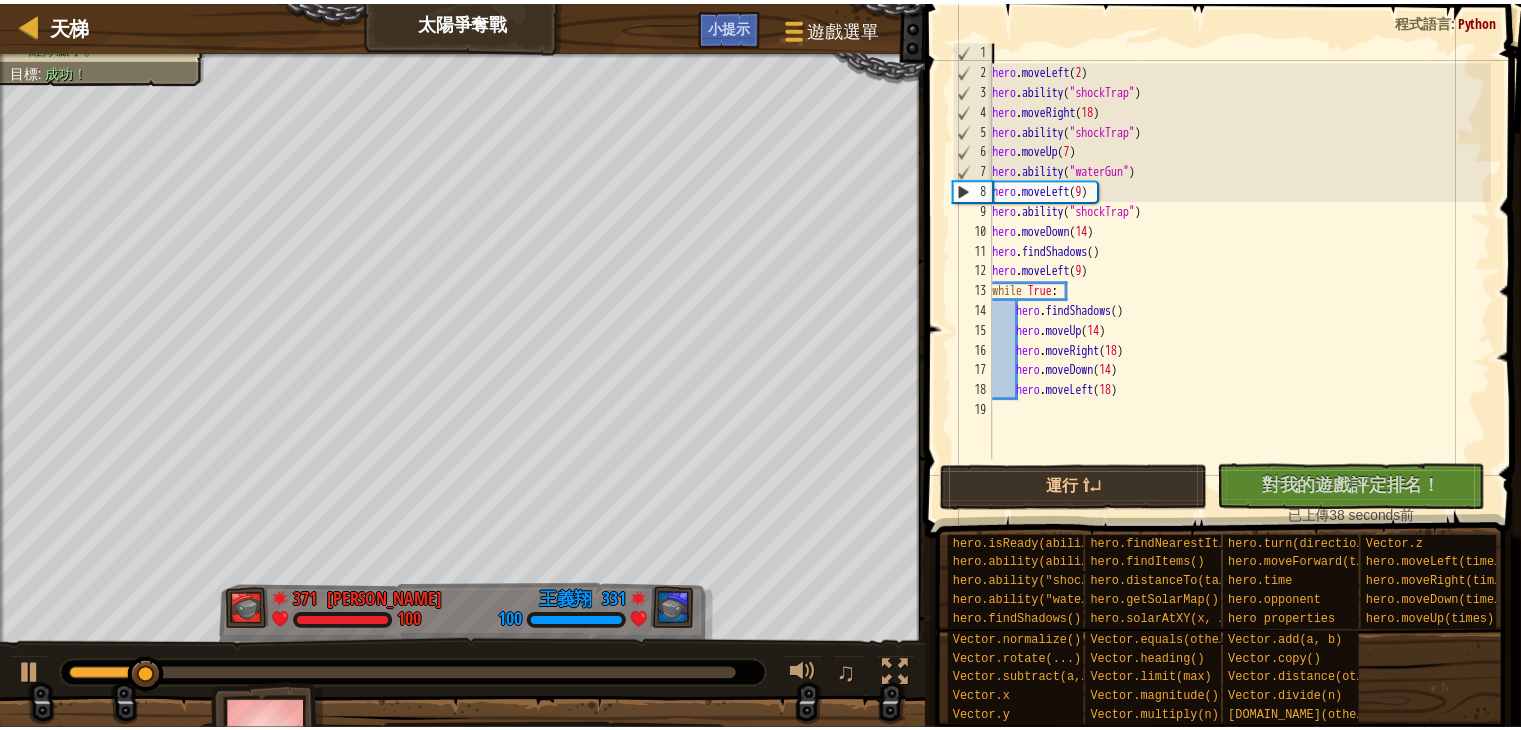 scroll, scrollTop: 9, scrollLeft: 0, axis: vertical 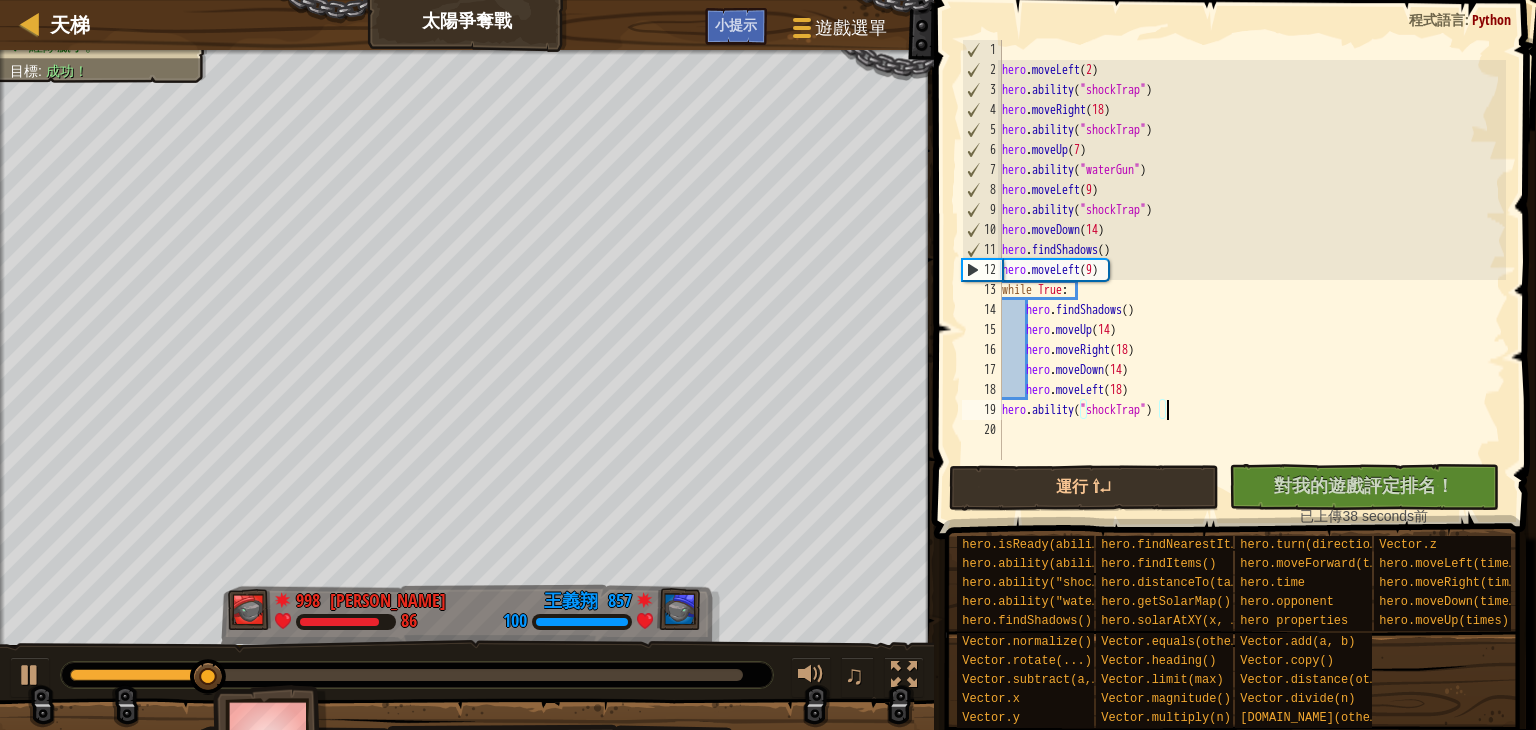 click on "hero . moveLeft ( 2 ) hero . ability ( "shockTrap" ) hero . moveRight ( 18 ) hero . ability ( "shockTrap" ) hero . moveUp ( 7 ) hero . ability ( "waterGun" ) hero . moveLeft ( 9 ) hero . ability ( "shockTrap" ) hero . moveDown ( 14 ) hero . findShadows ( ) hero . moveLeft ( 9 ) while   True :      hero . findShadows ( )      hero . moveUp ( 14 )      hero . moveRight ( 18 )      hero . moveDown ( 14 )      hero . moveLeft ( 18 )     hero . ability ( "shockTrap" )" at bounding box center (1252, 270) 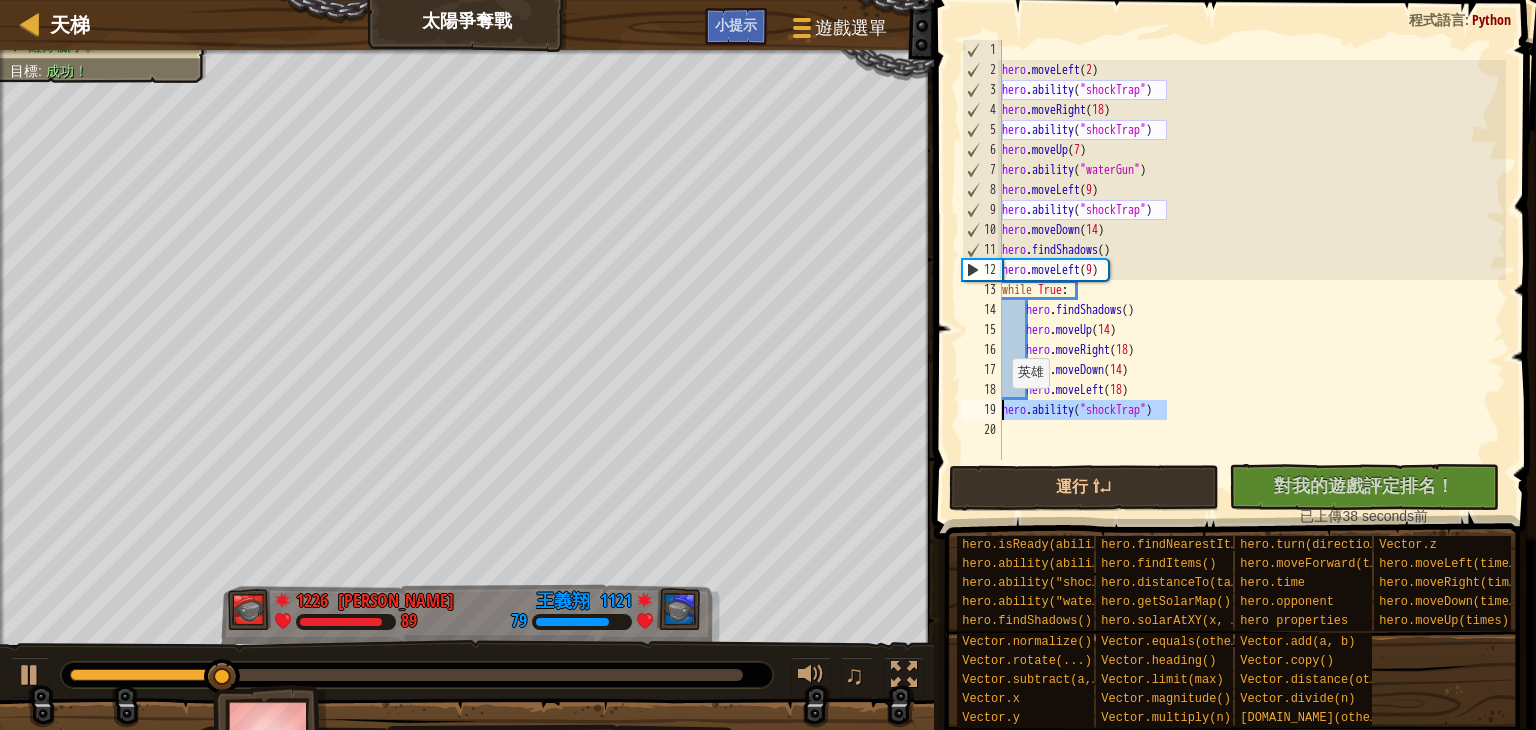 drag, startPoint x: 1172, startPoint y: 407, endPoint x: 995, endPoint y: 410, distance: 177.02542 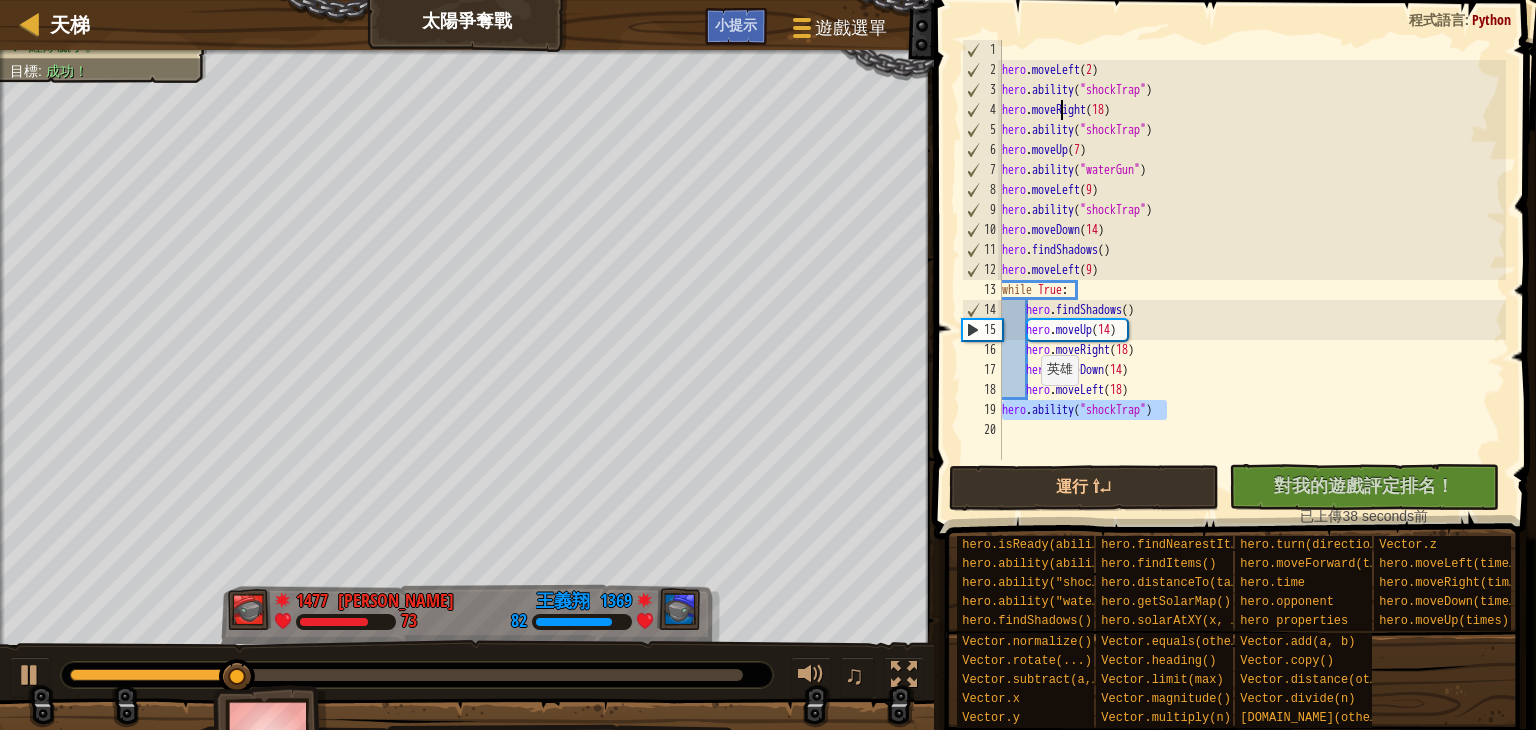type on "hero.moveLeft(2)" 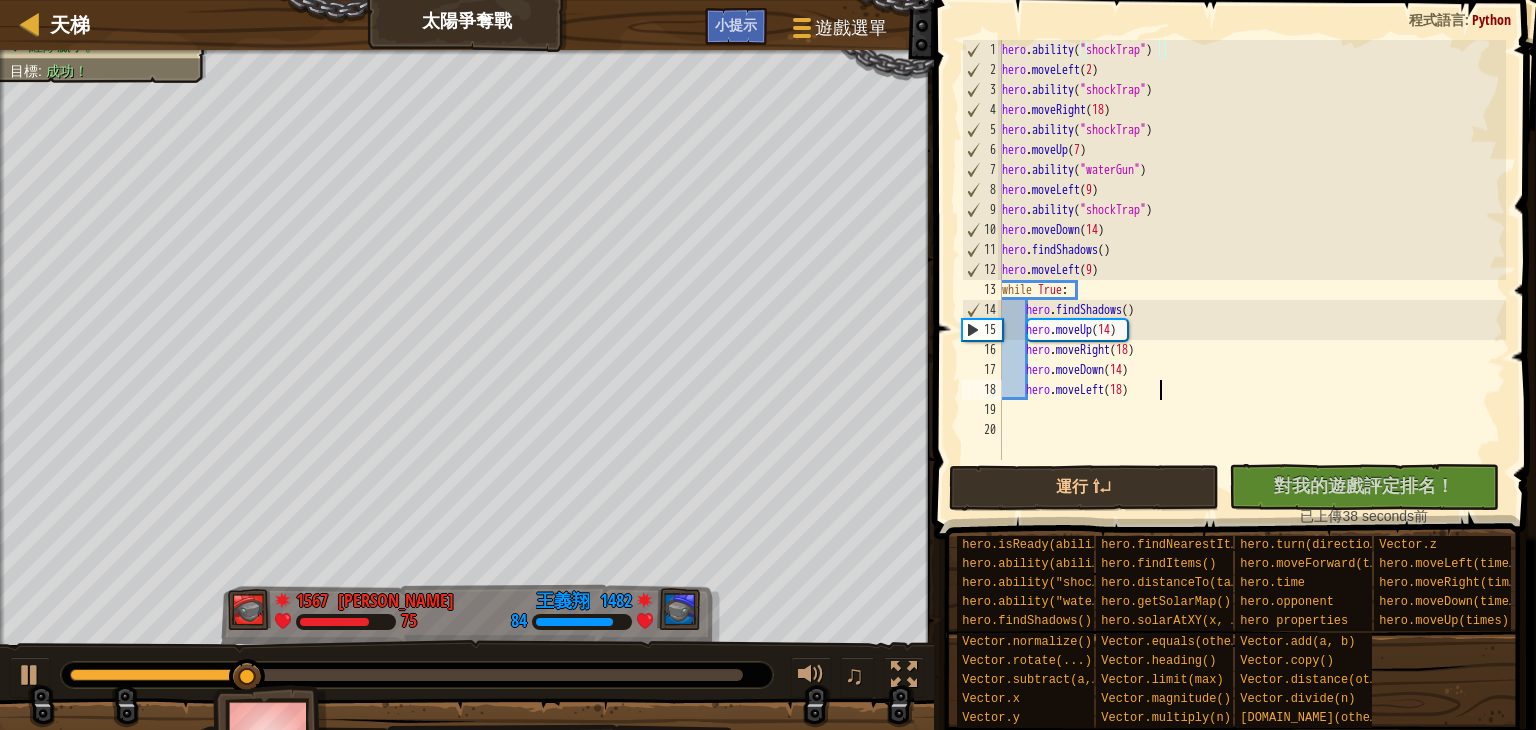 click on "hero . ability ( "shockTrap" ) hero . moveLeft ( 2 ) hero . ability ( "shockTrap" ) hero . moveRight ( 18 ) hero . ability ( "shockTrap" ) hero . moveUp ( 7 ) hero . ability ( "waterGun" ) hero . moveLeft ( 9 ) hero . ability ( "shockTrap" ) hero . moveDown ( 14 ) hero . findShadows ( ) hero . moveLeft ( 9 ) while   True :      hero . findShadows ( )      hero . moveUp ( 14 )      hero . moveRight ( 18 )      hero . moveDown ( 14 )      hero . moveLeft ( 18 )" at bounding box center [1252, 270] 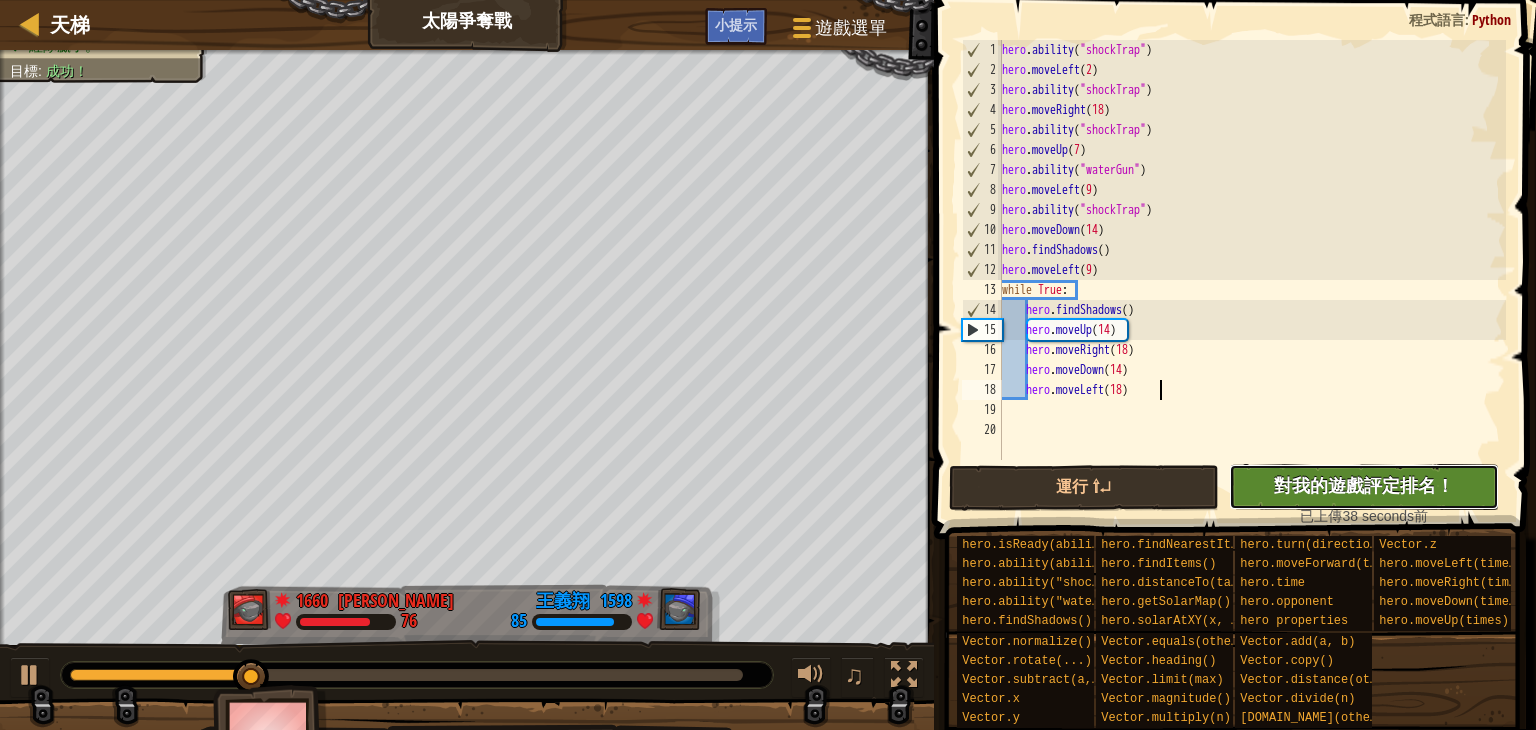 click on "對我的遊戲評定排名！" at bounding box center (1364, 485) 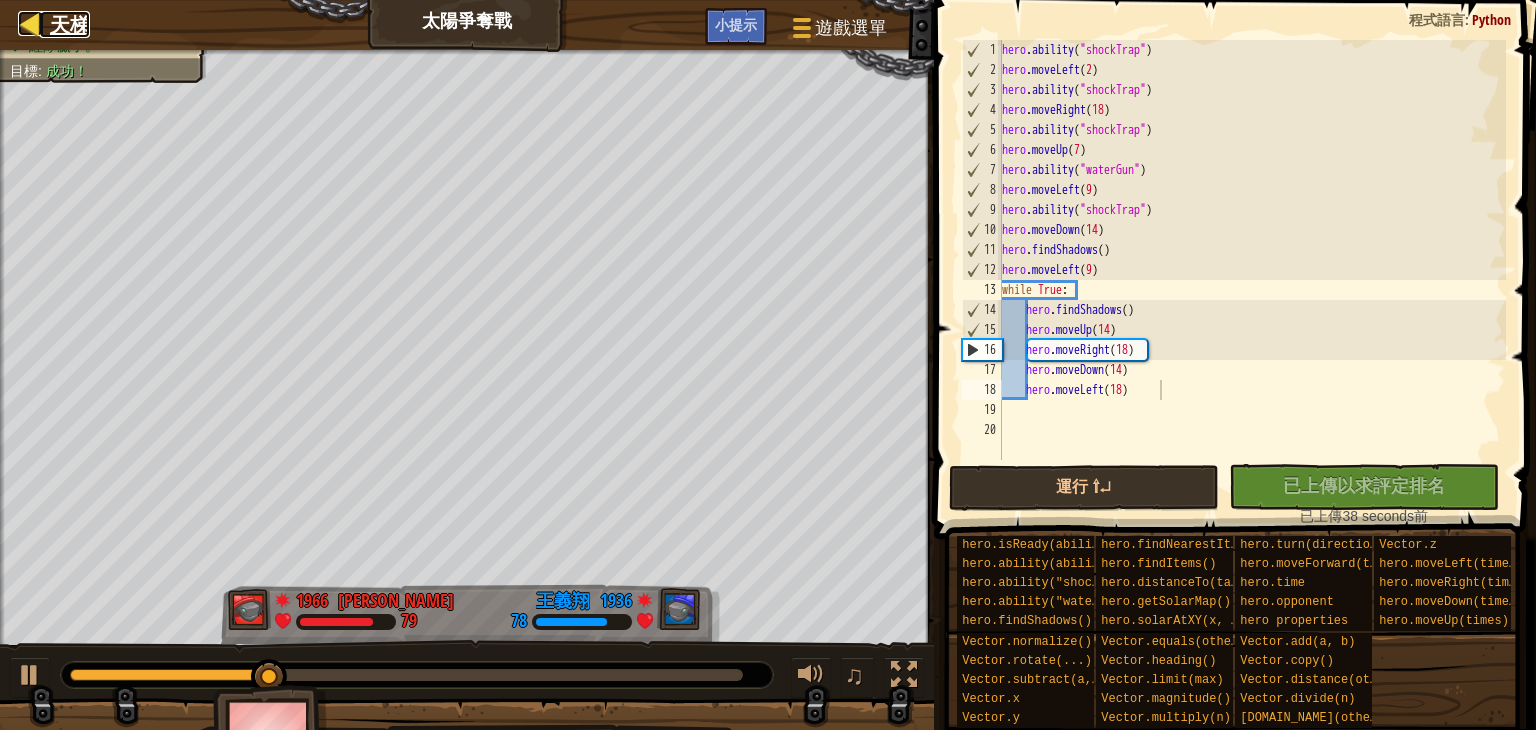 click on "天梯" at bounding box center (65, 24) 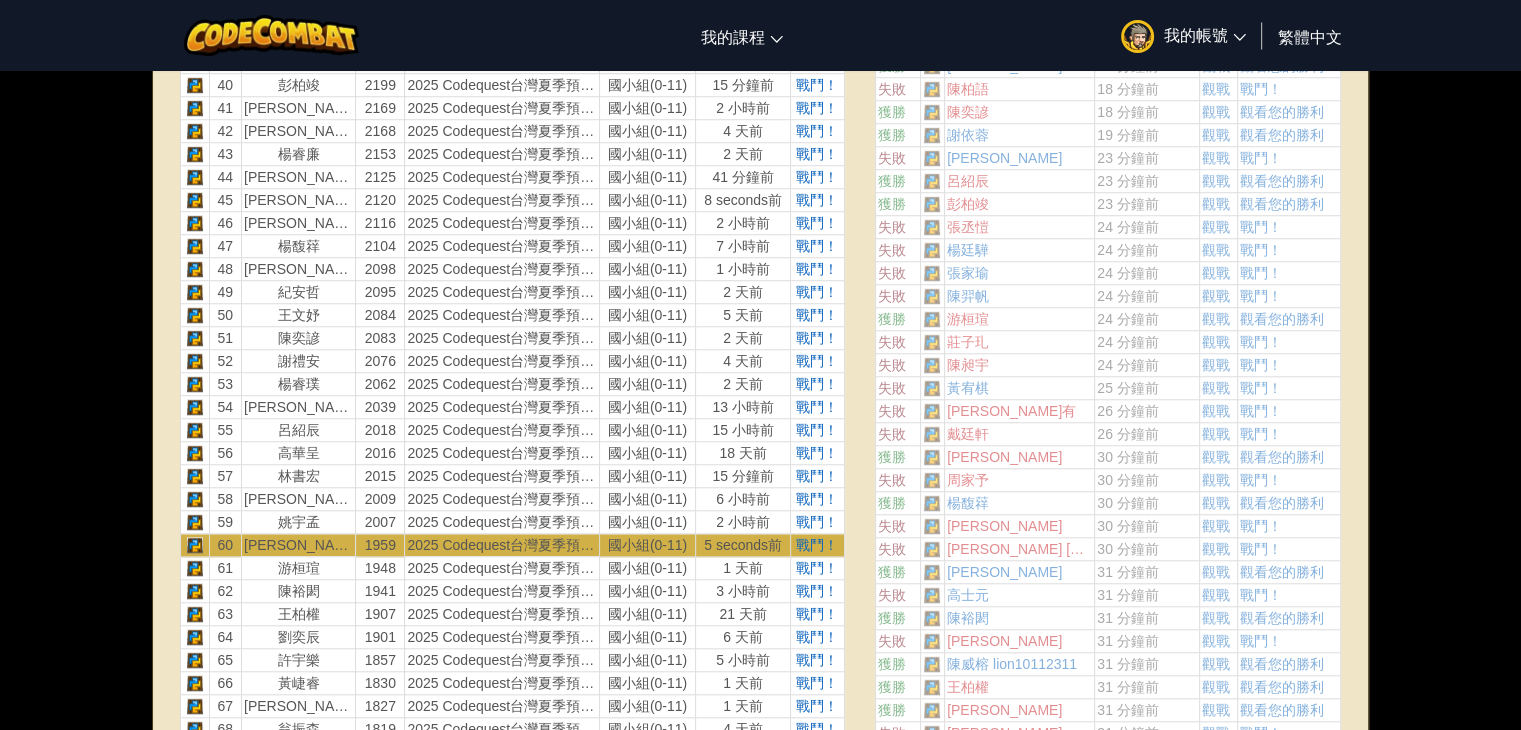 scroll, scrollTop: 1700, scrollLeft: 0, axis: vertical 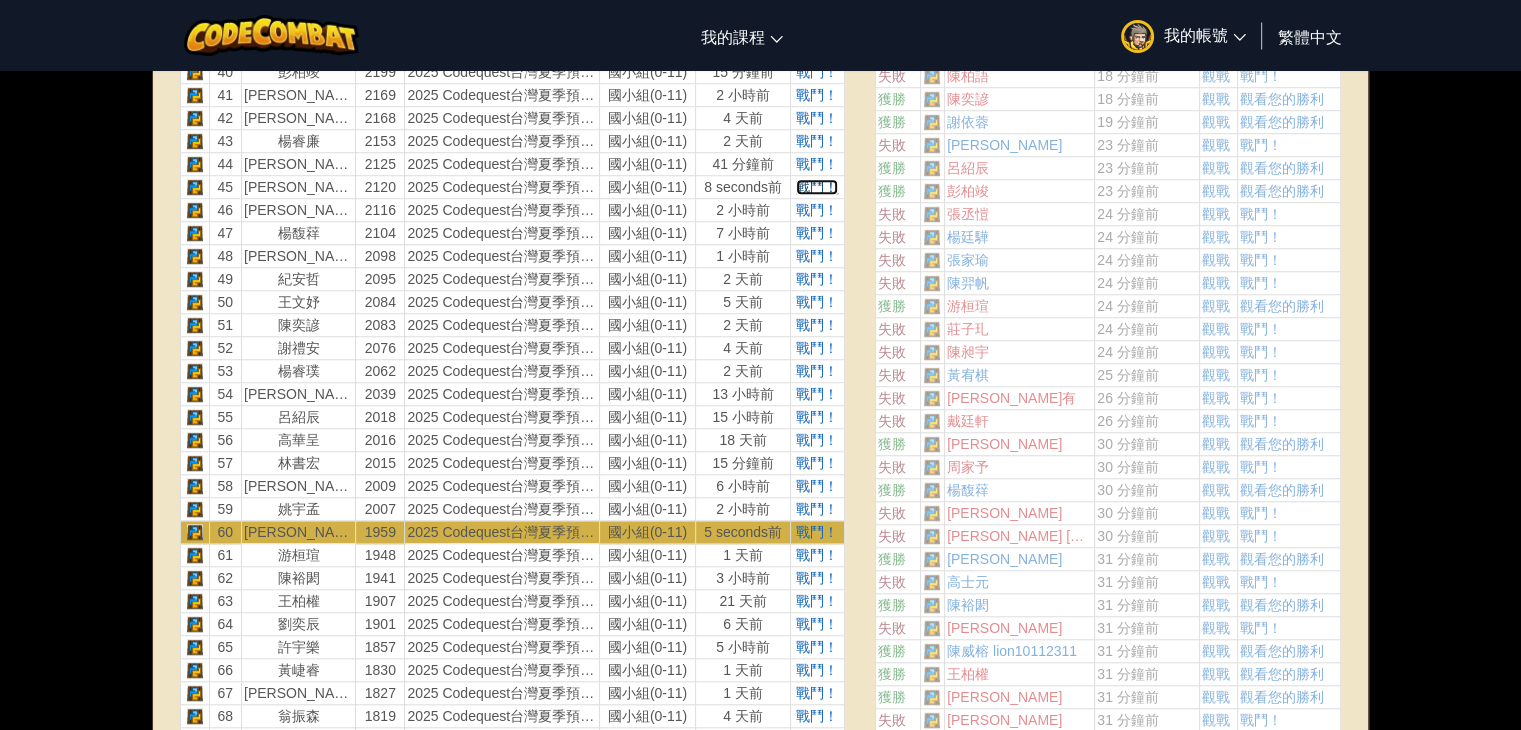 click on "戰鬥！" at bounding box center (817, 187) 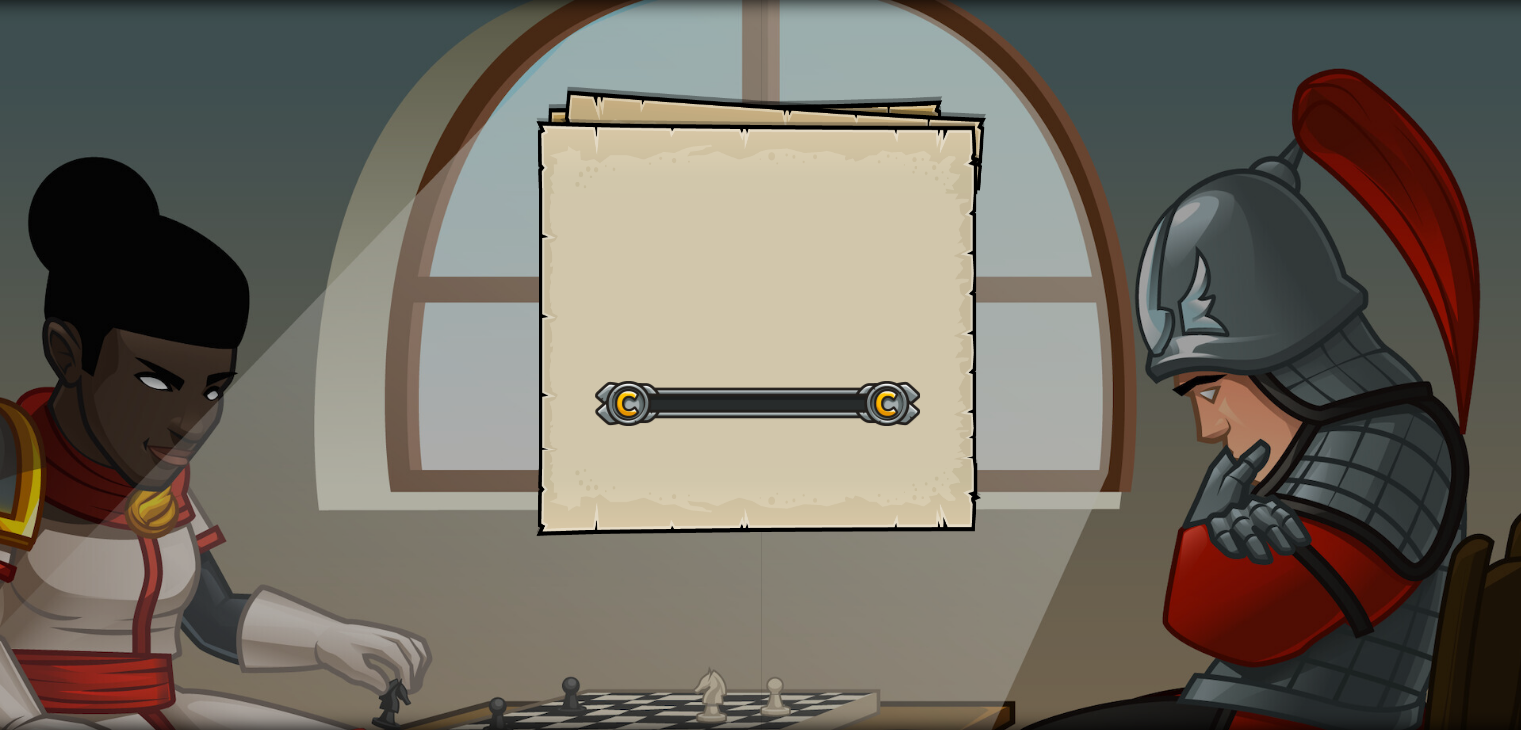 scroll, scrollTop: 0, scrollLeft: 0, axis: both 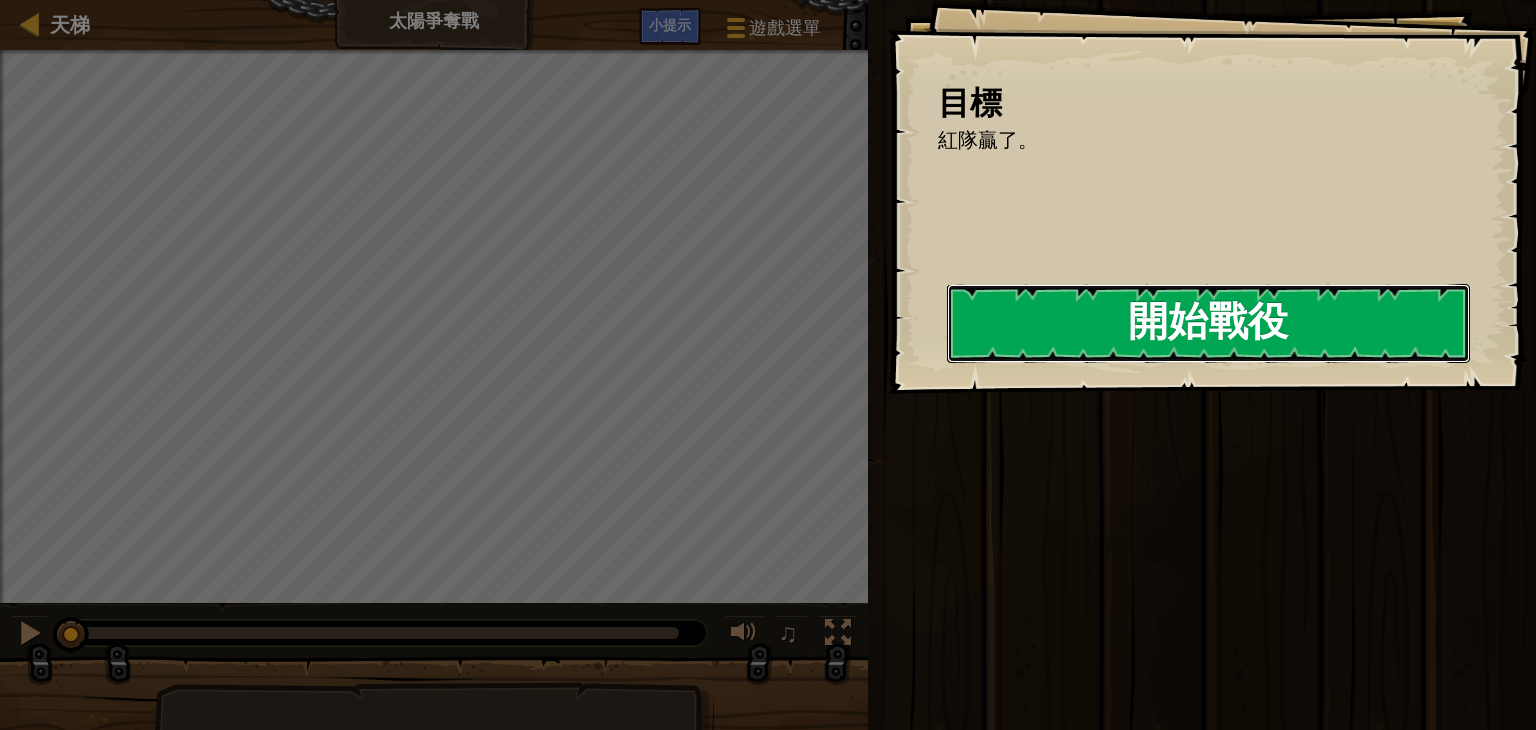 click on "開始戰役" at bounding box center [1208, 323] 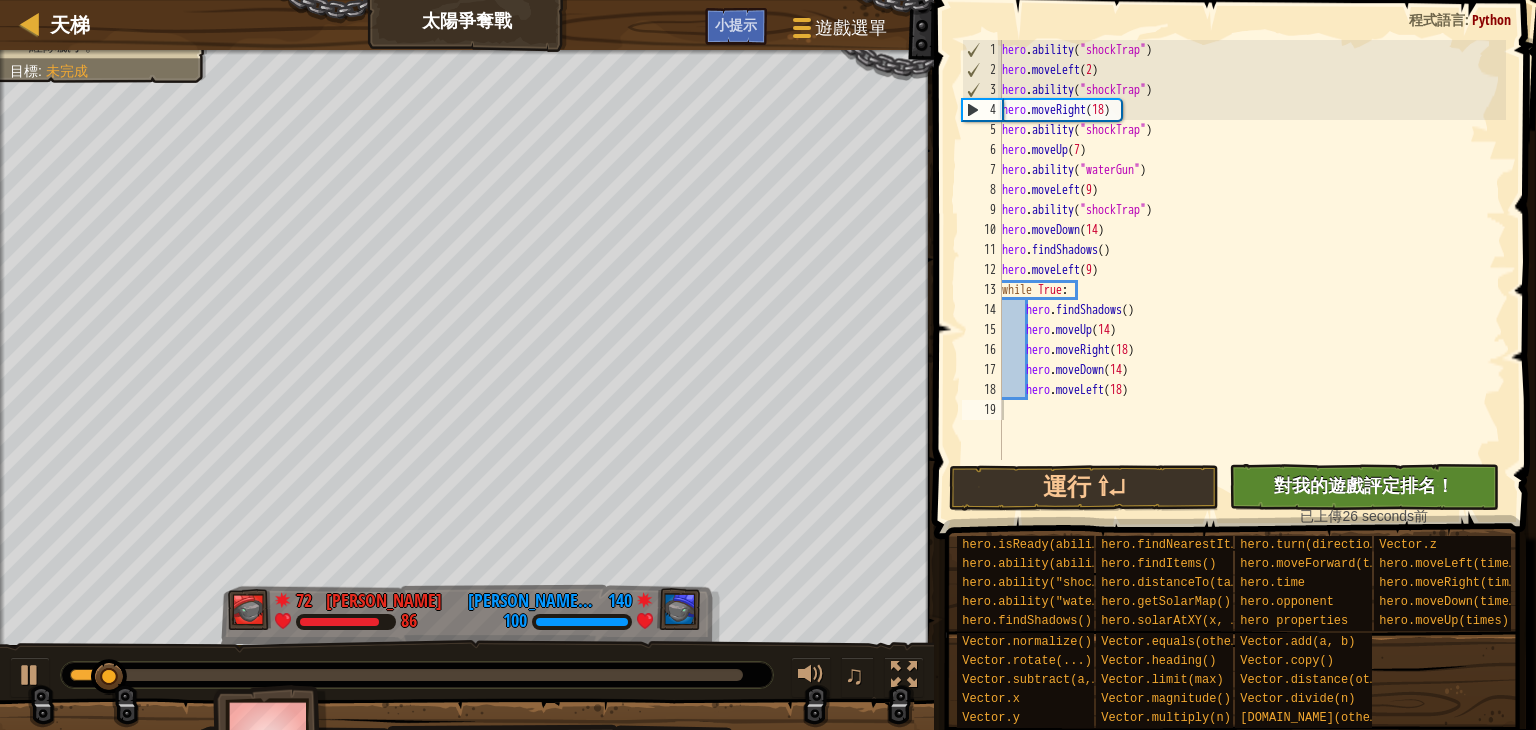 drag, startPoint x: 1346, startPoint y: 507, endPoint x: 1393, endPoint y: 492, distance: 49.335587 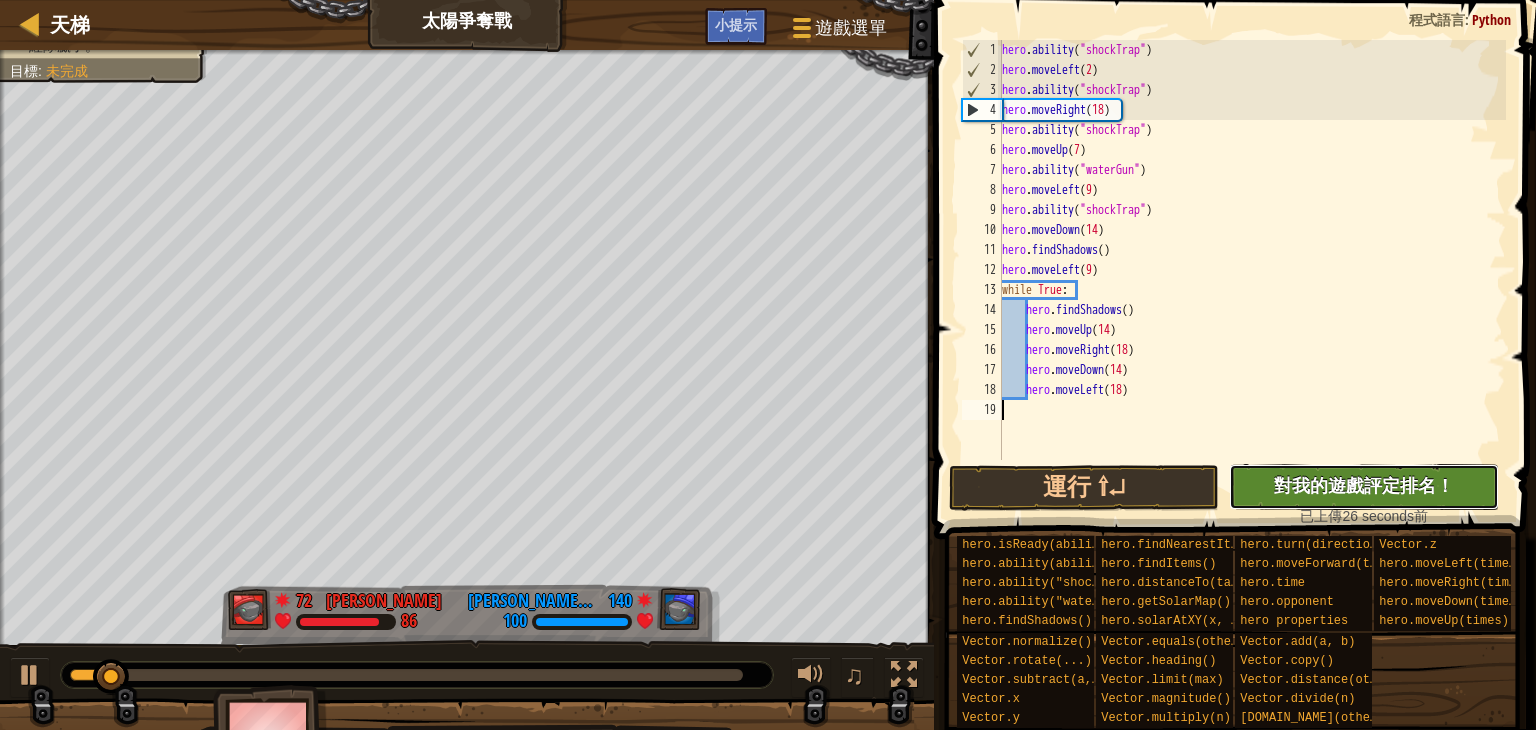 click on "對我的遊戲評定排名！" at bounding box center (1364, 485) 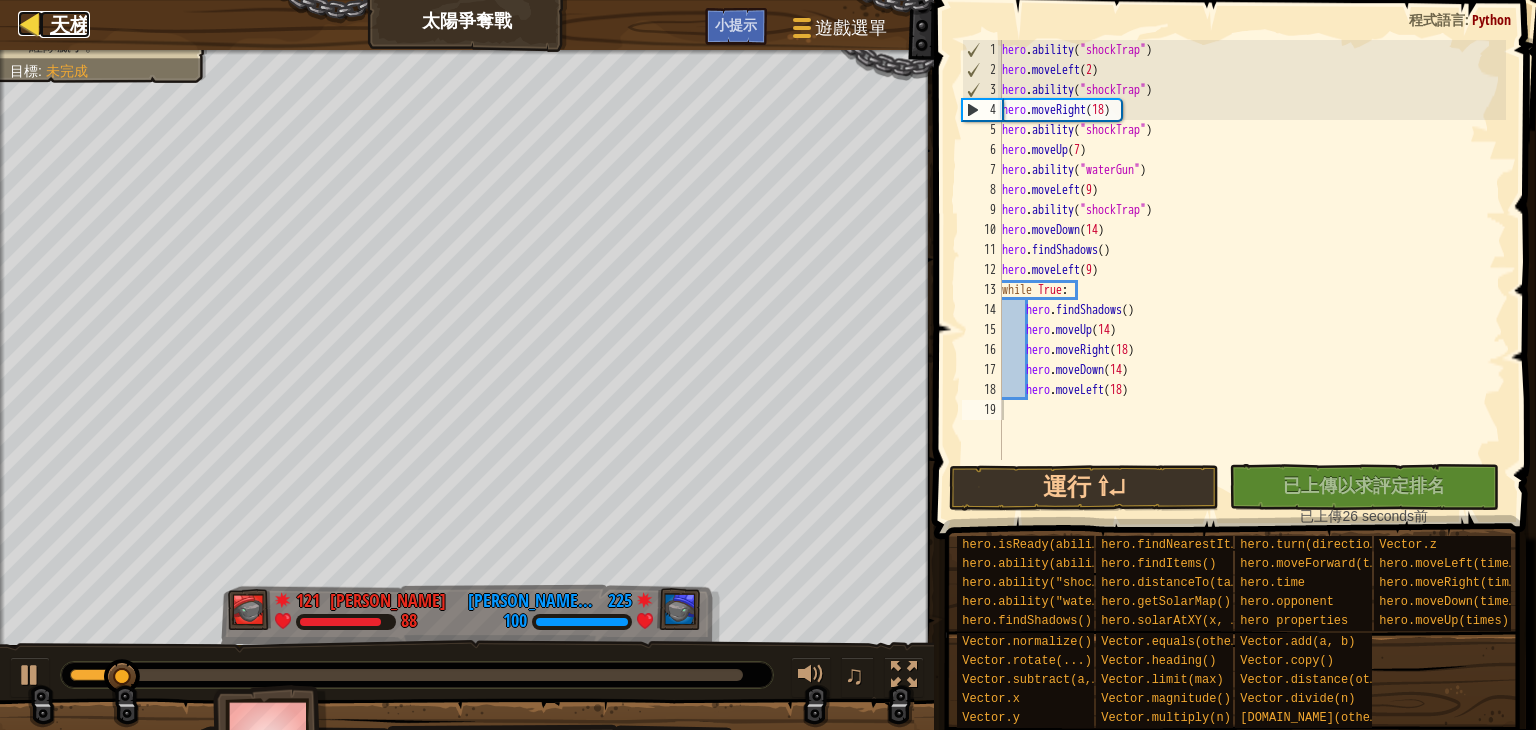 click on "天梯" at bounding box center [70, 24] 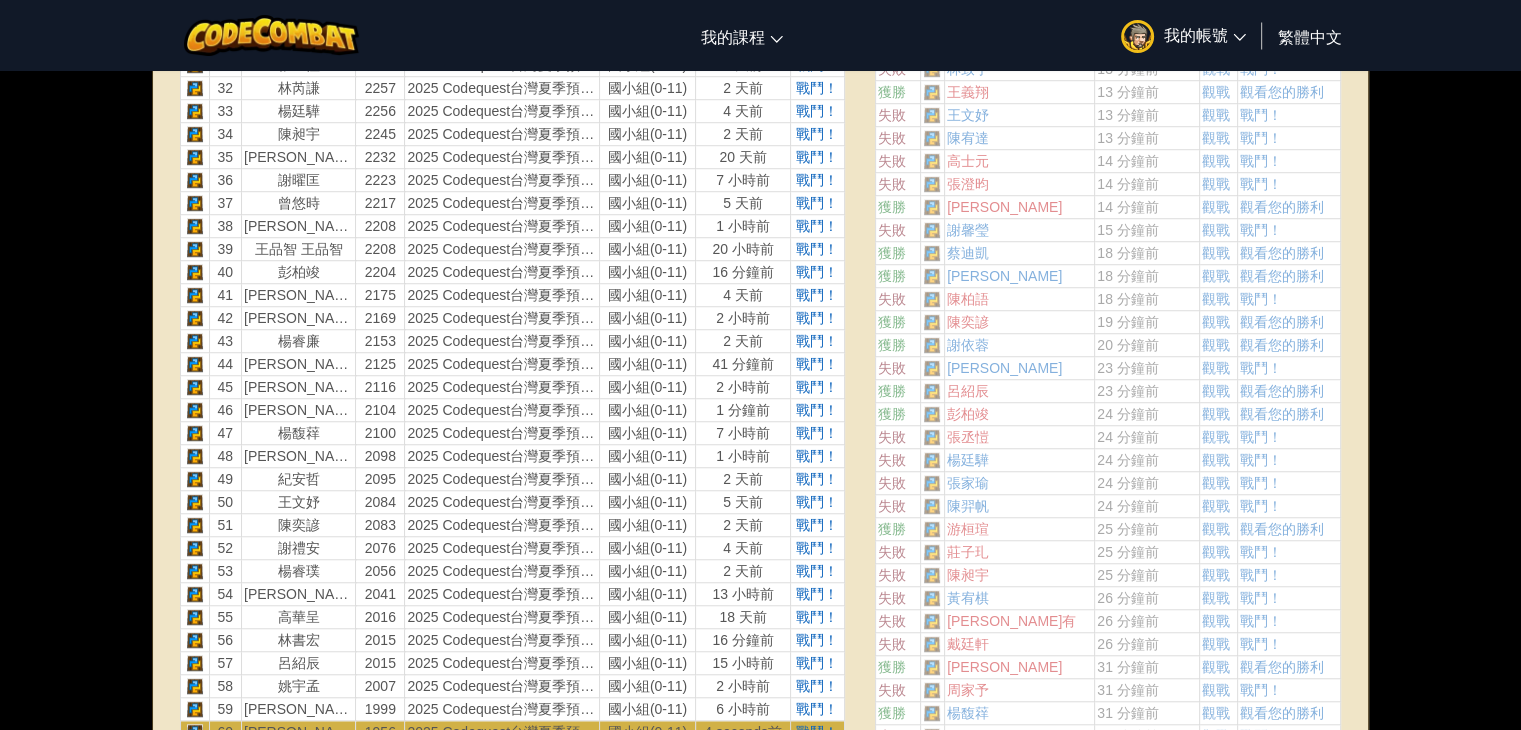 scroll, scrollTop: 2000, scrollLeft: 0, axis: vertical 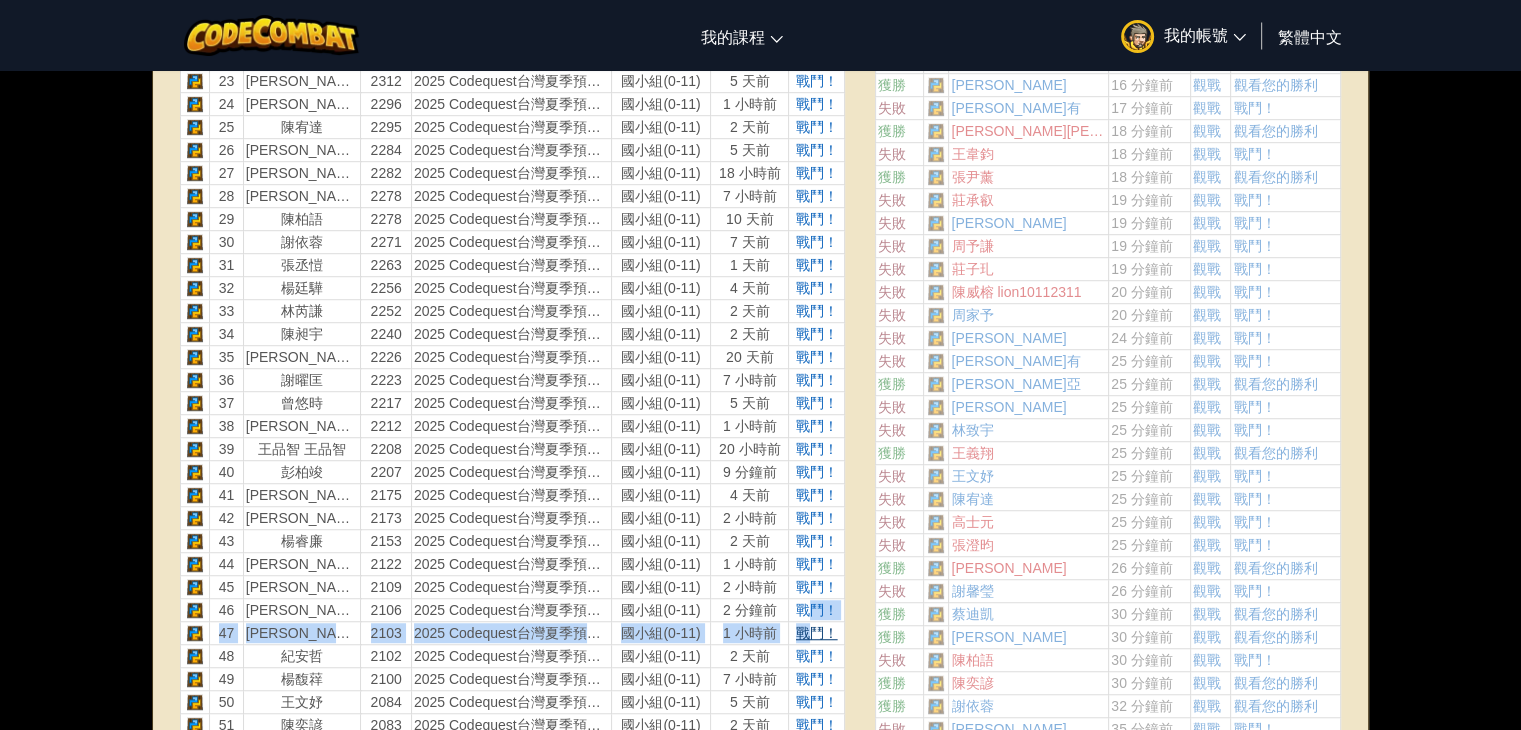 click on "1 [PERSON_NAME]2721 2025 Codequest台灣夏季預選賽 國小組(0-11) [DATE] 戰鬥！ 2 [PERSON_NAME]2704 2025 Codequest台灣夏季預選賽 國小組(0-11) [DATE] 戰鬥！ 3 高士元 2650 2025 Codequest台灣夏季預選賽 國小組(0-11) [DATE] 戰鬥！ 4 [PERSON_NAME]2635 2025 Codequest台灣夏季預選賽 國小組(0-11) [DATE] 戰鬥！ 5 [PERSON_NAME]2611 2025 Codequest台灣夏季預選賽 國小組(0-11) 17 小時前 戰鬥！ 6 [PERSON_NAME]2568 2025 Codequest台灣夏季預選賽 國小組(0-11) [DATE] 戰鬥！ 7 [PERSON_NAME]lion10112311 2550 2025 Codequest台灣夏季預選賽 國小組(0-11) 6 小時前 戰鬥！ 8 莊子玌 2524 2025 Codequest台灣夏季預選賽 國小組(0-11) [DATE] 戰鬥！ 9 [PERSON_NAME]2482 2025 Codequest台灣夏季預選賽 國小組(0-11) [DATE] 戰鬥！ 10 [PERSON_NAME]2478 2025 Codequest台灣夏季預選賽 國小組(0-11) [DATE] 戰鬥！ 11 [PERSON_NAME]2408 2025 Codequest台灣夏季預選賽 國小組(0-11) 4 小時前 戰鬥！ 12 [PERSON_NAME] 2368 13 14" at bounding box center [513, 713] 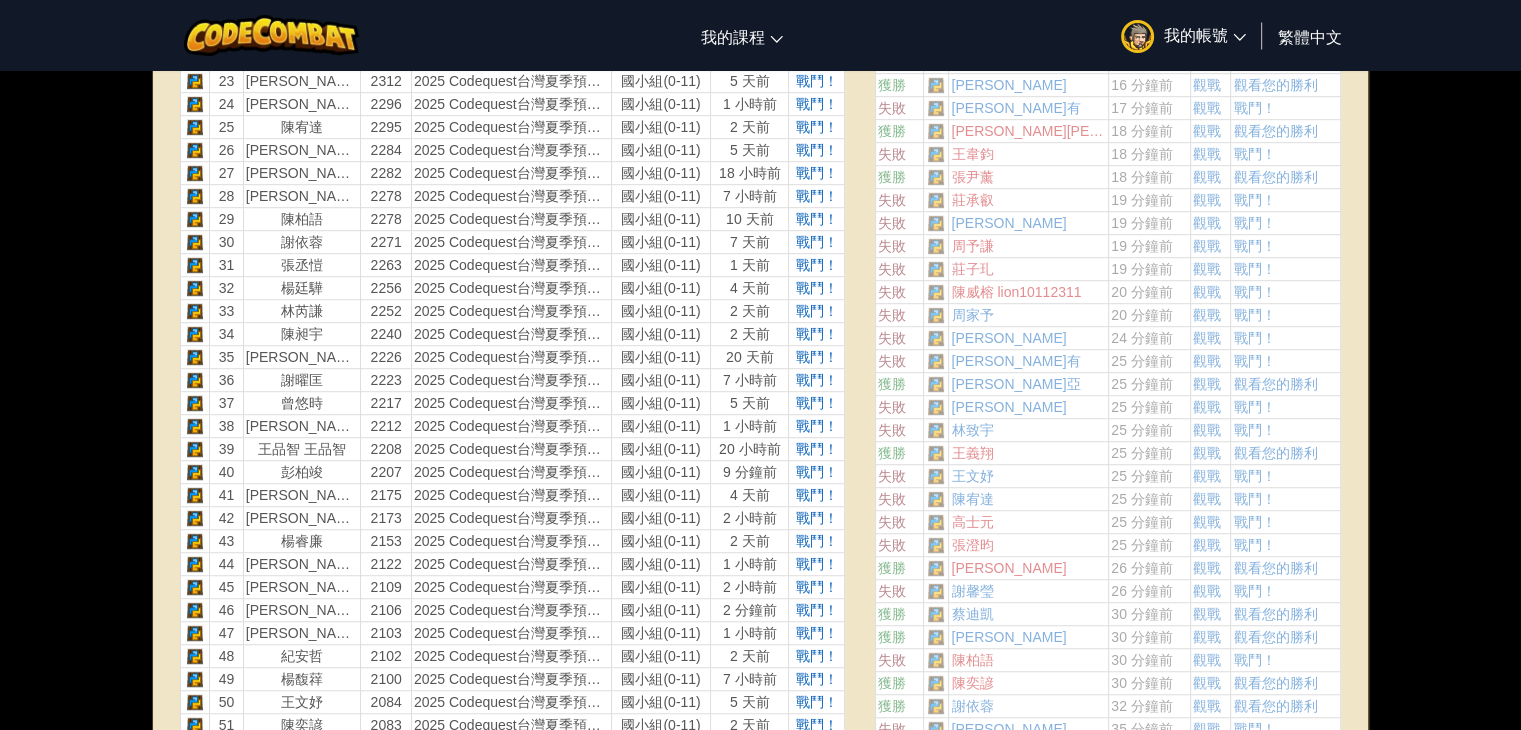 click on "2 小時前" at bounding box center (750, 587) 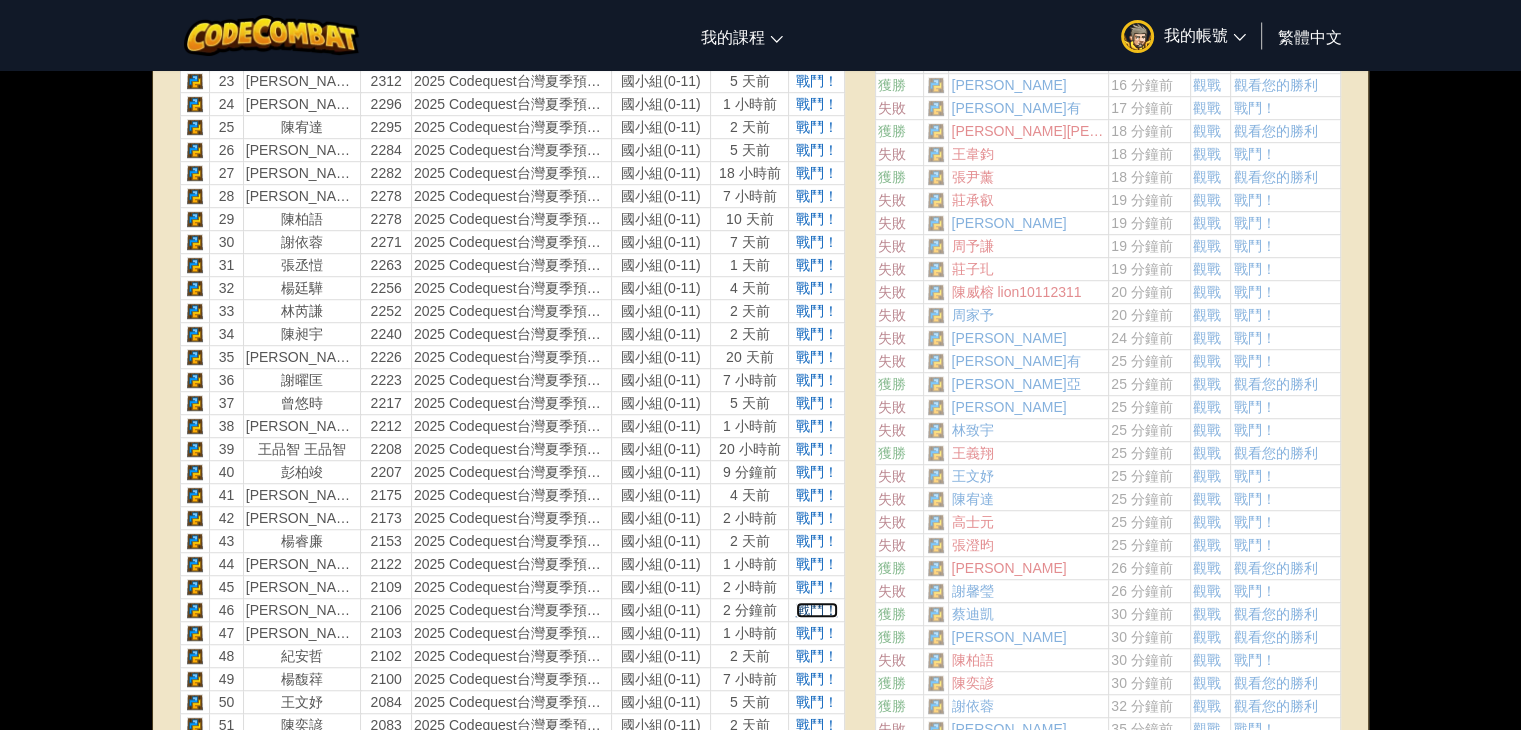 click on "戰鬥！" at bounding box center (817, 610) 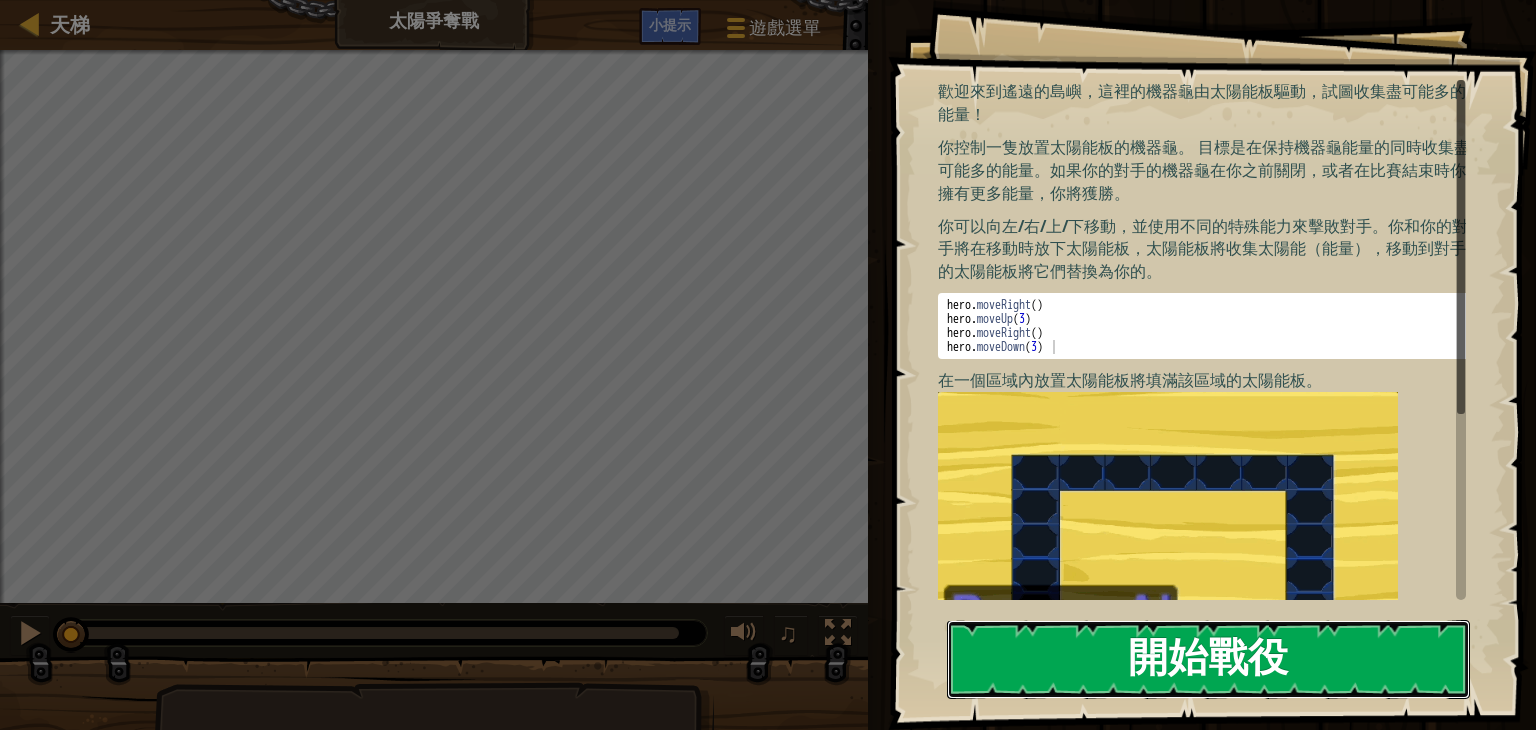click on "開始戰役" at bounding box center [1208, 659] 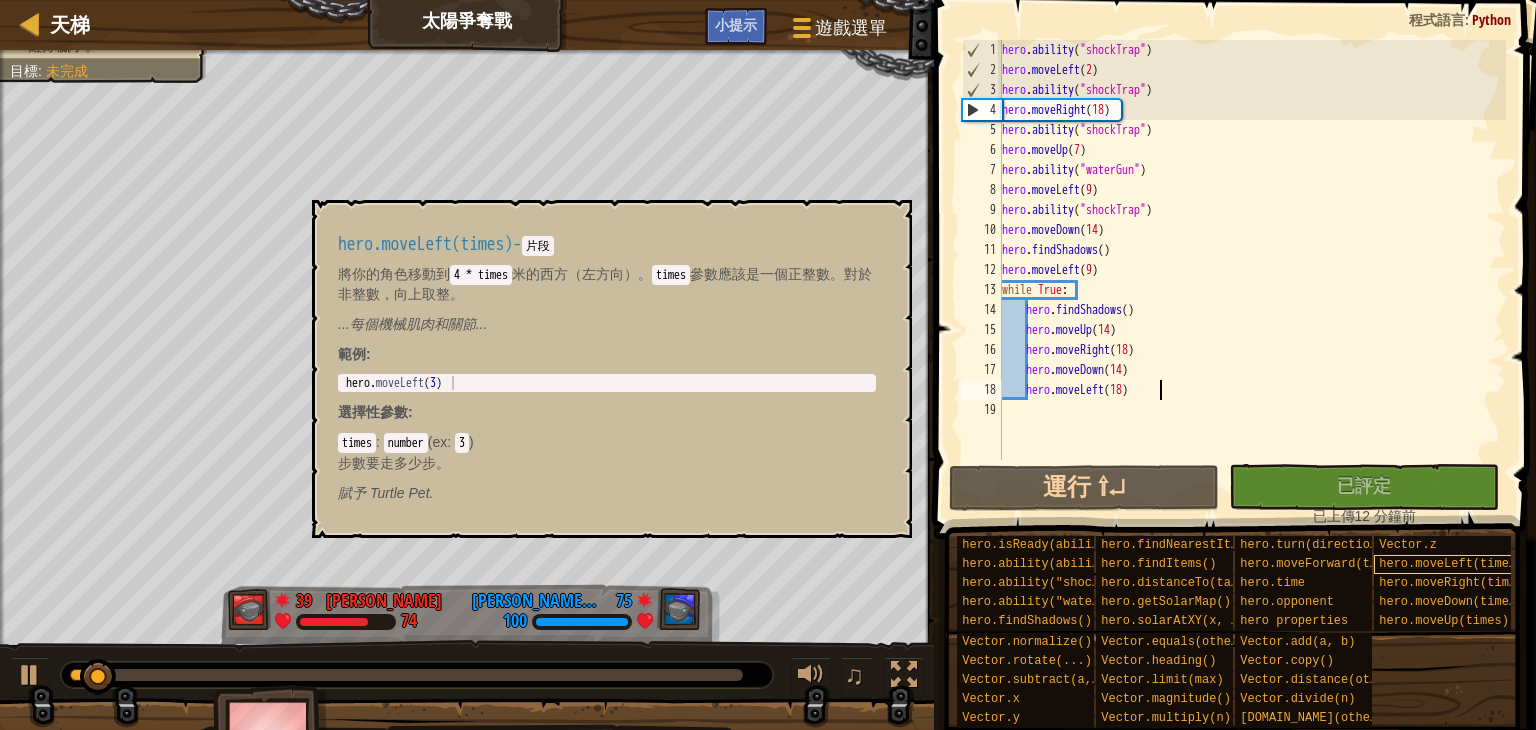 type on "hero.moveLeft(18)" 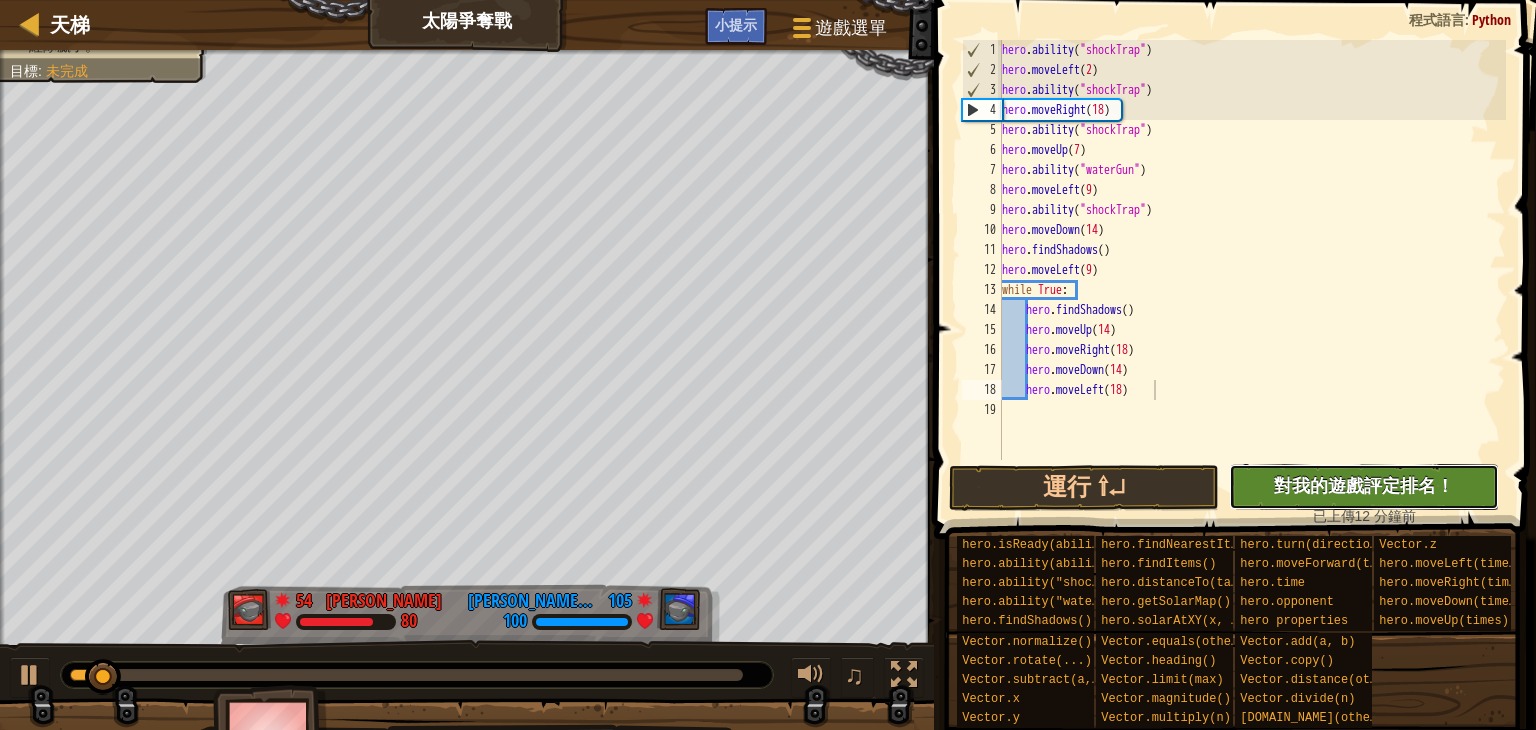 click on "對我的遊戲評定排名！" at bounding box center [1364, 485] 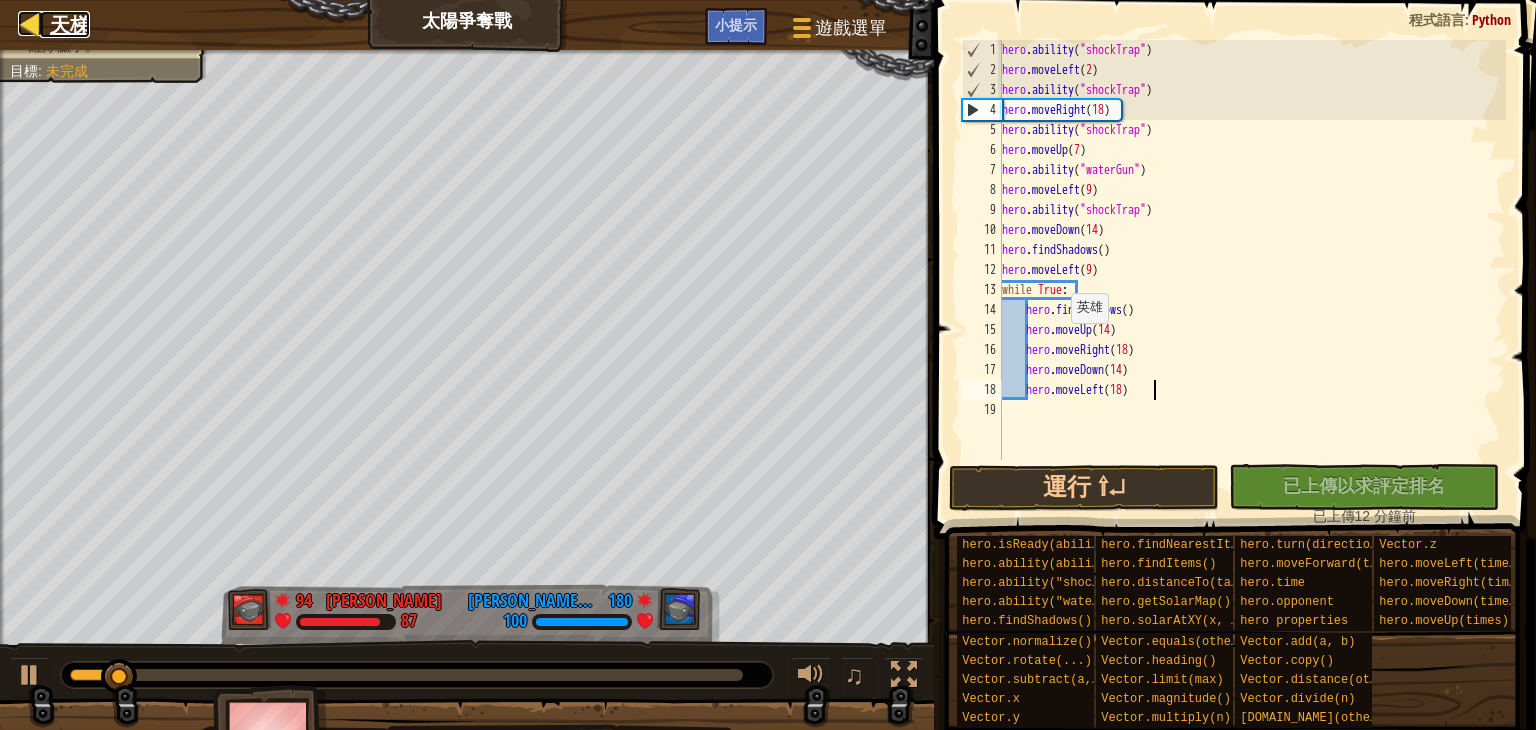 click on "天梯" at bounding box center (70, 24) 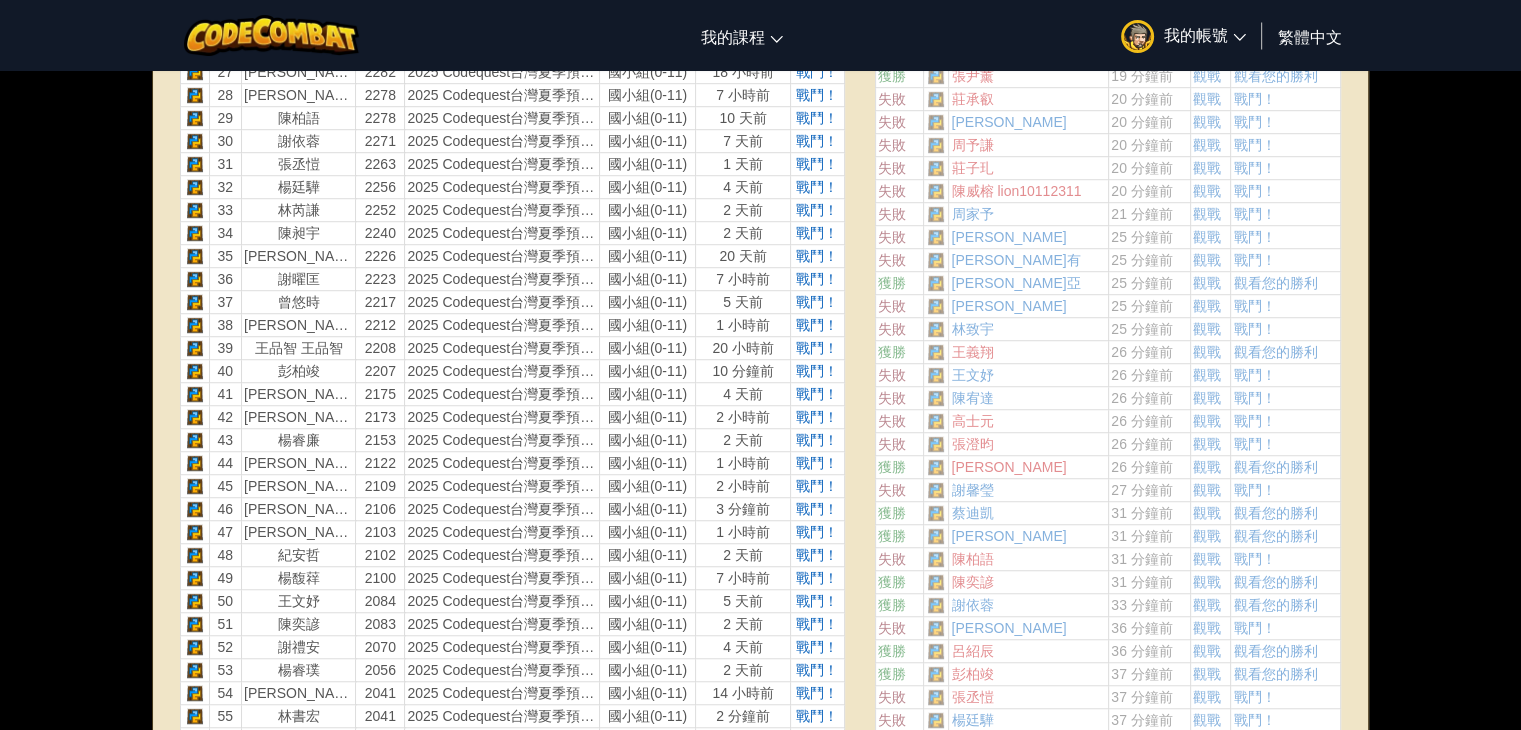 scroll, scrollTop: 1380, scrollLeft: 0, axis: vertical 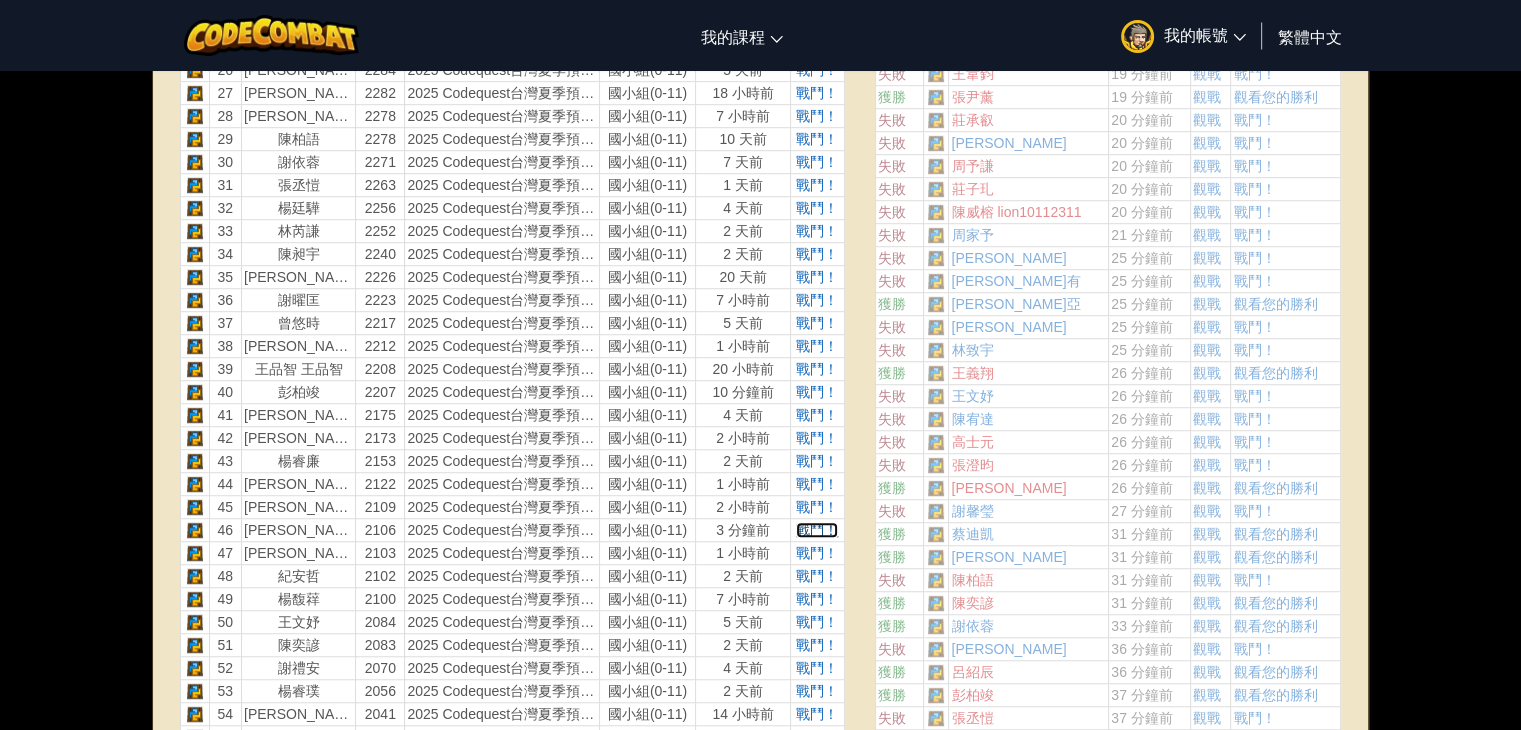 click on "戰鬥！" at bounding box center (817, 530) 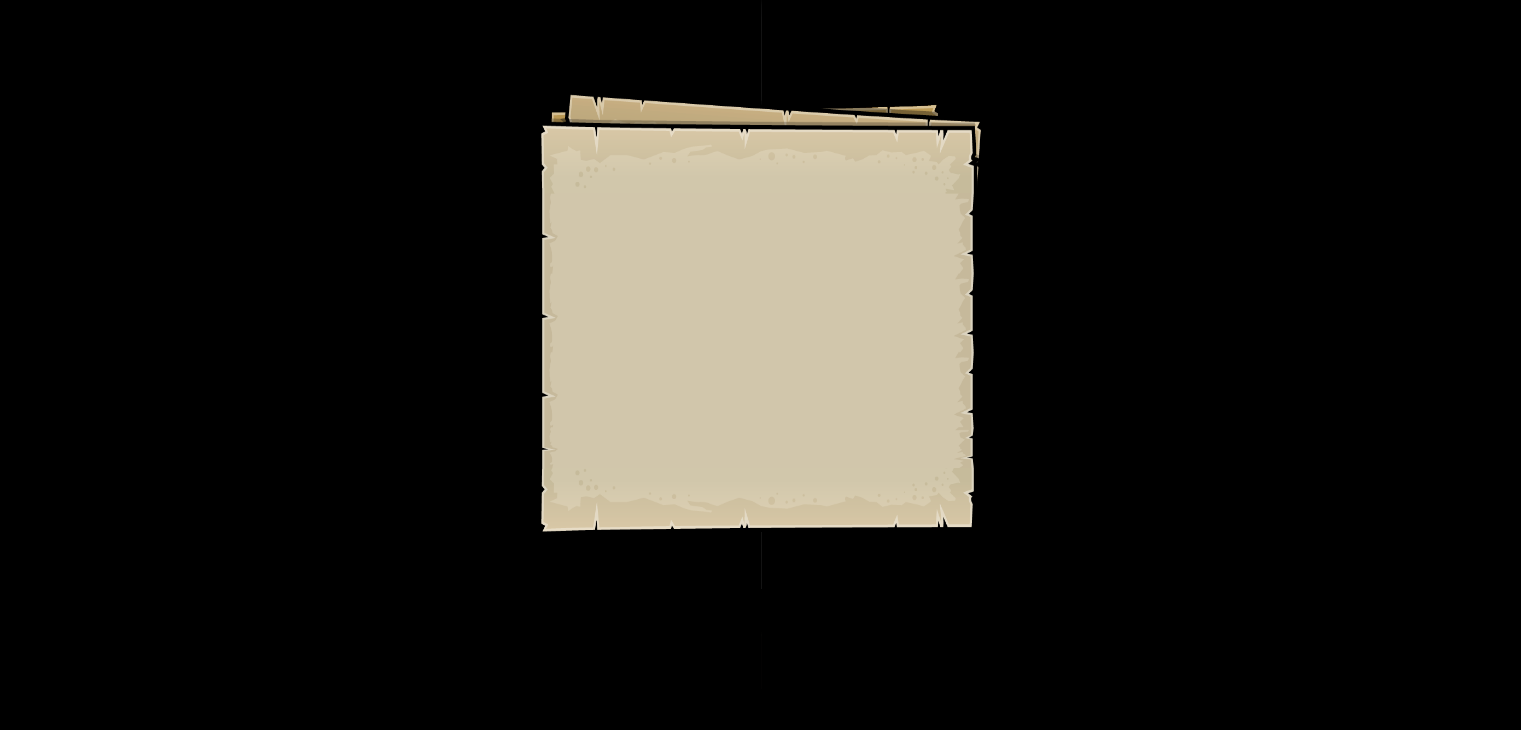 scroll, scrollTop: 0, scrollLeft: 0, axis: both 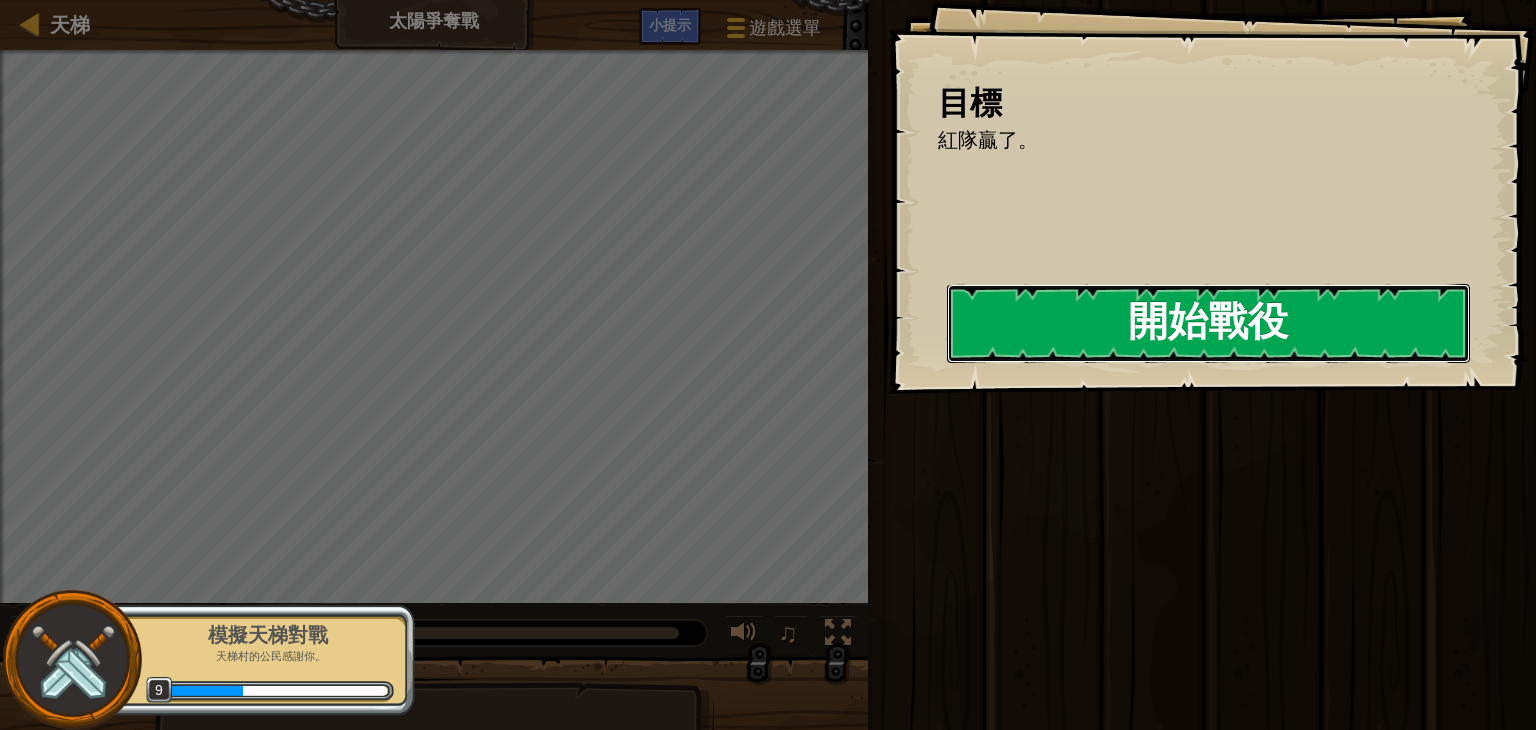 click on "開始戰役" at bounding box center (1208, 323) 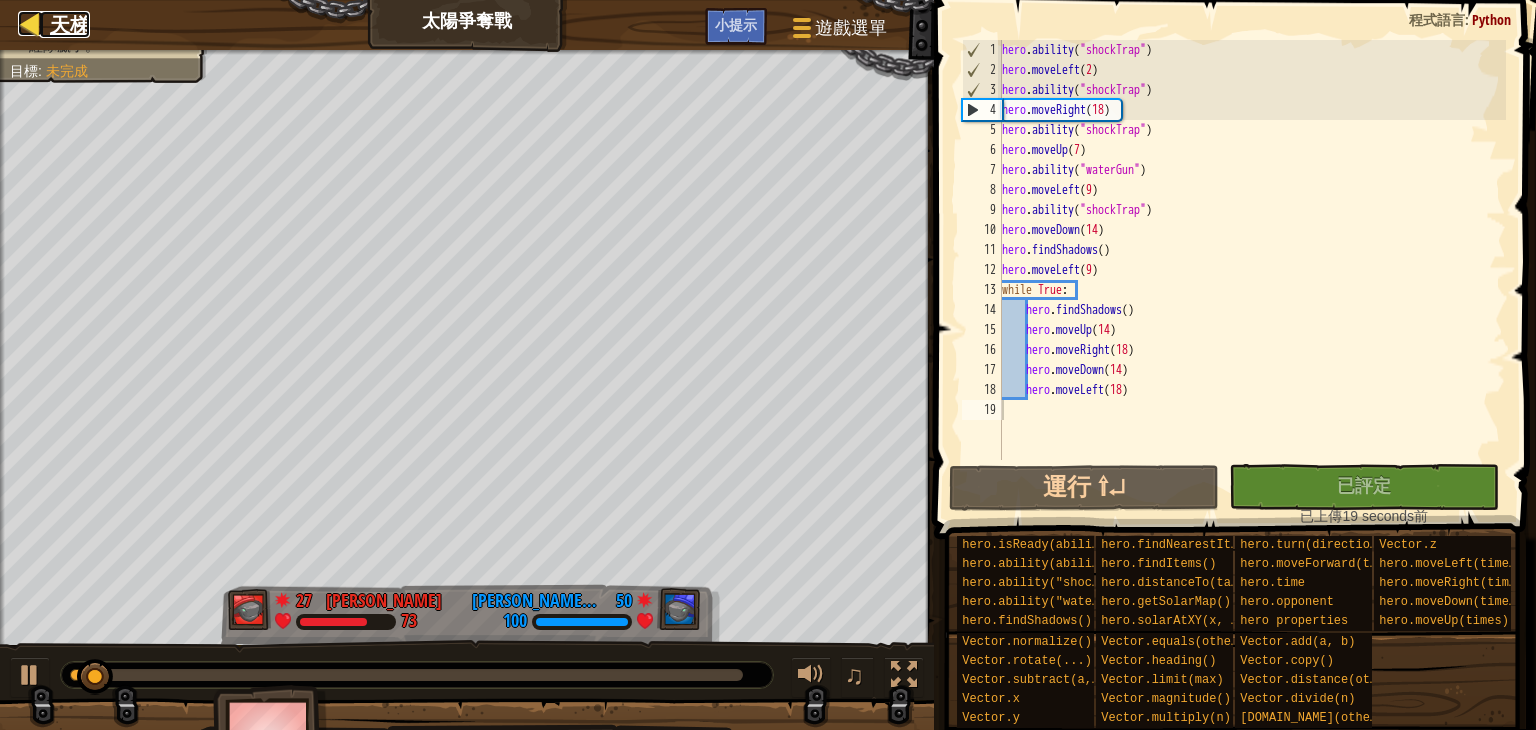click on "天梯" at bounding box center [70, 24] 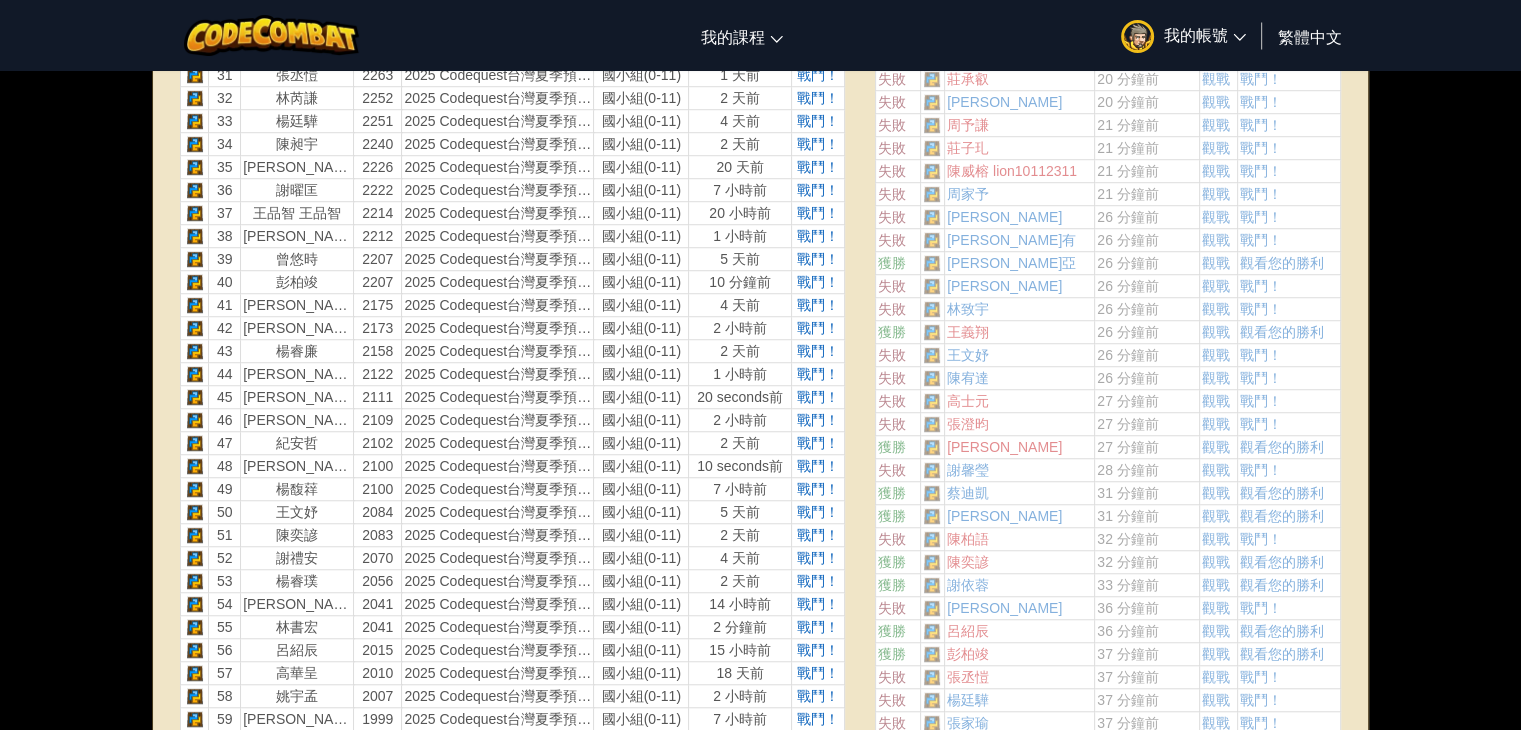 scroll, scrollTop: 1500, scrollLeft: 0, axis: vertical 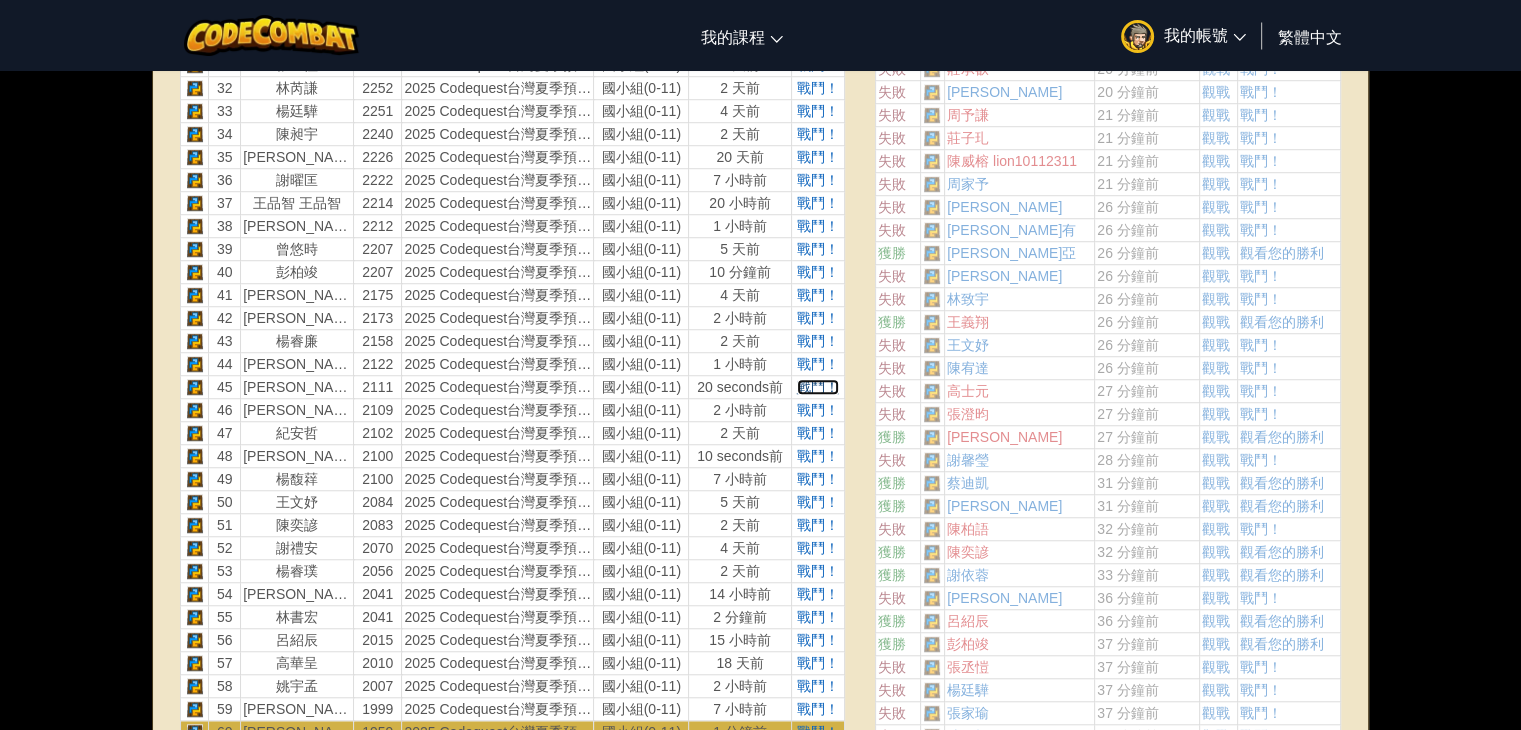 click on "戰鬥！" at bounding box center [818, 387] 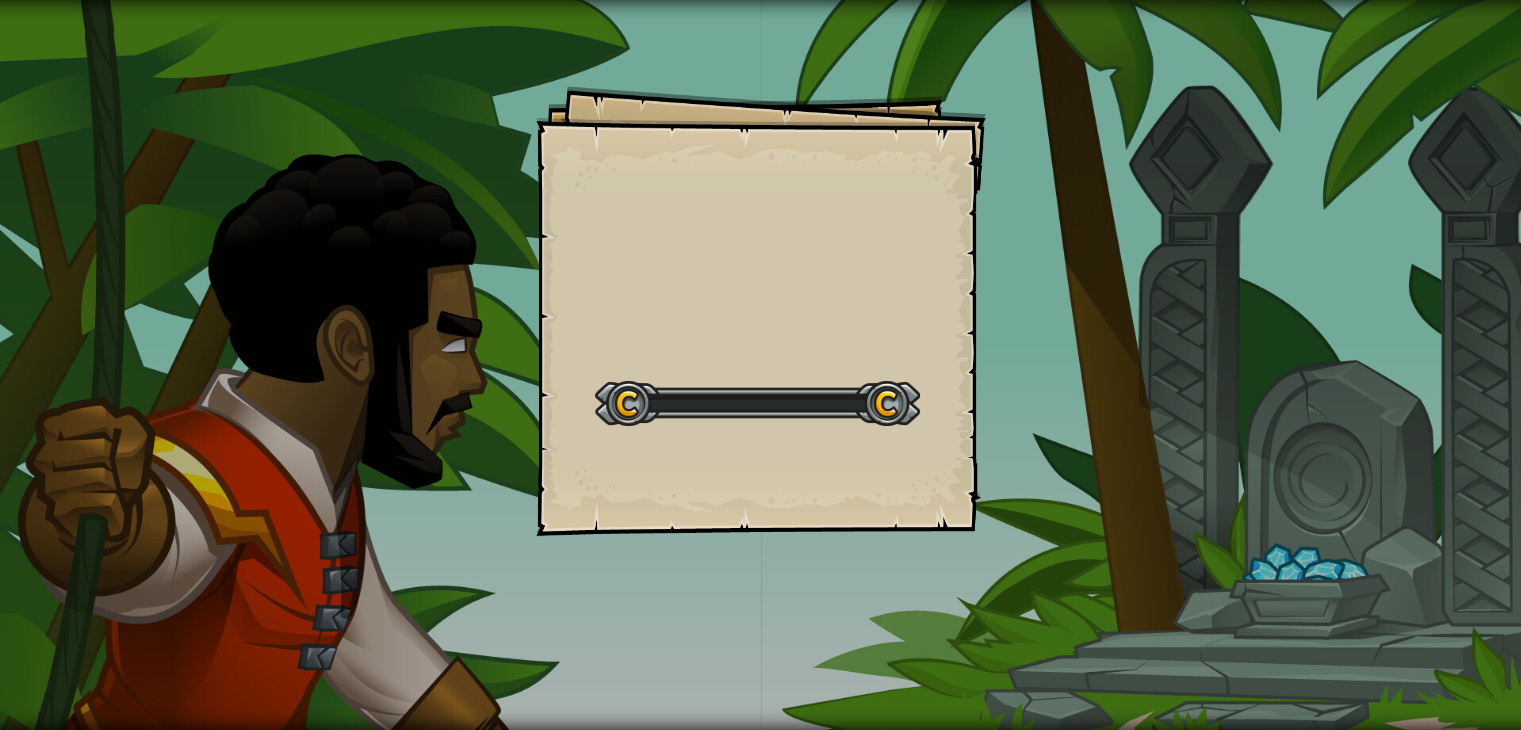 scroll, scrollTop: 0, scrollLeft: 0, axis: both 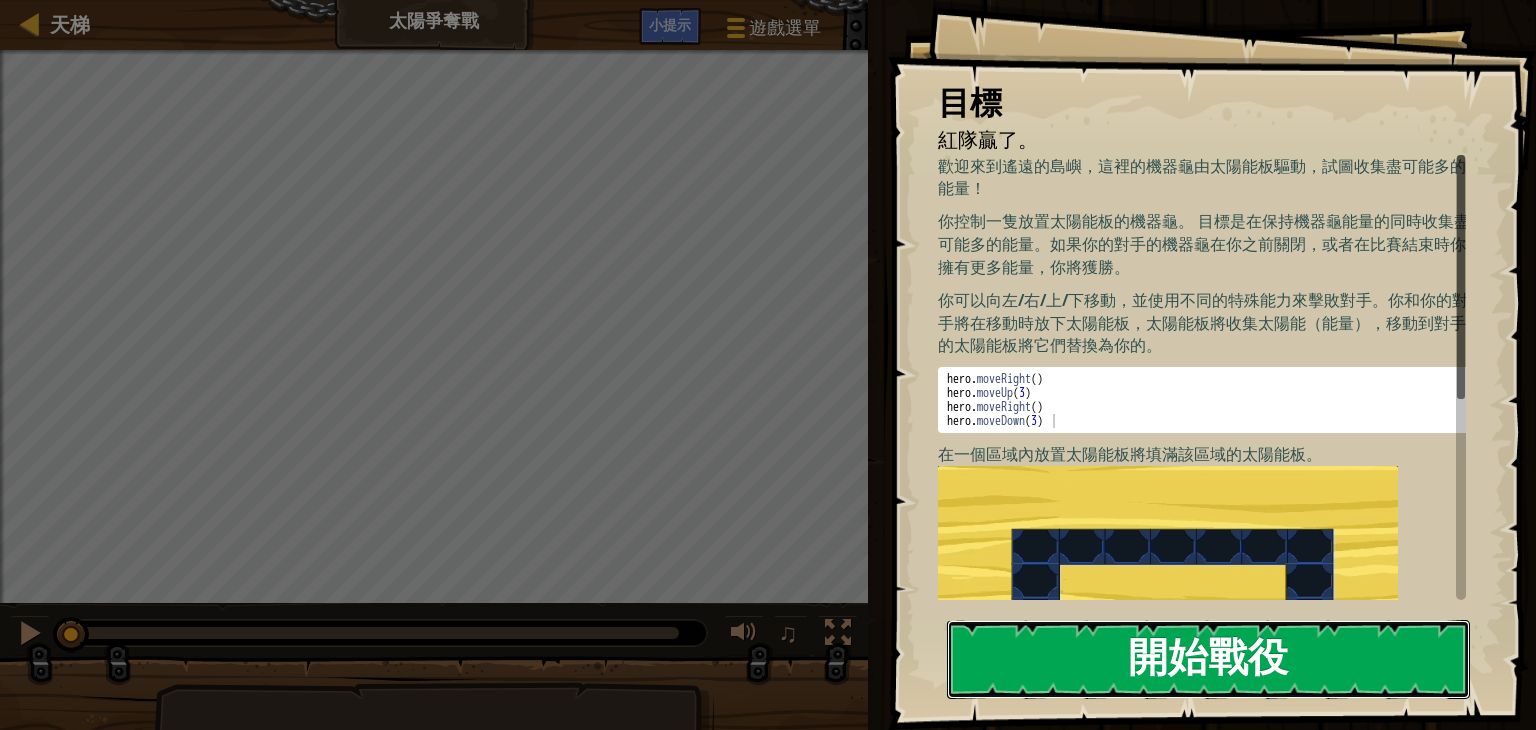 click on "開始戰役" at bounding box center (1208, 659) 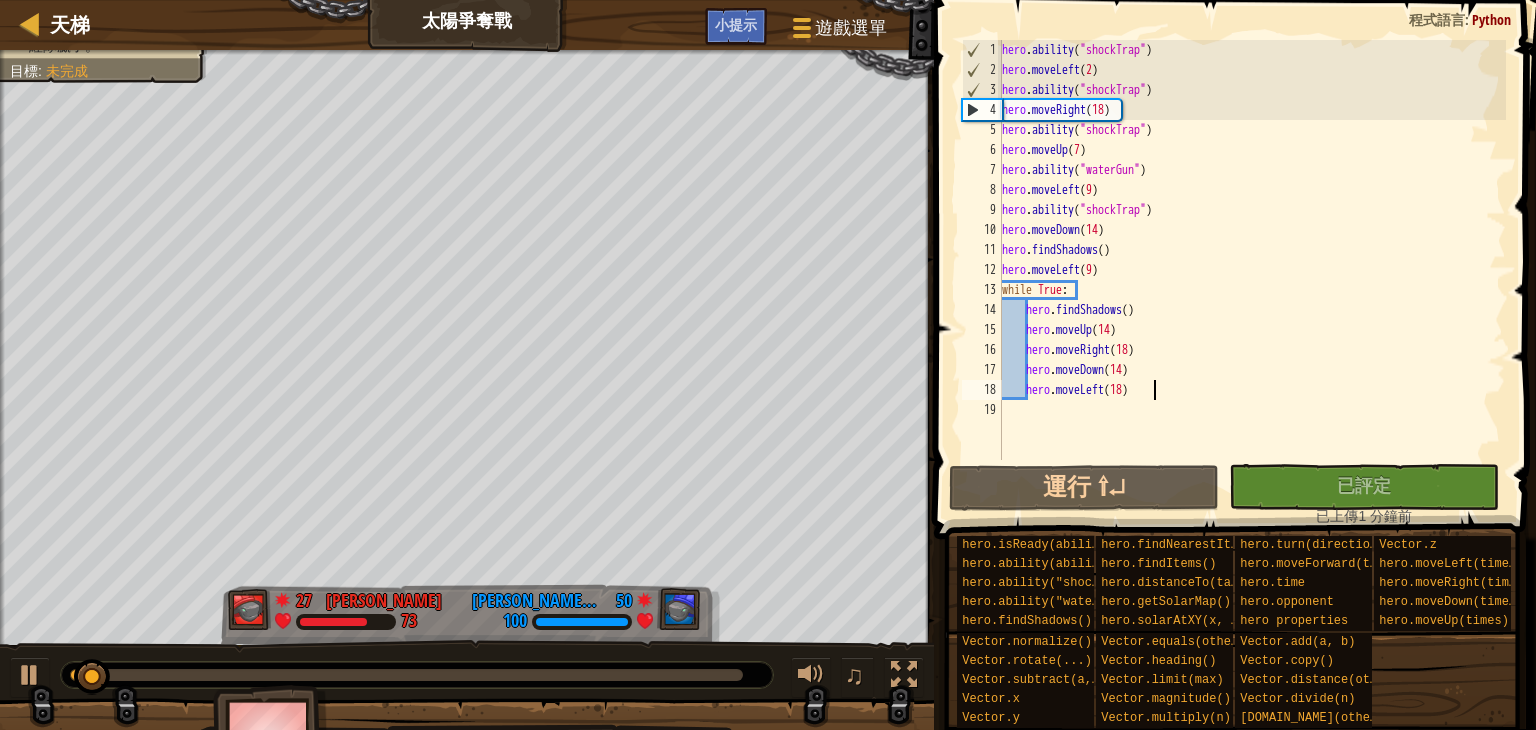 type on "hero.moveLeft(18)" 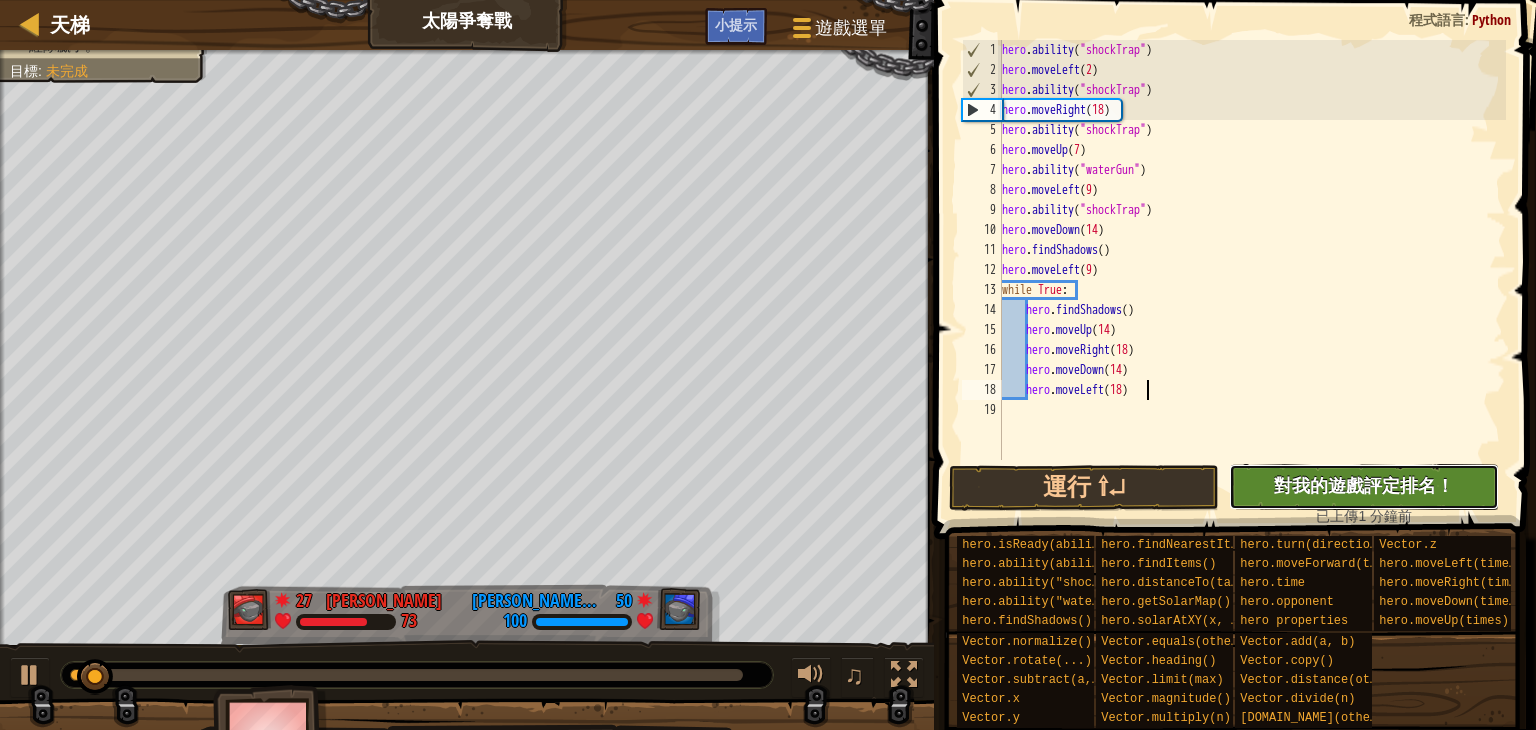 click on "對我的遊戲評定排名！" at bounding box center [1364, 485] 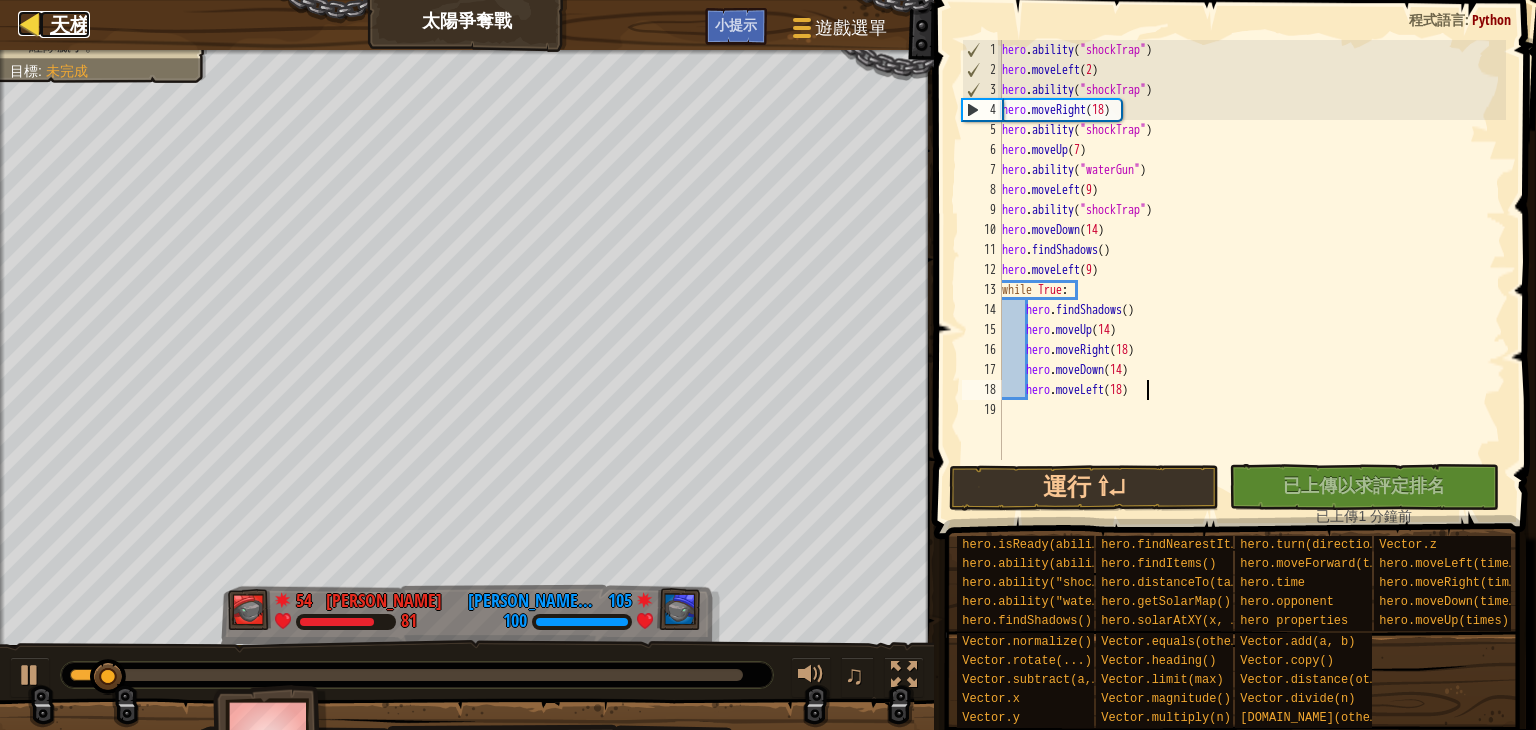click on "天梯" at bounding box center [70, 24] 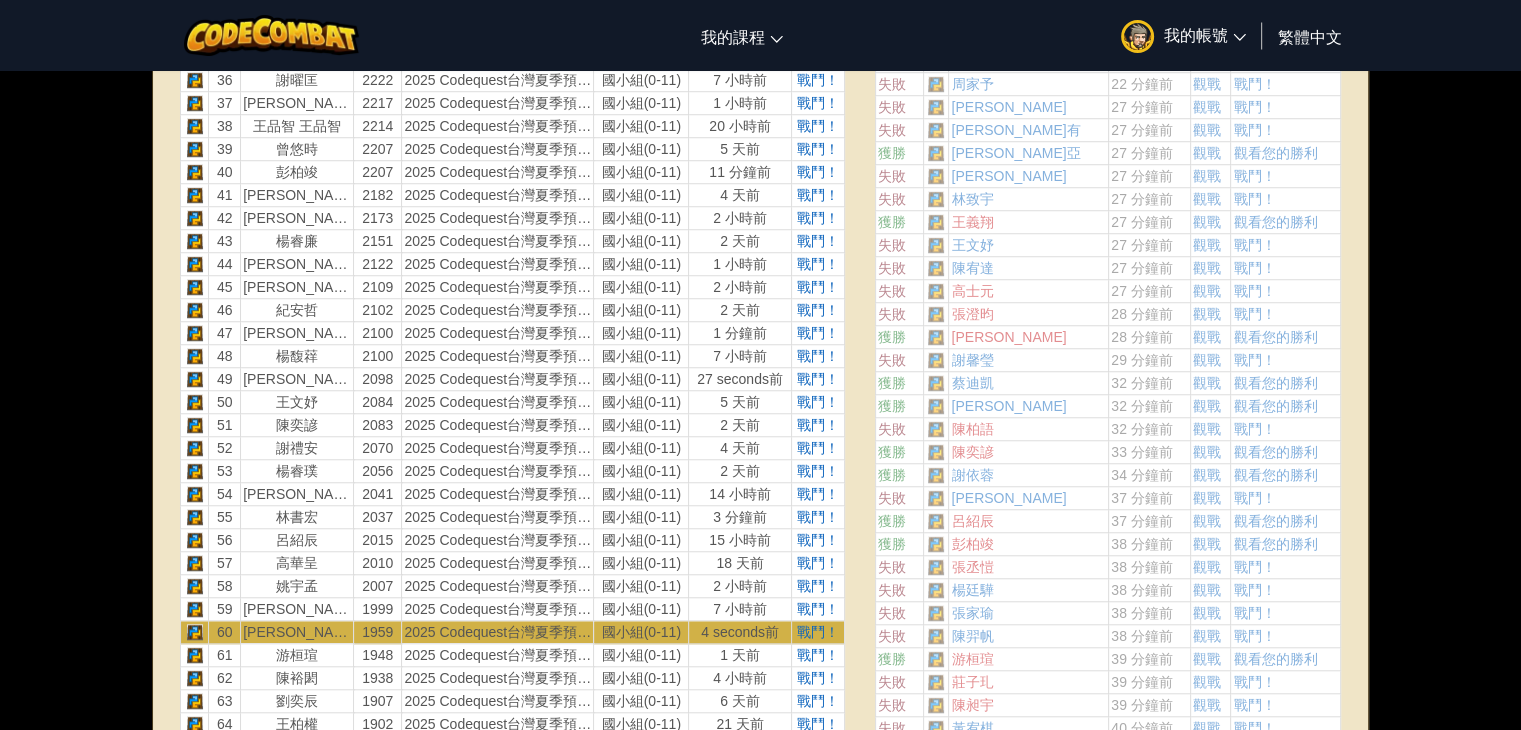 scroll, scrollTop: 1500, scrollLeft: 0, axis: vertical 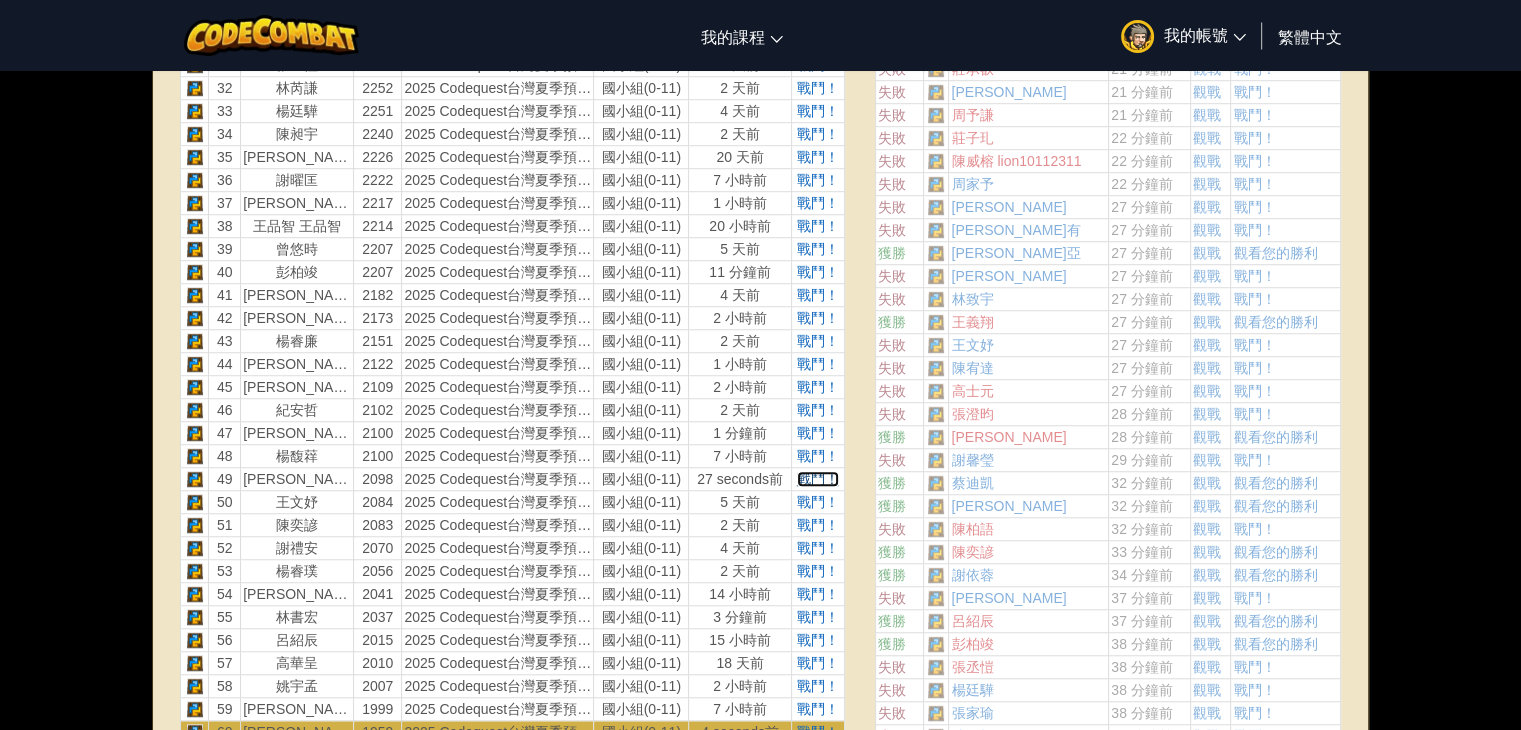 click on "戰鬥！" at bounding box center (818, 479) 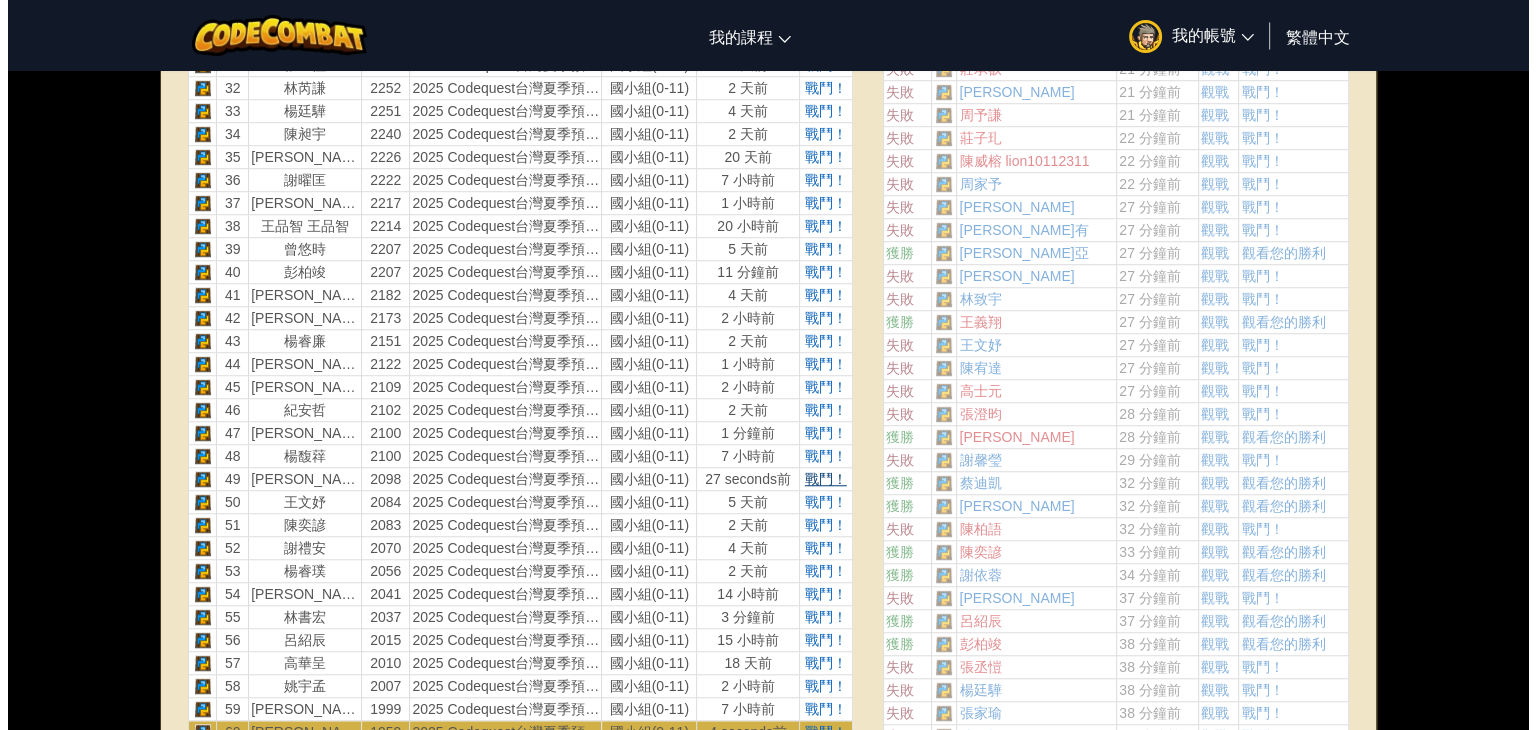 scroll, scrollTop: 0, scrollLeft: 0, axis: both 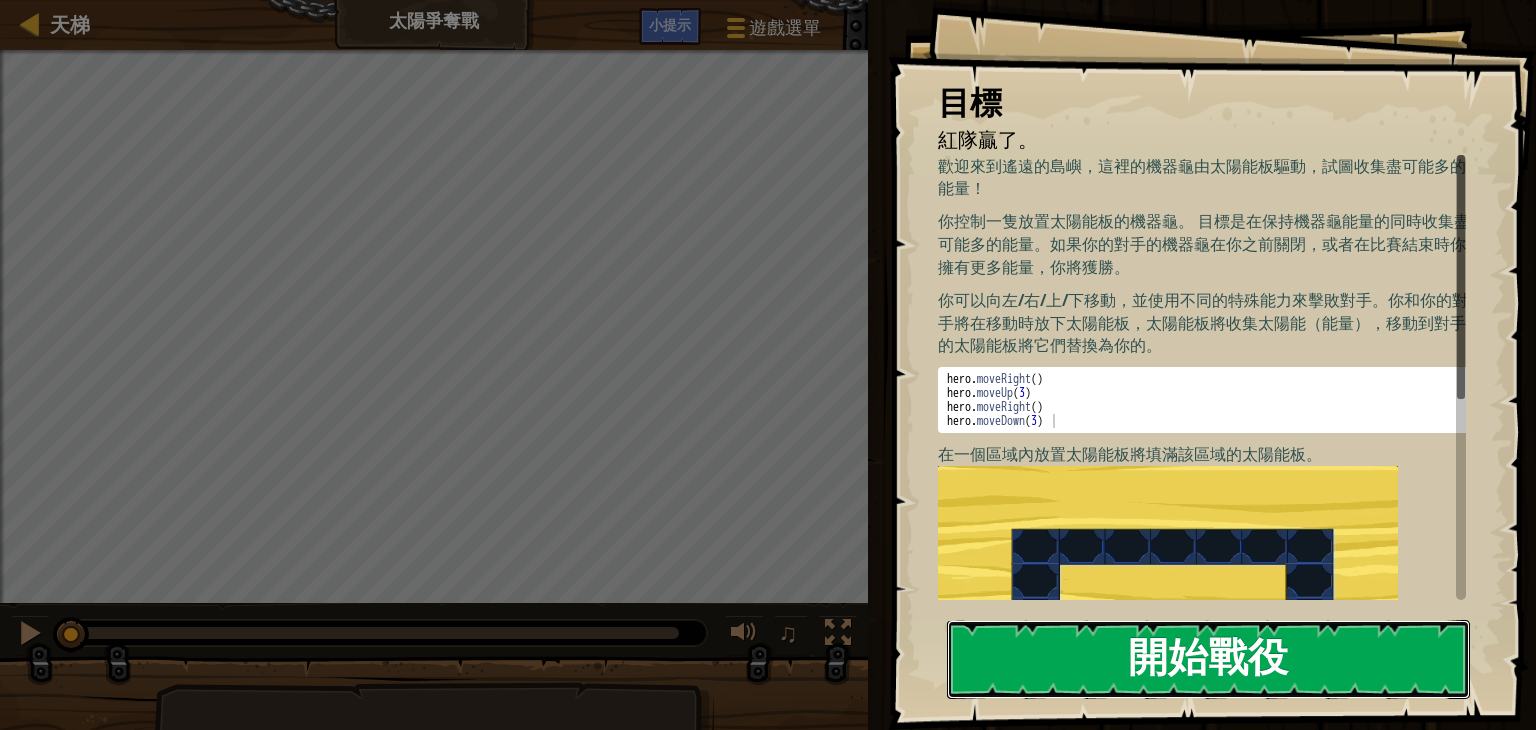 click on "開始戰役" at bounding box center [1208, 659] 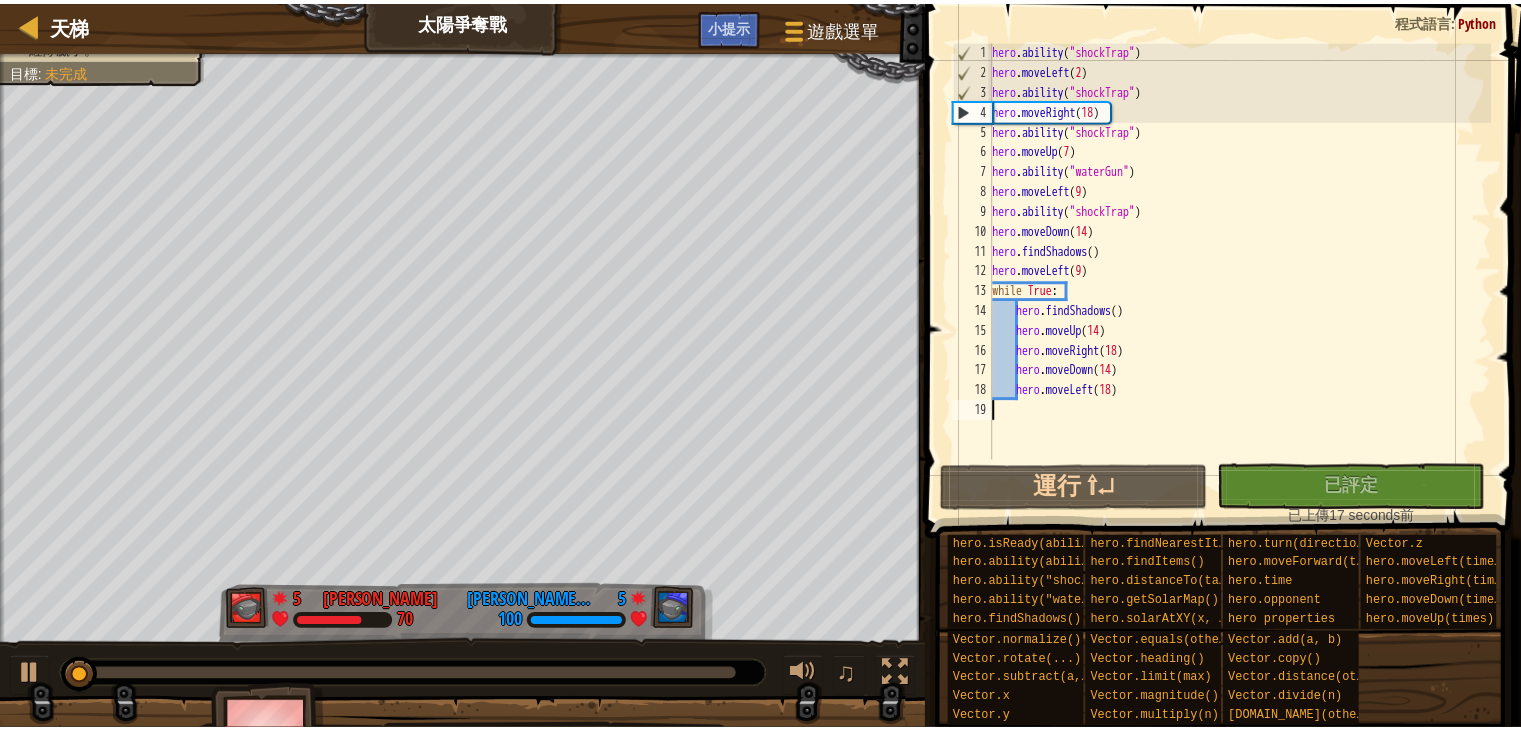 scroll, scrollTop: 0, scrollLeft: 0, axis: both 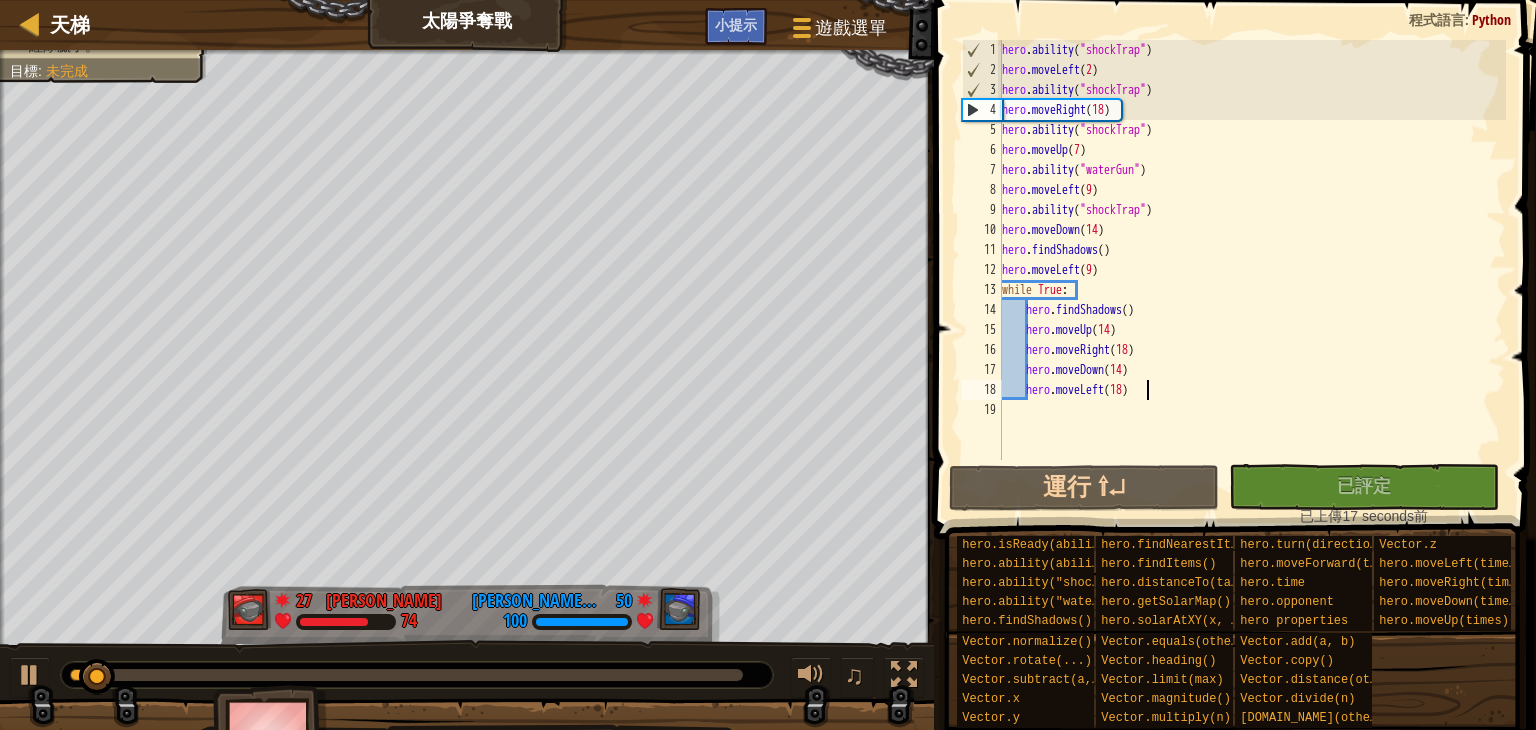 type on "hero.moveLeft(18)" 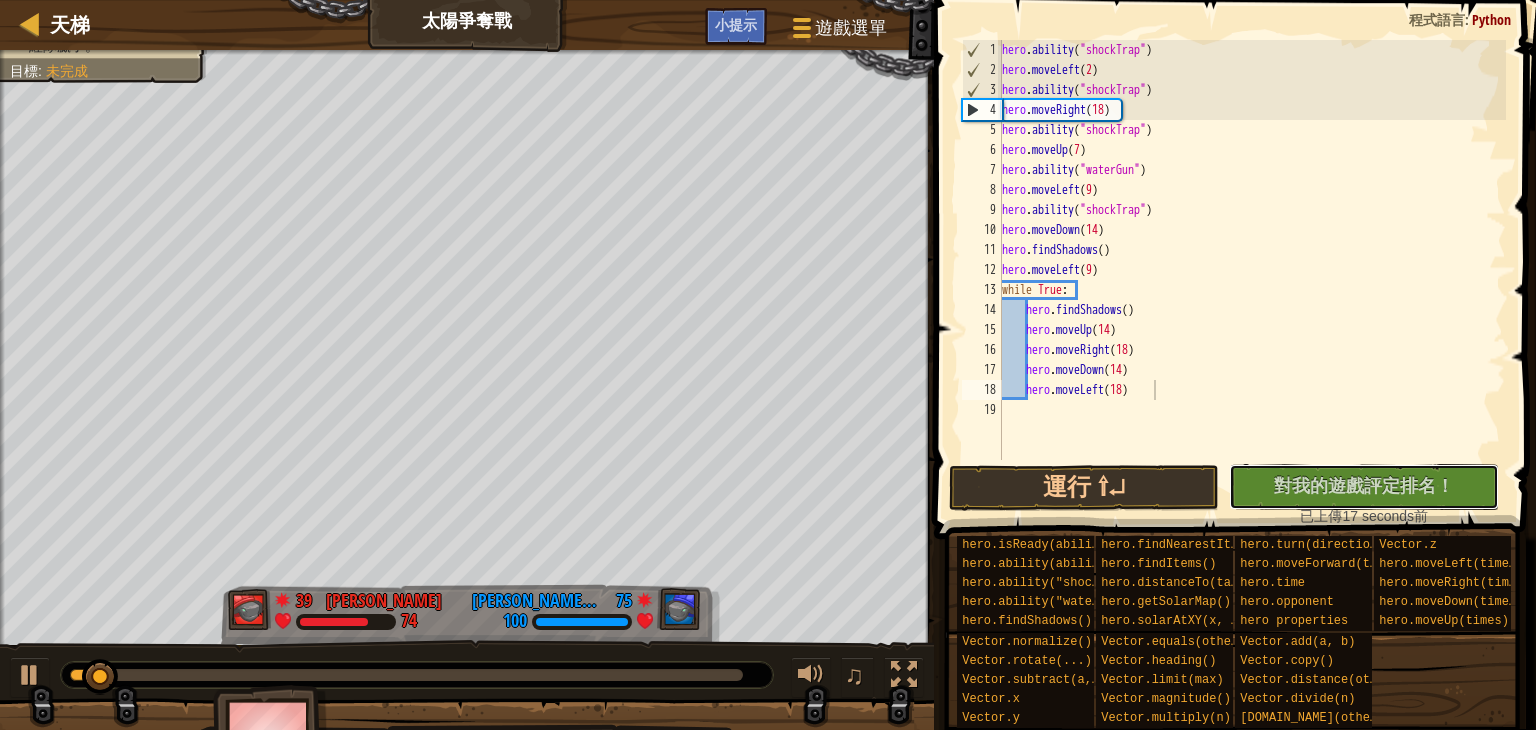 click on "對我的遊戲評定排名！" at bounding box center (1364, 485) 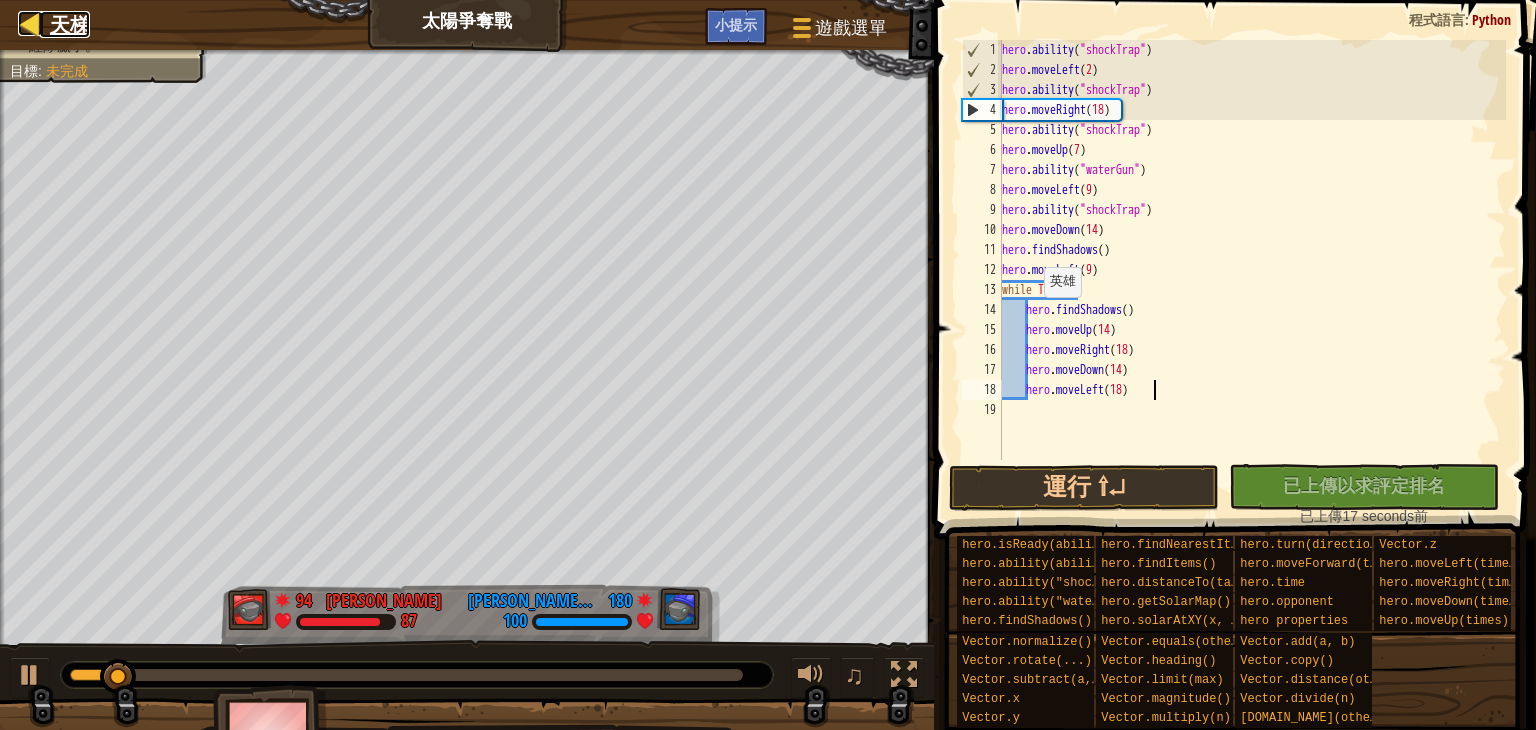 click on "天梯" at bounding box center [70, 24] 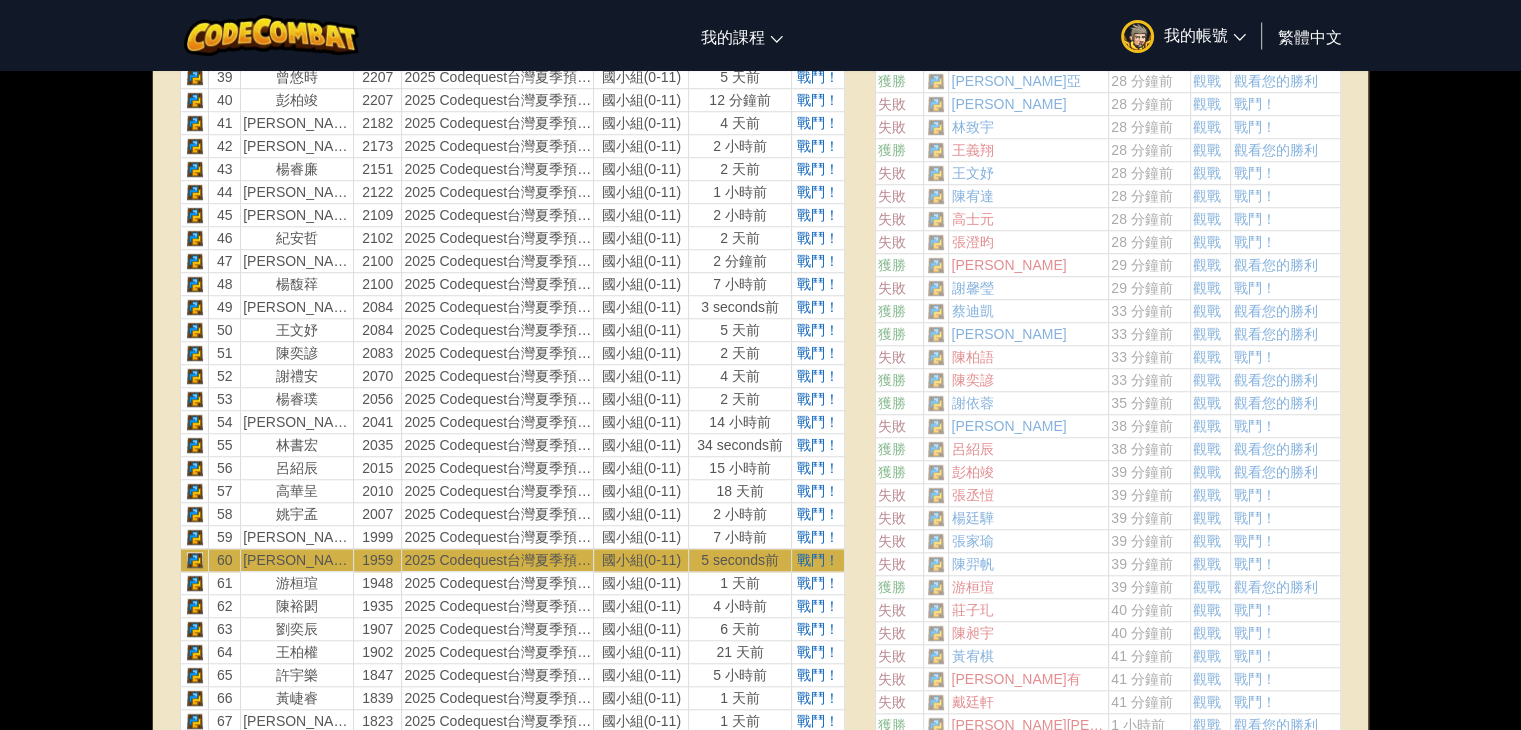 scroll, scrollTop: 1600, scrollLeft: 0, axis: vertical 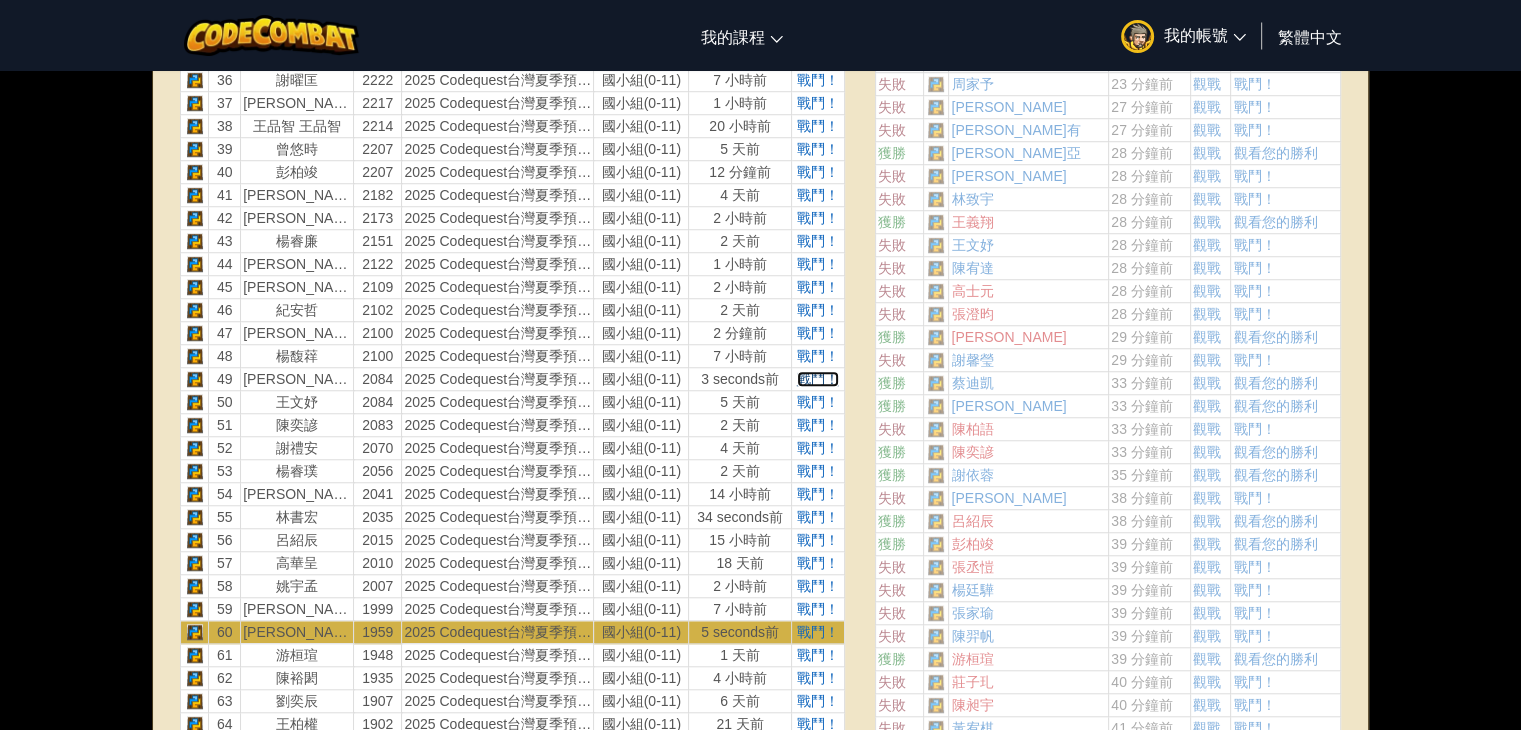 click on "戰鬥！" at bounding box center (818, 379) 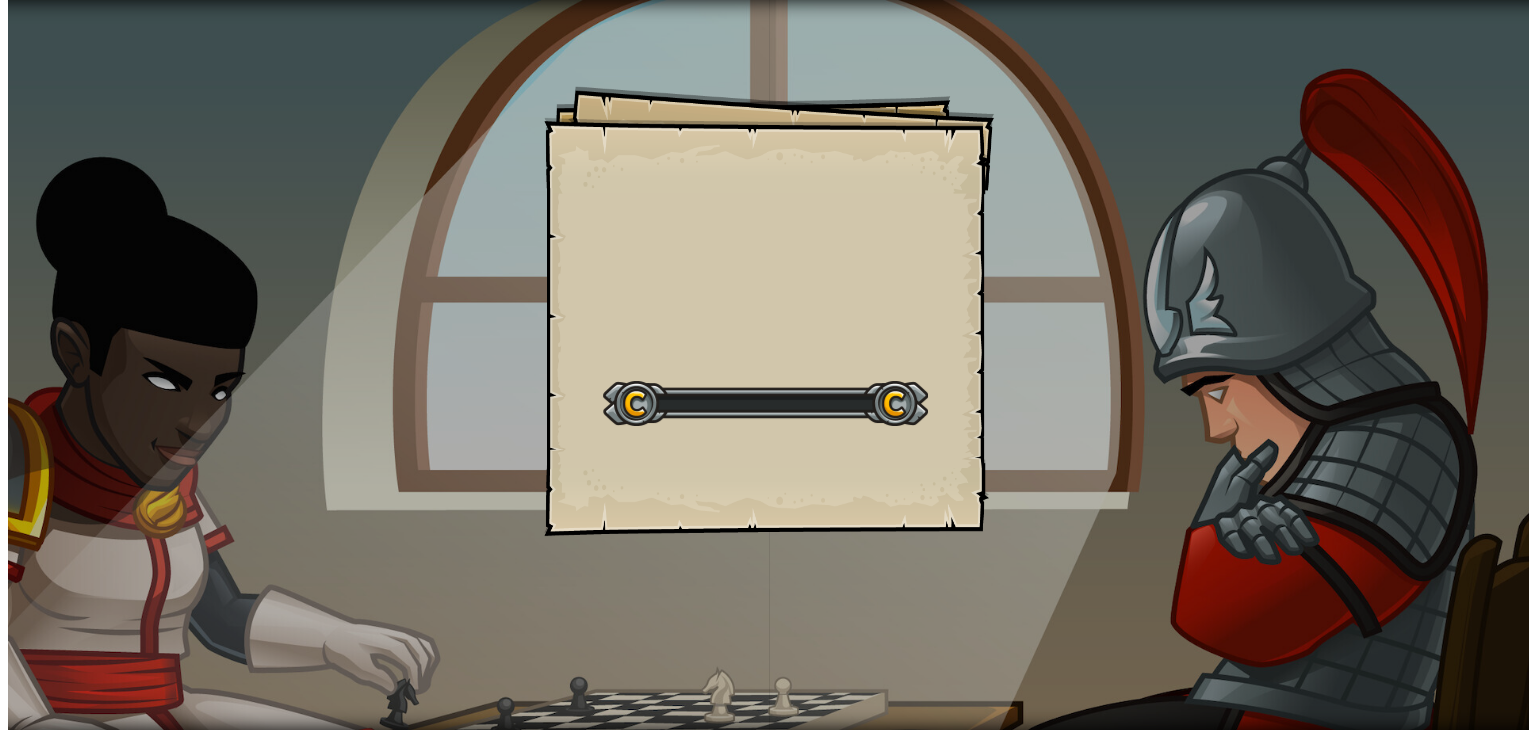 scroll, scrollTop: 0, scrollLeft: 0, axis: both 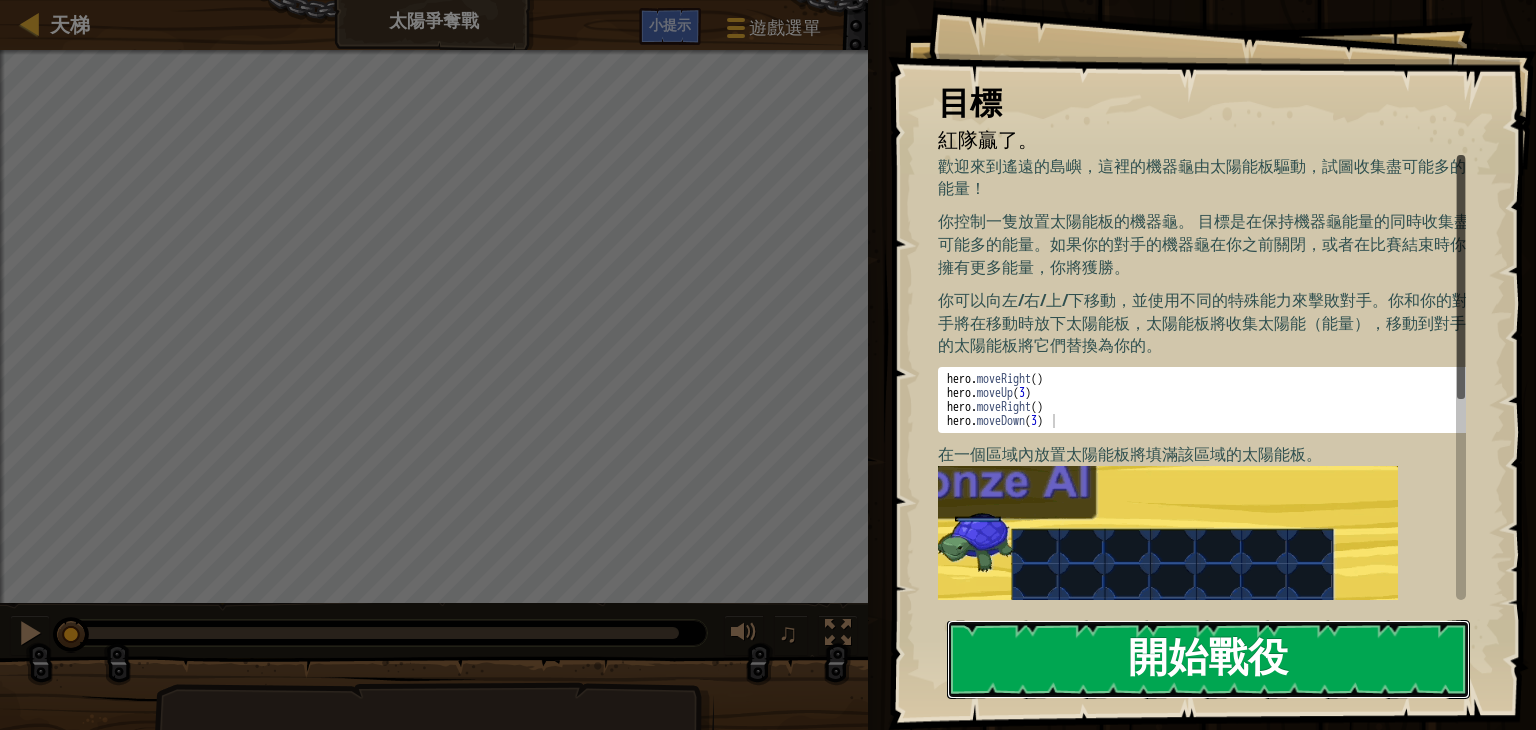 click on "開始戰役" at bounding box center (1208, 659) 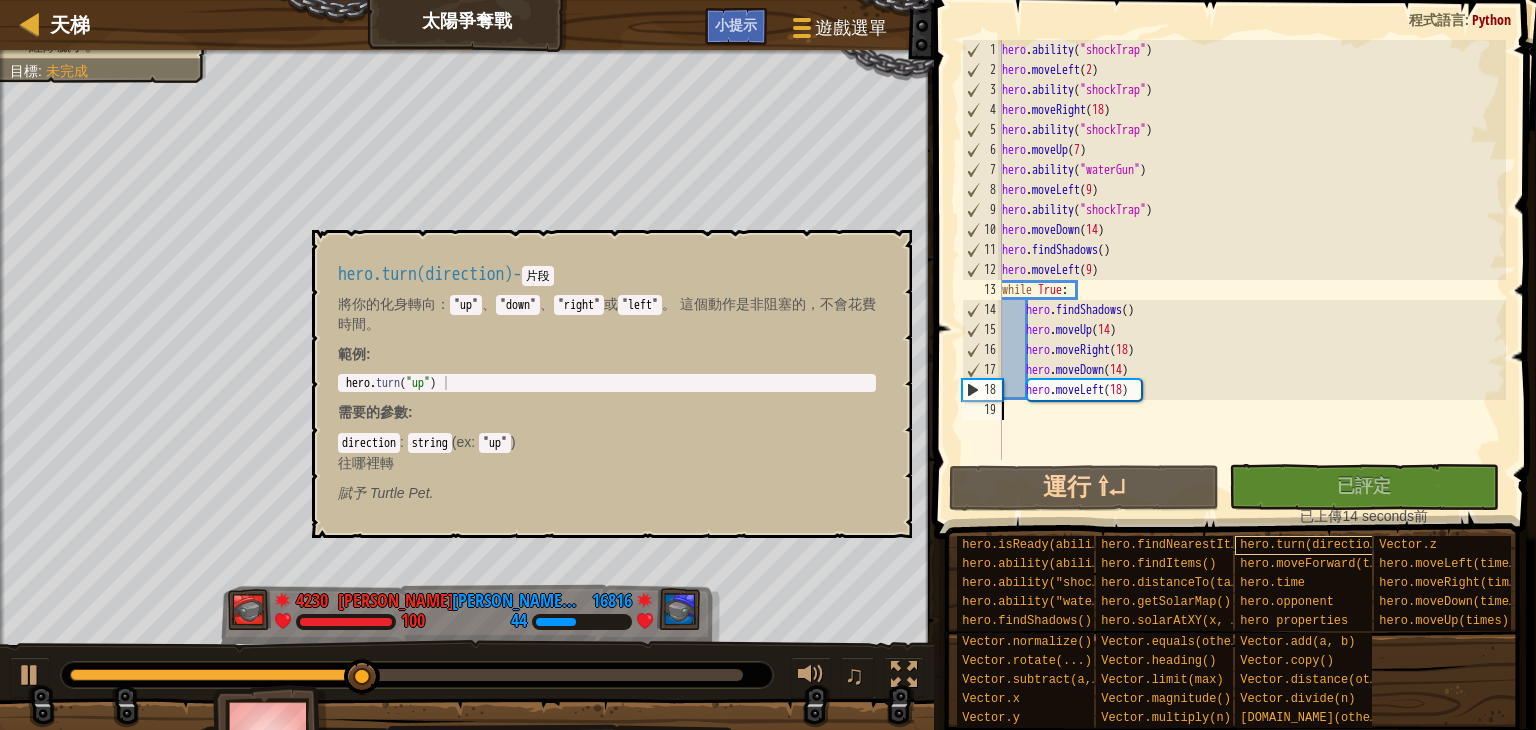 type on "\" 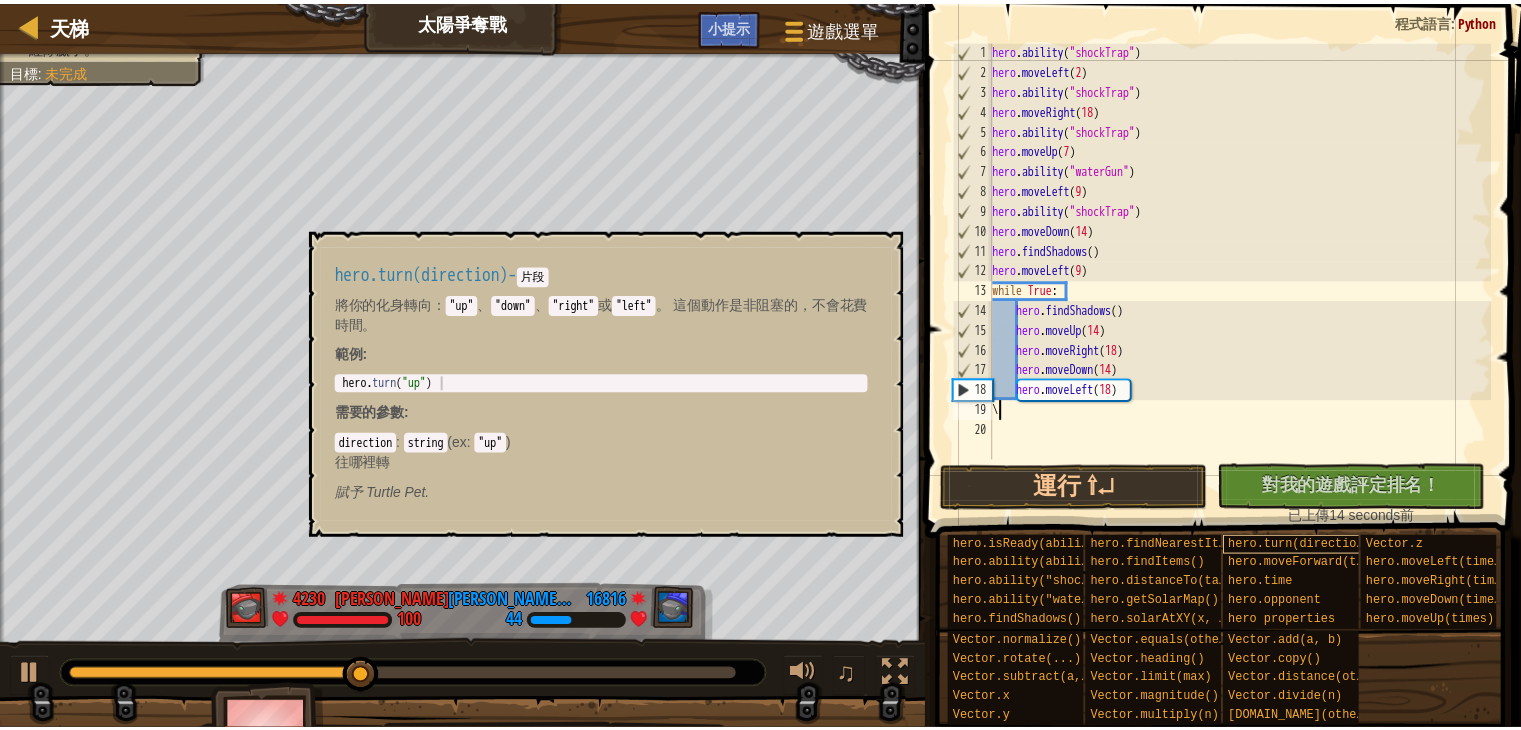 scroll, scrollTop: 9, scrollLeft: 0, axis: vertical 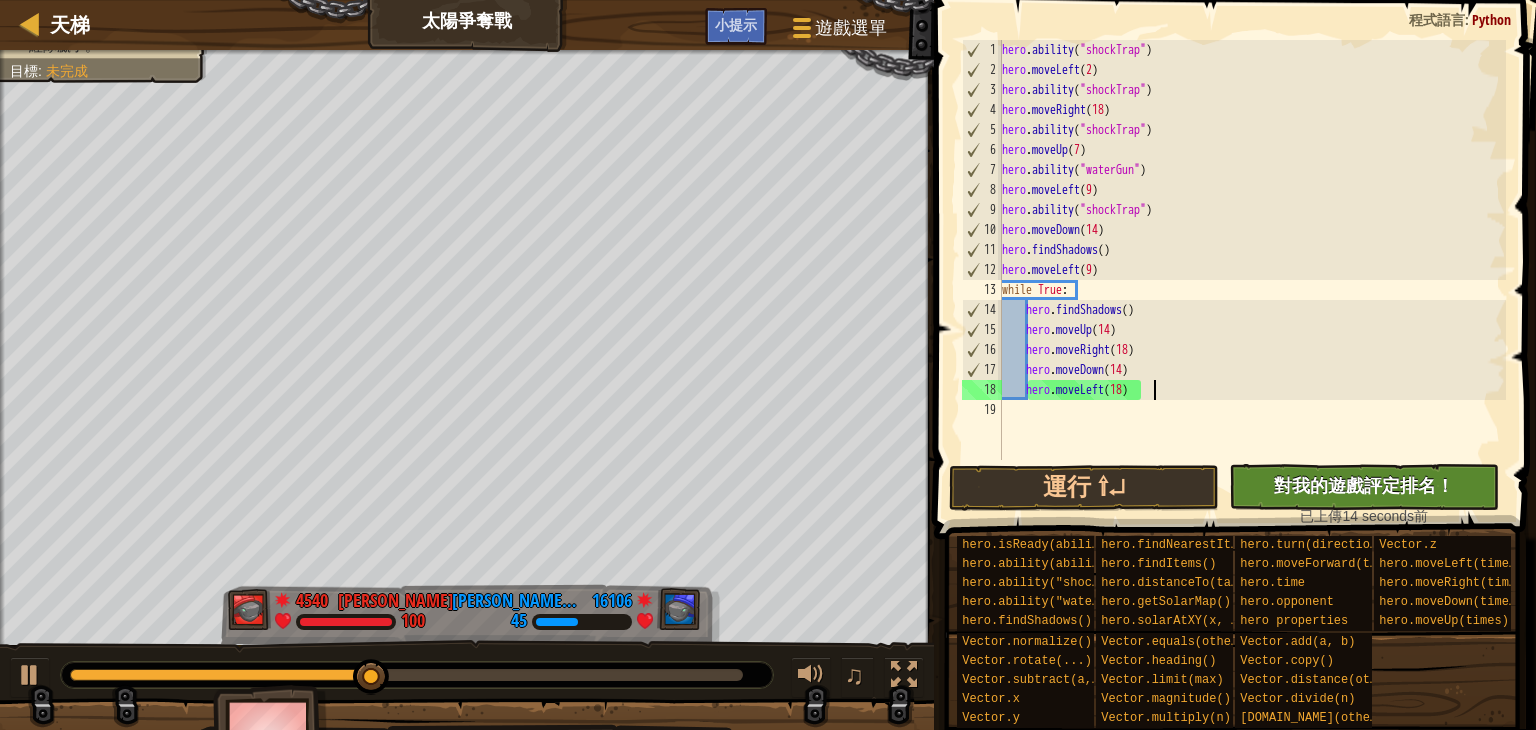 type on "hero.moveLeft(18)" 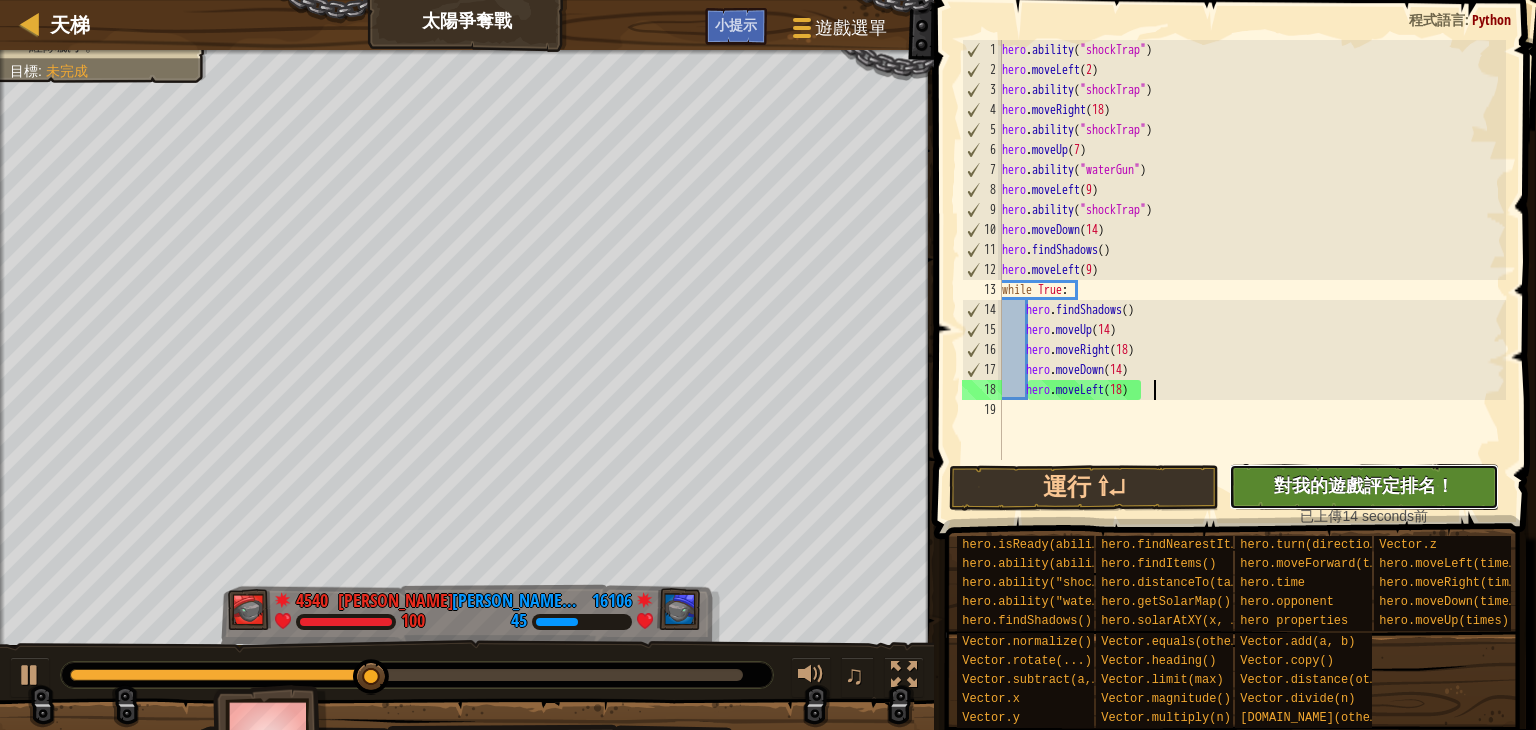 click on "對我的遊戲評定排名！" at bounding box center [1364, 485] 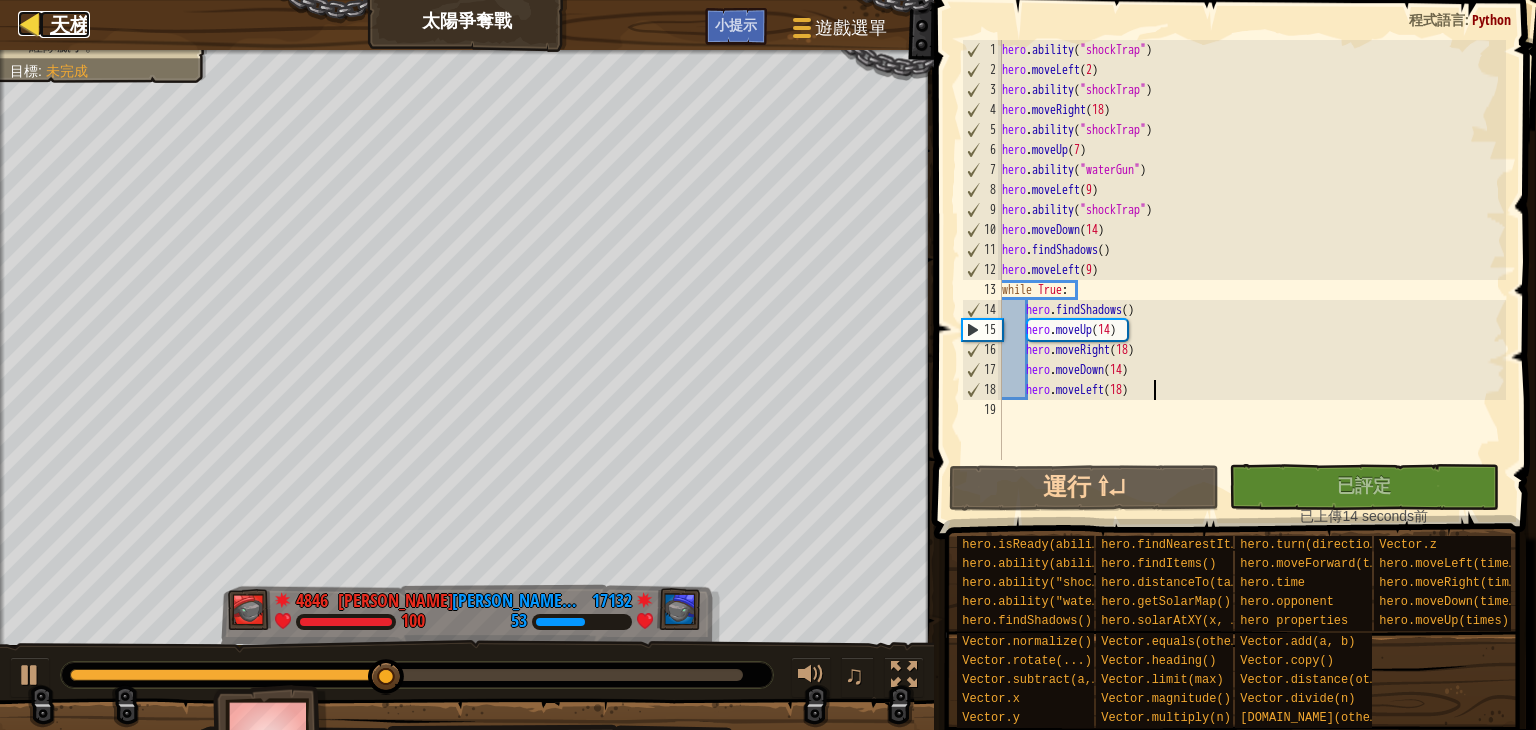 click on "天梯" at bounding box center (70, 24) 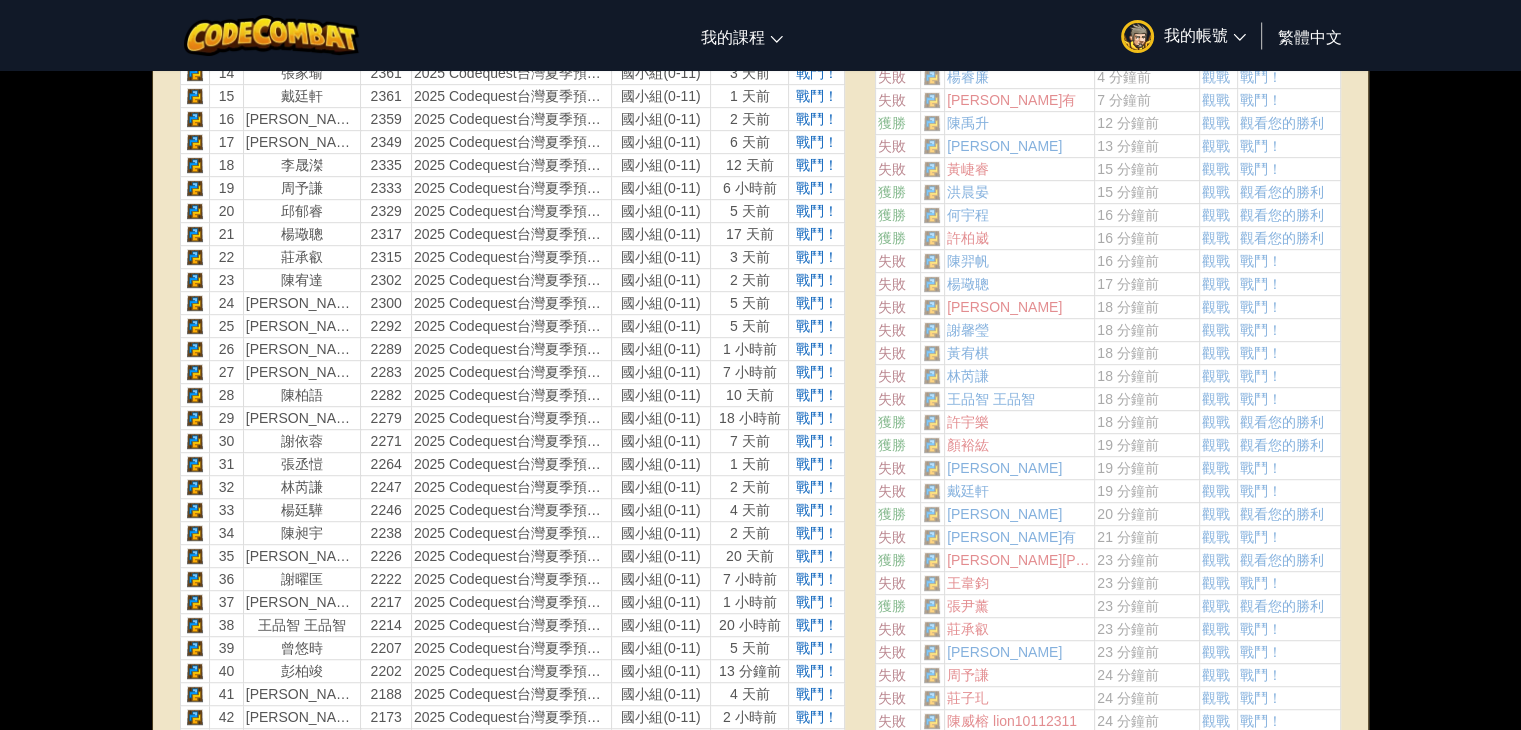 scroll, scrollTop: 1400, scrollLeft: 0, axis: vertical 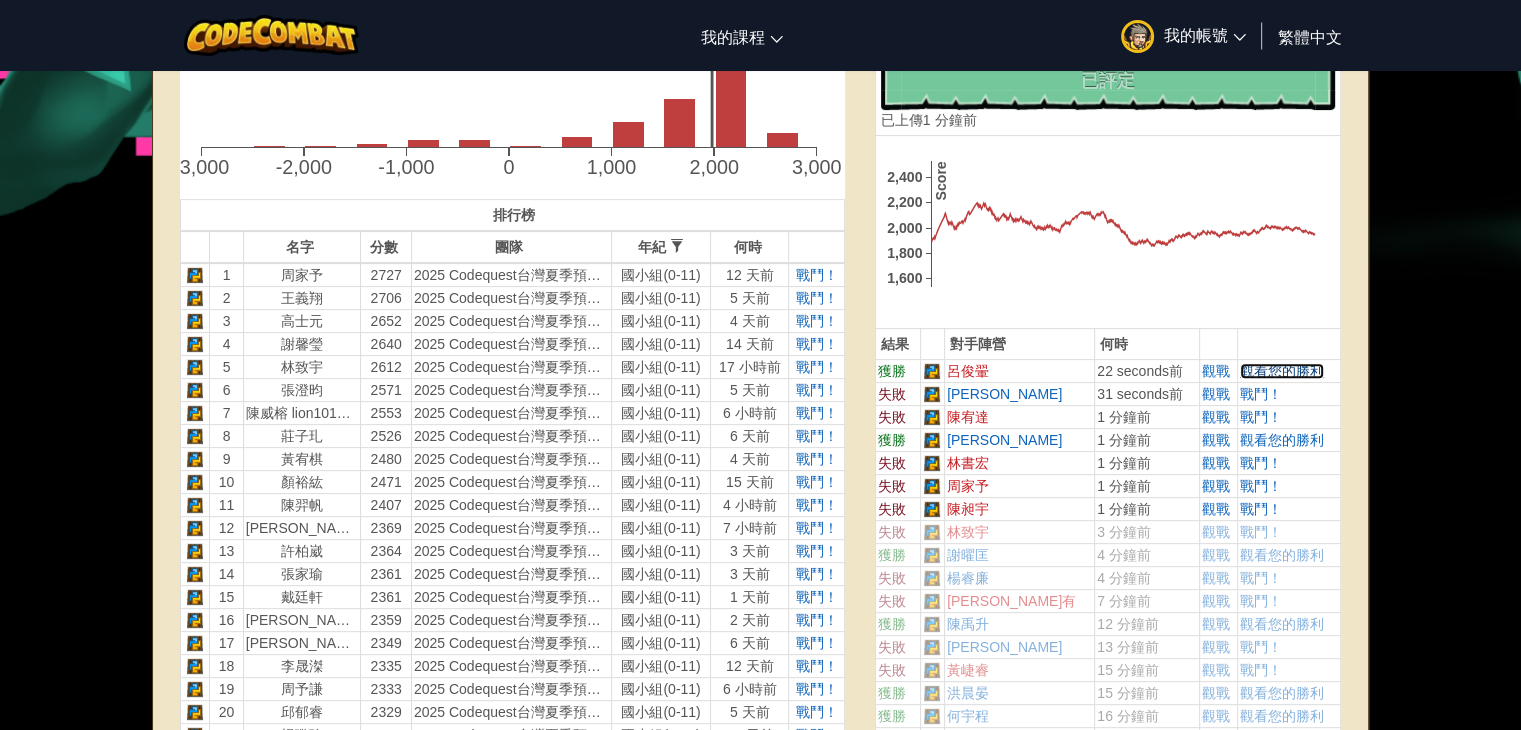 click on "觀看您的勝利" at bounding box center [1282, 371] 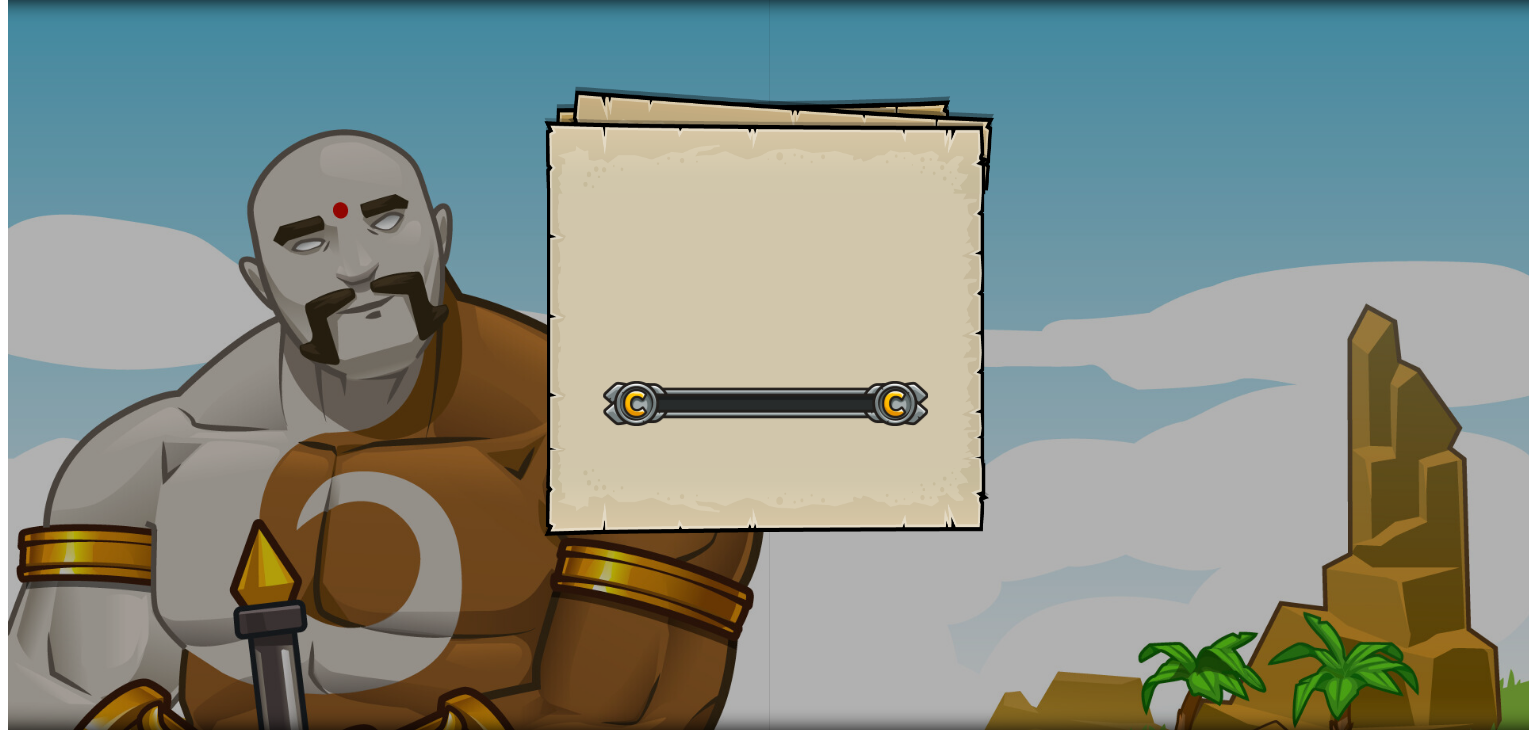 scroll, scrollTop: 0, scrollLeft: 0, axis: both 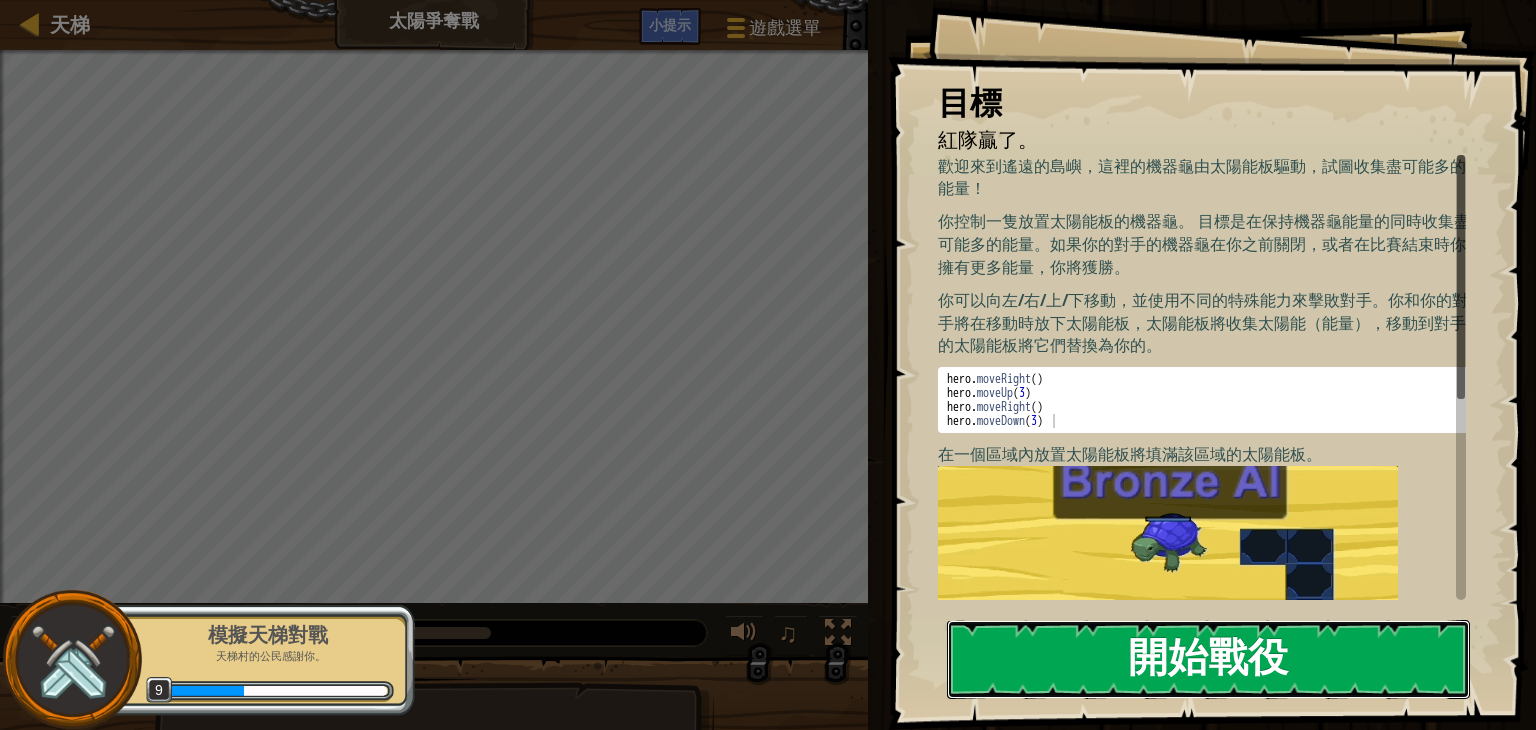 click on "開始戰役" at bounding box center [1208, 659] 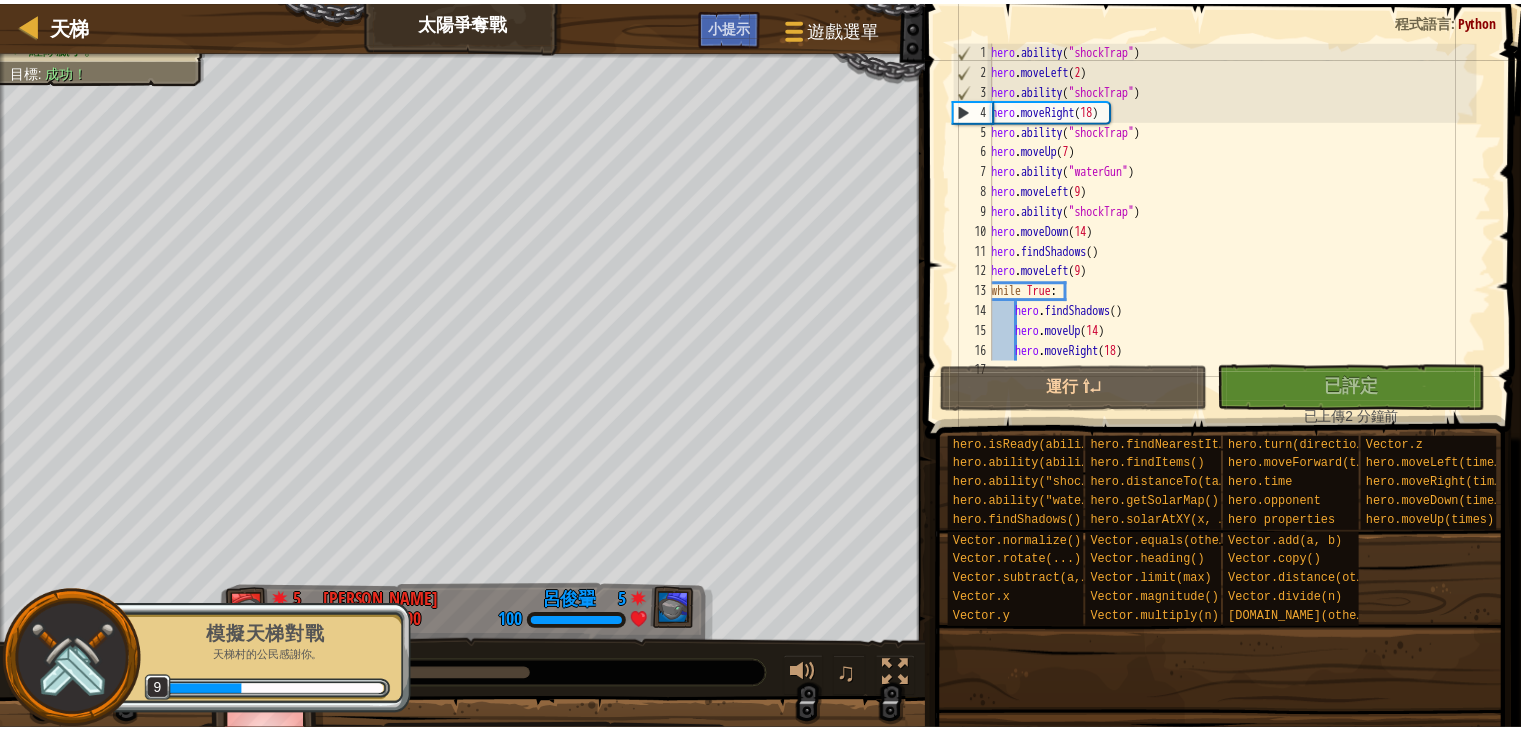 scroll, scrollTop: 0, scrollLeft: 0, axis: both 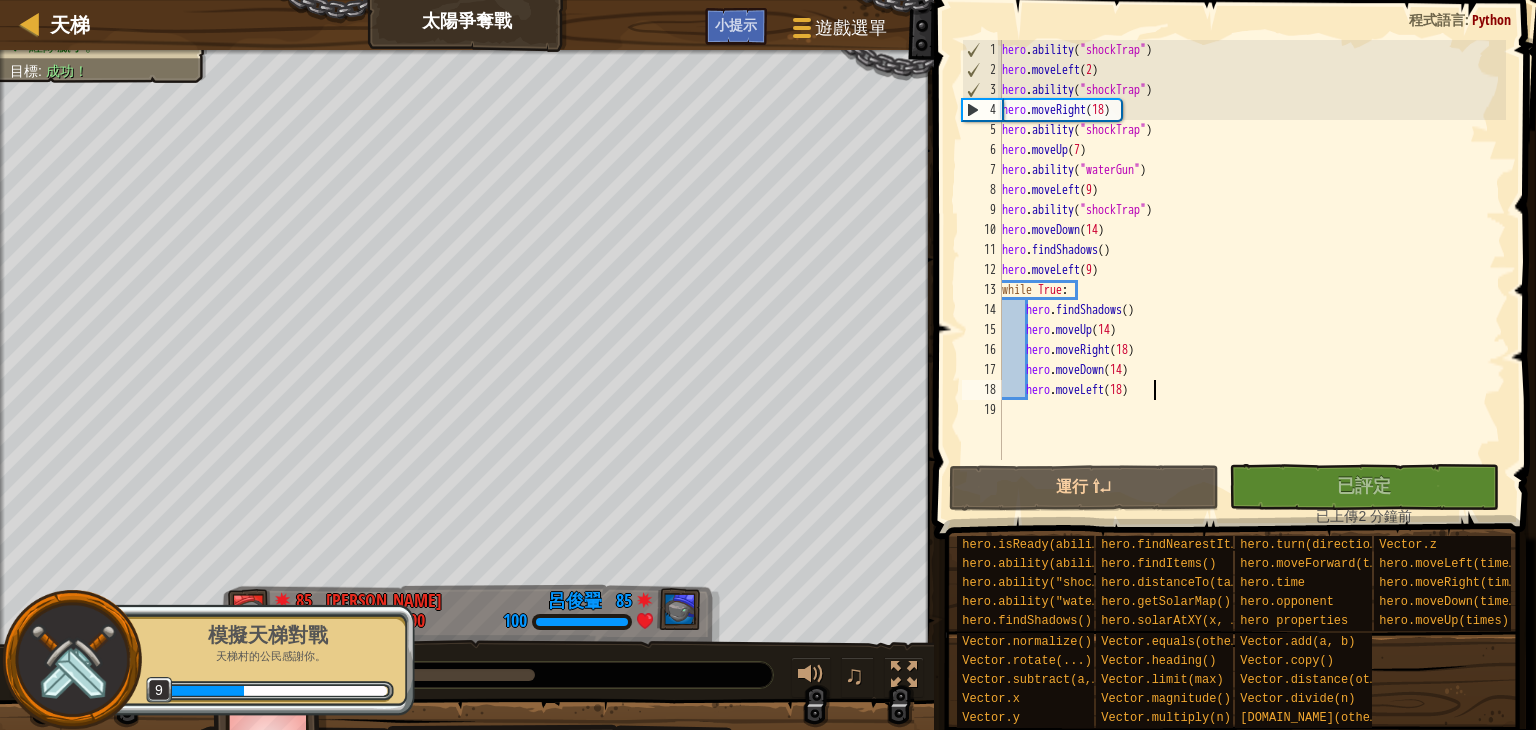 click on "hero . ability ( "shockTrap" ) hero . moveLeft ( 2 ) hero . ability ( "shockTrap" ) hero . moveRight ( 18 ) hero . ability ( "shockTrap" ) hero . moveUp ( 7 ) hero . ability ( "waterGun" ) hero . moveLeft ( 9 ) hero . ability ( "shockTrap" ) hero . moveDown ( 14 ) hero . findShadows ( ) hero . moveLeft ( 9 ) while   True :      hero . findShadows ( )      hero . moveUp ( 14 )      hero . moveRight ( 18 )      hero . moveDown ( 14 )      hero . moveLeft ( 18 )" at bounding box center (1252, 270) 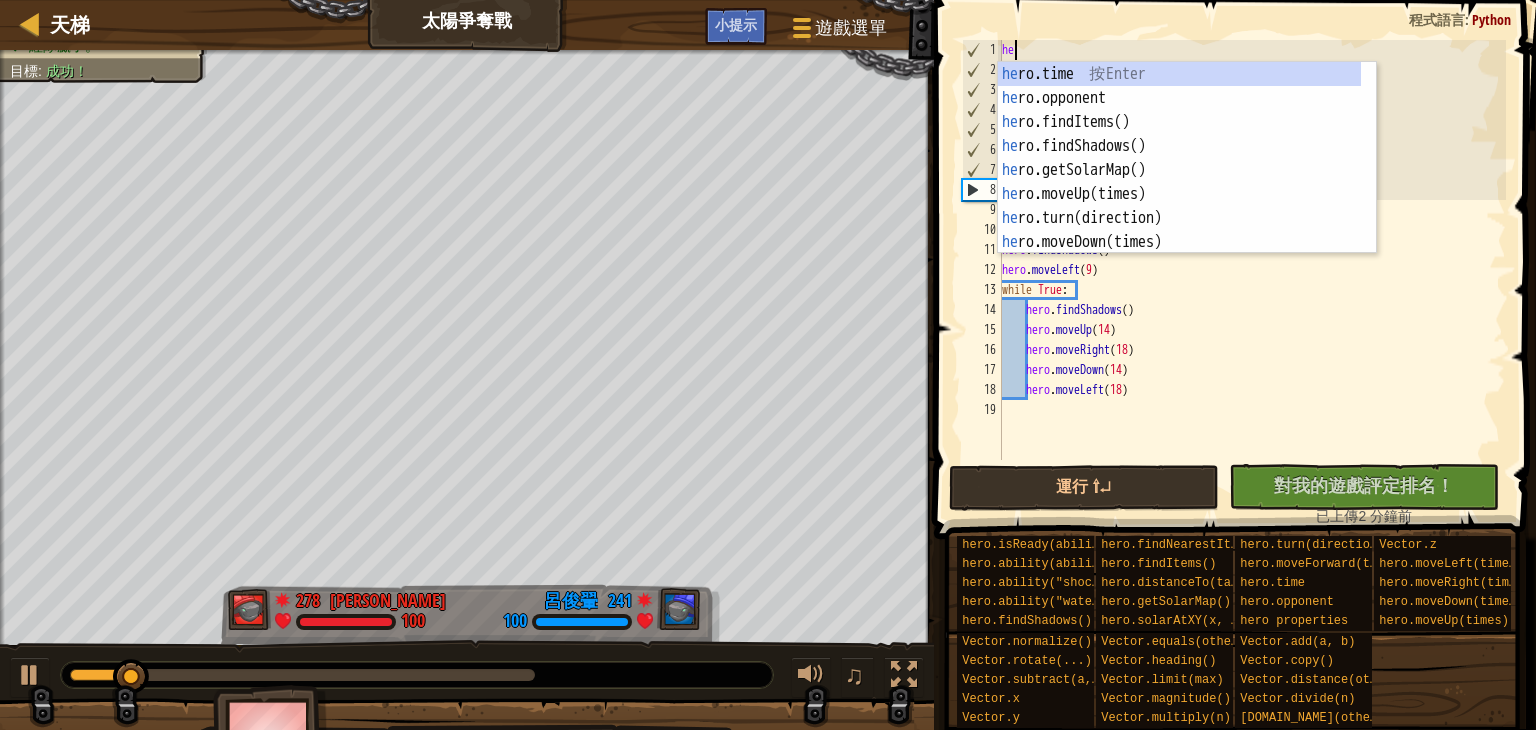 type on "h" 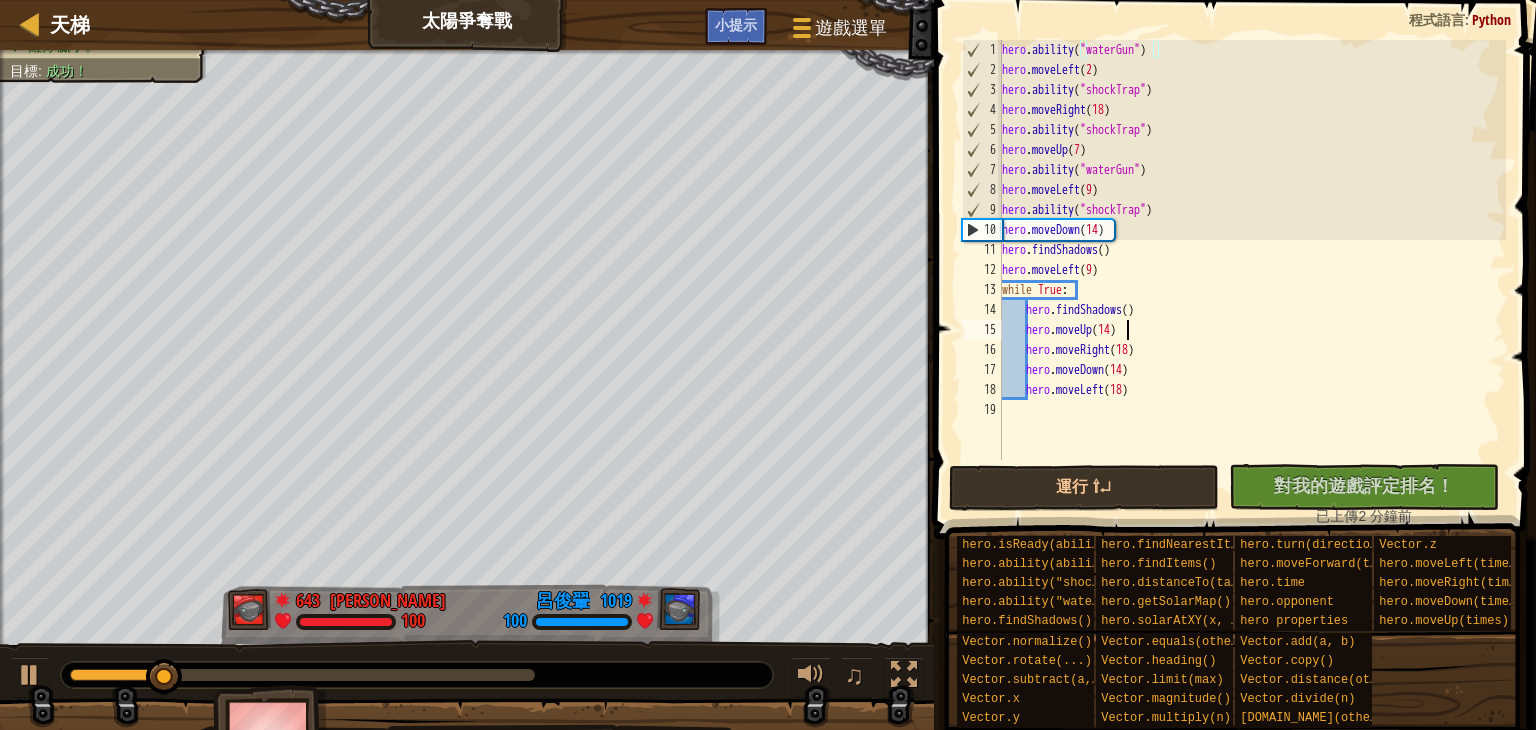 click on "hero . ability ( "waterGun" ) hero . moveLeft ( 2 ) hero . ability ( "shockTrap" ) hero . moveRight ( 18 ) hero . ability ( "shockTrap" ) hero . moveUp ( 7 ) hero . ability ( "waterGun" ) hero . moveLeft ( 9 ) hero . ability ( "shockTrap" ) hero . moveDown ( 14 ) hero . findShadows ( ) hero . moveLeft ( 9 ) while   True :      hero . findShadows ( )      hero . moveUp ( 14 )      hero . moveRight ( 18 )      hero . moveDown ( 14 )      hero . moveLeft ( 18 )" at bounding box center (1252, 270) 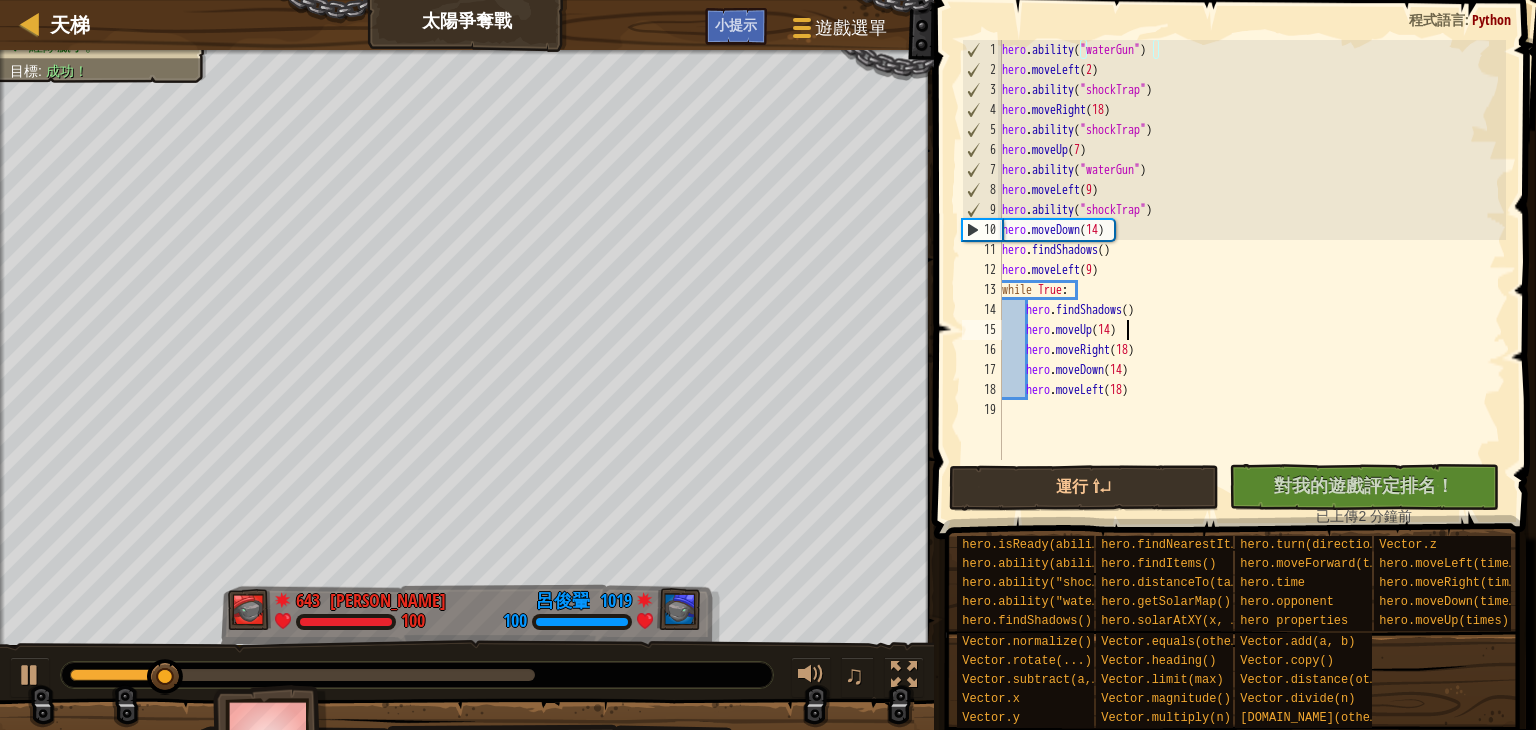 type on "hero.moveUp(14)" 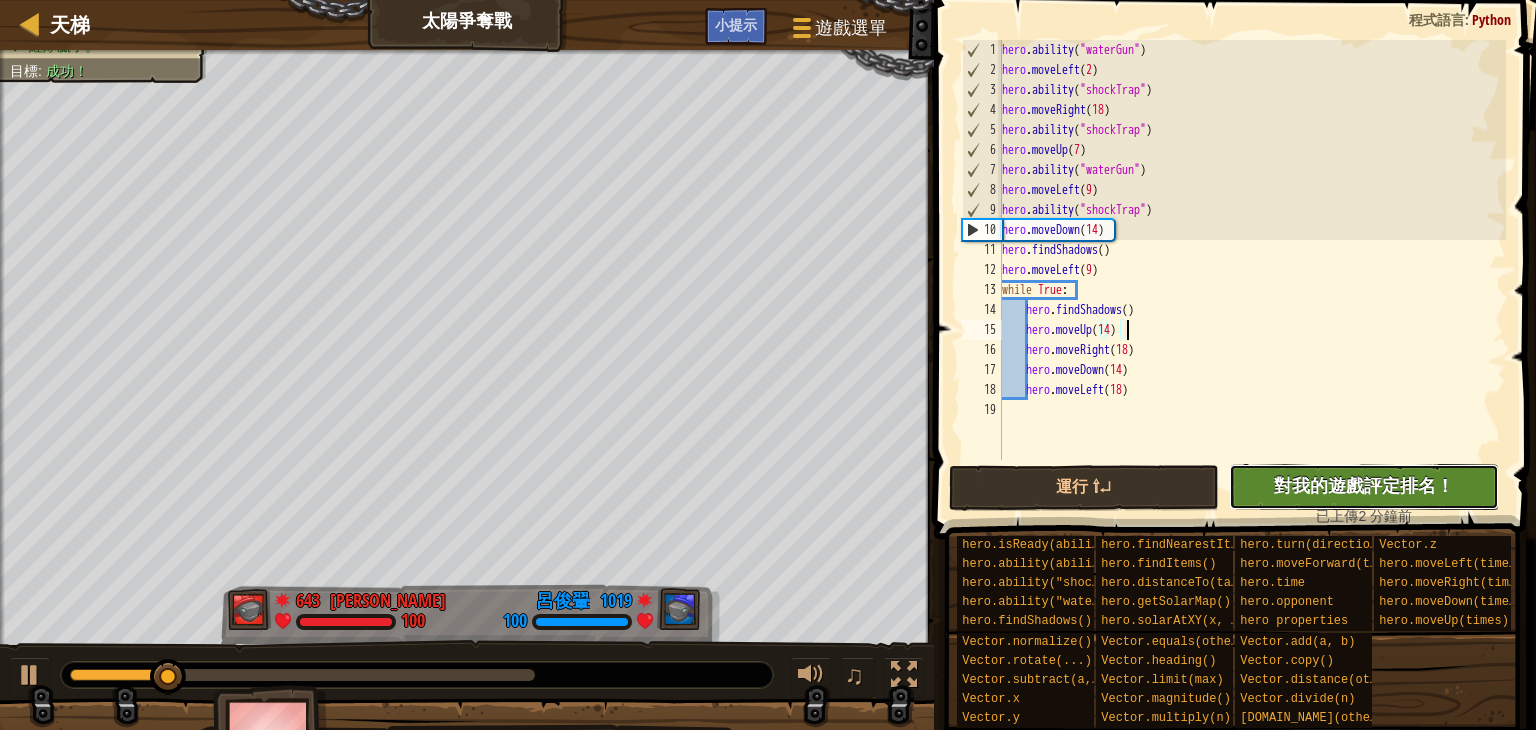 click on "對我的遊戲評定排名！" at bounding box center (1364, 485) 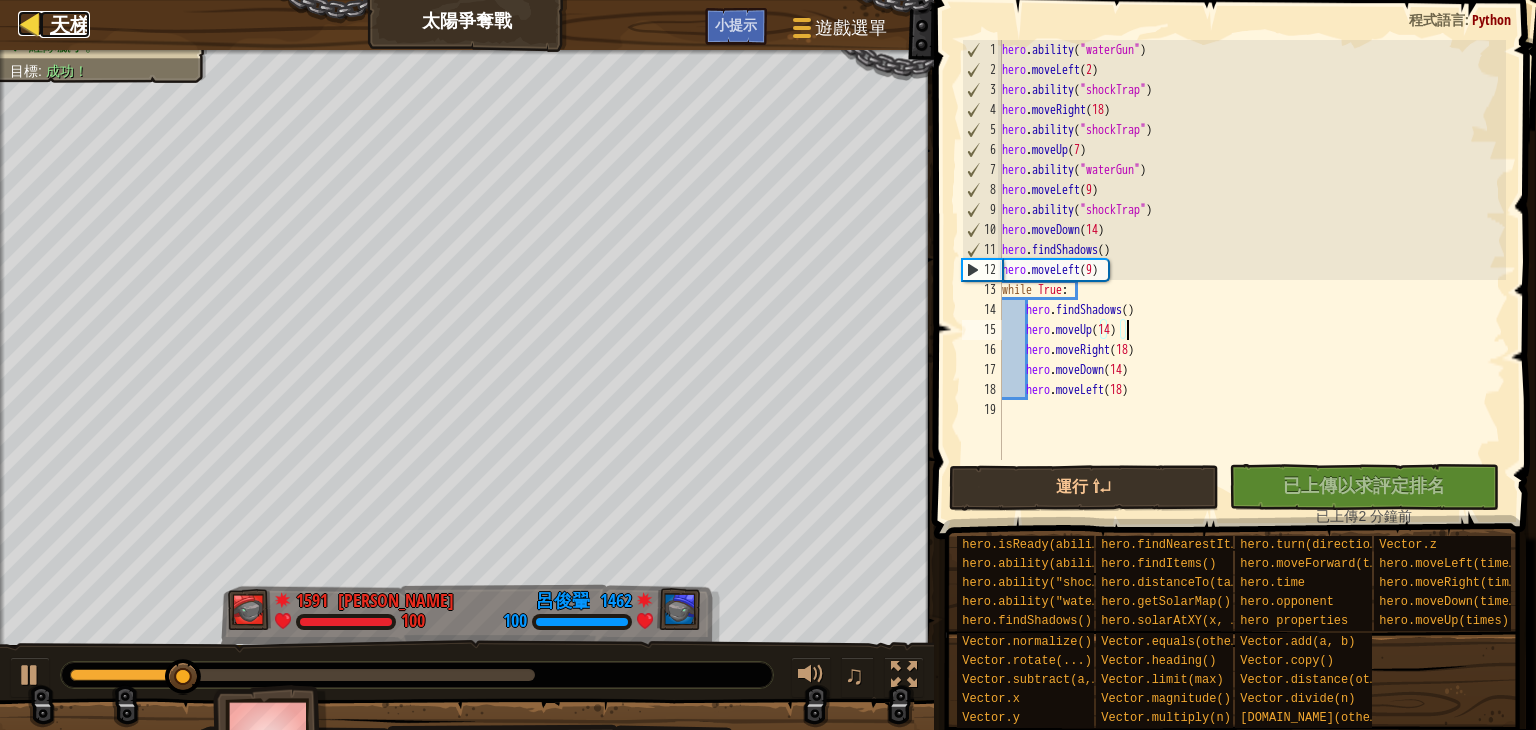 click on "天梯" at bounding box center (70, 24) 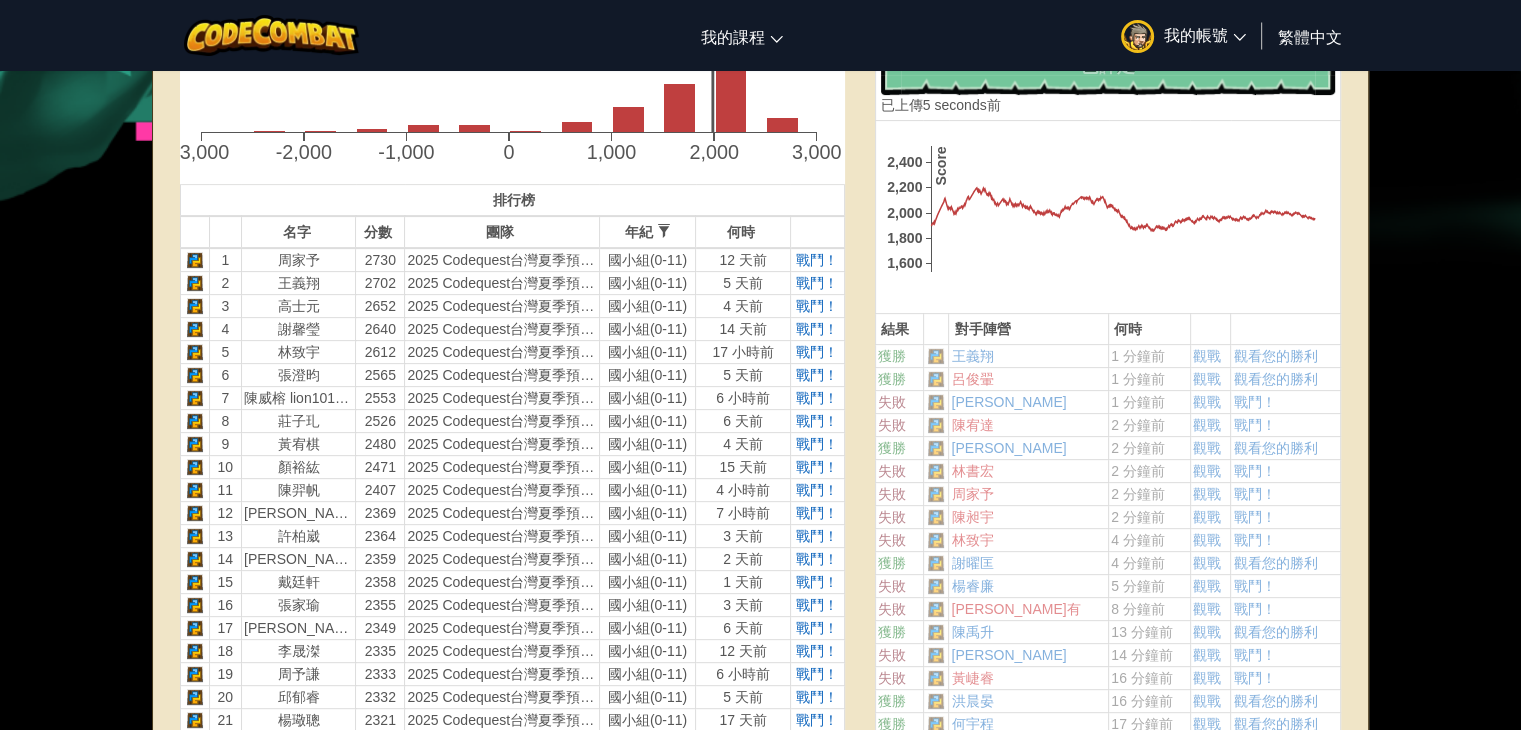 scroll, scrollTop: 600, scrollLeft: 0, axis: vertical 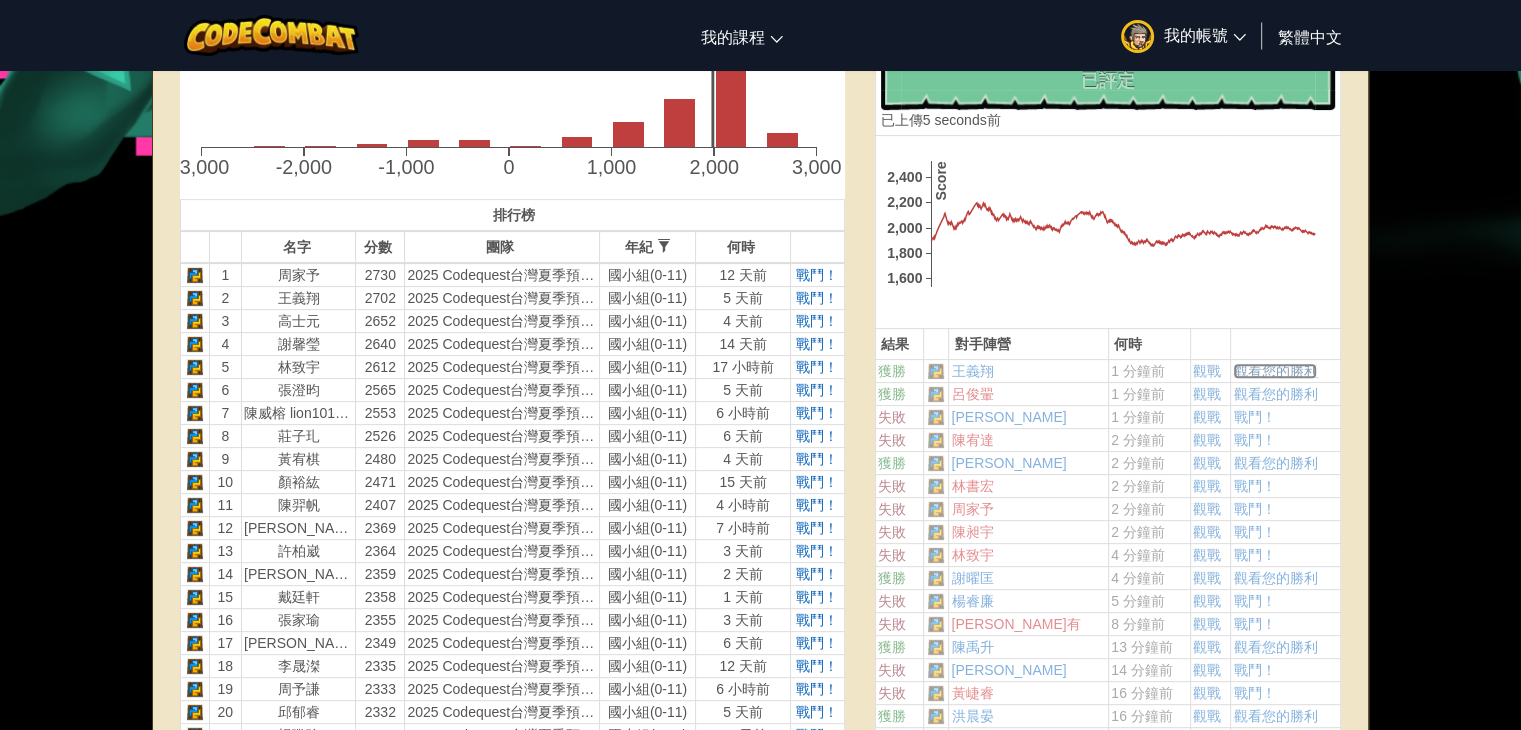 click on "觀看您的勝利" at bounding box center (1275, 371) 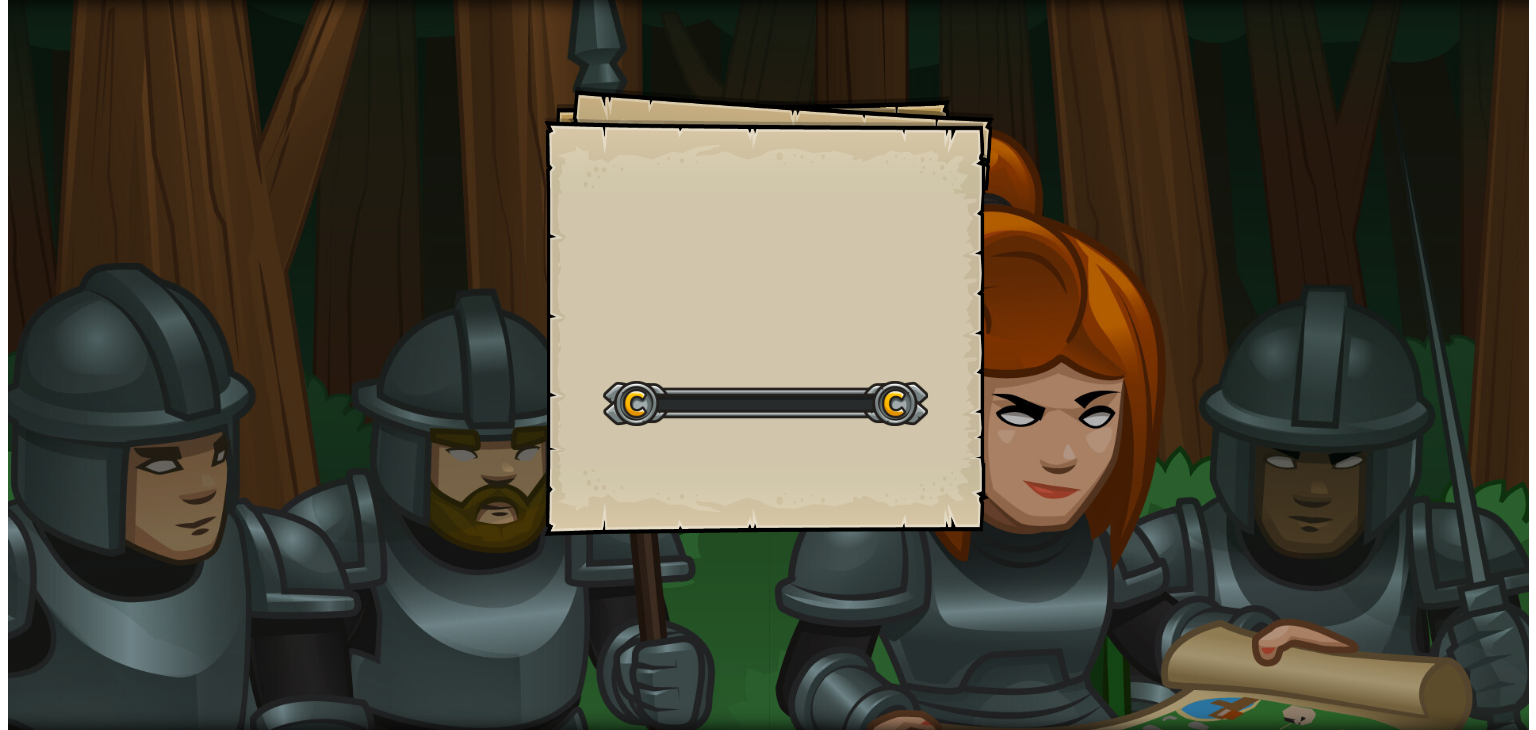 scroll, scrollTop: 0, scrollLeft: 0, axis: both 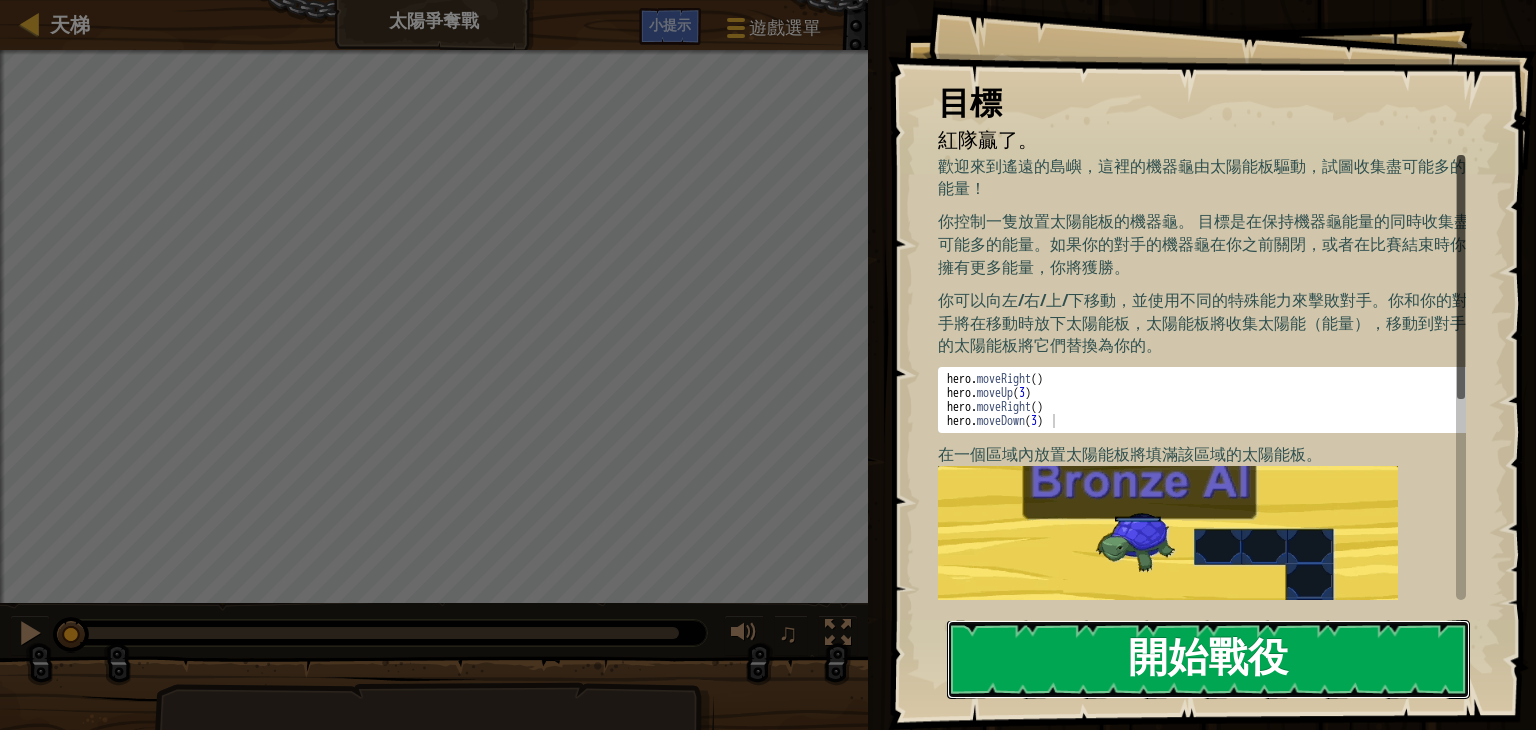 click on "開始戰役" at bounding box center [1208, 659] 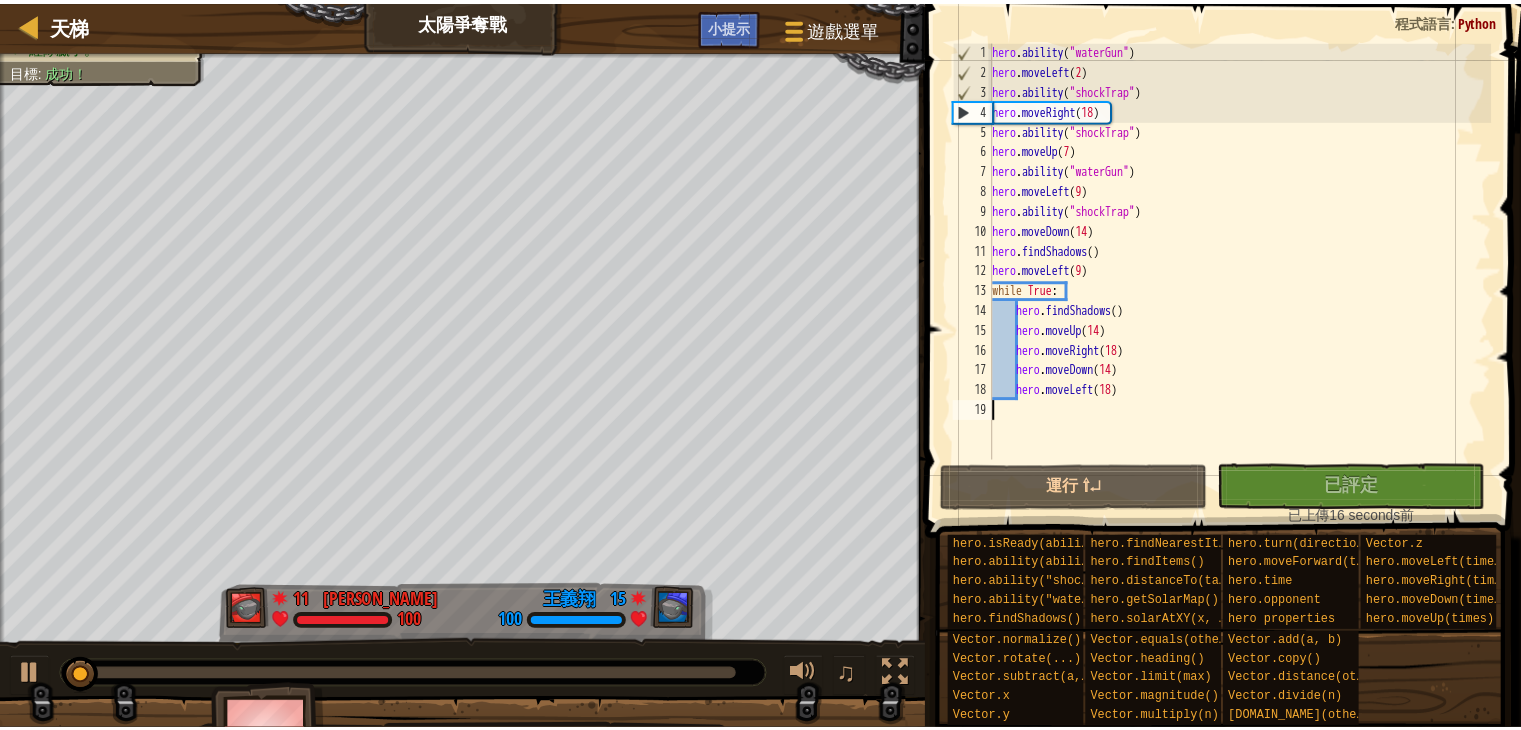 scroll, scrollTop: 0, scrollLeft: 0, axis: both 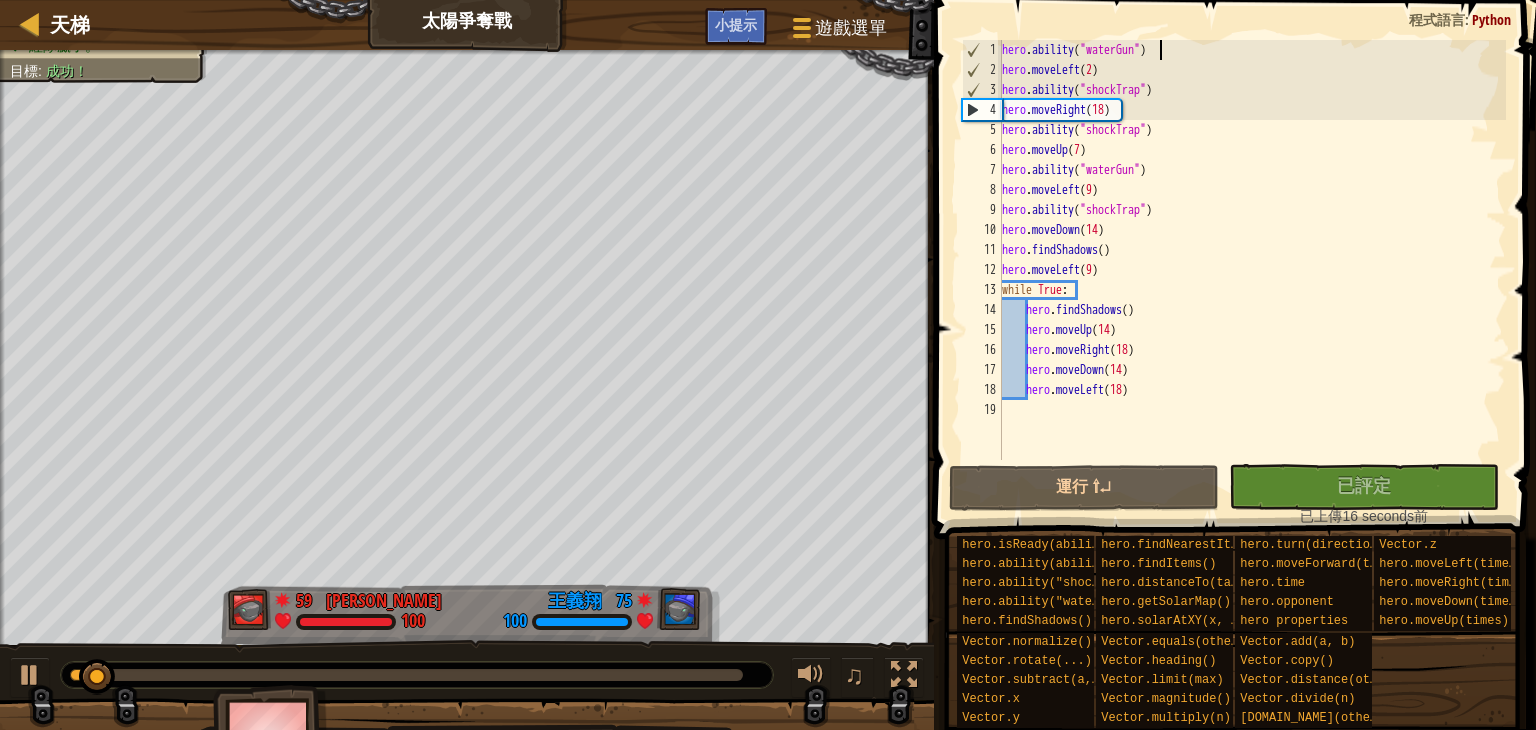 click on "hero . ability ( "waterGun" ) hero . moveLeft ( 2 ) hero . ability ( "shockTrap" ) hero . moveRight ( 18 ) hero . ability ( "shockTrap" ) hero . moveUp ( 7 ) hero . ability ( "waterGun" ) hero . moveLeft ( 9 ) hero . ability ( "shockTrap" ) hero . moveDown ( 14 ) hero . findShadows ( ) hero . moveLeft ( 9 ) while   True :      hero . findShadows ( )      hero . moveUp ( 14 )      hero . moveRight ( 18 )      hero . moveDown ( 14 )      hero . moveLeft ( 18 )" at bounding box center [1252, 270] 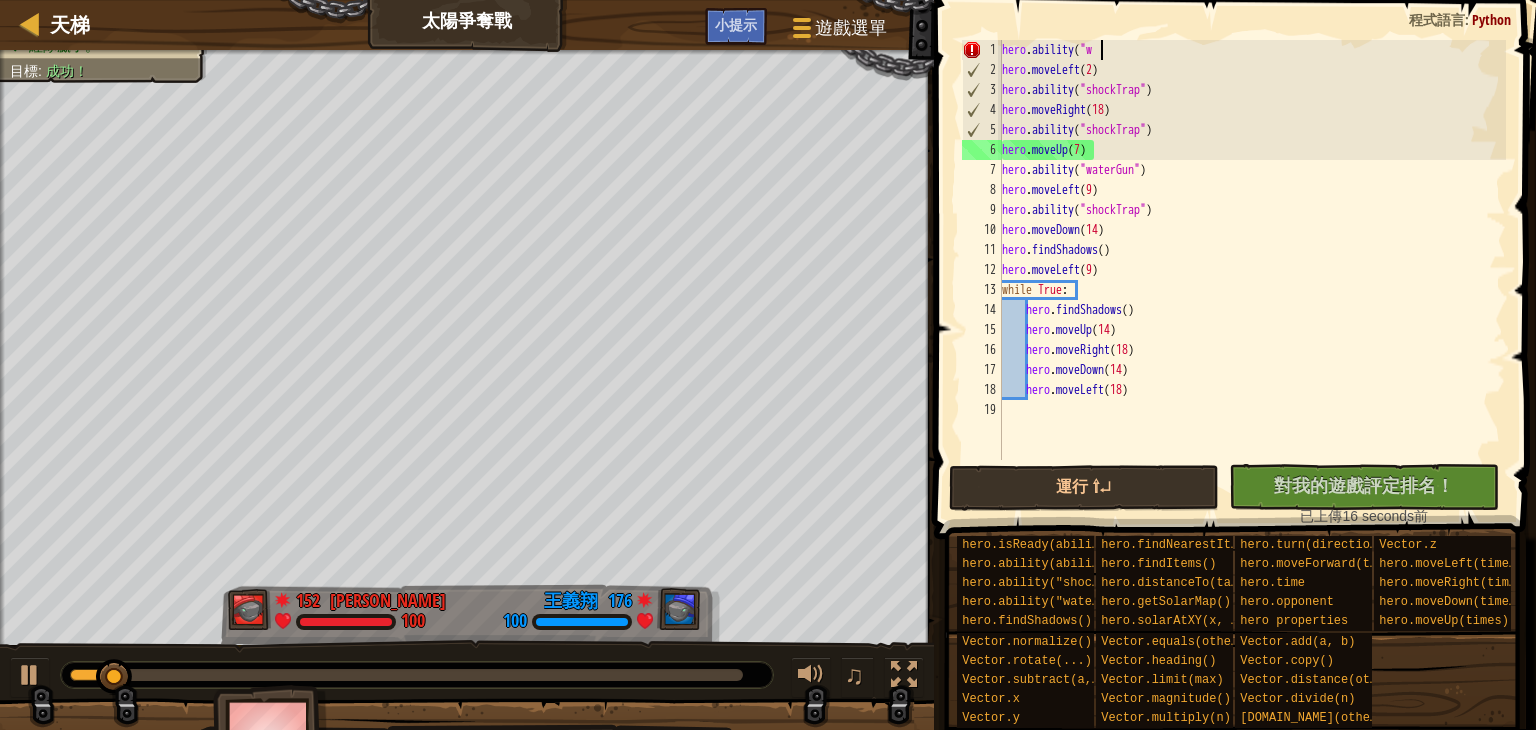 type on "hero.ability("" 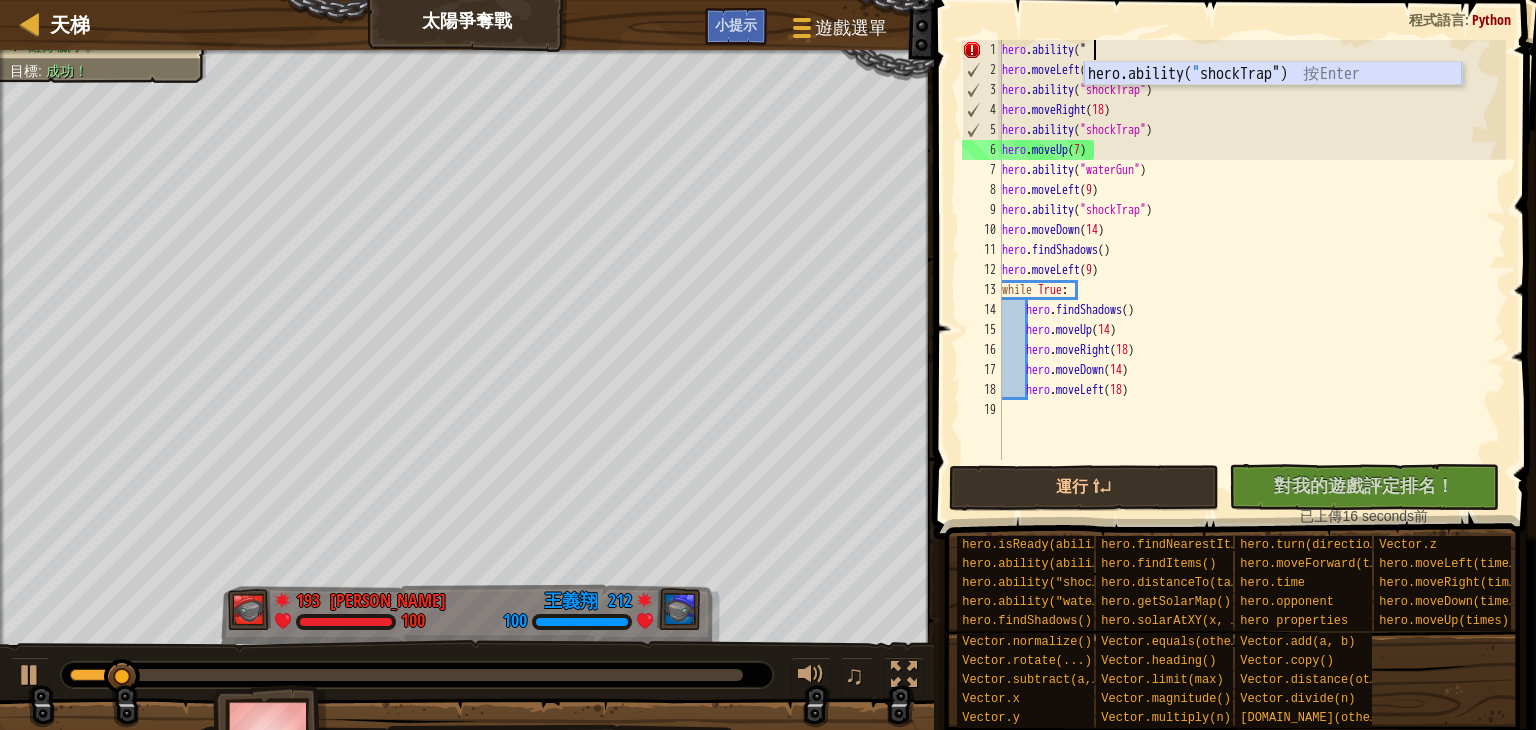 click on "hero.ability( " shockTrap") 按 Enter" at bounding box center [1273, 98] 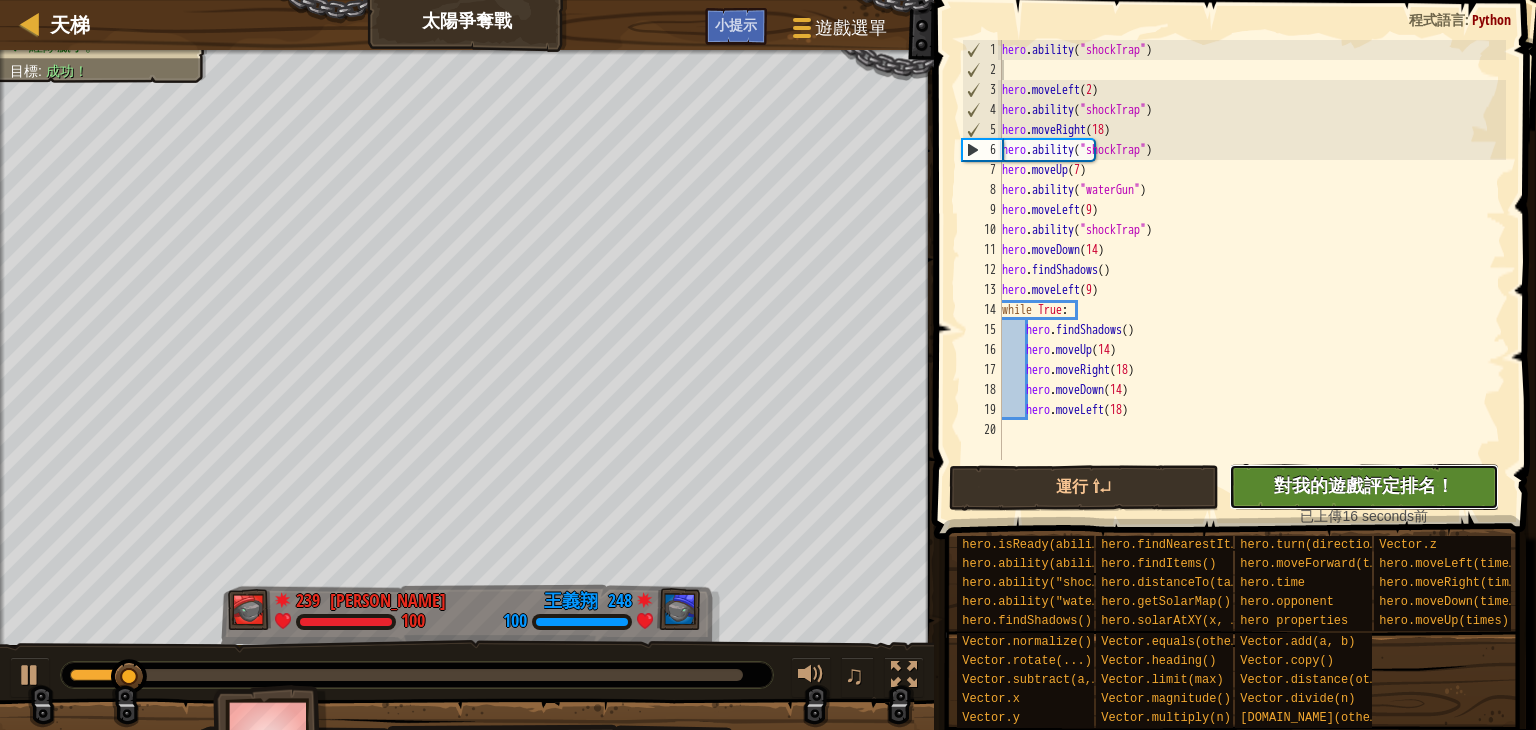 click on "沒有新程式碼可評定排名 對我的遊戲評定排名！ 上傳中… 已上傳以求評定排名 評定失敗 已評定" at bounding box center (1364, 487) 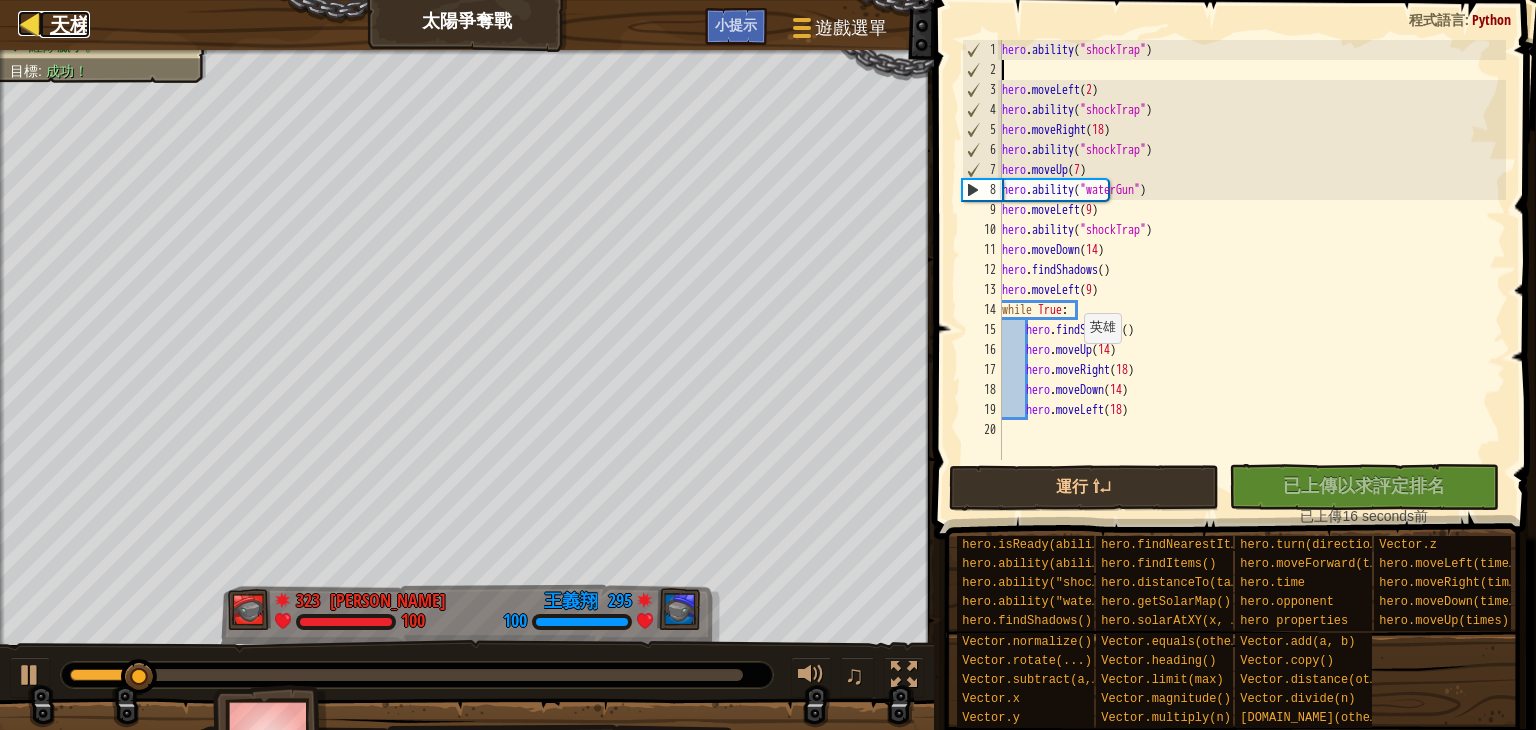 click at bounding box center [30, 23] 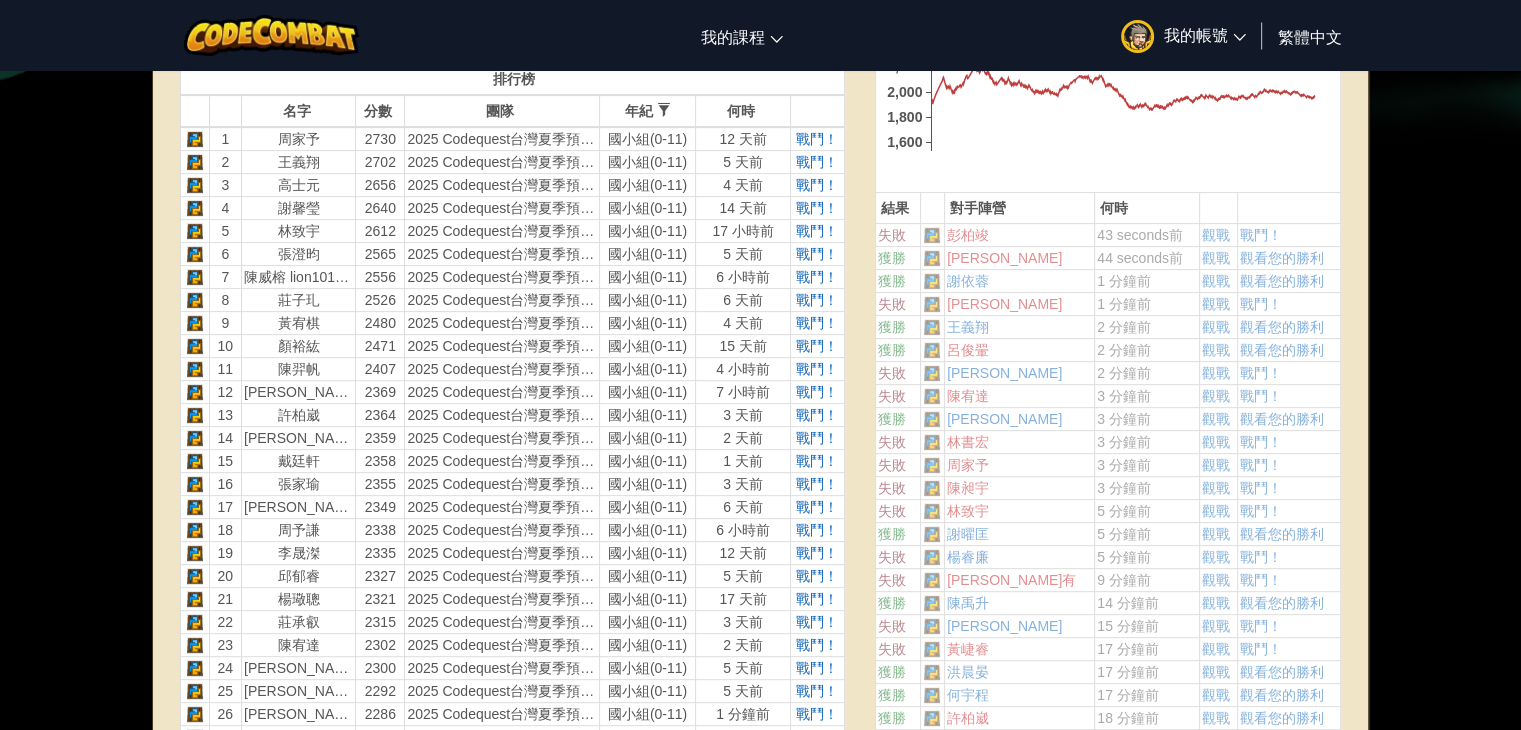 scroll, scrollTop: 700, scrollLeft: 0, axis: vertical 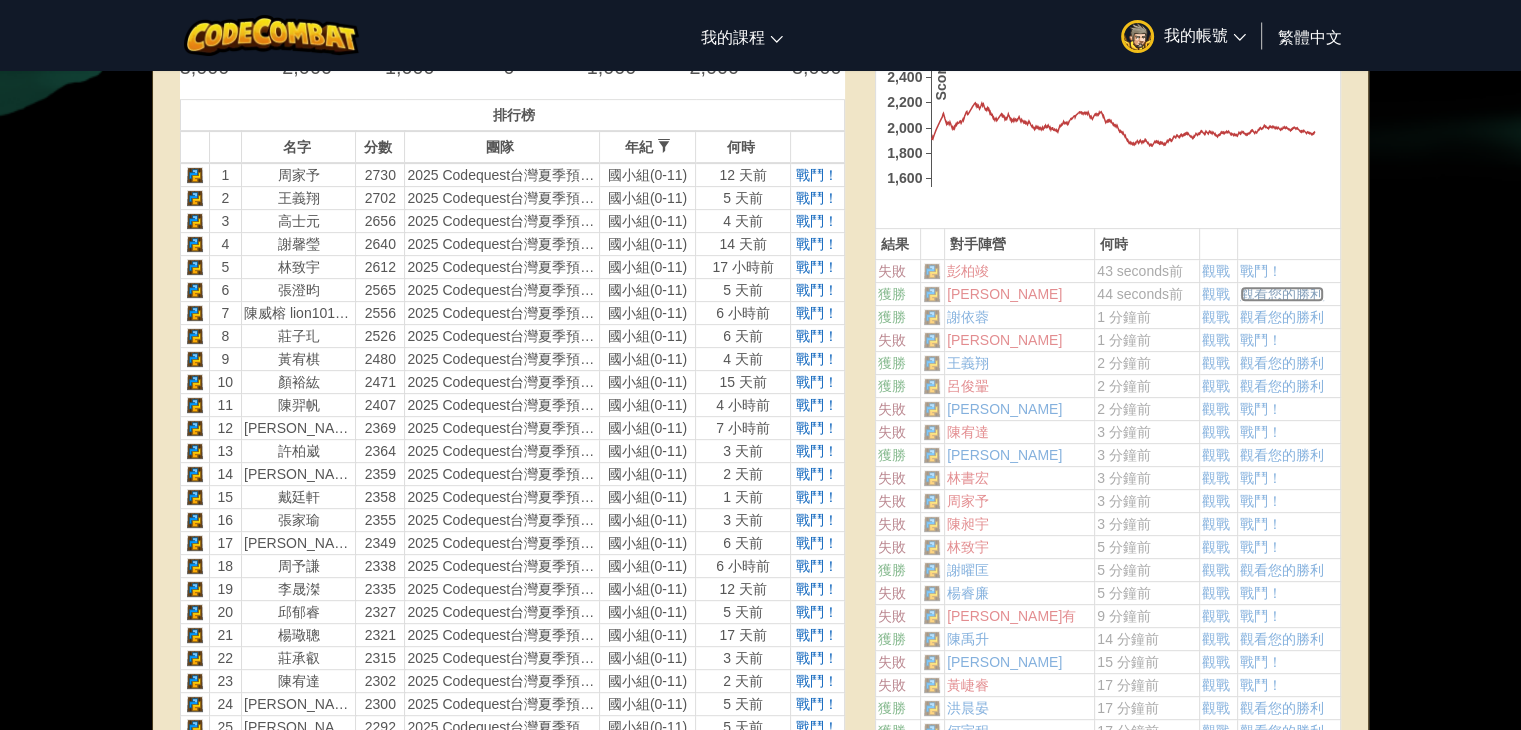click on "觀看您的勝利" at bounding box center (1282, 294) 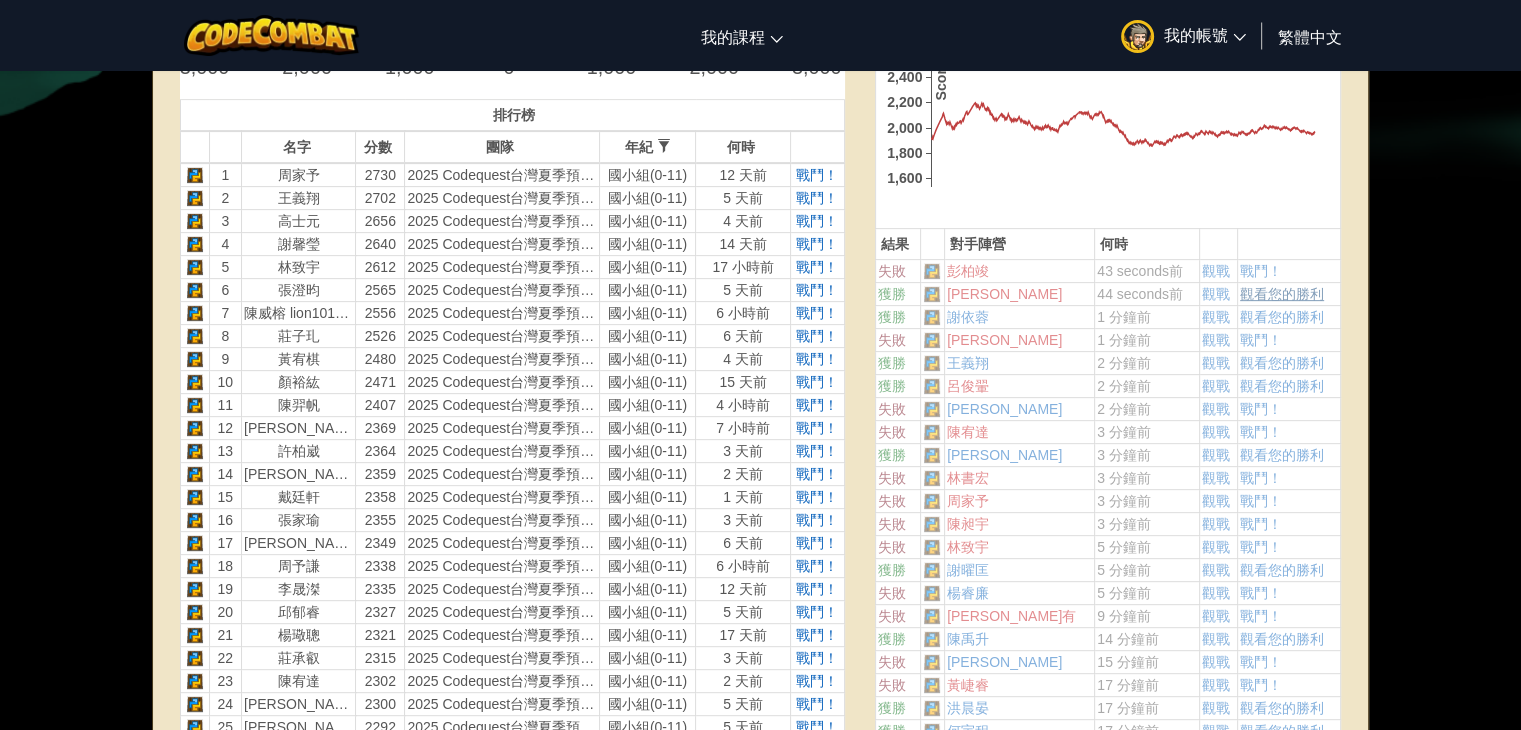 scroll, scrollTop: 0, scrollLeft: 0, axis: both 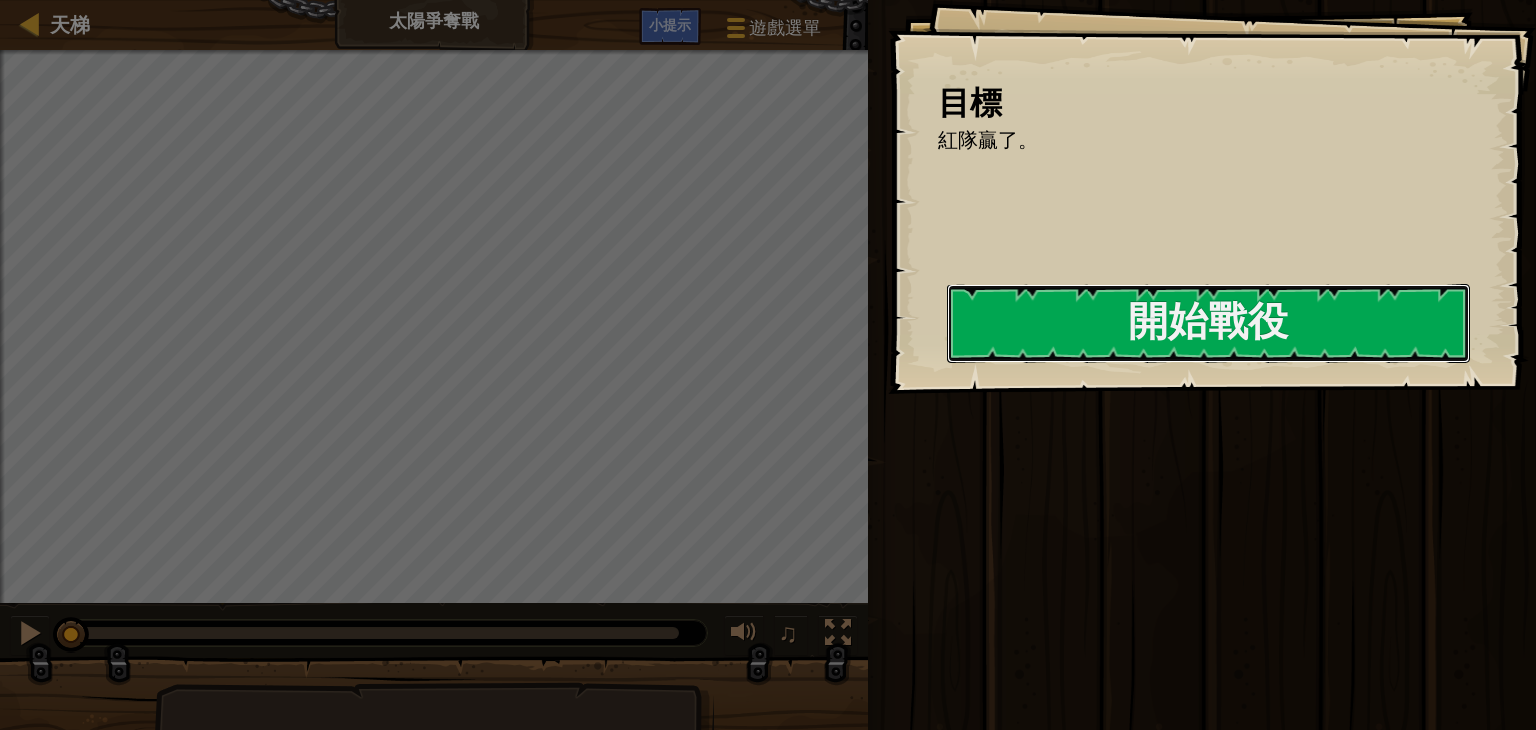 drag, startPoint x: 1107, startPoint y: 343, endPoint x: 1087, endPoint y: 416, distance: 75.690155 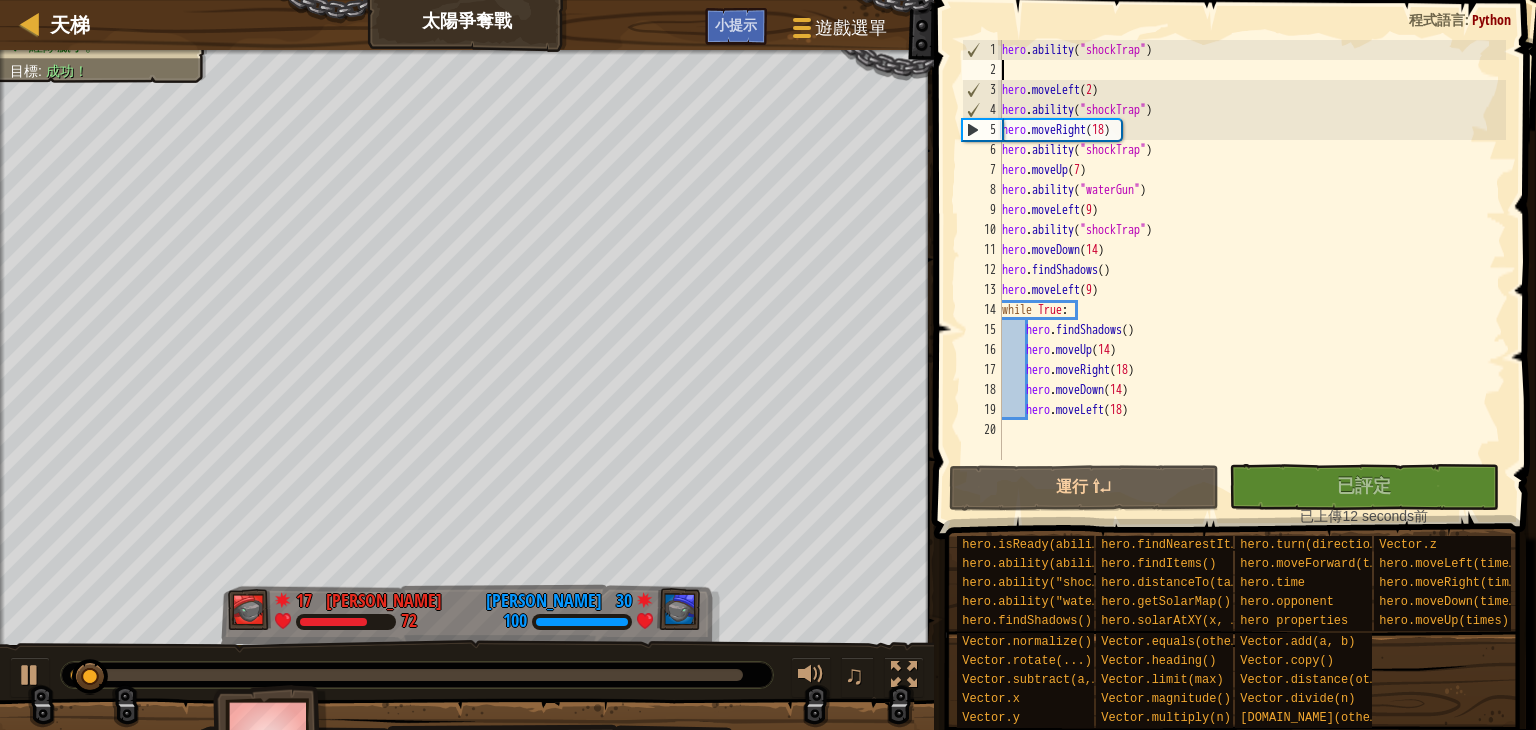 click on "hero . ability ( "shockTrap" ) hero . moveLeft ( 2 ) hero . ability ( "shockTrap" ) hero . moveRight ( 18 ) hero . ability ( "shockTrap" ) hero . moveUp ( 7 ) hero . ability ( "waterGun" ) hero . moveLeft ( 9 ) hero . ability ( "shockTrap" ) hero . moveDown ( 14 ) hero . findShadows ( ) hero . moveLeft ( 9 ) while   True :      hero . findShadows ( )      hero . moveUp ( 14 )      hero . moveRight ( 18 )      hero . moveDown ( 14 )      hero . moveLeft ( 18 )" at bounding box center [1252, 270] 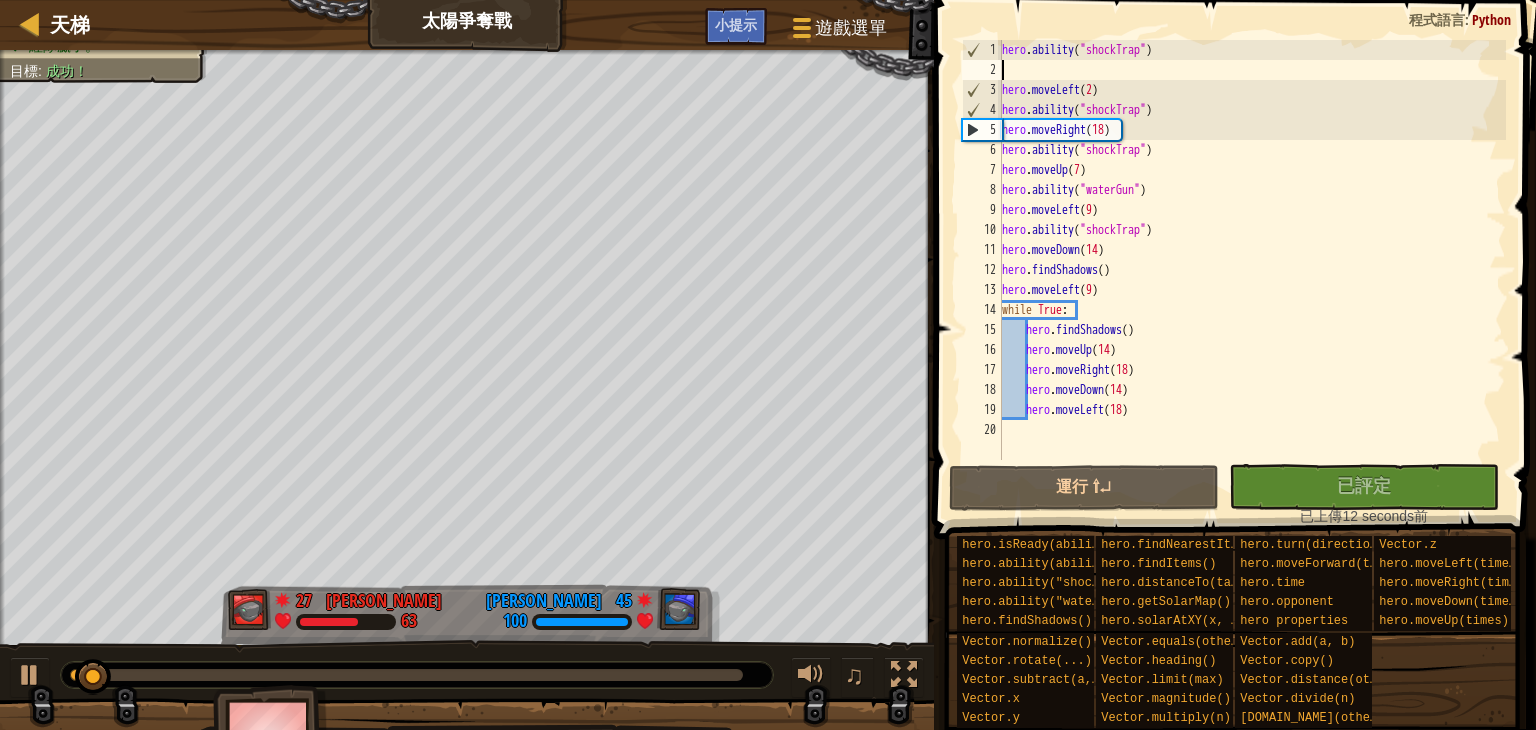 click on "hero . ability ( "shockTrap" ) hero . moveLeft ( 2 ) hero . ability ( "shockTrap" ) hero . moveRight ( 18 ) hero . ability ( "shockTrap" ) hero . moveUp ( 7 ) hero . ability ( "waterGun" ) hero . moveLeft ( 9 ) hero . ability ( "shockTrap" ) hero . moveDown ( 14 ) hero . findShadows ( ) hero . moveLeft ( 9 ) while   True :      hero . findShadows ( )      hero . moveUp ( 14 )      hero . moveRight ( 18 )      hero . moveDown ( 14 )      hero . moveLeft ( 18 )" at bounding box center [1252, 270] 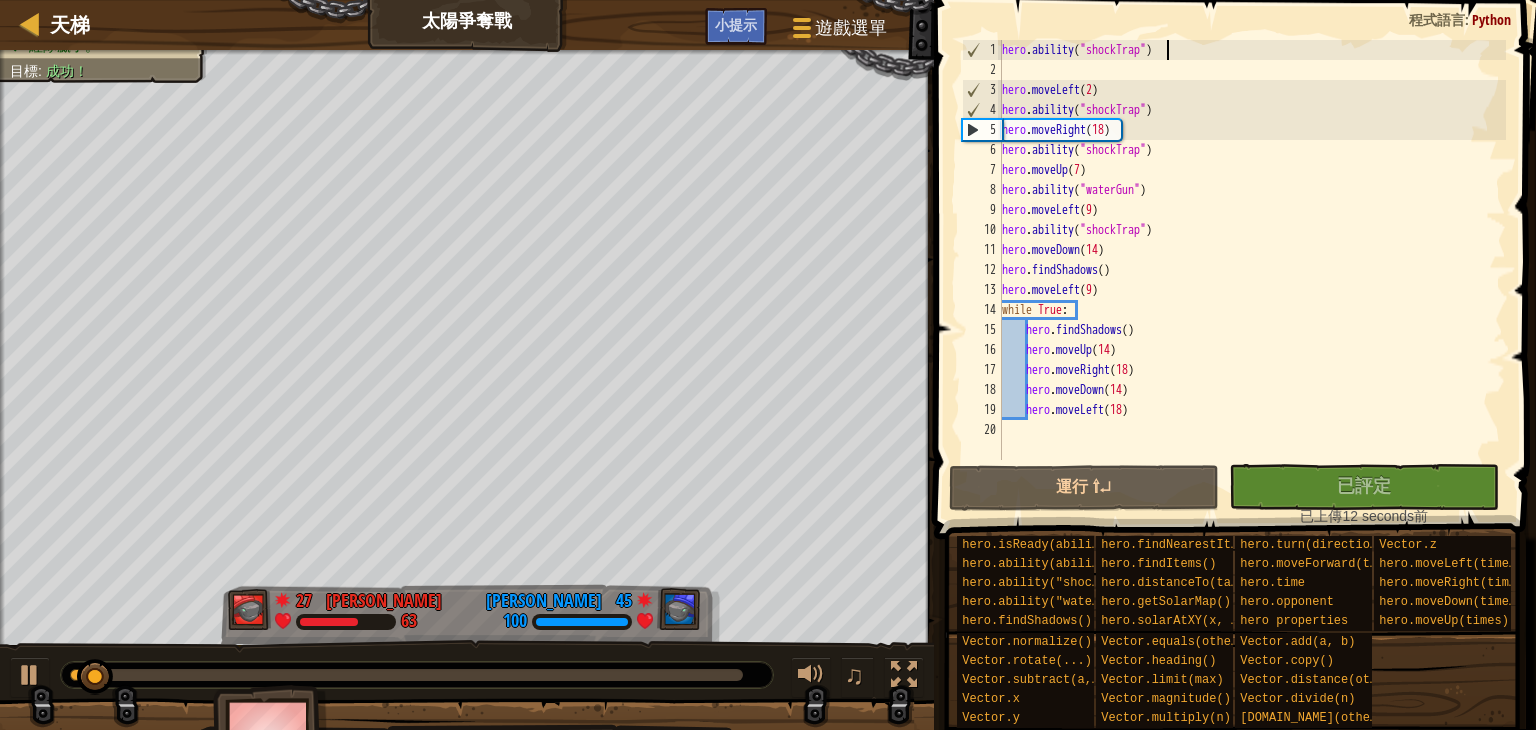 type on "hero.ability("shockTrap")" 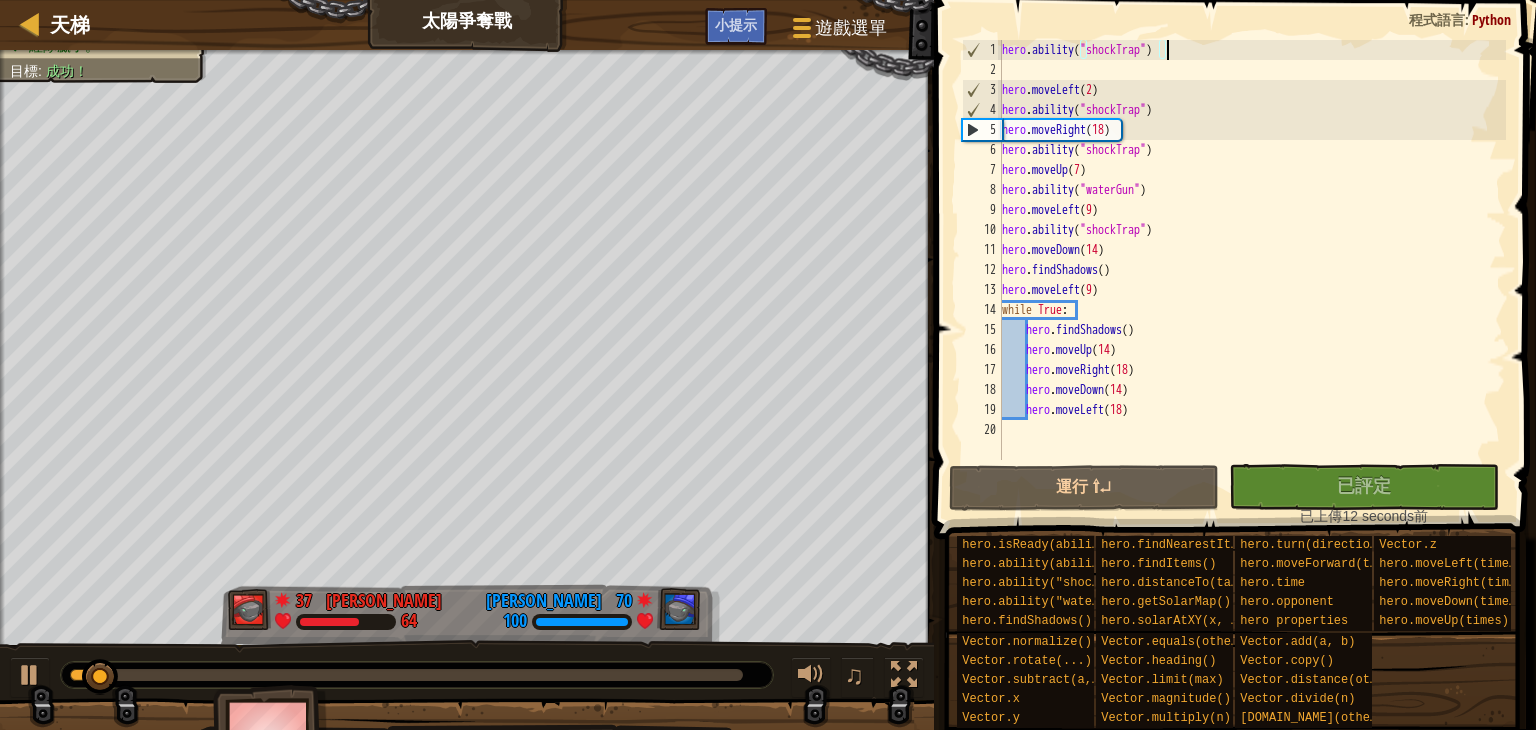 click on "hero . ability ( "shockTrap" ) hero . moveLeft ( 2 ) hero . ability ( "shockTrap" ) hero . moveRight ( 18 ) hero . ability ( "shockTrap" ) hero . moveUp ( 7 ) hero . ability ( "waterGun" ) hero . moveLeft ( 9 ) hero . ability ( "shockTrap" ) hero . moveDown ( 14 ) hero . findShadows ( ) hero . moveLeft ( 9 ) while   True :      hero . findShadows ( )      hero . moveUp ( 14 )      hero . moveRight ( 18 )      hero . moveDown ( 14 )      hero . moveLeft ( 18 )" at bounding box center [1252, 270] 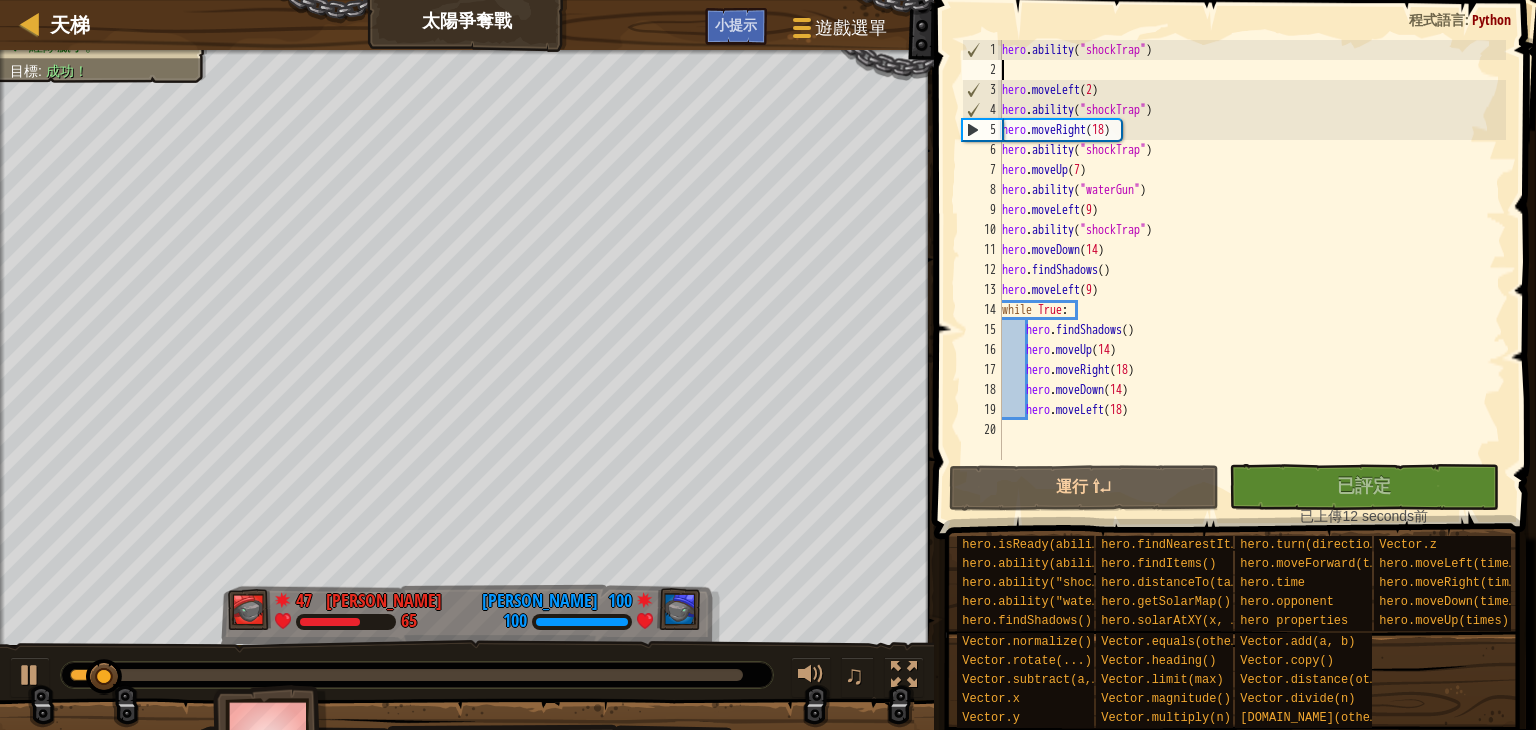 type on "hero.ability("shockTrap")" 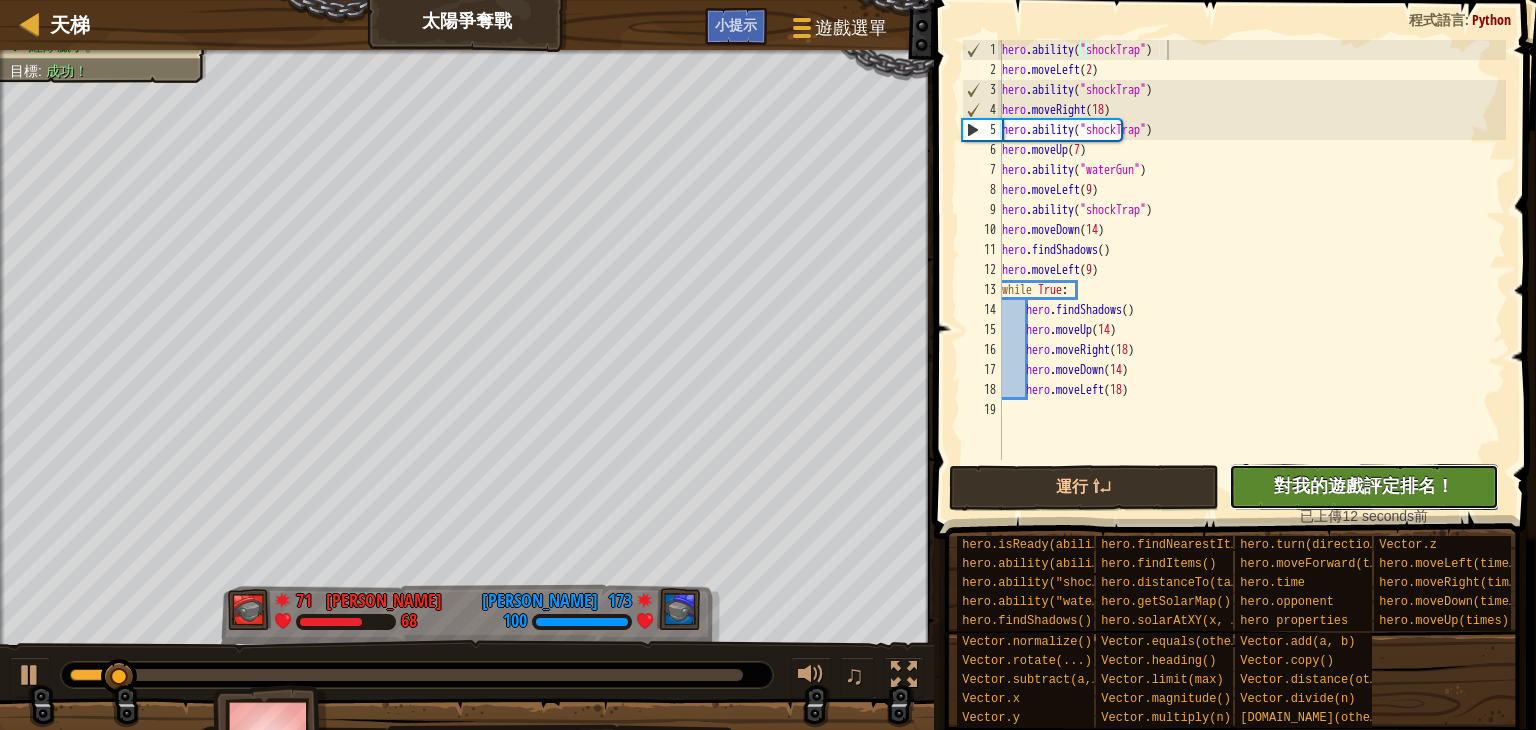 click on "對我的遊戲評定排名！" at bounding box center (1364, 485) 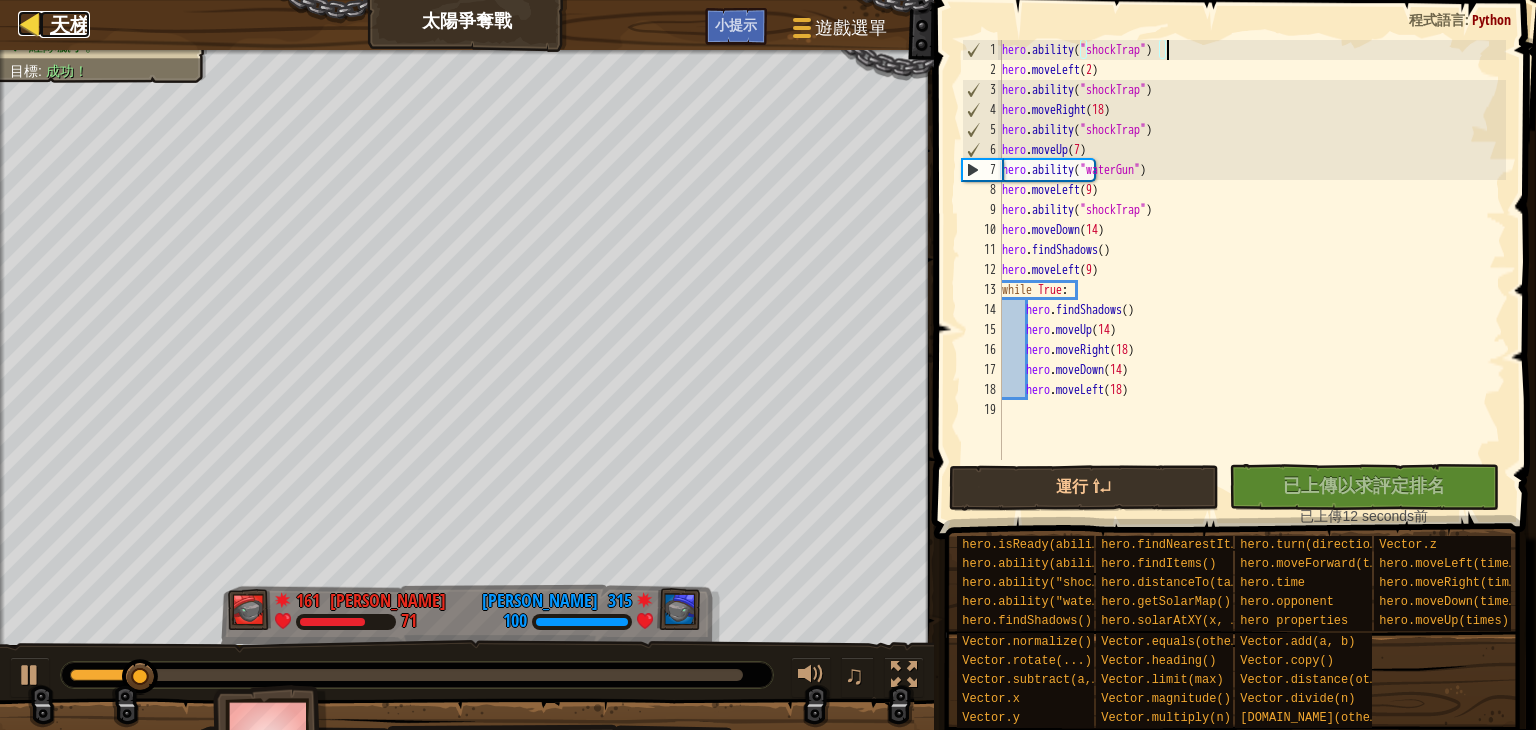 click on "天梯" at bounding box center [65, 24] 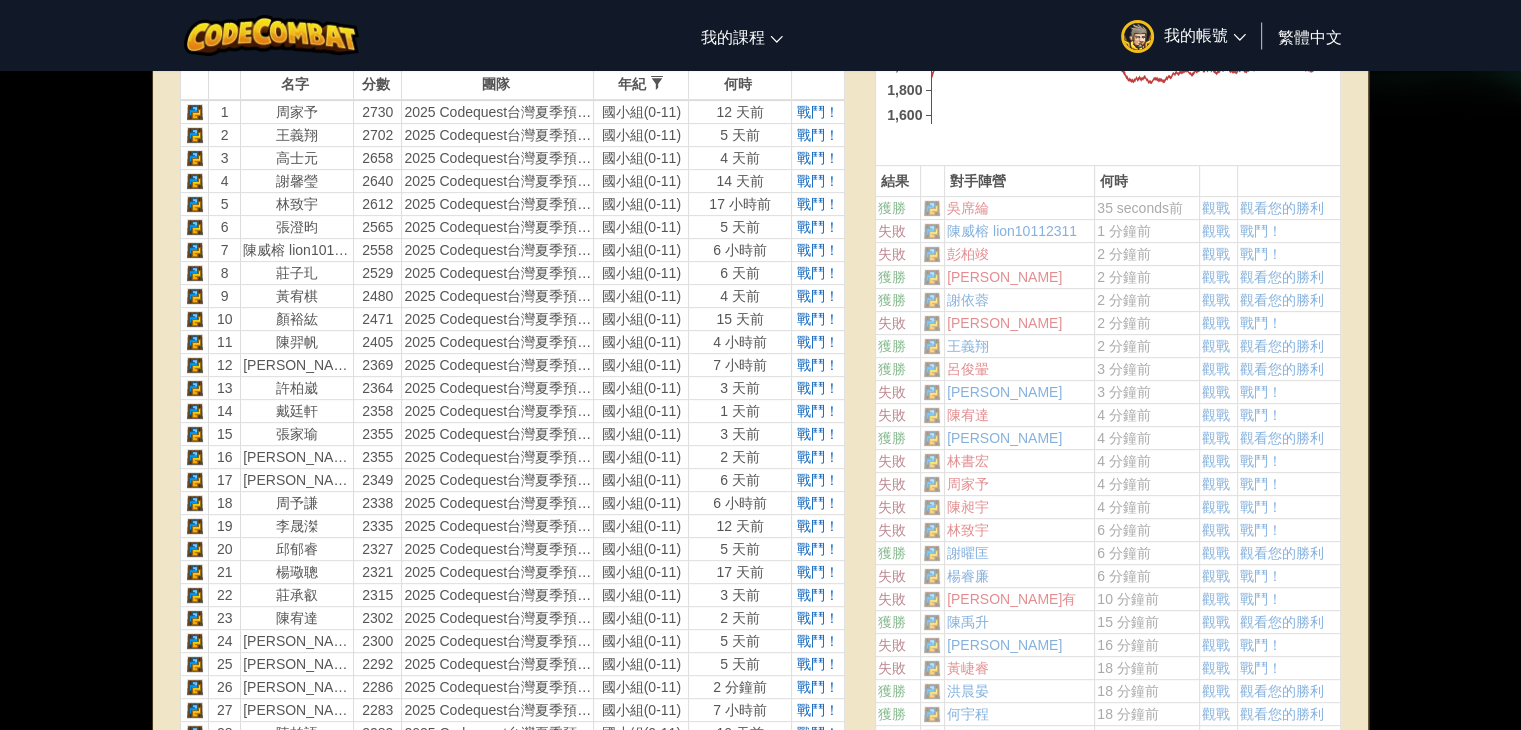 scroll, scrollTop: 428, scrollLeft: 0, axis: vertical 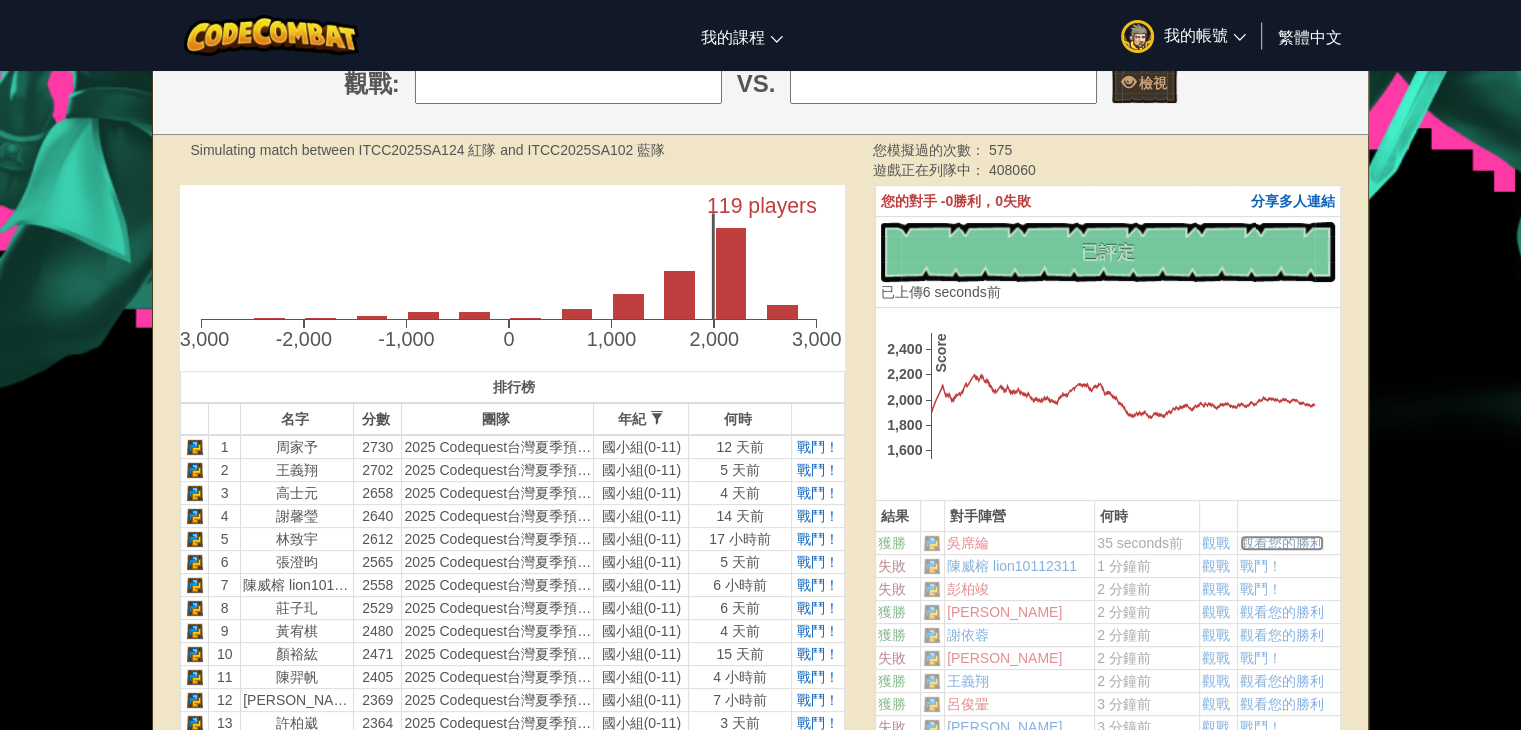 click on "觀看您的勝利" at bounding box center (1282, 543) 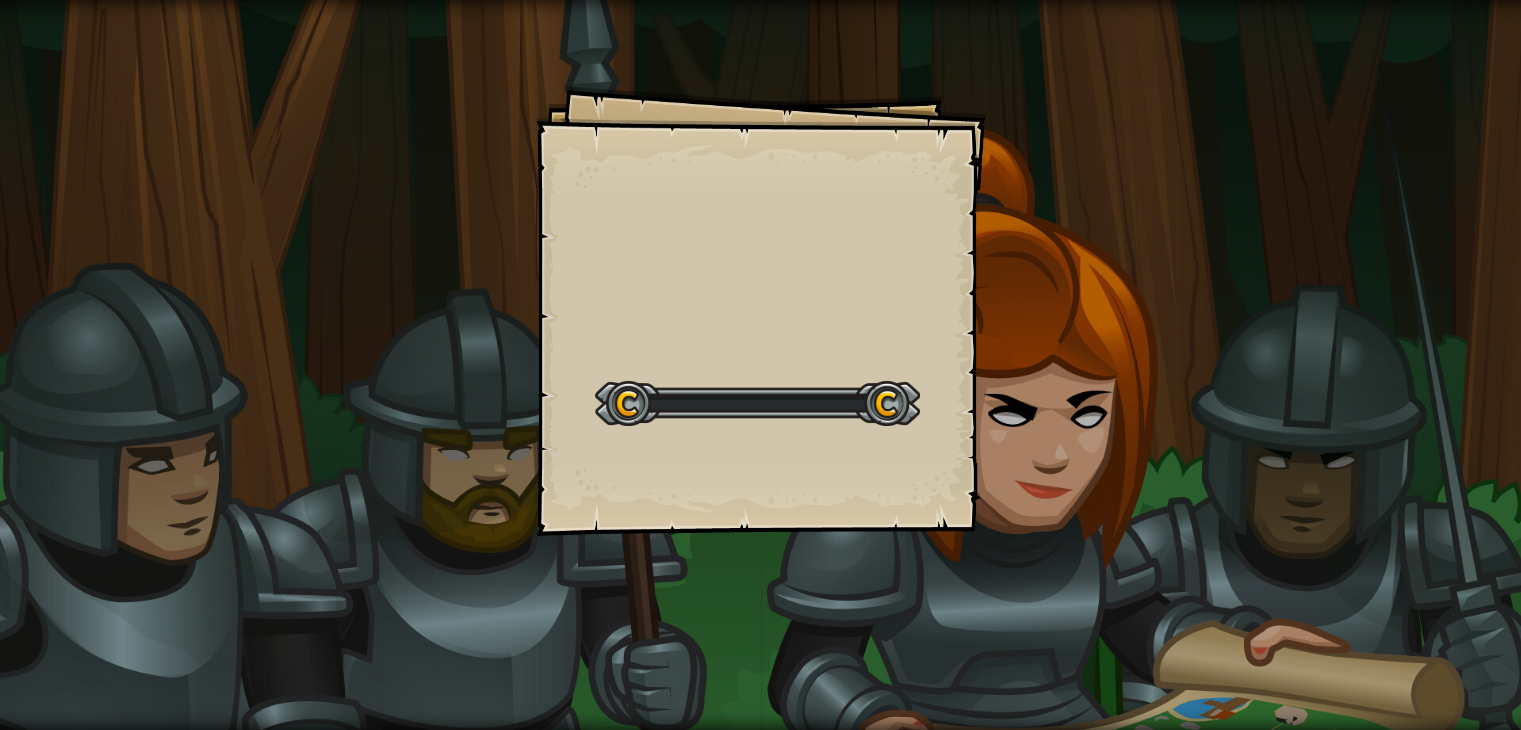 scroll, scrollTop: 0, scrollLeft: 0, axis: both 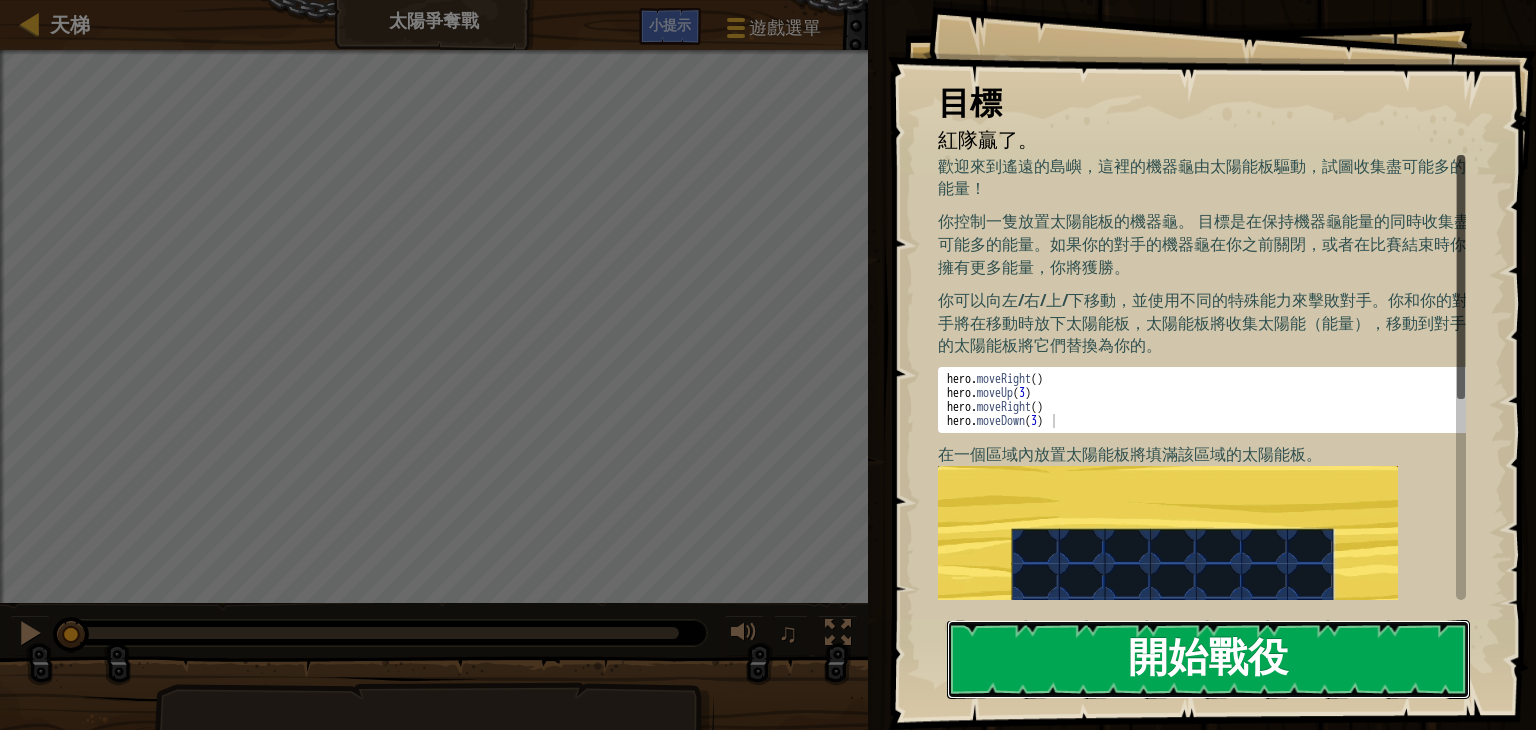 click on "開始戰役" at bounding box center [1208, 659] 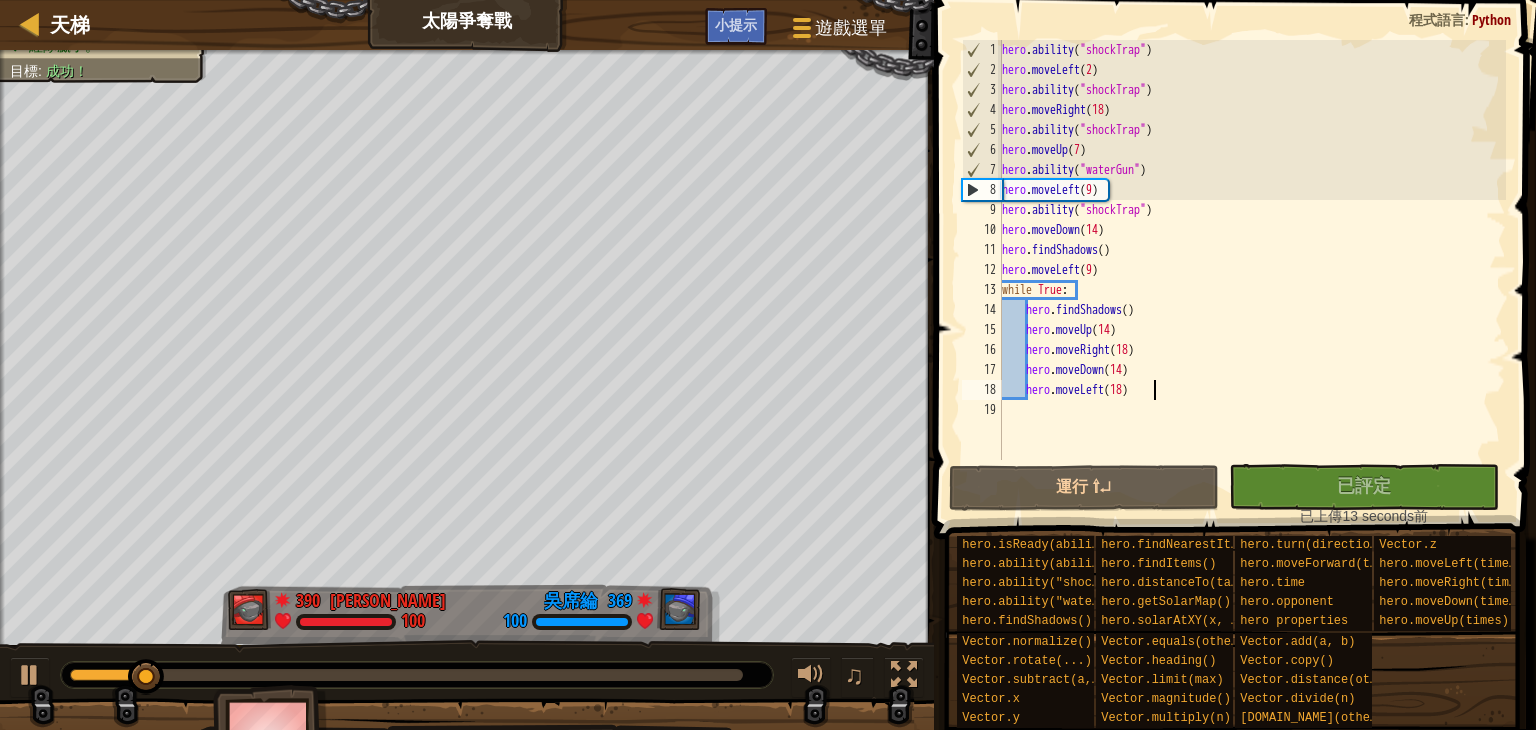 click on "沒有新程式碼可評定排名 對我的遊戲評定排名！ 上傳中… 已上傳以求評定排名 評定失敗 已評定 已上傳  13 seconds前" at bounding box center (1354, 495) 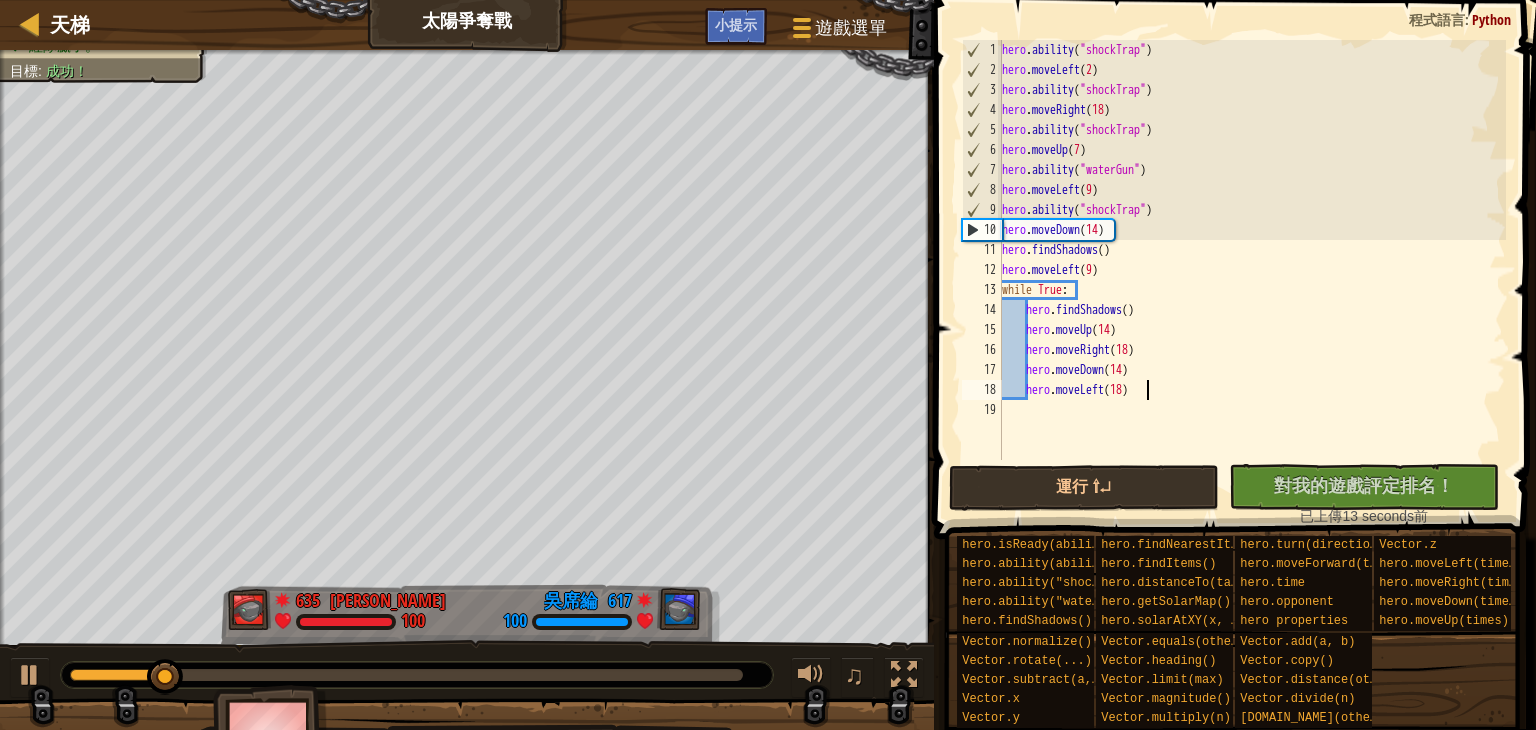 click on "hero . ability ( "shockTrap" ) hero . moveLeft ( 2 ) hero . ability ( "shockTrap" ) hero . moveRight ( 18 ) hero . ability ( "shockTrap" ) hero . moveUp ( 7 ) hero . ability ( "waterGun" ) hero . moveLeft ( 9 ) hero . ability ( "shockTrap" ) hero . moveDown ( 14 ) hero . findShadows ( ) hero . moveLeft ( 9 ) while   True :      hero . findShadows ( )      hero . moveUp ( 14 )      hero . moveRight ( 18 )      hero . moveDown ( 14 )      hero . moveLeft ( 18 )" at bounding box center (1252, 270) 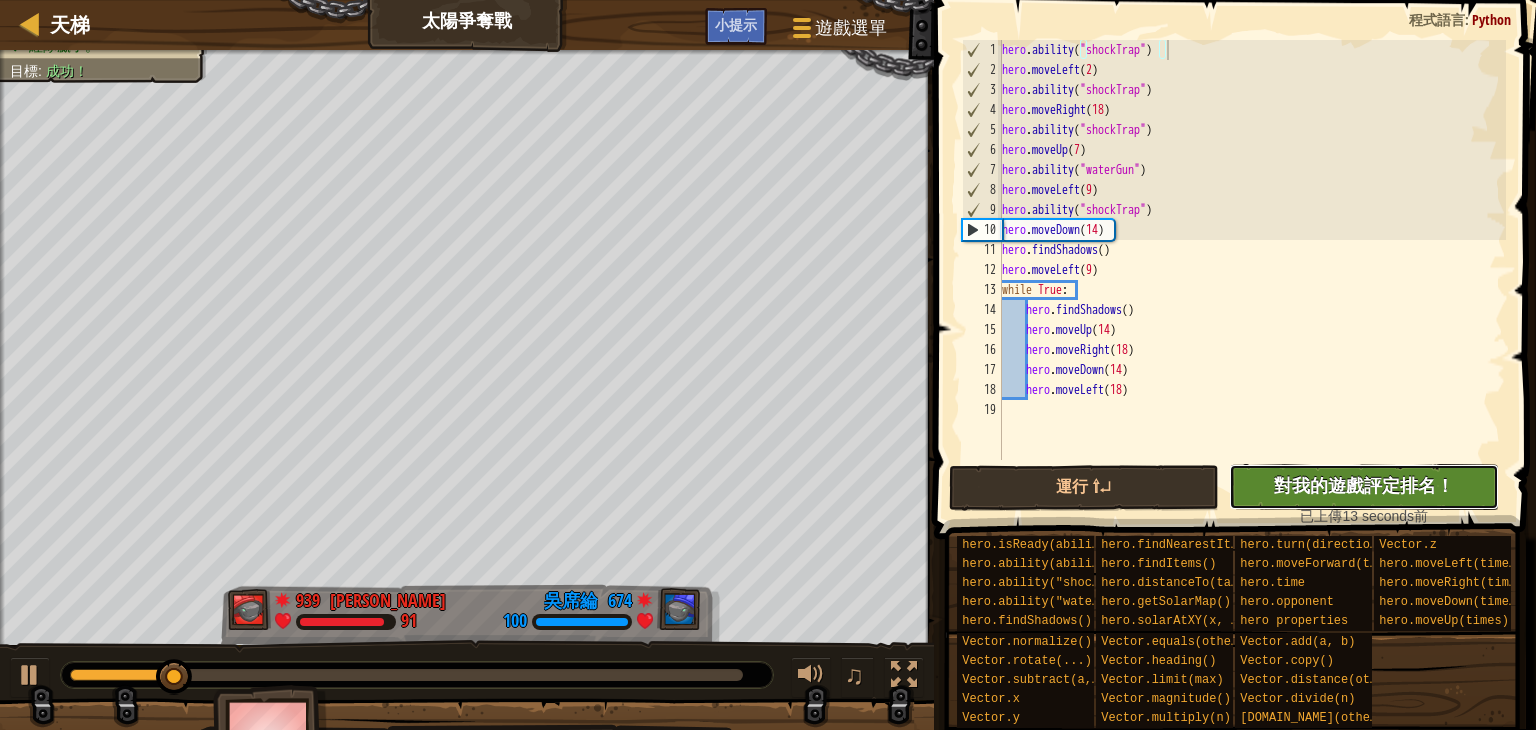 click on "對我的遊戲評定排名！" at bounding box center (1364, 485) 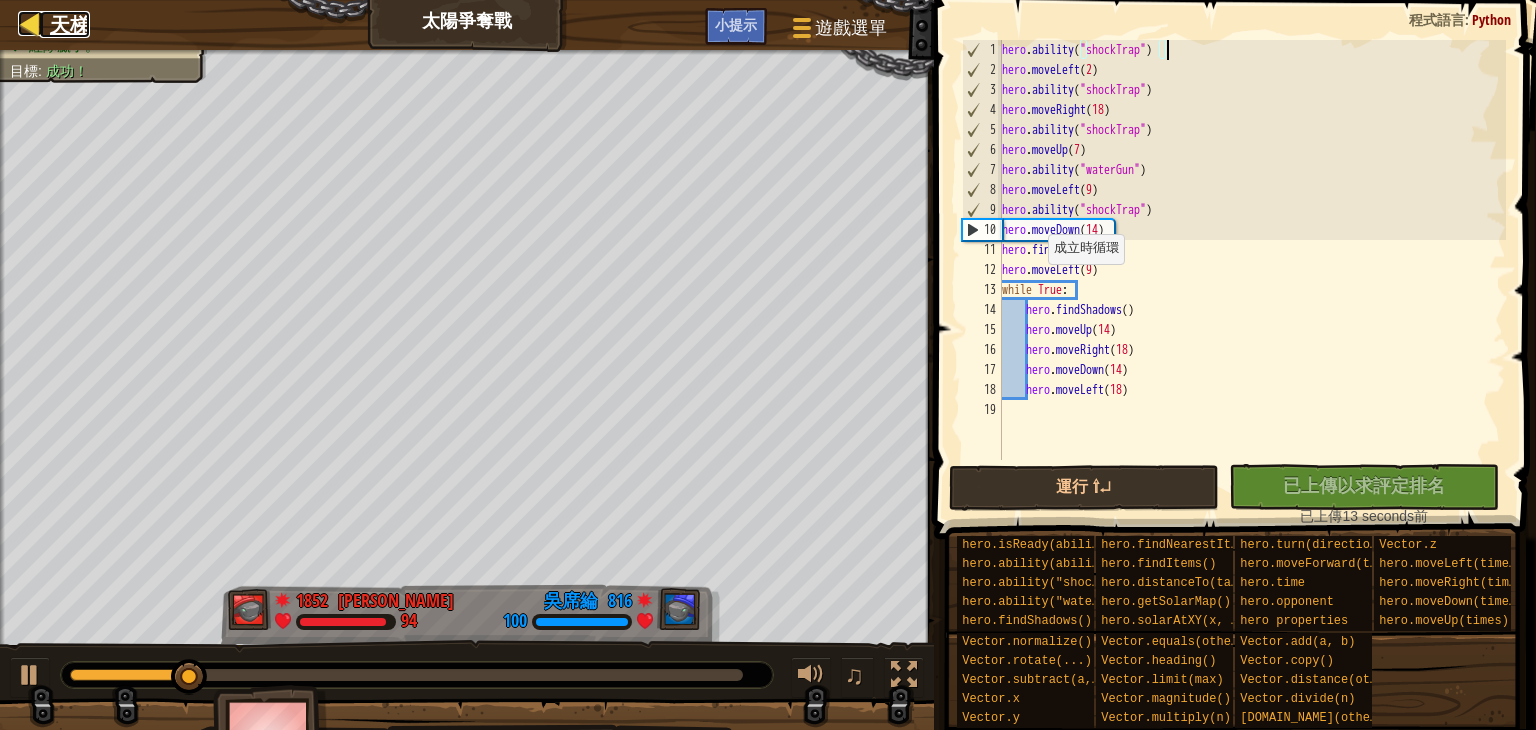 click at bounding box center (30, 23) 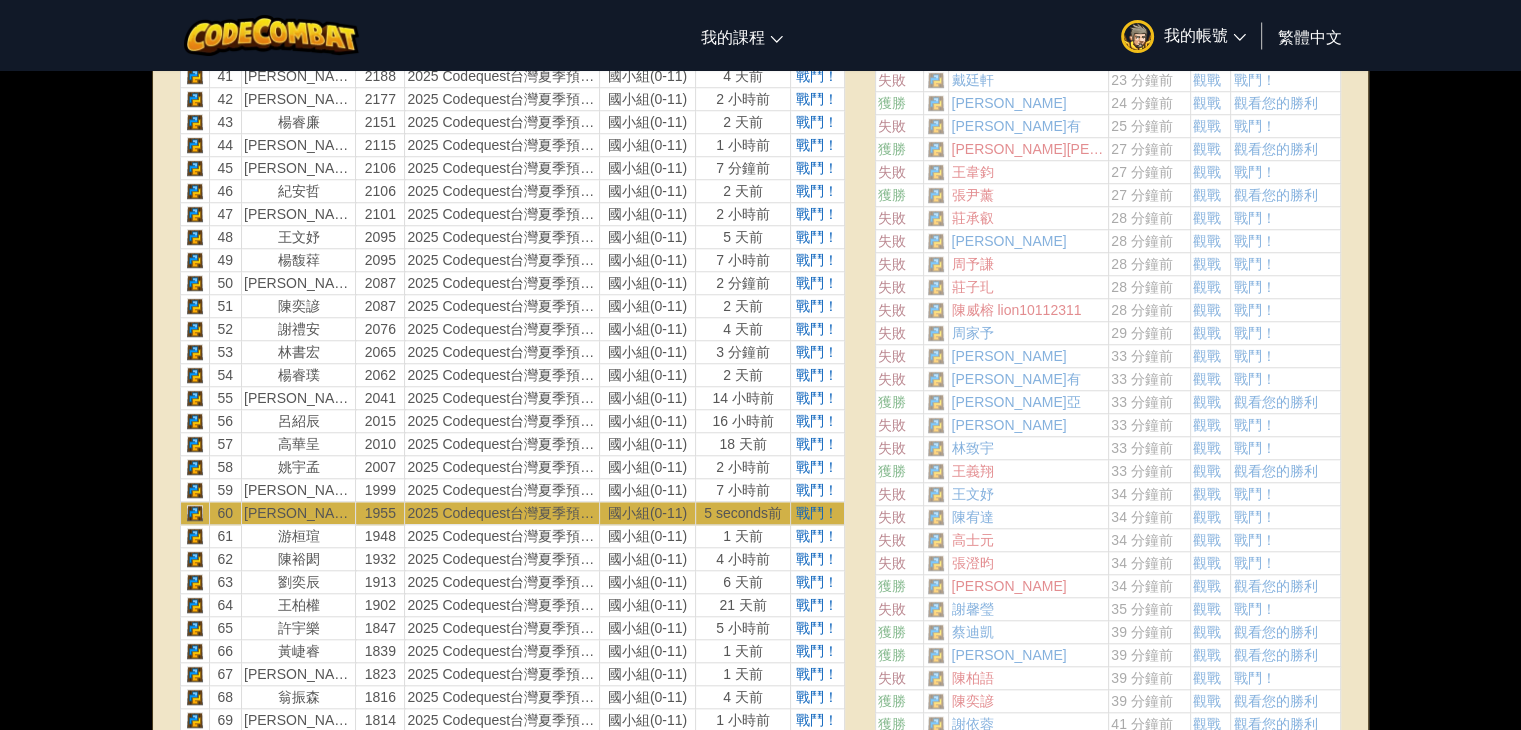 scroll, scrollTop: 1700, scrollLeft: 0, axis: vertical 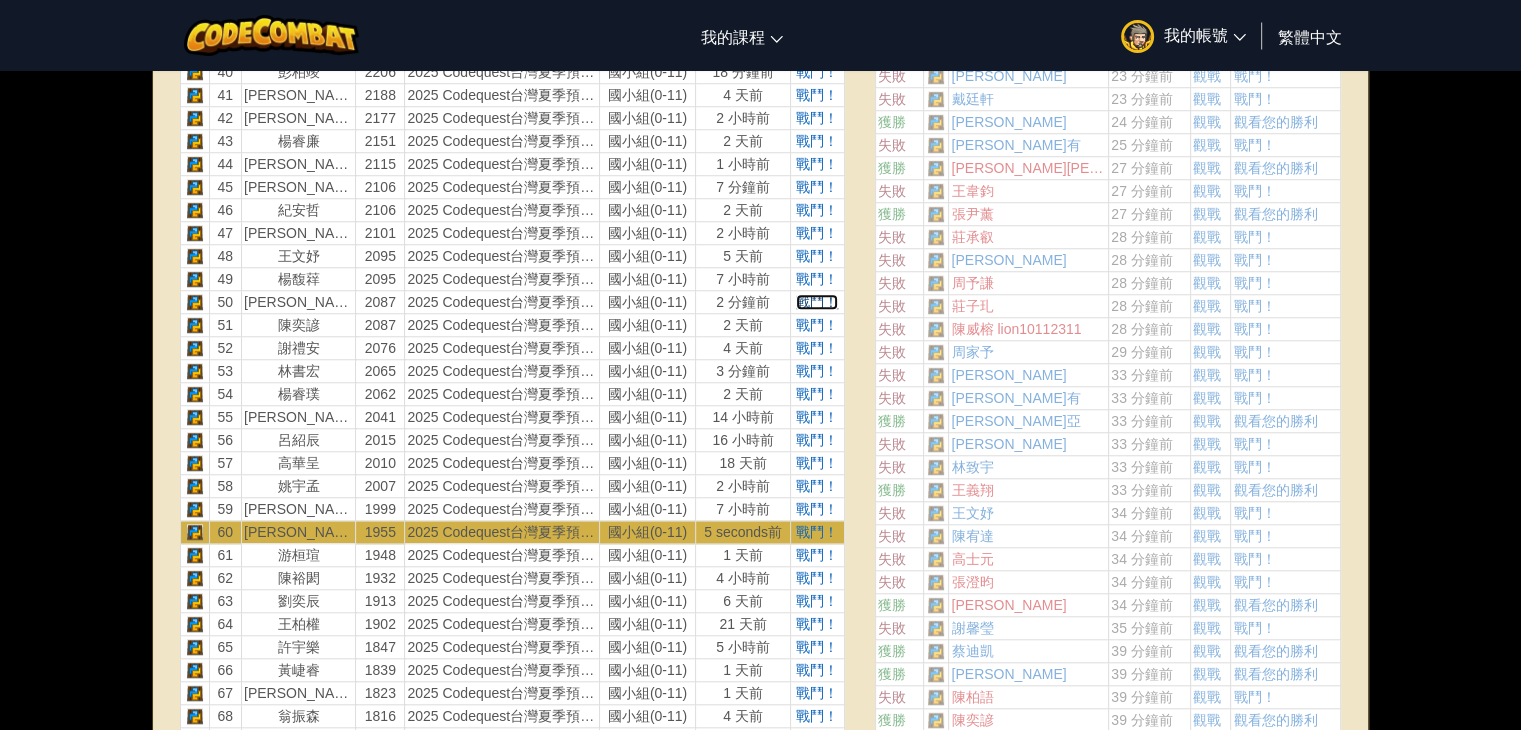 click on "戰鬥！" at bounding box center [817, 302] 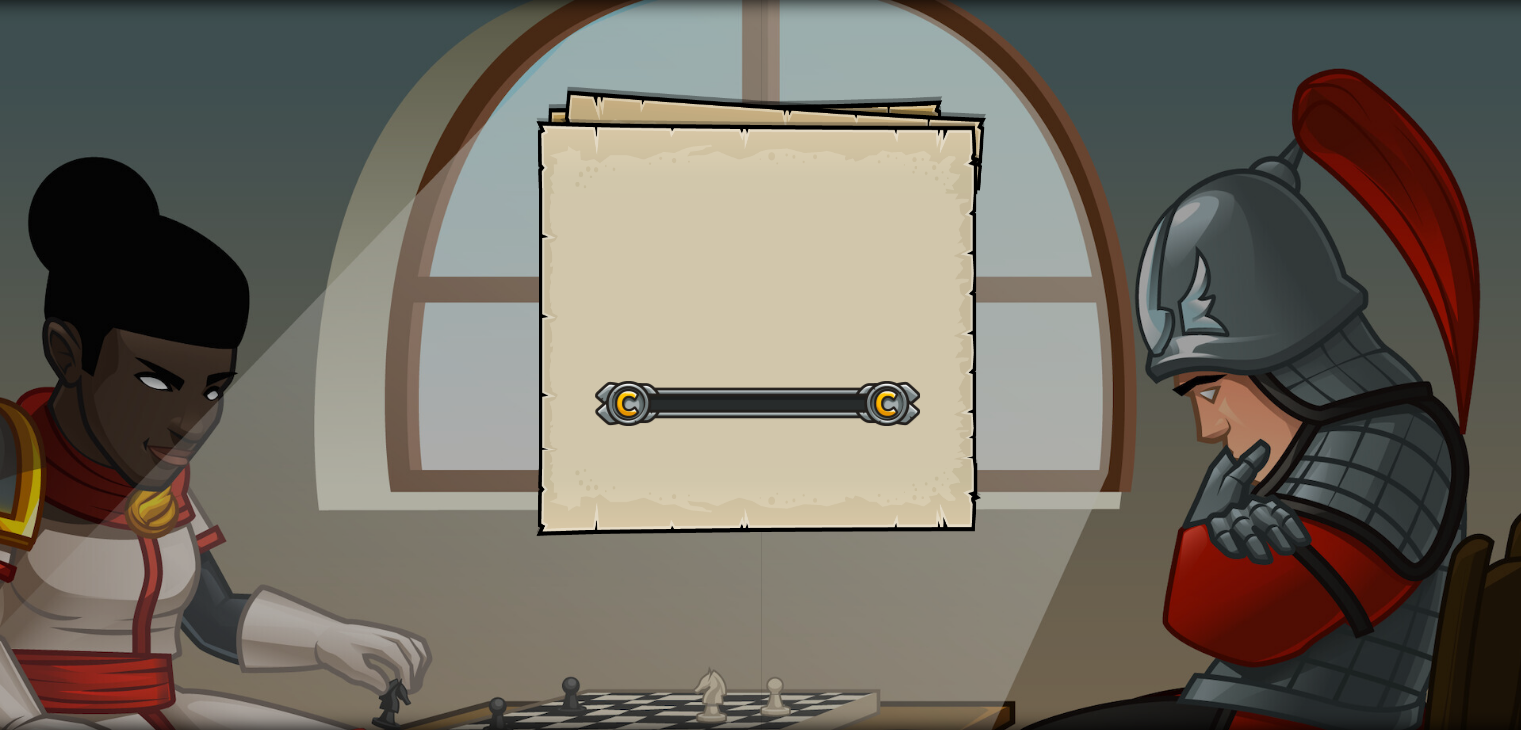 scroll, scrollTop: 0, scrollLeft: 0, axis: both 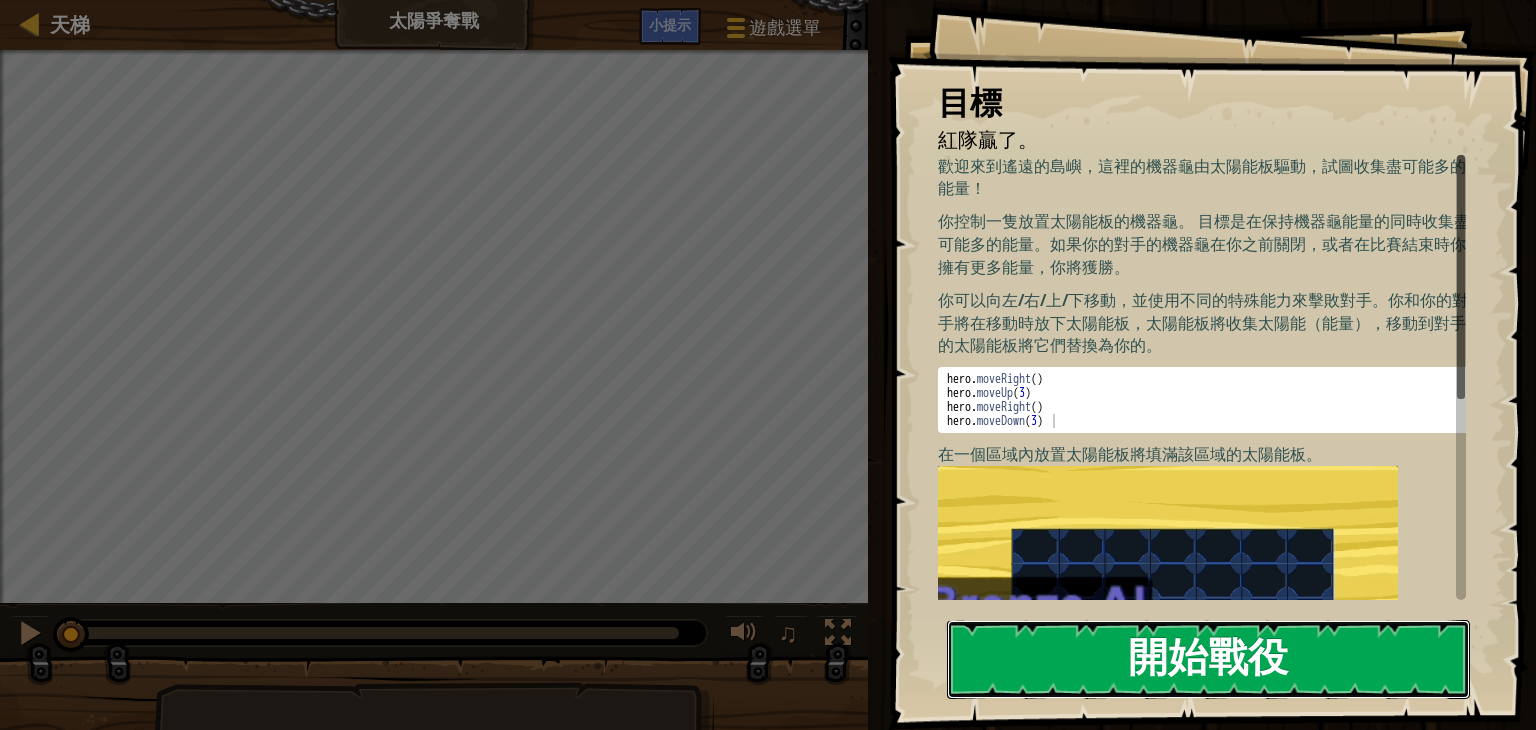 click on "開始戰役" at bounding box center (1208, 659) 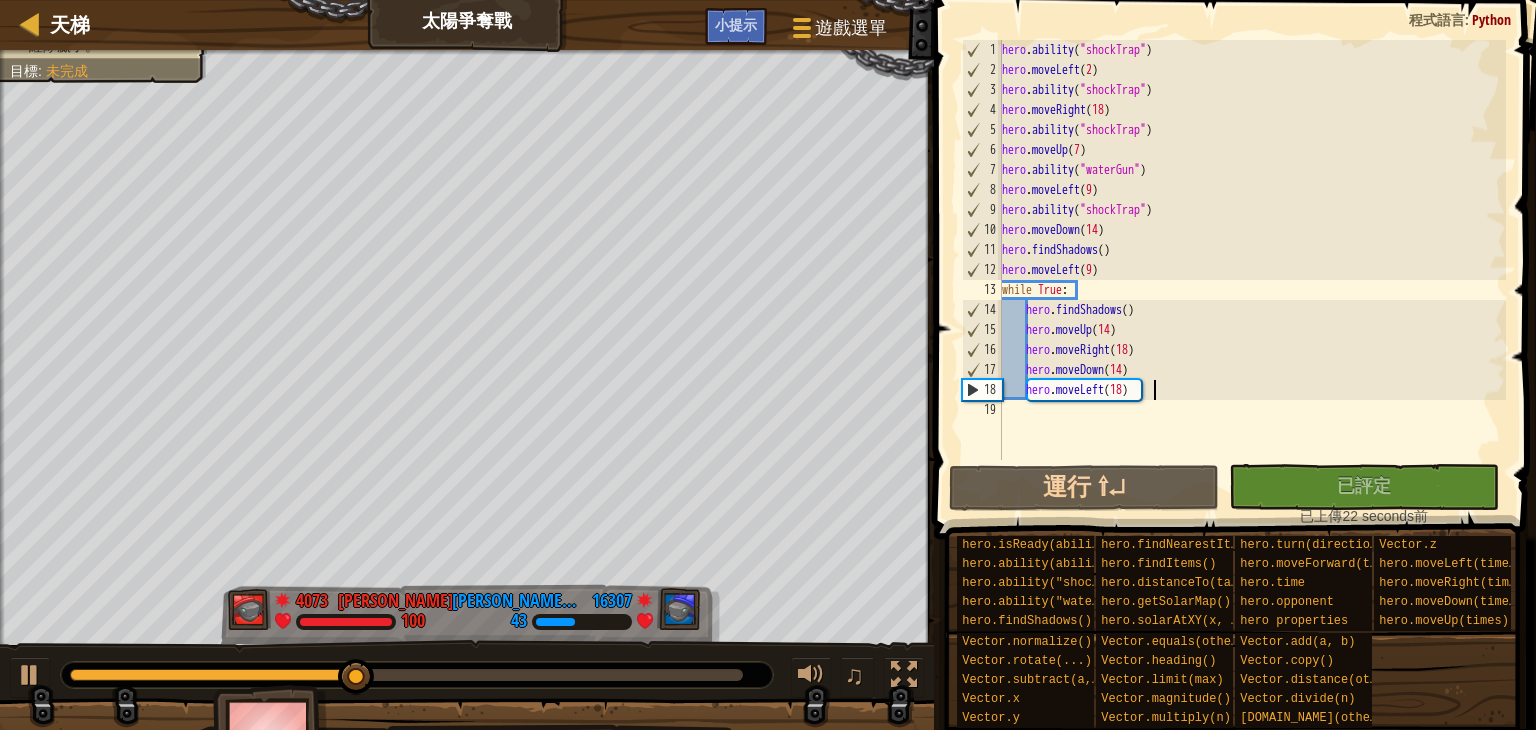 type on "hero.moveLeft(18)" 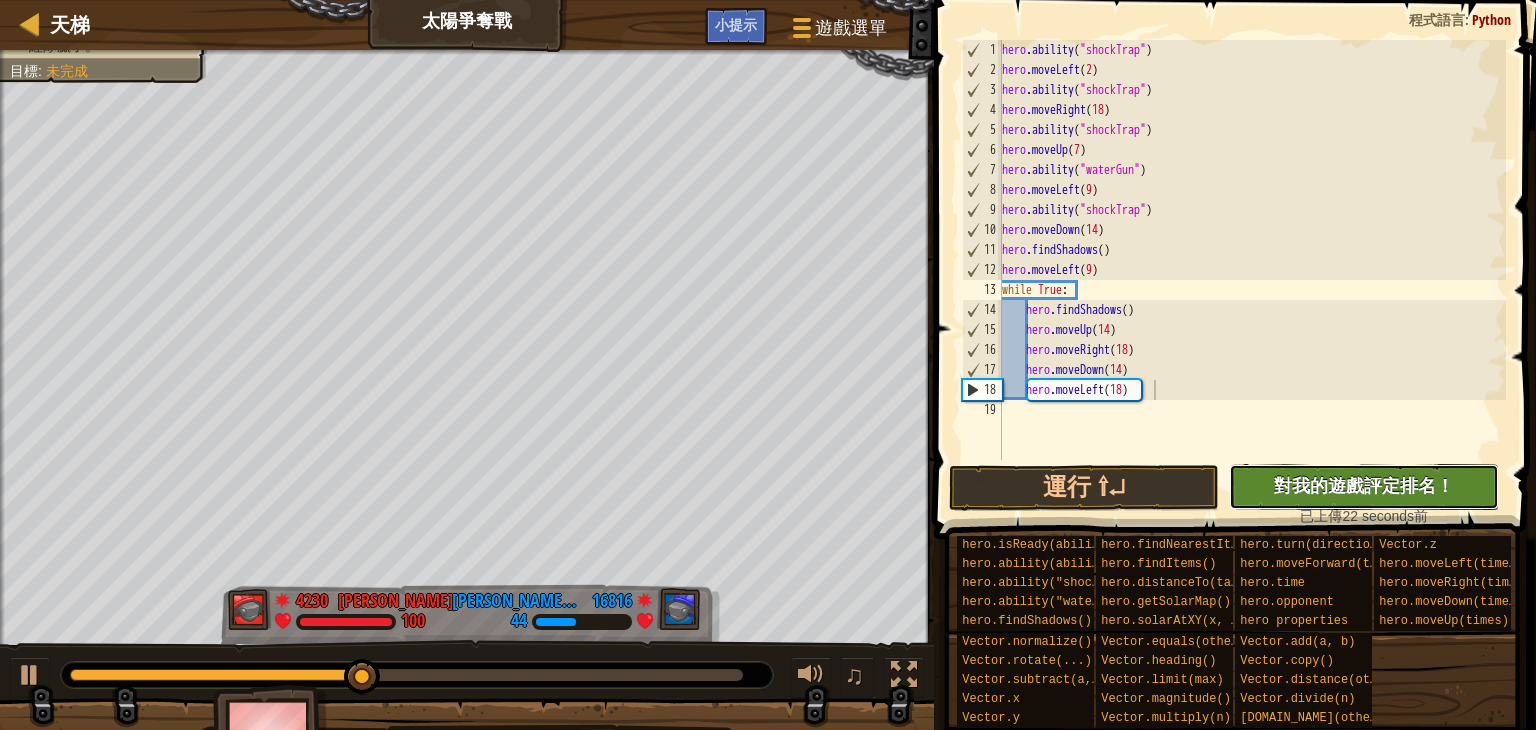 click on "沒有新程式碼可評定排名 對我的遊戲評定排名！ 上傳中… 已上傳以求評定排名 評定失敗 已評定" at bounding box center (1364, 487) 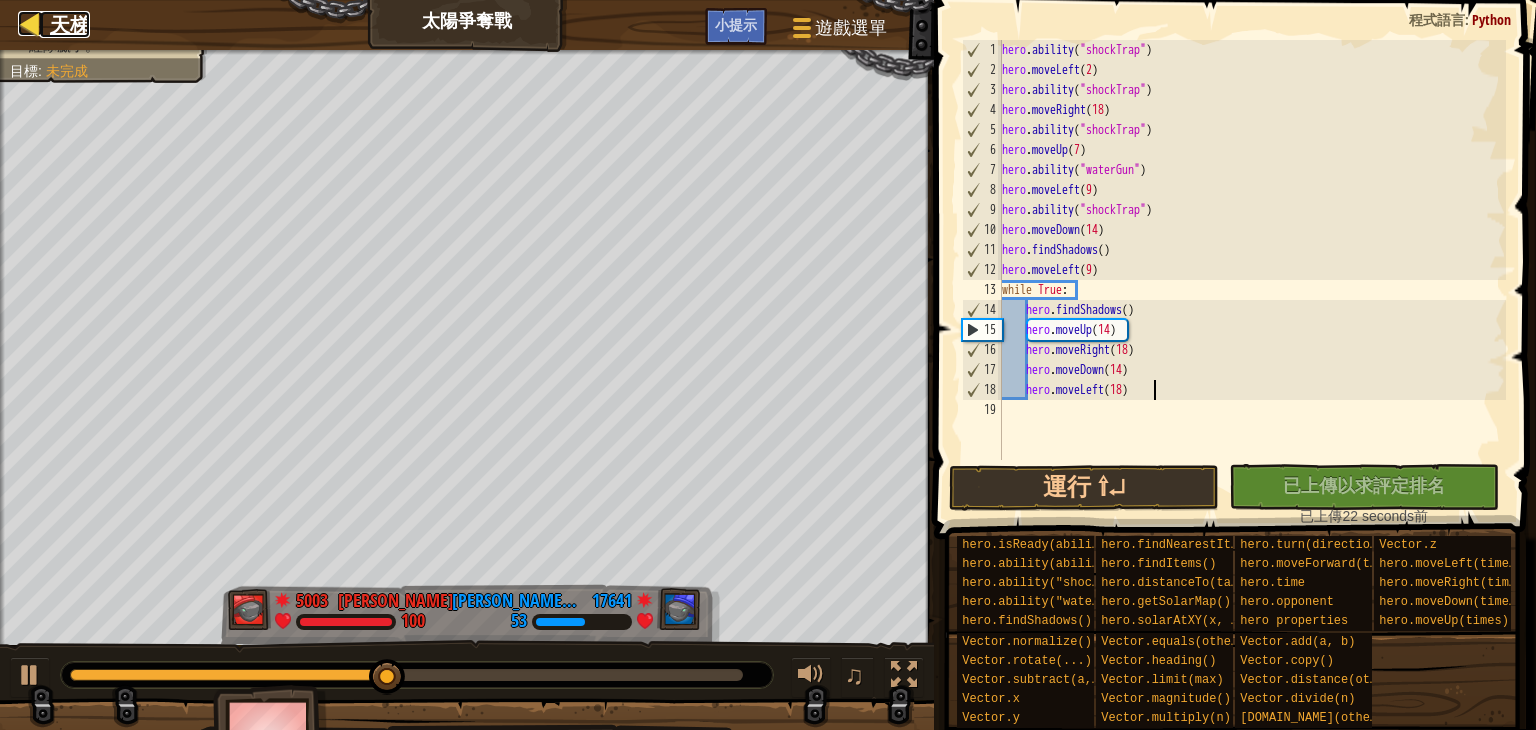 click on "天梯" at bounding box center [70, 24] 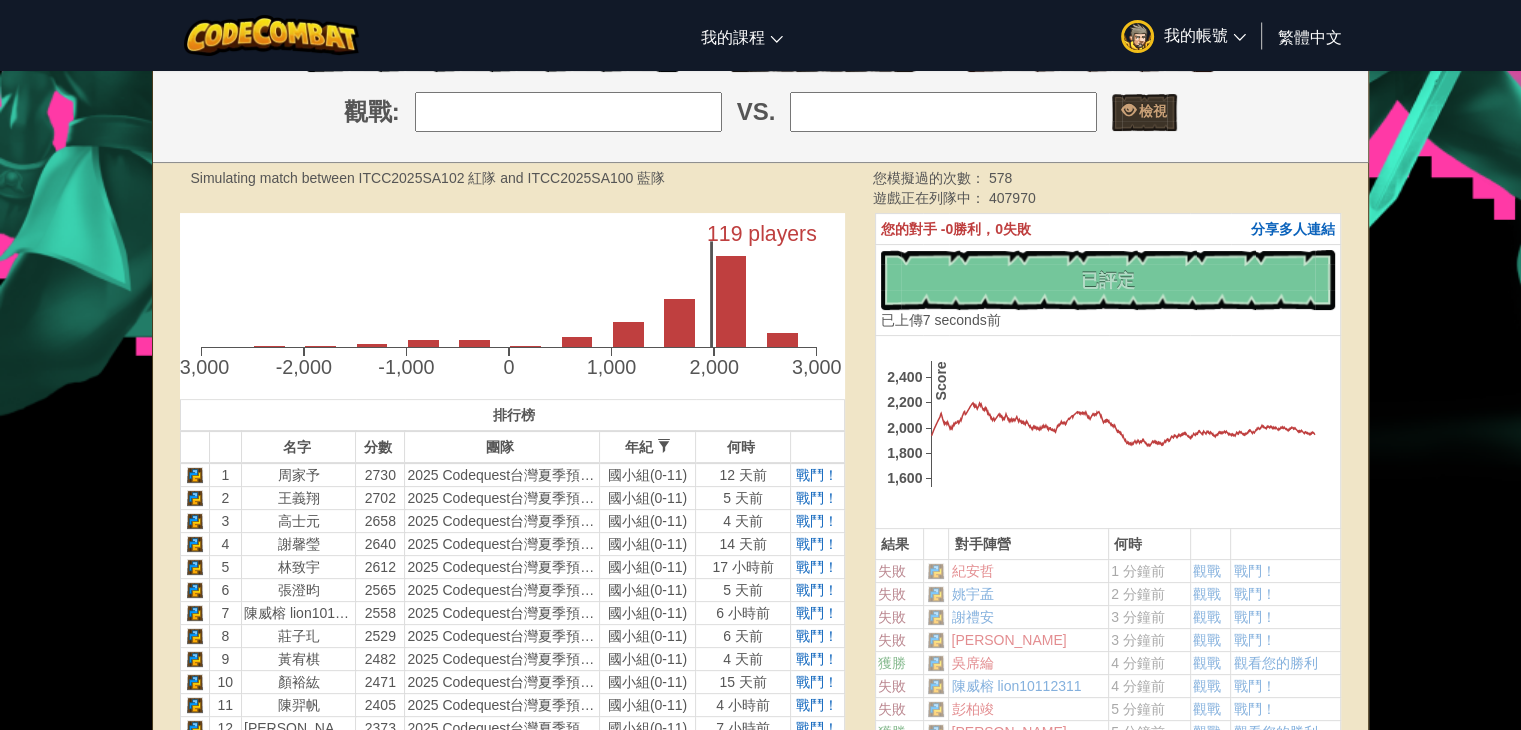 scroll, scrollTop: 400, scrollLeft: 0, axis: vertical 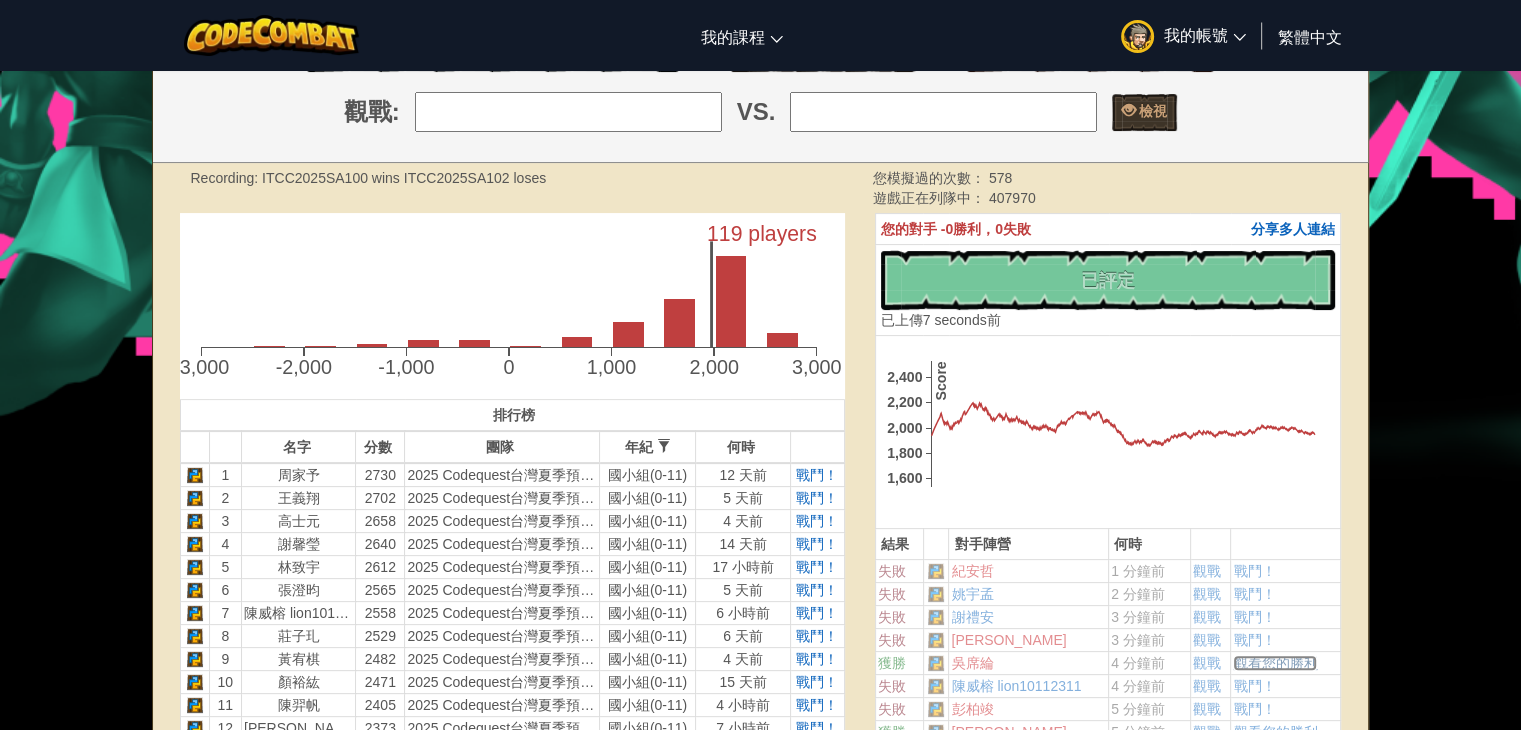 click on "觀看您的勝利" at bounding box center [1275, 663] 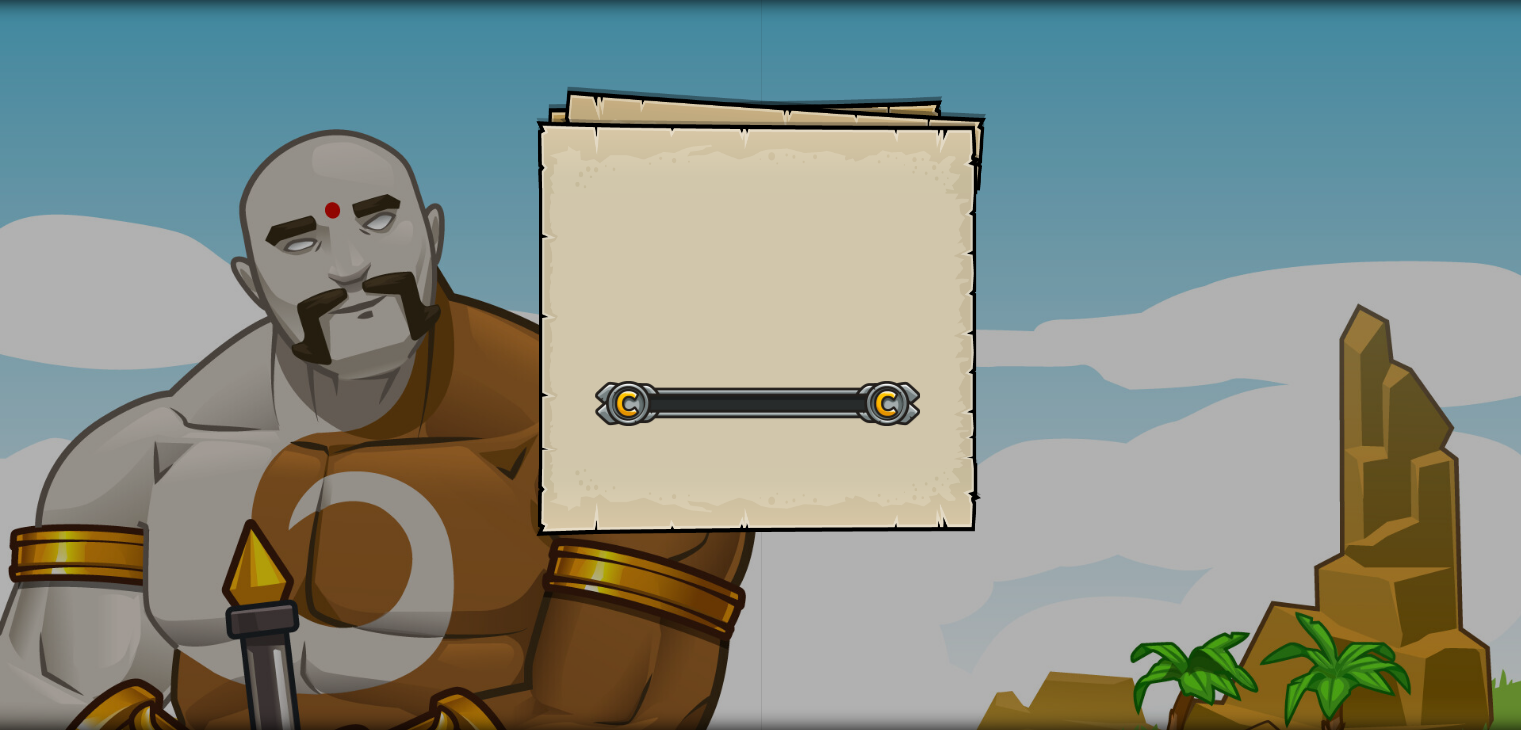 scroll, scrollTop: 0, scrollLeft: 0, axis: both 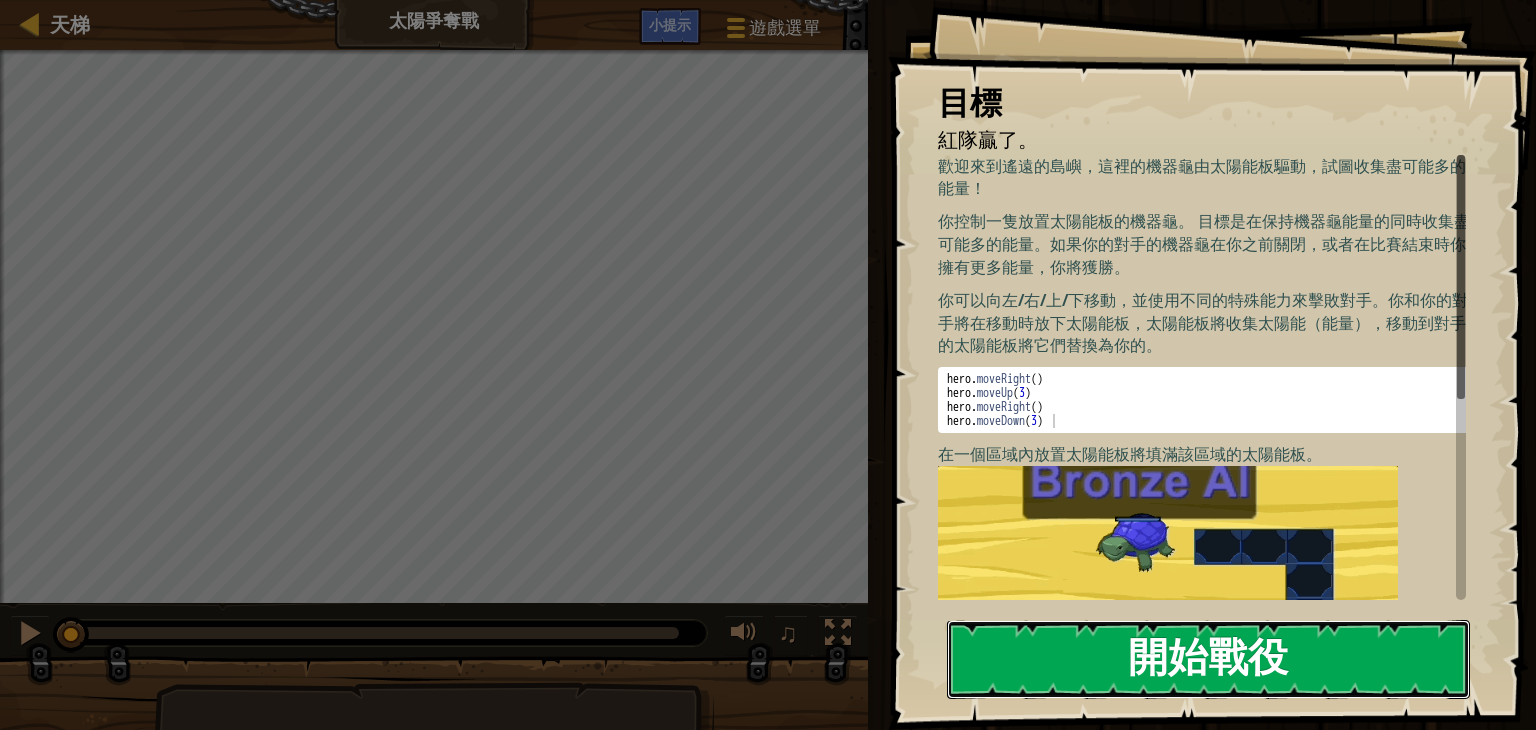 click on "開始戰役" at bounding box center (1208, 659) 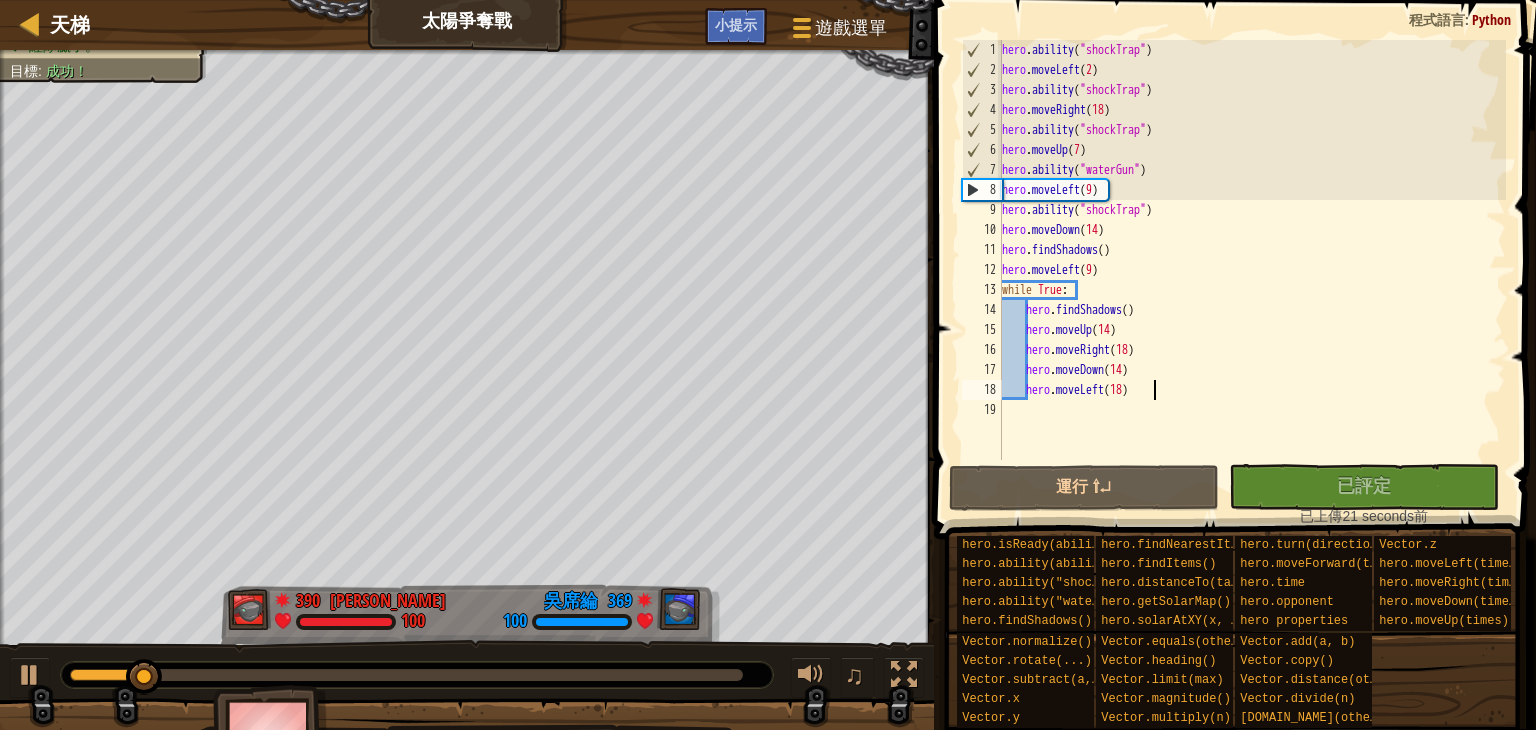 click on "hero . ability ( "shockTrap" ) hero . moveLeft ( 2 ) hero . ability ( "shockTrap" ) hero . moveRight ( 18 ) hero . ability ( "shockTrap" ) hero . moveUp ( 7 ) hero . ability ( "waterGun" ) hero . moveLeft ( 9 ) hero . ability ( "shockTrap" ) hero . moveDown ( 14 ) hero . findShadows ( ) hero . moveLeft ( 9 ) while   True :      hero . findShadows ( )      hero . moveUp ( 14 )      hero . moveRight ( 18 )      hero . moveDown ( 14 )      hero . moveLeft ( 18 )" at bounding box center [1252, 270] 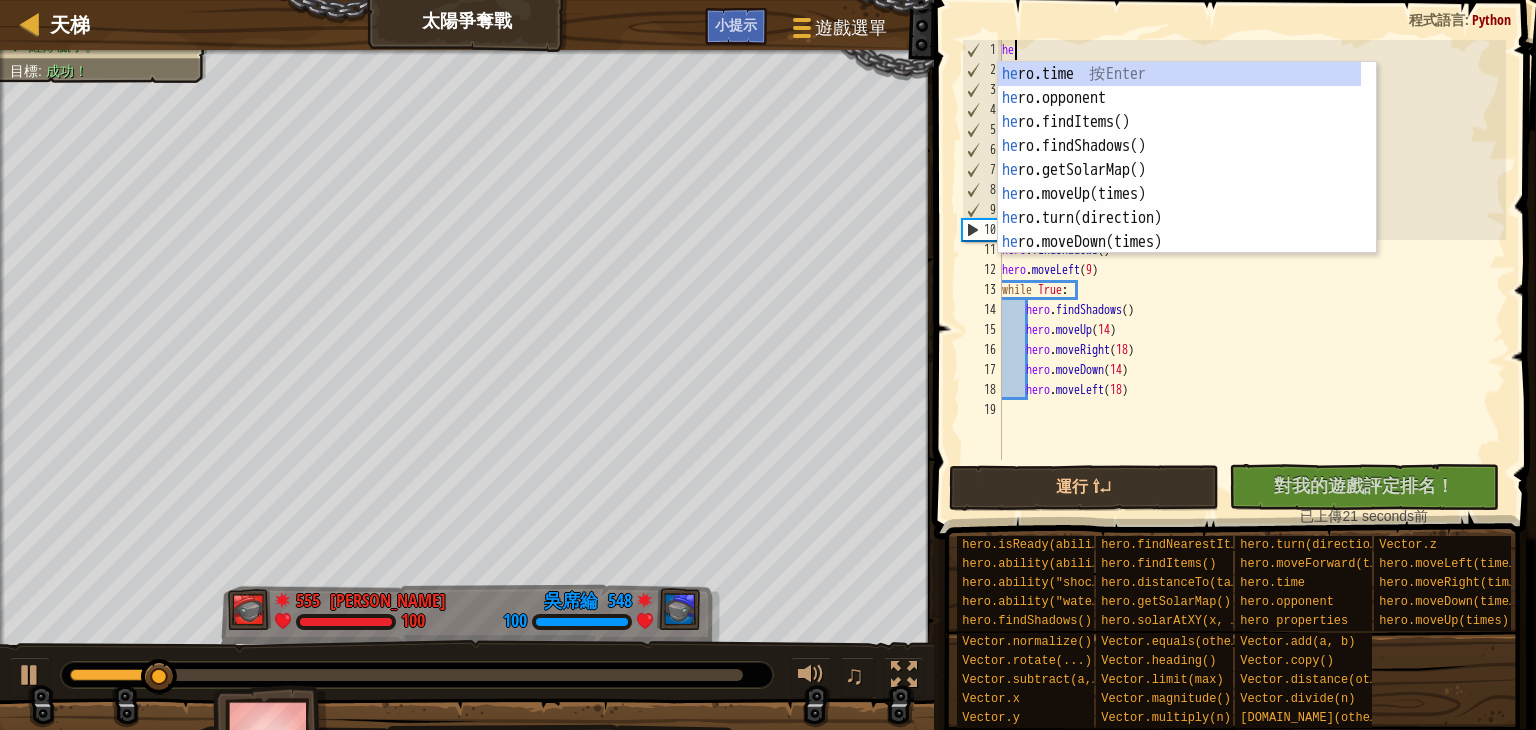 type on "h" 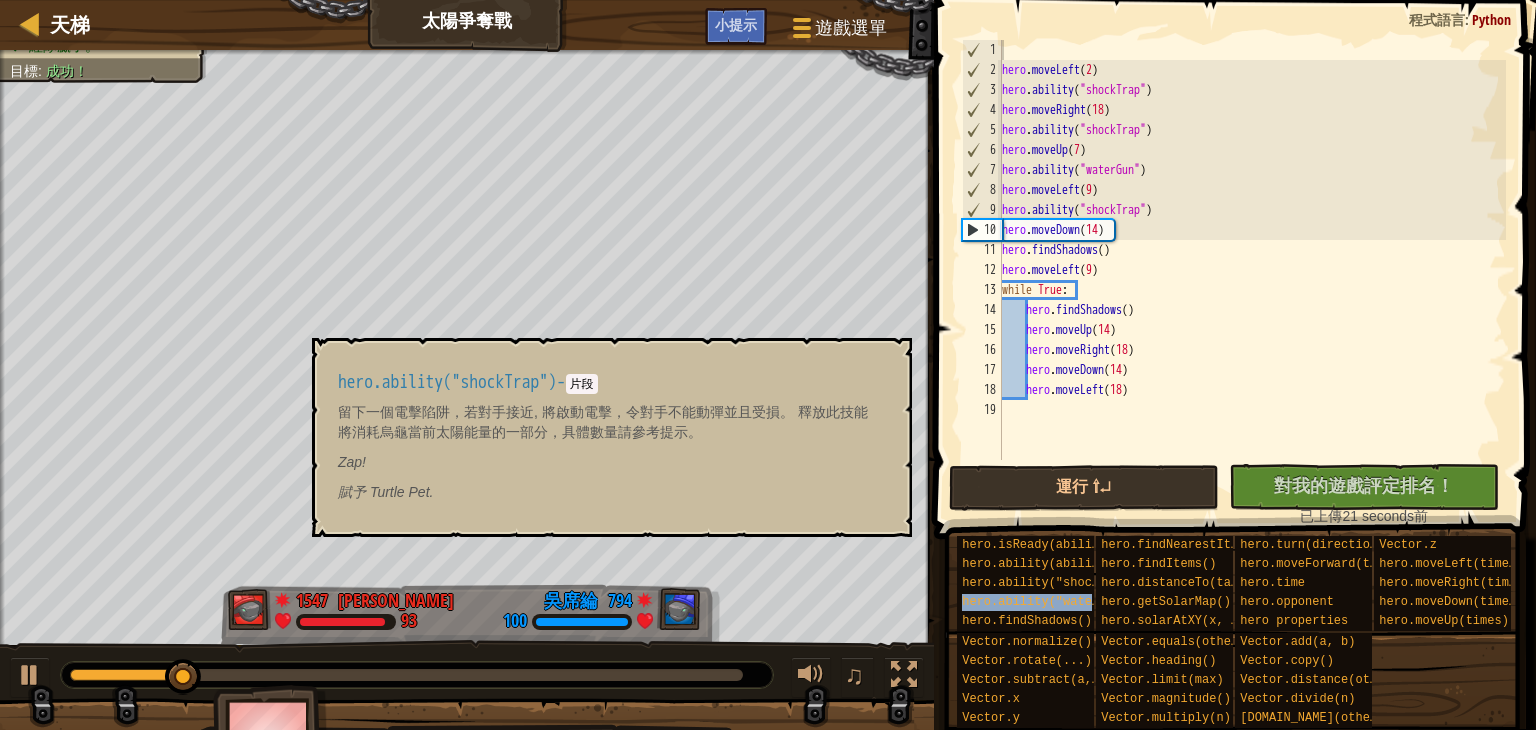 type on "hero.ability("waterGun")" 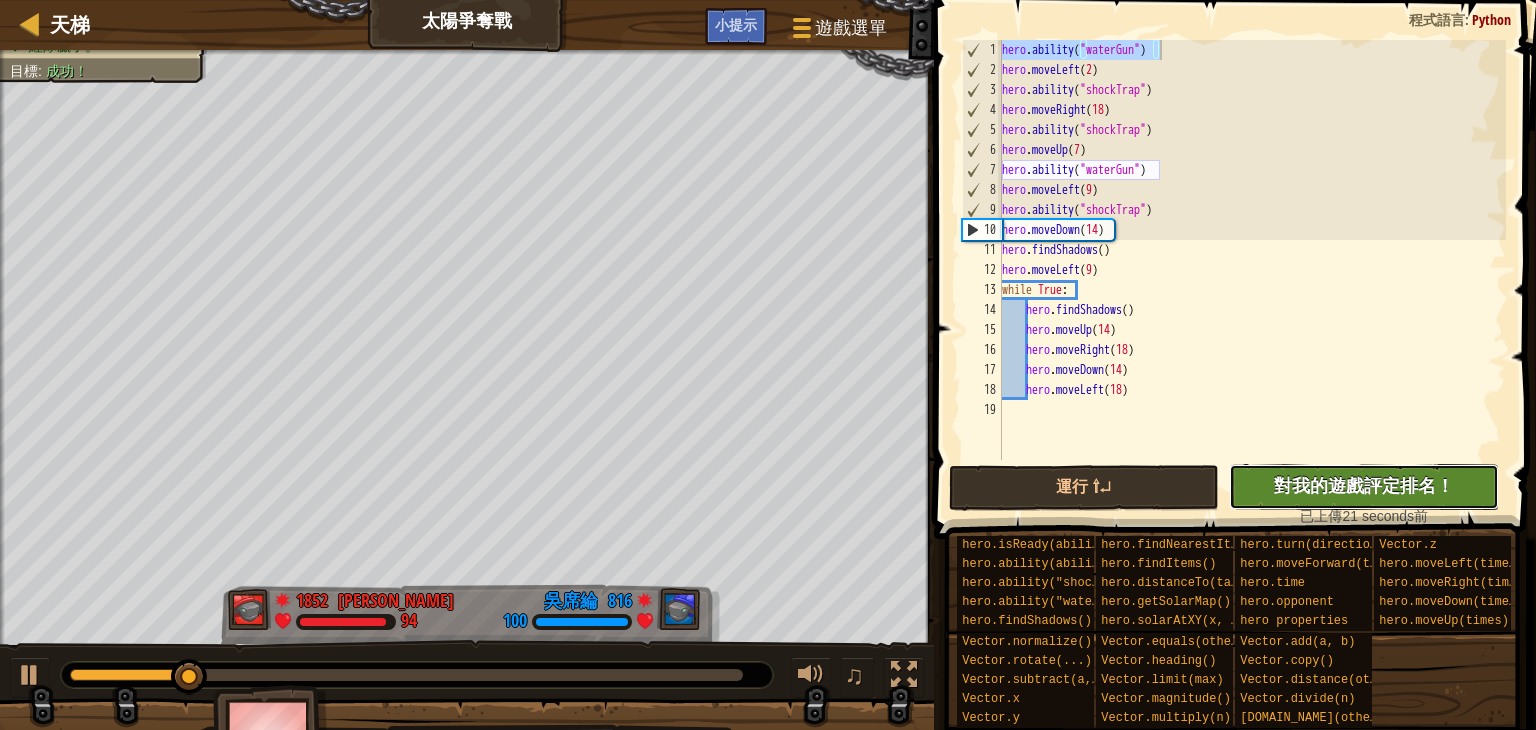 click on "沒有新程式碼可評定排名 對我的遊戲評定排名！ 上傳中… 已上傳以求評定排名 評定失敗 已評定" at bounding box center [1364, 487] 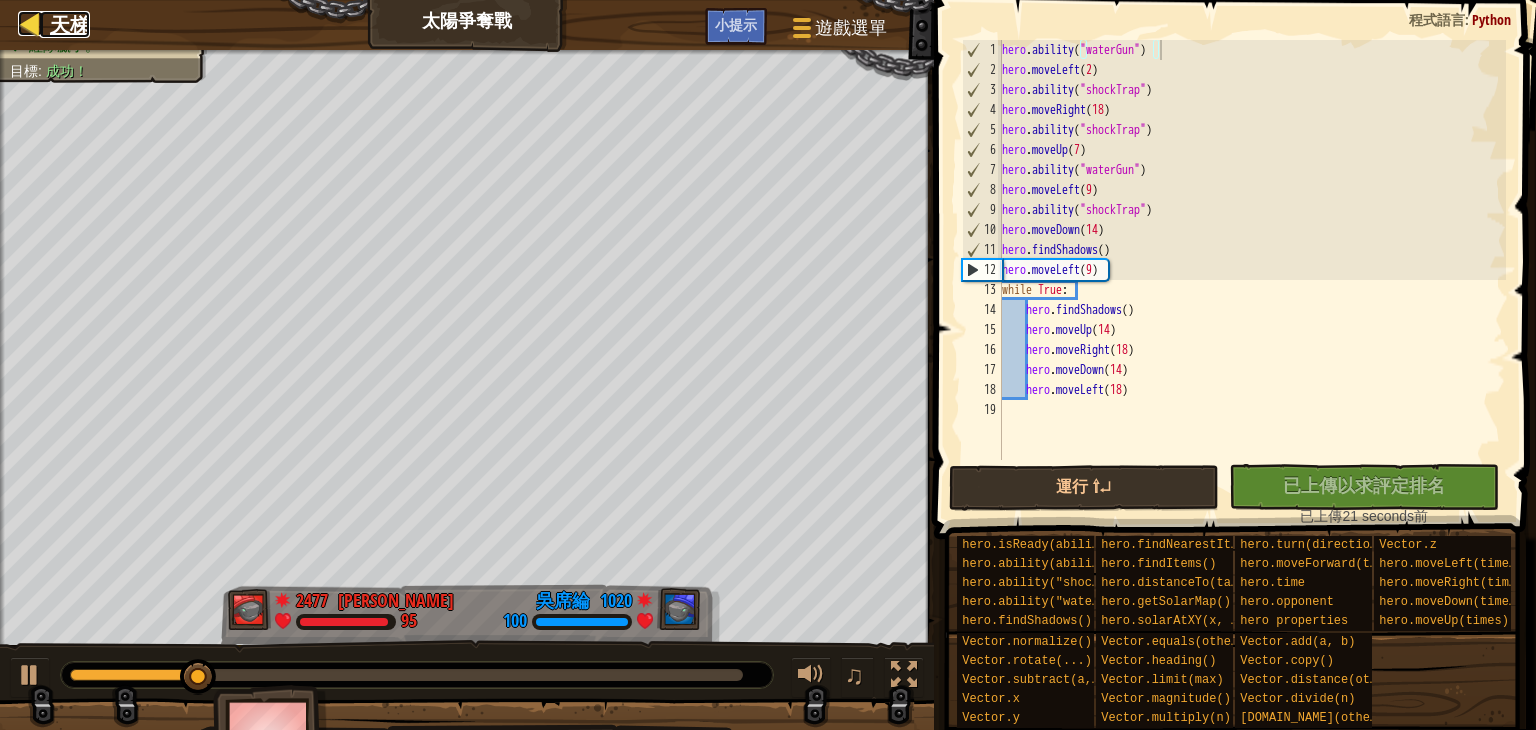 click on "天梯" at bounding box center (70, 24) 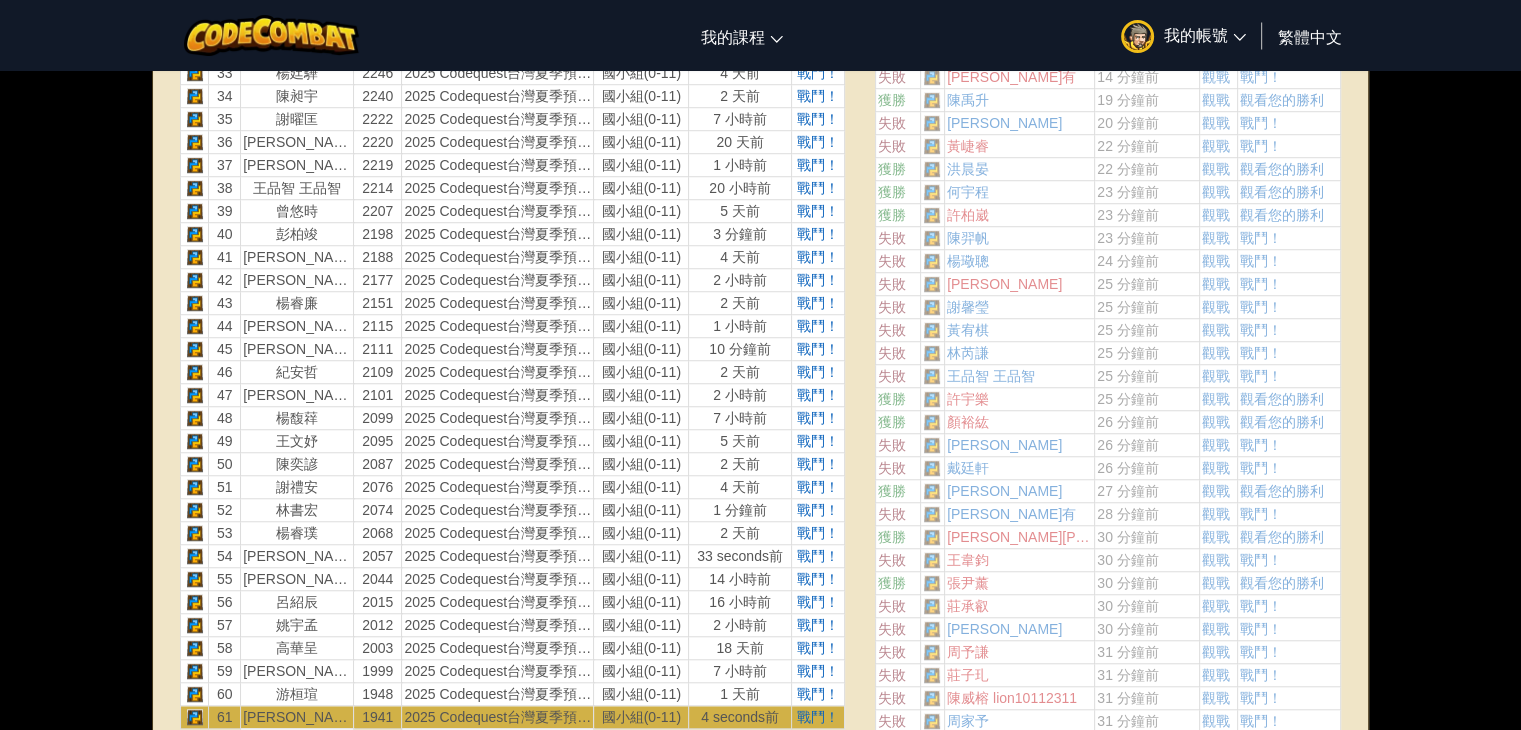 scroll, scrollTop: 1600, scrollLeft: 0, axis: vertical 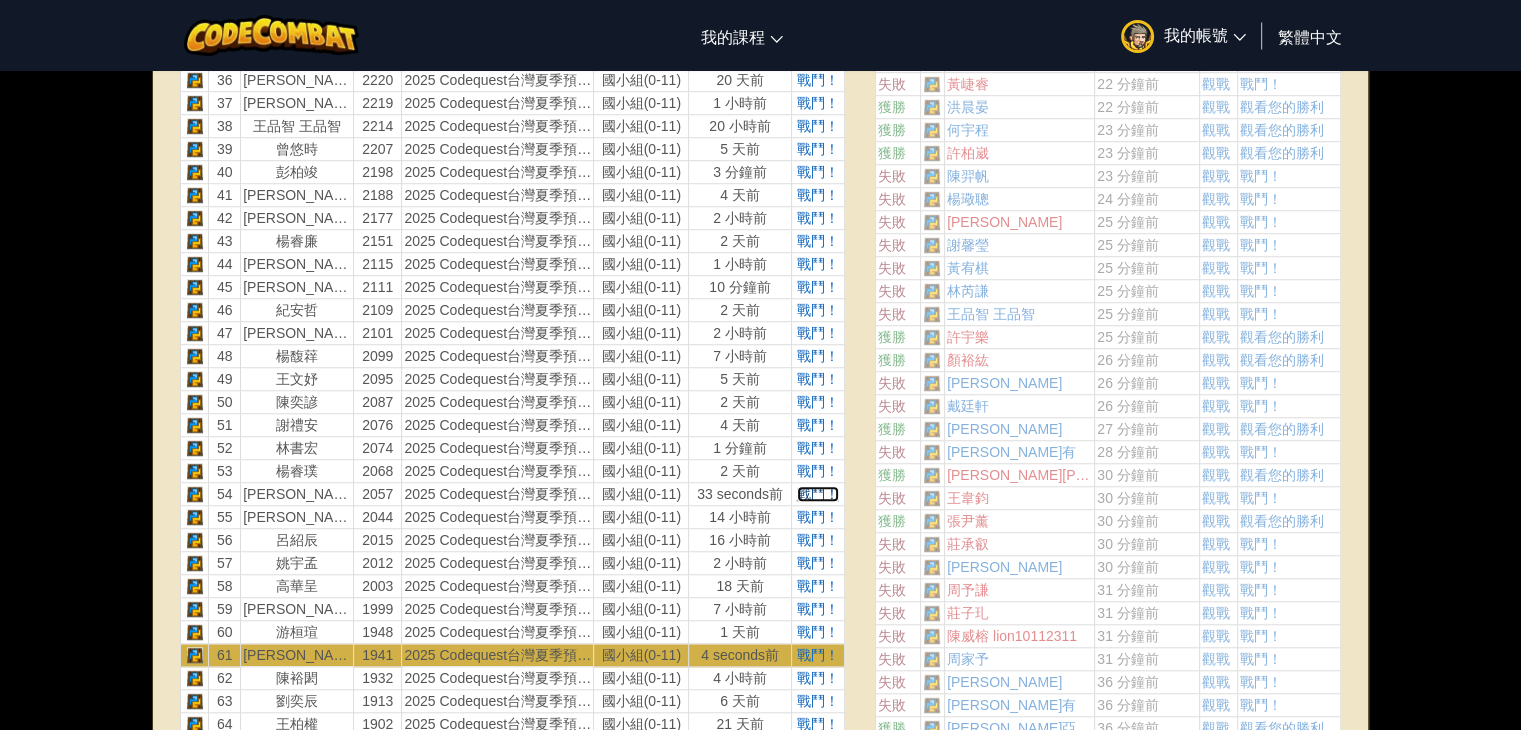 click on "戰鬥！" at bounding box center [818, 494] 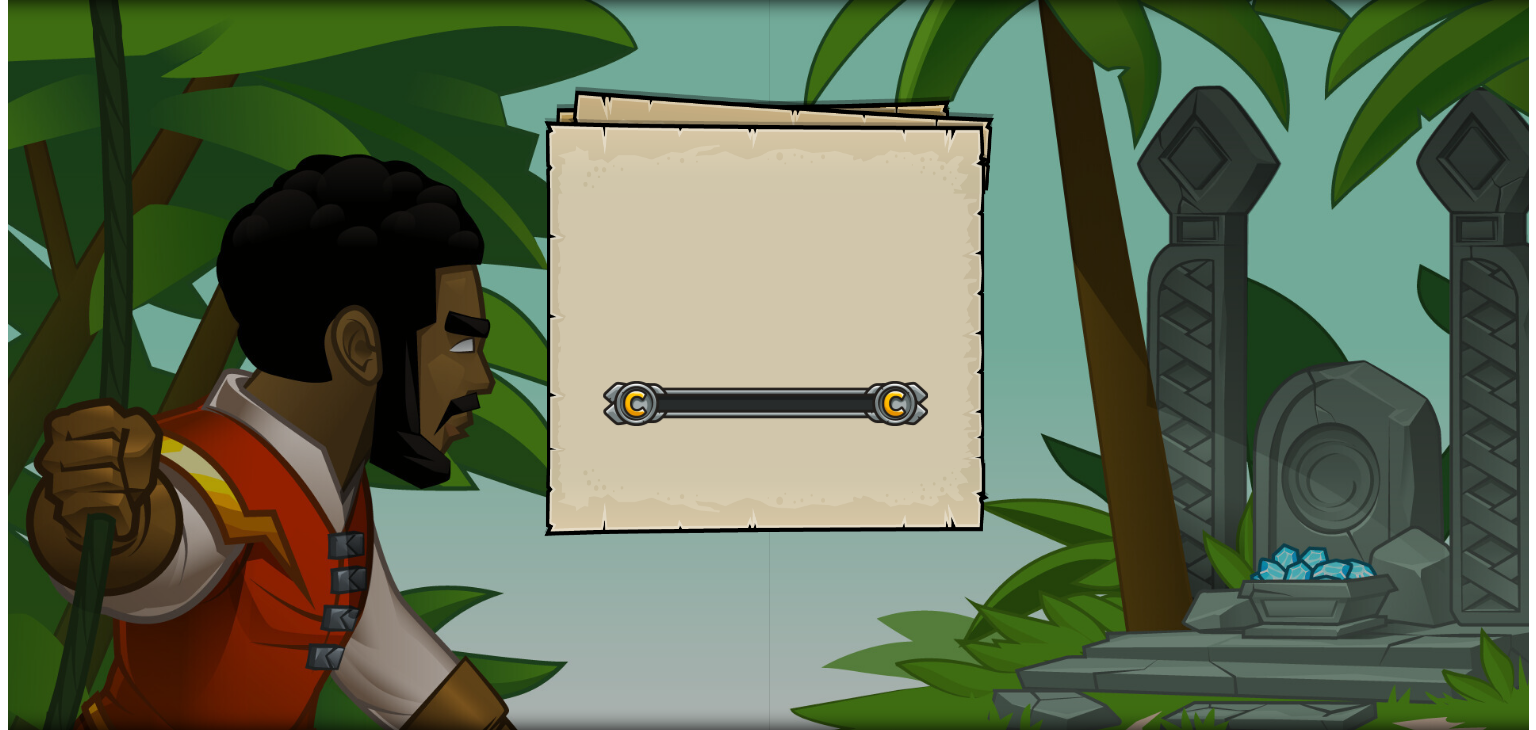 scroll, scrollTop: 0, scrollLeft: 0, axis: both 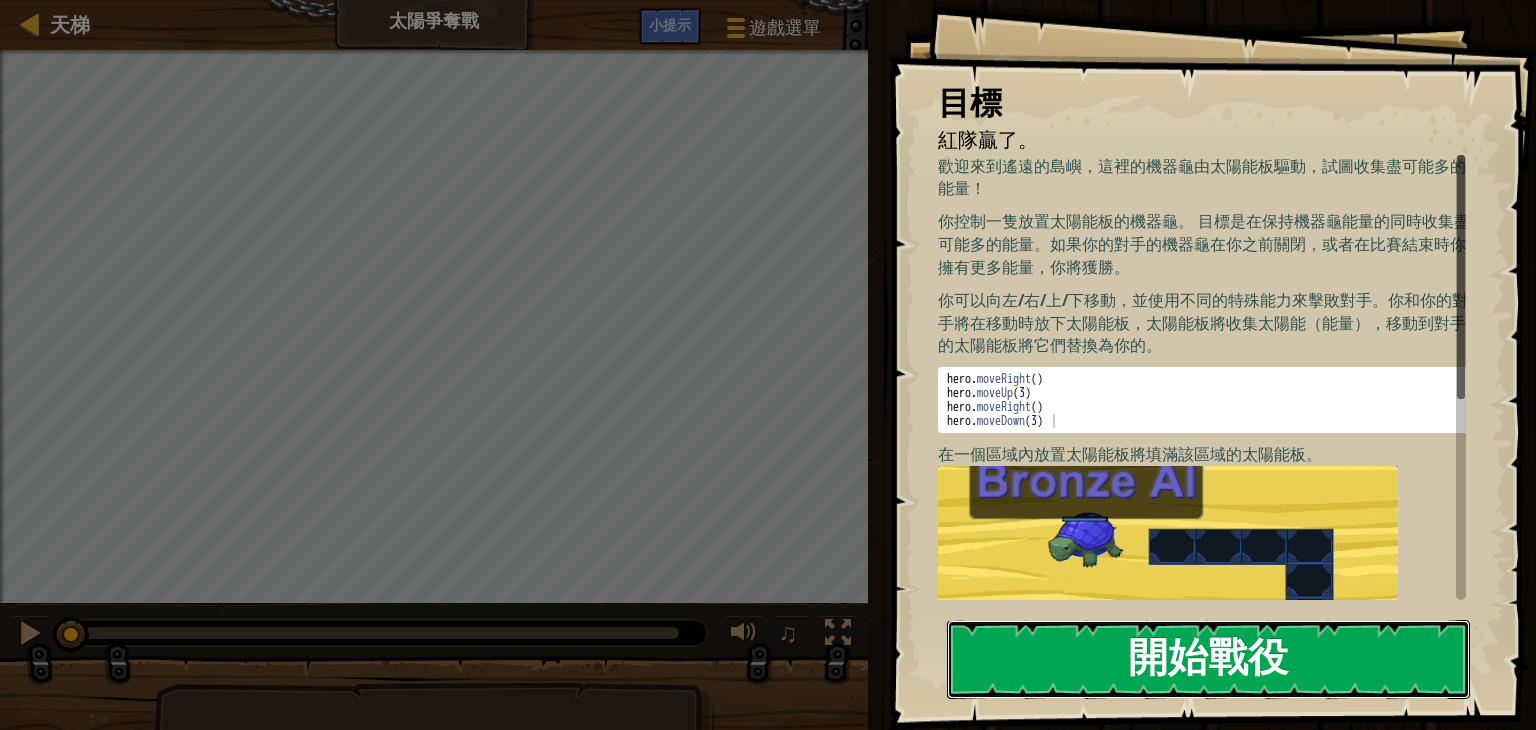 click on "開始戰役" at bounding box center [1208, 659] 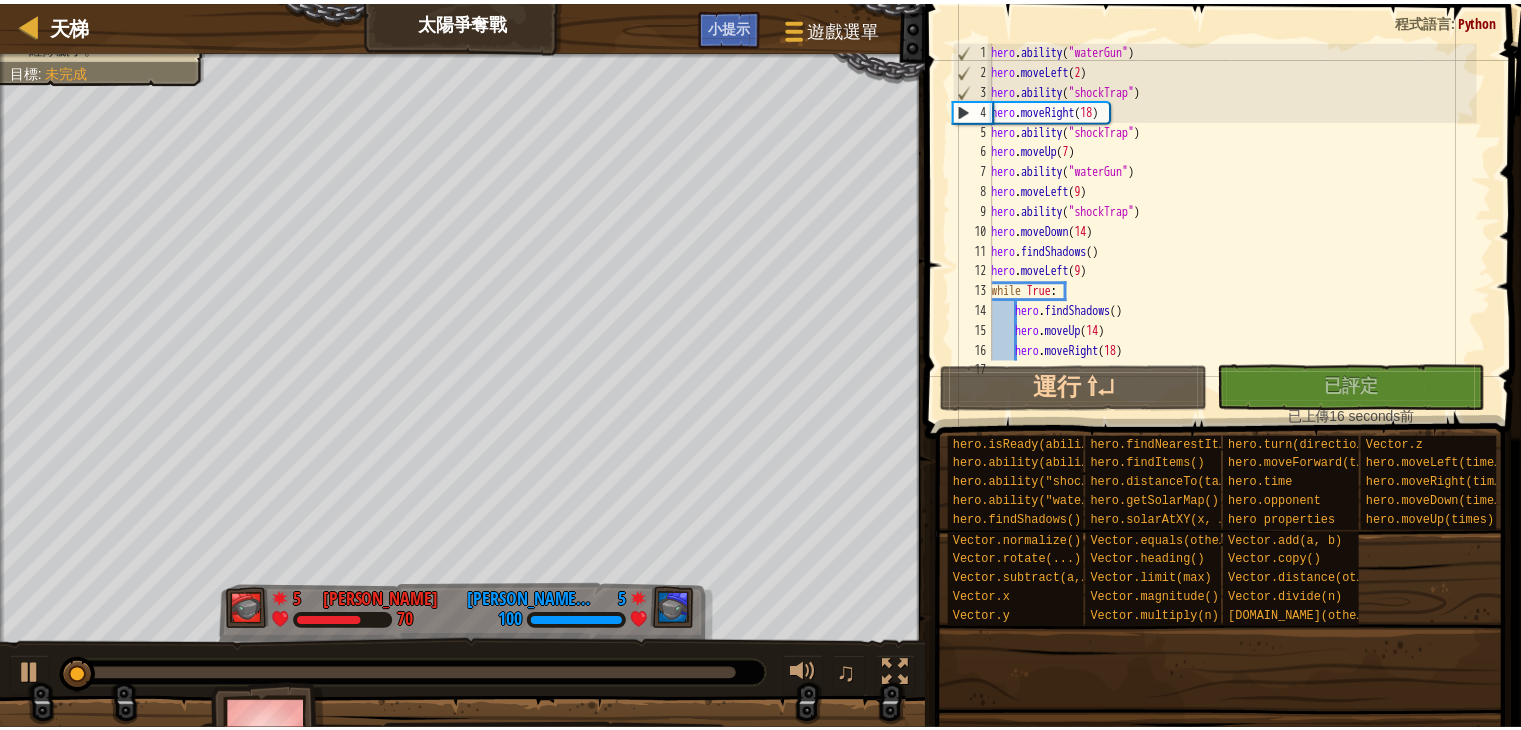 scroll, scrollTop: 60, scrollLeft: 0, axis: vertical 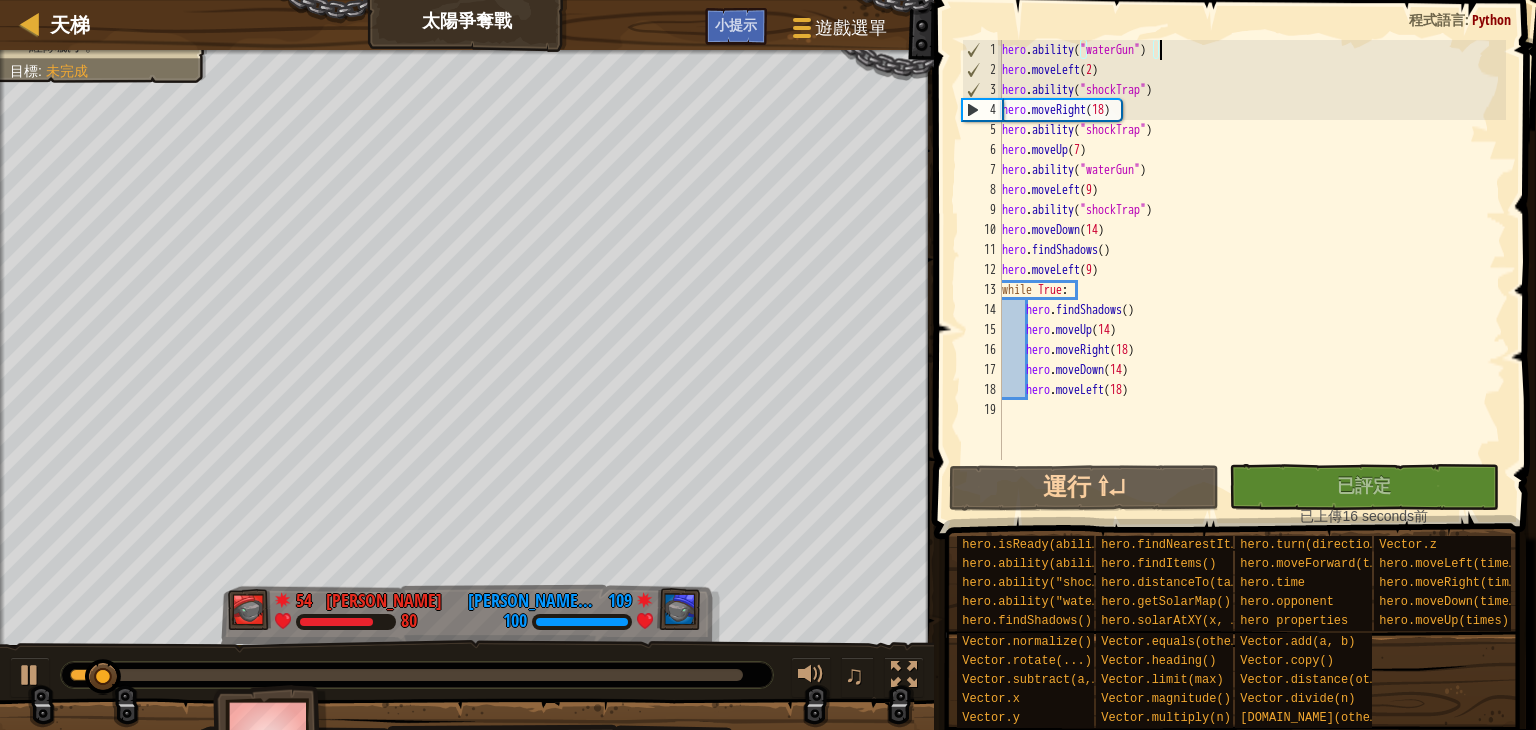 click on "hero . ability ( "waterGun" ) hero . moveLeft ( 2 ) hero . ability ( "shockTrap" ) hero . moveRight ( 18 ) hero . ability ( "shockTrap" ) hero . moveUp ( 7 ) hero . ability ( "waterGun" ) hero . moveLeft ( 9 ) hero . ability ( "shockTrap" ) hero . moveDown ( 14 ) hero . findShadows ( ) hero . moveLeft ( 9 ) while   True :      hero . findShadows ( )      hero . moveUp ( 14 )      hero . moveRight ( 18 )      hero . moveDown ( 14 )      hero . moveLeft ( 18 )" at bounding box center (1252, 270) 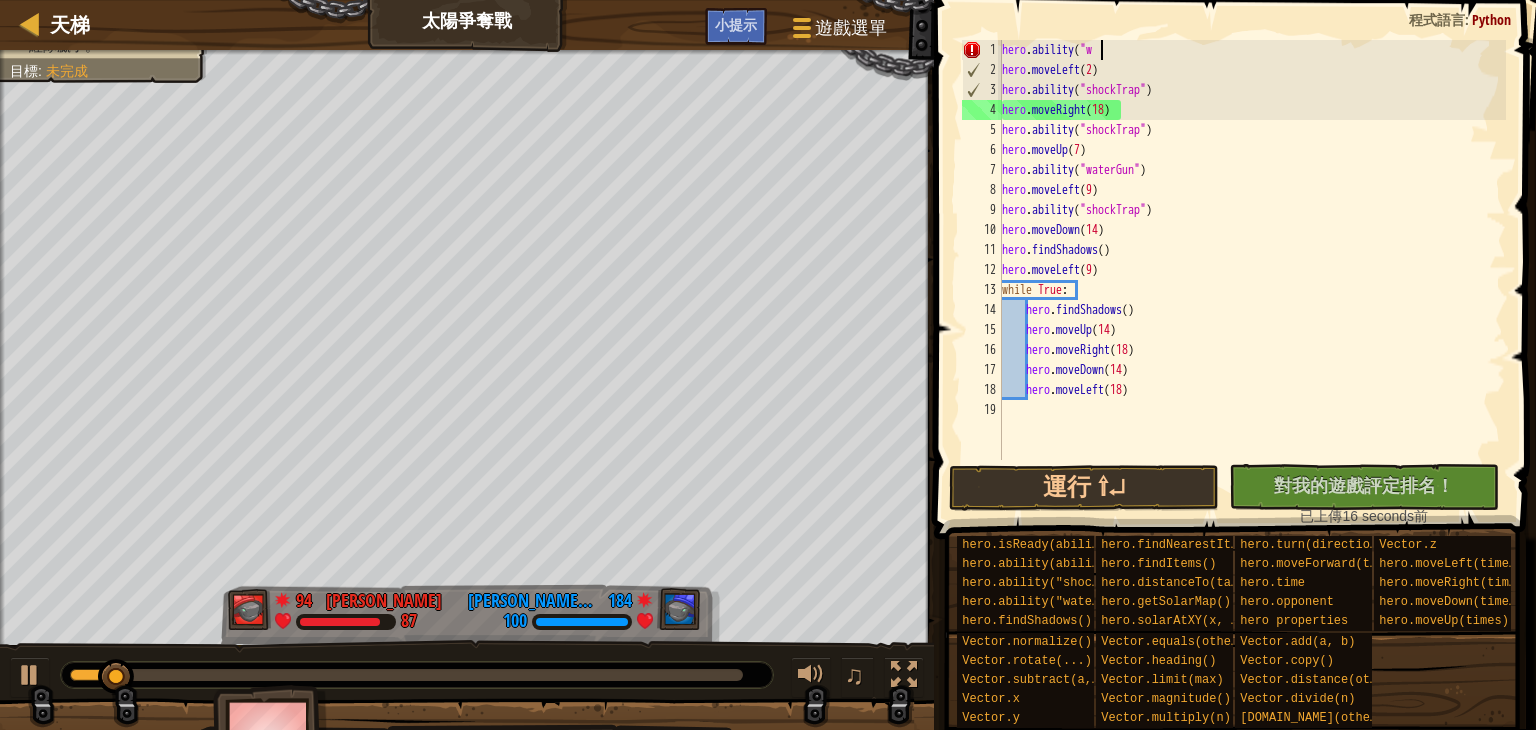type on "hero.ability("" 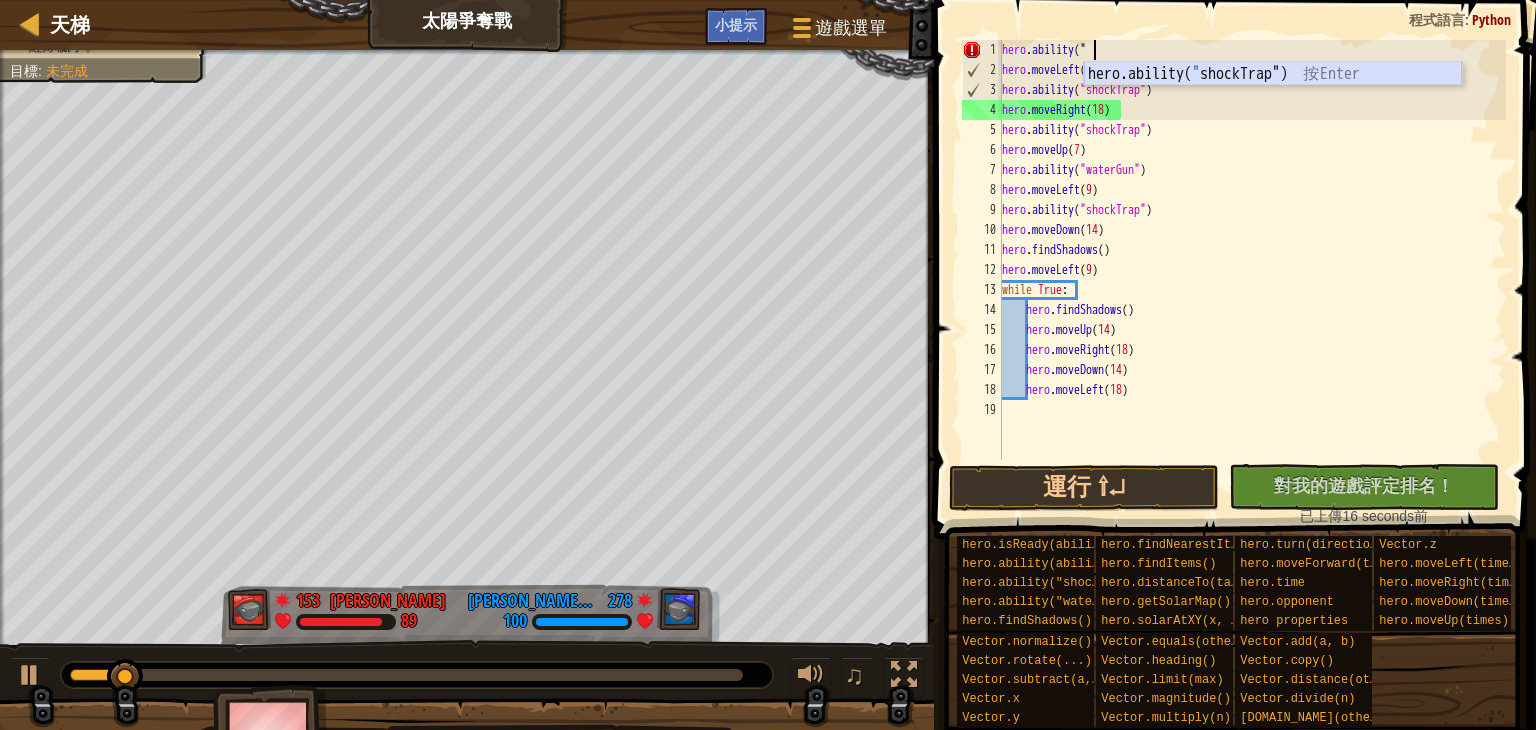 click on "hero.ability( " shockTrap") 按 Enter" at bounding box center [1273, 98] 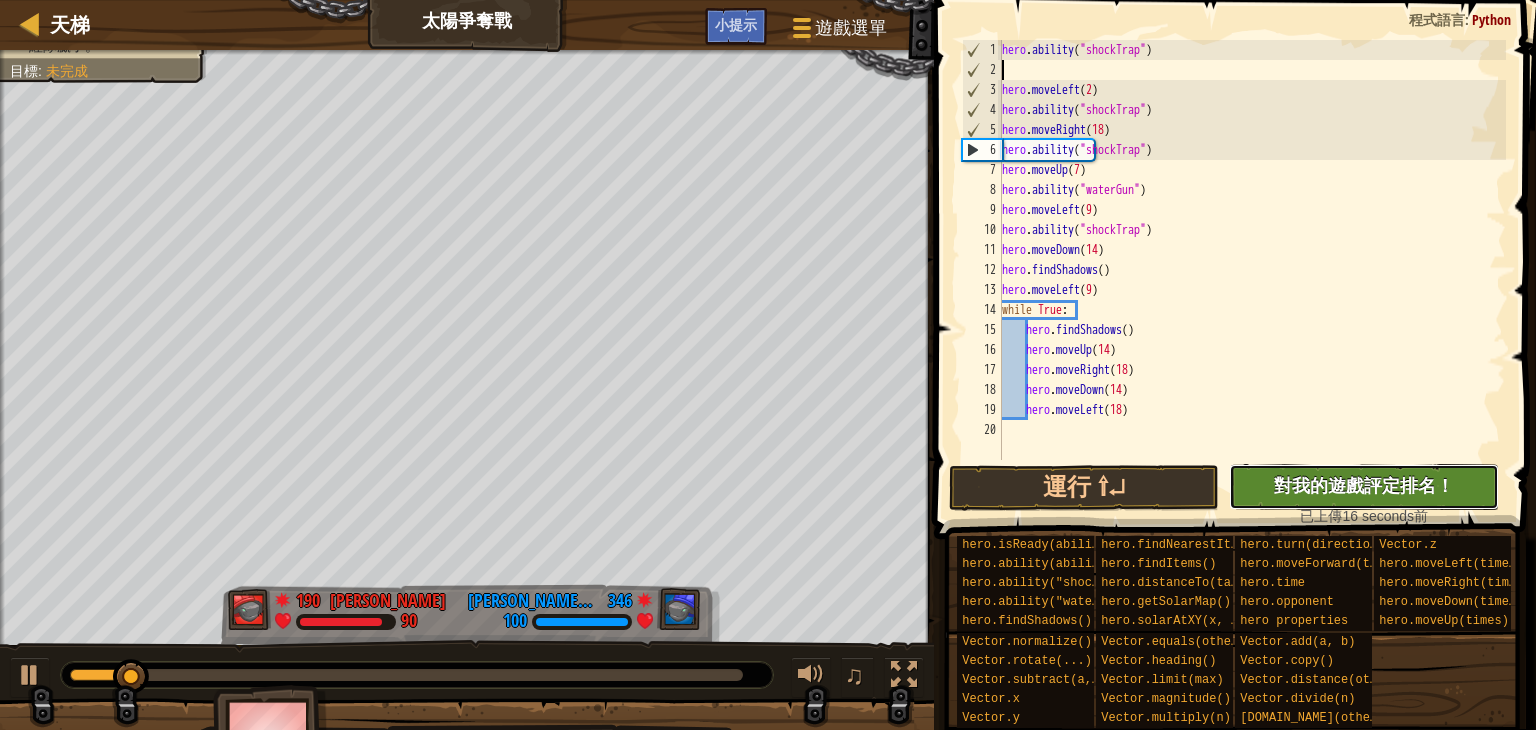 click on "對我的遊戲評定排名！" at bounding box center (1364, 485) 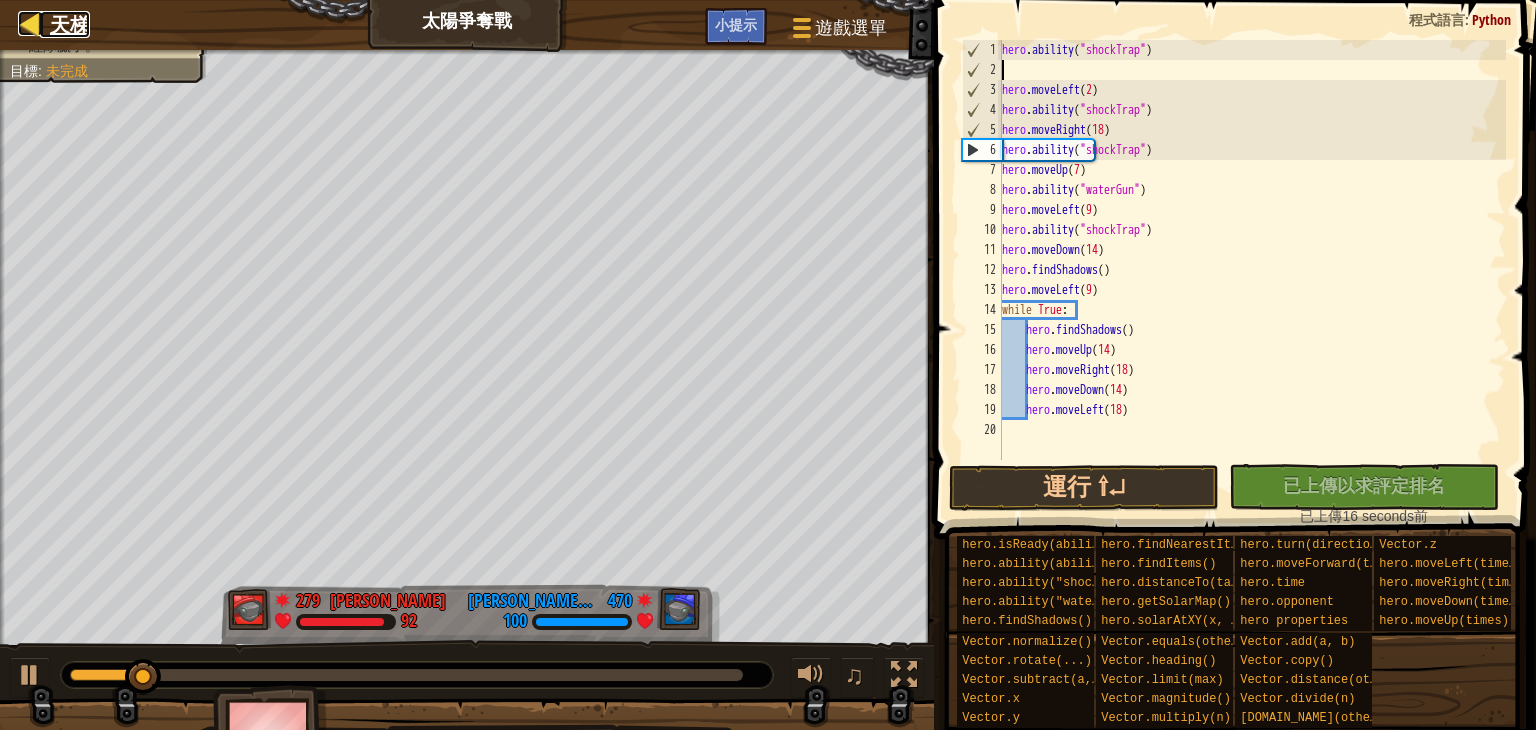 click on "天梯" at bounding box center (70, 24) 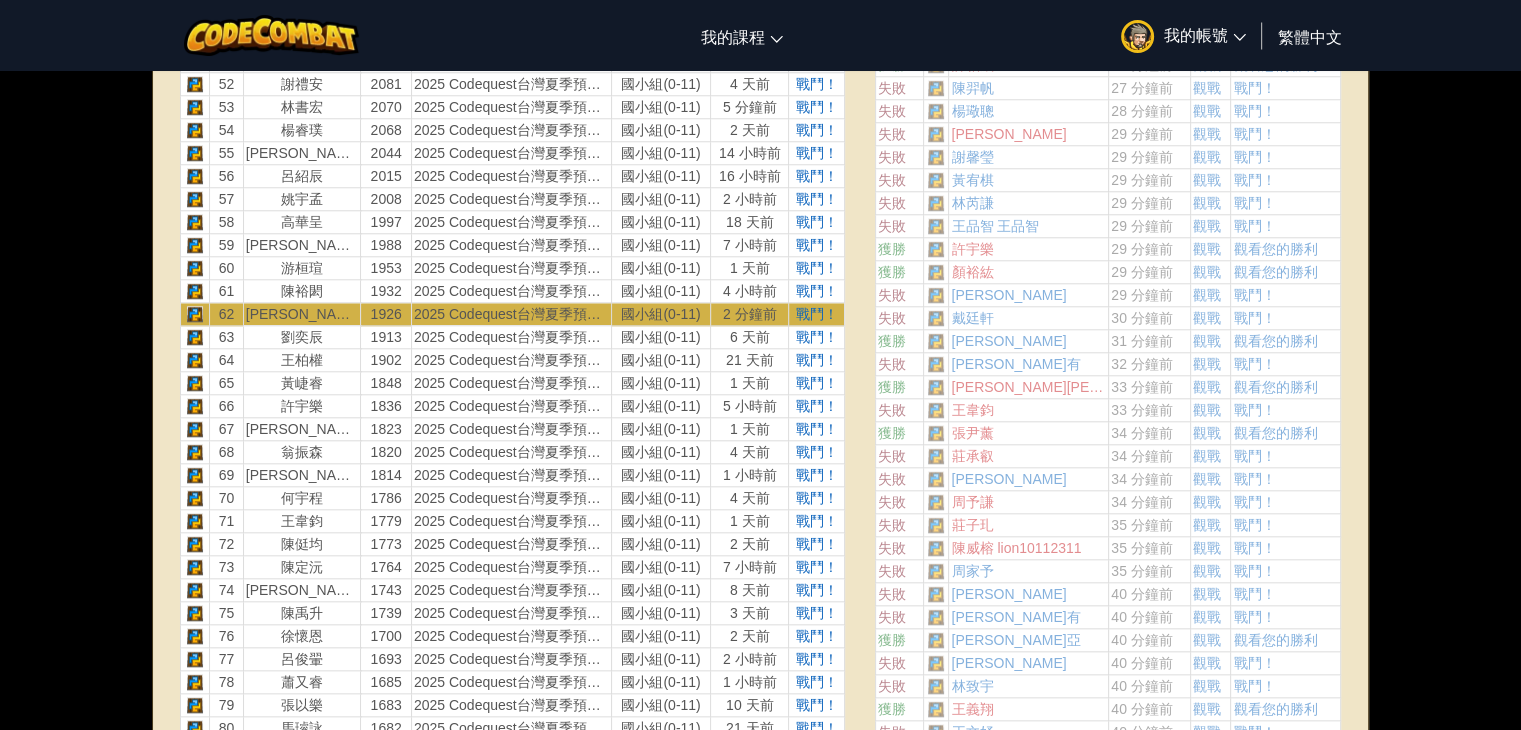scroll, scrollTop: 1700, scrollLeft: 0, axis: vertical 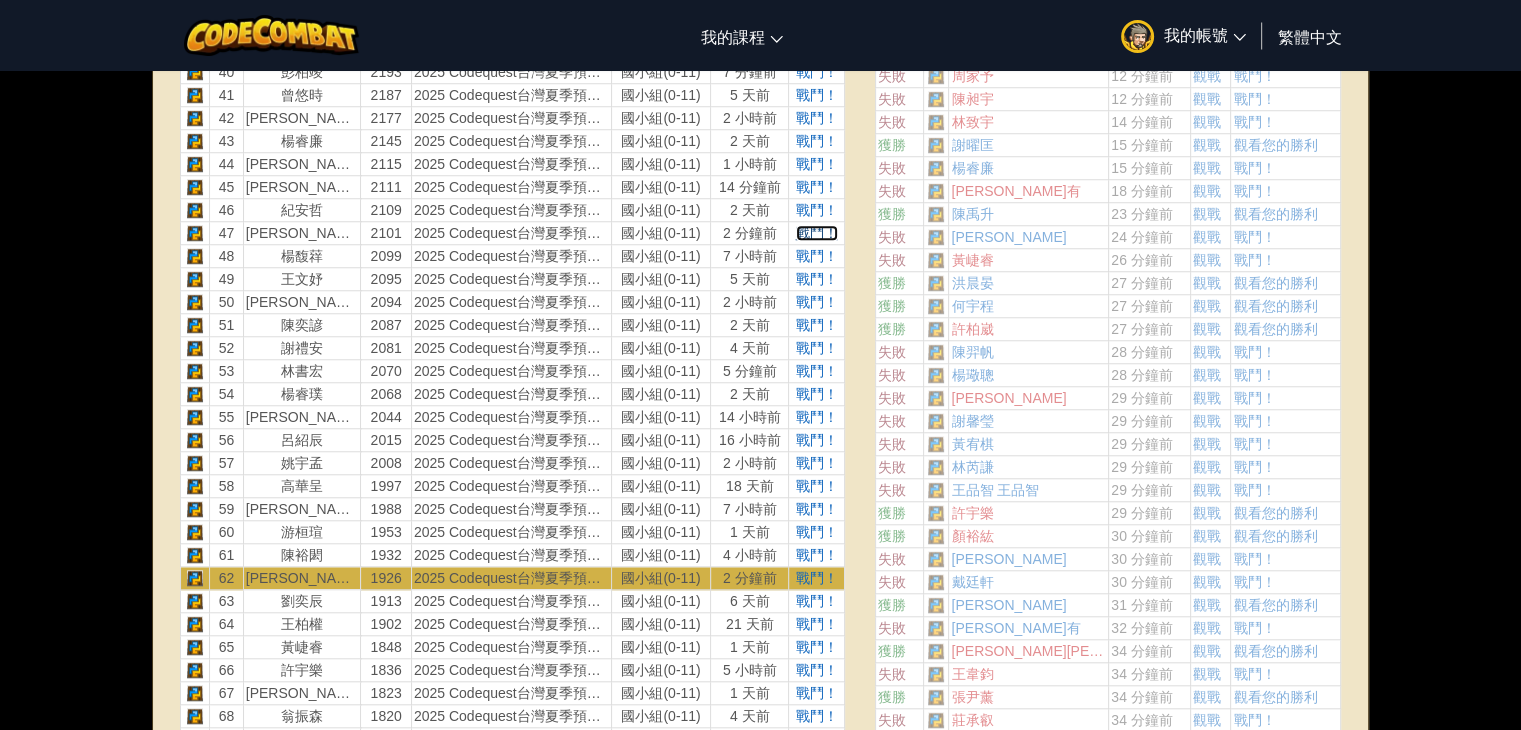 click on "戰鬥！" at bounding box center (817, 233) 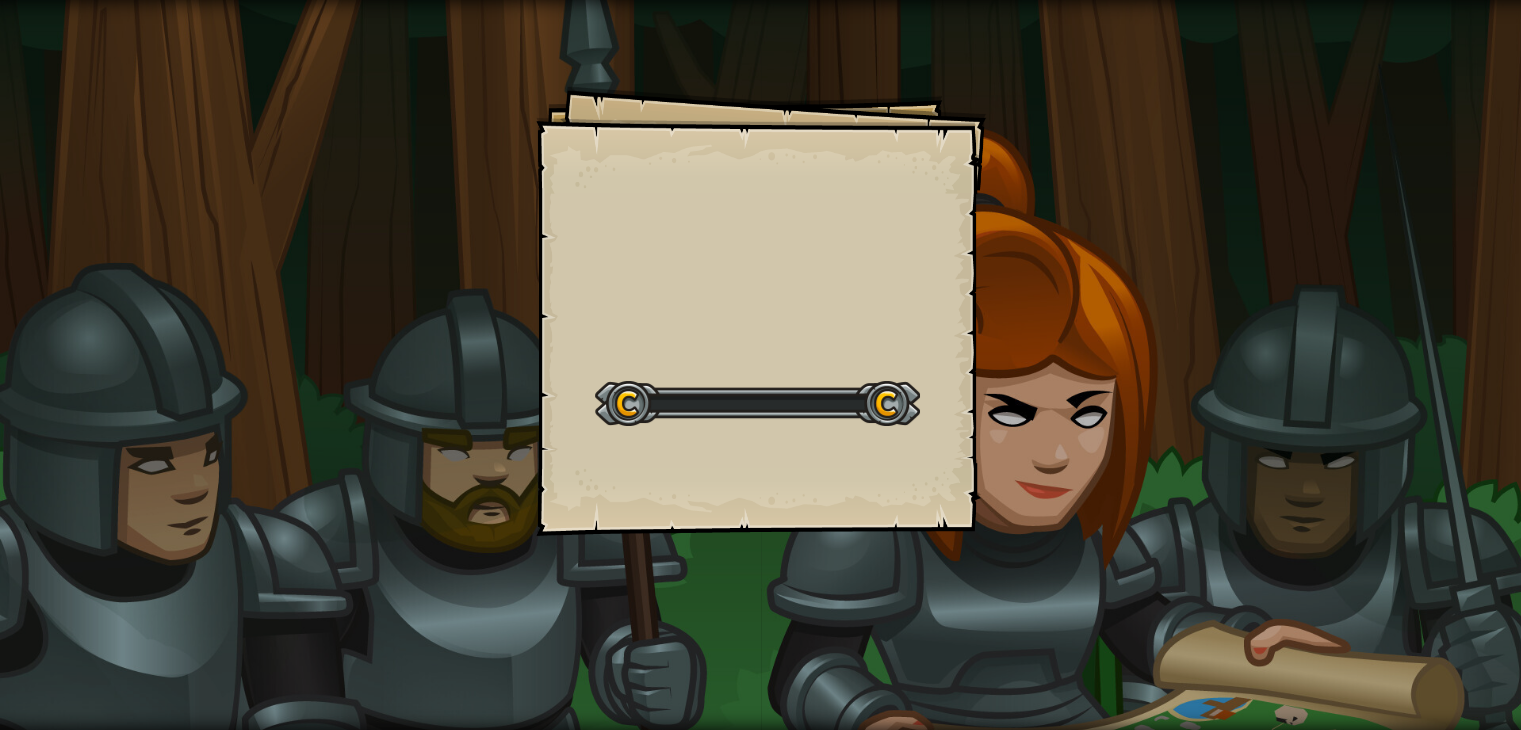 scroll, scrollTop: 0, scrollLeft: 0, axis: both 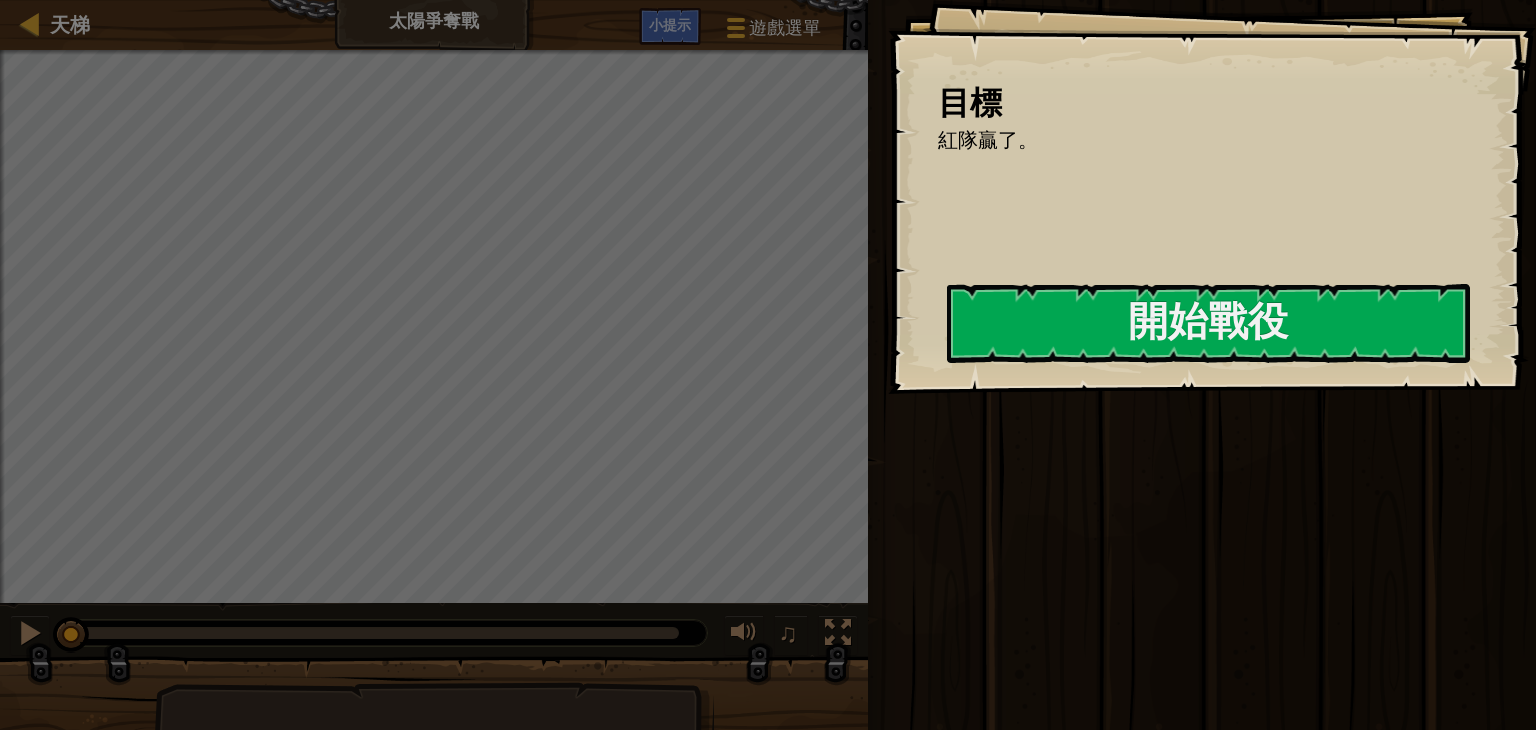 click on "目標 紅隊贏了。 開始戰役 從伺服器載入失敗 您將需要訂閱來開啟這關。 訂閱 您需要加入一個課程來遊玩此關卡。 回到我的課程 詢問您的老師來分派一個授權碼給您，這樣您就可以繼續遊玩CodeCombat! 回到我的課程 此關卡已鎖定。
回到我的課程 天梯 太陽爭奪戰 遊戲選單 完成 小提示 1     הההההההההההההההההההההההההההההההההההההההההההההההההההההההההההההההההההההההההההההההההההההההההההההההההההההההההההההההההההההההההההההההההההההההההההההההההההההההההההההההההההההההההההההההההההההההההההההההההההההההההההההההההההההההההההההההההההההההההההההההההההההההההההההההה 解決方法 × 運行 ⇧↵ 沒有新程式碼可評定排名 對我的遊戲評定排名！ 上傳中… 評定失敗 ×" at bounding box center [768, 365] 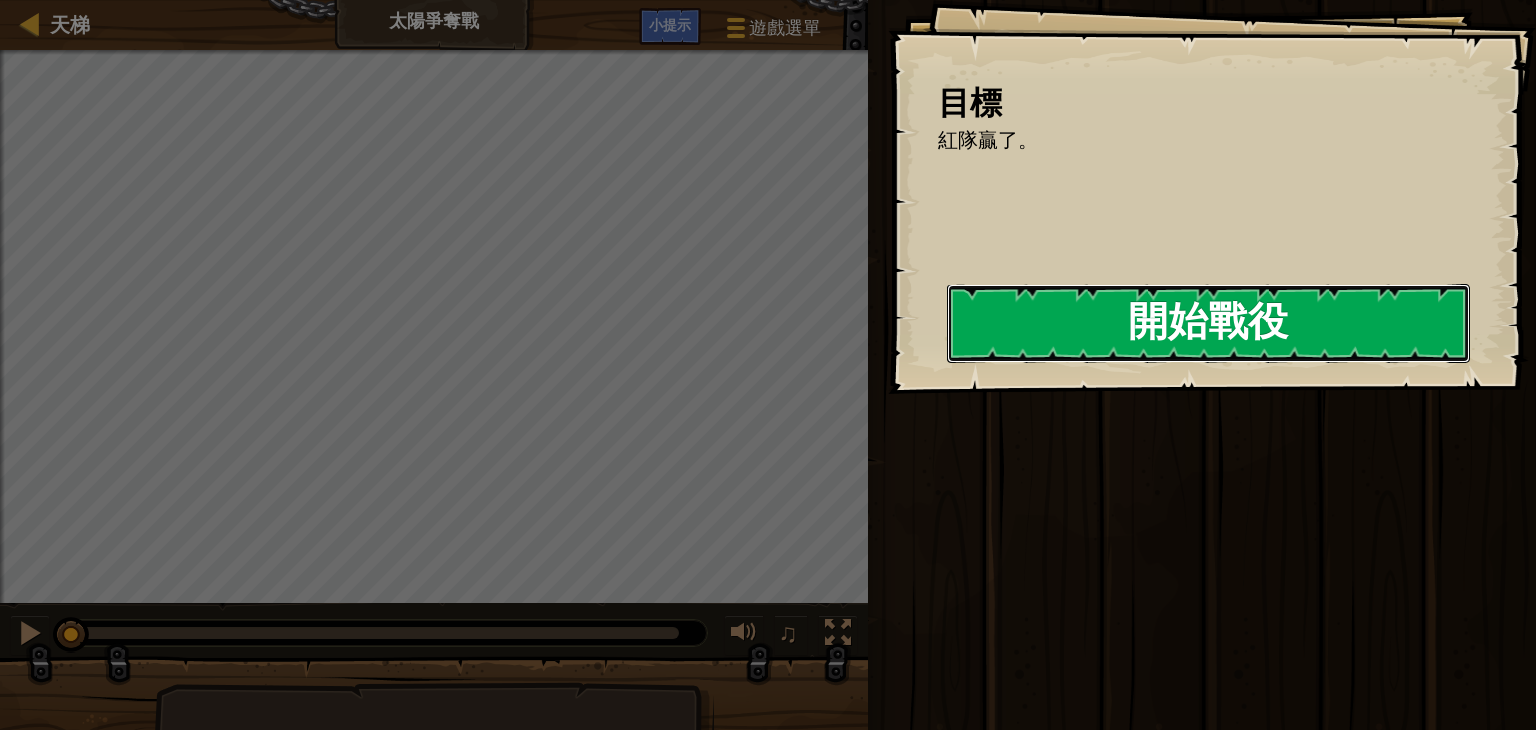 click on "開始戰役" at bounding box center [1208, 323] 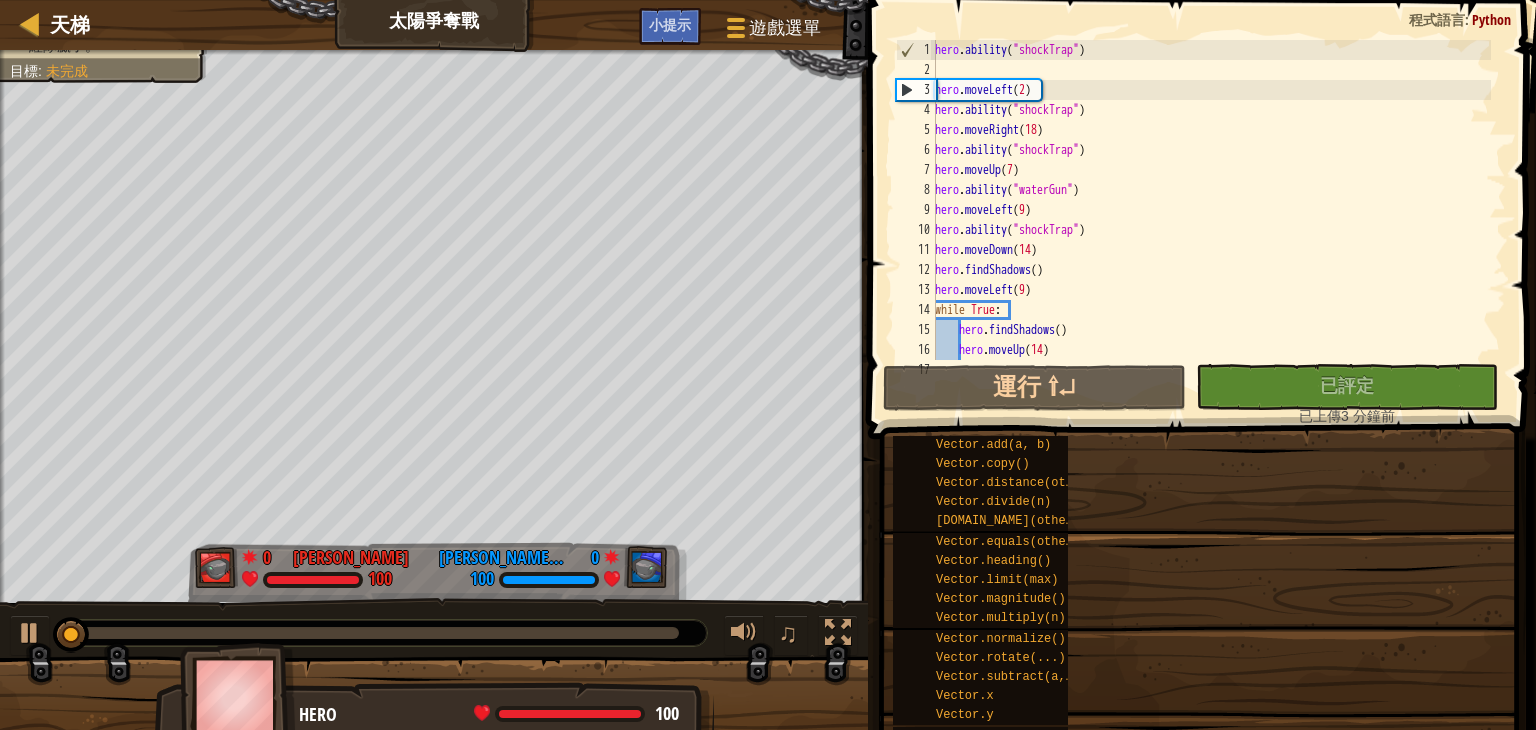 click on "hero . ability ( "shockTrap" ) hero . moveLeft ( 2 ) hero . ability ( "shockTrap" ) hero . moveRight ( 18 ) hero . ability ( "shockTrap" ) hero . moveUp ( 7 ) hero . ability ( "waterGun" ) hero . moveLeft ( 9 ) hero . ability ( "shockTrap" ) hero . moveDown ( 14 ) hero . findShadows ( ) hero . moveLeft ( 9 ) while   True :      hero . findShadows ( )      hero . moveUp ( 14 )      hero . moveRight ( 18 )" at bounding box center (1211, 220) 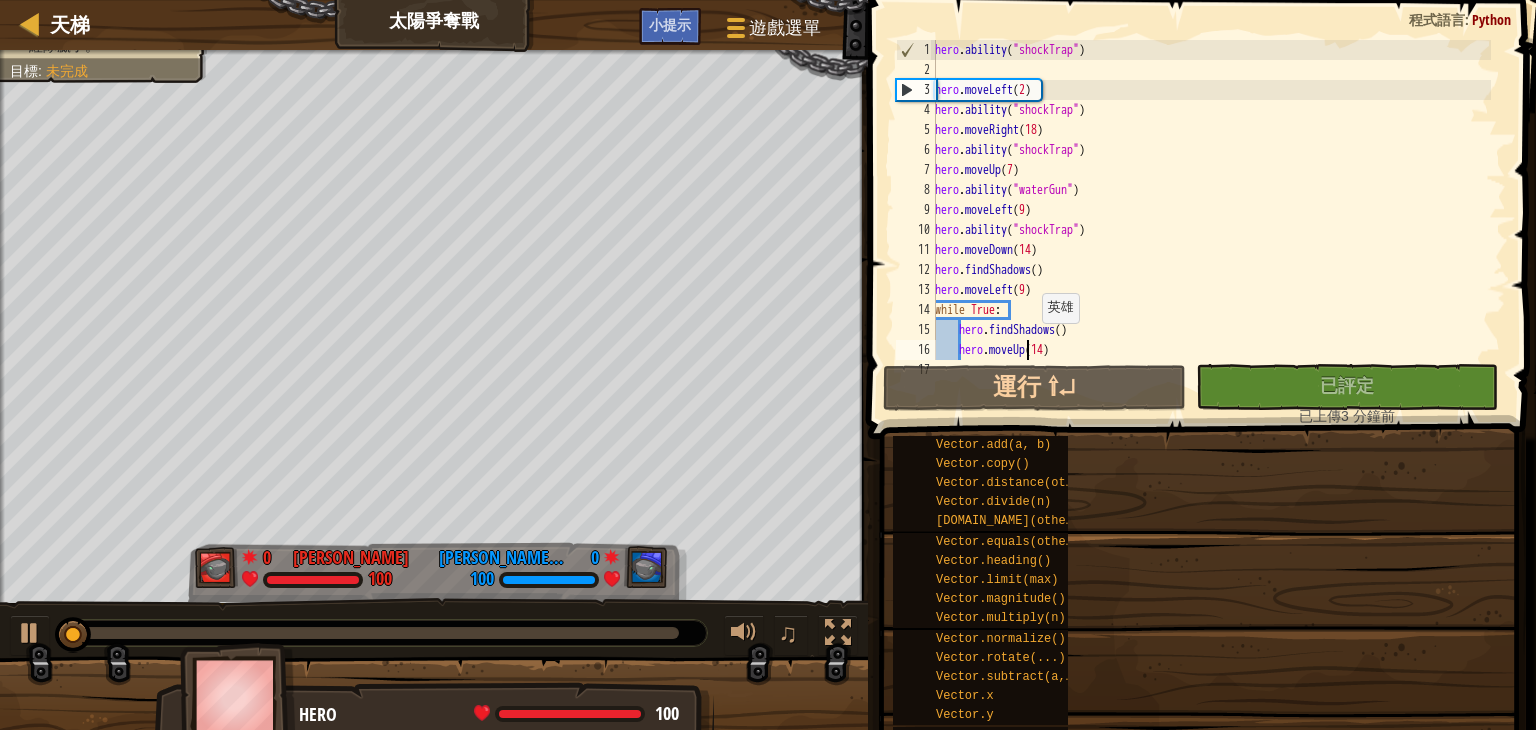 type on "hero.moveUp(14)" 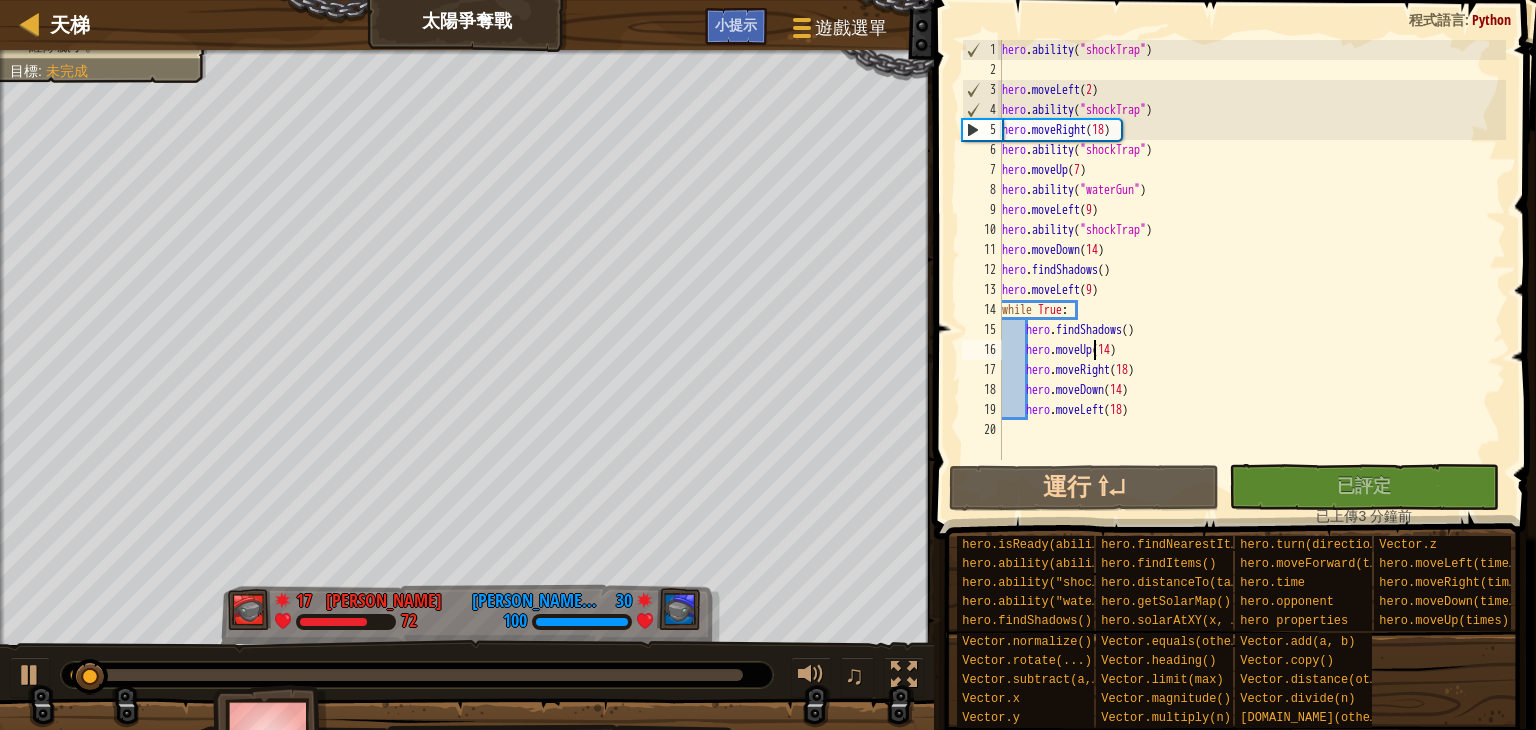 click on "hero . ability ( "shockTrap" ) hero . moveLeft ( 2 ) hero . ability ( "shockTrap" ) hero . moveRight ( 18 ) hero . ability ( "shockTrap" ) hero . moveUp ( 7 ) hero . ability ( "waterGun" ) hero . moveLeft ( 9 ) hero . ability ( "shockTrap" ) hero . moveDown ( 14 ) hero . findShadows ( ) hero . moveLeft ( 9 ) while   True :      hero . findShadows ( )      hero . moveUp ( 14 )      hero . moveRight ( 18 )      hero . moveDown ( 14 )      hero . moveLeft ( 18 )" at bounding box center (1252, 270) 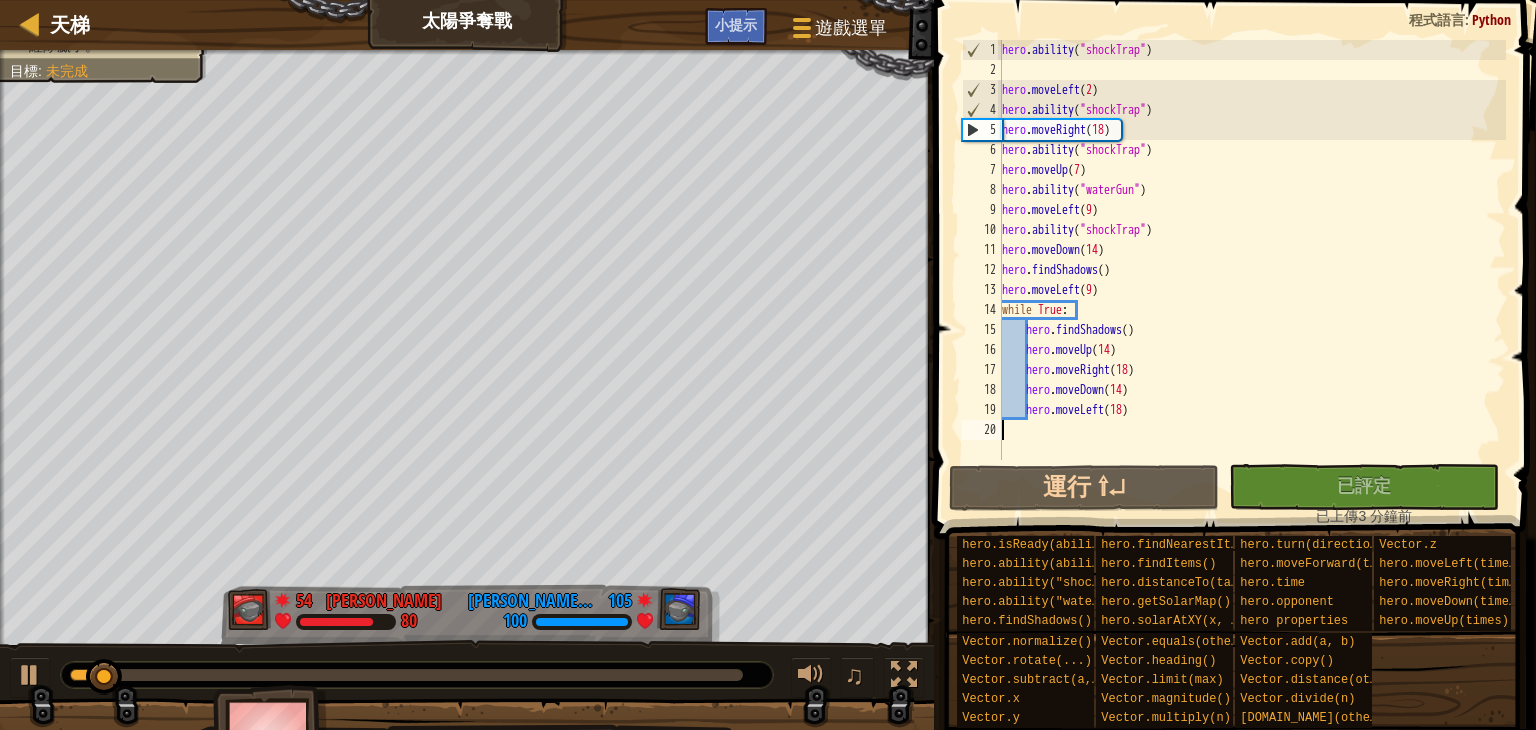 click on "hero . ability ( "shockTrap" ) hero . moveLeft ( 2 ) hero . ability ( "shockTrap" ) hero . moveRight ( 18 ) hero . ability ( "shockTrap" ) hero . moveUp ( 7 ) hero . ability ( "waterGun" ) hero . moveLeft ( 9 ) hero . ability ( "shockTrap" ) hero . moveDown ( 14 ) hero . findShadows ( ) hero . moveLeft ( 9 ) while   True :      hero . findShadows ( )      hero . moveUp ( 14 )      hero . moveRight ( 18 )      hero . moveDown ( 14 )      hero . moveLeft ( 18 )" at bounding box center (1252, 270) 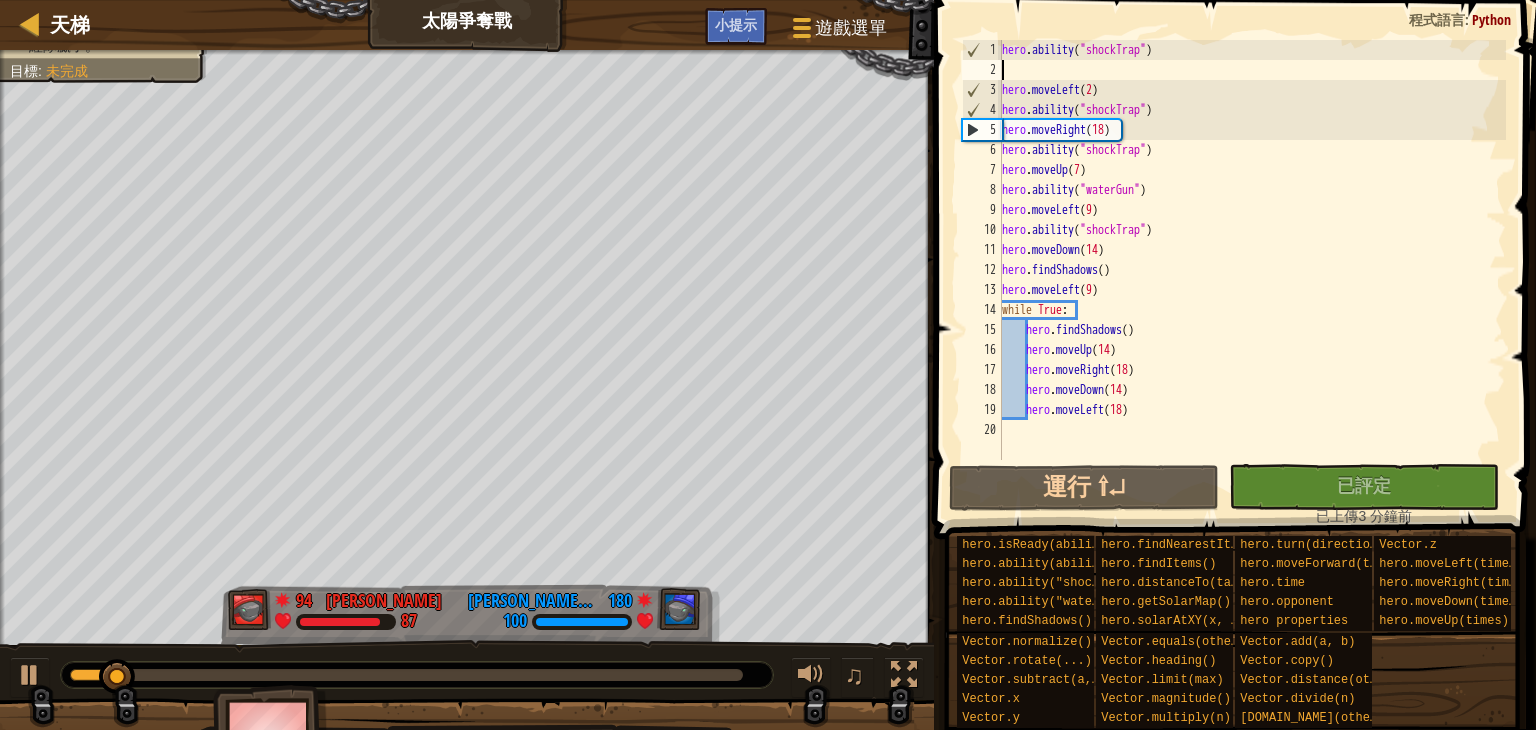 click on "hero . ability ( "shockTrap" ) hero . moveLeft ( 2 ) hero . ability ( "shockTrap" ) hero . moveRight ( 18 ) hero . ability ( "shockTrap" ) hero . moveUp ( 7 ) hero . ability ( "waterGun" ) hero . moveLeft ( 9 ) hero . ability ( "shockTrap" ) hero . moveDown ( 14 ) hero . findShadows ( ) hero . moveLeft ( 9 ) while   True :      hero . findShadows ( )      hero . moveUp ( 14 )      hero . moveRight ( 18 )      hero . moveDown ( 14 )      hero . moveLeft ( 18 )" at bounding box center [1252, 270] 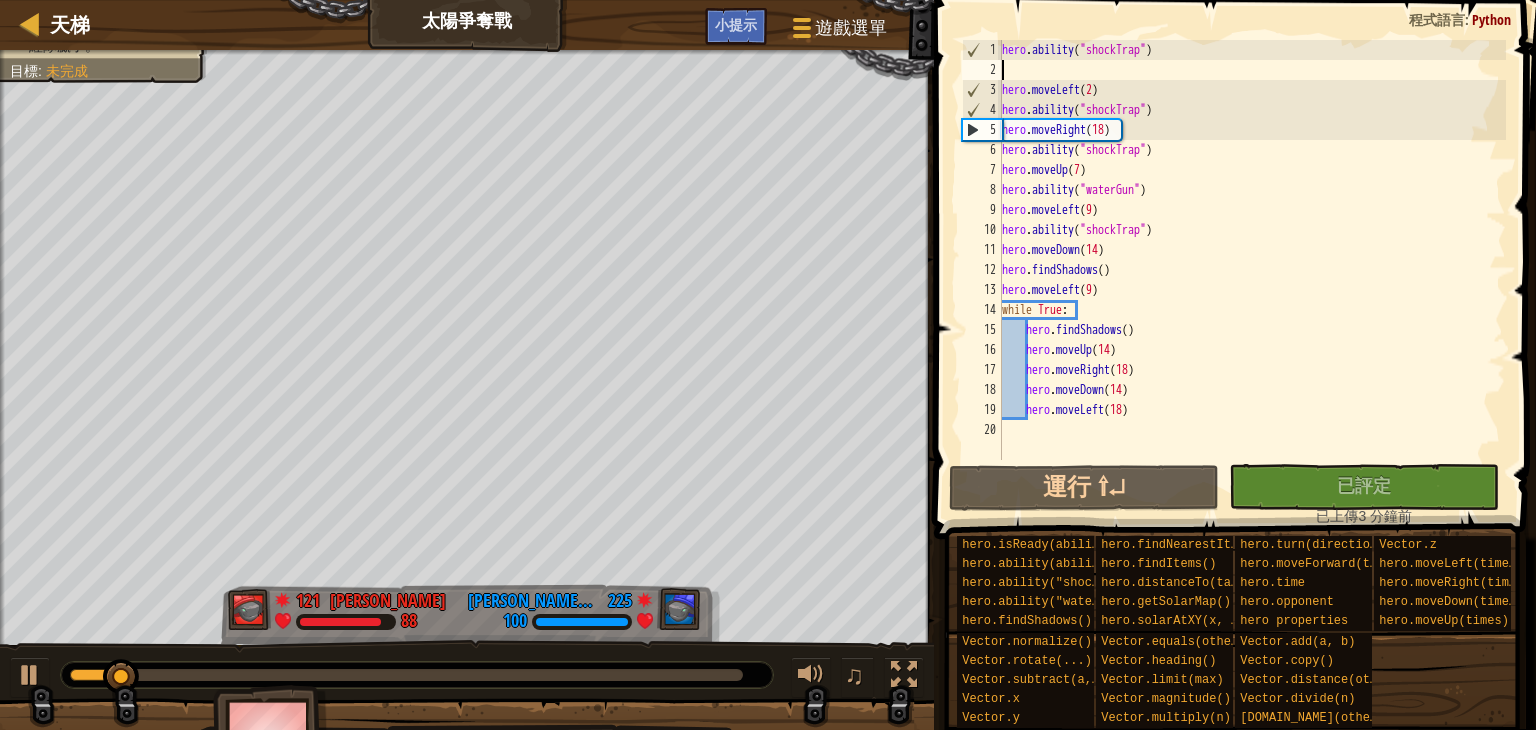 type on "hero.ability("shockTrap")" 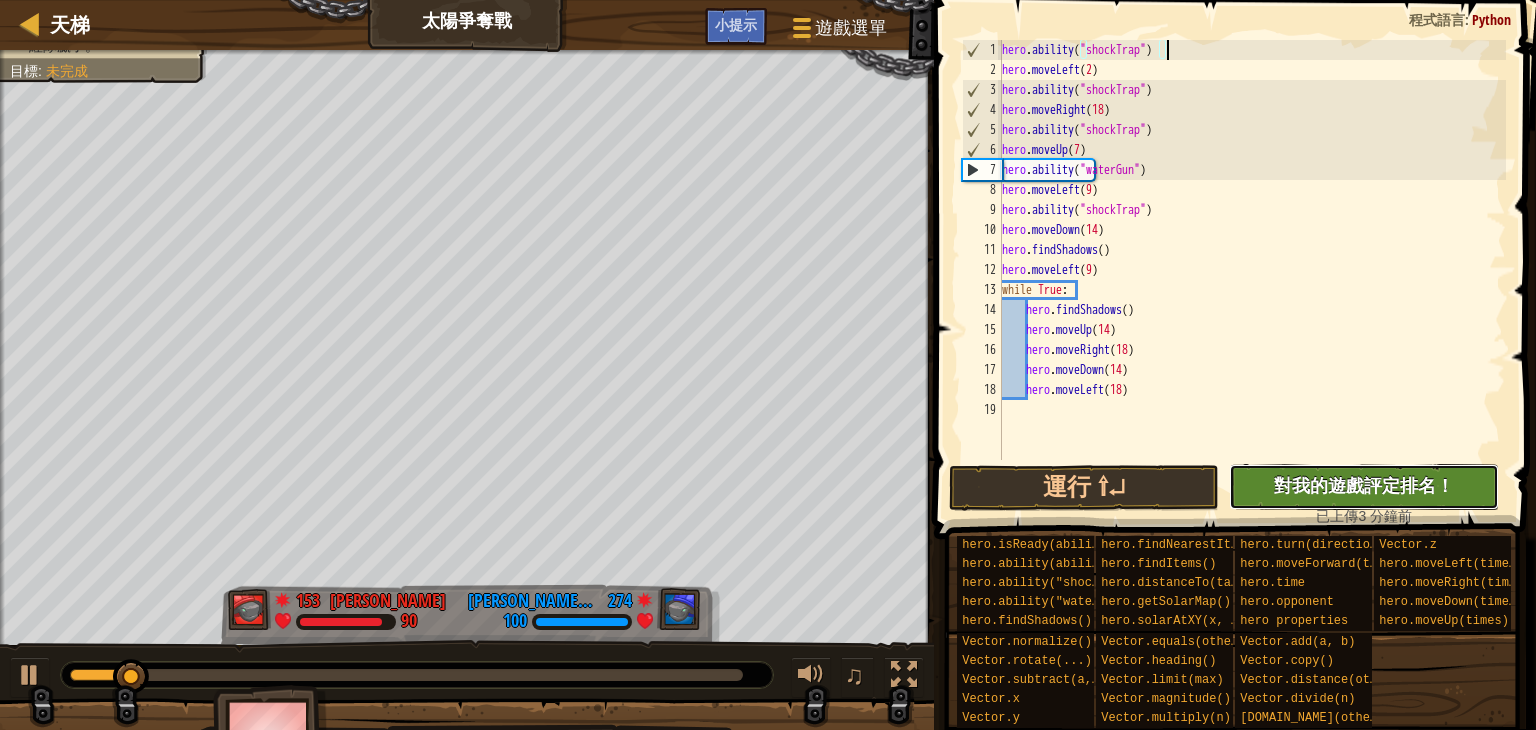 click on "對我的遊戲評定排名！" at bounding box center [1364, 485] 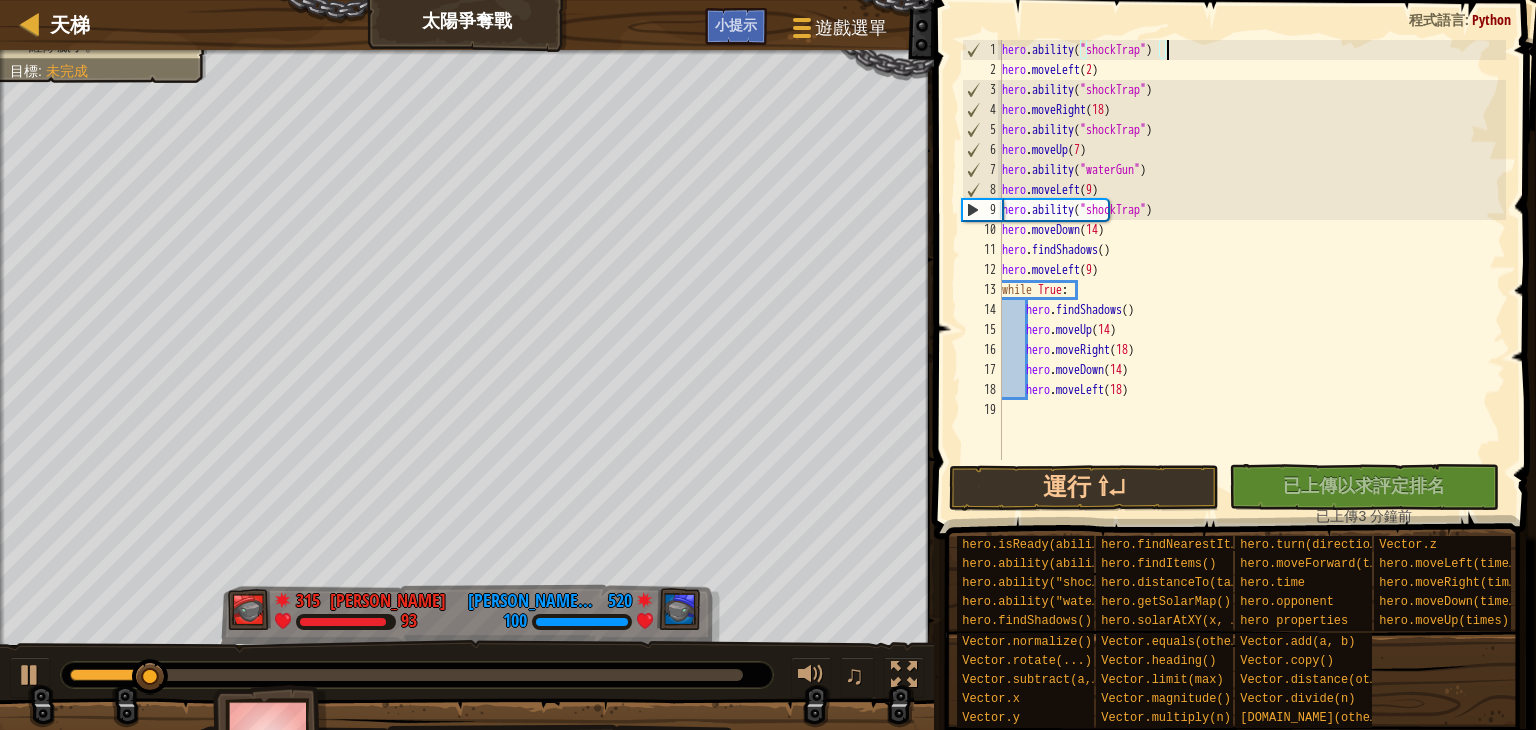 click at bounding box center (406, 675) 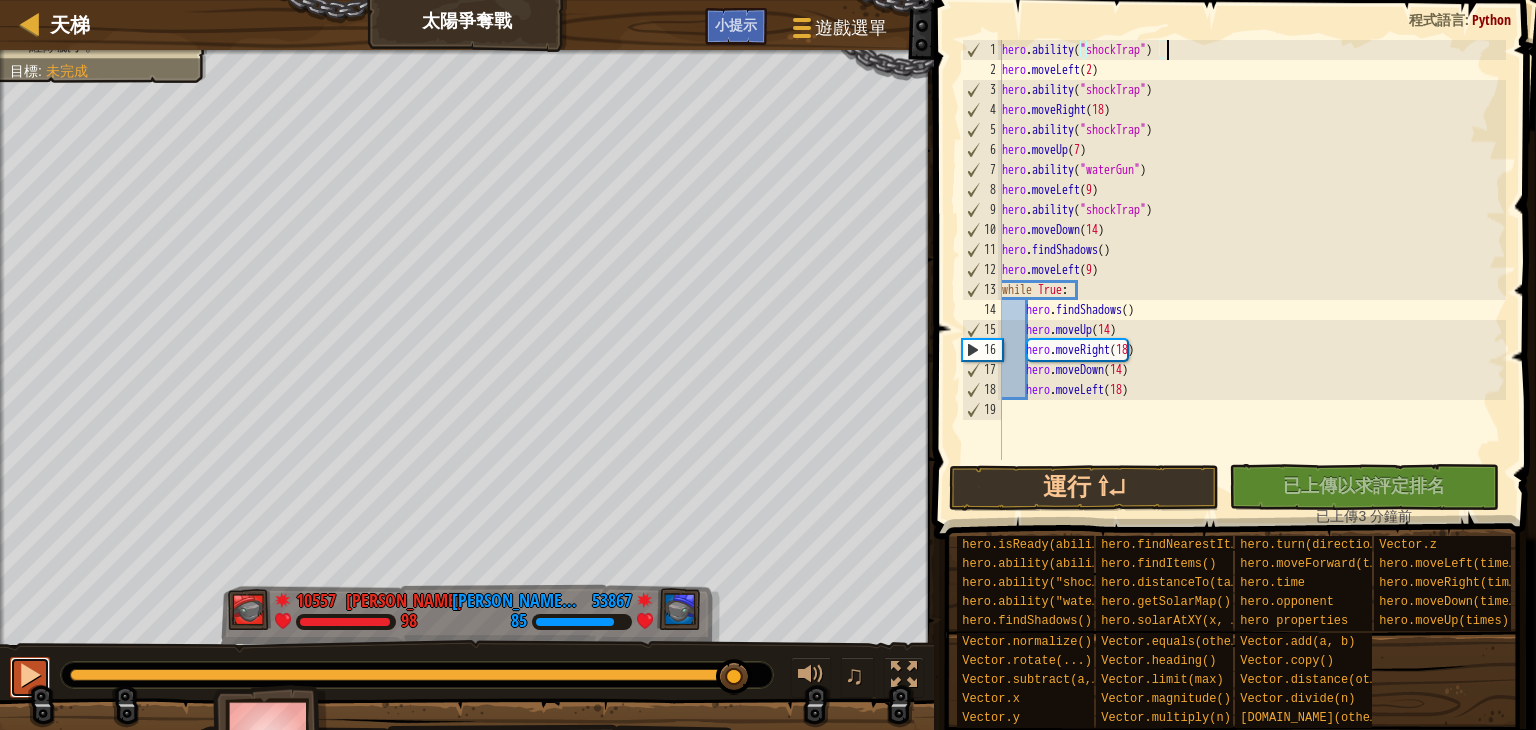 click at bounding box center (30, 675) 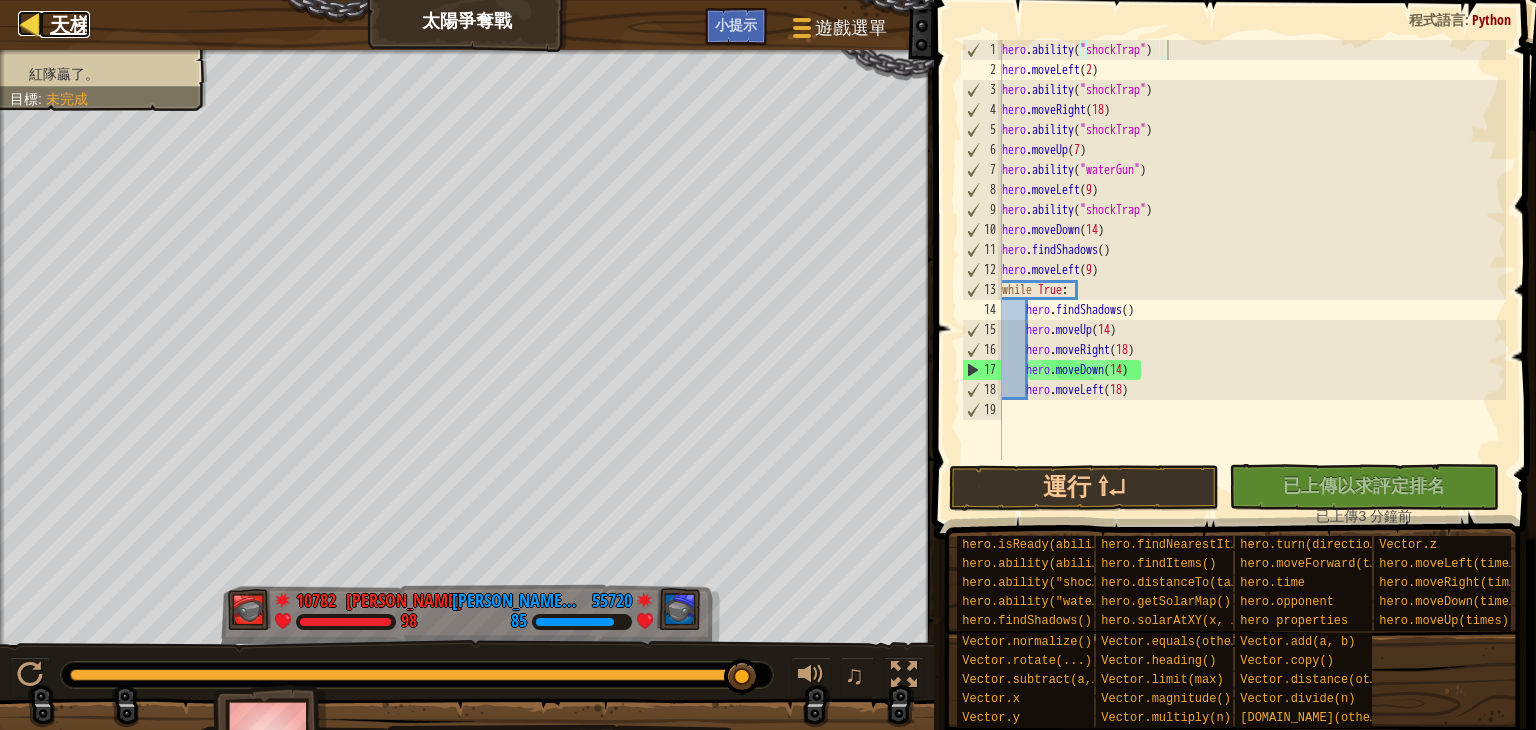 click on "天梯" at bounding box center (70, 24) 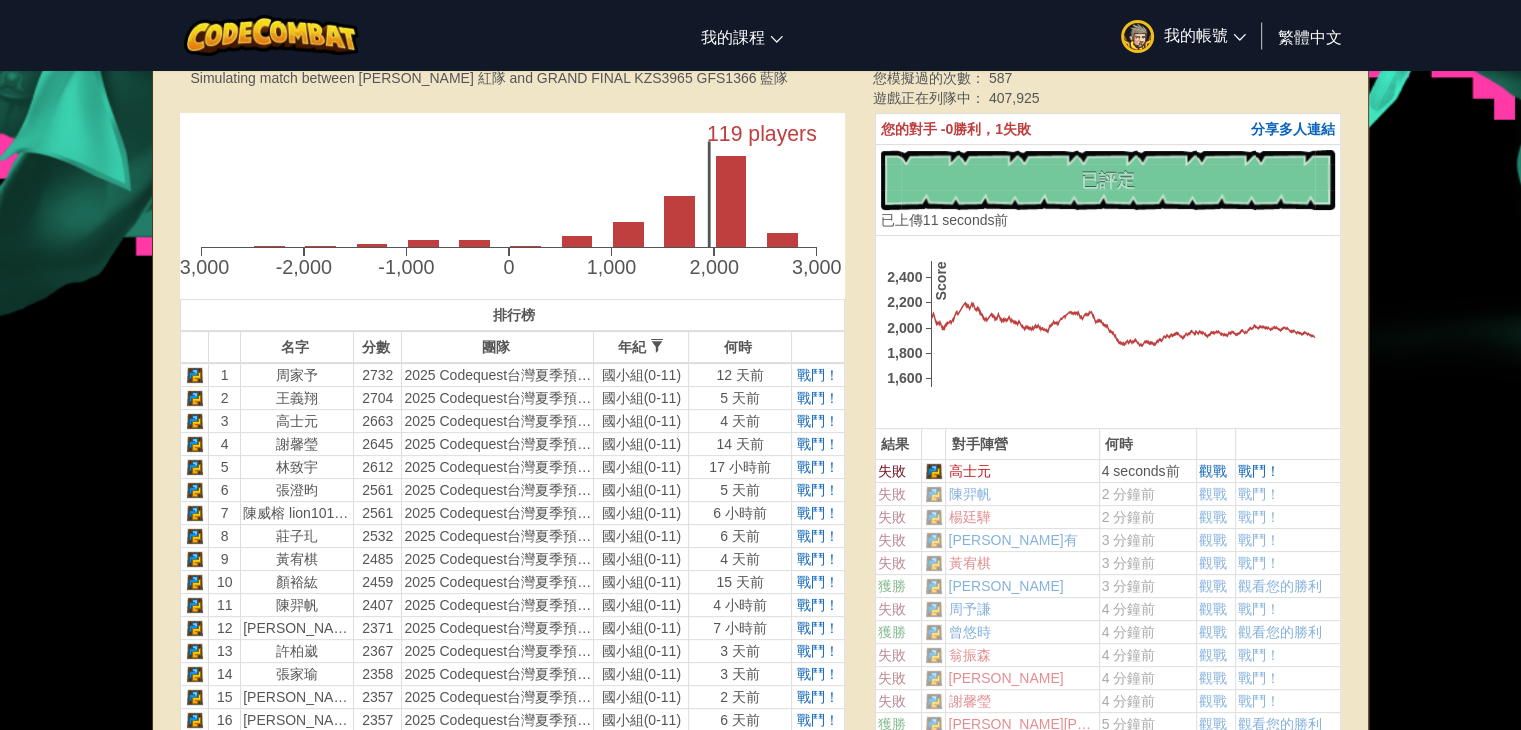 scroll, scrollTop: 900, scrollLeft: 0, axis: vertical 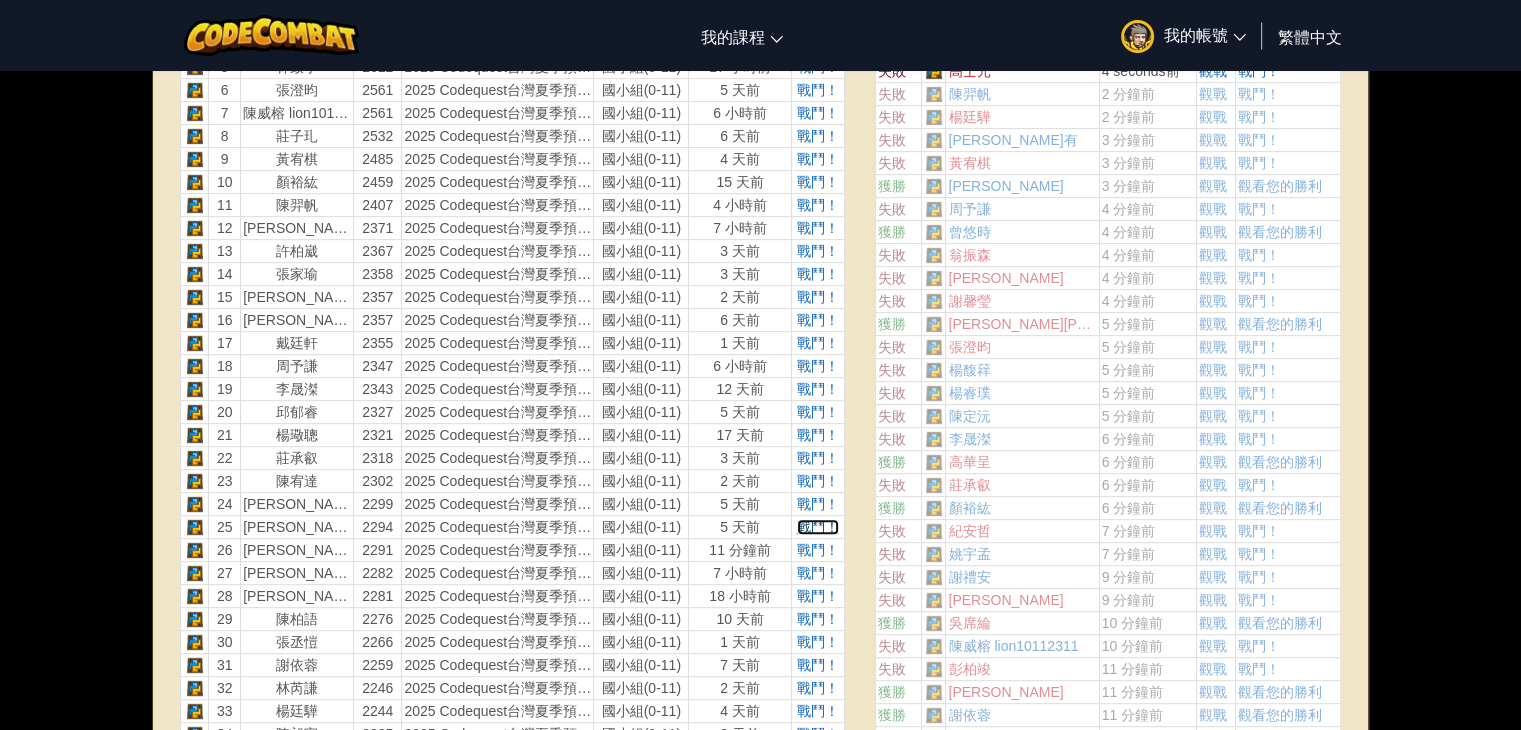 click on "戰鬥！" at bounding box center [818, 527] 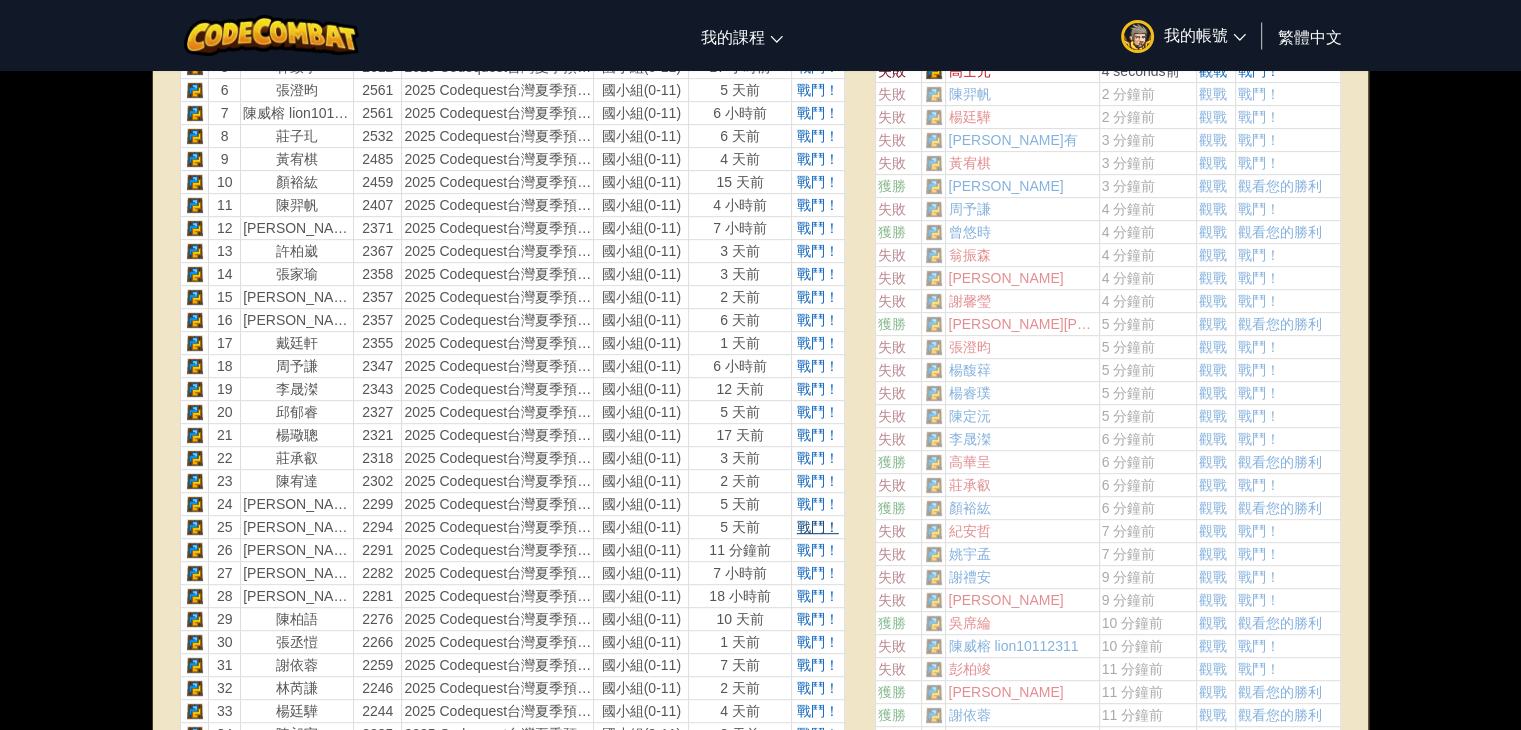 scroll, scrollTop: 0, scrollLeft: 0, axis: both 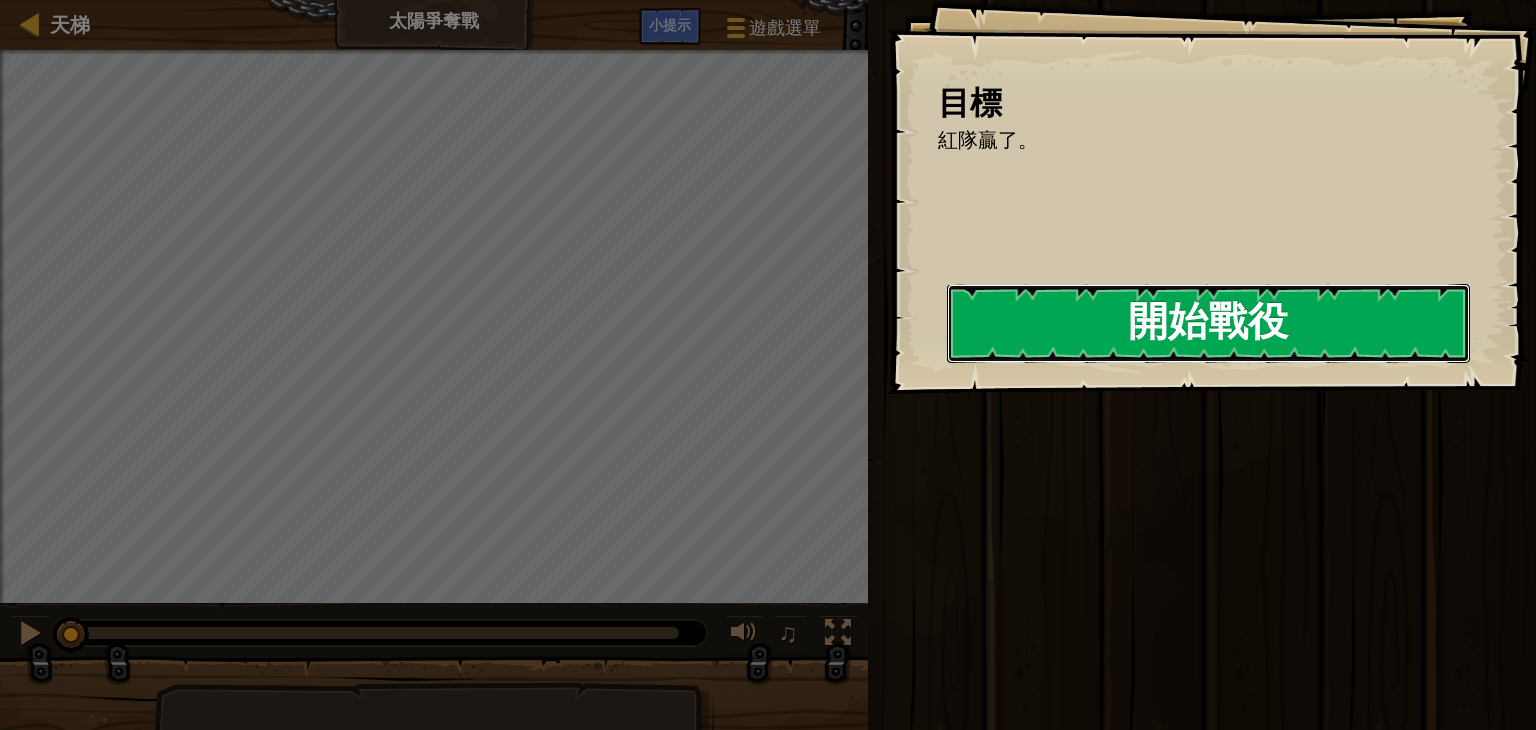 click on "開始戰役" at bounding box center [1208, 323] 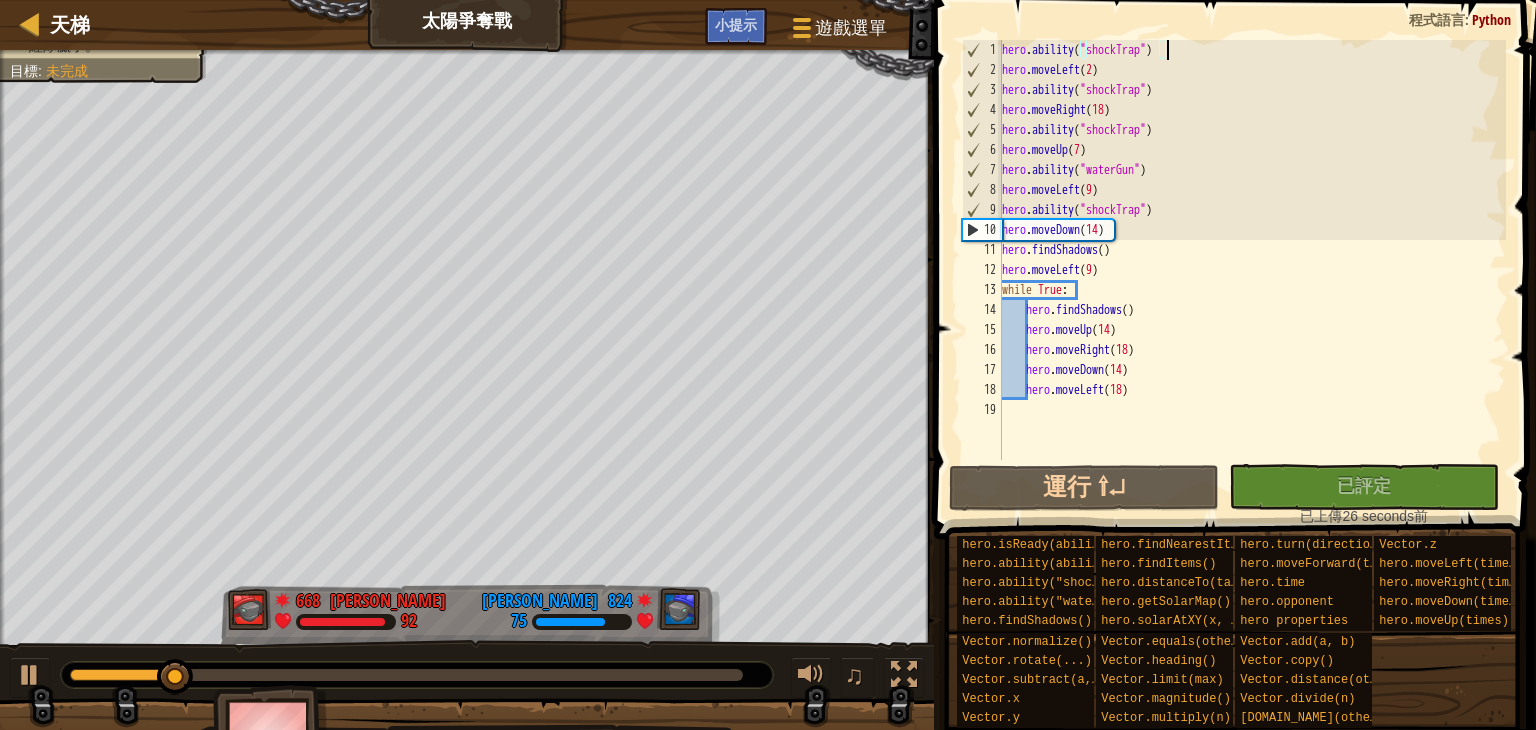click on "hero . ability ( "shockTrap" ) hero . moveLeft ( 2 ) hero . ability ( "shockTrap" ) hero . moveRight ( 18 ) hero . ability ( "shockTrap" ) hero . moveUp ( 7 ) hero . ability ( "waterGun" ) hero . moveLeft ( 9 ) hero . ability ( "shockTrap" ) hero . moveDown ( 14 ) hero . findShadows ( ) hero . moveLeft ( 9 ) while   True :      hero . findShadows ( )      hero . moveUp ( 14 )      hero . moveRight ( 18 )      hero . moveDown ( 14 )      hero . moveLeft ( 18 )" at bounding box center [1252, 270] 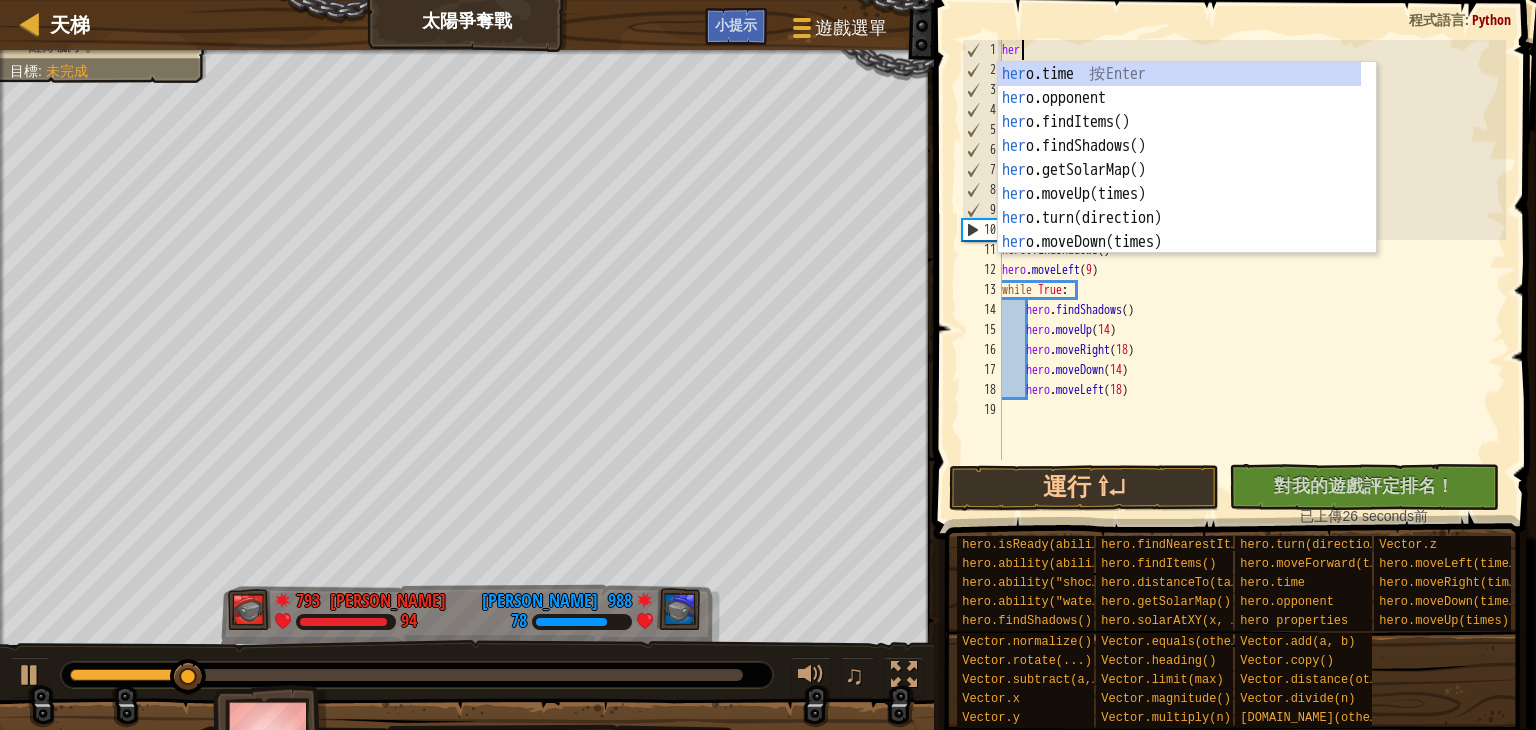 type on "h" 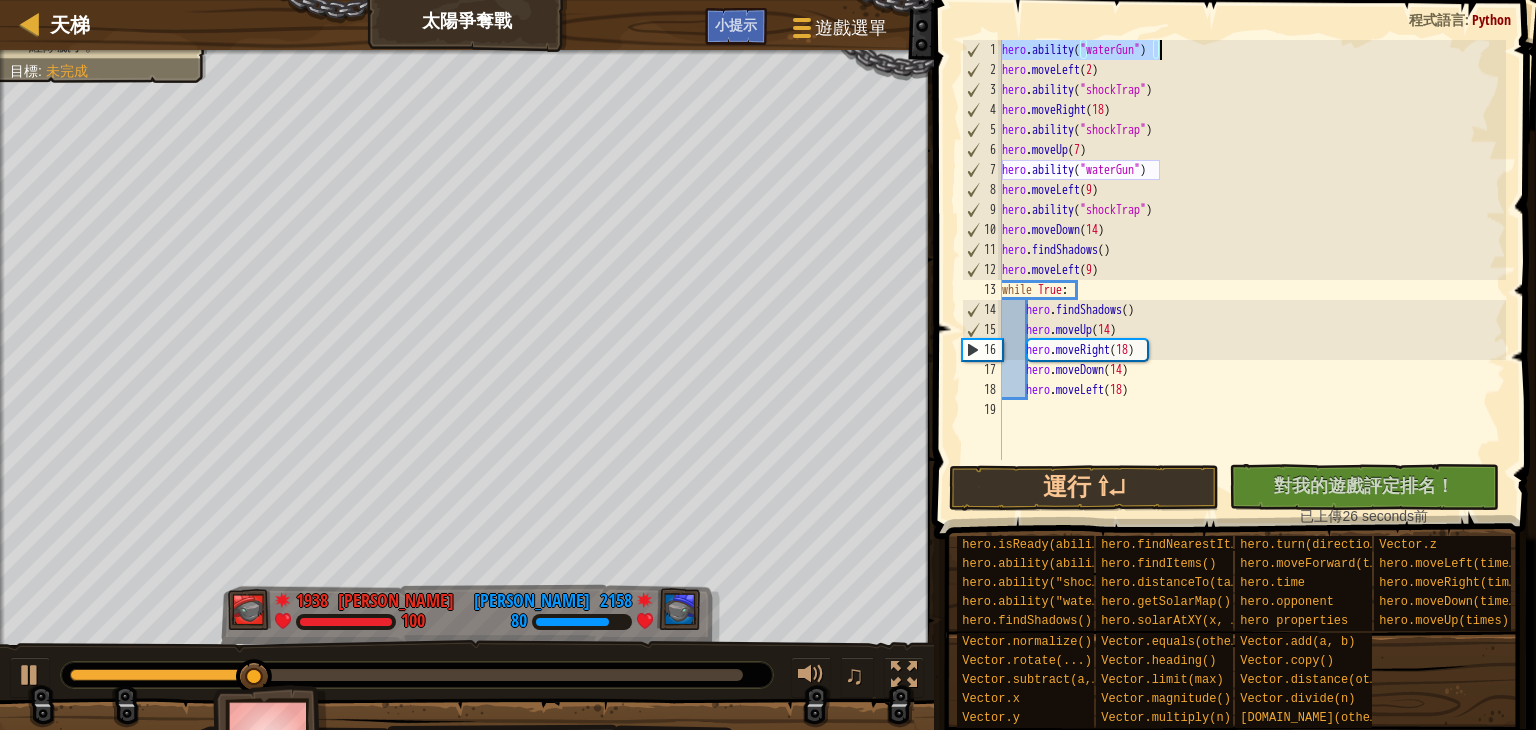 click on "hero . ability ( "waterGun" ) hero . moveLeft ( 2 ) hero . ability ( "shockTrap" ) hero . moveRight ( 18 ) hero . ability ( "shockTrap" ) hero . moveUp ( 7 ) hero . ability ( "waterGun" ) hero . moveLeft ( 9 ) hero . ability ( "shockTrap" ) hero . moveDown ( 14 ) hero . findShadows ( ) hero . moveLeft ( 9 ) while   True :      hero . findShadows ( )      hero . moveUp ( 14 )      hero . moveRight ( 18 )      hero . moveDown ( 14 )      hero . moveLeft ( 18 )" at bounding box center (1252, 270) 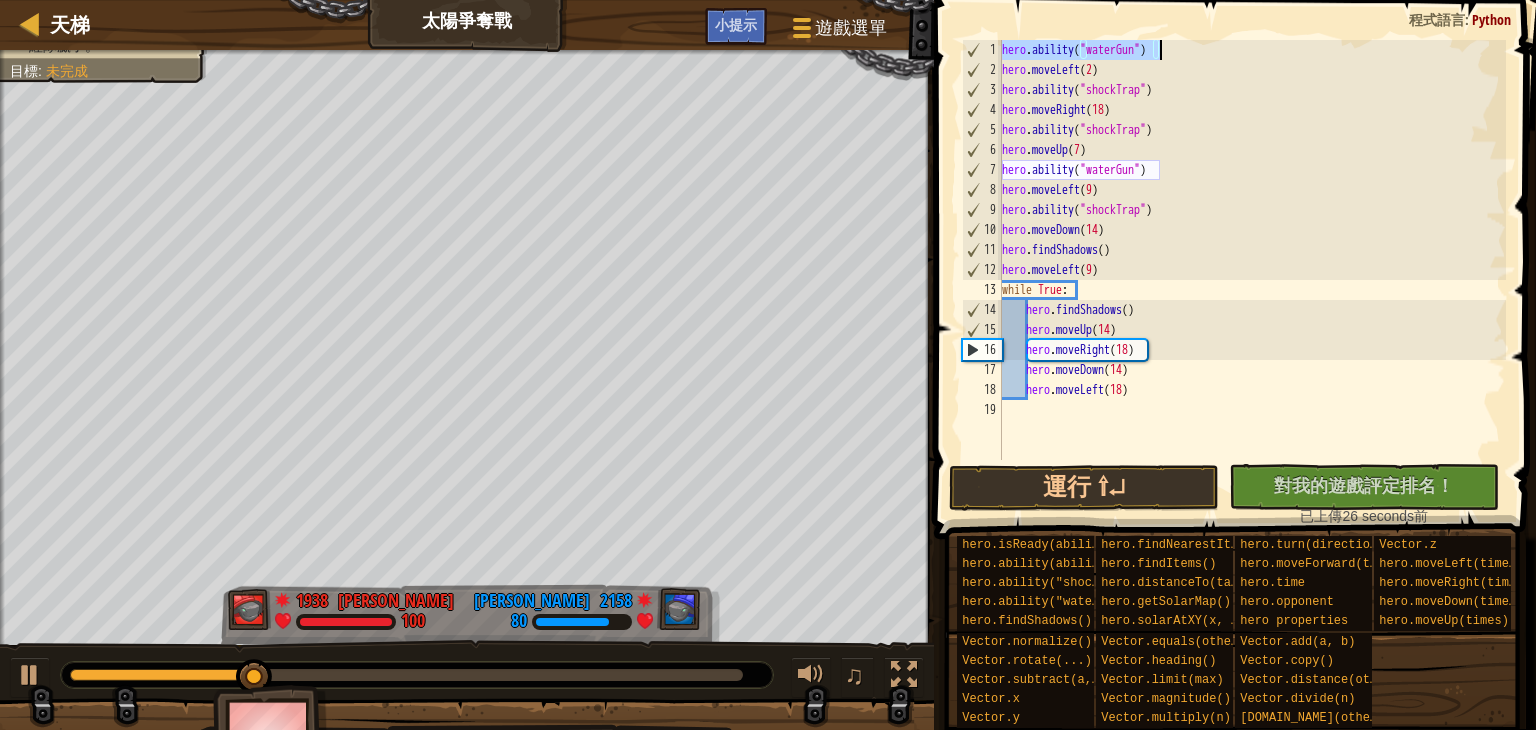 type on "hero.moveLeft(9)" 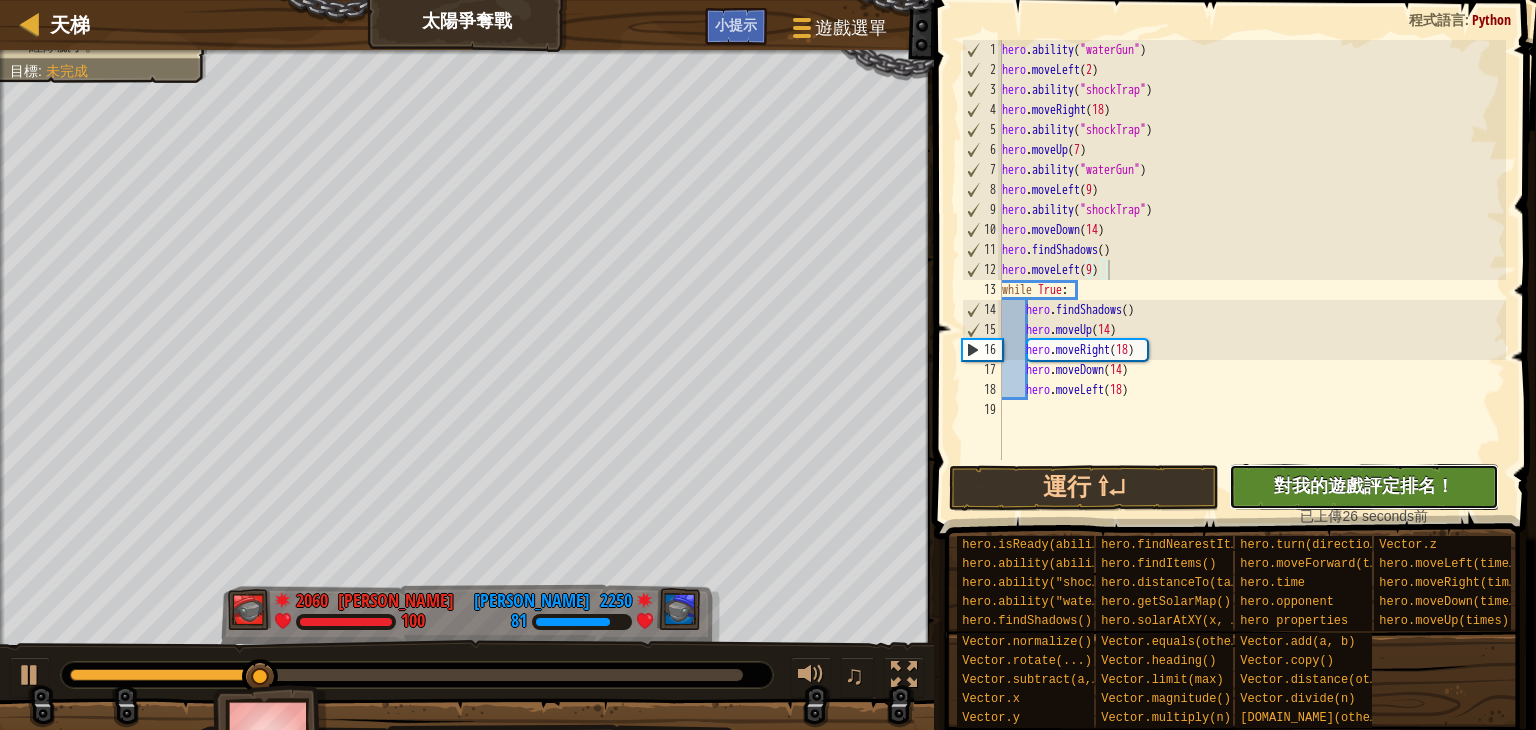click on "對我的遊戲評定排名！" at bounding box center [1364, 485] 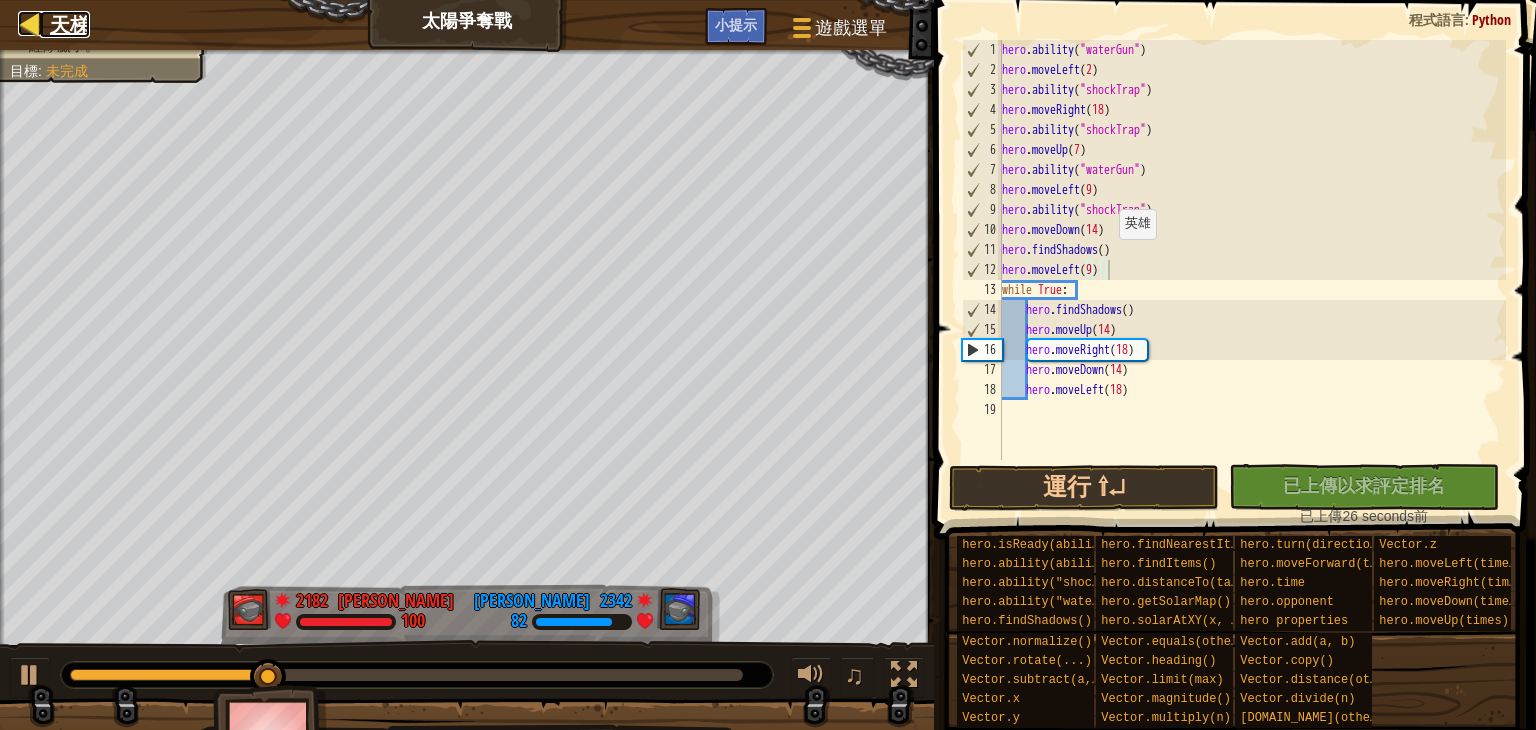 click on "天梯" at bounding box center [70, 24] 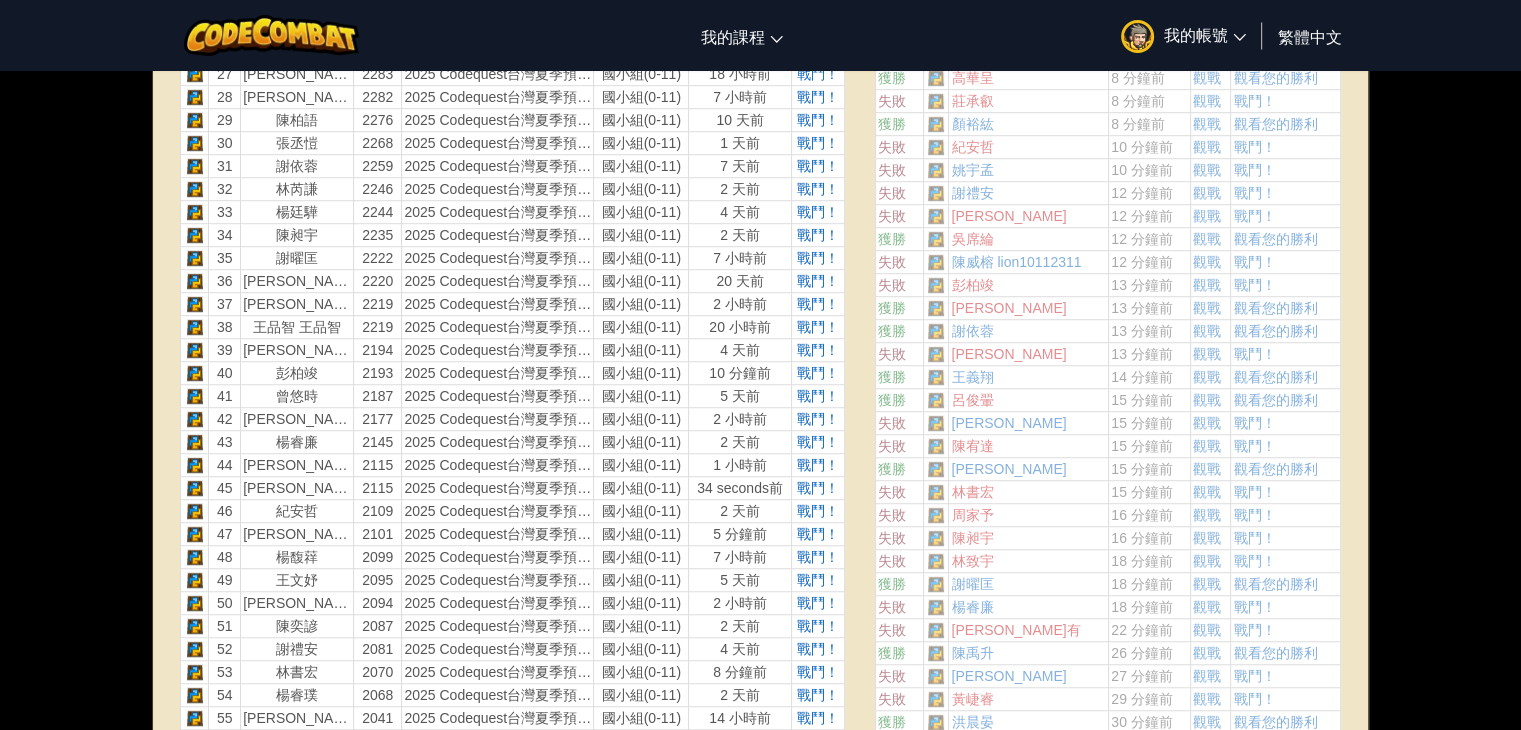 scroll, scrollTop: 1400, scrollLeft: 0, axis: vertical 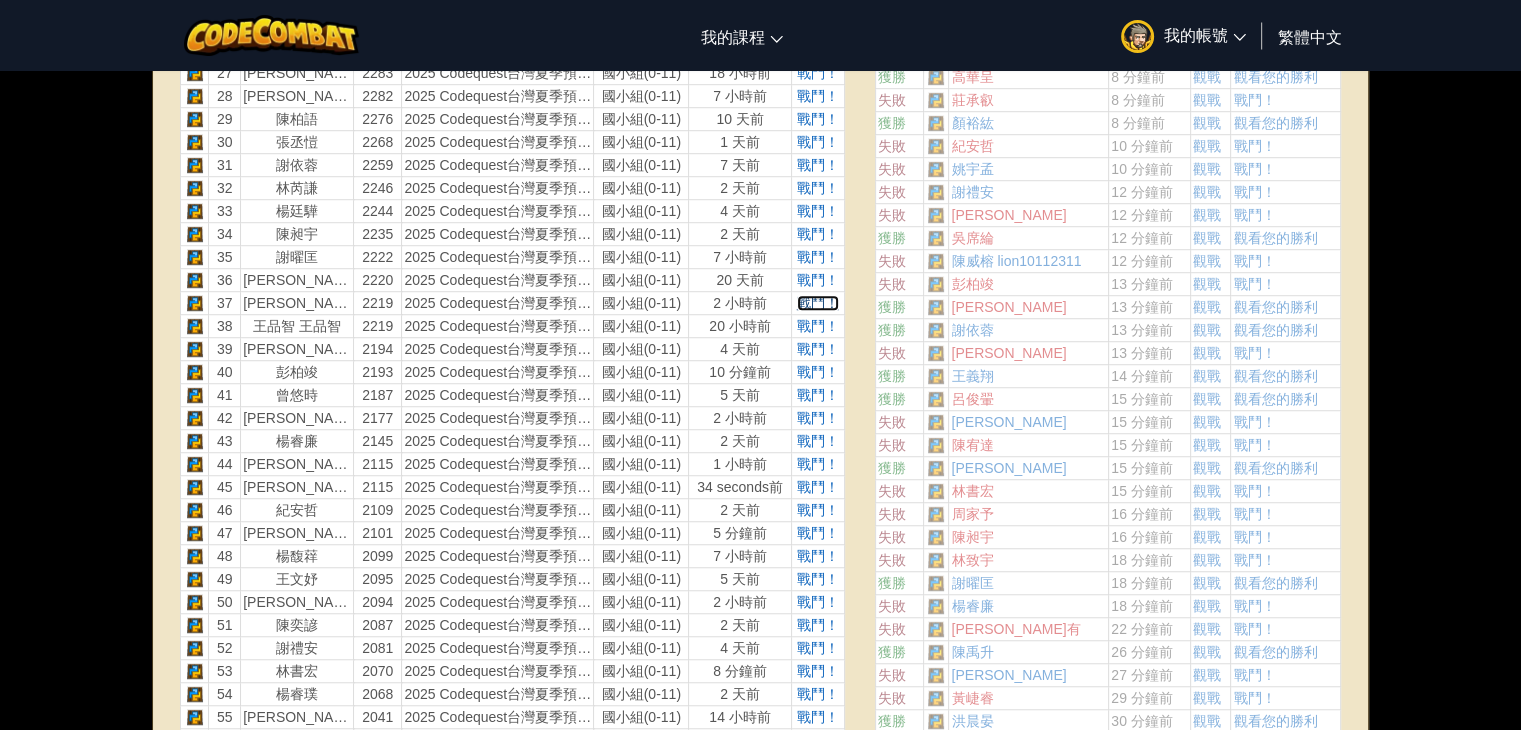 click on "戰鬥！" at bounding box center [818, 303] 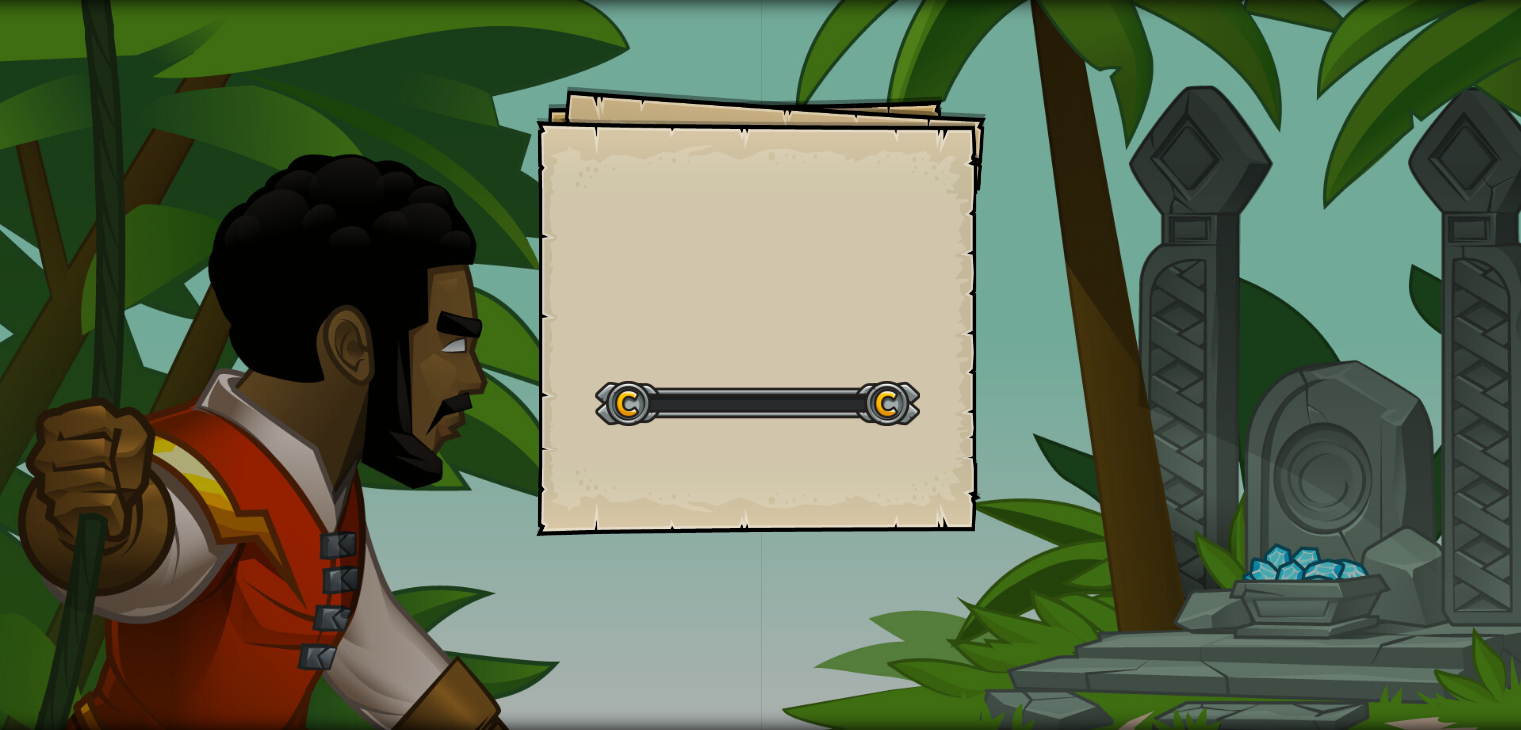 scroll, scrollTop: 0, scrollLeft: 0, axis: both 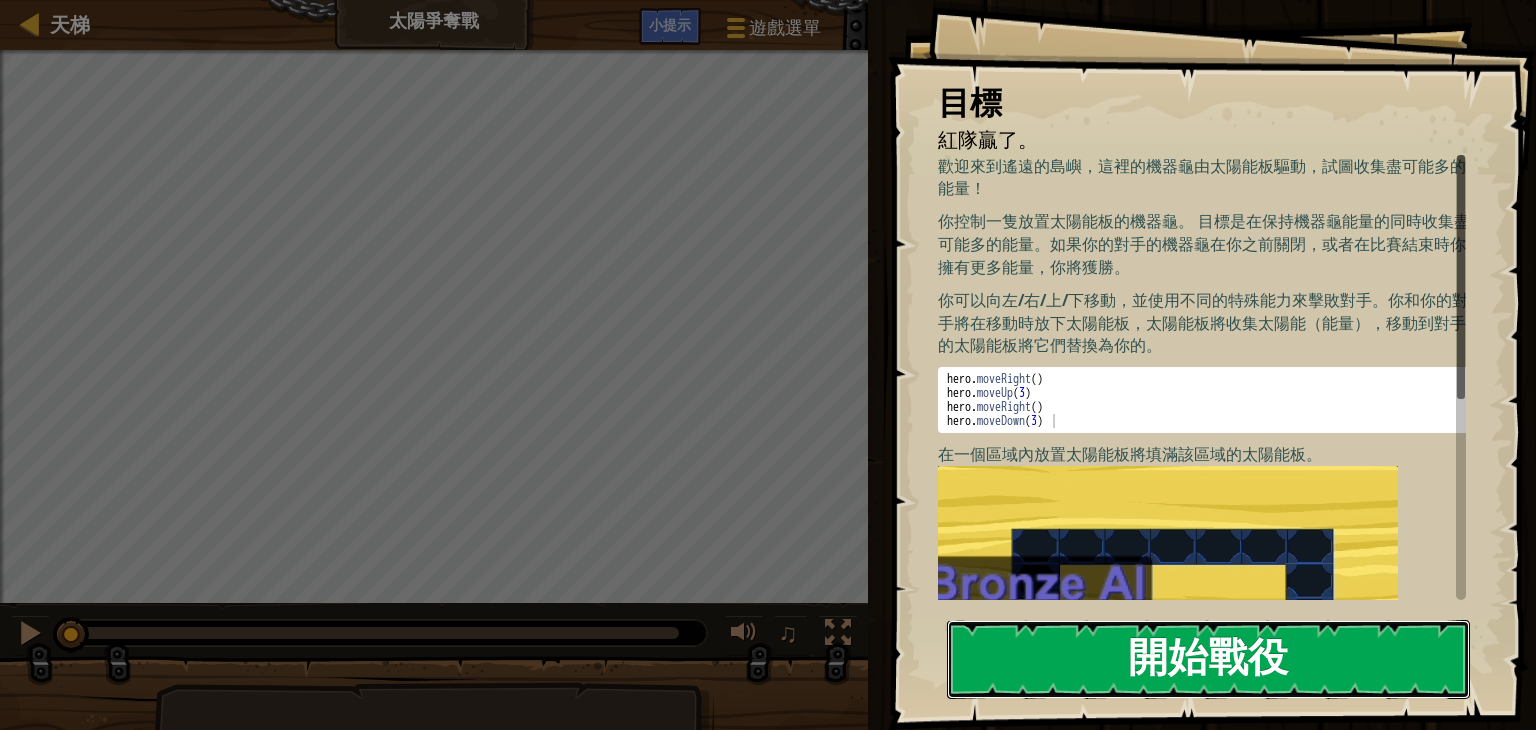click on "開始戰役" at bounding box center (1208, 659) 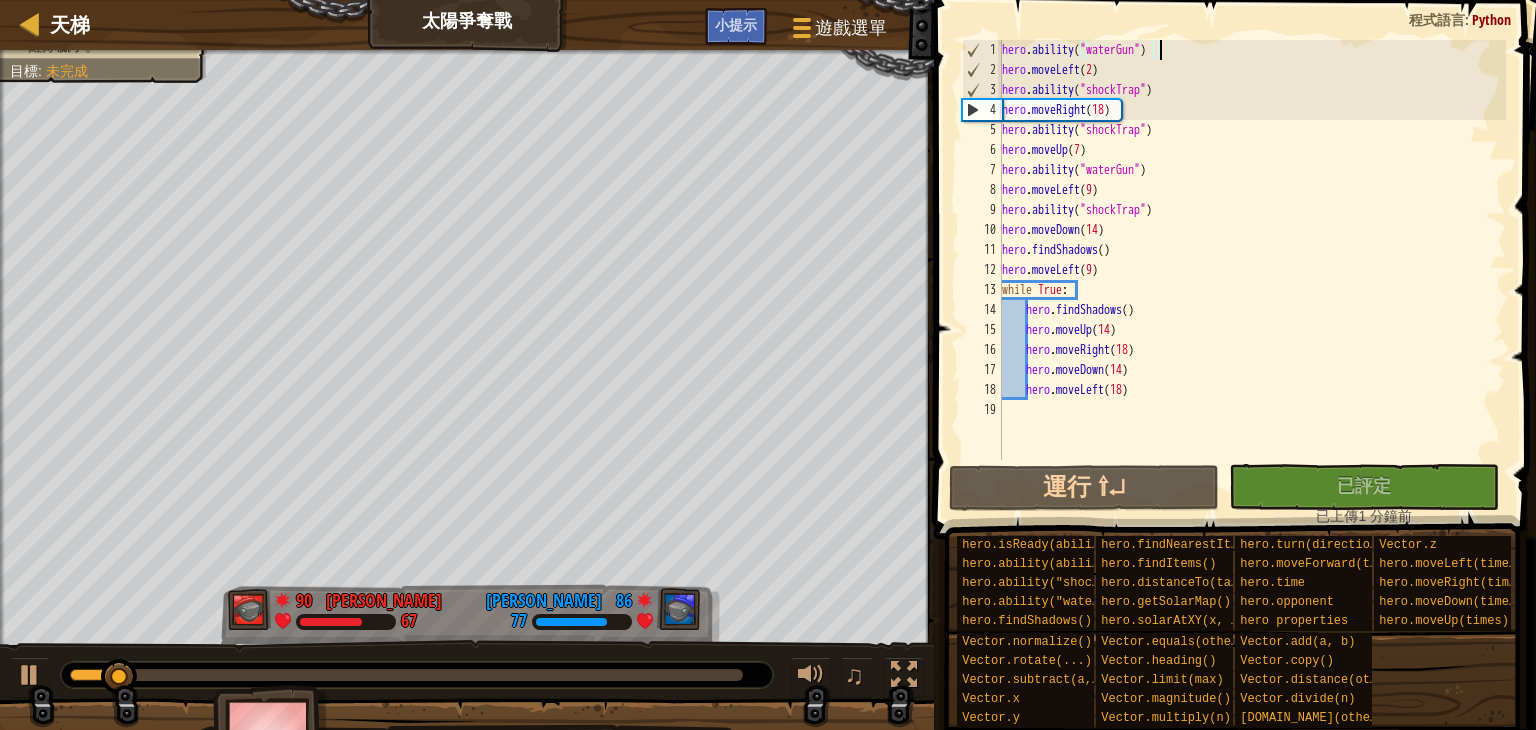 click on "hero . ability ( "waterGun" ) hero . moveLeft ( 2 ) hero . ability ( "shockTrap" ) hero . moveRight ( 18 ) hero . ability ( "shockTrap" ) hero . moveUp ( 7 ) hero . ability ( "waterGun" ) hero . moveLeft ( 9 ) hero . ability ( "shockTrap" ) hero . moveDown ( 14 ) hero . findShadows ( ) hero . moveLeft ( 9 ) while   True :      hero . findShadows ( )      hero . moveUp ( 14 )      hero . moveRight ( 18 )      hero . moveDown ( 14 )      hero . moveLeft ( 18 )" at bounding box center (1252, 270) 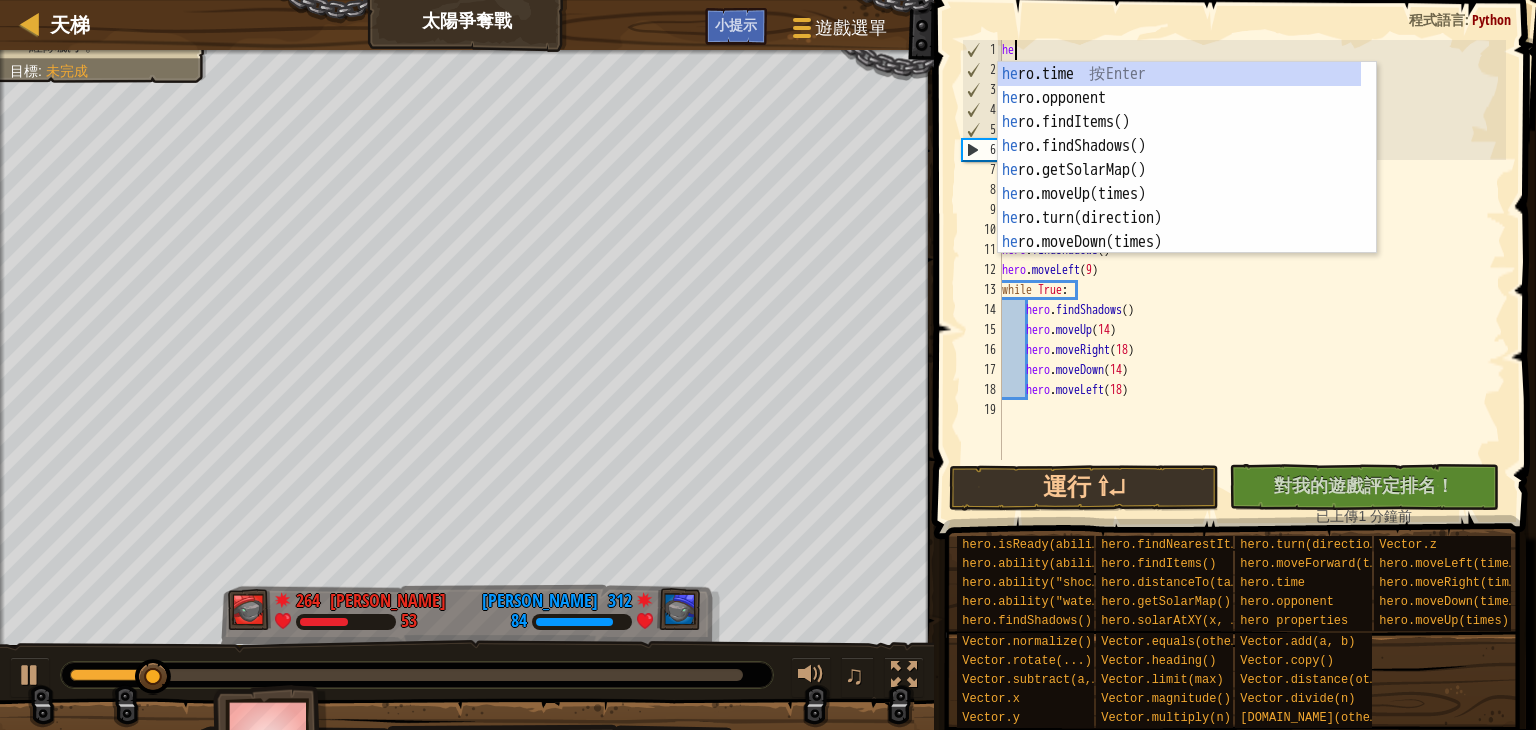 type on "h" 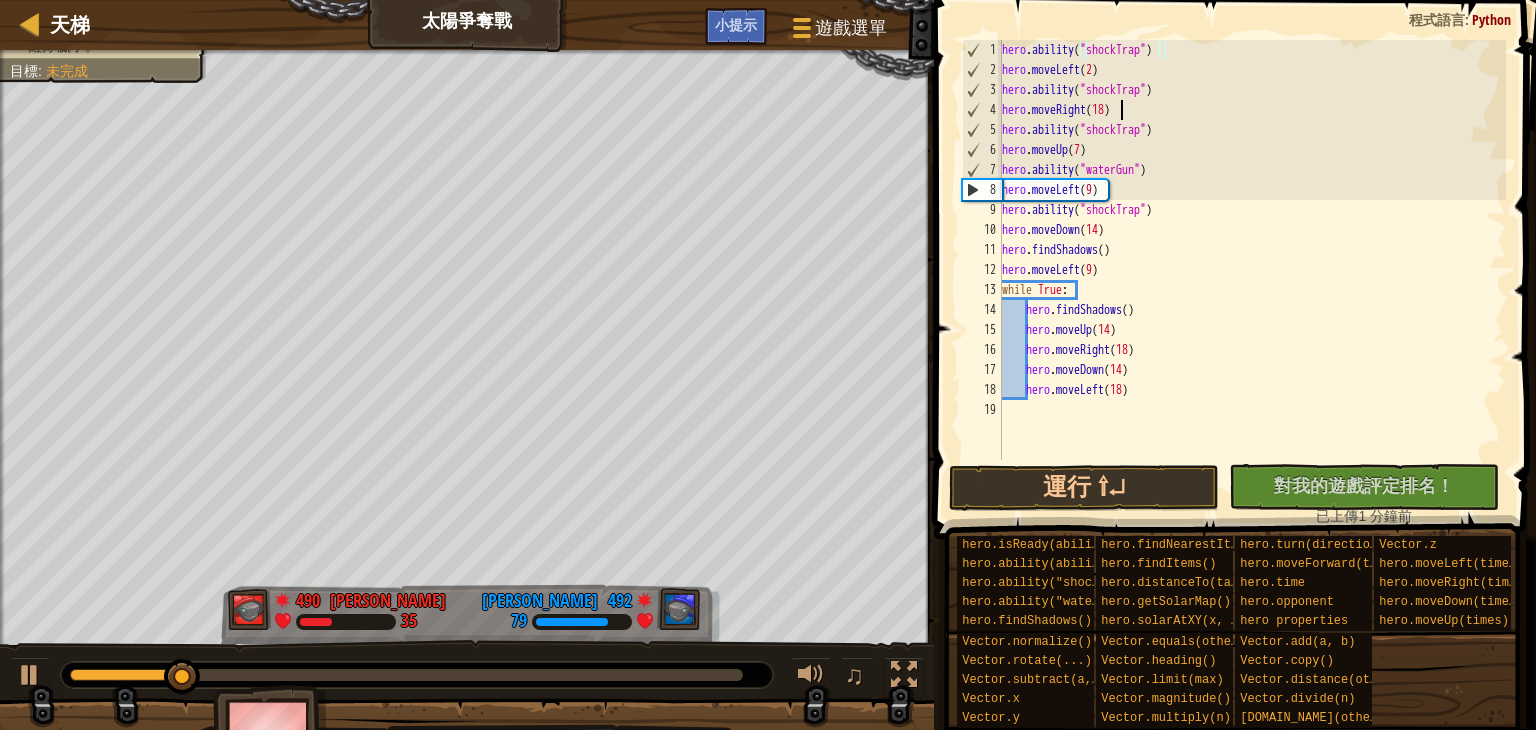 click on "hero . ability ( "shockTrap" ) hero . moveLeft ( 2 ) hero . ability ( "shockTrap" ) hero . moveRight ( 18 ) hero . ability ( "shockTrap" ) hero . moveUp ( 7 ) hero . ability ( "waterGun" ) hero . moveLeft ( 9 ) hero . ability ( "shockTrap" ) hero . moveDown ( 14 ) hero . findShadows ( ) hero . moveLeft ( 9 ) while   True :      hero . findShadows ( )      hero . moveUp ( 14 )      hero . moveRight ( 18 )      hero . moveDown ( 14 )      hero . moveLeft ( 18 )" at bounding box center (1252, 270) 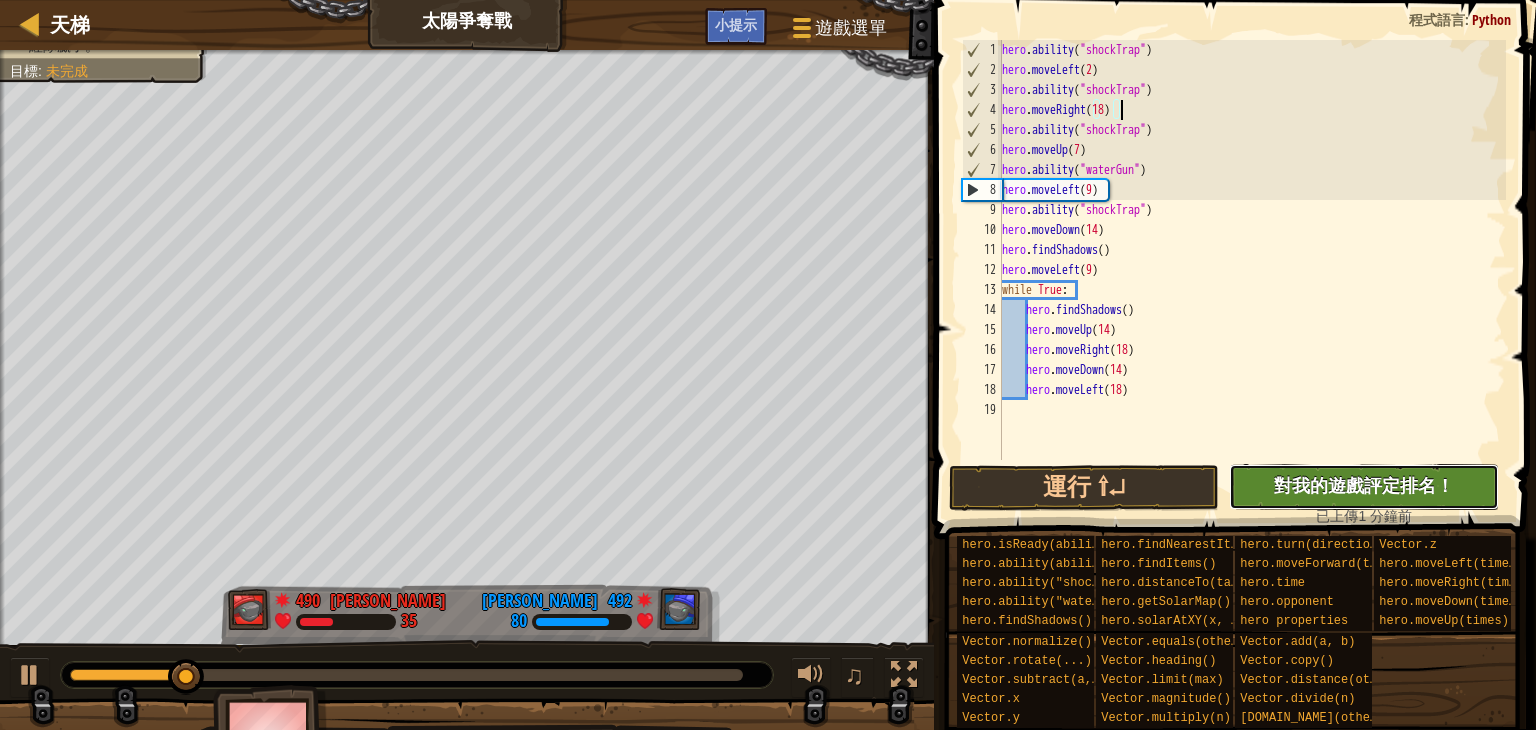 click on "對我的遊戲評定排名！" at bounding box center [1364, 485] 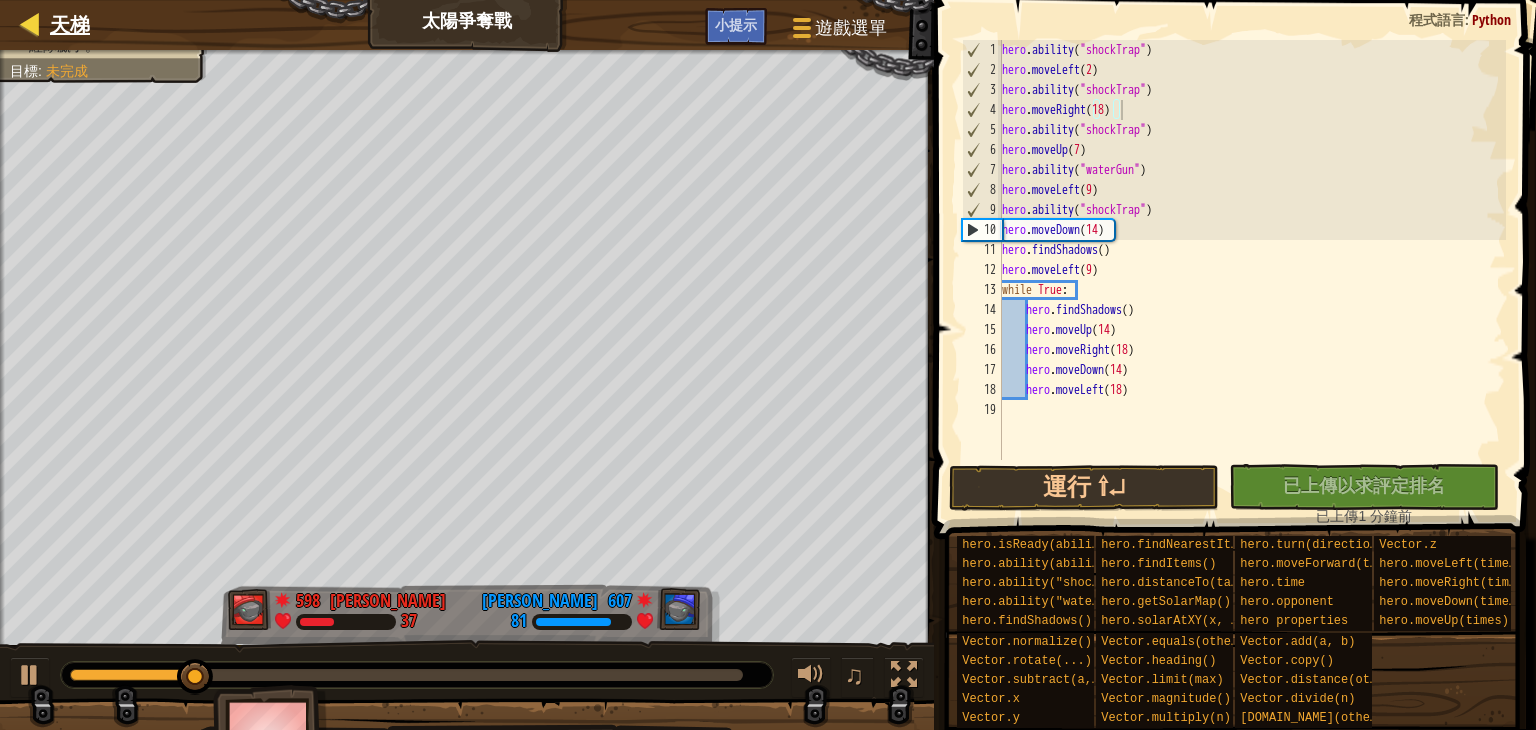 click on "天梯" at bounding box center (65, 25) 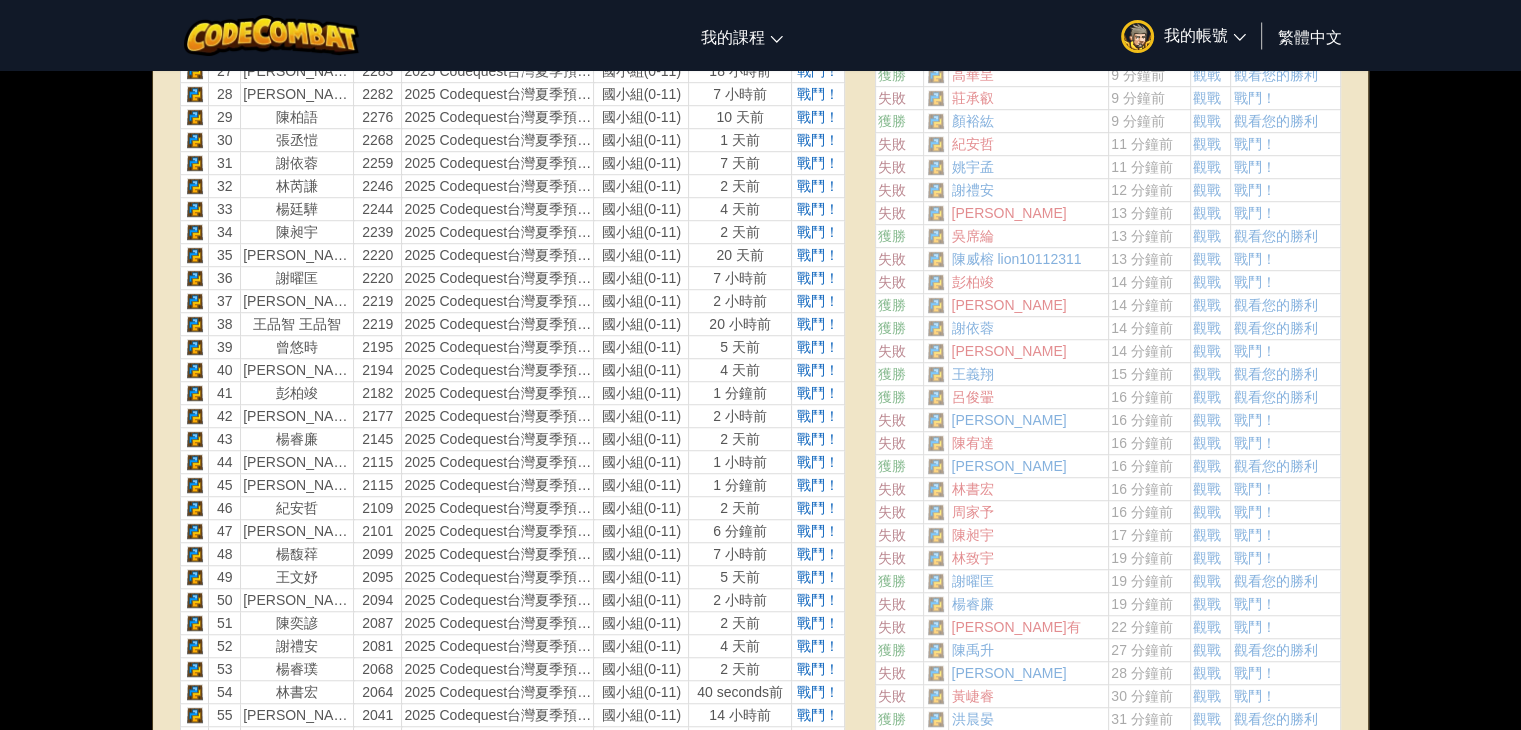 scroll, scrollTop: 1700, scrollLeft: 0, axis: vertical 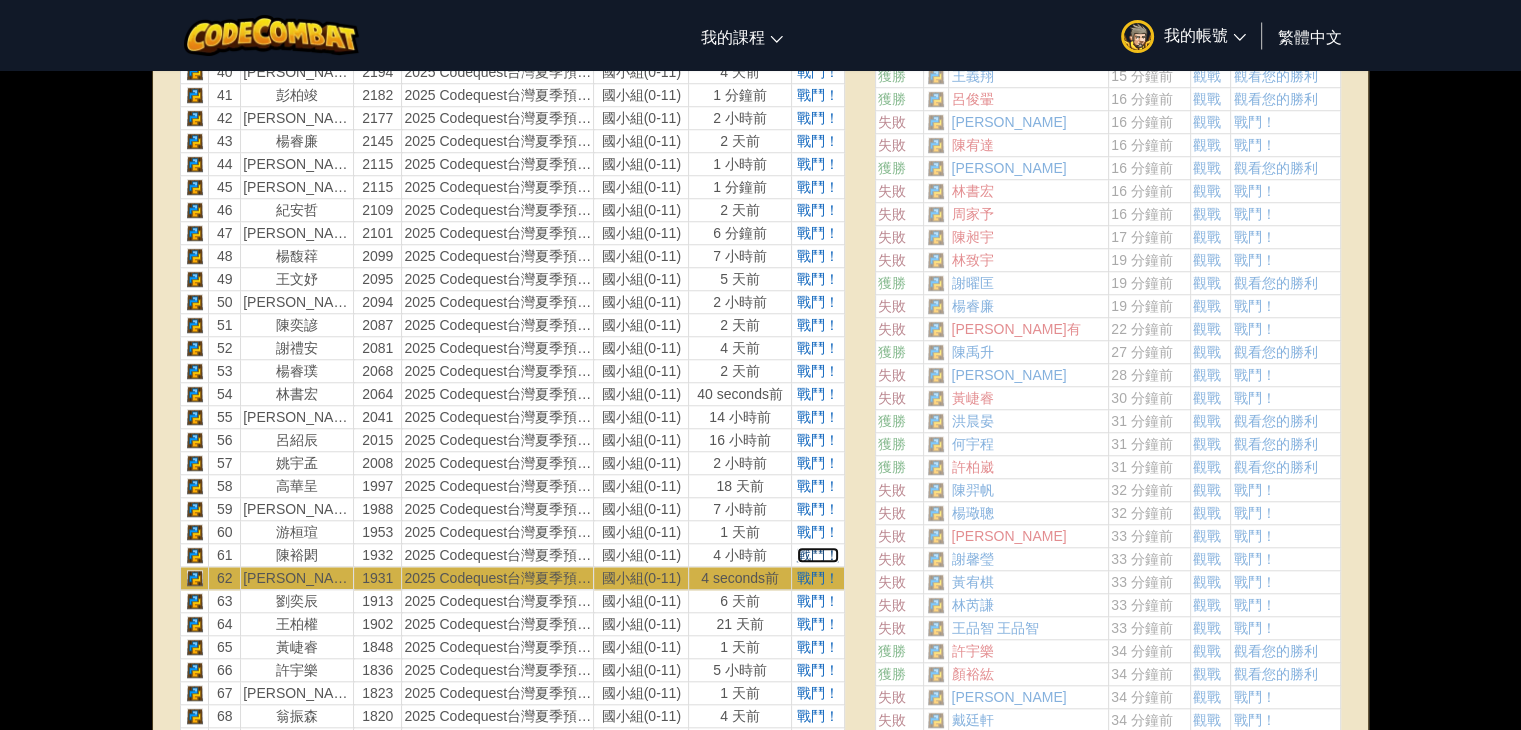 click on "戰鬥！" at bounding box center [818, 555] 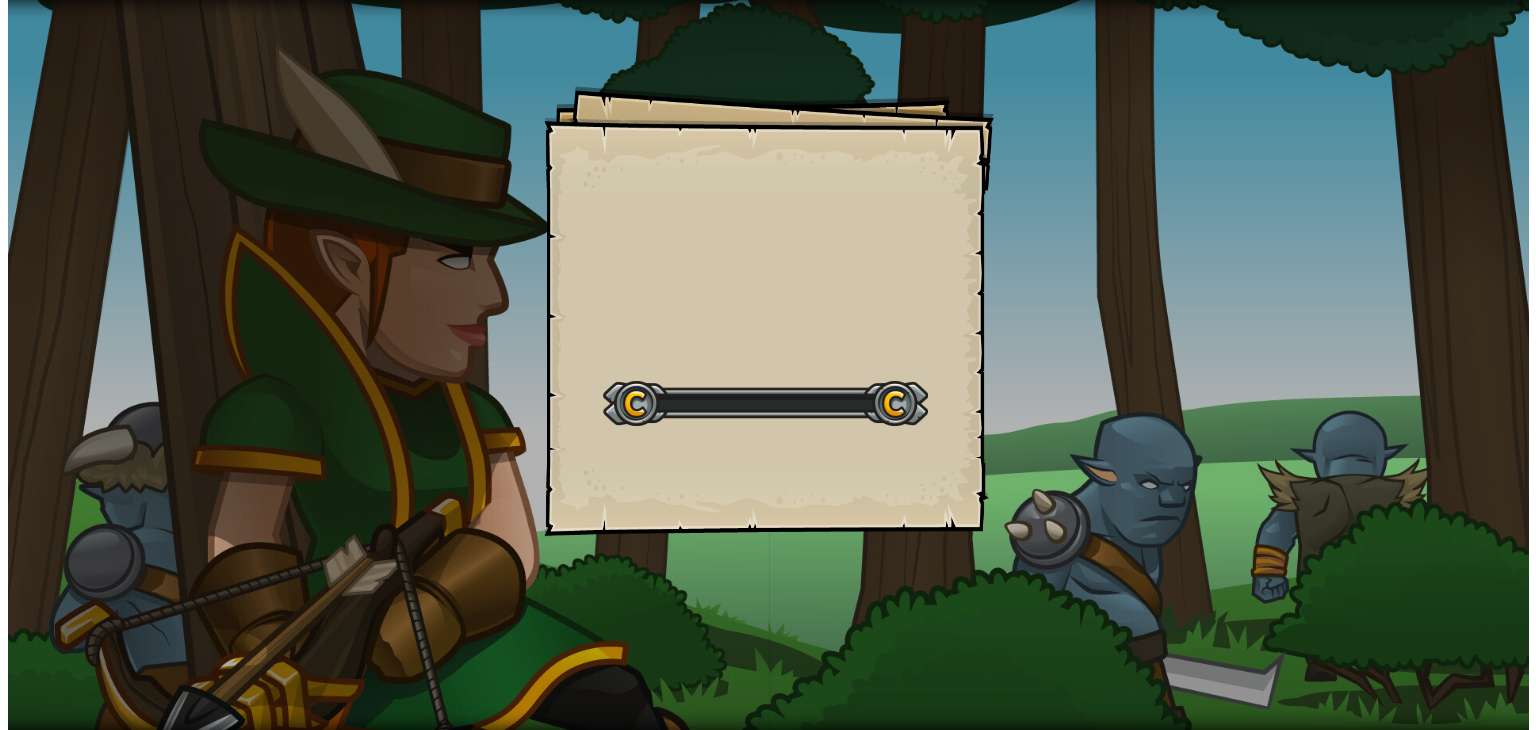 scroll, scrollTop: 0, scrollLeft: 0, axis: both 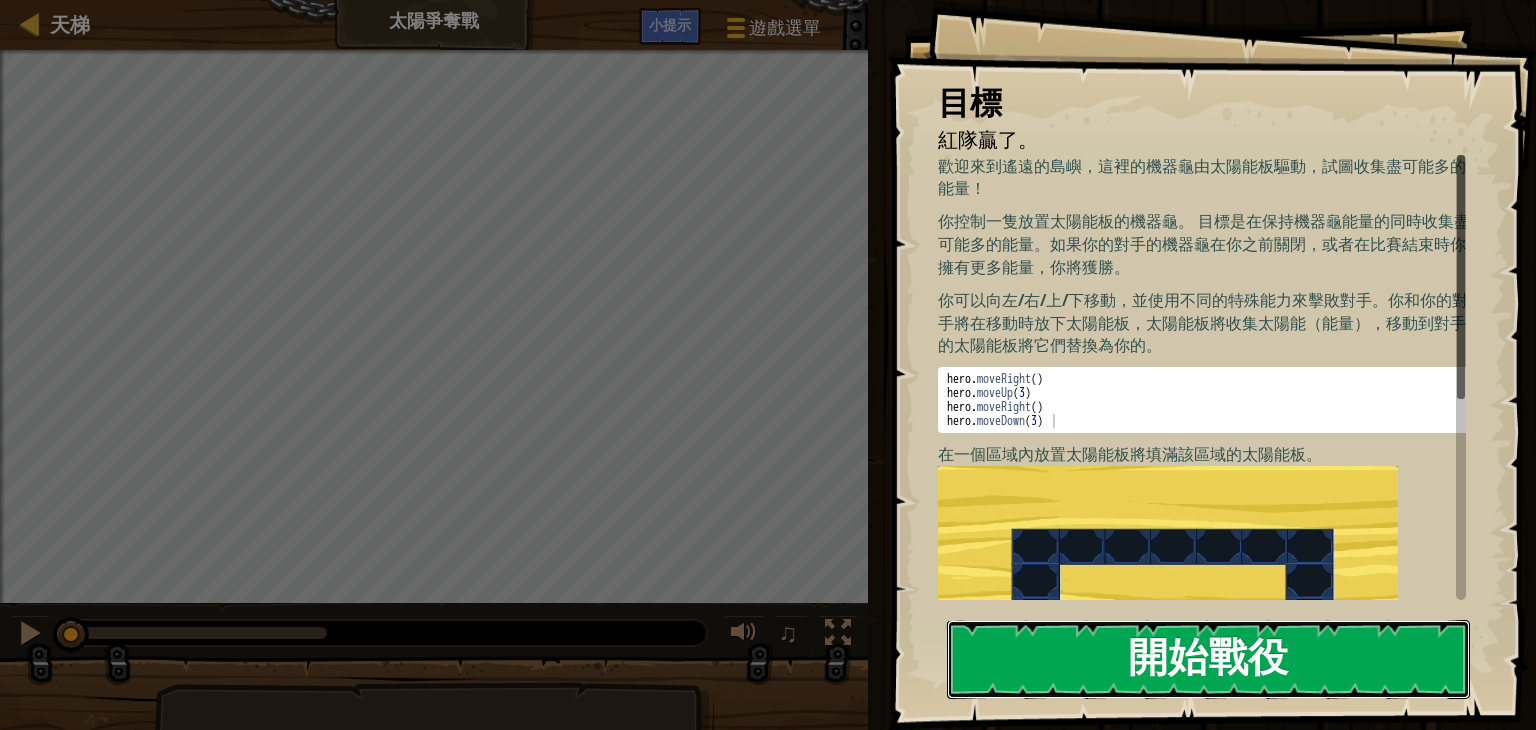 click on "開始戰役" at bounding box center (1208, 659) 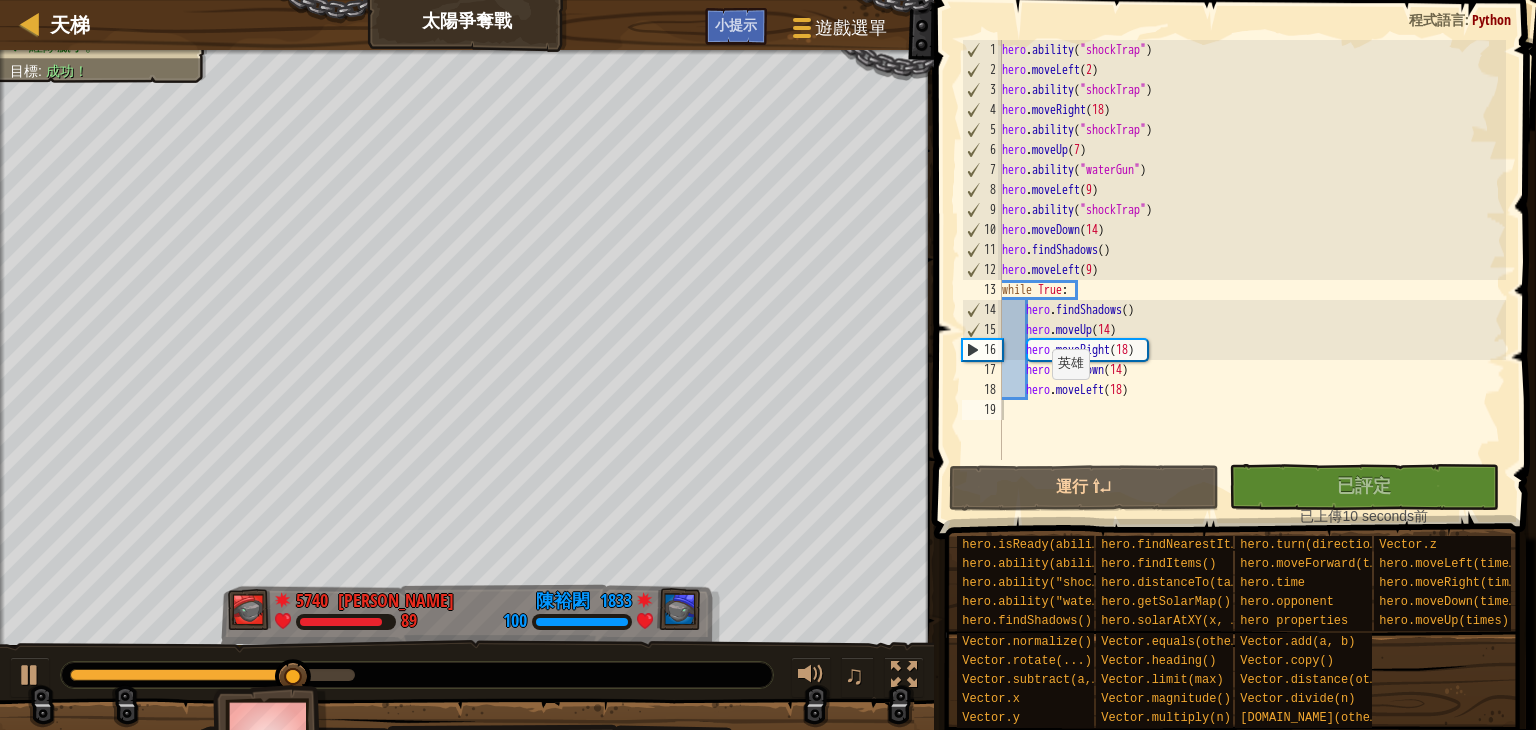 click on "天梯 太陽爭奪戰 遊戲選單 完成 小提示" at bounding box center (467, 25) 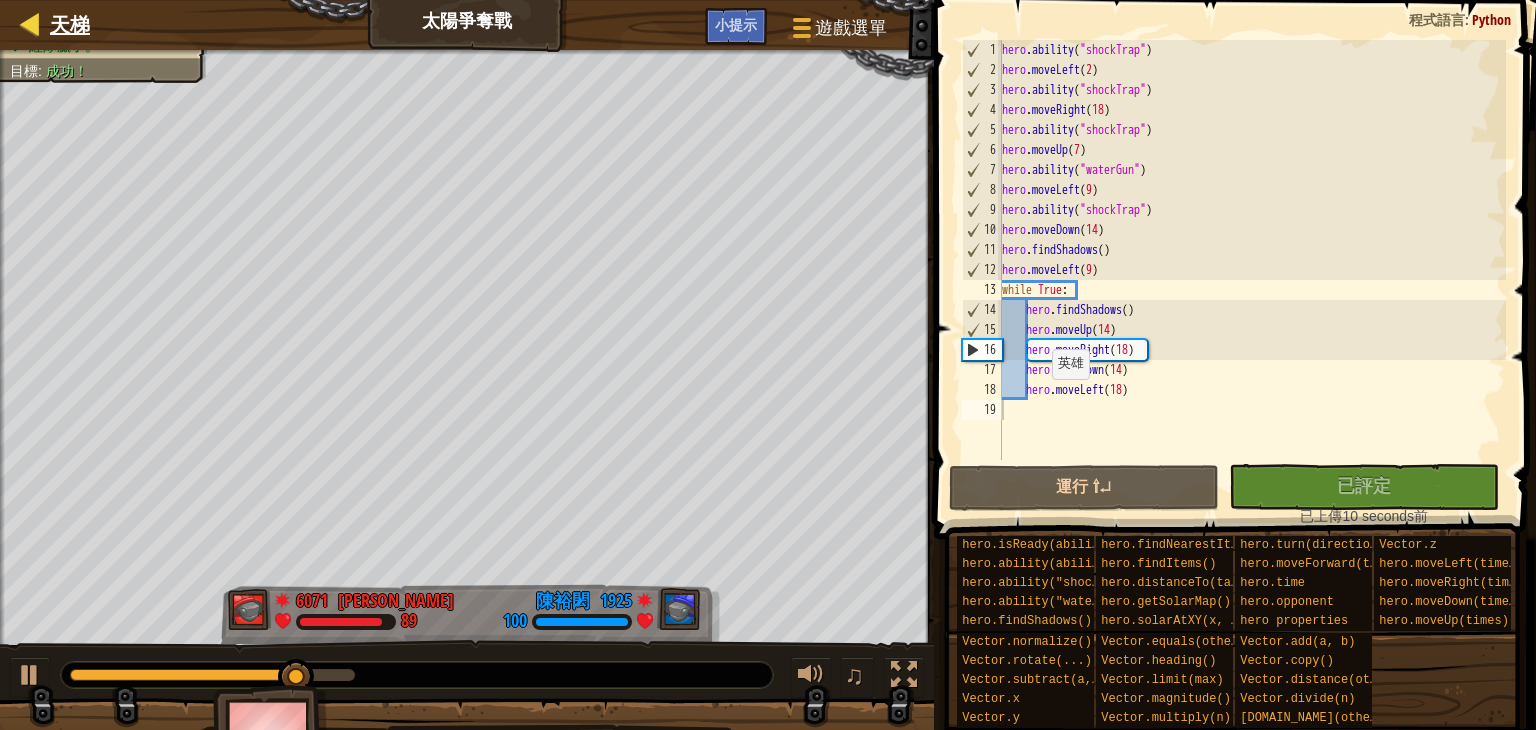 click on "天梯" at bounding box center [65, 25] 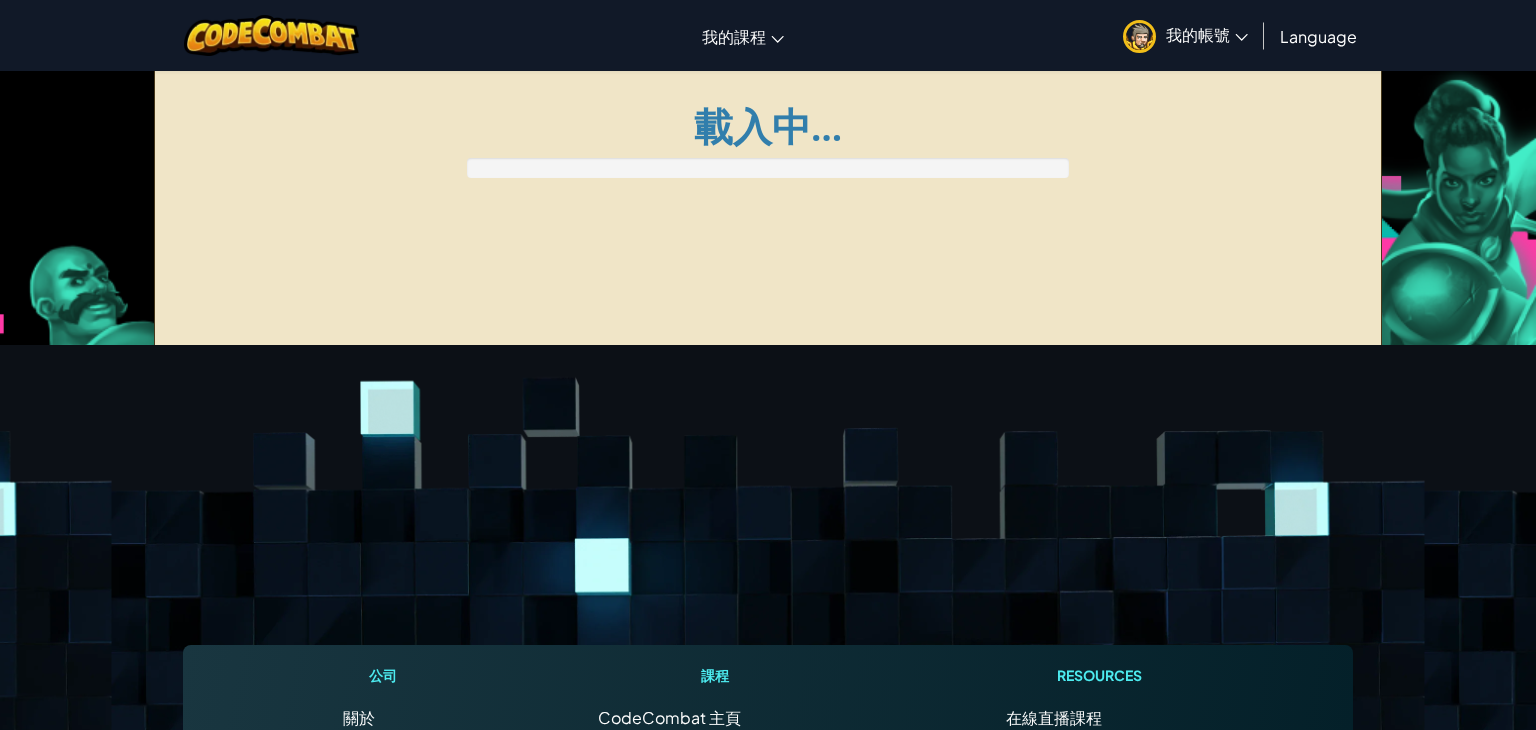 click on "切換導覽 我的課程 CodeCombat 教室 Ozaria 教室 AI 聯盟 電競 CodeCombat 世界在 Roblox 上 我的帳號 [PERSON_NAME] 帳號資料 設定 通知   登出 Language" at bounding box center (768, 35) 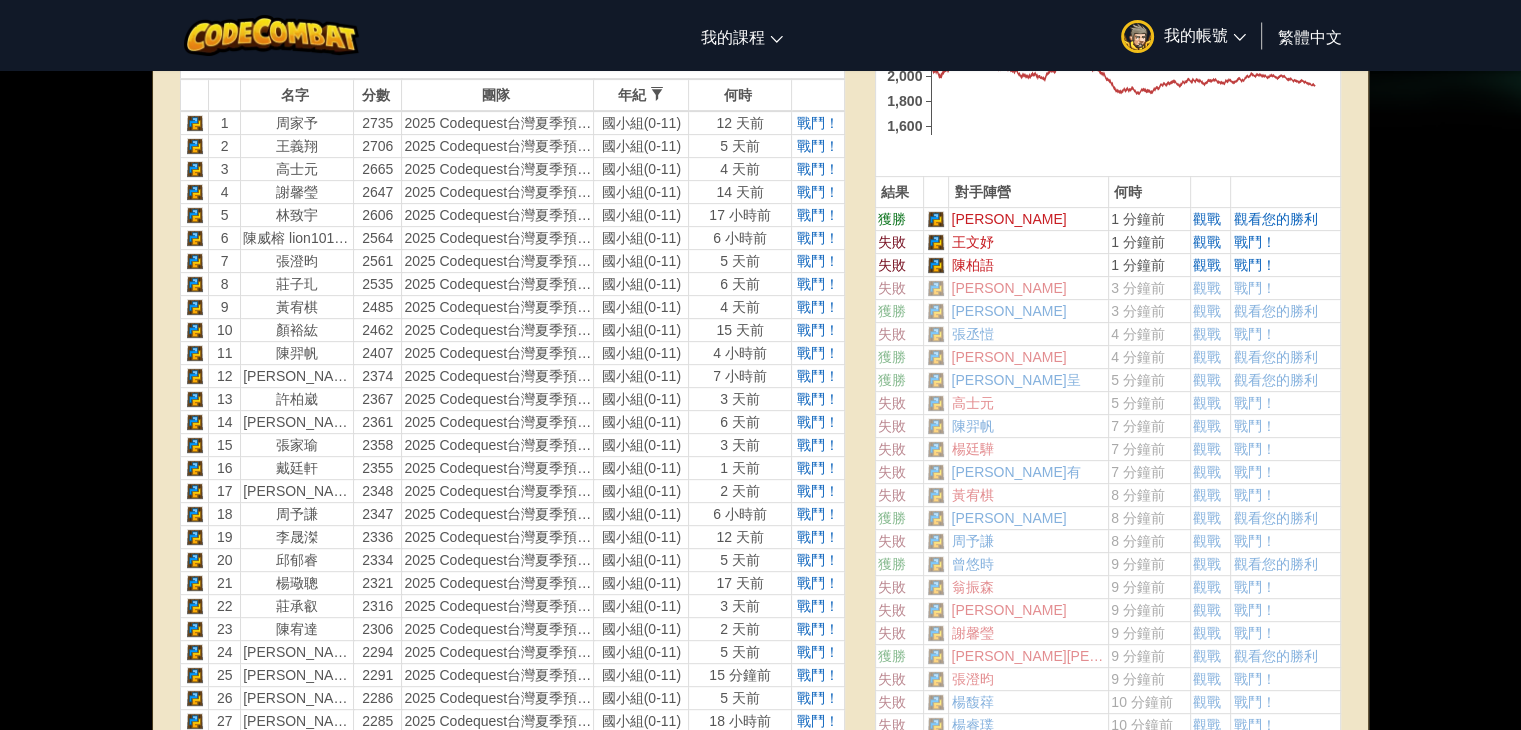 scroll, scrollTop: 600, scrollLeft: 0, axis: vertical 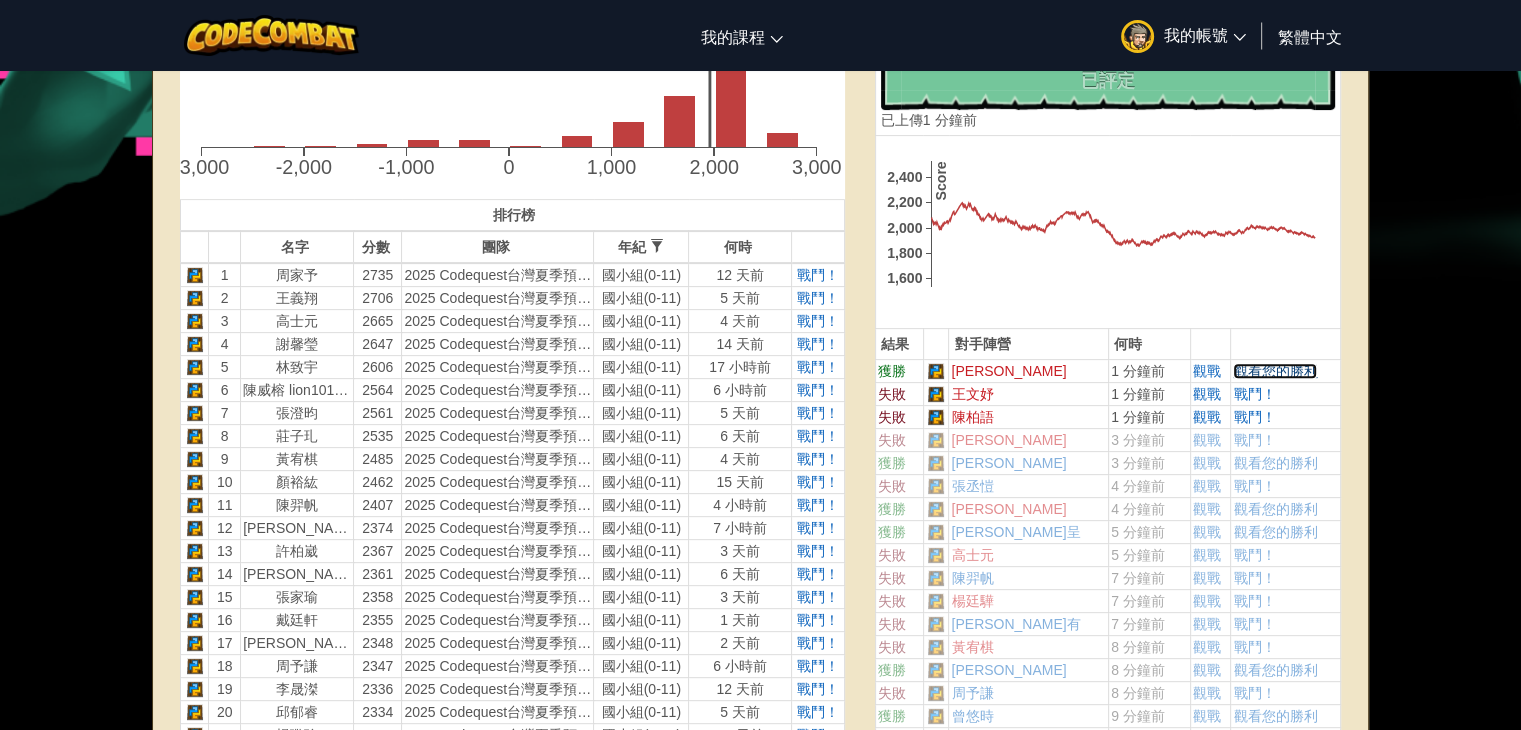 click on "觀看您的勝利" at bounding box center [1275, 371] 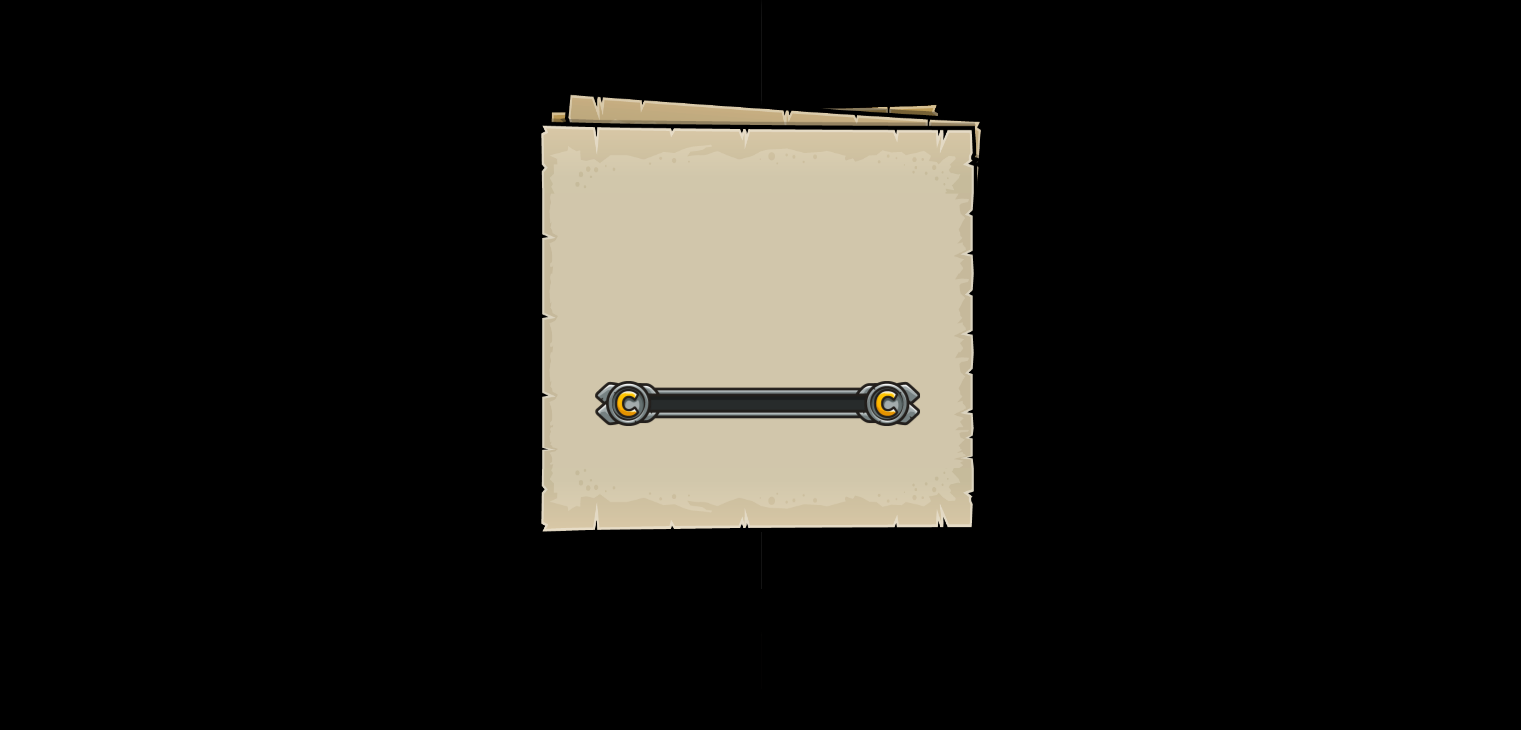 scroll, scrollTop: 0, scrollLeft: 0, axis: both 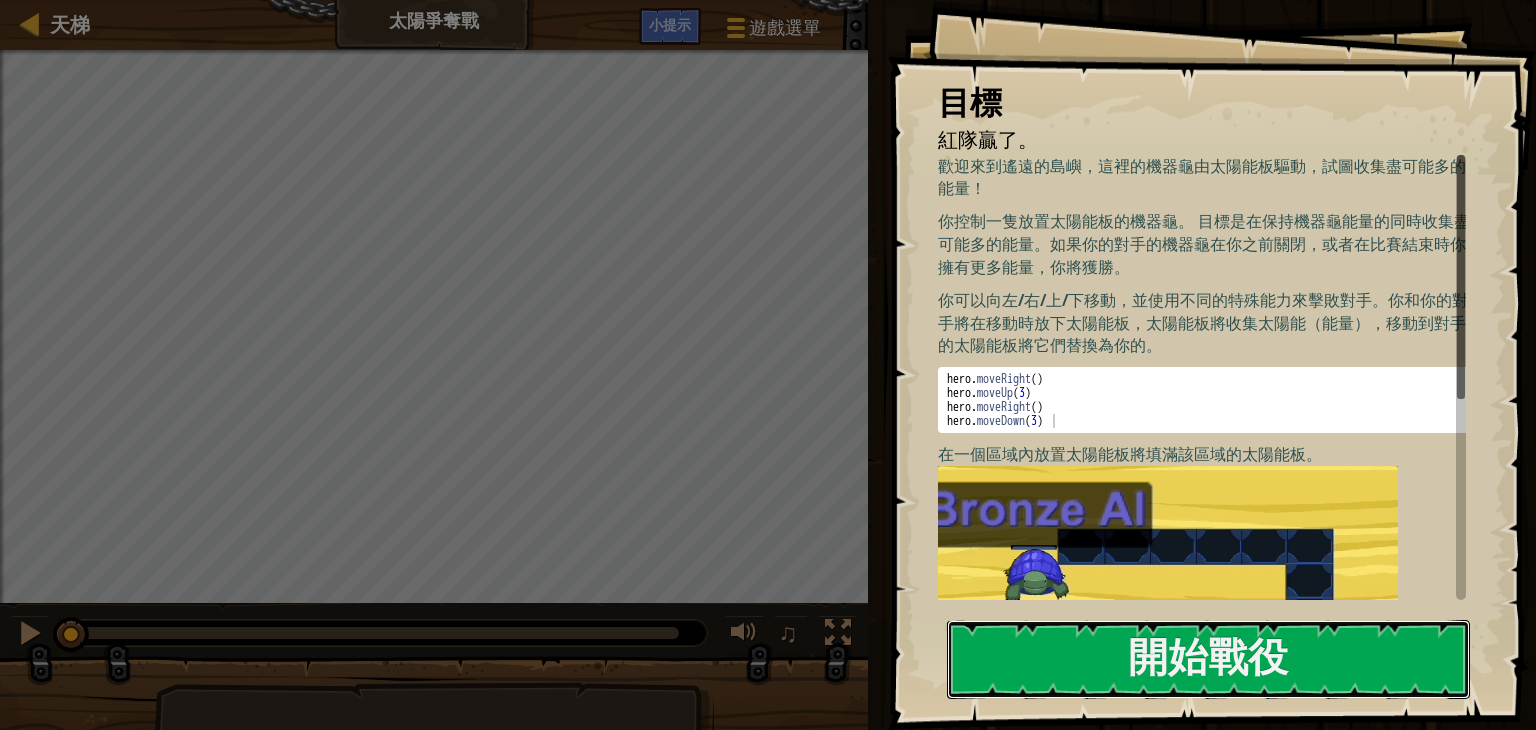 drag, startPoint x: 1037, startPoint y: 661, endPoint x: 1198, endPoint y: 713, distance: 169.18924 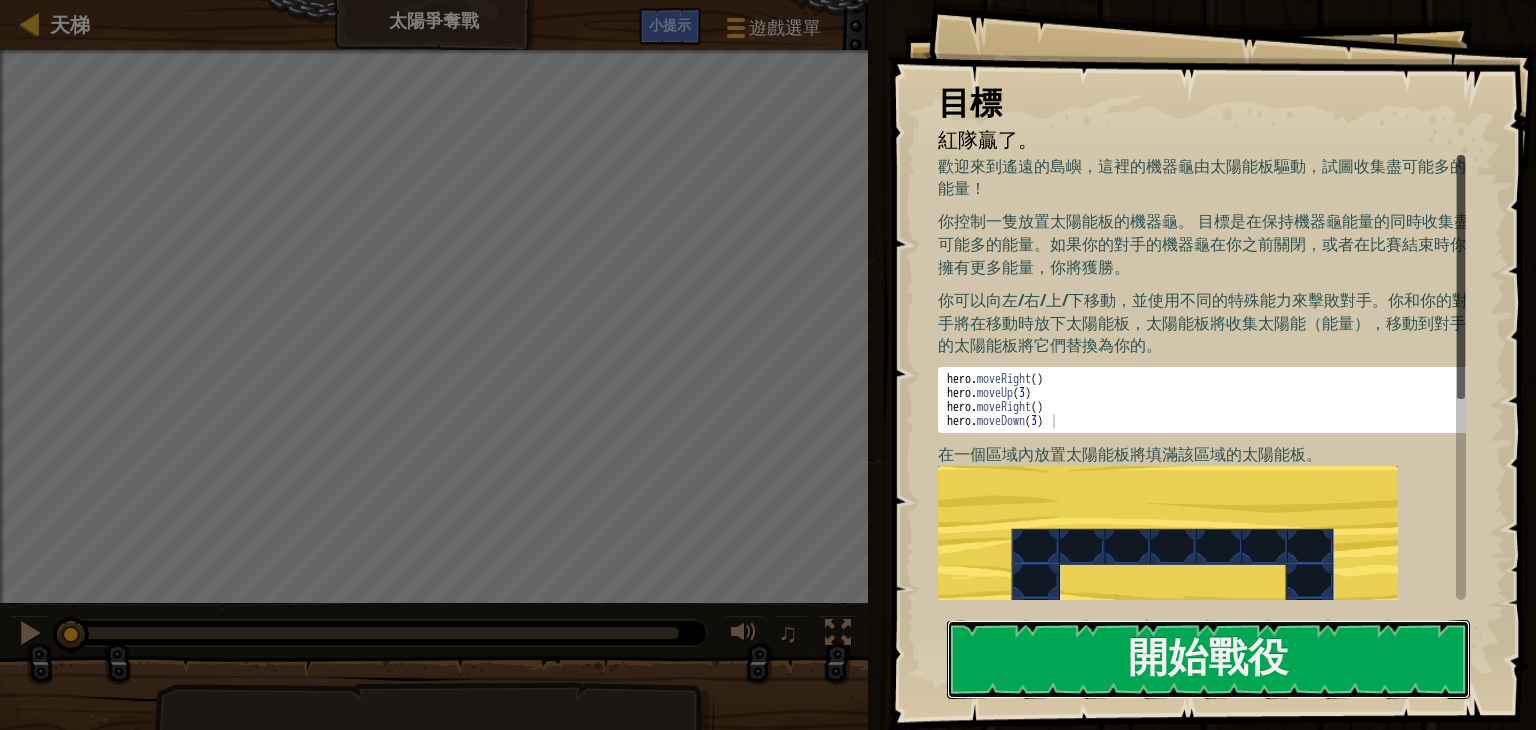 click on "開始戰役" at bounding box center (1208, 659) 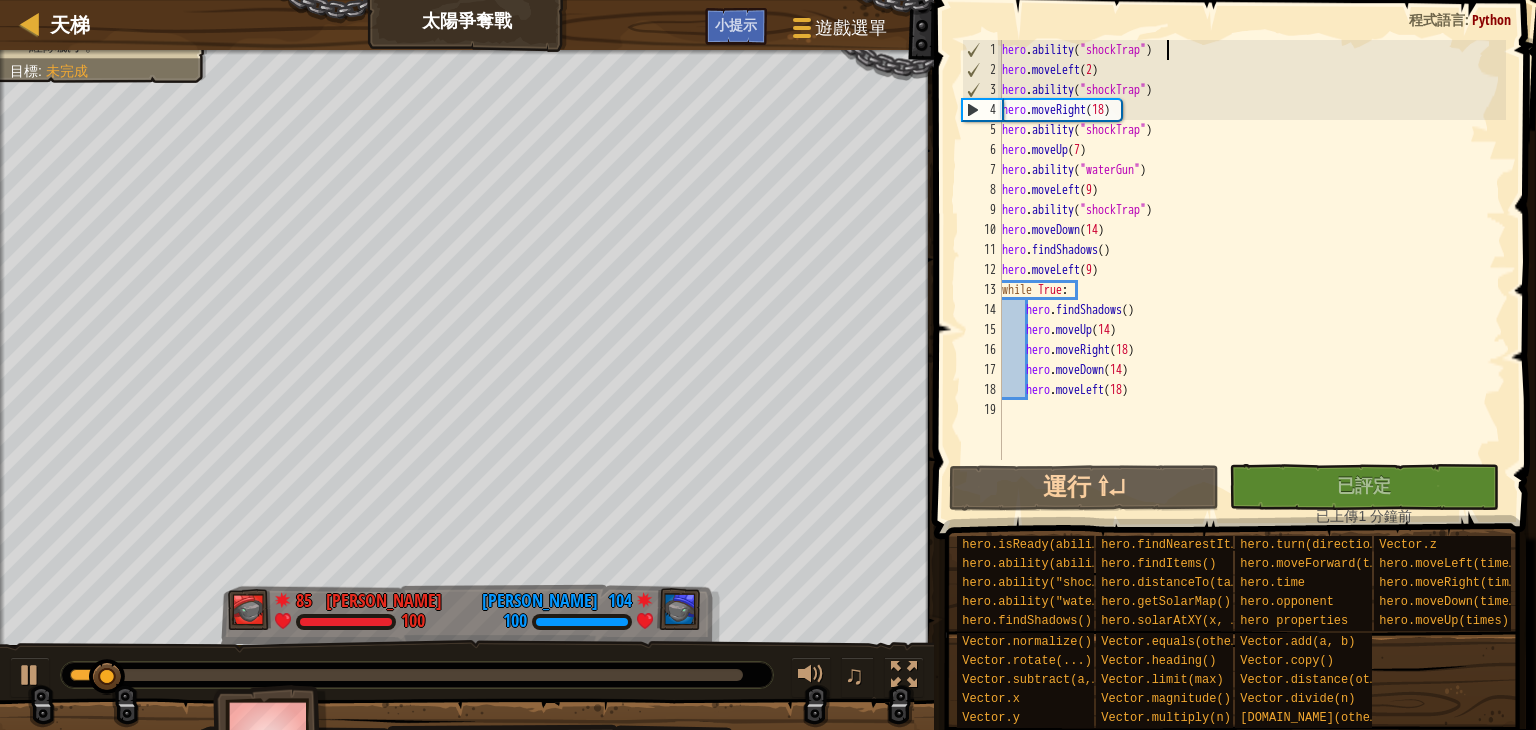 click on "hero . ability ( "shockTrap" ) hero . moveLeft ( 2 ) hero . ability ( "shockTrap" ) hero . moveRight ( 18 ) hero . ability ( "shockTrap" ) hero . moveUp ( 7 ) hero . ability ( "waterGun" ) hero . moveLeft ( 9 ) hero . ability ( "shockTrap" ) hero . moveDown ( 14 ) hero . findShadows ( ) hero . moveLeft ( 9 ) while   True :      hero . findShadows ( )      hero . moveUp ( 14 )      hero . moveRight ( 18 )      hero . moveDown ( 14 )      hero . moveLeft ( 18 )" at bounding box center (1252, 270) 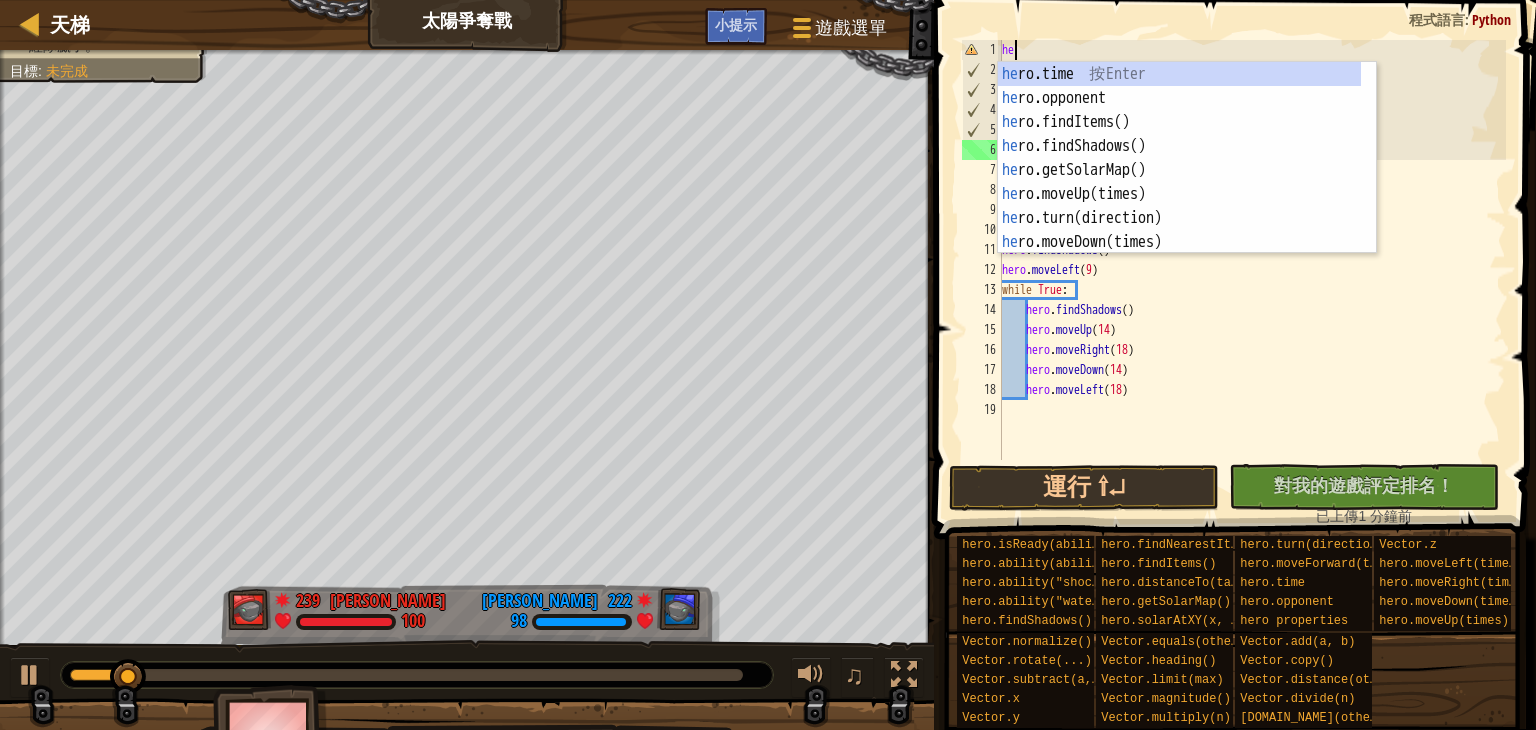 type on "h" 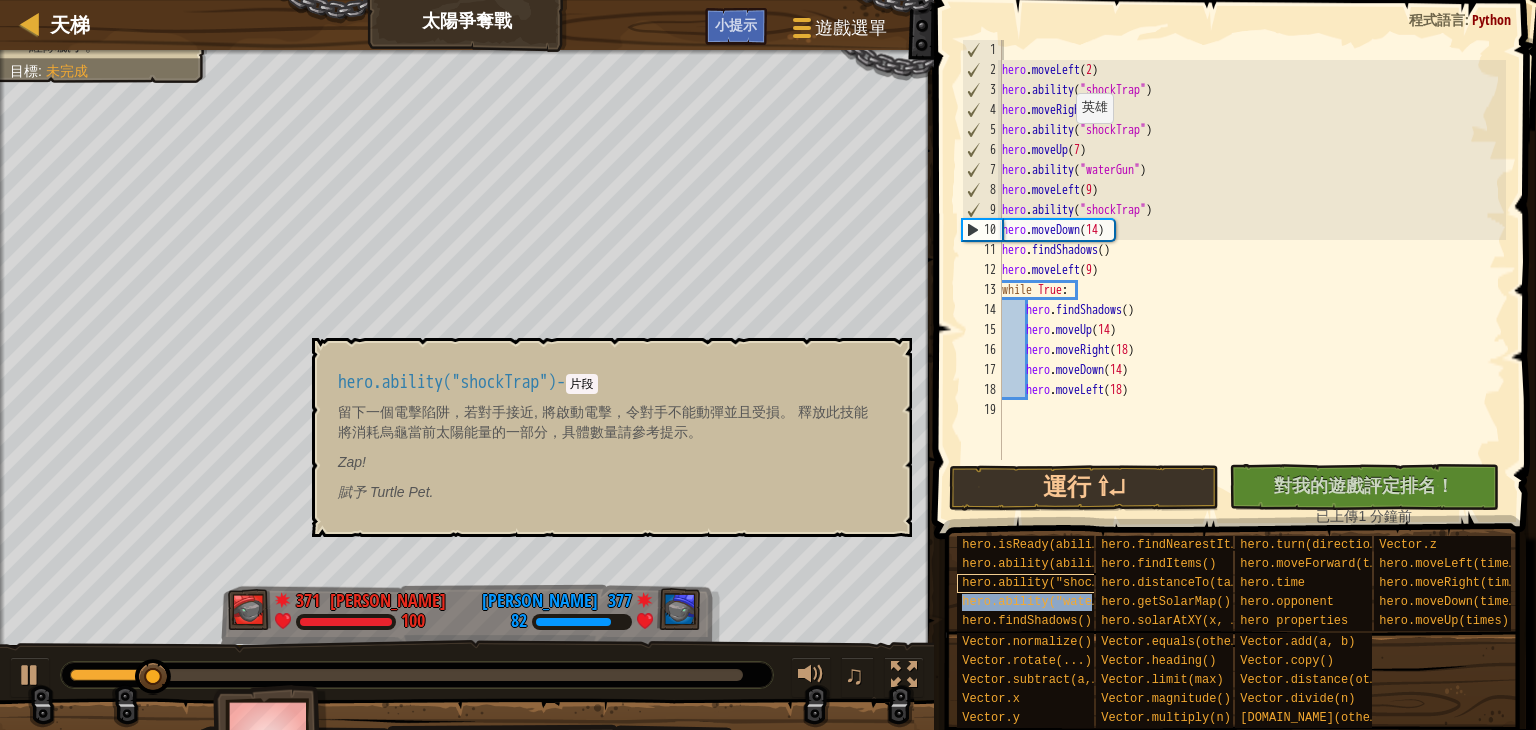 type on "hero.ability("waterGun")" 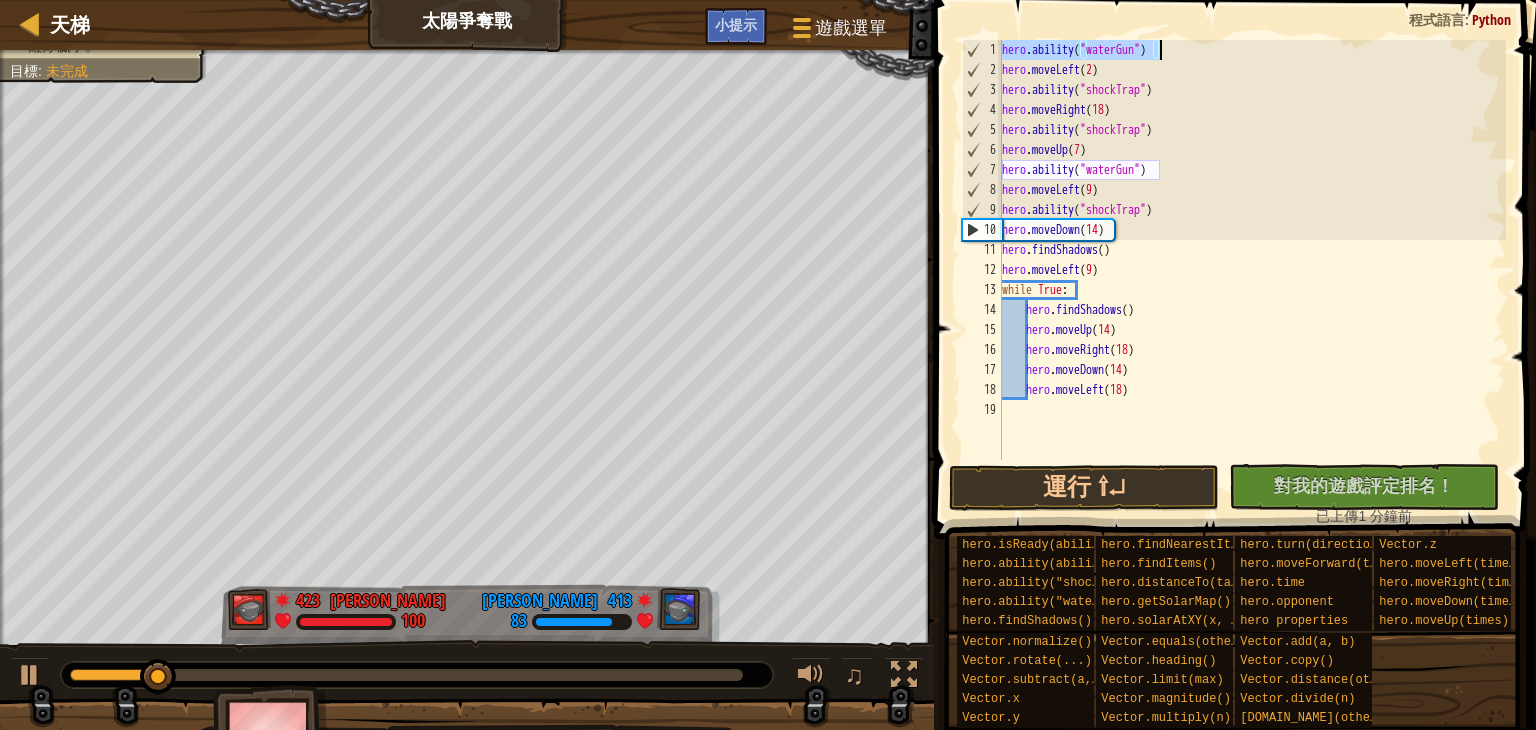 drag, startPoint x: 1324, startPoint y: 445, endPoint x: 1331, endPoint y: 437, distance: 10.630146 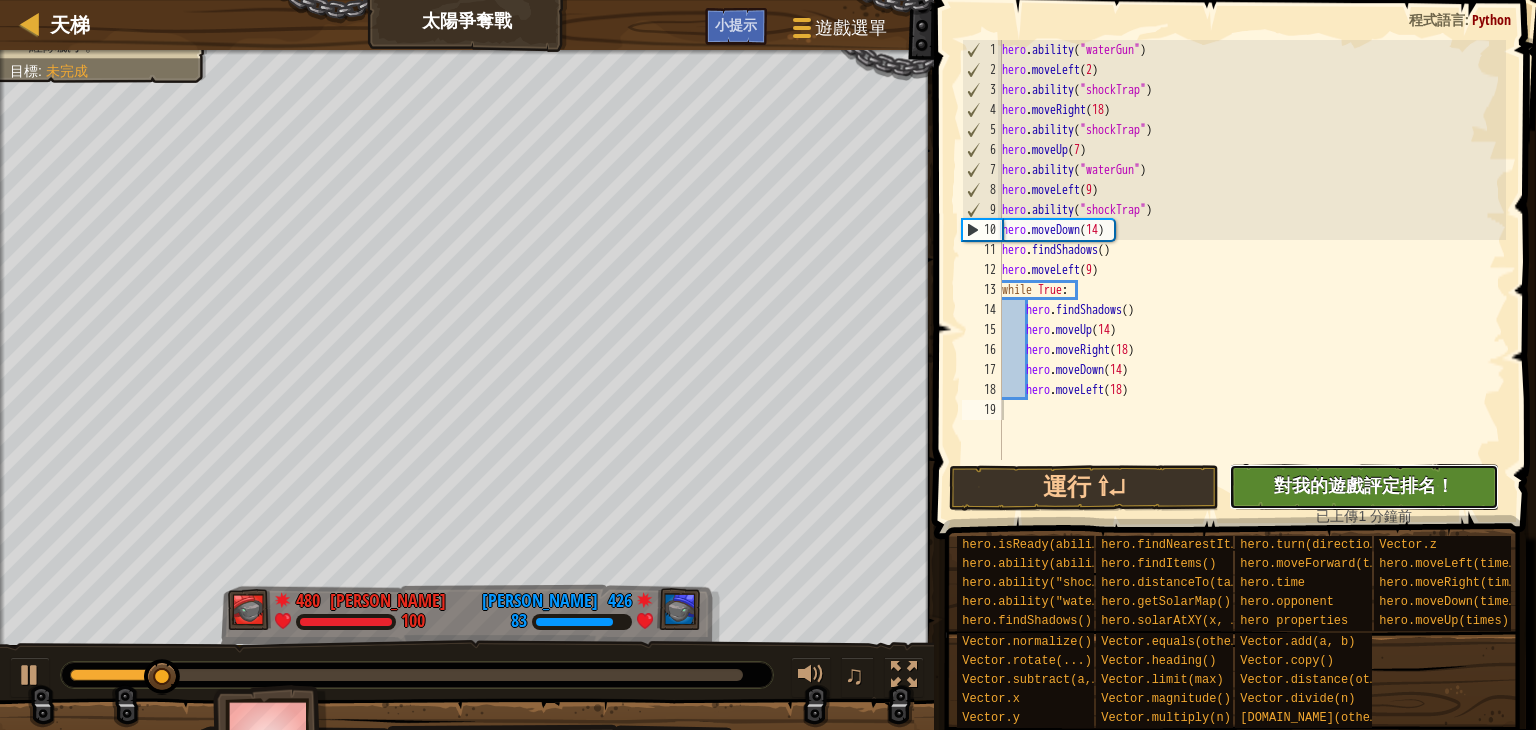 click on "沒有新程式碼可評定排名 對我的遊戲評定排名！ 上傳中… 已上傳以求評定排名 評定失敗 已評定" at bounding box center (1364, 487) 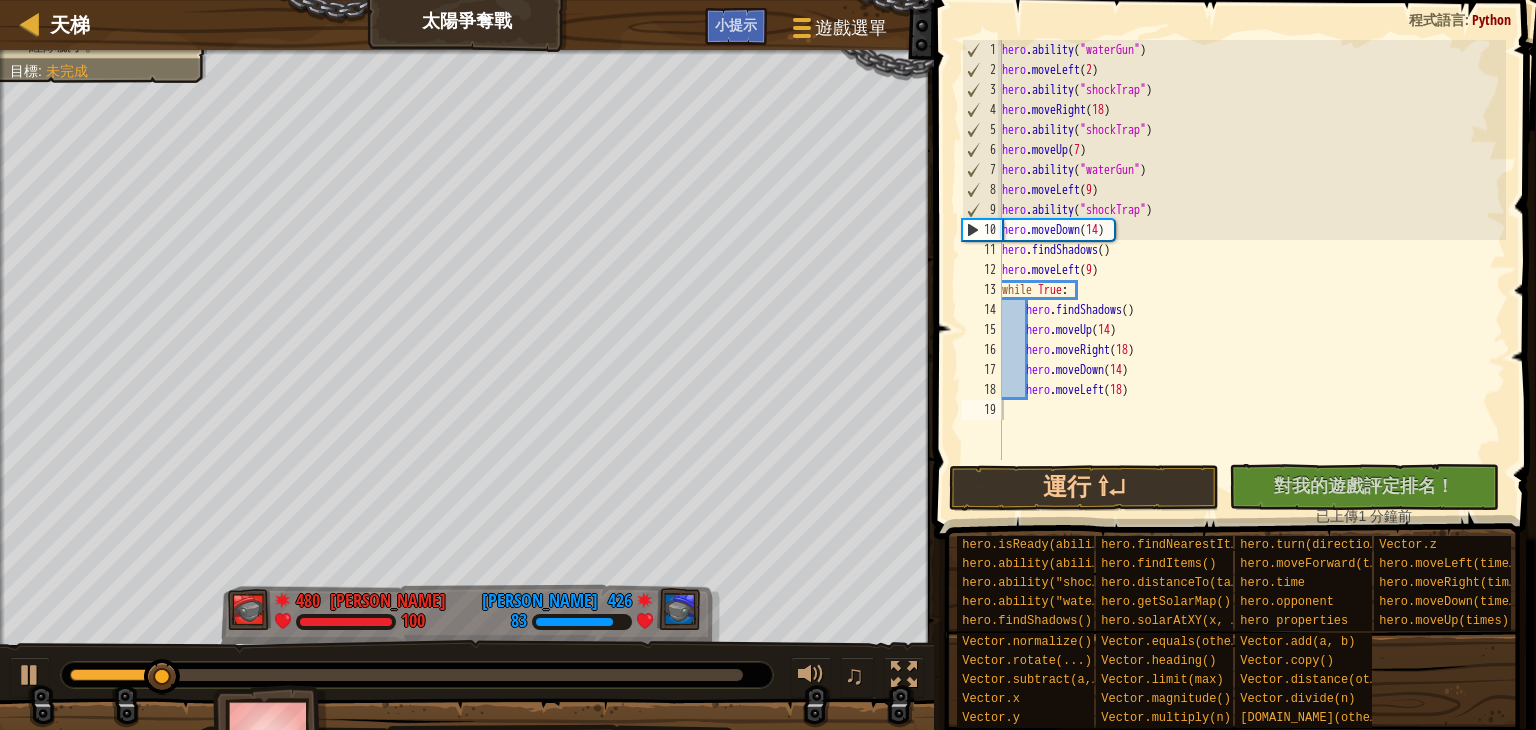 click on "沒有新程式碼可評定排名 對我的遊戲評定排名！ 上傳中… 已上傳以求評定排名 評定失敗 已評定 已上傳  1 分鐘前" at bounding box center [1354, 495] 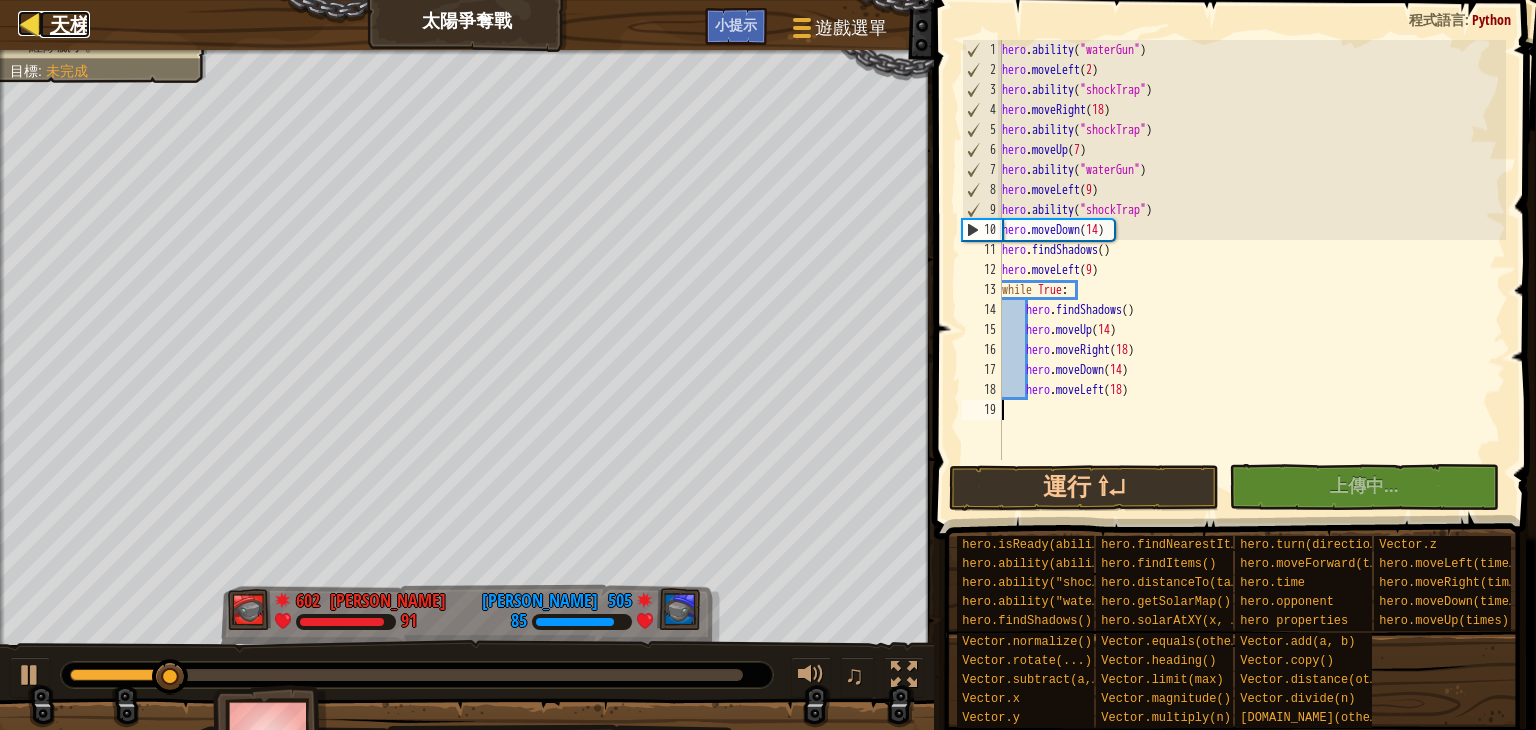 click on "天梯" at bounding box center [70, 24] 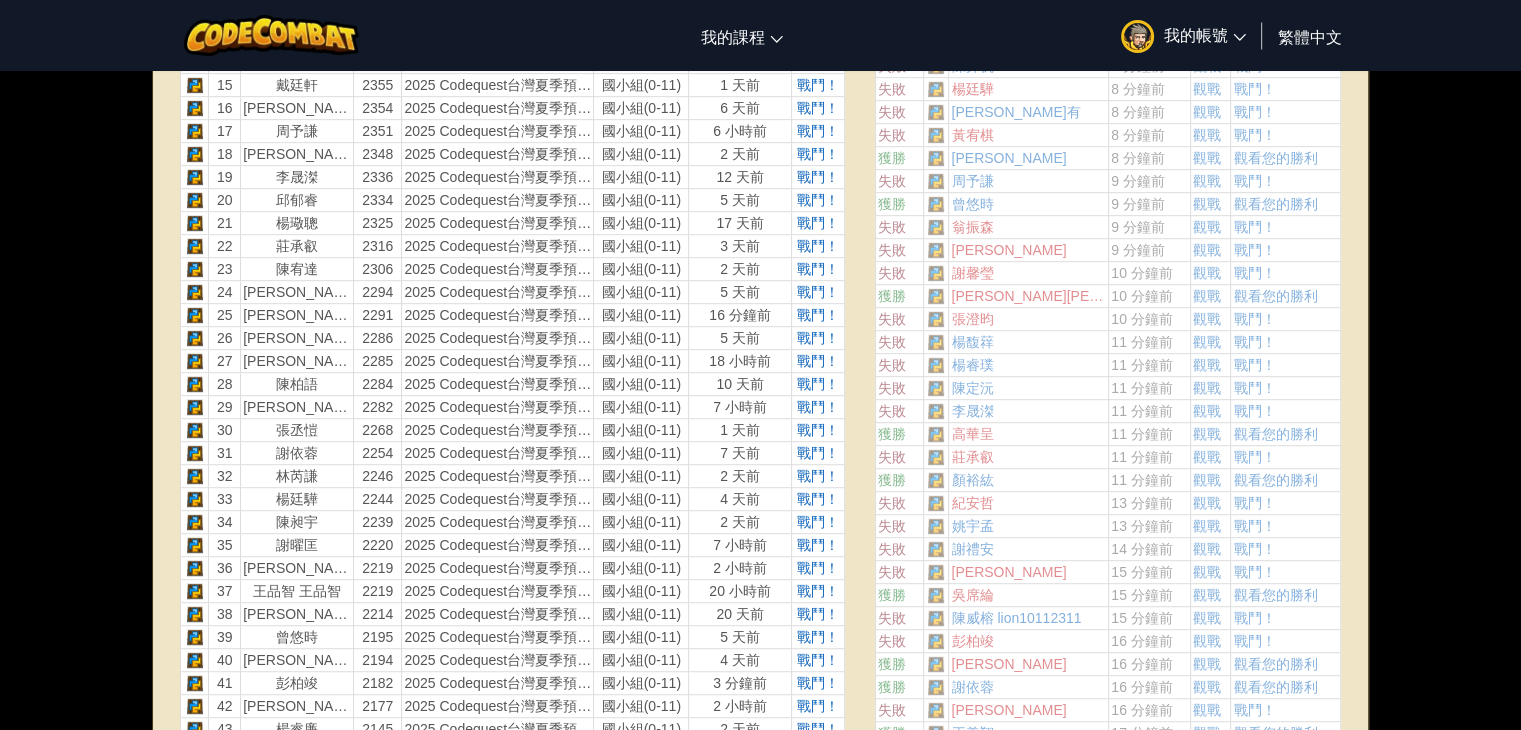scroll, scrollTop: 1300, scrollLeft: 0, axis: vertical 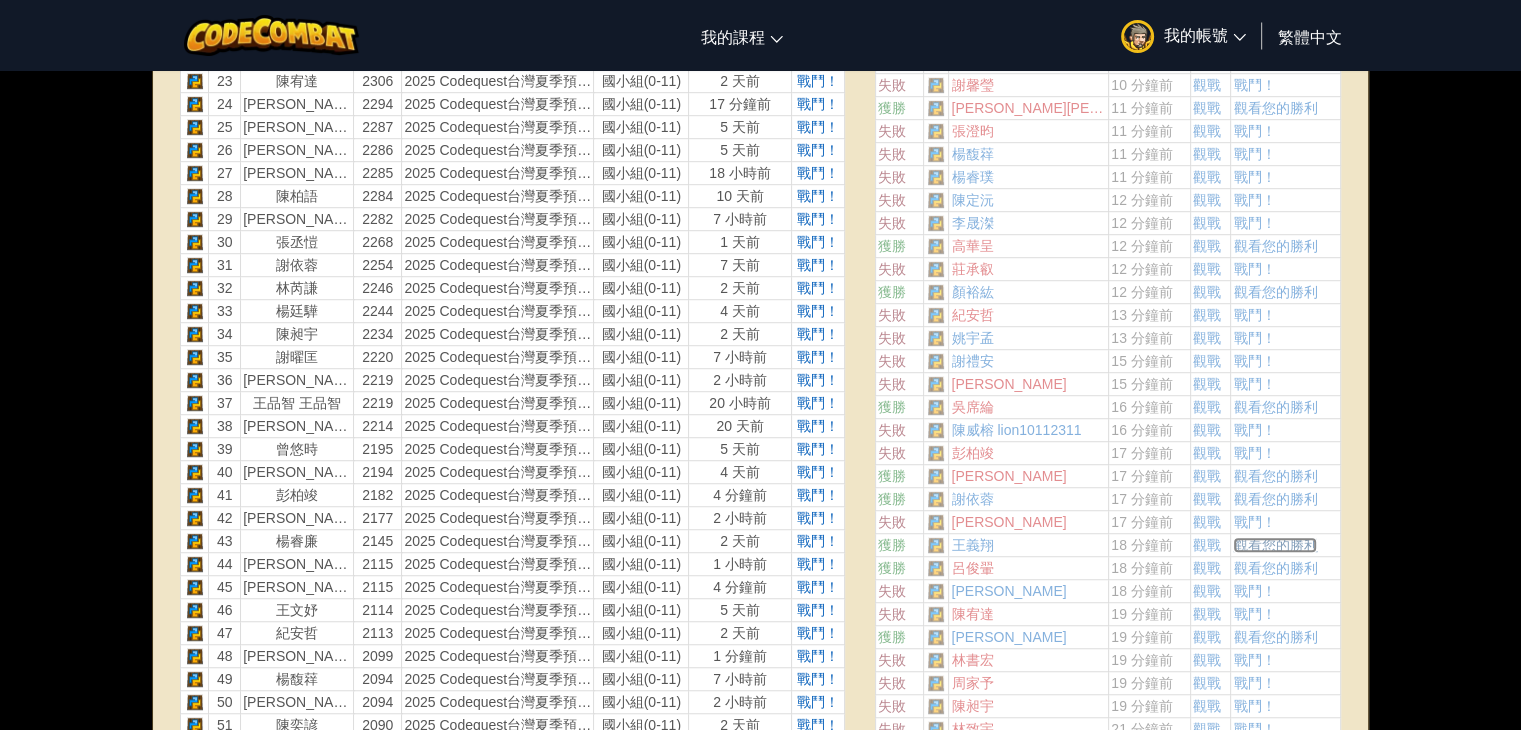 click on "觀看您的勝利" at bounding box center [1275, 545] 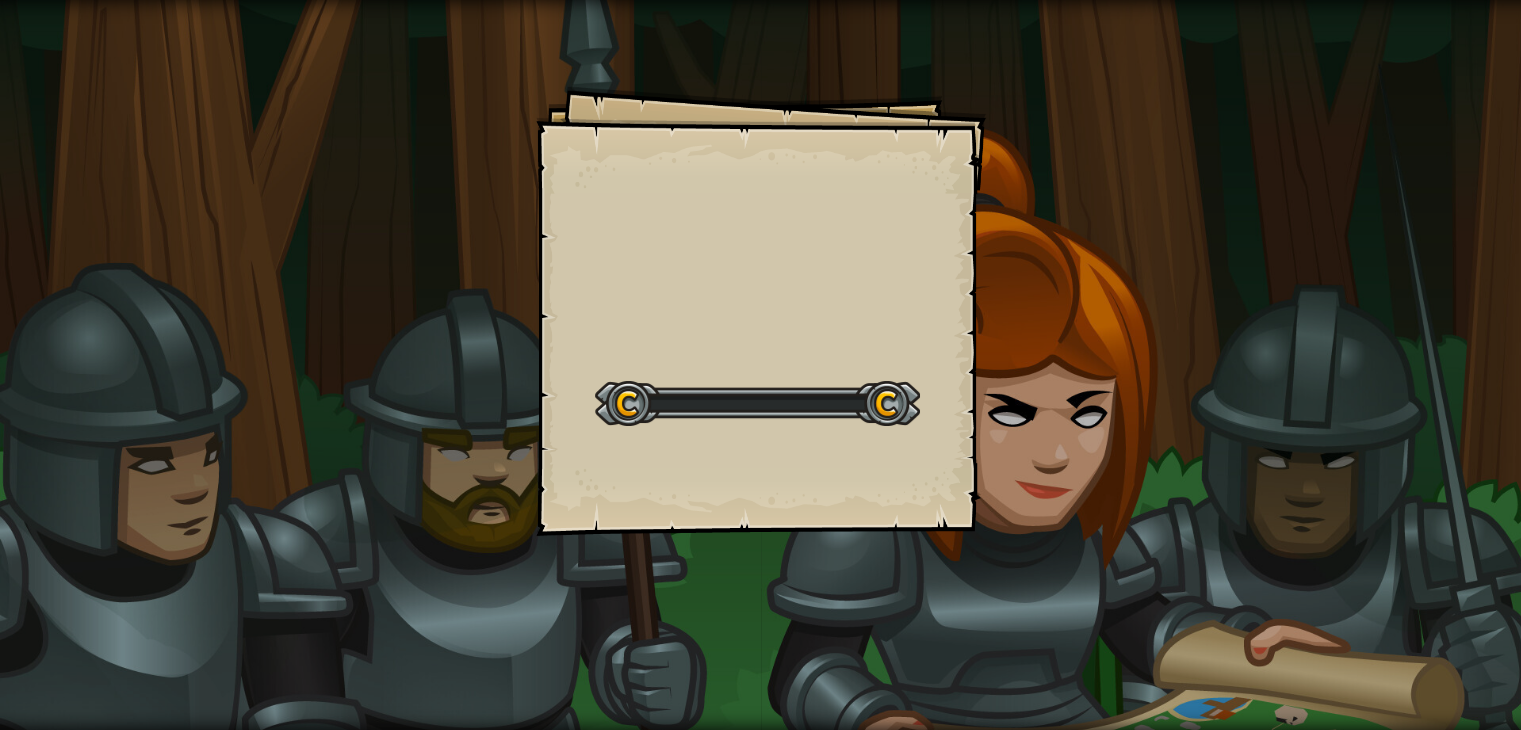 scroll, scrollTop: 0, scrollLeft: 0, axis: both 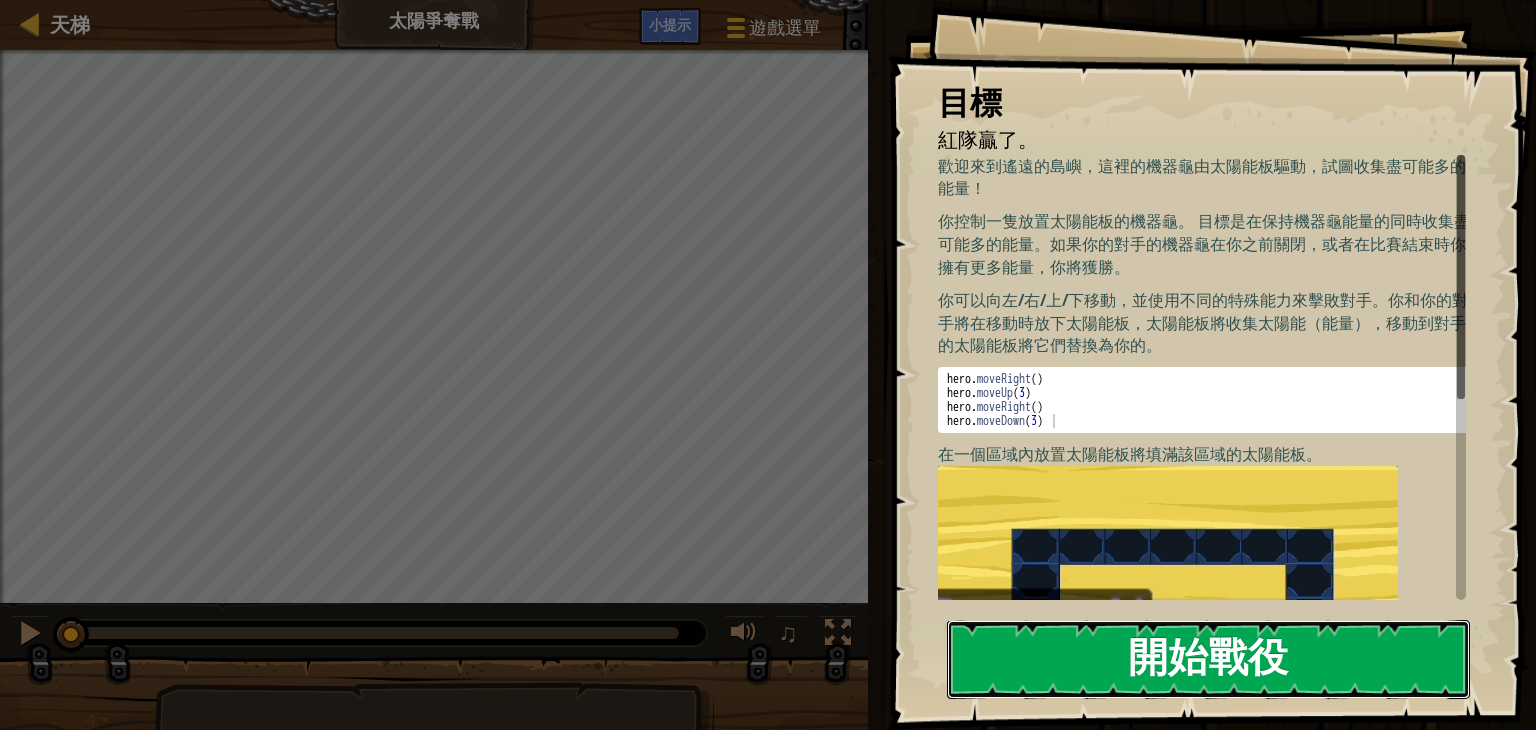 click on "開始戰役" at bounding box center (1208, 659) 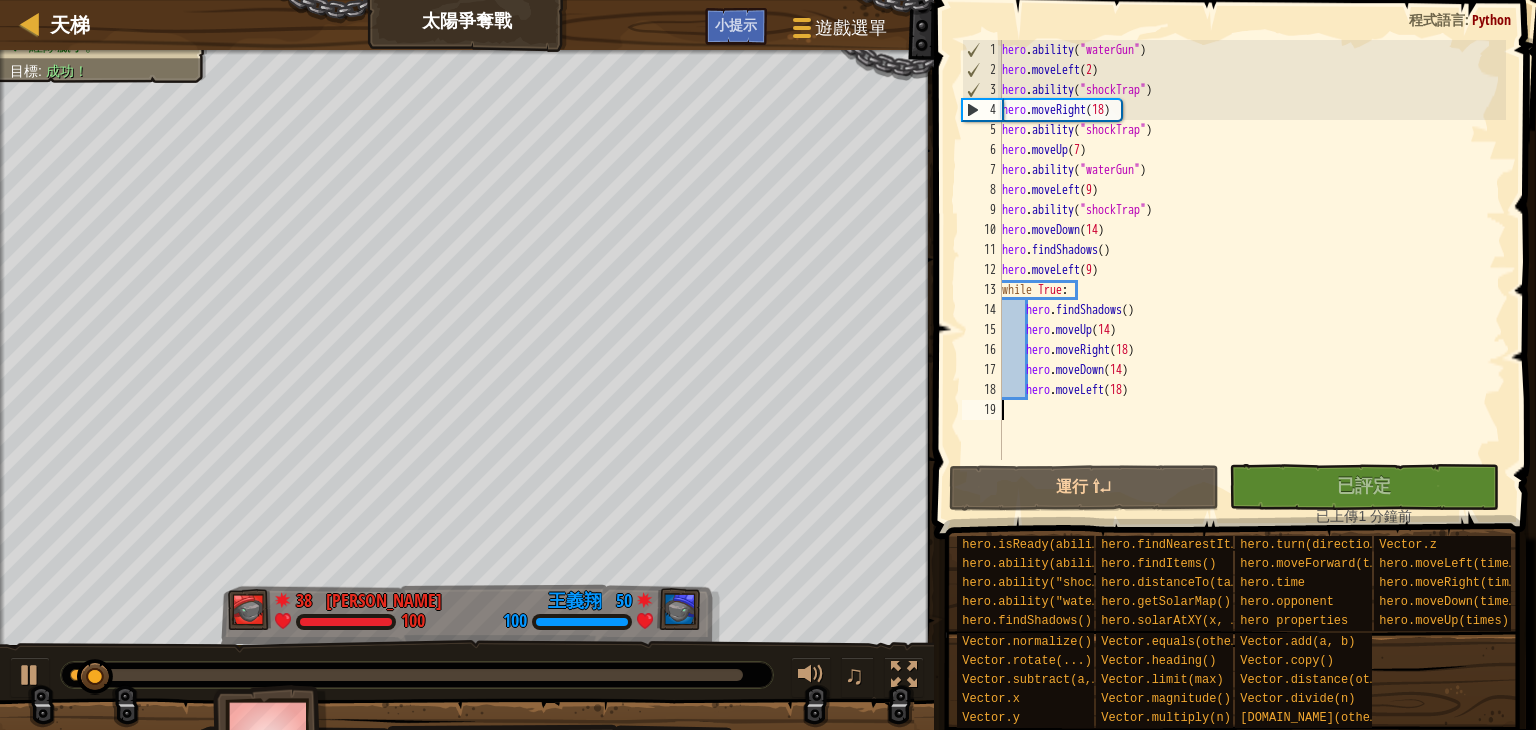 click on "hero . ability ( "waterGun" ) hero . moveLeft ( 2 ) hero . ability ( "shockTrap" ) hero . moveRight ( 18 ) hero . ability ( "shockTrap" ) hero . moveUp ( 7 ) hero . ability ( "waterGun" ) hero . moveLeft ( 9 ) hero . ability ( "shockTrap" ) hero . moveDown ( 14 ) hero . findShadows ( ) hero . moveLeft ( 9 ) while   True :      hero . findShadows ( )      hero . moveUp ( 14 )      hero . moveRight ( 18 )      hero . moveDown ( 14 )      hero . moveLeft ( 18 )" at bounding box center [1252, 270] 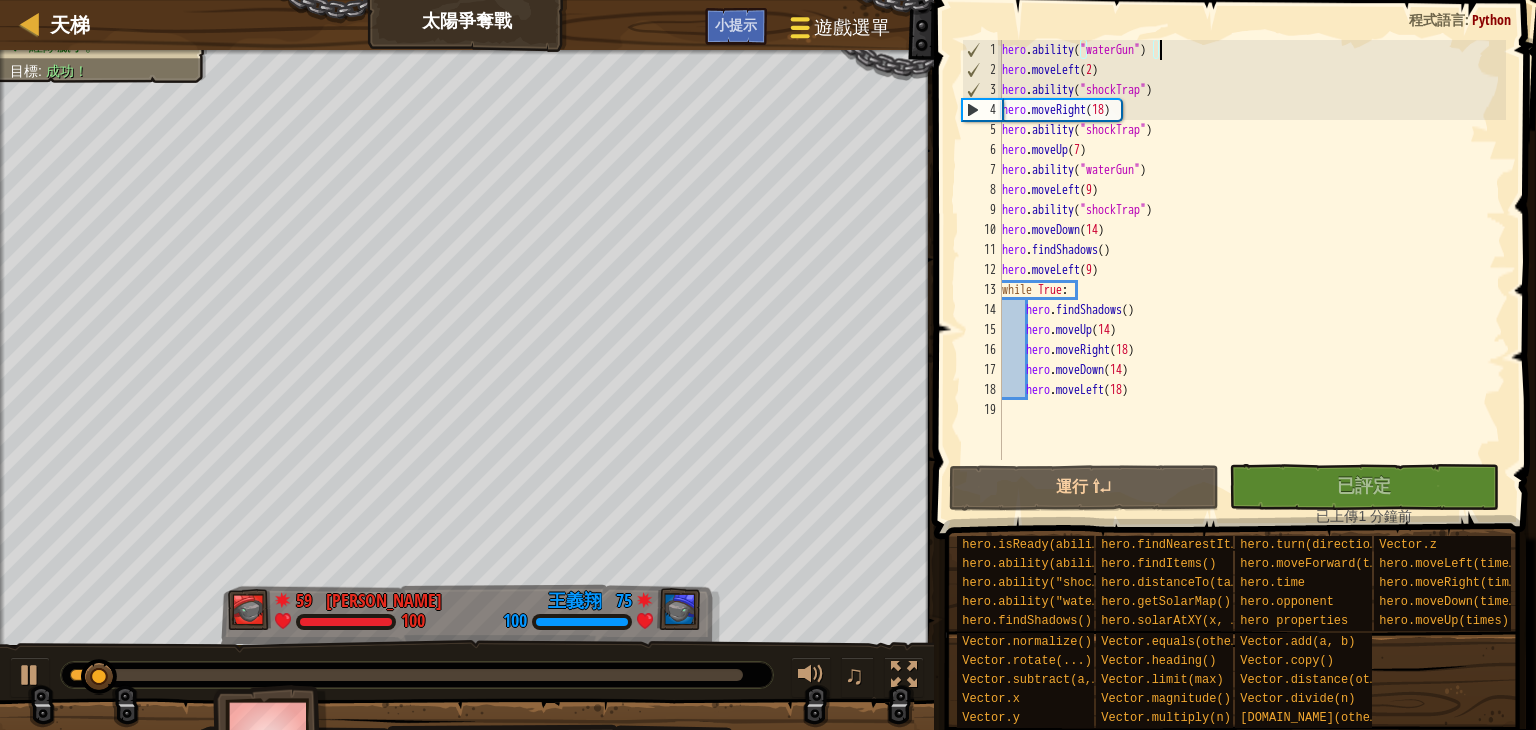 type 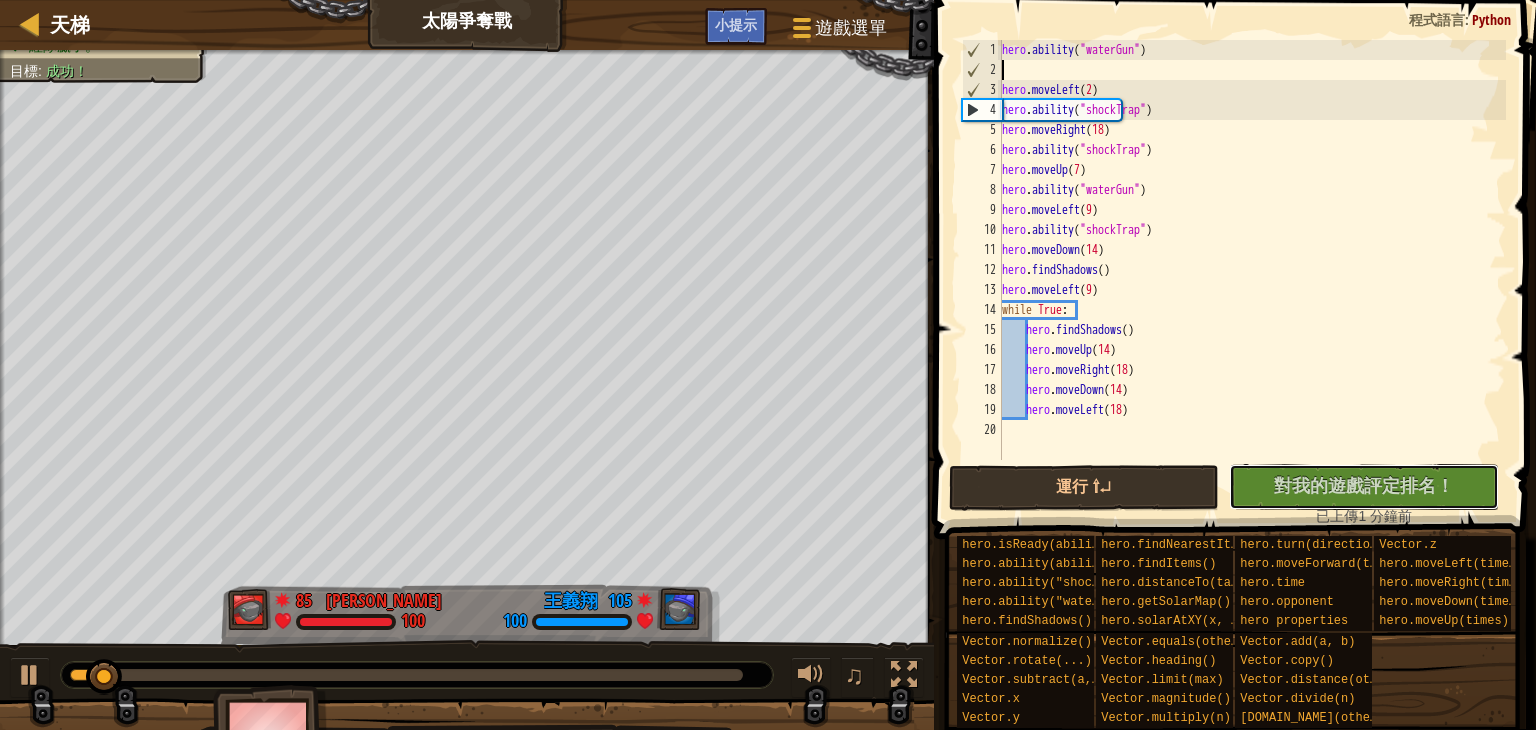 click on "對我的遊戲評定排名！" at bounding box center [1364, 485] 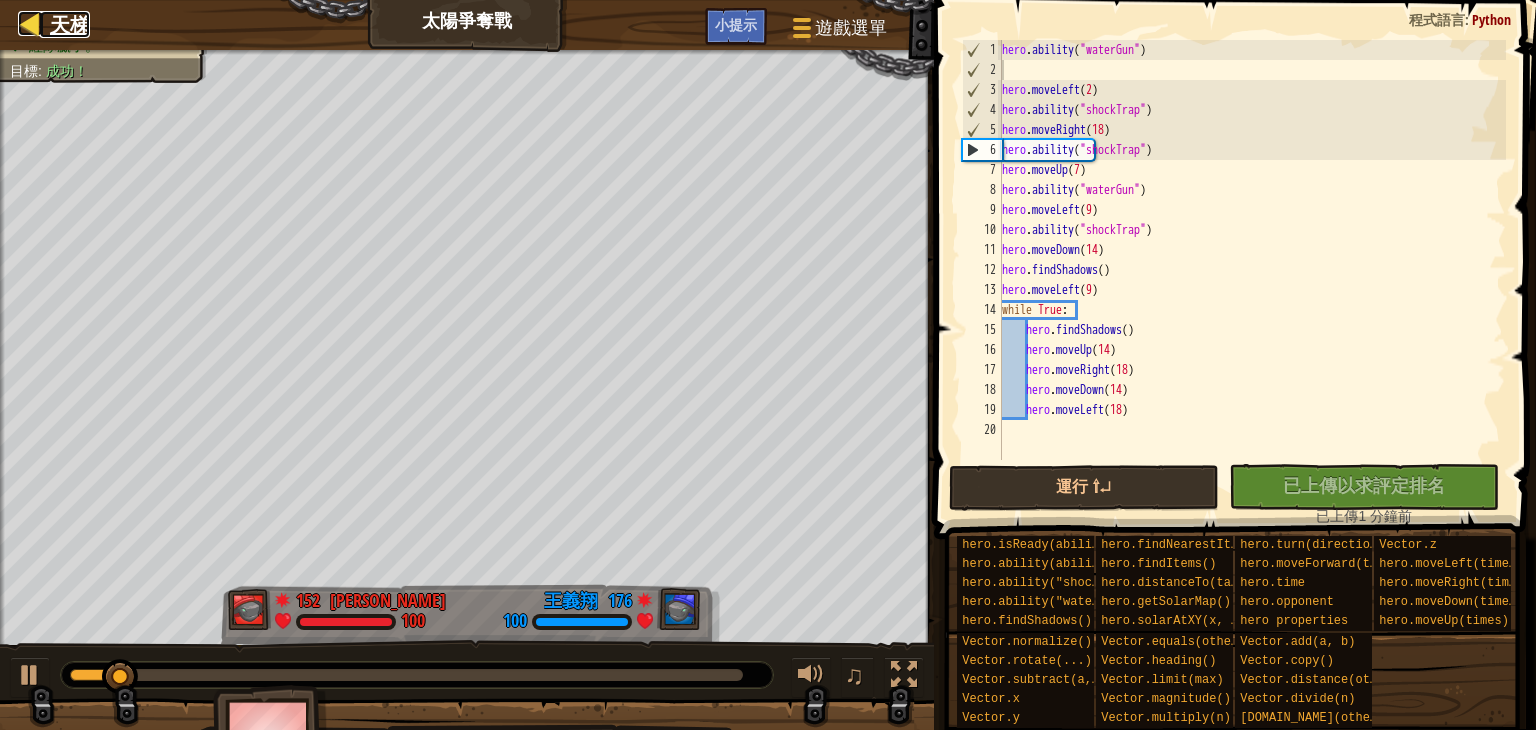click on "天梯" at bounding box center [70, 24] 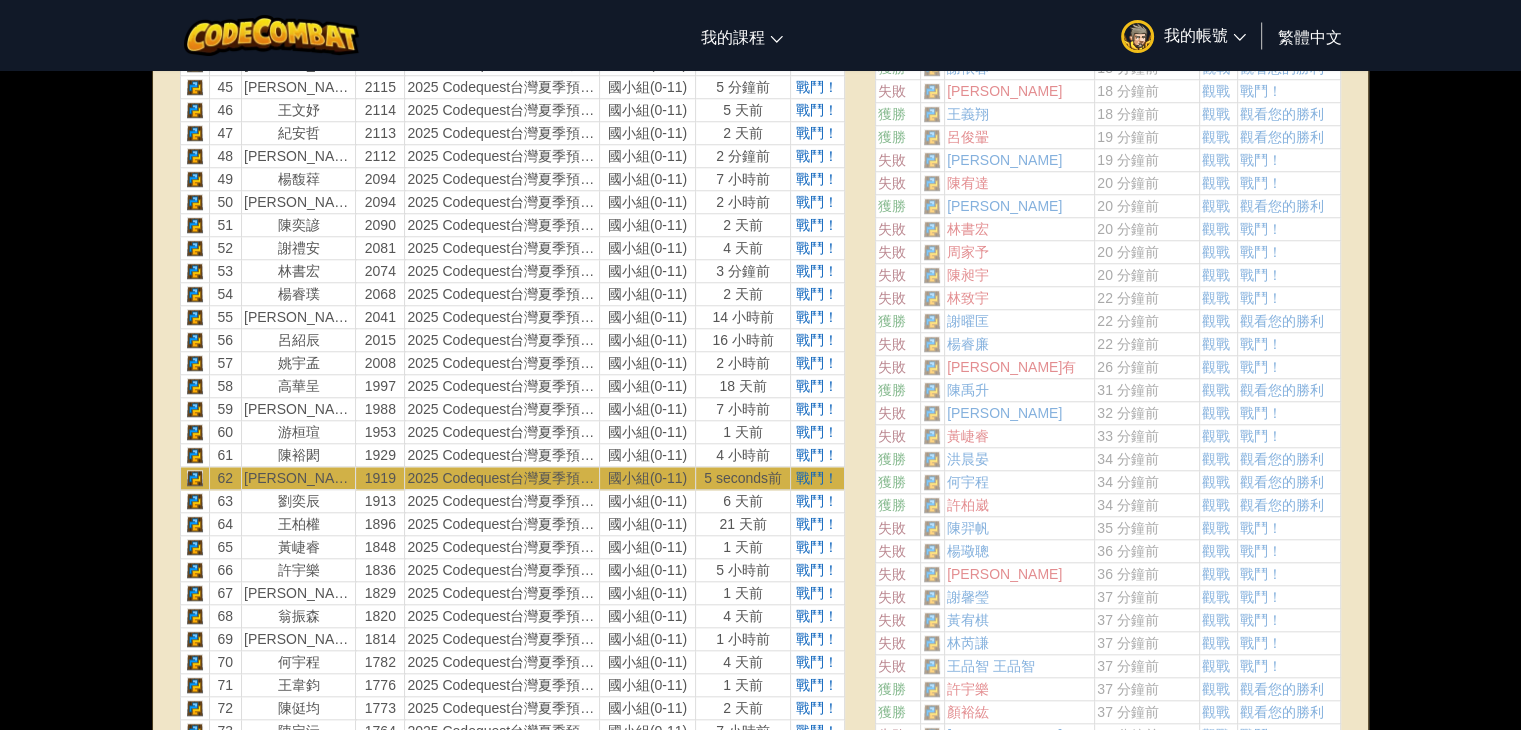 scroll, scrollTop: 1300, scrollLeft: 0, axis: vertical 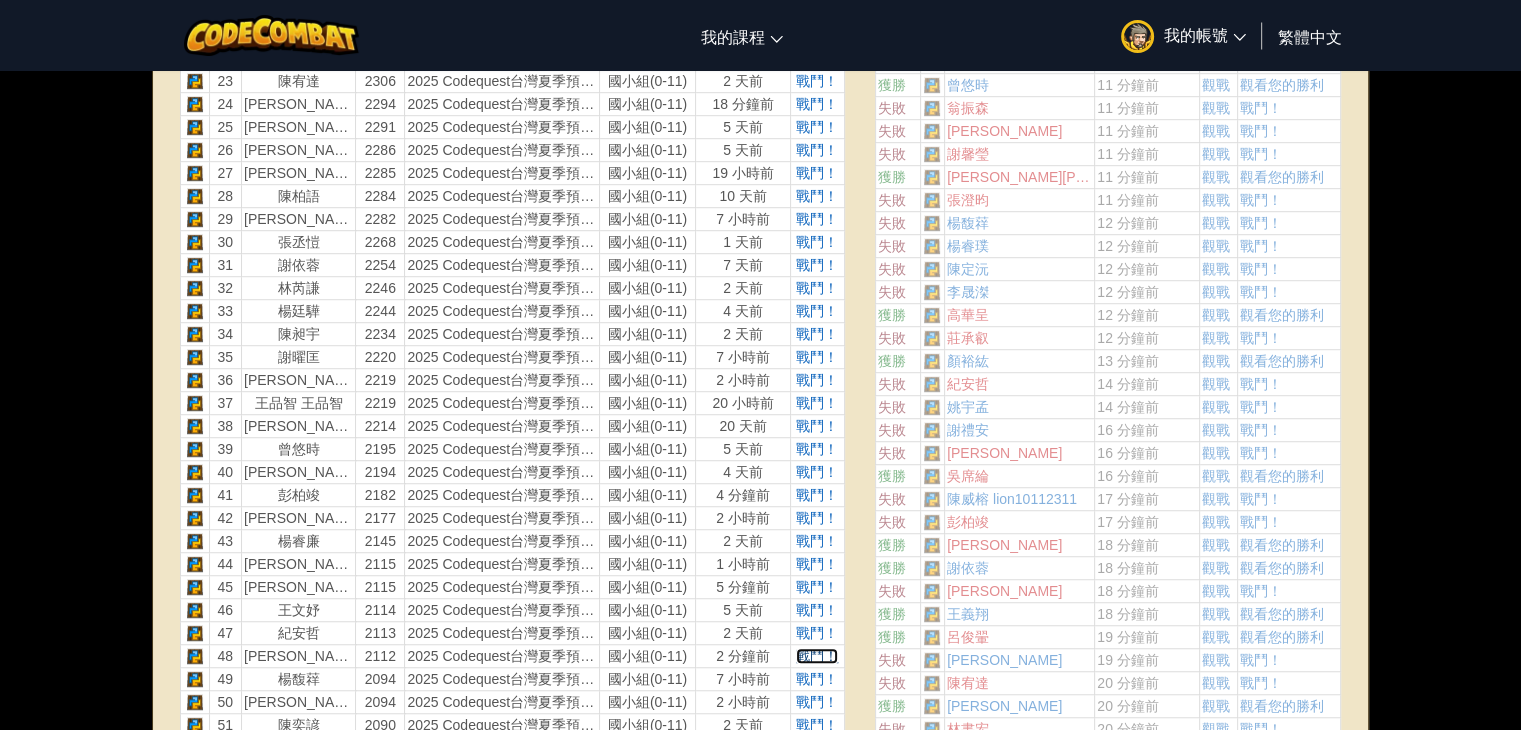 click on "戰鬥！" at bounding box center [817, 656] 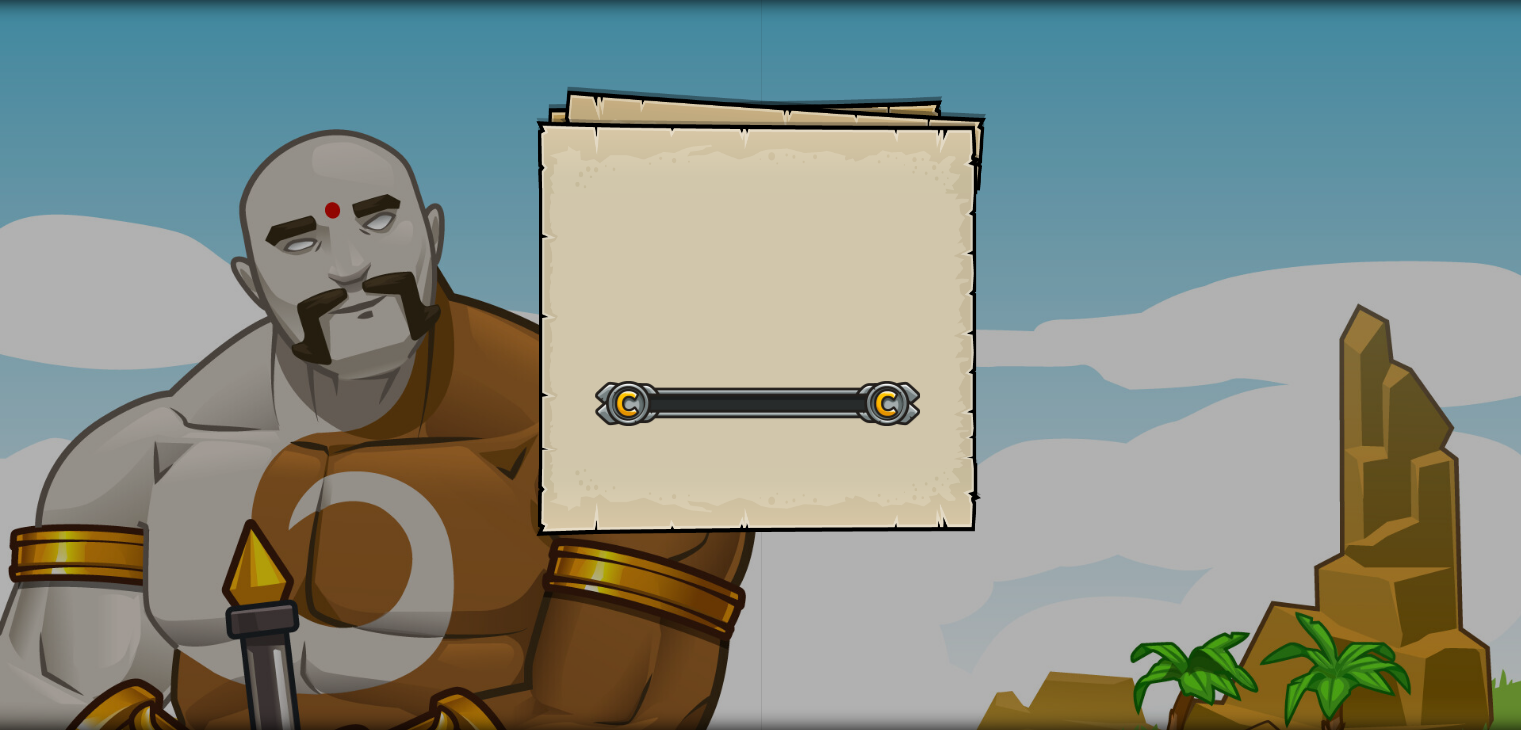 scroll, scrollTop: 0, scrollLeft: 0, axis: both 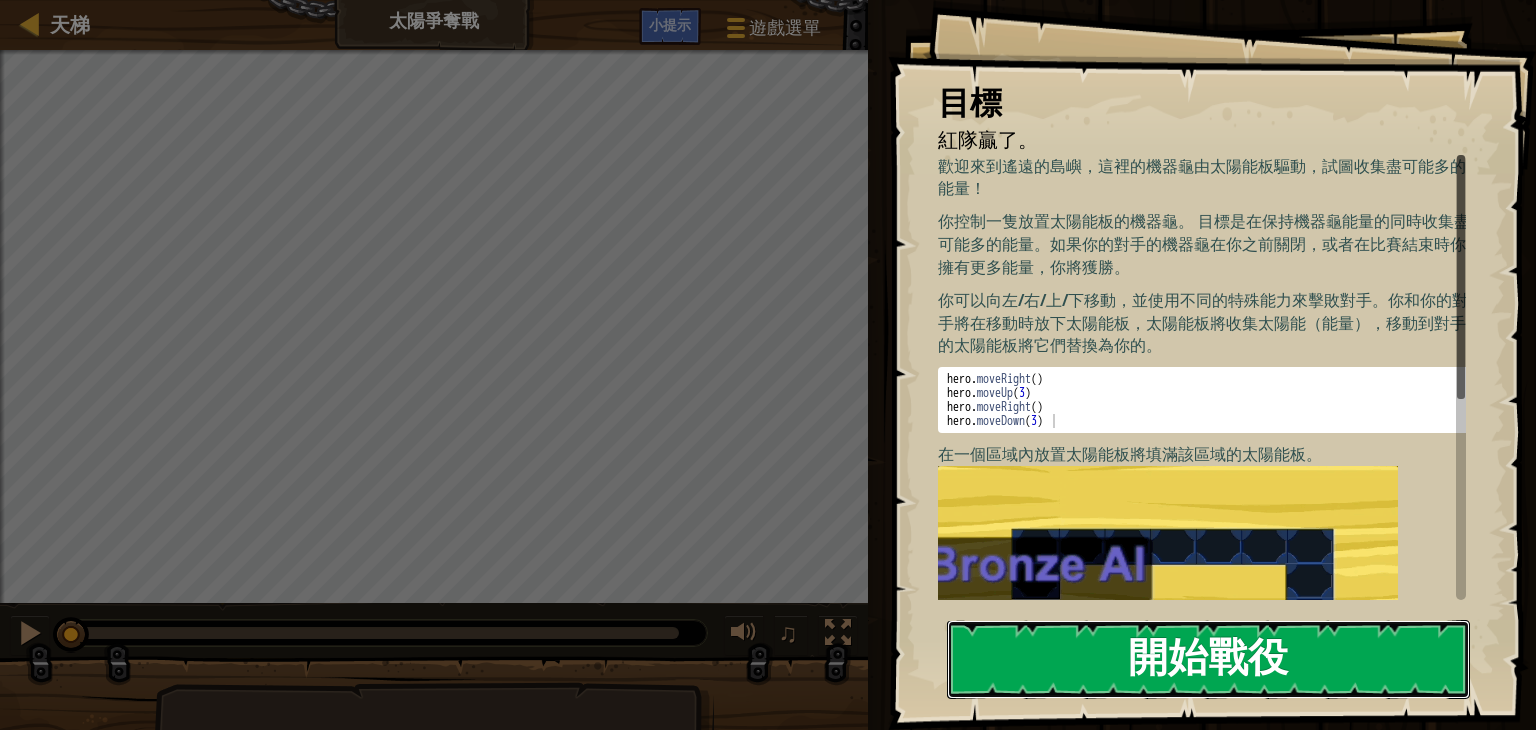click on "開始戰役" at bounding box center [1208, 659] 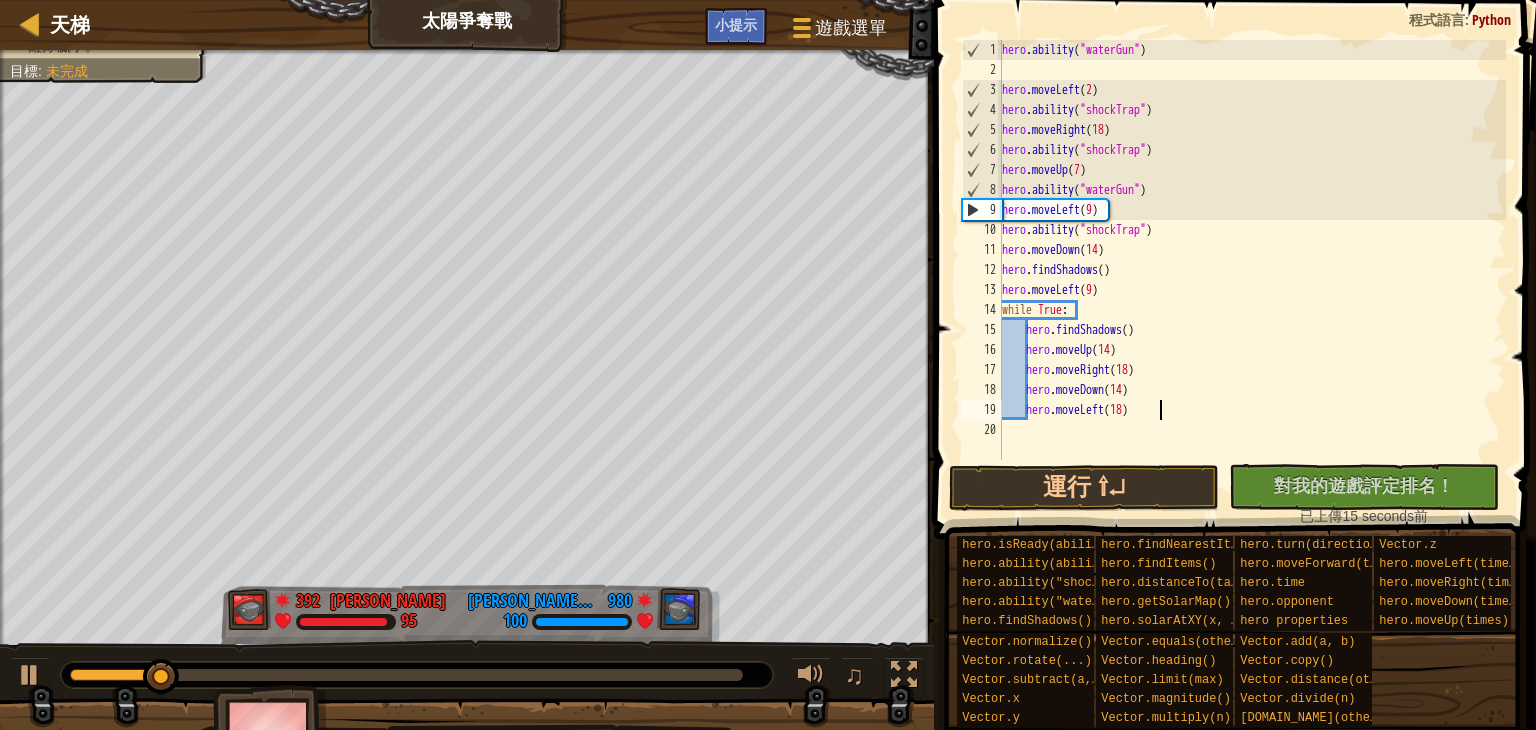 type on "hero.moveLeft(18)" 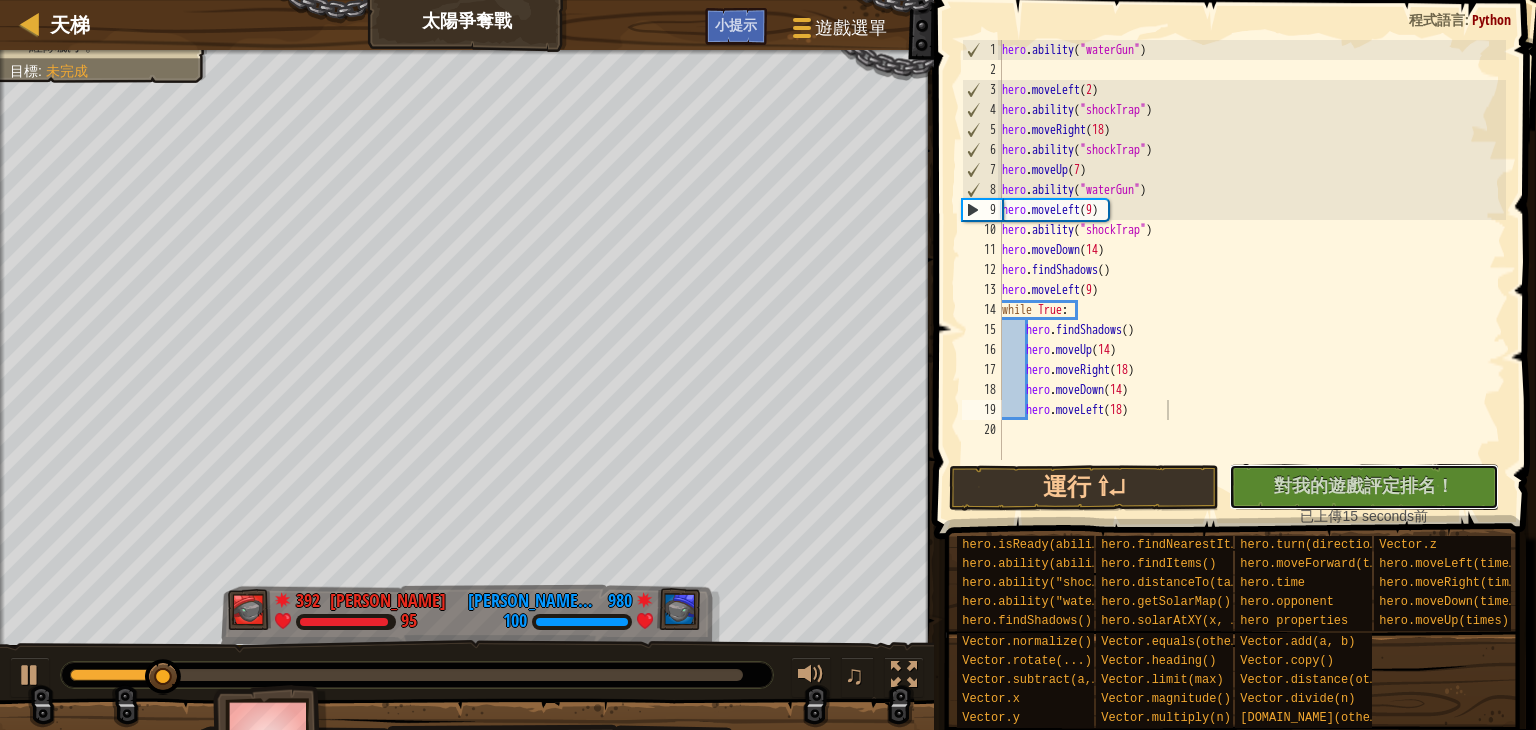click on "對我的遊戲評定排名！" at bounding box center (1364, 485) 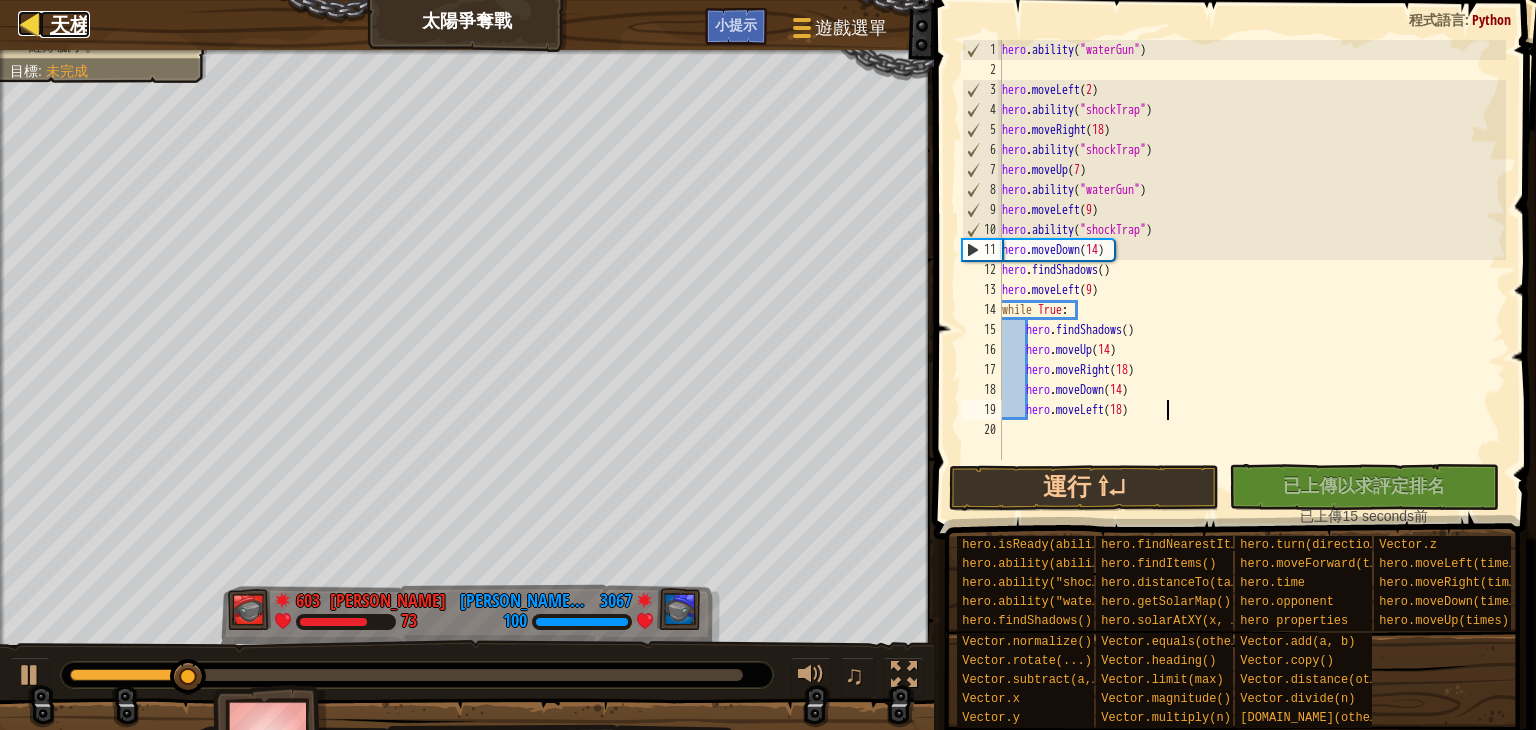 click on "天梯" at bounding box center [70, 24] 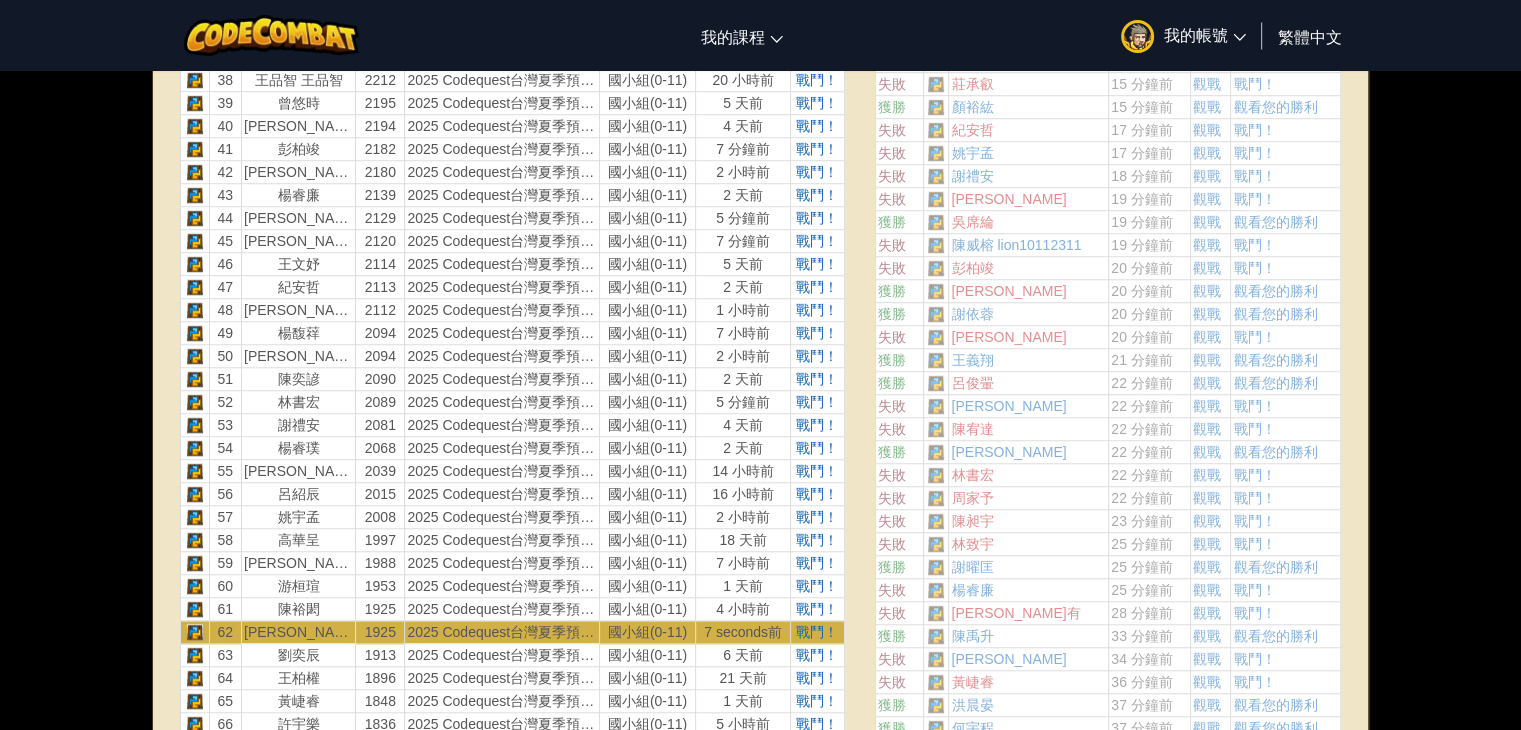 scroll, scrollTop: 1800, scrollLeft: 0, axis: vertical 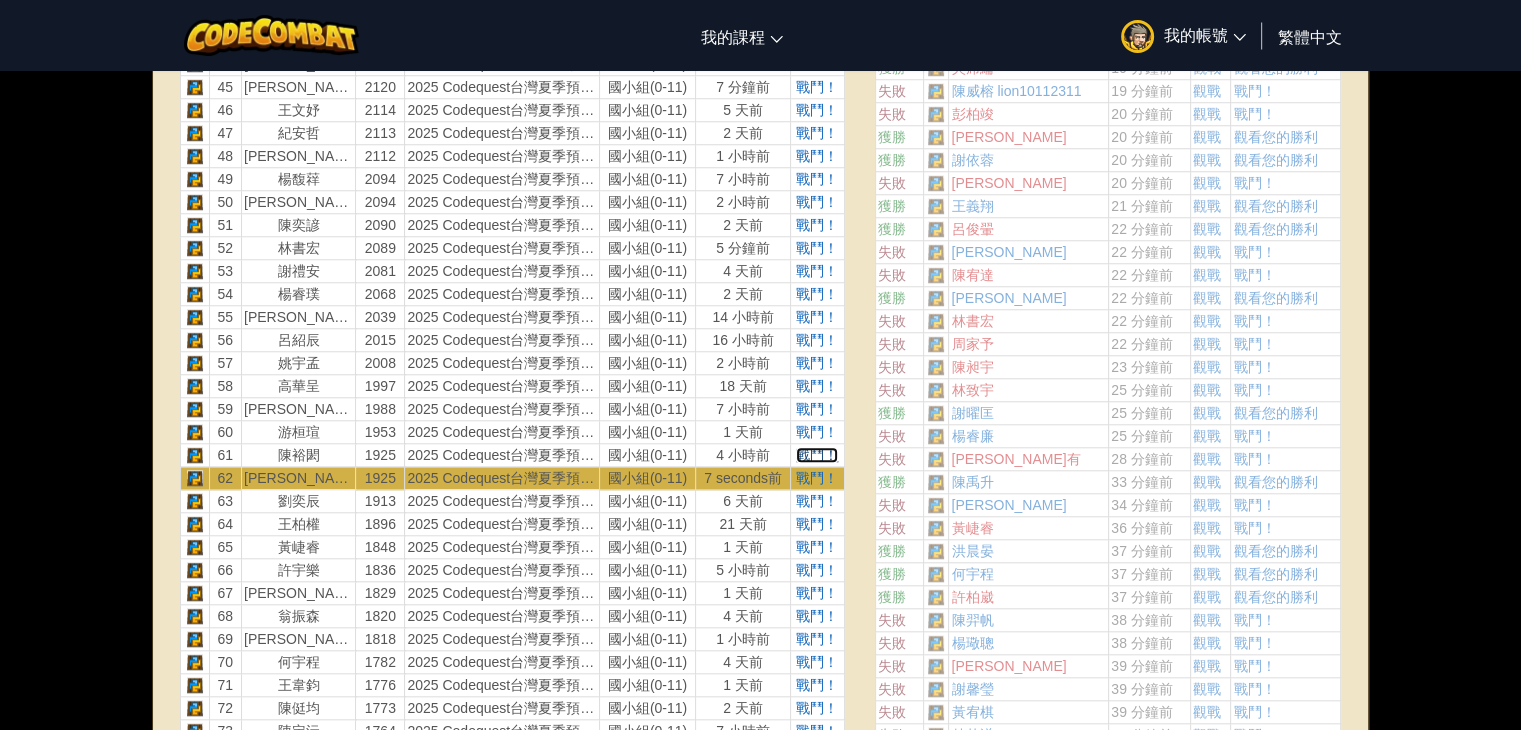 click on "戰鬥！" at bounding box center [817, 455] 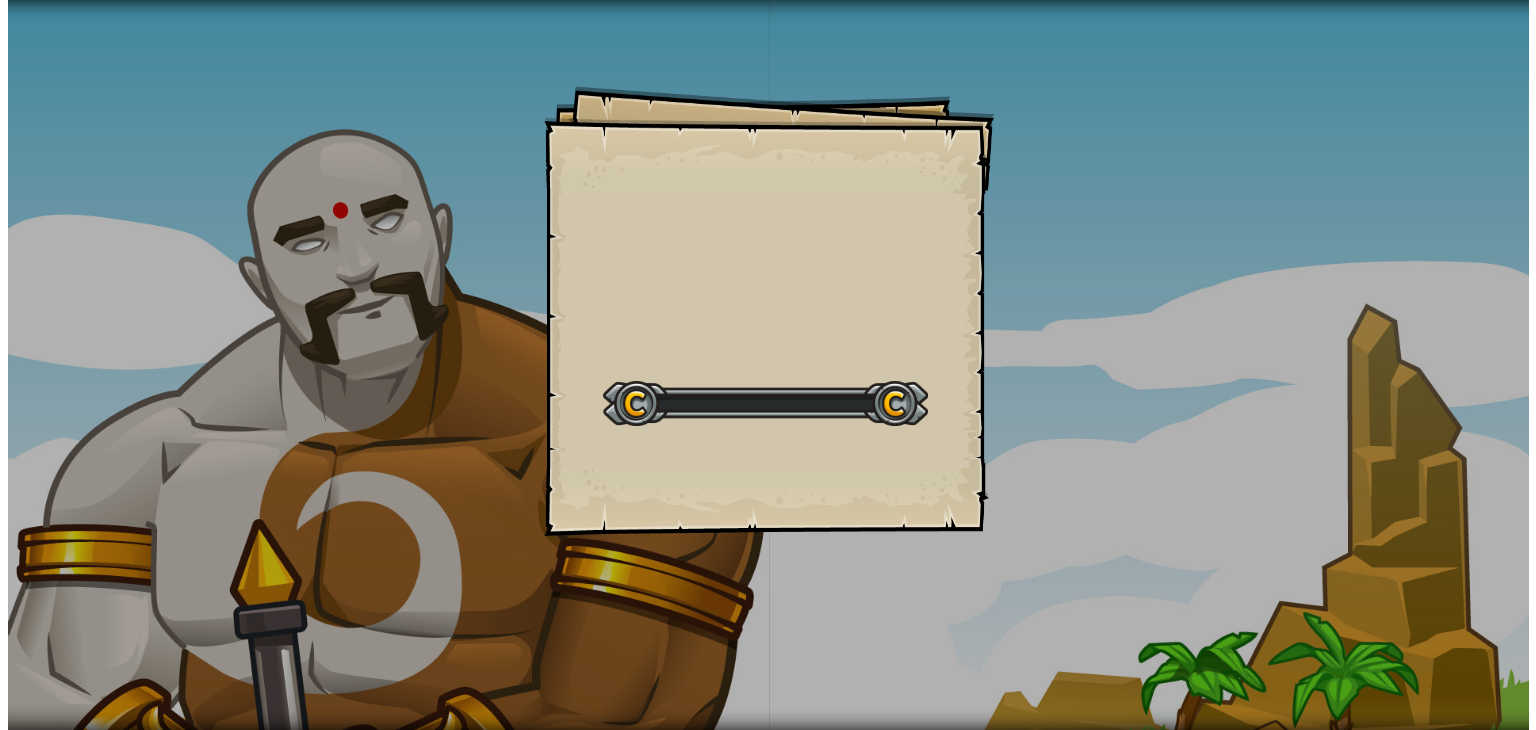 scroll, scrollTop: 0, scrollLeft: 0, axis: both 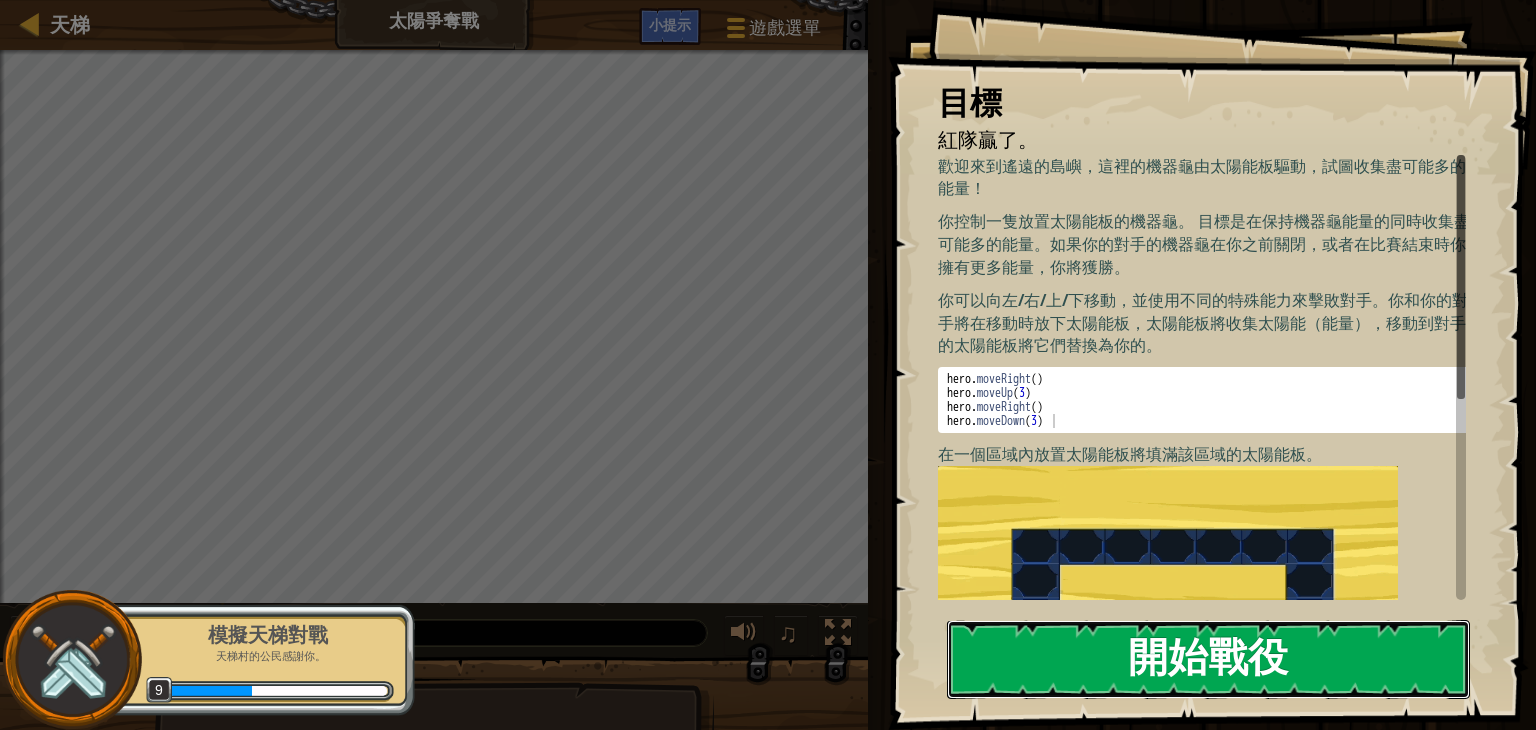 click on "開始戰役" at bounding box center (1208, 659) 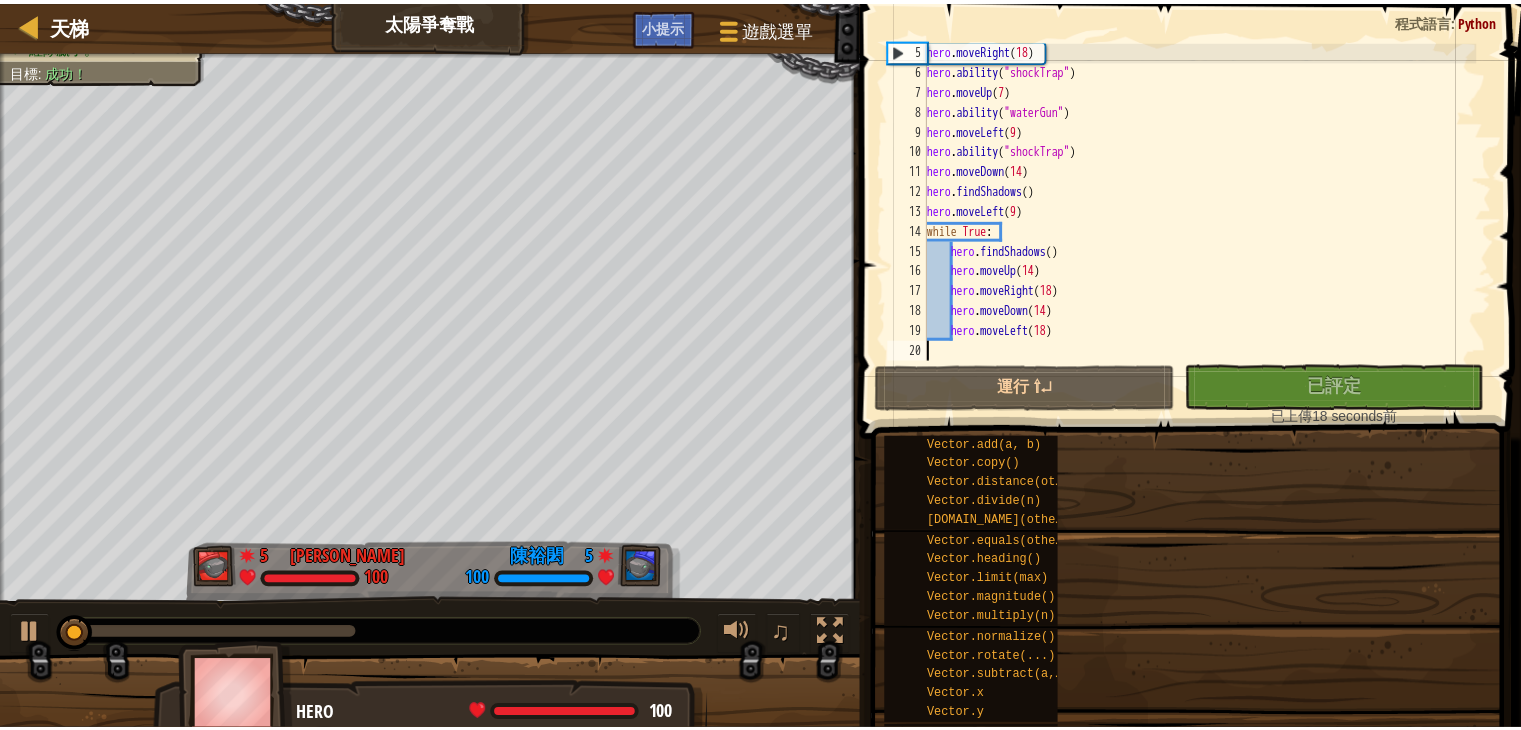 scroll, scrollTop: 80, scrollLeft: 0, axis: vertical 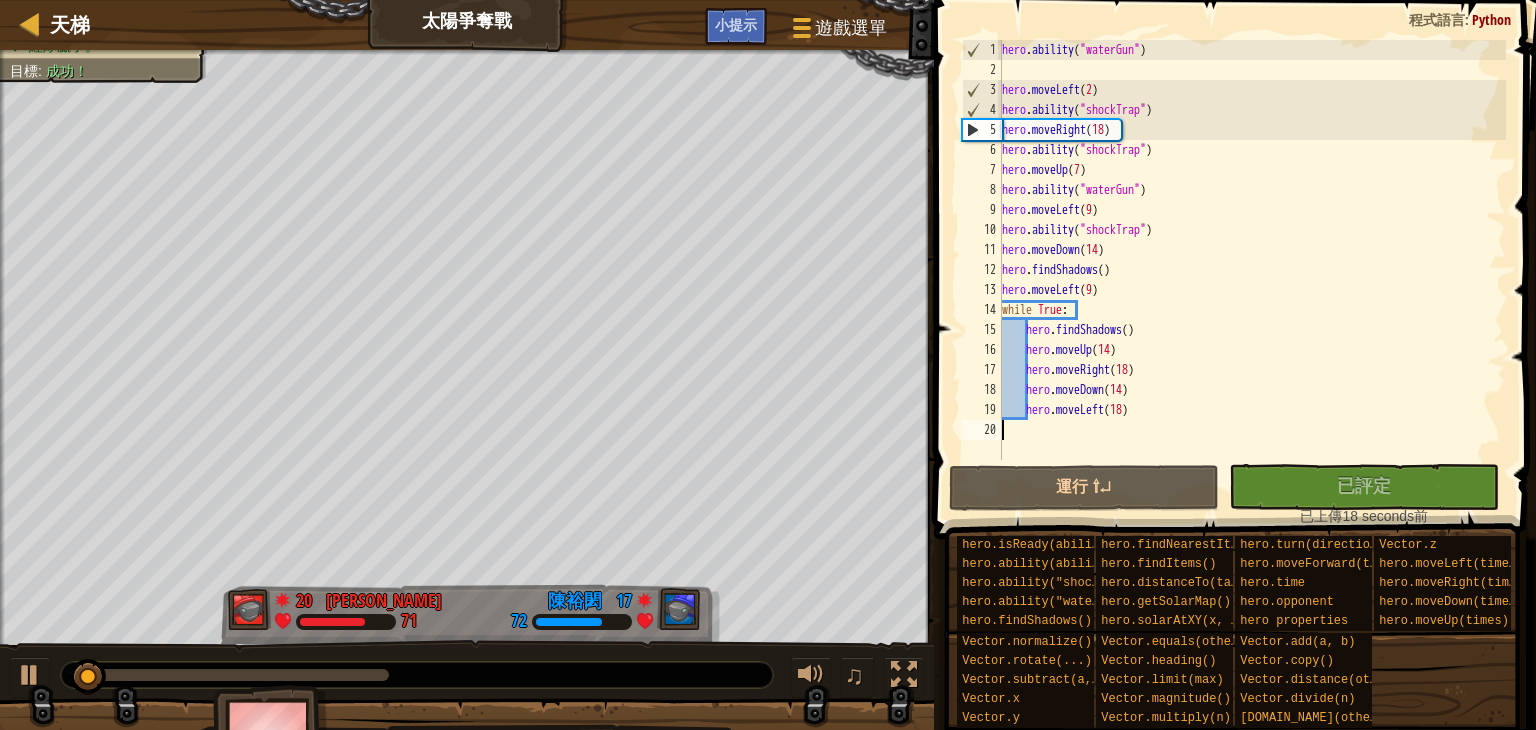 click on "hero . ability ( "waterGun" ) hero . moveLeft ( 2 ) hero . ability ( "shockTrap" ) hero . moveRight ( 18 ) hero . ability ( "shockTrap" ) hero . moveUp ( 7 ) hero . ability ( "waterGun" ) hero . moveLeft ( 9 ) hero . ability ( "shockTrap" ) hero . moveDown ( 14 ) hero . findShadows ( ) hero . moveLeft ( 9 ) while   True :      hero . findShadows ( )      hero . moveUp ( 14 )      hero . moveRight ( 18 )      hero . moveDown ( 14 )      hero . moveLeft ( 18 )" at bounding box center (1252, 270) 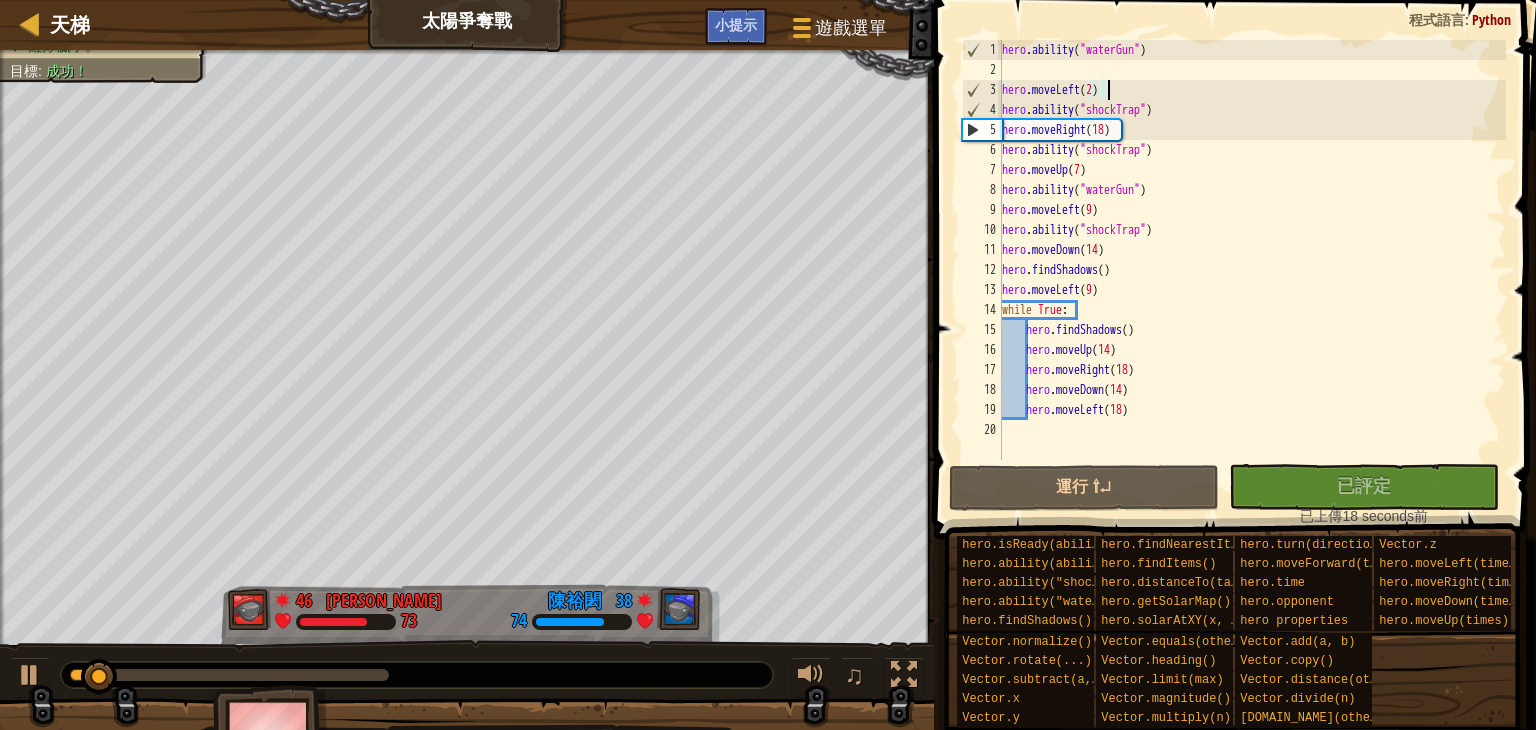 click on "hero . ability ( "waterGun" ) hero . moveLeft ( 2 ) hero . ability ( "shockTrap" ) hero . moveRight ( 18 ) hero . ability ( "shockTrap" ) hero . moveUp ( 7 ) hero . ability ( "waterGun" ) hero . moveLeft ( 9 ) hero . ability ( "shockTrap" ) hero . moveDown ( 14 ) hero . findShadows ( ) hero . moveLeft ( 9 ) while   True :      hero . findShadows ( )      hero . moveUp ( 14 )      hero . moveRight ( 18 )      hero . moveDown ( 14 )      hero . moveLeft ( 18 )" at bounding box center (1252, 270) 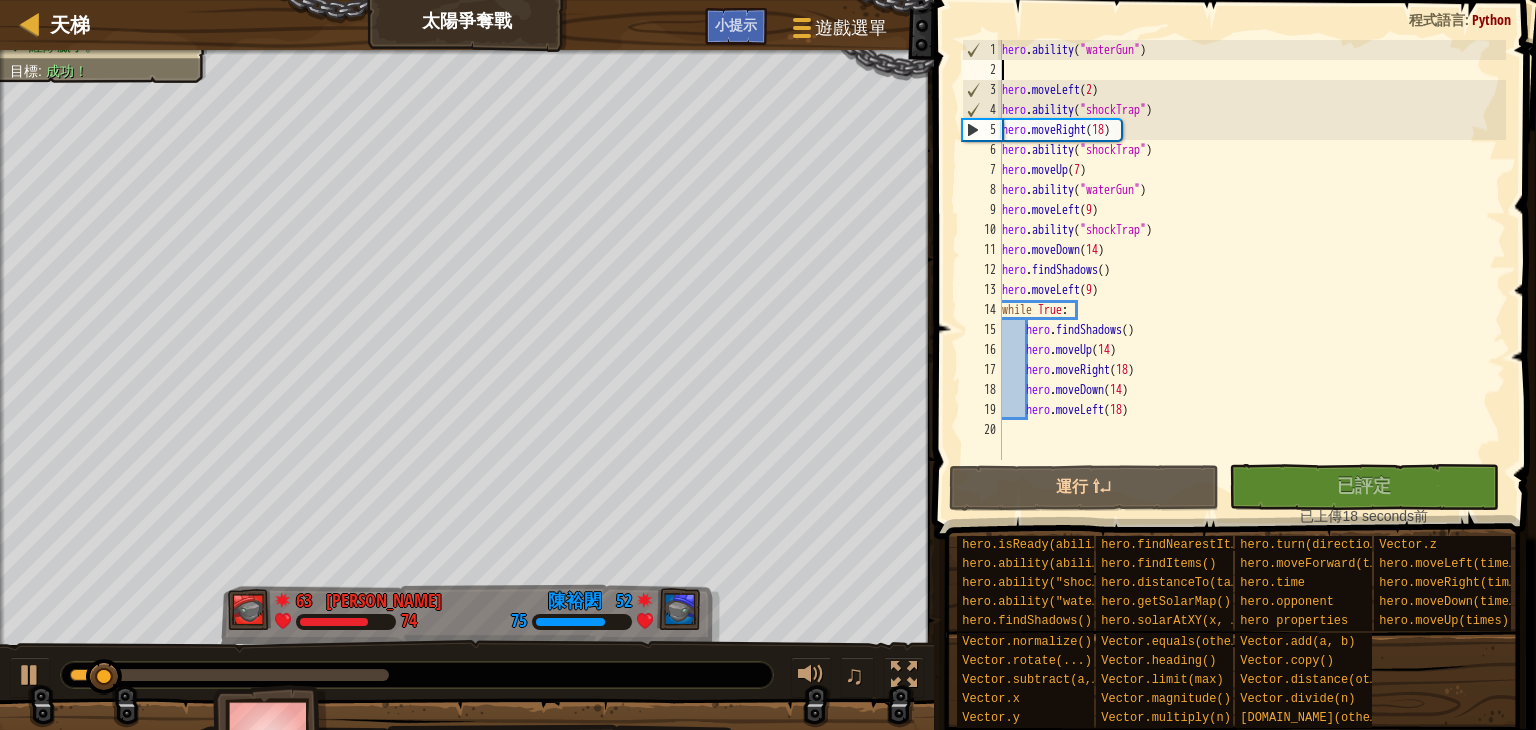type on "hero.ability("waterGun")" 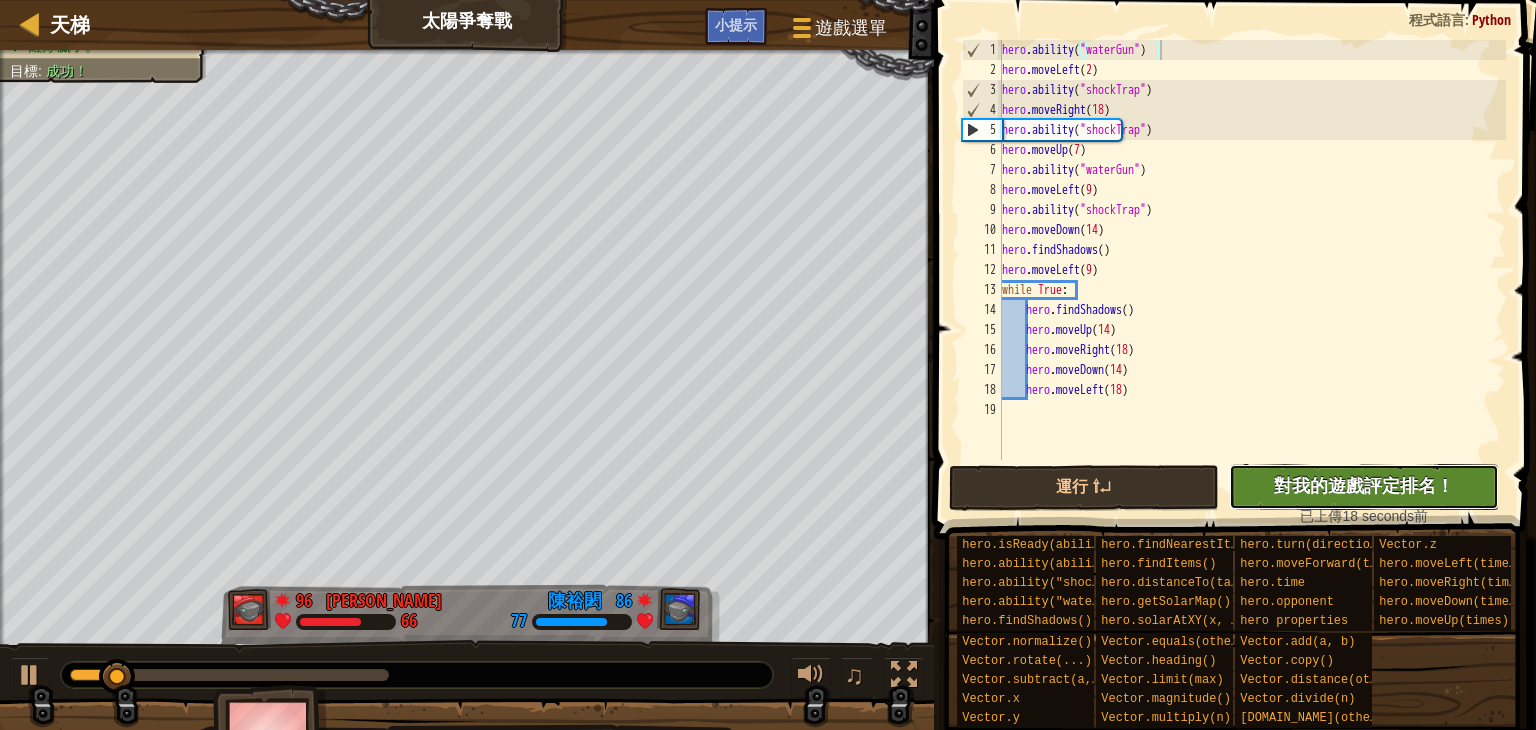 click on "對我的遊戲評定排名！" at bounding box center (1364, 485) 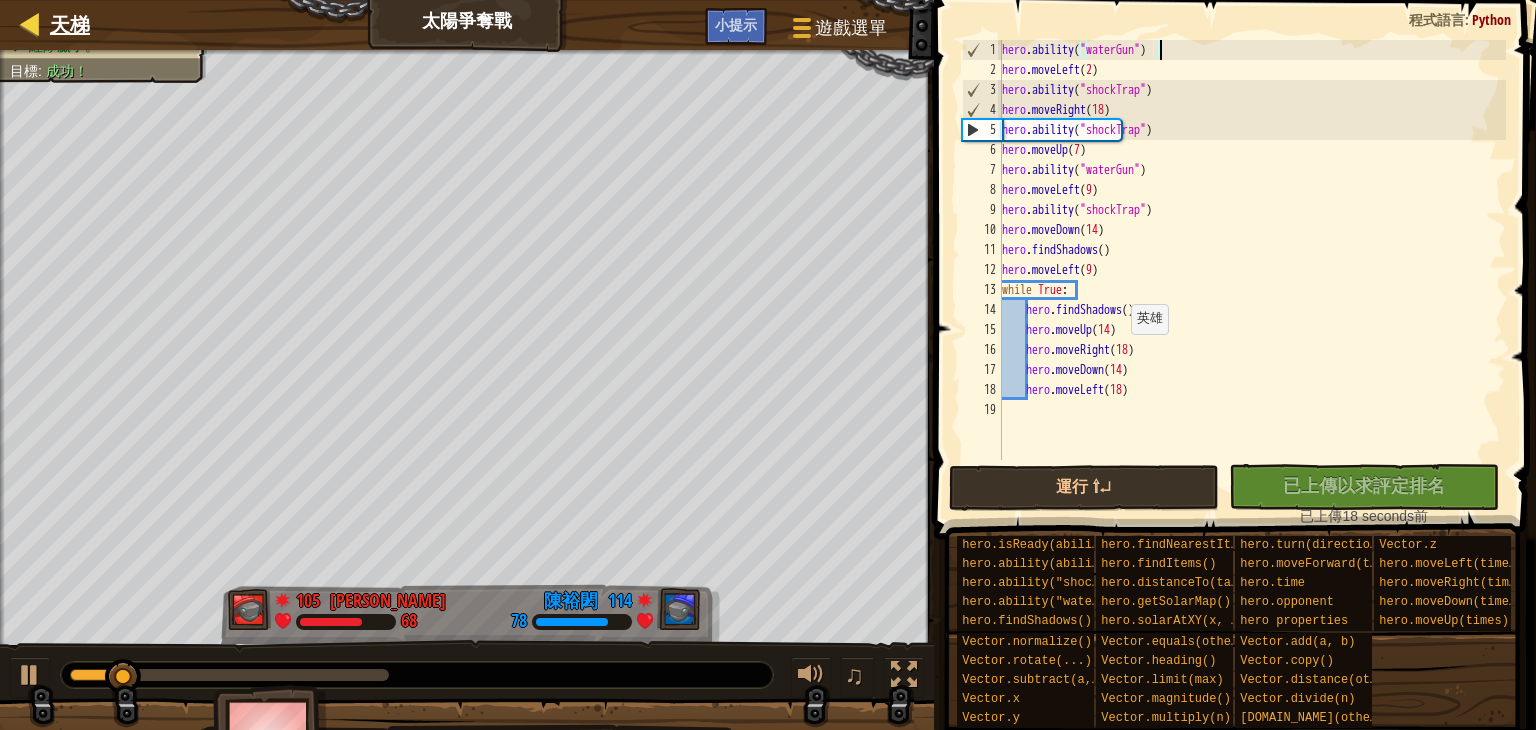click on "天梯" at bounding box center [65, 25] 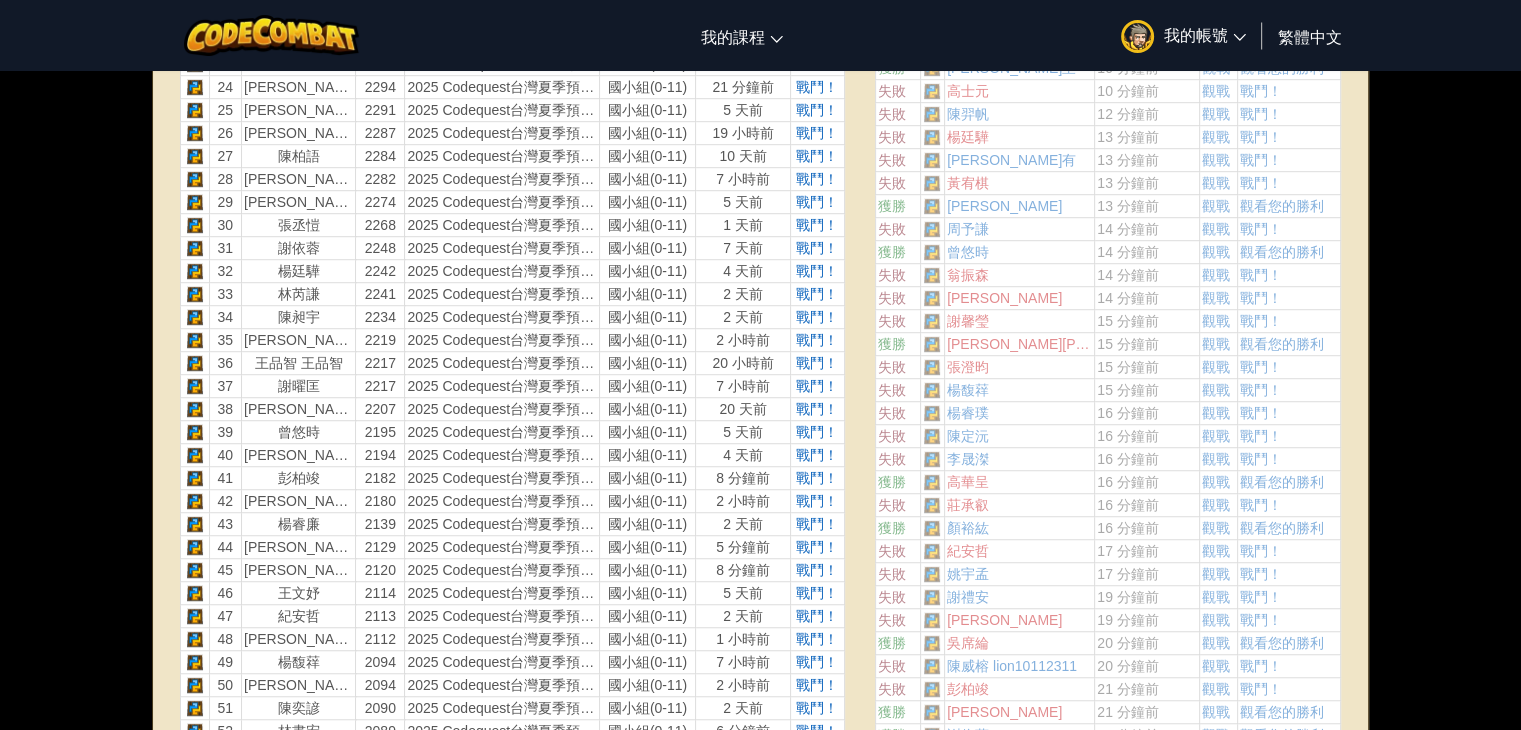 scroll, scrollTop: 1700, scrollLeft: 0, axis: vertical 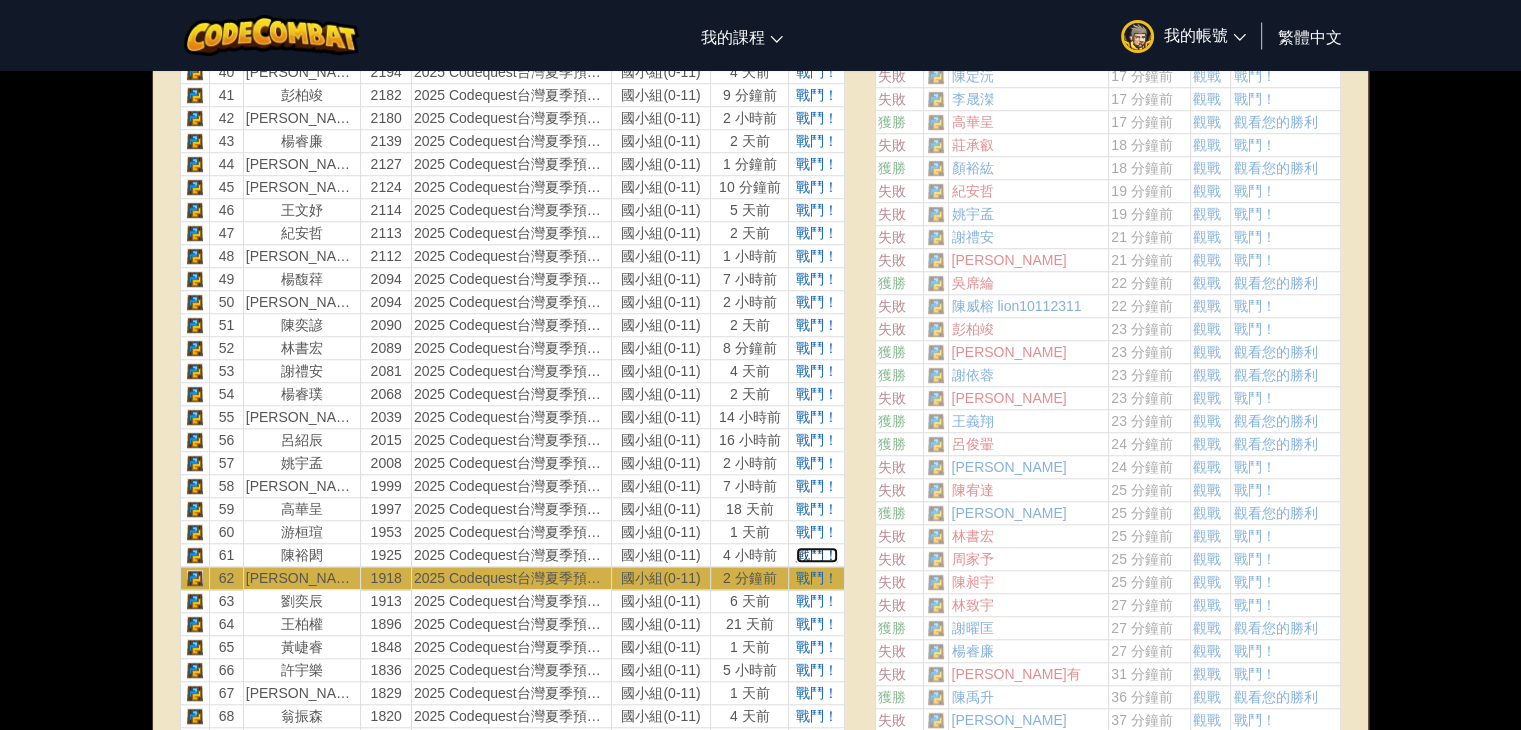 click on "戰鬥！" at bounding box center (817, 555) 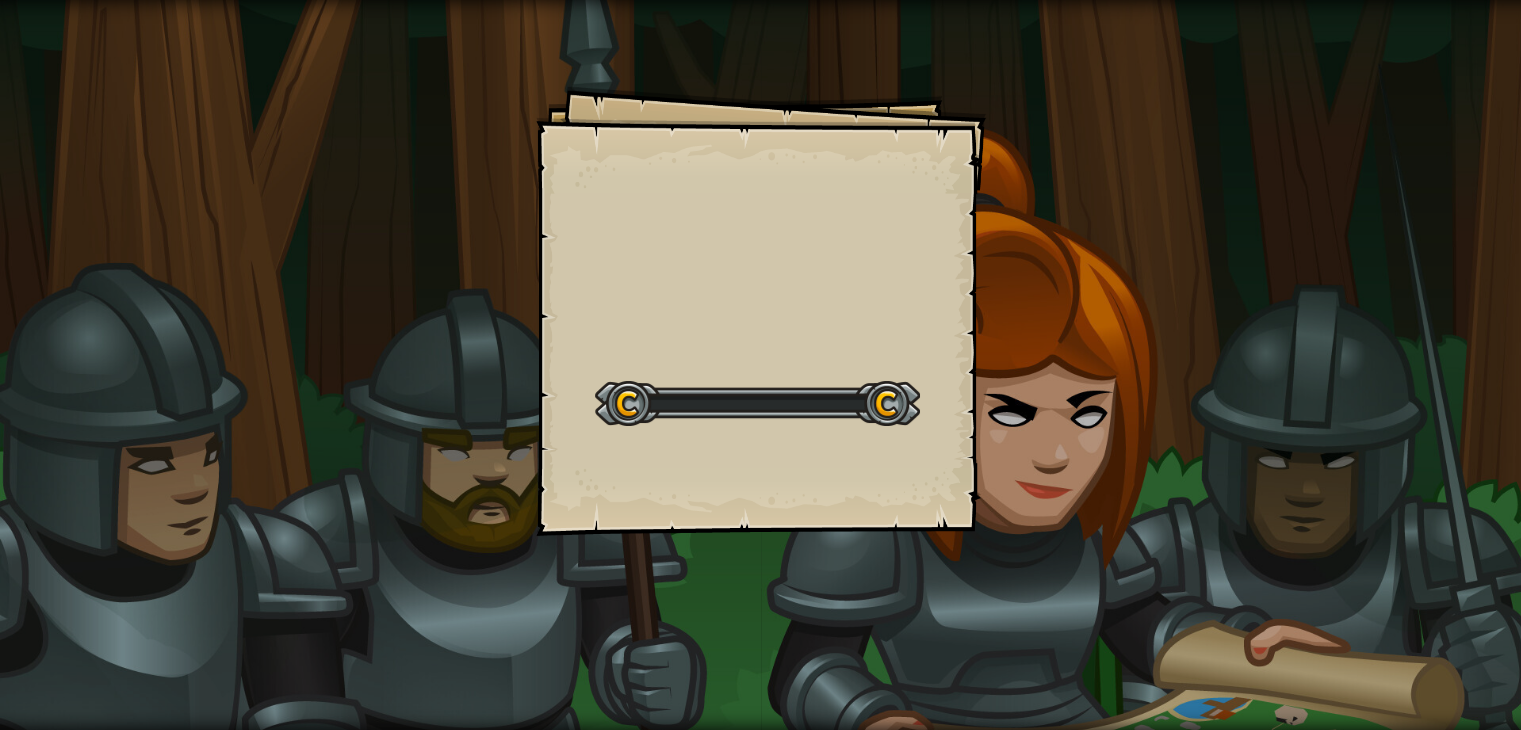 scroll, scrollTop: 0, scrollLeft: 0, axis: both 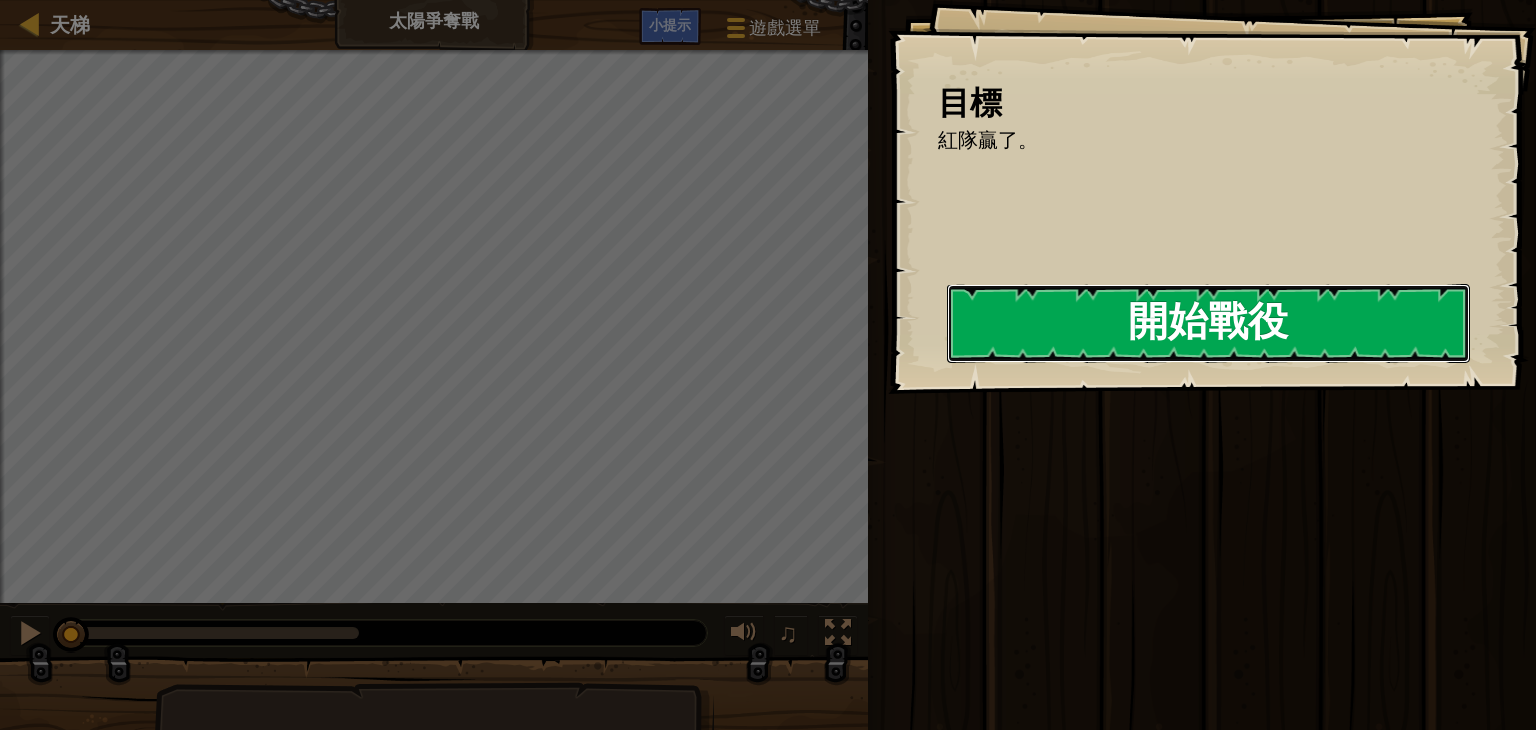 click on "開始戰役" at bounding box center (1208, 323) 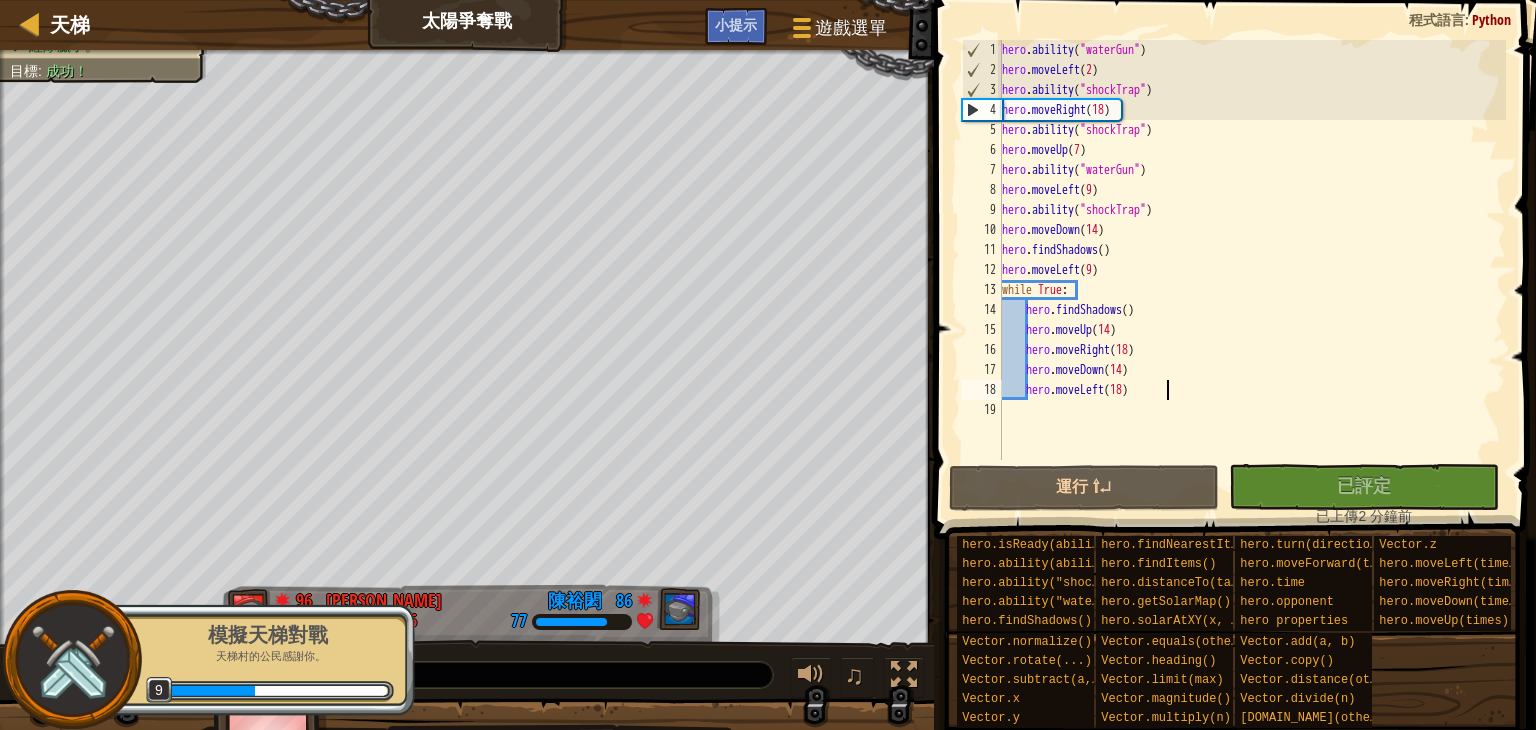 type on "hero.moveLeft(18)" 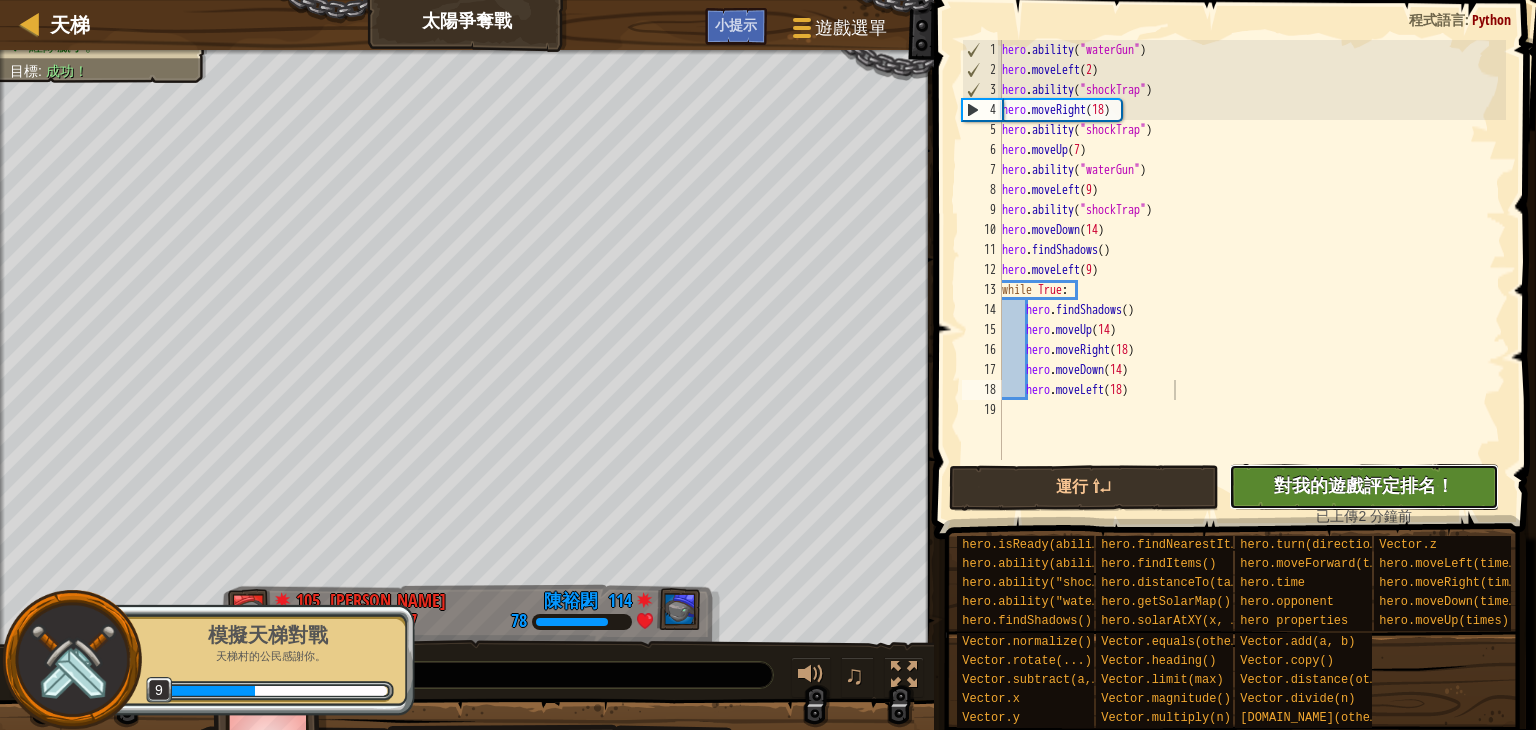 click on "對我的遊戲評定排名！" at bounding box center (1364, 485) 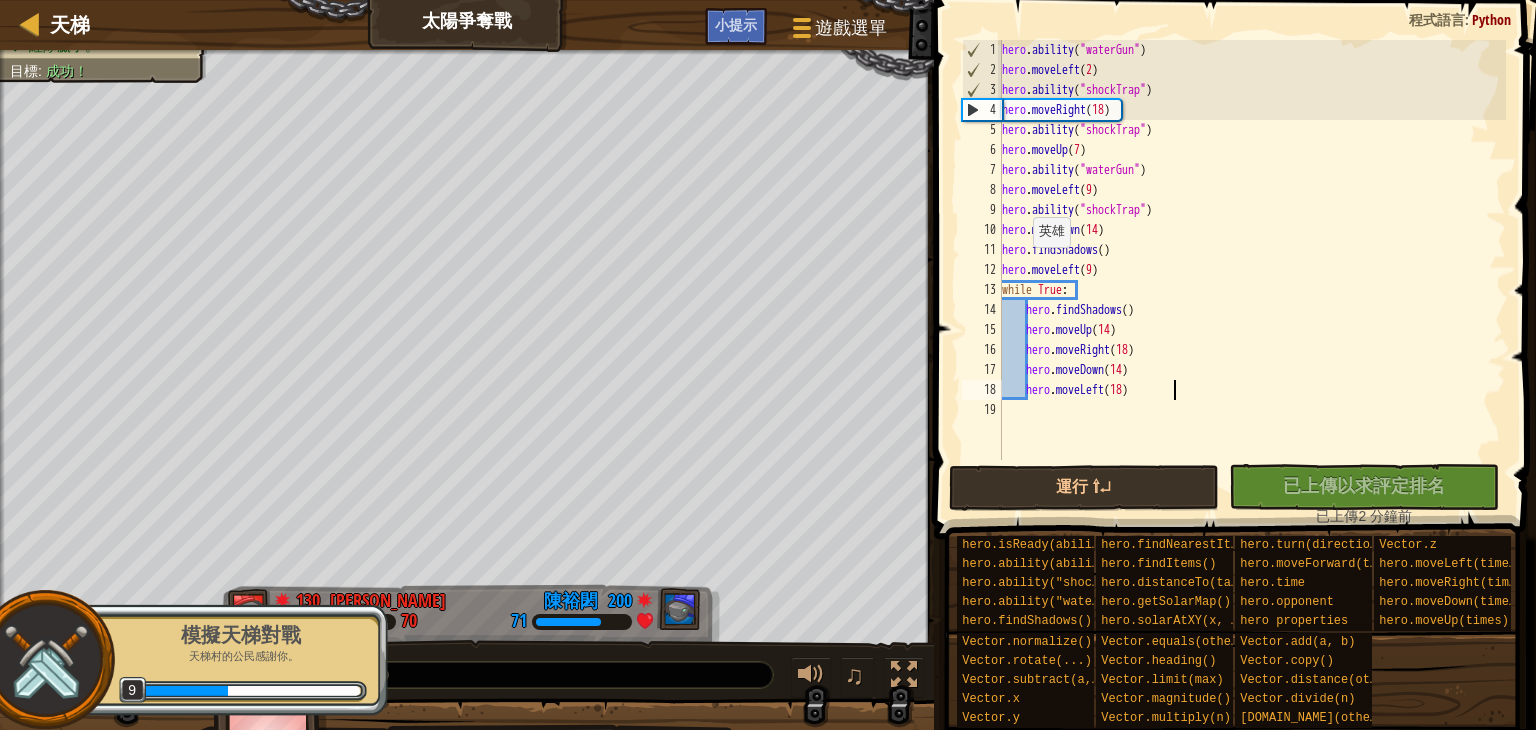 click on "天梯 太陽爭奪戰 遊戲選單 完成 小提示" at bounding box center (467, 25) 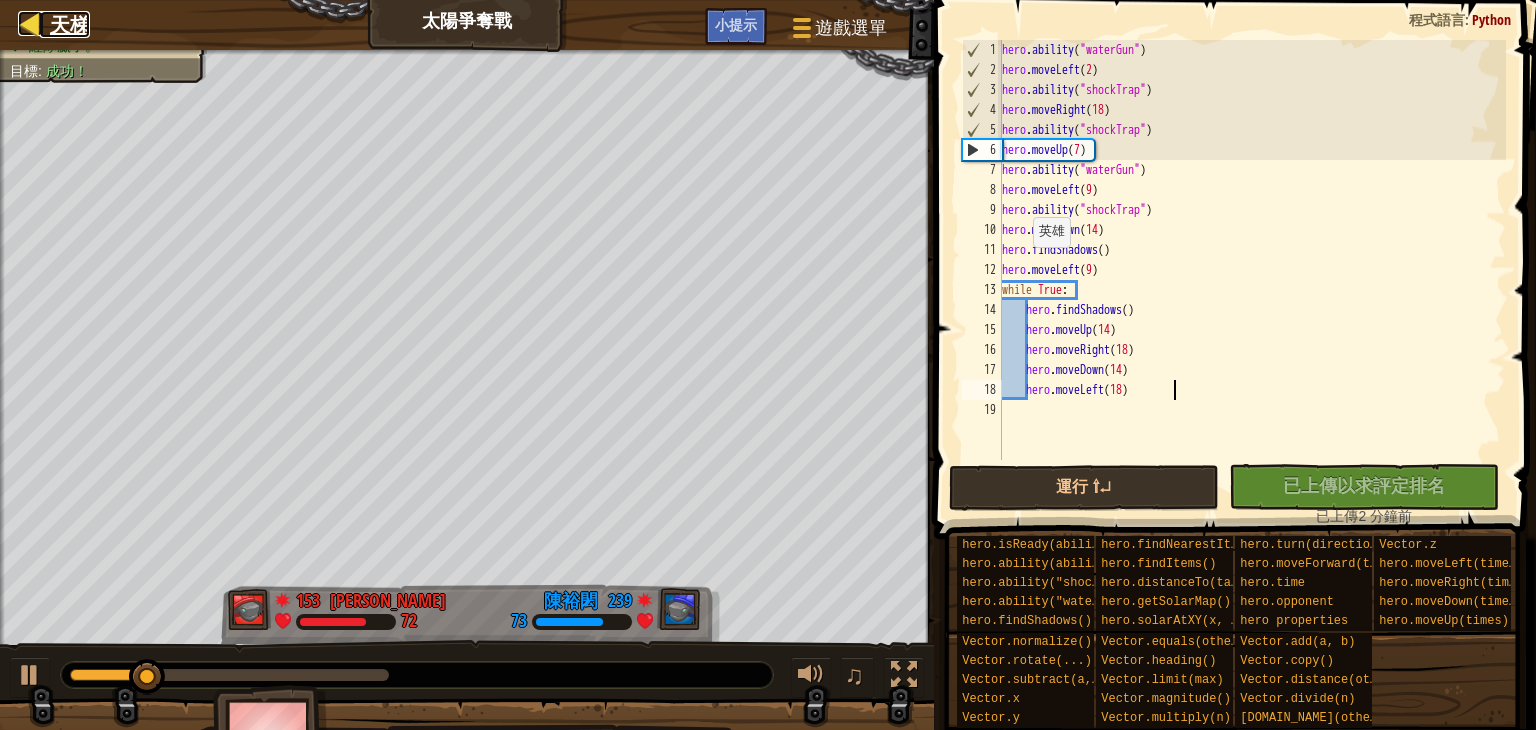 click on "天梯" at bounding box center (70, 24) 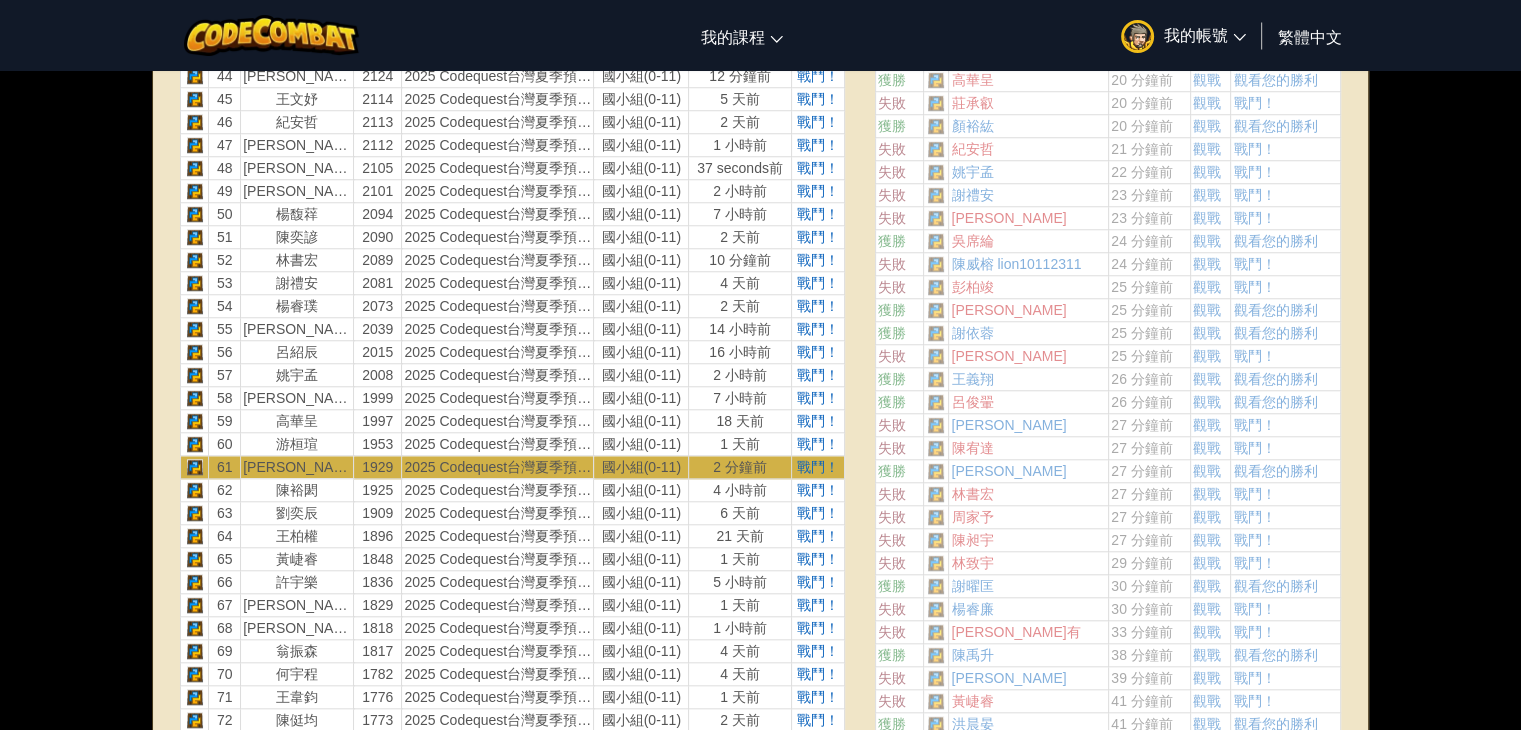 scroll, scrollTop: 1800, scrollLeft: 0, axis: vertical 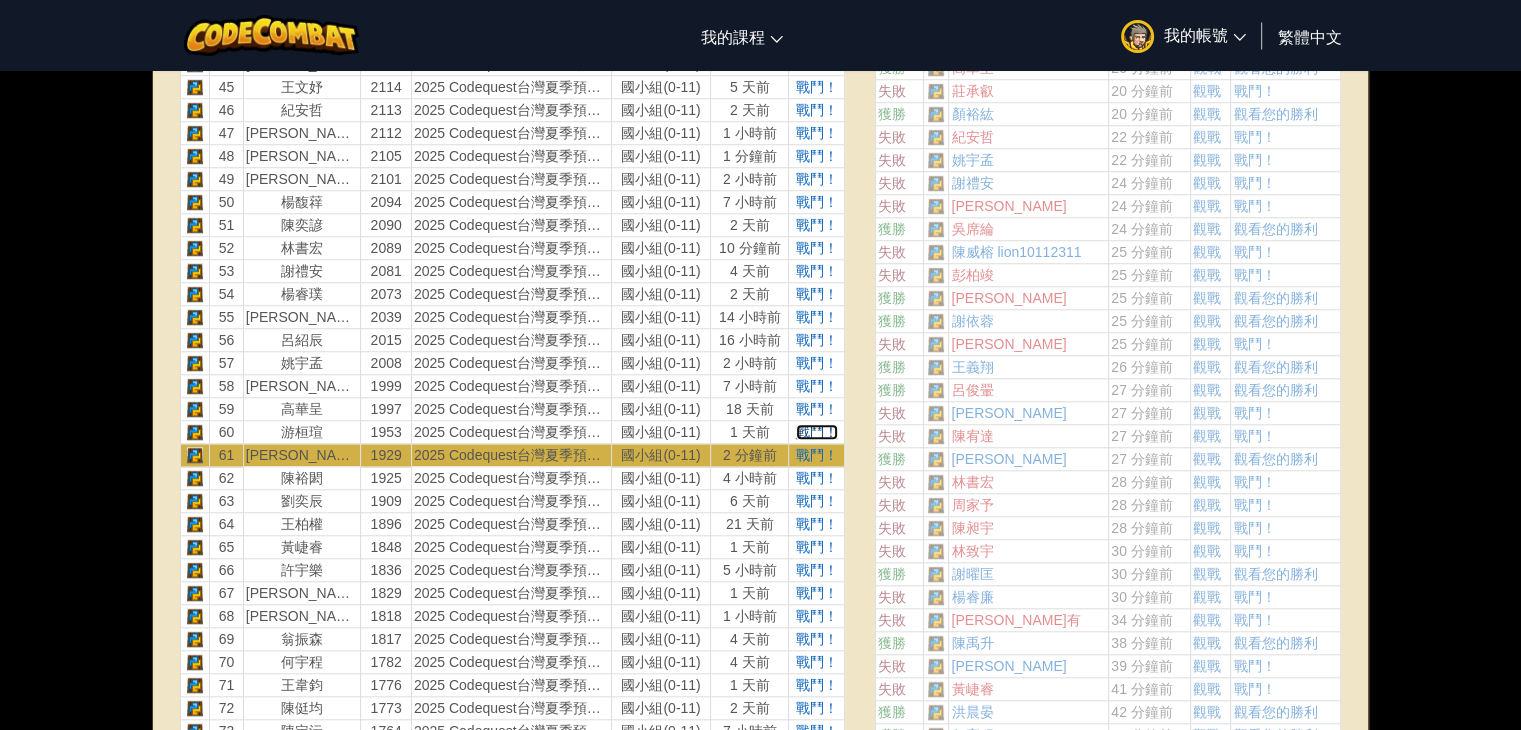 click on "戰鬥！" at bounding box center (817, 432) 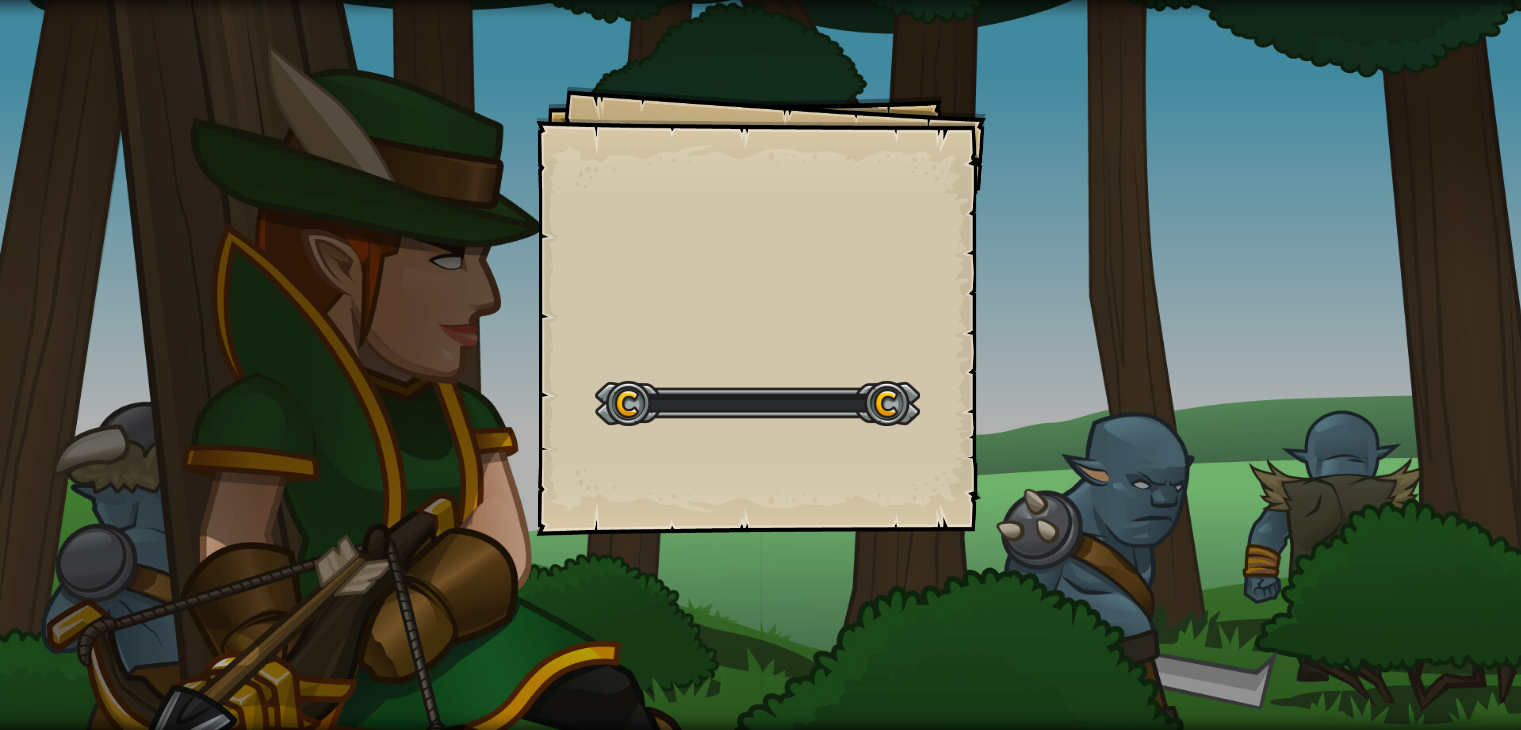 scroll, scrollTop: 0, scrollLeft: 0, axis: both 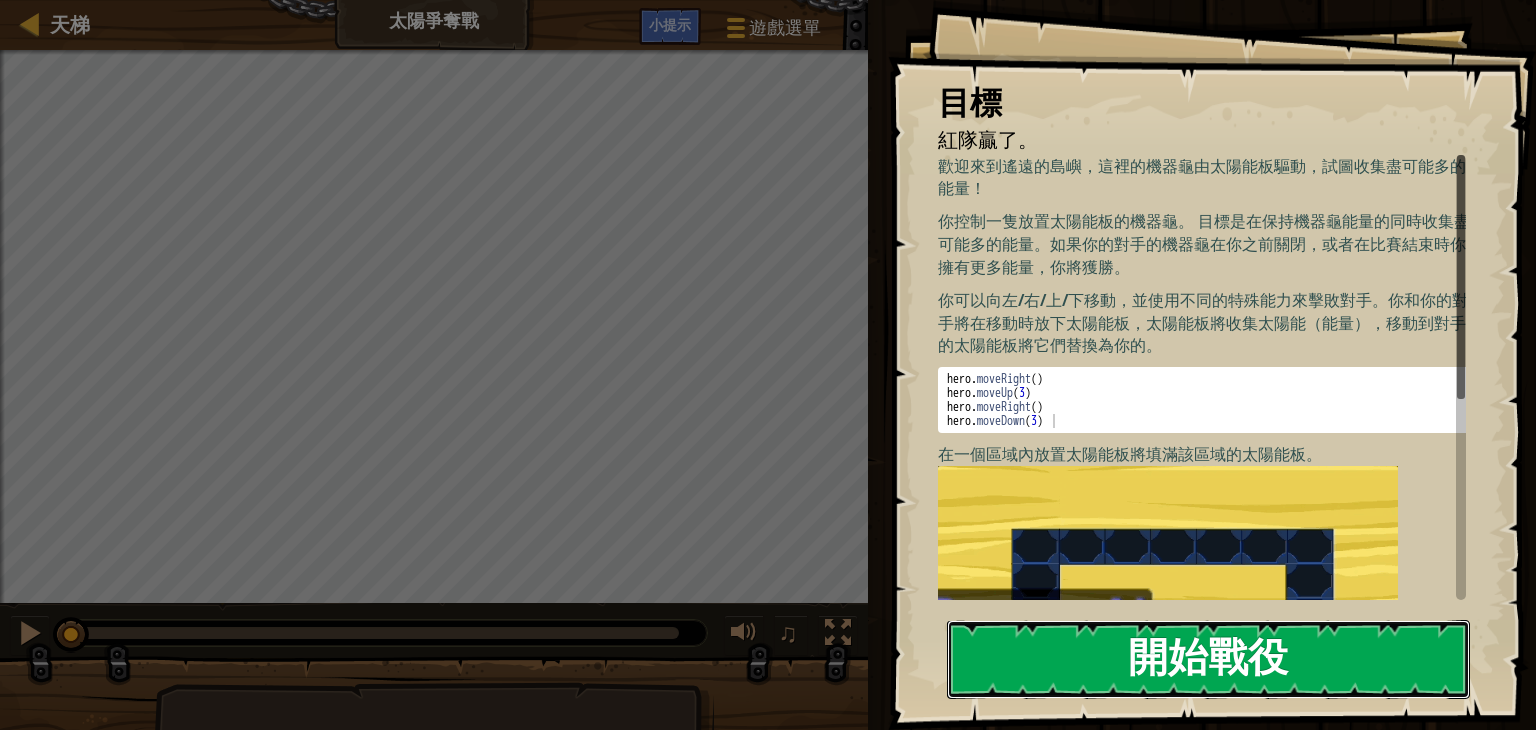 click on "開始戰役" at bounding box center [1208, 659] 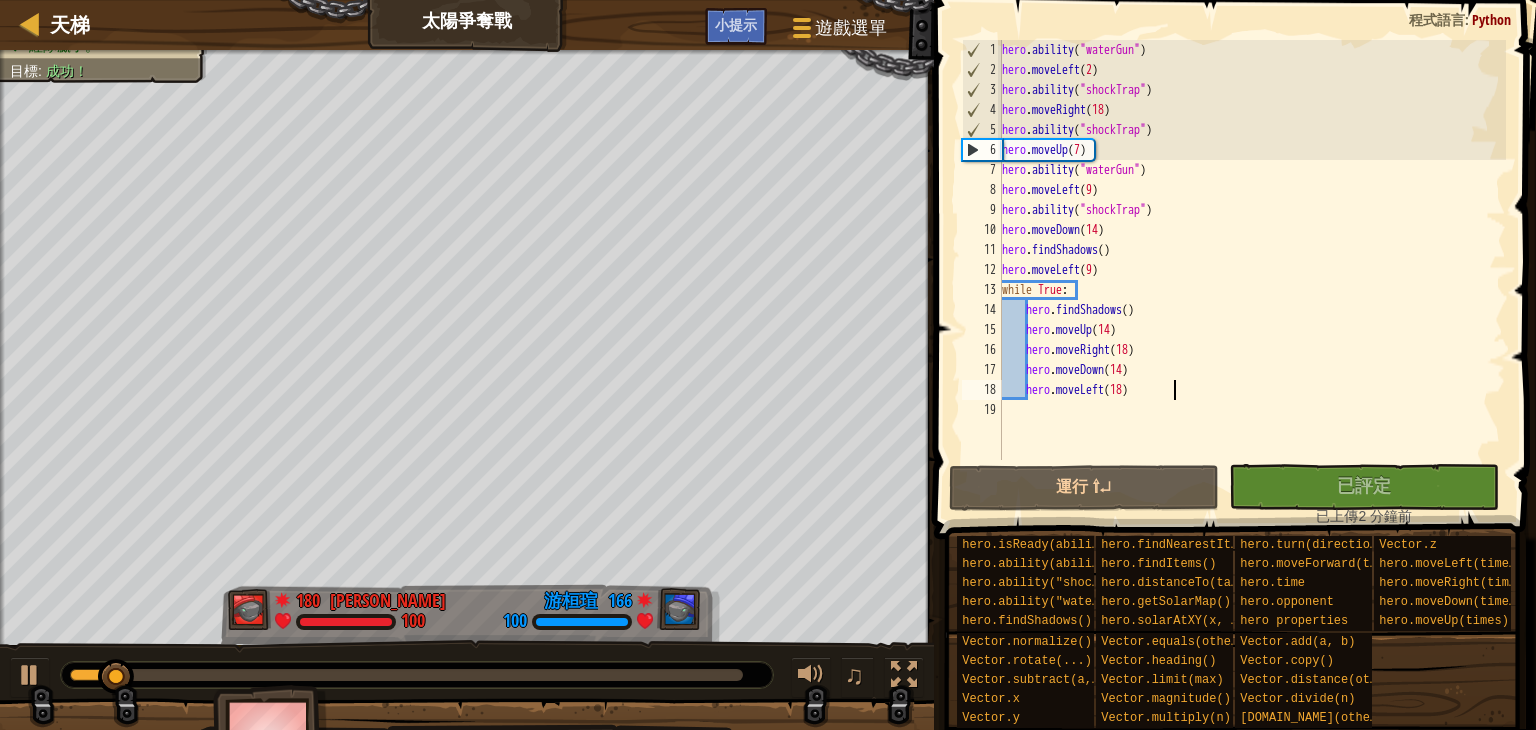 type on "hero.moveLeft(18)" 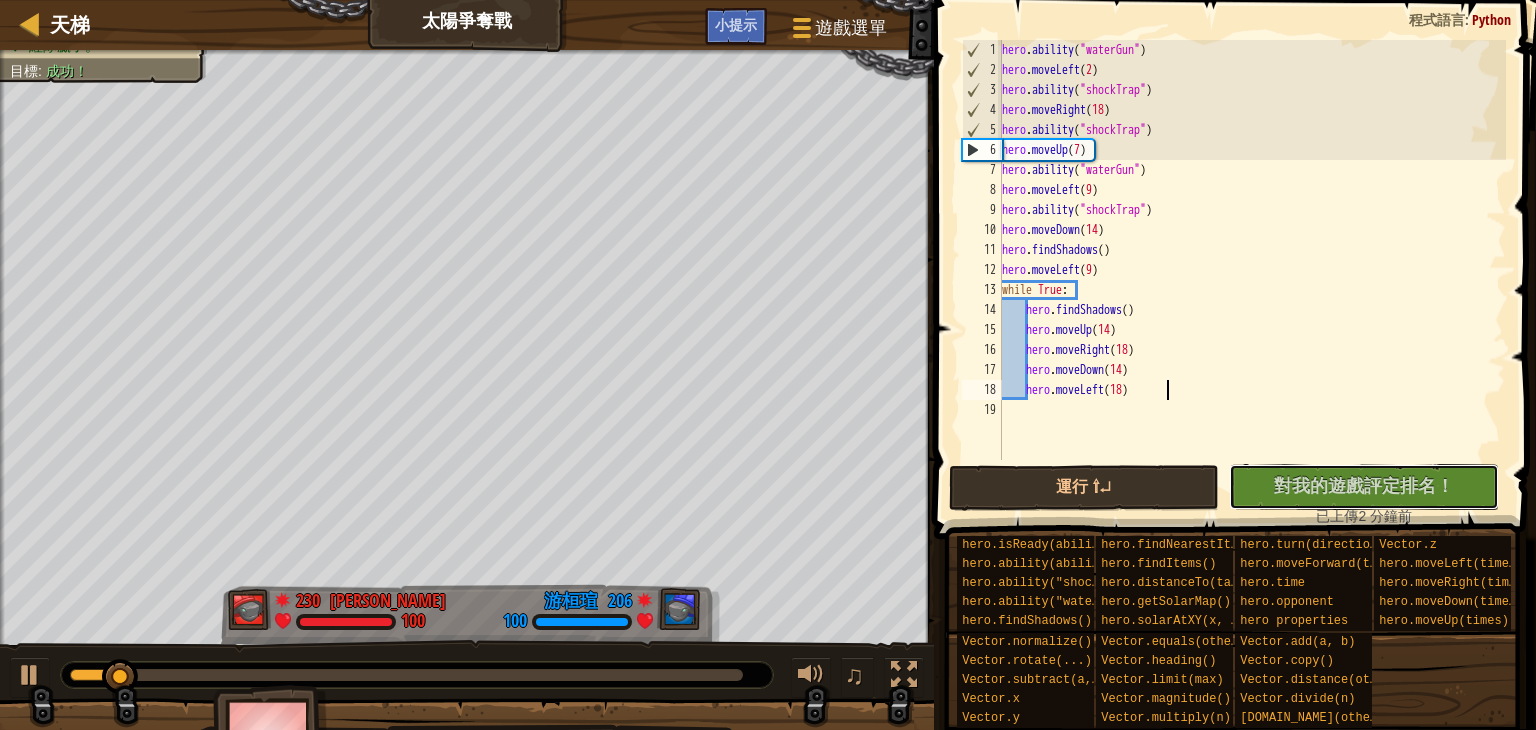 click on "沒有新程式碼可評定排名 對我的遊戲評定排名！ 上傳中… 已上傳以求評定排名 評定失敗 已評定" at bounding box center [1364, 487] 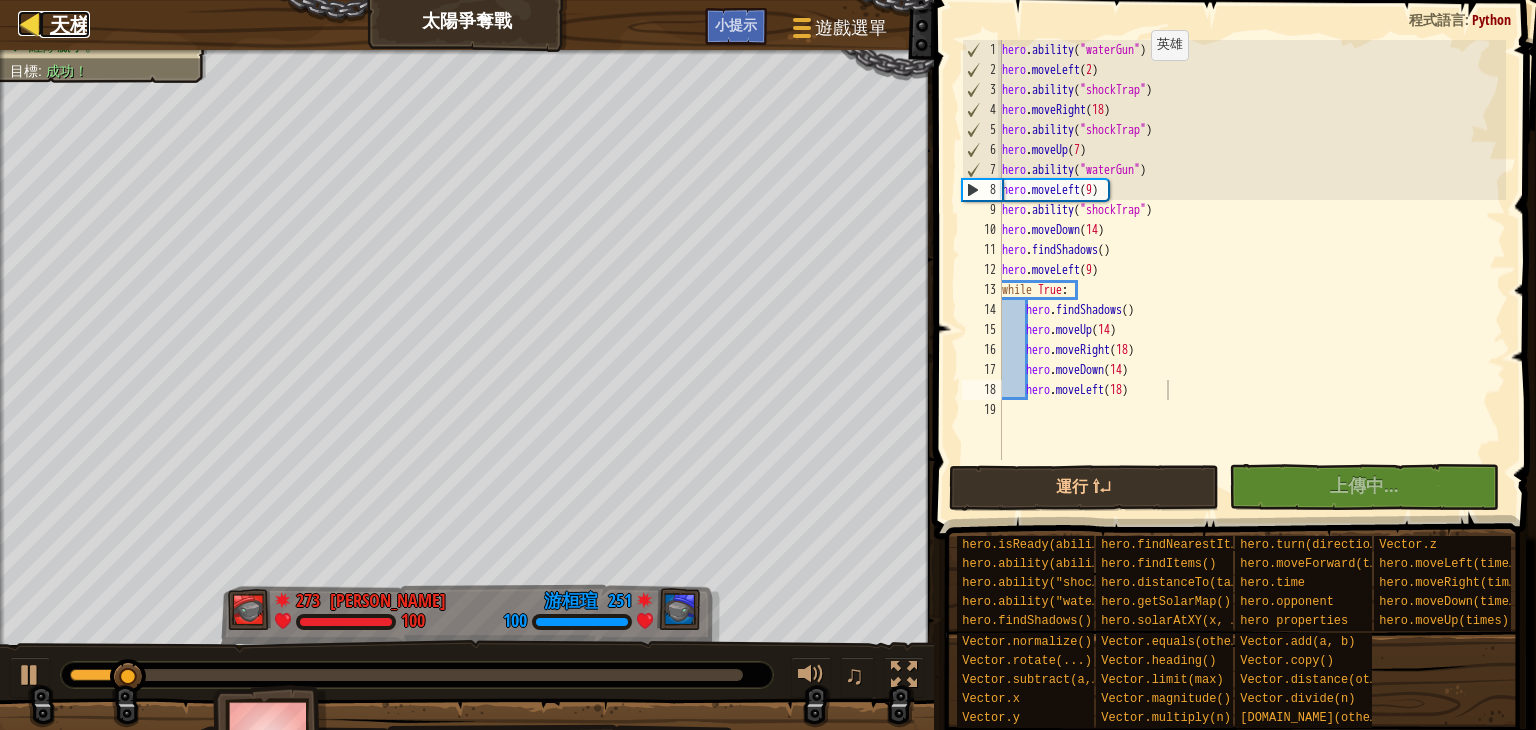 click on "天梯" at bounding box center (70, 24) 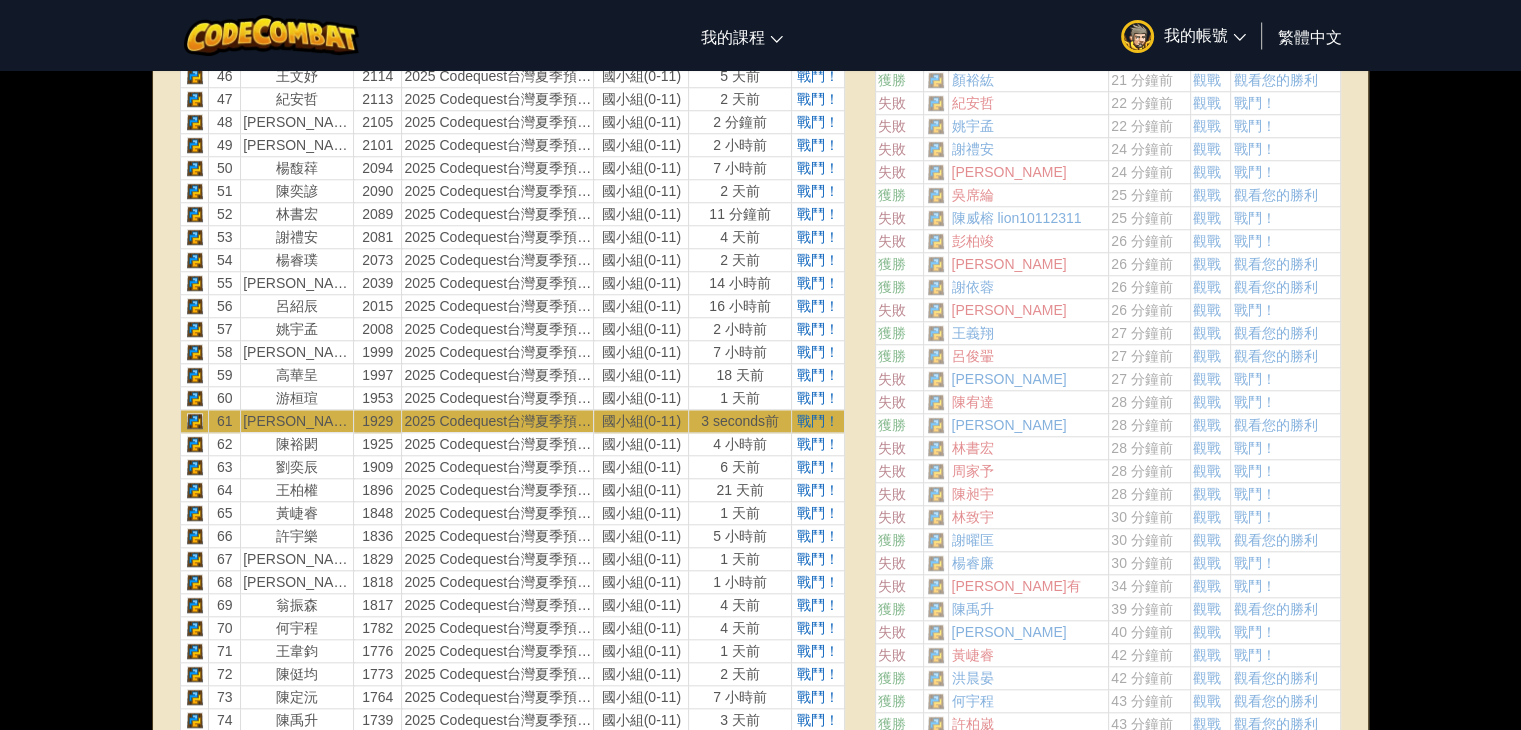 scroll, scrollTop: 1800, scrollLeft: 0, axis: vertical 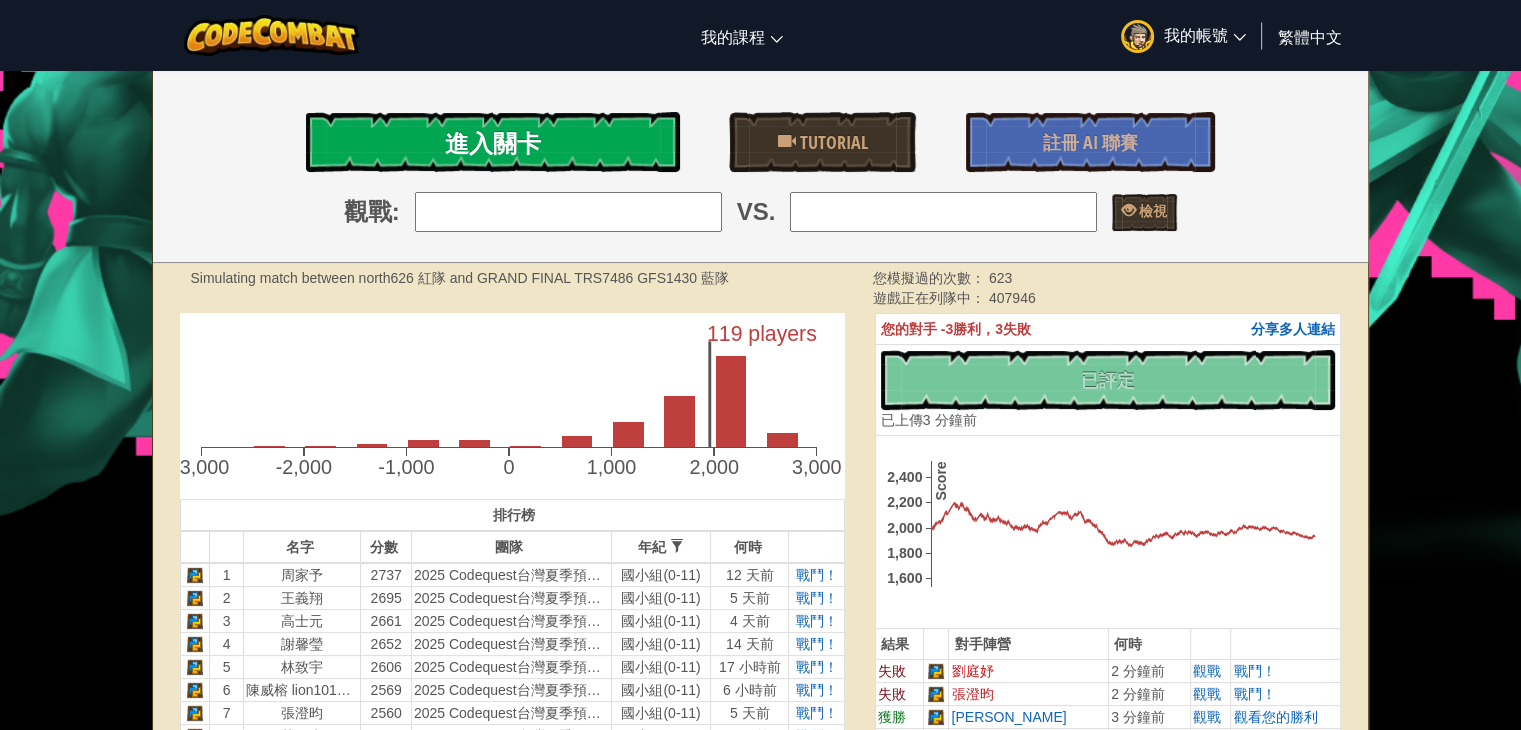 click on "進入關卡" at bounding box center (492, 142) 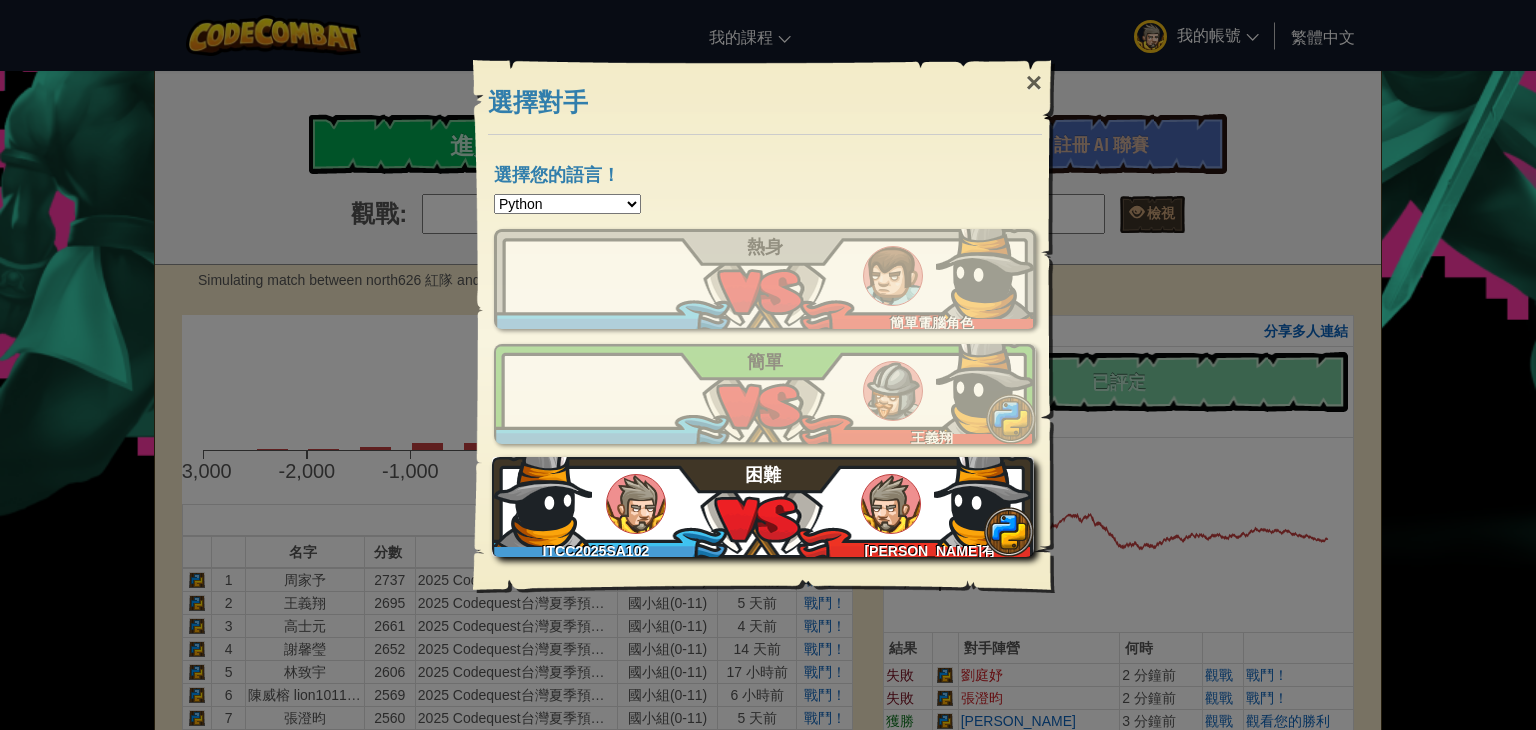 click at bounding box center [984, 497] 